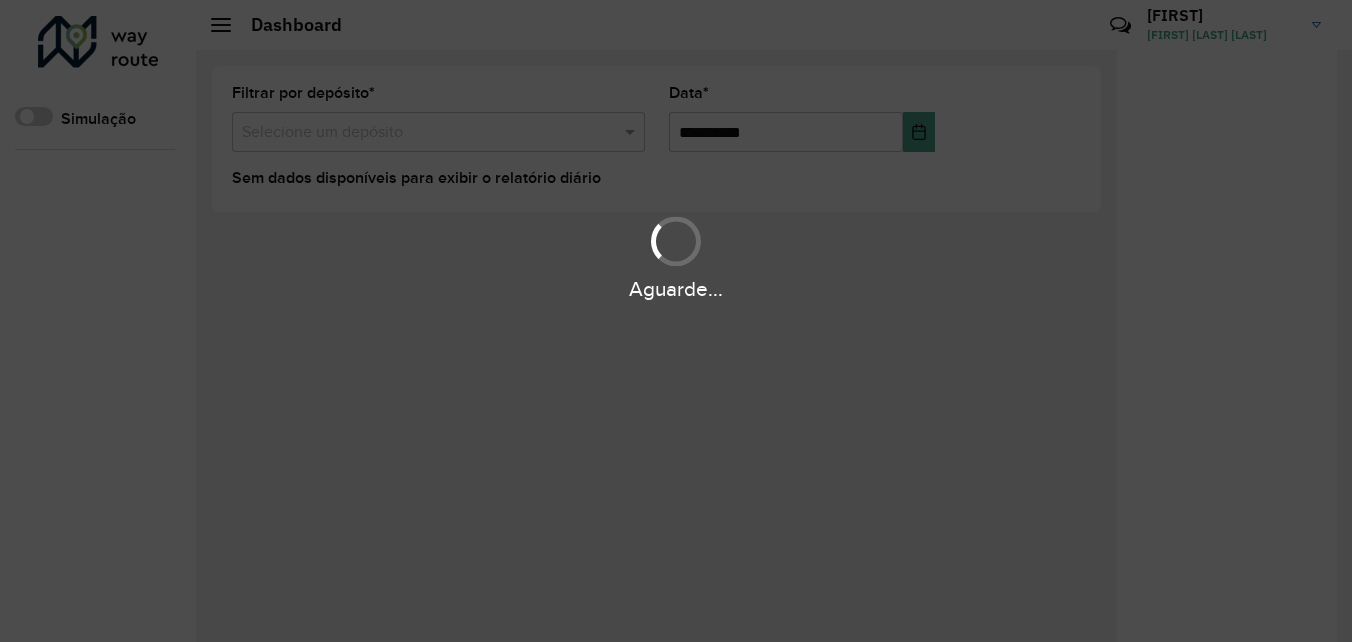 scroll, scrollTop: 0, scrollLeft: 0, axis: both 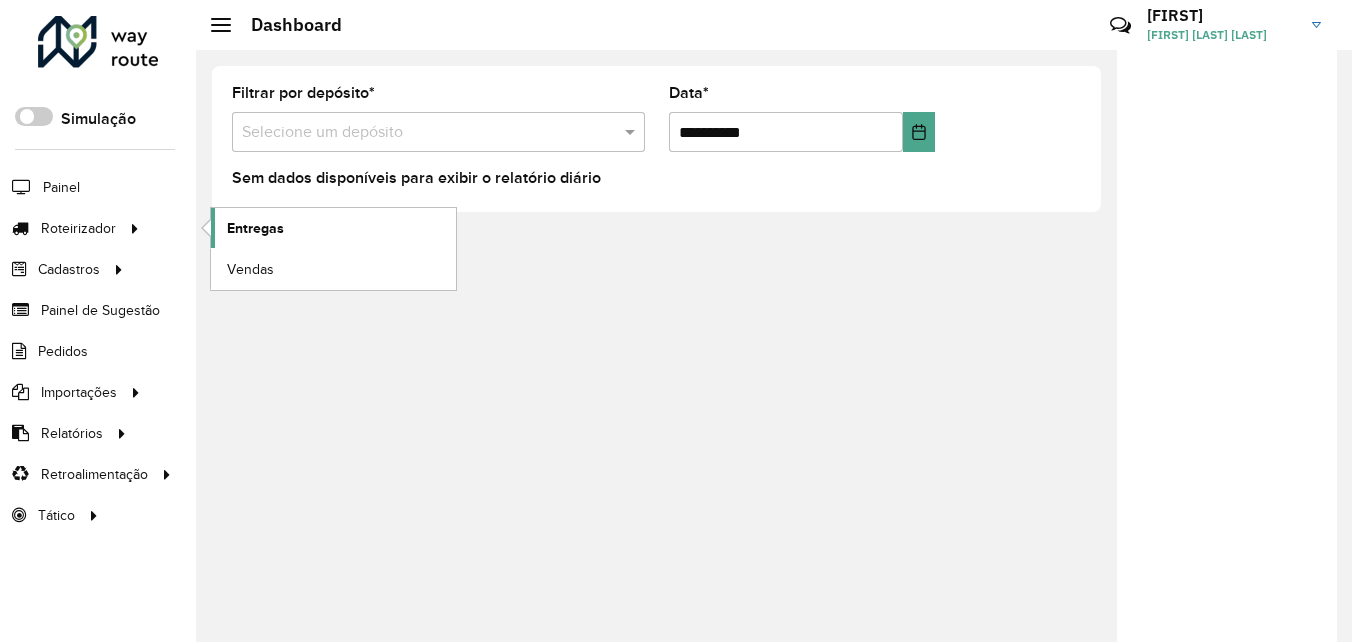 click on "Entregas" 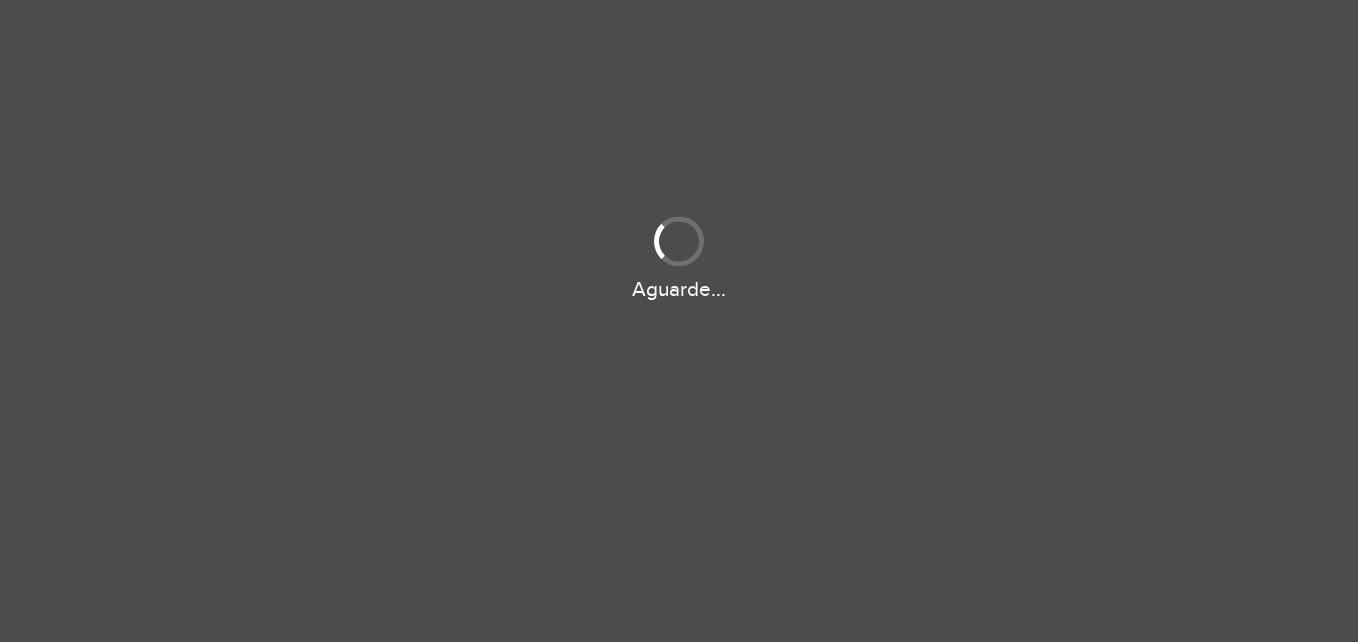 scroll, scrollTop: 0, scrollLeft: 0, axis: both 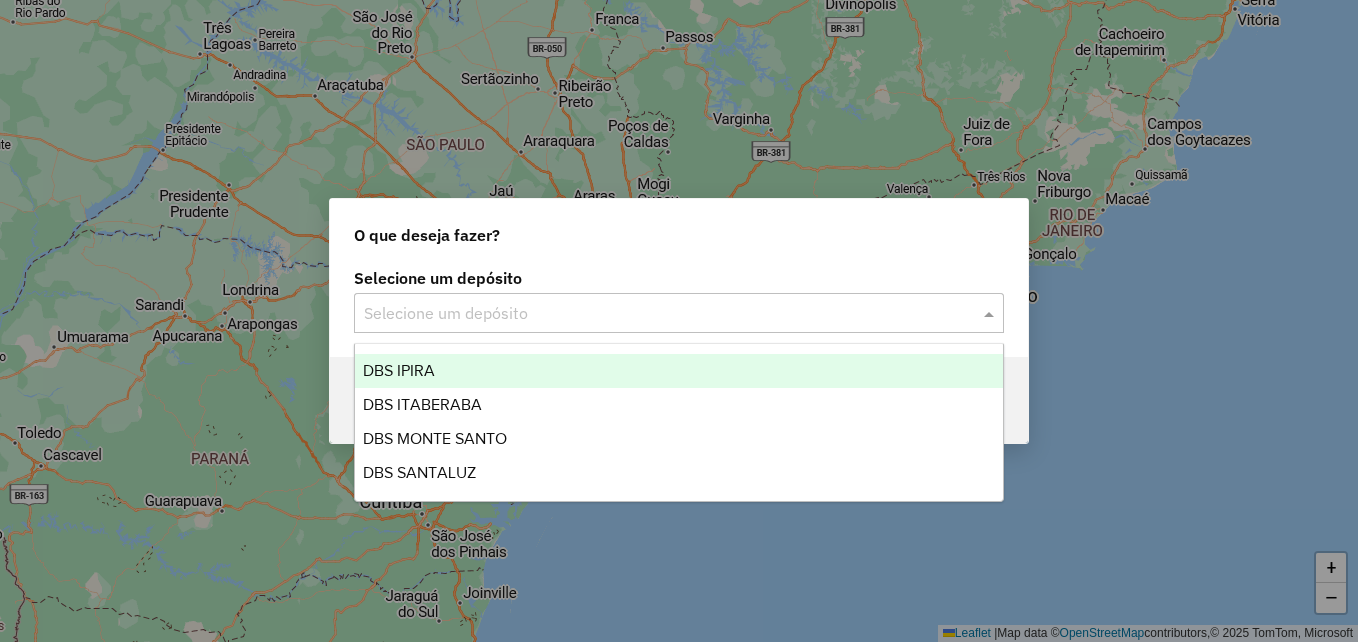 click 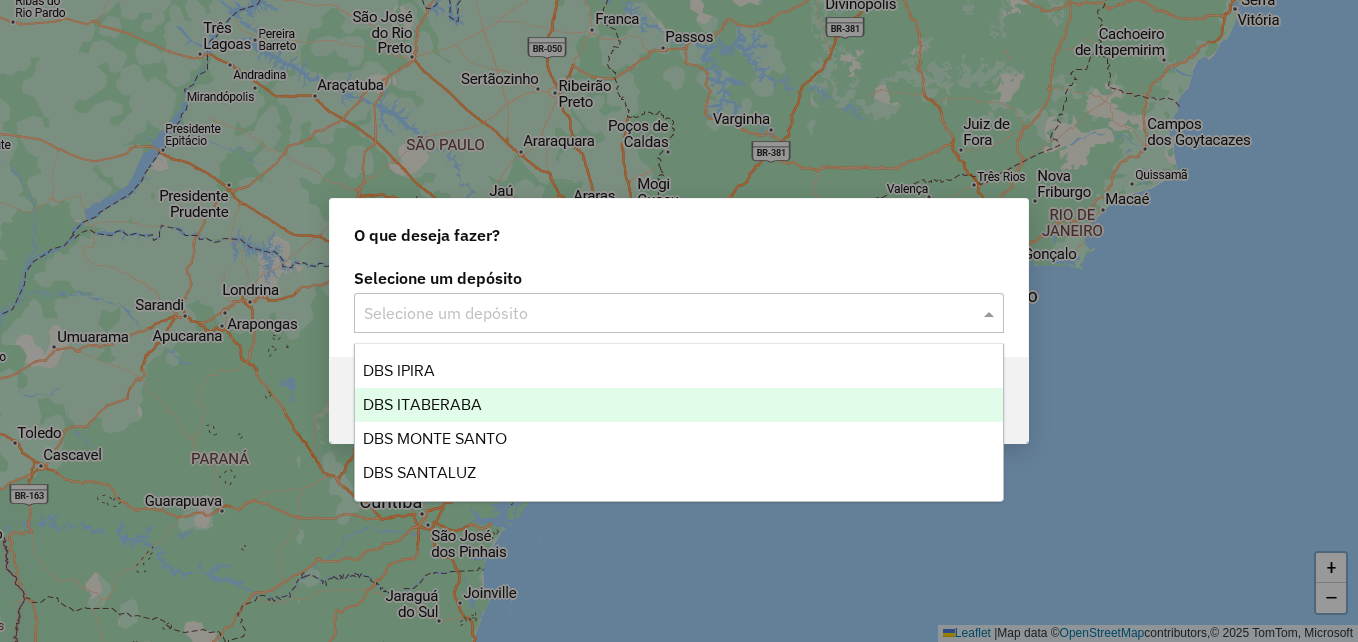 click on "DBS ITABERABA" at bounding box center [679, 405] 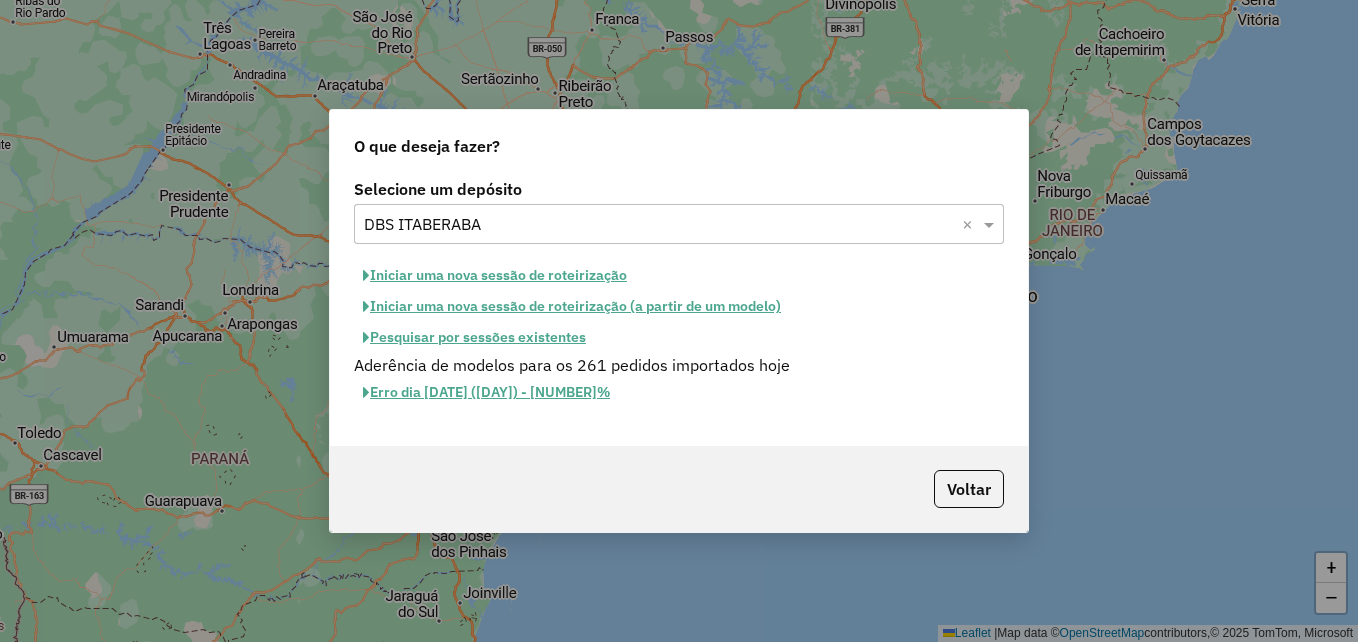 click on "Iniciar uma nova sessão de roteirização" 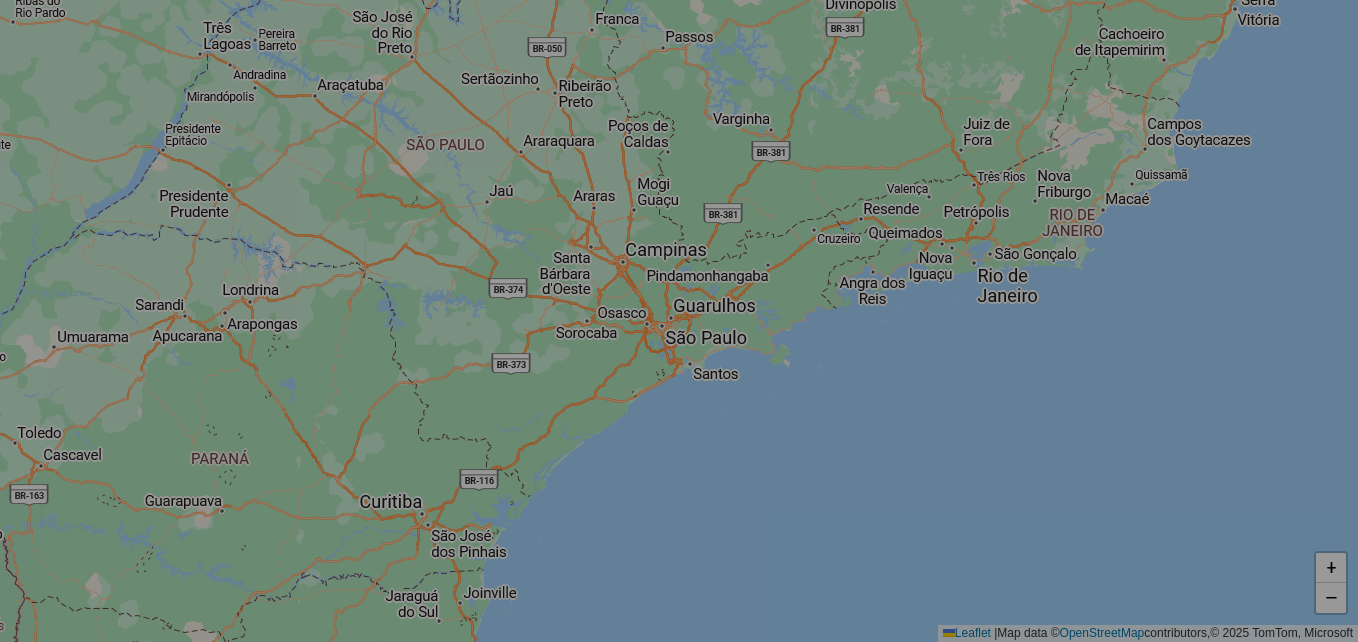 select on "*" 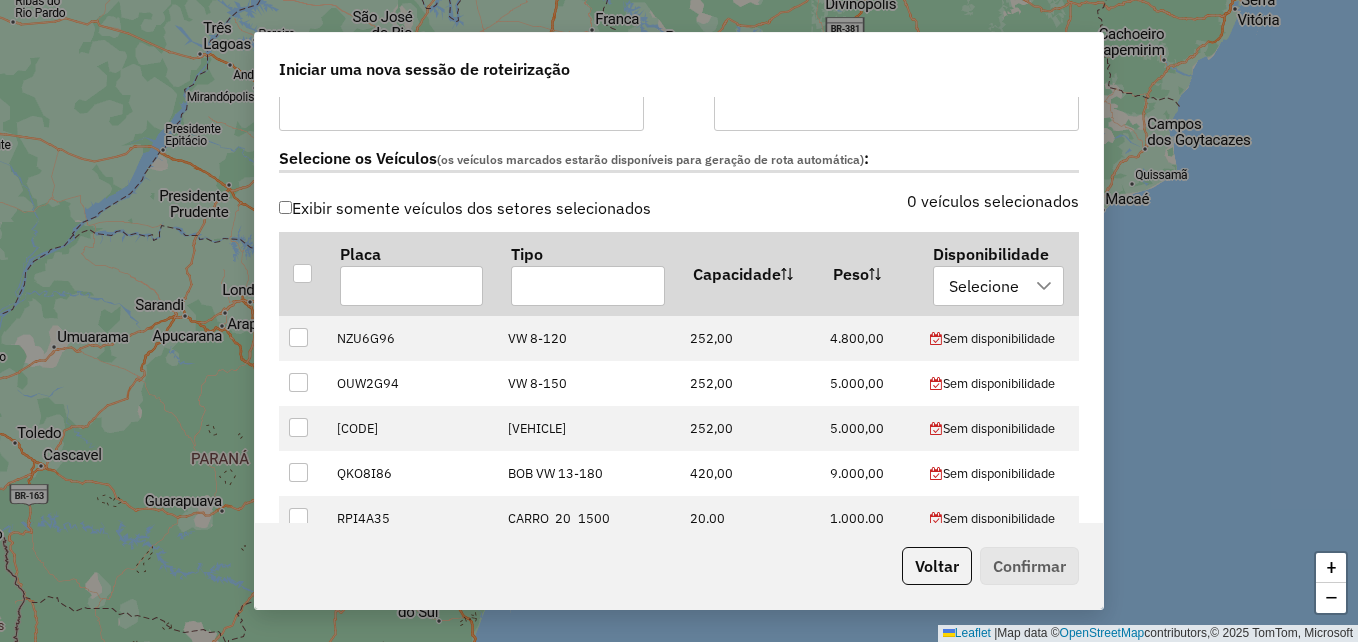 scroll, scrollTop: 600, scrollLeft: 0, axis: vertical 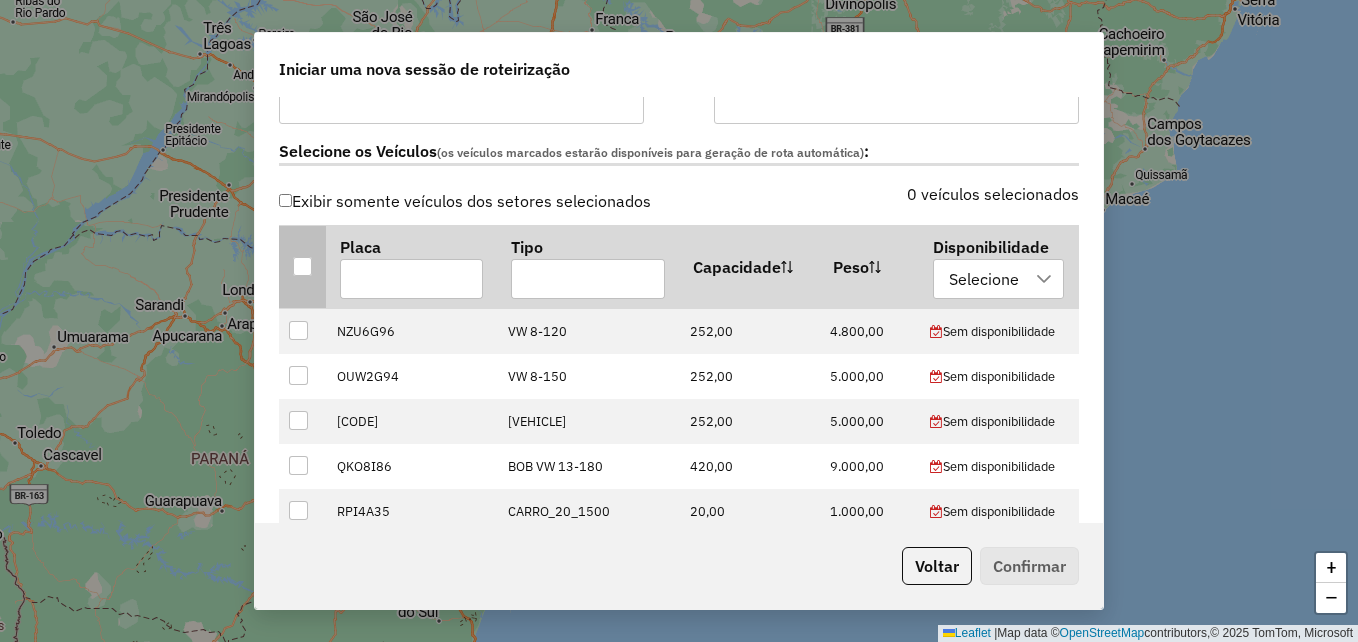 click at bounding box center (302, 266) 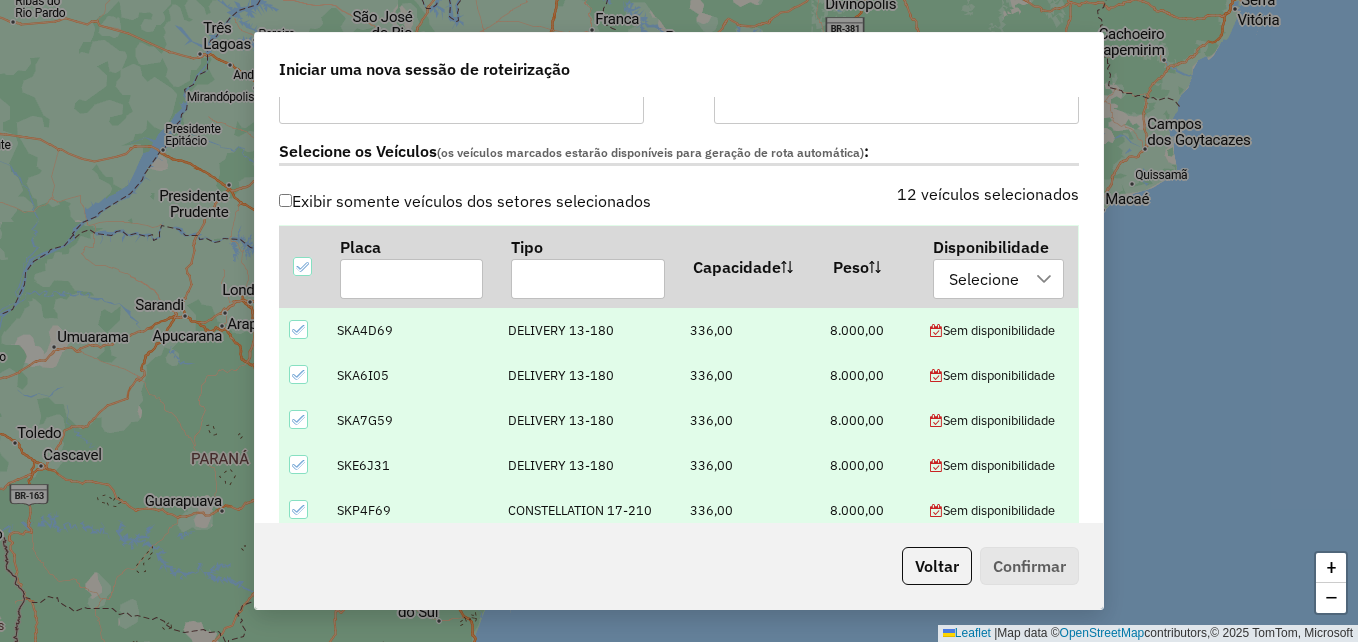 scroll, scrollTop: 324, scrollLeft: 0, axis: vertical 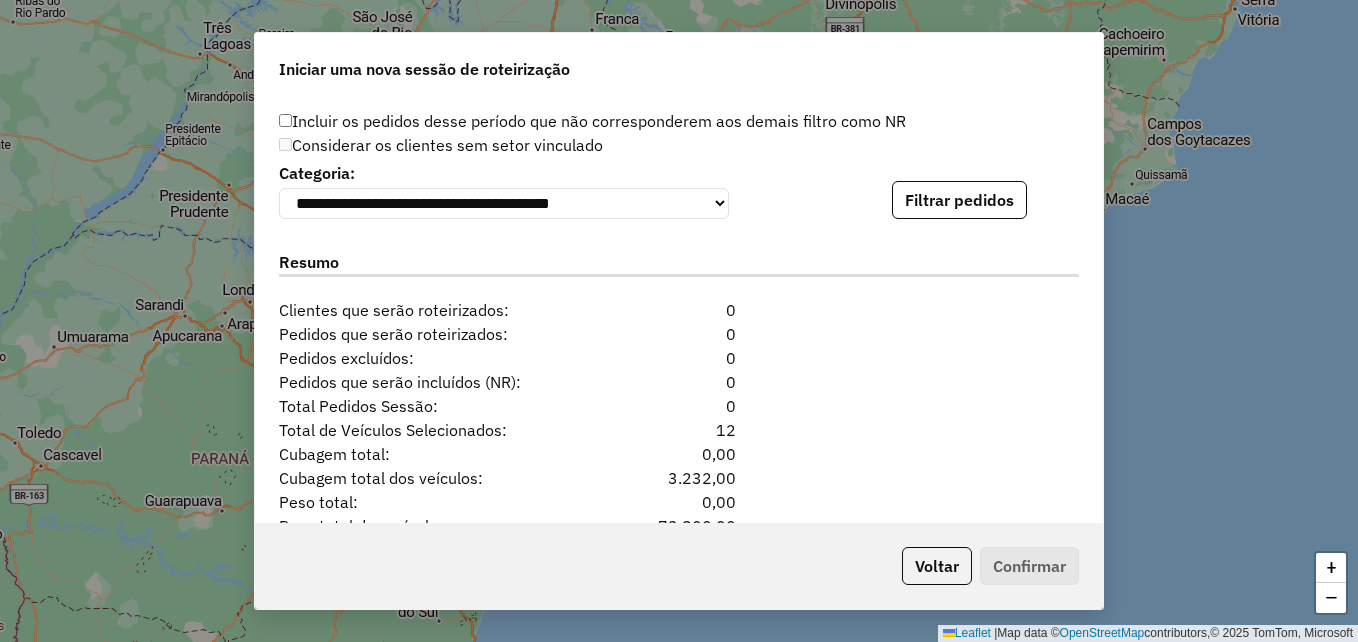 click on "**********" 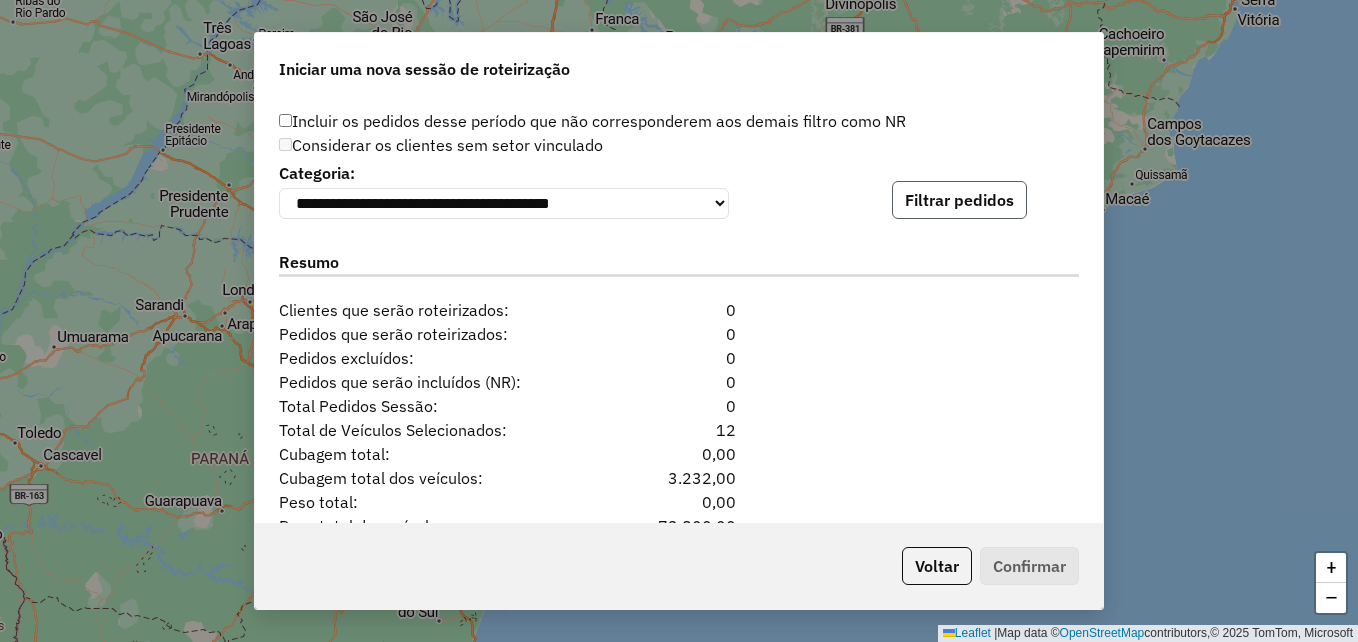 click on "Filtrar pedidos" 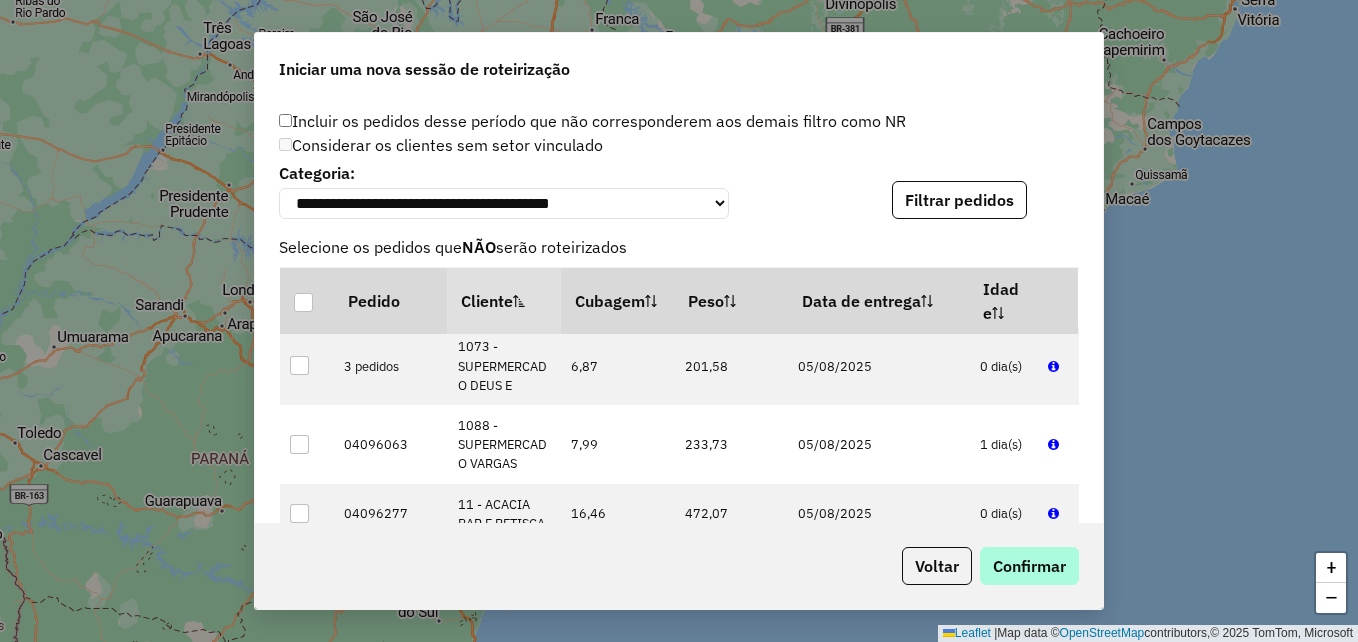 scroll, scrollTop: 600, scrollLeft: 0, axis: vertical 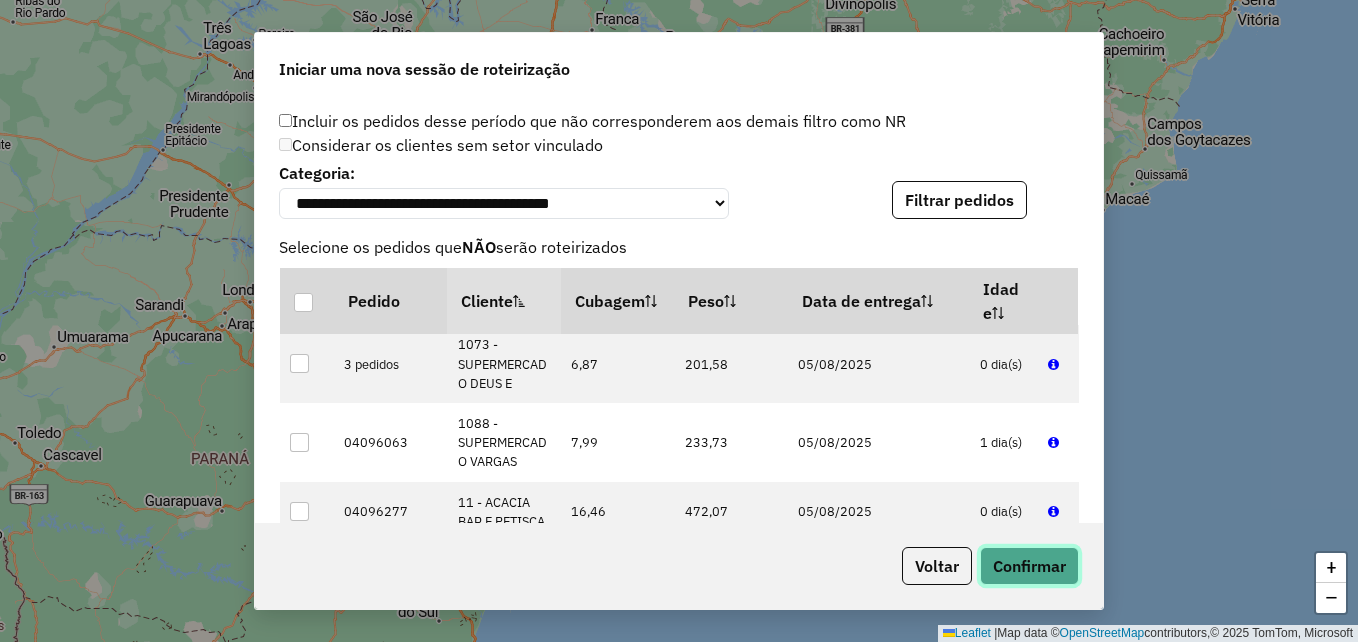 click on "Confirmar" 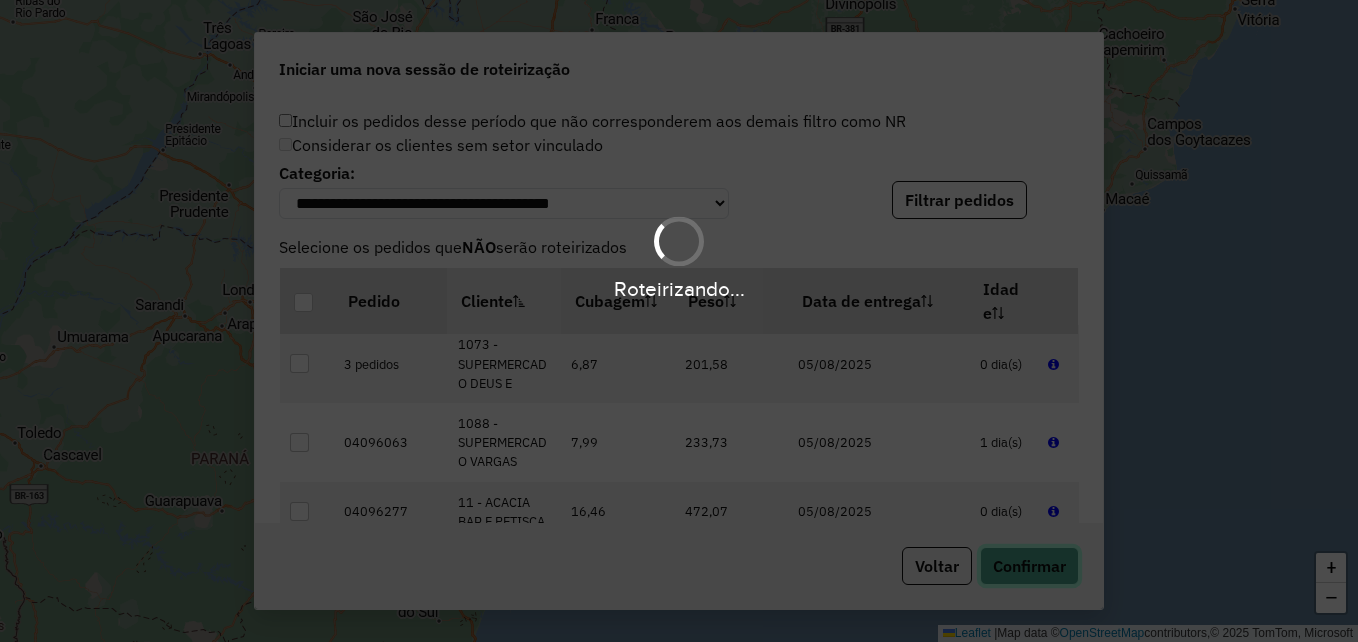 type 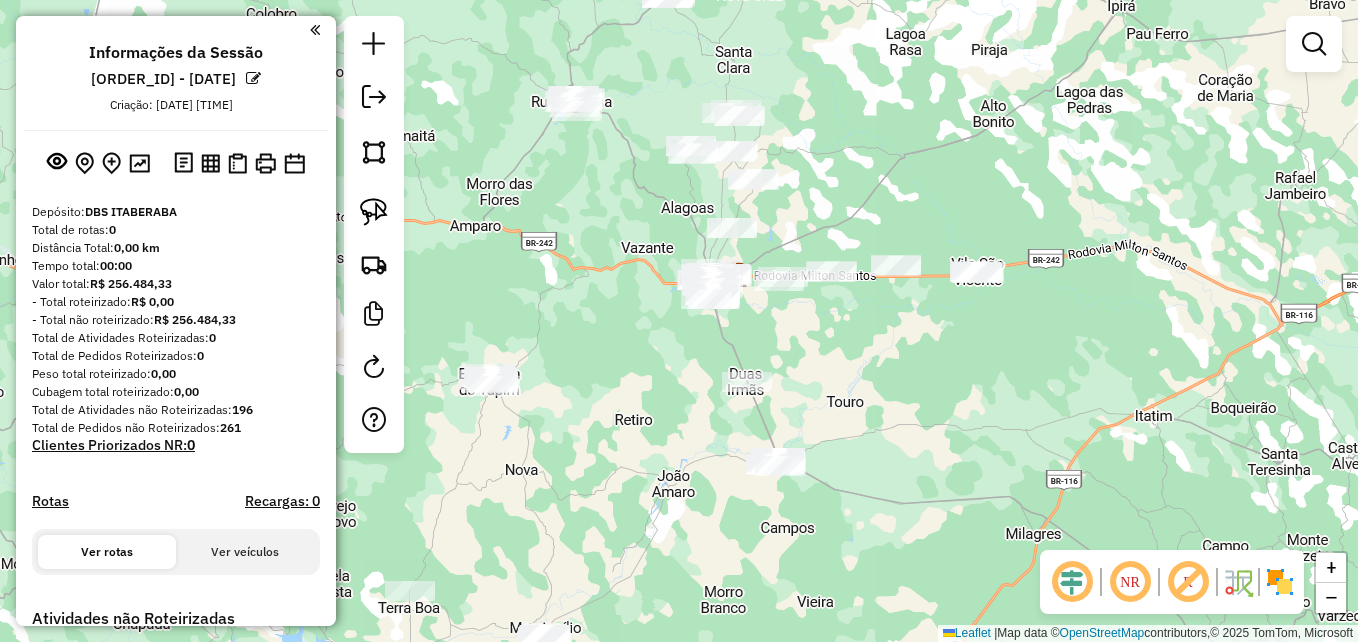 drag, startPoint x: 616, startPoint y: 469, endPoint x: 710, endPoint y: 397, distance: 118.40608 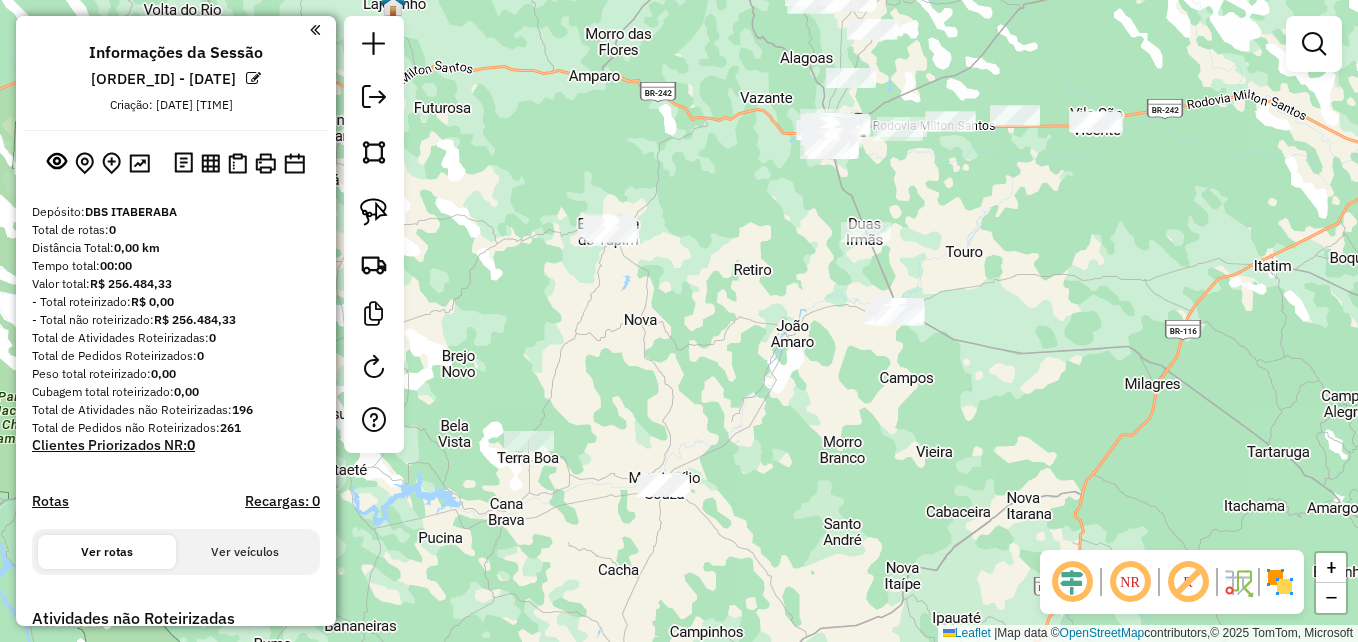 drag, startPoint x: 683, startPoint y: 457, endPoint x: 741, endPoint y: 352, distance: 119.954155 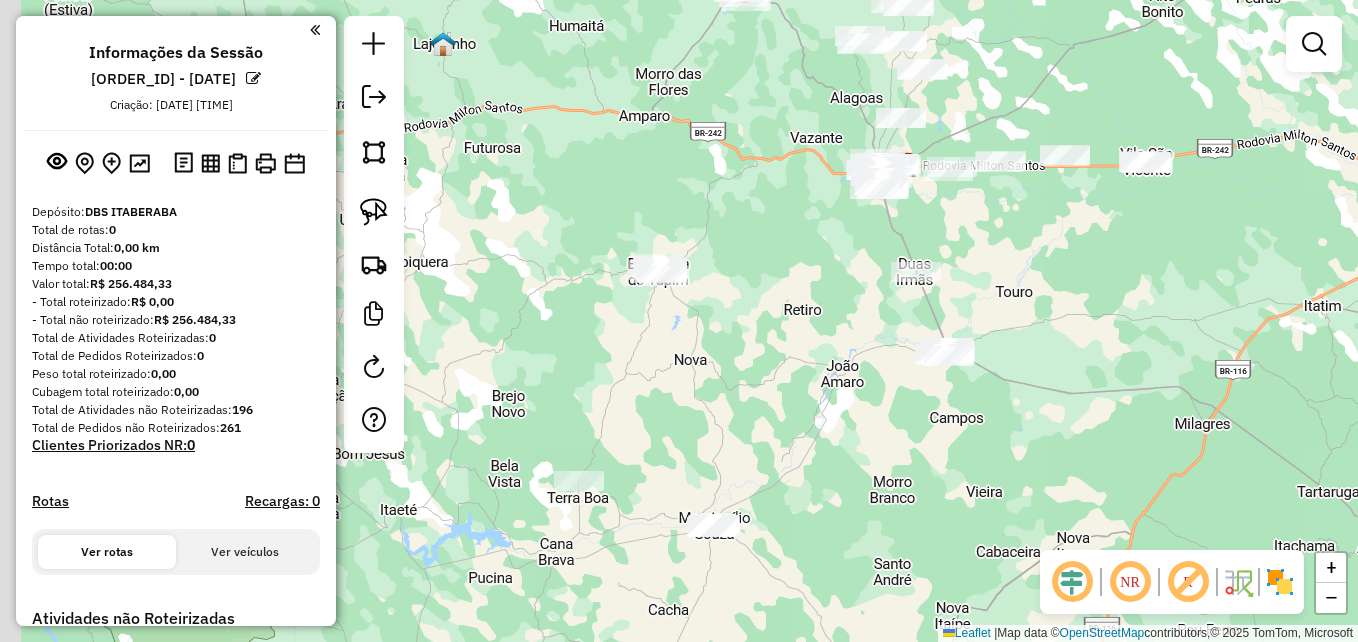 drag, startPoint x: 695, startPoint y: 408, endPoint x: 731, endPoint y: 444, distance: 50.91169 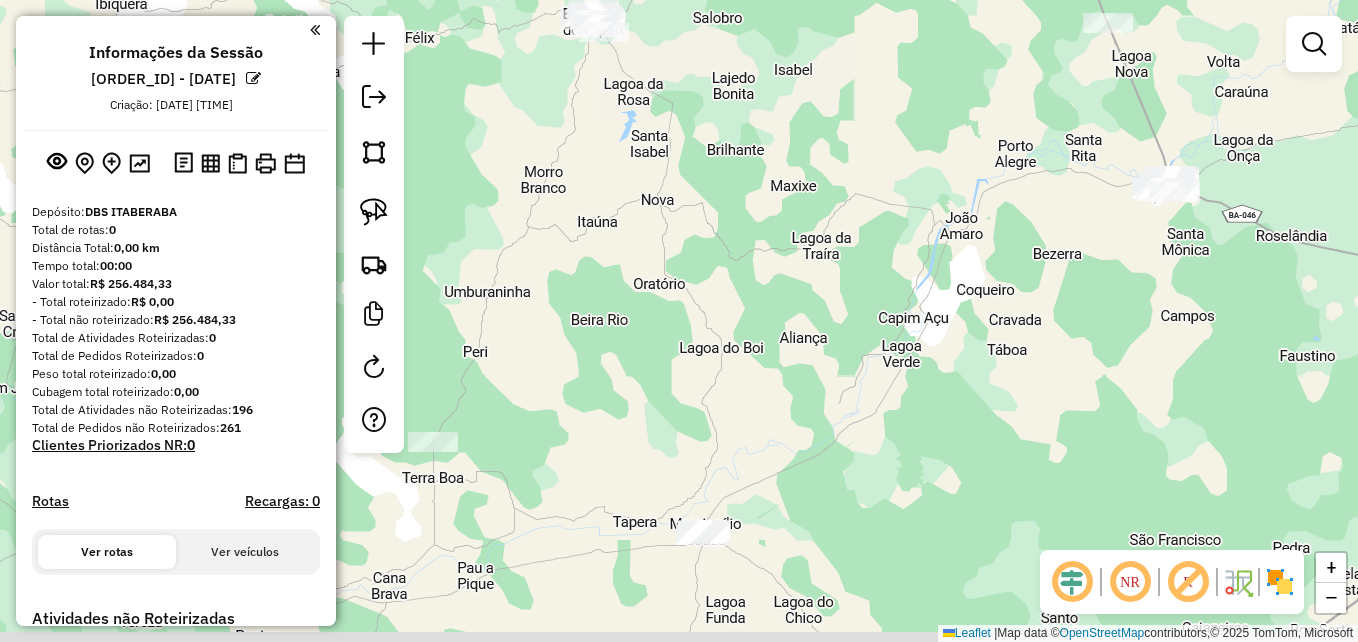 drag, startPoint x: 700, startPoint y: 392, endPoint x: 739, endPoint y: 299, distance: 100.84642 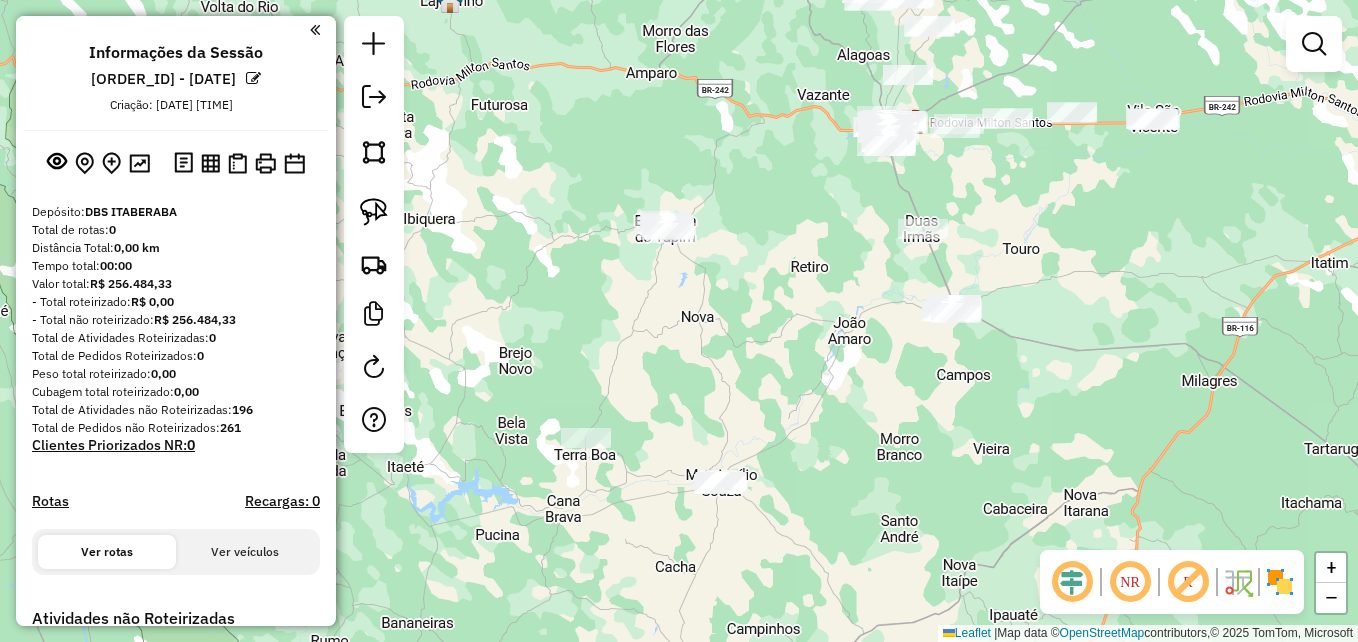 drag, startPoint x: 906, startPoint y: 392, endPoint x: 884, endPoint y: 467, distance: 78.160095 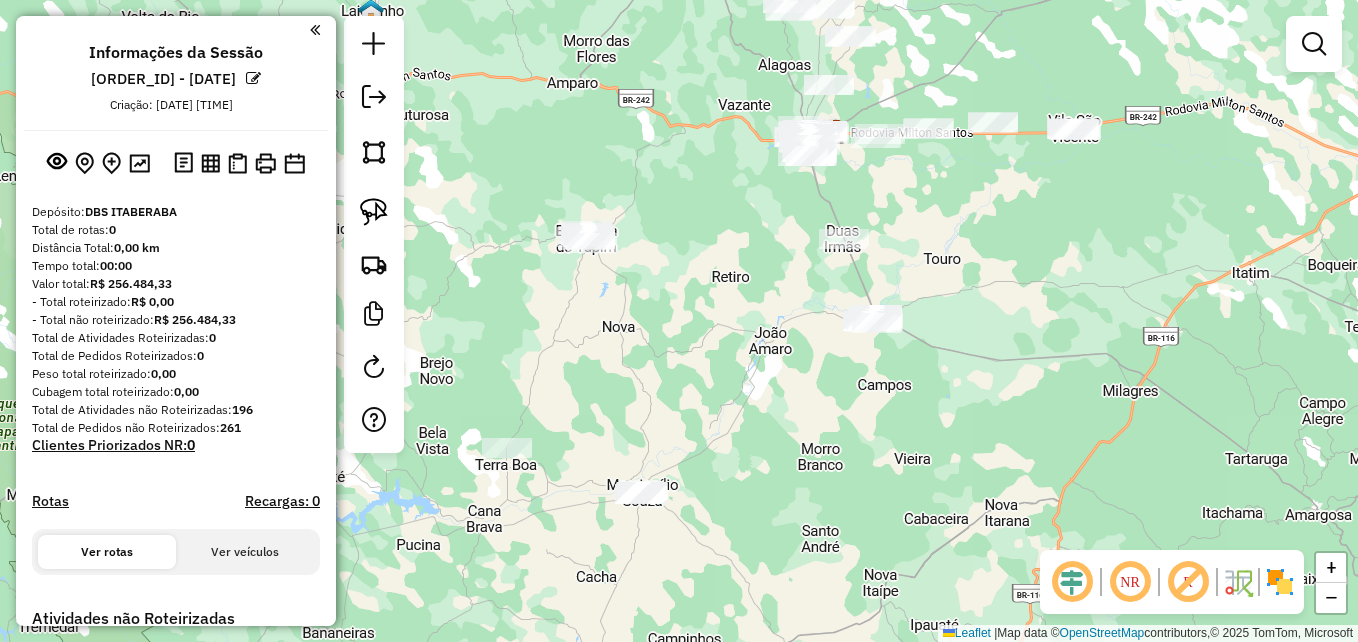 drag, startPoint x: 918, startPoint y: 427, endPoint x: 856, endPoint y: 424, distance: 62.072536 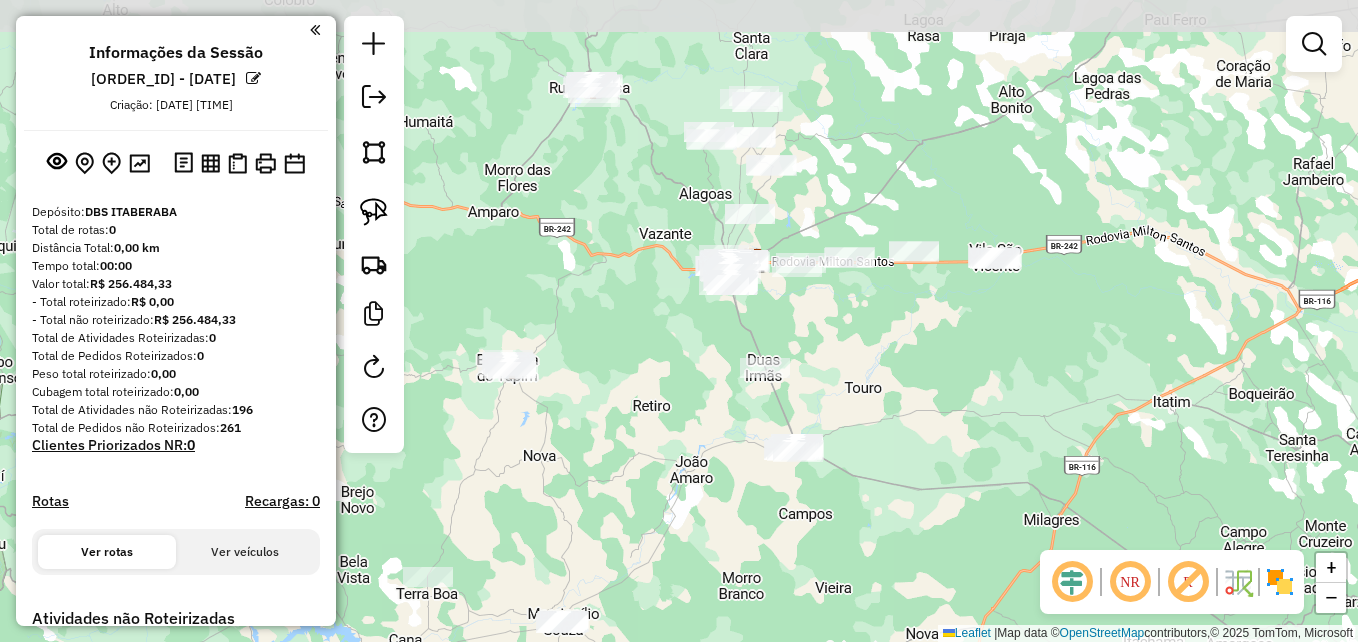 drag, startPoint x: 868, startPoint y: 408, endPoint x: 789, endPoint y: 537, distance: 151.26797 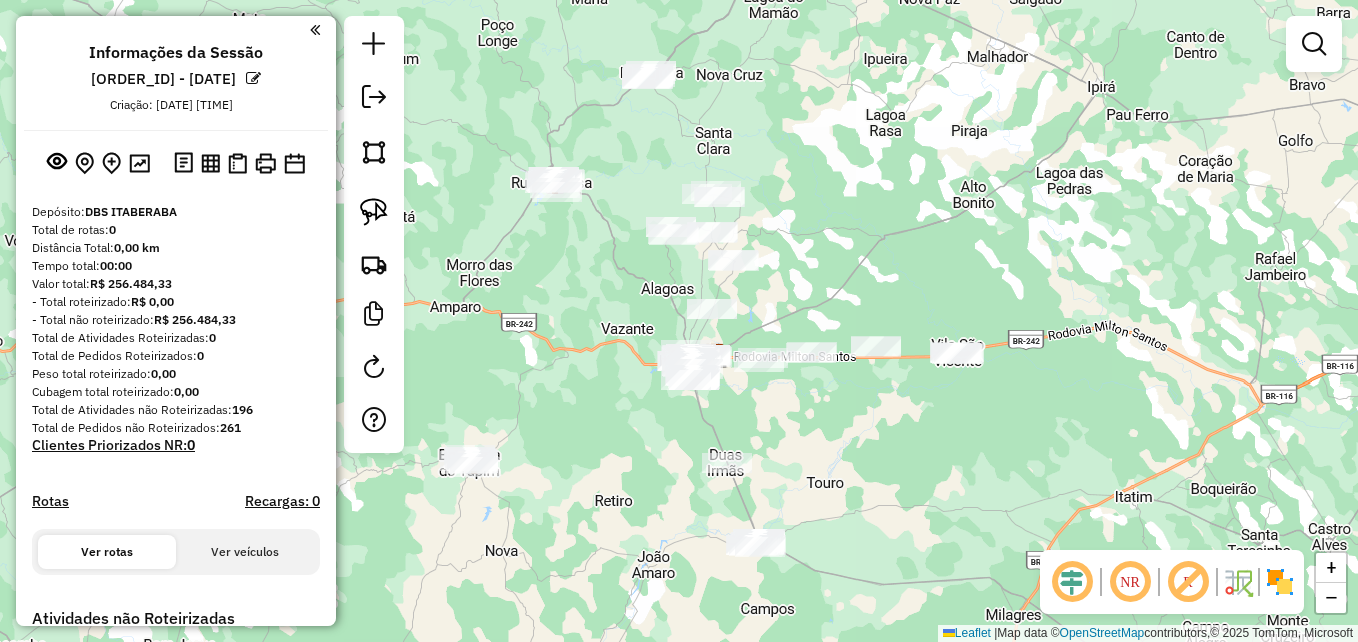 drag, startPoint x: 866, startPoint y: 452, endPoint x: 829, endPoint y: 533, distance: 89.050545 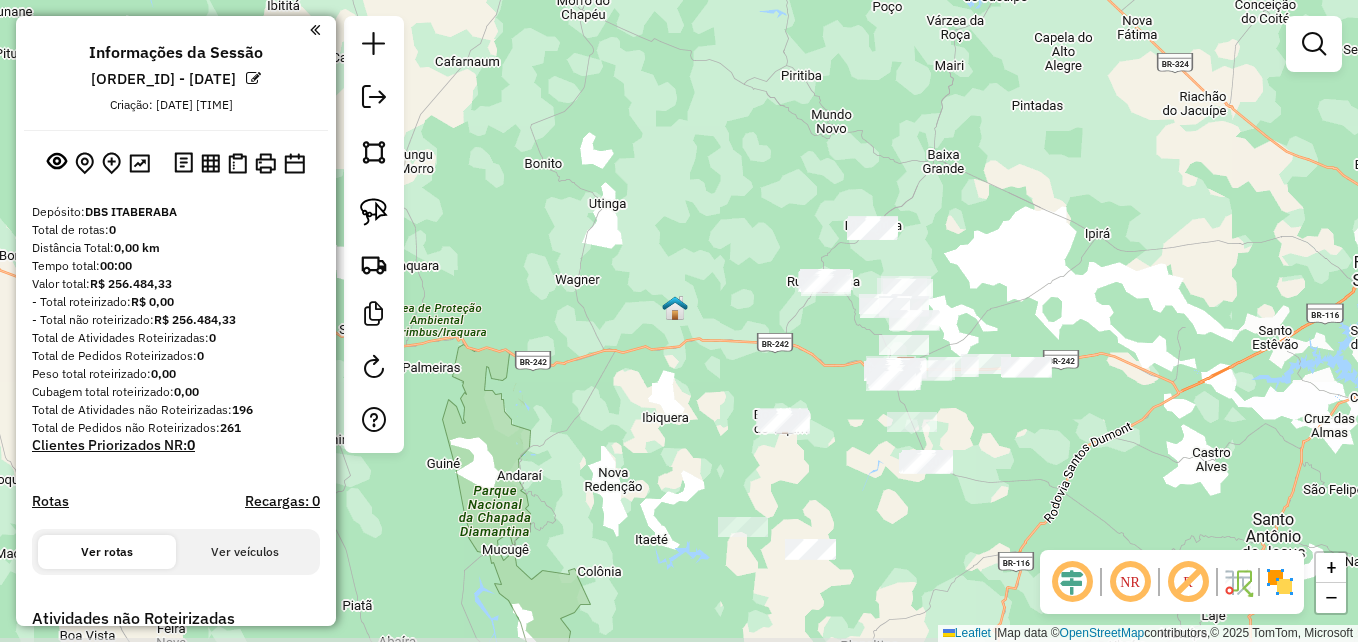 drag, startPoint x: 875, startPoint y: 477, endPoint x: 992, endPoint y: 445, distance: 121.29716 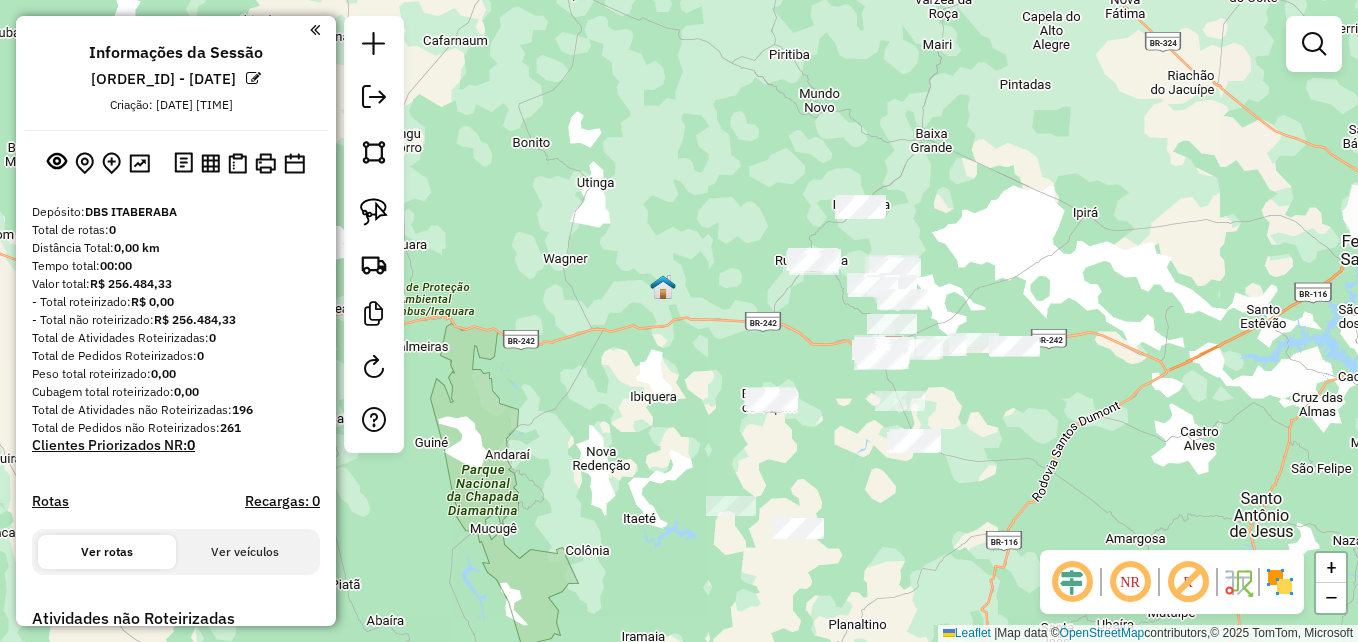 drag, startPoint x: 1026, startPoint y: 413, endPoint x: 983, endPoint y: 484, distance: 83.00603 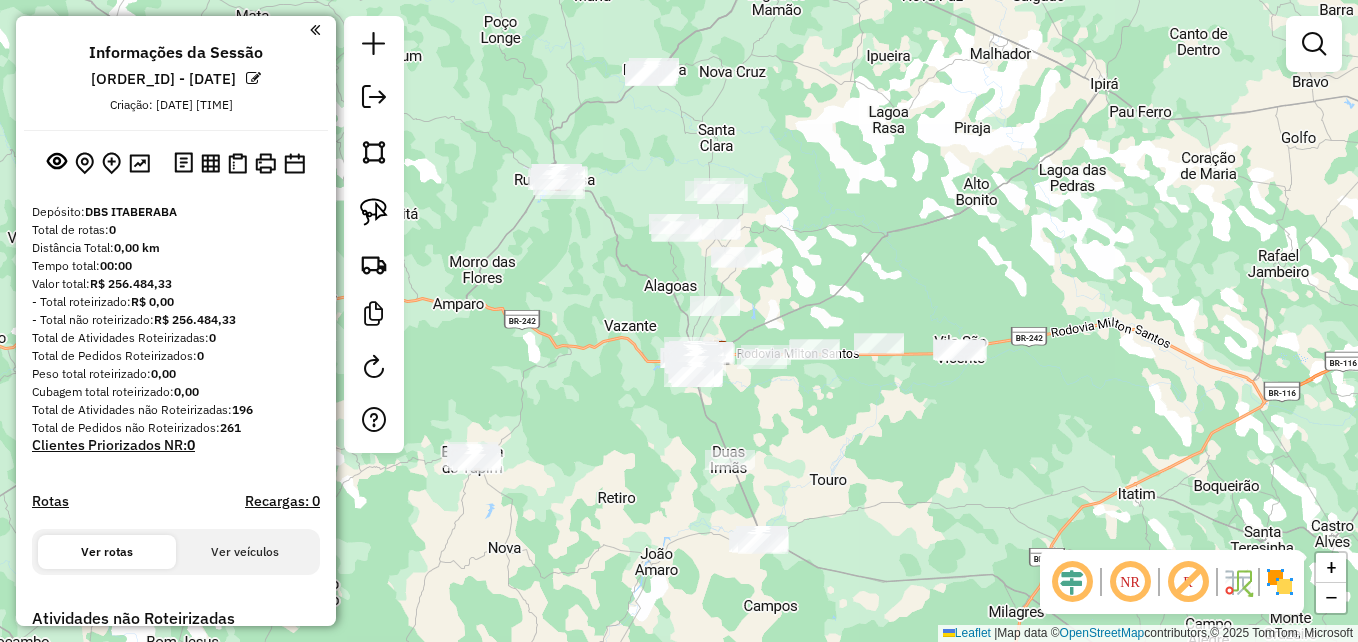 drag, startPoint x: 920, startPoint y: 425, endPoint x: 905, endPoint y: 510, distance: 86.313385 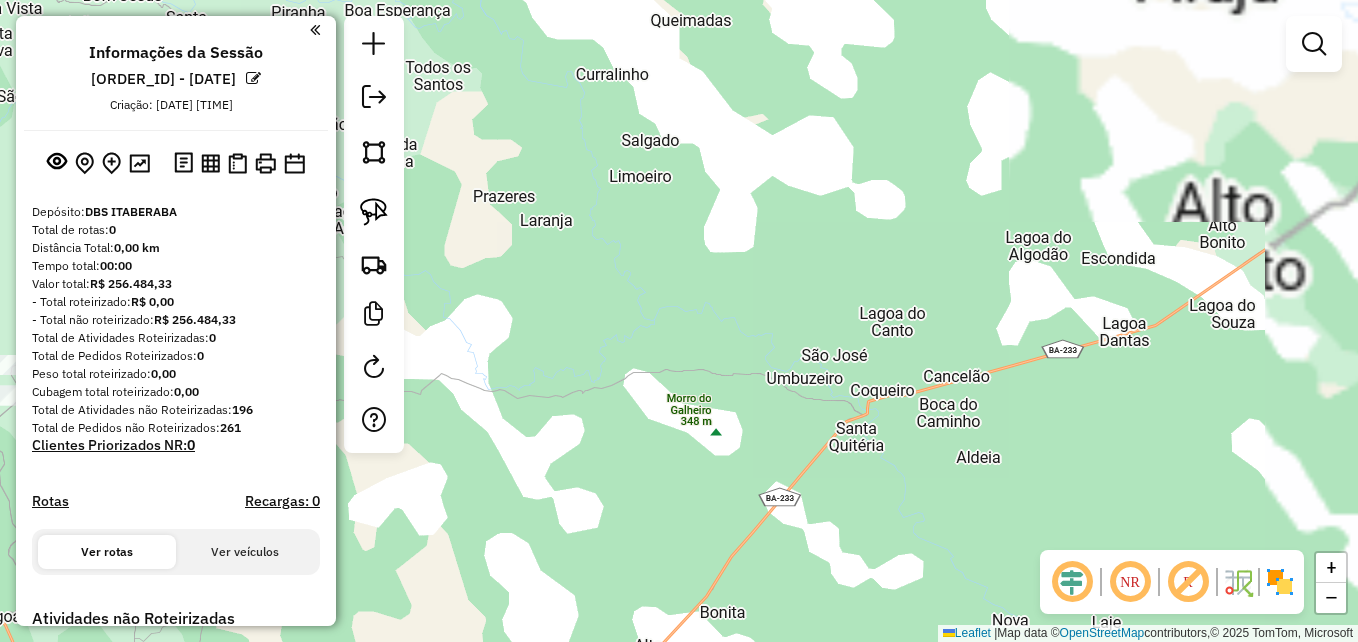 drag, startPoint x: 835, startPoint y: 193, endPoint x: 970, endPoint y: 392, distance: 240.47037 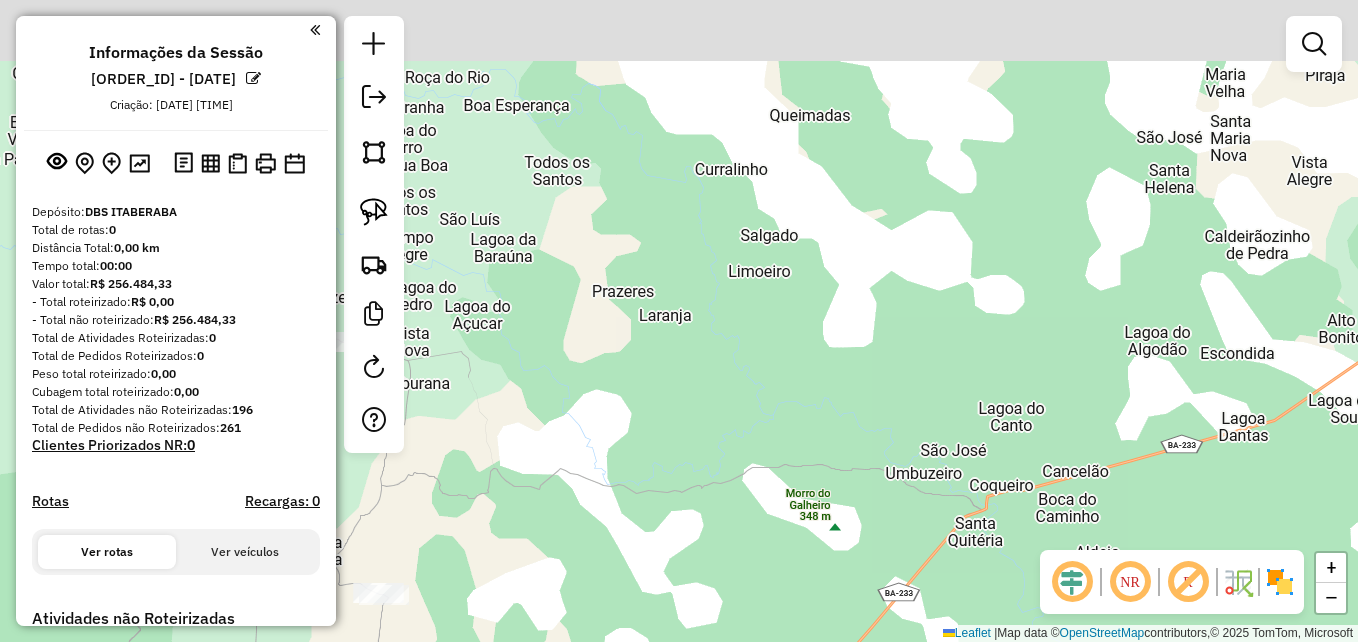 drag, startPoint x: 746, startPoint y: 376, endPoint x: 933, endPoint y: 412, distance: 190.43372 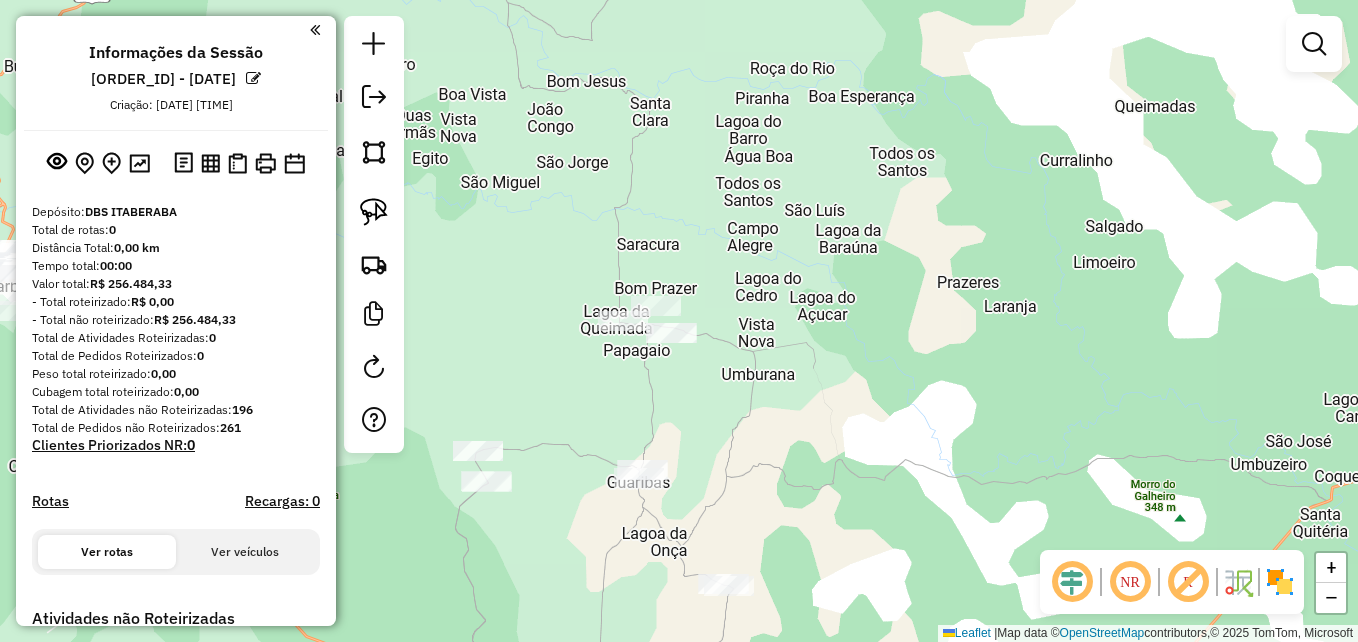 drag, startPoint x: 646, startPoint y: 368, endPoint x: 804, endPoint y: 319, distance: 165.42369 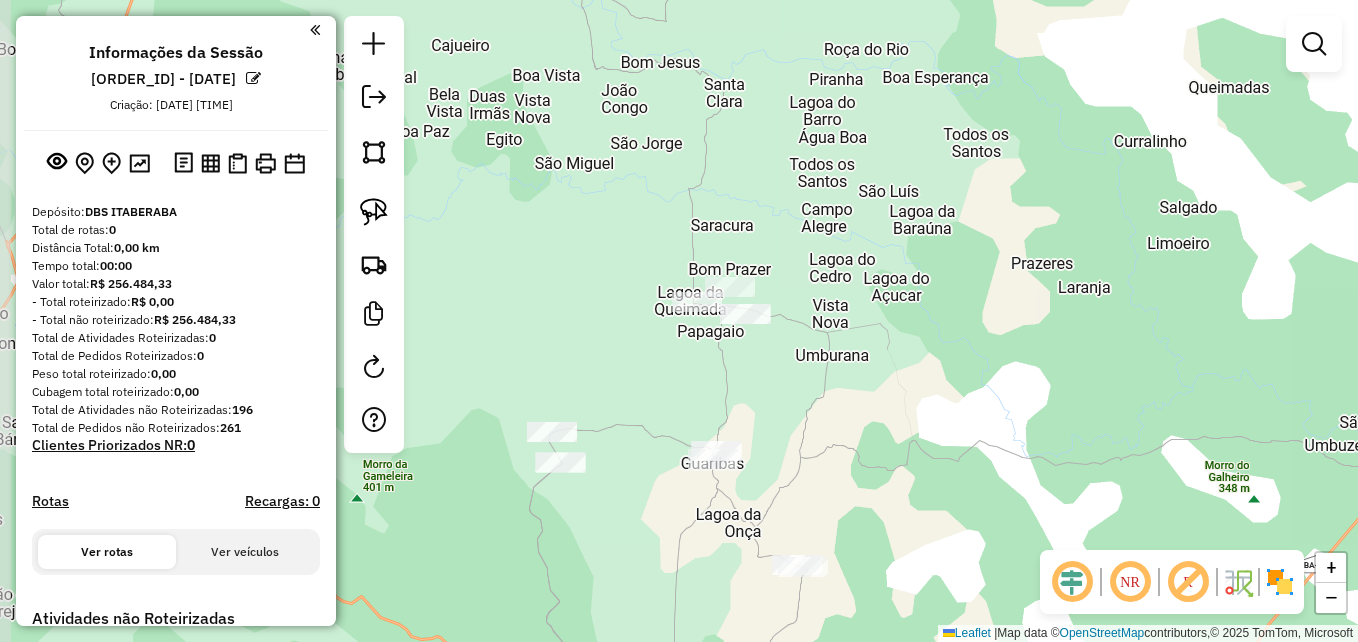 drag, startPoint x: 798, startPoint y: 380, endPoint x: 873, endPoint y: 360, distance: 77.62087 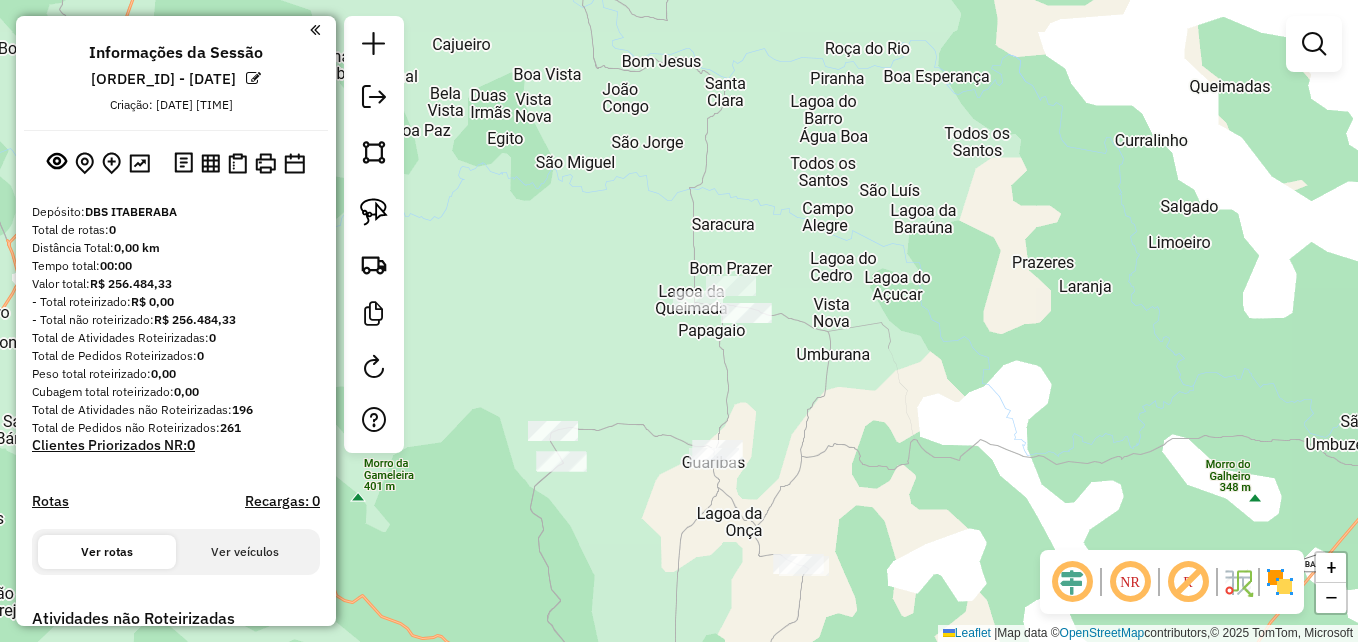 drag, startPoint x: 911, startPoint y: 454, endPoint x: 900, endPoint y: 317, distance: 137.4409 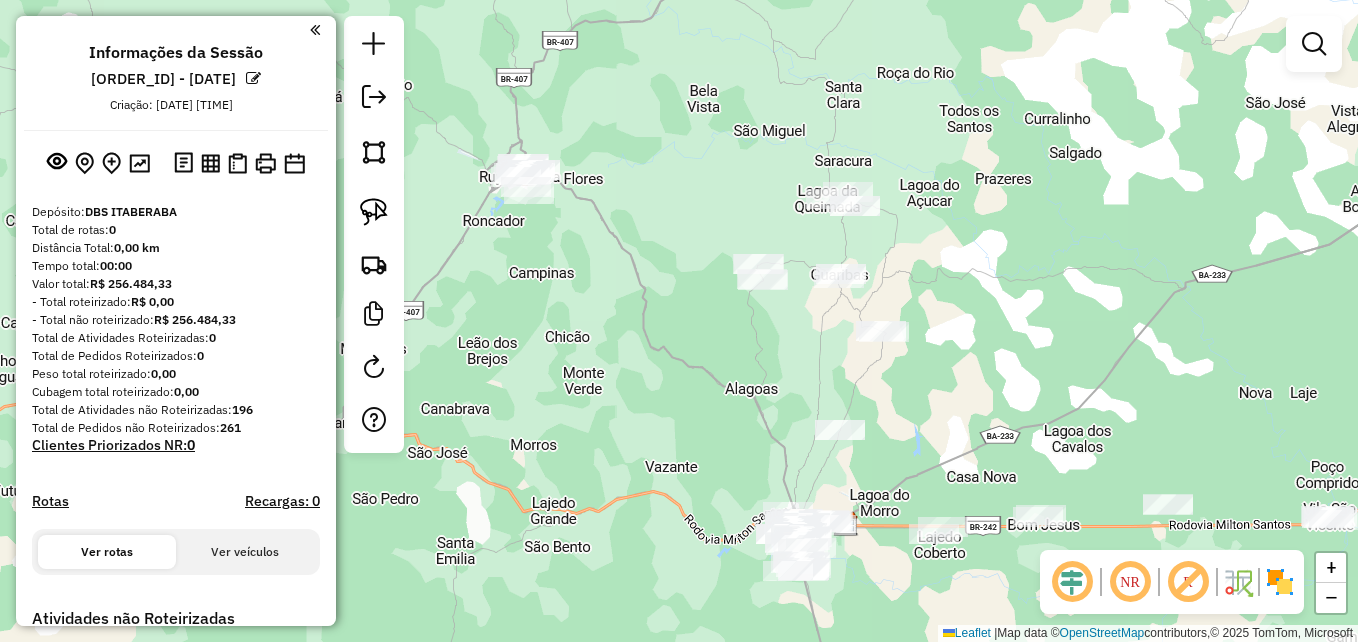 drag, startPoint x: 916, startPoint y: 398, endPoint x: 956, endPoint y: 354, distance: 59.464275 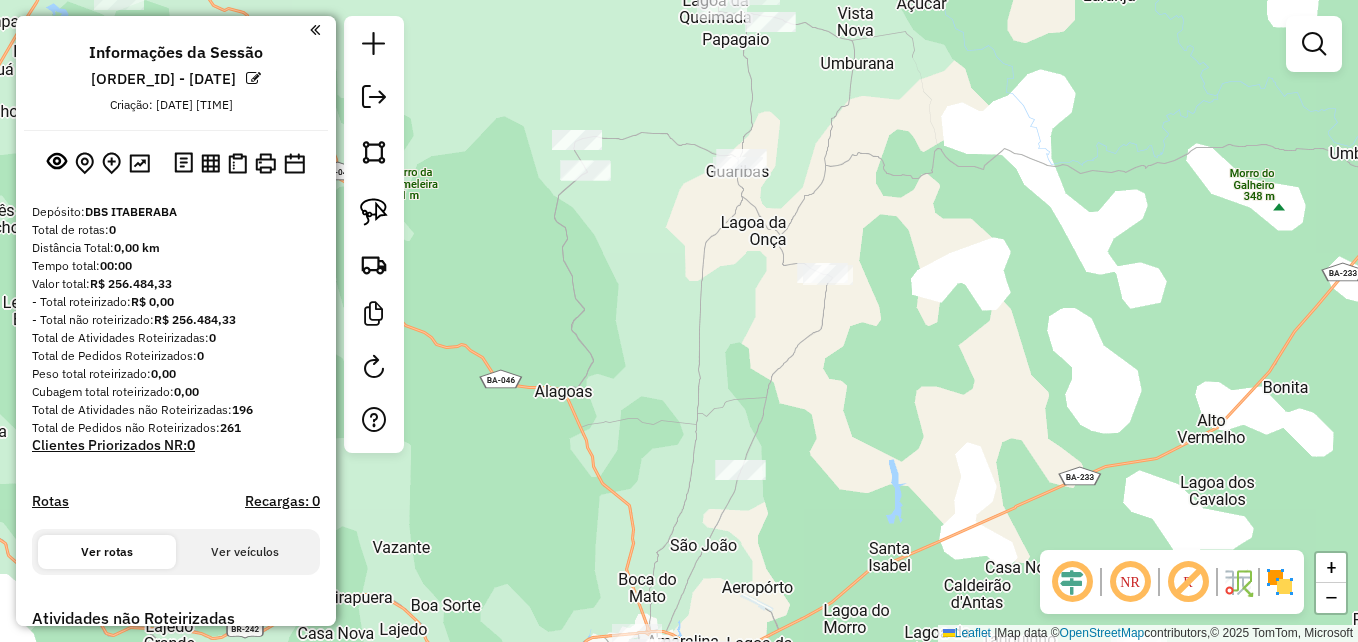 click on "Janela de atendimento Grade de atendimento Capacidade Transportadoras Veículos Cliente Pedidos  Rotas Selecione os dias de semana para filtrar as janelas de atendimento  Seg   Ter   Qua   Qui   Sex   Sáb   Dom  Informe o período da janela de atendimento: De: Até:  Filtrar exatamente a janela do cliente  Considerar janela de atendimento padrão  Selecione os dias de semana para filtrar as grades de atendimento  Seg   Ter   Qua   Qui   Sex   Sáb   Dom   Considerar clientes sem dia de atendimento cadastrado  Clientes fora do dia de atendimento selecionado Filtrar as atividades entre os valores definidos abaixo:  Peso mínimo:   Peso máximo:   Cubagem mínima:   Cubagem máxima:   De:   Até:  Filtrar as atividades entre o tempo de atendimento definido abaixo:  De:   Até:   Considerar capacidade total dos clientes não roteirizados Transportadora: Selecione um ou mais itens Tipo de veículo: Selecione um ou mais itens Veículo: Selecione um ou mais itens Motorista: Selecione um ou mais itens Nome: Rótulo:" 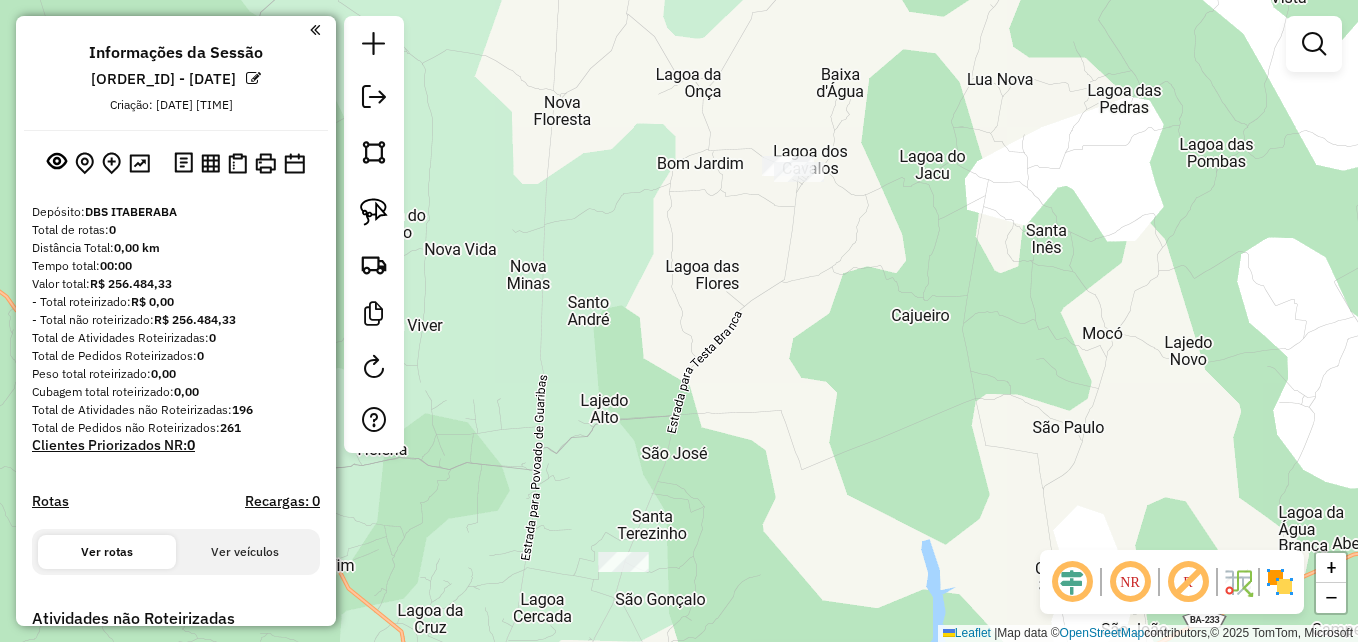 drag, startPoint x: 790, startPoint y: 449, endPoint x: 793, endPoint y: 478, distance: 29.15476 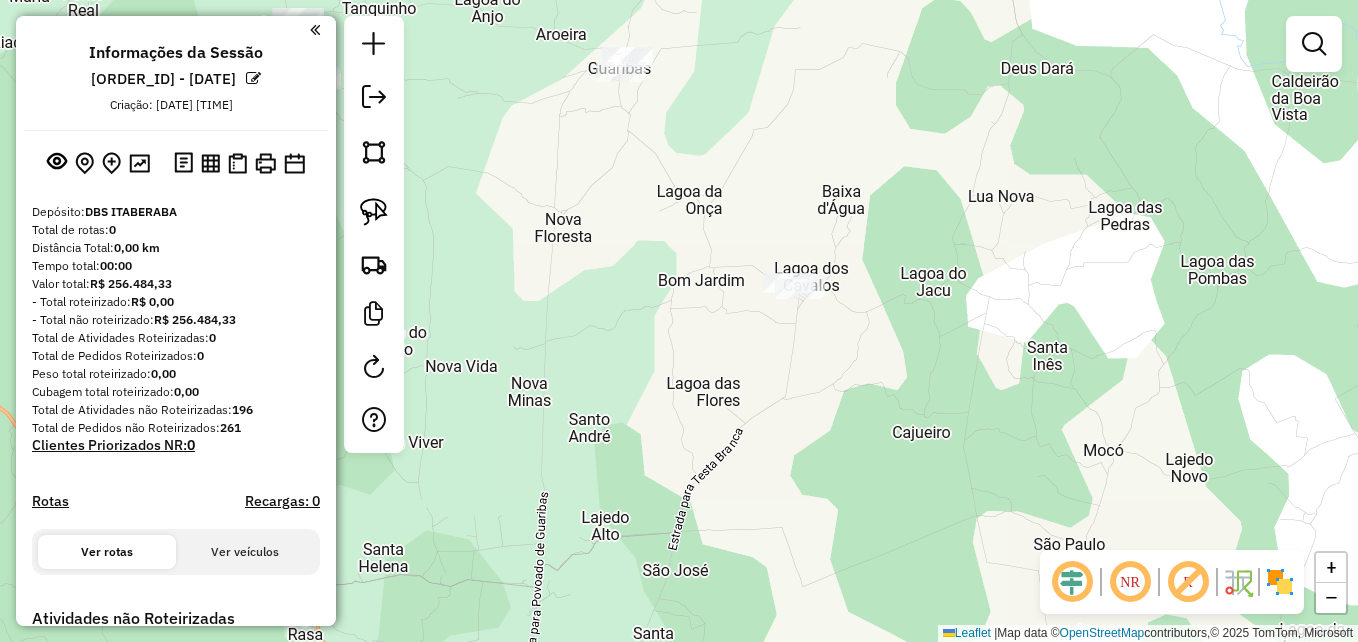 drag, startPoint x: 844, startPoint y: 310, endPoint x: 845, endPoint y: 423, distance: 113.004425 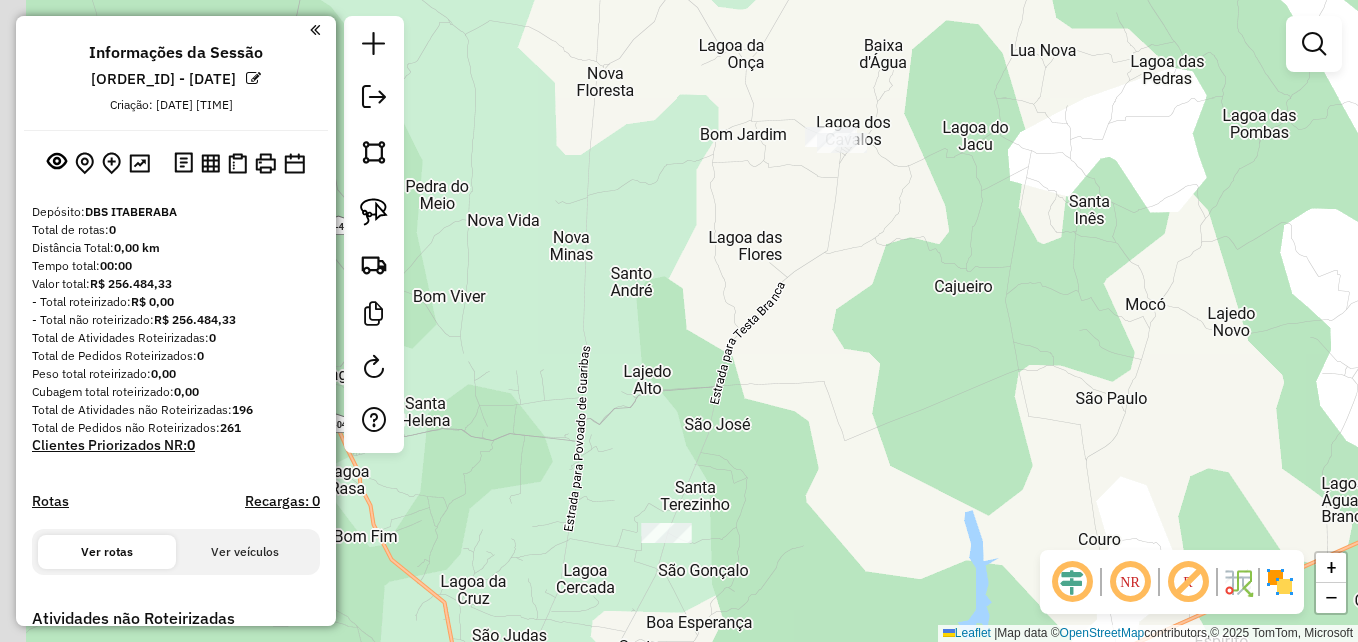 drag, startPoint x: 798, startPoint y: 479, endPoint x: 841, endPoint y: 328, distance: 157.00319 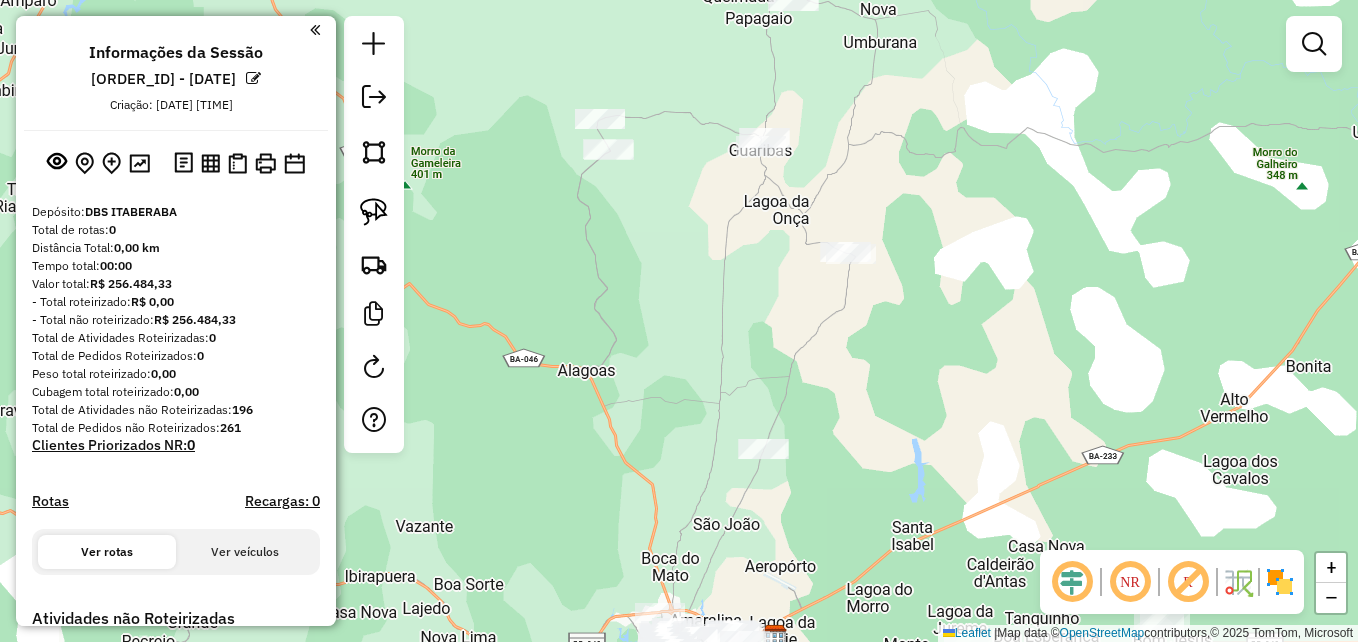 drag, startPoint x: 833, startPoint y: 385, endPoint x: 843, endPoint y: 409, distance: 26 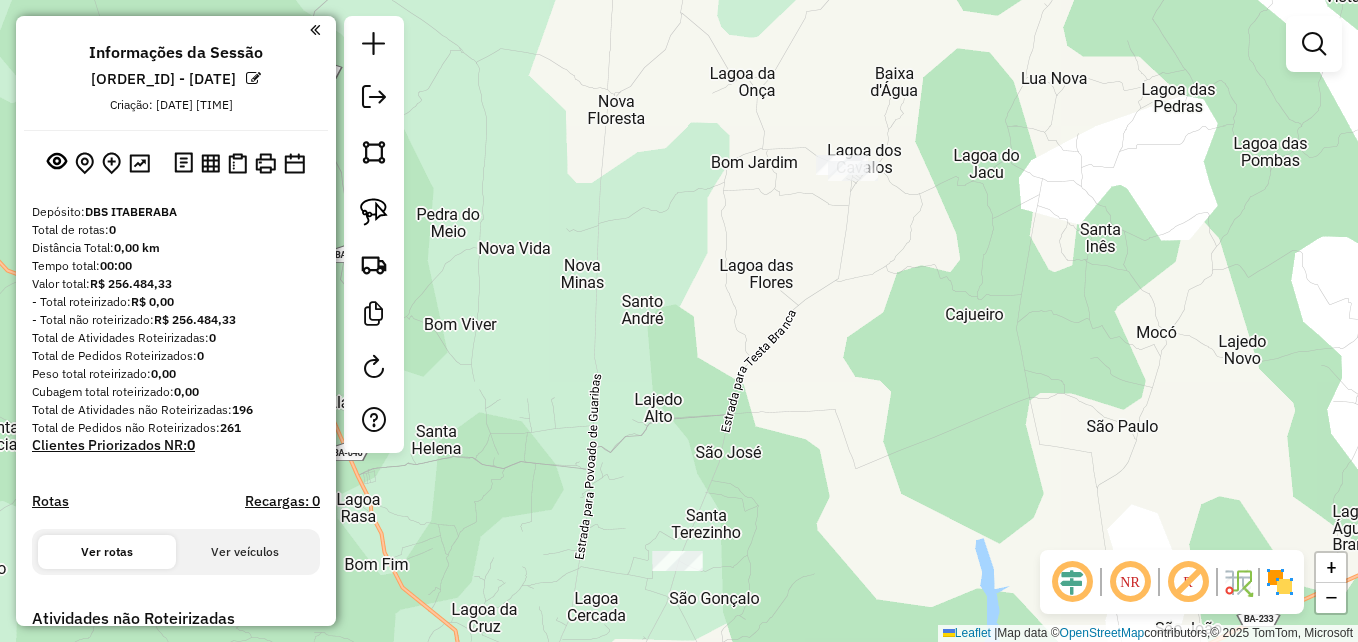 drag, startPoint x: 830, startPoint y: 326, endPoint x: 824, endPoint y: 389, distance: 63.28507 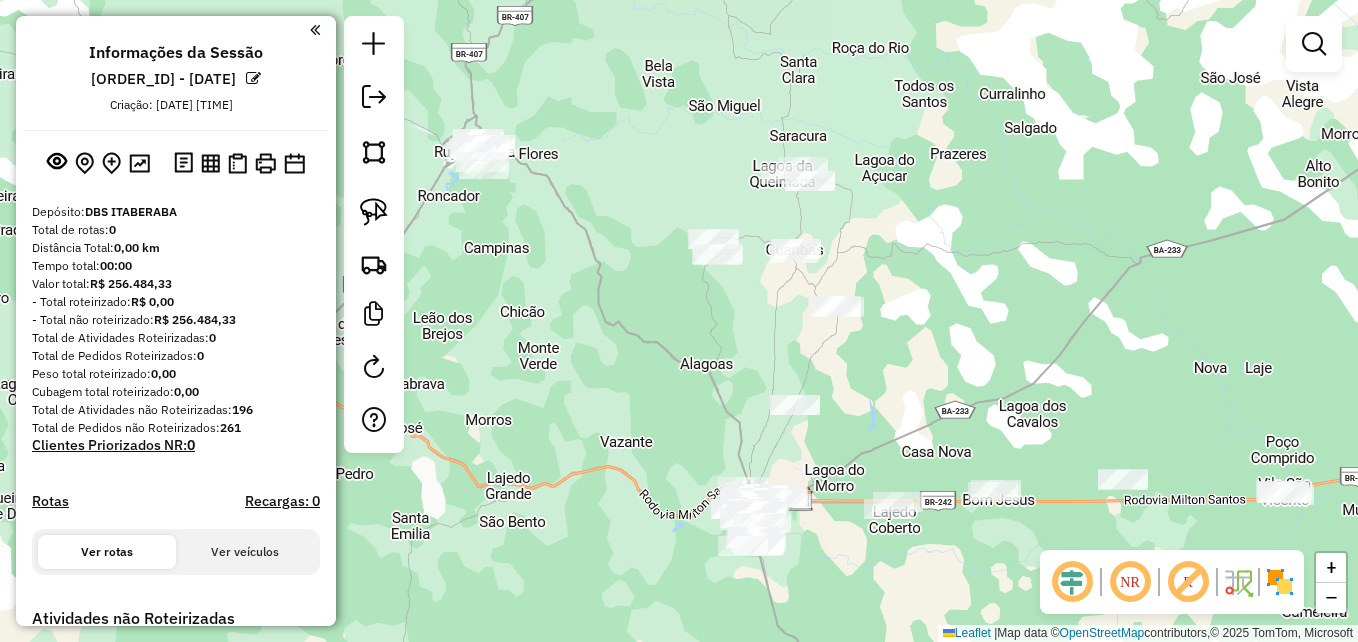 drag, startPoint x: 925, startPoint y: 240, endPoint x: 910, endPoint y: 295, distance: 57.00877 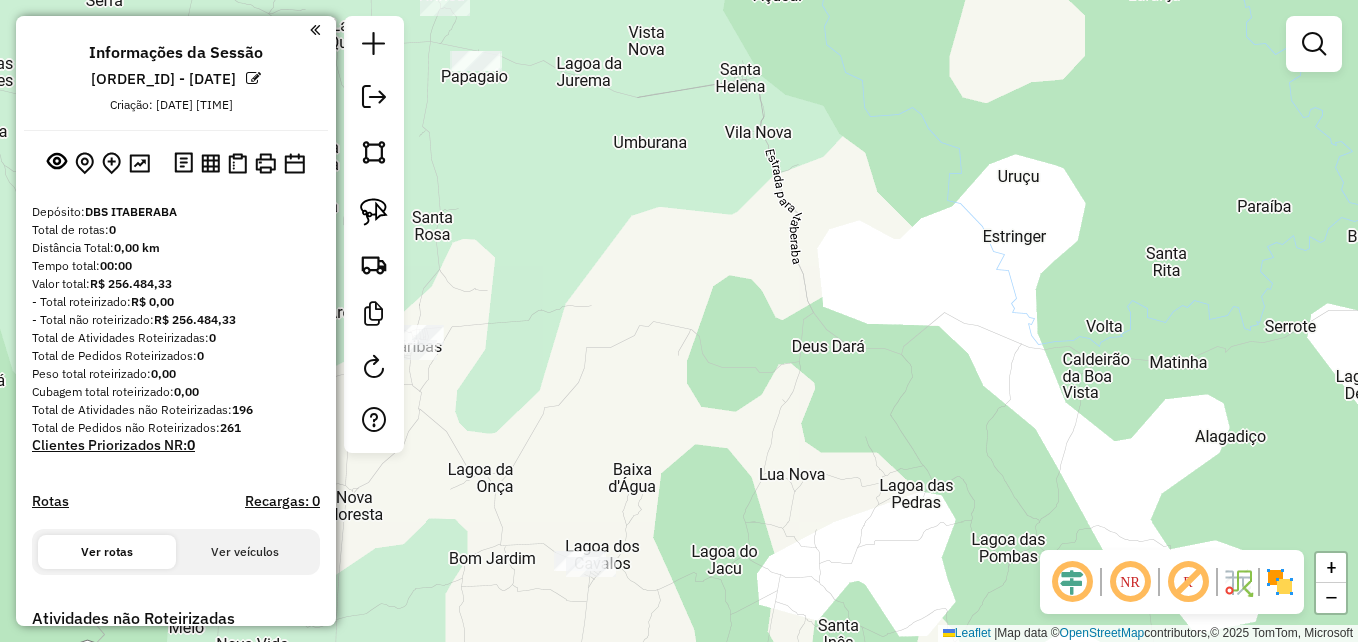 drag, startPoint x: 638, startPoint y: 209, endPoint x: 871, endPoint y: 519, distance: 387.8002 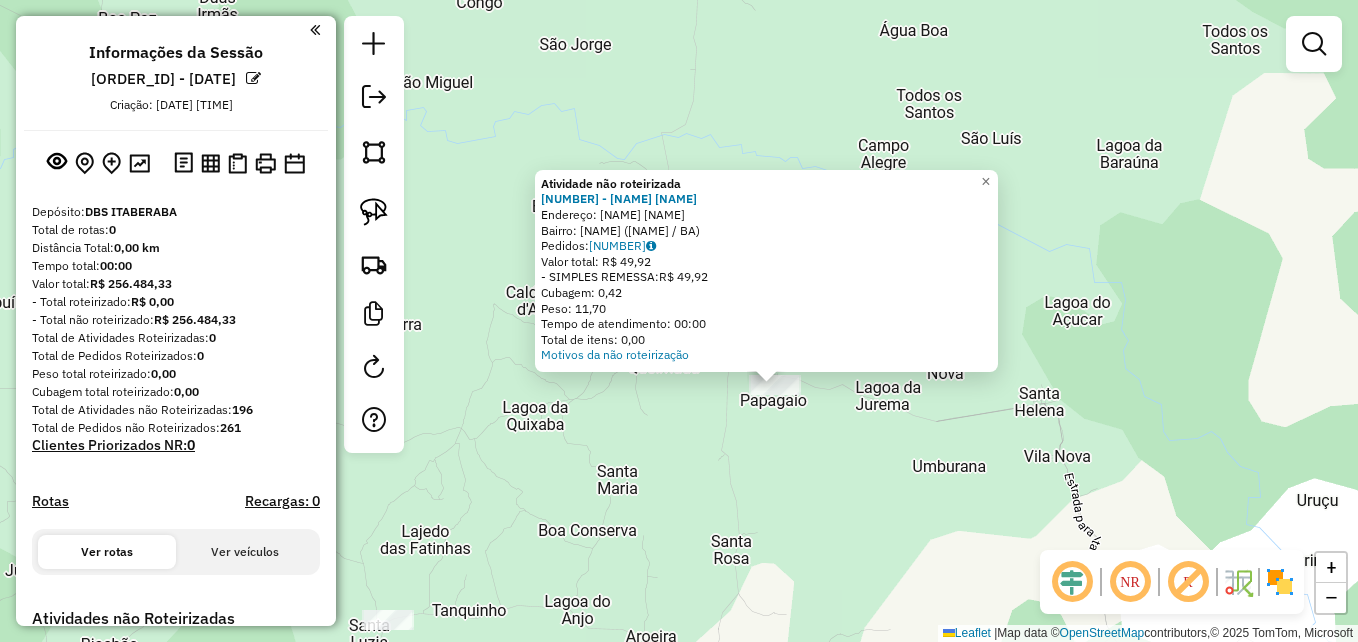 drag, startPoint x: 685, startPoint y: 422, endPoint x: 780, endPoint y: 486, distance: 114.546936 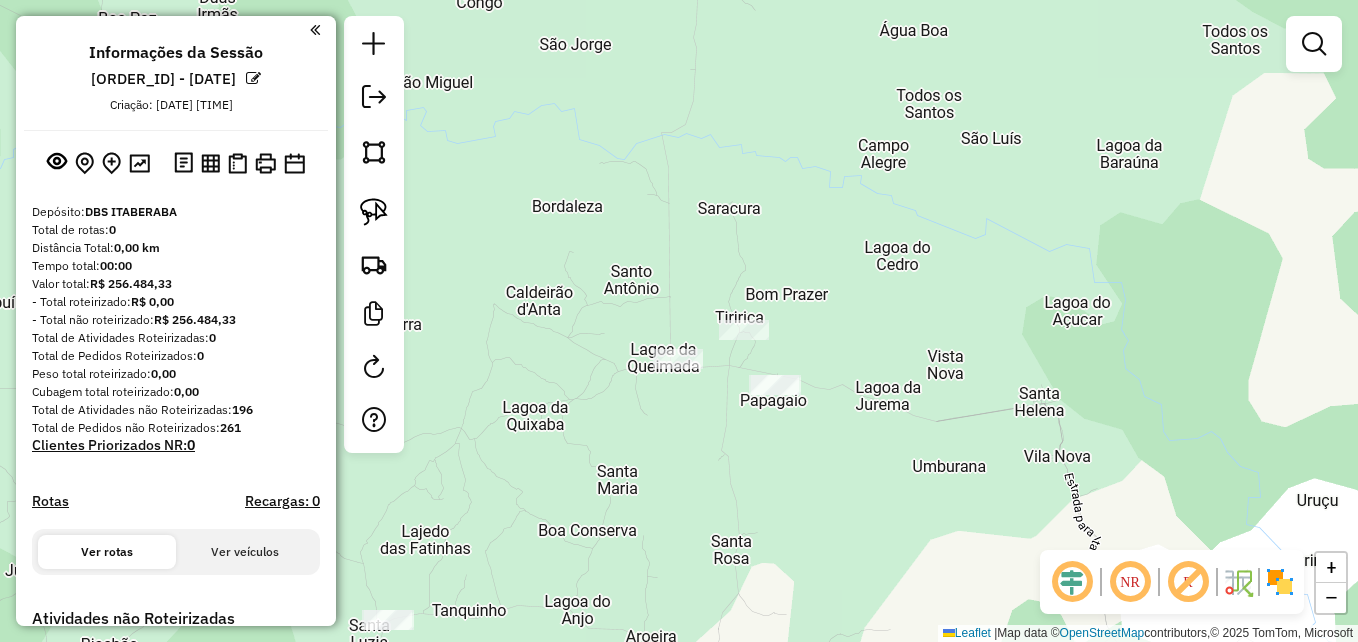 click 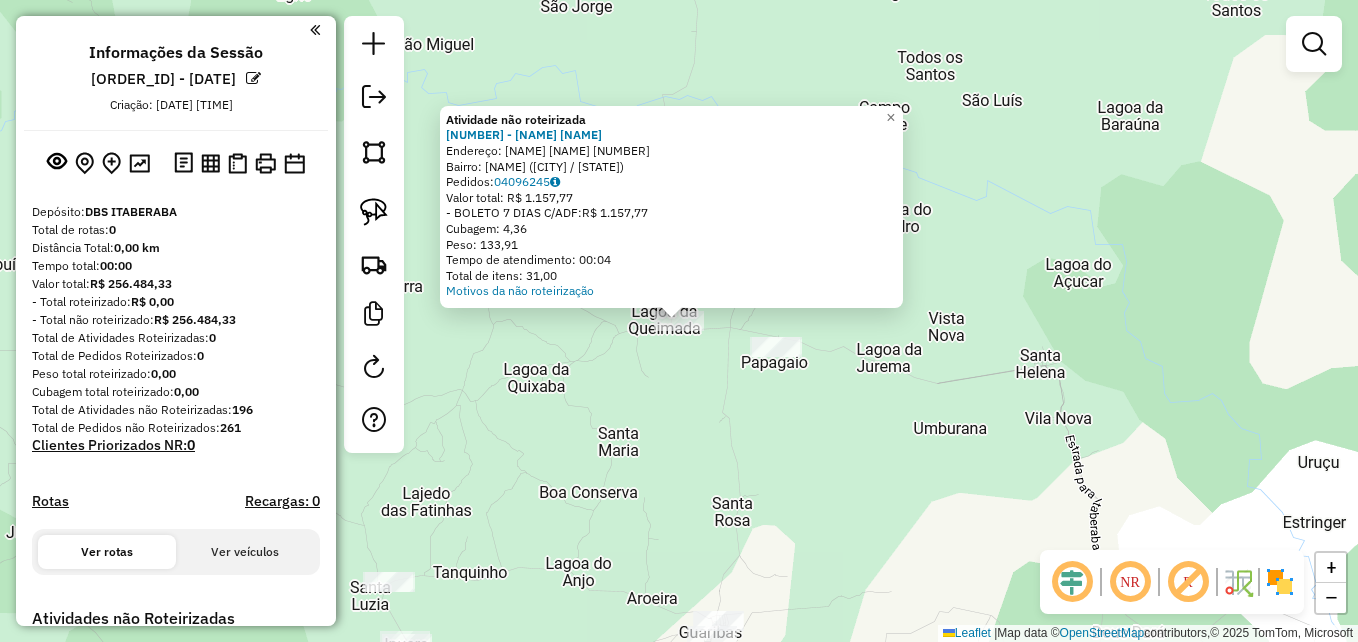 click on "Atividade não roteirizada 1026 - RIBEIROS BAR  DINHA  Endereço:  ACESSO POVOADO SANTA HELENA 9999   Bairro: Pov Guaribas (ITABERABA / BA)   Pedidos:  04096245   Valor total: R$ 1.157,77   - BOLETO 7 DIAS C/ADF:  R$ 1.157,77   Cubagem: 4,36   Peso: 133,91   Tempo de atendimento: 00:04   Total de itens: 31,00  Motivos da não roteirização × Janela de atendimento Grade de atendimento Capacidade Transportadoras Veículos Cliente Pedidos  Rotas Selecione os dias de semana para filtrar as janelas de atendimento  Seg   Ter   Qua   Qui   Sex   Sáb   Dom  Informe o período da janela de atendimento: De: Até:  Filtrar exatamente a janela do cliente  Considerar janela de atendimento padrão  Selecione os dias de semana para filtrar as grades de atendimento  Seg   Ter   Qua   Qui   Sex   Sáb   Dom   Considerar clientes sem dia de atendimento cadastrado  Clientes fora do dia de atendimento selecionado Filtrar as atividades entre os valores definidos abaixo:  Peso mínimo:   Peso máximo:   Cubagem mínima:   De:" 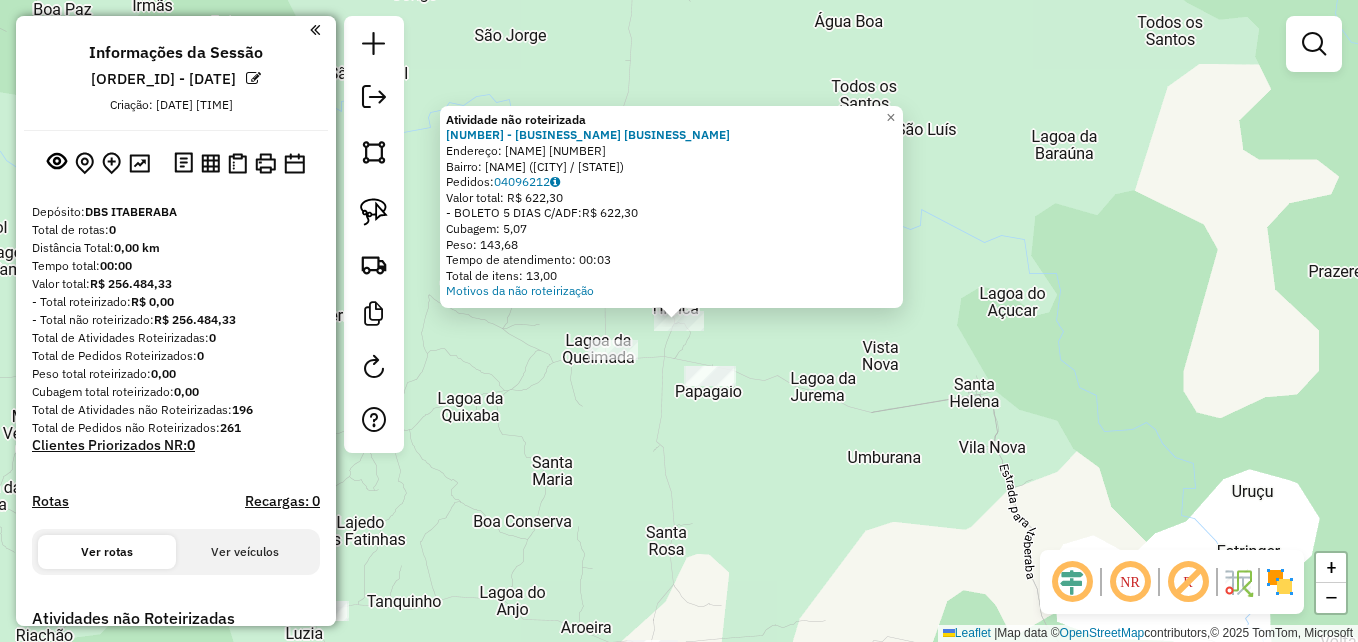 click on "Atividade não roteirizada 652 - MENDES BAR  PAPAGAIO  Endereço:  GUARIBAS 270   Bairro: Papagaio (ITABERABA / BA)   Pedidos:  04096212   Valor total: R$ 622,30   - BOLETO 5 DIAS C/ADF:  R$ 622,30   Cubagem: 5,07   Peso: 143,68   Tempo de atendimento: 00:03   Total de itens: 13,00  Motivos da não roteirização × Janela de atendimento Grade de atendimento Capacidade Transportadoras Veículos Cliente Pedidos  Rotas Selecione os dias de semana para filtrar as janelas de atendimento  Seg   Ter   Qua   Qui   Sex   Sáb   Dom  Informe o período da janela de atendimento: De: Até:  Filtrar exatamente a janela do cliente  Considerar janela de atendimento padrão  Selecione os dias de semana para filtrar as grades de atendimento  Seg   Ter   Qua   Qui   Sex   Sáb   Dom   Considerar clientes sem dia de atendimento cadastrado  Clientes fora do dia de atendimento selecionado Filtrar as atividades entre os valores definidos abaixo:  Peso mínimo:   Peso máximo:   Cubagem mínima:   Cubagem máxima:   De:   Até:  +" 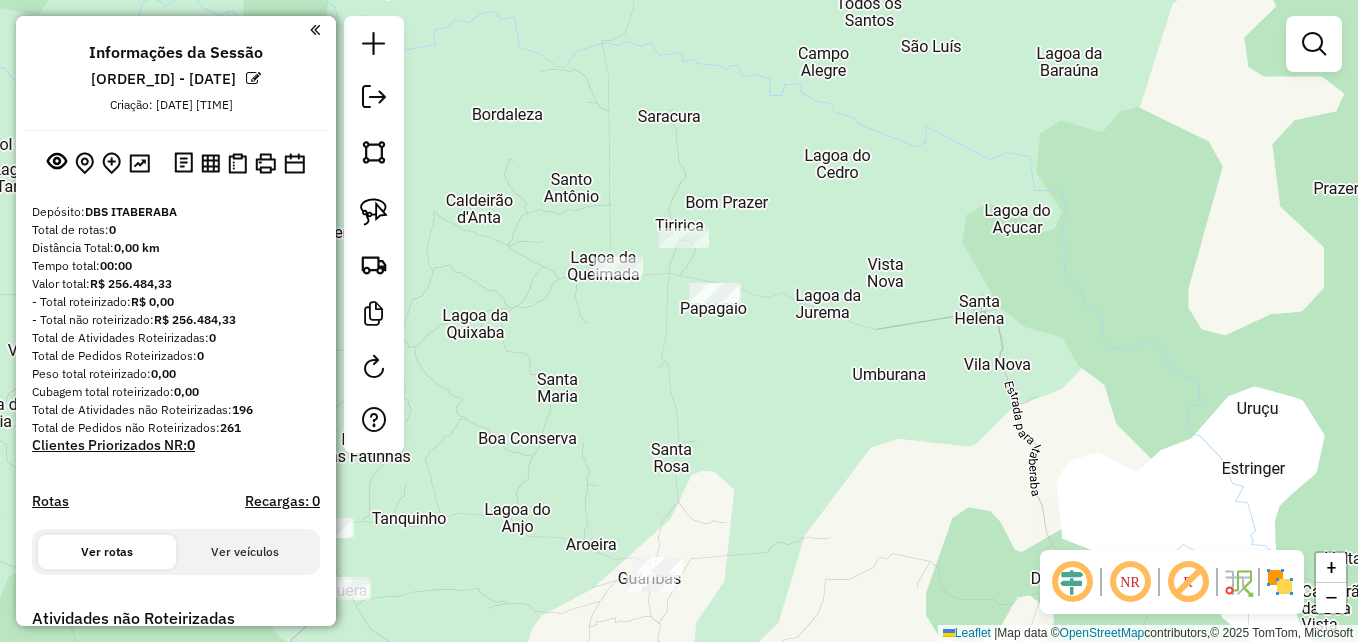 drag, startPoint x: 743, startPoint y: 491, endPoint x: 751, endPoint y: 306, distance: 185.1729 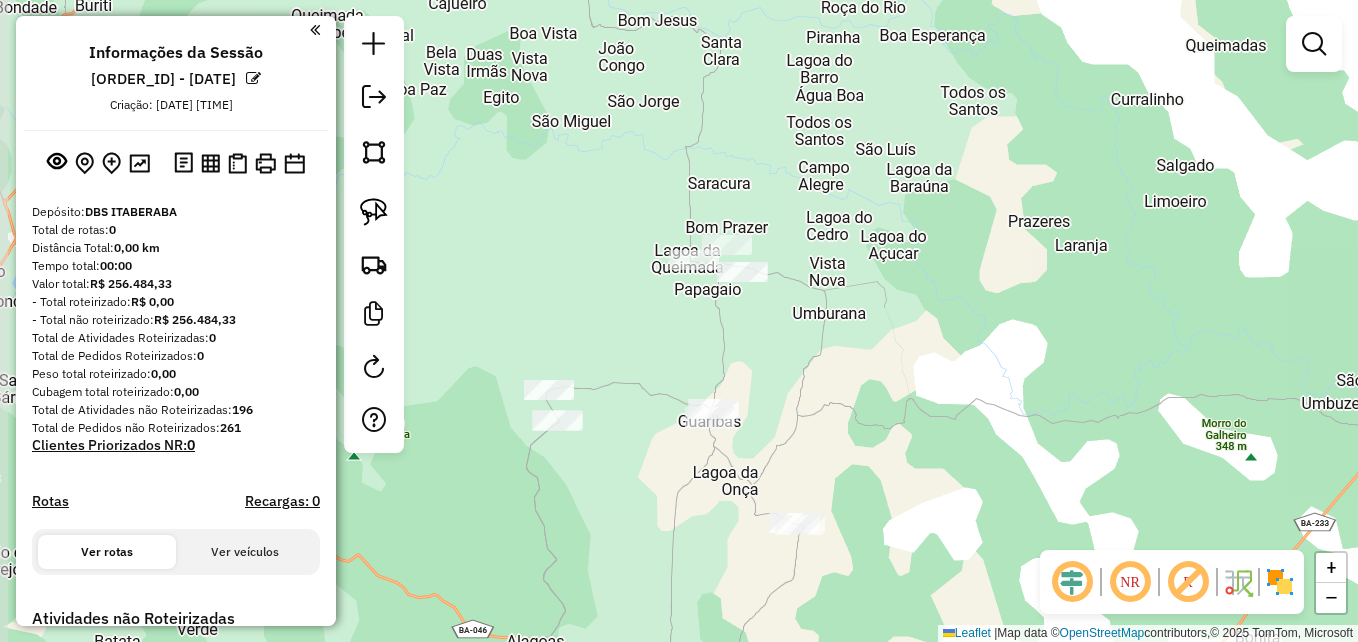drag, startPoint x: 782, startPoint y: 327, endPoint x: 790, endPoint y: 352, distance: 26.24881 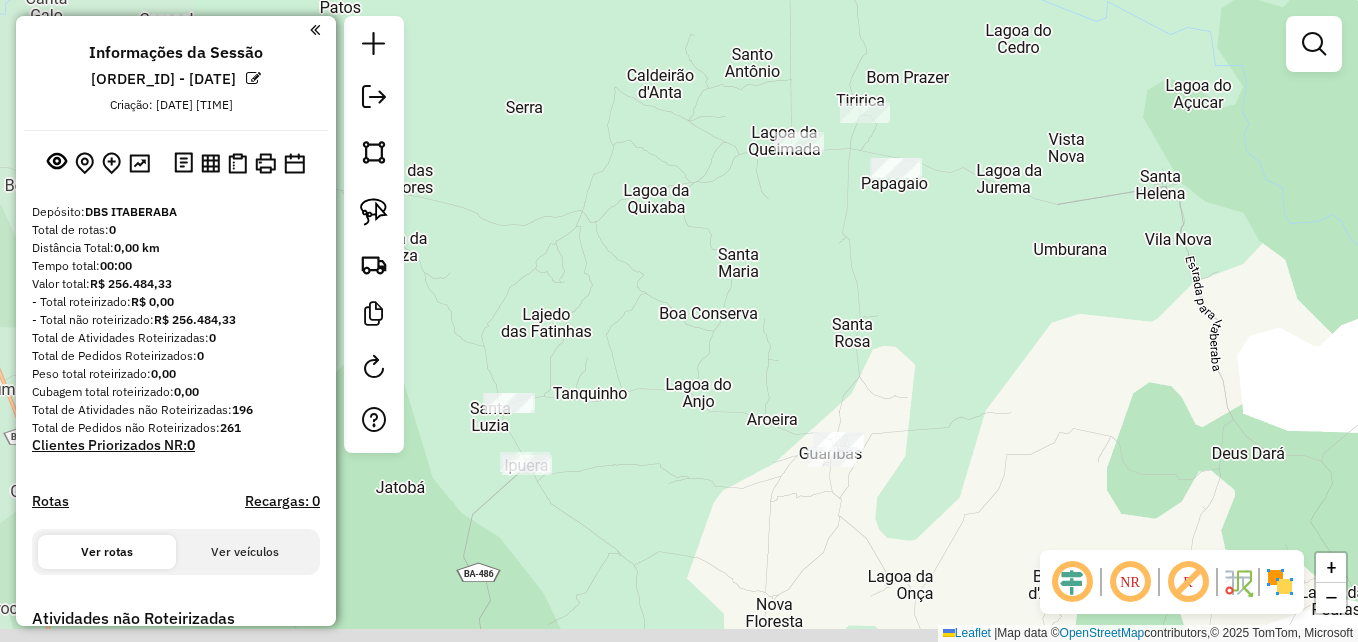 drag, startPoint x: 732, startPoint y: 391, endPoint x: 933, endPoint y: 364, distance: 202.80533 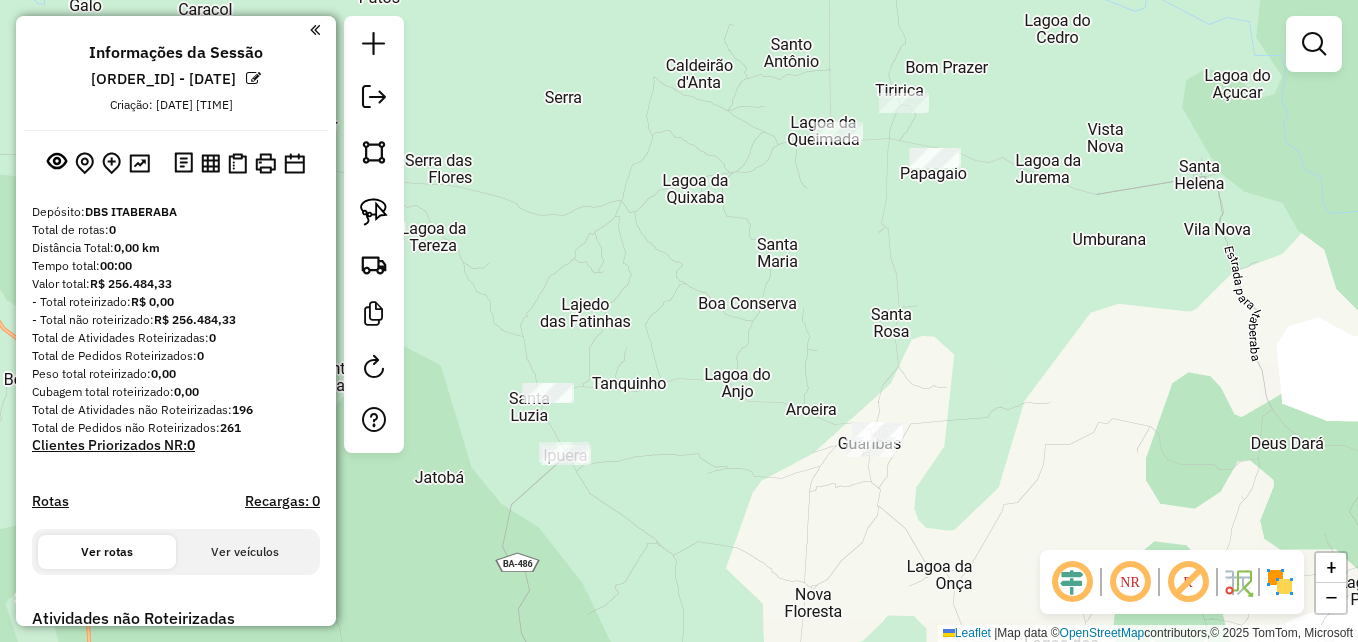 drag, startPoint x: 638, startPoint y: 371, endPoint x: 686, endPoint y: 357, distance: 50 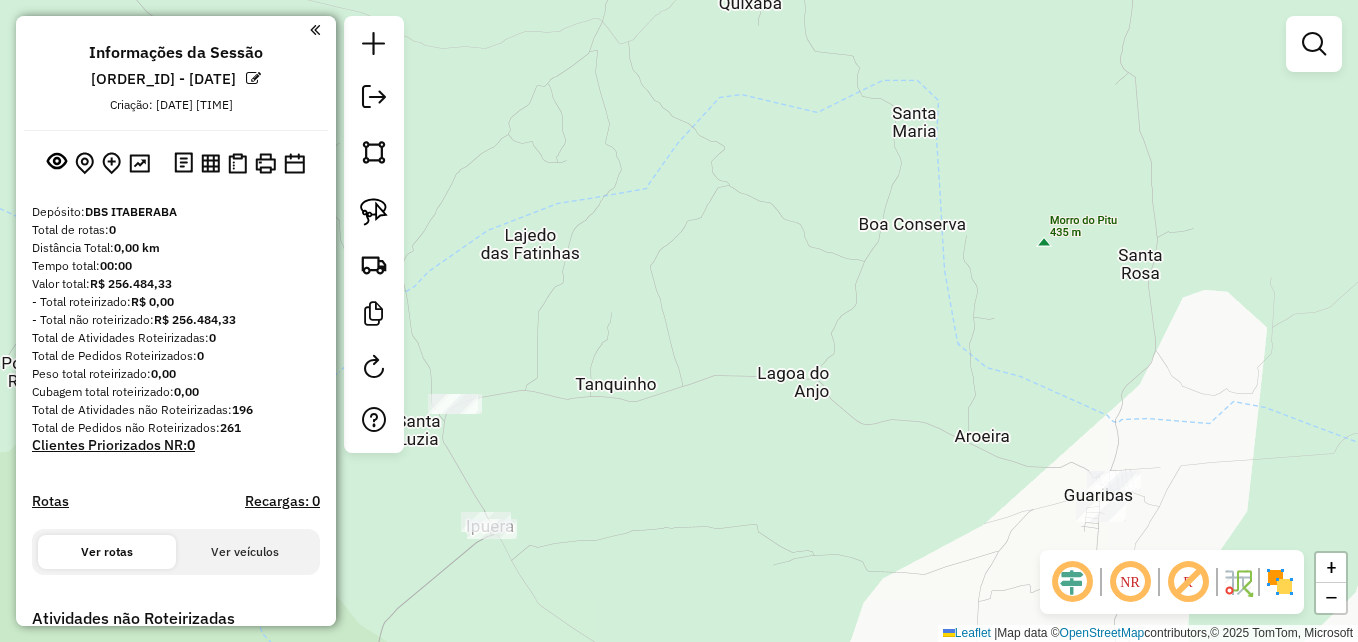 drag, startPoint x: 598, startPoint y: 460, endPoint x: 639, endPoint y: 473, distance: 43.011627 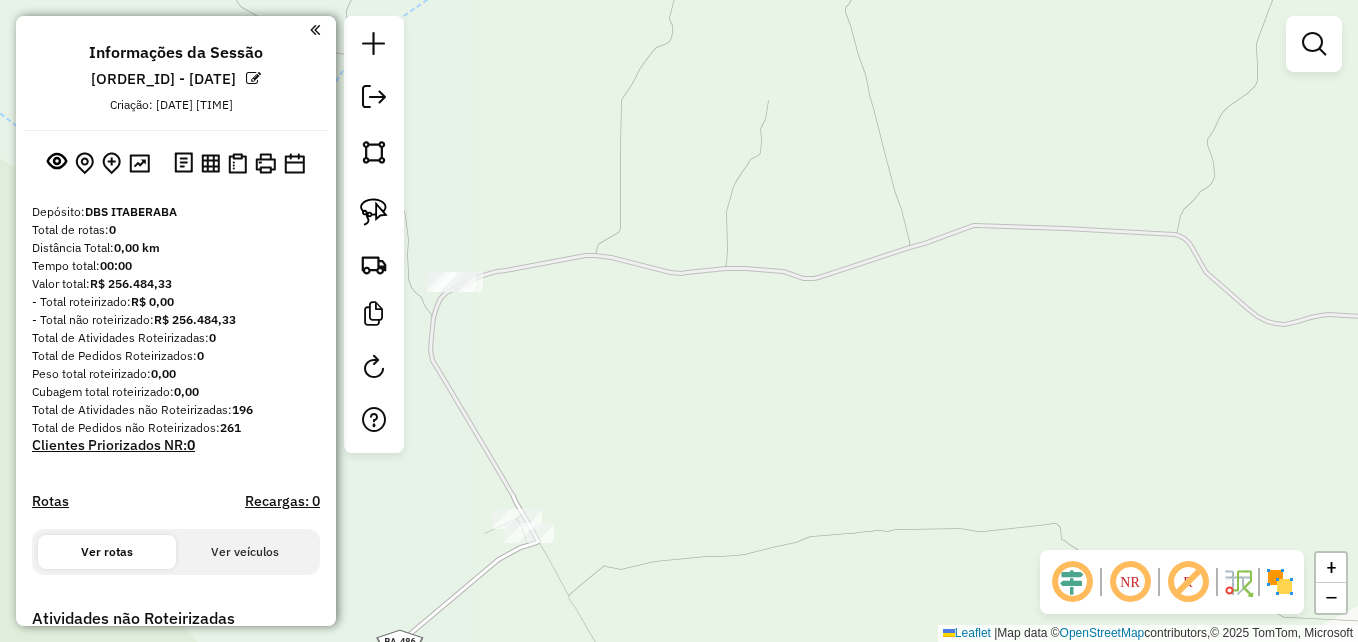 drag 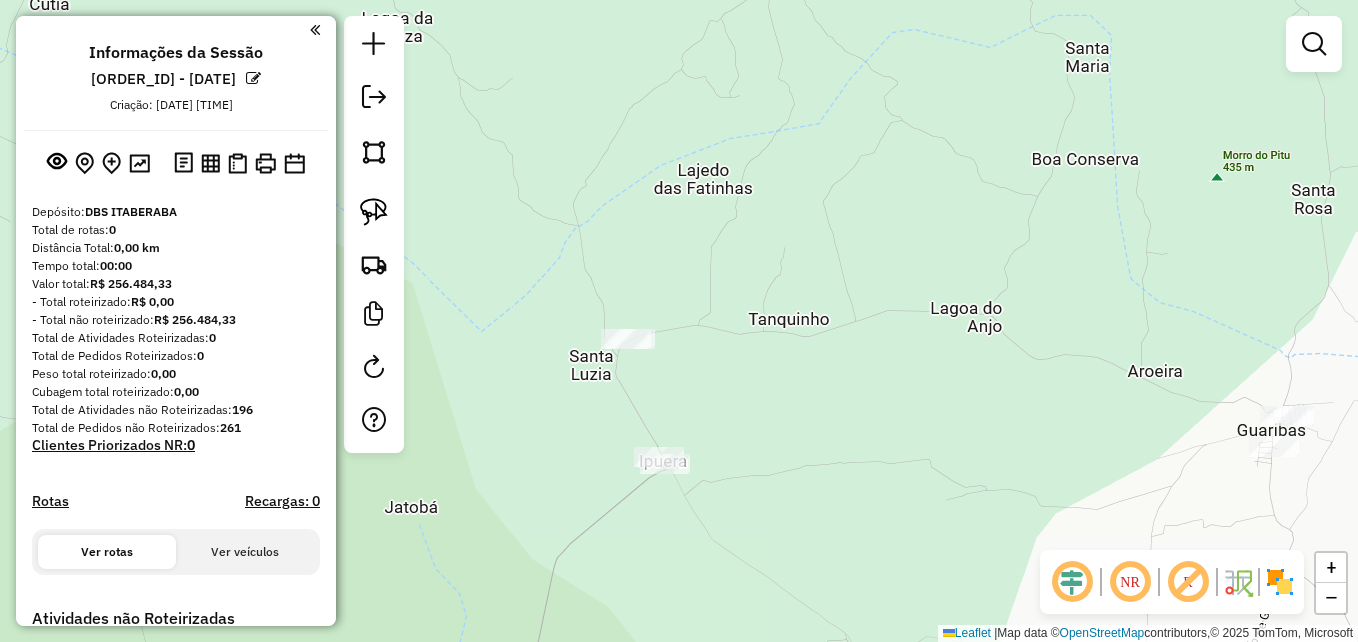 click on "Janela de atendimento Grade de atendimento Capacidade Transportadoras Veículos Cliente Pedidos  Rotas Selecione os dias de semana para filtrar as janelas de atendimento  Seg   Ter   Qua   Qui   Sex   Sáb   Dom  Informe o período da janela de atendimento: De: Até:  Filtrar exatamente a janela do cliente  Considerar janela de atendimento padrão  Selecione os dias de semana para filtrar as grades de atendimento  Seg   Ter   Qua   Qui   Sex   Sáb   Dom   Considerar clientes sem dia de atendimento cadastrado  Clientes fora do dia de atendimento selecionado Filtrar as atividades entre os valores definidos abaixo:  Peso mínimo:   Peso máximo:   Cubagem mínima:   Cubagem máxima:   De:   Até:  Filtrar as atividades entre o tempo de atendimento definido abaixo:  De:   Até:   Considerar capacidade total dos clientes não roteirizados Transportadora: Selecione um ou mais itens Tipo de veículo: Selecione um ou mais itens Veículo: Selecione um ou mais itens Motorista: Selecione um ou mais itens Nome: Rótulo:" 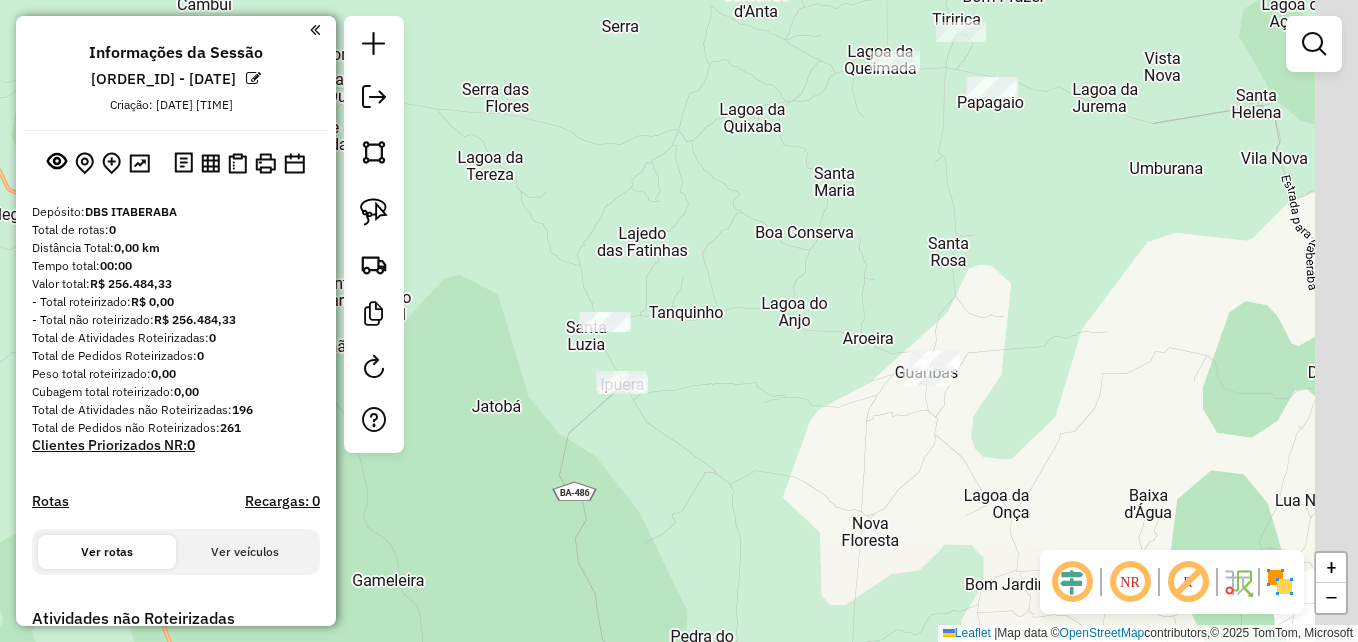 click on "Janela de atendimento Grade de atendimento Capacidade Transportadoras Veículos Cliente Pedidos  Rotas Selecione os dias de semana para filtrar as janelas de atendimento  Seg   Ter   Qua   Qui   Sex   Sáb   Dom  Informe o período da janela de atendimento: De: Até:  Filtrar exatamente a janela do cliente  Considerar janela de atendimento padrão  Selecione os dias de semana para filtrar as grades de atendimento  Seg   Ter   Qua   Qui   Sex   Sáb   Dom   Considerar clientes sem dia de atendimento cadastrado  Clientes fora do dia de atendimento selecionado Filtrar as atividades entre os valores definidos abaixo:  Peso mínimo:   Peso máximo:   Cubagem mínima:   Cubagem máxima:   De:   Até:  Filtrar as atividades entre o tempo de atendimento definido abaixo:  De:   Até:   Considerar capacidade total dos clientes não roteirizados Transportadora: Selecione um ou mais itens Tipo de veículo: Selecione um ou mais itens Veículo: Selecione um ou mais itens Motorista: Selecione um ou mais itens Nome: Rótulo:" 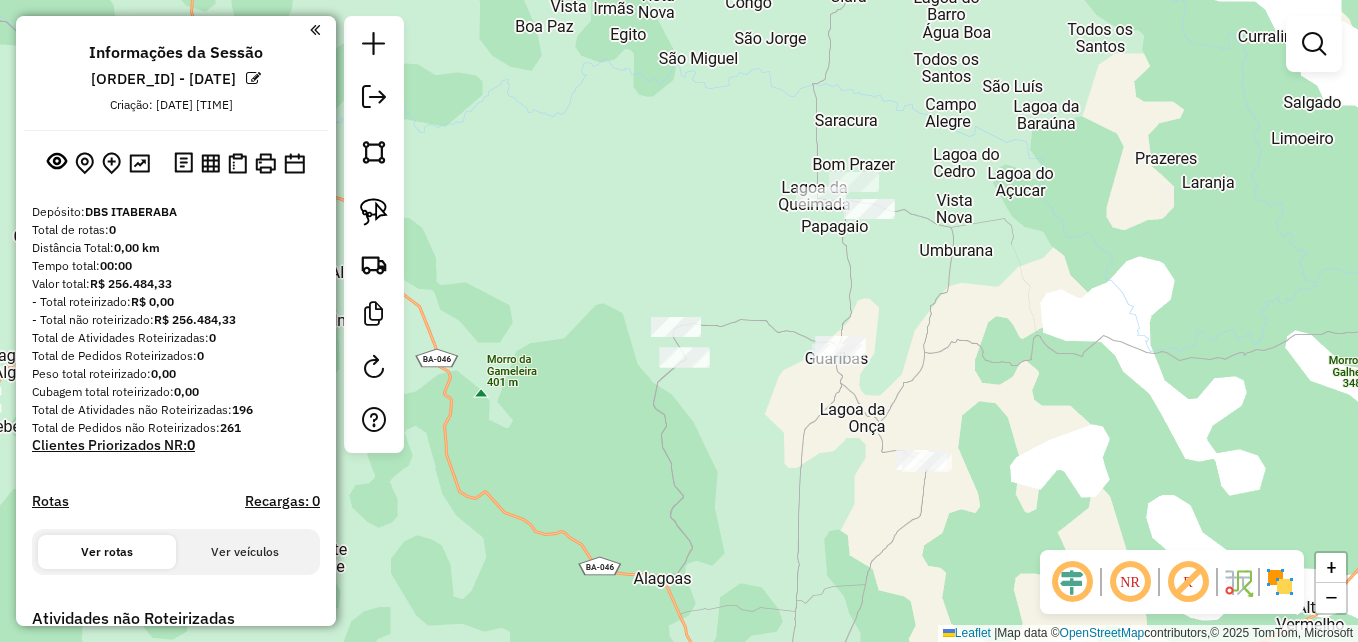 click on "Janela de atendimento Grade de atendimento Capacidade Transportadoras Veículos Cliente Pedidos  Rotas Selecione os dias de semana para filtrar as janelas de atendimento  Seg   Ter   Qua   Qui   Sex   Sáb   Dom  Informe o período da janela de atendimento: De: Até:  Filtrar exatamente a janela do cliente  Considerar janela de atendimento padrão  Selecione os dias de semana para filtrar as grades de atendimento  Seg   Ter   Qua   Qui   Sex   Sáb   Dom   Considerar clientes sem dia de atendimento cadastrado  Clientes fora do dia de atendimento selecionado Filtrar as atividades entre os valores definidos abaixo:  Peso mínimo:   Peso máximo:   Cubagem mínima:   Cubagem máxima:   De:   Até:  Filtrar as atividades entre o tempo de atendimento definido abaixo:  De:   Até:   Considerar capacidade total dos clientes não roteirizados Transportadora: Selecione um ou mais itens Tipo de veículo: Selecione um ou mais itens Veículo: Selecione um ou mais itens Motorista: Selecione um ou mais itens Nome: Rótulo:" 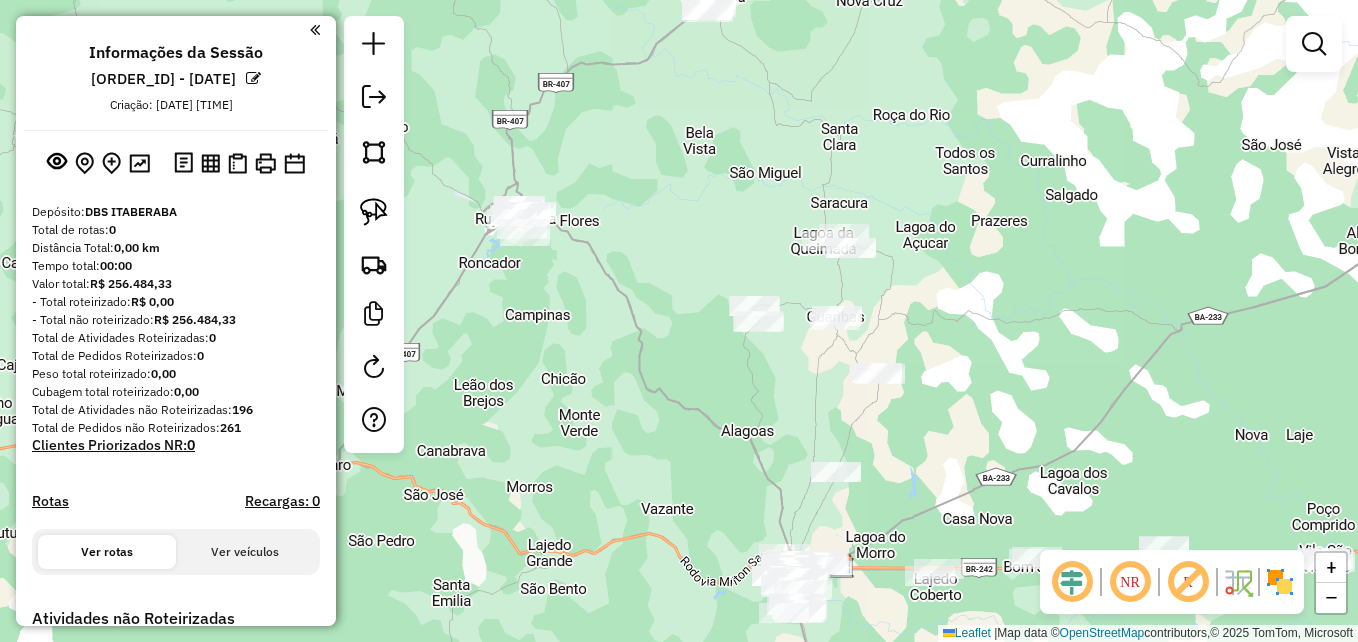 click on "Janela de atendimento Grade de atendimento Capacidade Transportadoras Veículos Cliente Pedidos  Rotas Selecione os dias de semana para filtrar as janelas de atendimento  Seg   Ter   Qua   Qui   Sex   Sáb   Dom  Informe o período da janela de atendimento: De: Até:  Filtrar exatamente a janela do cliente  Considerar janela de atendimento padrão  Selecione os dias de semana para filtrar as grades de atendimento  Seg   Ter   Qua   Qui   Sex   Sáb   Dom   Considerar clientes sem dia de atendimento cadastrado  Clientes fora do dia de atendimento selecionado Filtrar as atividades entre os valores definidos abaixo:  Peso mínimo:   Peso máximo:   Cubagem mínima:   Cubagem máxima:   De:   Até:  Filtrar as atividades entre o tempo de atendimento definido abaixo:  De:   Até:   Considerar capacidade total dos clientes não roteirizados Transportadora: Selecione um ou mais itens Tipo de veículo: Selecione um ou mais itens Veículo: Selecione um ou mais itens Motorista: Selecione um ou mais itens Nome: Rótulo:" 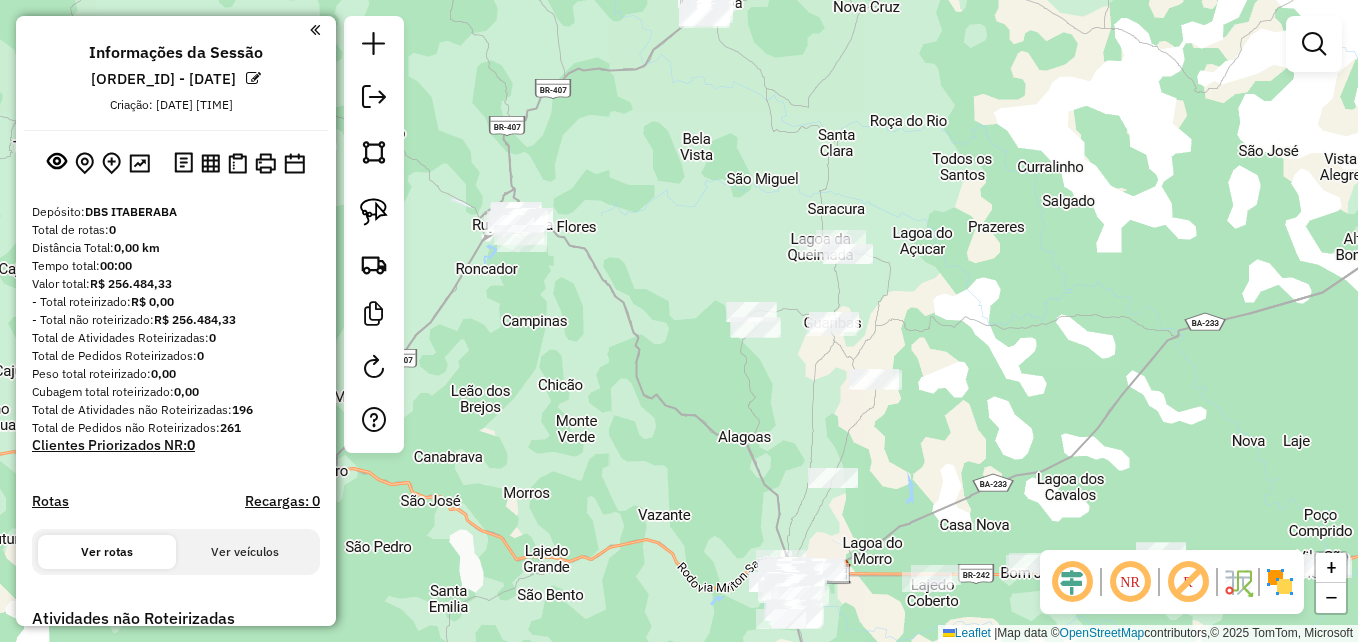 click on "Janela de atendimento Grade de atendimento Capacidade Transportadoras Veículos Cliente Pedidos  Rotas Selecione os dias de semana para filtrar as janelas de atendimento  Seg   Ter   Qua   Qui   Sex   Sáb   Dom  Informe o período da janela de atendimento: De: Até:  Filtrar exatamente a janela do cliente  Considerar janela de atendimento padrão  Selecione os dias de semana para filtrar as grades de atendimento  Seg   Ter   Qua   Qui   Sex   Sáb   Dom   Considerar clientes sem dia de atendimento cadastrado  Clientes fora do dia de atendimento selecionado Filtrar as atividades entre os valores definidos abaixo:  Peso mínimo:   Peso máximo:   Cubagem mínima:   Cubagem máxima:   De:   Até:  Filtrar as atividades entre o tempo de atendimento definido abaixo:  De:   Até:   Considerar capacidade total dos clientes não roteirizados Transportadora: Selecione um ou mais itens Tipo de veículo: Selecione um ou mais itens Veículo: Selecione um ou mais itens Motorista: Selecione um ou mais itens Nome: Rótulo:" 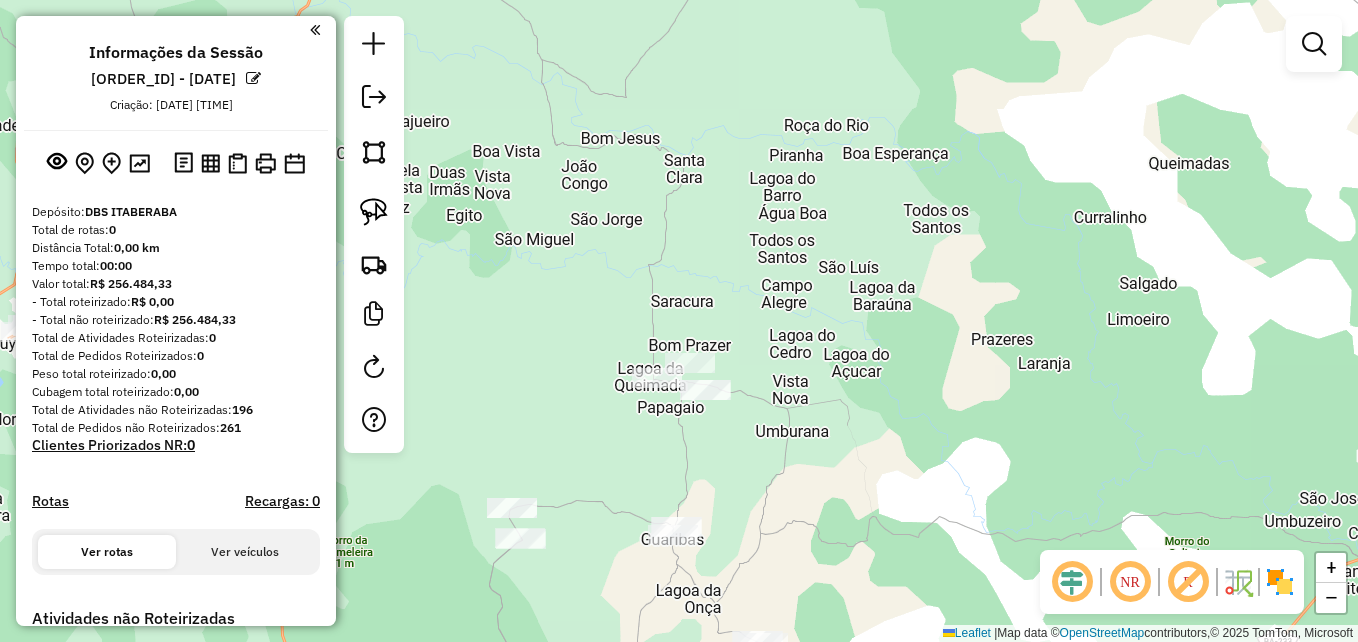 drag, startPoint x: 894, startPoint y: 227, endPoint x: 903, endPoint y: 384, distance: 157.25775 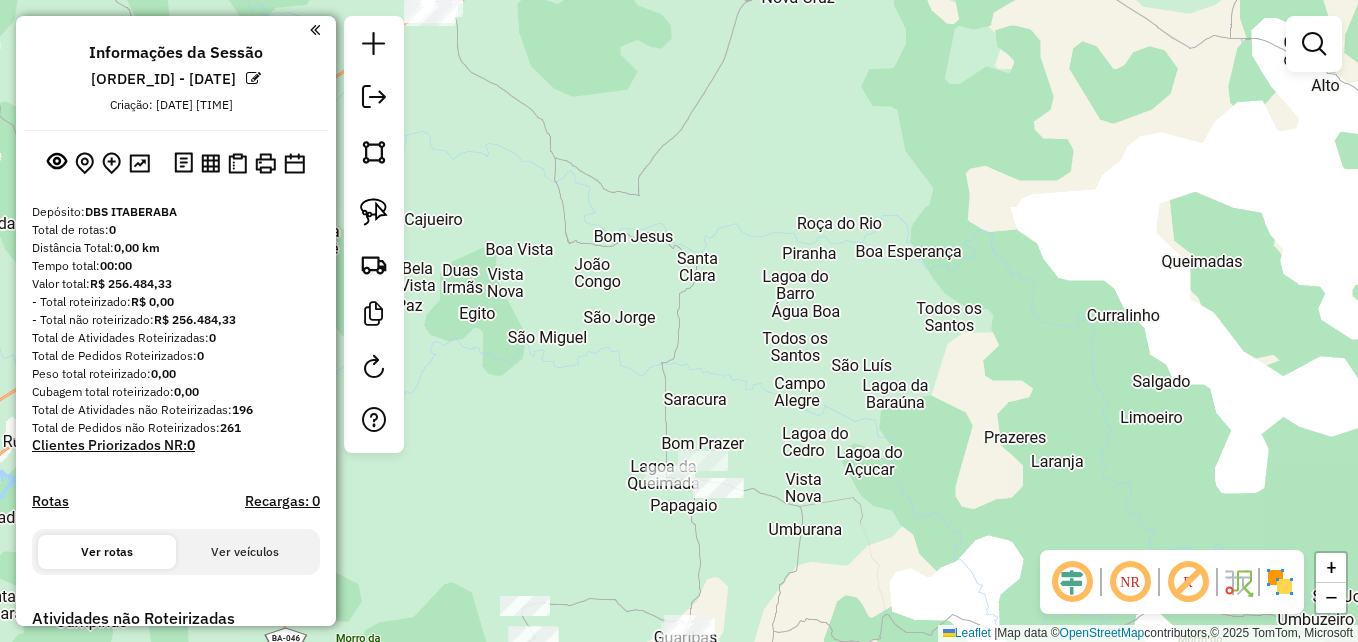 click on "Janela de atendimento Grade de atendimento Capacidade Transportadoras Veículos Cliente Pedidos  Rotas Selecione os dias de semana para filtrar as janelas de atendimento  Seg   Ter   Qua   Qui   Sex   Sáb   Dom  Informe o período da janela de atendimento: De: Até:  Filtrar exatamente a janela do cliente  Considerar janela de atendimento padrão  Selecione os dias de semana para filtrar as grades de atendimento  Seg   Ter   Qua   Qui   Sex   Sáb   Dom   Considerar clientes sem dia de atendimento cadastrado  Clientes fora do dia de atendimento selecionado Filtrar as atividades entre os valores definidos abaixo:  Peso mínimo:   Peso máximo:   Cubagem mínima:   Cubagem máxima:   De:   Até:  Filtrar as atividades entre o tempo de atendimento definido abaixo:  De:   Até:   Considerar capacidade total dos clientes não roteirizados Transportadora: Selecione um ou mais itens Tipo de veículo: Selecione um ou mais itens Veículo: Selecione um ou mais itens Motorista: Selecione um ou mais itens Nome: Rótulo:" 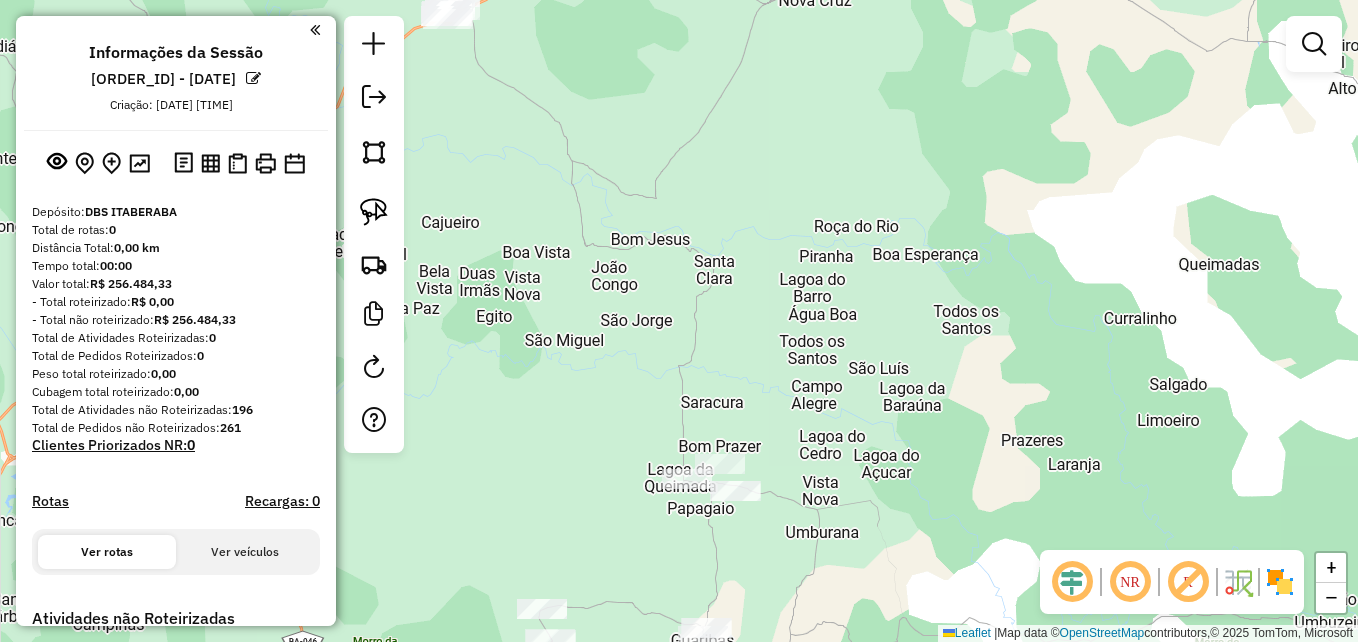 click on "Janela de atendimento Grade de atendimento Capacidade Transportadoras Veículos Cliente Pedidos  Rotas Selecione os dias de semana para filtrar as janelas de atendimento  Seg   Ter   Qua   Qui   Sex   Sáb   Dom  Informe o período da janela de atendimento: De: Até:  Filtrar exatamente a janela do cliente  Considerar janela de atendimento padrão  Selecione os dias de semana para filtrar as grades de atendimento  Seg   Ter   Qua   Qui   Sex   Sáb   Dom   Considerar clientes sem dia de atendimento cadastrado  Clientes fora do dia de atendimento selecionado Filtrar as atividades entre os valores definidos abaixo:  Peso mínimo:   Peso máximo:   Cubagem mínima:   Cubagem máxima:   De:   Até:  Filtrar as atividades entre o tempo de atendimento definido abaixo:  De:   Até:   Considerar capacidade total dos clientes não roteirizados Transportadora: Selecione um ou mais itens Tipo de veículo: Selecione um ou mais itens Veículo: Selecione um ou mais itens Motorista: Selecione um ou mais itens Nome: Rótulo:" 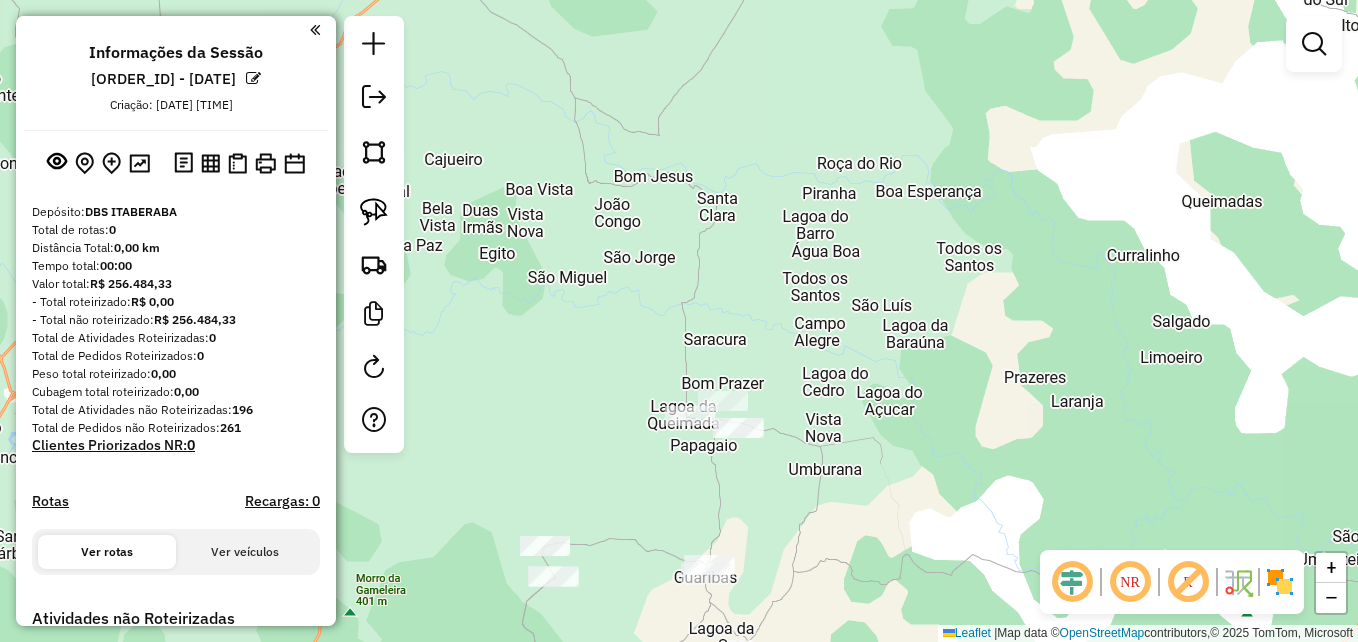 click on "Janela de atendimento Grade de atendimento Capacidade Transportadoras Veículos Cliente Pedidos  Rotas Selecione os dias de semana para filtrar as janelas de atendimento  Seg   Ter   Qua   Qui   Sex   Sáb   Dom  Informe o período da janela de atendimento: De: Até:  Filtrar exatamente a janela do cliente  Considerar janela de atendimento padrão  Selecione os dias de semana para filtrar as grades de atendimento  Seg   Ter   Qua   Qui   Sex   Sáb   Dom   Considerar clientes sem dia de atendimento cadastrado  Clientes fora do dia de atendimento selecionado Filtrar as atividades entre os valores definidos abaixo:  Peso mínimo:   Peso máximo:   Cubagem mínima:   Cubagem máxima:   De:   Até:  Filtrar as atividades entre o tempo de atendimento definido abaixo:  De:   Até:   Considerar capacidade total dos clientes não roteirizados Transportadora: Selecione um ou mais itens Tipo de veículo: Selecione um ou mais itens Veículo: Selecione um ou mais itens Motorista: Selecione um ou mais itens Nome: Rótulo:" 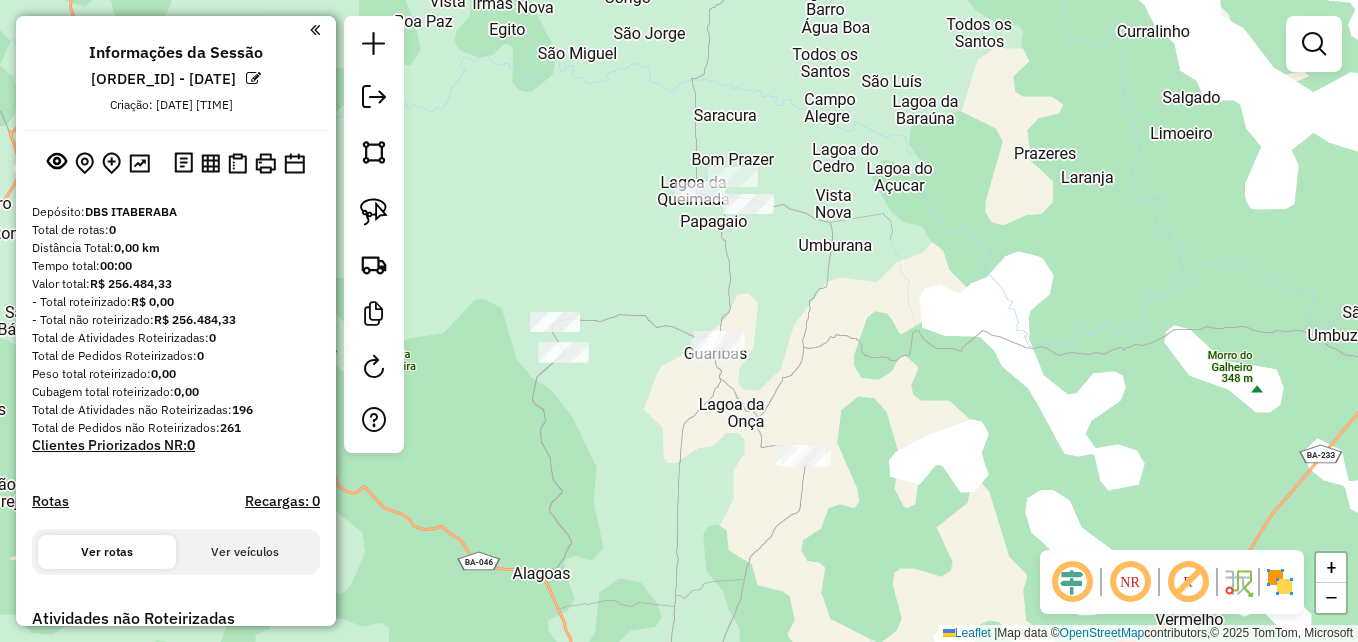 click on "Janela de atendimento Grade de atendimento Capacidade Transportadoras Veículos Cliente Pedidos  Rotas Selecione os dias de semana para filtrar as janelas de atendimento  Seg   Ter   Qua   Qui   Sex   Sáb   Dom  Informe o período da janela de atendimento: De: Até:  Filtrar exatamente a janela do cliente  Considerar janela de atendimento padrão  Selecione os dias de semana para filtrar as grades de atendimento  Seg   Ter   Qua   Qui   Sex   Sáb   Dom   Considerar clientes sem dia de atendimento cadastrado  Clientes fora do dia de atendimento selecionado Filtrar as atividades entre os valores definidos abaixo:  Peso mínimo:   Peso máximo:   Cubagem mínima:   Cubagem máxima:   De:   Até:  Filtrar as atividades entre o tempo de atendimento definido abaixo:  De:   Até:   Considerar capacidade total dos clientes não roteirizados Transportadora: Selecione um ou mais itens Tipo de veículo: Selecione um ou mais itens Veículo: Selecione um ou mais itens Motorista: Selecione um ou mais itens Nome: Rótulo:" 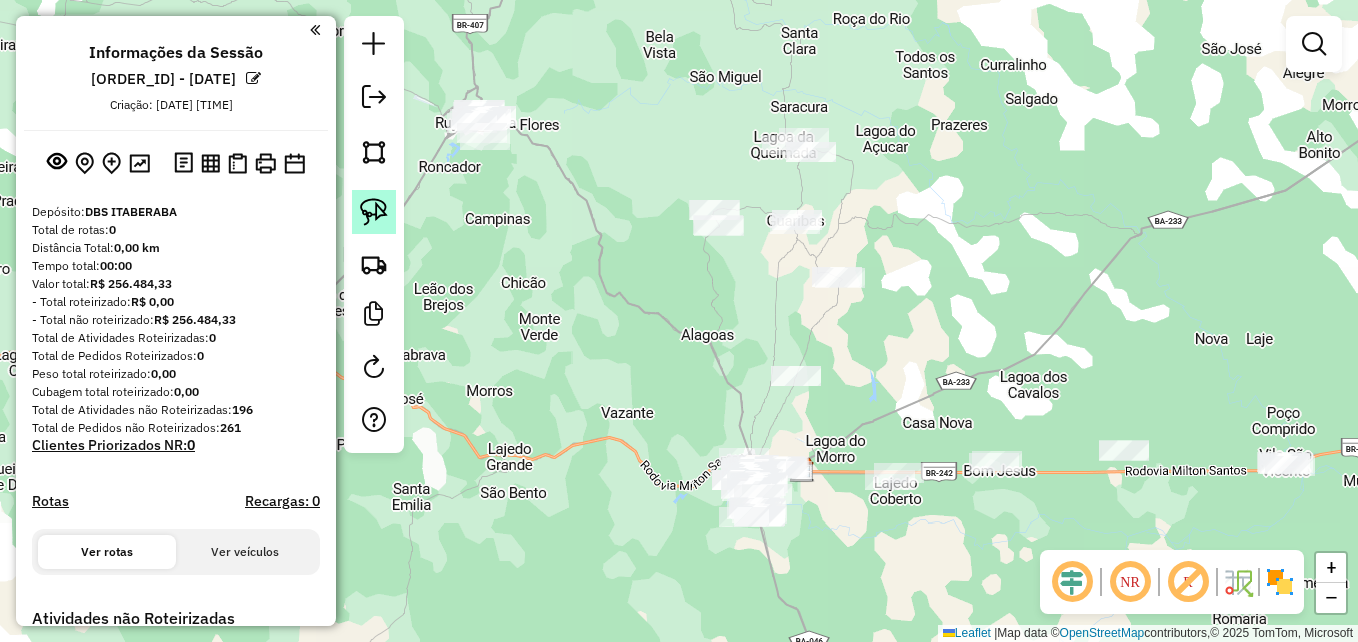 click 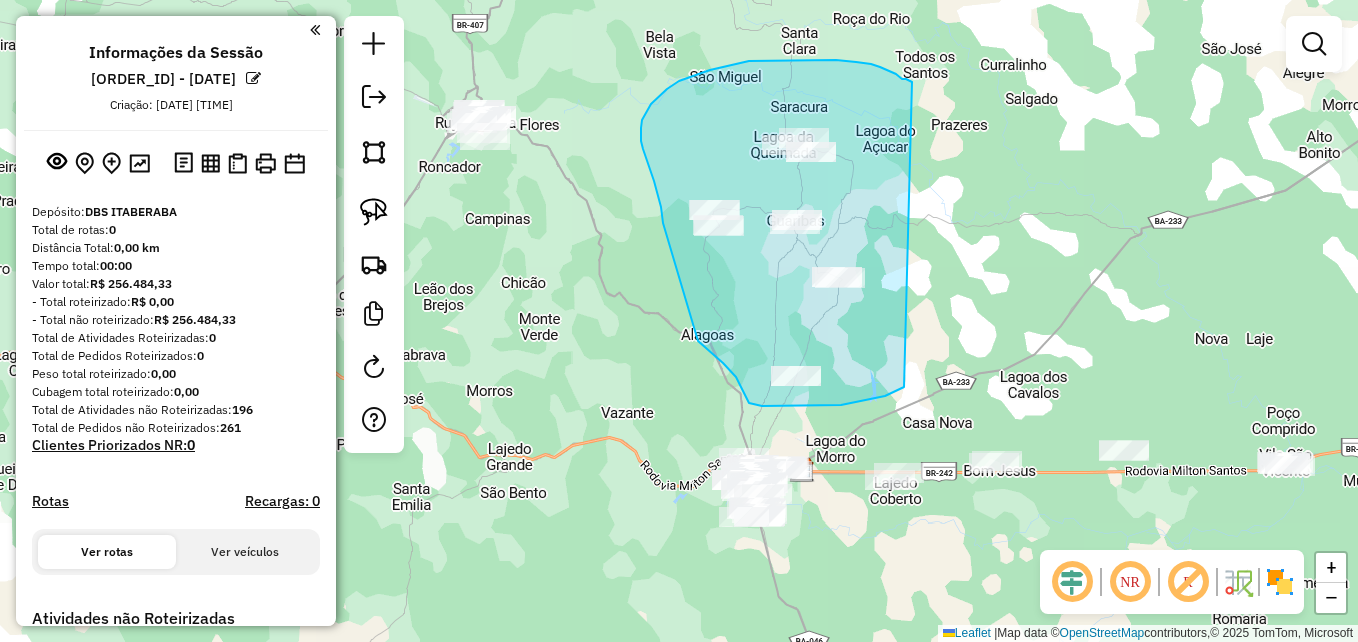 drag, startPoint x: 904, startPoint y: 387, endPoint x: 914, endPoint y: 85, distance: 302.16553 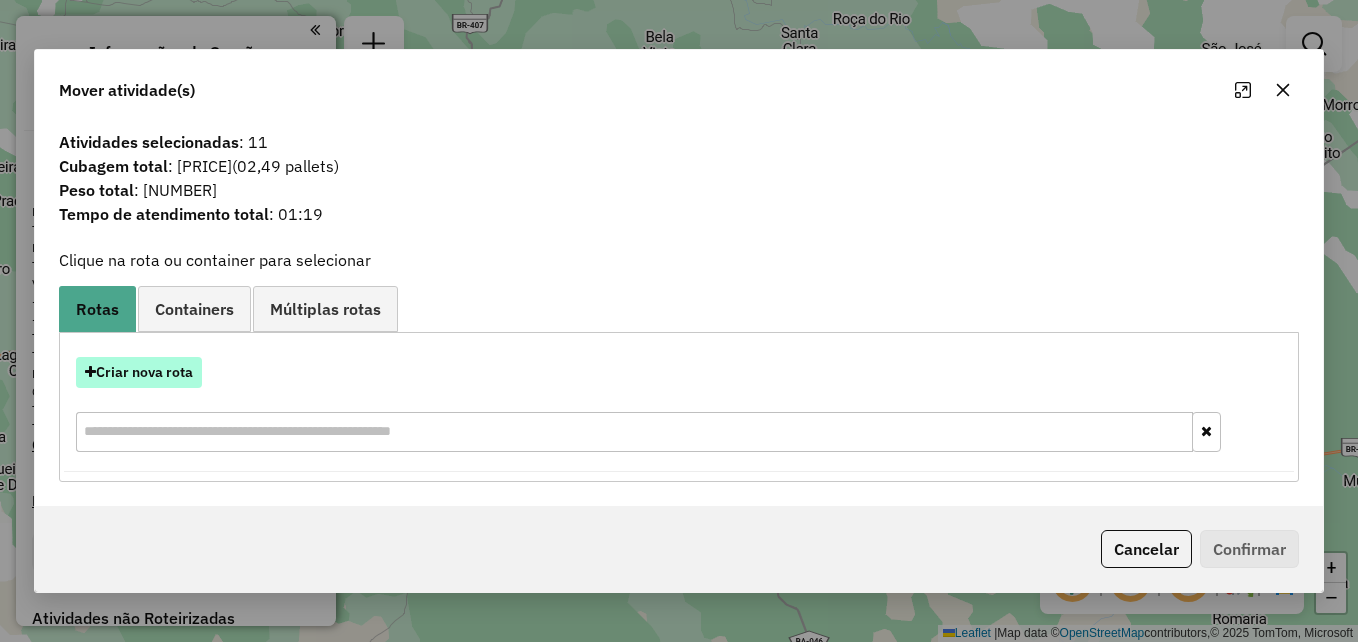 click on "Criar nova rota" at bounding box center [139, 372] 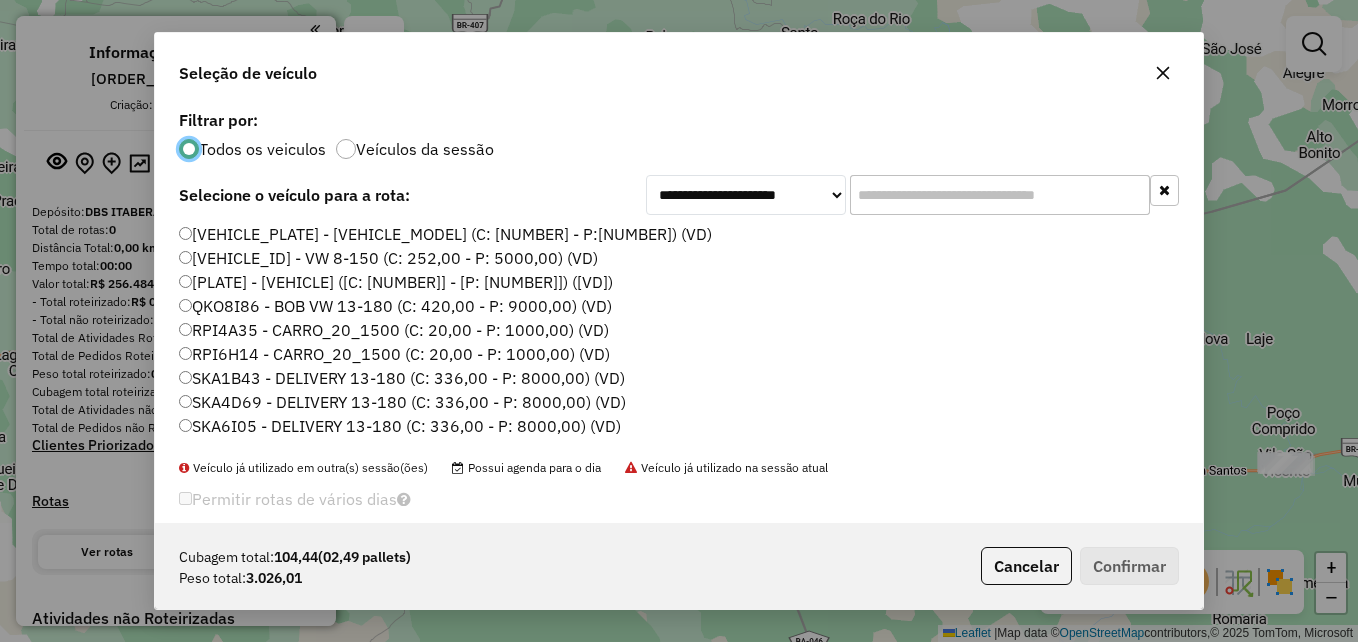 scroll, scrollTop: 11, scrollLeft: 6, axis: both 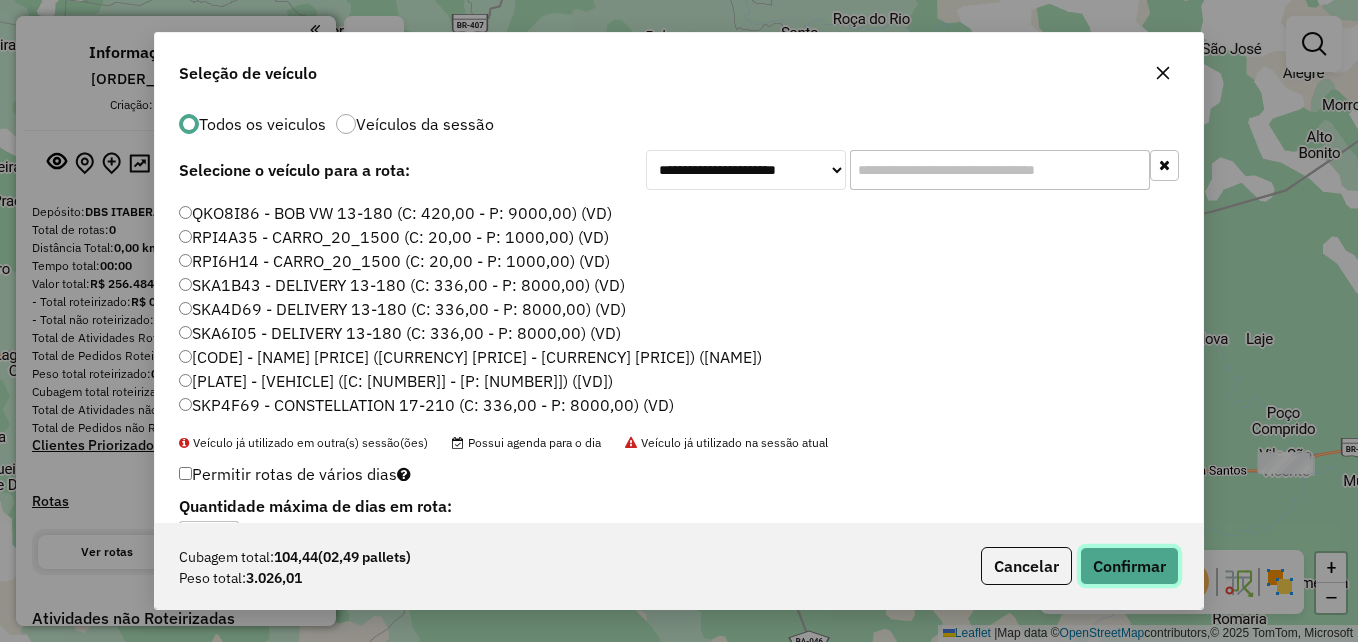 click on "Confirmar" 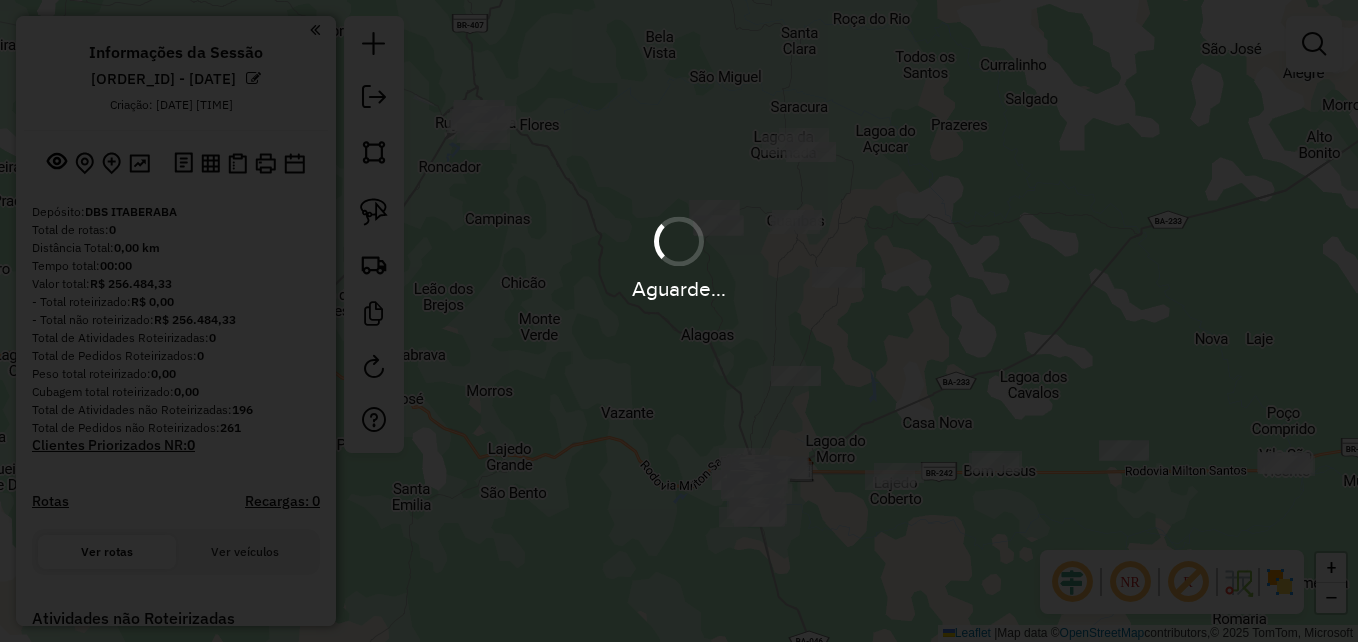scroll, scrollTop: 0, scrollLeft: 0, axis: both 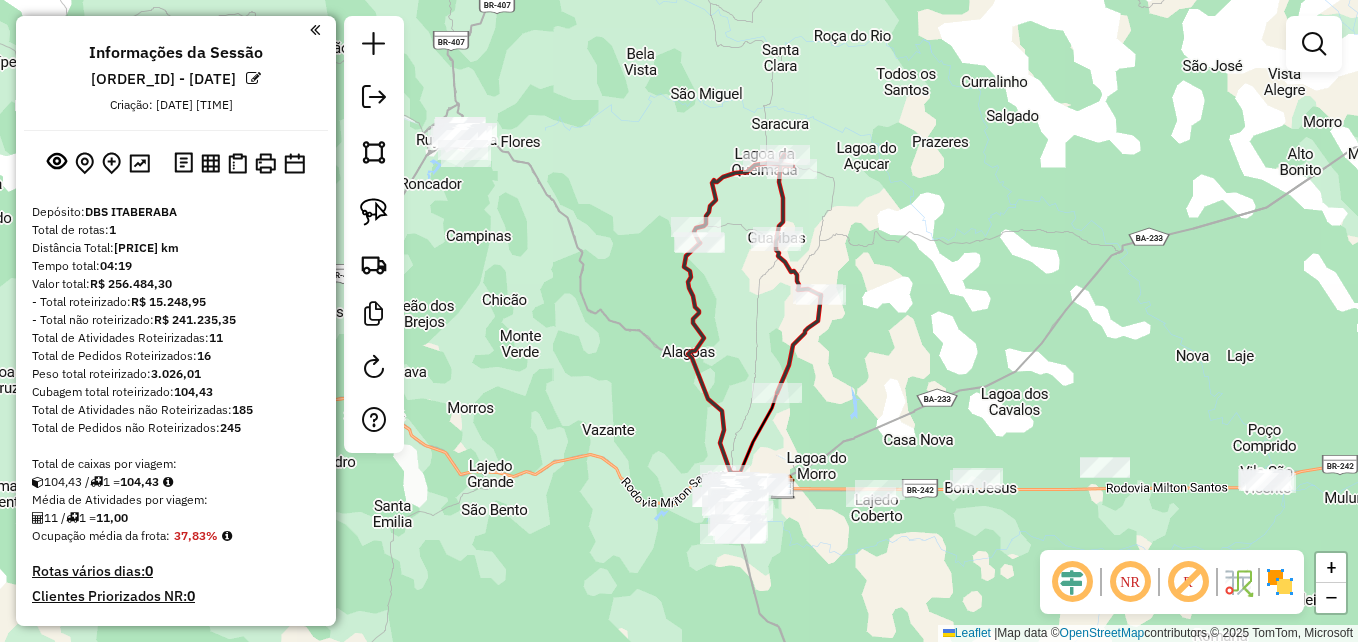 drag, startPoint x: 968, startPoint y: 297, endPoint x: 949, endPoint y: 314, distance: 25.495098 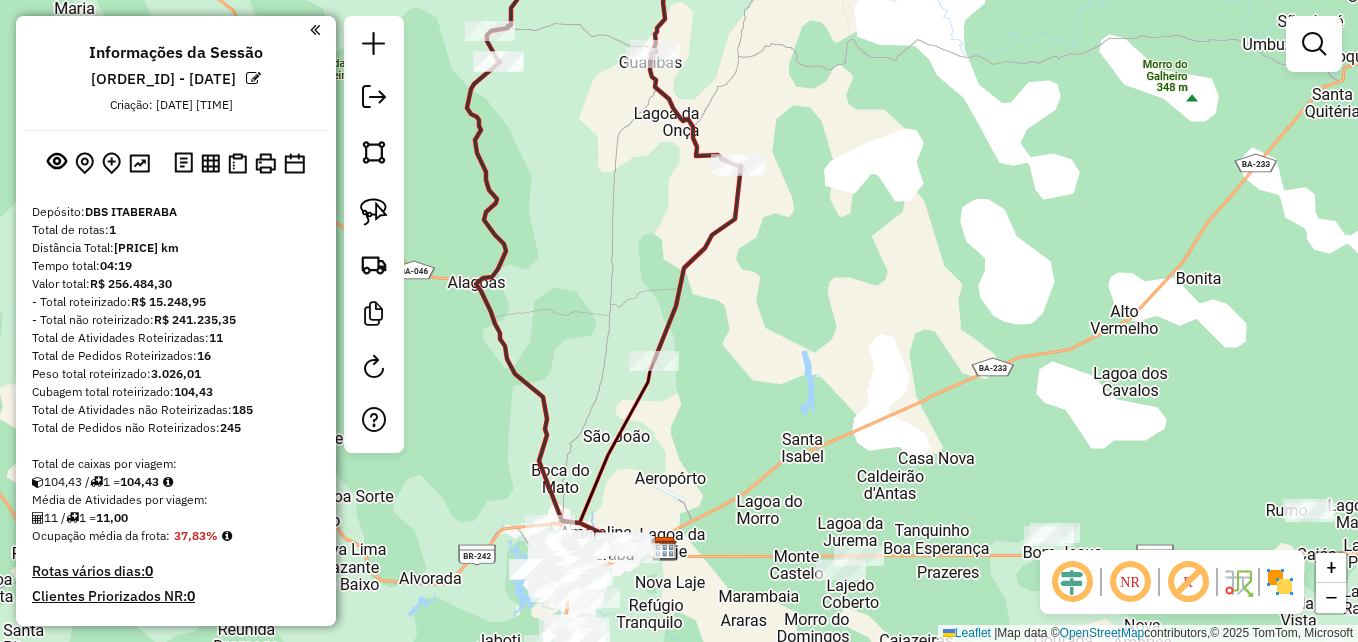 drag, startPoint x: 826, startPoint y: 326, endPoint x: 887, endPoint y: 211, distance: 130.1768 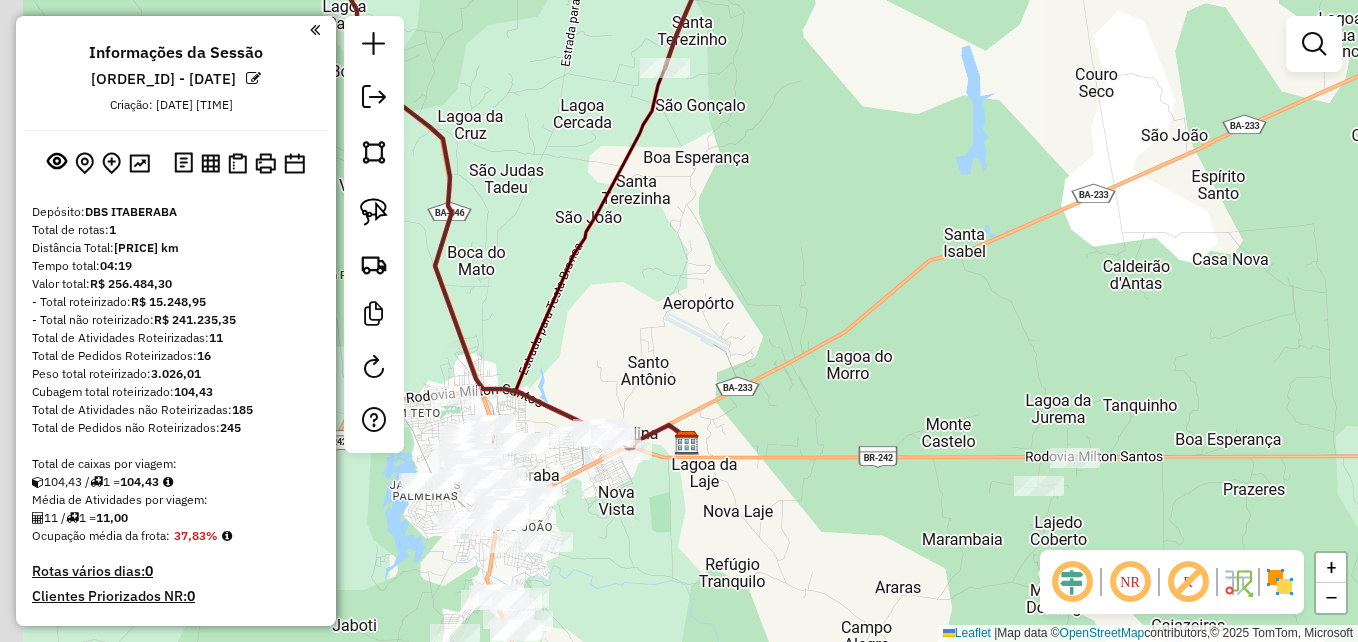 drag, startPoint x: 699, startPoint y: 449, endPoint x: 880, endPoint y: 261, distance: 260.96936 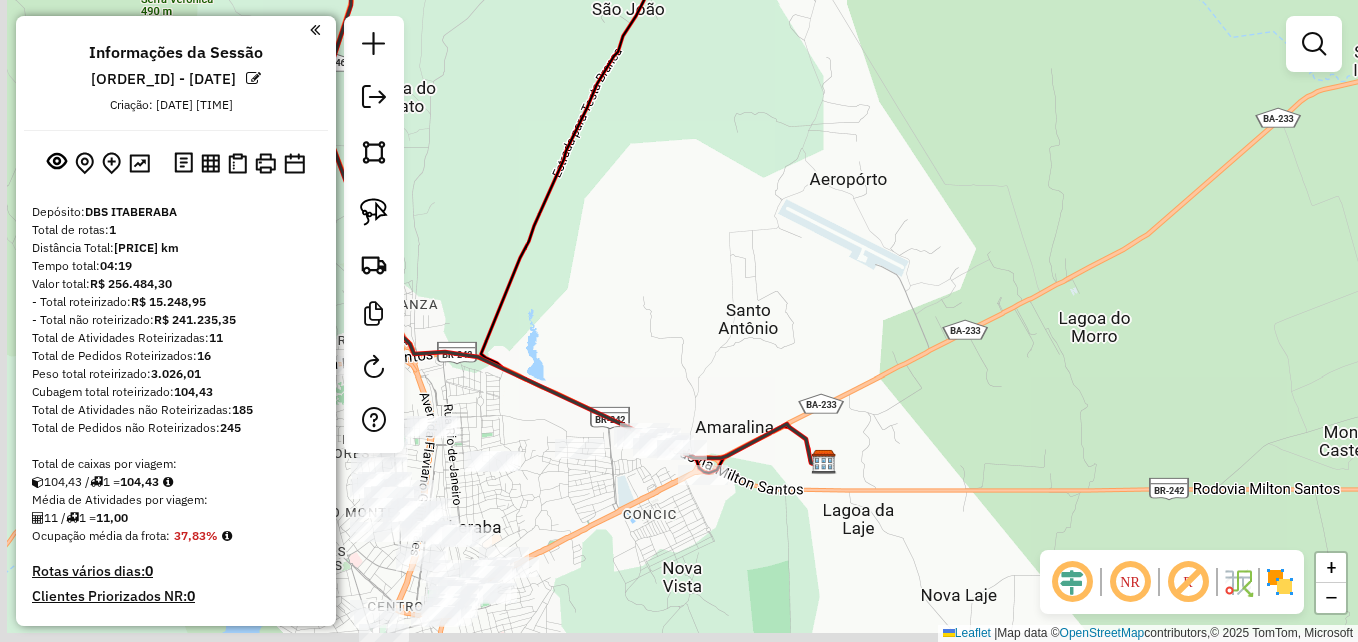 drag, startPoint x: 699, startPoint y: 356, endPoint x: 961, endPoint y: 268, distance: 276.3838 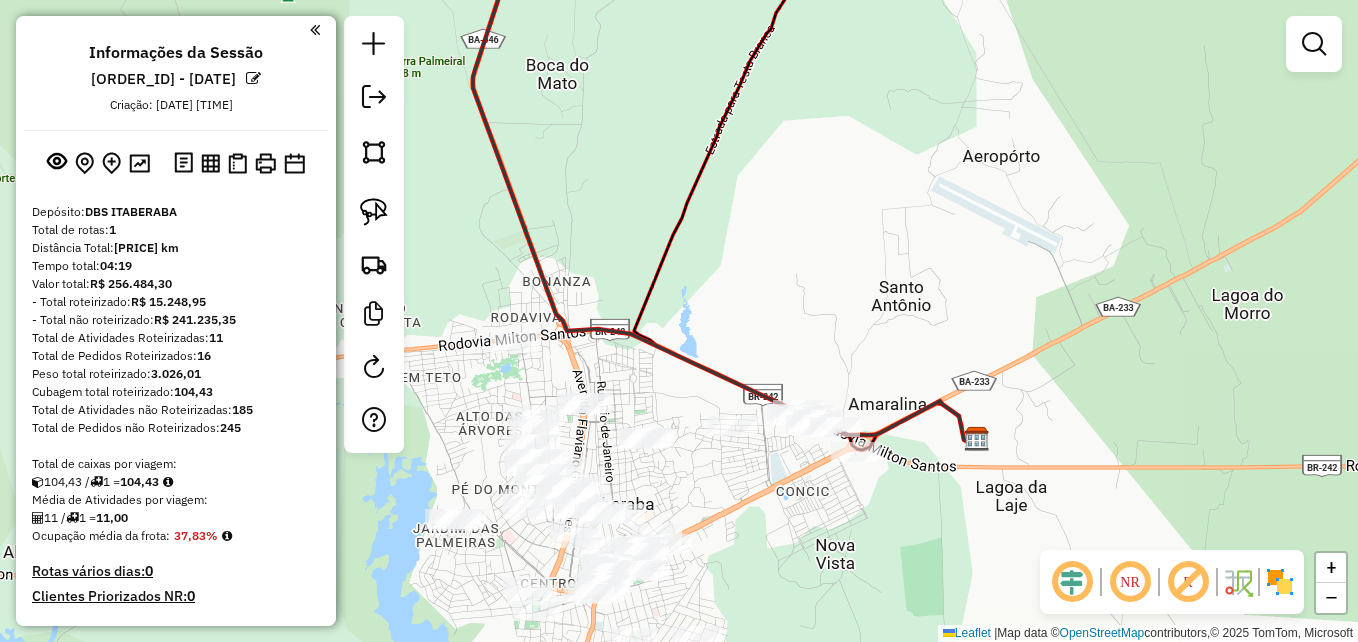 drag, startPoint x: 770, startPoint y: 323, endPoint x: 944, endPoint y: 300, distance: 175.51353 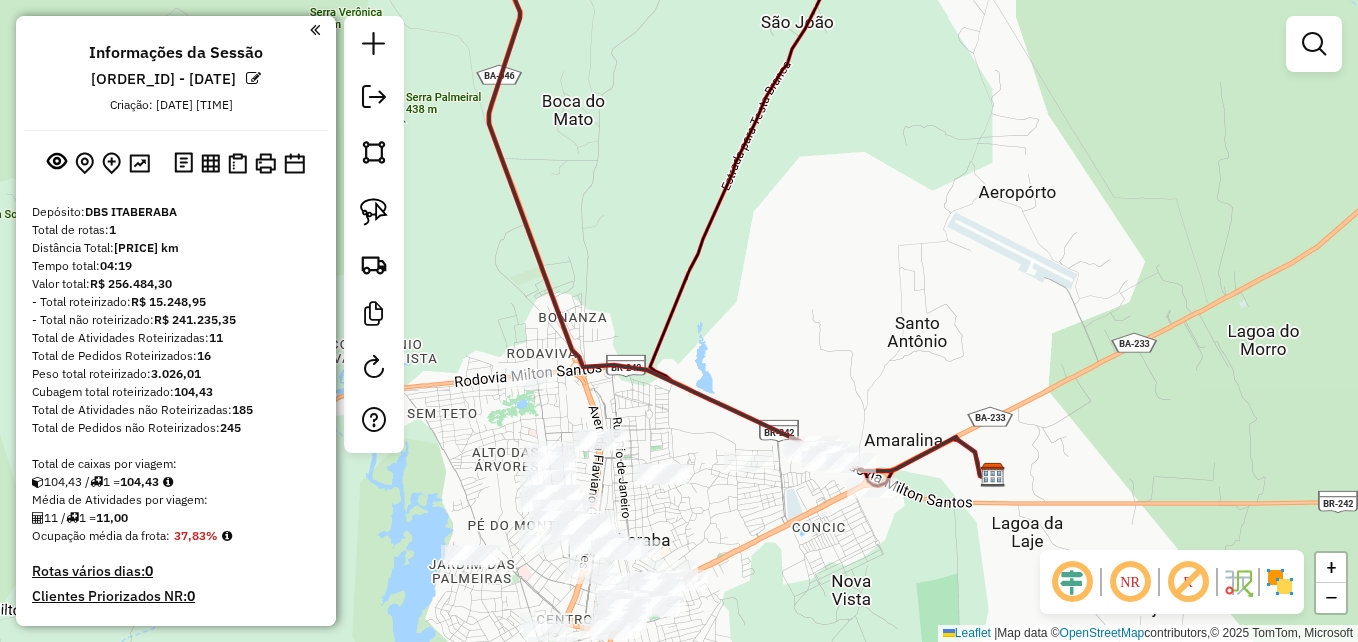 drag, startPoint x: 874, startPoint y: 316, endPoint x: 867, endPoint y: 367, distance: 51.47815 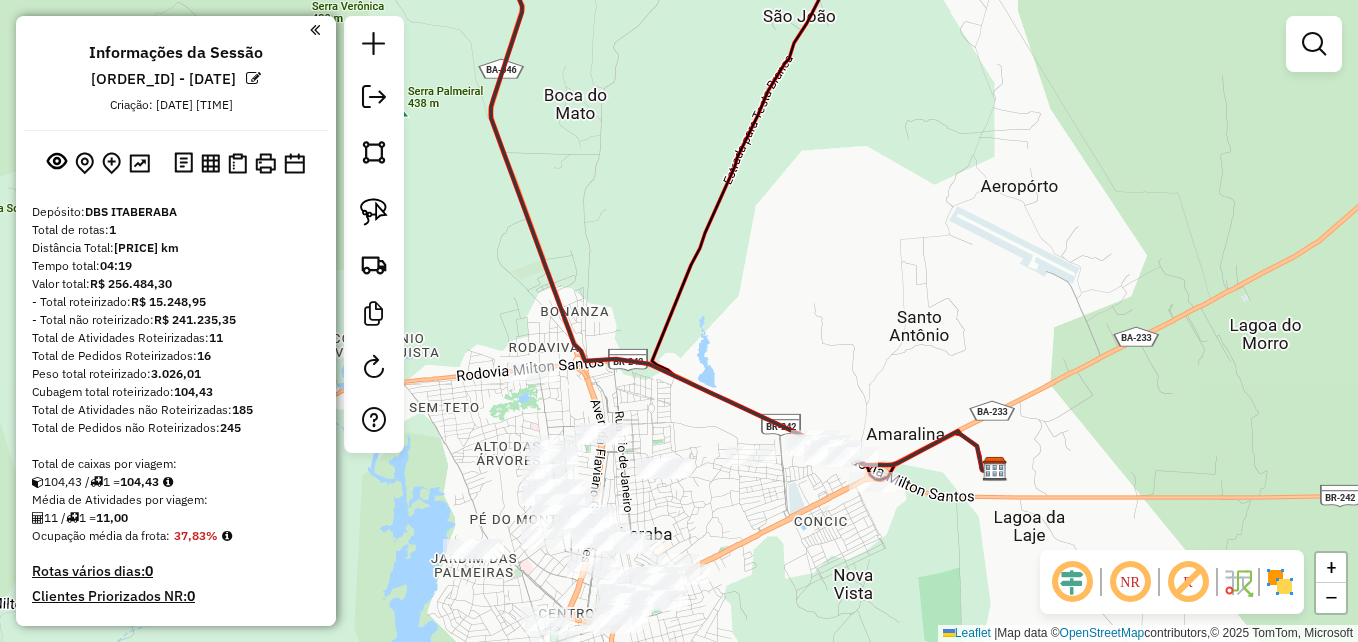 drag, startPoint x: 866, startPoint y: 352, endPoint x: 869, endPoint y: 335, distance: 17.262676 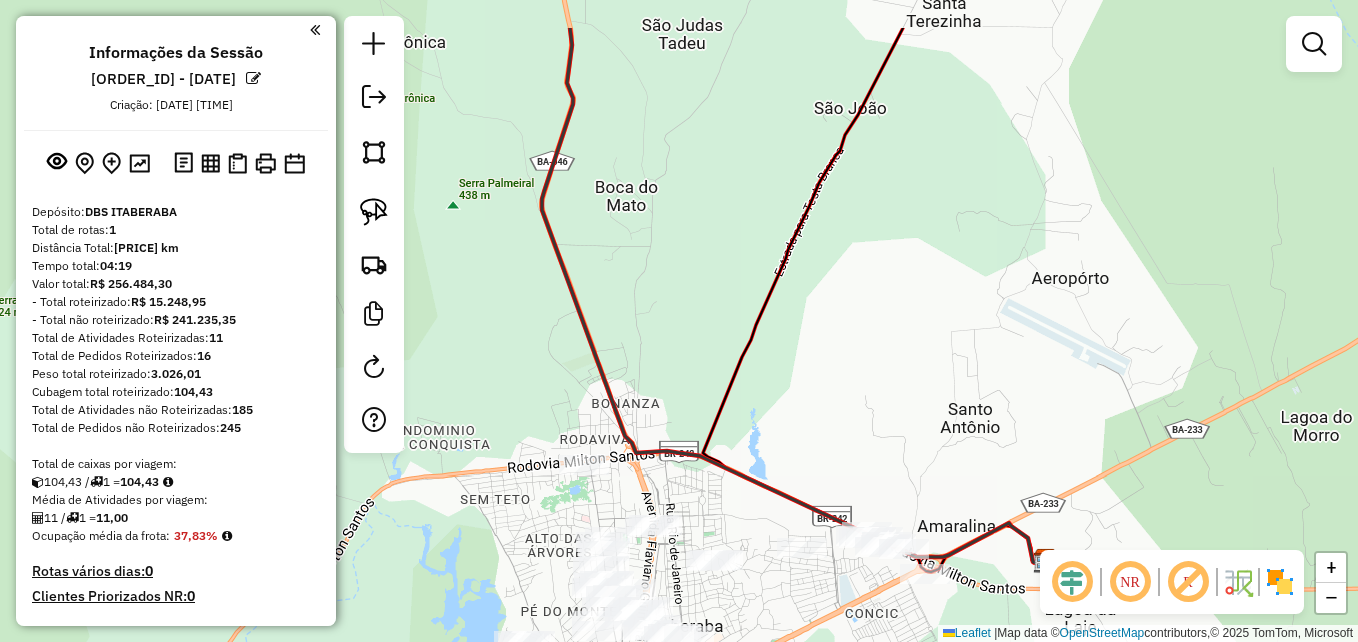 drag, startPoint x: 853, startPoint y: 326, endPoint x: 904, endPoint y: 418, distance: 105.1903 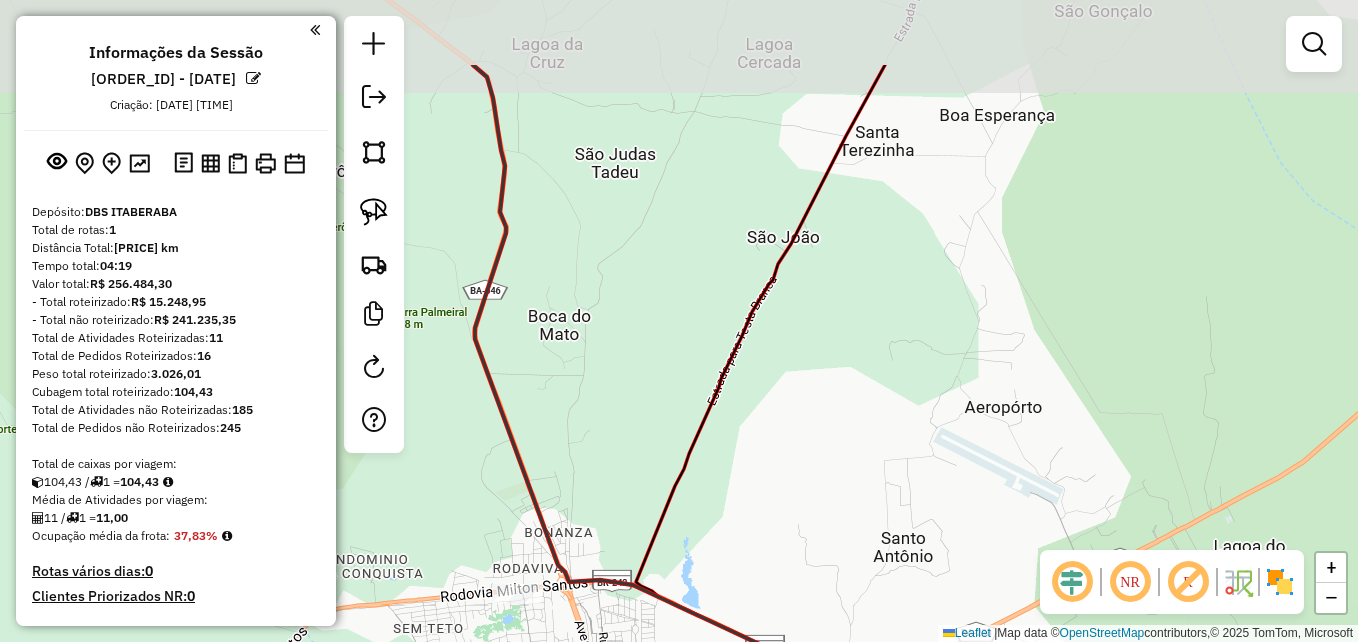 drag, startPoint x: 932, startPoint y: 319, endPoint x: 863, endPoint y: 459, distance: 156.08011 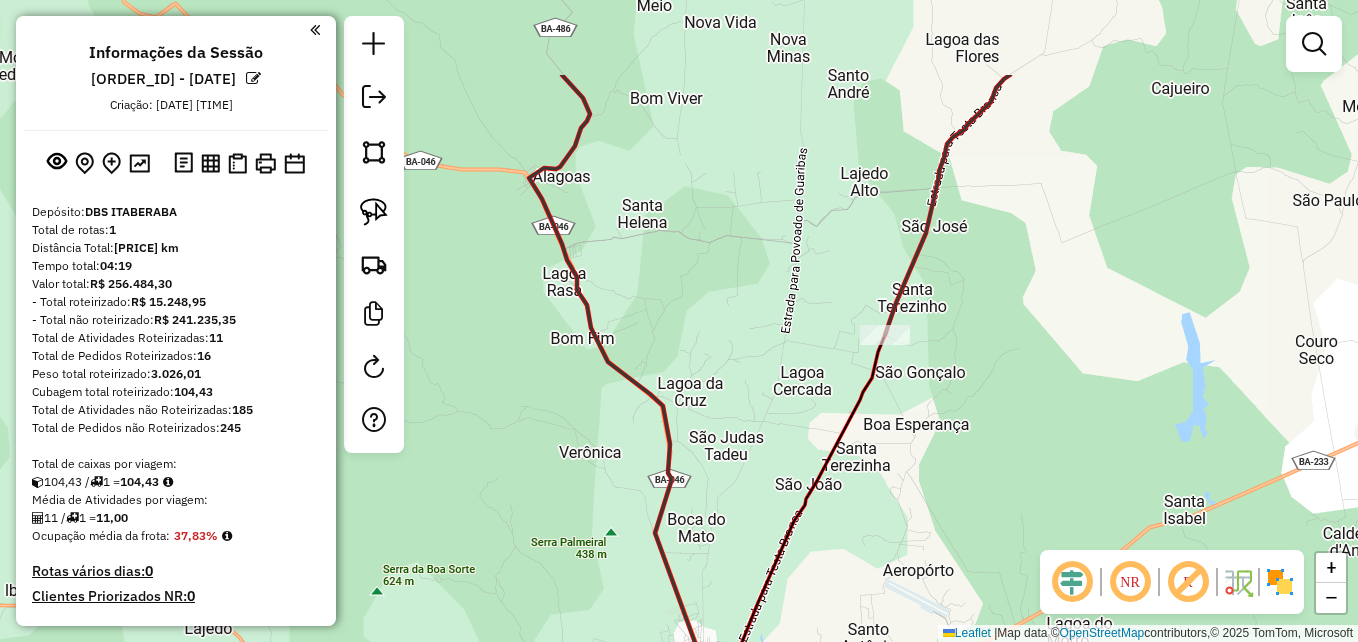 drag, startPoint x: 957, startPoint y: 350, endPoint x: 939, endPoint y: 486, distance: 137.186 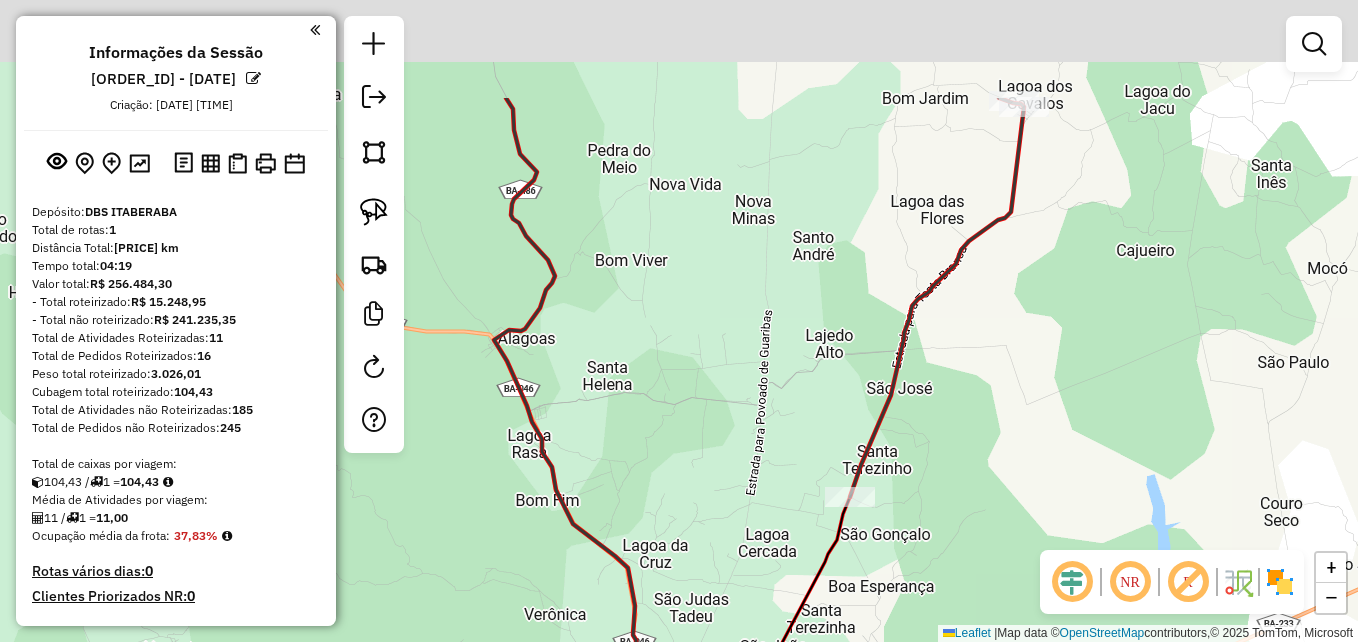 drag, startPoint x: 1009, startPoint y: 339, endPoint x: 969, endPoint y: 528, distance: 193.18643 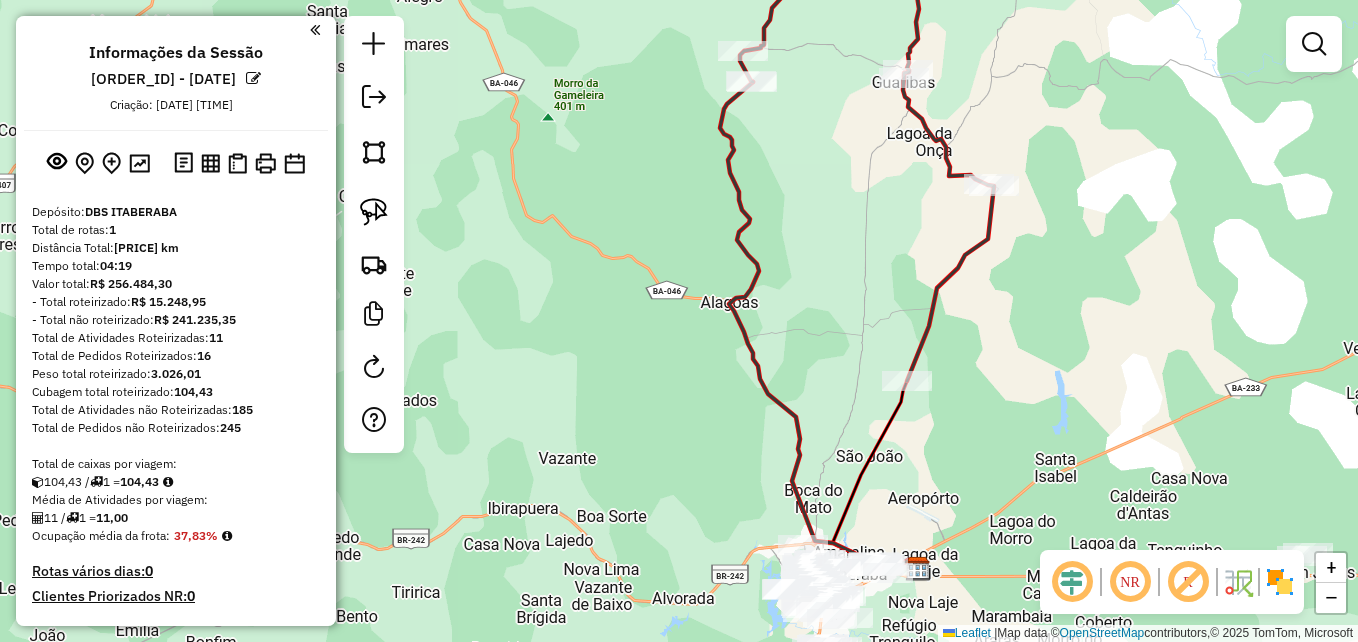 drag, startPoint x: 989, startPoint y: 389, endPoint x: 983, endPoint y: 281, distance: 108.16654 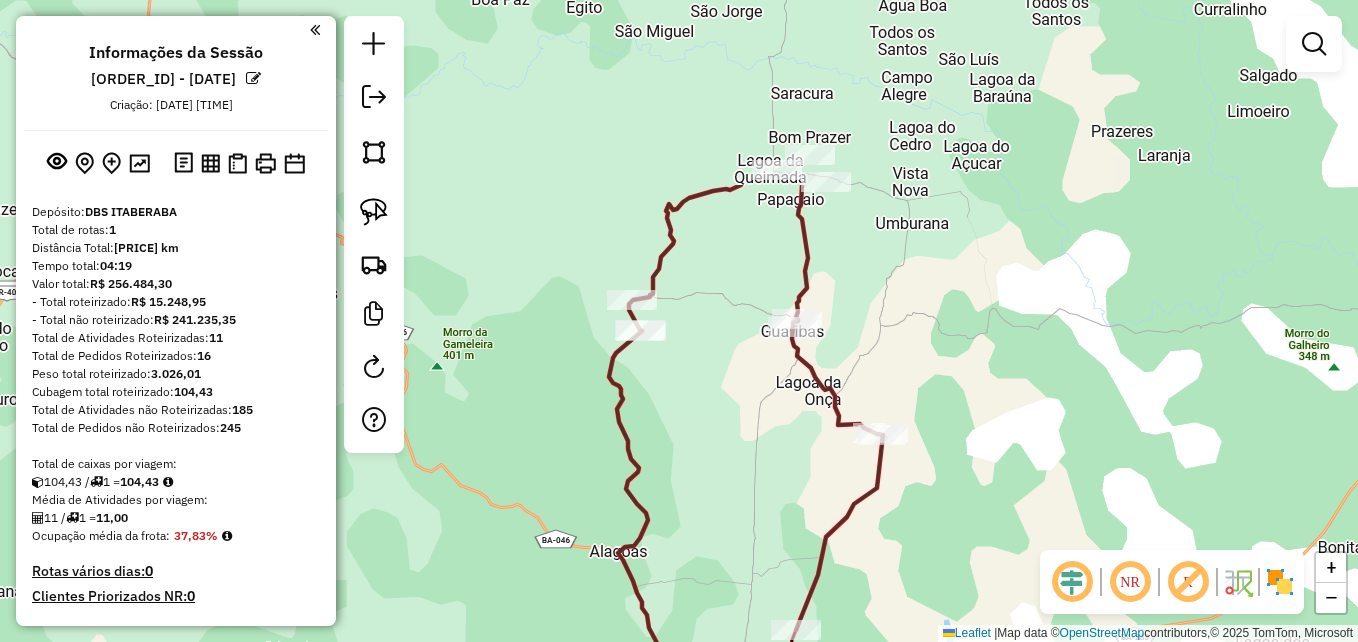 drag, startPoint x: 902, startPoint y: 293, endPoint x: 832, endPoint y: 526, distance: 243.2879 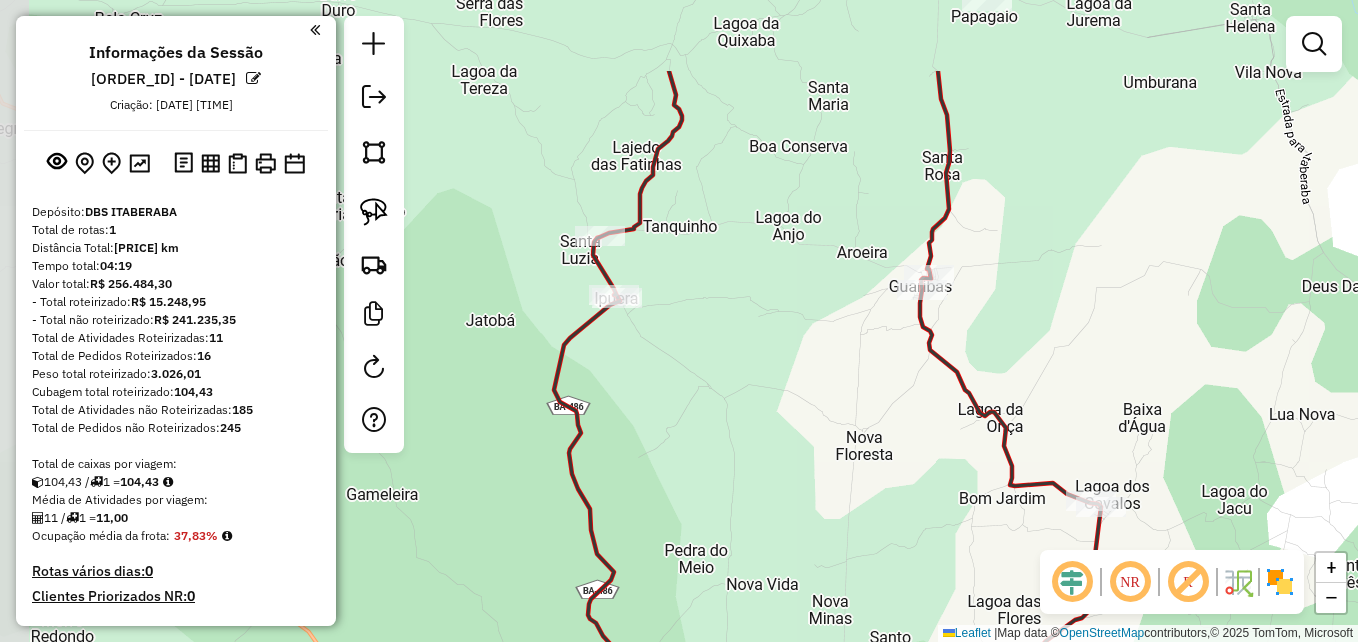drag, startPoint x: 696, startPoint y: 381, endPoint x: 844, endPoint y: 516, distance: 200.32224 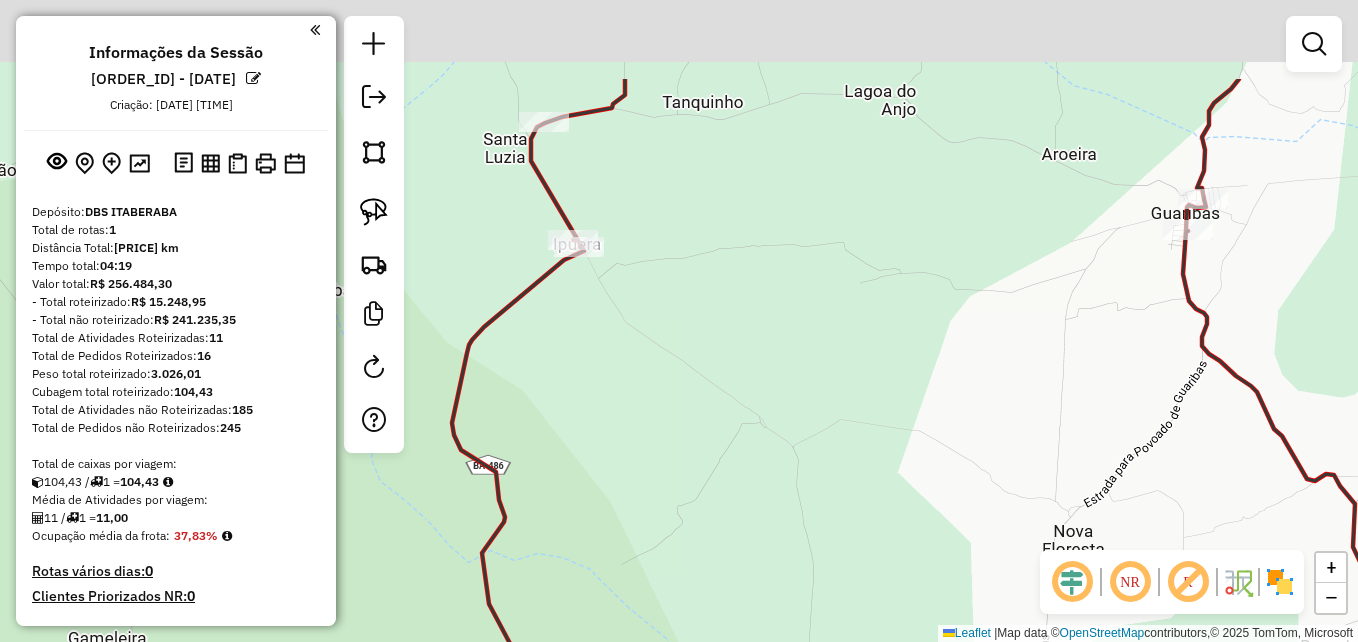 drag, startPoint x: 666, startPoint y: 393, endPoint x: 791, endPoint y: 559, distance: 207.80038 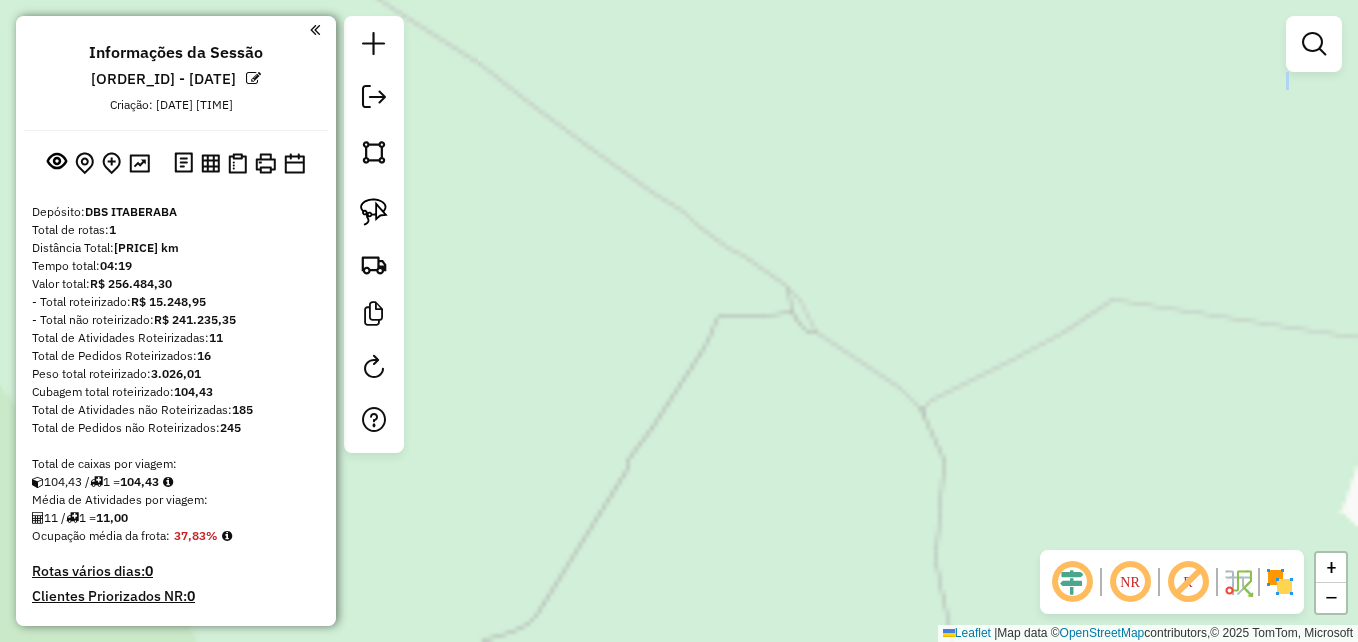 drag, startPoint x: 624, startPoint y: 339, endPoint x: 897, endPoint y: 512, distance: 323.19962 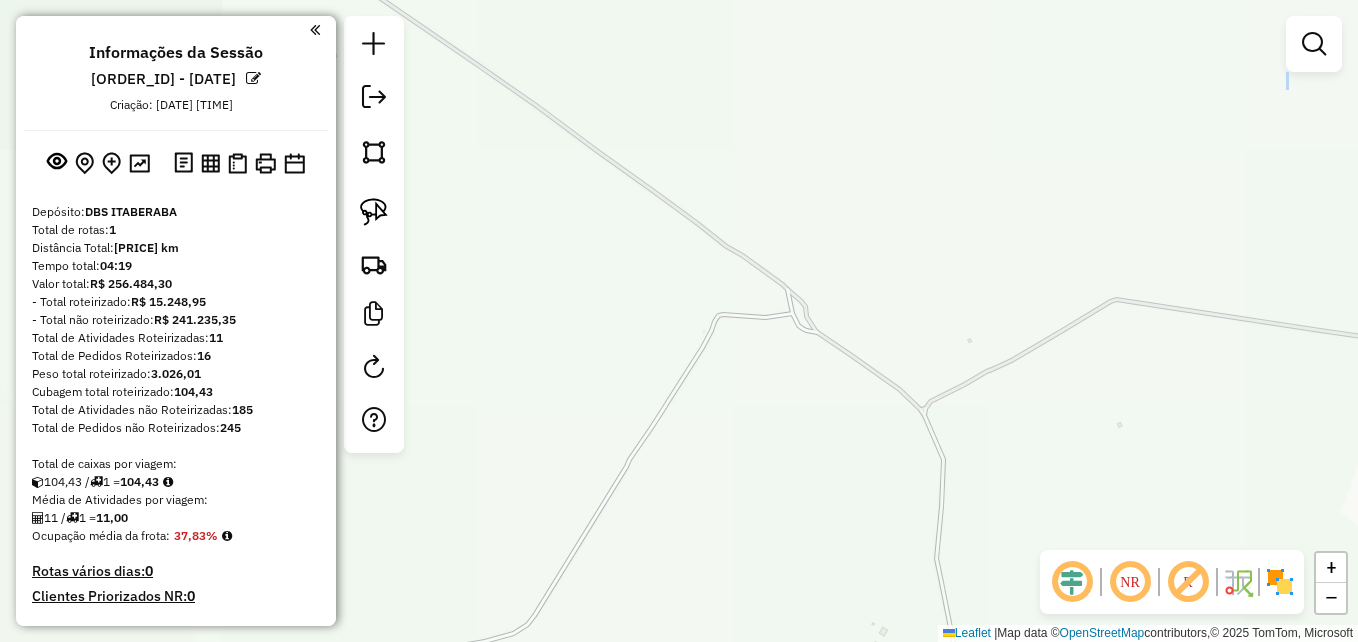 drag, startPoint x: 622, startPoint y: 279, endPoint x: 833, endPoint y: 499, distance: 304.82947 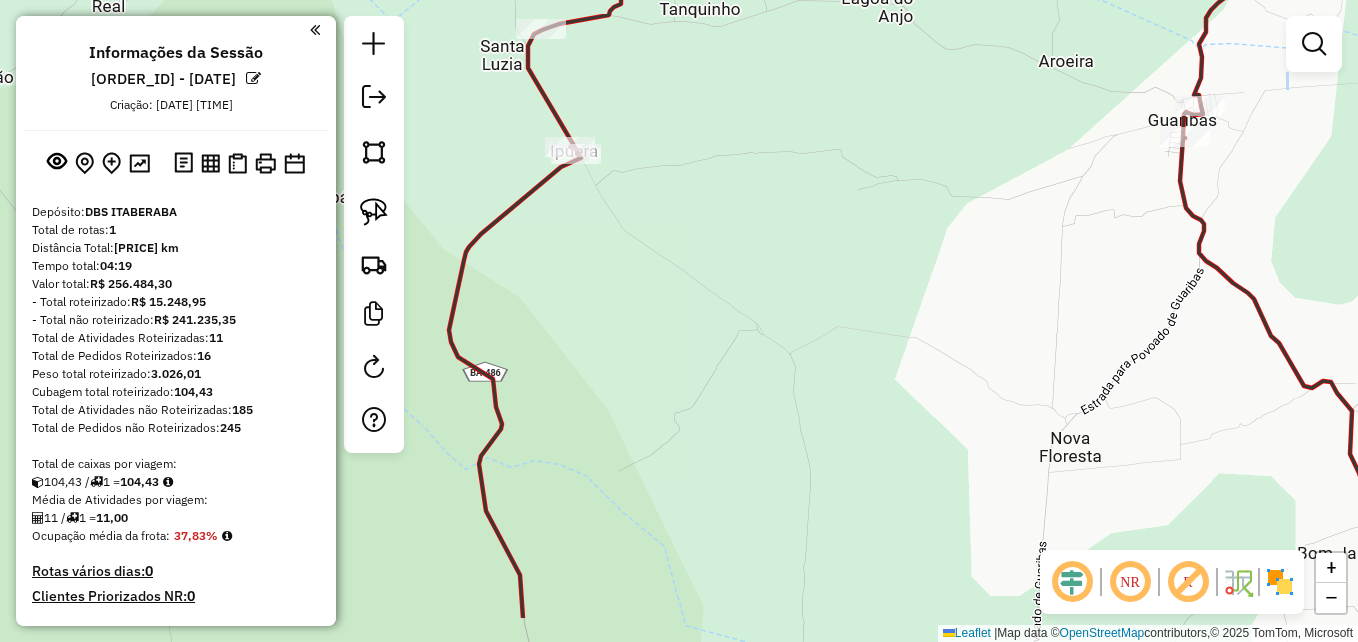 drag, startPoint x: 629, startPoint y: 377, endPoint x: 651, endPoint y: 274, distance: 105.32331 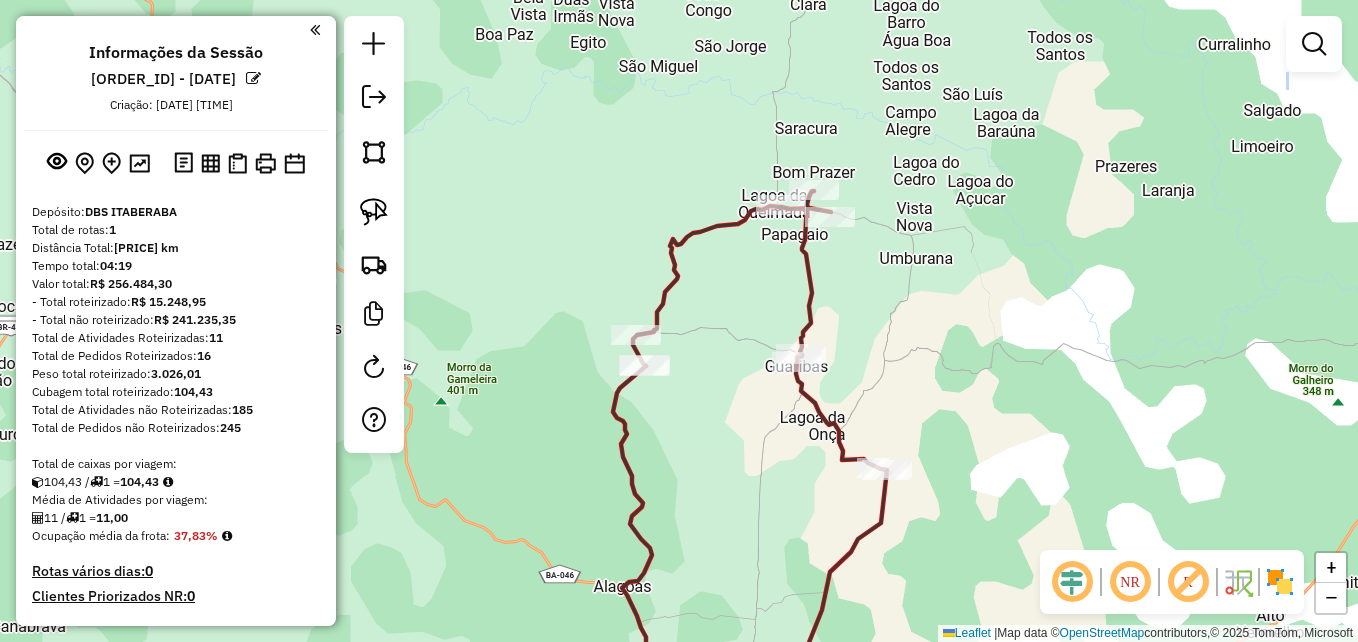 drag, startPoint x: 905, startPoint y: 396, endPoint x: 752, endPoint y: 474, distance: 171.73526 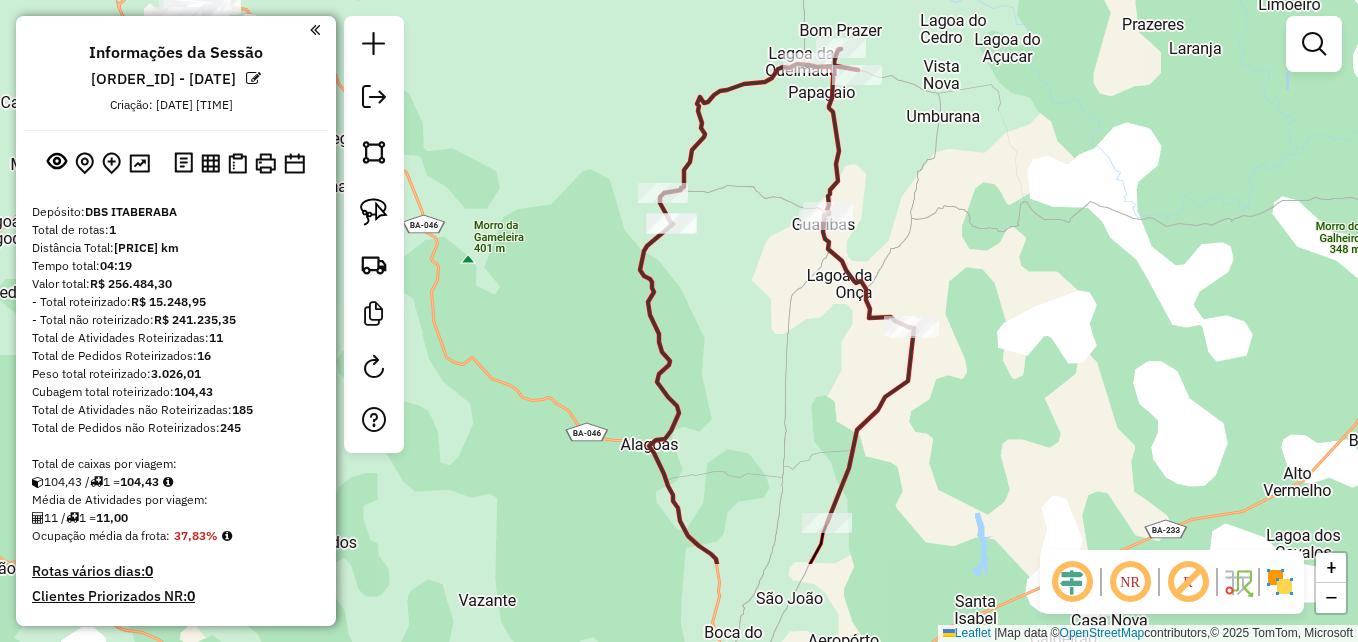 drag, startPoint x: 1029, startPoint y: 437, endPoint x: 1056, endPoint y: 295, distance: 144.54411 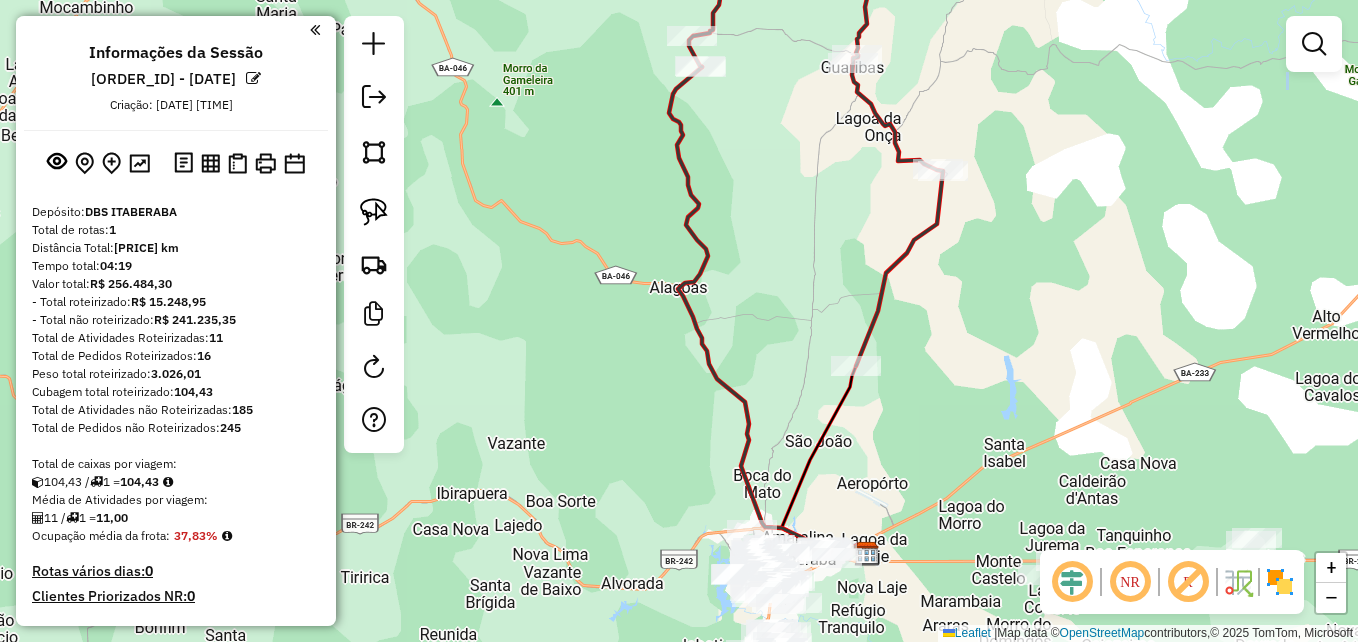 drag, startPoint x: 1080, startPoint y: 457, endPoint x: 1066, endPoint y: 334, distance: 123.79418 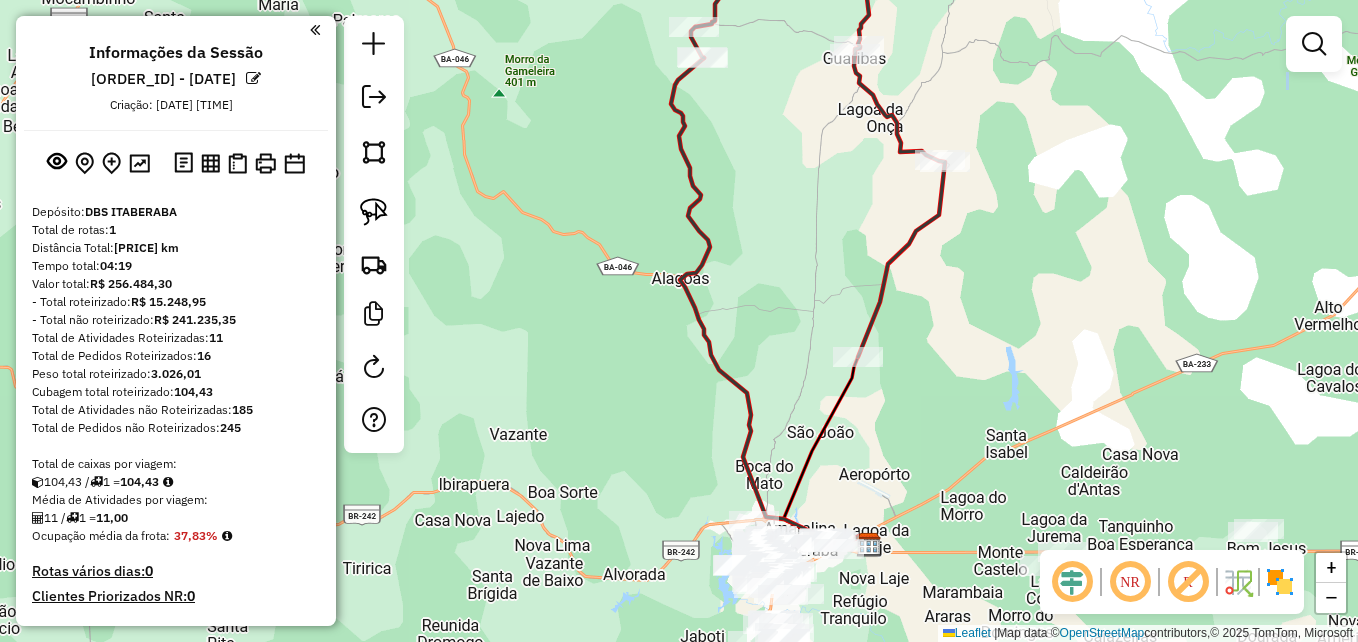 click 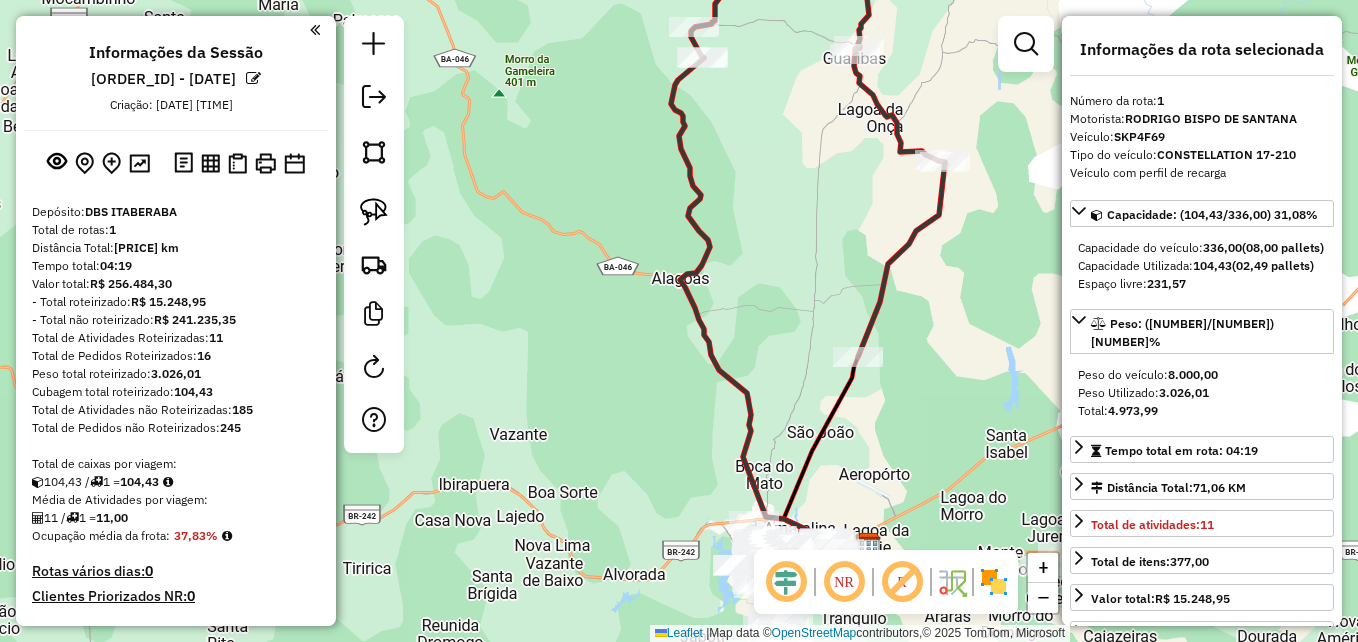 scroll, scrollTop: 587, scrollLeft: 0, axis: vertical 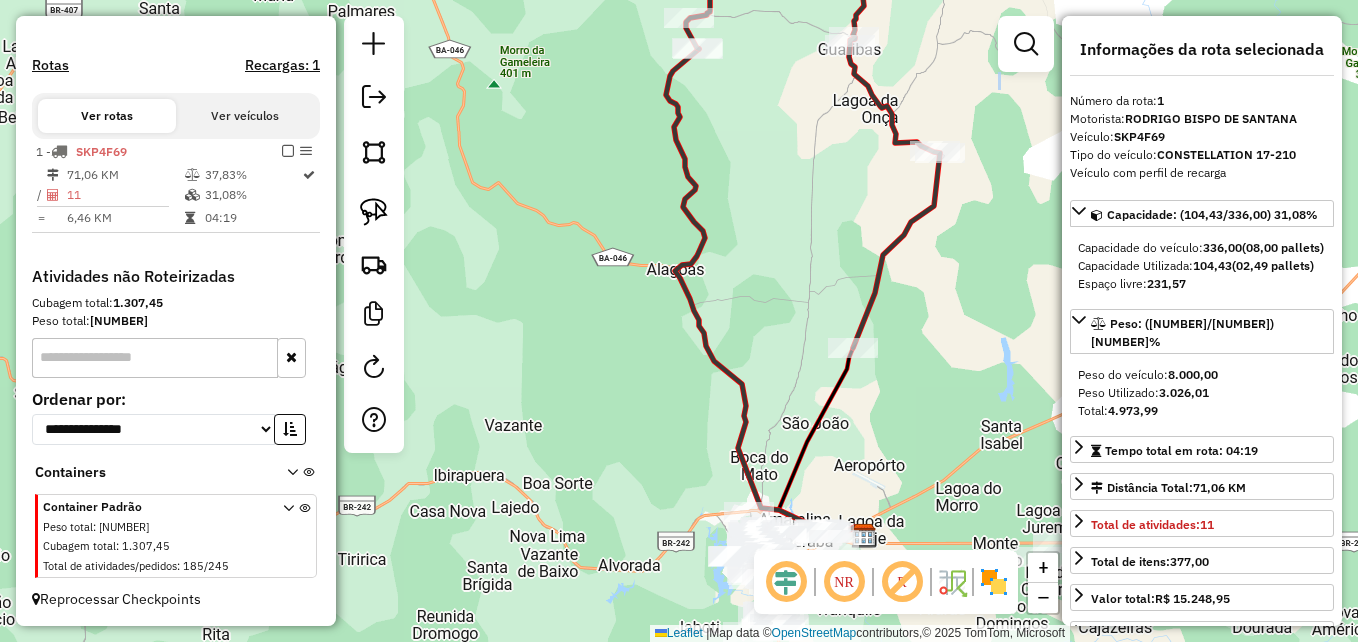 drag, startPoint x: 593, startPoint y: 412, endPoint x: 559, endPoint y: 333, distance: 86.00581 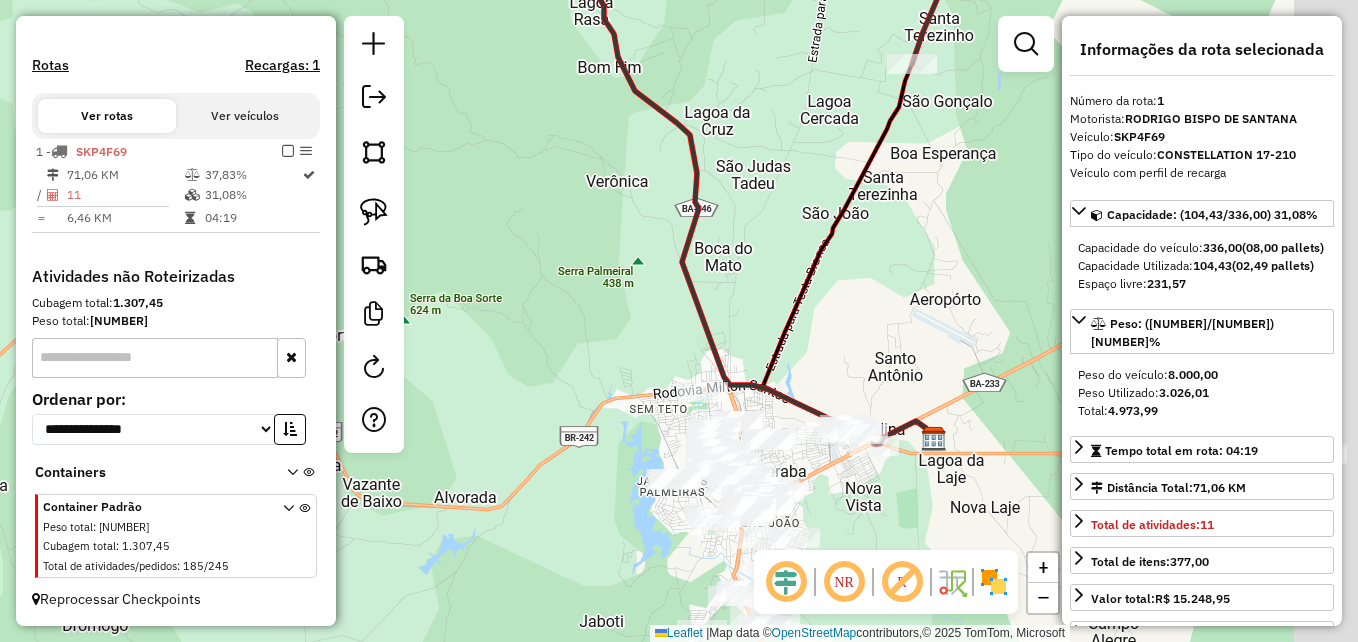 drag, startPoint x: 656, startPoint y: 406, endPoint x: 564, endPoint y: 298, distance: 141.87318 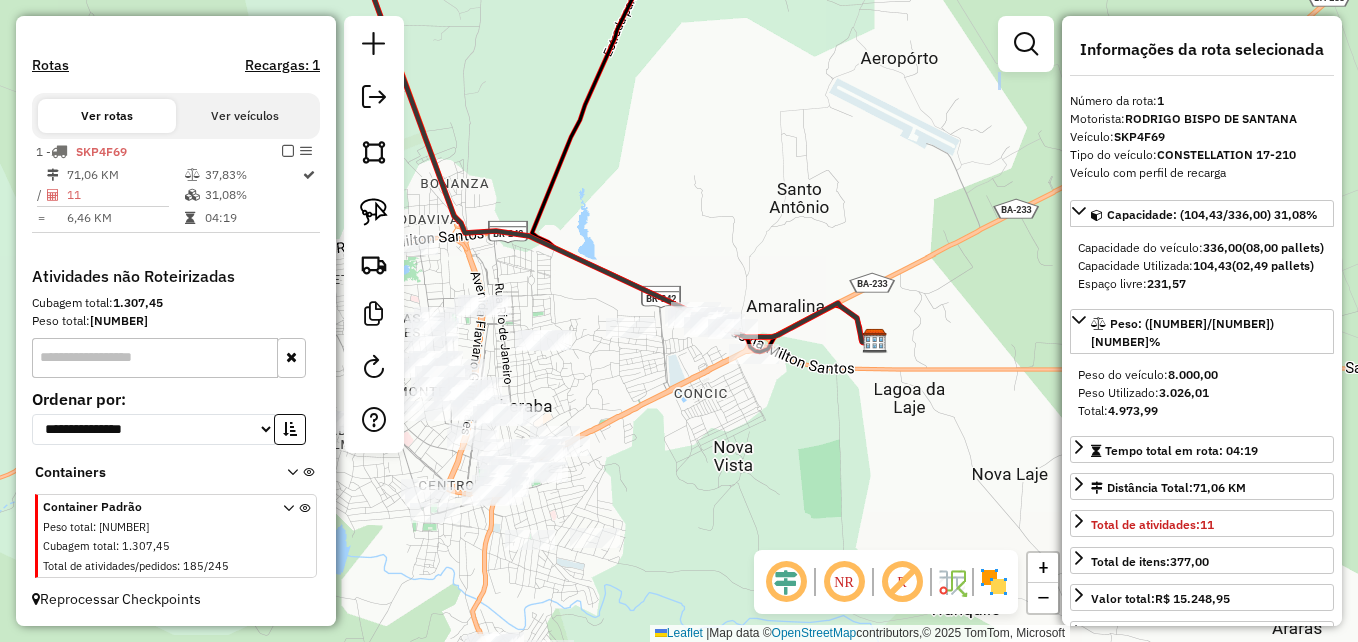 drag, startPoint x: 848, startPoint y: 278, endPoint x: 883, endPoint y: 238, distance: 53.15073 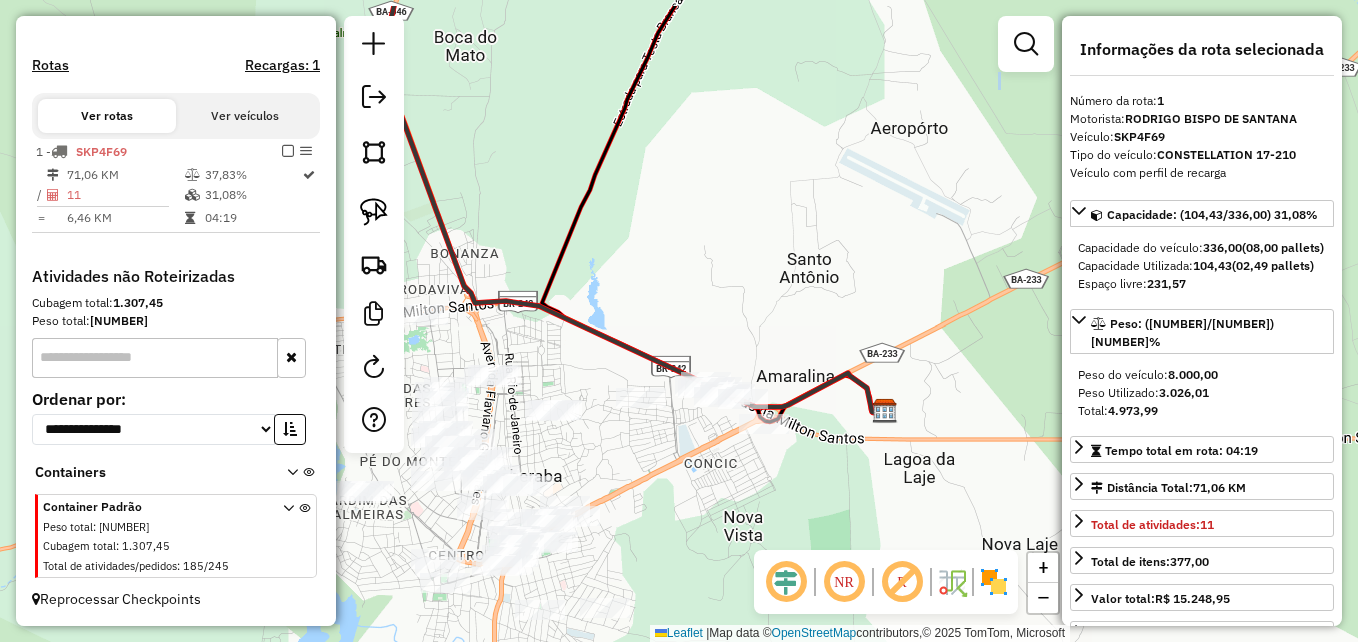 drag, startPoint x: 827, startPoint y: 474, endPoint x: 843, endPoint y: 542, distance: 69.856995 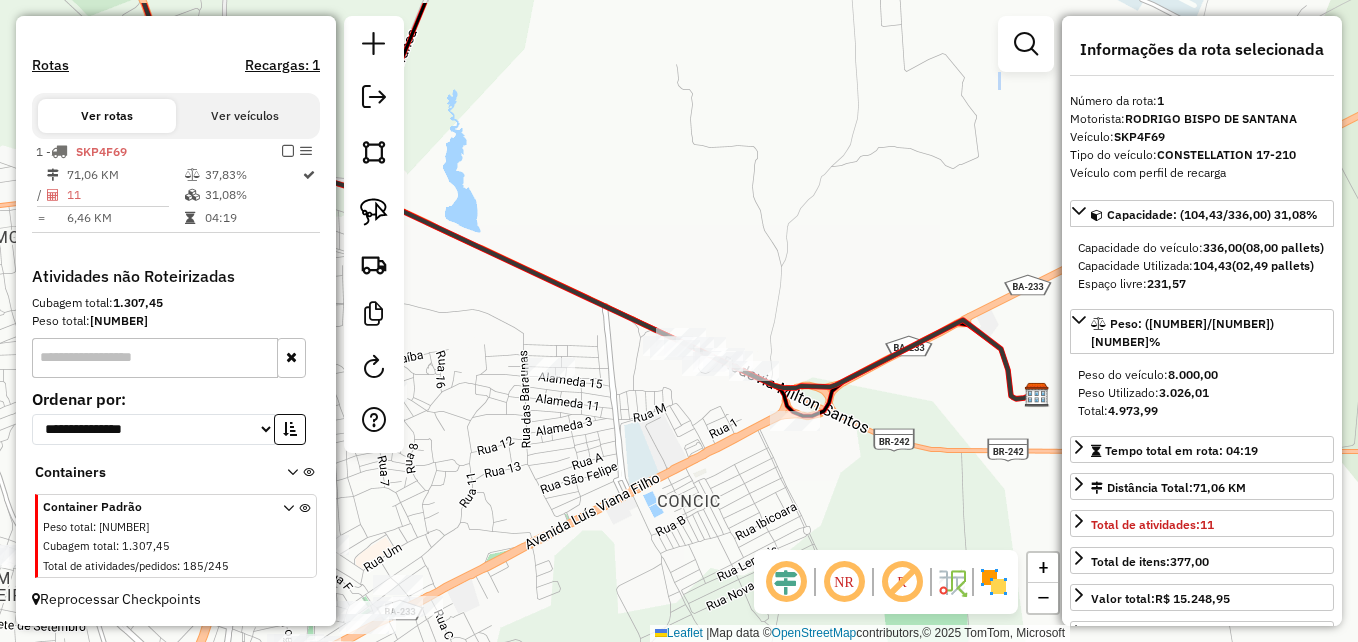 drag, startPoint x: 680, startPoint y: 420, endPoint x: 771, endPoint y: 487, distance: 113.004425 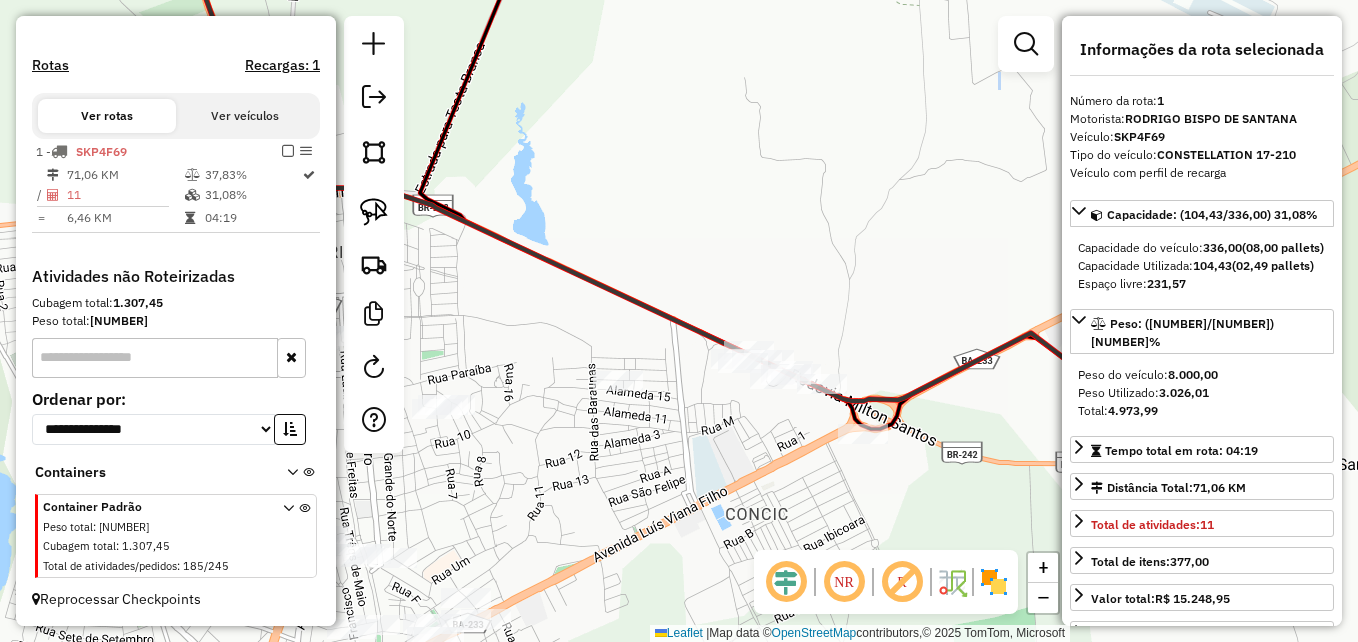 drag, startPoint x: 769, startPoint y: 489, endPoint x: 836, endPoint y: 502, distance: 68.24954 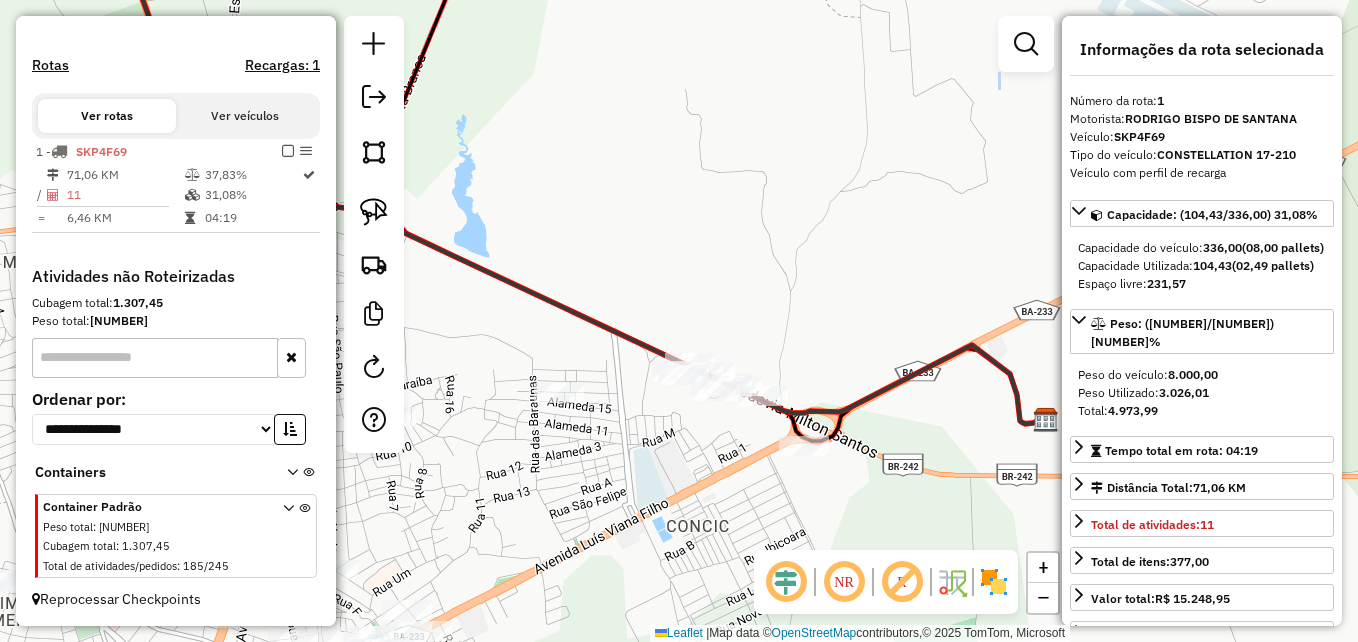 drag, startPoint x: 747, startPoint y: 481, endPoint x: 688, endPoint y: 493, distance: 60.207973 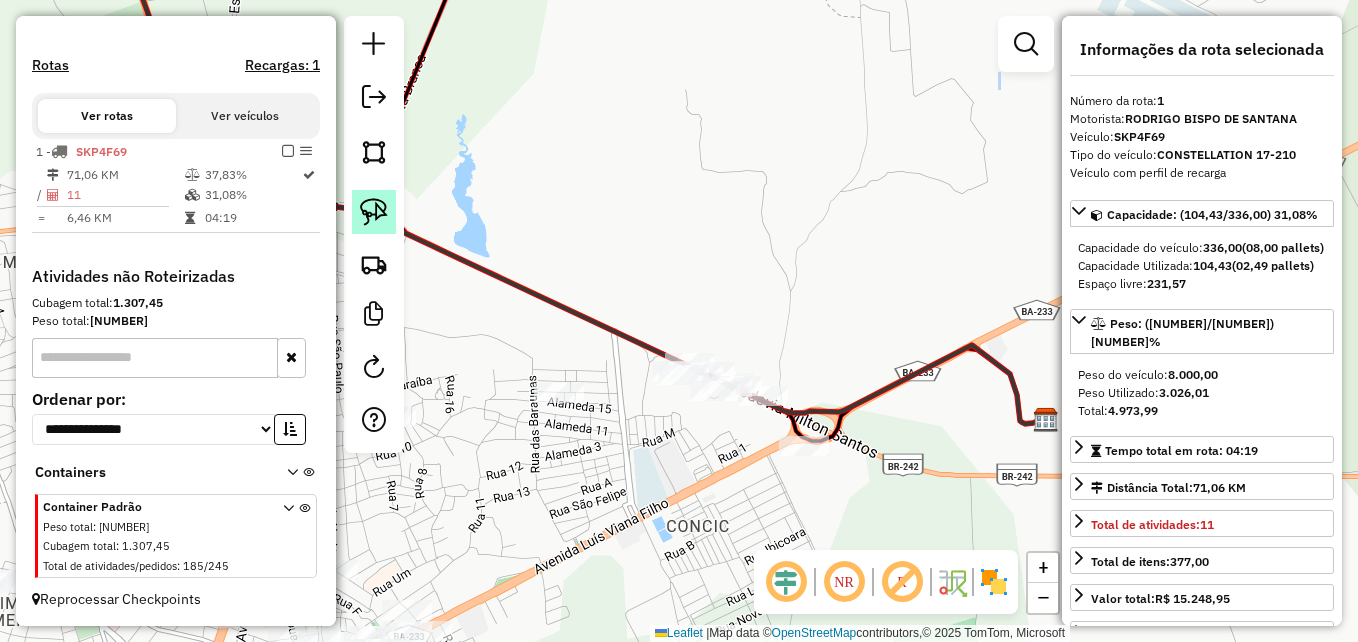 click 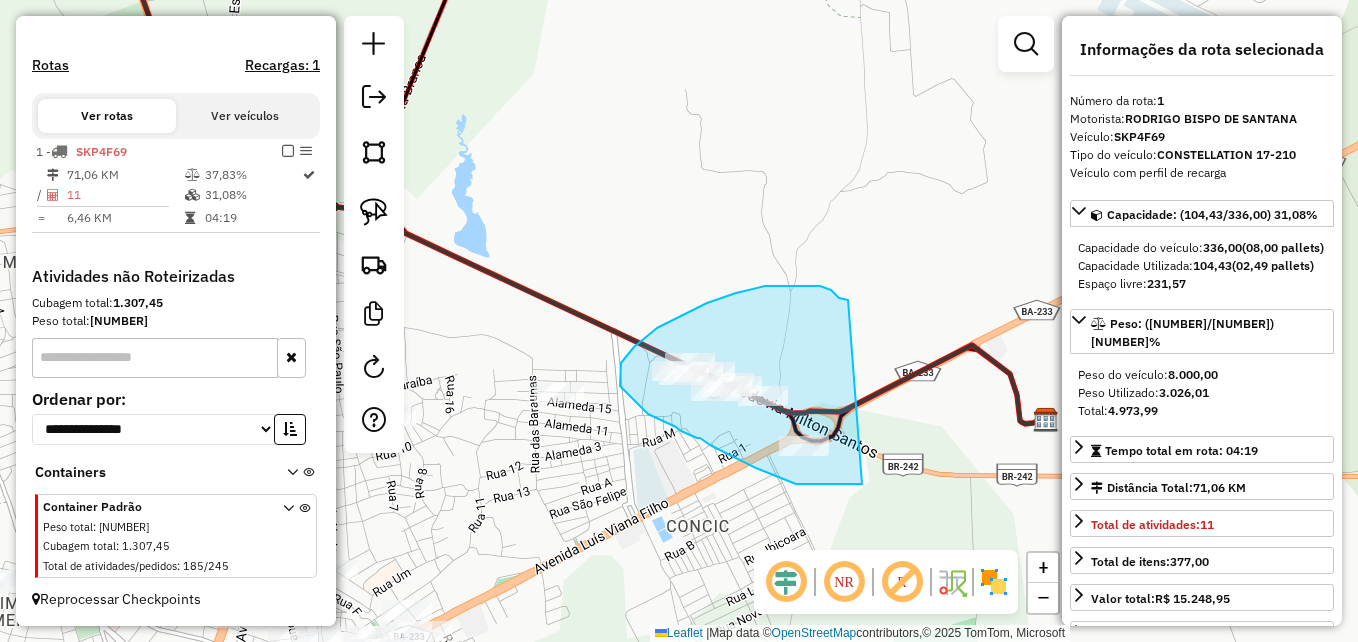 drag, startPoint x: 841, startPoint y: 484, endPoint x: 852, endPoint y: 301, distance: 183.3303 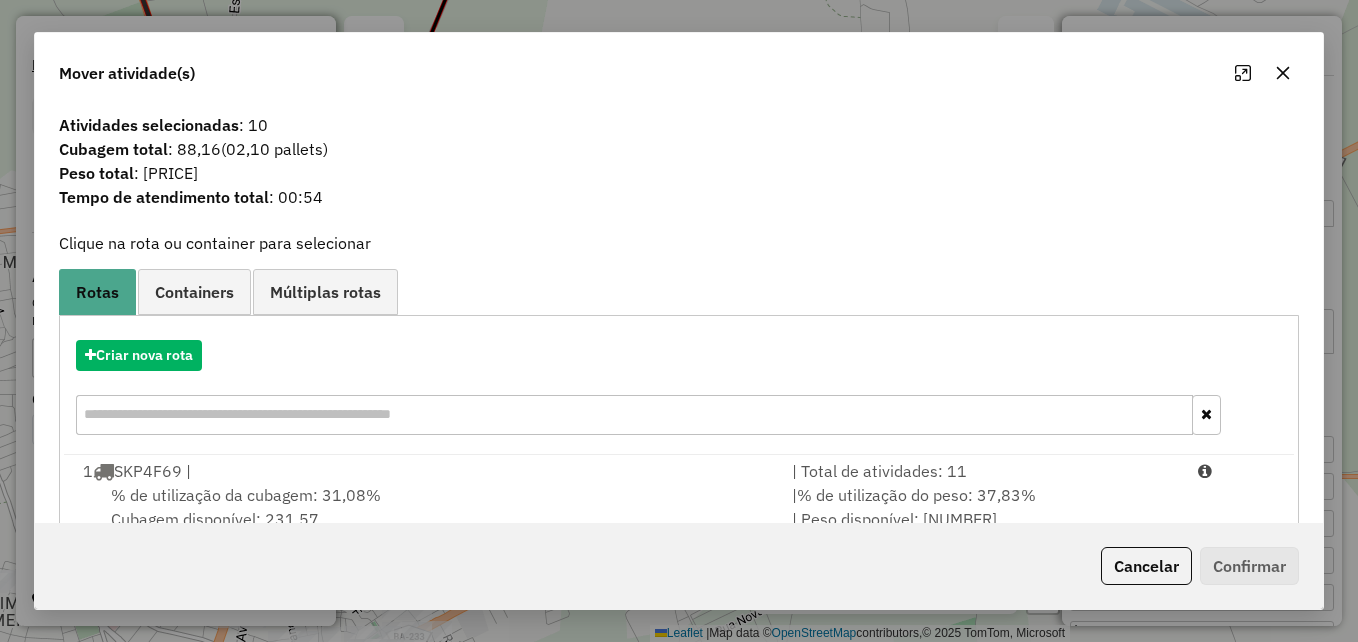scroll, scrollTop: 47, scrollLeft: 0, axis: vertical 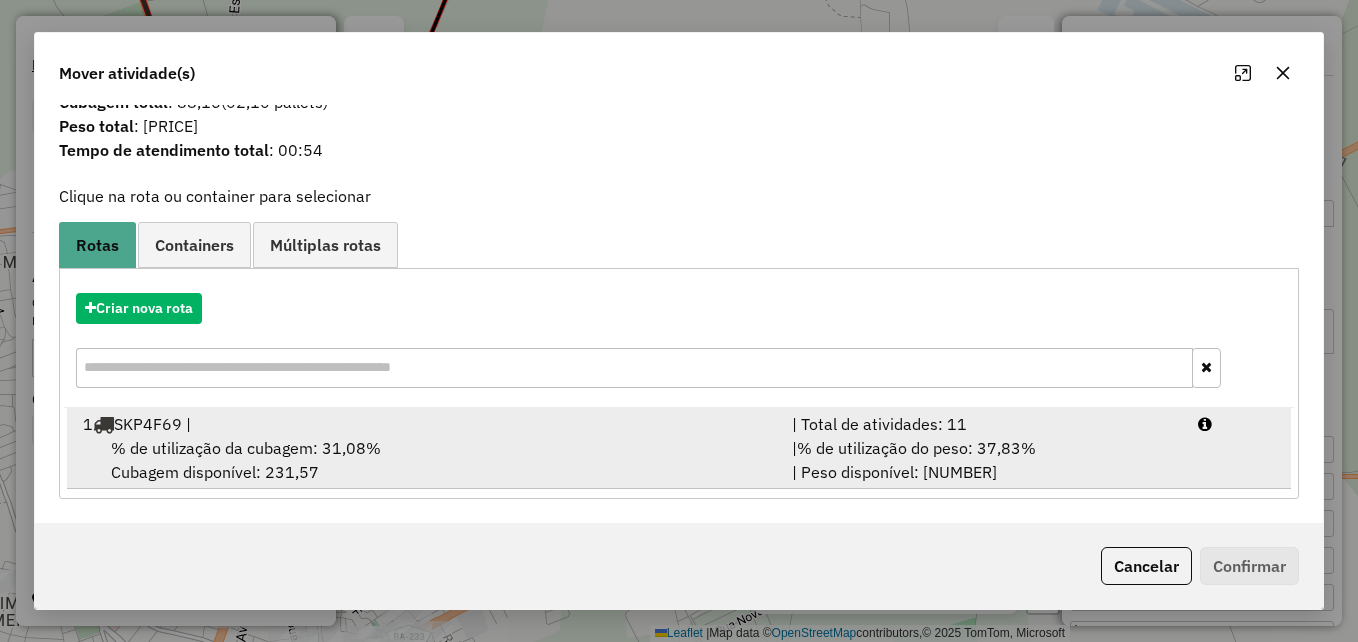 click on "% de utilização da cubagem: 31,08%  Cubagem disponível: 231,57" at bounding box center (425, 460) 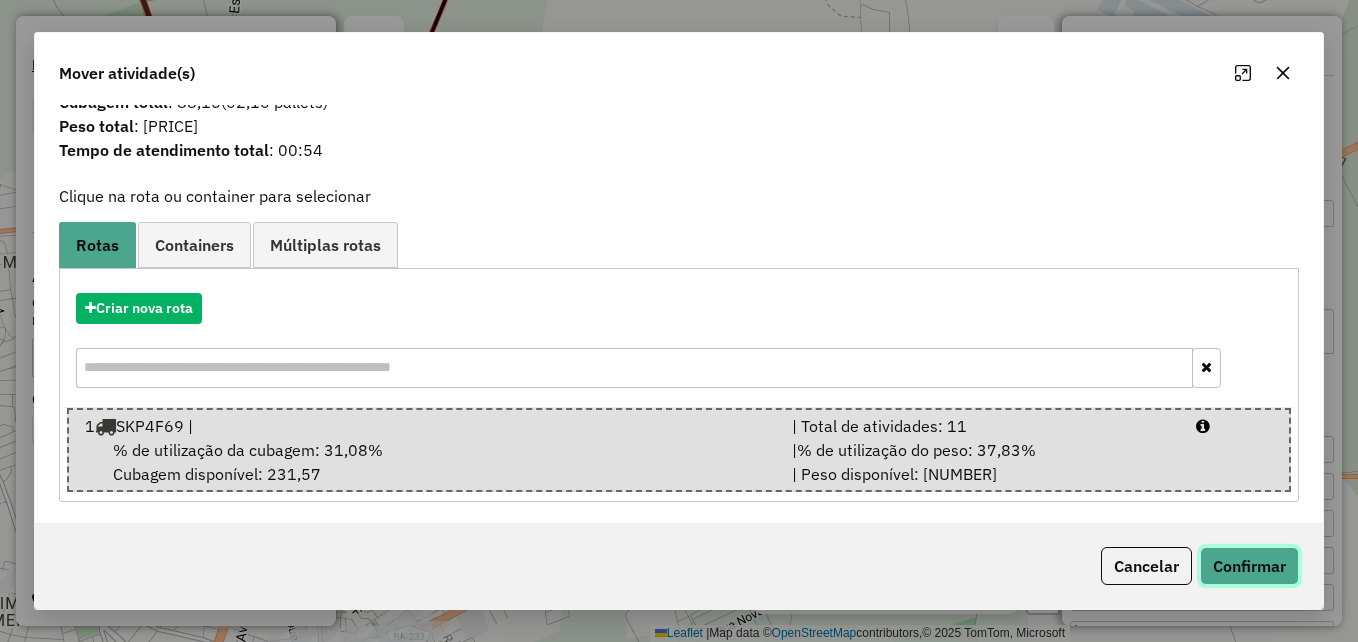 click on "Confirmar" 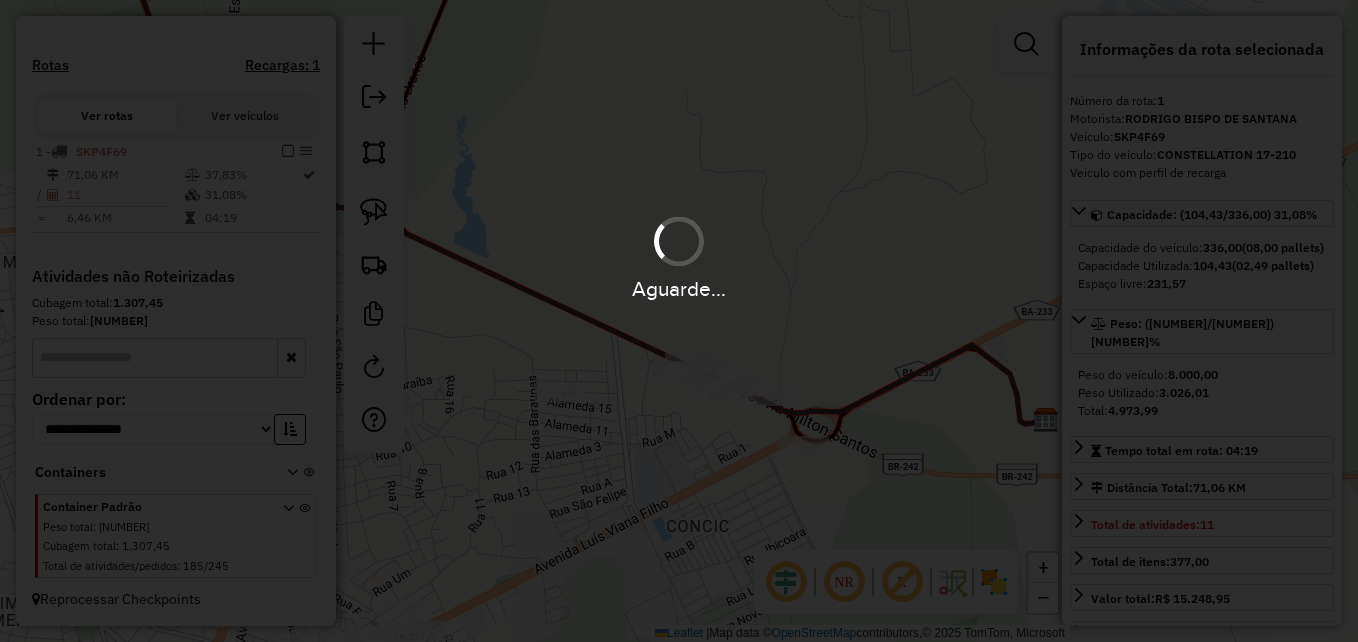 scroll, scrollTop: 0, scrollLeft: 0, axis: both 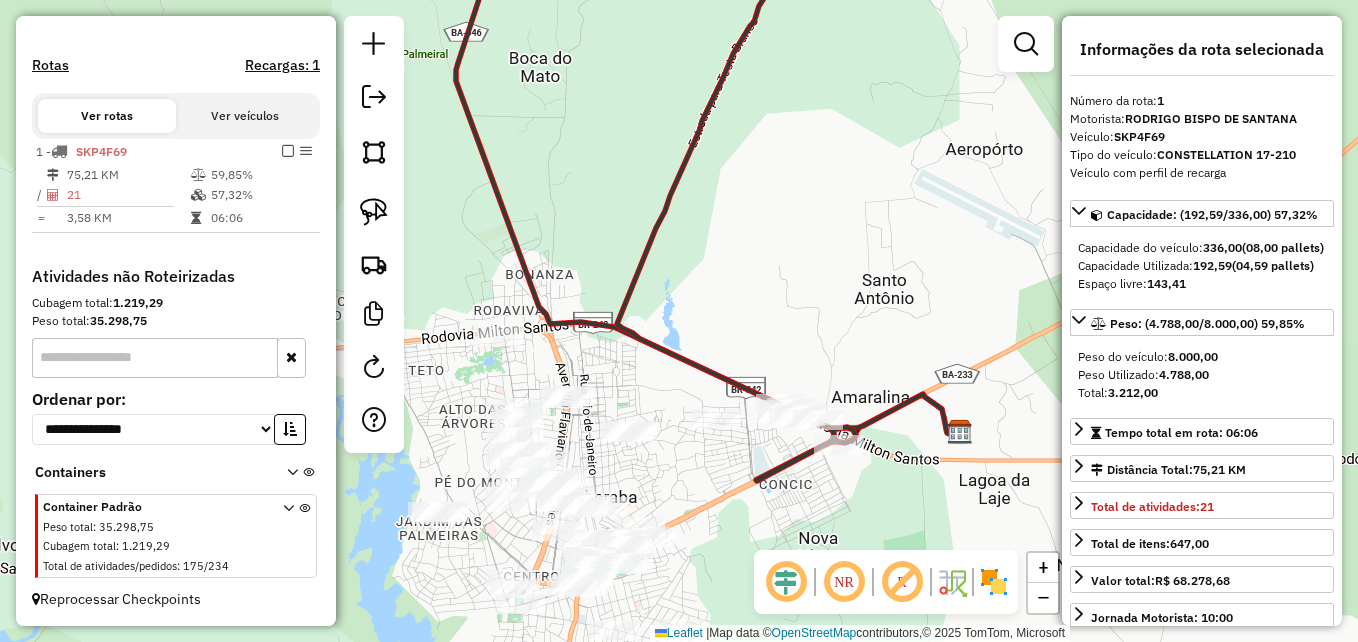 drag, startPoint x: 972, startPoint y: 497, endPoint x: 934, endPoint y: 482, distance: 40.853397 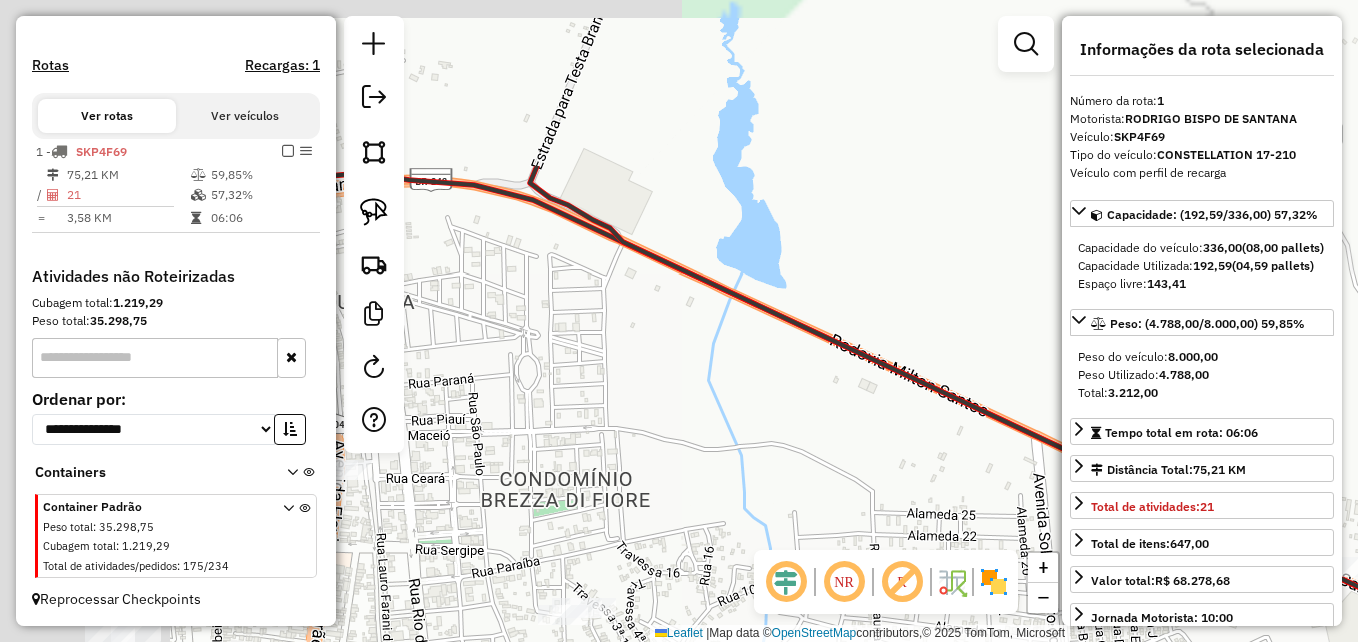 click on "Janela de atendimento Grade de atendimento Capacidade Transportadoras Veículos Cliente Pedidos  Rotas Selecione os dias de semana para filtrar as janelas de atendimento  Seg   Ter   Qua   Qui   Sex   Sáb   Dom  Informe o período da janela de atendimento: De: Até:  Filtrar exatamente a janela do cliente  Considerar janela de atendimento padrão  Selecione os dias de semana para filtrar as grades de atendimento  Seg   Ter   Qua   Qui   Sex   Sáb   Dom   Considerar clientes sem dia de atendimento cadastrado  Clientes fora do dia de atendimento selecionado Filtrar as atividades entre os valores definidos abaixo:  Peso mínimo:   Peso máximo:   Cubagem mínima:   Cubagem máxima:   De:   Até:  Filtrar as atividades entre o tempo de atendimento definido abaixo:  De:   Até:   Considerar capacidade total dos clientes não roteirizados Transportadora: Selecione um ou mais itens Tipo de veículo: Selecione um ou mais itens Veículo: Selecione um ou mais itens Motorista: Selecione um ou mais itens Nome: Rótulo:" 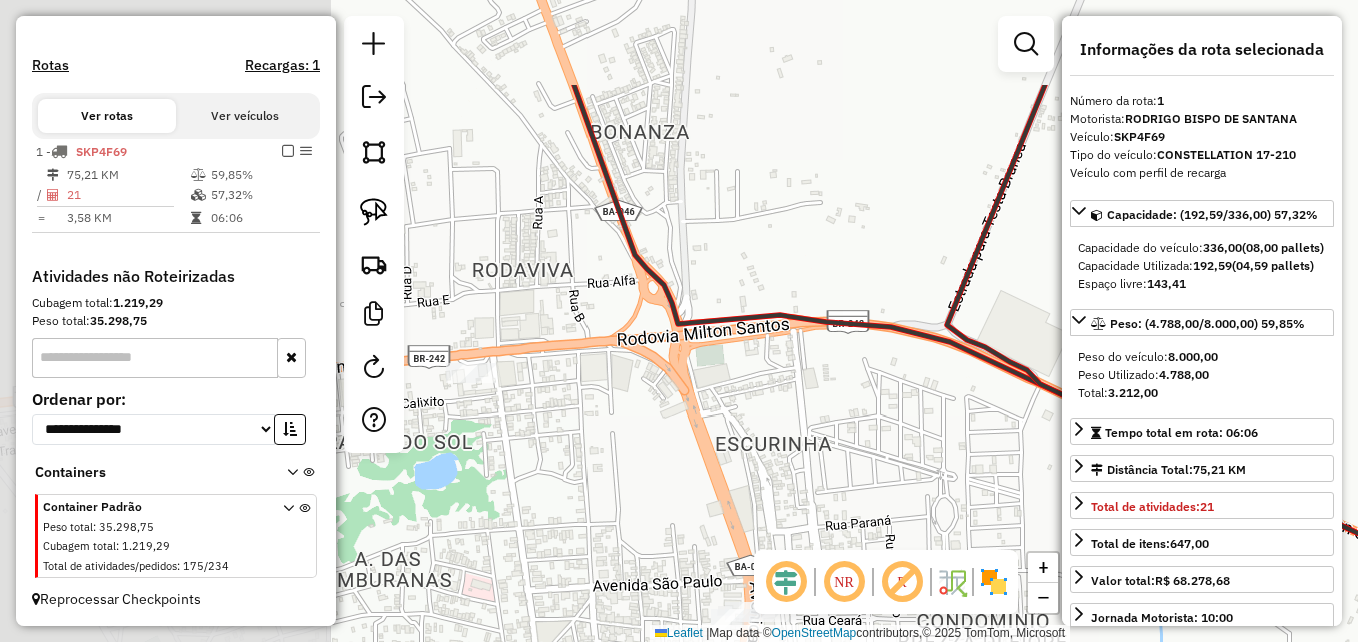 click on "Janela de atendimento Grade de atendimento Capacidade Transportadoras Veículos Cliente Pedidos  Rotas Selecione os dias de semana para filtrar as janelas de atendimento  Seg   Ter   Qua   Qui   Sex   Sáb   Dom  Informe o período da janela de atendimento: De: Até:  Filtrar exatamente a janela do cliente  Considerar janela de atendimento padrão  Selecione os dias de semana para filtrar as grades de atendimento  Seg   Ter   Qua   Qui   Sex   Sáb   Dom   Considerar clientes sem dia de atendimento cadastrado  Clientes fora do dia de atendimento selecionado Filtrar as atividades entre os valores definidos abaixo:  Peso mínimo:   Peso máximo:   Cubagem mínima:   Cubagem máxima:   De:   Até:  Filtrar as atividades entre o tempo de atendimento definido abaixo:  De:   Até:   Considerar capacidade total dos clientes não roteirizados Transportadora: Selecione um ou mais itens Tipo de veículo: Selecione um ou mais itens Veículo: Selecione um ou mais itens Motorista: Selecione um ou mais itens Nome: Rótulo:" 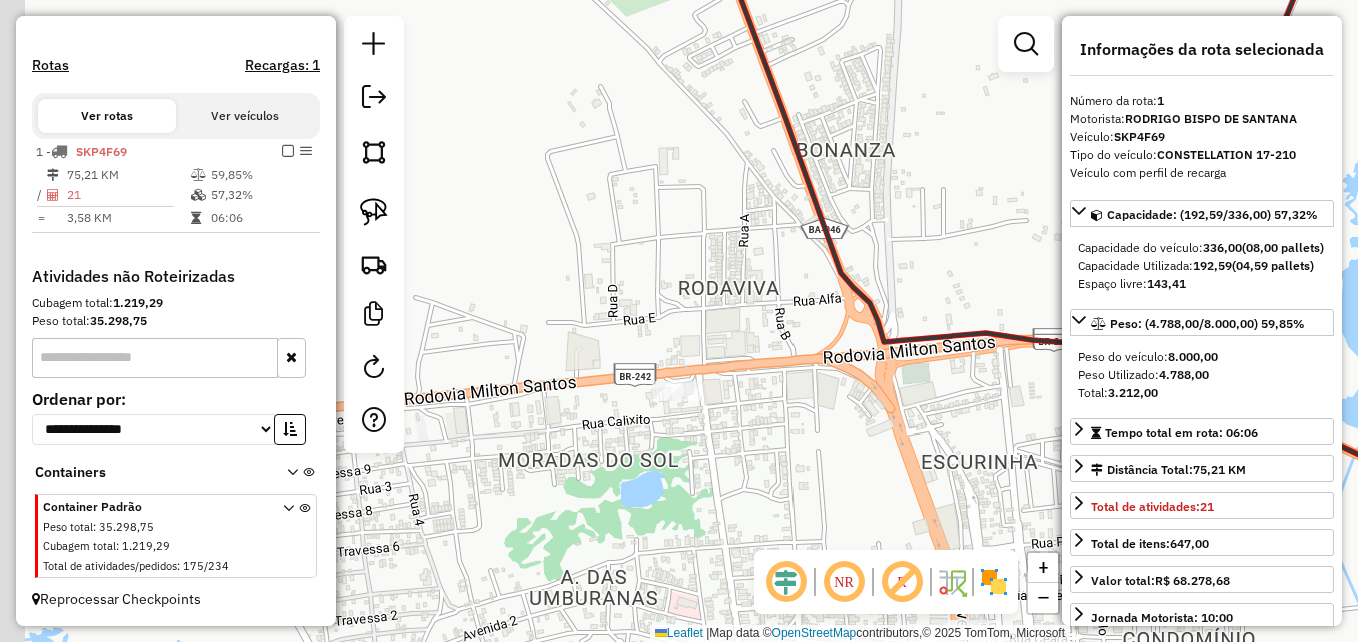 click on "Janela de atendimento Grade de atendimento Capacidade Transportadoras Veículos Cliente Pedidos  Rotas Selecione os dias de semana para filtrar as janelas de atendimento  Seg   Ter   Qua   Qui   Sex   Sáb   Dom  Informe o período da janela de atendimento: De: Até:  Filtrar exatamente a janela do cliente  Considerar janela de atendimento padrão  Selecione os dias de semana para filtrar as grades de atendimento  Seg   Ter   Qua   Qui   Sex   Sáb   Dom   Considerar clientes sem dia de atendimento cadastrado  Clientes fora do dia de atendimento selecionado Filtrar as atividades entre os valores definidos abaixo:  Peso mínimo:   Peso máximo:   Cubagem mínima:   Cubagem máxima:   De:   Até:  Filtrar as atividades entre o tempo de atendimento definido abaixo:  De:   Até:   Considerar capacidade total dos clientes não roteirizados Transportadora: Selecione um ou mais itens Tipo de veículo: Selecione um ou mais itens Veículo: Selecione um ou mais itens Motorista: Selecione um ou mais itens Nome: Rótulo:" 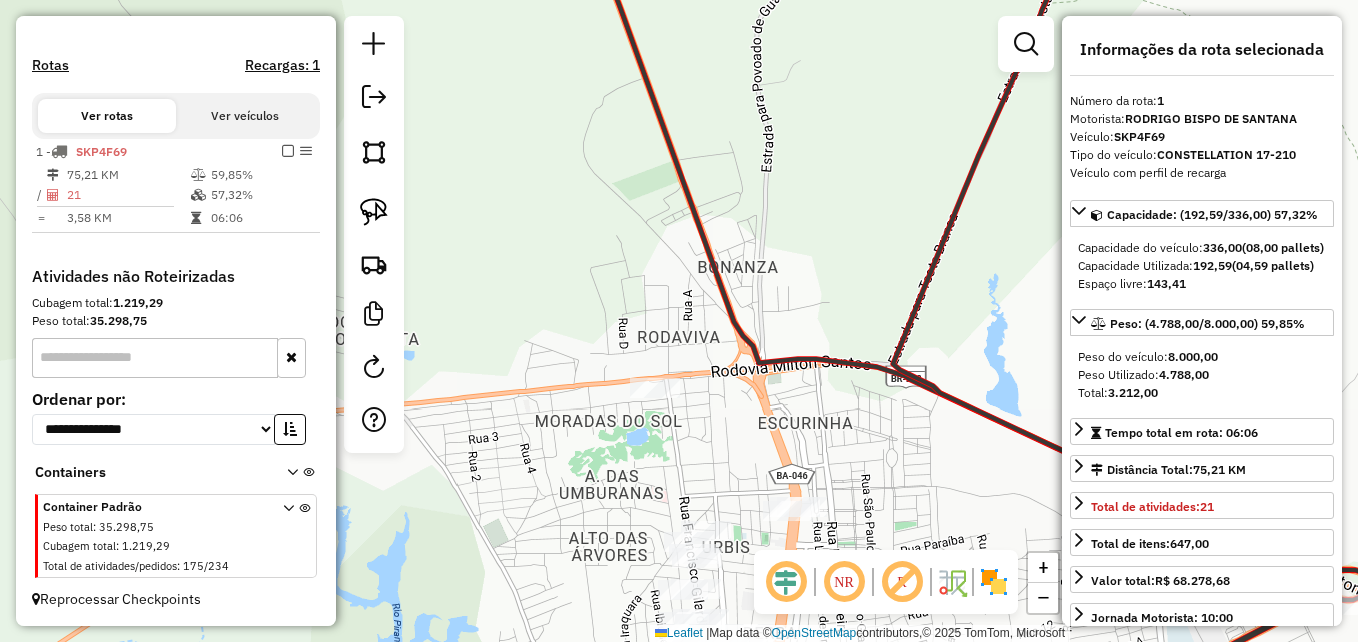 drag, startPoint x: 834, startPoint y: 447, endPoint x: 749, endPoint y: 411, distance: 92.309265 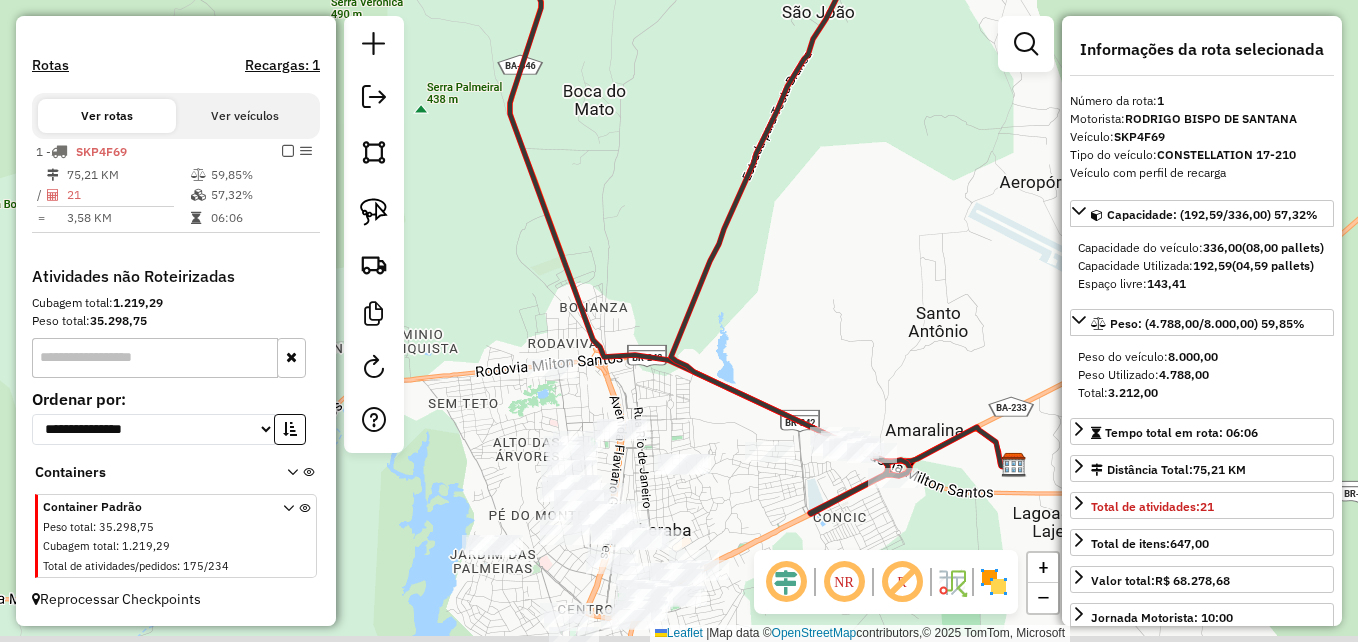 drag, startPoint x: 803, startPoint y: 420, endPoint x: 613, endPoint y: 390, distance: 192.35384 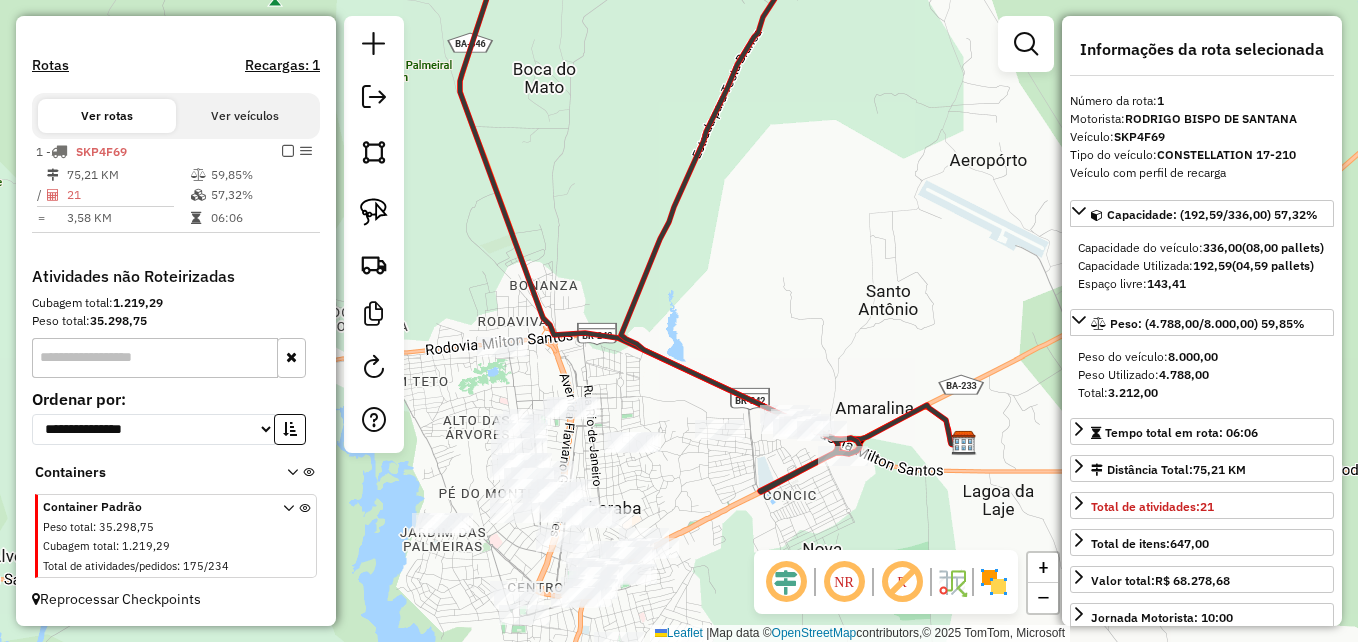 drag, startPoint x: 660, startPoint y: 393, endPoint x: 597, endPoint y: 333, distance: 87 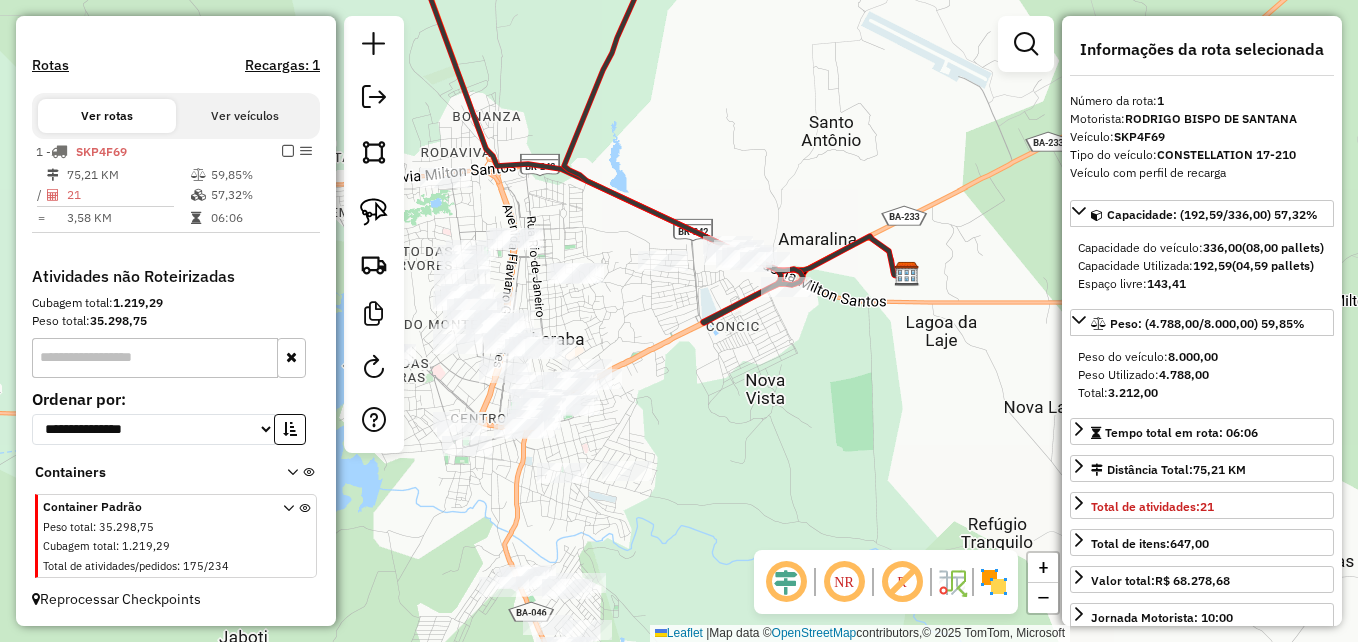 drag, startPoint x: 760, startPoint y: 462, endPoint x: 741, endPoint y: 281, distance: 181.9945 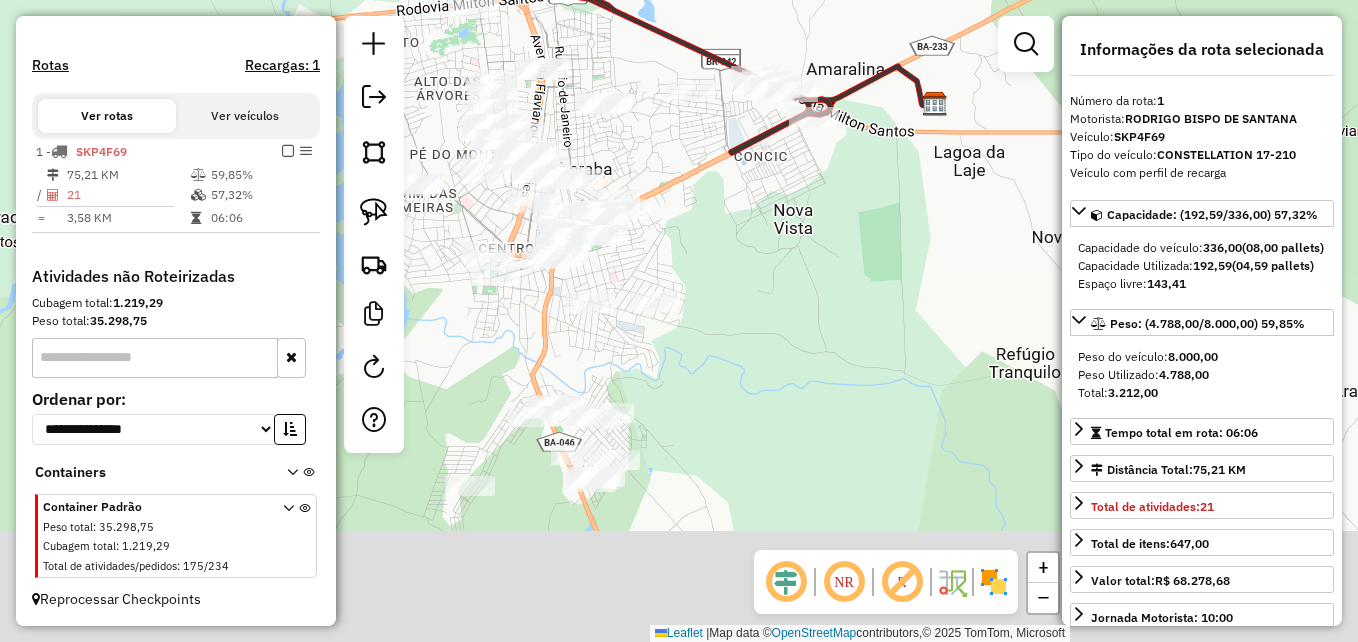 drag, startPoint x: 770, startPoint y: 382, endPoint x: 800, endPoint y: 270, distance: 115.948265 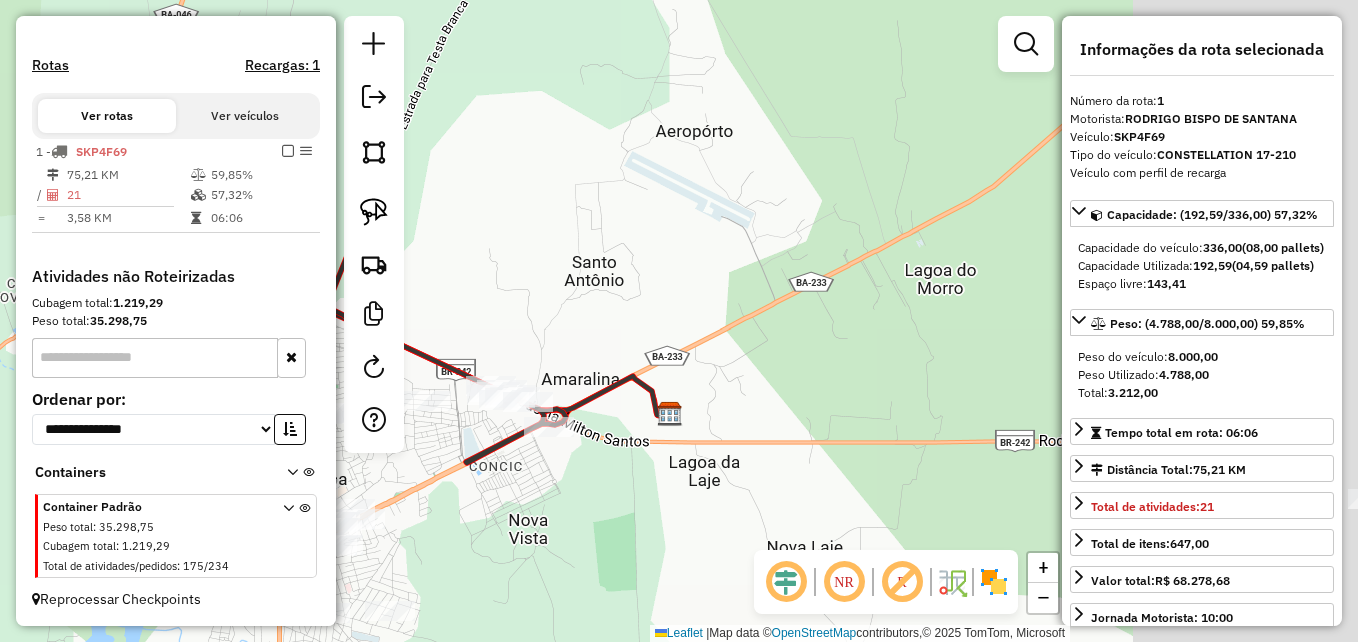 drag, startPoint x: 908, startPoint y: 278, endPoint x: 643, endPoint y: 588, distance: 407.82962 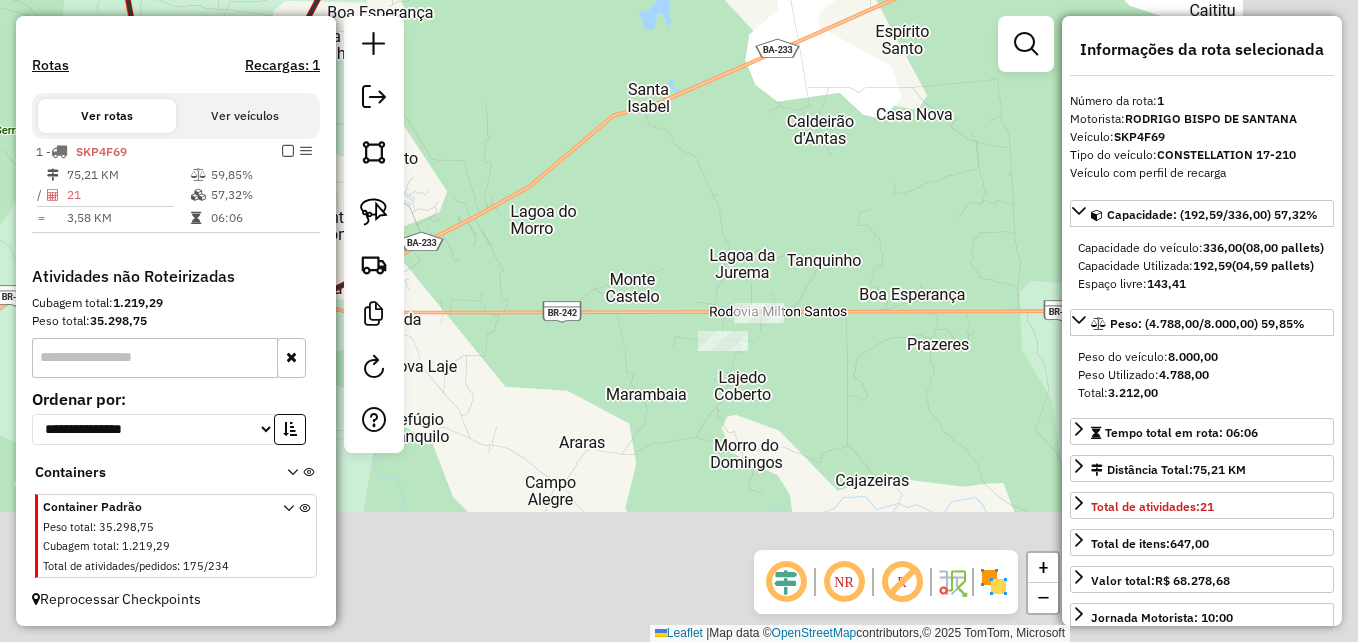 drag, startPoint x: 794, startPoint y: 523, endPoint x: 466, endPoint y: 367, distance: 363.20792 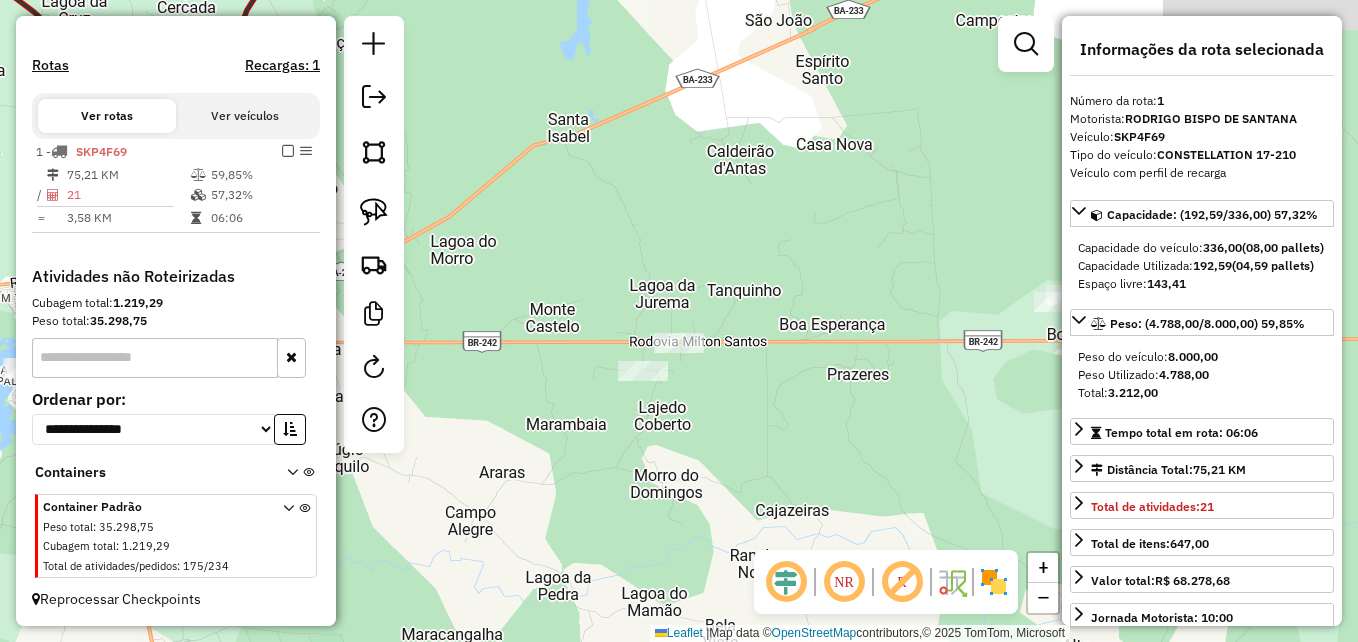 drag, startPoint x: 827, startPoint y: 403, endPoint x: 581, endPoint y: 432, distance: 247.70345 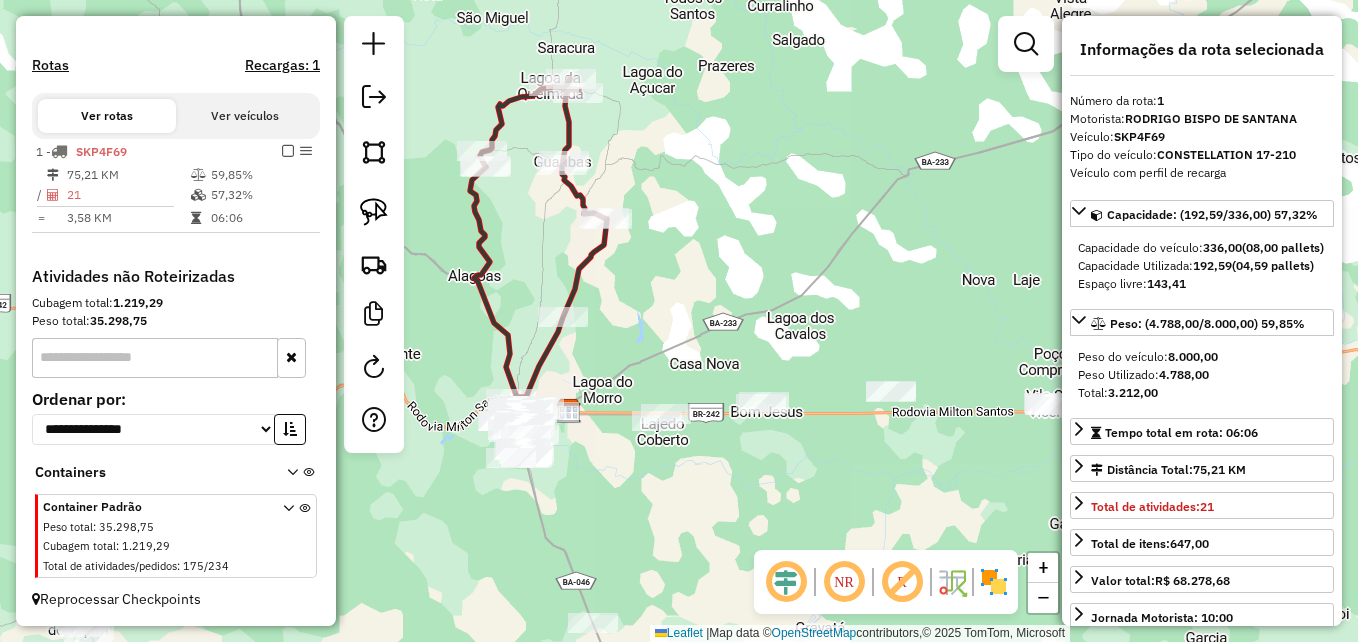 drag, startPoint x: 948, startPoint y: 450, endPoint x: 735, endPoint y: 457, distance: 213.11499 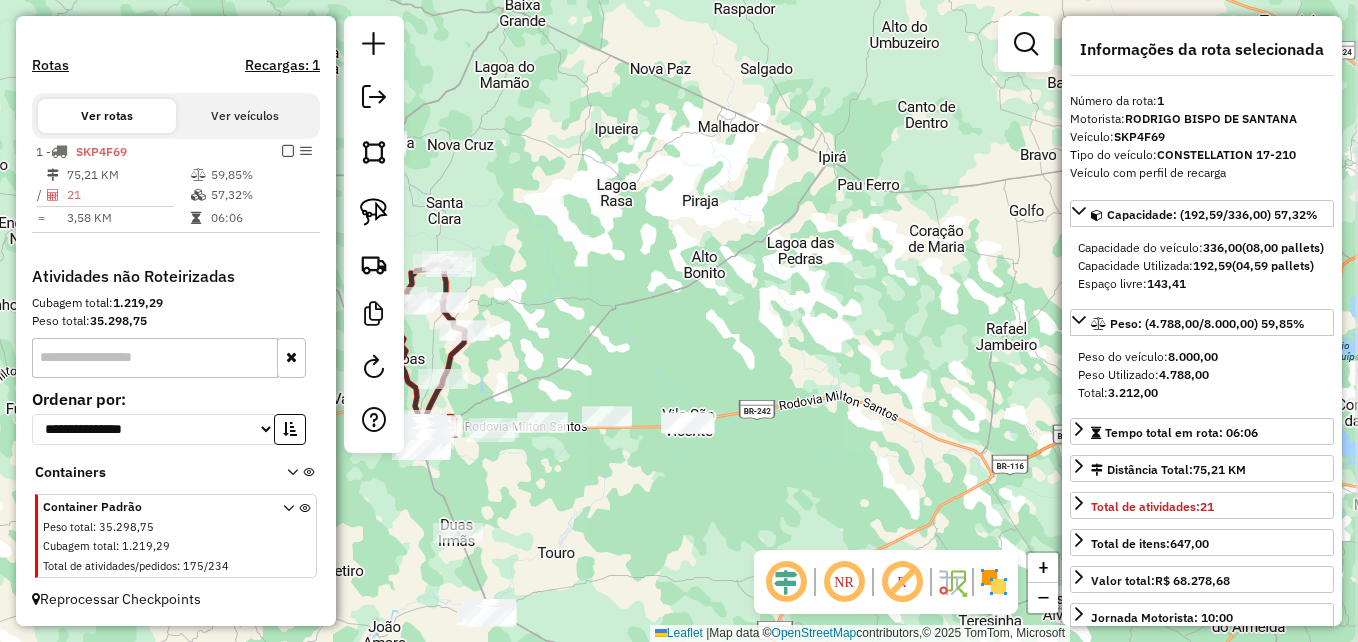 drag, startPoint x: 793, startPoint y: 476, endPoint x: 858, endPoint y: 468, distance: 65.490456 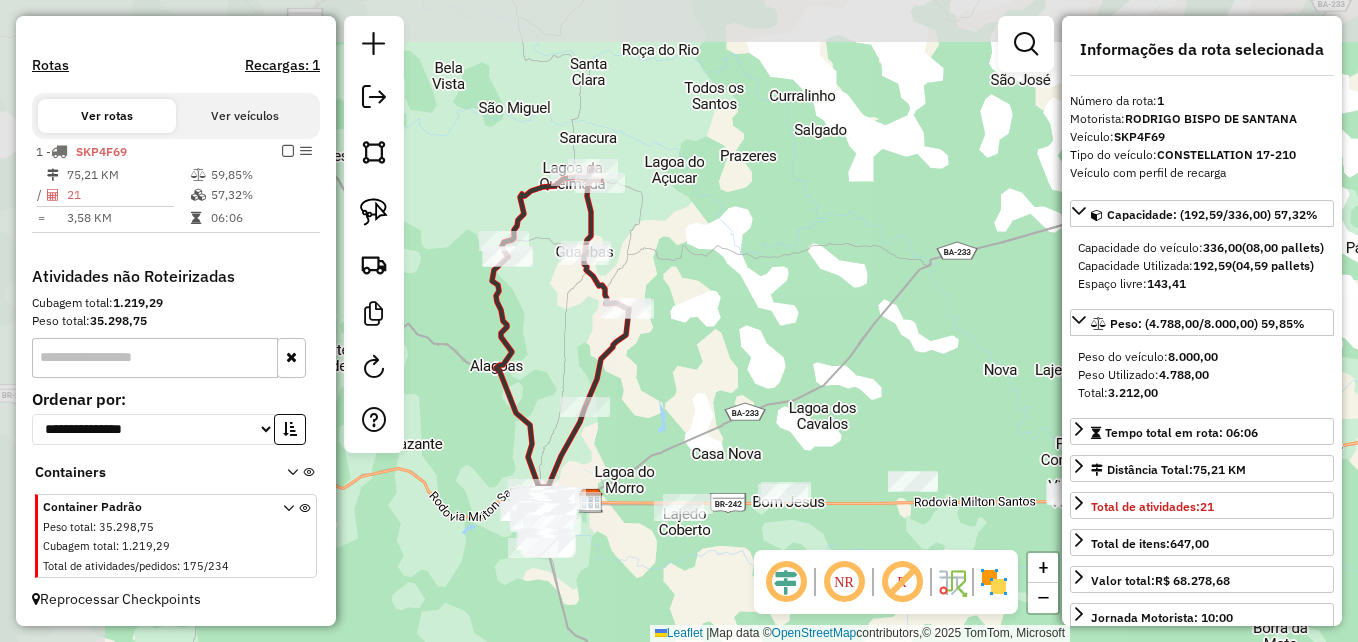 drag, startPoint x: 603, startPoint y: 435, endPoint x: 807, endPoint y: 550, distance: 234.18155 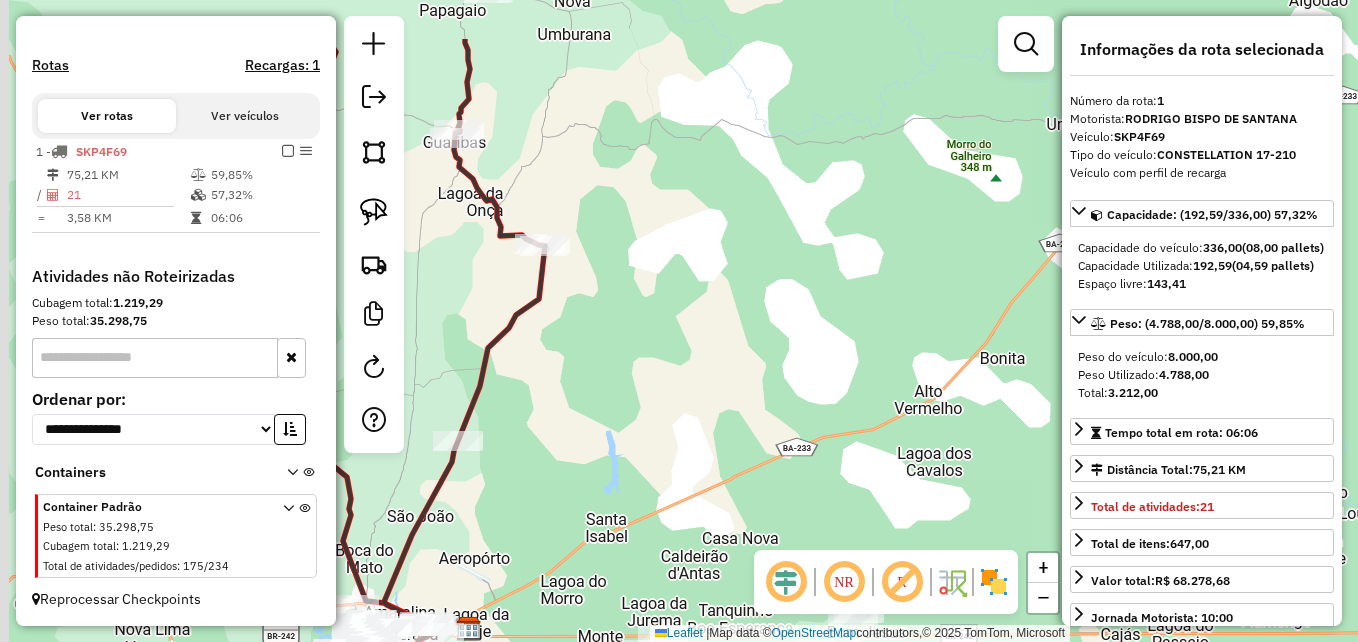 drag, startPoint x: 699, startPoint y: 352, endPoint x: 875, endPoint y: 497, distance: 228.03728 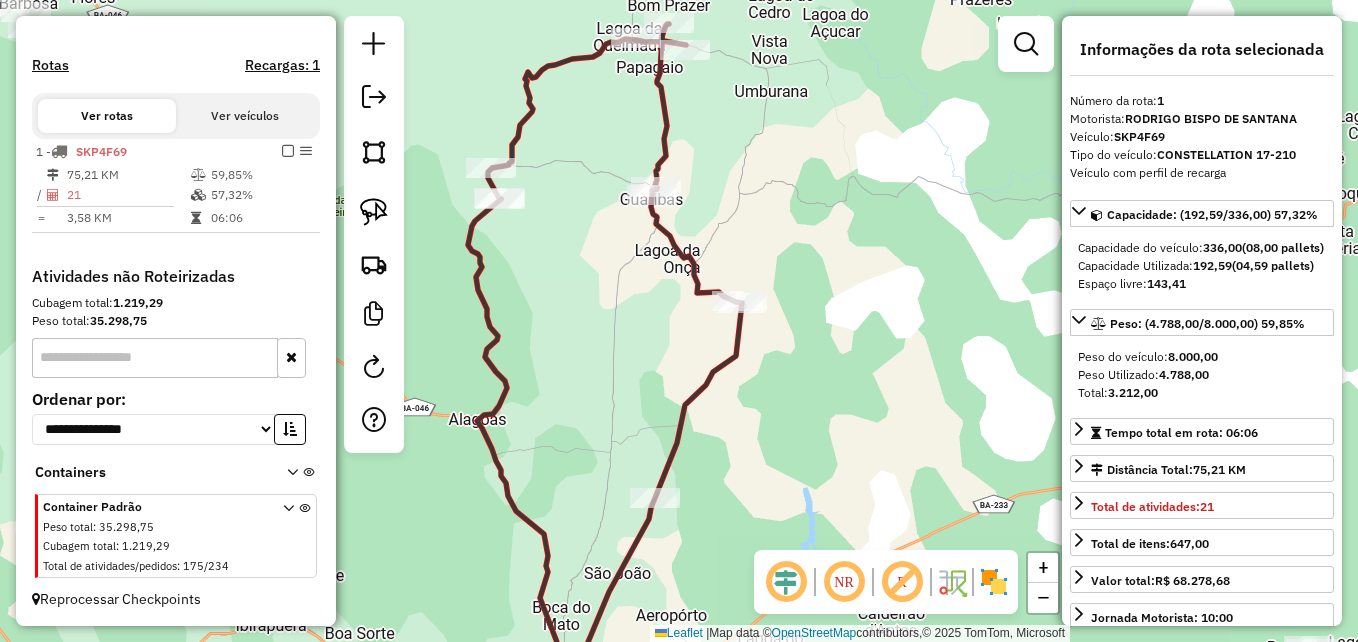drag, startPoint x: 757, startPoint y: 438, endPoint x: 841, endPoint y: 452, distance: 85.158676 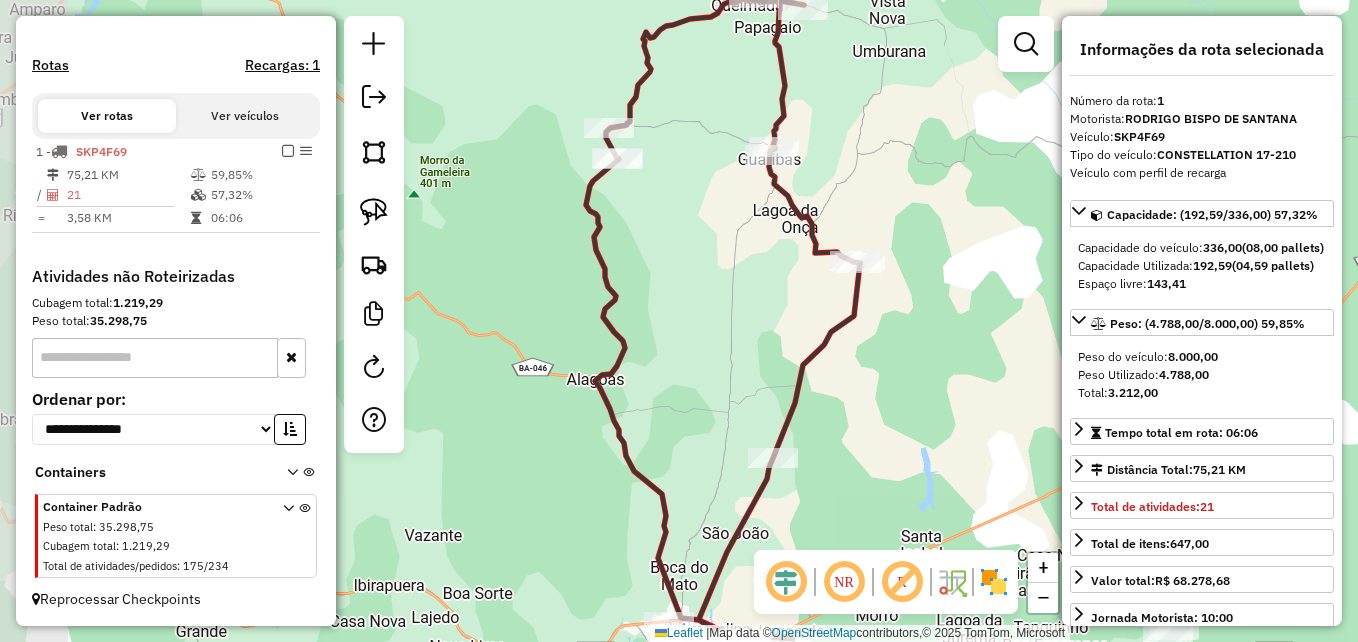 drag, startPoint x: 836, startPoint y: 452, endPoint x: 955, endPoint y: 407, distance: 127.22421 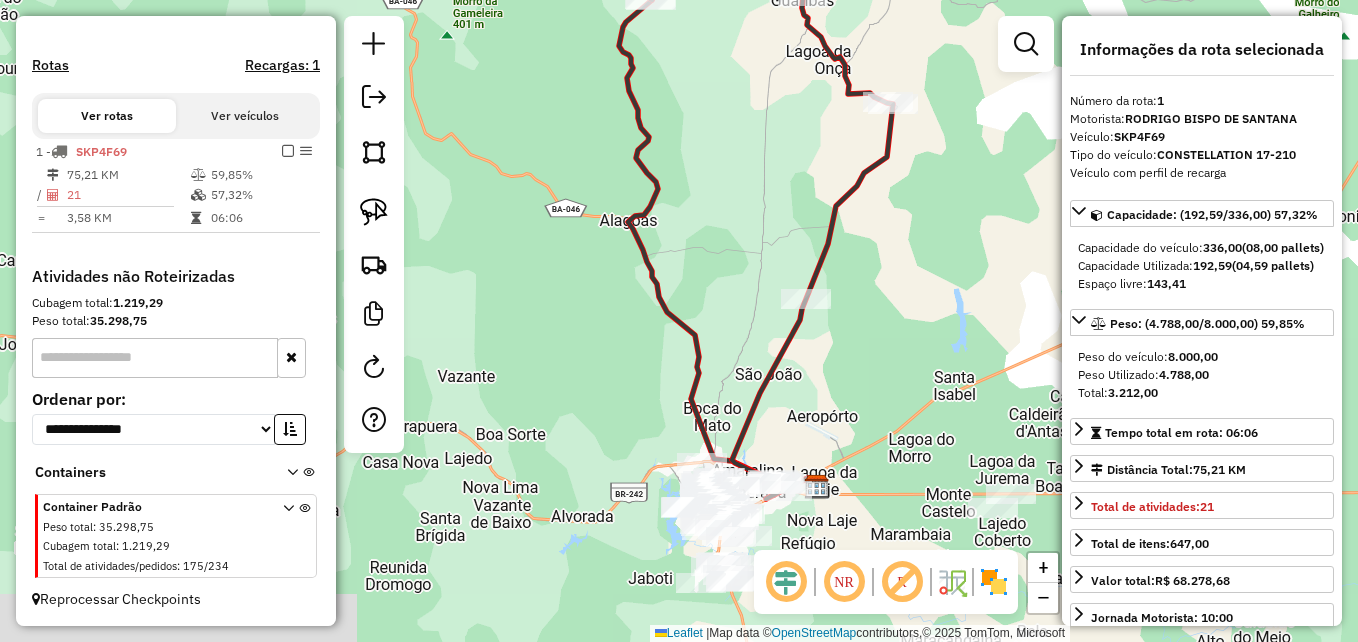 drag, startPoint x: 902, startPoint y: 462, endPoint x: 934, endPoint y: 298, distance: 167.09279 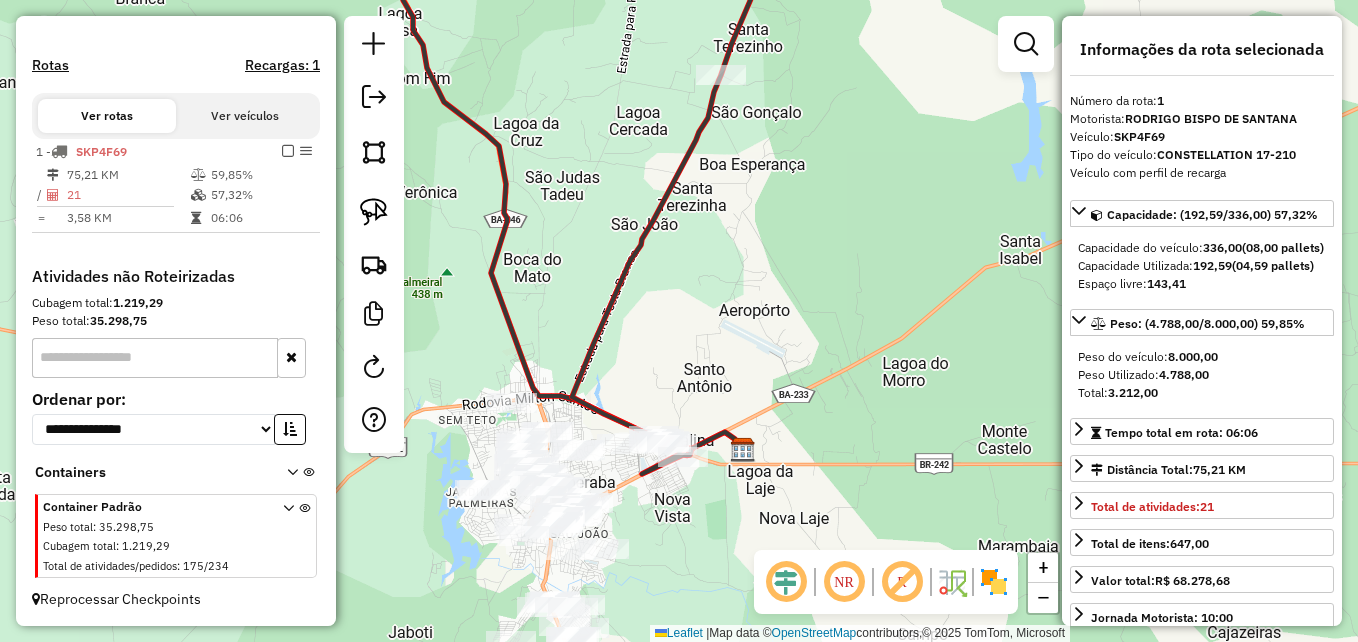 drag, startPoint x: 876, startPoint y: 441, endPoint x: 900, endPoint y: 279, distance: 163.76813 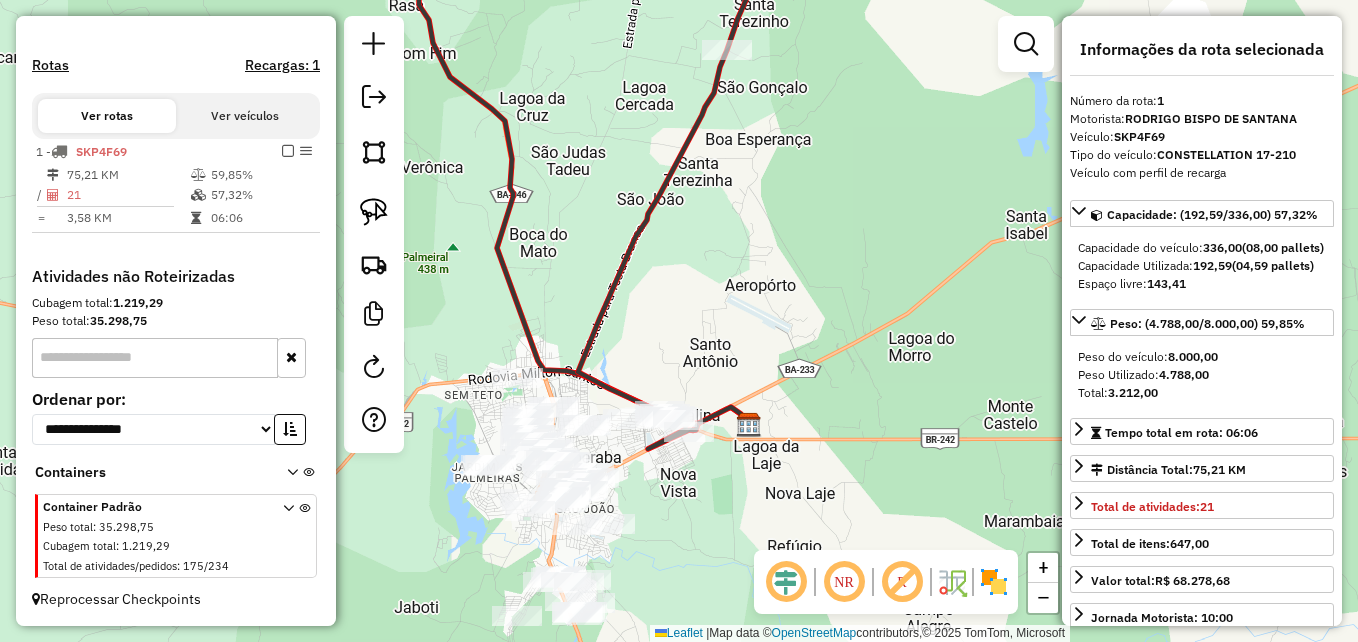 drag, startPoint x: 707, startPoint y: 498, endPoint x: 861, endPoint y: 520, distance: 155.56349 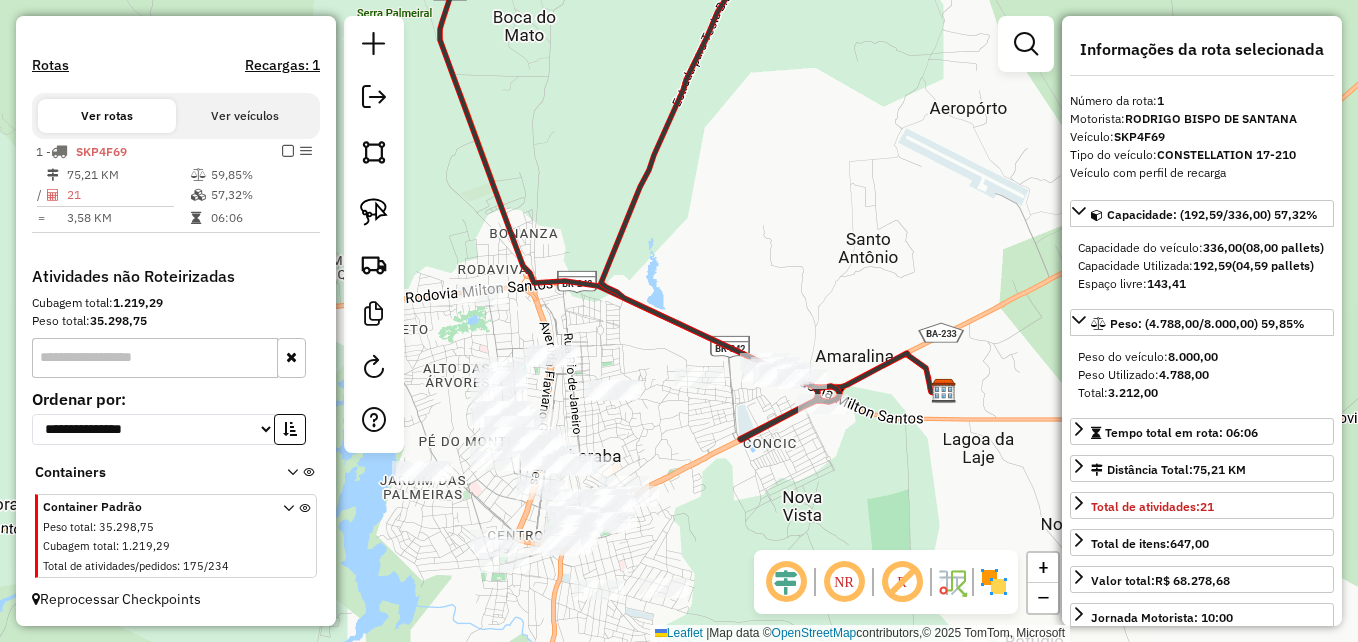 drag, startPoint x: 794, startPoint y: 475, endPoint x: 794, endPoint y: 502, distance: 27 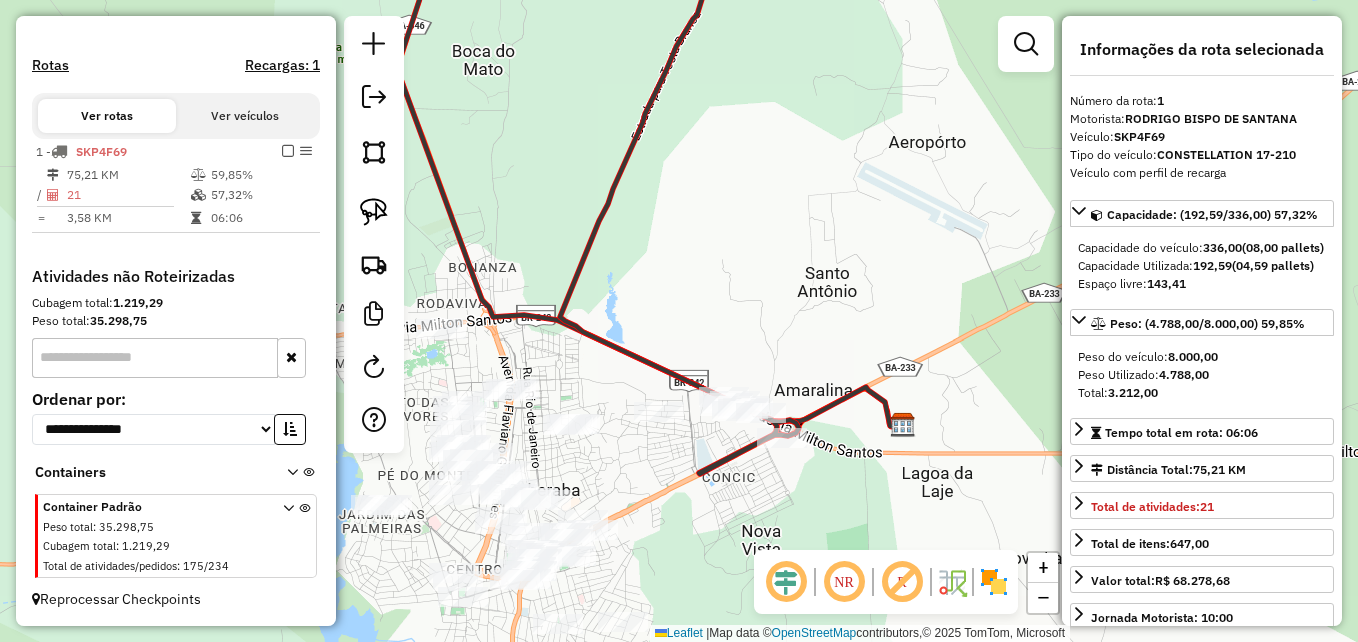 click on "Janela de atendimento Grade de atendimento Capacidade Transportadoras Veículos Cliente Pedidos  Rotas Selecione os dias de semana para filtrar as janelas de atendimento  Seg   Ter   Qua   Qui   Sex   Sáb   Dom  Informe o período da janela de atendimento: De: Até:  Filtrar exatamente a janela do cliente  Considerar janela de atendimento padrão  Selecione os dias de semana para filtrar as grades de atendimento  Seg   Ter   Qua   Qui   Sex   Sáb   Dom   Considerar clientes sem dia de atendimento cadastrado  Clientes fora do dia de atendimento selecionado Filtrar as atividades entre os valores definidos abaixo:  Peso mínimo:   Peso máximo:   Cubagem mínima:   Cubagem máxima:   De:   Até:  Filtrar as atividades entre o tempo de atendimento definido abaixo:  De:   Até:   Considerar capacidade total dos clientes não roteirizados Transportadora: Selecione um ou mais itens Tipo de veículo: Selecione um ou mais itens Veículo: Selecione um ou mais itens Motorista: Selecione um ou mais itens Nome: Rótulo:" 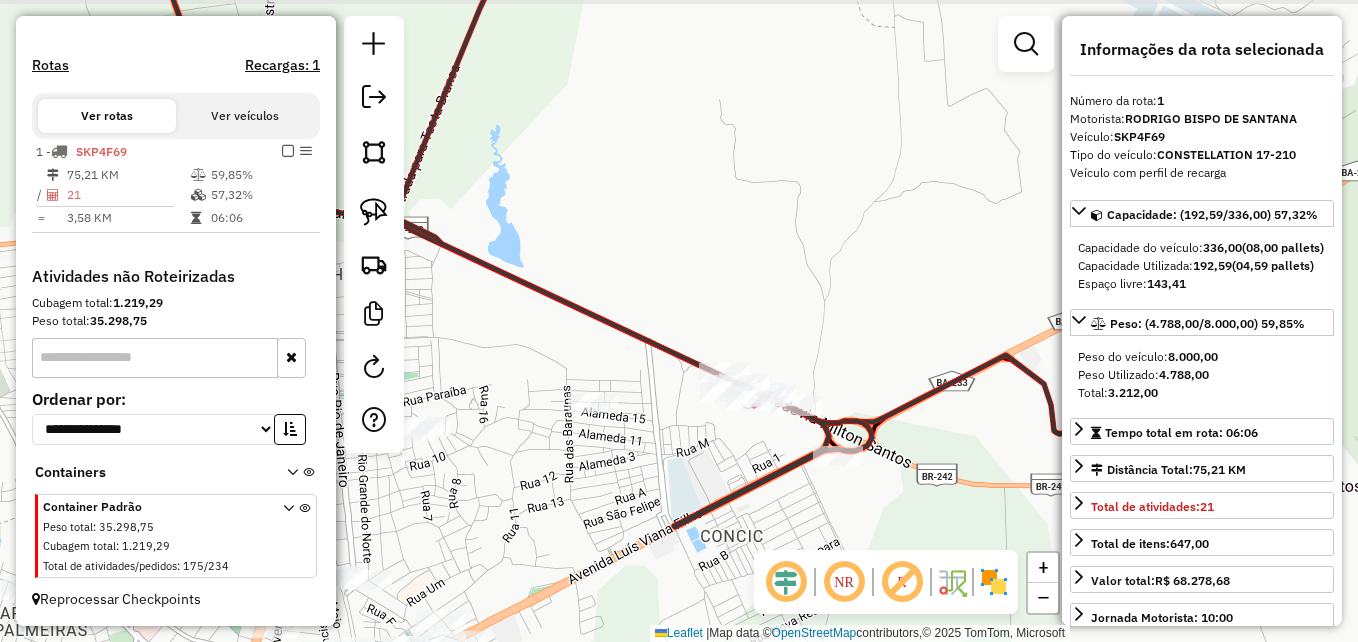 click on "Janela de atendimento Grade de atendimento Capacidade Transportadoras Veículos Cliente Pedidos  Rotas Selecione os dias de semana para filtrar as janelas de atendimento  Seg   Ter   Qua   Qui   Sex   Sáb   Dom  Informe o período da janela de atendimento: De: Até:  Filtrar exatamente a janela do cliente  Considerar janela de atendimento padrão  Selecione os dias de semana para filtrar as grades de atendimento  Seg   Ter   Qua   Qui   Sex   Sáb   Dom   Considerar clientes sem dia de atendimento cadastrado  Clientes fora do dia de atendimento selecionado Filtrar as atividades entre os valores definidos abaixo:  Peso mínimo:   Peso máximo:   Cubagem mínima:   Cubagem máxima:   De:   Até:  Filtrar as atividades entre o tempo de atendimento definido abaixo:  De:   Até:   Considerar capacidade total dos clientes não roteirizados Transportadora: Selecione um ou mais itens Tipo de veículo: Selecione um ou mais itens Veículo: Selecione um ou mais itens Motorista: Selecione um ou mais itens Nome: Rótulo:" 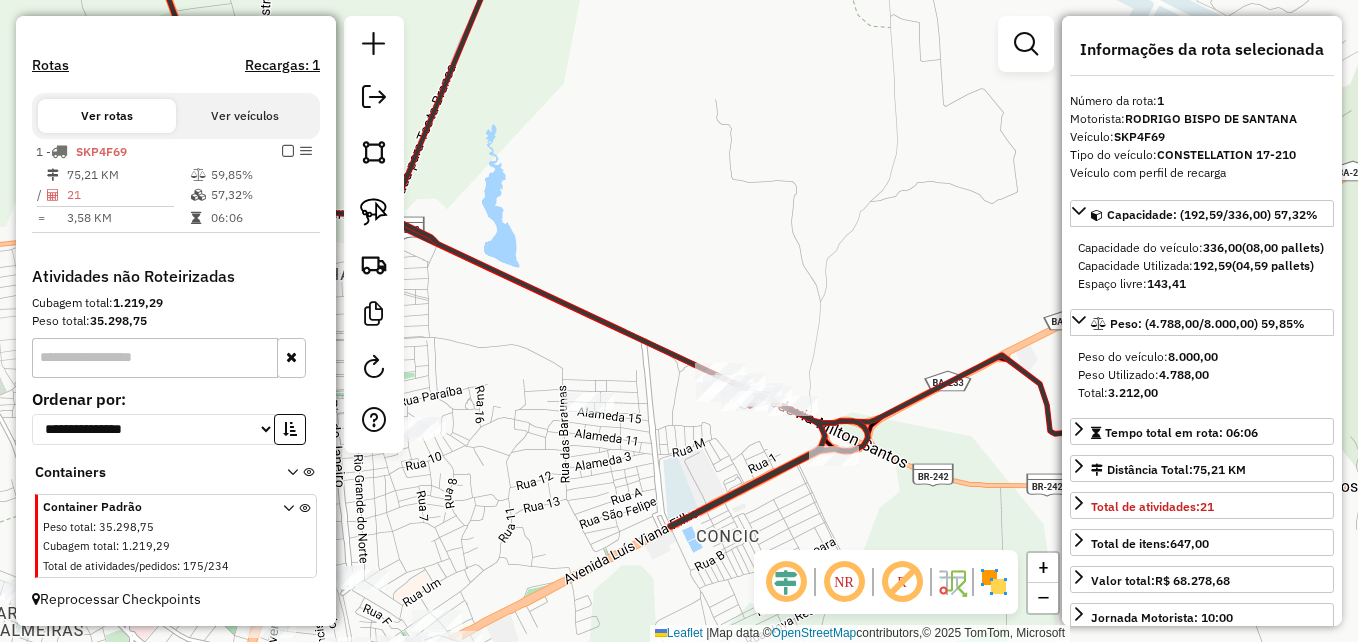 click on "Janela de atendimento Grade de atendimento Capacidade Transportadoras Veículos Cliente Pedidos  Rotas Selecione os dias de semana para filtrar as janelas de atendimento  Seg   Ter   Qua   Qui   Sex   Sáb   Dom  Informe o período da janela de atendimento: De: Até:  Filtrar exatamente a janela do cliente  Considerar janela de atendimento padrão  Selecione os dias de semana para filtrar as grades de atendimento  Seg   Ter   Qua   Qui   Sex   Sáb   Dom   Considerar clientes sem dia de atendimento cadastrado  Clientes fora do dia de atendimento selecionado Filtrar as atividades entre os valores definidos abaixo:  Peso mínimo:   Peso máximo:   Cubagem mínima:   Cubagem máxima:   De:   Até:  Filtrar as atividades entre o tempo de atendimento definido abaixo:  De:   Até:   Considerar capacidade total dos clientes não roteirizados Transportadora: Selecione um ou mais itens Tipo de veículo: Selecione um ou mais itens Veículo: Selecione um ou mais itens Motorista: Selecione um ou mais itens Nome: Rótulo:" 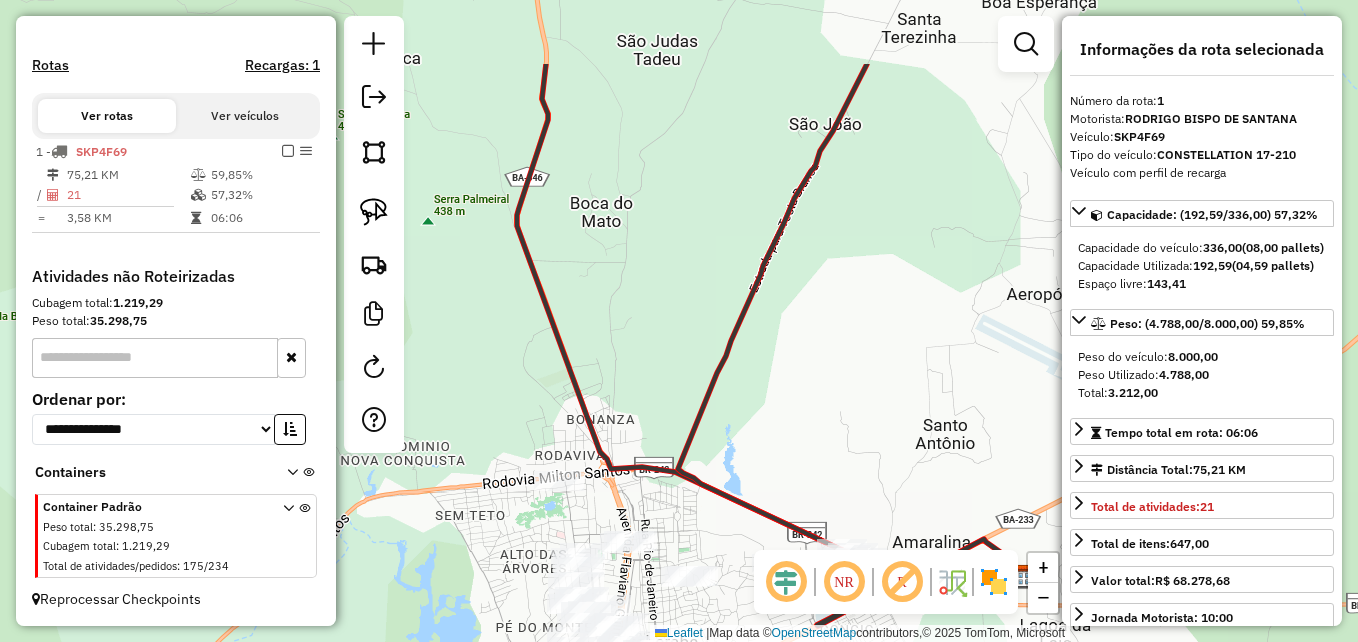 click on "Janela de atendimento Grade de atendimento Capacidade Transportadoras Veículos Cliente Pedidos  Rotas Selecione os dias de semana para filtrar as janelas de atendimento  Seg   Ter   Qua   Qui   Sex   Sáb   Dom  Informe o período da janela de atendimento: De: Até:  Filtrar exatamente a janela do cliente  Considerar janela de atendimento padrão  Selecione os dias de semana para filtrar as grades de atendimento  Seg   Ter   Qua   Qui   Sex   Sáb   Dom   Considerar clientes sem dia de atendimento cadastrado  Clientes fora do dia de atendimento selecionado Filtrar as atividades entre os valores definidos abaixo:  Peso mínimo:   Peso máximo:   Cubagem mínima:   Cubagem máxima:   De:   Até:  Filtrar as atividades entre o tempo de atendimento definido abaixo:  De:   Até:   Considerar capacidade total dos clientes não roteirizados Transportadora: Selecione um ou mais itens Tipo de veículo: Selecione um ou mais itens Veículo: Selecione um ou mais itens Motorista: Selecione um ou mais itens Nome: Rótulo:" 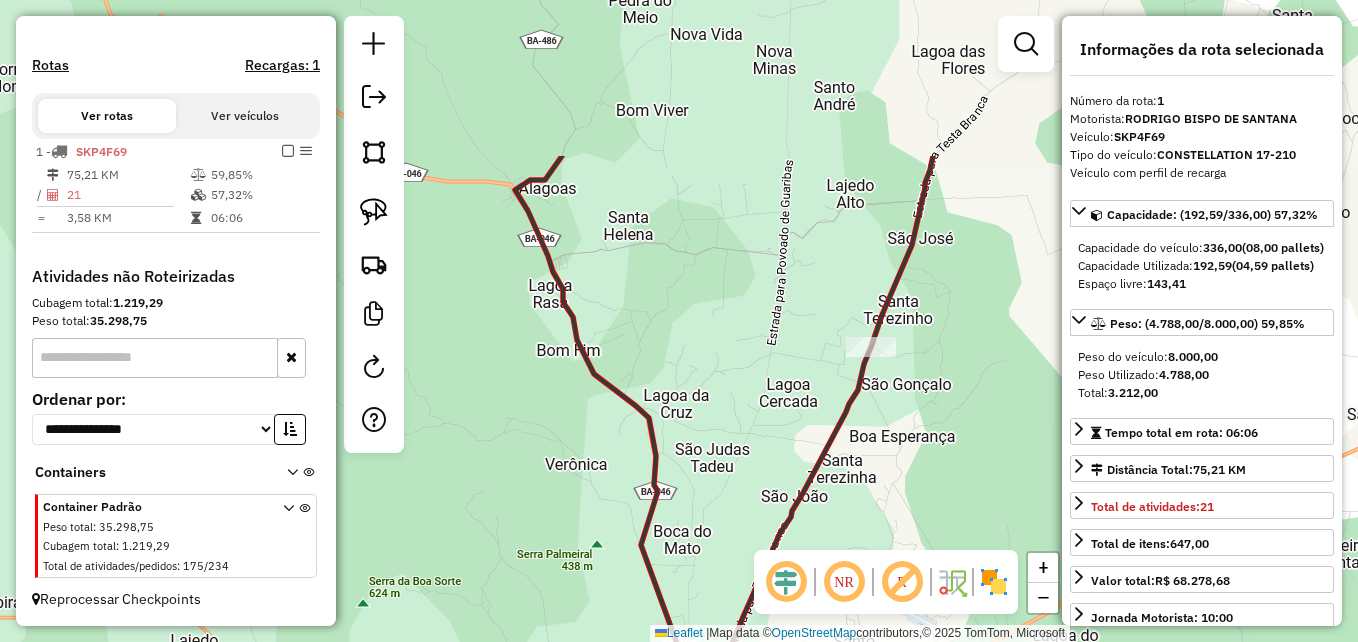 click on "**********" 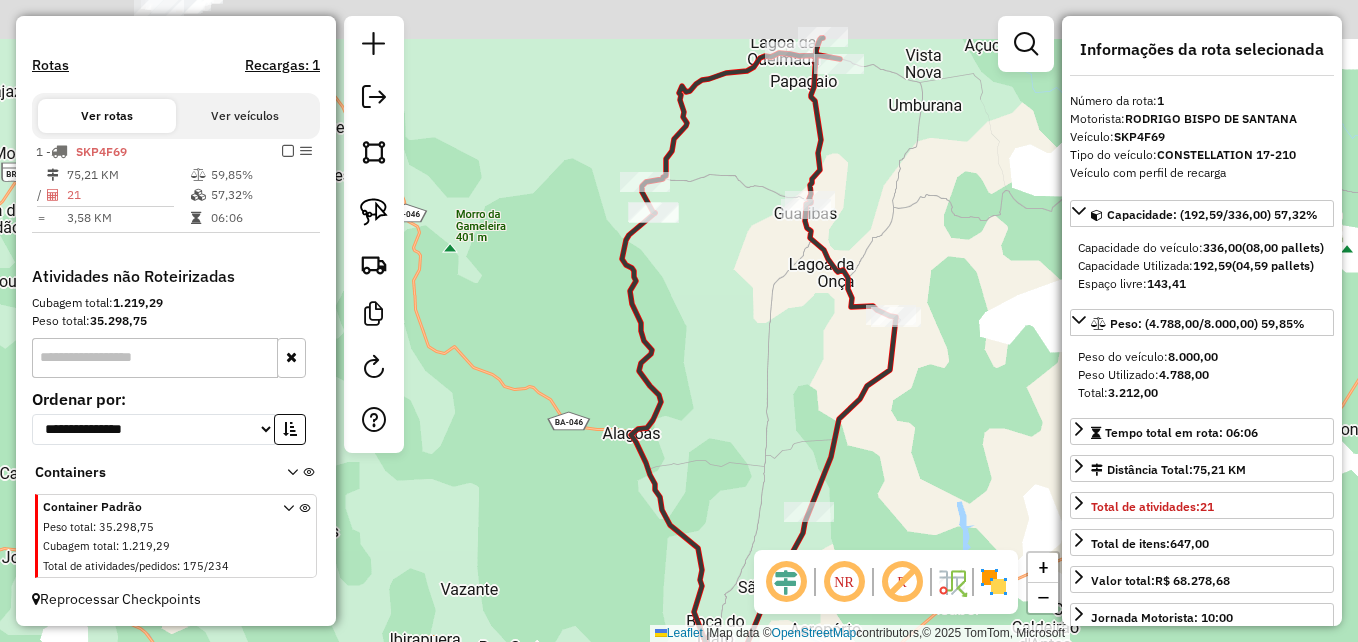 click on "Janela de atendimento Grade de atendimento Capacidade Transportadoras Veículos Cliente Pedidos  Rotas Selecione os dias de semana para filtrar as janelas de atendimento  Seg   Ter   Qua   Qui   Sex   Sáb   Dom  Informe o período da janela de atendimento: De: Até:  Filtrar exatamente a janela do cliente  Considerar janela de atendimento padrão  Selecione os dias de semana para filtrar as grades de atendimento  Seg   Ter   Qua   Qui   Sex   Sáb   Dom   Considerar clientes sem dia de atendimento cadastrado  Clientes fora do dia de atendimento selecionado Filtrar as atividades entre os valores definidos abaixo:  Peso mínimo:   Peso máximo:   Cubagem mínima:   Cubagem máxima:   De:   Até:  Filtrar as atividades entre o tempo de atendimento definido abaixo:  De:   Até:   Considerar capacidade total dos clientes não roteirizados Transportadora: Selecione um ou mais itens Tipo de veículo: Selecione um ou mais itens Veículo: Selecione um ou mais itens Motorista: Selecione um ou mais itens Nome: Rótulo:" 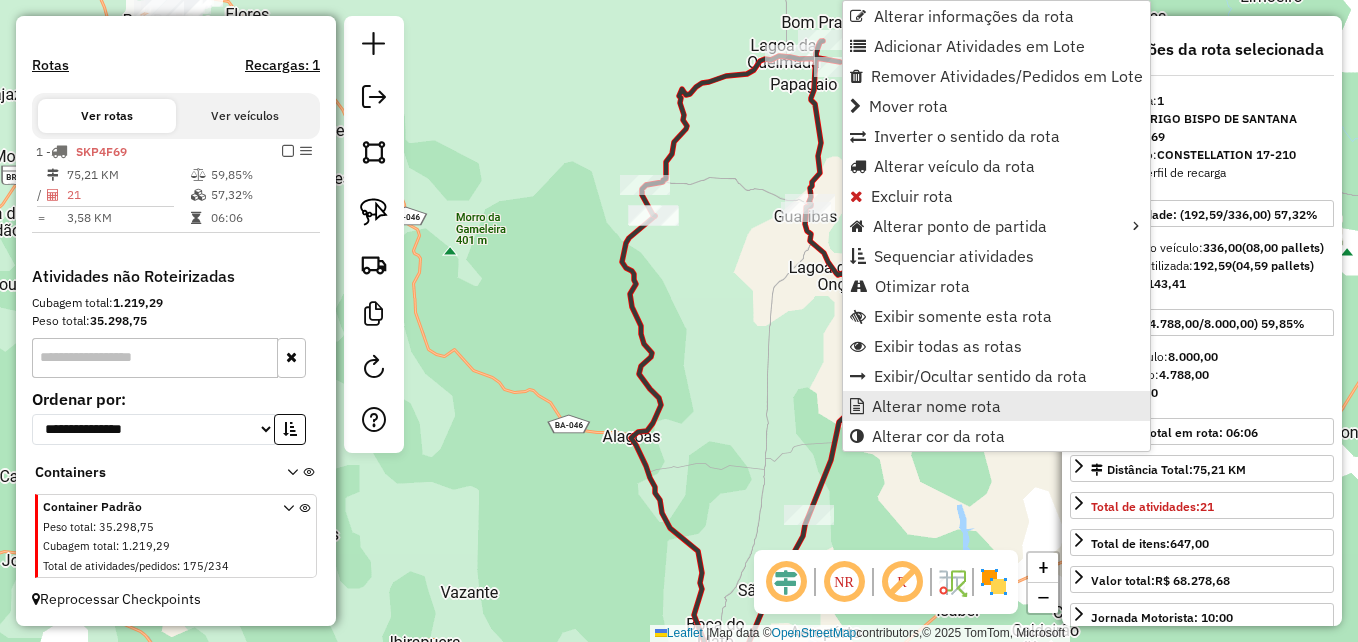 click on "Alterar nome rota" at bounding box center [996, 406] 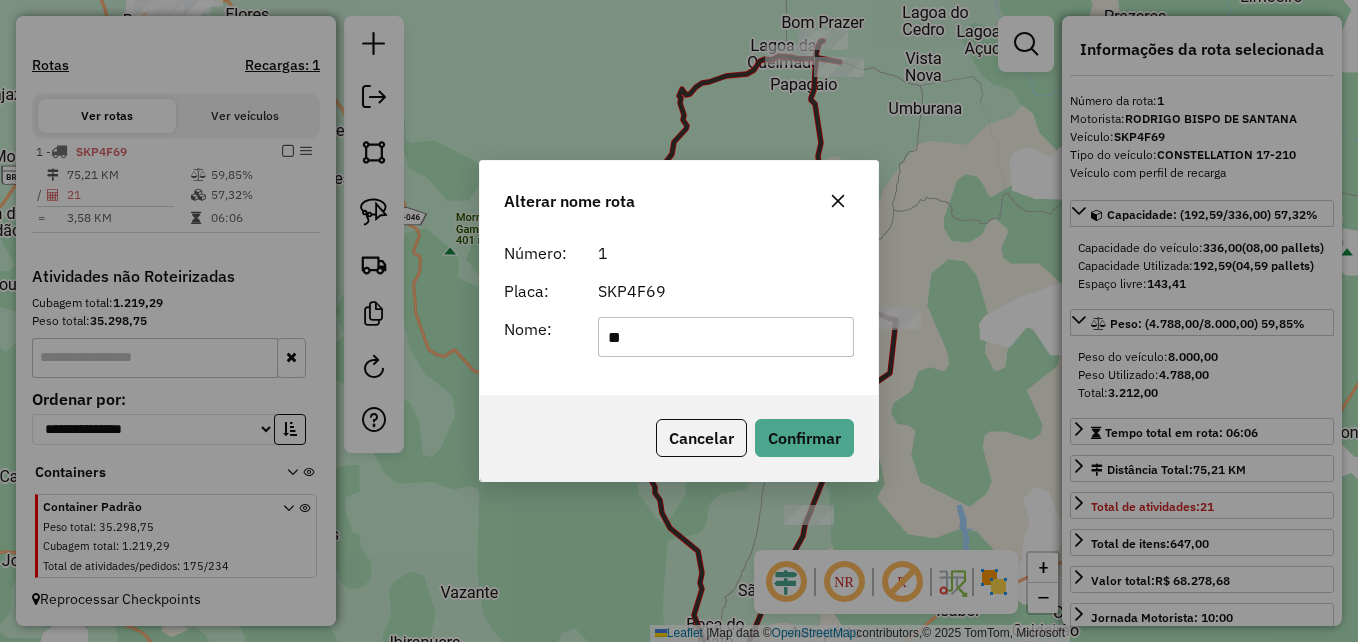 type on "*" 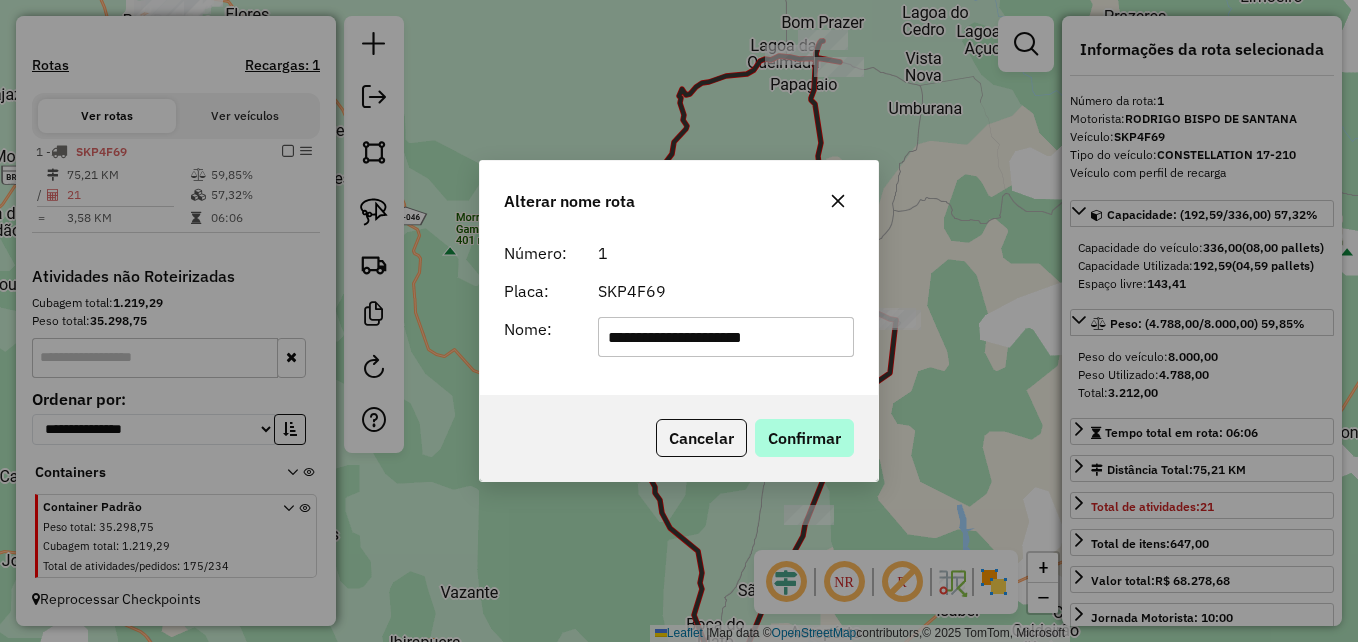 type on "**********" 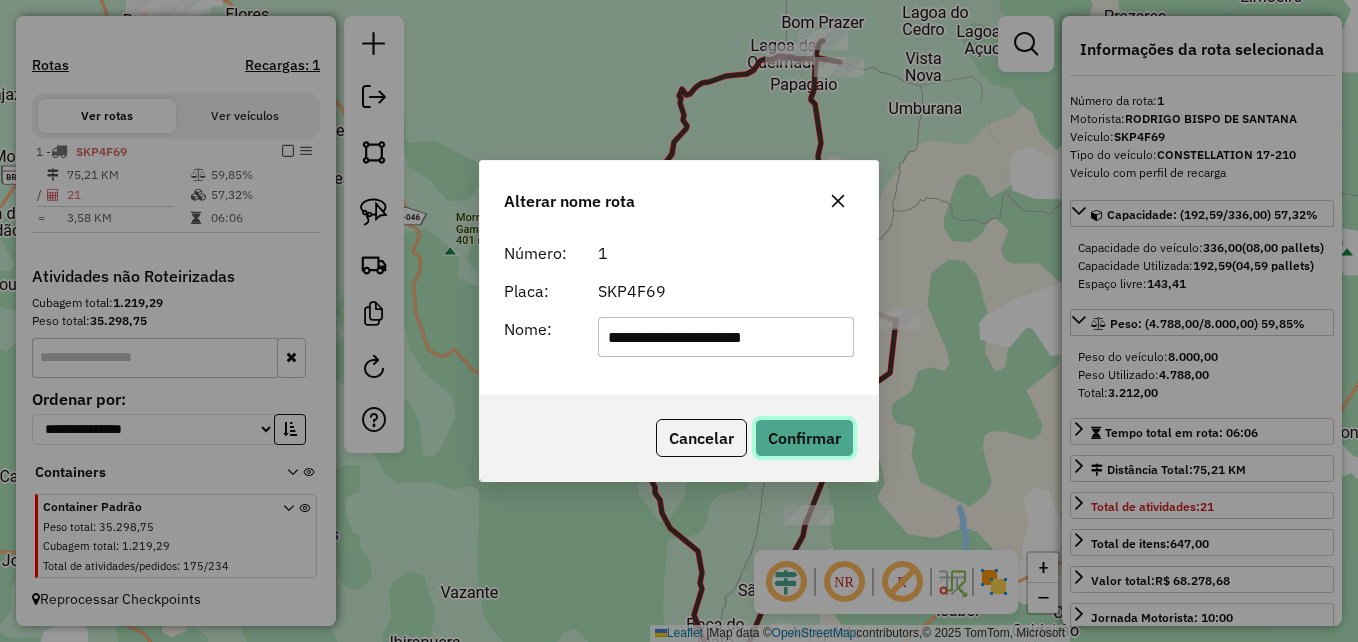 click on "Confirmar" 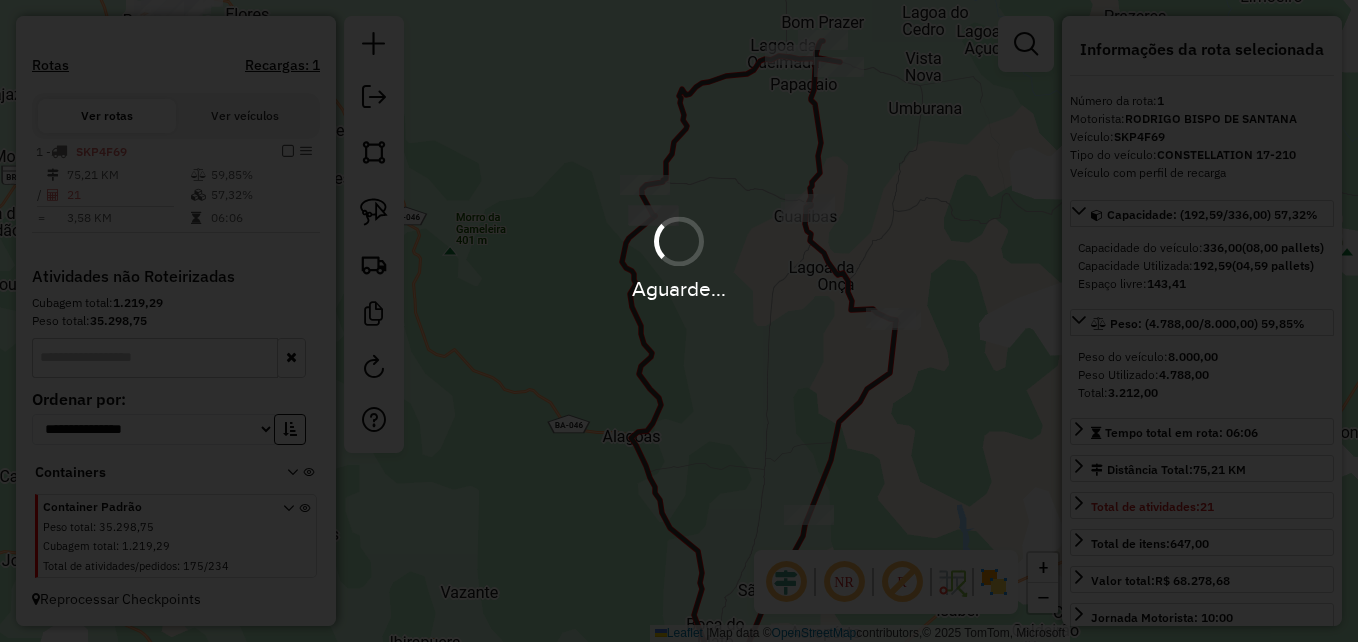 type 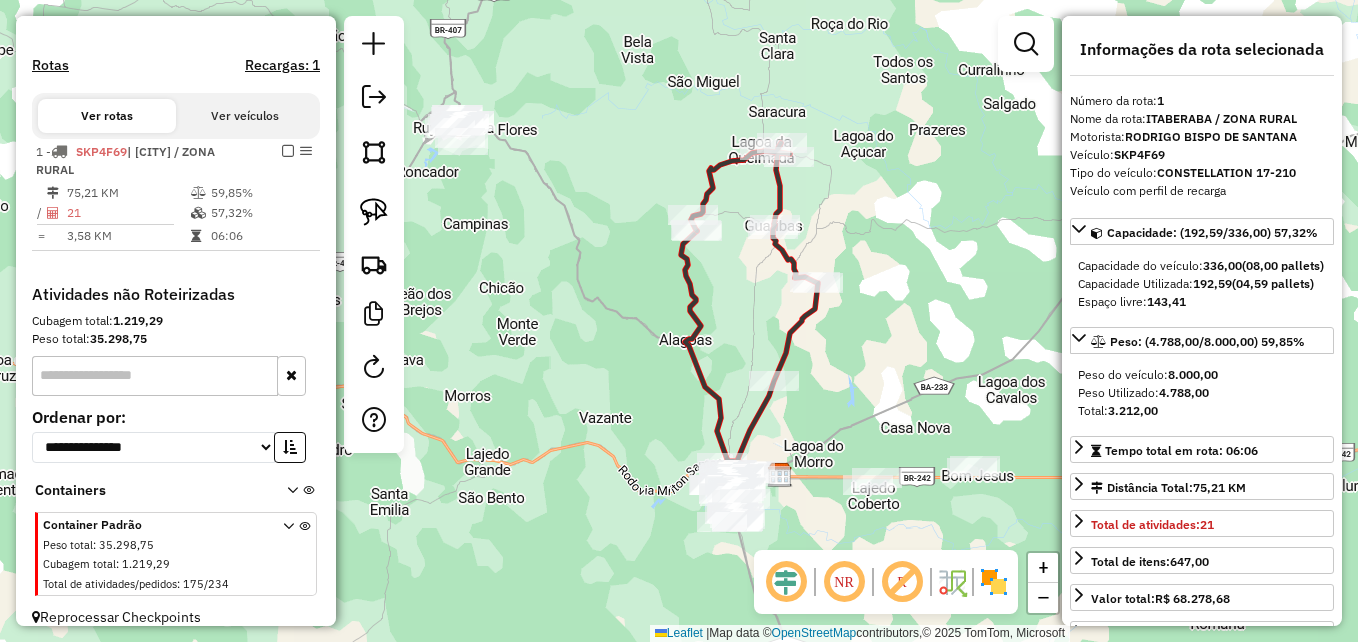 drag, startPoint x: 859, startPoint y: 478, endPoint x: 846, endPoint y: 347, distance: 131.64346 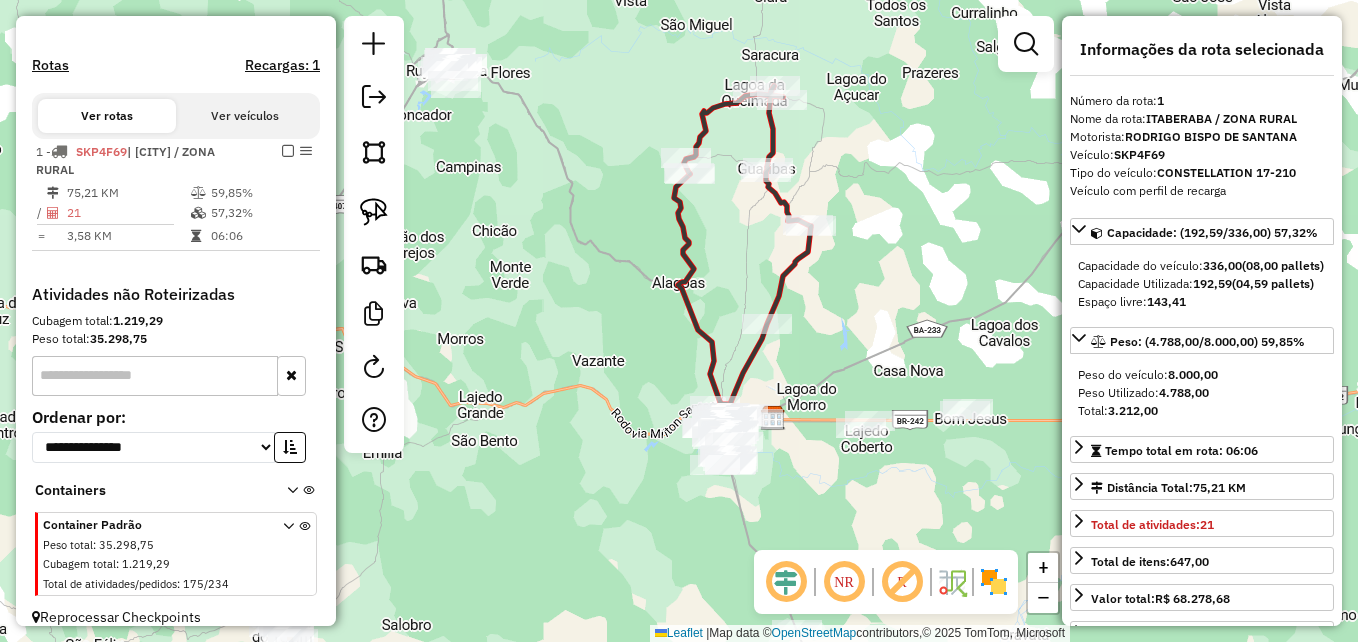 drag, startPoint x: 585, startPoint y: 447, endPoint x: 586, endPoint y: 423, distance: 24.020824 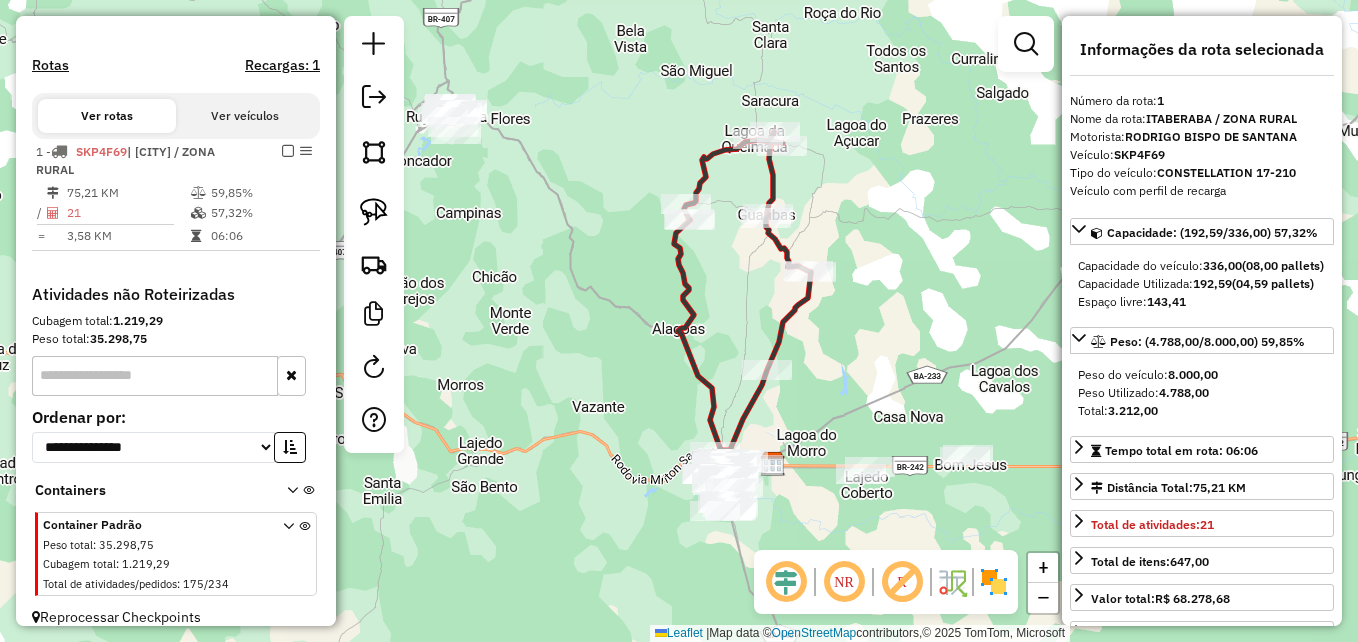 drag, startPoint x: 581, startPoint y: 399, endPoint x: 581, endPoint y: 470, distance: 71 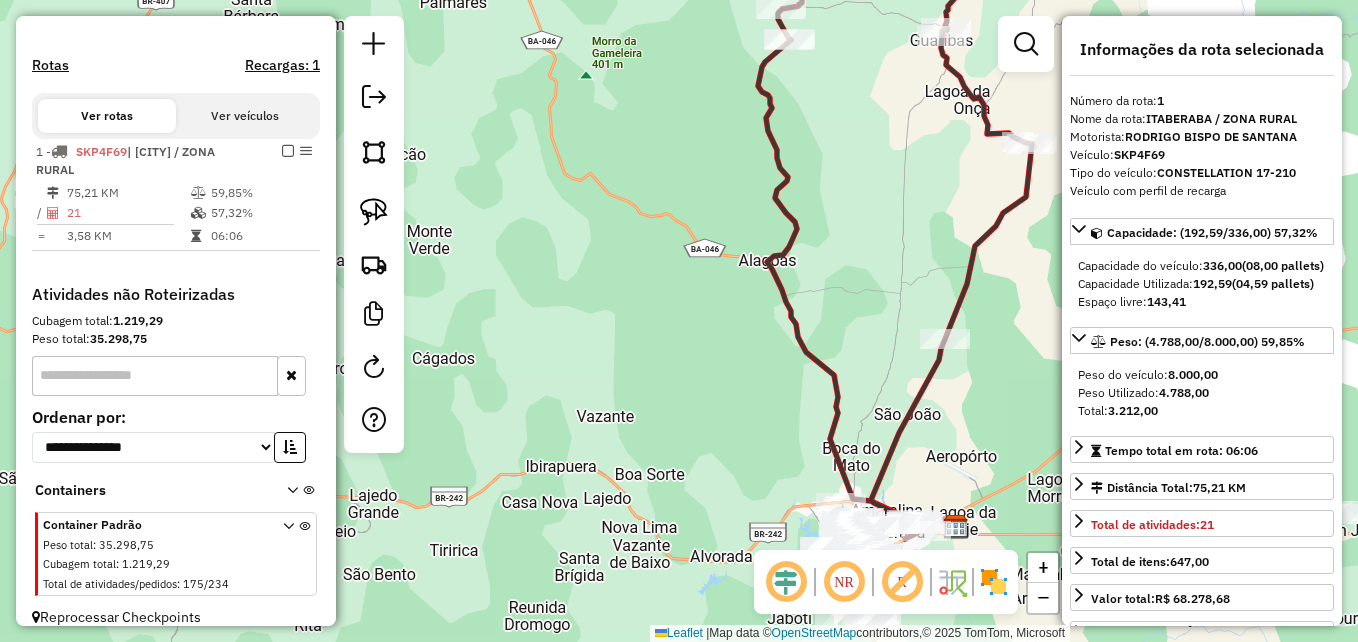 drag, startPoint x: 640, startPoint y: 414, endPoint x: 604, endPoint y: 454, distance: 53.814495 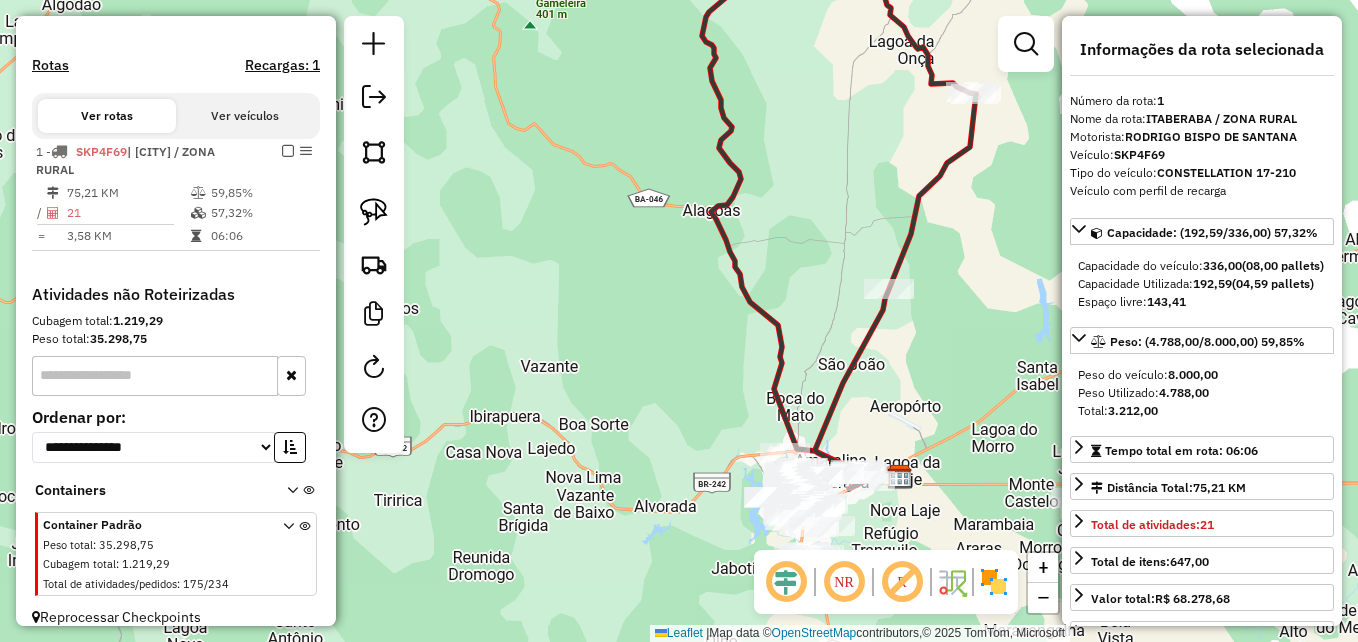 drag, startPoint x: 621, startPoint y: 474, endPoint x: 558, endPoint y: 377, distance: 115.66331 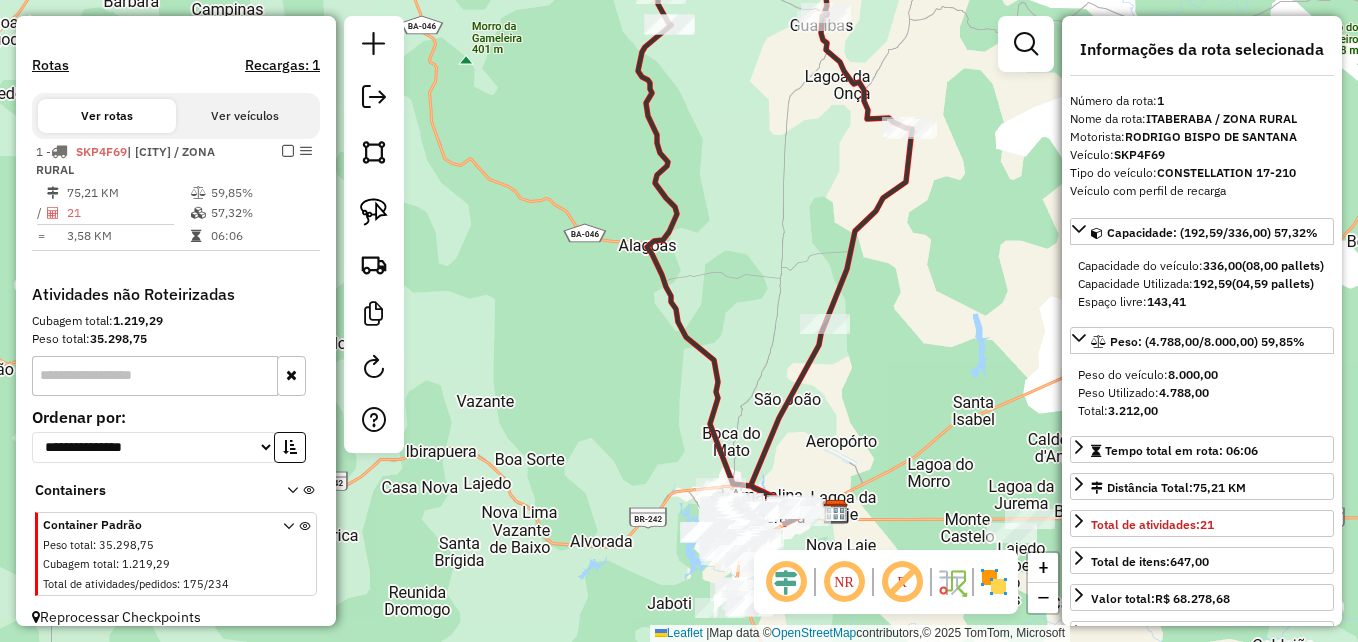 drag, startPoint x: 648, startPoint y: 343, endPoint x: 598, endPoint y: 461, distance: 128.15616 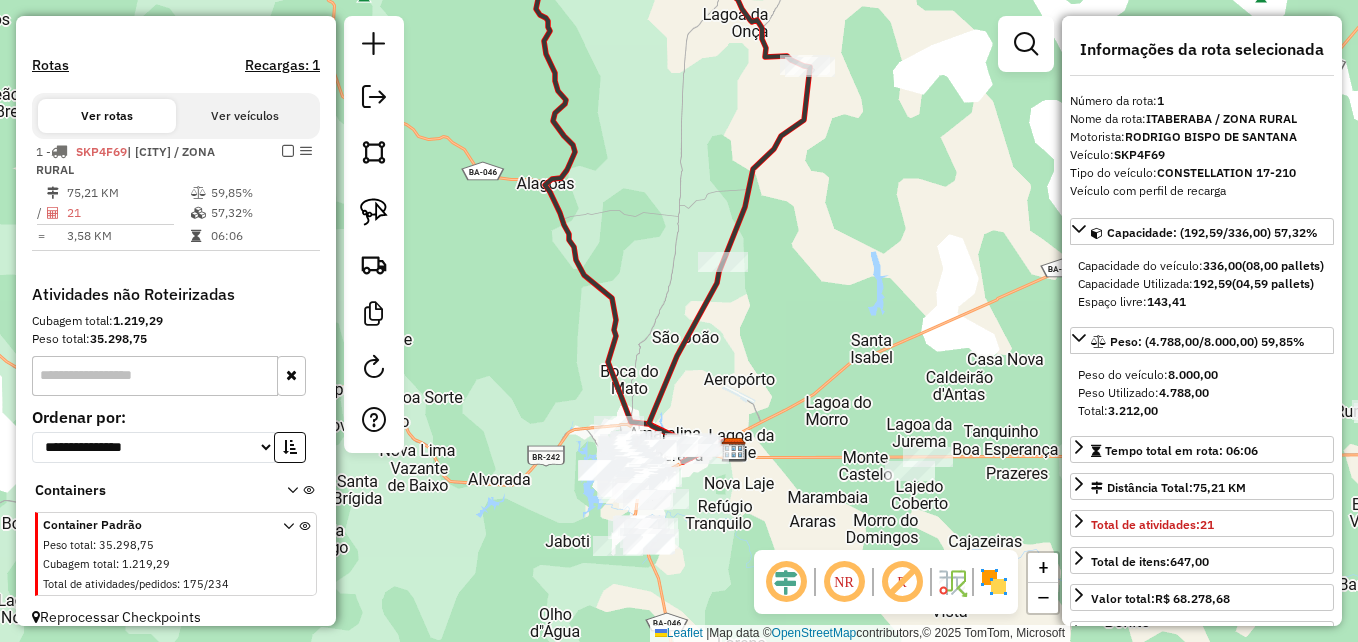 drag, startPoint x: 595, startPoint y: 456, endPoint x: 509, endPoint y: 323, distance: 158.38245 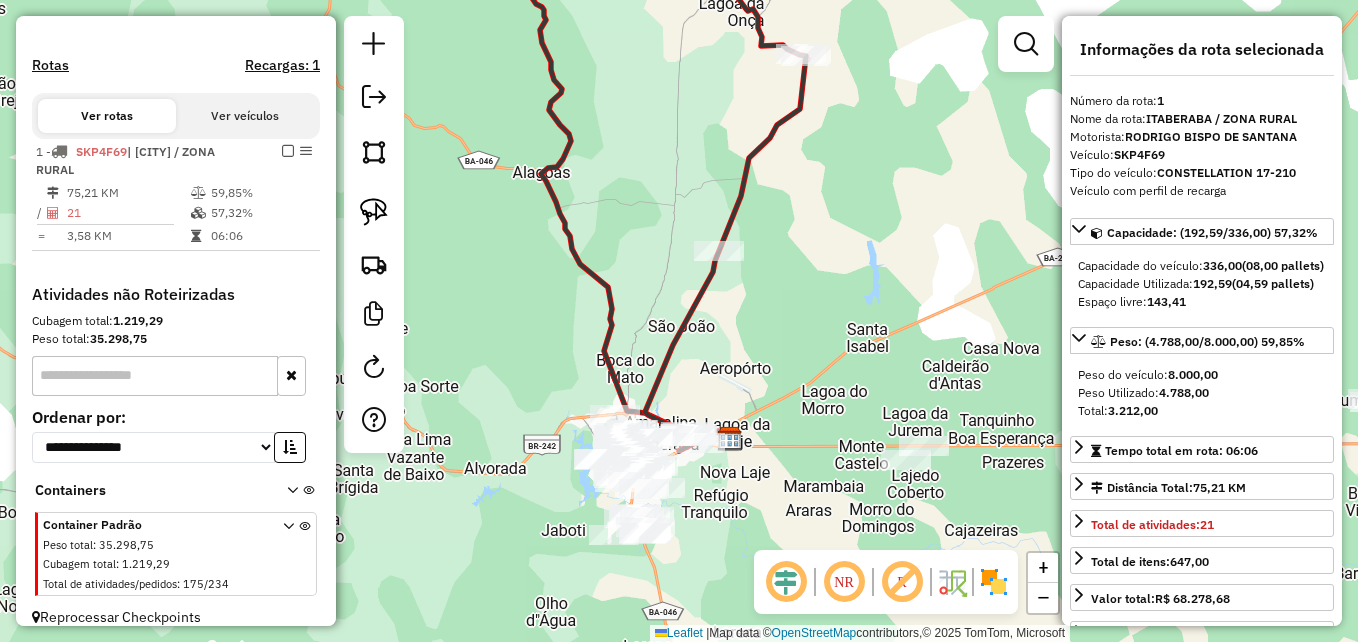 drag, startPoint x: 536, startPoint y: 390, endPoint x: 526, endPoint y: 299, distance: 91.5478 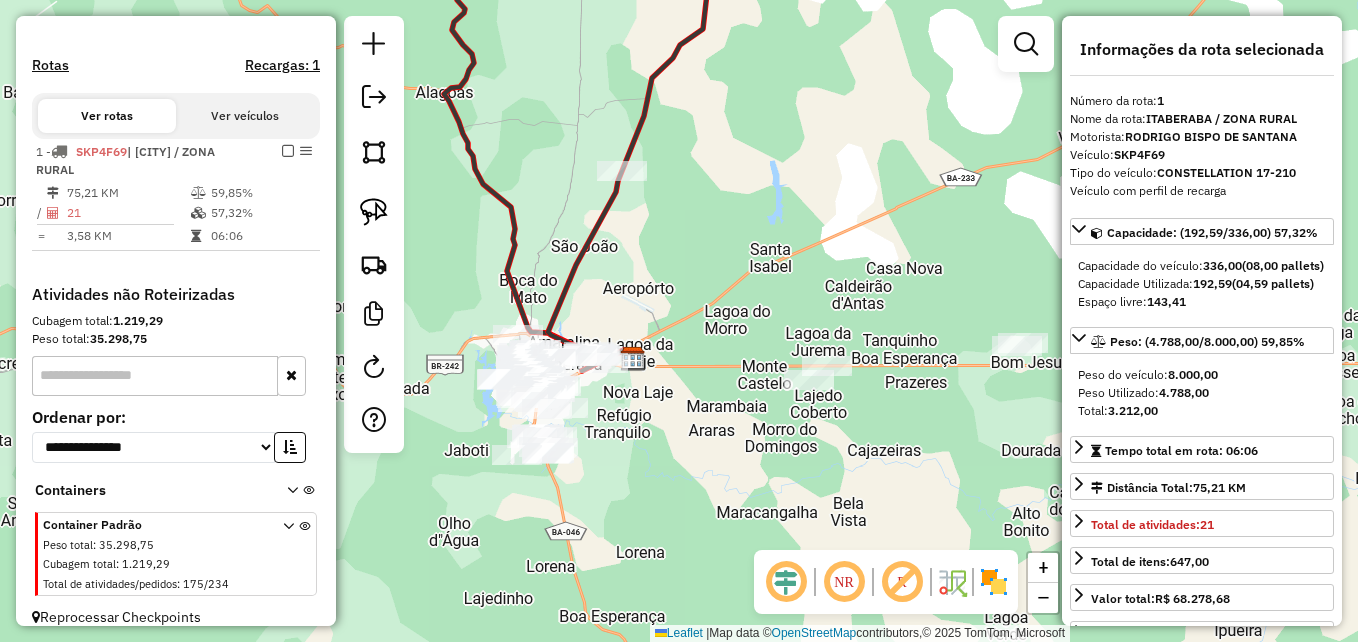drag, startPoint x: 821, startPoint y: 468, endPoint x: 732, endPoint y: 479, distance: 89.6772 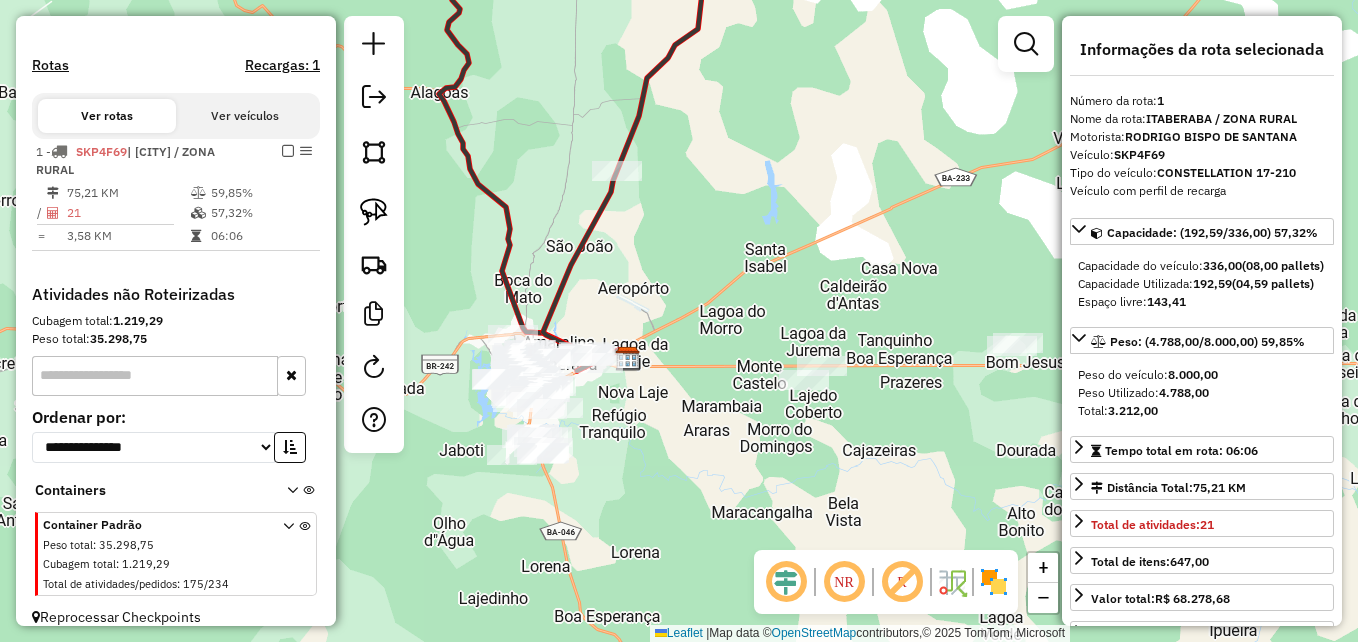 drag, startPoint x: 876, startPoint y: 474, endPoint x: 677, endPoint y: 478, distance: 199.04019 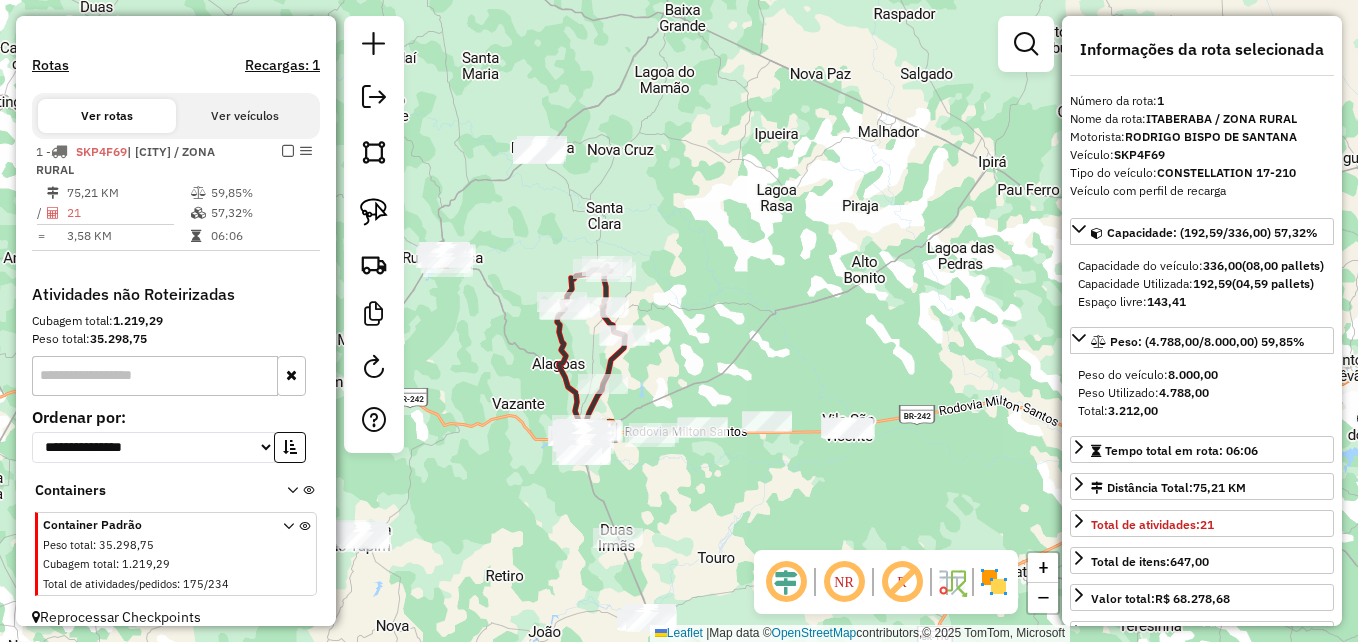 drag, startPoint x: 787, startPoint y: 498, endPoint x: 776, endPoint y: 446, distance: 53.15073 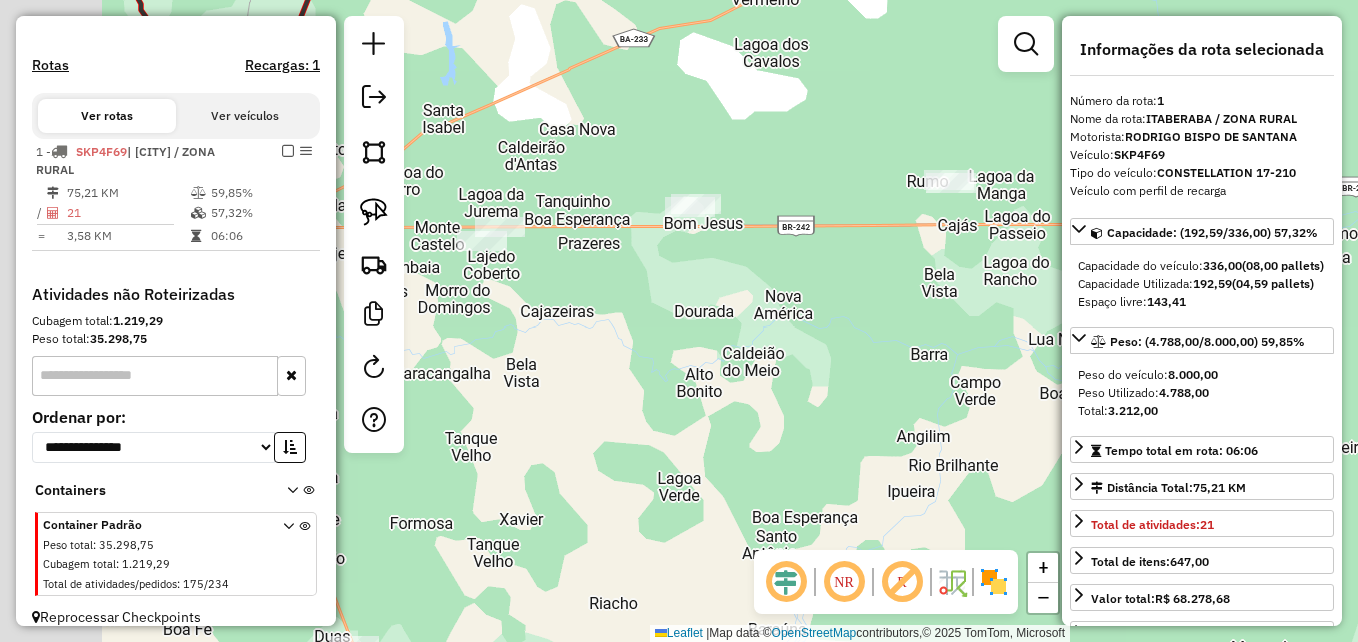 drag, startPoint x: 647, startPoint y: 511, endPoint x: 900, endPoint y: 391, distance: 280.01608 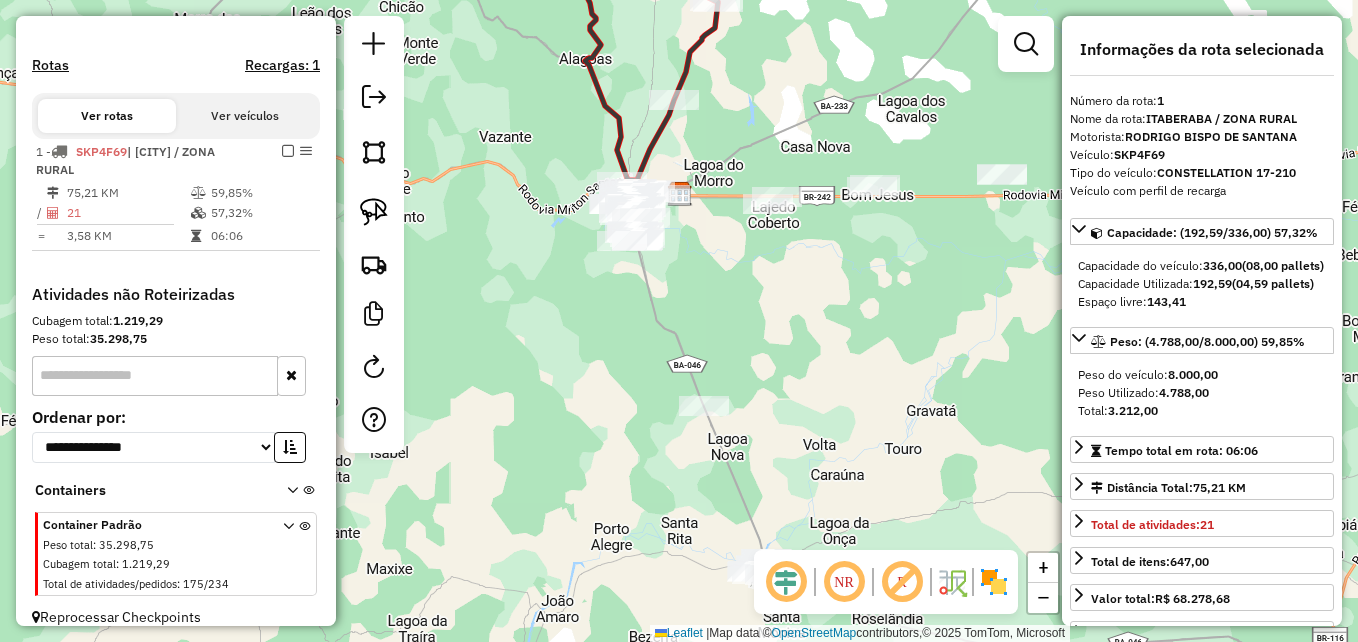 drag, startPoint x: 758, startPoint y: 421, endPoint x: 798, endPoint y: 362, distance: 71.281136 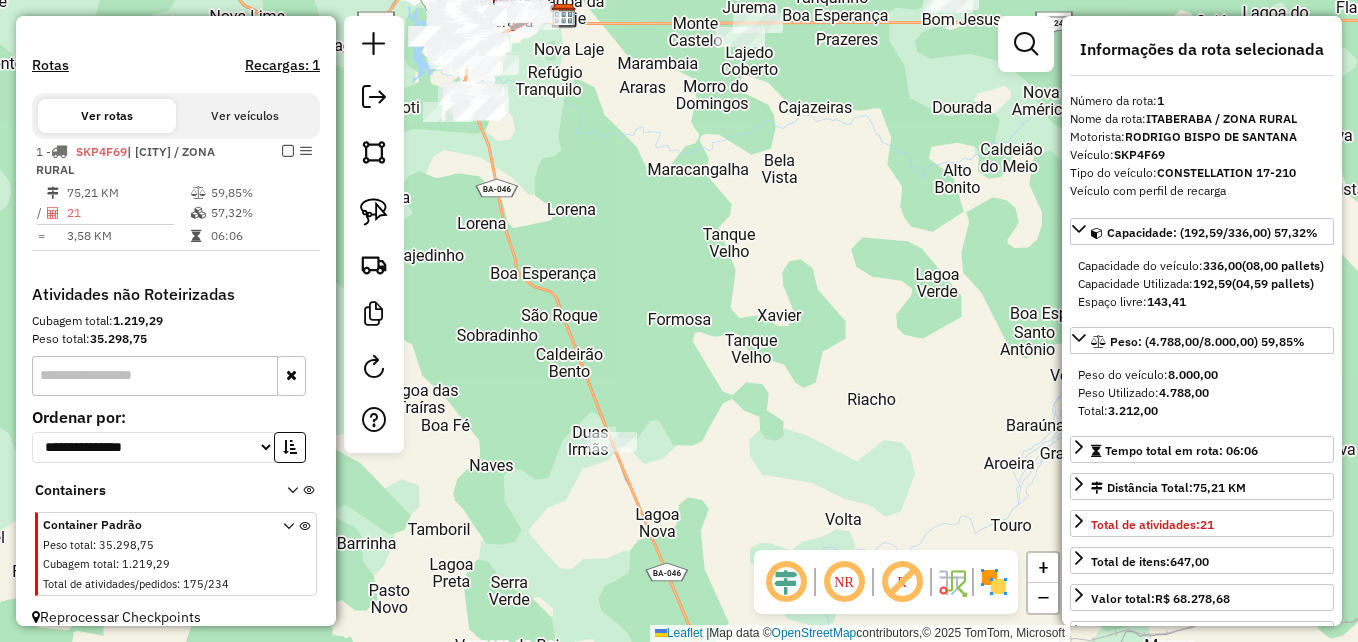 drag, startPoint x: 715, startPoint y: 412, endPoint x: 743, endPoint y: 407, distance: 28.442924 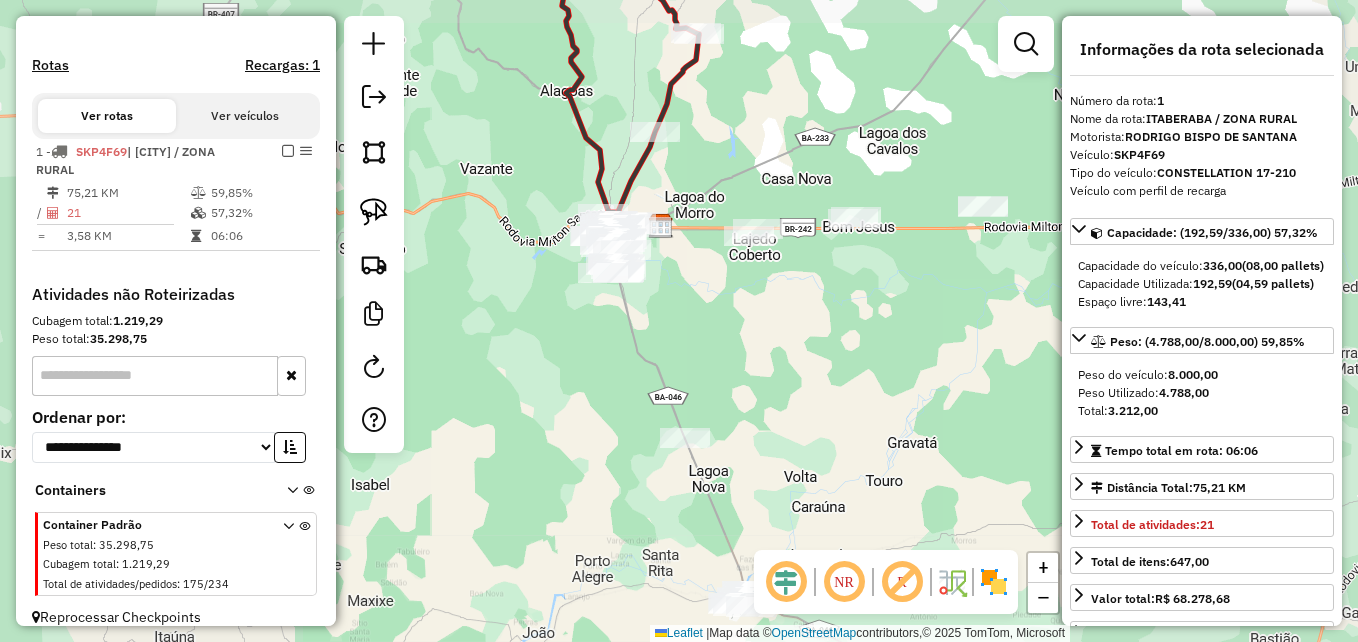 drag, startPoint x: 802, startPoint y: 307, endPoint x: 720, endPoint y: 439, distance: 155.39627 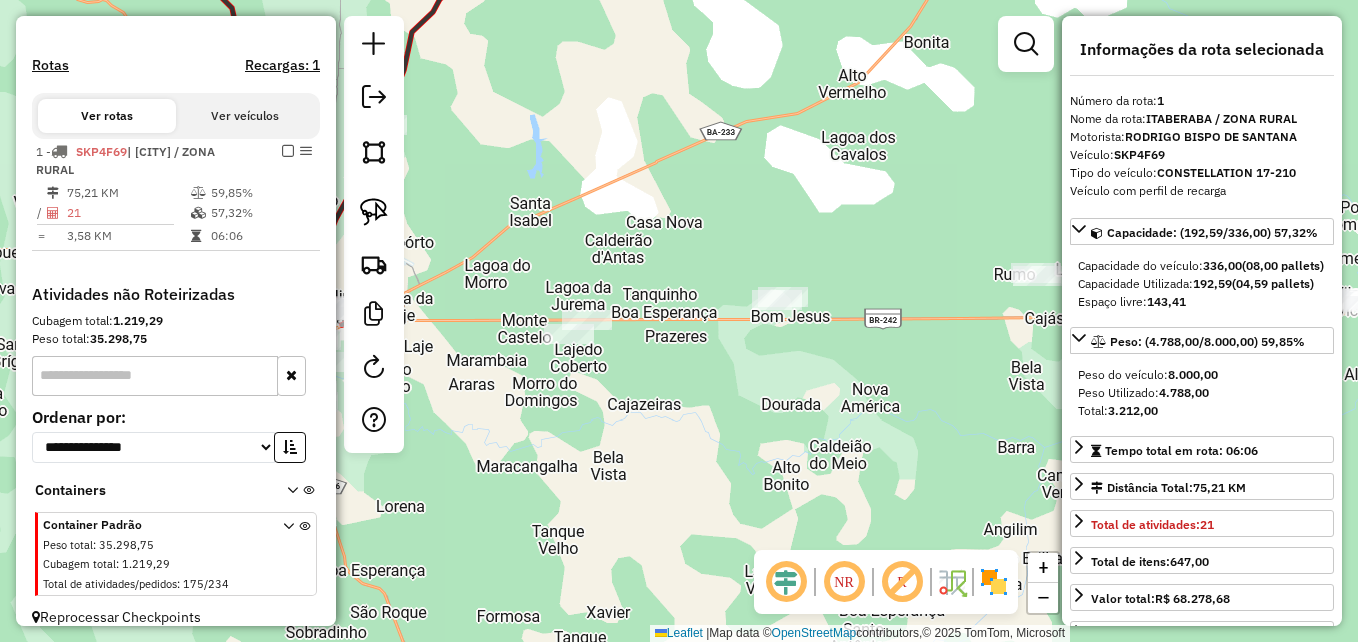 drag, startPoint x: 769, startPoint y: 427, endPoint x: 724, endPoint y: 460, distance: 55.803226 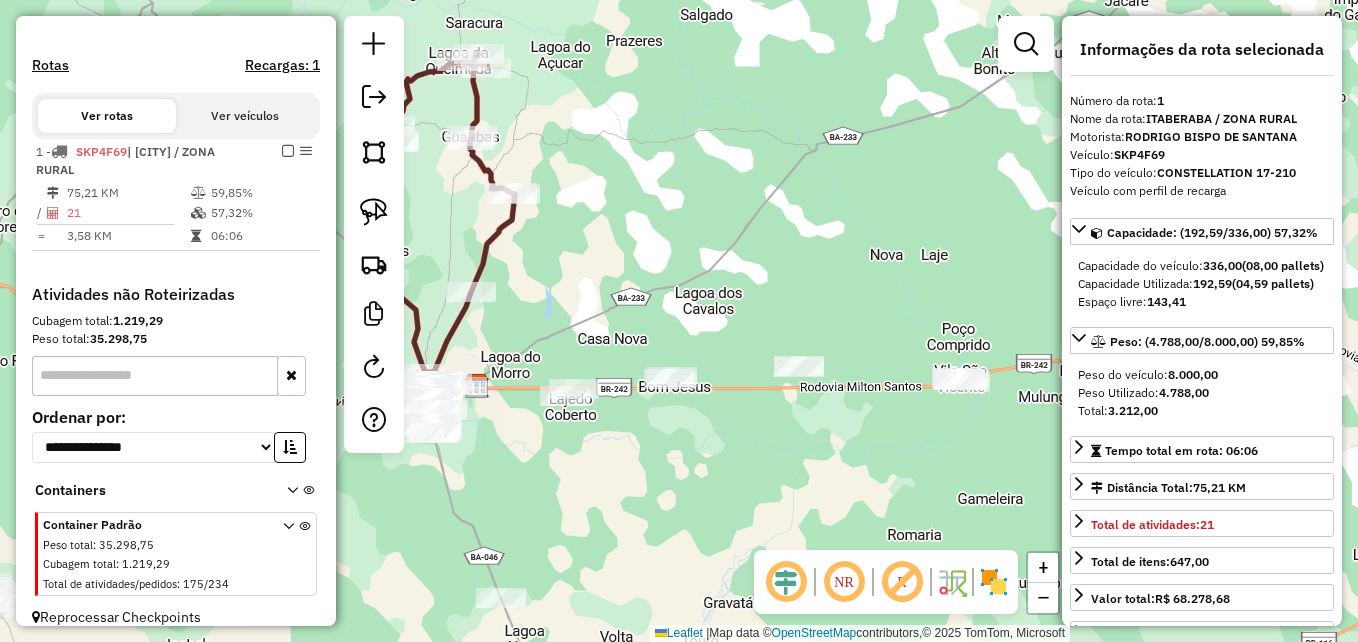 drag, startPoint x: 828, startPoint y: 459, endPoint x: 679, endPoint y: 464, distance: 149.08386 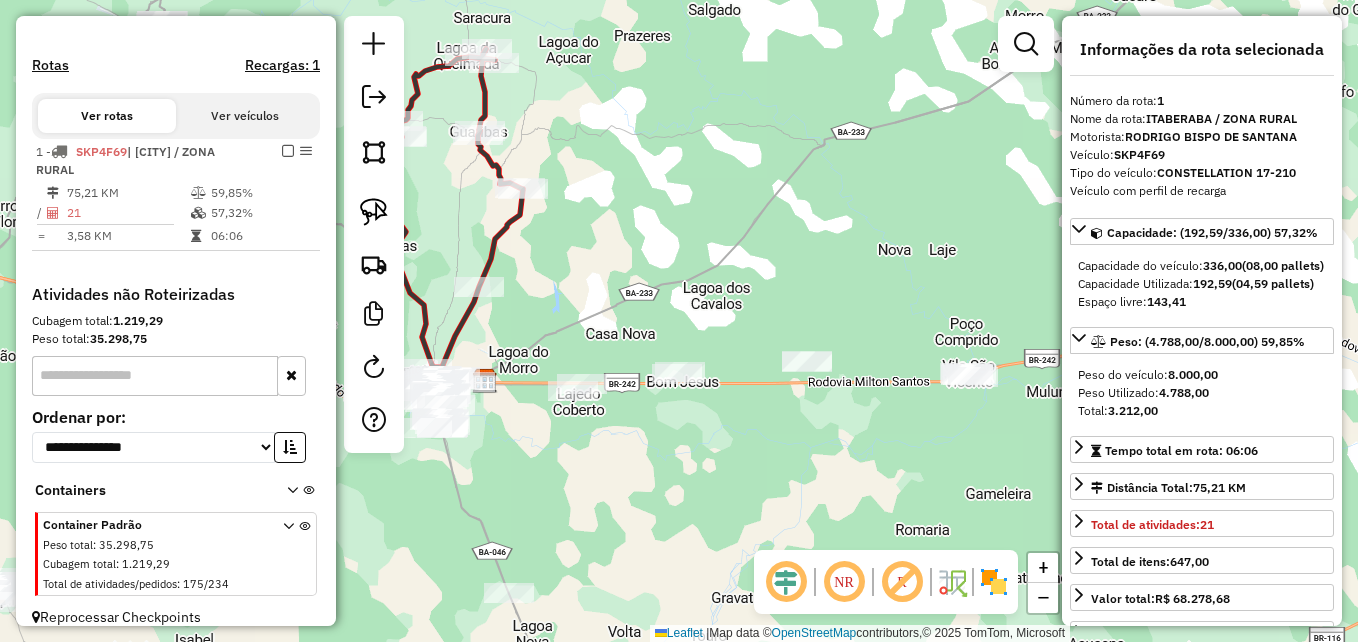 drag, startPoint x: 559, startPoint y: 468, endPoint x: 649, endPoint y: 478, distance: 90.55385 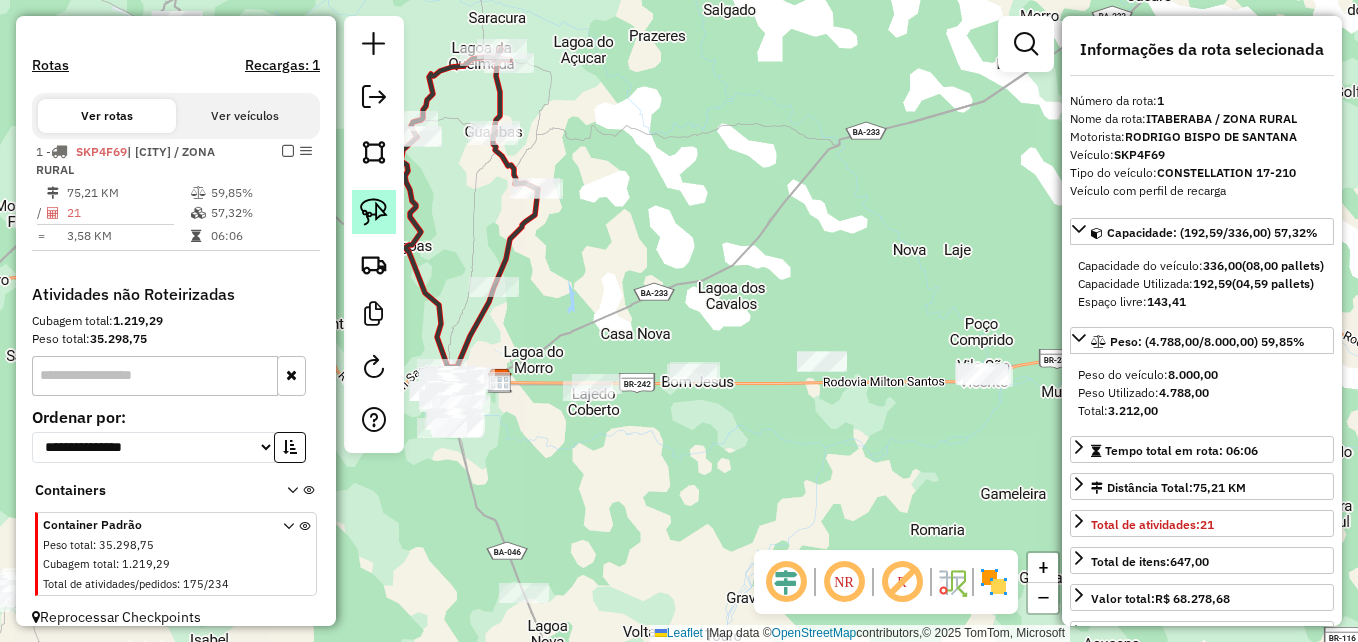 click 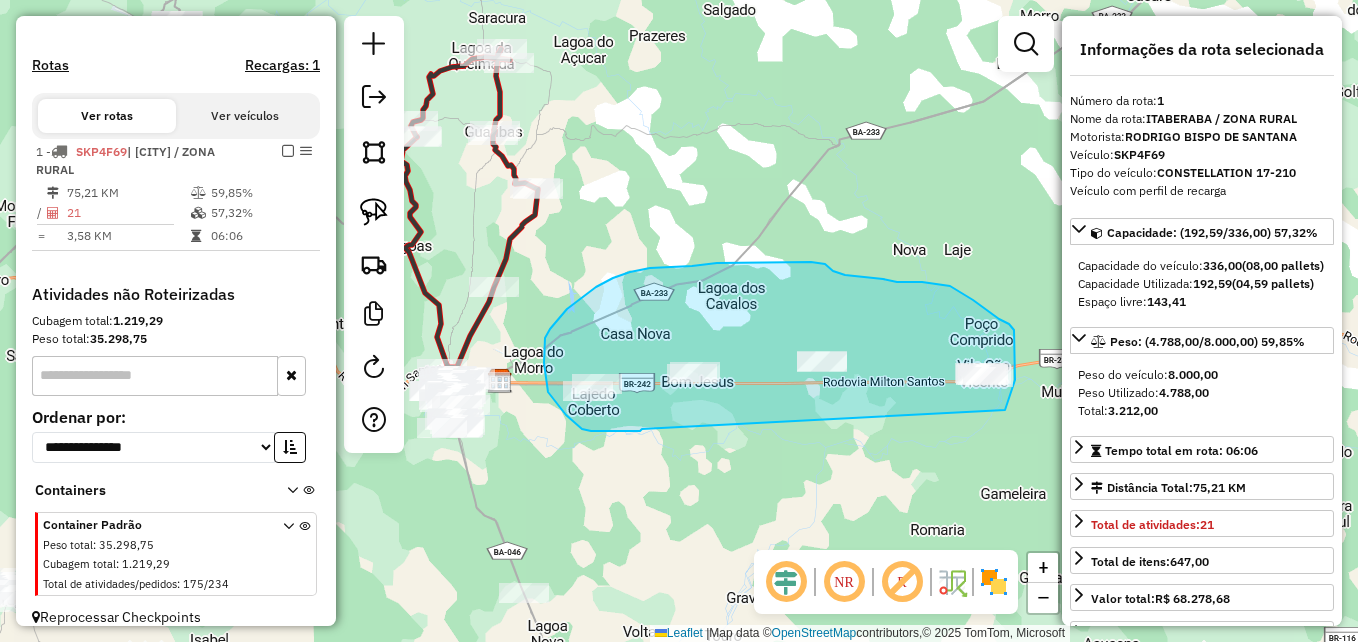 drag, startPoint x: 642, startPoint y: 429, endPoint x: 1002, endPoint y: 415, distance: 360.27213 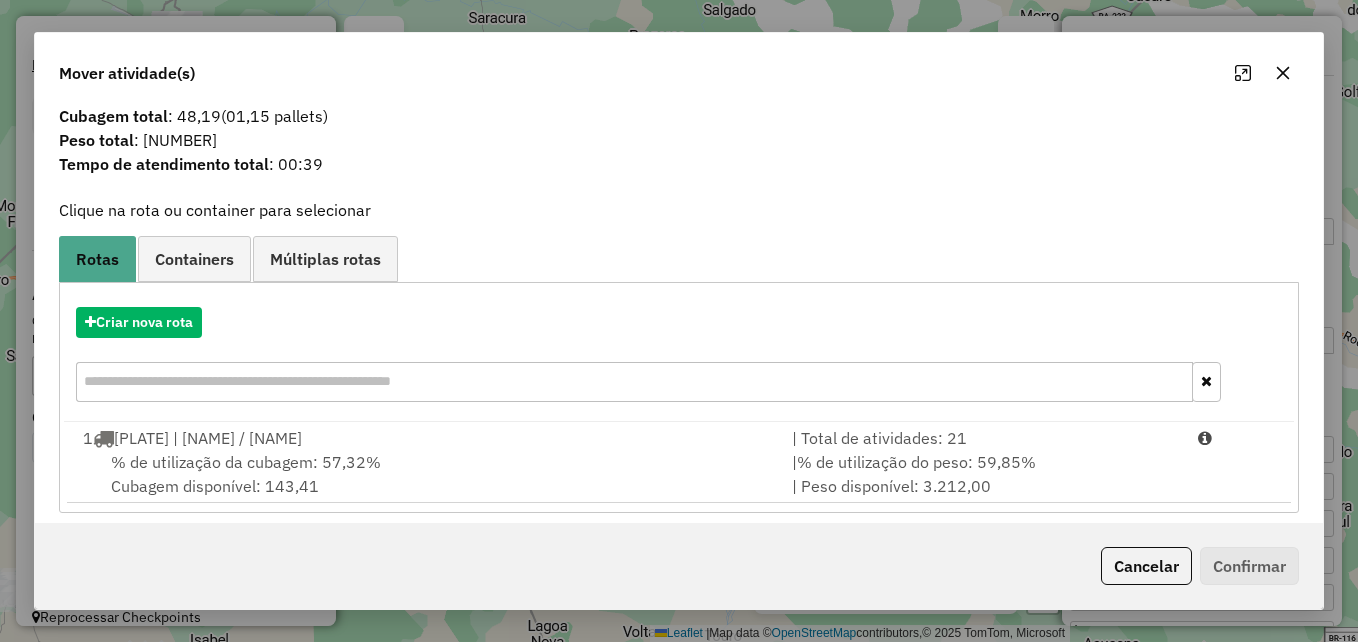 scroll, scrollTop: 47, scrollLeft: 0, axis: vertical 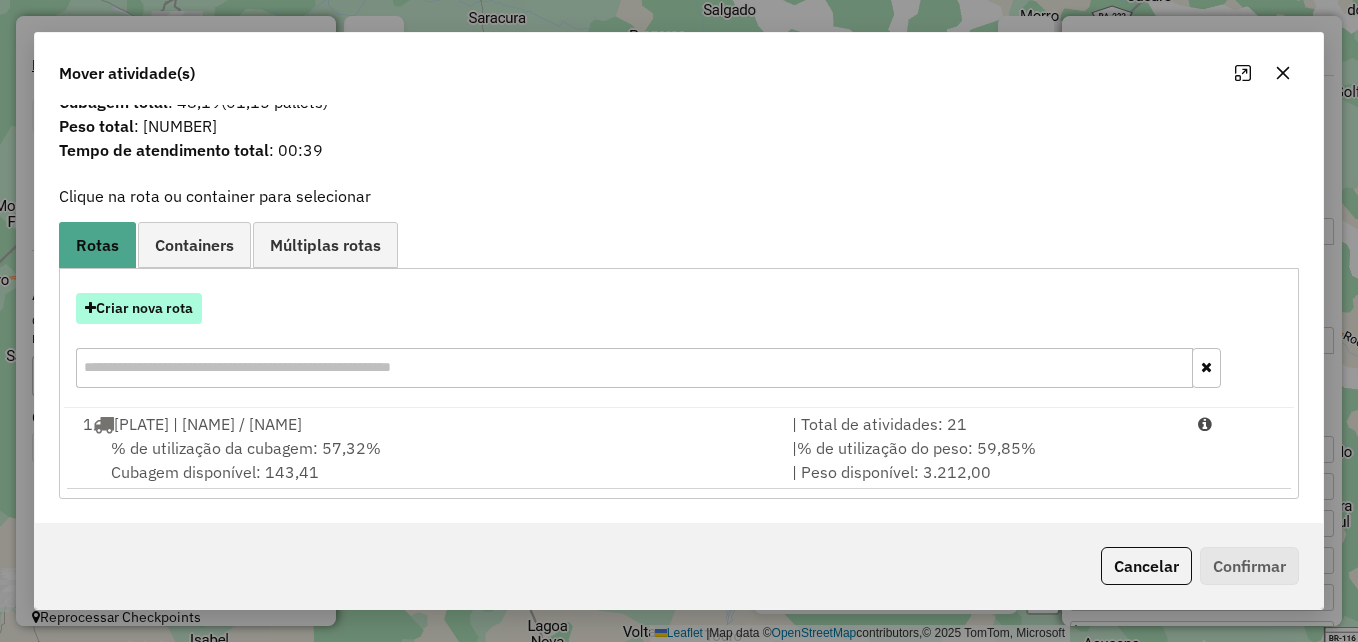click on "Criar nova rota" at bounding box center [139, 308] 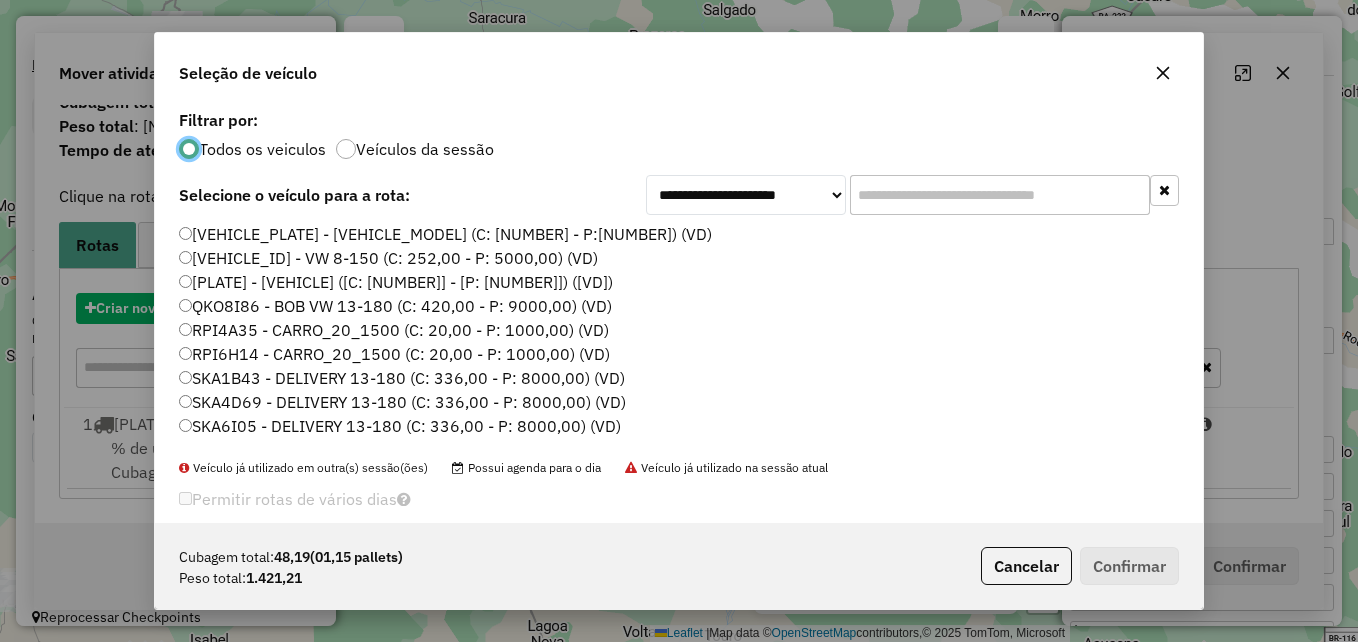 scroll, scrollTop: 11, scrollLeft: 6, axis: both 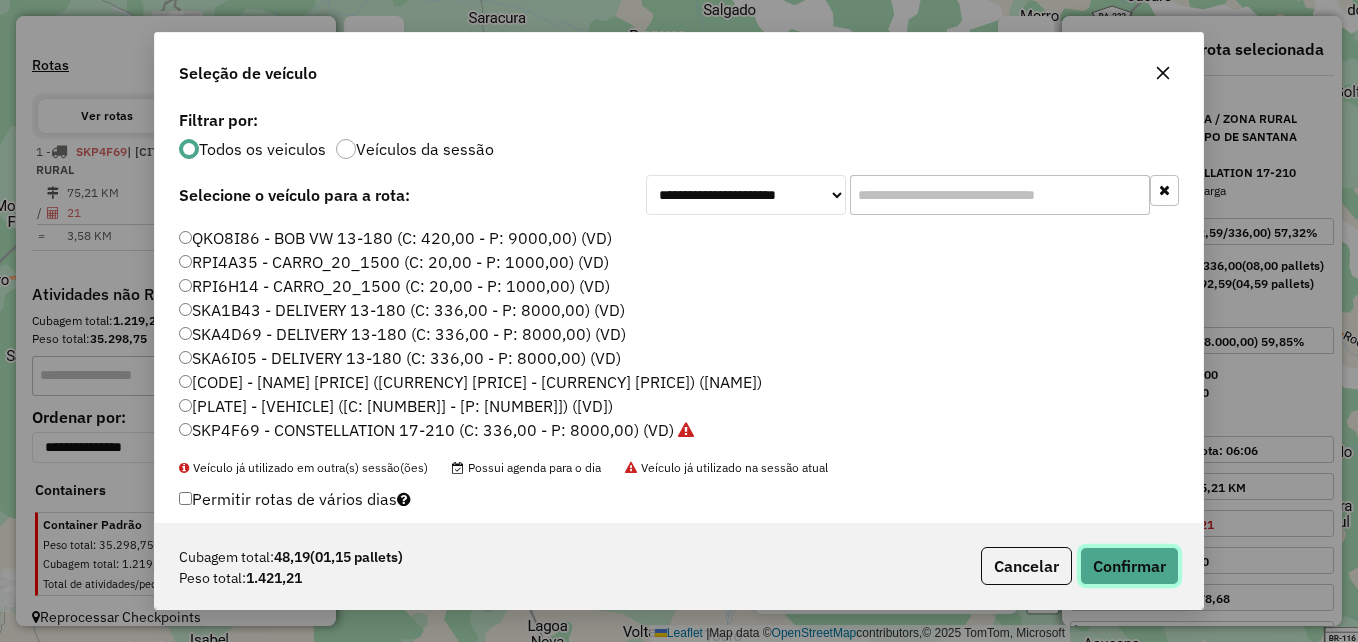 click on "Confirmar" 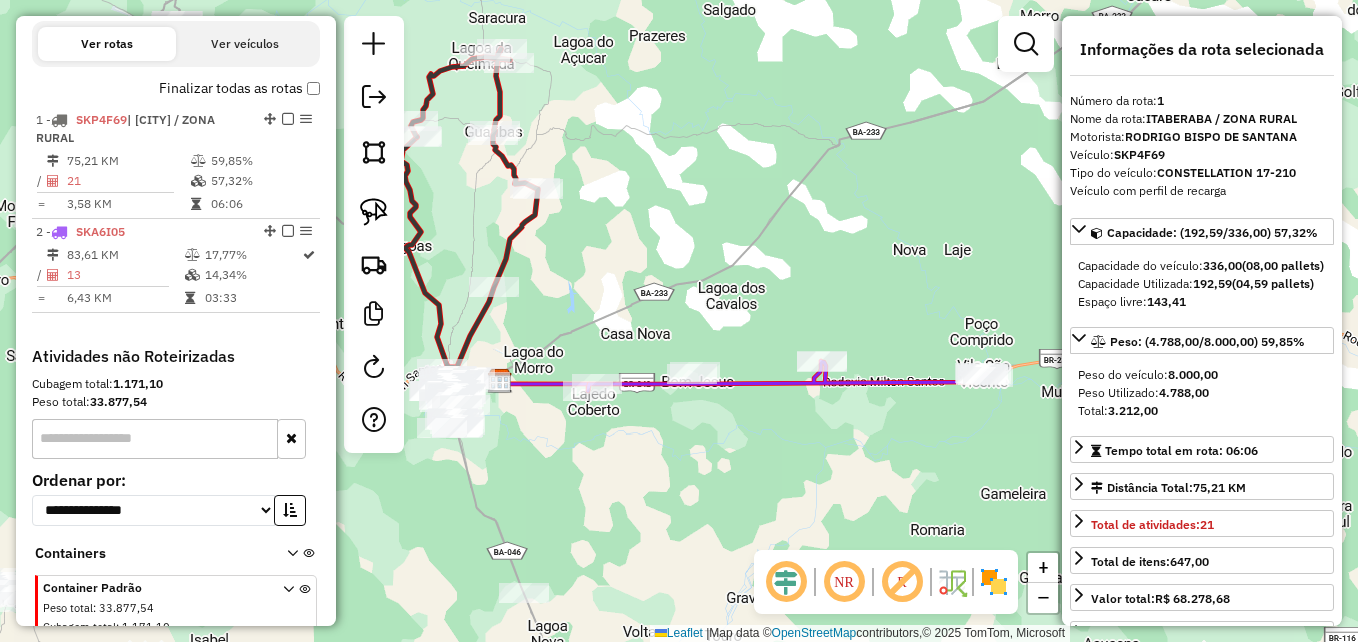 scroll, scrollTop: 710, scrollLeft: 0, axis: vertical 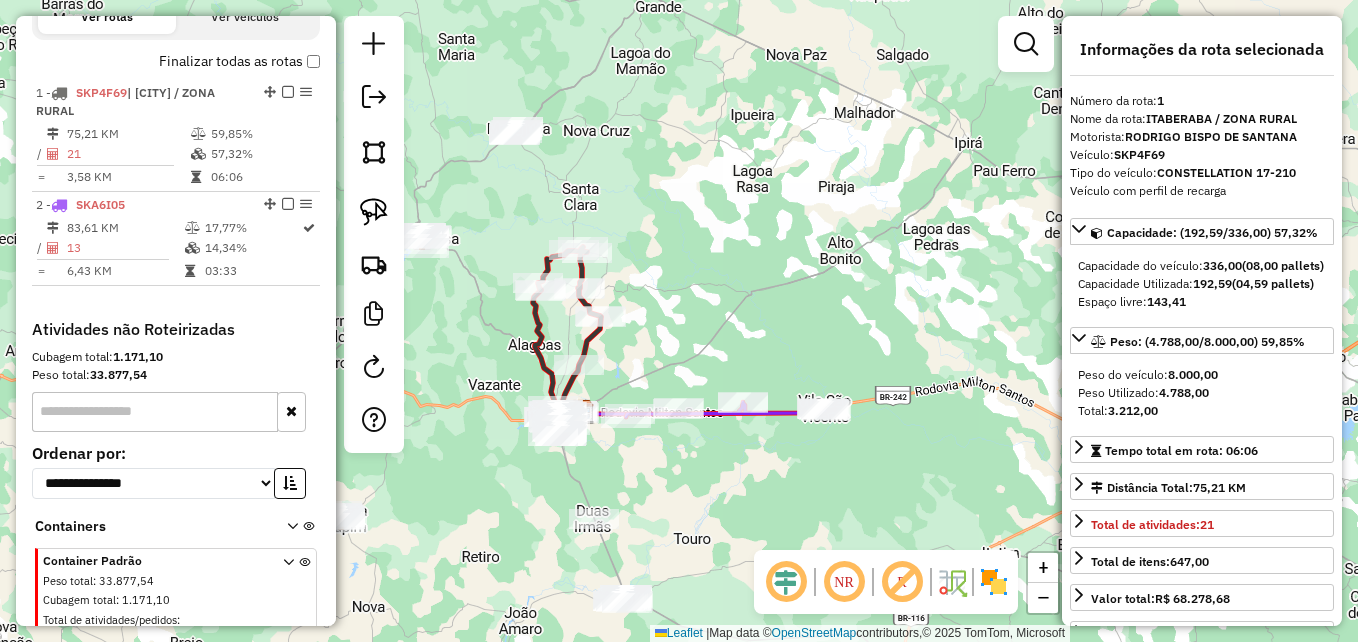 drag, startPoint x: 876, startPoint y: 471, endPoint x: 790, endPoint y: 477, distance: 86.209045 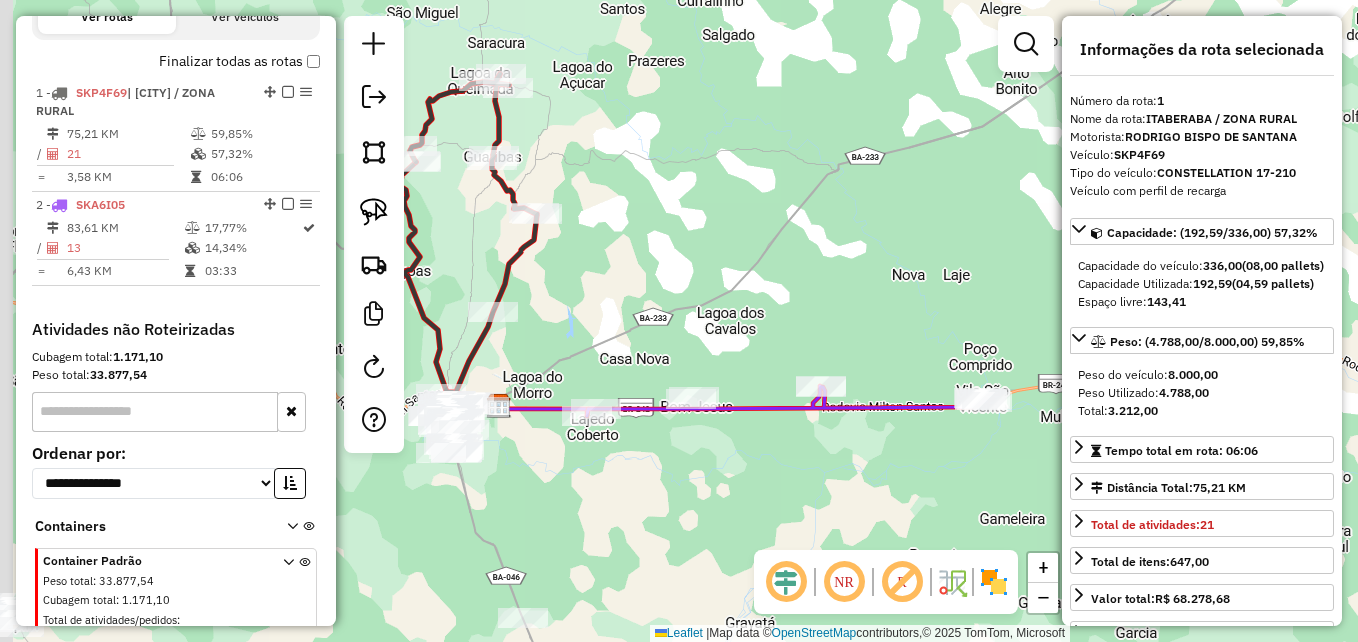 drag, startPoint x: 773, startPoint y: 466, endPoint x: 898, endPoint y: 514, distance: 133.89922 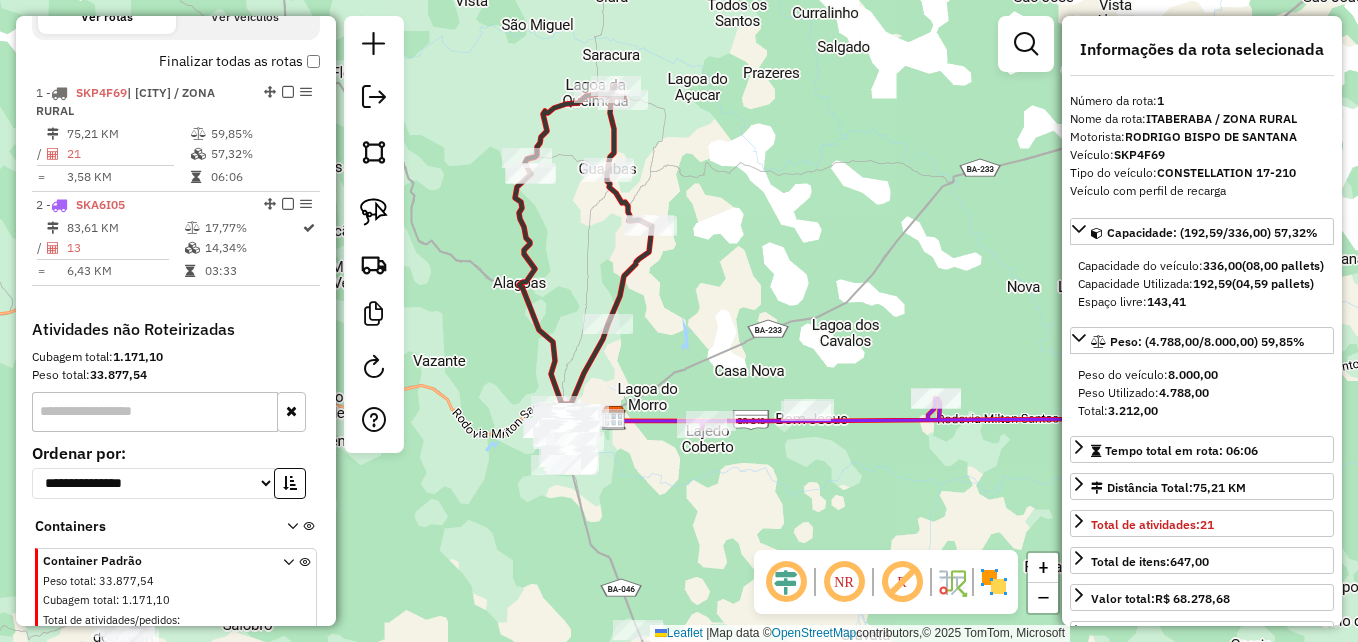 drag, startPoint x: 753, startPoint y: 534, endPoint x: 830, endPoint y: 524, distance: 77.64664 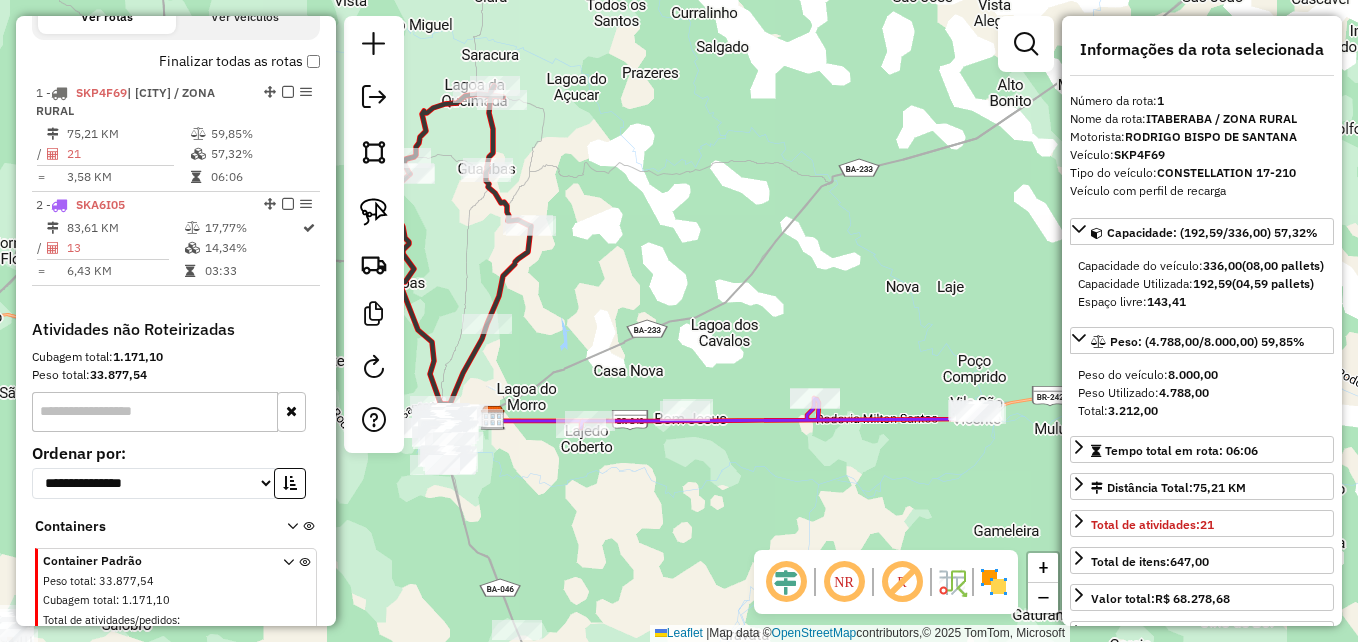 drag, startPoint x: 846, startPoint y: 497, endPoint x: 535, endPoint y: 480, distance: 311.4643 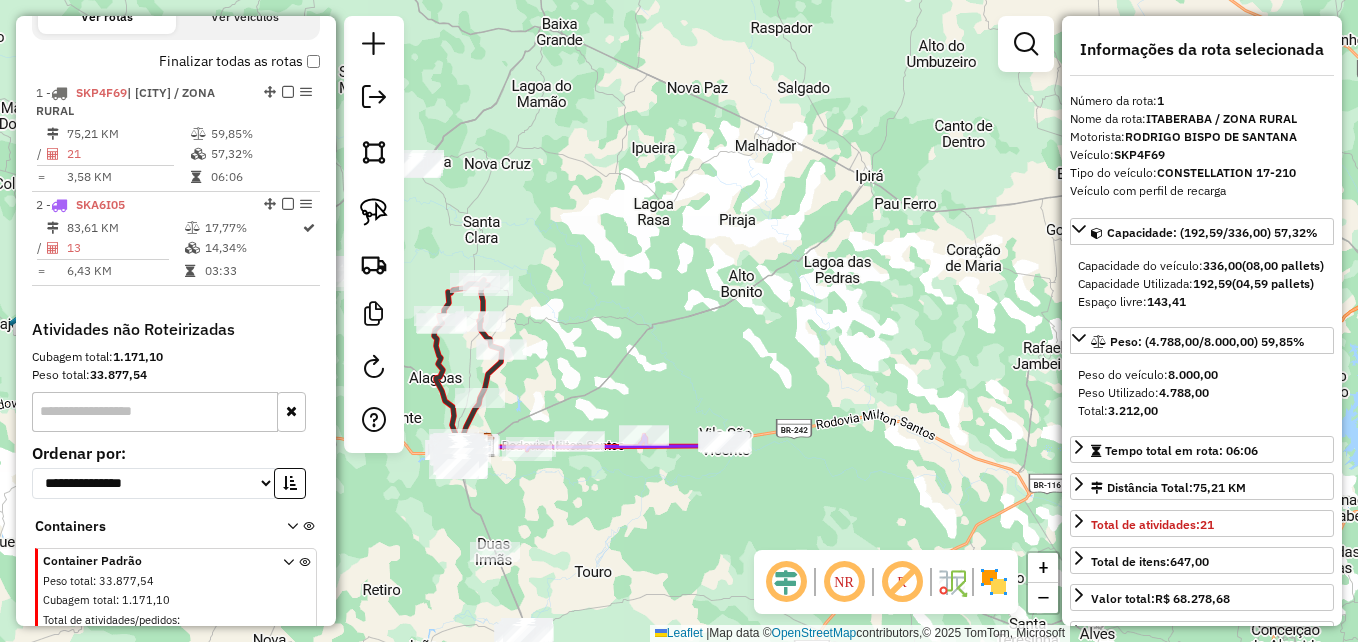 drag, startPoint x: 617, startPoint y: 504, endPoint x: 781, endPoint y: 507, distance: 164.02744 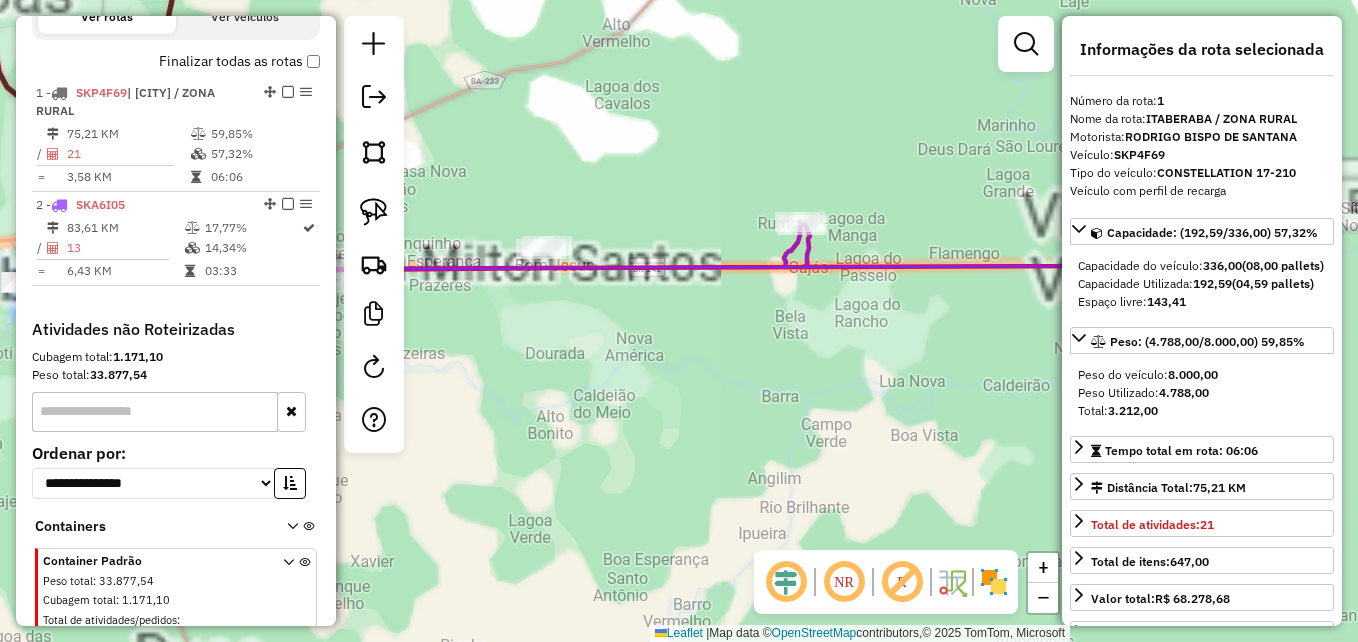 drag, startPoint x: 564, startPoint y: 468, endPoint x: 791, endPoint y: 503, distance: 229.68239 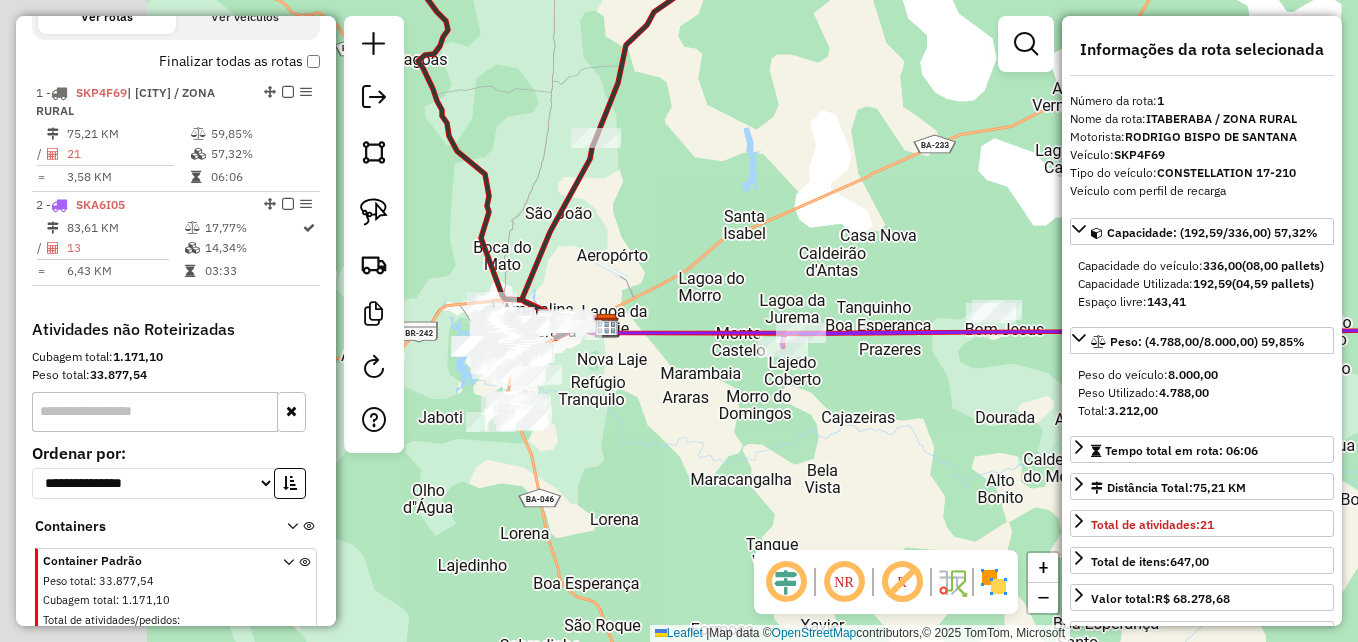drag, startPoint x: 530, startPoint y: 458, endPoint x: 772, endPoint y: 487, distance: 243.73141 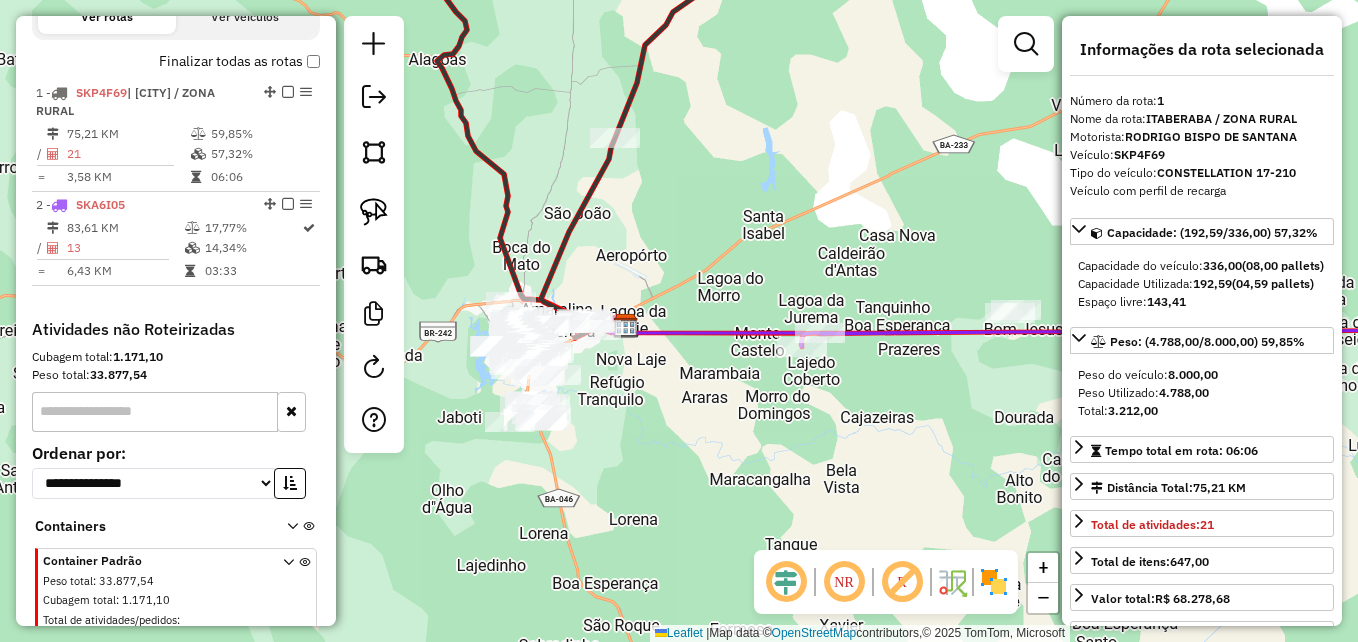 click 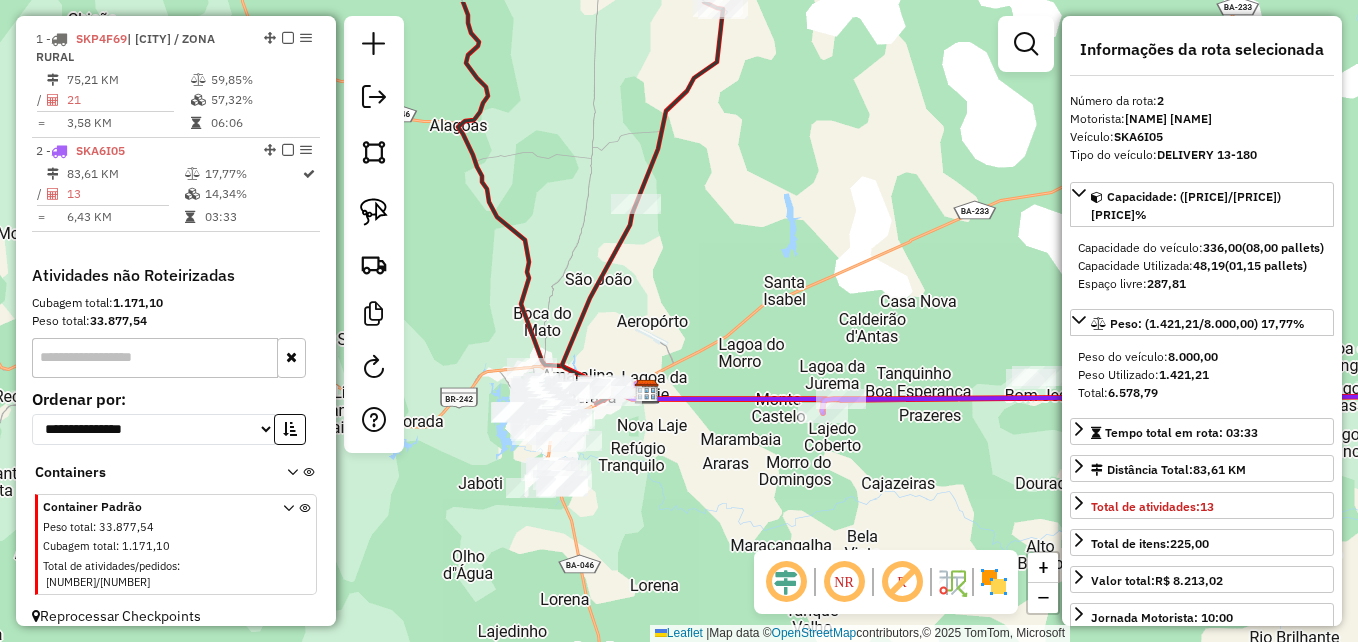drag, startPoint x: 731, startPoint y: 433, endPoint x: 735, endPoint y: 444, distance: 11.7046995 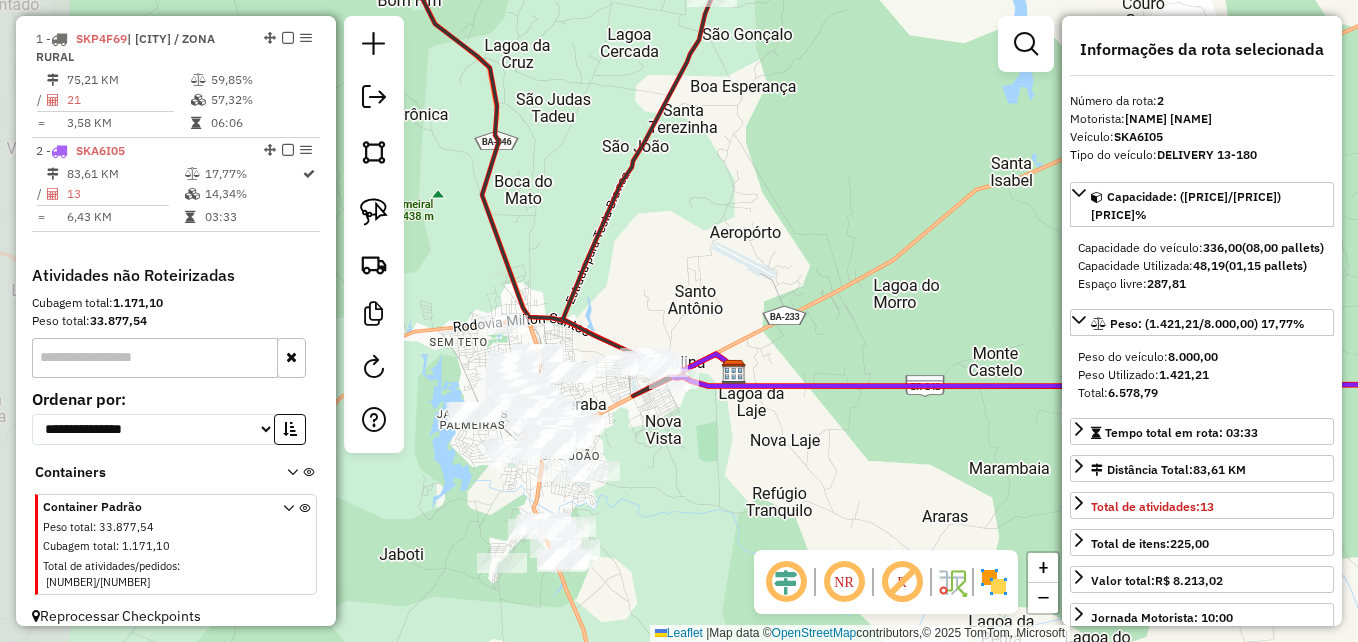drag, startPoint x: 547, startPoint y: 411, endPoint x: 722, endPoint y: 443, distance: 177.90166 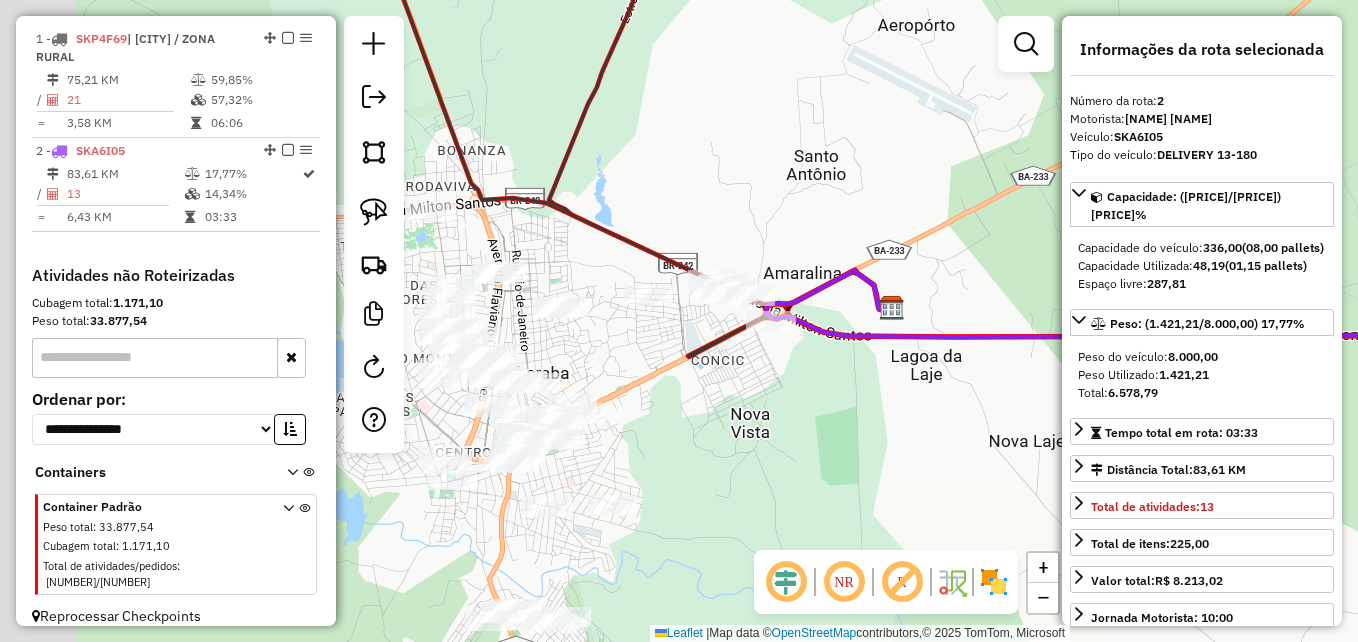 drag, startPoint x: 645, startPoint y: 412, endPoint x: 832, endPoint y: 412, distance: 187 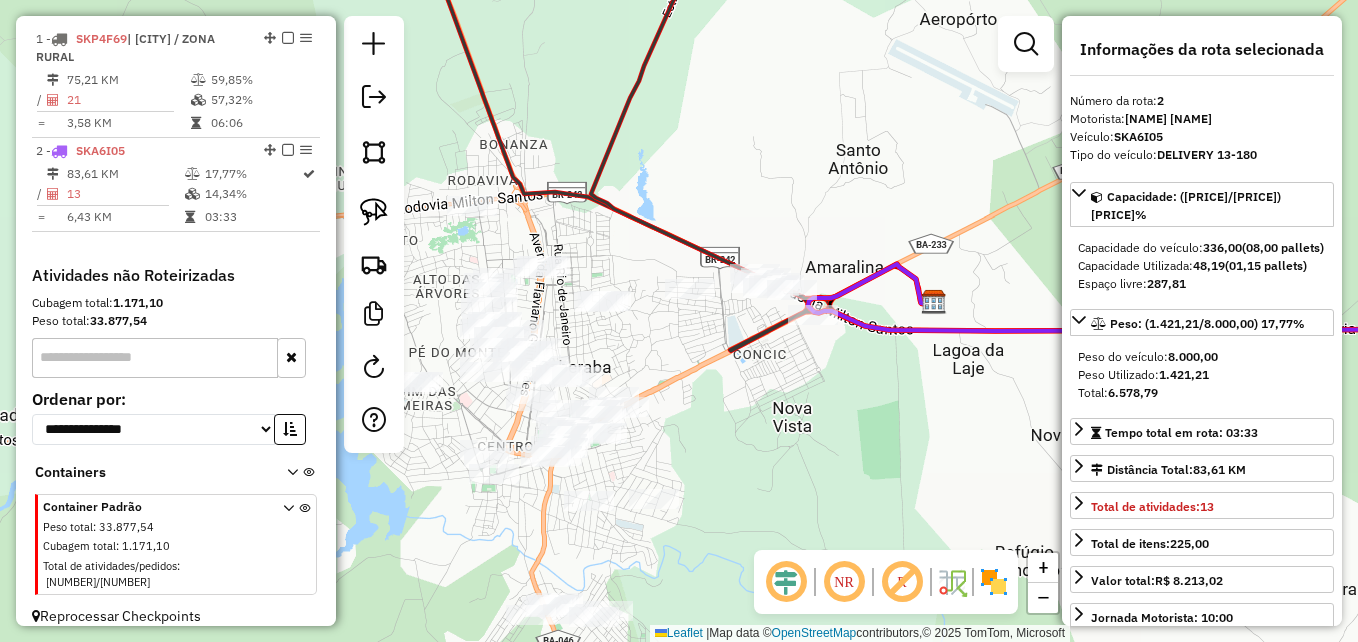 drag, startPoint x: 720, startPoint y: 406, endPoint x: 771, endPoint y: 474, distance: 85 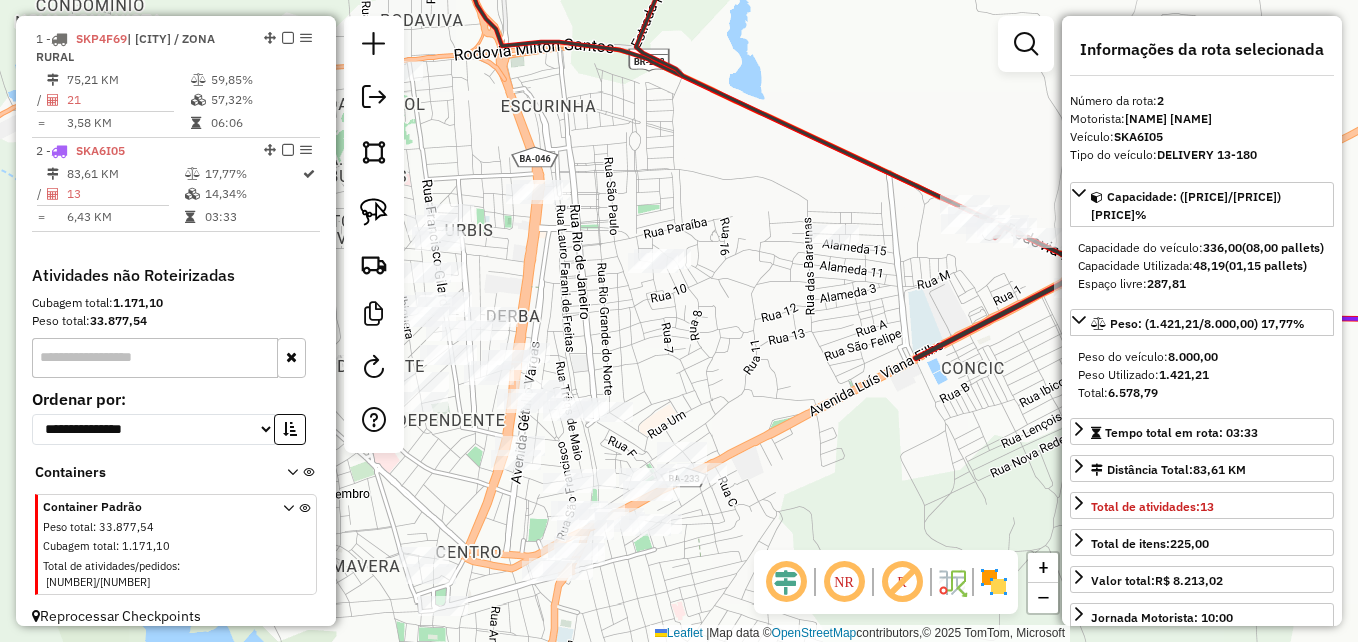 drag, startPoint x: 725, startPoint y: 391, endPoint x: 849, endPoint y: 387, distance: 124.0645 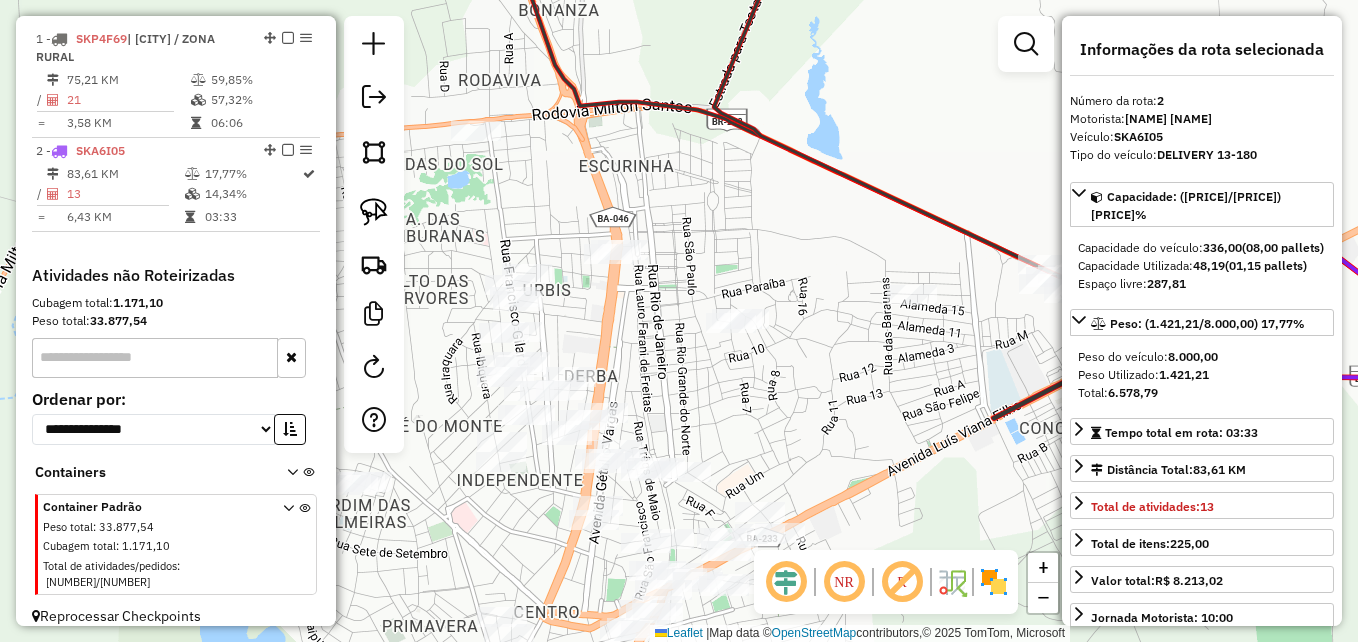 drag, startPoint x: 763, startPoint y: 347, endPoint x: 846, endPoint y: 387, distance: 92.13577 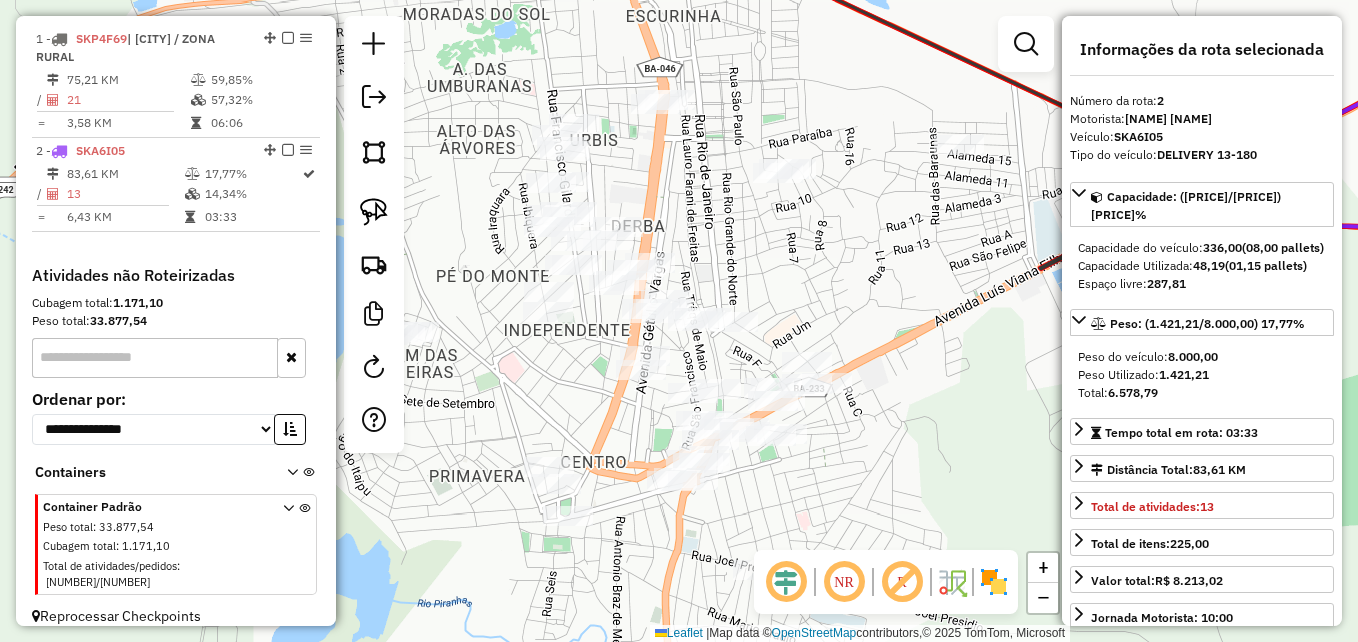 drag, startPoint x: 751, startPoint y: 364, endPoint x: 793, endPoint y: 234, distance: 136.61626 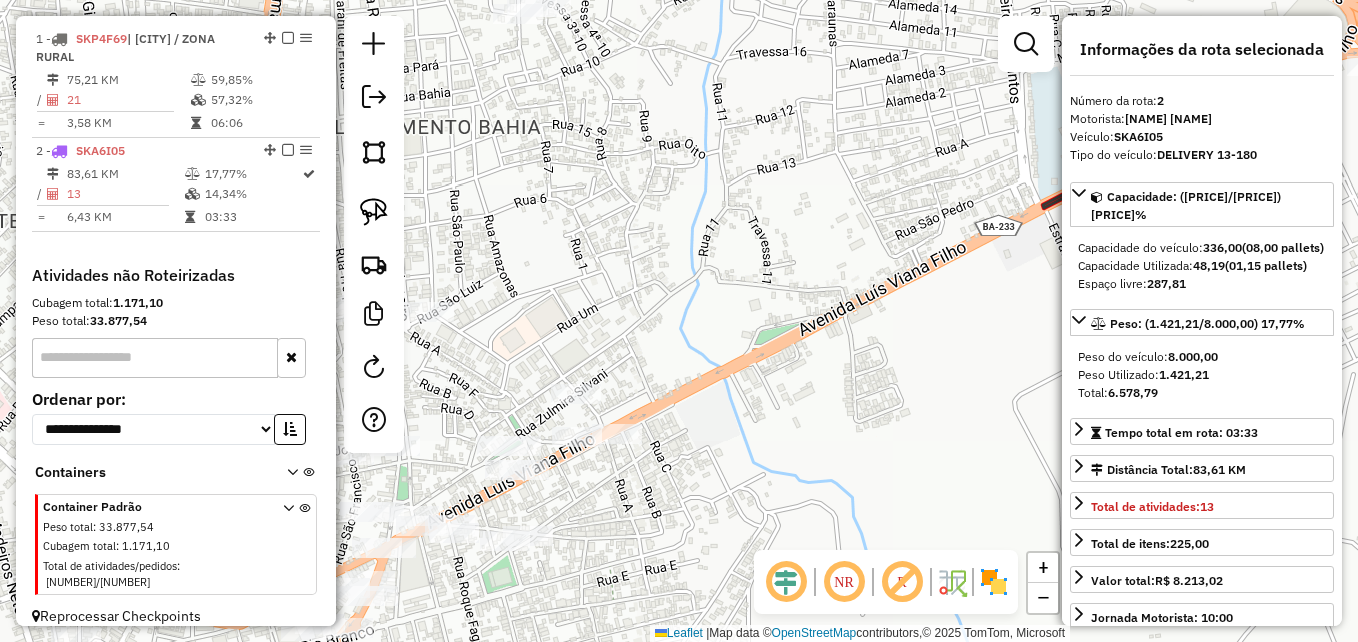 drag, startPoint x: 928, startPoint y: 374, endPoint x: 688, endPoint y: 337, distance: 242.83534 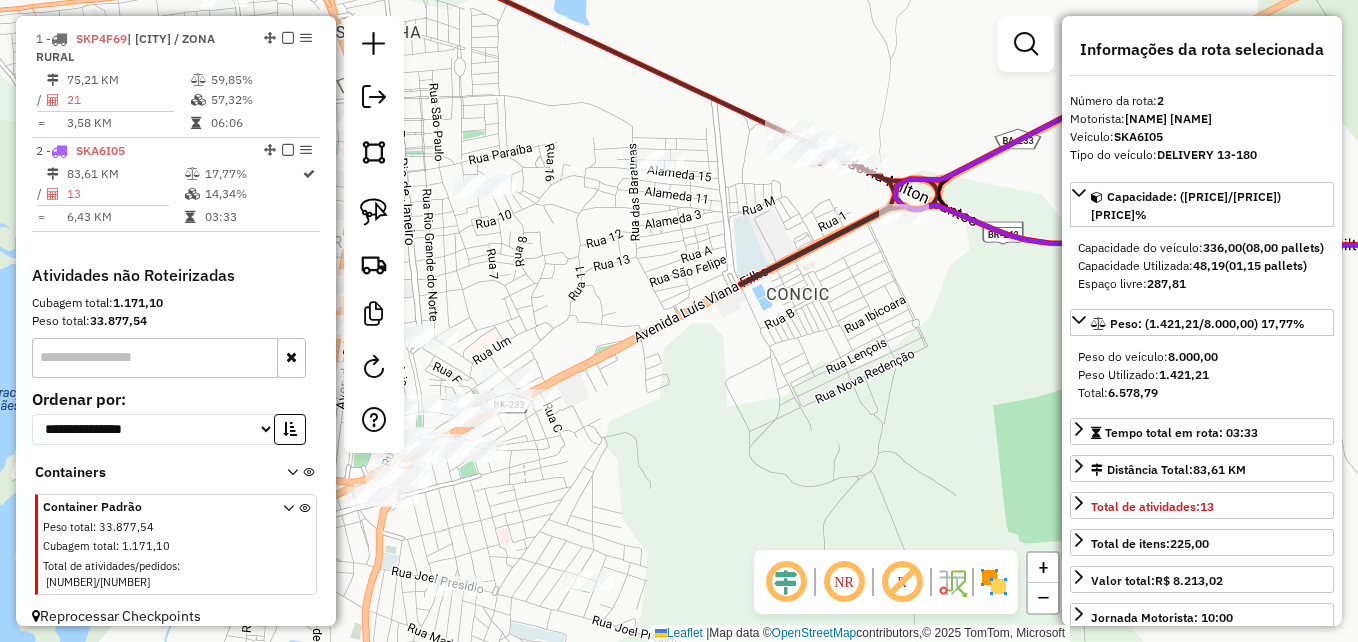 drag, startPoint x: 914, startPoint y: 370, endPoint x: 809, endPoint y: 395, distance: 107.935165 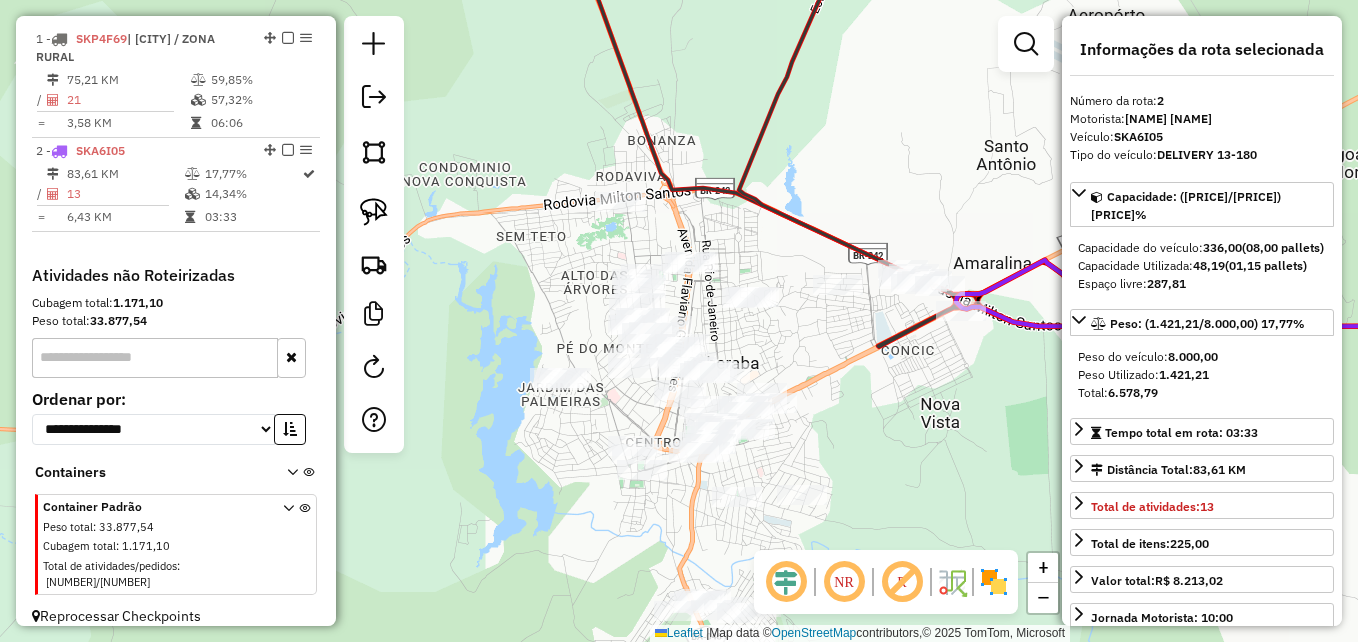 drag, startPoint x: 649, startPoint y: 374, endPoint x: 857, endPoint y: 409, distance: 210.92416 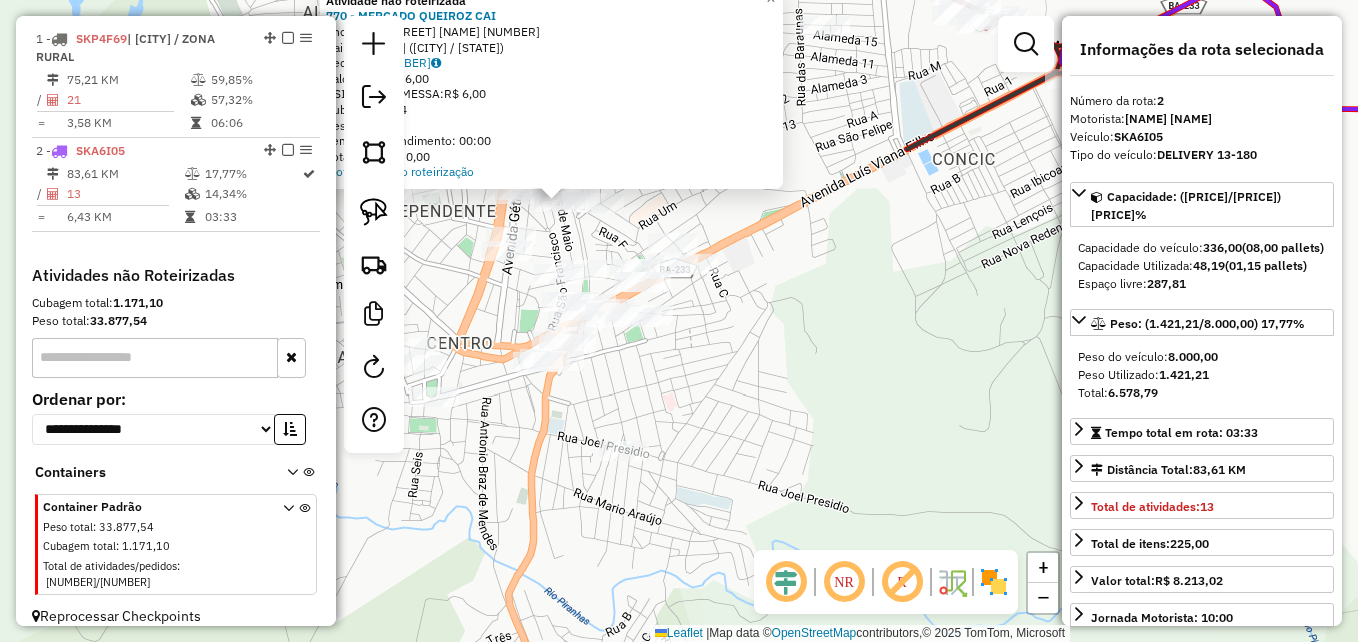 click on "Informações da Sessão 974586 - 05/08/2025     Criação: 04/08/2025 17:27   Depósito:  DBS ITABERABA  Total de rotas:  2  Distância Total:  158,82 km  Tempo total:  09:39  Valor total:  R$ 256.484,26  - Total roteirizado:  R$ 76.491,70  - Total não roteirizado:  R$ 179.992,56  Total de Atividades Roteirizadas:  34  Total de Pedidos Roteirizados:  40  Peso total roteirizado:  6.209,21  Cubagem total roteirizado:  240,78  Total de Atividades não Roteirizadas:  162  Total de Pedidos não Roteirizados:  221 Total de caixas por viagem:  240,78 /   2 =  120,39 Média de Atividades por viagem:  34 /   2 =  17,00 Ocupação média da frota:  38,81%   Rotas improdutivas:  1  Rotas vários dias:  0  Clientes Priorizados NR:  0 Rotas  Recargas: 1   Ver rotas   Ver veículos  Finalizar todas as rotas   1 -       SKP4F69   | ITABERABA / ZONA RURAL  75,21 KM   59,85%  /  21   57,32%     =  3,58 KM   06:06   2 -       SKA6I05   83,61 KM   17,77%  /  13   14,34%     =  6,43 KM   03:33  Atividades não Roteirizadas :" 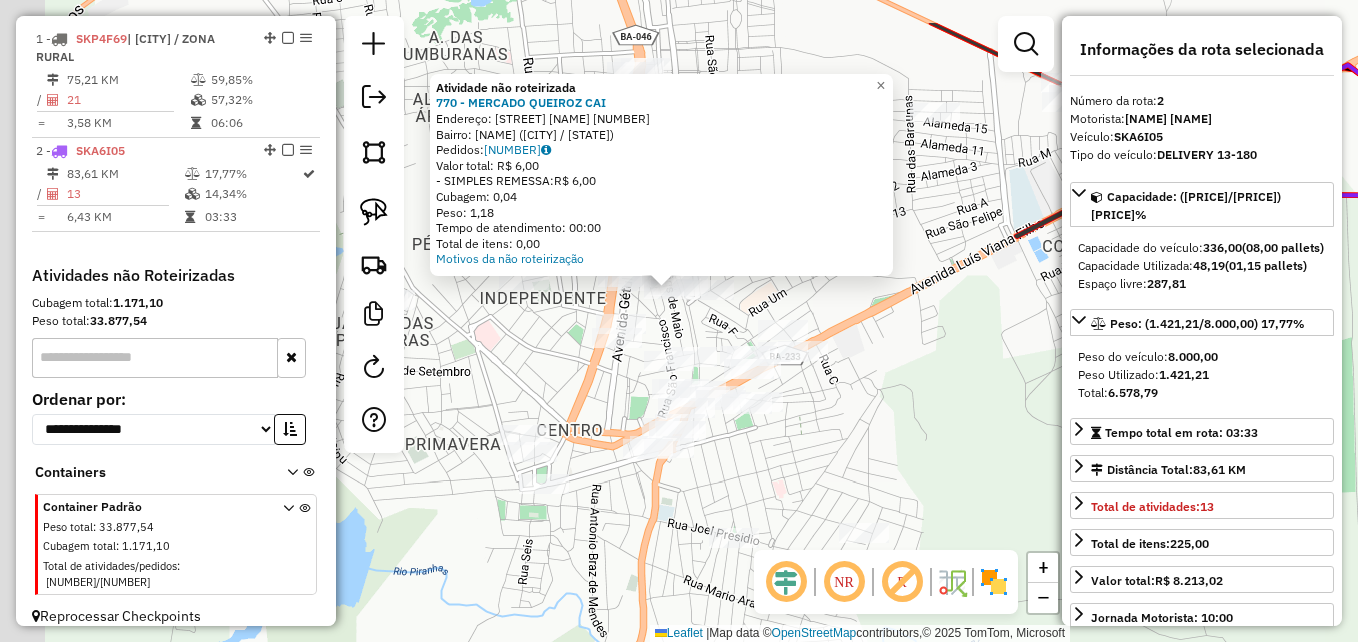 drag, startPoint x: 836, startPoint y: 387, endPoint x: 979, endPoint y: 441, distance: 152.85614 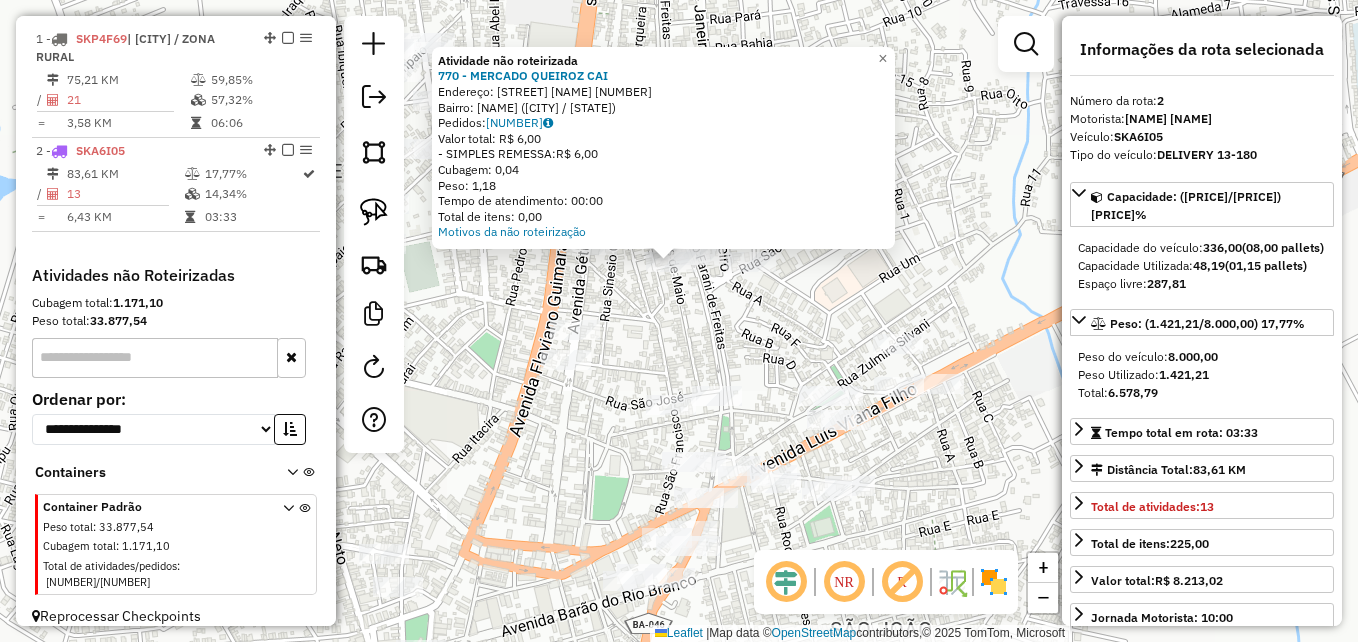 drag, startPoint x: 582, startPoint y: 435, endPoint x: 589, endPoint y: 489, distance: 54.451813 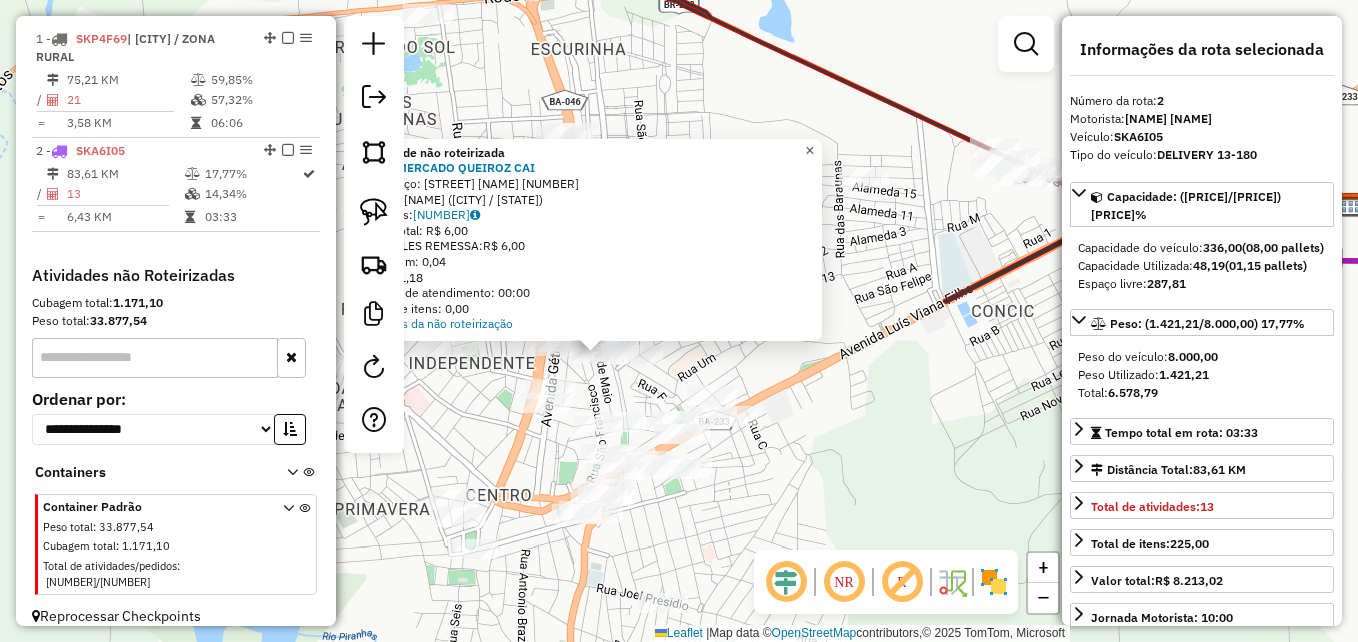 drag, startPoint x: 823, startPoint y: 146, endPoint x: 746, endPoint y: 203, distance: 95.80188 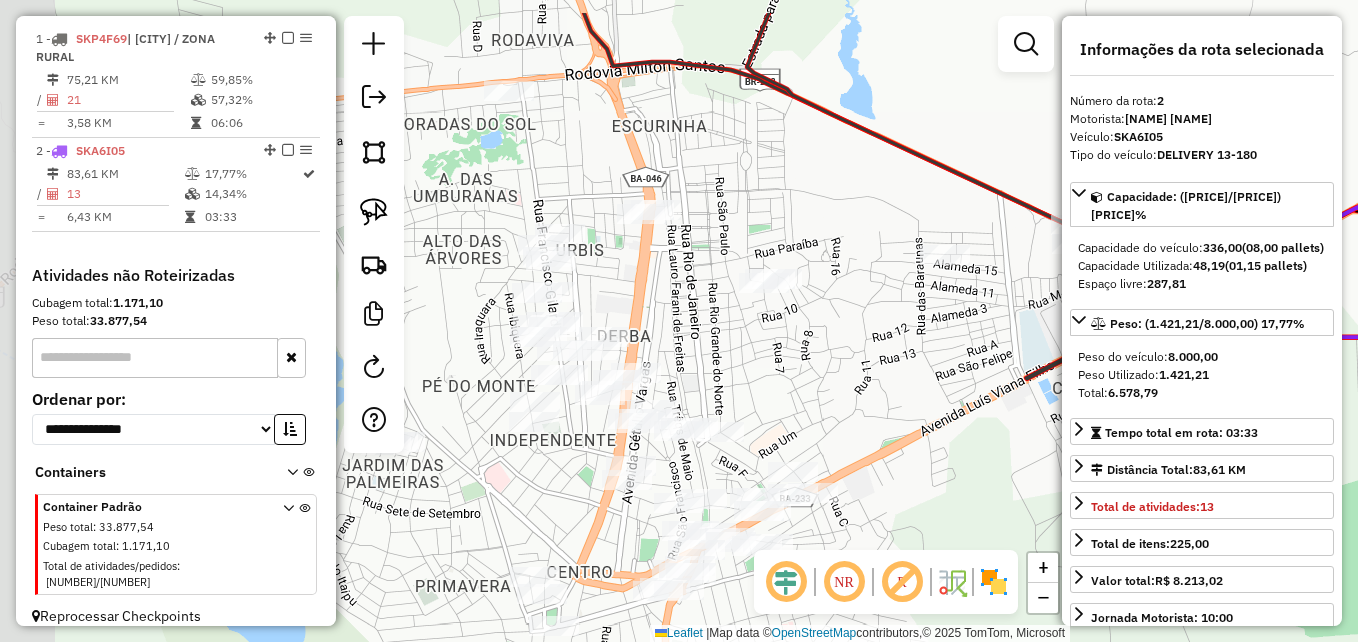 drag, startPoint x: 719, startPoint y: 292, endPoint x: 803, endPoint y: 350, distance: 102.0784 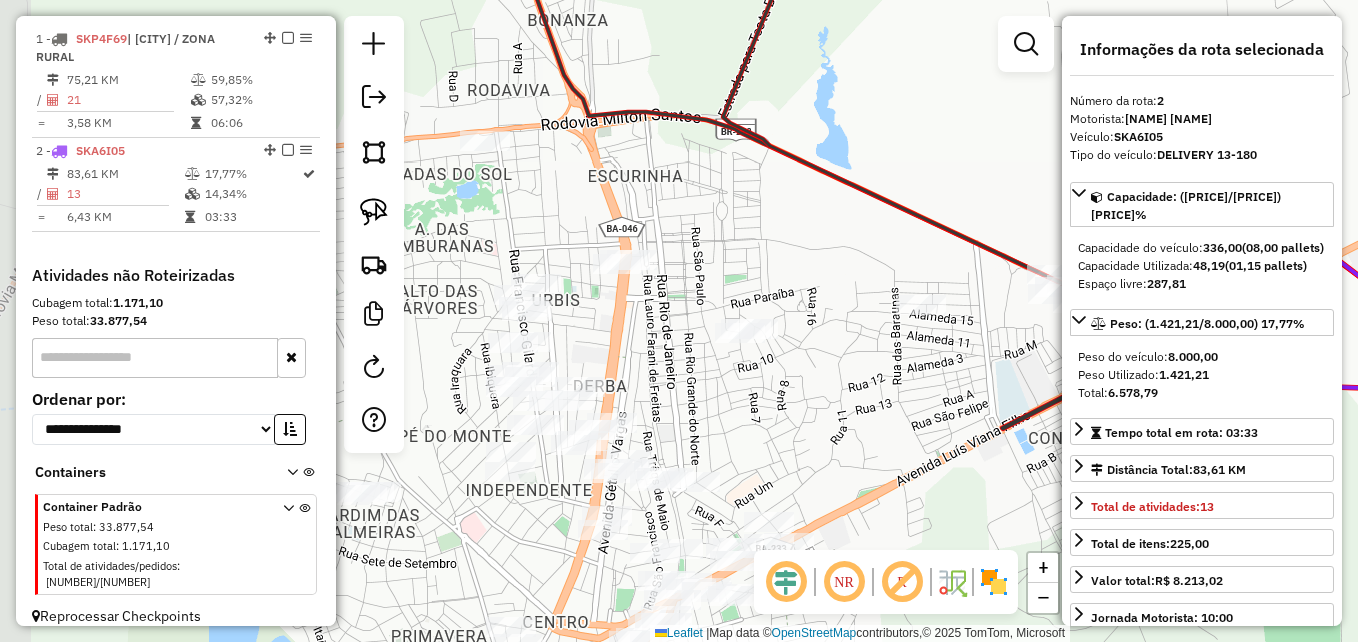 drag, startPoint x: 641, startPoint y: 292, endPoint x: 707, endPoint y: 338, distance: 80.44874 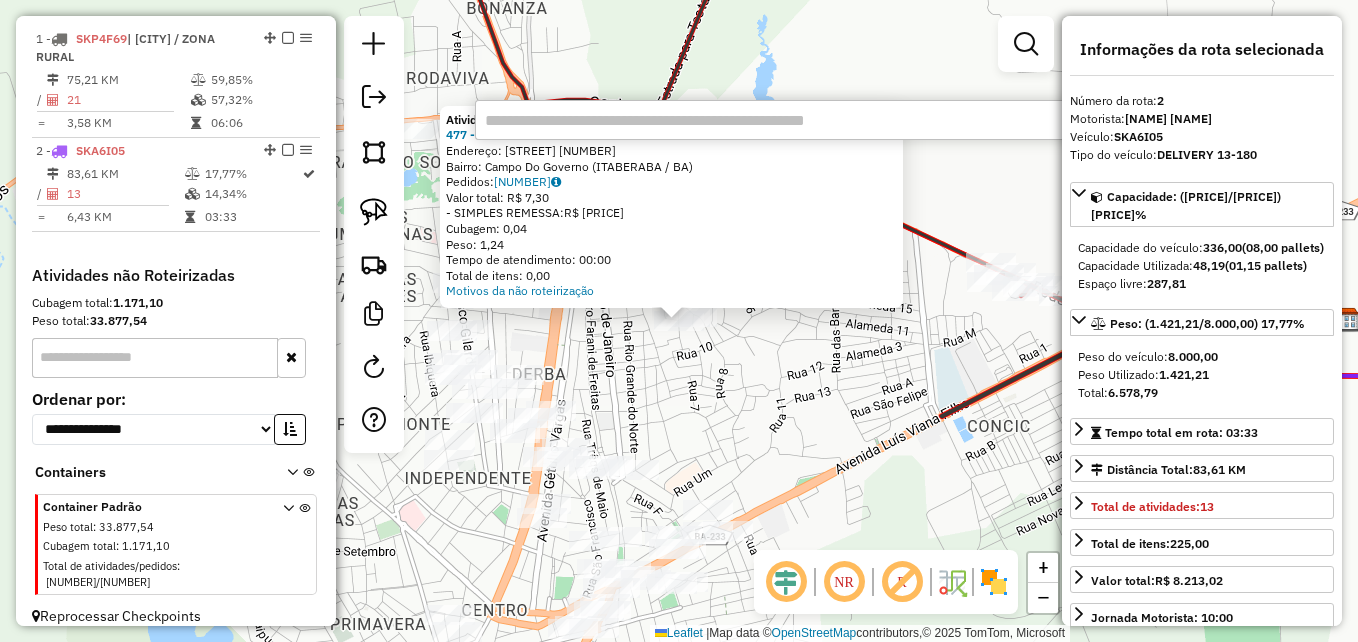 click on "Atividade não roteirizada 477 - DISTRIBUIDORA OSTENT  Endereço:  2a TRV DA RUA 10 51   Bairro: Campo Do Governo (ITABERABA / BA)   Pedidos:  04096321   Valor total: R$ 7,30   - SIMPLES REMESSA:  R$ 7,30   Cubagem: 0,04   Peso: 1,24   Tempo de atendimento: 00:00   Total de itens: 0,00  Motivos da não roteirização × Janela de atendimento Grade de atendimento Capacidade Transportadoras Veículos Cliente Pedidos  Rotas Selecione os dias de semana para filtrar as janelas de atendimento  Seg   Ter   Qua   Qui   Sex   Sáb   Dom  Informe o período da janela de atendimento: De: Até:  Filtrar exatamente a janela do cliente  Considerar janela de atendimento padrão  Selecione os dias de semana para filtrar as grades de atendimento  Seg   Ter   Qua   Qui   Sex   Sáb   Dom   Considerar clientes sem dia de atendimento cadastrado  Clientes fora do dia de atendimento selecionado Filtrar as atividades entre os valores definidos abaixo:  Peso mínimo:   Peso máximo:   Cubagem mínima:   Cubagem máxima:   De:   De:" 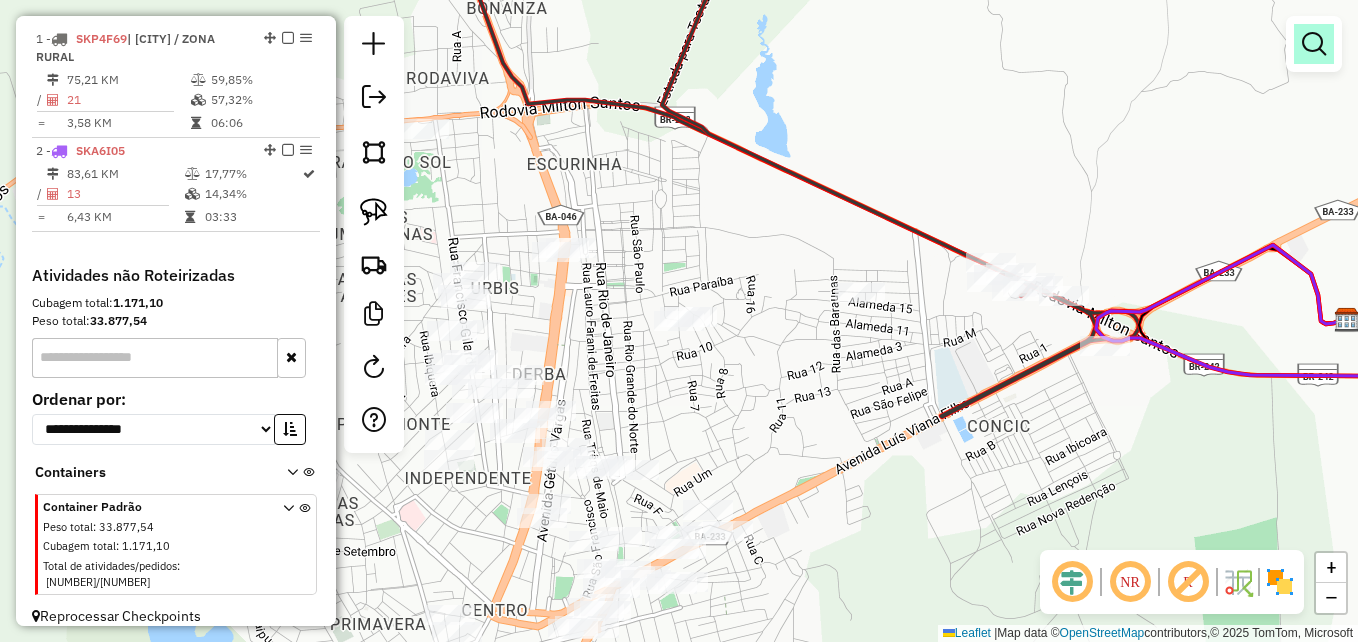 click at bounding box center [1314, 44] 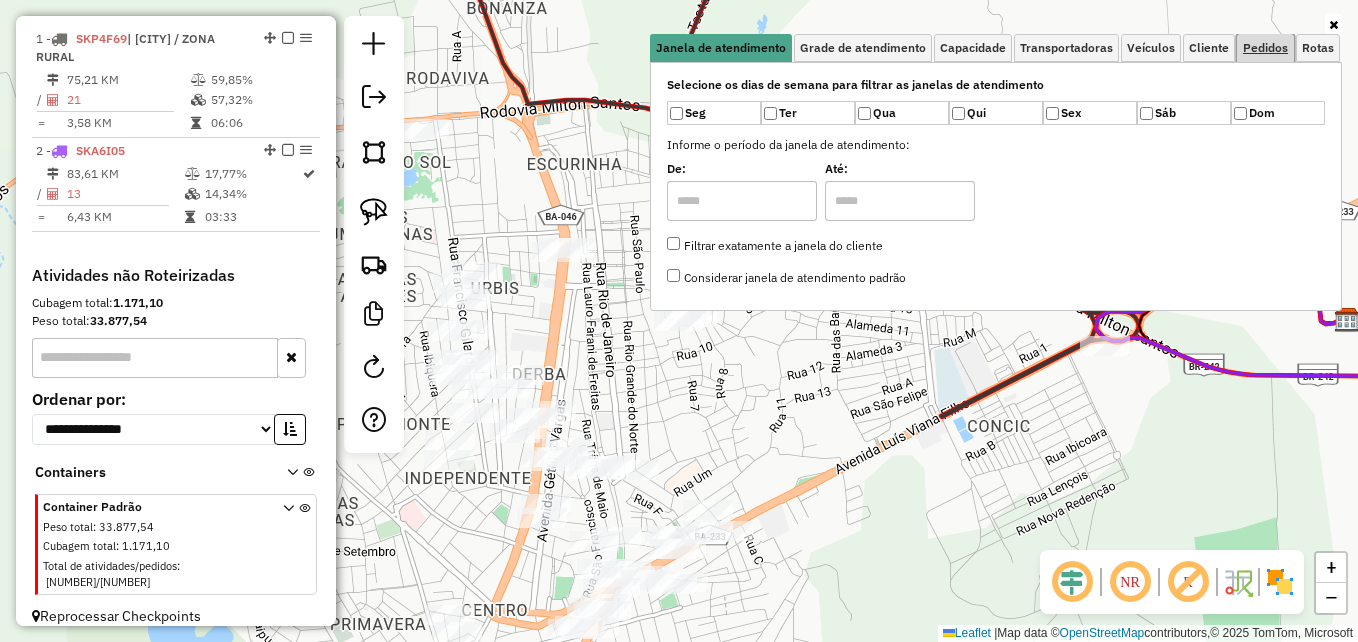 click on "Pedidos" at bounding box center [1265, 48] 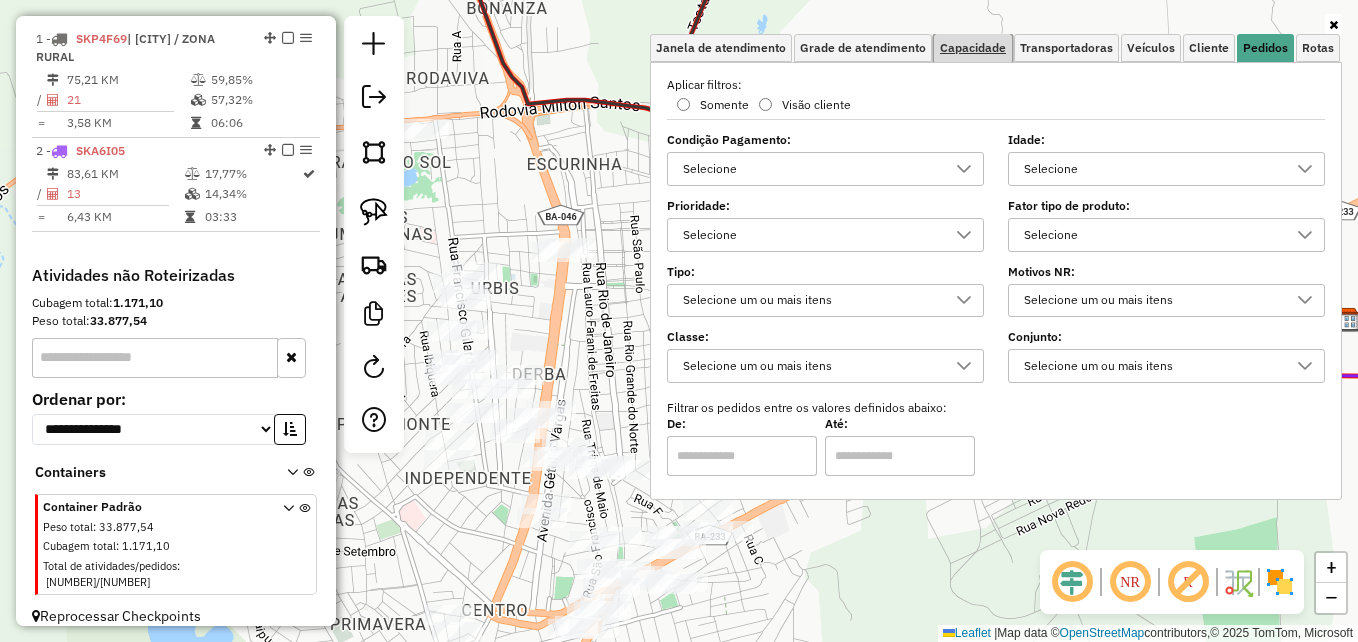 click on "Capacidade" at bounding box center [973, 48] 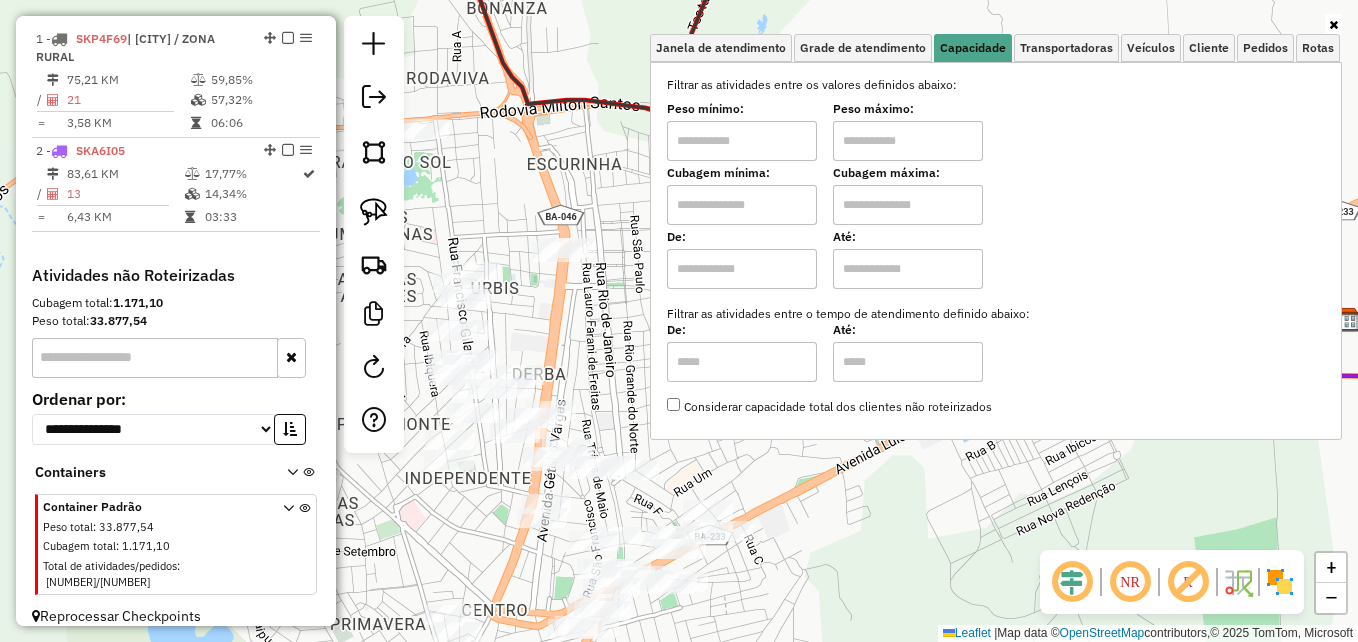 click at bounding box center (742, 141) 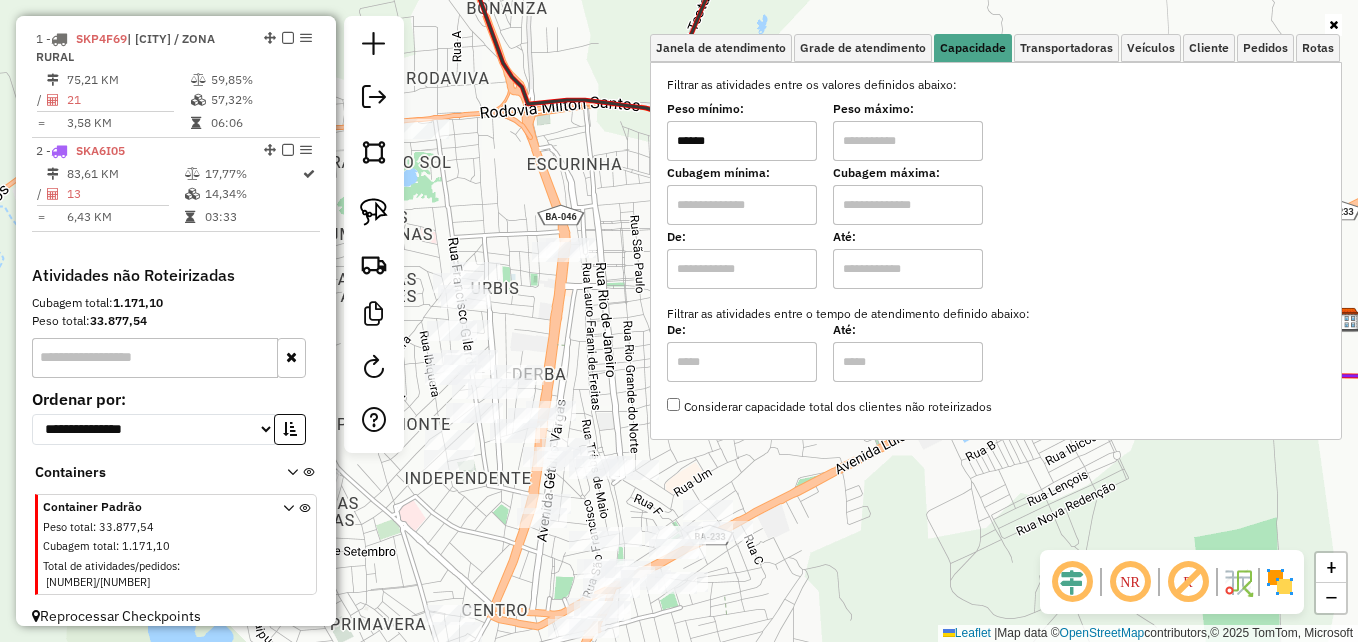 type on "******" 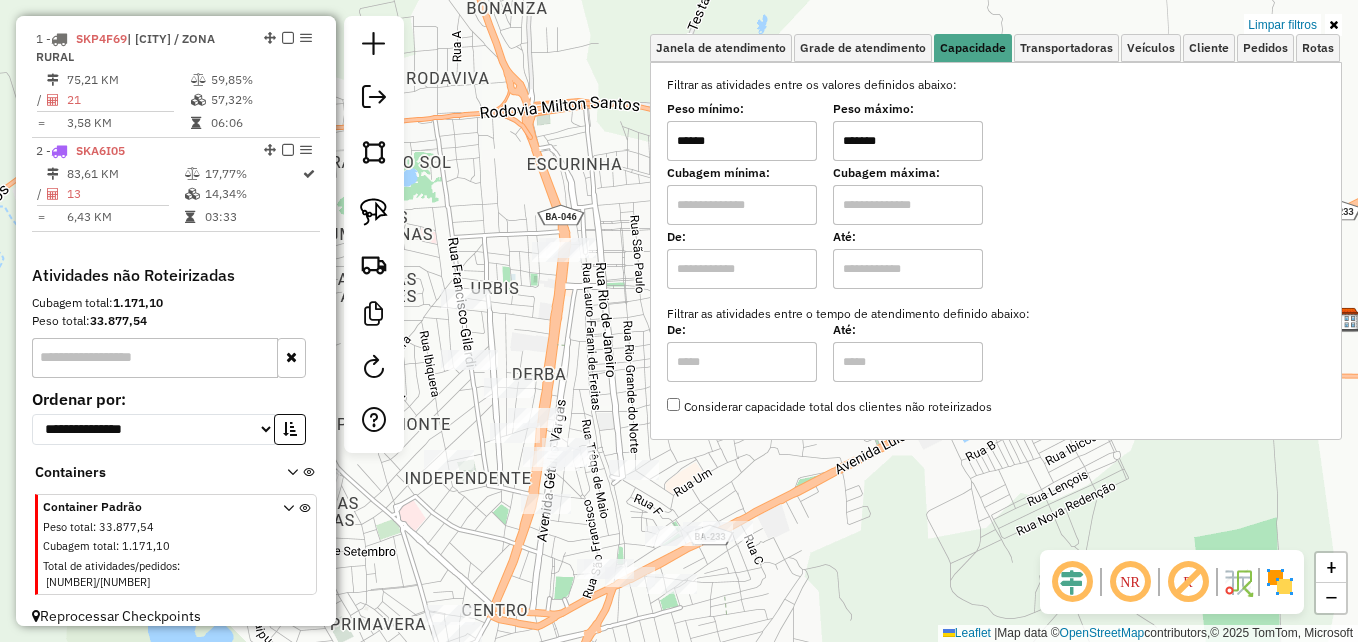 click on "Limpar filtros Janela de atendimento Grade de atendimento Capacidade Transportadoras Veículos Cliente Pedidos  Rotas Selecione os dias de semana para filtrar as janelas de atendimento  Seg   Ter   Qua   Qui   Sex   Sáb   Dom  Informe o período da janela de atendimento: De: Até:  Filtrar exatamente a janela do cliente  Considerar janela de atendimento padrão  Selecione os dias de semana para filtrar as grades de atendimento  Seg   Ter   Qua   Qui   Sex   Sáb   Dom   Considerar clientes sem dia de atendimento cadastrado  Clientes fora do dia de atendimento selecionado Filtrar as atividades entre os valores definidos abaixo:  Peso mínimo:  ******  Peso máximo:  *******  Cubagem mínima:   Cubagem máxima:   De:   Até:  Filtrar as atividades entre o tempo de atendimento definido abaixo:  De:   Até:   Considerar capacidade total dos clientes não roteirizados Transportadora: Selecione um ou mais itens Tipo de veículo: Selecione um ou mais itens Veículo: Selecione um ou mais itens Motorista: Nome: Tipo:" 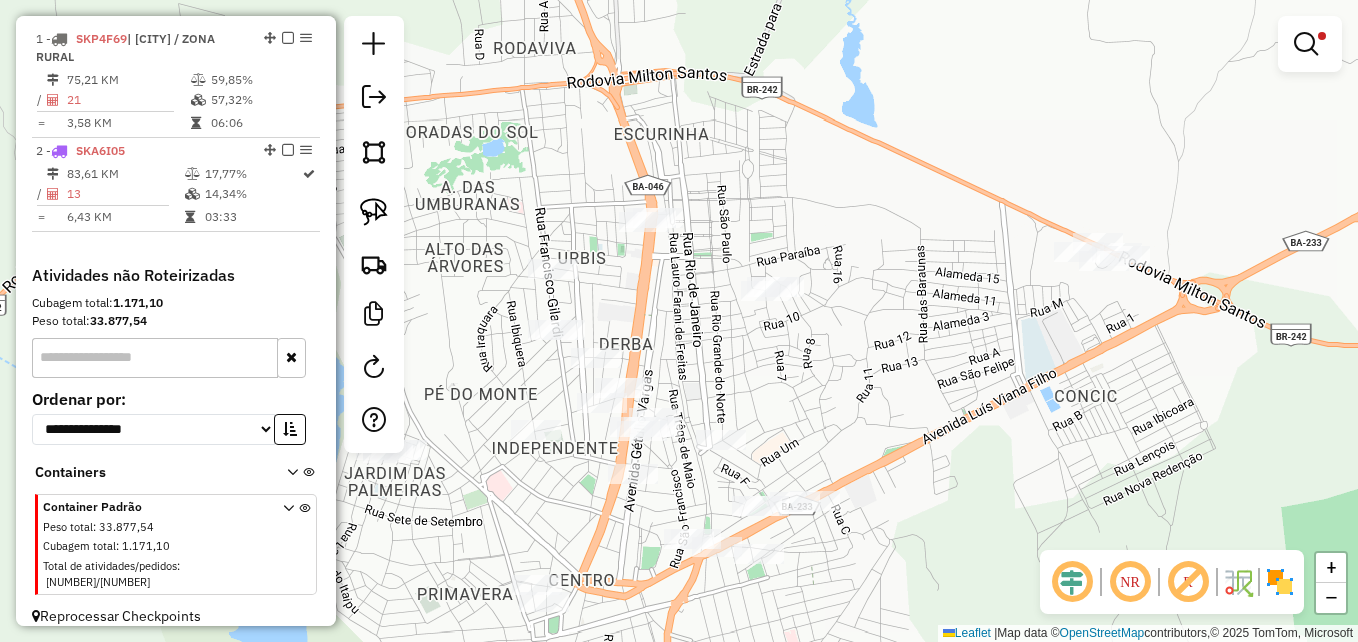 drag, startPoint x: 895, startPoint y: 461, endPoint x: 970, endPoint y: 455, distance: 75.23962 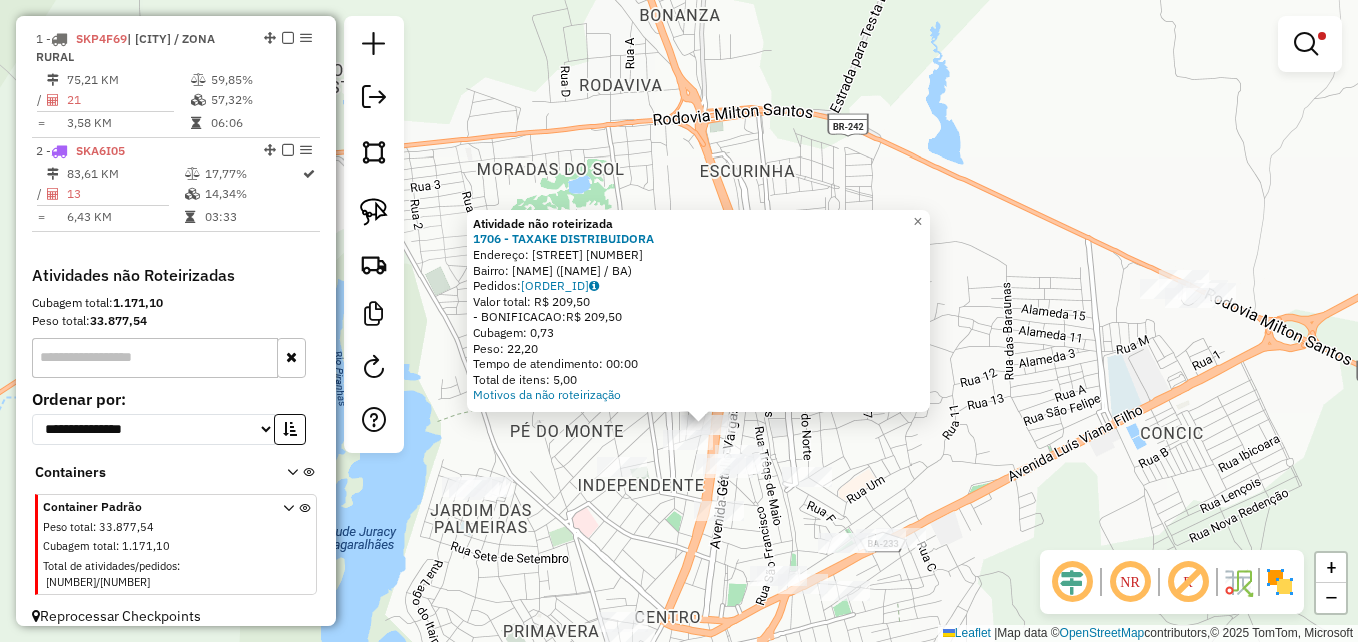 drag, startPoint x: 950, startPoint y: 382, endPoint x: 975, endPoint y: 486, distance: 106.96261 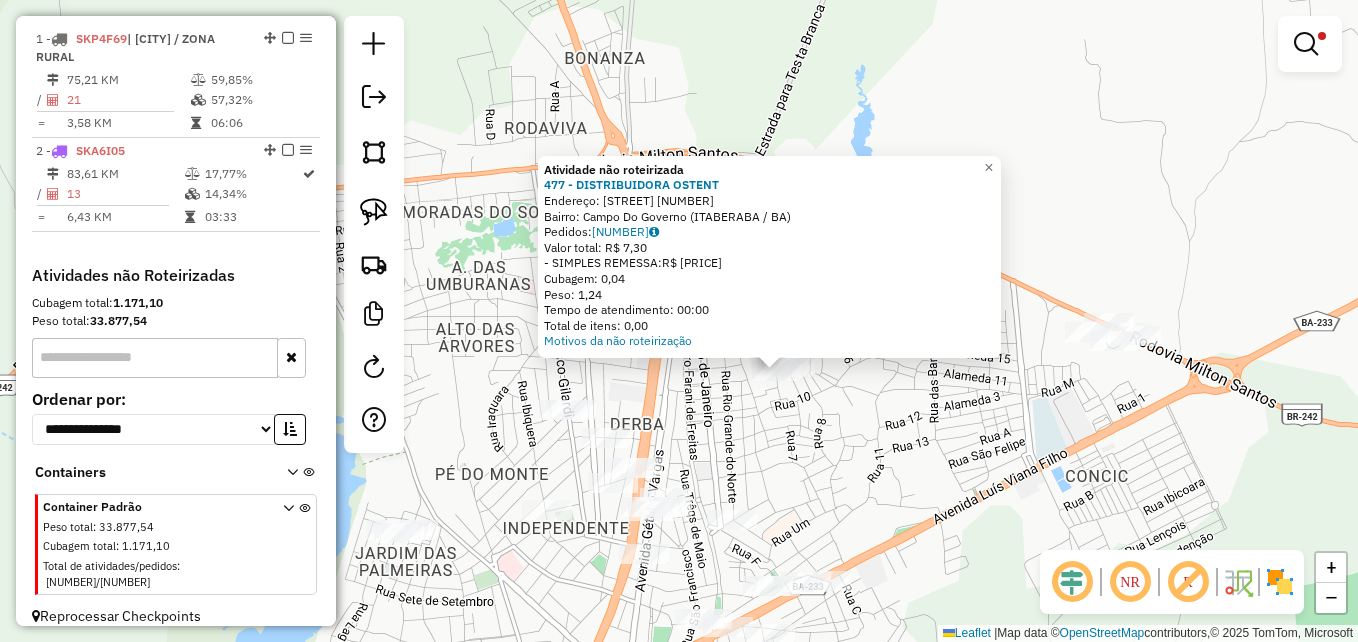 drag, startPoint x: 755, startPoint y: 415, endPoint x: 853, endPoint y: 465, distance: 110.01818 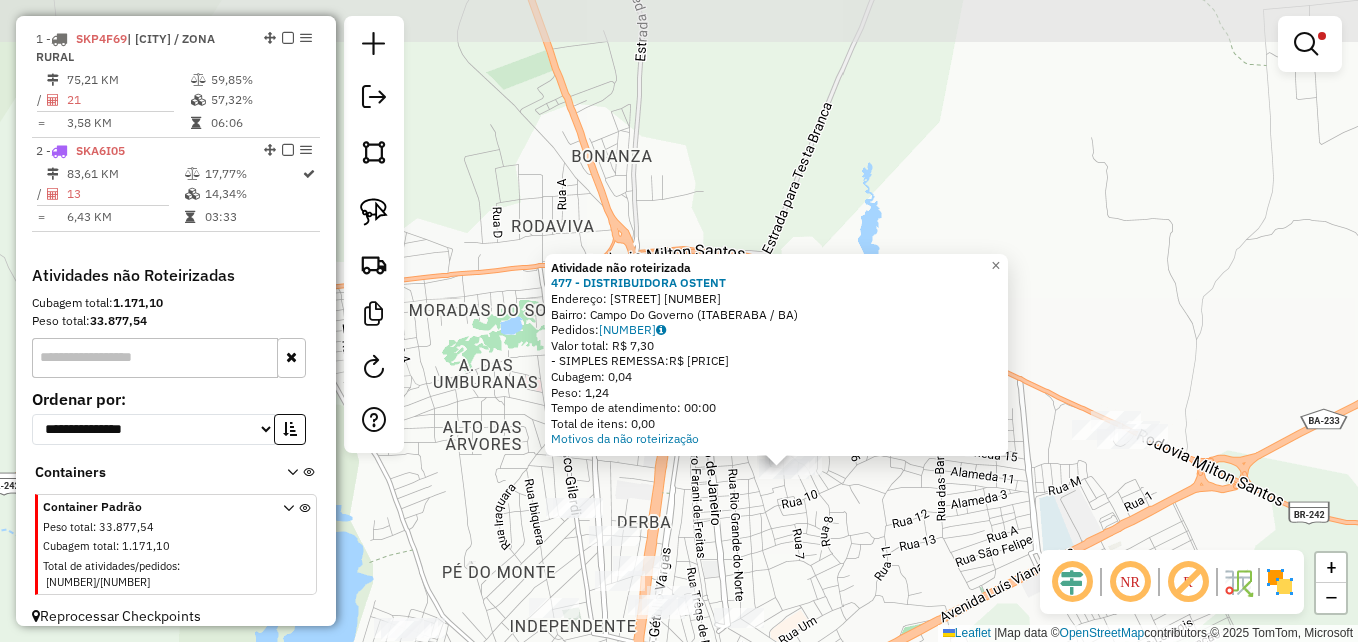 drag, startPoint x: 925, startPoint y: 456, endPoint x: 933, endPoint y: 553, distance: 97.32934 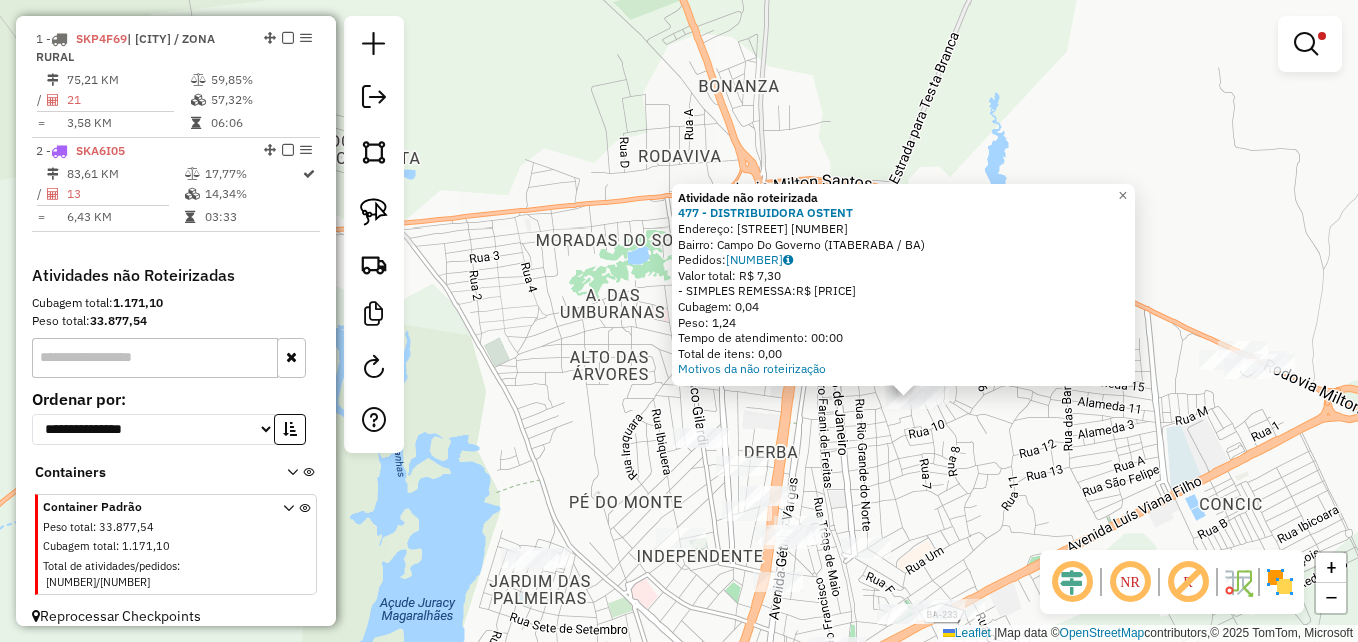 drag, startPoint x: 735, startPoint y: 522, endPoint x: 864, endPoint y: 447, distance: 149.21796 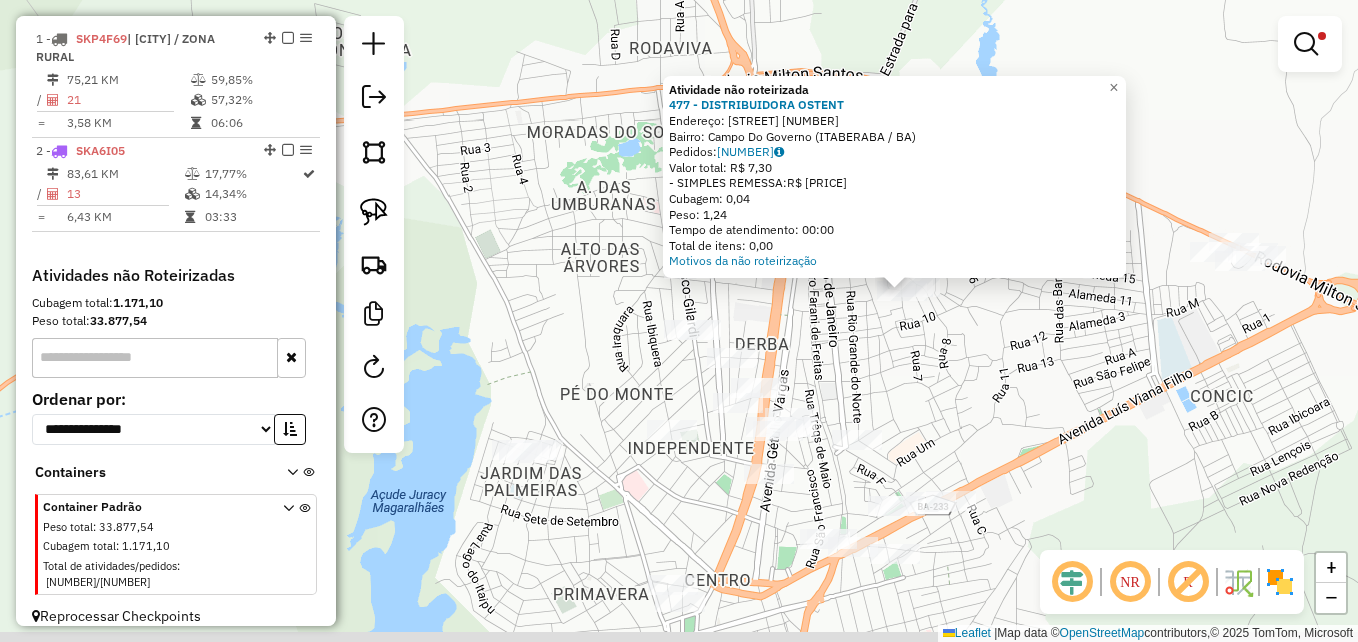 drag, startPoint x: 902, startPoint y: 528, endPoint x: 963, endPoint y: 399, distance: 142.69548 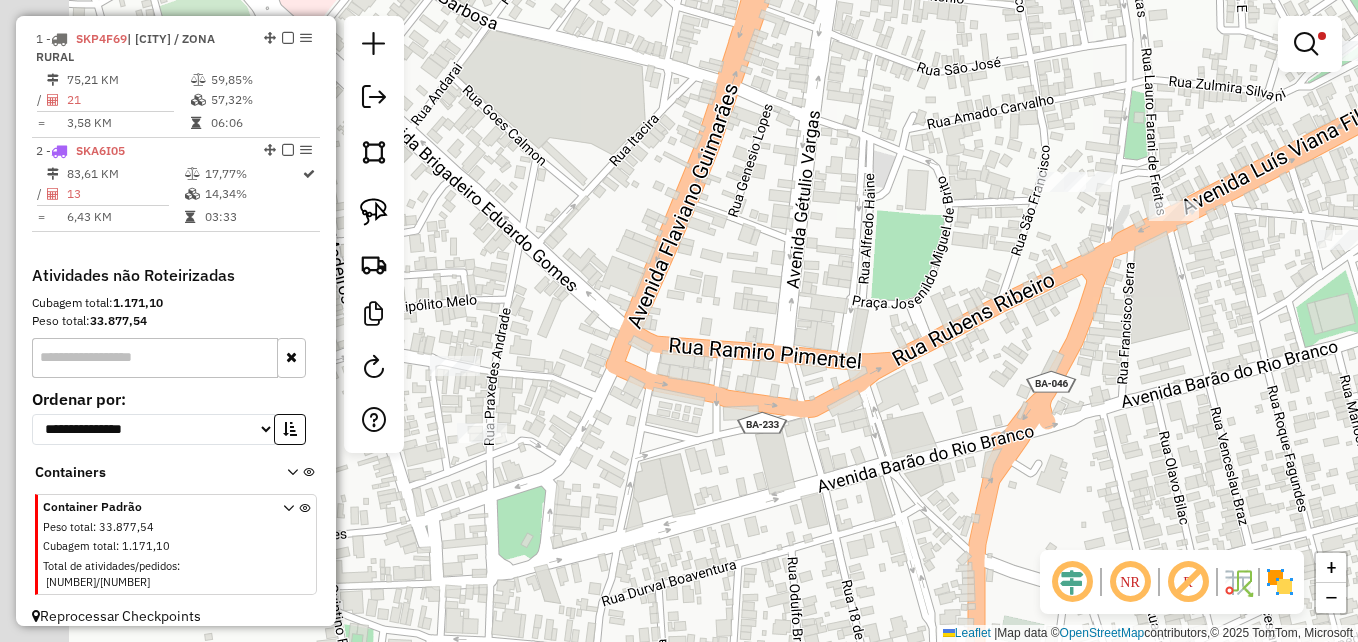 drag, startPoint x: 719, startPoint y: 496, endPoint x: 871, endPoint y: 498, distance: 152.01315 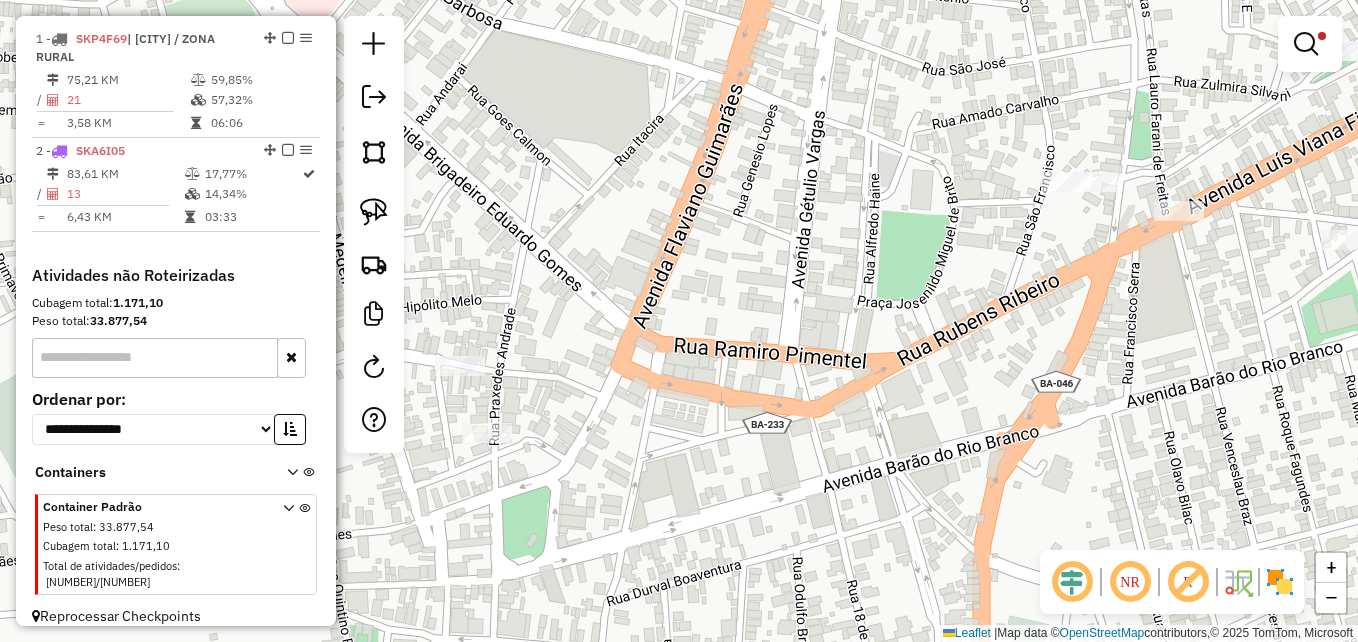 drag, startPoint x: 900, startPoint y: 434, endPoint x: 760, endPoint y: 532, distance: 170.89178 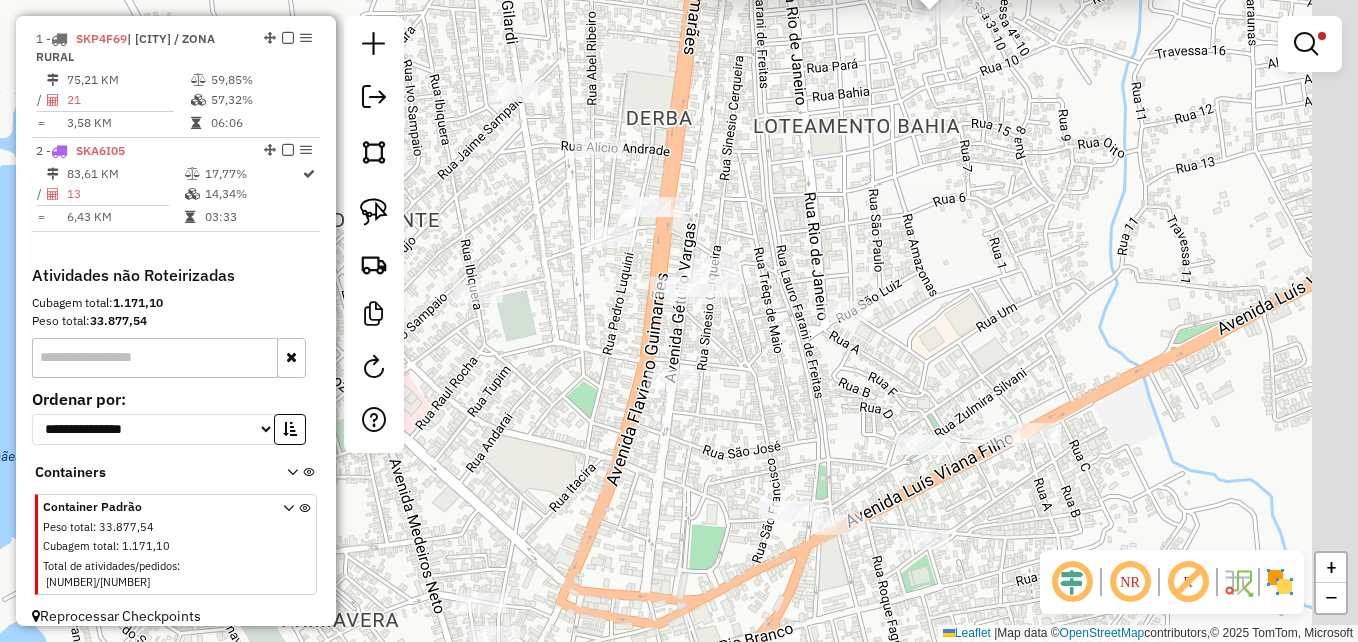 drag, startPoint x: 776, startPoint y: 356, endPoint x: 709, endPoint y: 473, distance: 134.82582 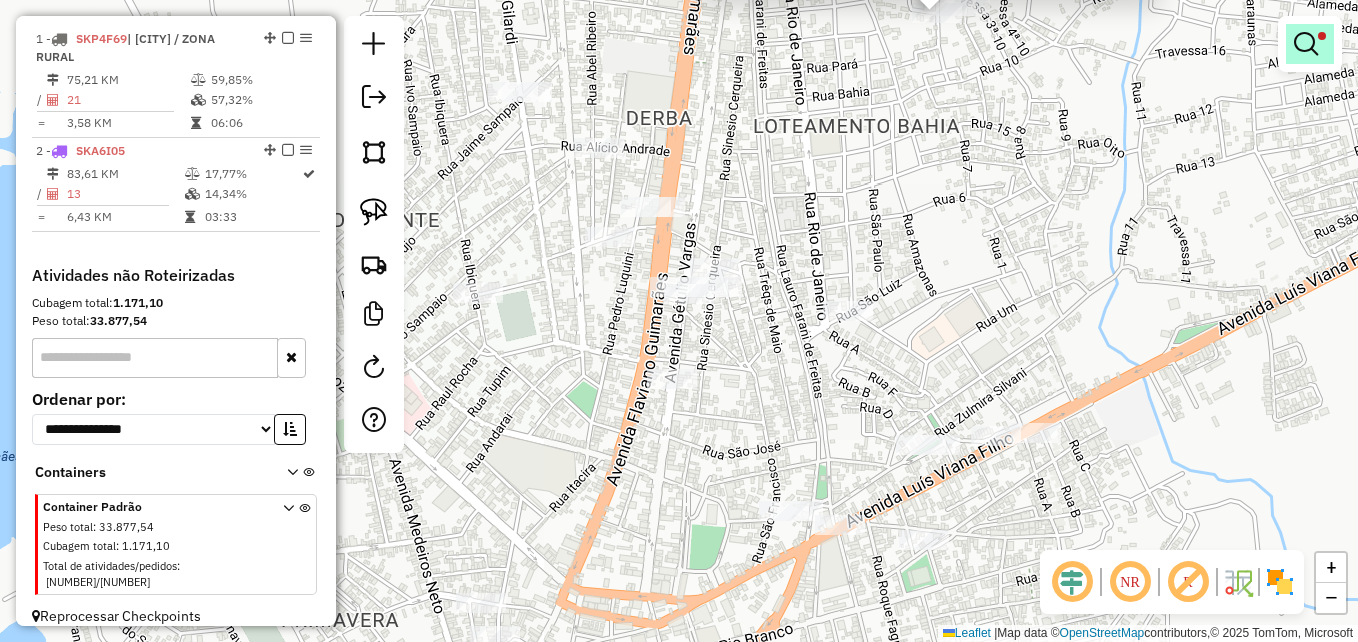 click at bounding box center (1310, 44) 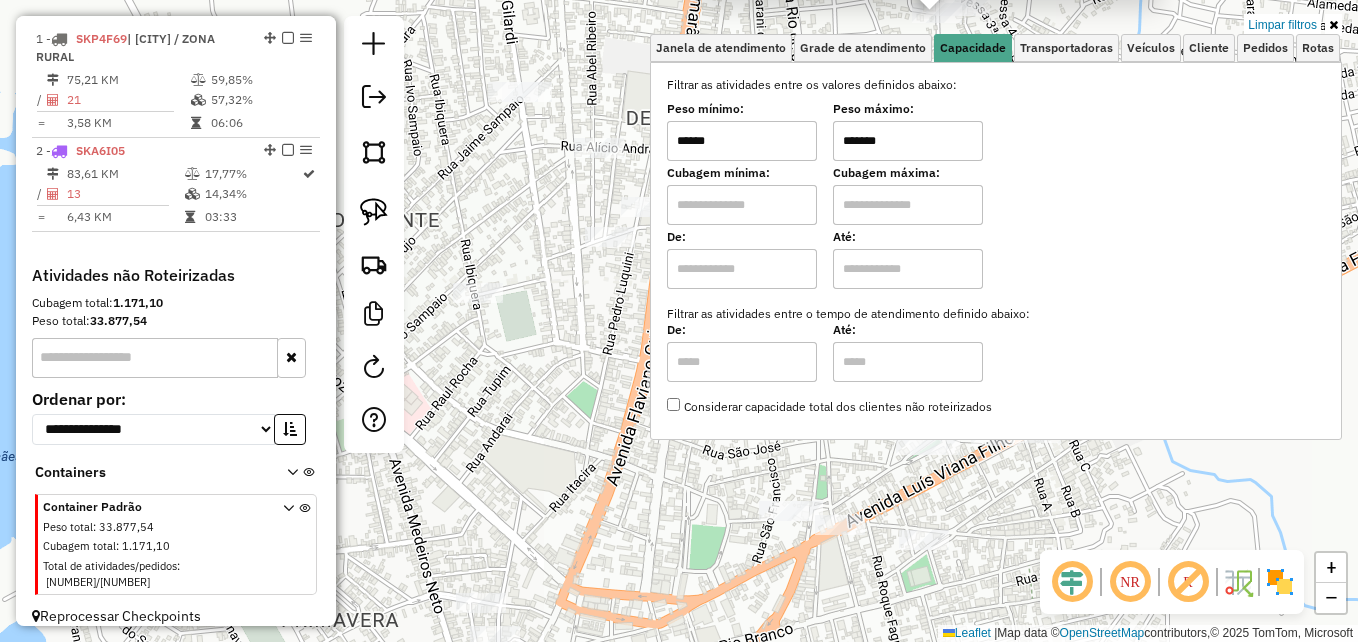 click on "******" at bounding box center (742, 141) 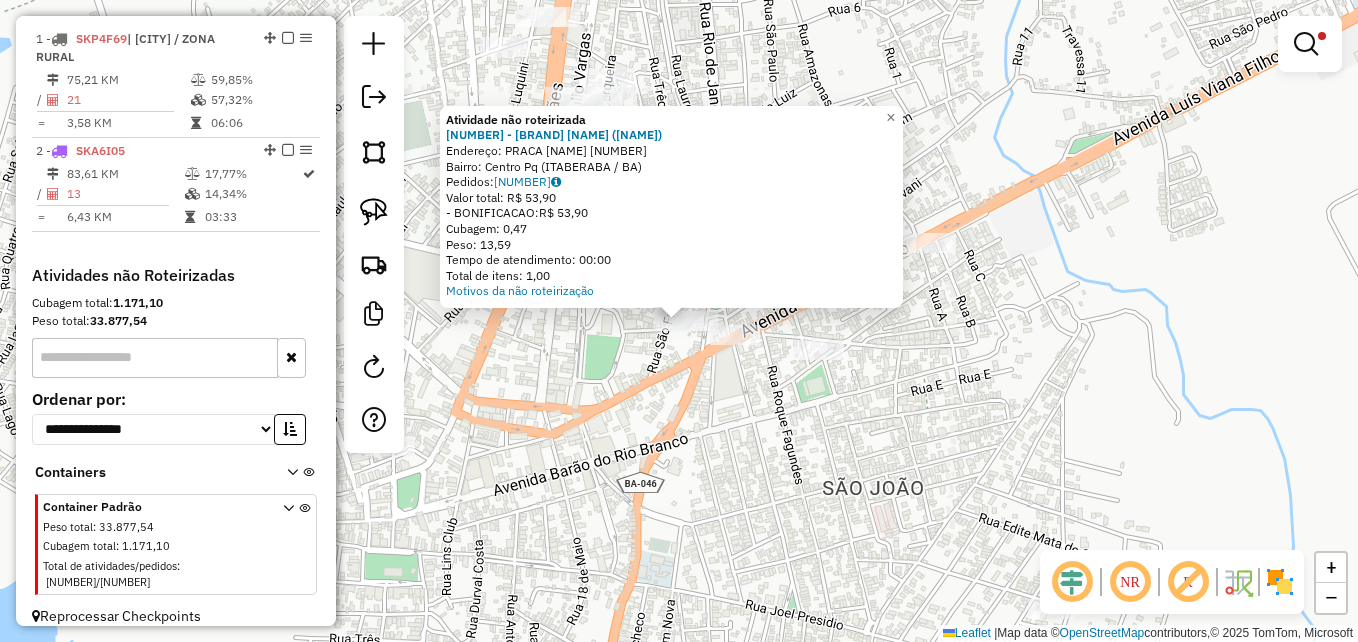 click on "Atividade não roteirizada 122 - BAR DA NALVA (PRACA  Endereço:  PRACA CASTRO ALVES 82   Bairro: Centro Pq (ITABERABA / BA)   Pedidos:  04096303   Valor total: R$ 53,90   - BONIFICACAO:  R$ 53,90   Cubagem: 0,47   Peso: 13,59   Tempo de atendimento: 00:00   Total de itens: 1,00  Motivos da não roteirização × Limpar filtros Janela de atendimento Grade de atendimento Capacidade Transportadoras Veículos Cliente Pedidos  Rotas Selecione os dias de semana para filtrar as janelas de atendimento  Seg   Ter   Qua   Qui   Sex   Sáb   Dom  Informe o período da janela de atendimento: De: Até:  Filtrar exatamente a janela do cliente  Considerar janela de atendimento padrão  Selecione os dias de semana para filtrar as grades de atendimento  Seg   Ter   Qua   Qui   Sex   Sáb   Dom   Considerar clientes sem dia de atendimento cadastrado  Clientes fora do dia de atendimento selecionado Filtrar as atividades entre os valores definidos abaixo:  Peso mínimo:  ******  Peso máximo:  *******  Cubagem mínima:   De:  +" 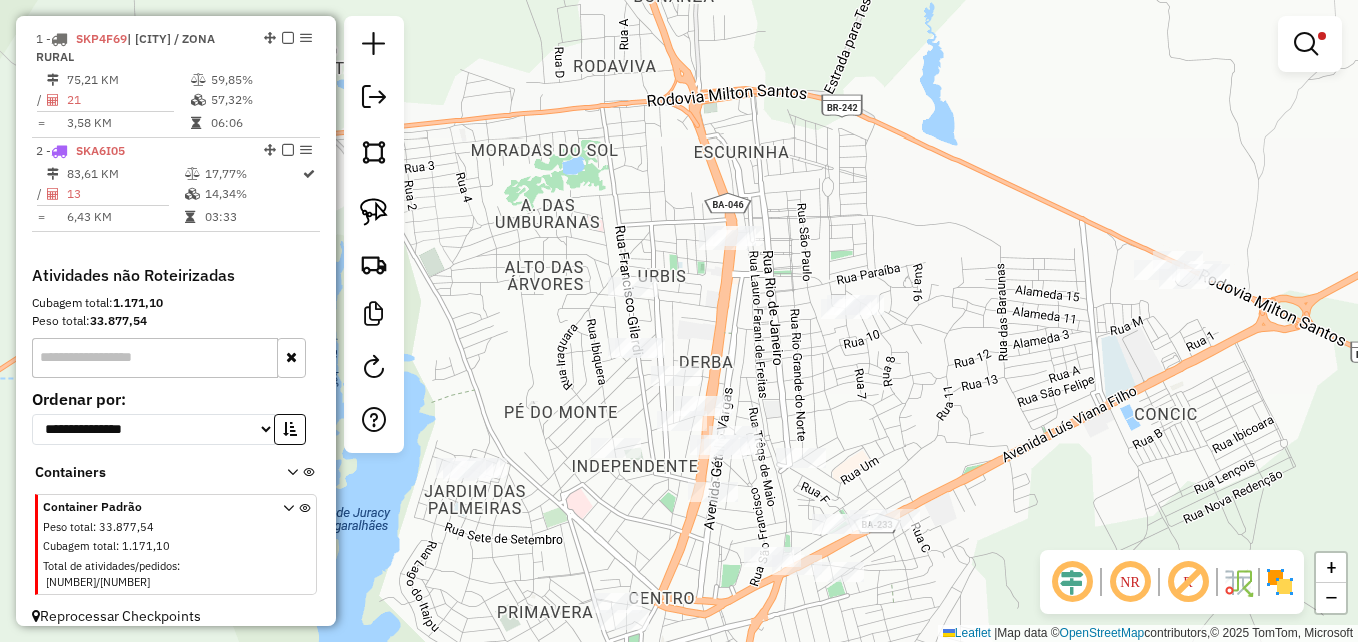 drag, startPoint x: 967, startPoint y: 209, endPoint x: 948, endPoint y: 429, distance: 220.81892 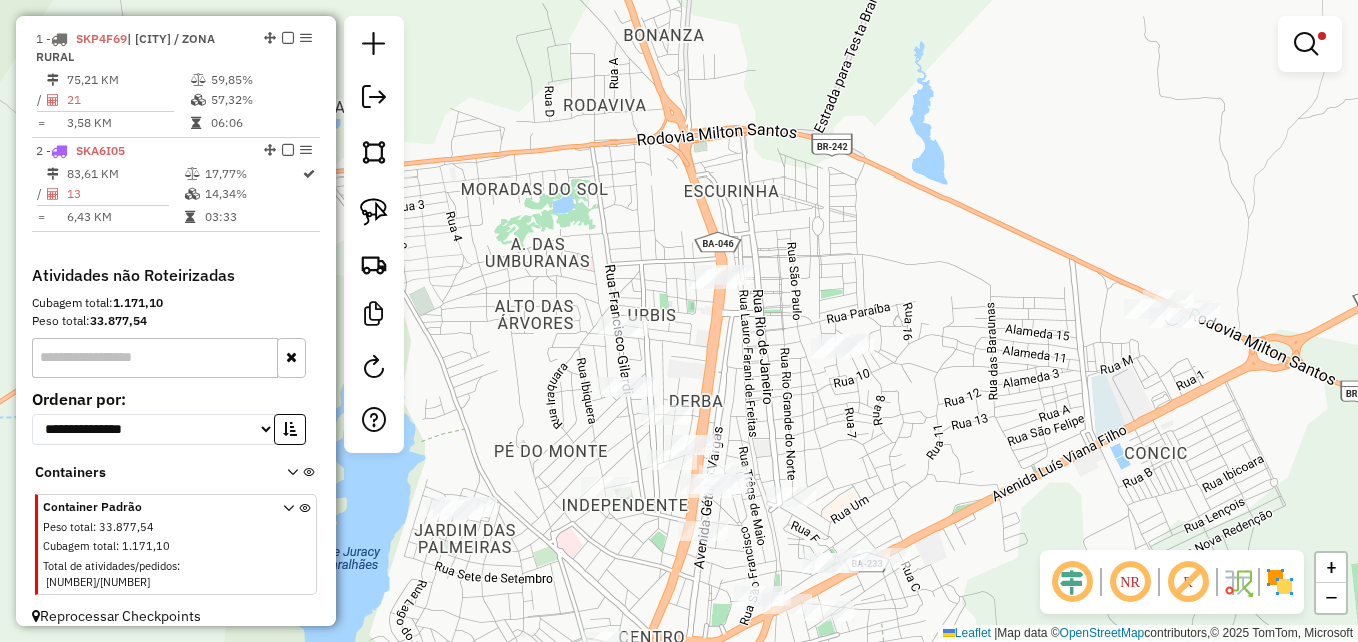 drag, startPoint x: 753, startPoint y: 309, endPoint x: 742, endPoint y: 360, distance: 52.17279 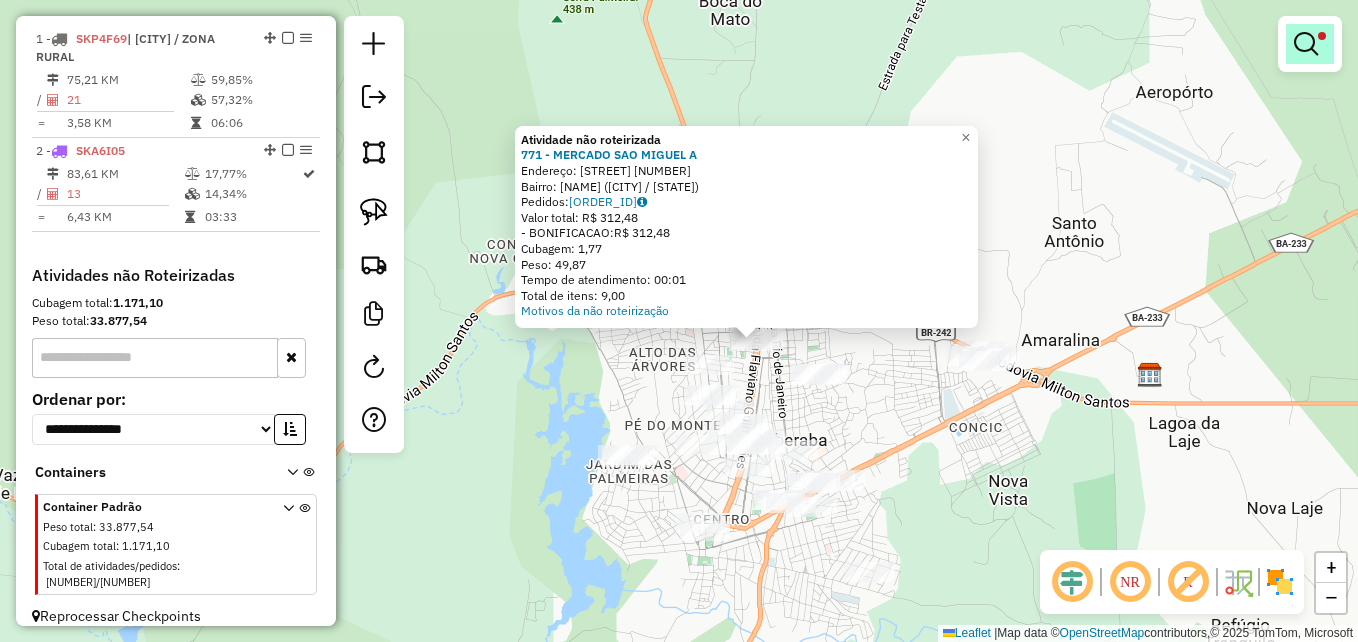 click at bounding box center [1310, 44] 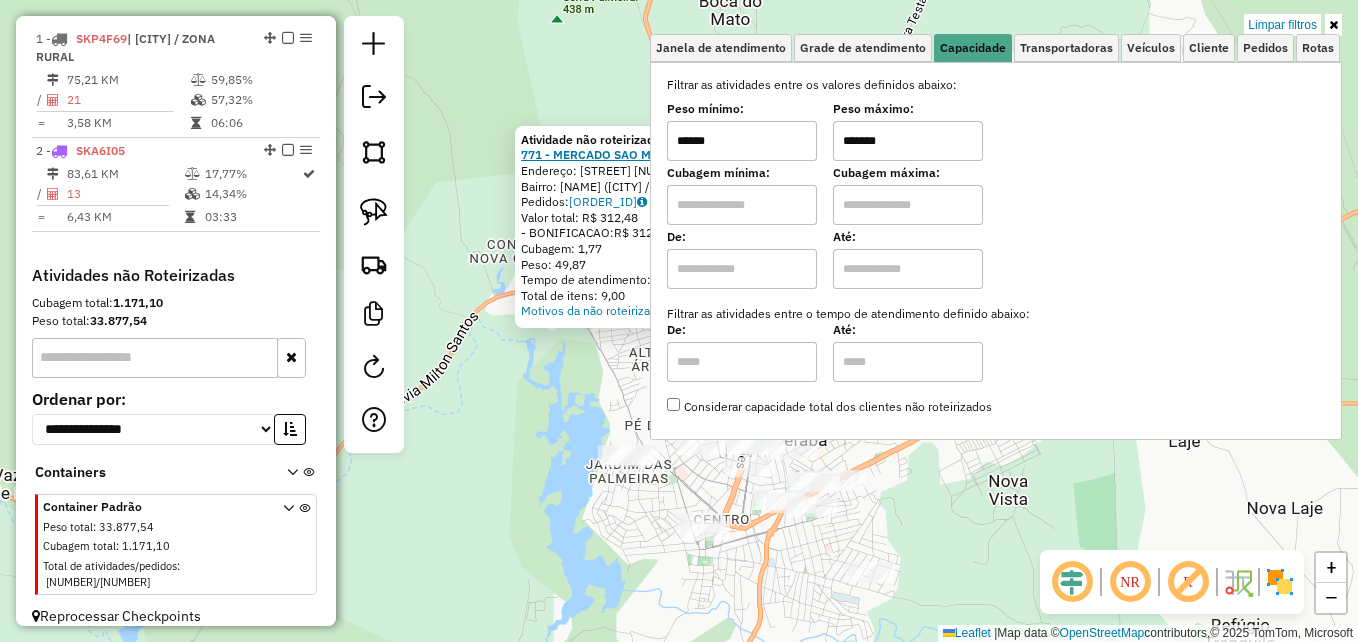 drag, startPoint x: 935, startPoint y: 150, endPoint x: 644, endPoint y: 152, distance: 291.00687 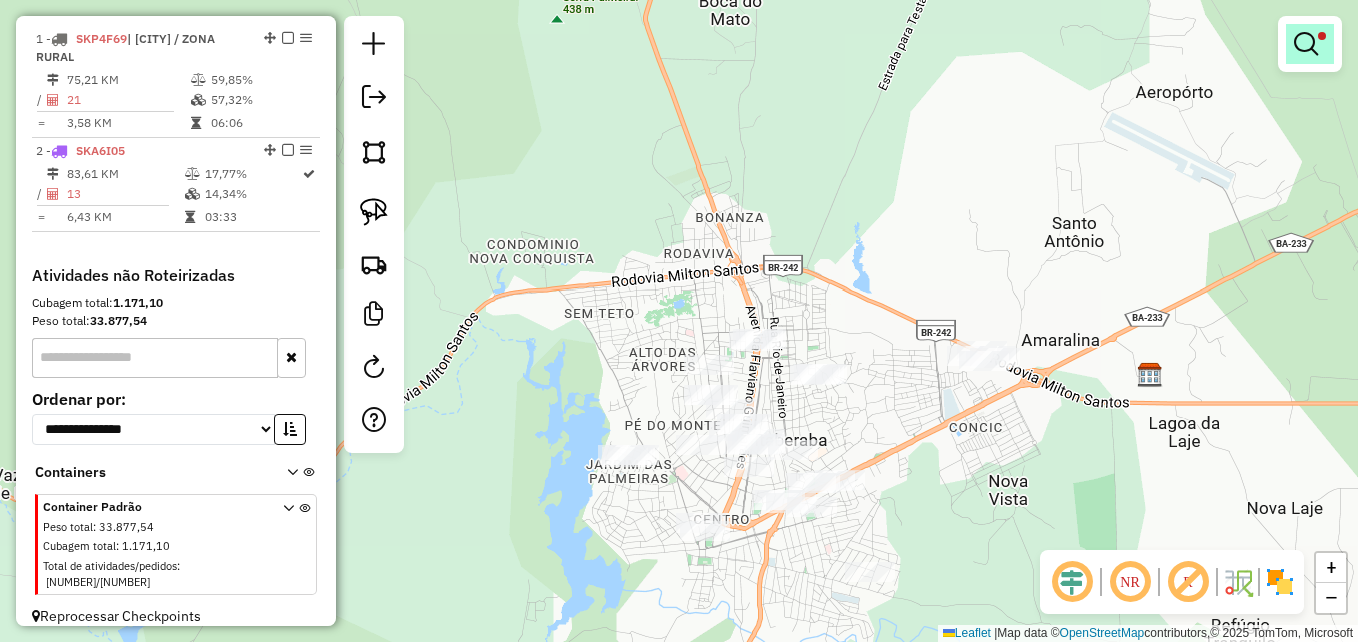 click at bounding box center [1306, 44] 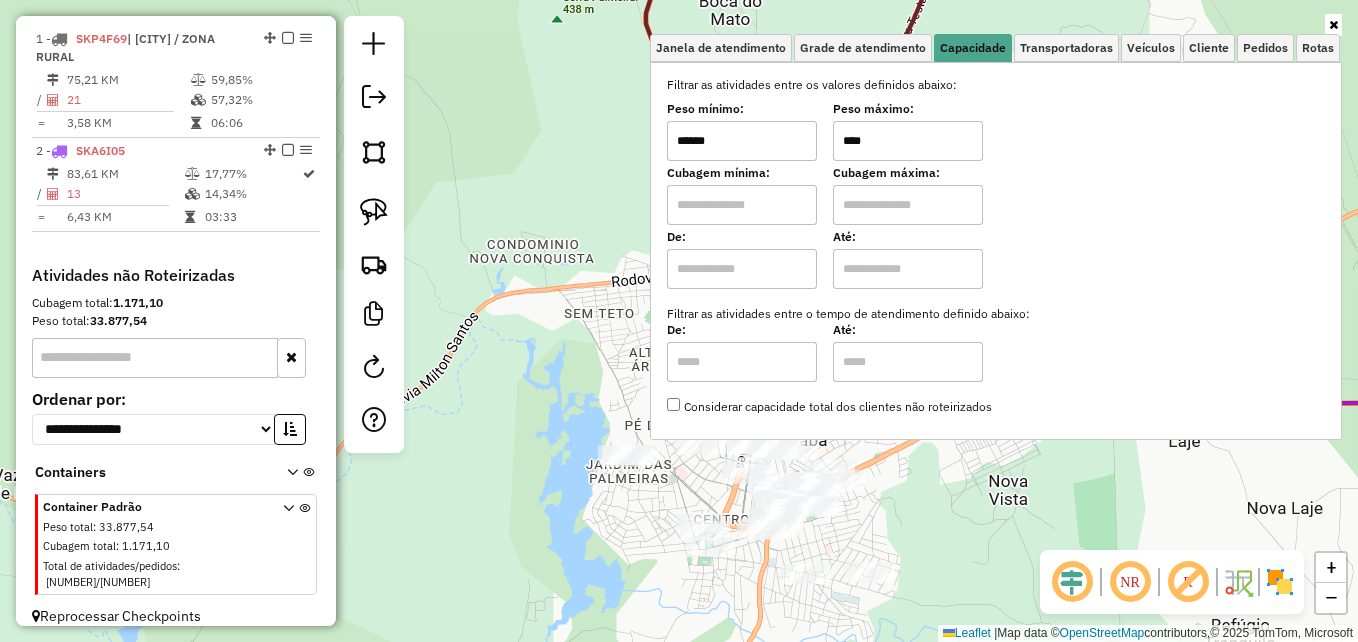 type on "****" 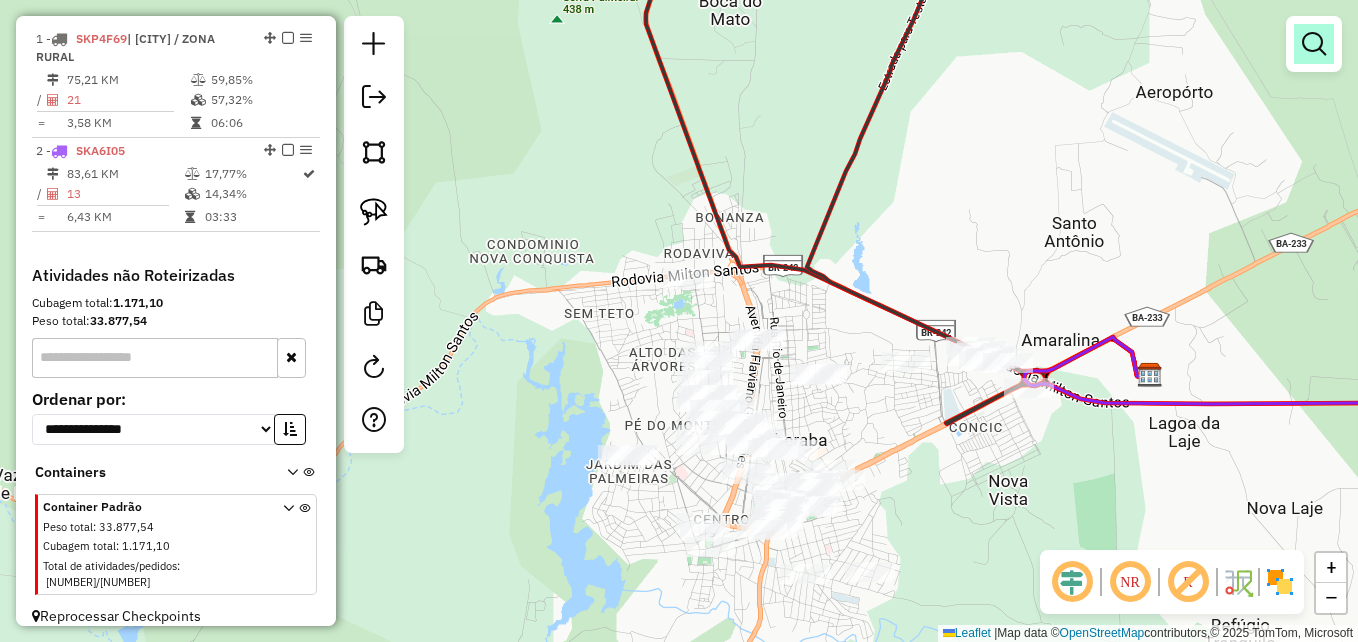 click at bounding box center (1314, 44) 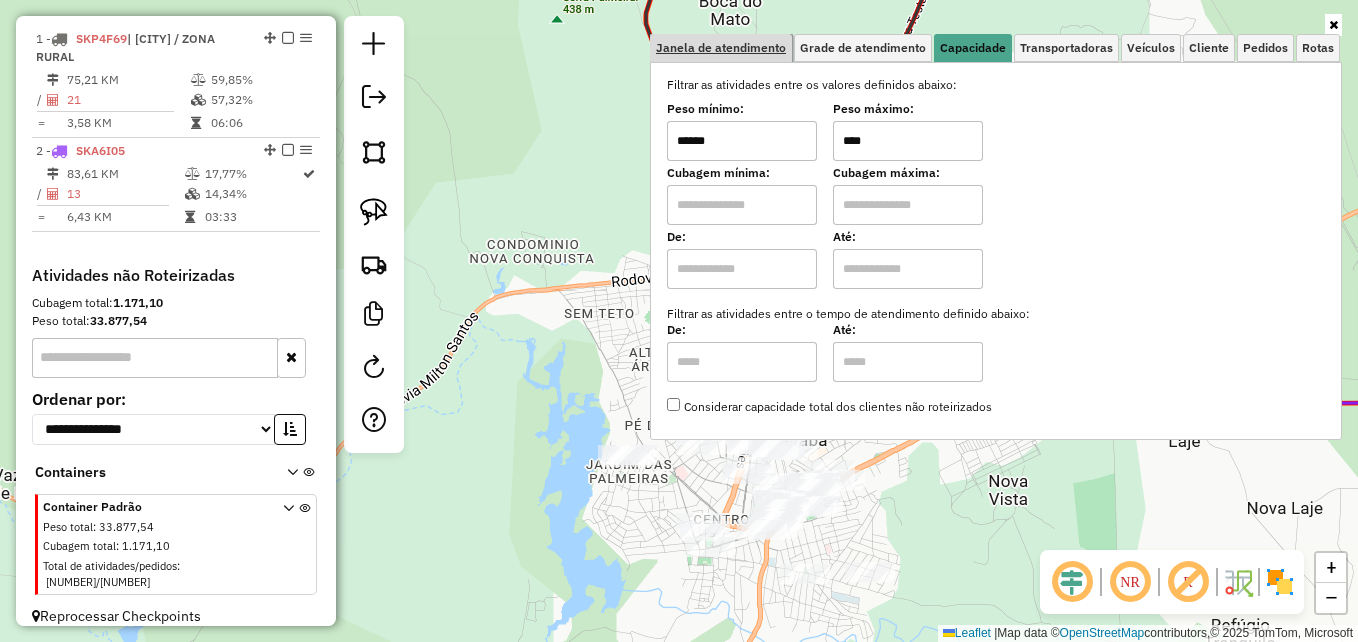 click on "Janela de atendimento" at bounding box center (721, 48) 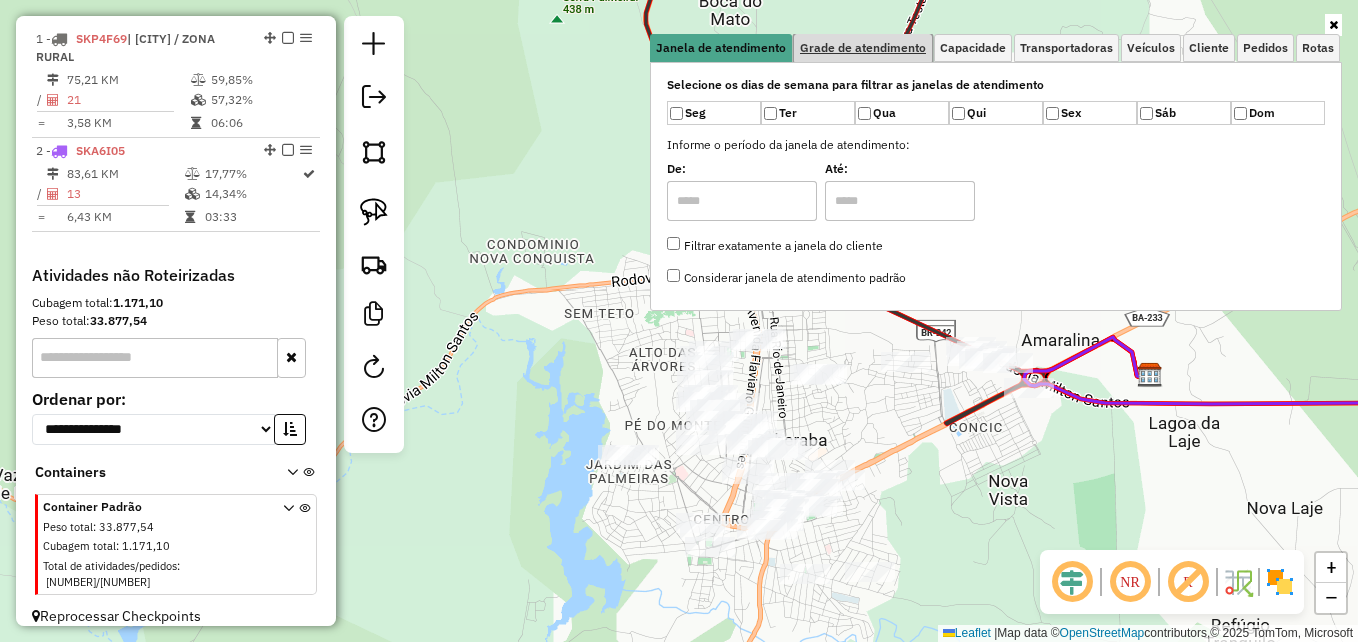 click on "Grade de atendimento" at bounding box center (863, 48) 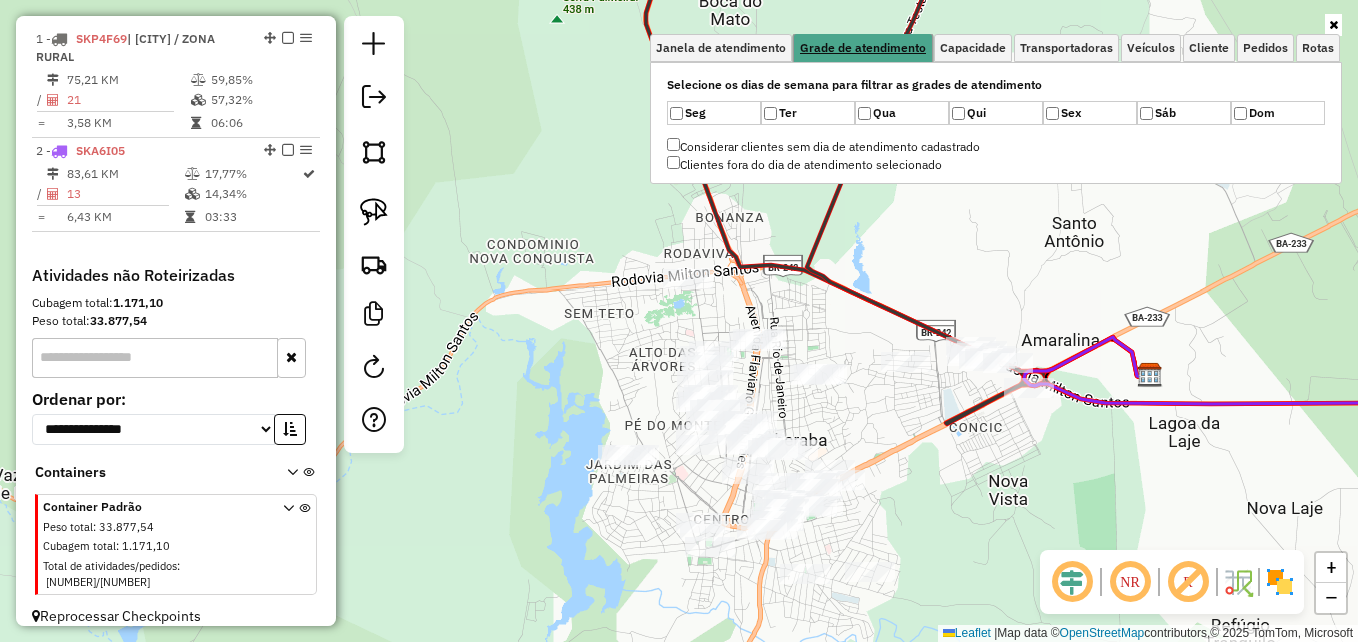 click on "Grade de atendimento" at bounding box center (863, 48) 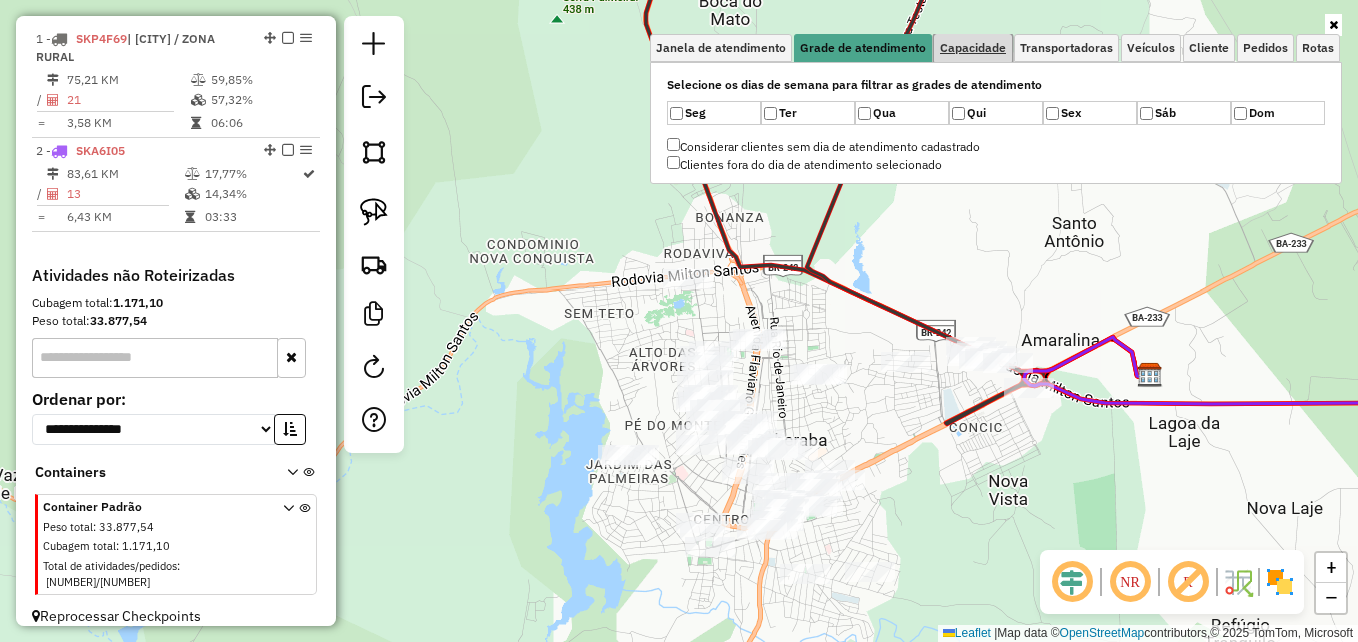 click on "Capacidade" at bounding box center (973, 48) 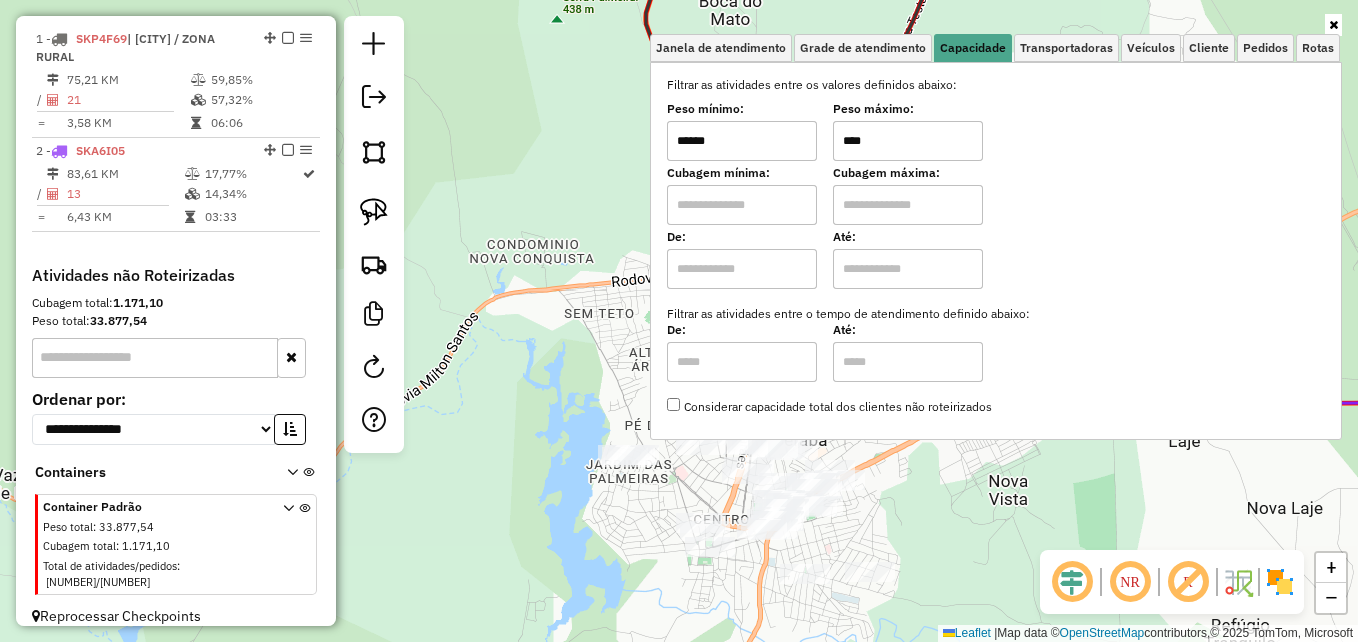 click at bounding box center [1333, 25] 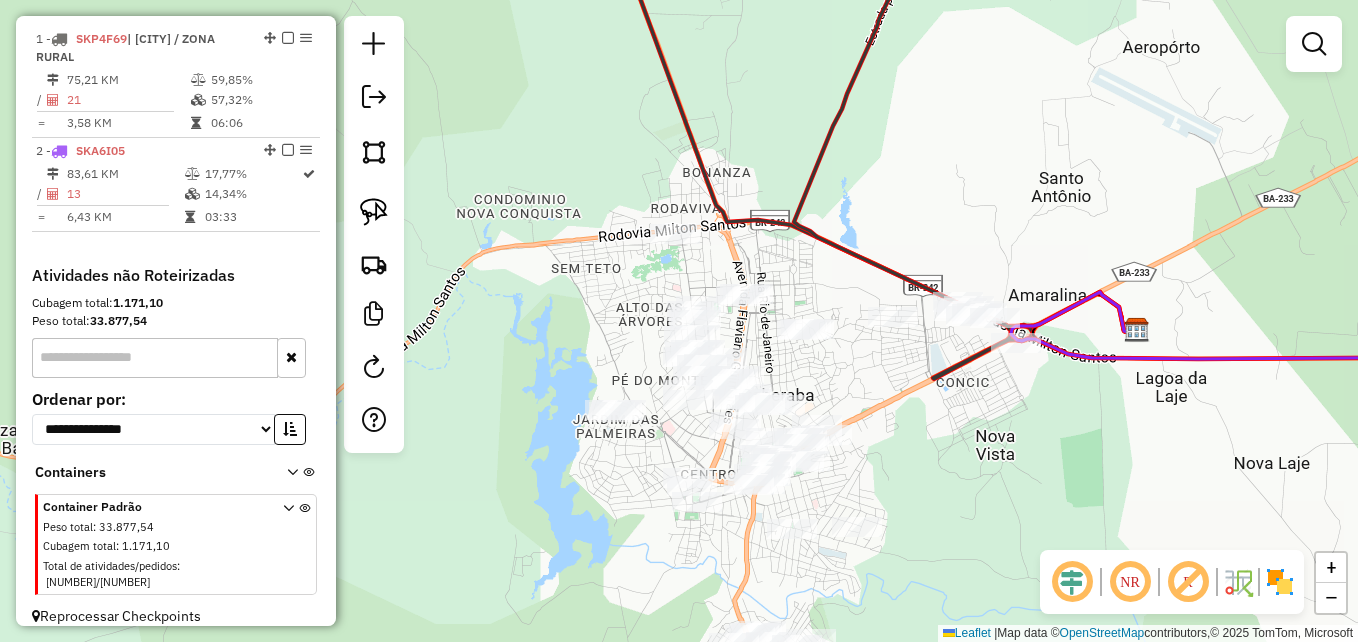 drag, startPoint x: 1142, startPoint y: 303, endPoint x: 1120, endPoint y: 194, distance: 111.19802 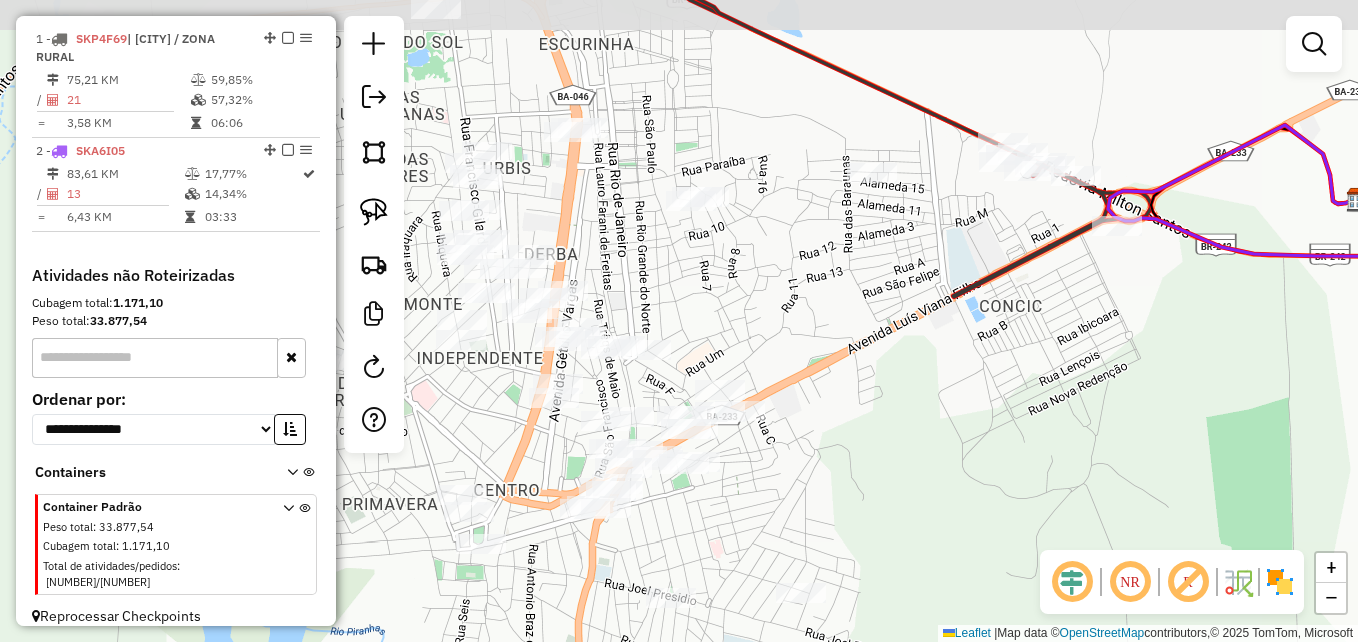 drag, startPoint x: 1008, startPoint y: 360, endPoint x: 1001, endPoint y: 417, distance: 57.428215 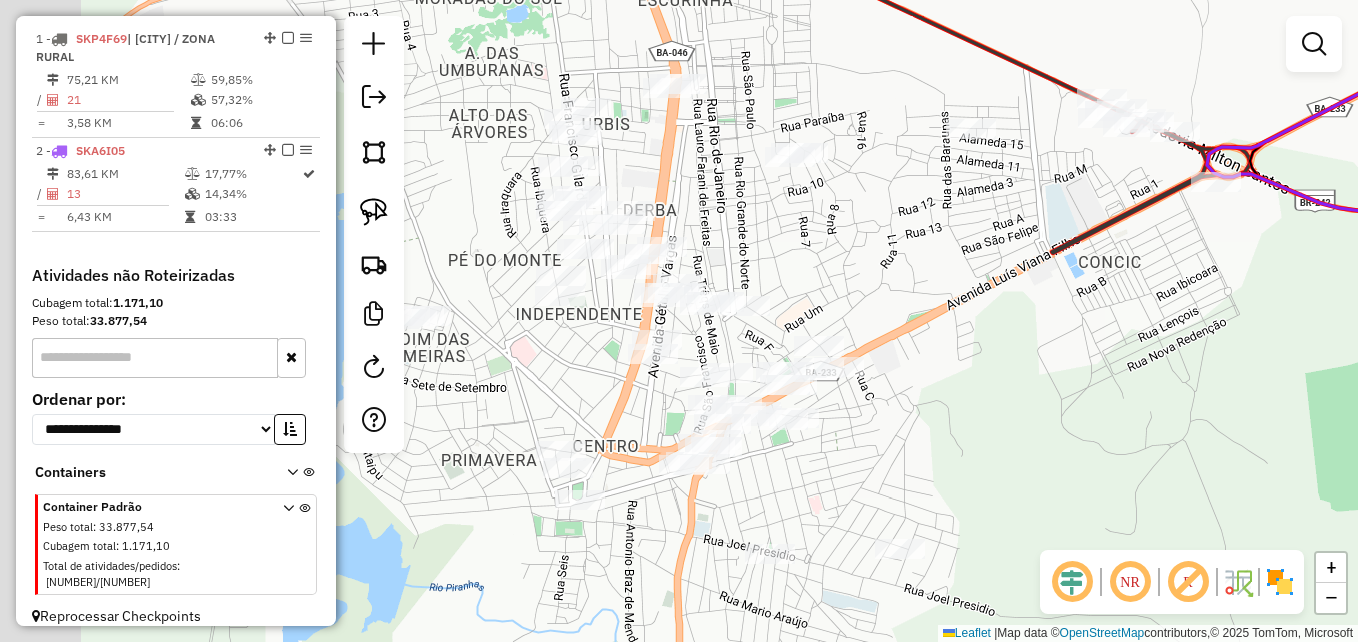 drag, startPoint x: 949, startPoint y: 402, endPoint x: 980, endPoint y: 388, distance: 34.0147 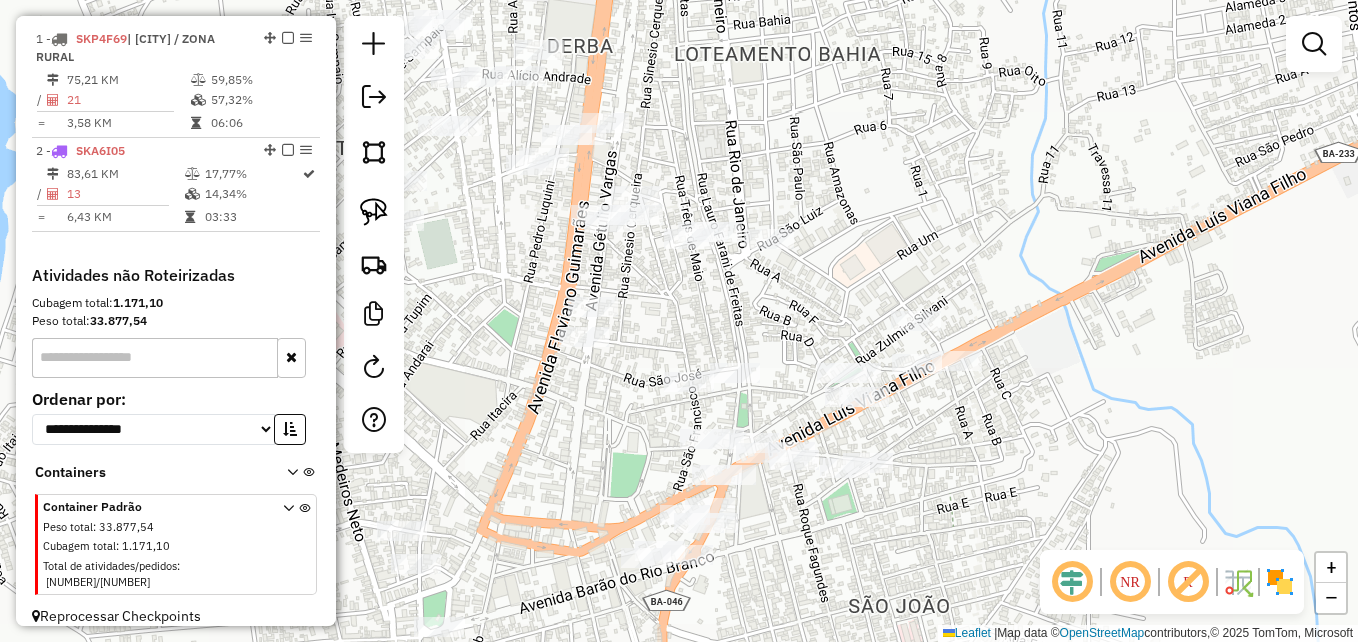 drag, startPoint x: 789, startPoint y: 461, endPoint x: 1016, endPoint y: 489, distance: 228.72035 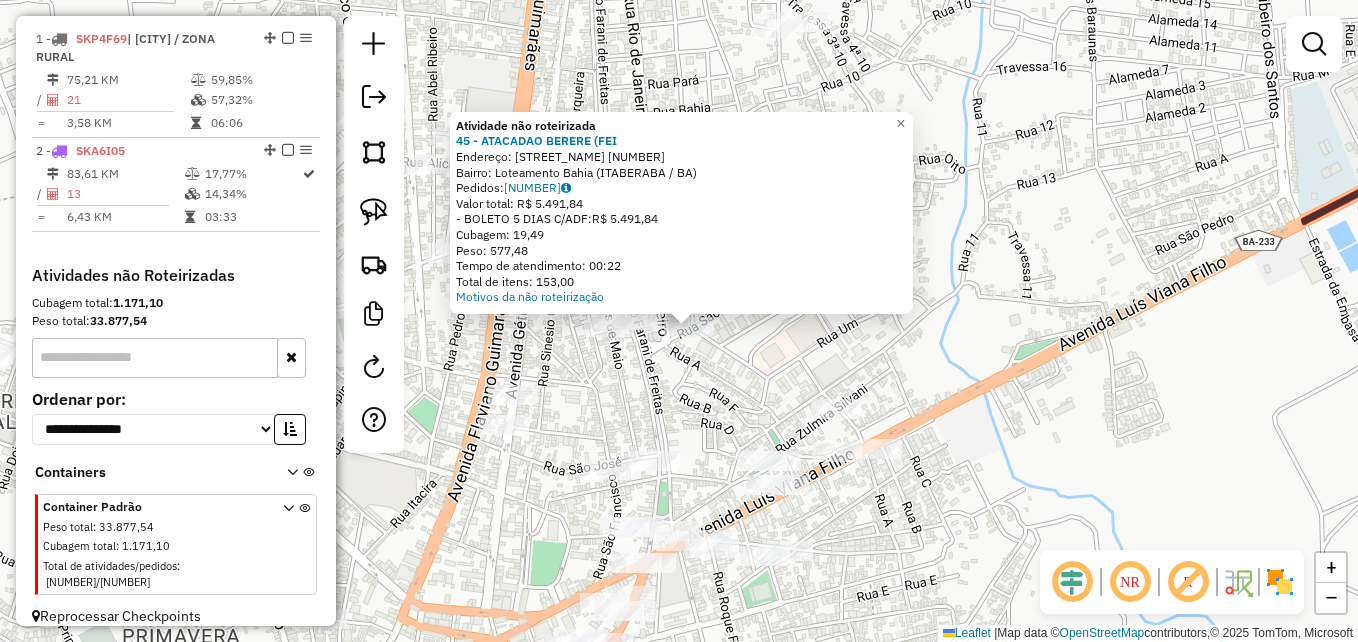 drag, startPoint x: 772, startPoint y: 341, endPoint x: 782, endPoint y: 347, distance: 11.661903 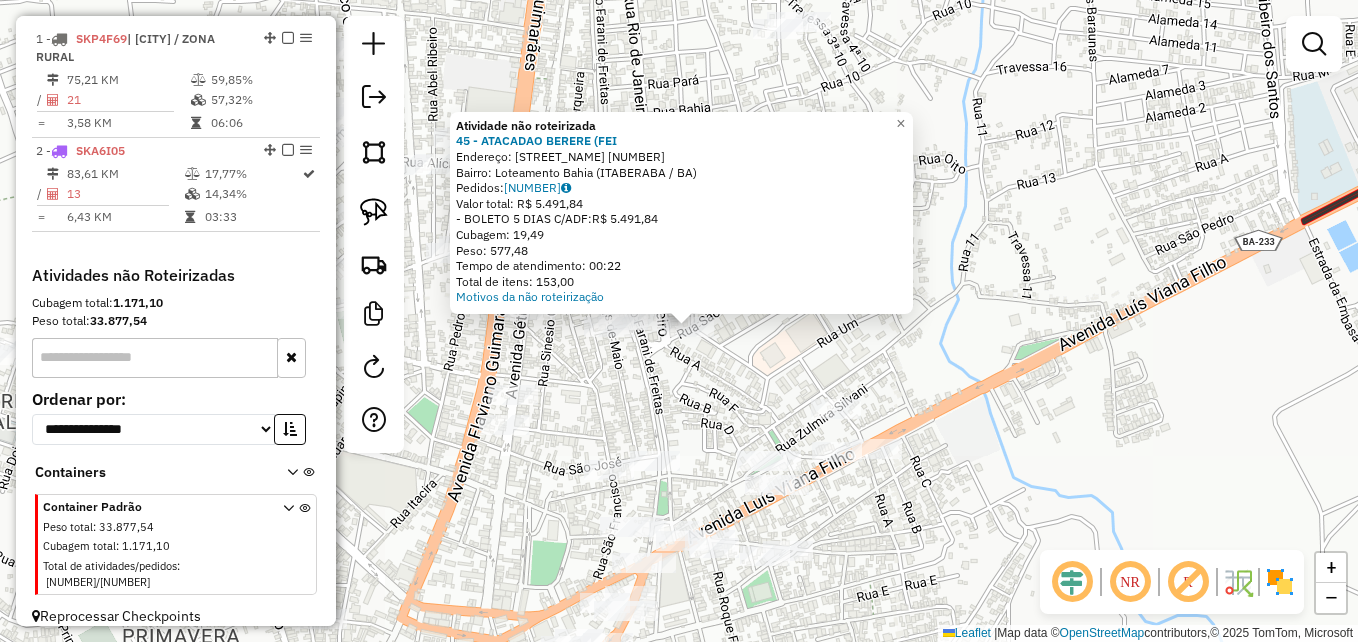 click on "Atividade não roteirizada 45 - ATACADAO BERERE (FEI  Endereço:  AVENIDA RIO GRANDE DO NORTE 15   Bairro: Loteamento Bahia (ITABERABA / BA)   Pedidos:  04096300   Valor total: R$ 5.491,84   - BOLETO 5 DIAS C/ADF:  R$ 5.491,84   Cubagem: 19,49   Peso: 577,48   Tempo de atendimento: 00:22   Total de itens: 153,00  Motivos da não roteirização × Janela de atendimento Grade de atendimento Capacidade Transportadoras Veículos Cliente Pedidos  Rotas Selecione os dias de semana para filtrar as janelas de atendimento  Seg   Ter   Qua   Qui   Sex   Sáb   Dom  Informe o período da janela de atendimento: De: Até:  Filtrar exatamente a janela do cliente  Considerar janela de atendimento padrão  Selecione os dias de semana para filtrar as grades de atendimento  Seg   Ter   Qua   Qui   Sex   Sáb   Dom   Considerar clientes sem dia de atendimento cadastrado  Clientes fora do dia de atendimento selecionado Filtrar as atividades entre os valores definidos abaixo:  Peso mínimo:  ******  Peso máximo:  ****  De:  De:" 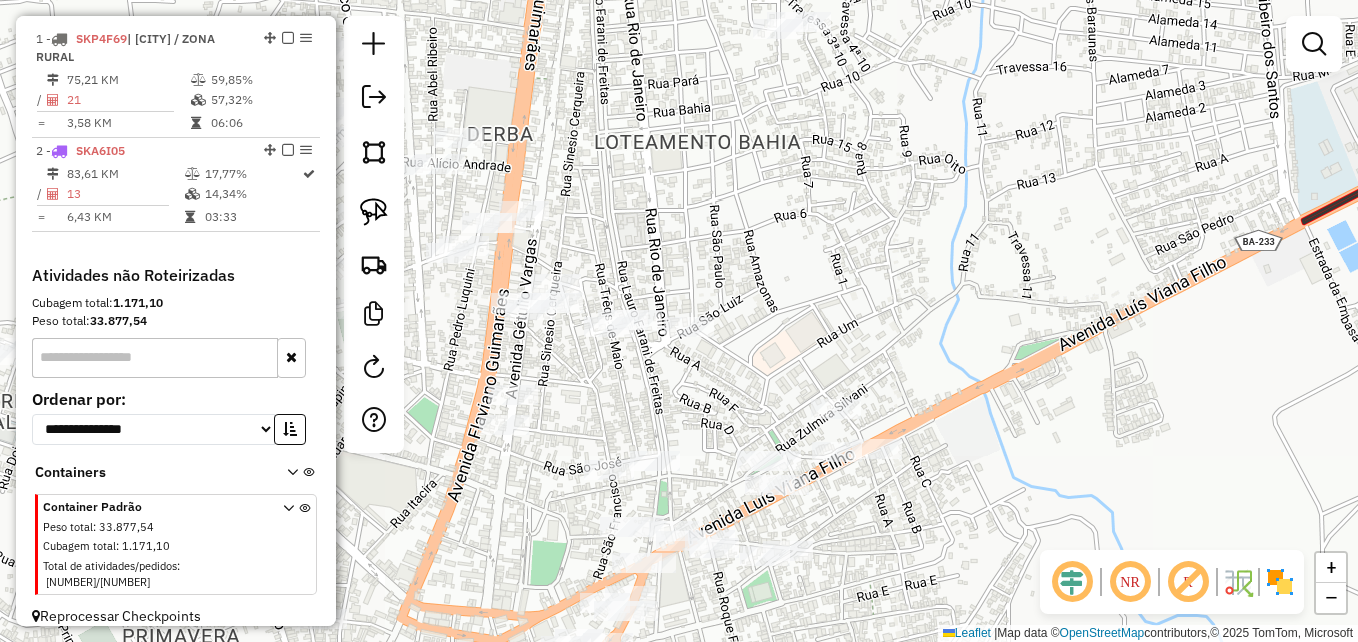 click 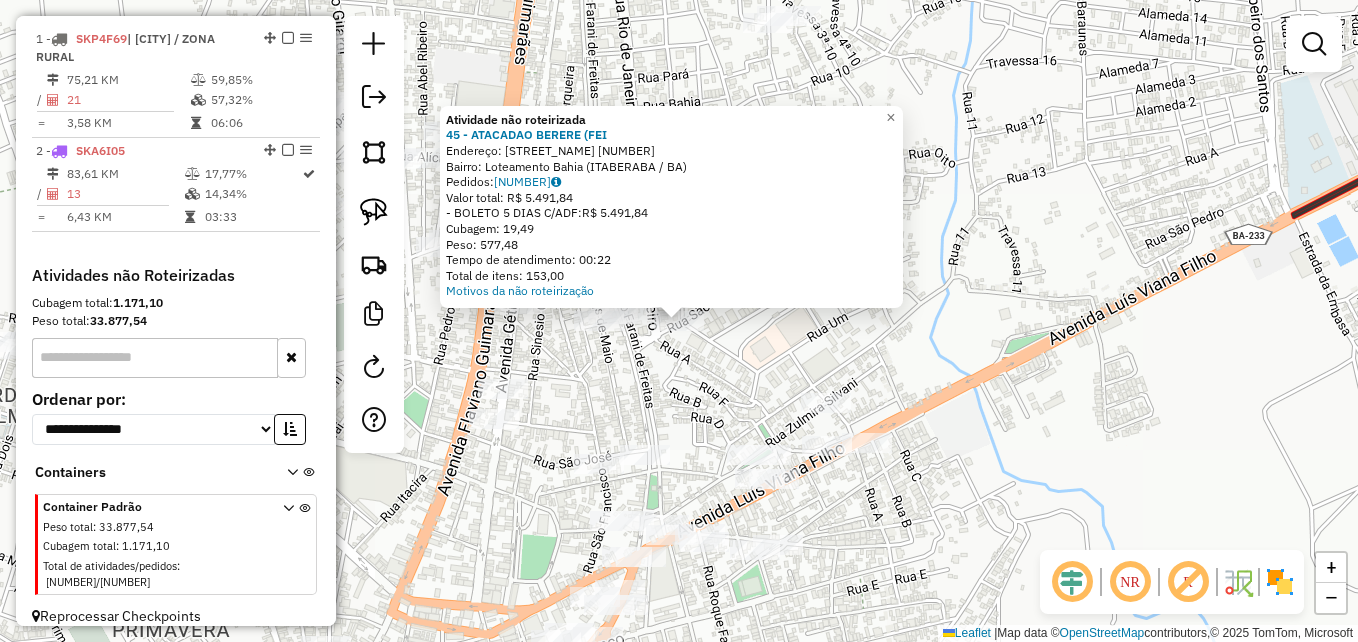 click on "Atividade não roteirizada 45 - ATACADAO BERERE (FEI  Endereço:  AVENIDA RIO GRANDE DO NORTE 15   Bairro: Loteamento Bahia (ITABERABA / BA)   Pedidos:  04096300   Valor total: R$ 5.491,84   - BOLETO 5 DIAS C/ADF:  R$ 5.491,84   Cubagem: 19,49   Peso: 577,48   Tempo de atendimento: 00:22   Total de itens: 153,00  Motivos da não roteirização × Janela de atendimento Grade de atendimento Capacidade Transportadoras Veículos Cliente Pedidos  Rotas Selecione os dias de semana para filtrar as janelas de atendimento  Seg   Ter   Qua   Qui   Sex   Sáb   Dom  Informe o período da janela de atendimento: De: Até:  Filtrar exatamente a janela do cliente  Considerar janela de atendimento padrão  Selecione os dias de semana para filtrar as grades de atendimento  Seg   Ter   Qua   Qui   Sex   Sáb   Dom   Considerar clientes sem dia de atendimento cadastrado  Clientes fora do dia de atendimento selecionado Filtrar as atividades entre os valores definidos abaixo:  Peso mínimo:  ******  Peso máximo:  ****  De:  De:" 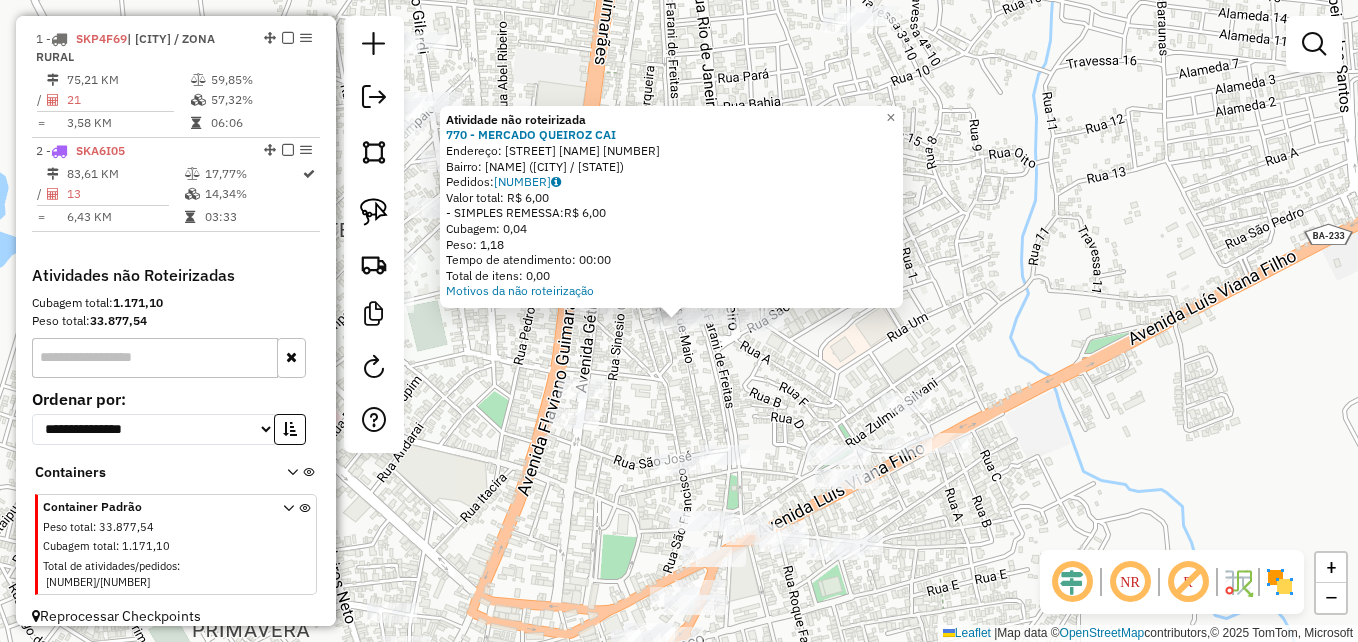 click on "Atividade não roteirizada 770 - MERCADO QUEIROZ  CAI  Endereço:  RUA LAURO FERANE DE FREITAS 416   Bairro: Caititu (ITABERABA / BA)   Pedidos:  04096323   Valor total: R$ 6,00   - SIMPLES REMESSA:  R$ 6,00   Cubagem: 0,04   Peso: 1,18   Tempo de atendimento: 00:00   Total de itens: 0,00  Motivos da não roteirização × Janela de atendimento Grade de atendimento Capacidade Transportadoras Veículos Cliente Pedidos  Rotas Selecione os dias de semana para filtrar as janelas de atendimento  Seg   Ter   Qua   Qui   Sex   Sáb   Dom  Informe o período da janela de atendimento: De: Até:  Filtrar exatamente a janela do cliente  Considerar janela de atendimento padrão  Selecione os dias de semana para filtrar as grades de atendimento  Seg   Ter   Qua   Qui   Sex   Sáb   Dom   Considerar clientes sem dia de atendimento cadastrado  Clientes fora do dia de atendimento selecionado Filtrar as atividades entre os valores definidos abaixo:  Peso mínimo:  ******  Peso máximo:  ****  Cubagem mínima:   De:   Até:  +" 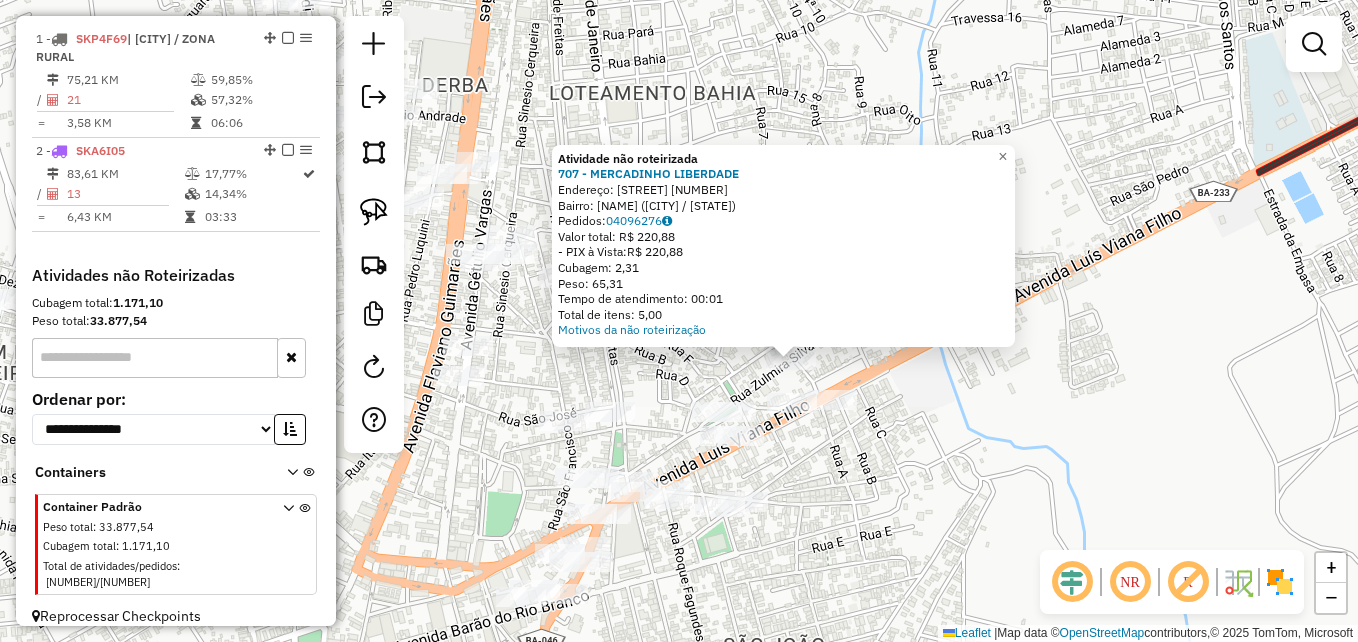 drag, startPoint x: 846, startPoint y: 407, endPoint x: 991, endPoint y: 467, distance: 156.92355 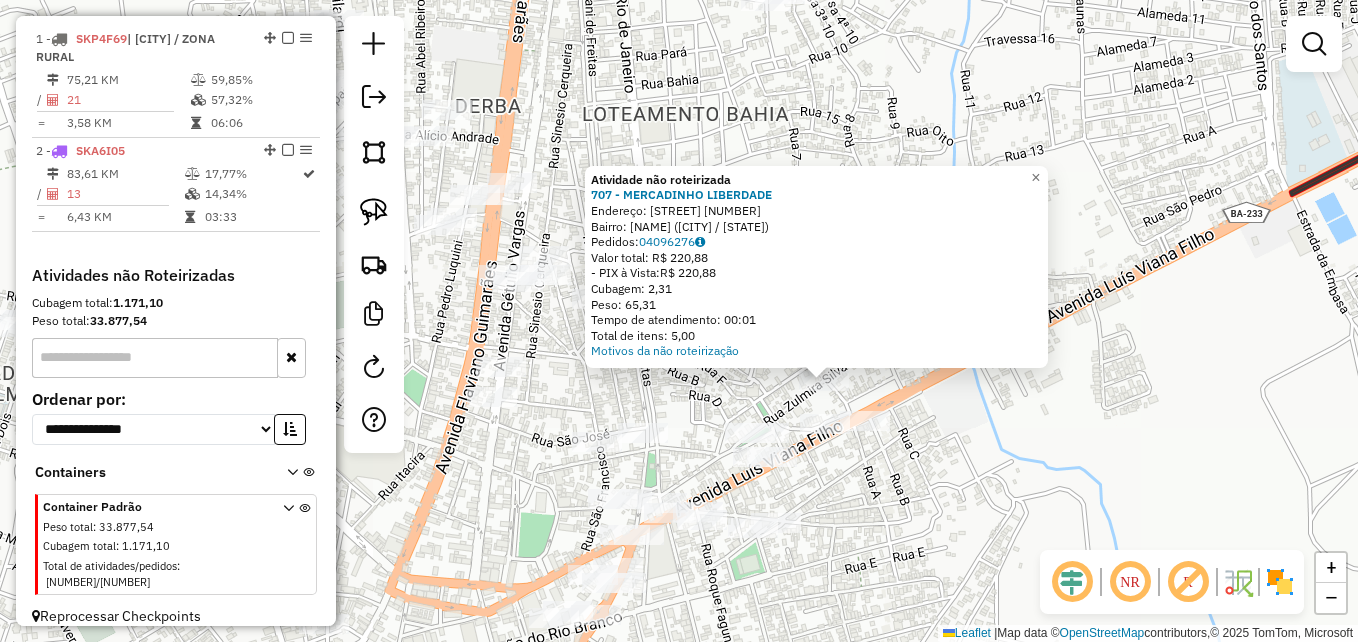click on "Atividade não roteirizada 707 - MERCADINHO LIBERDADE  Endereço:  R ZULMIRA SILVANE 447   Bairro: Caititu (ITABERABA / BA)   Pedidos:  04096276   Valor total: R$ 220,88   - PIX à Vista:  R$ 220,88   Cubagem: 2,31   Peso: 65,31   Tempo de atendimento: 00:01   Total de itens: 5,00  Motivos da não roteirização × Janela de atendimento Grade de atendimento Capacidade Transportadoras Veículos Cliente Pedidos  Rotas Selecione os dias de semana para filtrar as janelas de atendimento  Seg   Ter   Qua   Qui   Sex   Sáb   Dom  Informe o período da janela de atendimento: De: Até:  Filtrar exatamente a janela do cliente  Considerar janela de atendimento padrão  Selecione os dias de semana para filtrar as grades de atendimento  Seg   Ter   Qua   Qui   Sex   Sáb   Dom   Considerar clientes sem dia de atendimento cadastrado  Clientes fora do dia de atendimento selecionado Filtrar as atividades entre os valores definidos abaixo:  Peso mínimo:  ******  Peso máximo:  ****  Cubagem mínima:   Cubagem máxima:  De:" 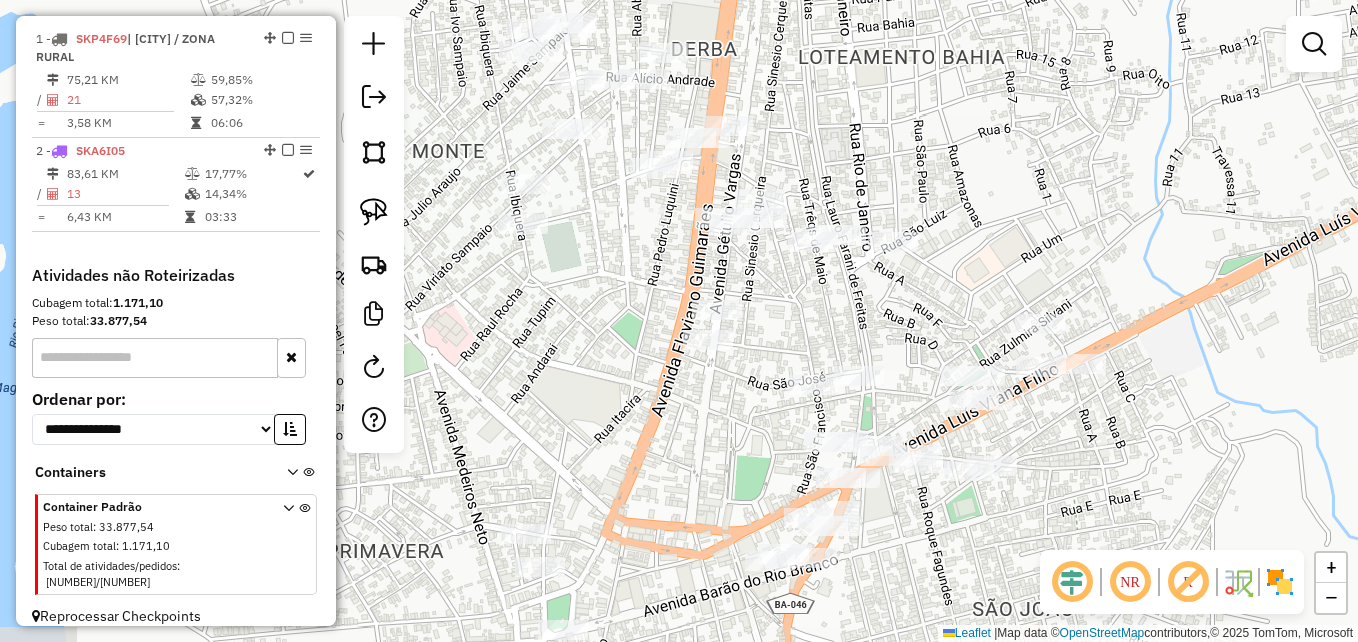 drag, startPoint x: 726, startPoint y: 202, endPoint x: 940, endPoint y: 144, distance: 221.72055 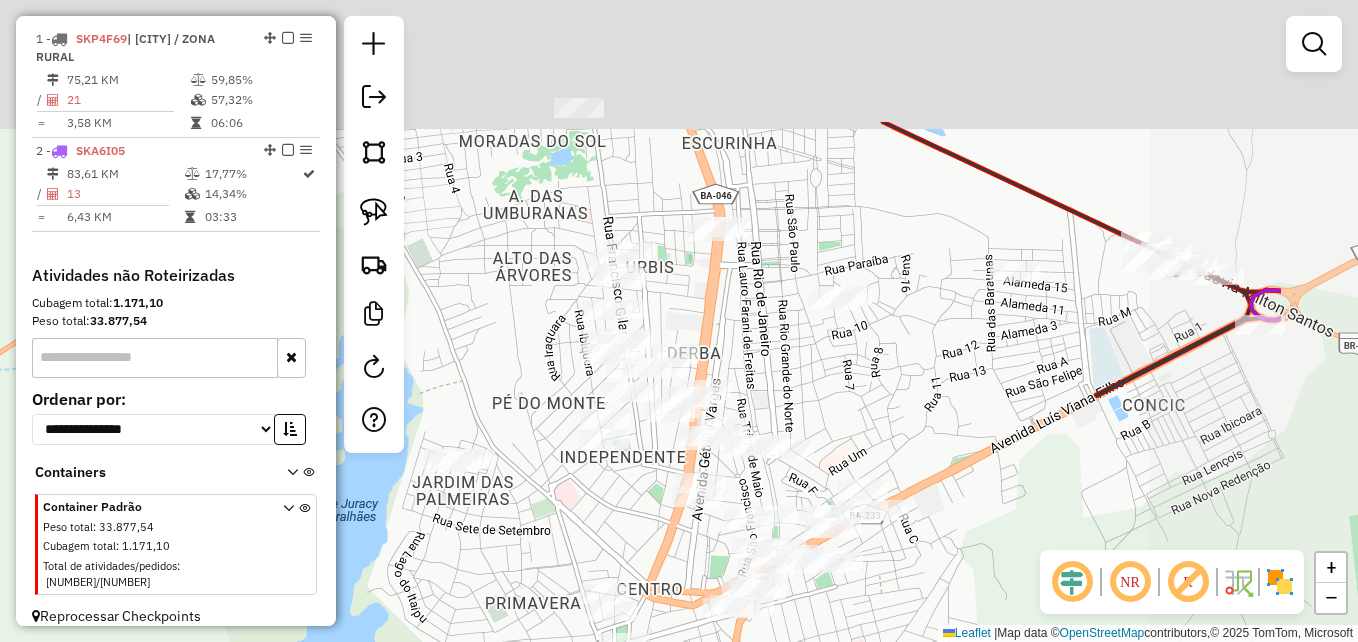 drag, startPoint x: 1168, startPoint y: 238, endPoint x: 954, endPoint y: 425, distance: 284.19183 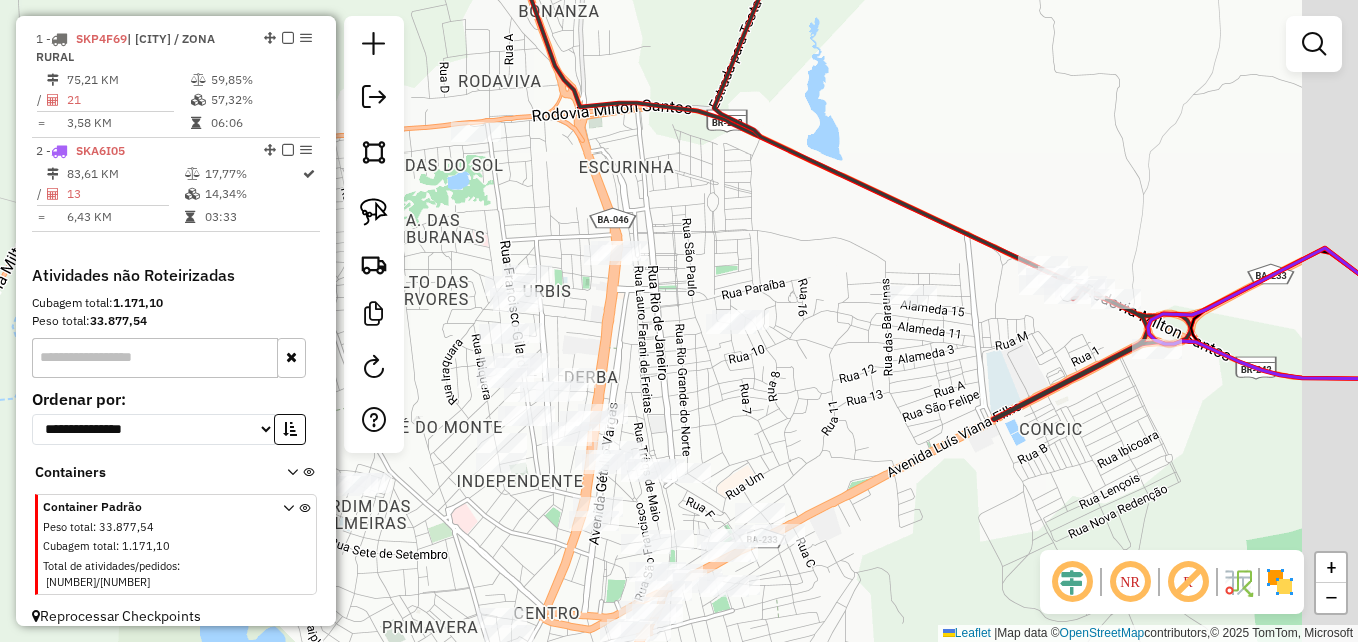 drag, startPoint x: 1147, startPoint y: 336, endPoint x: 709, endPoint y: 407, distance: 443.71725 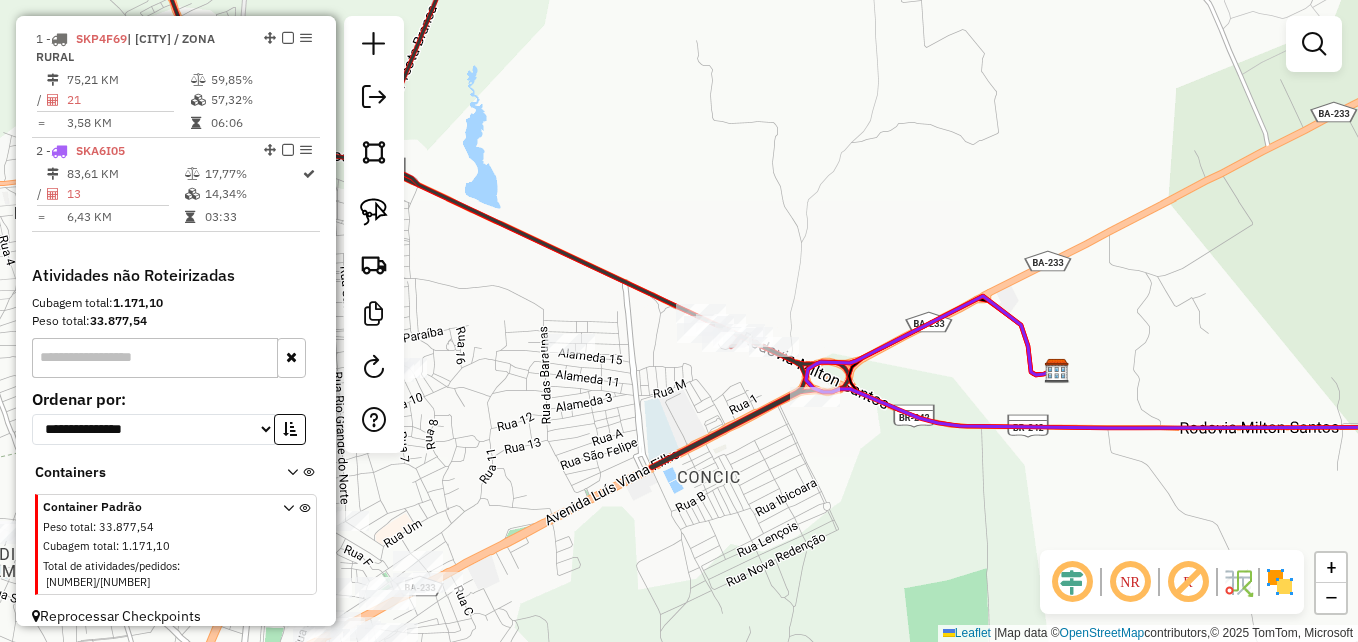 click 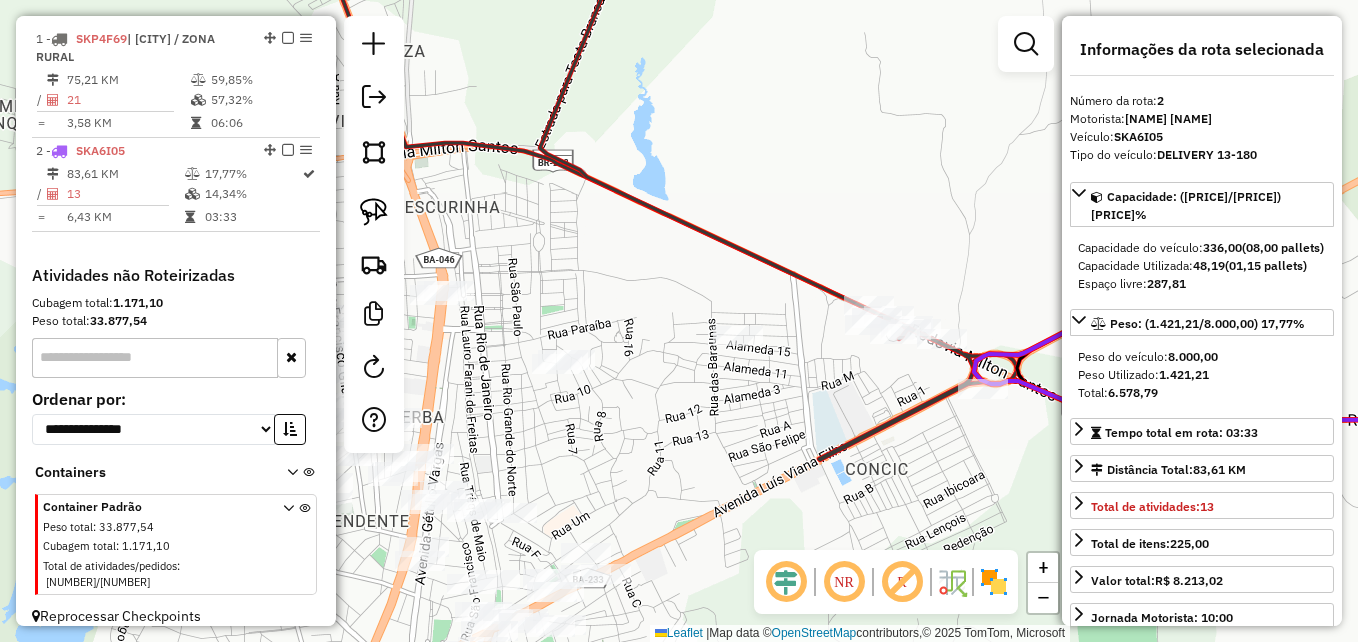 drag, startPoint x: 591, startPoint y: 439, endPoint x: 792, endPoint y: 428, distance: 201.30077 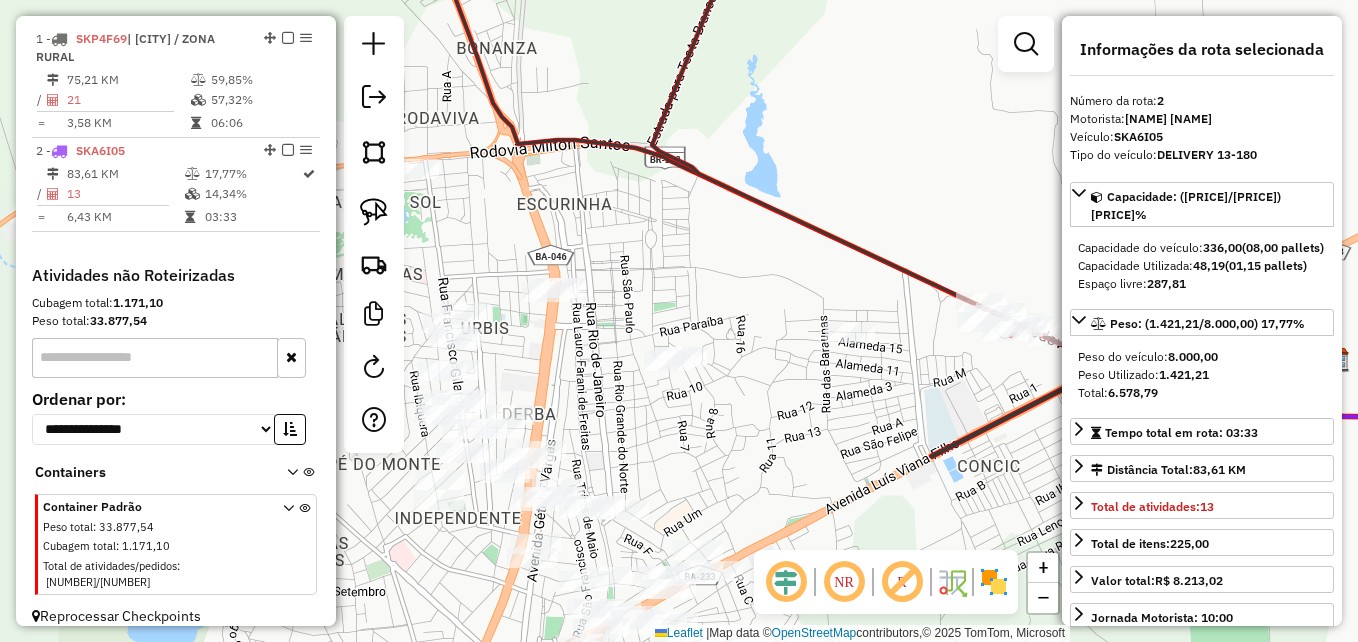 drag, startPoint x: 653, startPoint y: 410, endPoint x: 732, endPoint y: 410, distance: 79 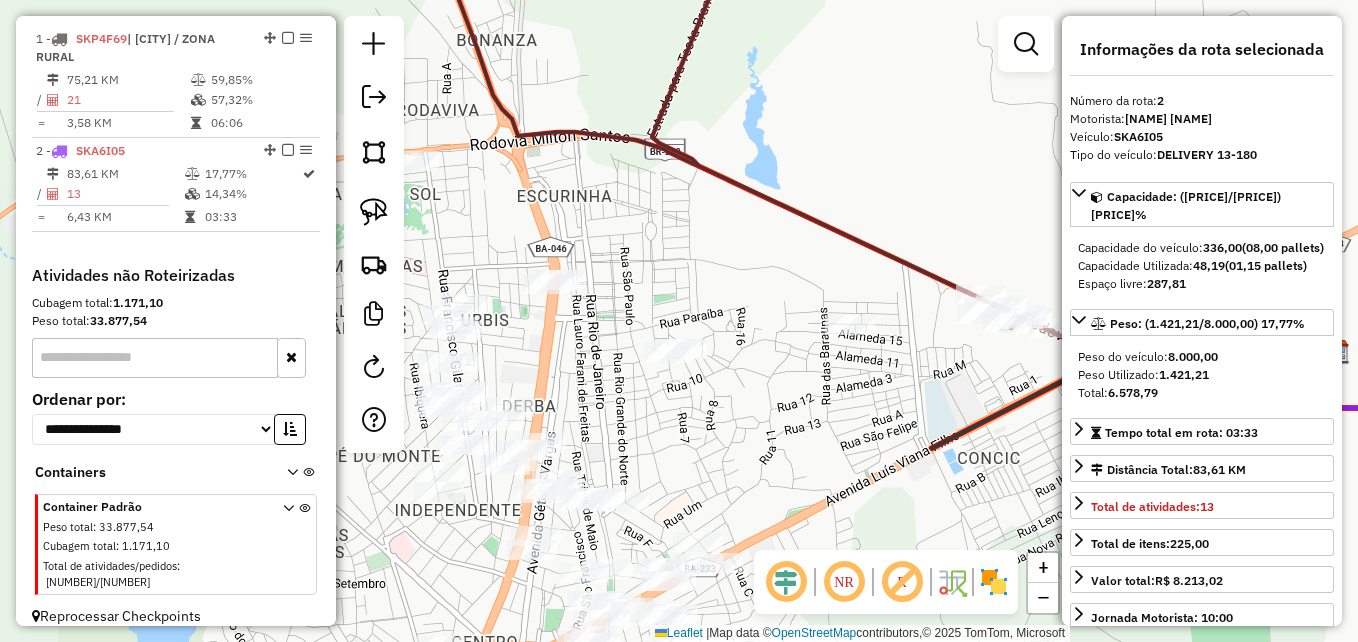 drag, startPoint x: 762, startPoint y: 402, endPoint x: 746, endPoint y: 375, distance: 31.38471 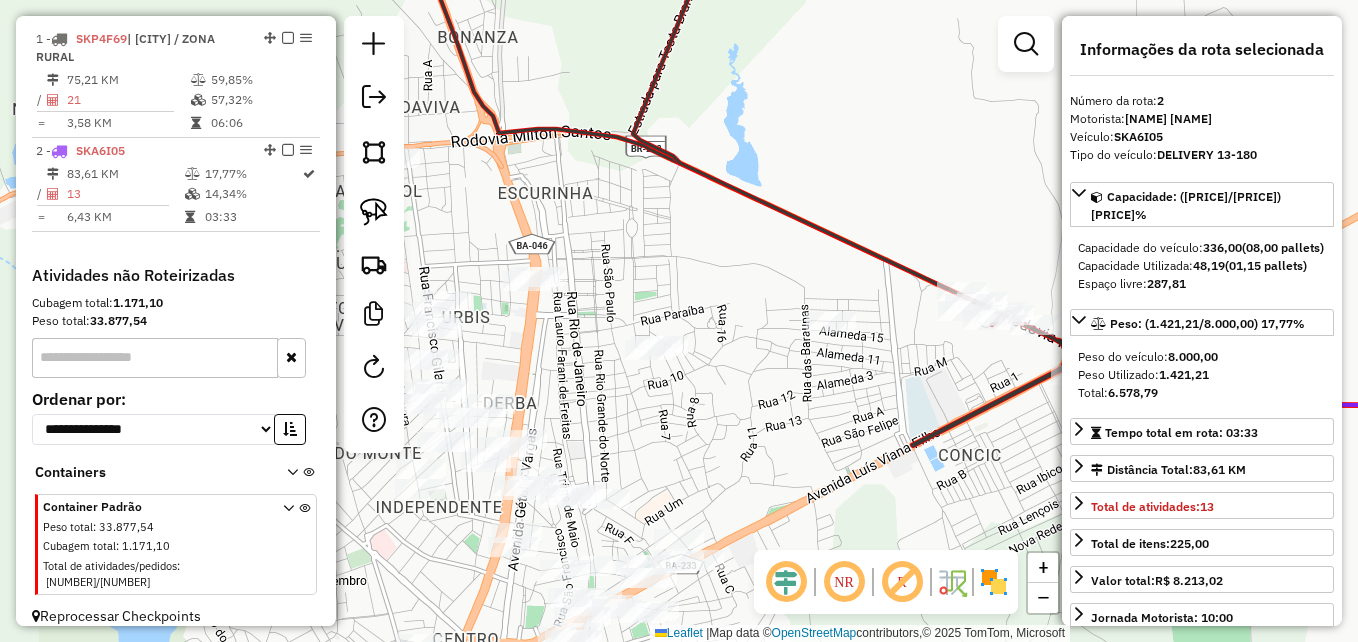drag, startPoint x: 695, startPoint y: 432, endPoint x: 691, endPoint y: 464, distance: 32.24903 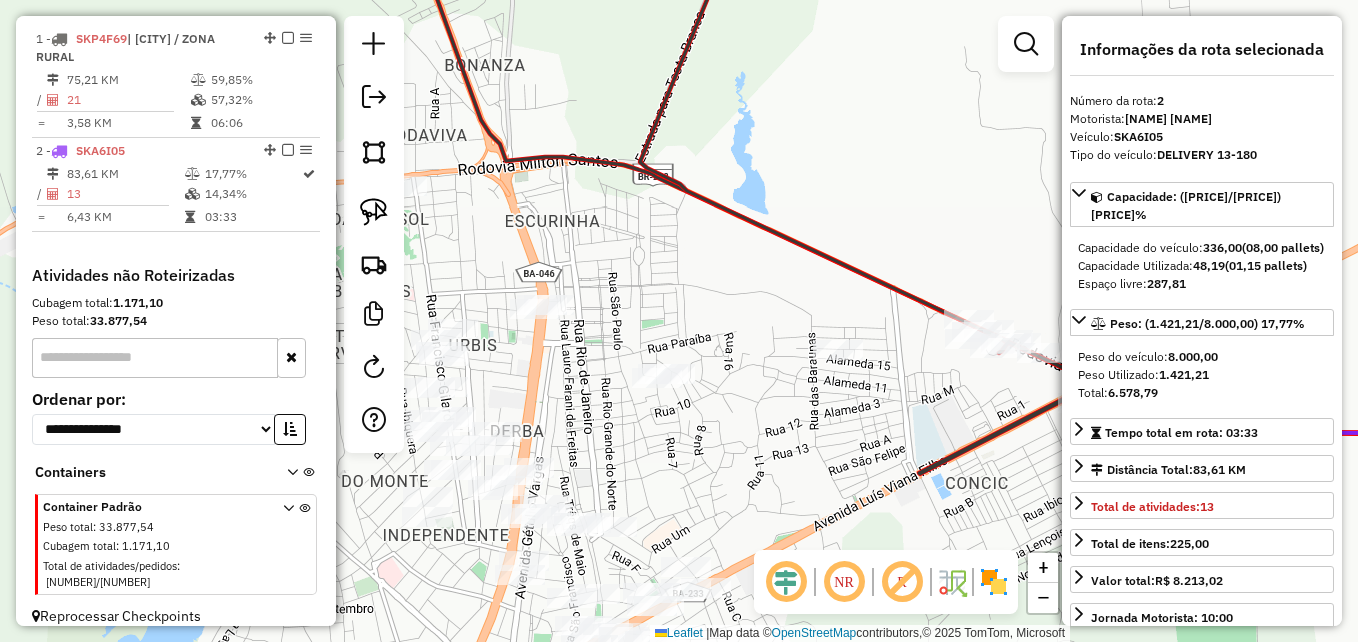 drag, startPoint x: 674, startPoint y: 443, endPoint x: 801, endPoint y: 447, distance: 127.06297 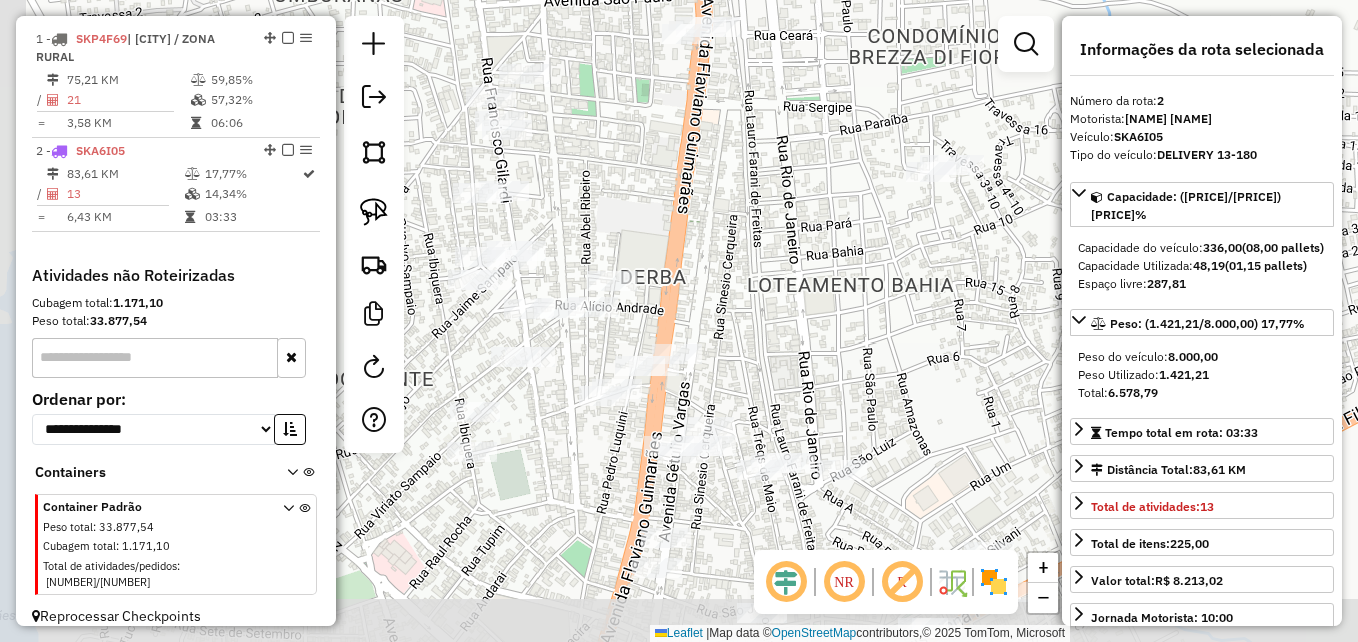 drag, startPoint x: 736, startPoint y: 458, endPoint x: 914, endPoint y: 336, distance: 215.7962 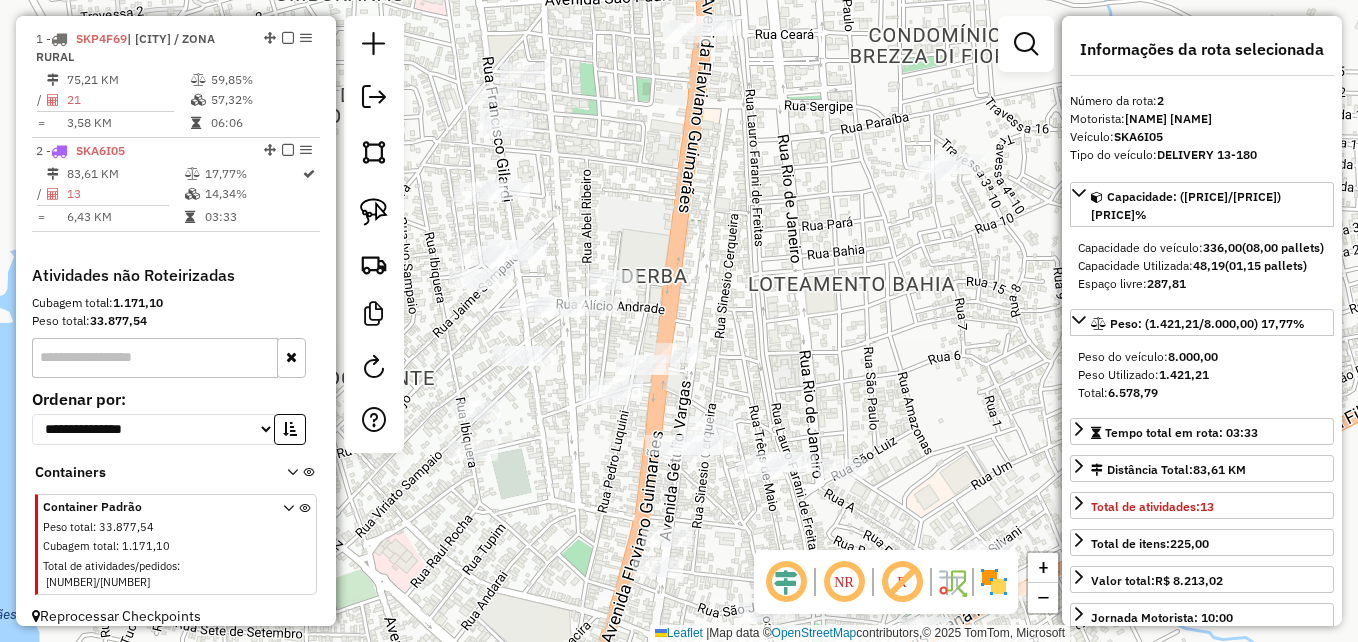 drag, startPoint x: 844, startPoint y: 414, endPoint x: 877, endPoint y: 366, distance: 58.249462 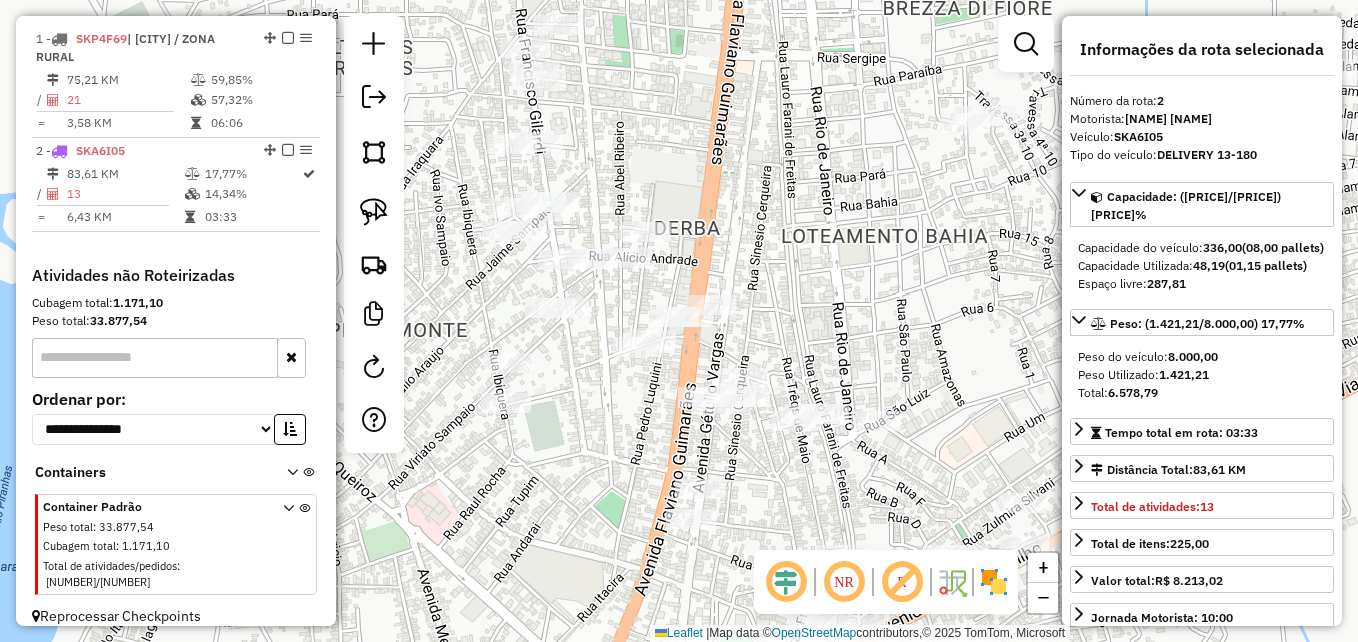 click 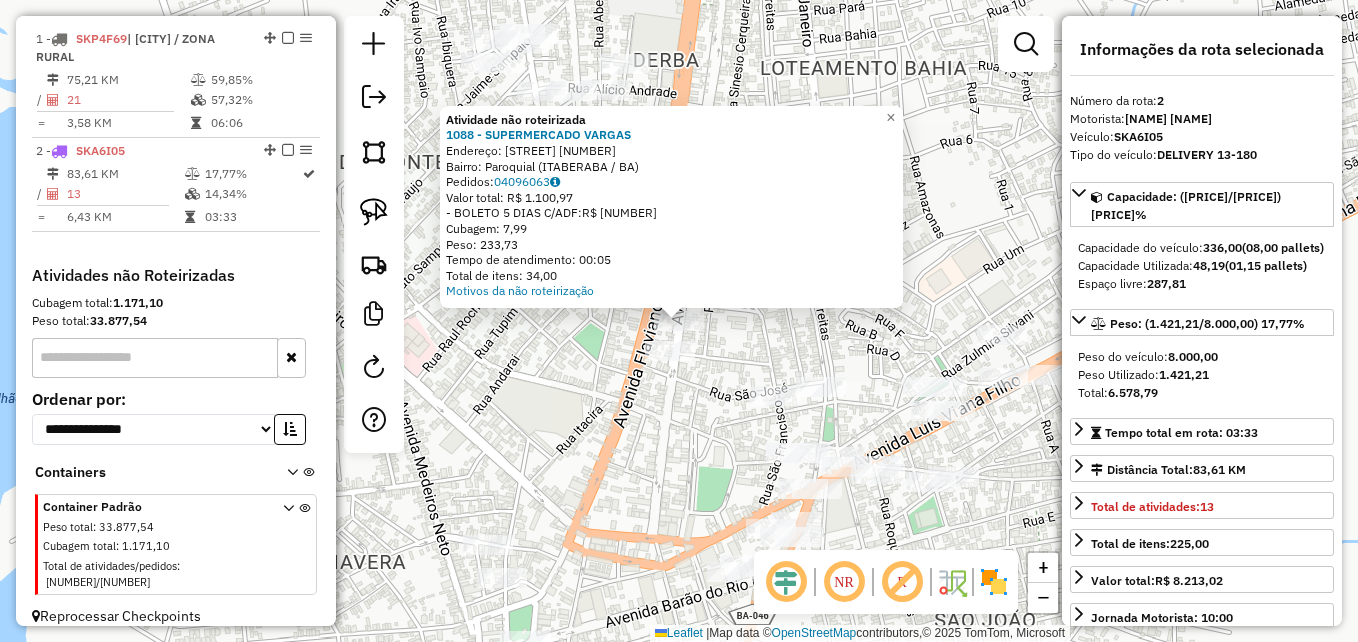 click on "Atividade não roteirizada 1088 - SUPERMERCADO VARGAS  Endereço:  Av Getulio Vargas 479   Bairro: Paroquial (ITABERABA / BA)   Pedidos:  04096063   Valor total: R$ 1.100,97   - BOLETO 5 DIAS C/ADF:  R$ 1.100,97   Cubagem: 7,99   Peso: 233,73   Tempo de atendimento: 00:05   Total de itens: 34,00  Motivos da não roteirização × Janela de atendimento Grade de atendimento Capacidade Transportadoras Veículos Cliente Pedidos  Rotas Selecione os dias de semana para filtrar as janelas de atendimento  Seg   Ter   Qua   Qui   Sex   Sáb   Dom  Informe o período da janela de atendimento: De: Até:  Filtrar exatamente a janela do cliente  Considerar janela de atendimento padrão  Selecione os dias de semana para filtrar as grades de atendimento  Seg   Ter   Qua   Qui   Sex   Sáb   Dom   Considerar clientes sem dia de atendimento cadastrado  Clientes fora do dia de atendimento selecionado Filtrar as atividades entre os valores definidos abaixo:  Peso mínimo:  ******  Peso máximo:  ****  Cubagem mínima:   De:  +" 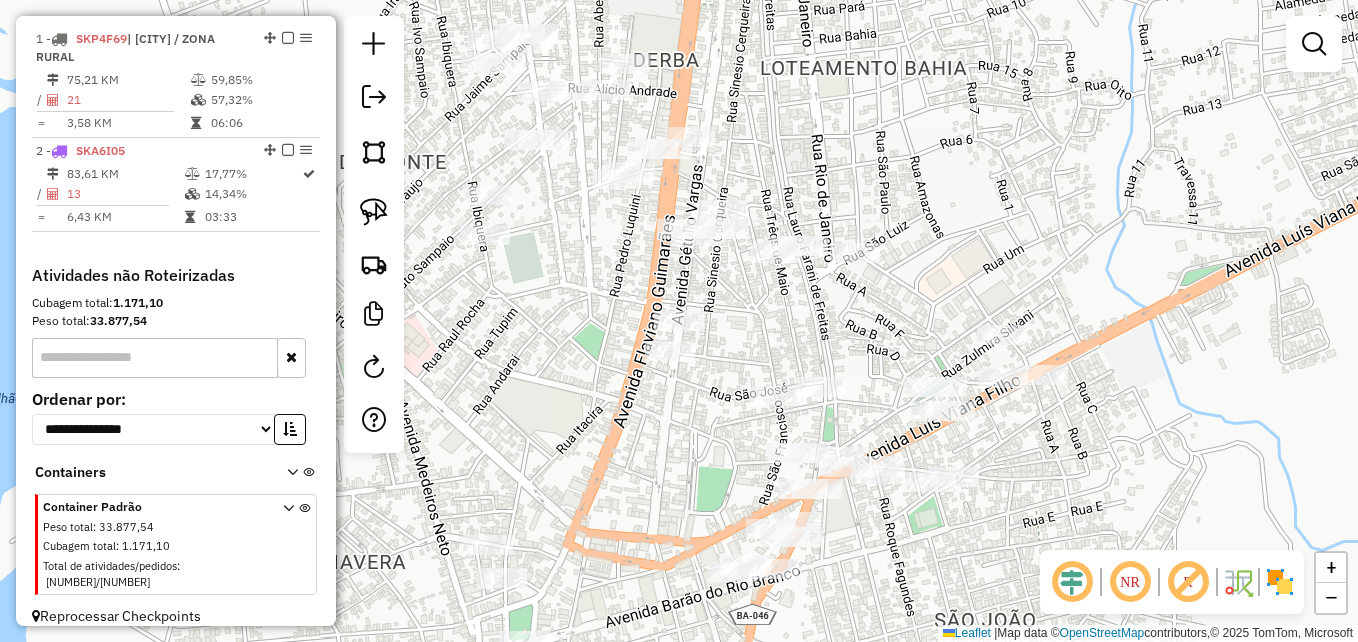 click 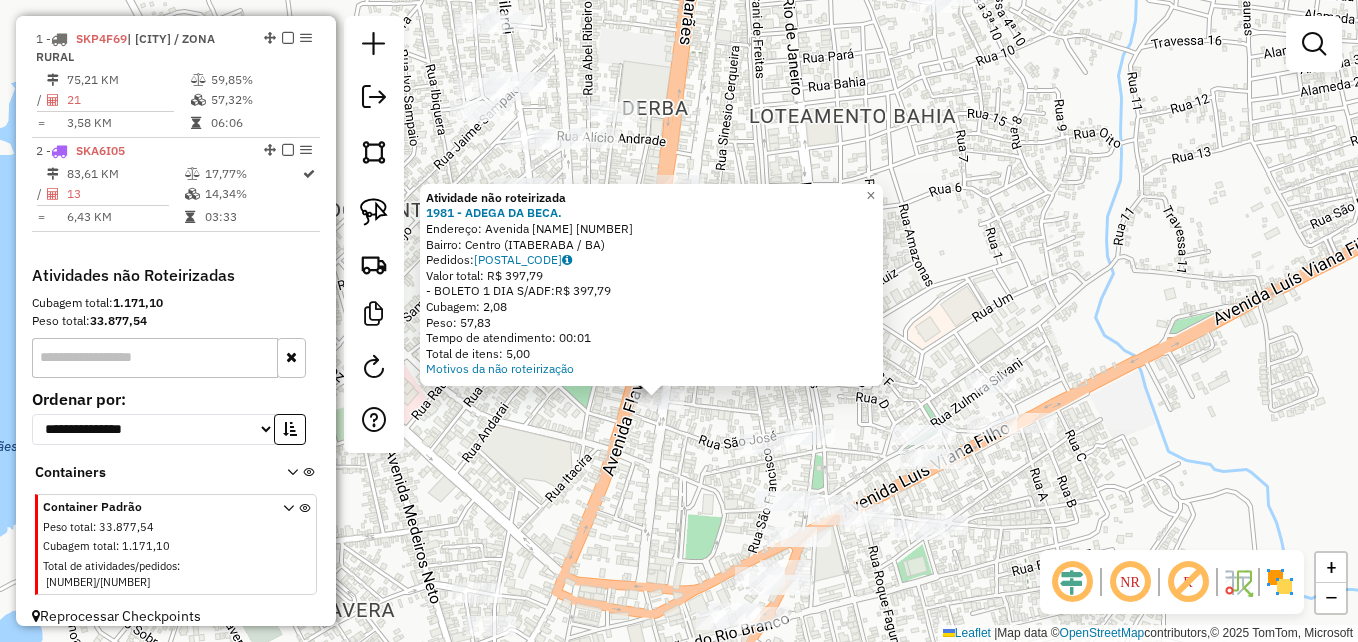 drag, startPoint x: 661, startPoint y: 370, endPoint x: 641, endPoint y: 448, distance: 80.523285 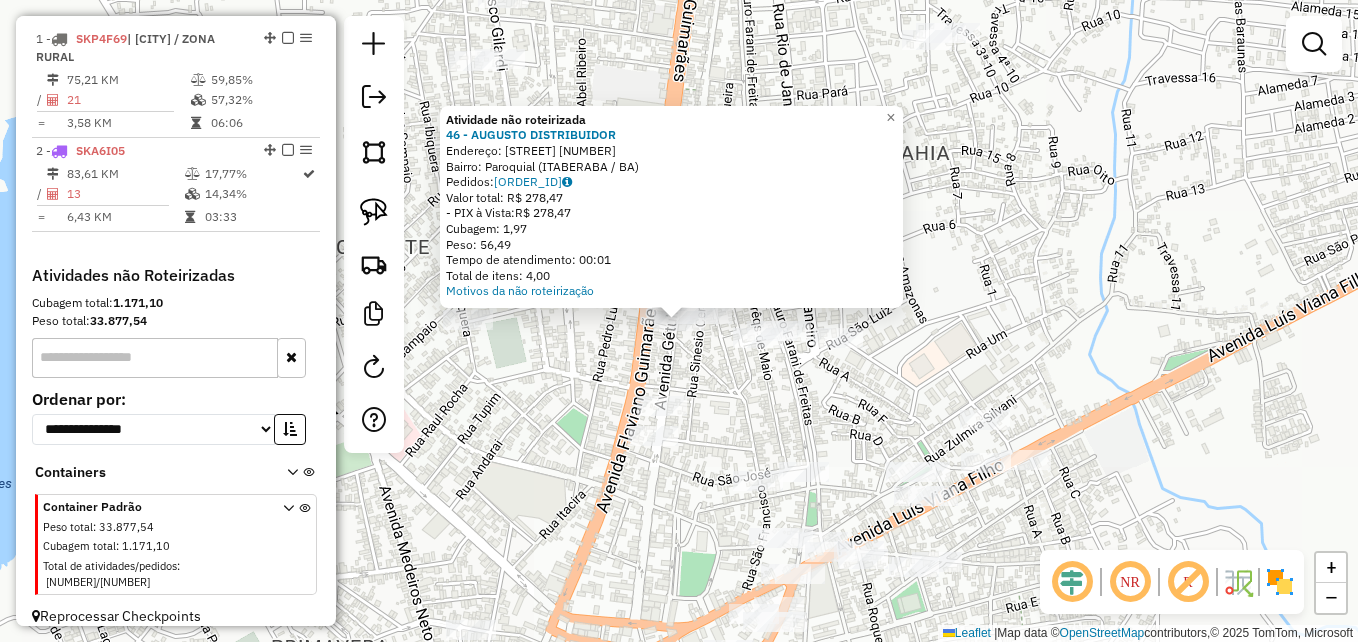 click on "Atividade não roteirizada 46 - AUGUSTO DISTRIBUIDOR  Endereço:  RUA SINESIO CERQUEIRA 348   Bairro: Paroquial (ITABERABA / BA)   Pedidos:  04096111   Valor total: R$ 278,47   - PIX à Vista:  R$ 278,47   Cubagem: 1,97   Peso: 56,49   Tempo de atendimento: 00:01   Total de itens: 4,00  Motivos da não roteirização × Janela de atendimento Grade de atendimento Capacidade Transportadoras Veículos Cliente Pedidos  Rotas Selecione os dias de semana para filtrar as janelas de atendimento  Seg   Ter   Qua   Qui   Sex   Sáb   Dom  Informe o período da janela de atendimento: De: Até:  Filtrar exatamente a janela do cliente  Considerar janela de atendimento padrão  Selecione os dias de semana para filtrar as grades de atendimento  Seg   Ter   Qua   Qui   Sex   Sáb   Dom   Considerar clientes sem dia de atendimento cadastrado  Clientes fora do dia de atendimento selecionado Filtrar as atividades entre os valores definidos abaixo:  Peso mínimo:  ******  Peso máximo:  ****  Cubagem mínima:   Cubagem máxima:" 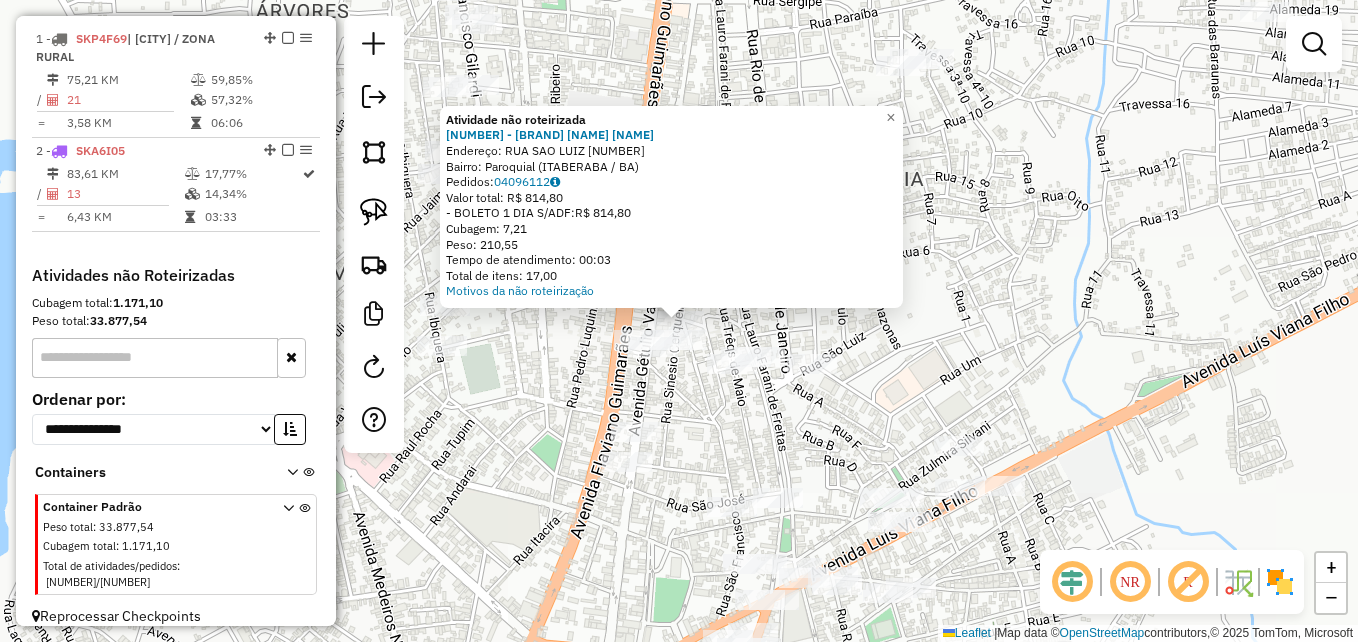 click 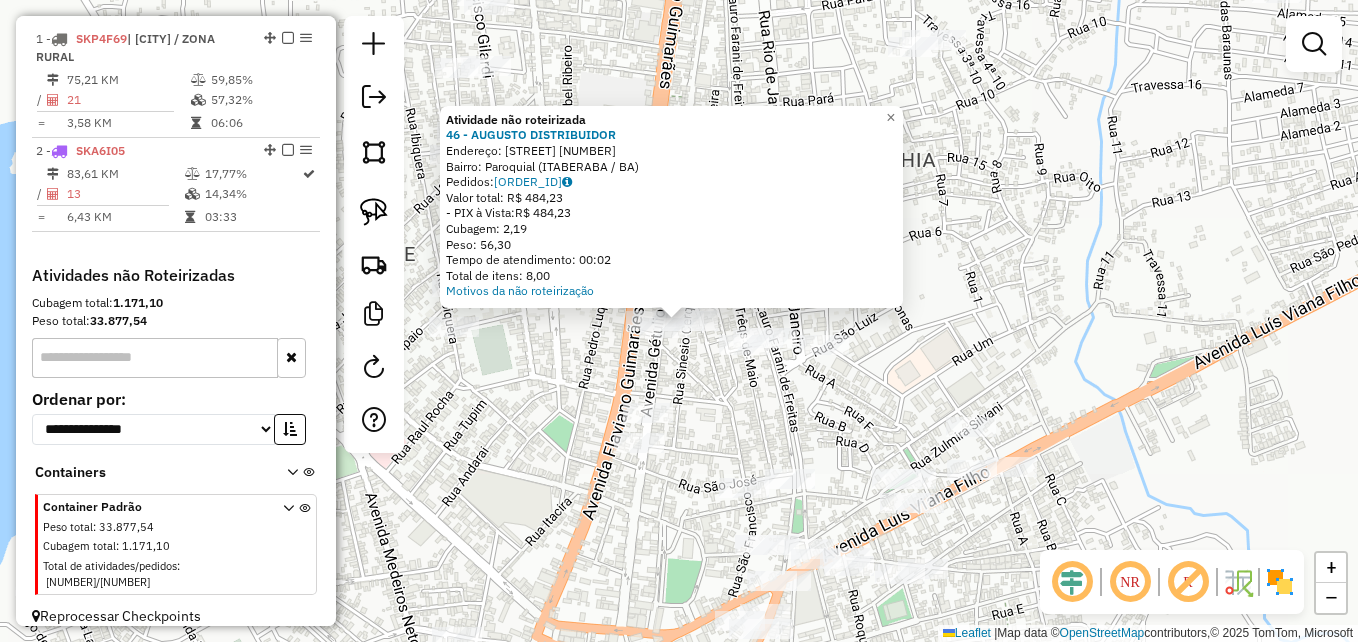 click on "Atividade não roteirizada 46 - AUGUSTO DISTRIBUIDOR  Endereço:  RUA SINESIO CERQUEIRA 348   Bairro: Paroquial (ITABERABA / BA)   Pedidos:  04096109   Valor total: R$ 484,23   - PIX à Vista:  R$ 484,23   Cubagem: 2,19   Peso: 56,30   Tempo de atendimento: 00:02   Total de itens: 8,00  Motivos da não roteirização × Janela de atendimento Grade de atendimento Capacidade Transportadoras Veículos Cliente Pedidos  Rotas Selecione os dias de semana para filtrar as janelas de atendimento  Seg   Ter   Qua   Qui   Sex   Sáb   Dom  Informe o período da janela de atendimento: De: Até:  Filtrar exatamente a janela do cliente  Considerar janela de atendimento padrão  Selecione os dias de semana para filtrar as grades de atendimento  Seg   Ter   Qua   Qui   Sex   Sáb   Dom   Considerar clientes sem dia de atendimento cadastrado  Clientes fora do dia de atendimento selecionado Filtrar as atividades entre os valores definidos abaixo:  Peso mínimo:  ******  Peso máximo:  ****  Cubagem mínima:   Cubagem máxima:" 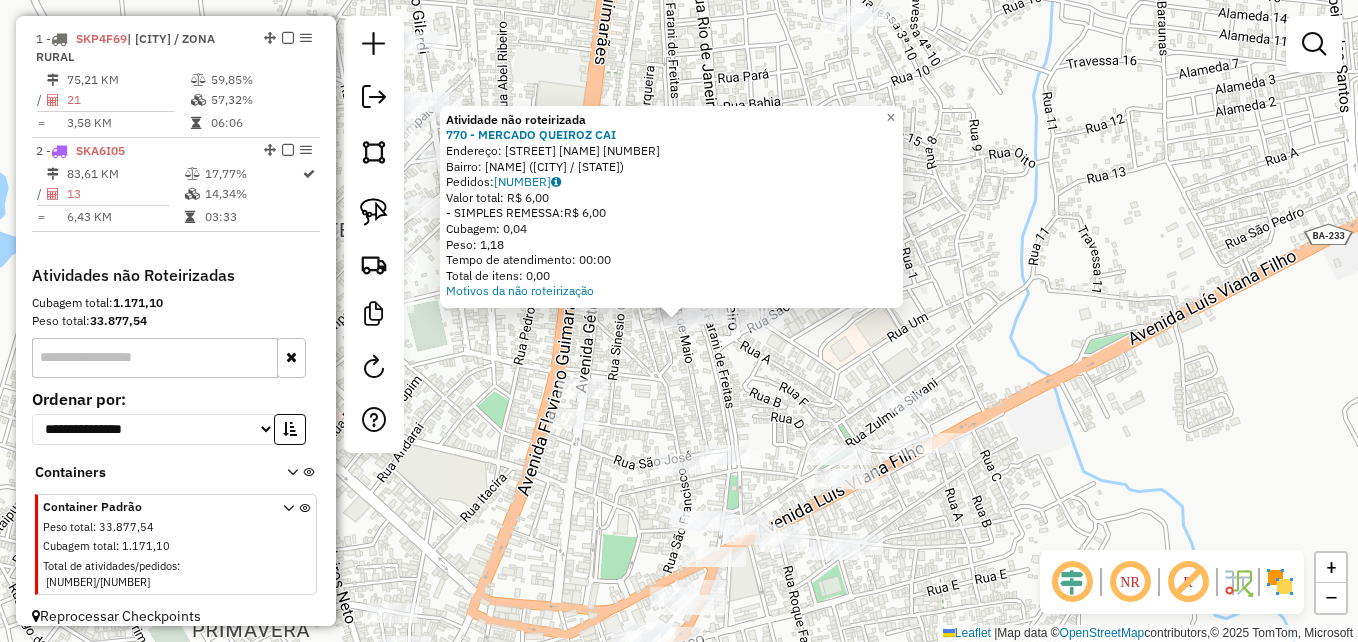 click on "Atividade não roteirizada 770 - MERCADO QUEIROZ  CAI  Endereço:  RUA LAURO FERANE DE FREITAS 416   Bairro: Caititu (ITABERABA / BA)   Pedidos:  04096323   Valor total: R$ 6,00   - SIMPLES REMESSA:  R$ 6,00   Cubagem: 0,04   Peso: 1,18   Tempo de atendimento: 00:00   Total de itens: 0,00  Motivos da não roteirização × Janela de atendimento Grade de atendimento Capacidade Transportadoras Veículos Cliente Pedidos  Rotas Selecione os dias de semana para filtrar as janelas de atendimento  Seg   Ter   Qua   Qui   Sex   Sáb   Dom  Informe o período da janela de atendimento: De: Até:  Filtrar exatamente a janela do cliente  Considerar janela de atendimento padrão  Selecione os dias de semana para filtrar as grades de atendimento  Seg   Ter   Qua   Qui   Sex   Sáb   Dom   Considerar clientes sem dia de atendimento cadastrado  Clientes fora do dia de atendimento selecionado Filtrar as atividades entre os valores definidos abaixo:  Peso mínimo:  ******  Peso máximo:  ****  Cubagem mínima:   De:   Até:  +" 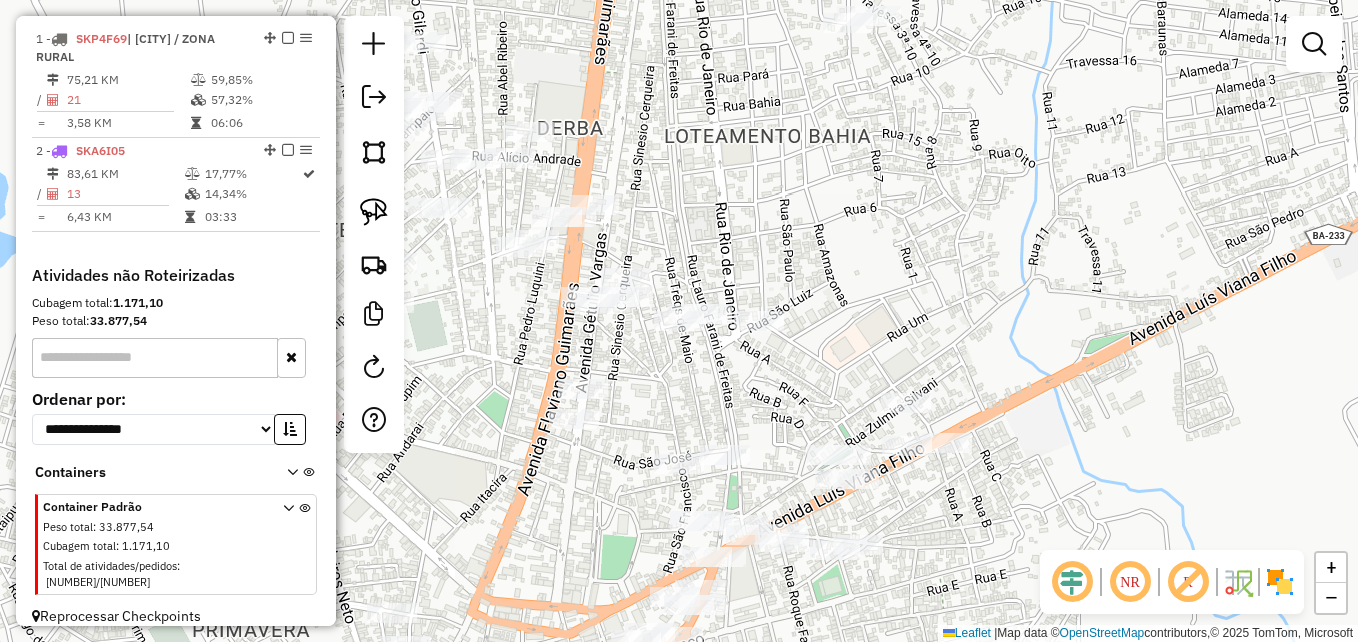 click 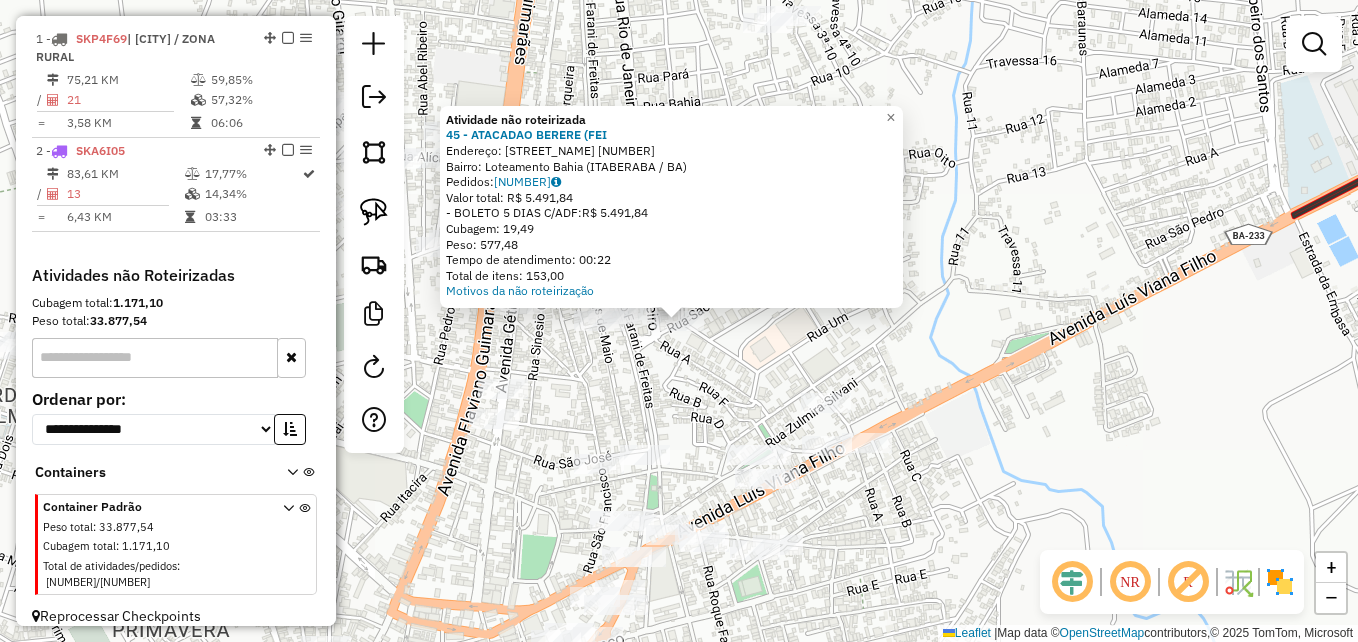 click on "Atividade não roteirizada 45 - ATACADAO BERERE (FEI  Endereço:  AVENIDA RIO GRANDE DO NORTE 15   Bairro: Loteamento Bahia (ITABERABA / BA)   Pedidos:  04096300   Valor total: R$ 5.491,84   - BOLETO 5 DIAS C/ADF:  R$ 5.491,84   Cubagem: 19,49   Peso: 577,48   Tempo de atendimento: 00:22   Total de itens: 153,00  Motivos da não roteirização × Janela de atendimento Grade de atendimento Capacidade Transportadoras Veículos Cliente Pedidos  Rotas Selecione os dias de semana para filtrar as janelas de atendimento  Seg   Ter   Qua   Qui   Sex   Sáb   Dom  Informe o período da janela de atendimento: De: Até:  Filtrar exatamente a janela do cliente  Considerar janela de atendimento padrão  Selecione os dias de semana para filtrar as grades de atendimento  Seg   Ter   Qua   Qui   Sex   Sáb   Dom   Considerar clientes sem dia de atendimento cadastrado  Clientes fora do dia de atendimento selecionado Filtrar as atividades entre os valores definidos abaixo:  Peso mínimo:  ******  Peso máximo:  ****  De:  De:" 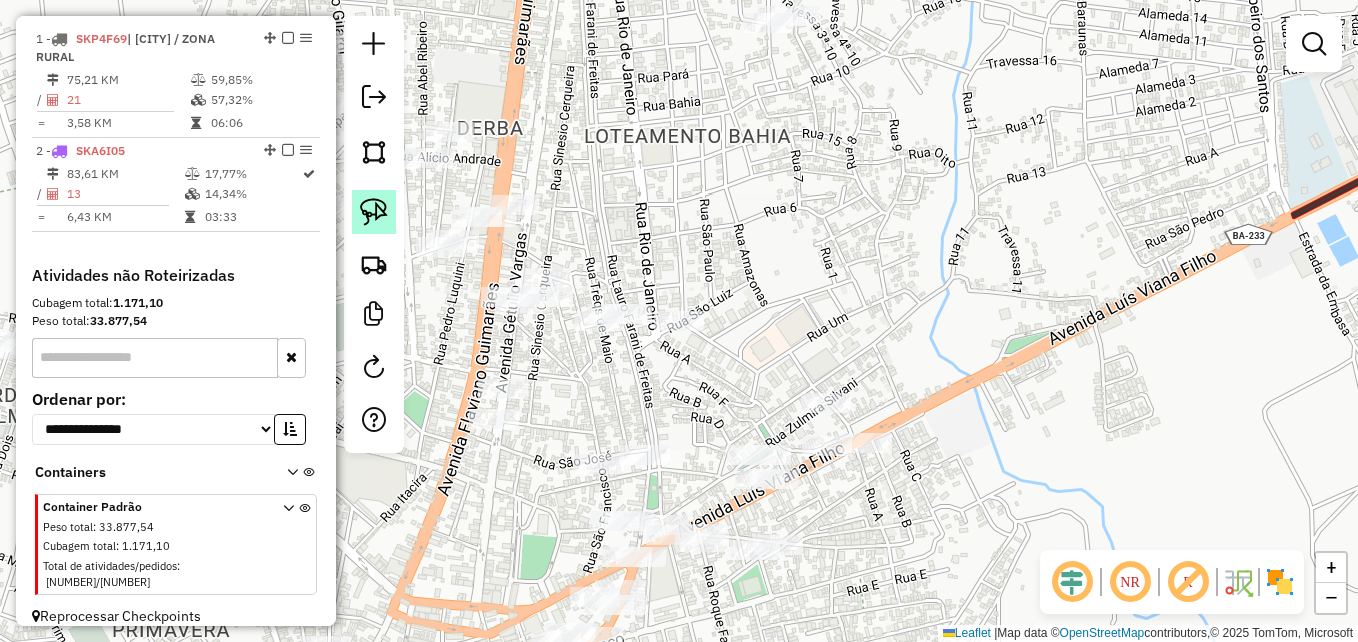 click 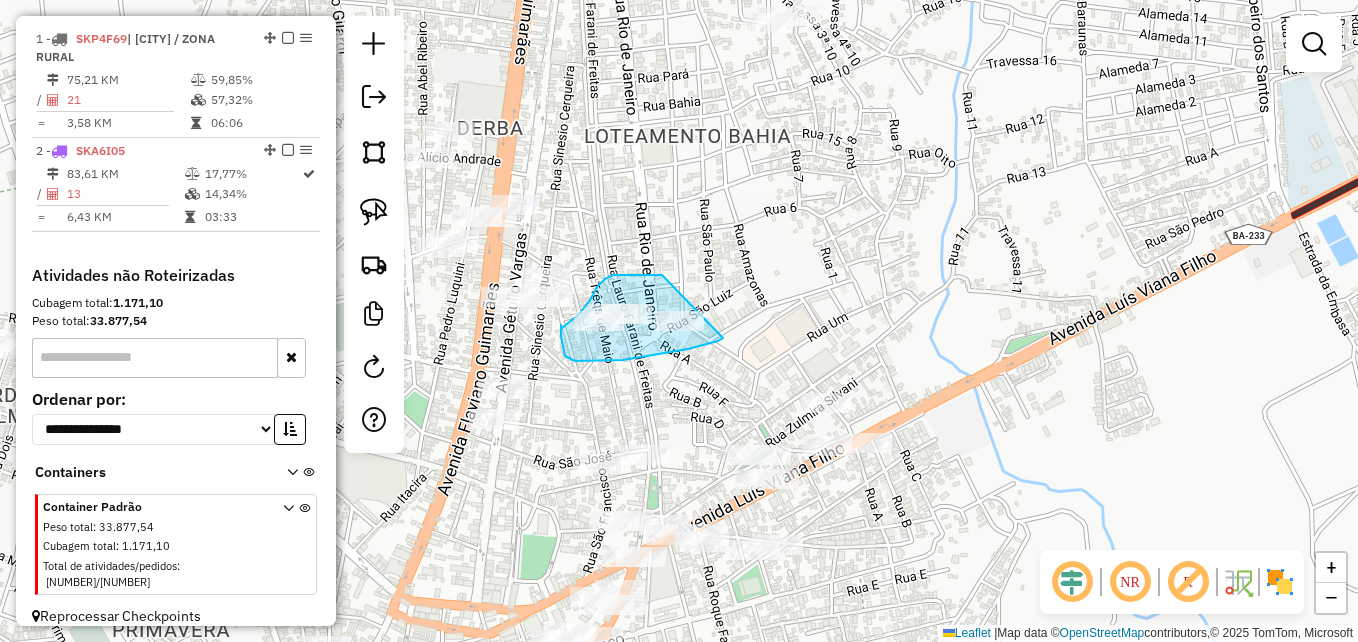 drag, startPoint x: 723, startPoint y: 338, endPoint x: 671, endPoint y: 271, distance: 84.811554 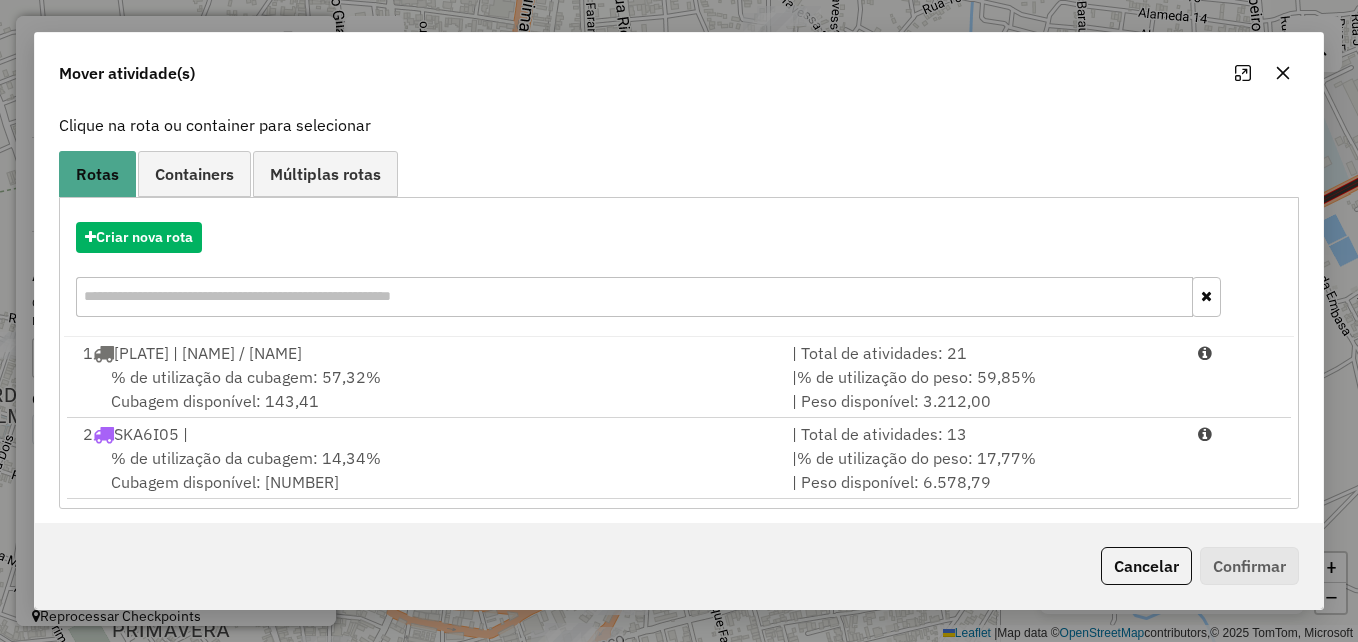 scroll, scrollTop: 128, scrollLeft: 0, axis: vertical 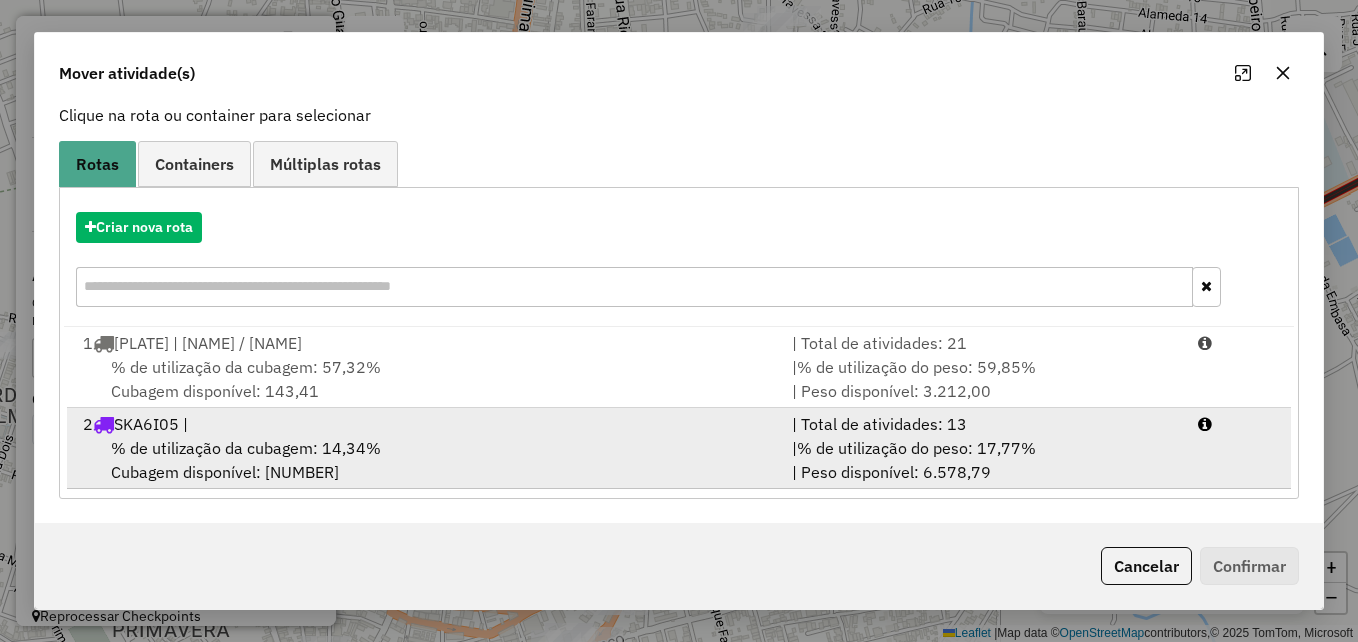 click on "% de utilização da cubagem: 14,34%  Cubagem disponível: 287,81" at bounding box center [425, 460] 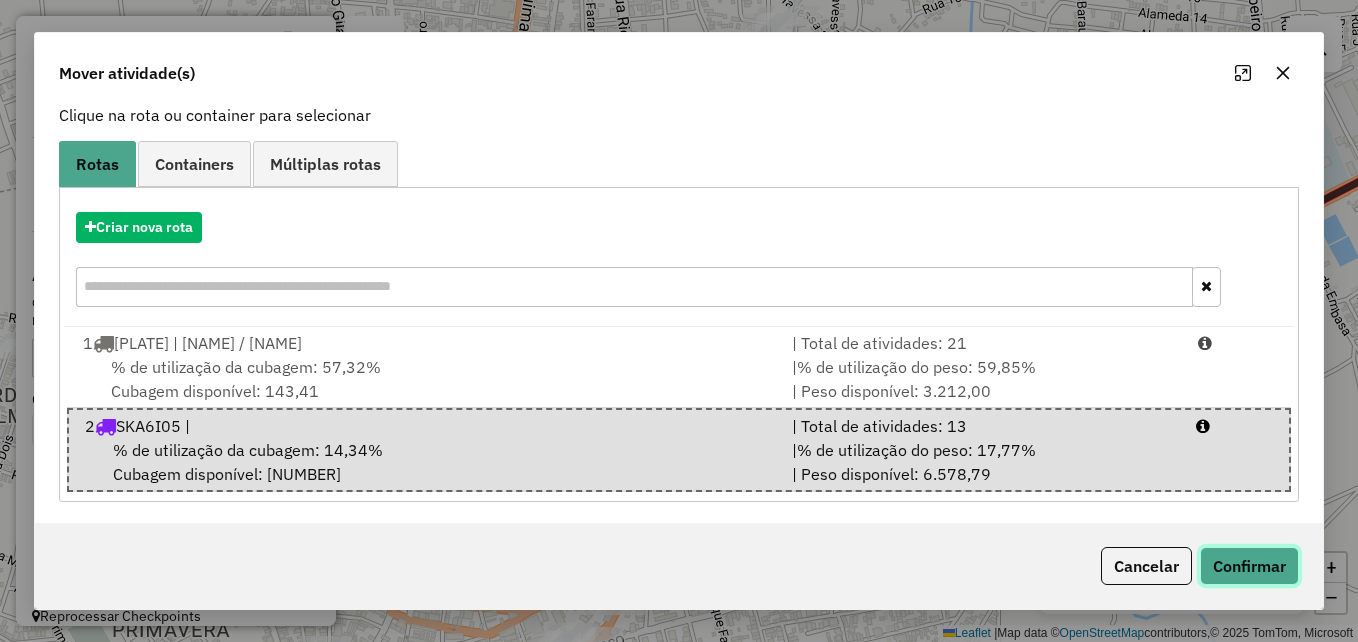 click on "Confirmar" 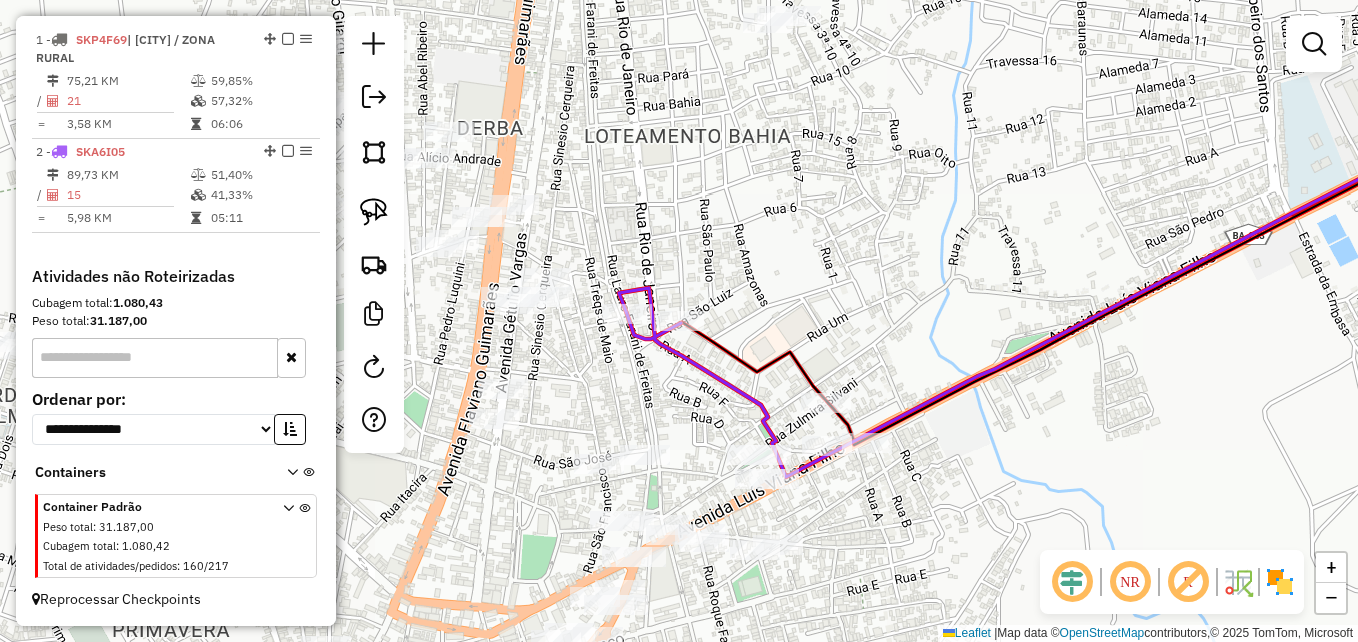 scroll, scrollTop: 739, scrollLeft: 0, axis: vertical 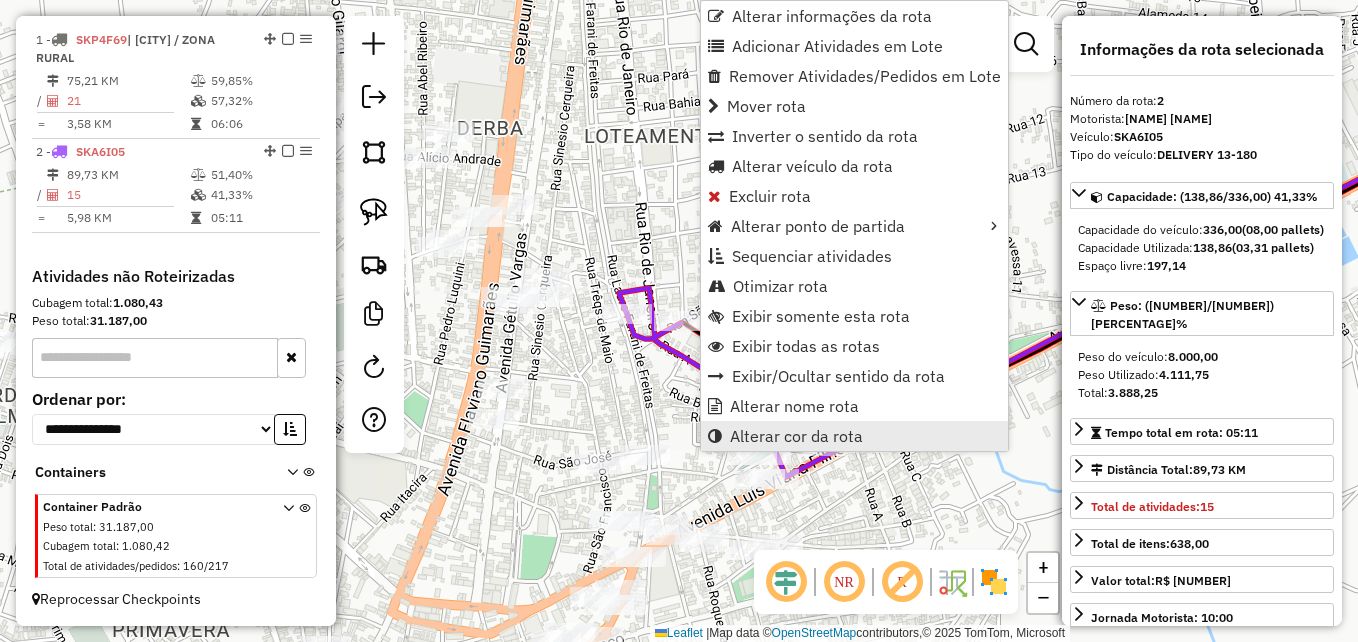 click on "Alterar cor da rota" at bounding box center [796, 436] 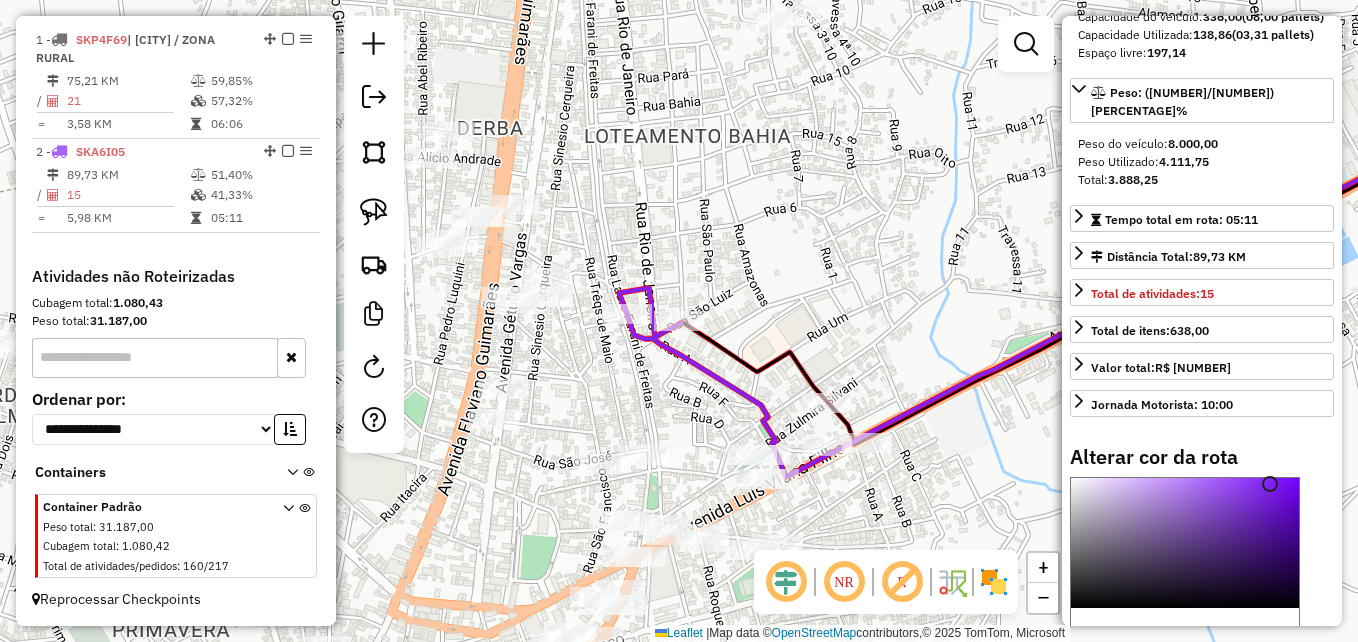 scroll, scrollTop: 458, scrollLeft: 0, axis: vertical 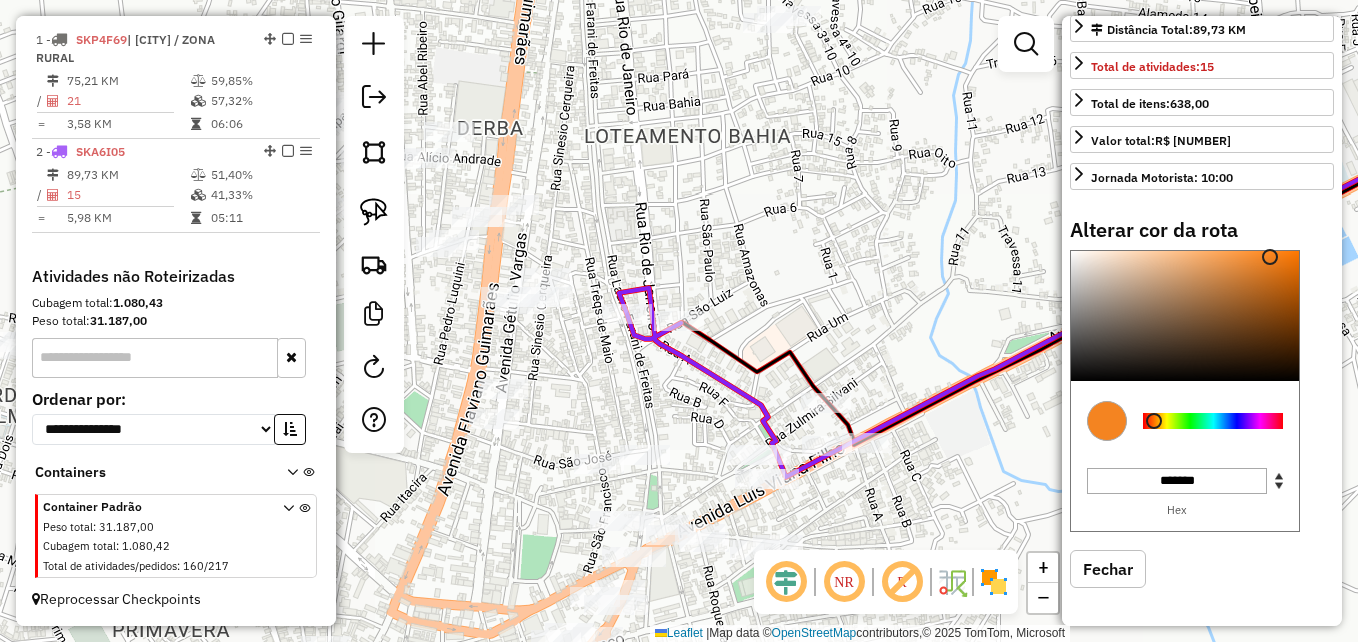 click at bounding box center (1213, 421) 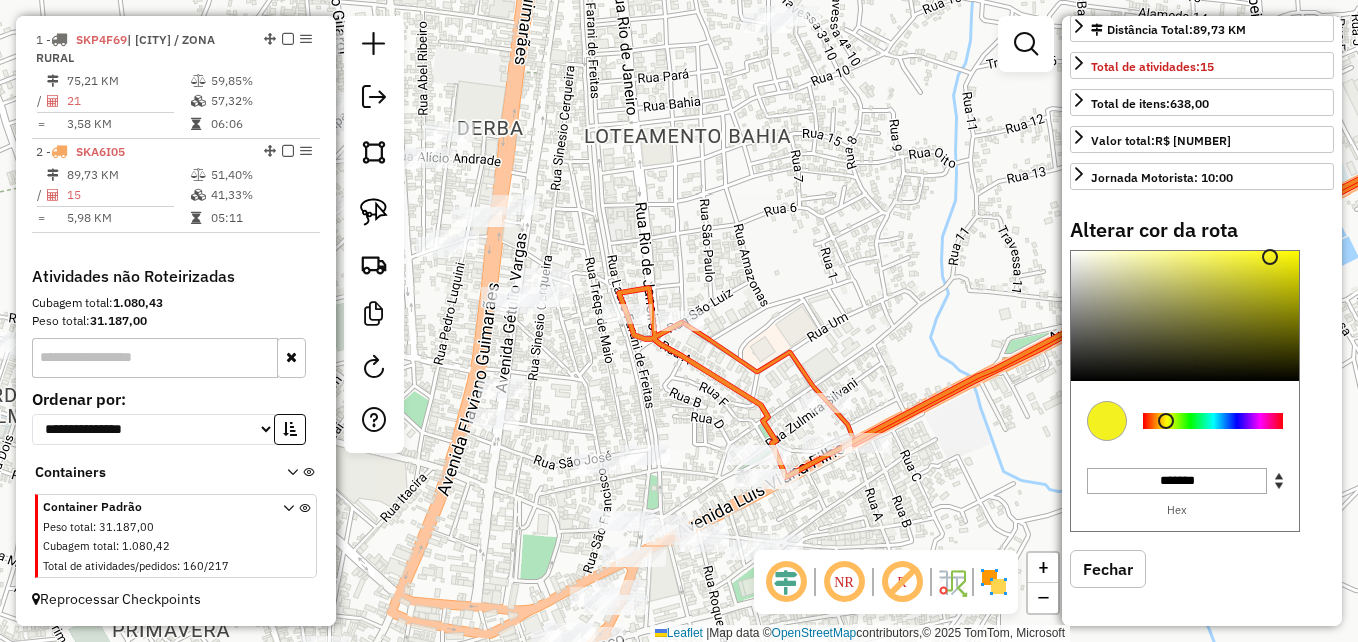type on "*******" 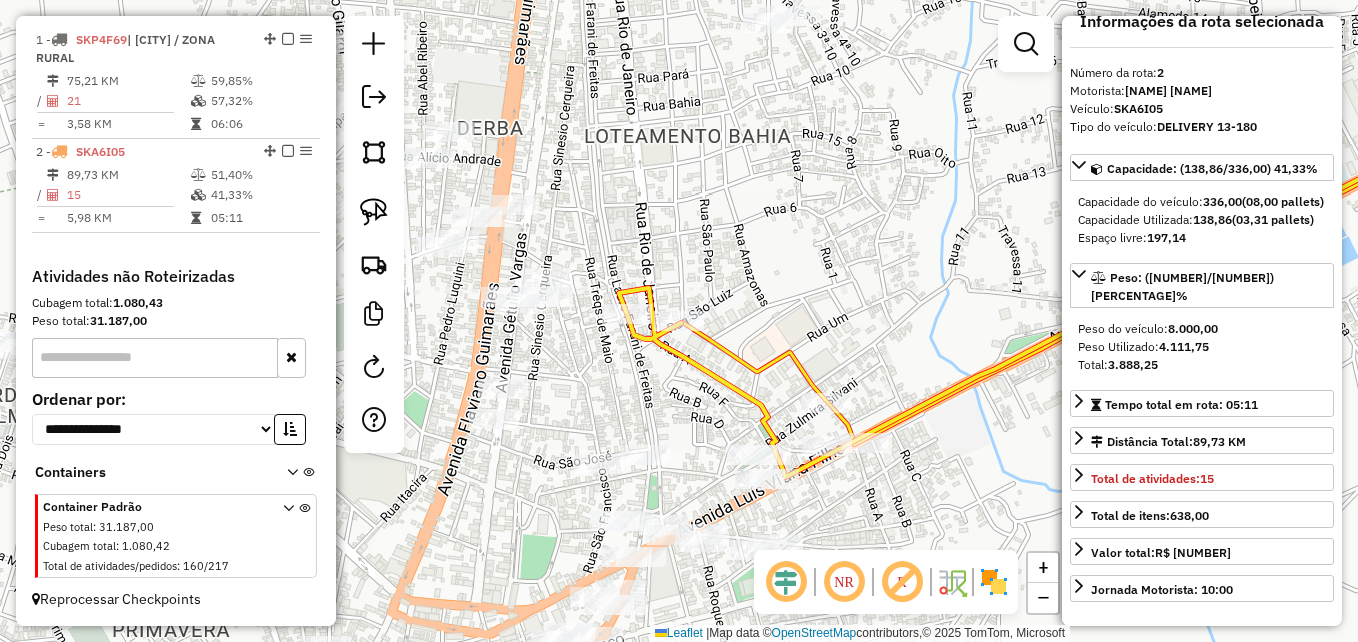 scroll, scrollTop: 0, scrollLeft: 0, axis: both 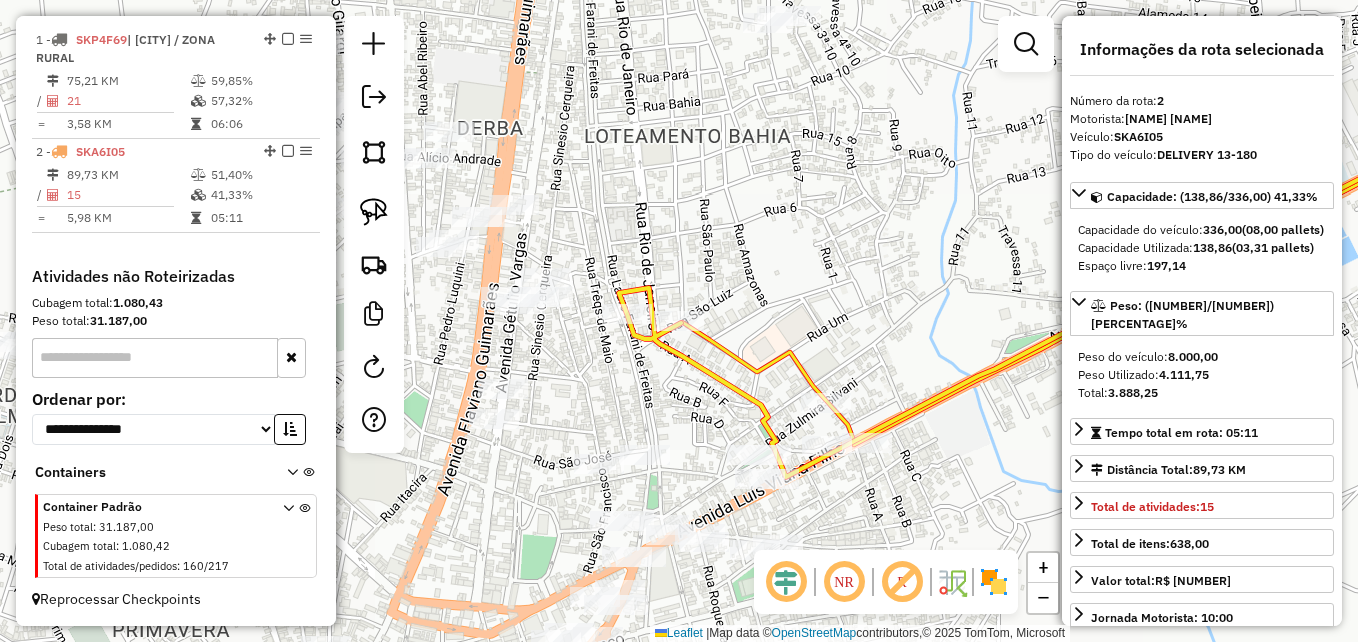 click on "Janela de atendimento Grade de atendimento Capacidade Transportadoras Veículos Cliente Pedidos  Rotas Selecione os dias de semana para filtrar as janelas de atendimento  Seg   Ter   Qua   Qui   Sex   Sáb   Dom  Informe o período da janela de atendimento: De: Até:  Filtrar exatamente a janela do cliente  Considerar janela de atendimento padrão  Selecione os dias de semana para filtrar as grades de atendimento  Seg   Ter   Qua   Qui   Sex   Sáb   Dom   Considerar clientes sem dia de atendimento cadastrado  Clientes fora do dia de atendimento selecionado Filtrar as atividades entre os valores definidos abaixo:  Peso mínimo:  ******  Peso máximo:  ****  Cubagem mínima:   Cubagem máxima:   De:   Até:  Filtrar as atividades entre o tempo de atendimento definido abaixo:  De:   Até:   Considerar capacidade total dos clientes não roteirizados Transportadora: Selecione um ou mais itens Tipo de veículo: Selecione um ou mais itens Veículo: Selecione um ou mais itens Motorista: Selecione um ou mais itens +" 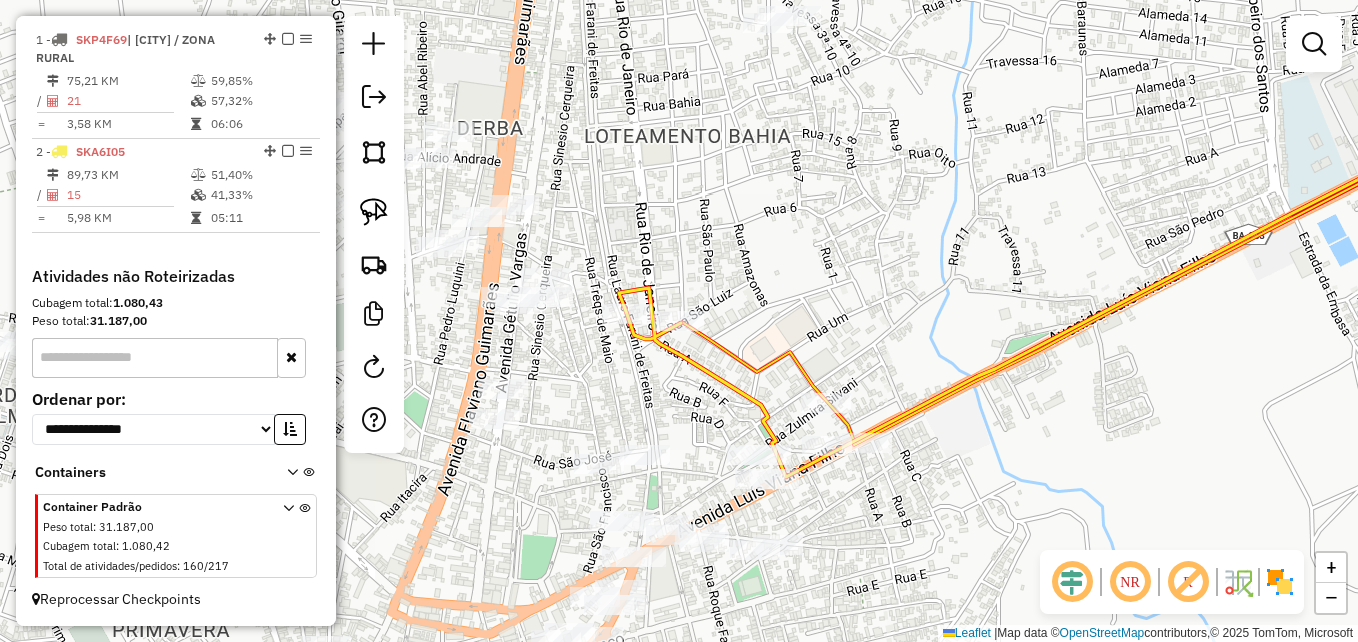 click 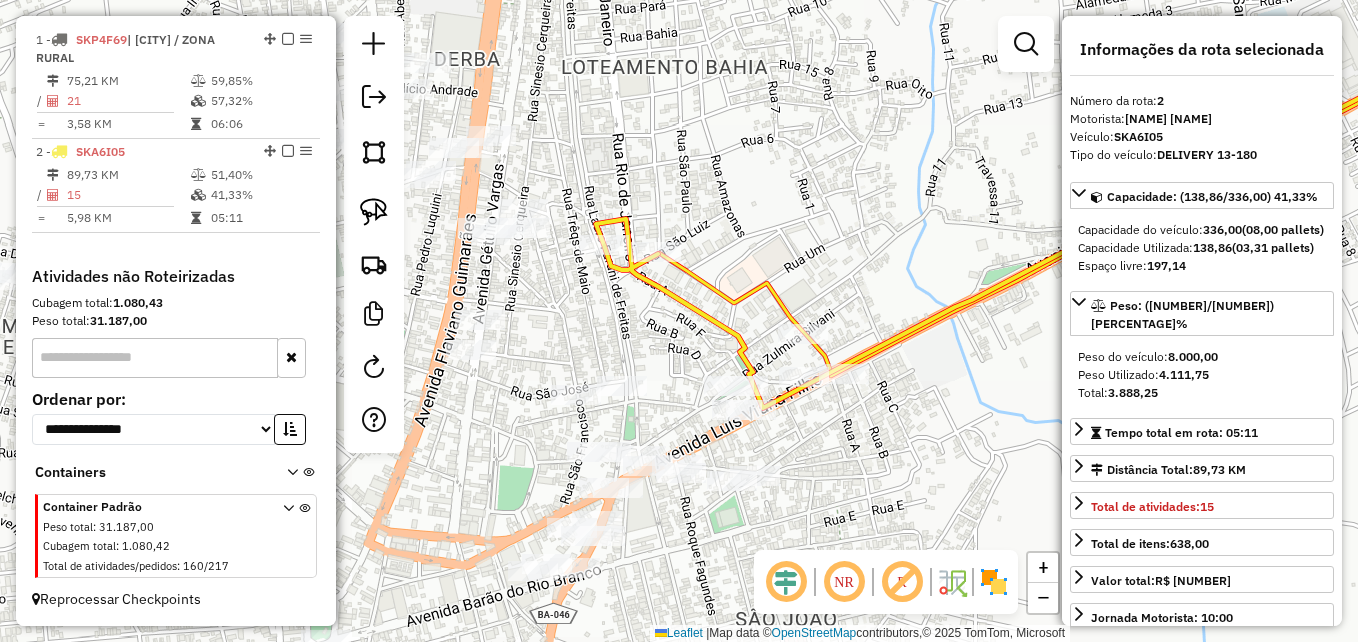 drag, startPoint x: 691, startPoint y: 411, endPoint x: 668, endPoint y: 341, distance: 73.68175 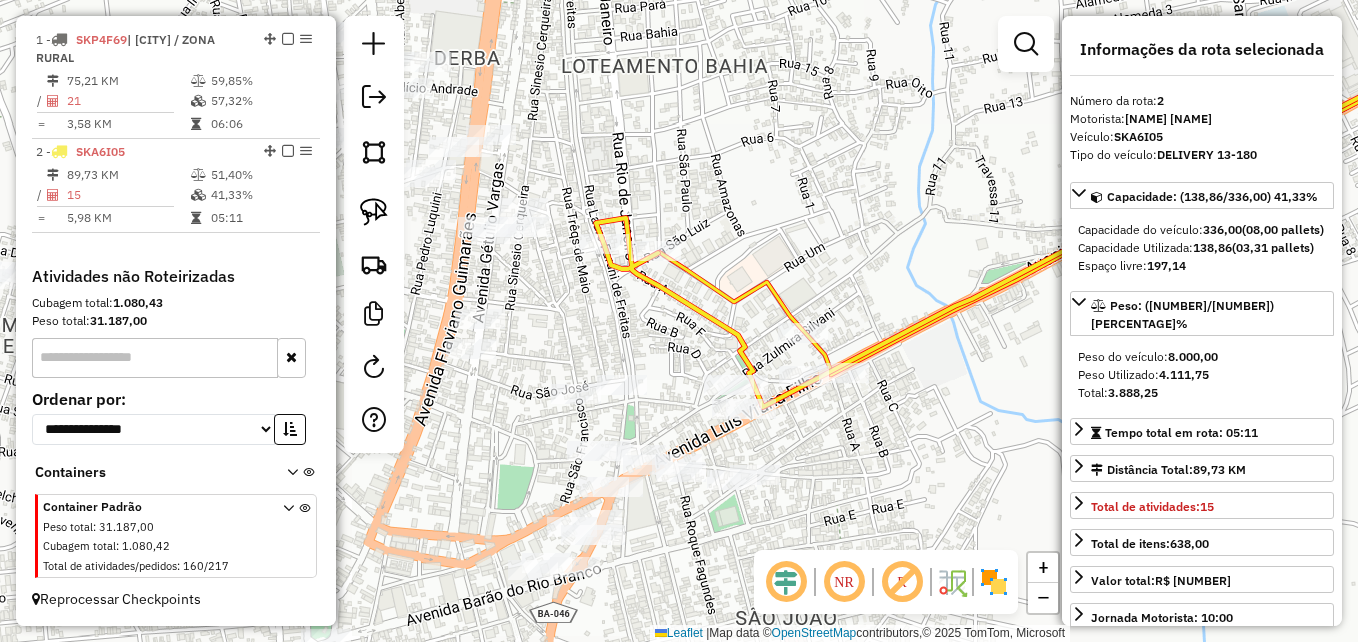 drag, startPoint x: 380, startPoint y: 221, endPoint x: 414, endPoint y: 221, distance: 34 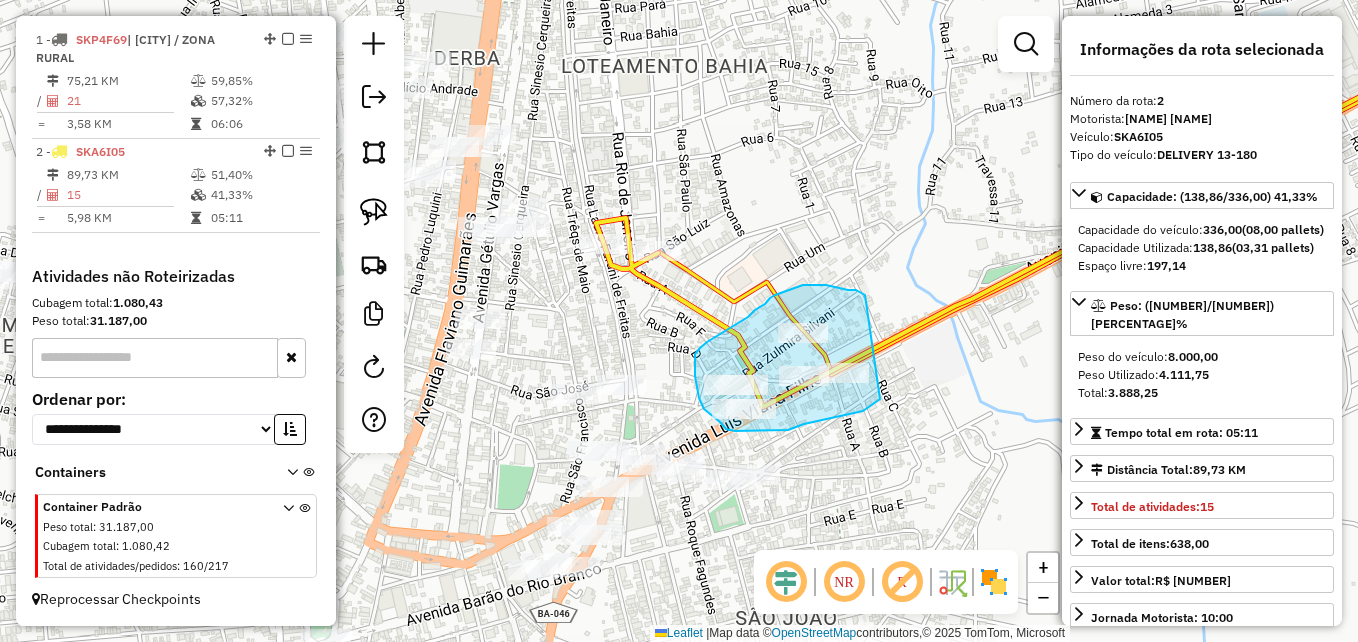 drag, startPoint x: 880, startPoint y: 399, endPoint x: 865, endPoint y: 295, distance: 105.076164 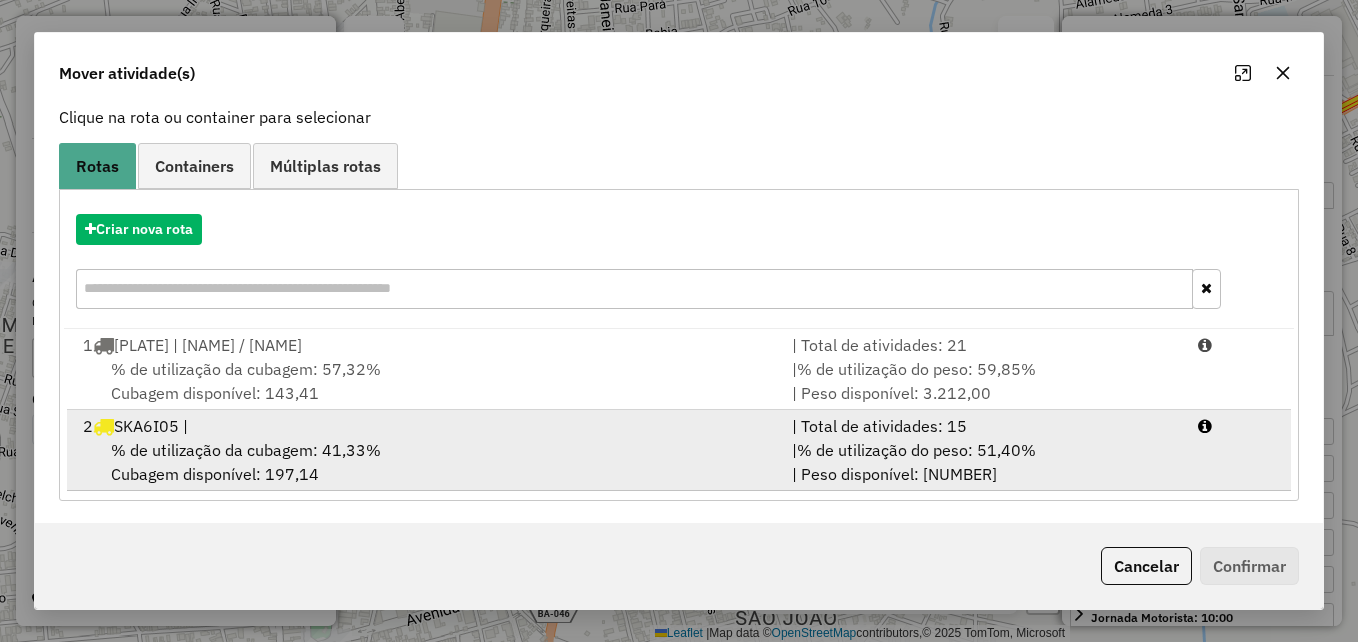 scroll, scrollTop: 128, scrollLeft: 0, axis: vertical 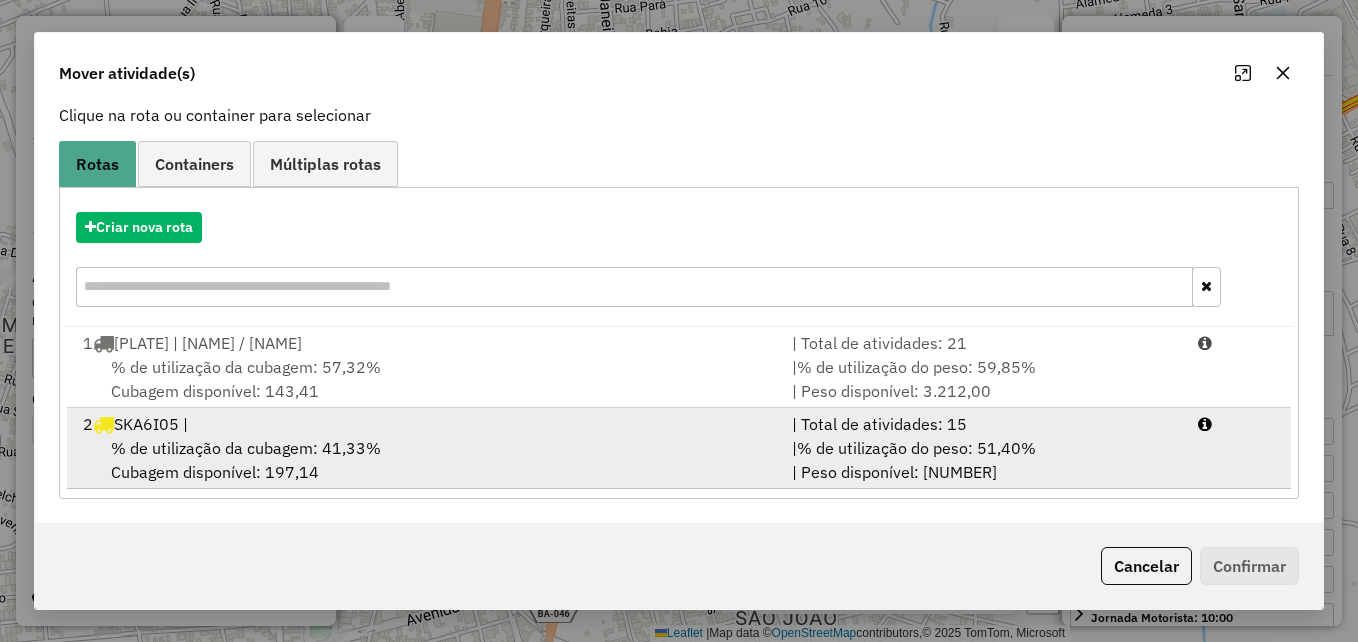 click on "% de utilização da cubagem: 41,33%  Cubagem disponível: 197,14" at bounding box center (425, 460) 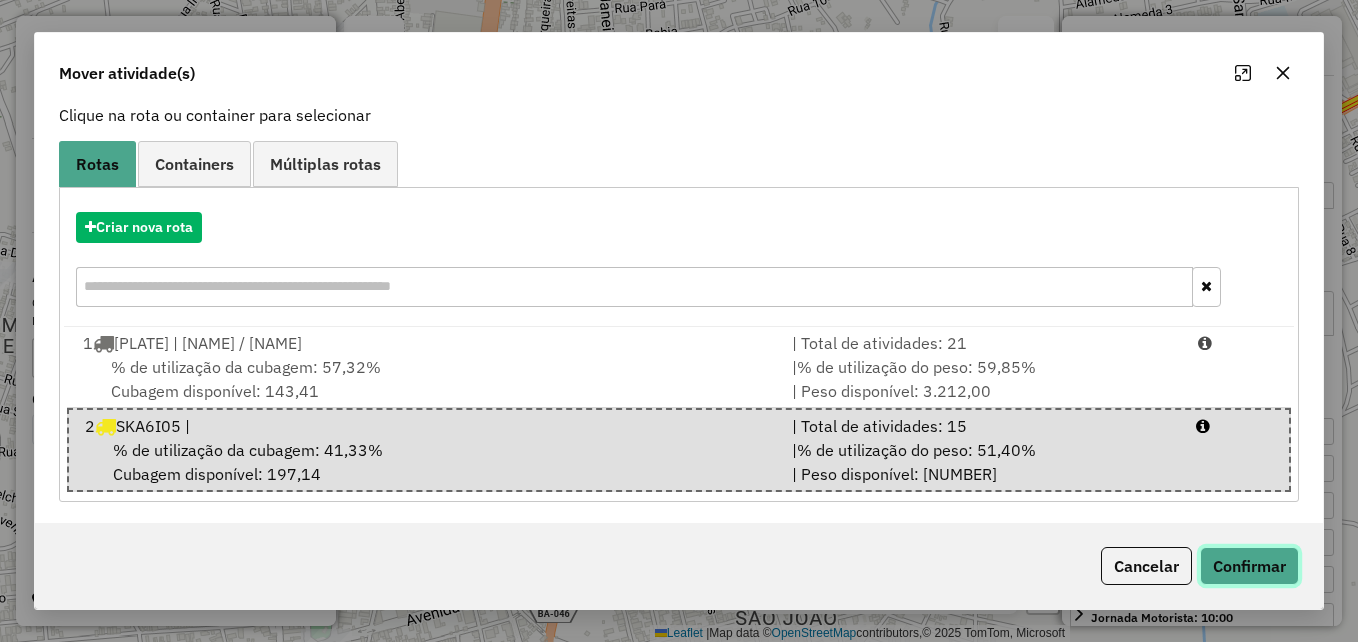 click on "Confirmar" 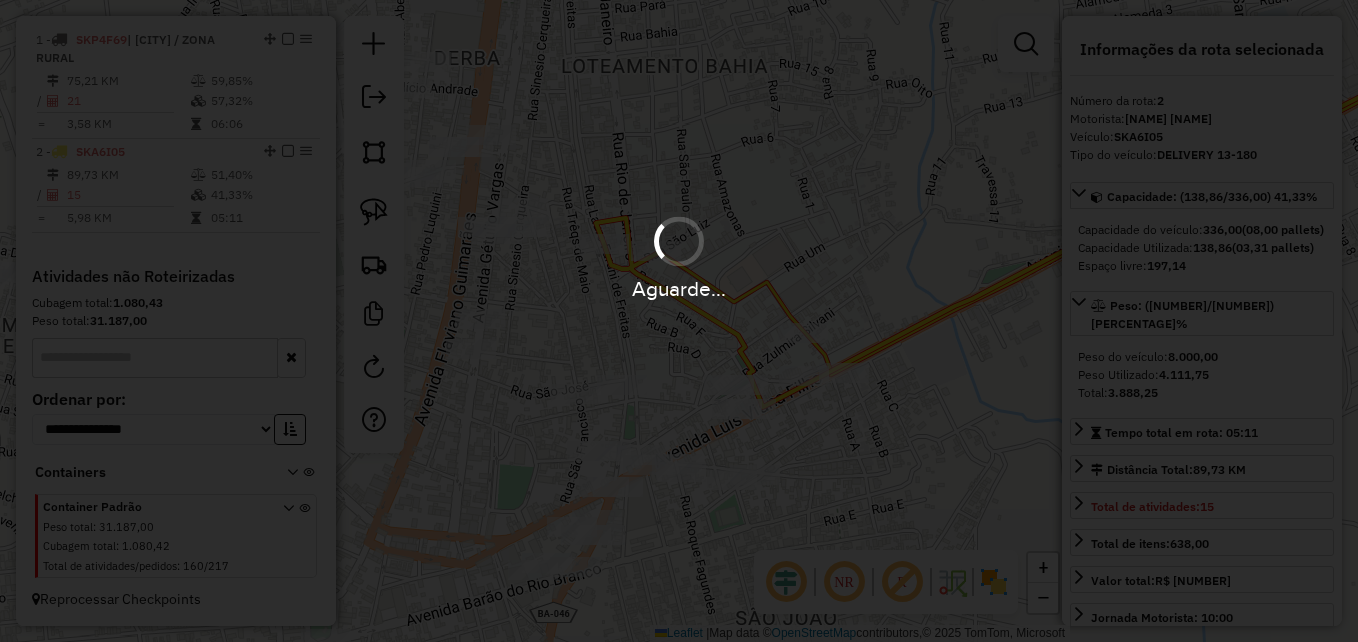 scroll, scrollTop: 0, scrollLeft: 0, axis: both 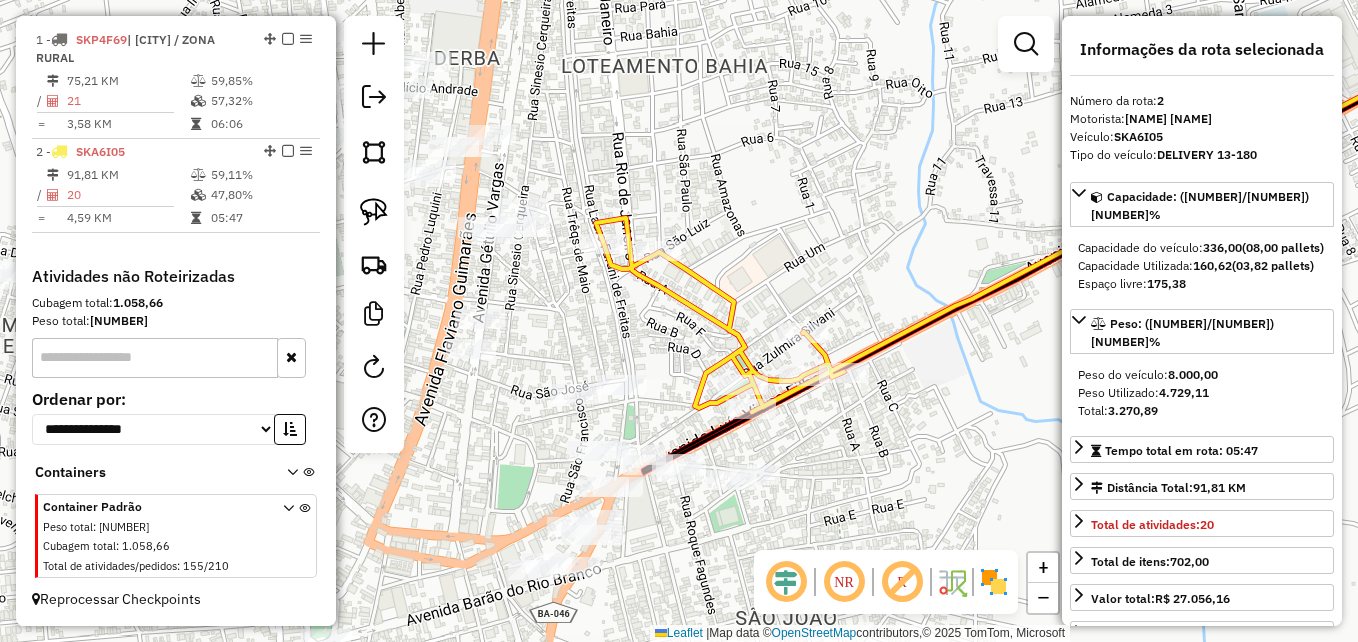 click 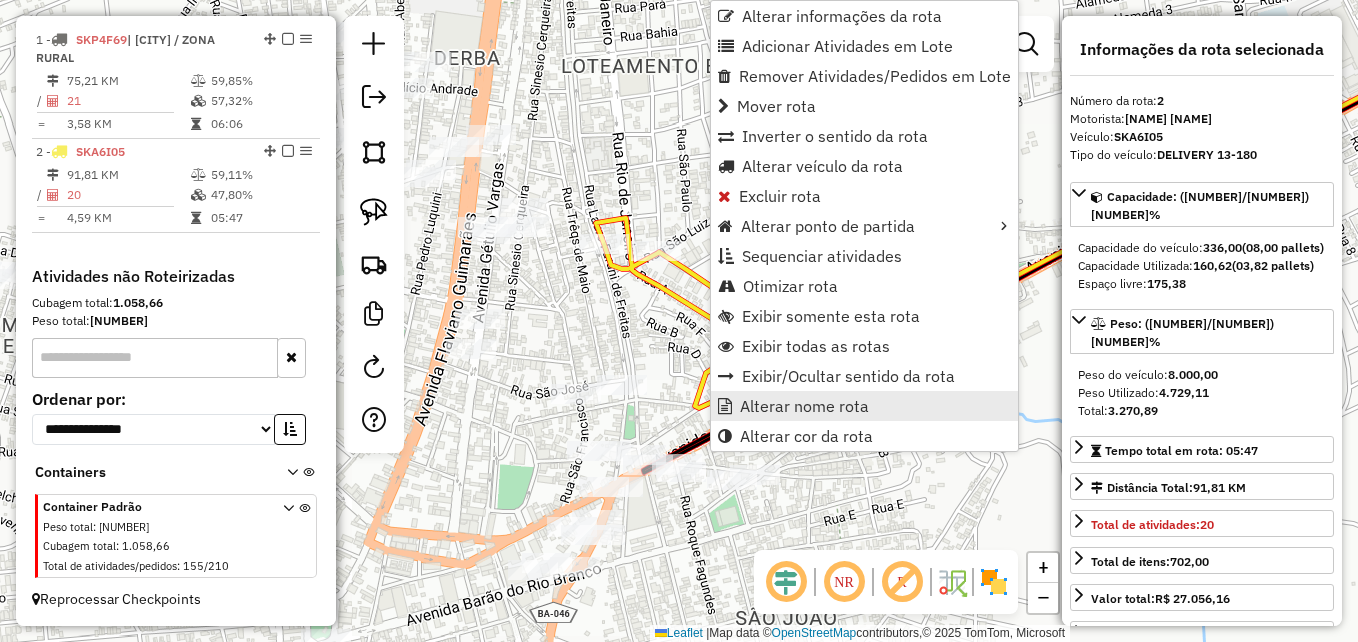 click on "Alterar nome rota" at bounding box center (804, 406) 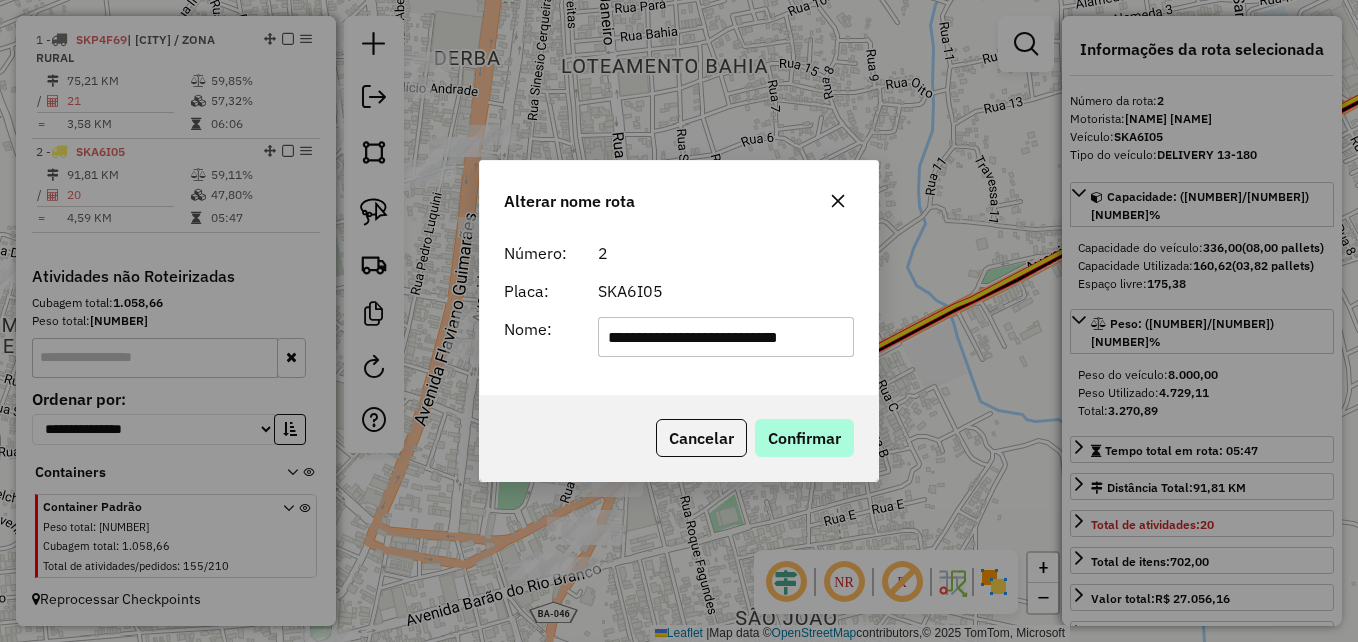 type on "**********" 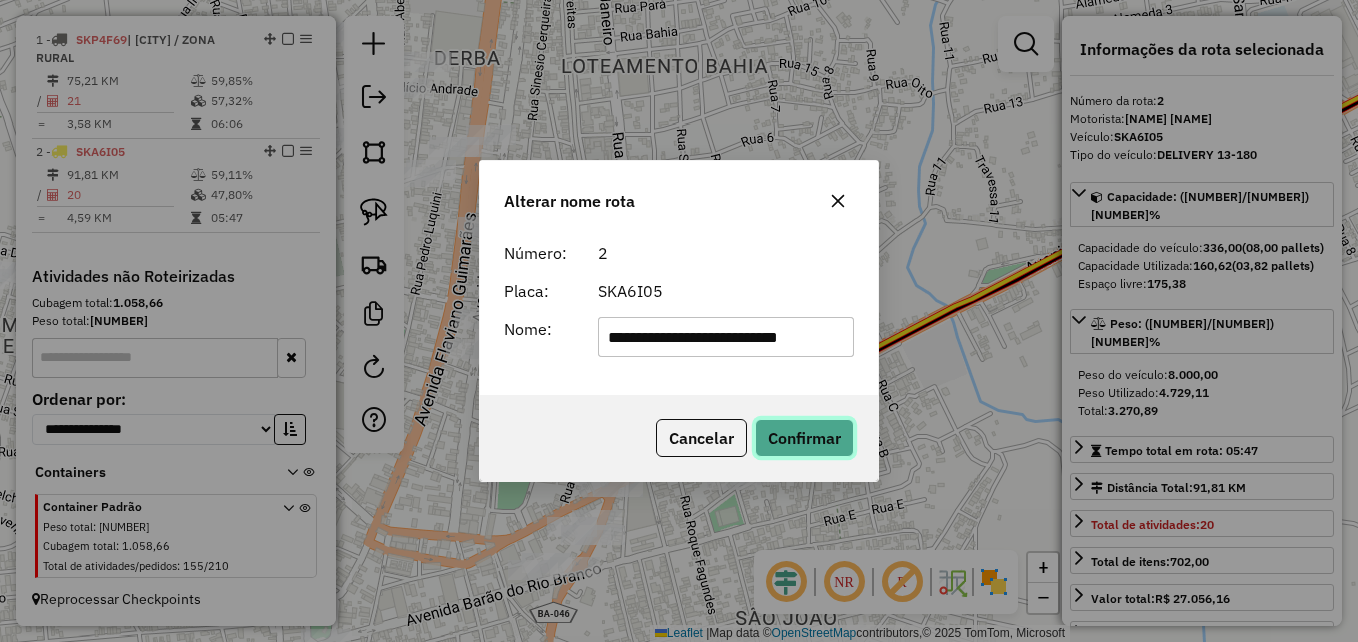 click on "Confirmar" 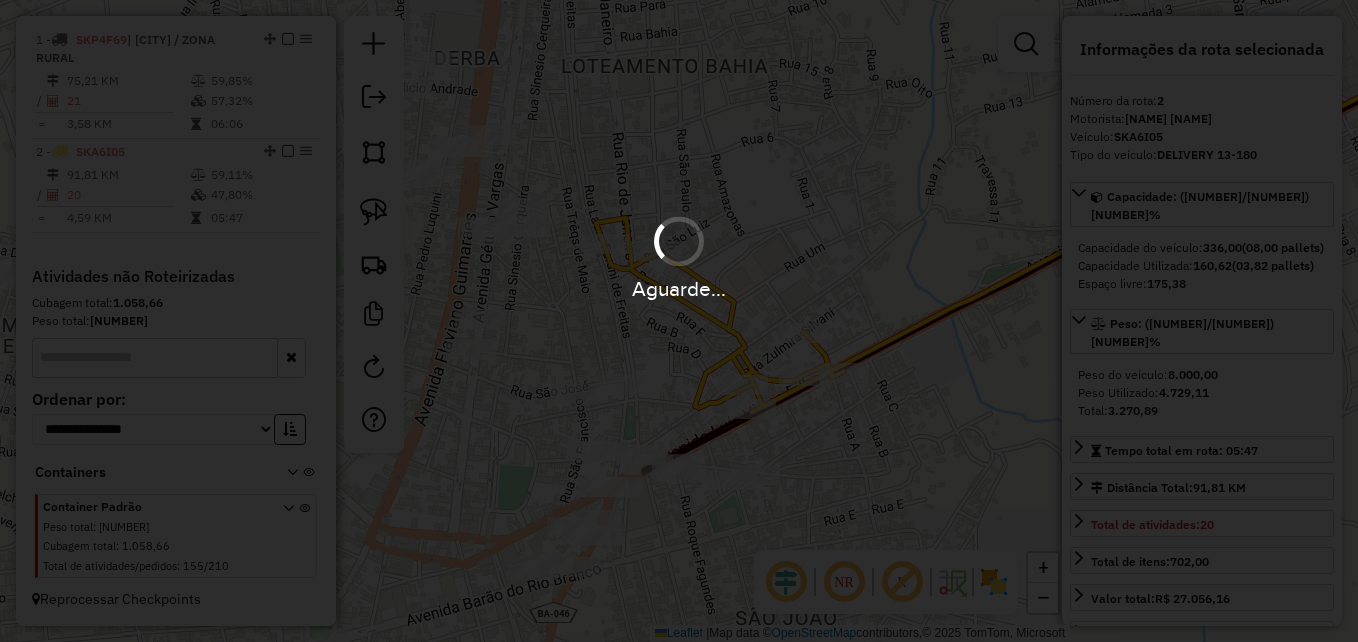 type 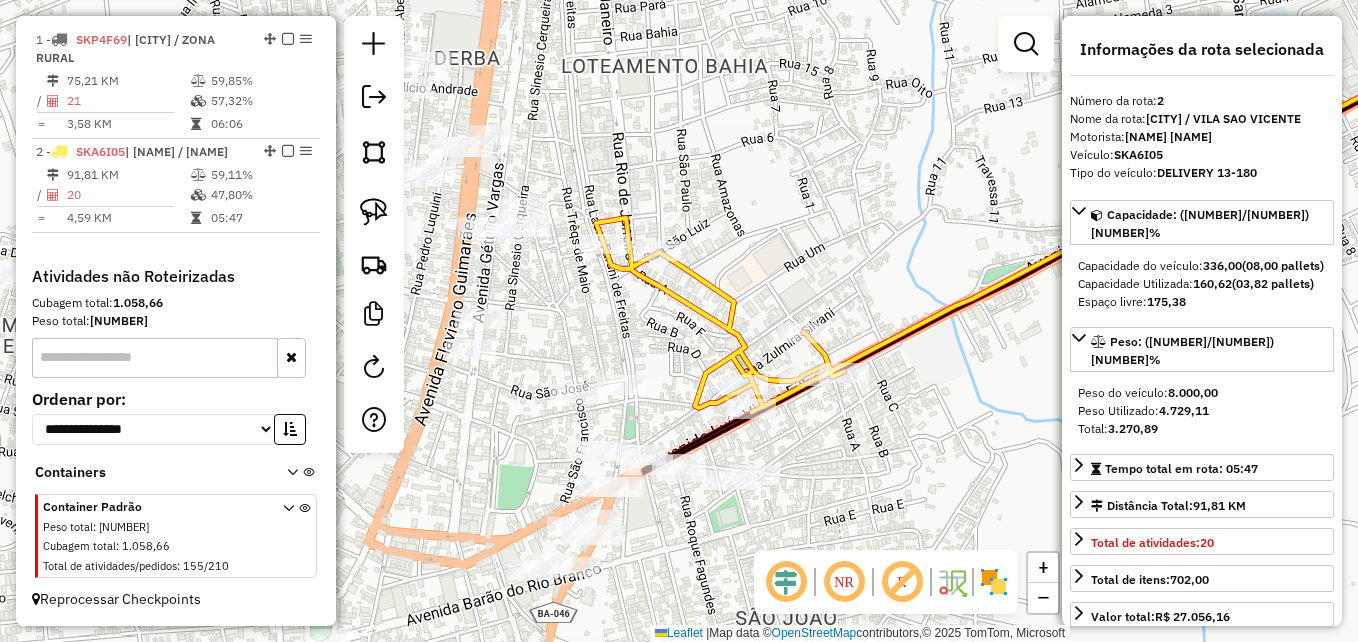 click on "Janela de atendimento Grade de atendimento Capacidade Transportadoras Veículos Cliente Pedidos  Rotas Selecione os dias de semana para filtrar as janelas de atendimento  Seg   Ter   Qua   Qui   Sex   Sáb   Dom  Informe o período da janela de atendimento: De: Até:  Filtrar exatamente a janela do cliente  Considerar janela de atendimento padrão  Selecione os dias de semana para filtrar as grades de atendimento  Seg   Ter   Qua   Qui   Sex   Sáb   Dom   Considerar clientes sem dia de atendimento cadastrado  Clientes fora do dia de atendimento selecionado Filtrar as atividades entre os valores definidos abaixo:  Peso mínimo:  ******  Peso máximo:  ****  Cubagem mínima:   Cubagem máxima:   De:   Até:  Filtrar as atividades entre o tempo de atendimento definido abaixo:  De:   Até:   Considerar capacidade total dos clientes não roteirizados Transportadora: Selecione um ou mais itens Tipo de veículo: Selecione um ou mais itens Veículo: Selecione um ou mais itens Motorista: Selecione um ou mais itens +" 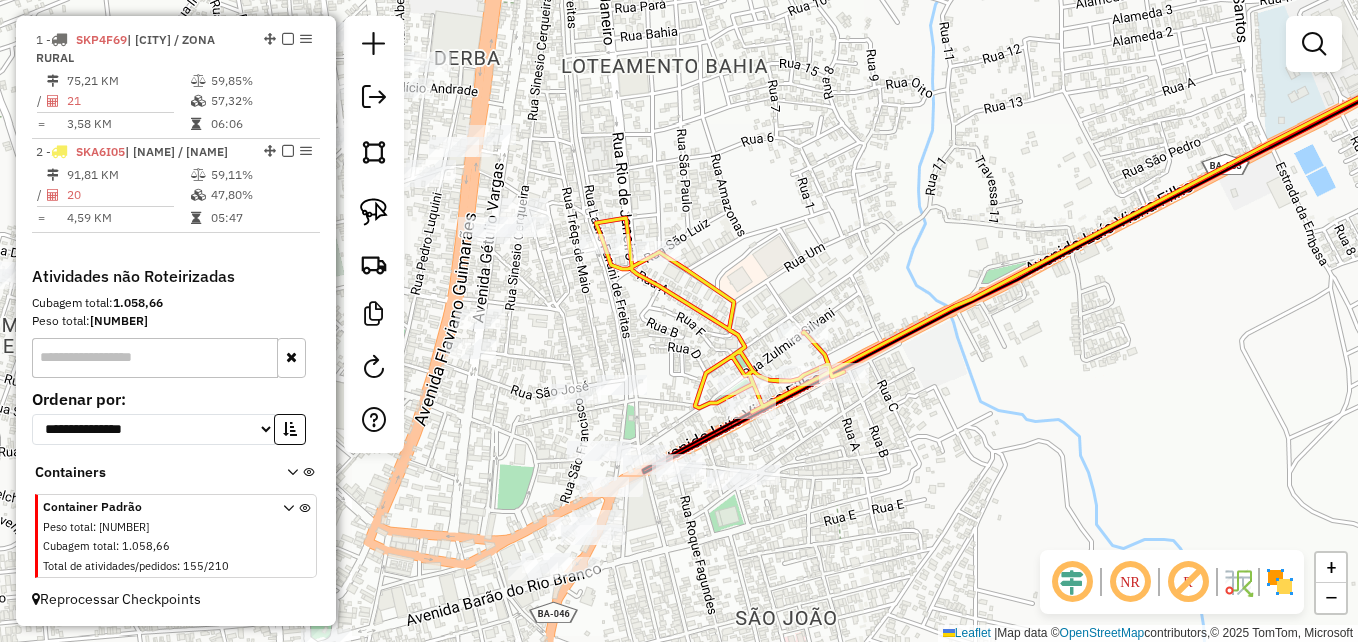 click 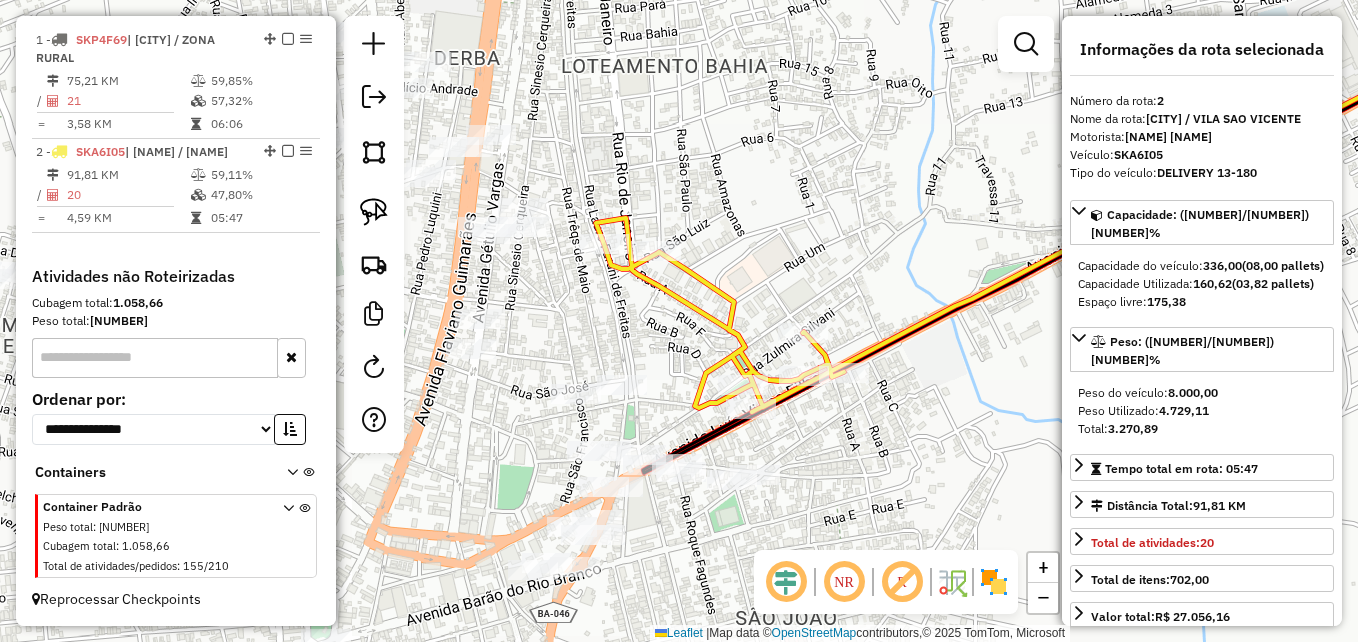 scroll, scrollTop: 757, scrollLeft: 0, axis: vertical 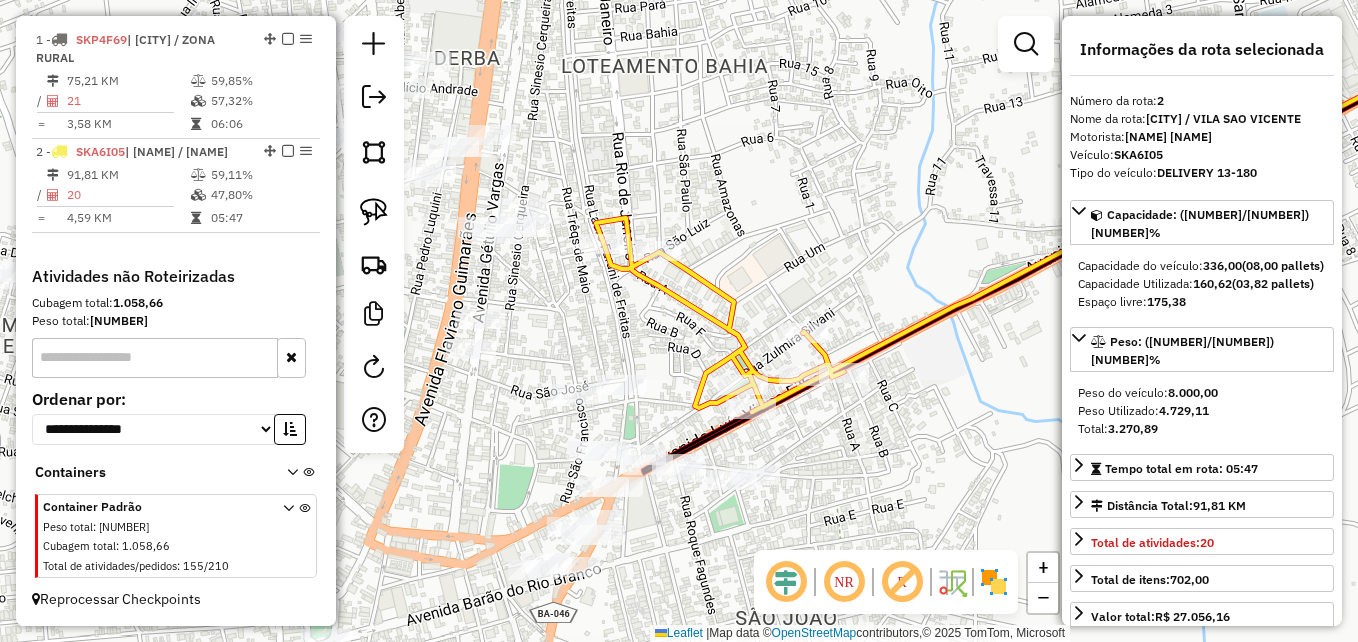 click on "Janela de atendimento Grade de atendimento Capacidade Transportadoras Veículos Cliente Pedidos  Rotas Selecione os dias de semana para filtrar as janelas de atendimento  Seg   Ter   Qua   Qui   Sex   Sáb   Dom  Informe o período da janela de atendimento: De: Até:  Filtrar exatamente a janela do cliente  Considerar janela de atendimento padrão  Selecione os dias de semana para filtrar as grades de atendimento  Seg   Ter   Qua   Qui   Sex   Sáb   Dom   Considerar clientes sem dia de atendimento cadastrado  Clientes fora do dia de atendimento selecionado Filtrar as atividades entre os valores definidos abaixo:  Peso mínimo:  ******  Peso máximo:  ****  Cubagem mínima:   Cubagem máxima:   De:   Até:  Filtrar as atividades entre o tempo de atendimento definido abaixo:  De:   Até:   Considerar capacidade total dos clientes não roteirizados Transportadora: Selecione um ou mais itens Tipo de veículo: Selecione um ou mais itens Veículo: Selecione um ou mais itens Motorista: Selecione um ou mais itens +" 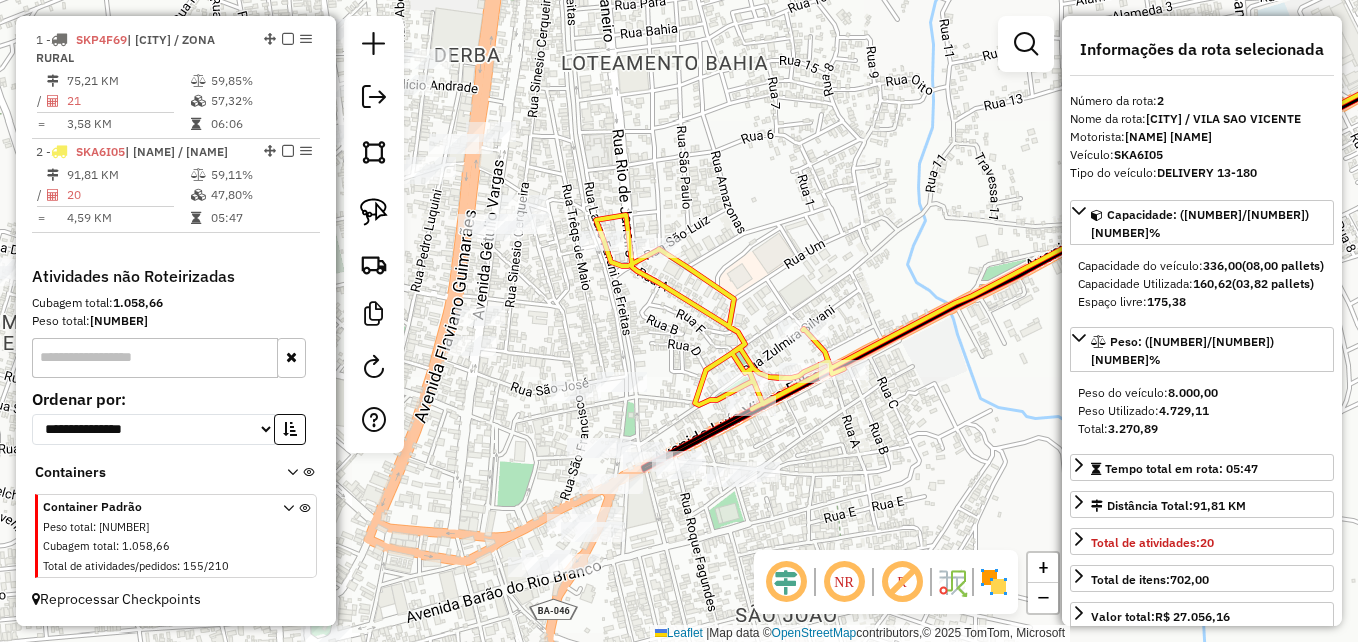 click 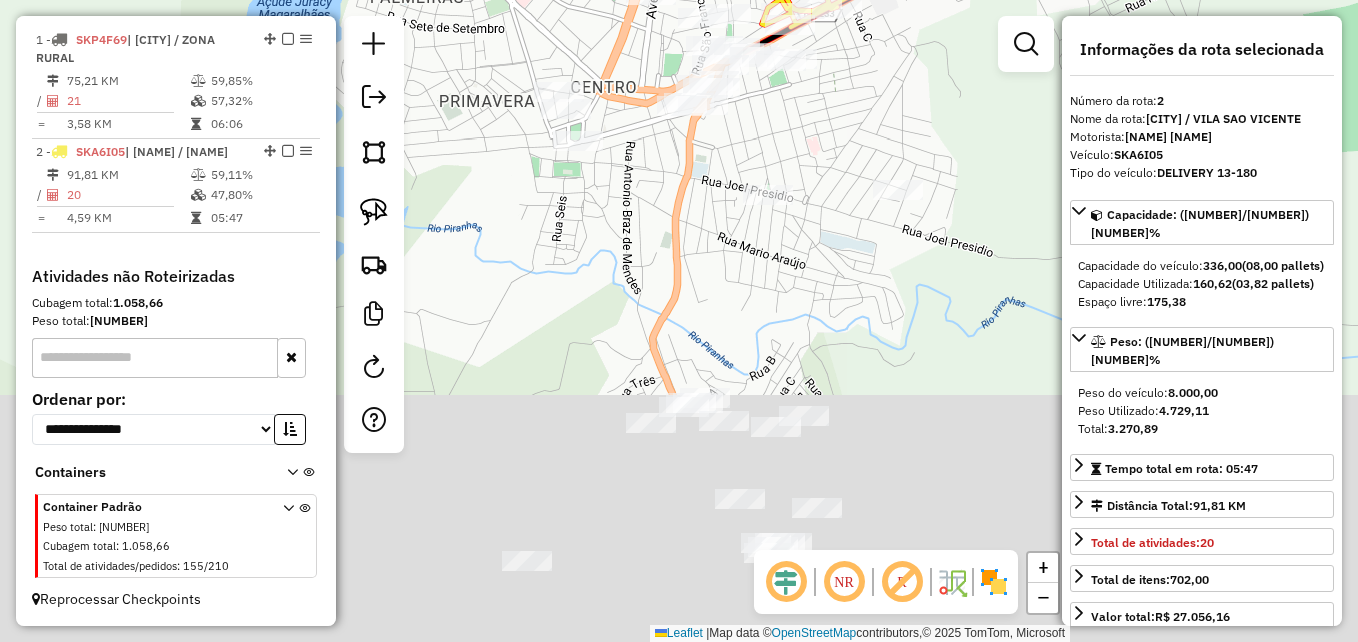drag, startPoint x: 847, startPoint y: 506, endPoint x: 825, endPoint y: 146, distance: 360.6716 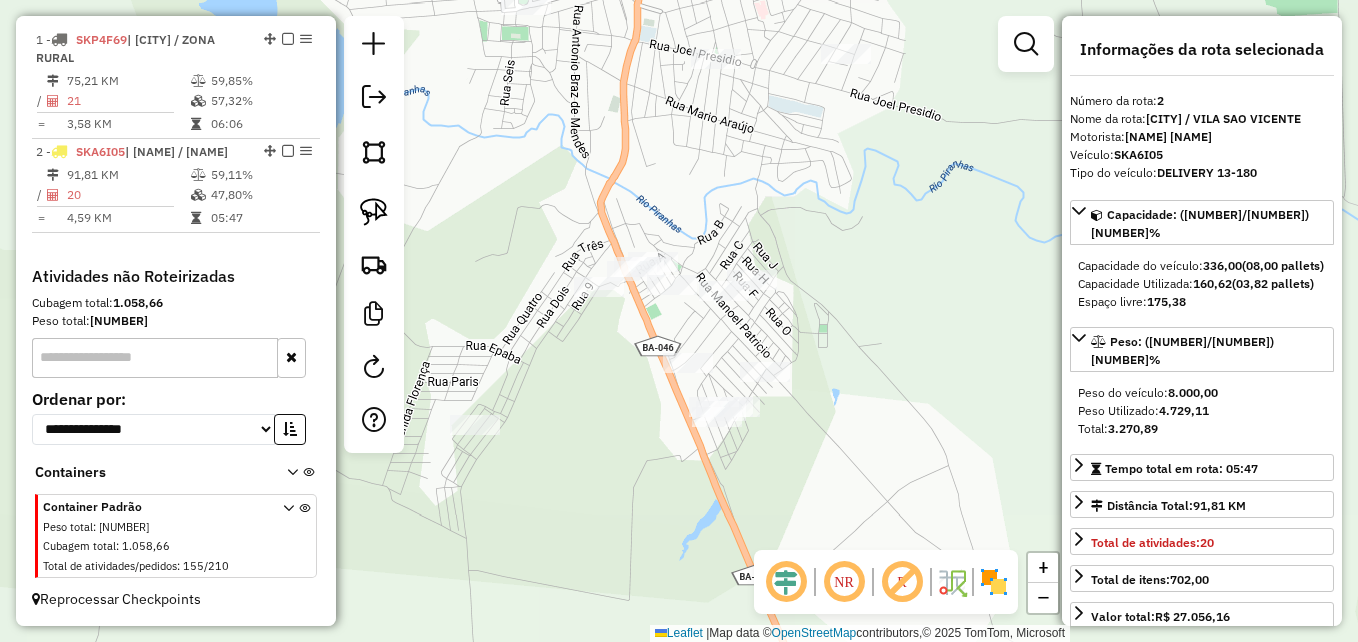 drag, startPoint x: 870, startPoint y: 260, endPoint x: 897, endPoint y: 137, distance: 125.92855 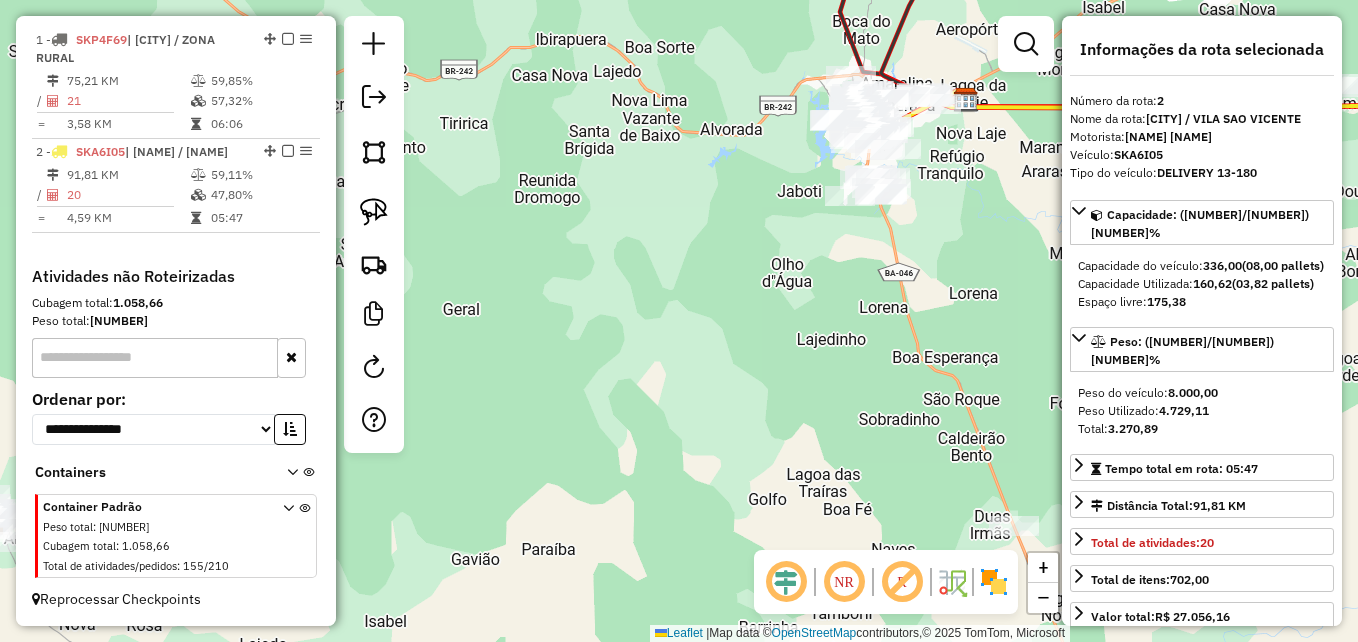 drag, startPoint x: 925, startPoint y: 312, endPoint x: 693, endPoint y: 167, distance: 273.58545 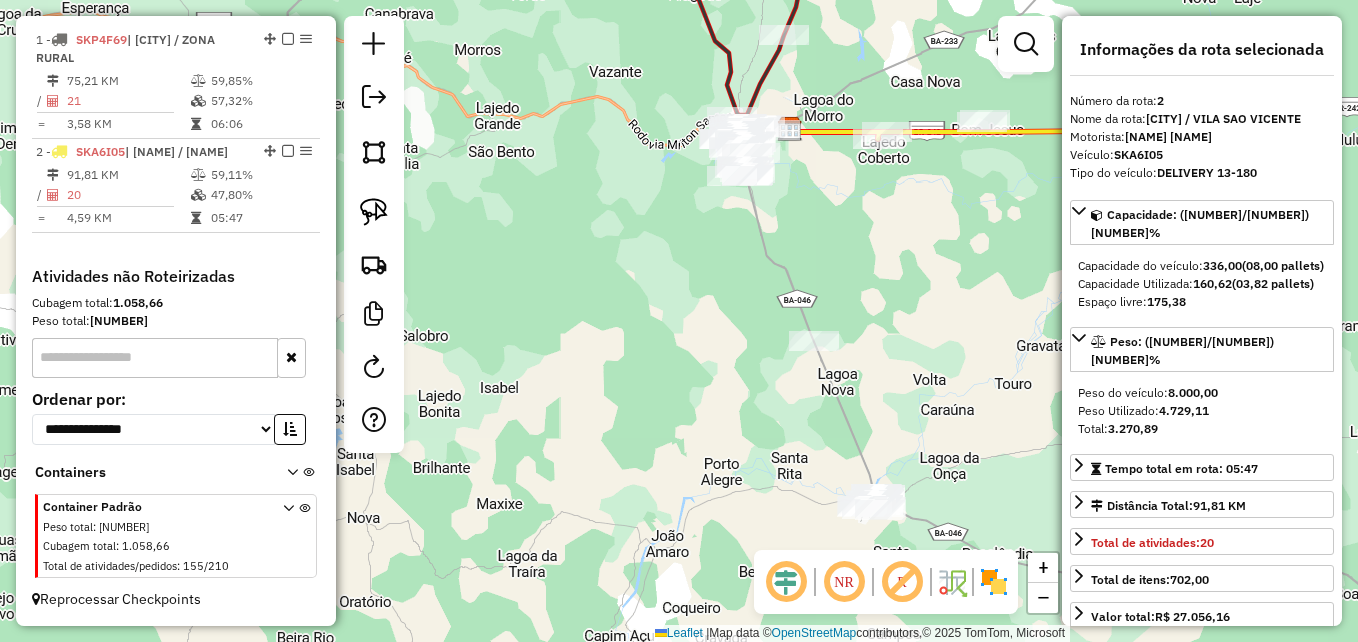 drag, startPoint x: 893, startPoint y: 333, endPoint x: 813, endPoint y: 105, distance: 241.6278 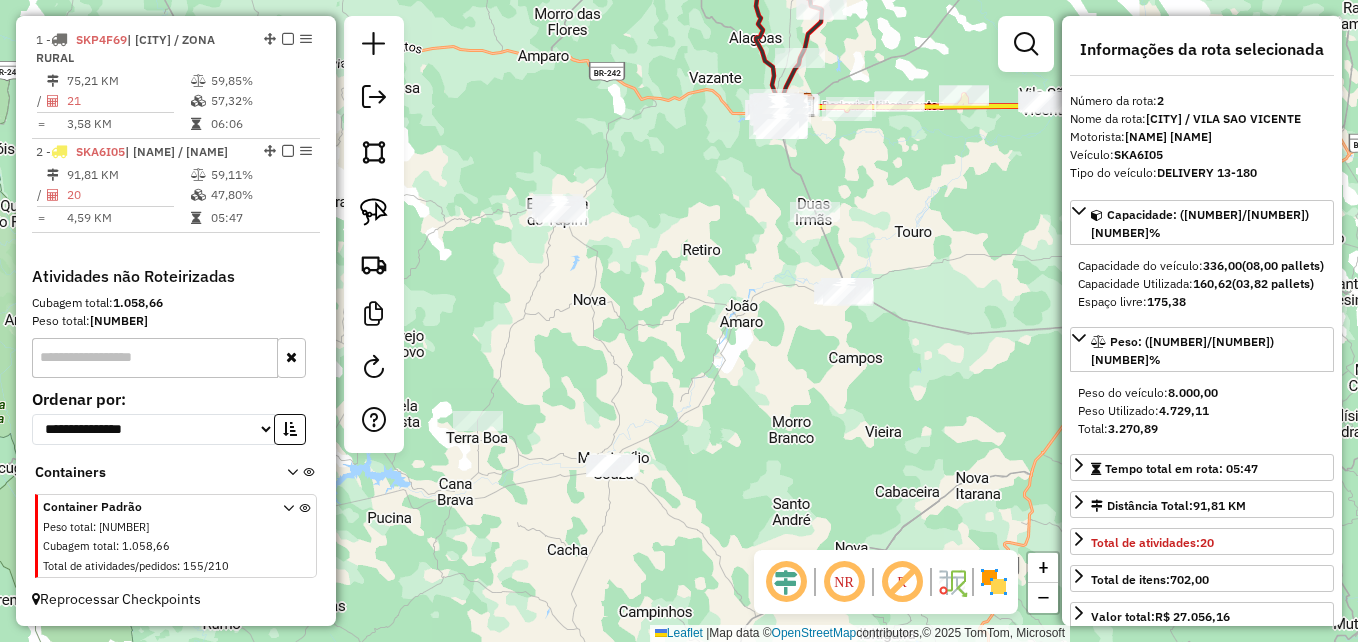 drag, startPoint x: 757, startPoint y: 435, endPoint x: 828, endPoint y: 399, distance: 79.60528 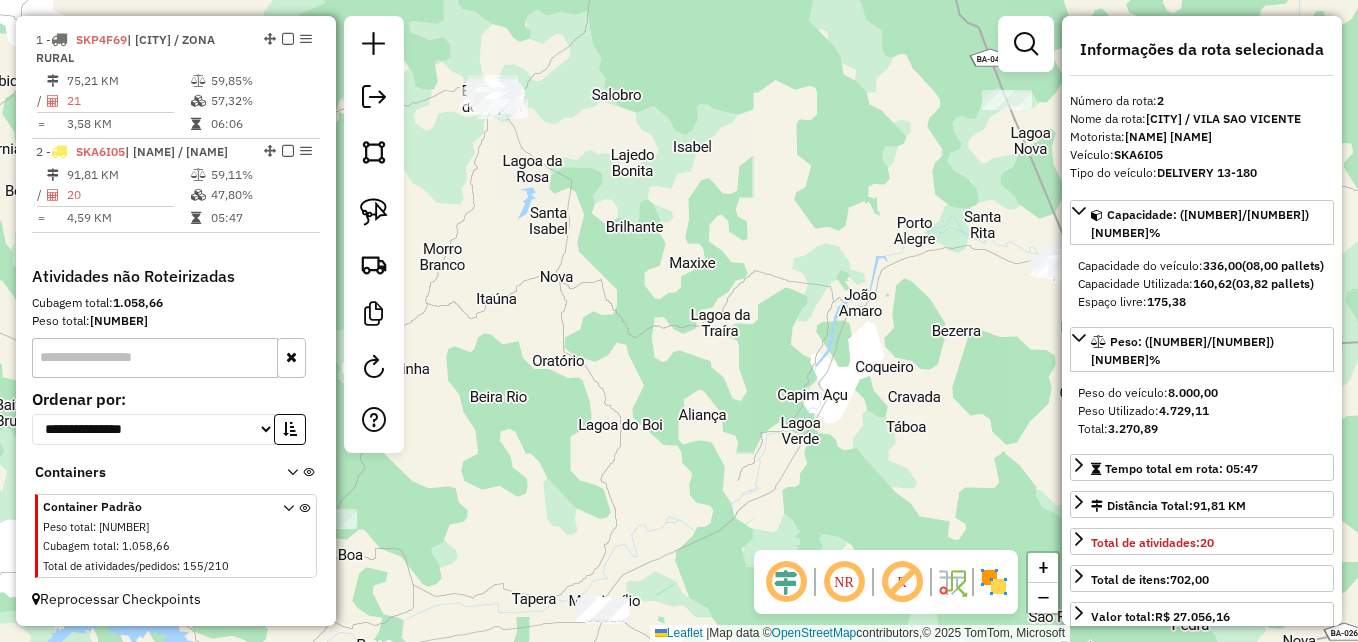 drag, startPoint x: 672, startPoint y: 325, endPoint x: 700, endPoint y: 402, distance: 81.9329 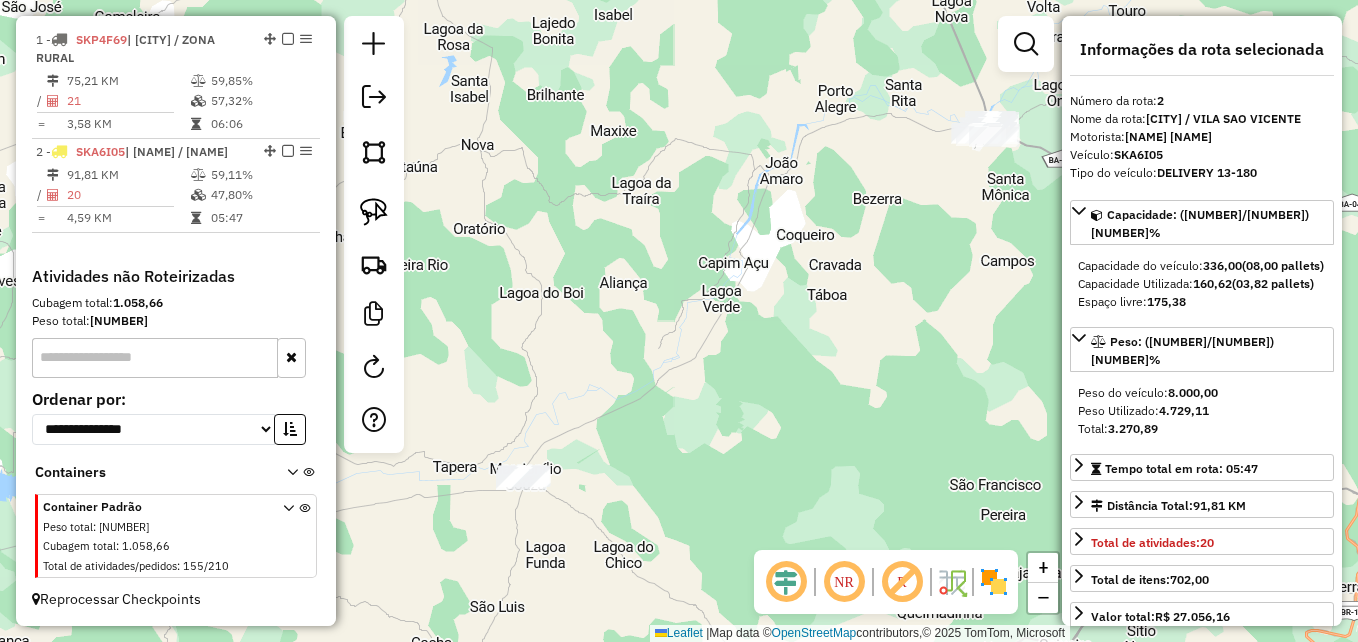drag, startPoint x: 832, startPoint y: 381, endPoint x: 738, endPoint y: 244, distance: 166.14752 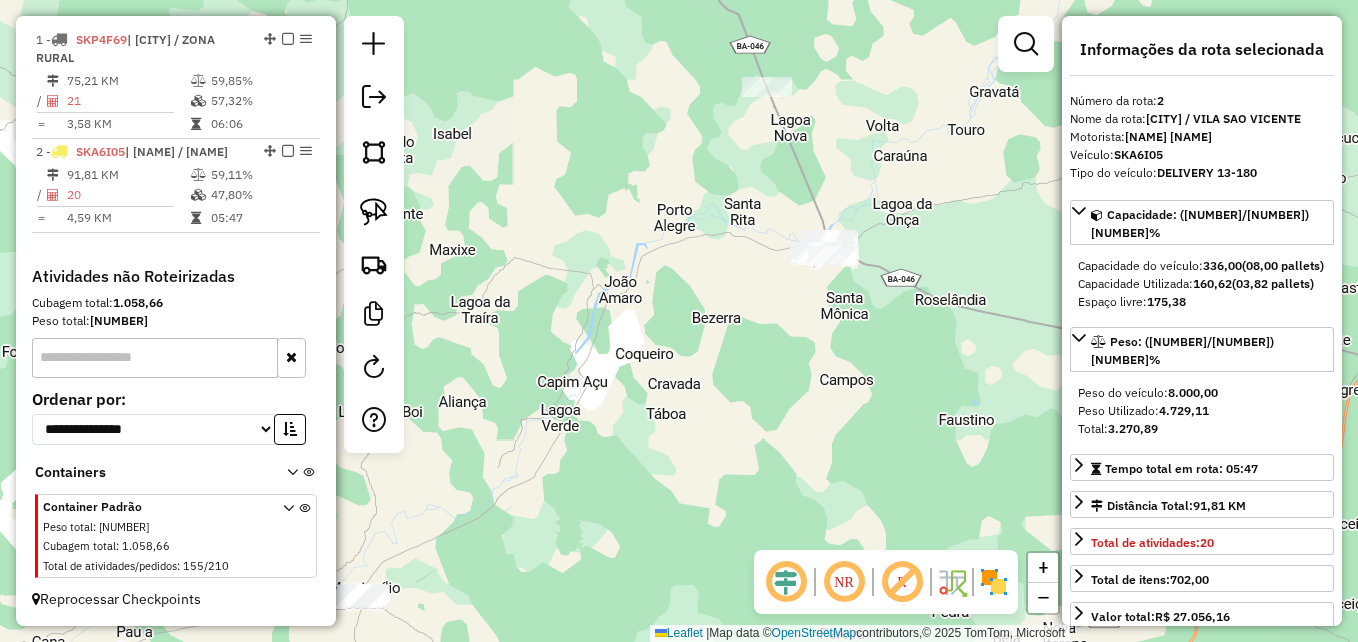drag, startPoint x: 937, startPoint y: 278, endPoint x: 674, endPoint y: 412, distance: 295.16943 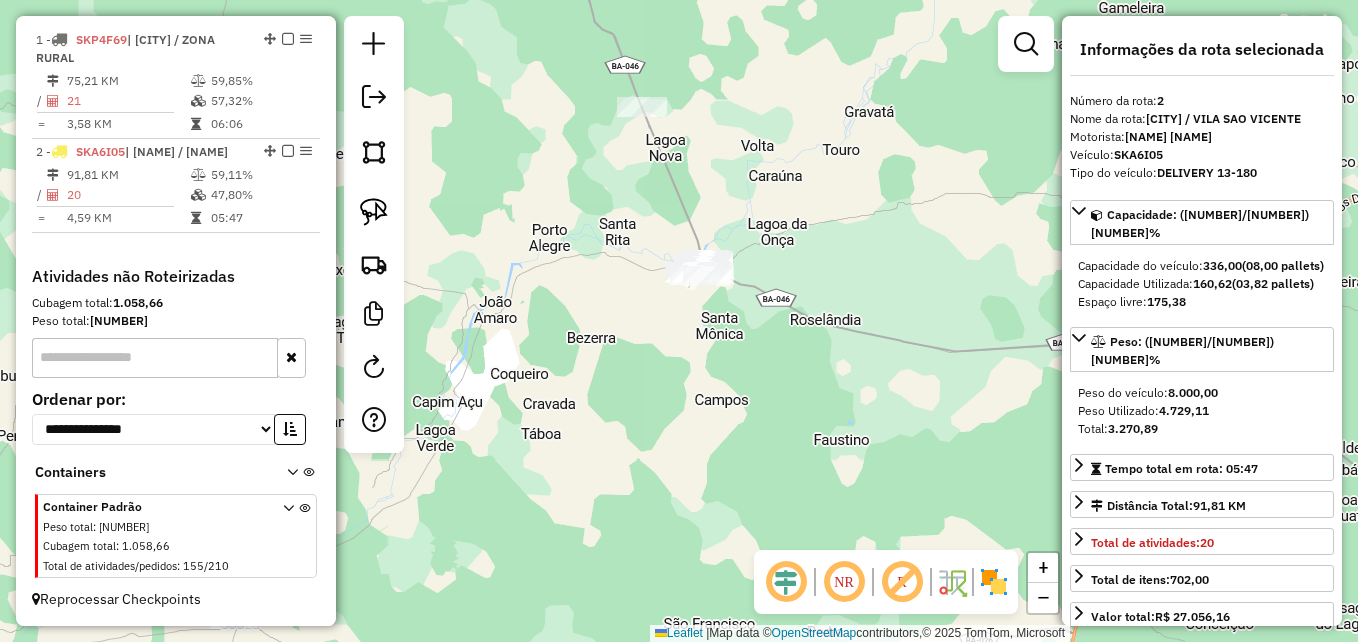 drag, startPoint x: 778, startPoint y: 380, endPoint x: 685, endPoint y: 380, distance: 93 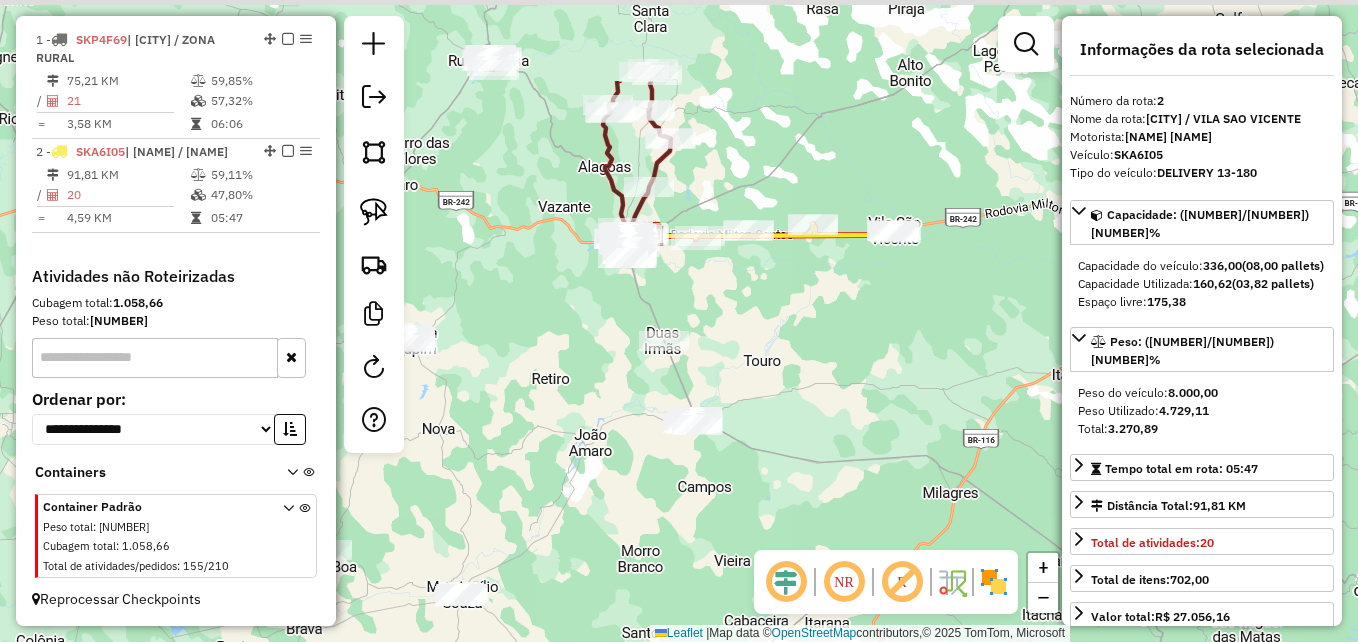 drag, startPoint x: 783, startPoint y: 183, endPoint x: 798, endPoint y: 328, distance: 145.7738 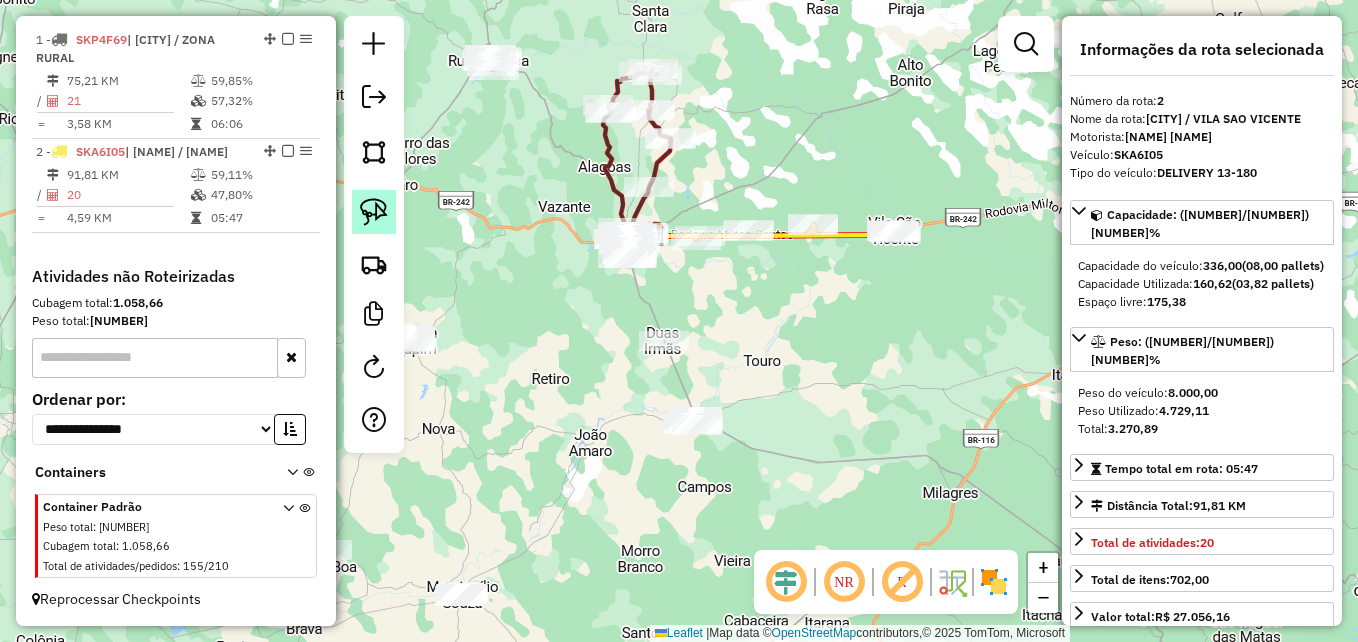 click 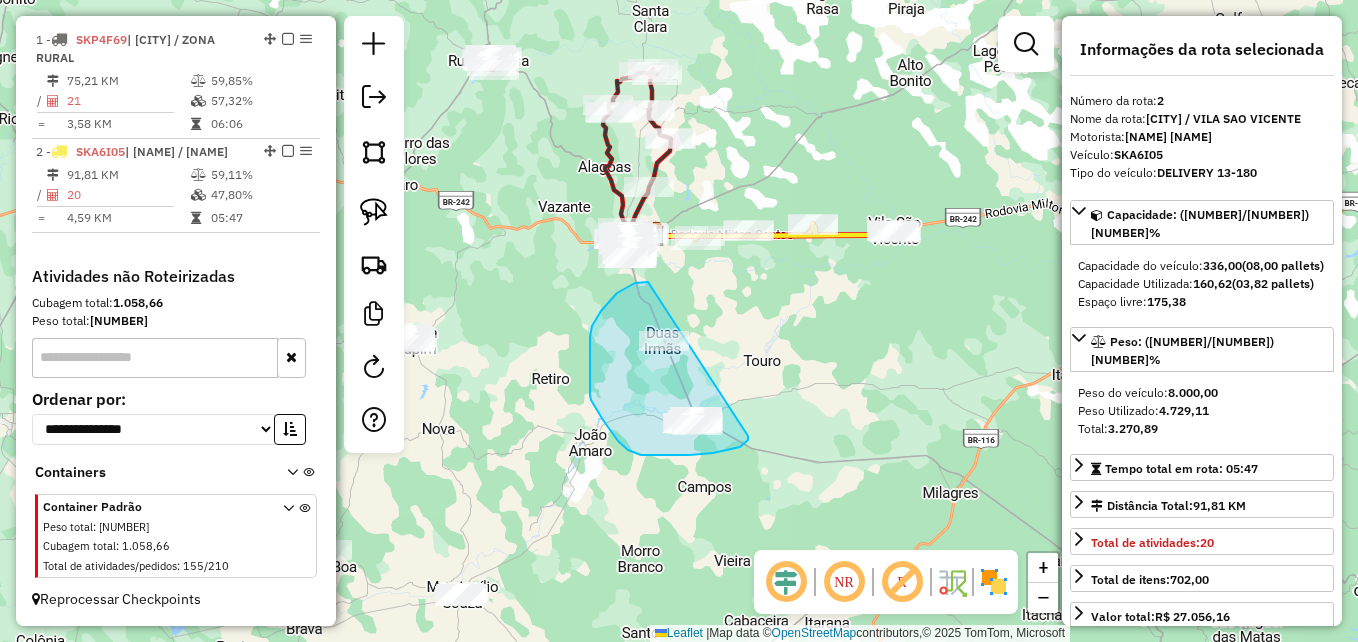 drag, startPoint x: 745, startPoint y: 443, endPoint x: 707, endPoint y: 316, distance: 132.56319 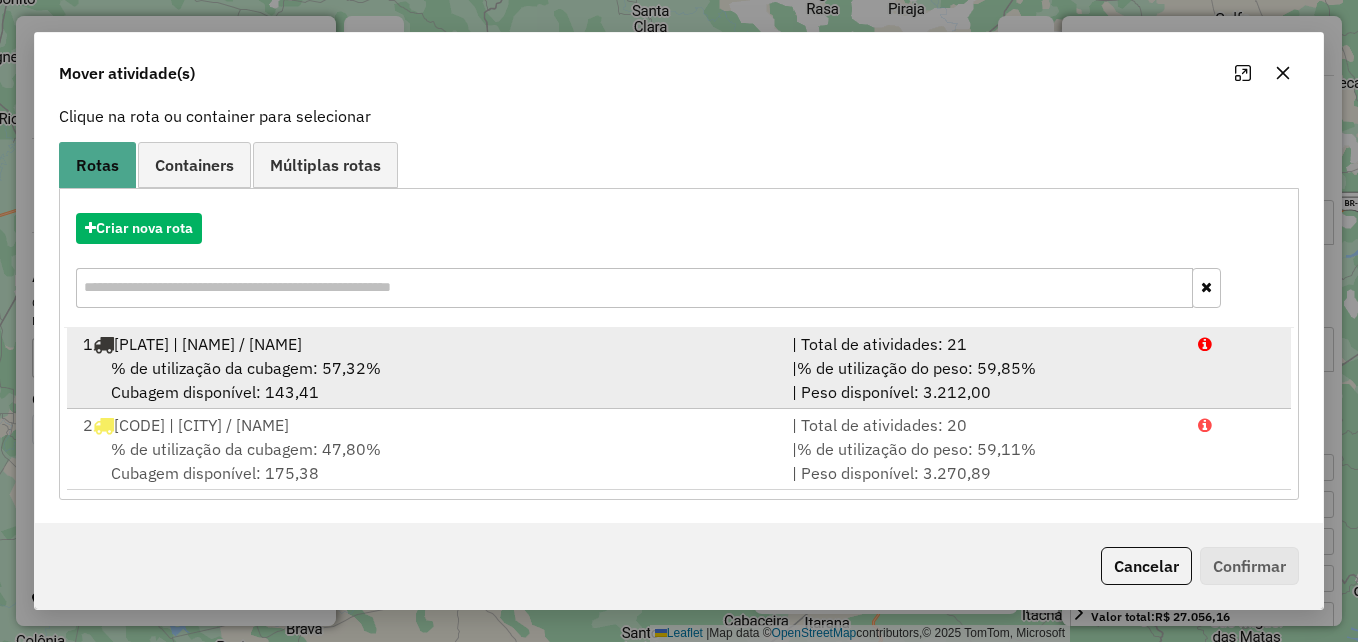 scroll, scrollTop: 128, scrollLeft: 0, axis: vertical 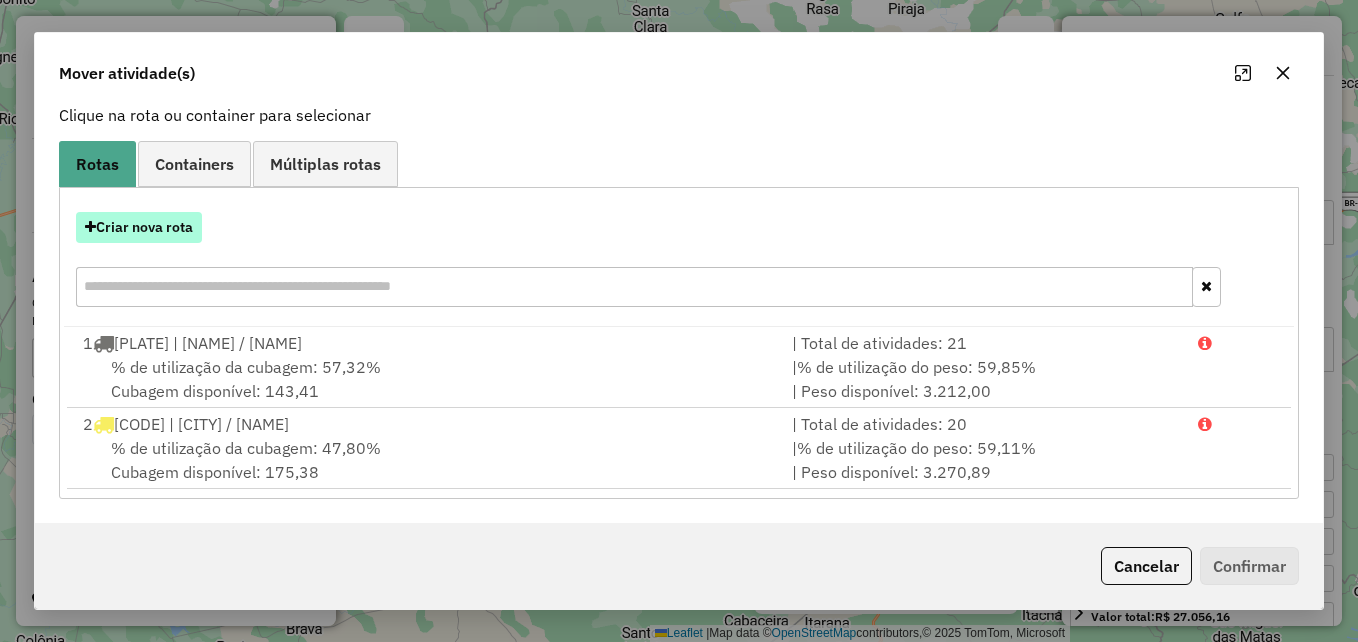 click on "Criar nova rota" at bounding box center [139, 227] 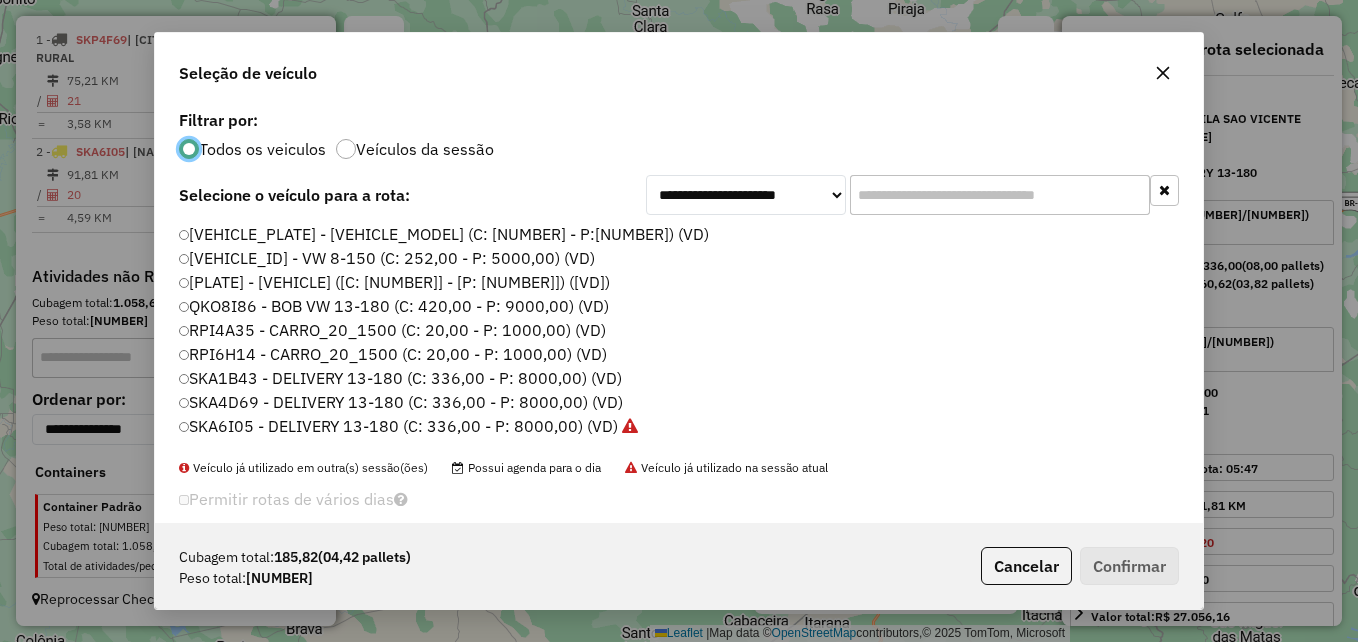 scroll, scrollTop: 11, scrollLeft: 6, axis: both 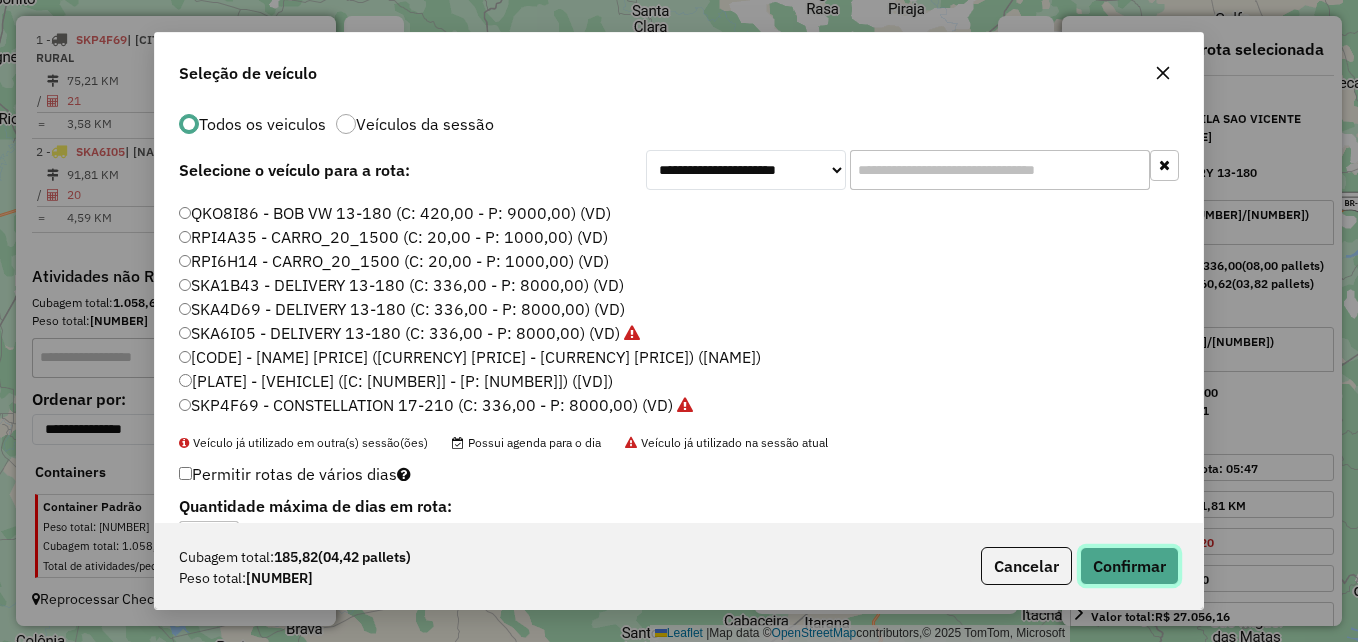 click on "Confirmar" 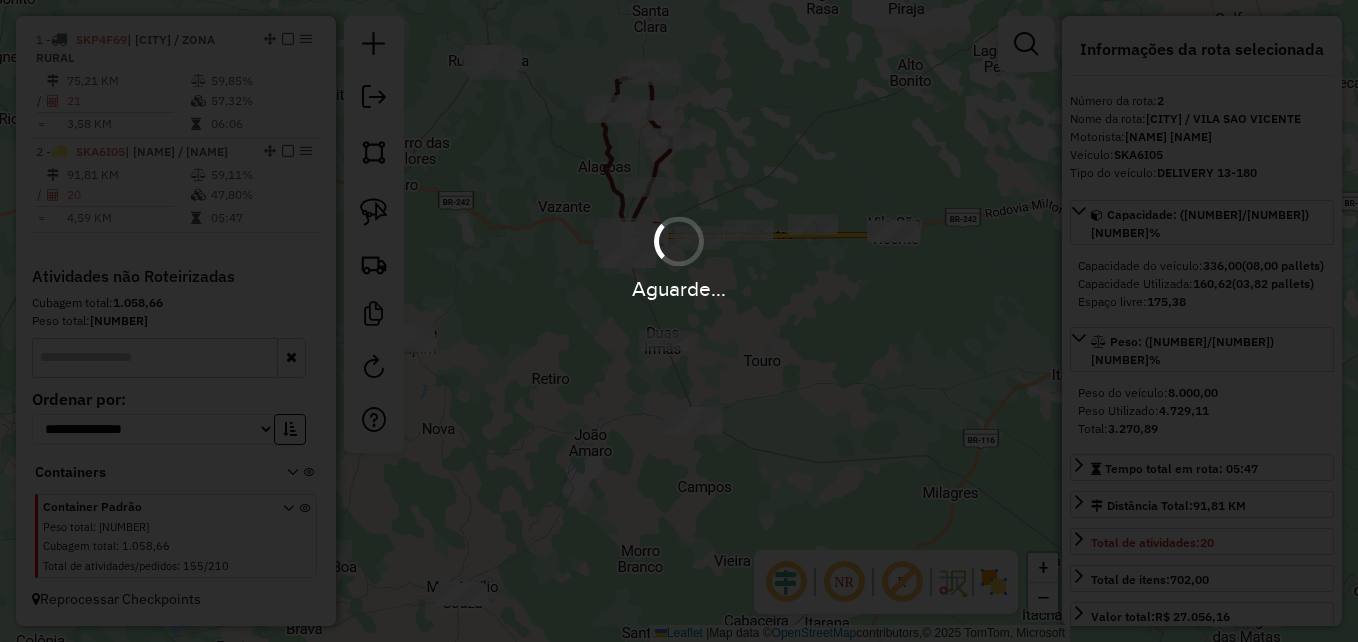 scroll, scrollTop: 0, scrollLeft: 0, axis: both 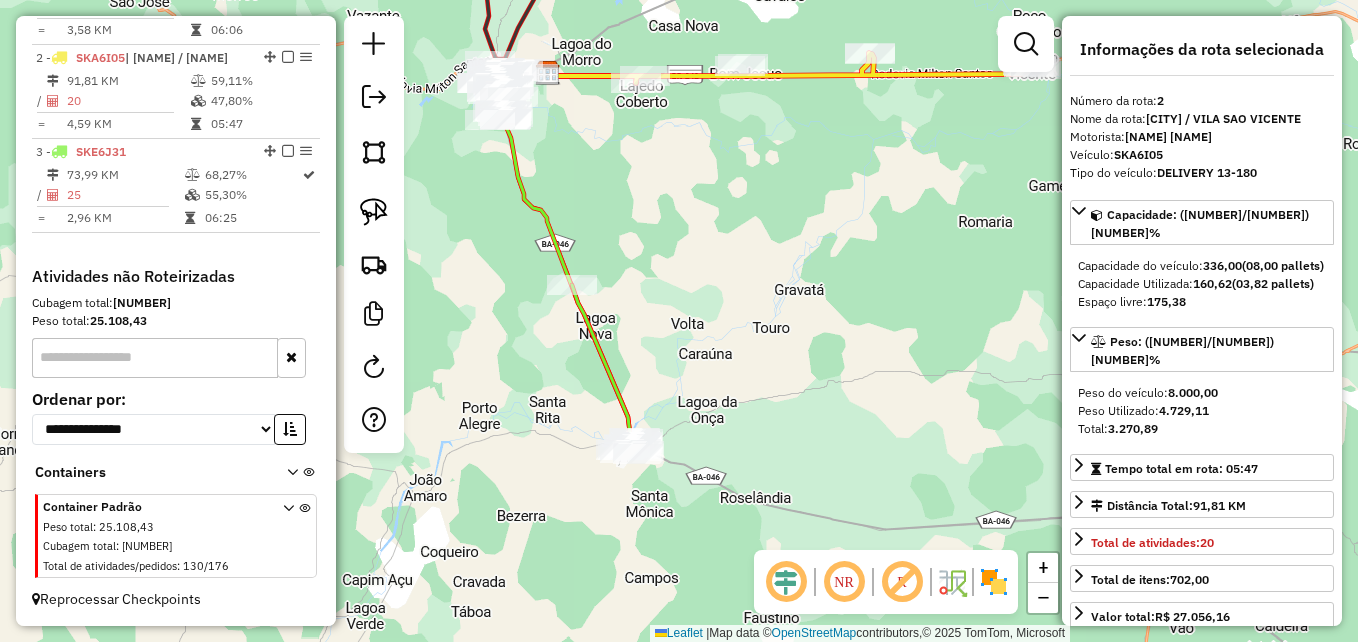 click 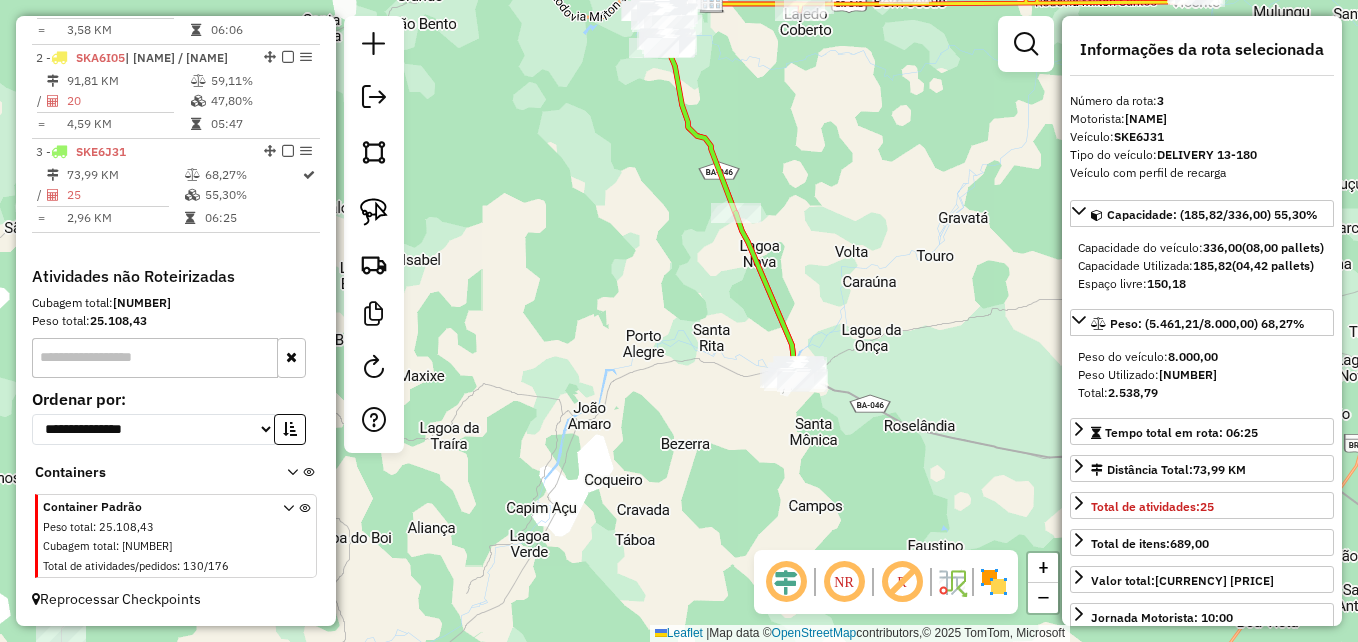 drag, startPoint x: 707, startPoint y: 370, endPoint x: 877, endPoint y: 291, distance: 187.45934 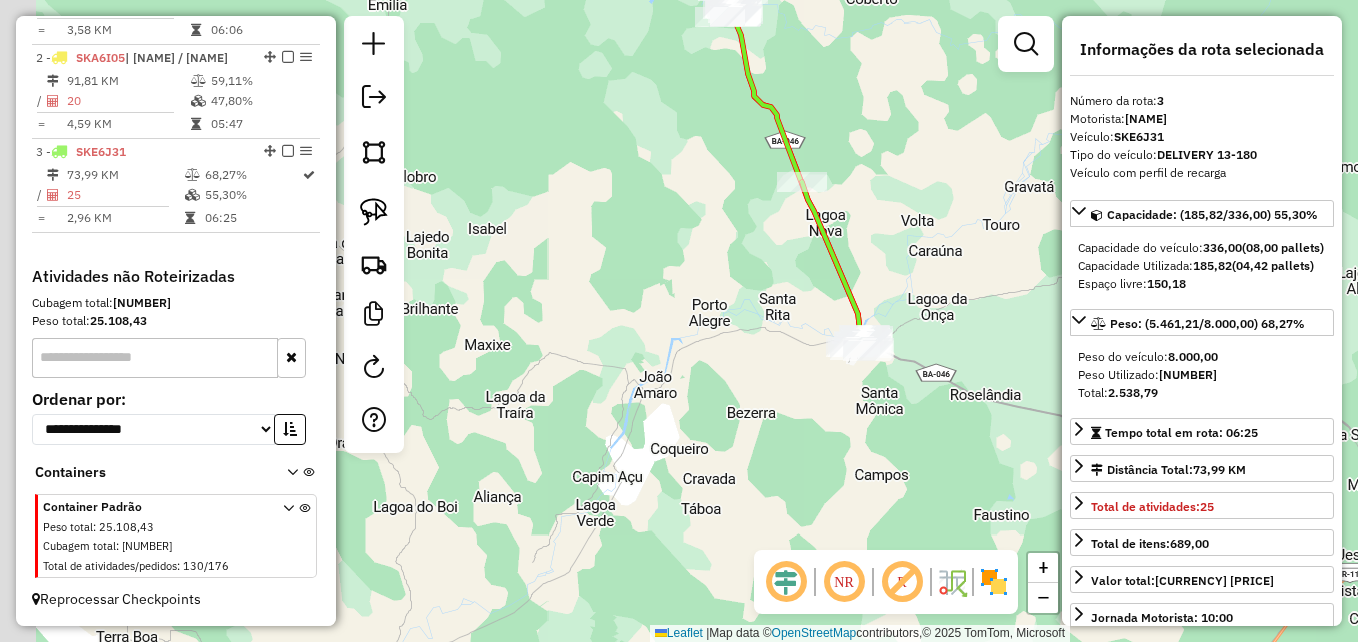 drag, startPoint x: 688, startPoint y: 459, endPoint x: 833, endPoint y: 333, distance: 192.09633 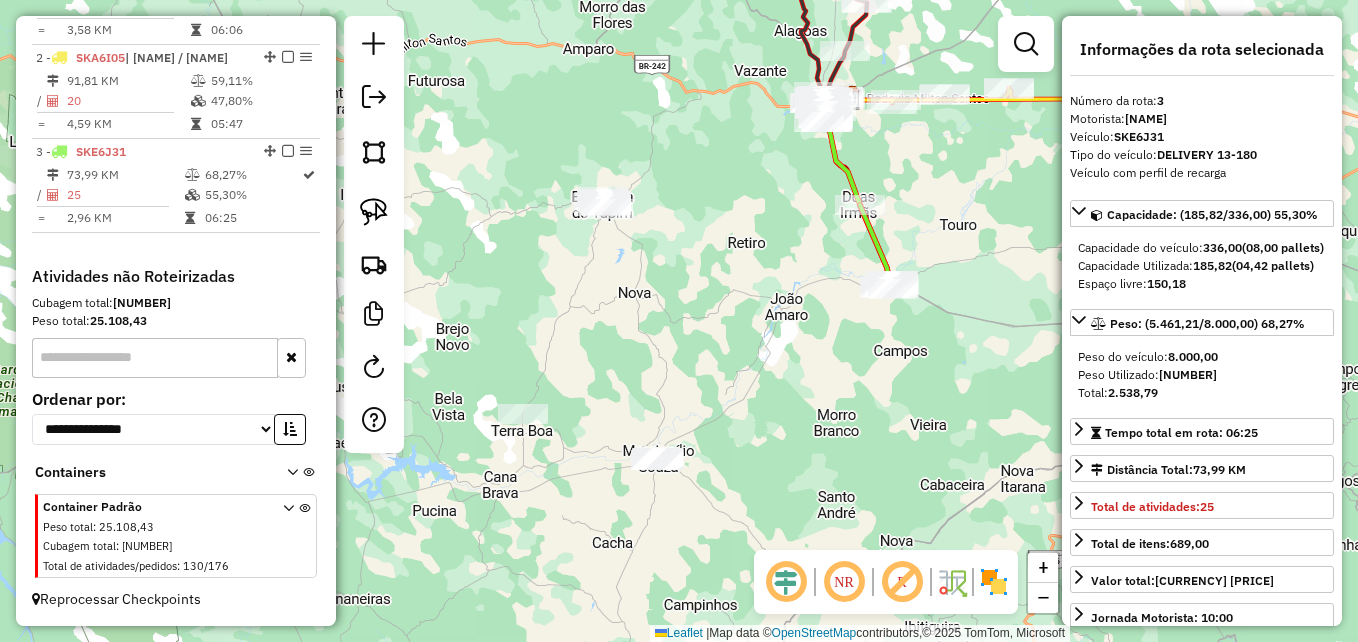drag, startPoint x: 360, startPoint y: 210, endPoint x: 405, endPoint y: 290, distance: 91.787796 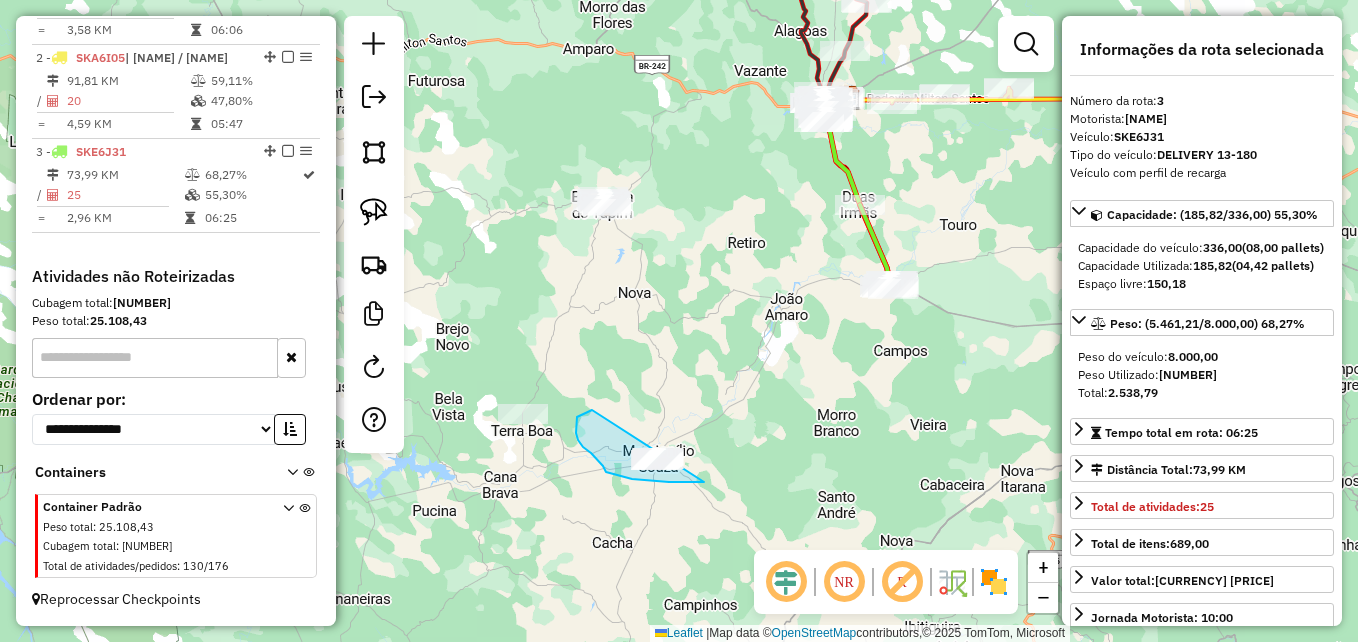 drag, startPoint x: 704, startPoint y: 482, endPoint x: 670, endPoint y: 402, distance: 86.925255 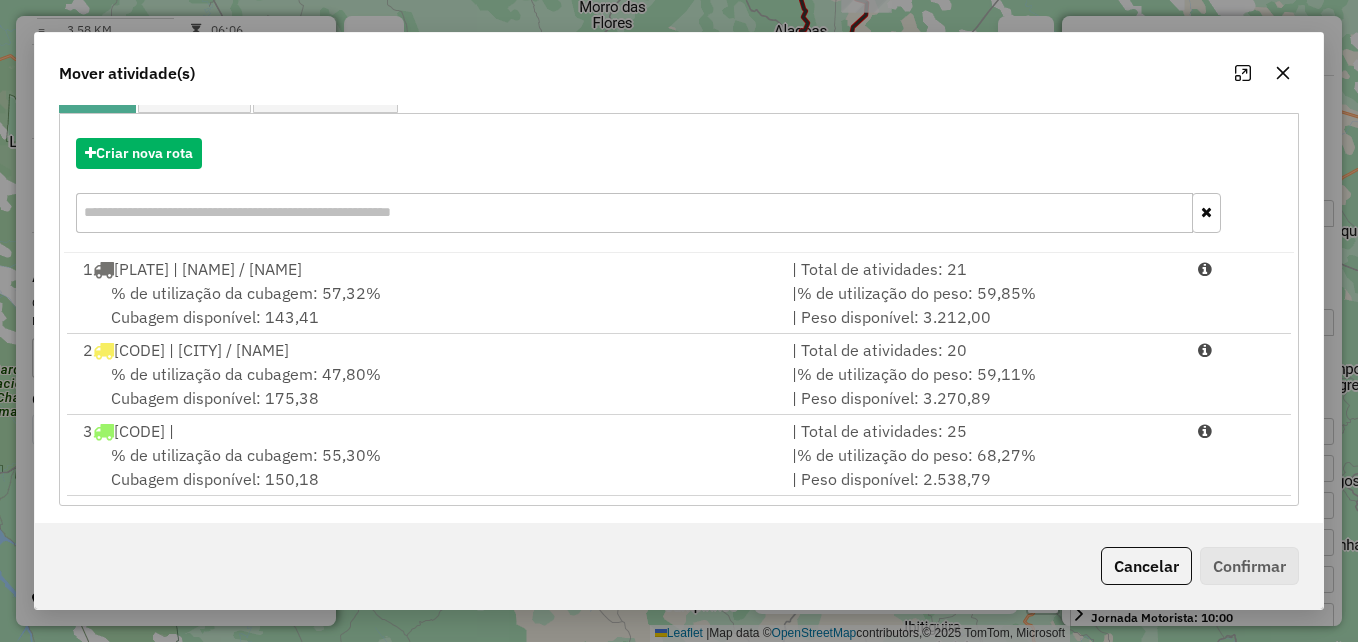 scroll, scrollTop: 209, scrollLeft: 0, axis: vertical 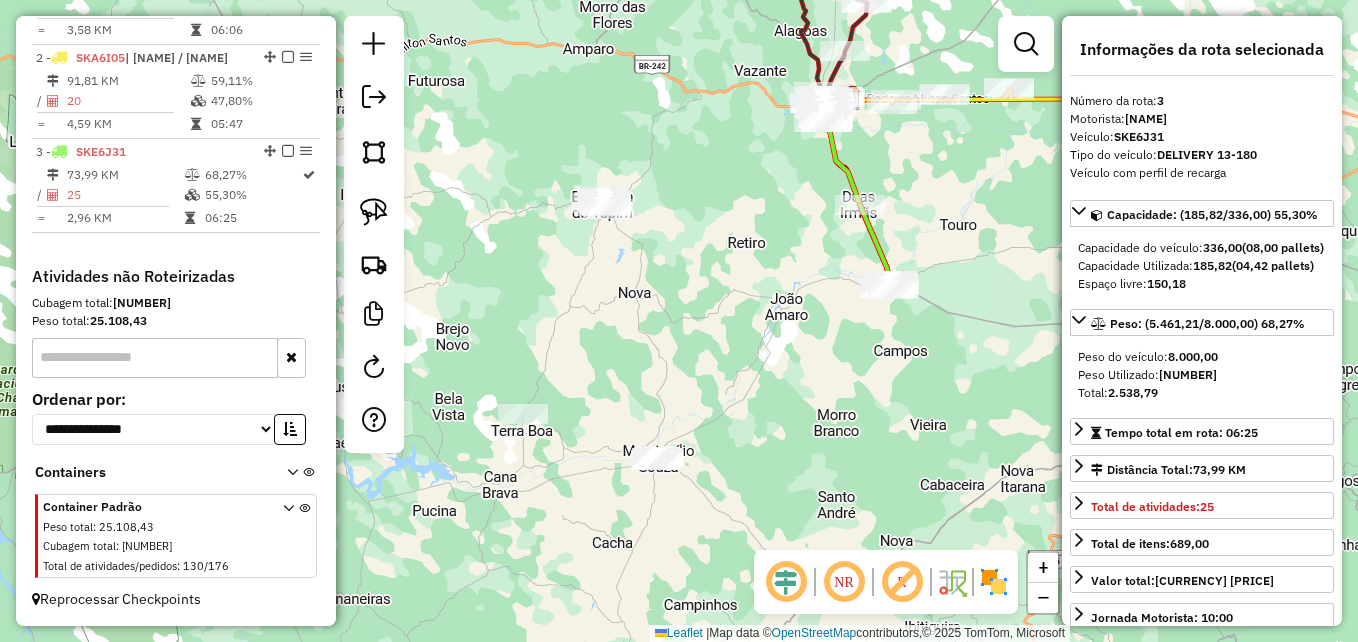 click 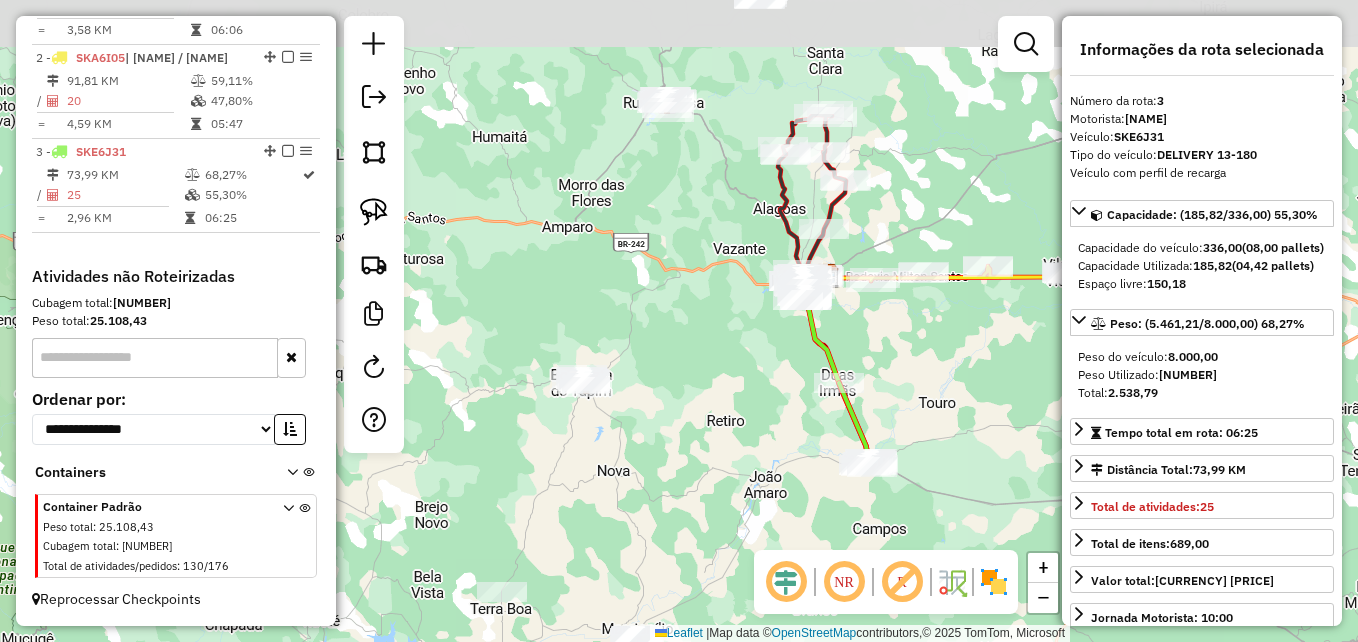 drag, startPoint x: 799, startPoint y: 260, endPoint x: 778, endPoint y: 439, distance: 180.22763 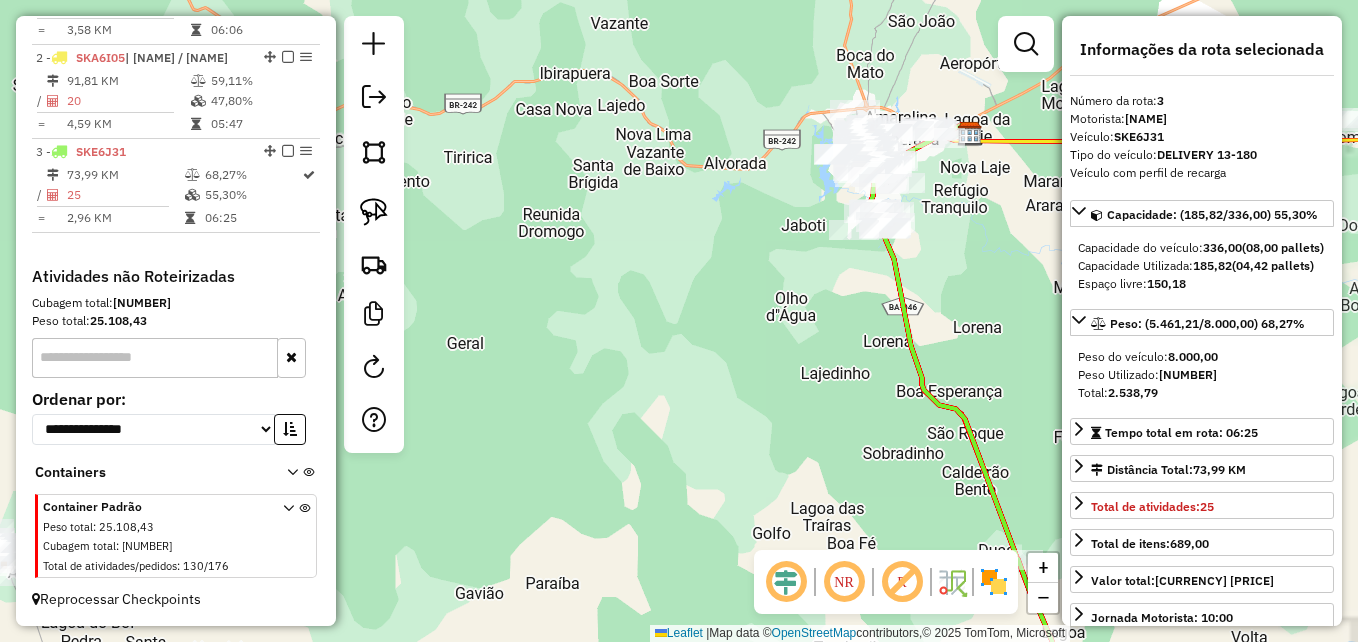 drag, startPoint x: 800, startPoint y: 291, endPoint x: 698, endPoint y: 475, distance: 210.3806 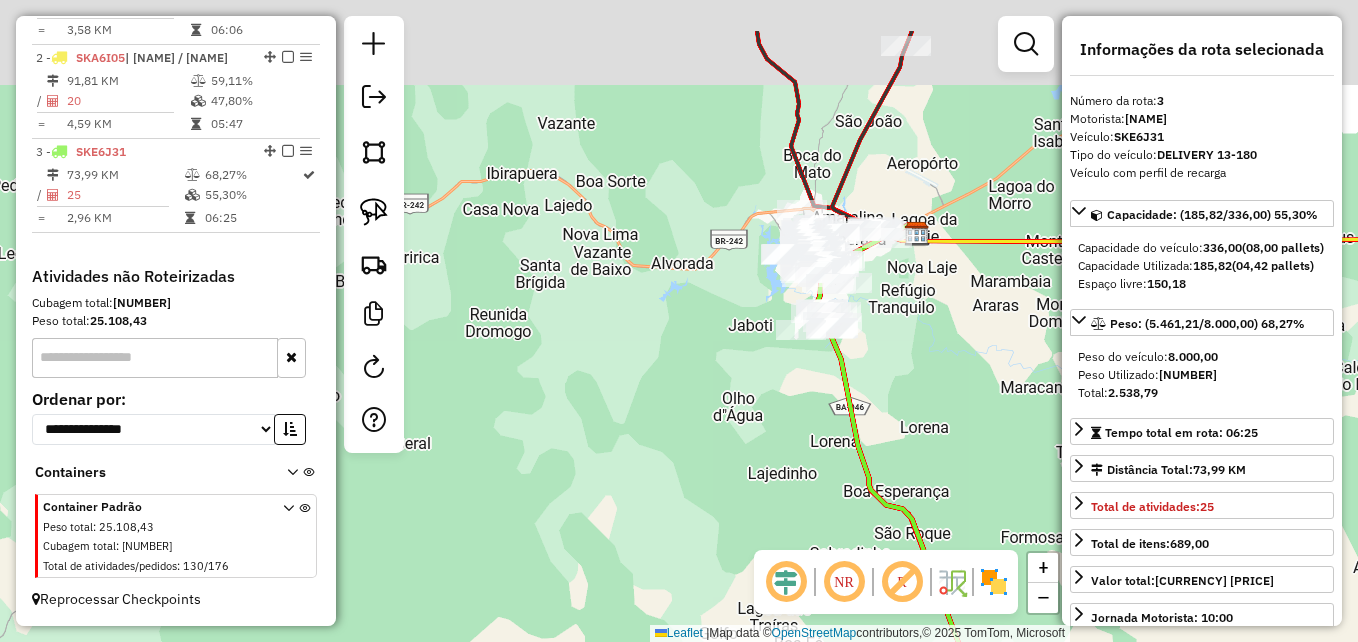 click on "Janela de atendimento Grade de atendimento Capacidade Transportadoras Veículos Cliente Pedidos  Rotas Selecione os dias de semana para filtrar as janelas de atendimento  Seg   Ter   Qua   Qui   Sex   Sáb   Dom  Informe o período da janela de atendimento: De: Até:  Filtrar exatamente a janela do cliente  Considerar janela de atendimento padrão  Selecione os dias de semana para filtrar as grades de atendimento  Seg   Ter   Qua   Qui   Sex   Sáb   Dom   Considerar clientes sem dia de atendimento cadastrado  Clientes fora do dia de atendimento selecionado Filtrar as atividades entre os valores definidos abaixo:  Peso mínimo:  ******  Peso máximo:  ****  Cubagem mínima:   Cubagem máxima:   De:   Até:  Filtrar as atividades entre o tempo de atendimento definido abaixo:  De:   Até:   Considerar capacidade total dos clientes não roteirizados Transportadora: Selecione um ou mais itens Tipo de veículo: Selecione um ou mais itens Veículo: Selecione um ou mais itens Motorista: Selecione um ou mais itens +" 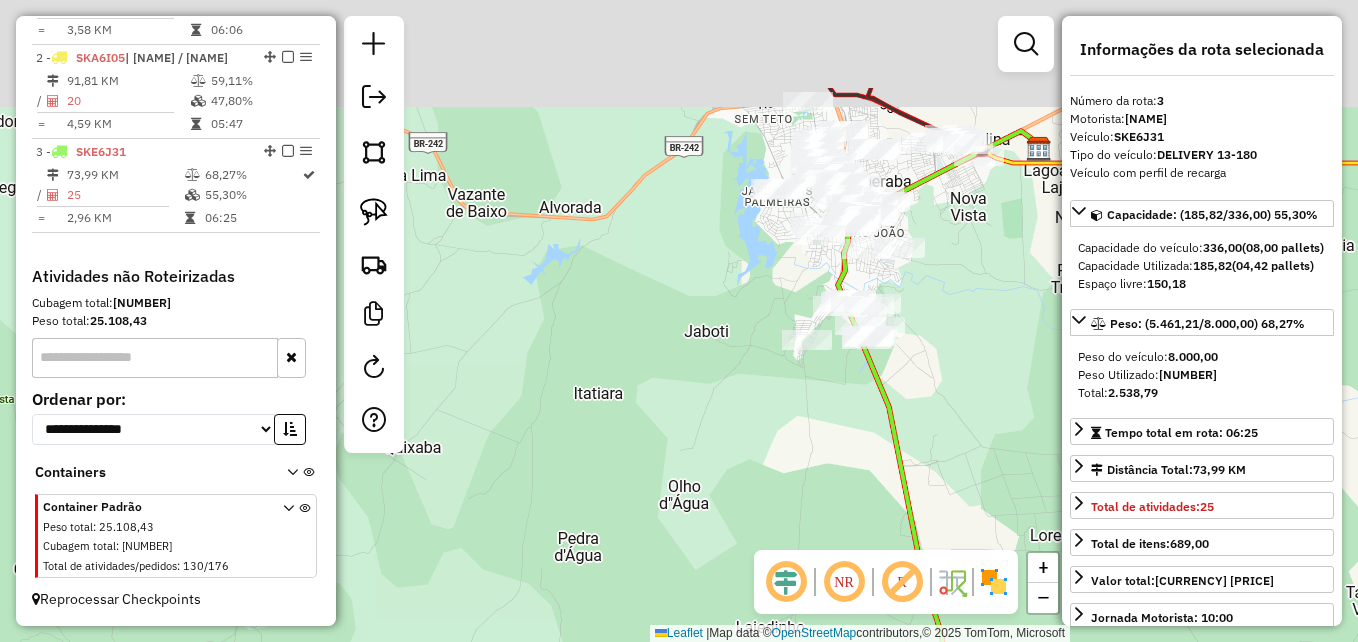 drag, startPoint x: 716, startPoint y: 441, endPoint x: 640, endPoint y: 579, distance: 157.54364 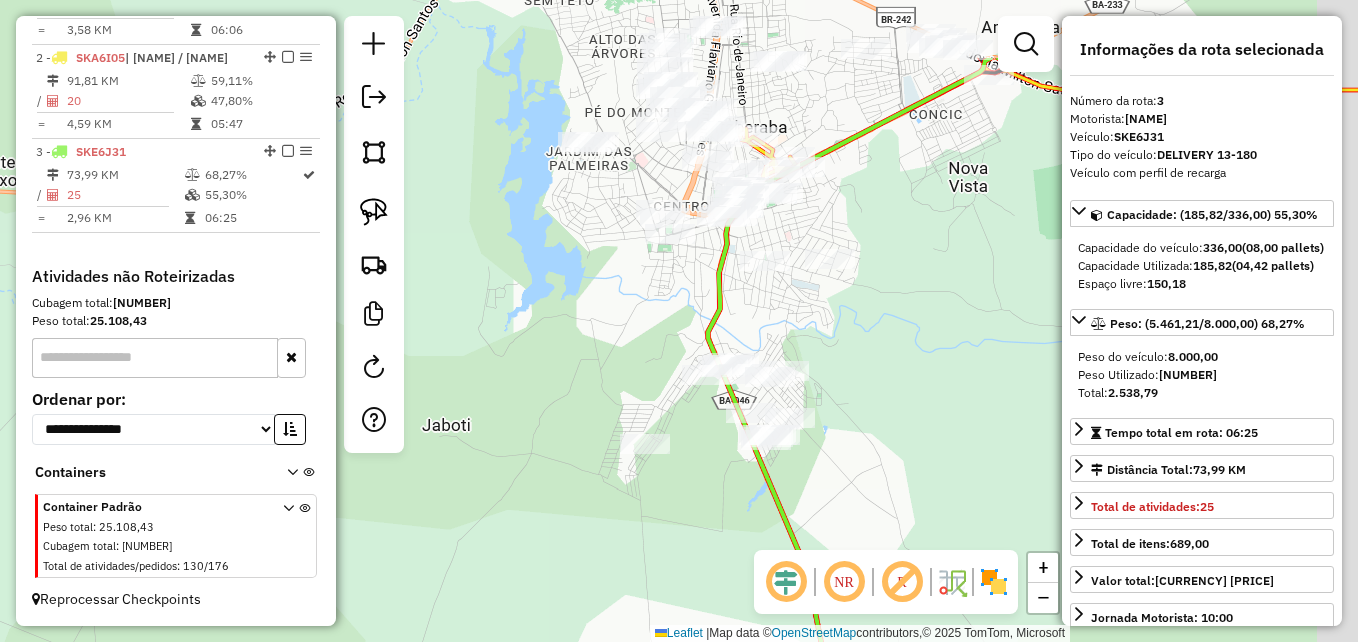 drag, startPoint x: 752, startPoint y: 415, endPoint x: 688, endPoint y: 537, distance: 137.76791 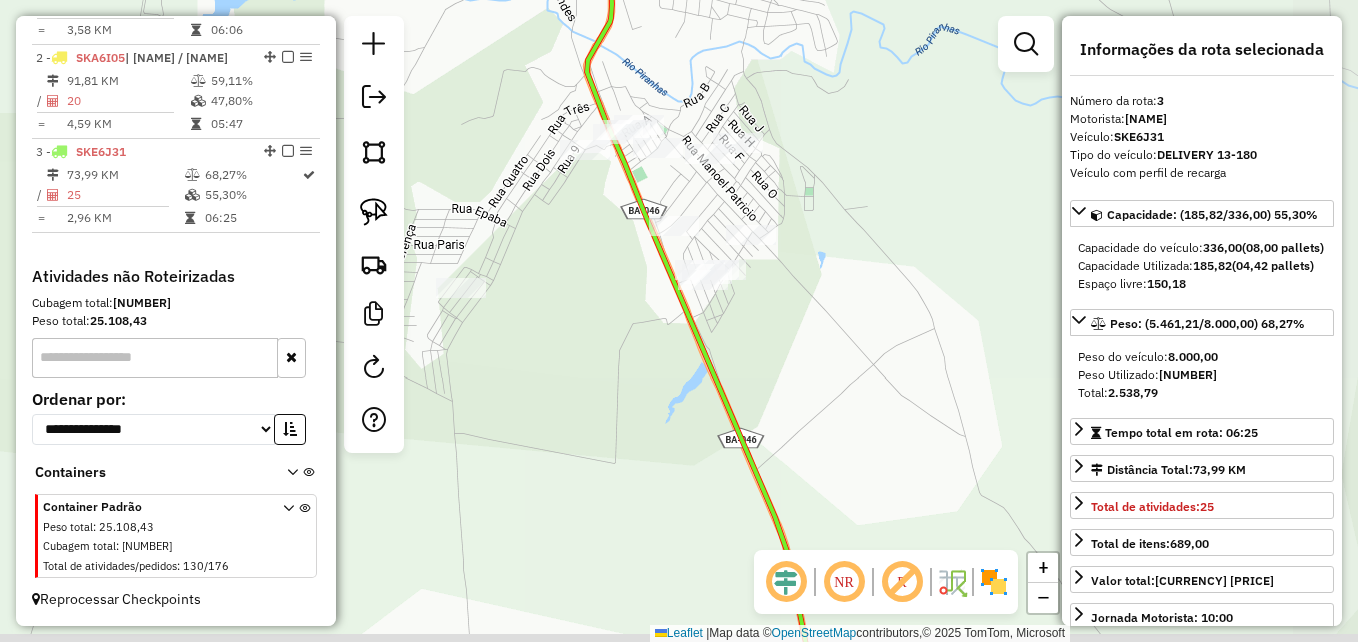 drag, startPoint x: 731, startPoint y: 484, endPoint x: 596, endPoint y: 422, distance: 148.55638 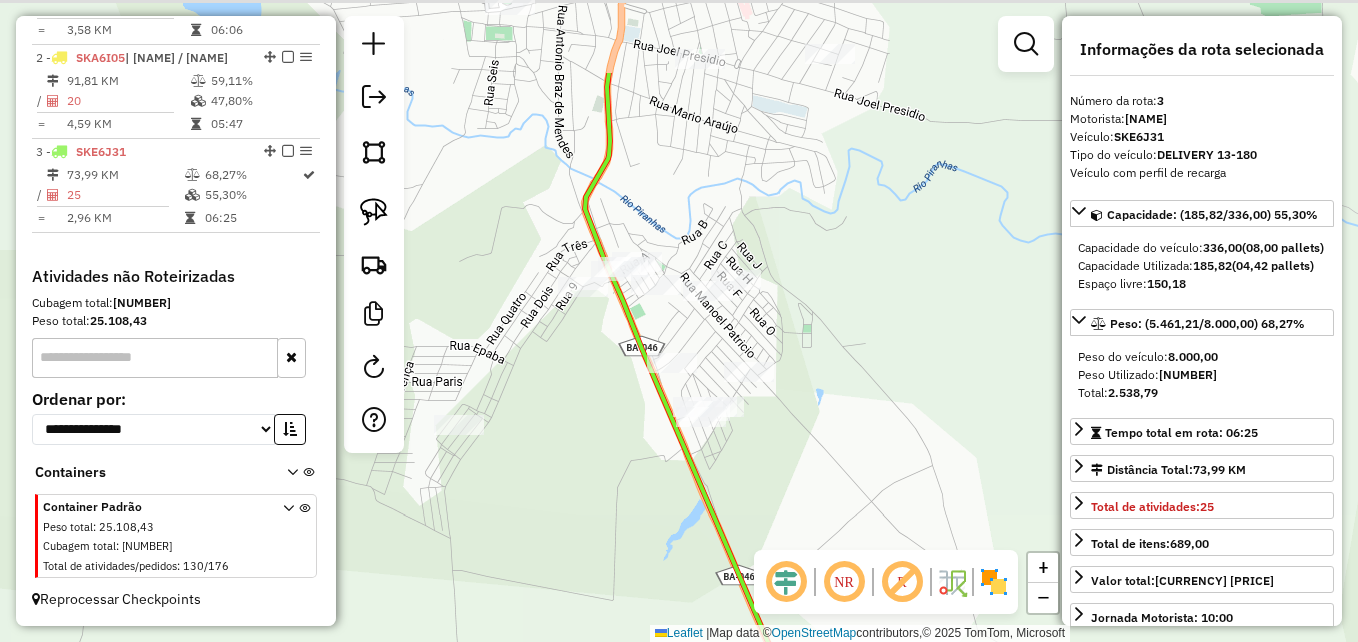 drag, startPoint x: 609, startPoint y: 421, endPoint x: 607, endPoint y: 558, distance: 137.0146 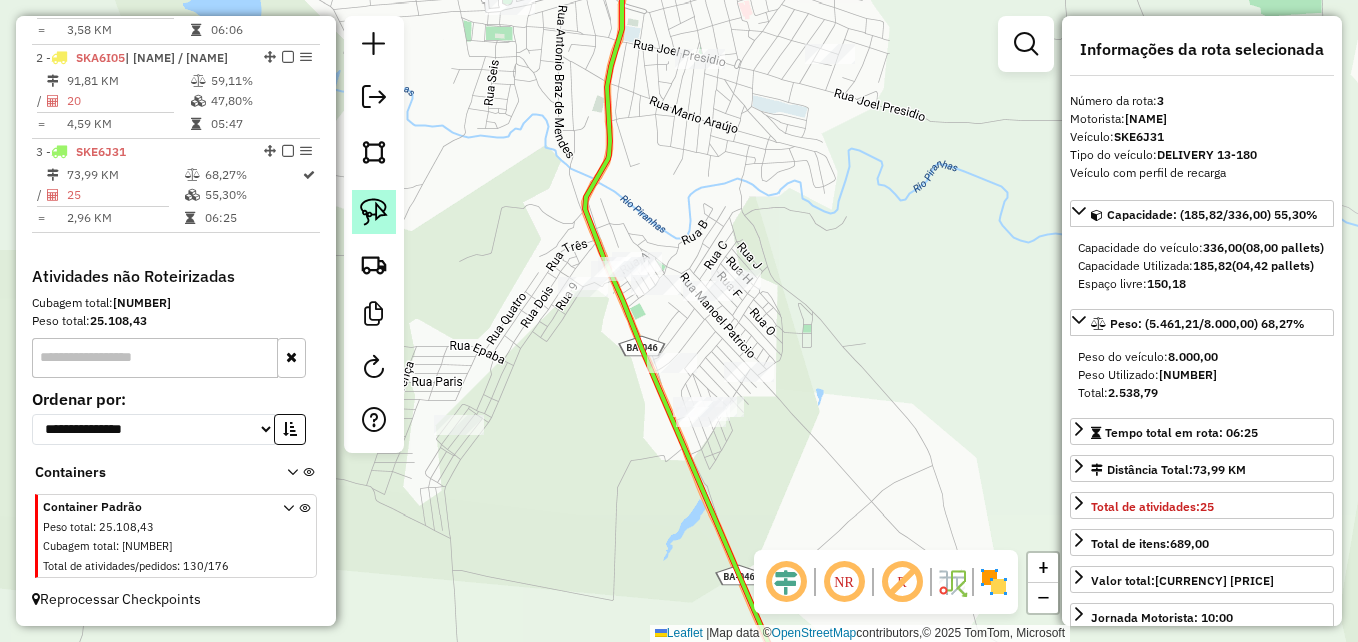 click 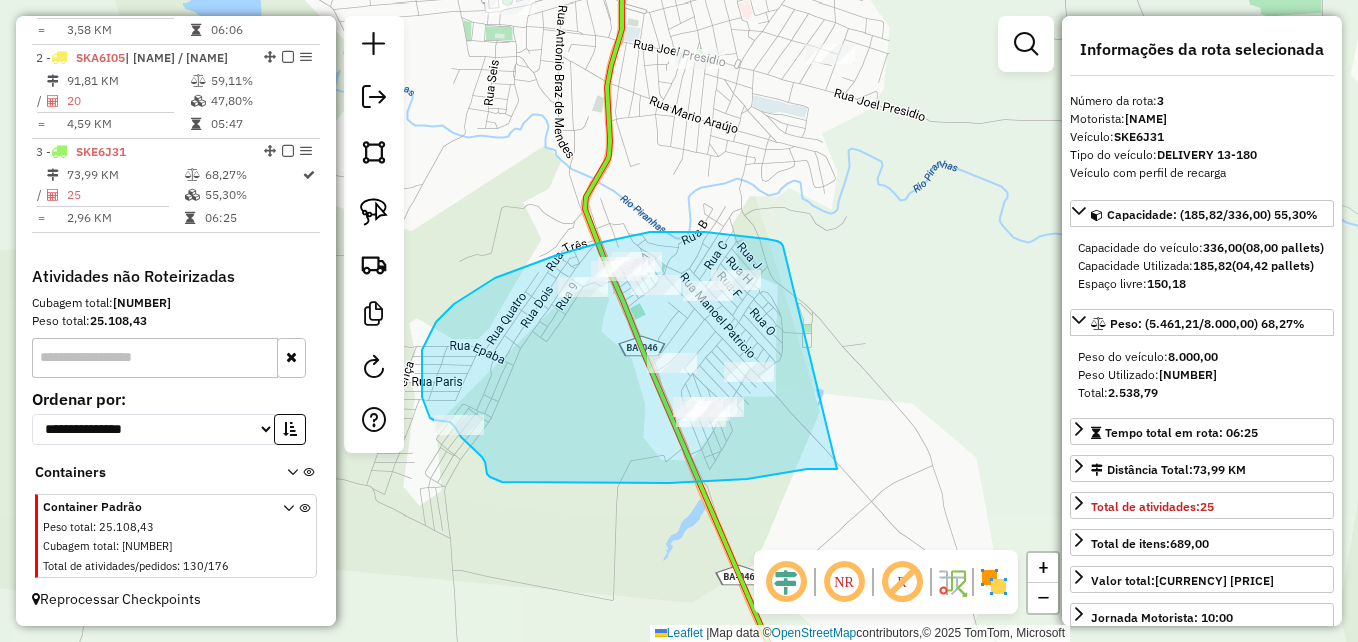 drag, startPoint x: 837, startPoint y: 469, endPoint x: 787, endPoint y: 250, distance: 224.63525 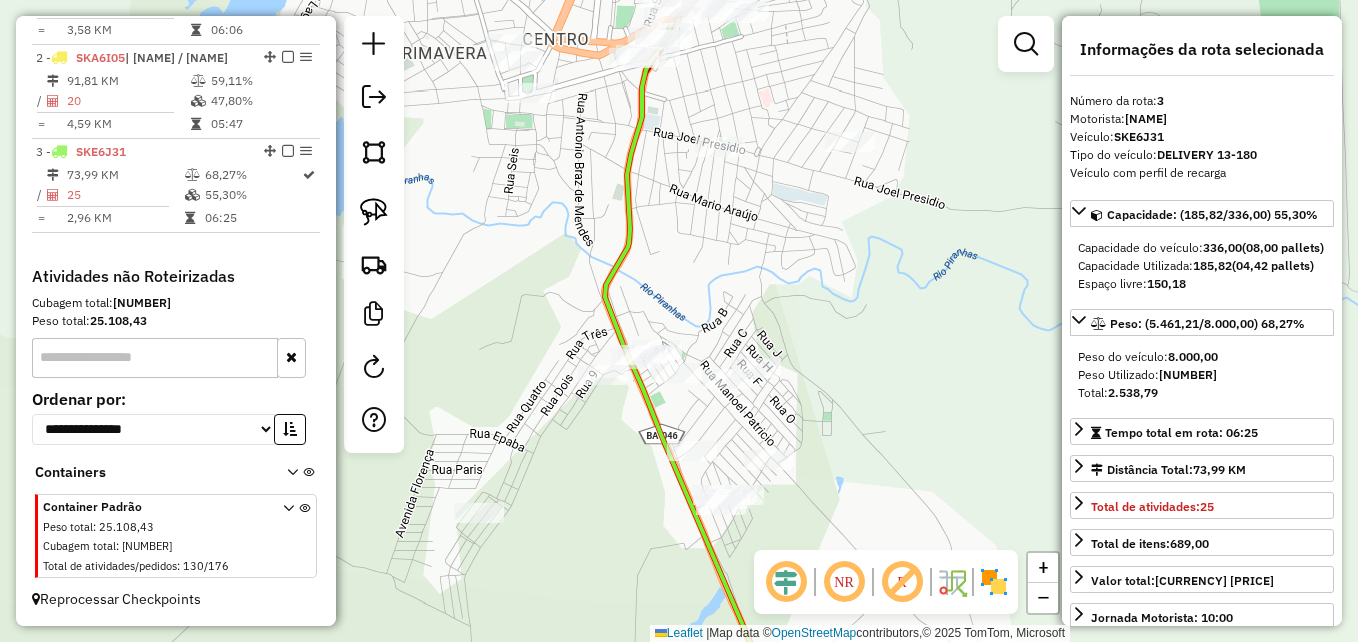 drag, startPoint x: 873, startPoint y: 464, endPoint x: 887, endPoint y: 514, distance: 51.92302 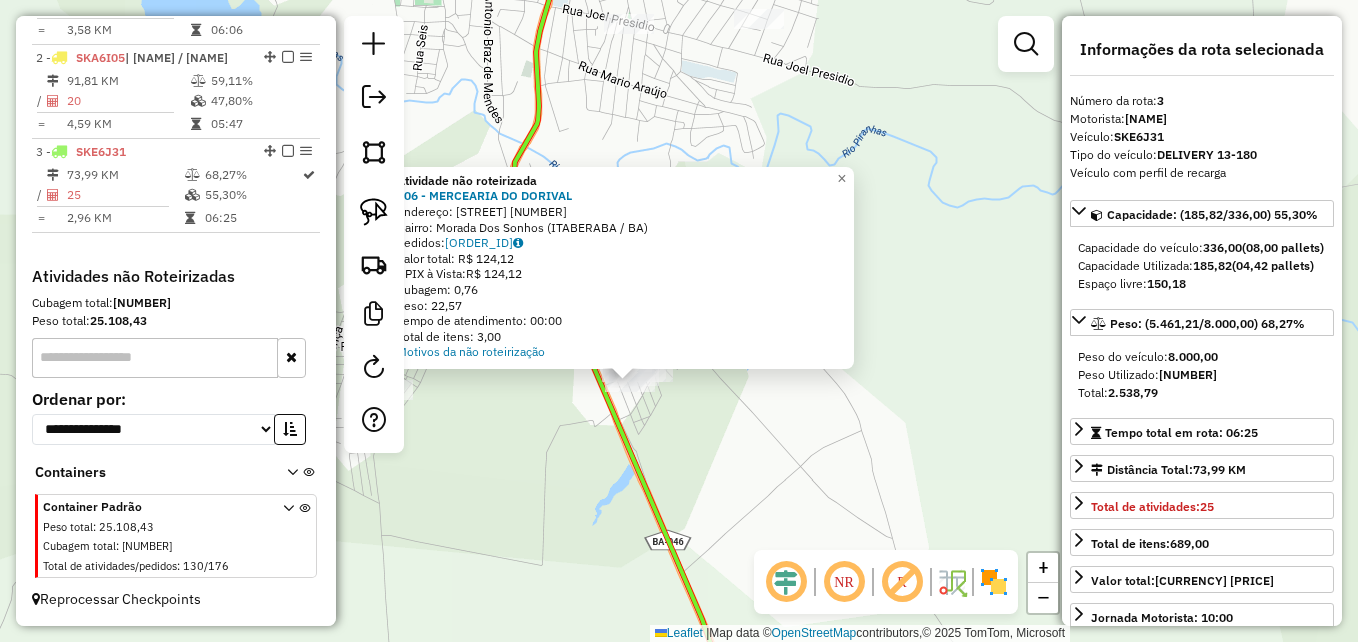 drag, startPoint x: 670, startPoint y: 465, endPoint x: 621, endPoint y: 526, distance: 78.24321 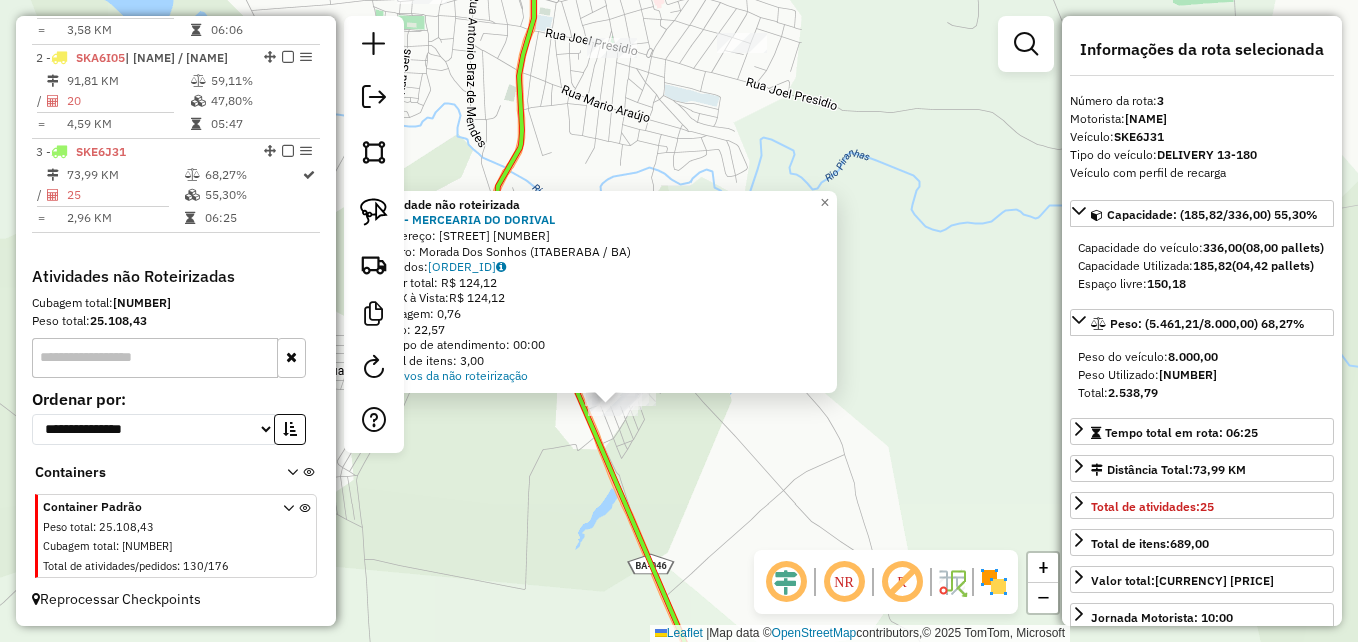 click on "Atividade não roteirizada 806 - MERCEARIA DO DORIVAL  Endereço:  R.G 50   Bairro: Morada Dos Sonhos (ITABERABA / BA)   Pedidos:  04096067   Valor total: R$ 124,12   - PIX à Vista:  R$ 124,12   Cubagem: 0,76   Peso: 22,57   Tempo de atendimento: 00:00   Total de itens: 3,00  Motivos da não roteirização × Janela de atendimento Grade de atendimento Capacidade Transportadoras Veículos Cliente Pedidos  Rotas Selecione os dias de semana para filtrar as janelas de atendimento  Seg   Ter   Qua   Qui   Sex   Sáb   Dom  Informe o período da janela de atendimento: De: Até:  Filtrar exatamente a janela do cliente  Considerar janela de atendimento padrão  Selecione os dias de semana para filtrar as grades de atendimento  Seg   Ter   Qua   Qui   Sex   Sáb   Dom   Considerar clientes sem dia de atendimento cadastrado  Clientes fora do dia de atendimento selecionado Filtrar as atividades entre os valores definidos abaixo:  Peso mínimo:  ******  Peso máximo:  ****  Cubagem mínima:   Cubagem máxima:   De:  De:" 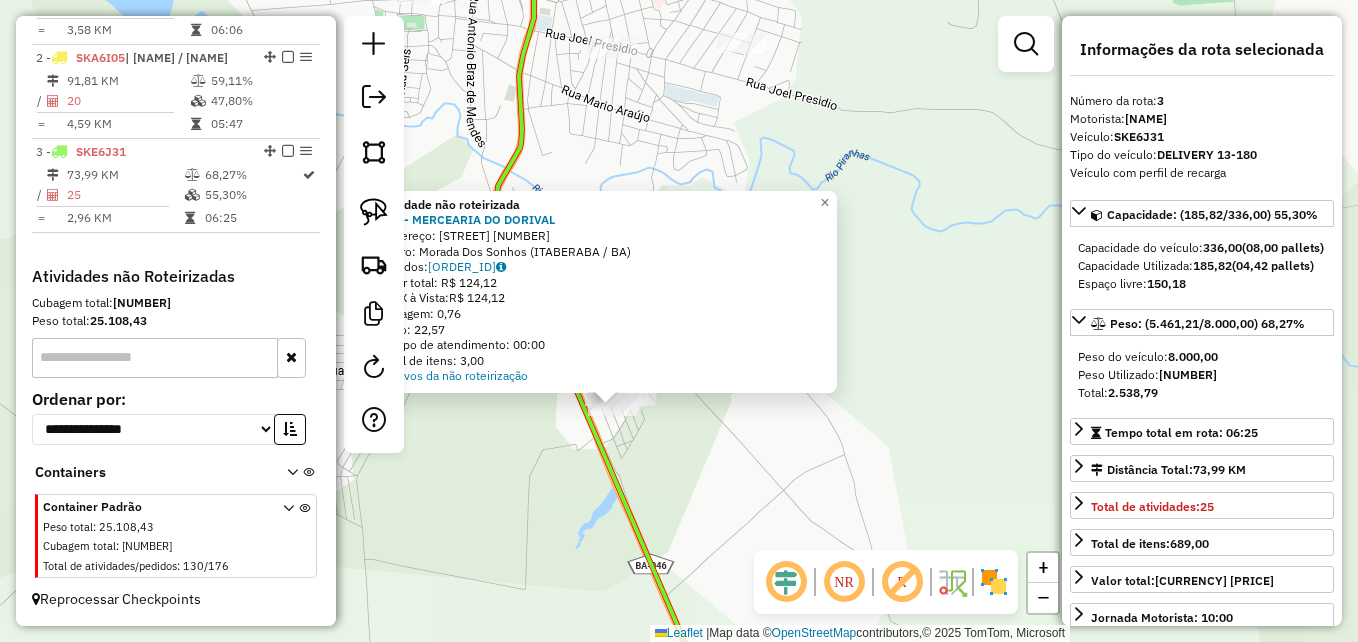 click on "Atividade não roteirizada 806 - MERCEARIA DO DORIVAL  Endereço:  R.G 50   Bairro: Morada Dos Sonhos (ITABERABA / BA)   Pedidos:  04096067   Valor total: R$ 124,12   - PIX à Vista:  R$ 124,12   Cubagem: 0,76   Peso: 22,57   Tempo de atendimento: 00:00   Total de itens: 3,00  Motivos da não roteirização × Janela de atendimento Grade de atendimento Capacidade Transportadoras Veículos Cliente Pedidos  Rotas Selecione os dias de semana para filtrar as janelas de atendimento  Seg   Ter   Qua   Qui   Sex   Sáb   Dom  Informe o período da janela de atendimento: De: Até:  Filtrar exatamente a janela do cliente  Considerar janela de atendimento padrão  Selecione os dias de semana para filtrar as grades de atendimento  Seg   Ter   Qua   Qui   Sex   Sáb   Dom   Considerar clientes sem dia de atendimento cadastrado  Clientes fora do dia de atendimento selecionado Filtrar as atividades entre os valores definidos abaixo:  Peso mínimo:  ******  Peso máximo:  ****  Cubagem mínima:   Cubagem máxima:   De:  De:" 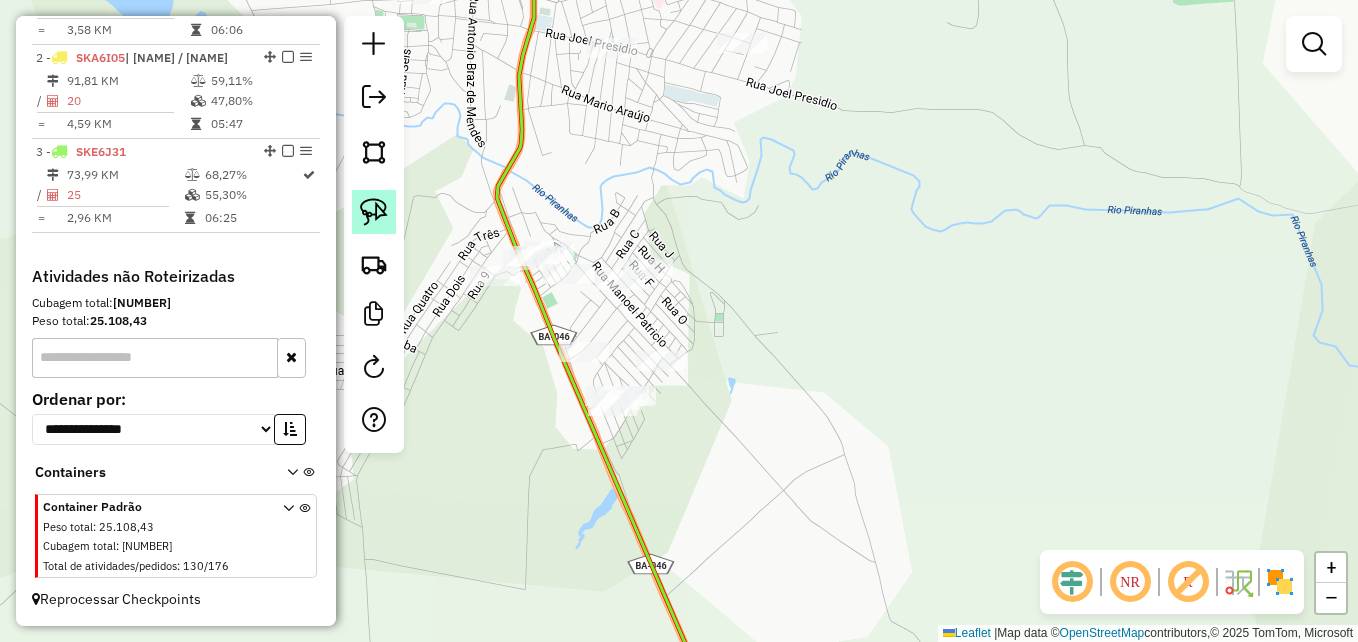 click 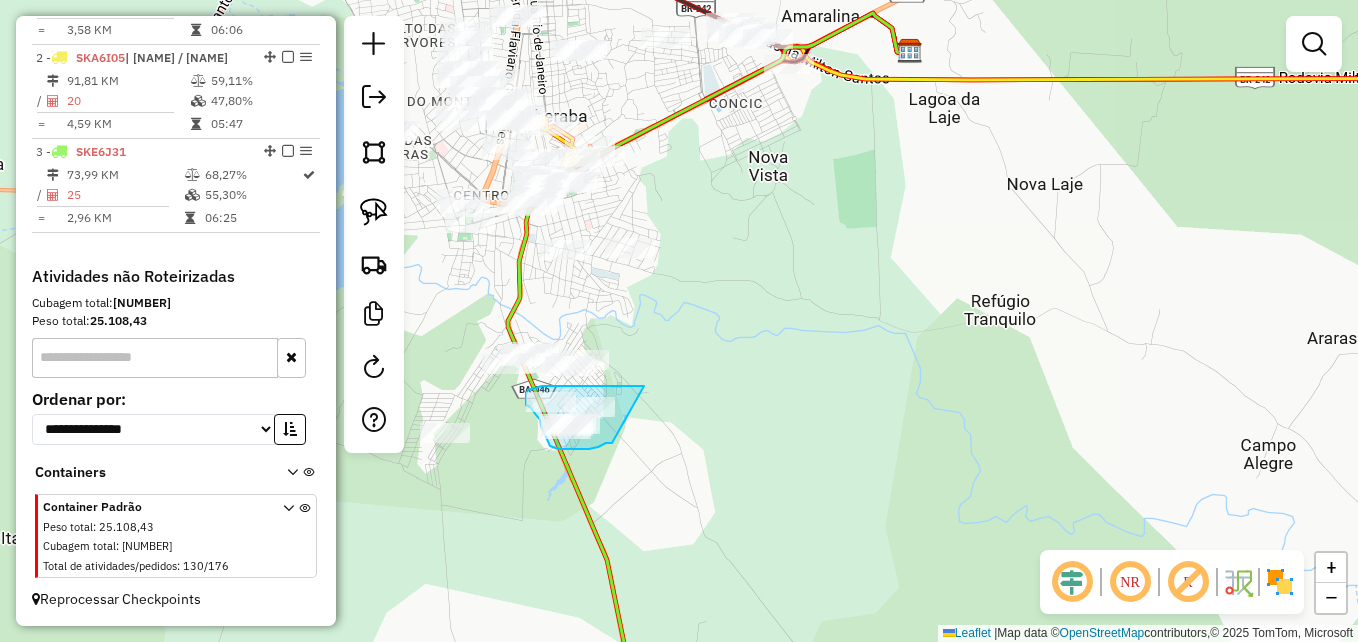 drag, startPoint x: 612, startPoint y: 443, endPoint x: 644, endPoint y: 386, distance: 65.36819 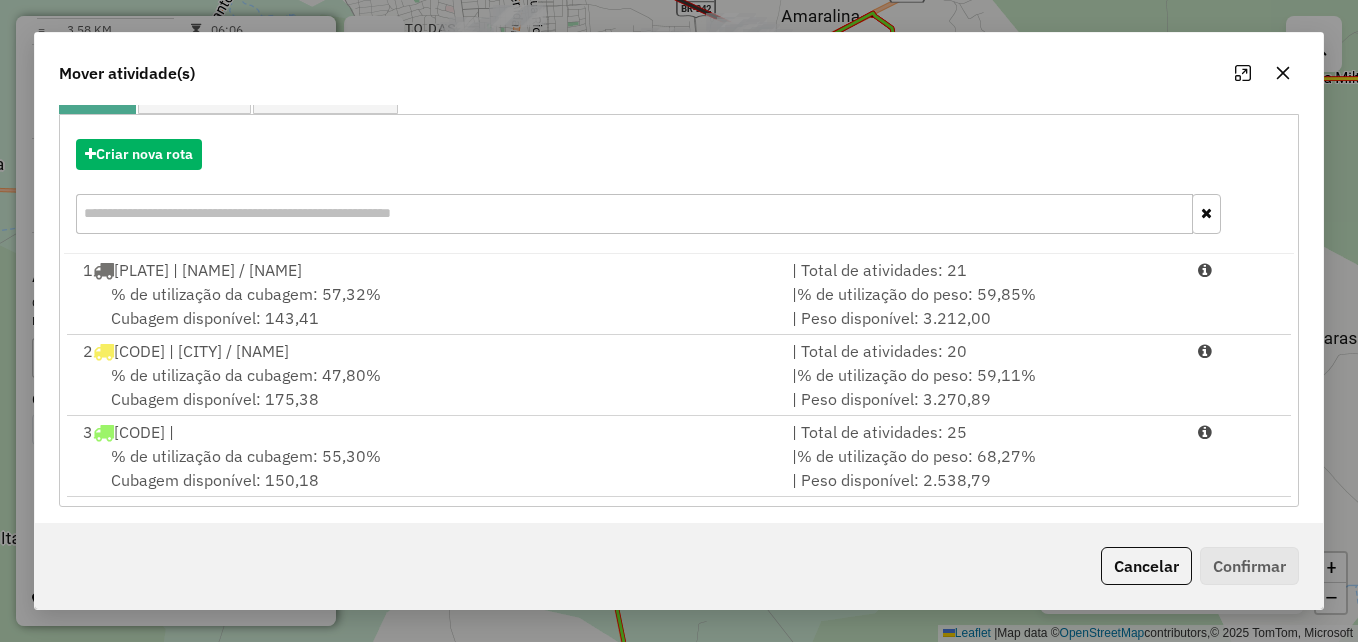 scroll, scrollTop: 209, scrollLeft: 0, axis: vertical 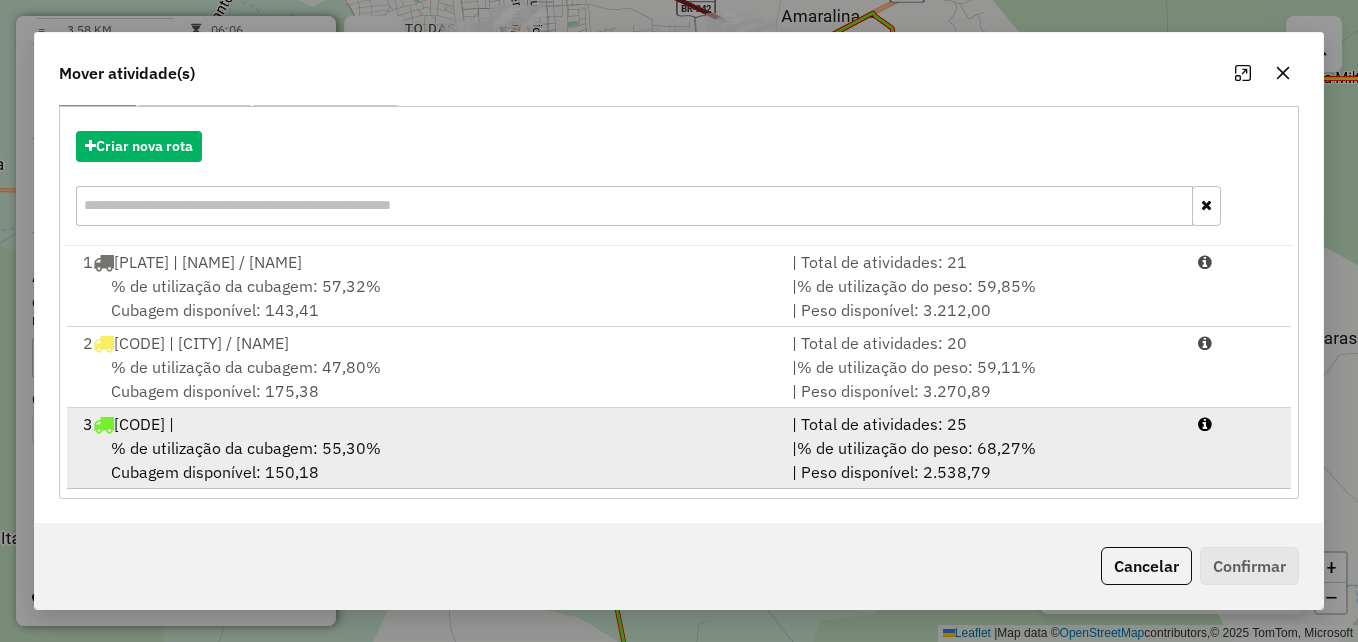 click on "% de utilização da cubagem: 55,30%  Cubagem disponível: 150,18" at bounding box center [425, 460] 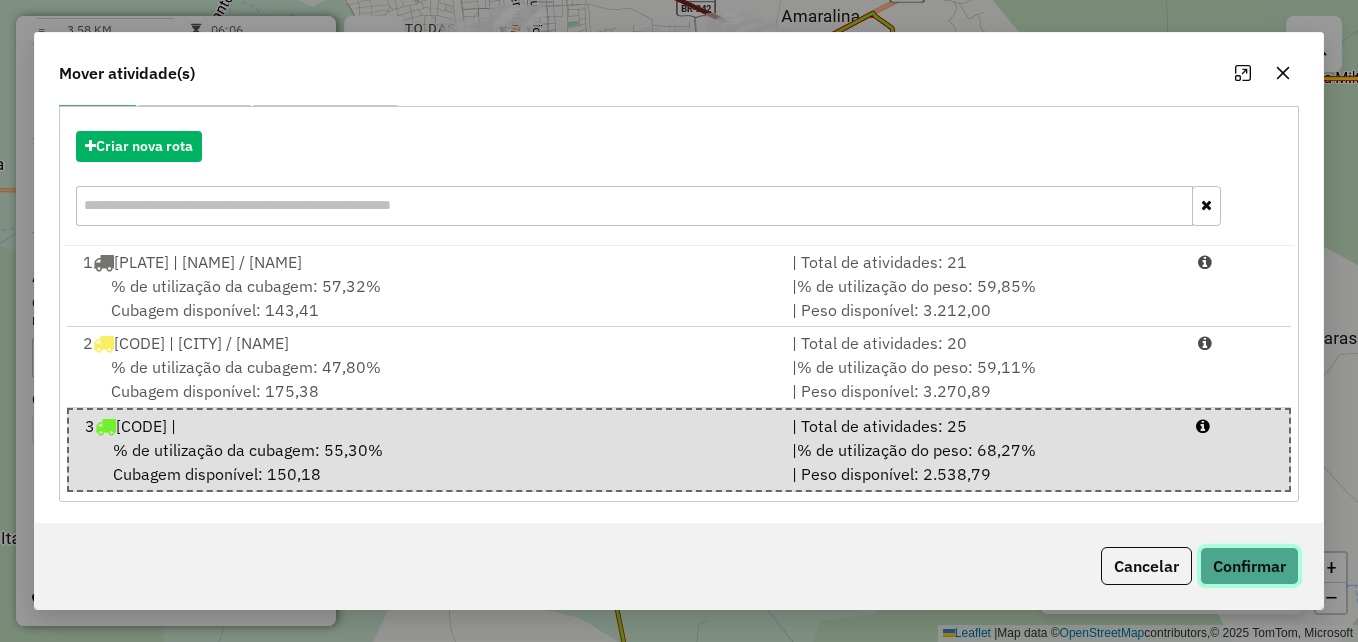 click on "Confirmar" 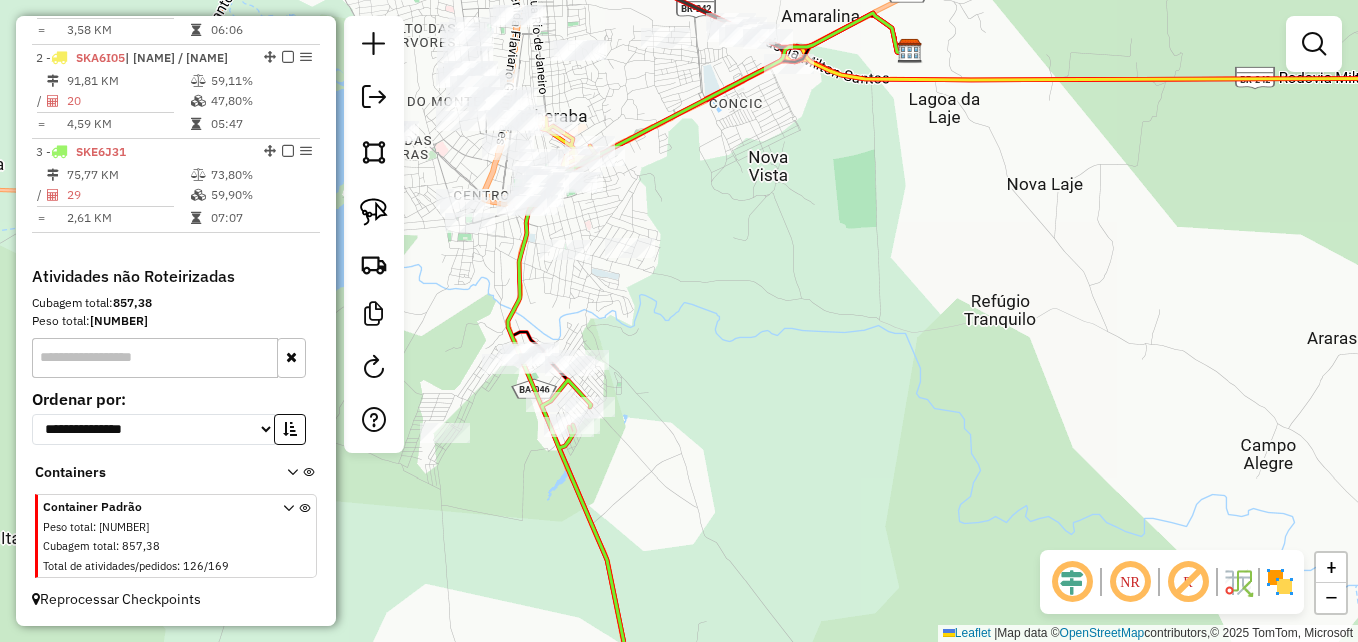 scroll, scrollTop: 0, scrollLeft: 0, axis: both 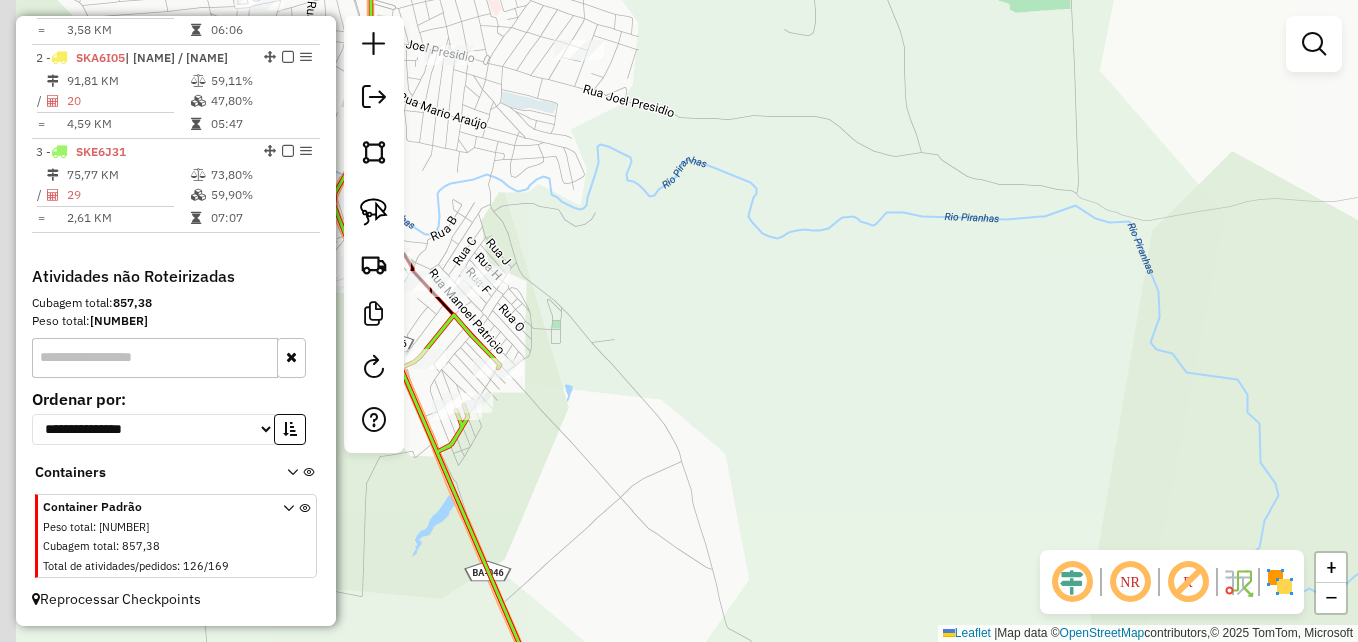 drag, startPoint x: 638, startPoint y: 452, endPoint x: 908, endPoint y: 452, distance: 270 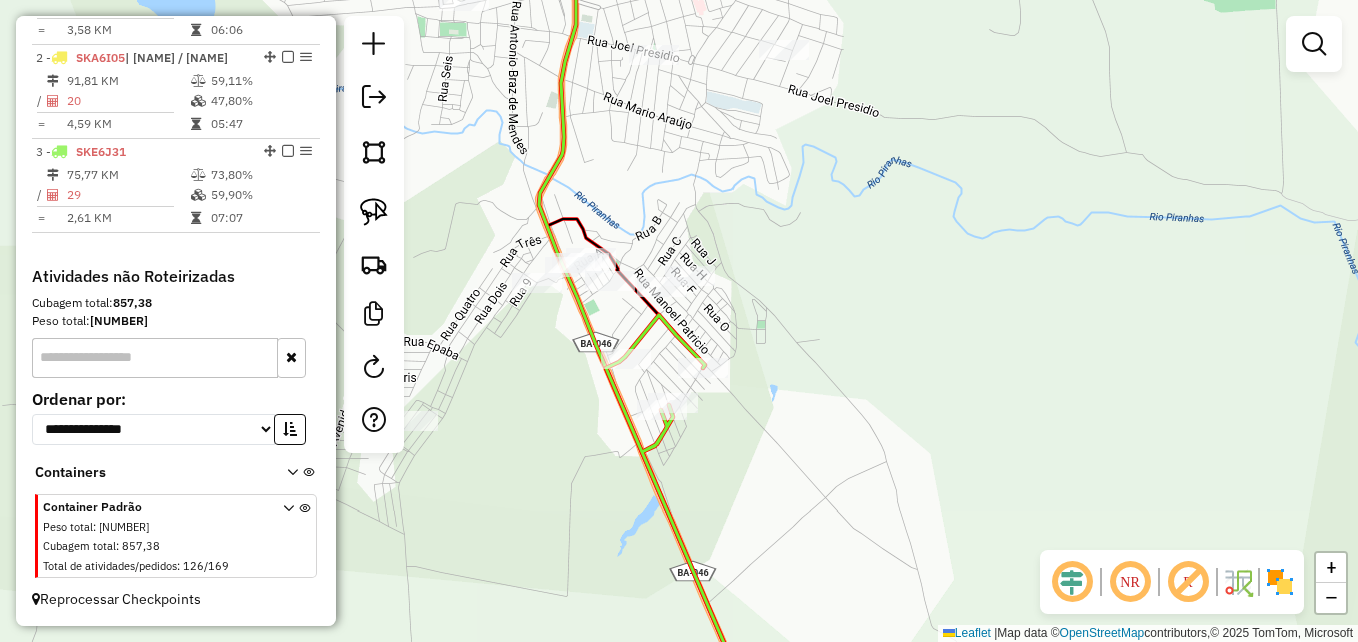 select on "**********" 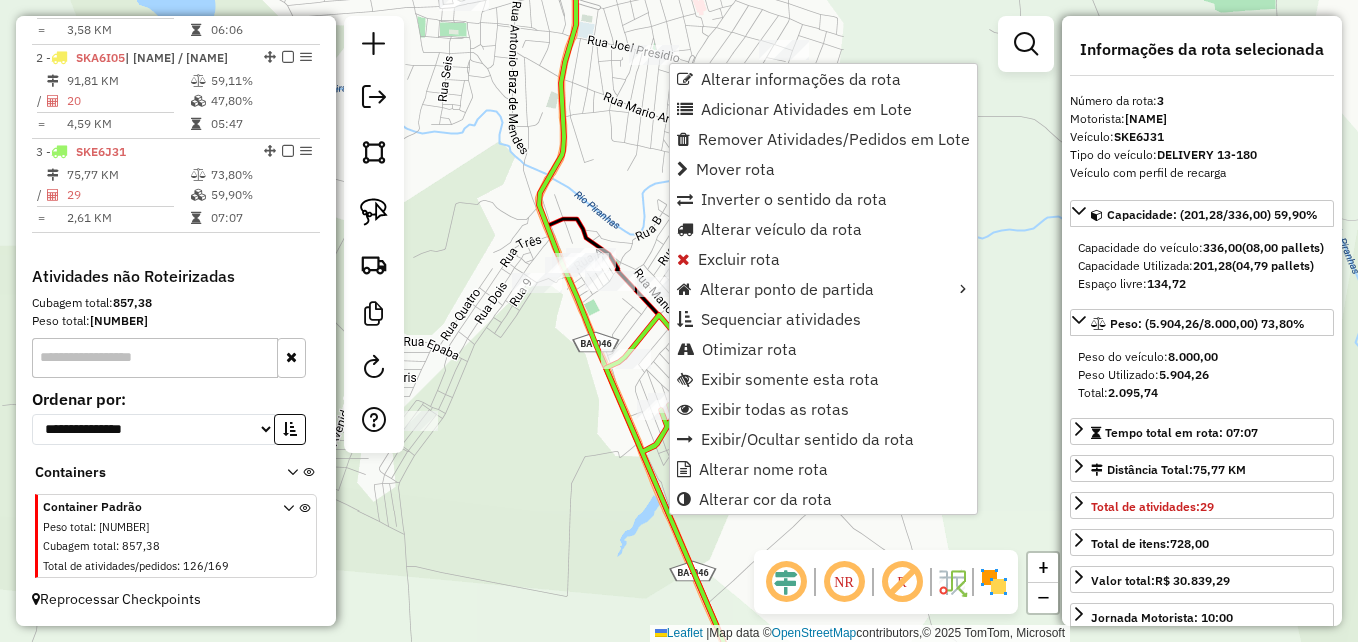 click on "Janela de atendimento Grade de atendimento Capacidade Transportadoras Veículos Cliente Pedidos  Rotas Selecione os dias de semana para filtrar as janelas de atendimento  Seg   Ter   Qua   Qui   Sex   Sáb   Dom  Informe o período da janela de atendimento: De: Até:  Filtrar exatamente a janela do cliente  Considerar janela de atendimento padrão  Selecione os dias de semana para filtrar as grades de atendimento  Seg   Ter   Qua   Qui   Sex   Sáb   Dom   Considerar clientes sem dia de atendimento cadastrado  Clientes fora do dia de atendimento selecionado Filtrar as atividades entre os valores definidos abaixo:  Peso mínimo:  ******  Peso máximo:  ****  Cubagem mínima:   Cubagem máxima:   De:   Até:  Filtrar as atividades entre o tempo de atendimento definido abaixo:  De:   Até:   Considerar capacidade total dos clientes não roteirizados Transportadora: Selecione um ou mais itens Tipo de veículo: Selecione um ou mais itens Veículo: Selecione um ou mais itens Motorista: Selecione um ou mais itens +" 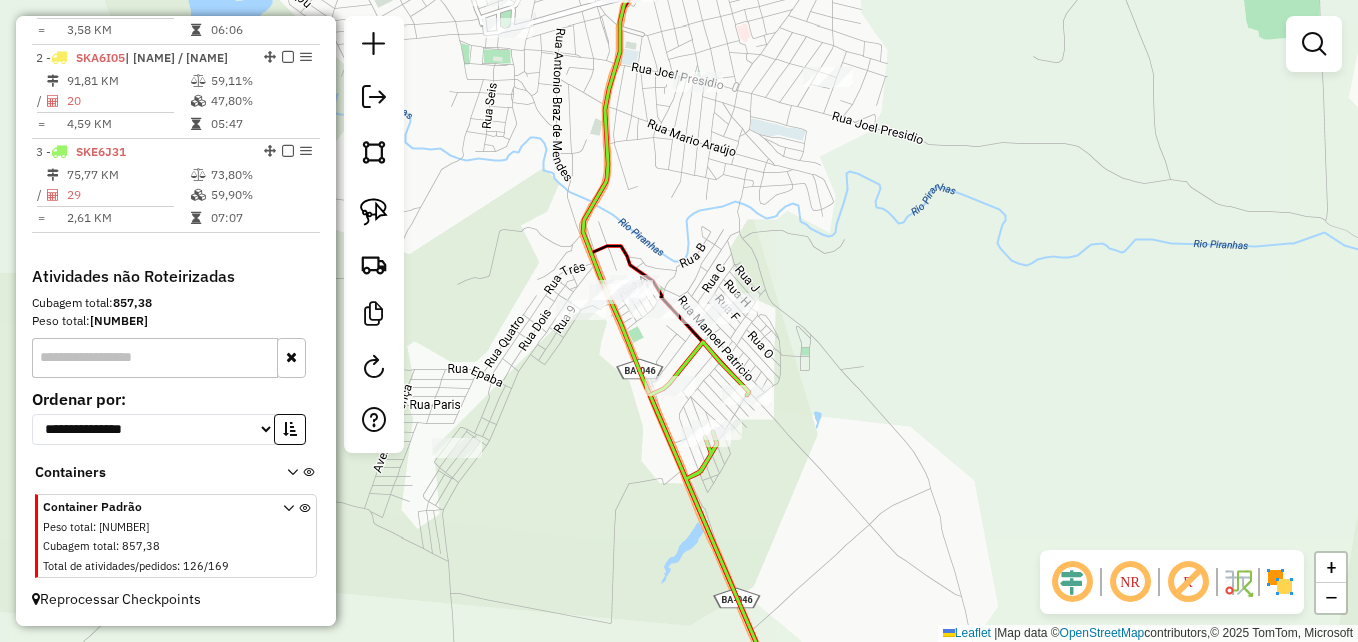 drag, startPoint x: 583, startPoint y: 482, endPoint x: 627, endPoint y: 509, distance: 51.62364 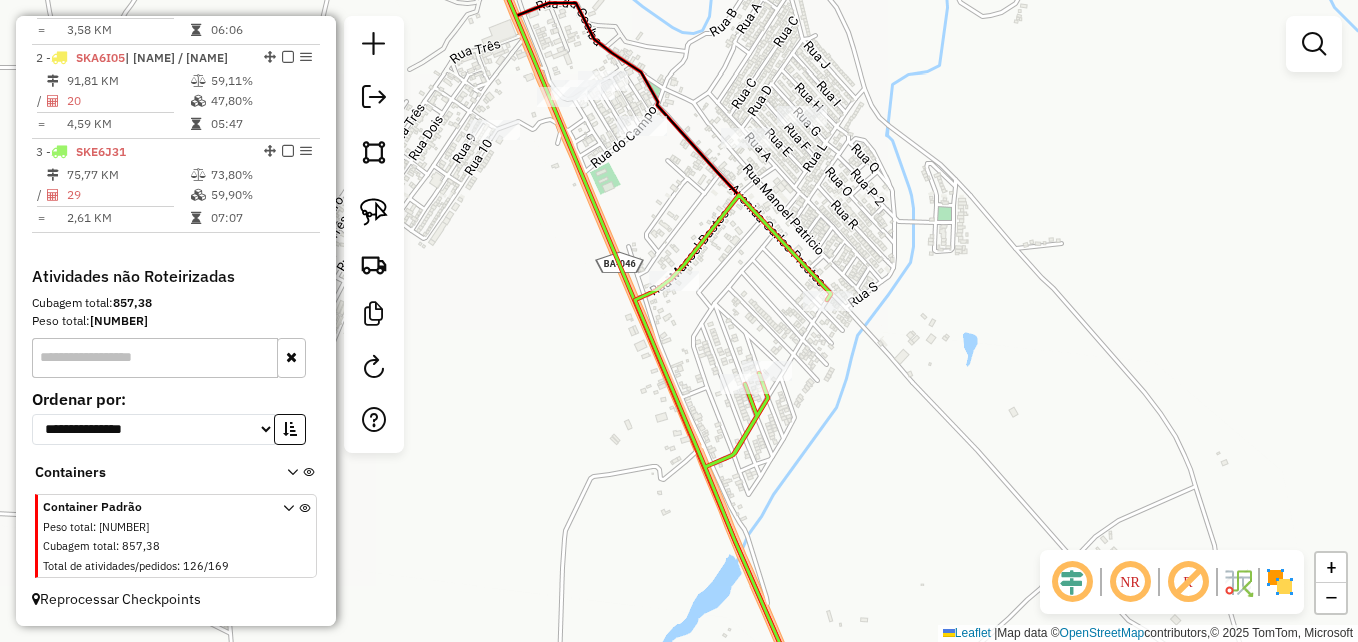 drag, startPoint x: 655, startPoint y: 459, endPoint x: 619, endPoint y: 465, distance: 36.496574 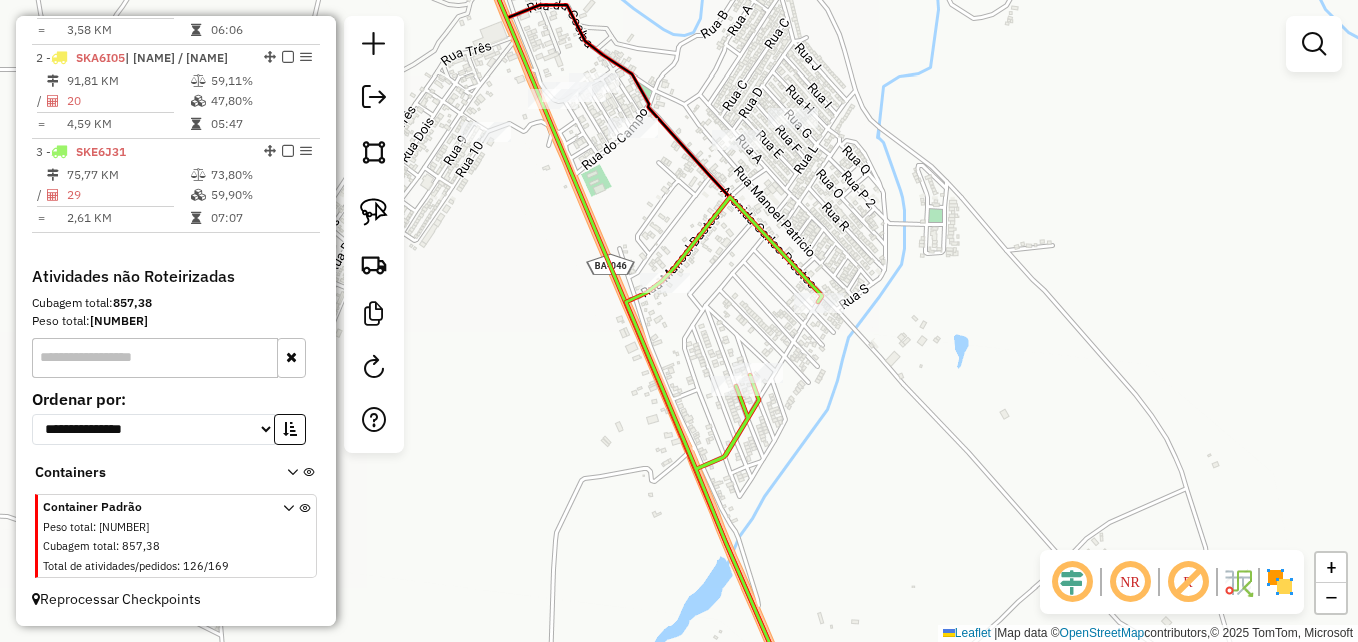 click 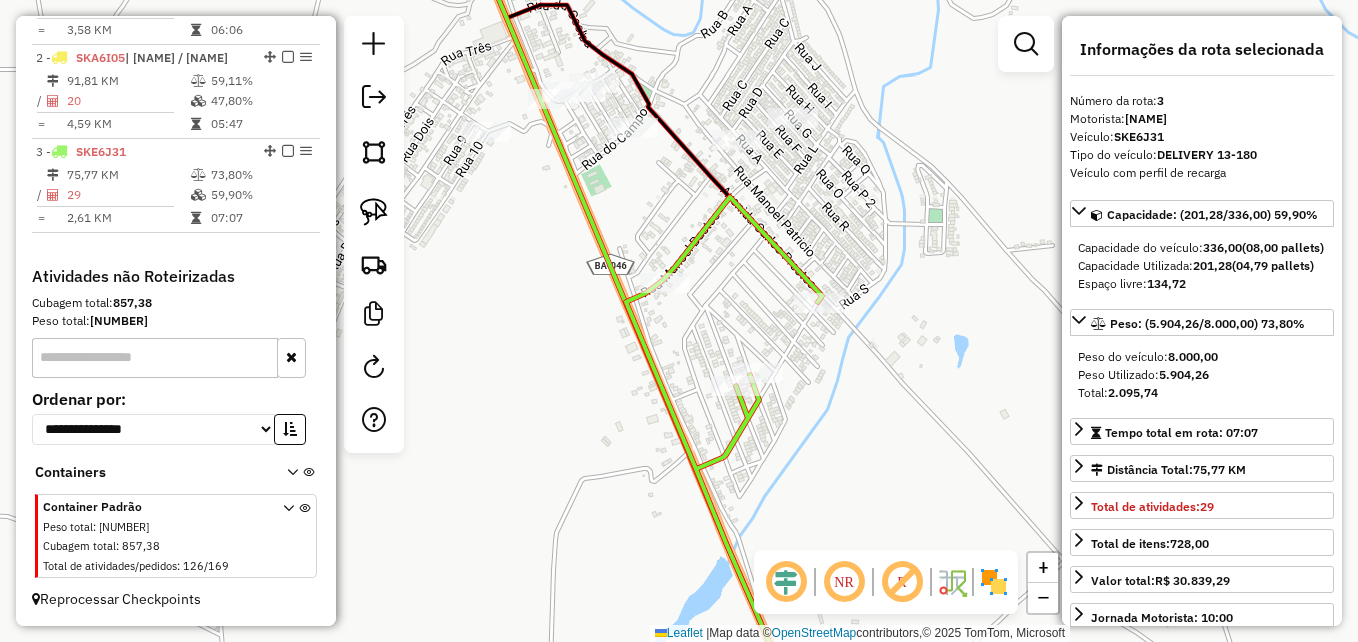 click 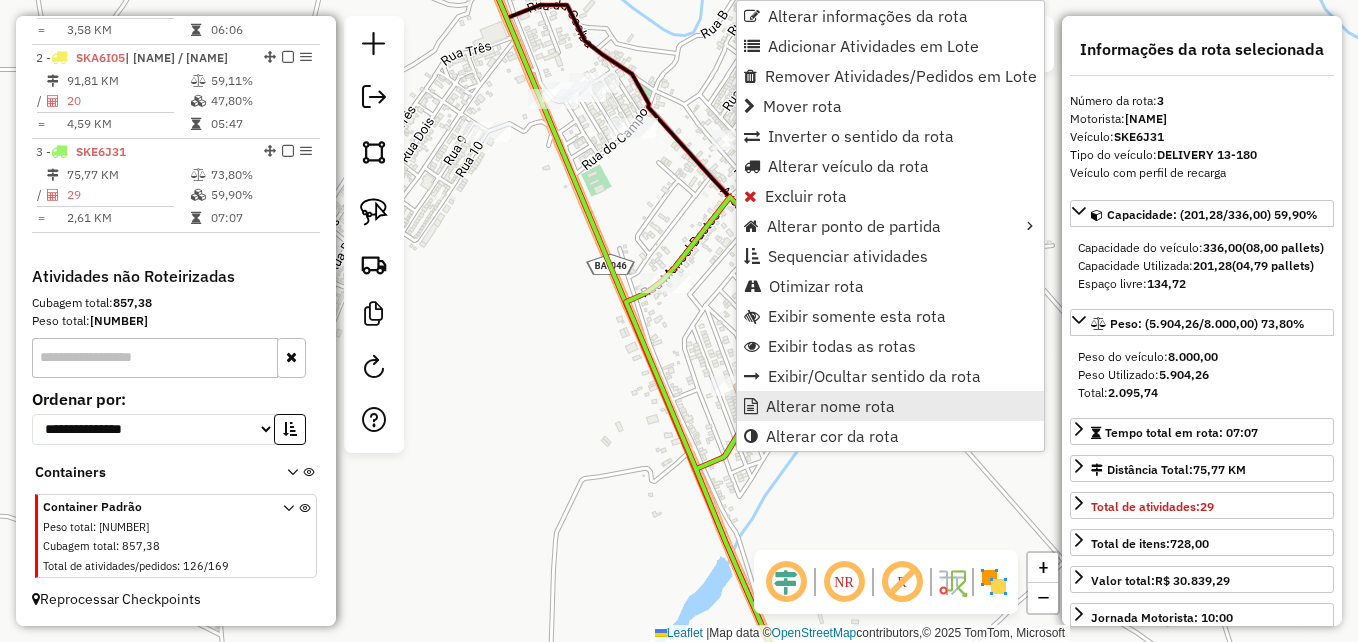 click on "Alterar nome rota" at bounding box center [830, 406] 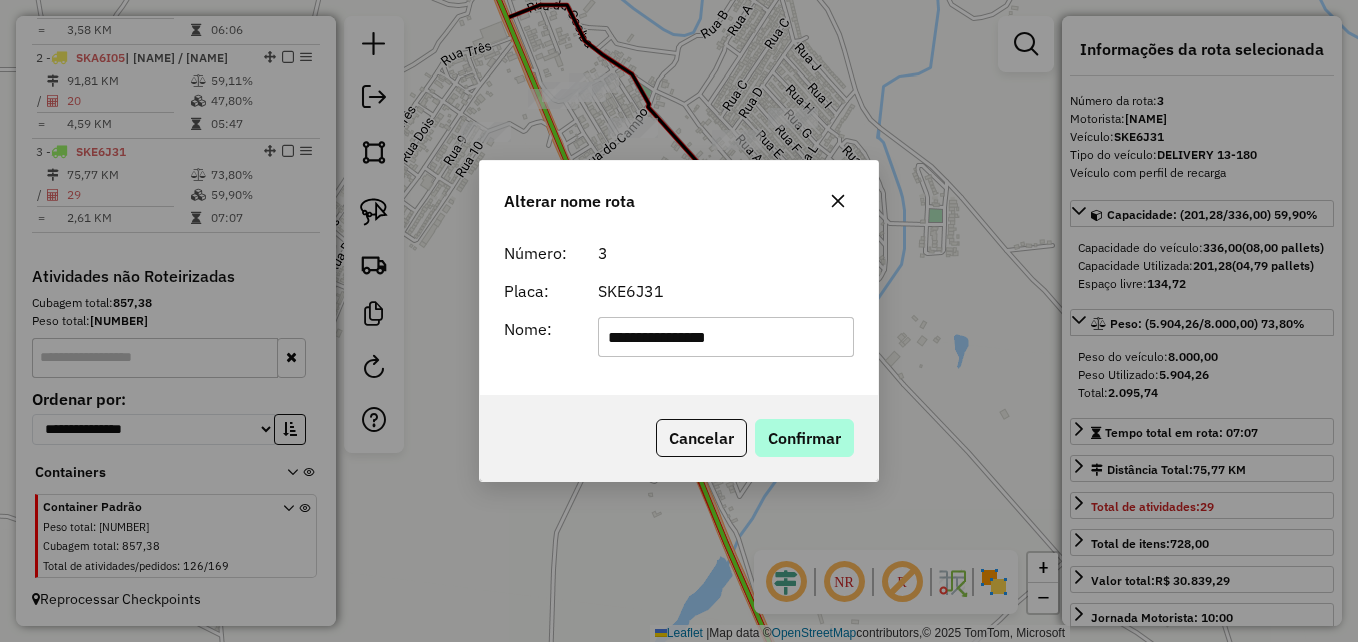 type on "**********" 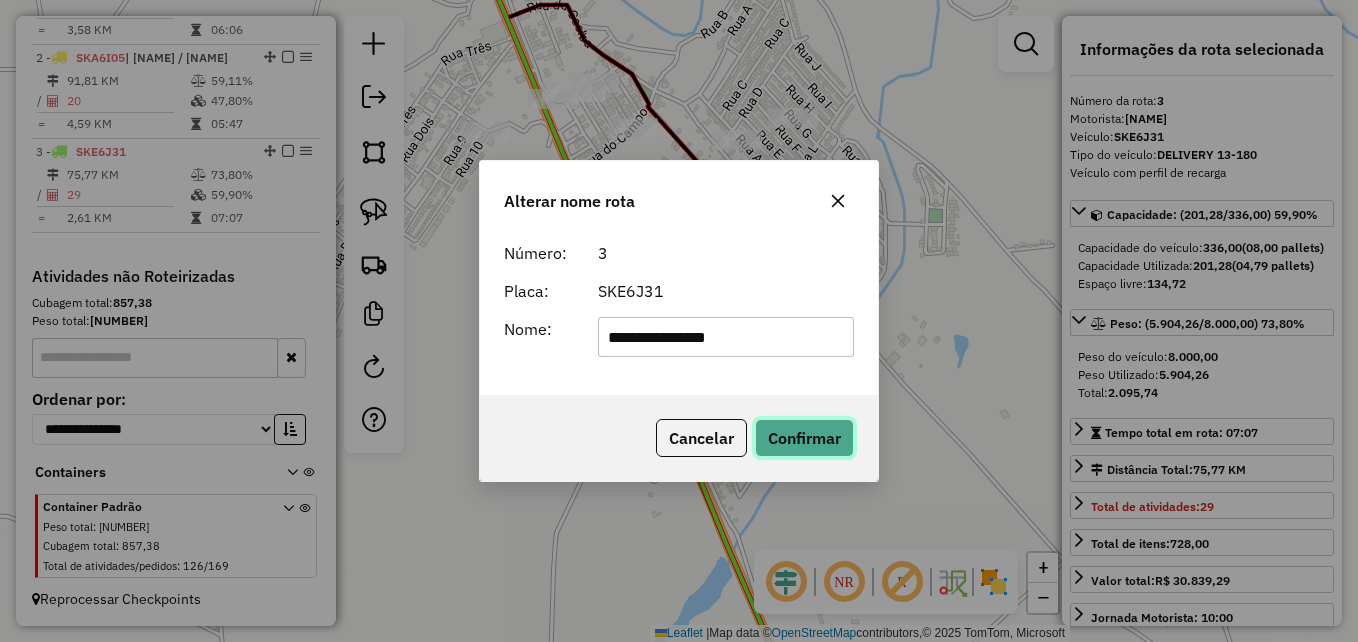 click on "Confirmar" 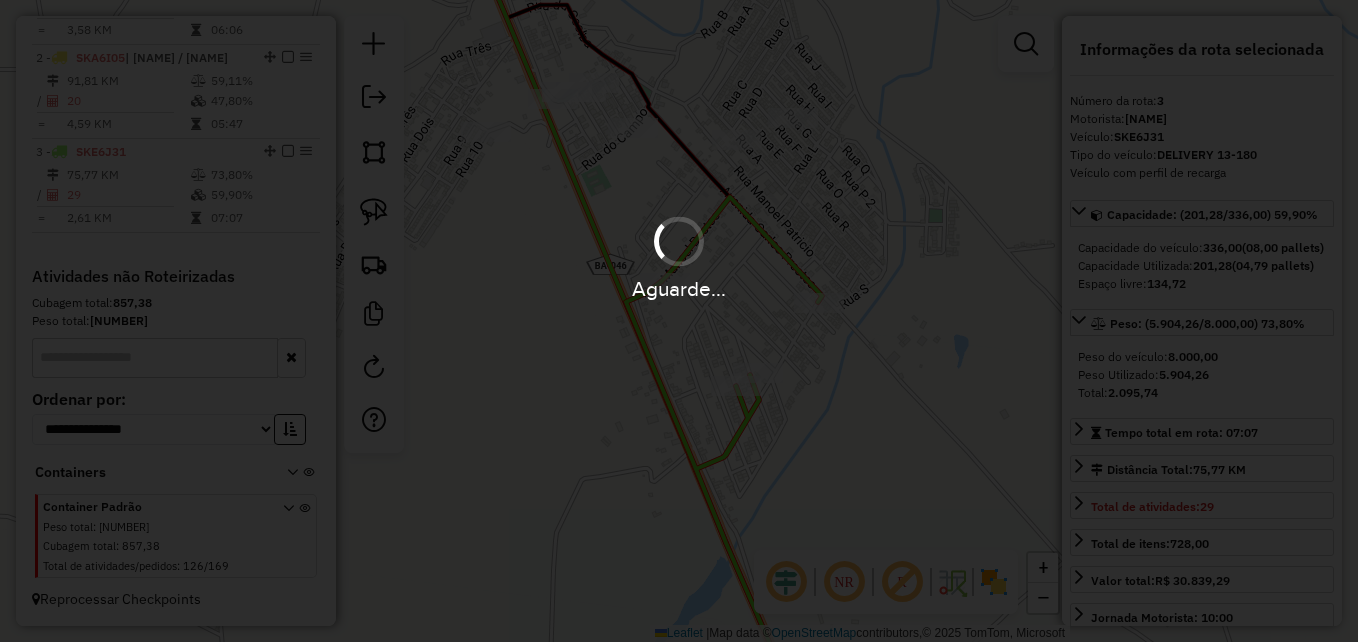 type 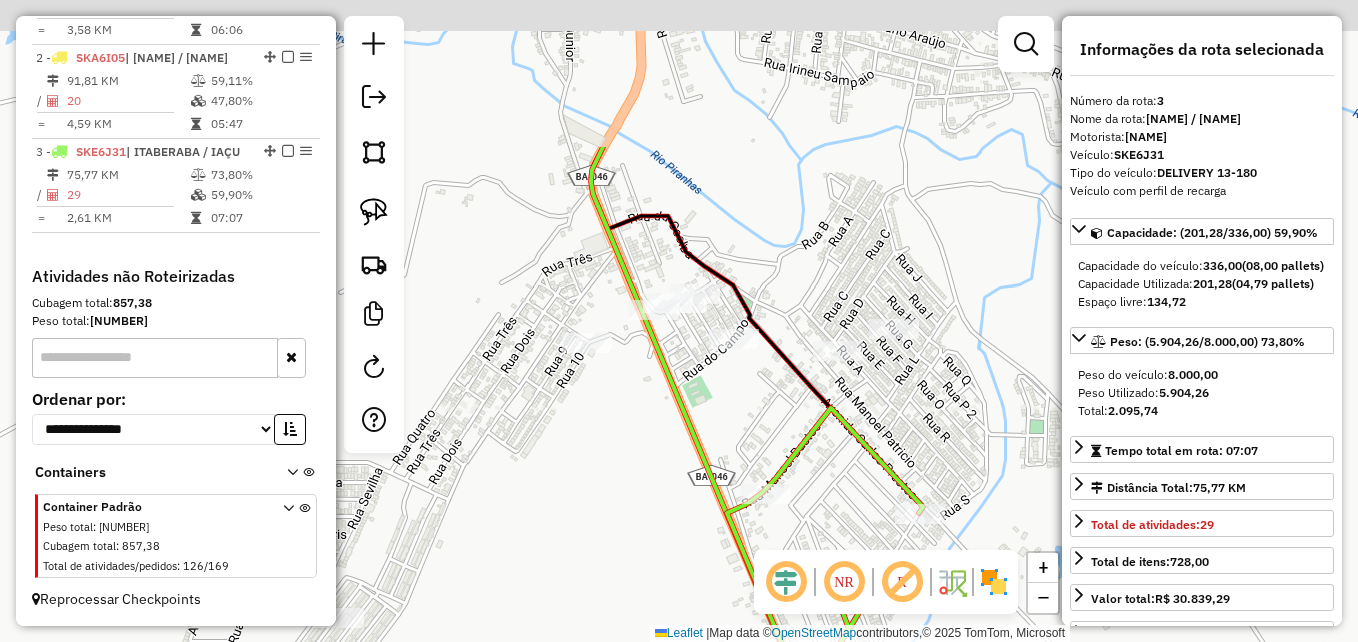 drag, startPoint x: 884, startPoint y: 232, endPoint x: 985, endPoint y: 443, distance: 233.92734 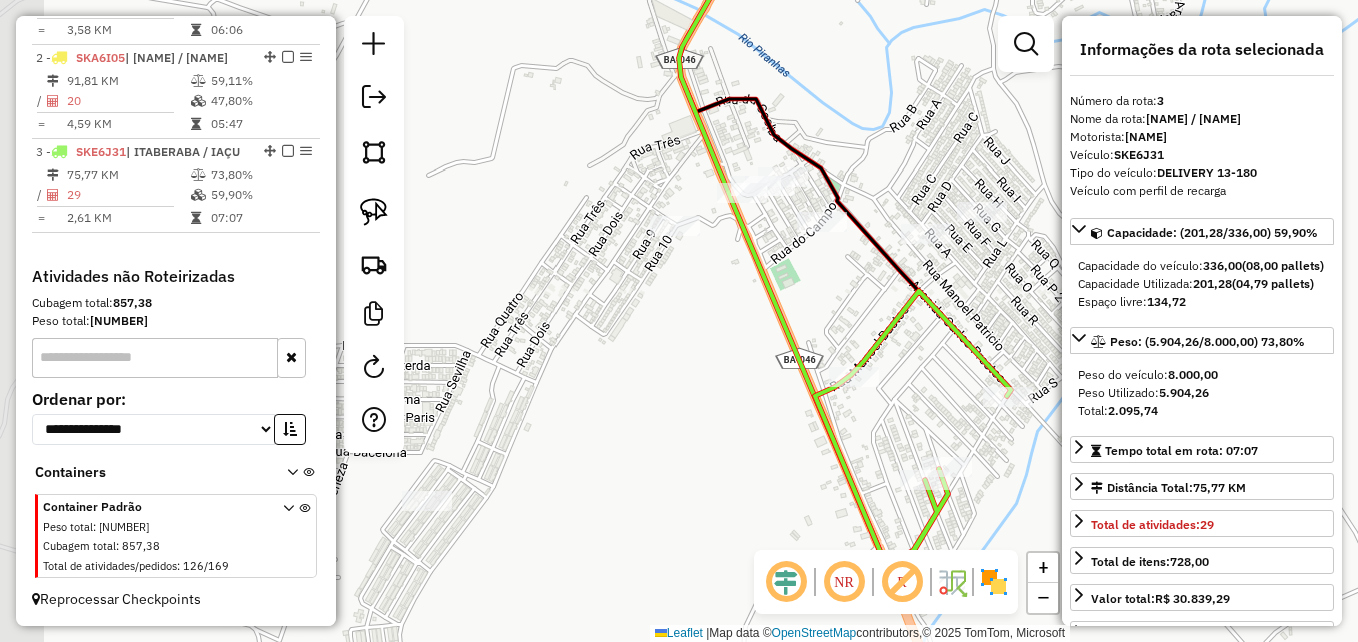 drag, startPoint x: 924, startPoint y: 450, endPoint x: 918, endPoint y: 345, distance: 105.17129 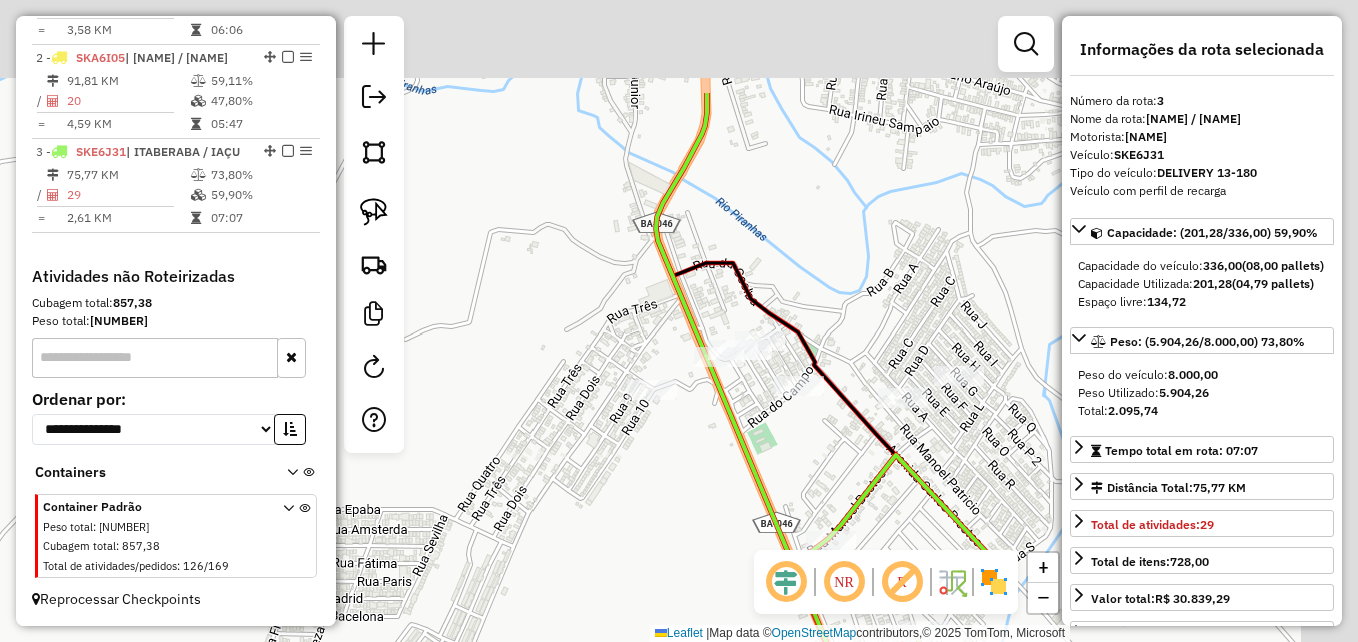drag, startPoint x: 751, startPoint y: 355, endPoint x: 629, endPoint y: 515, distance: 201.20636 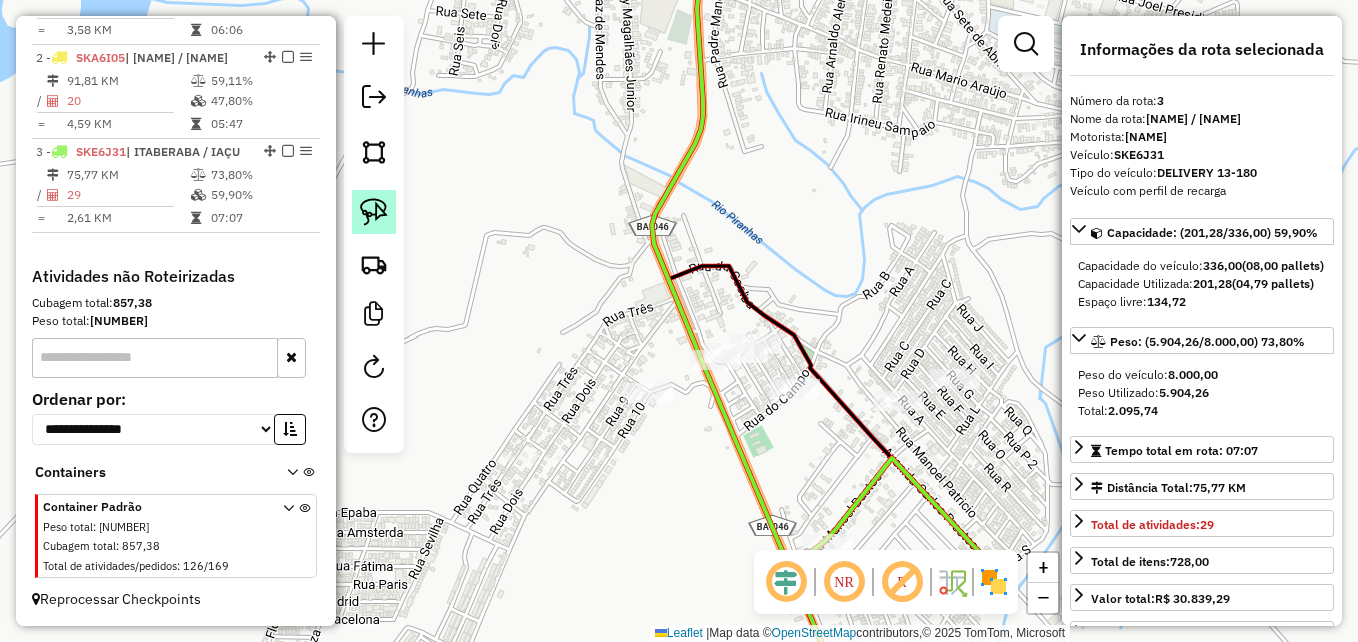 click 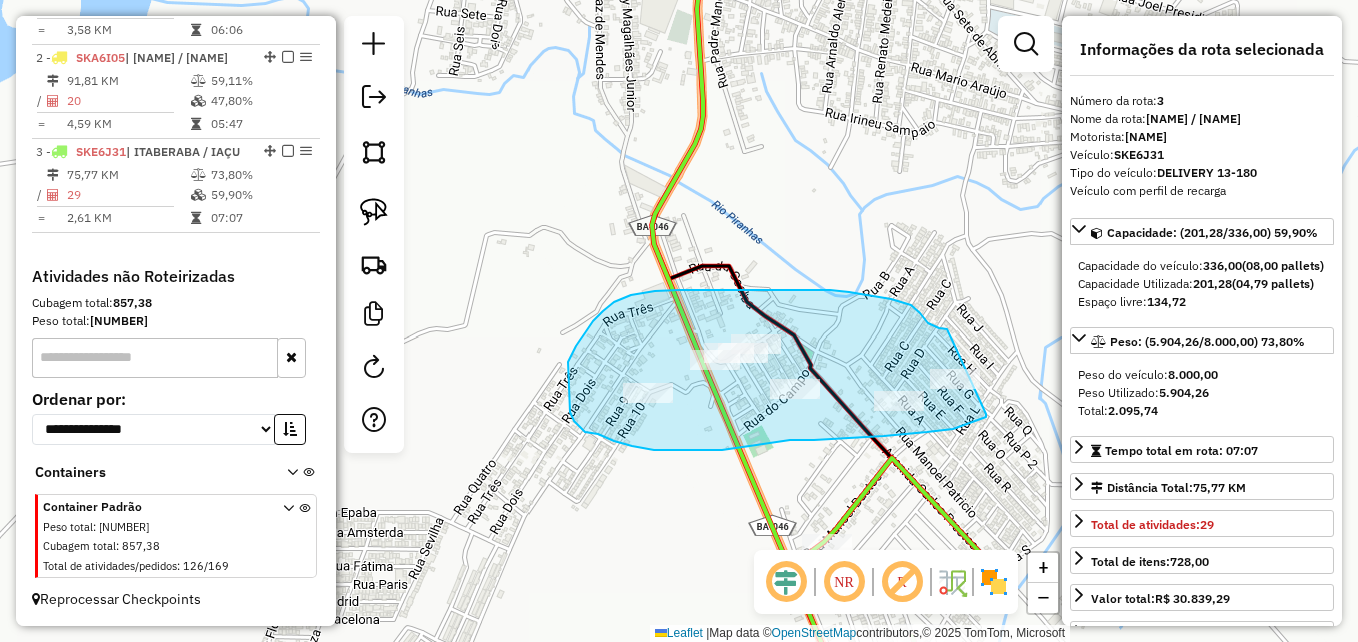 drag, startPoint x: 986, startPoint y: 414, endPoint x: 969, endPoint y: 325, distance: 90.60905 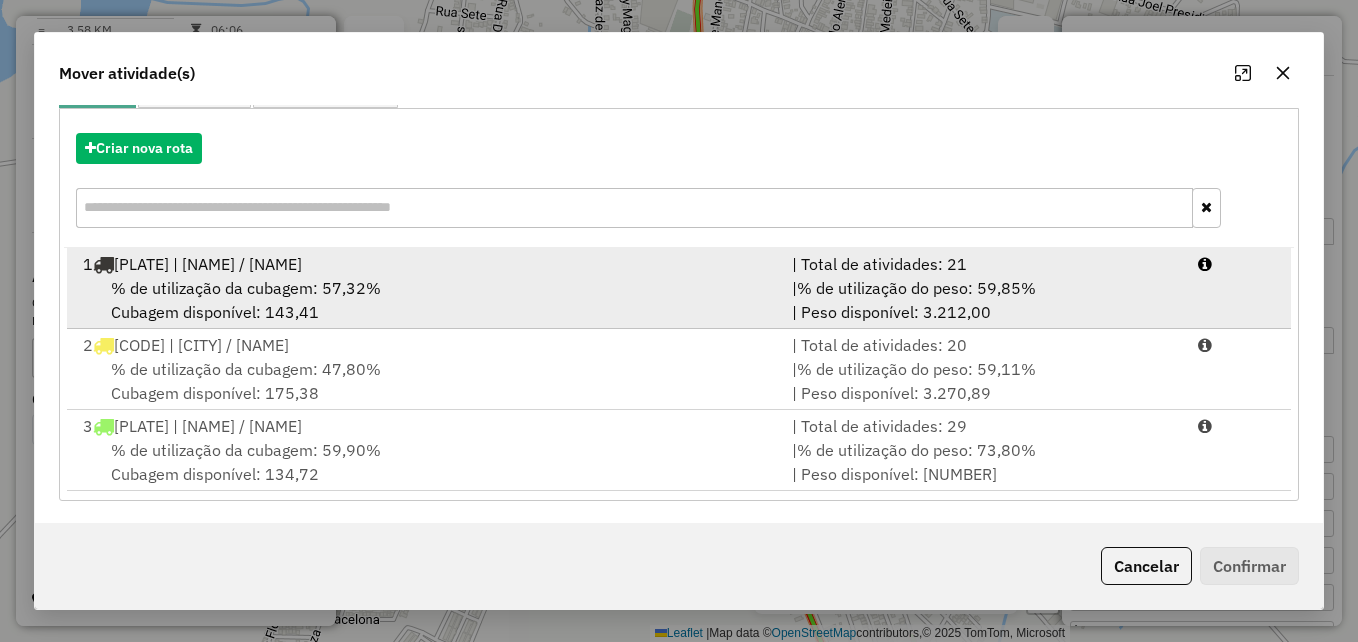 scroll, scrollTop: 209, scrollLeft: 0, axis: vertical 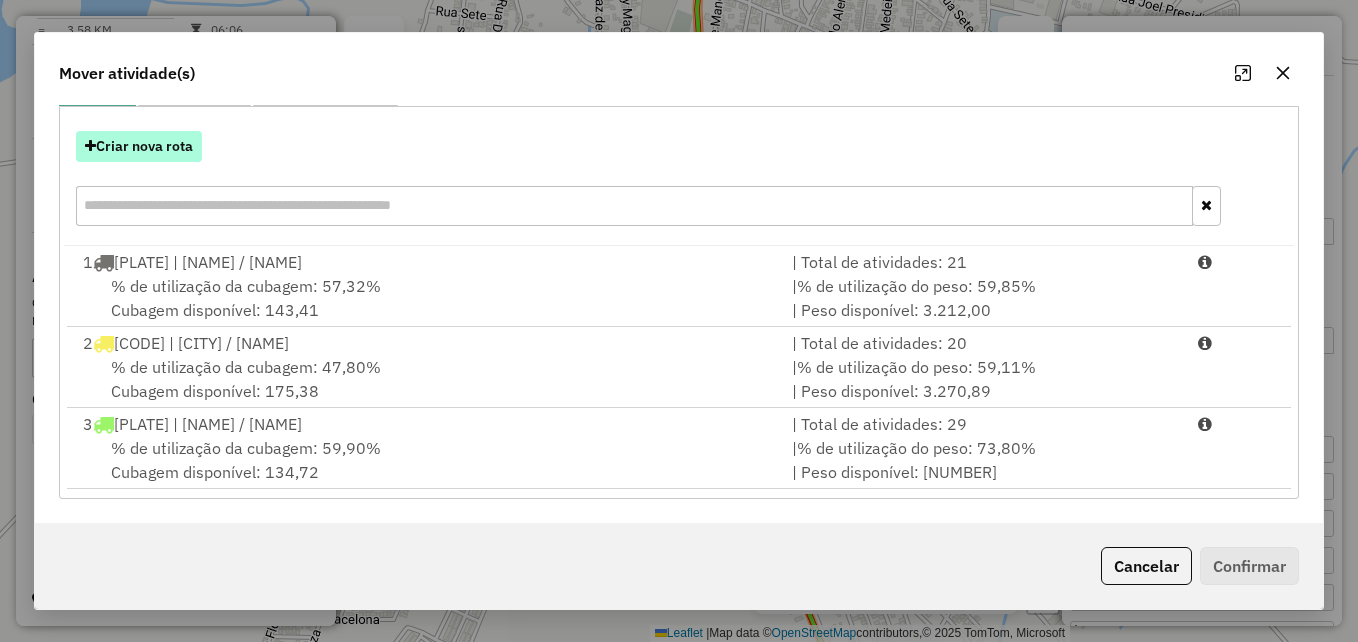 click on "Criar nova rota" at bounding box center (139, 146) 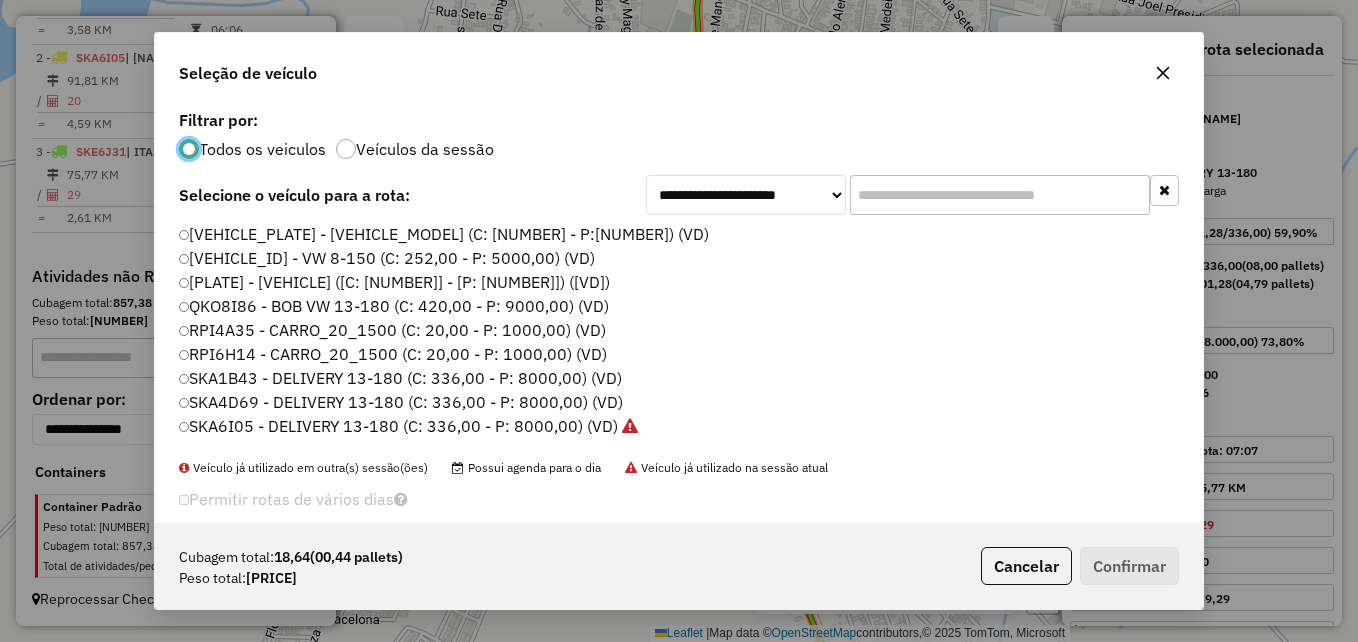 scroll, scrollTop: 11, scrollLeft: 6, axis: both 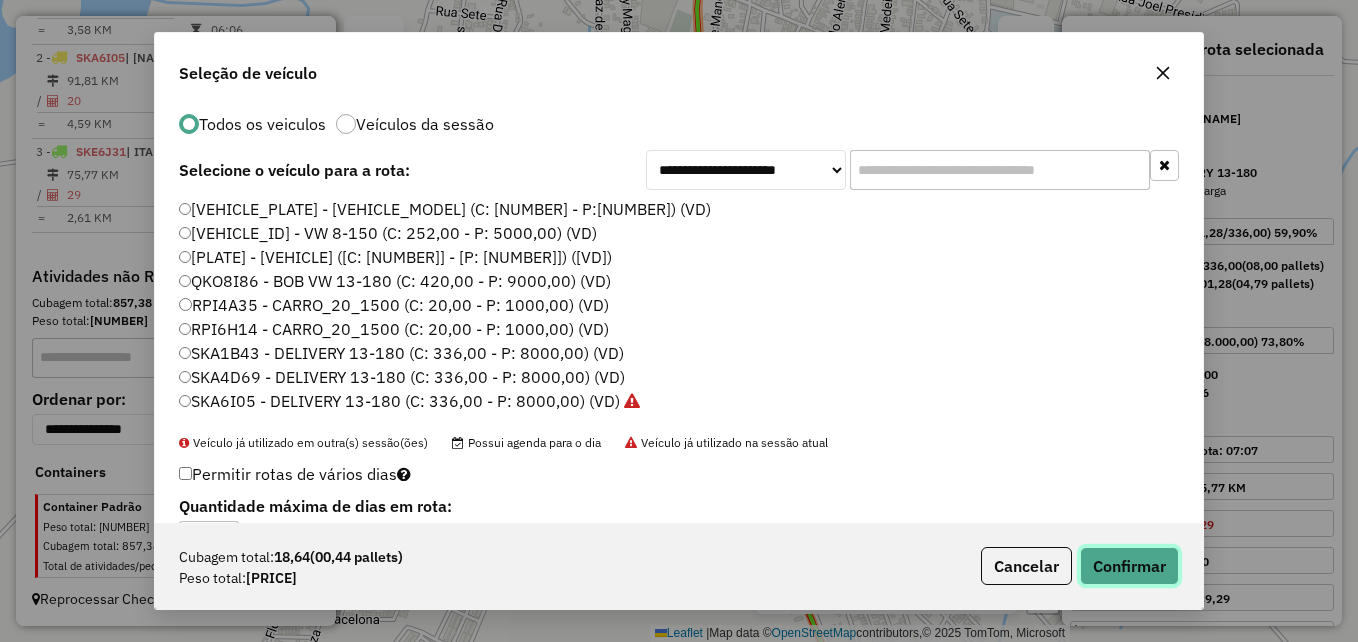 click on "Confirmar" 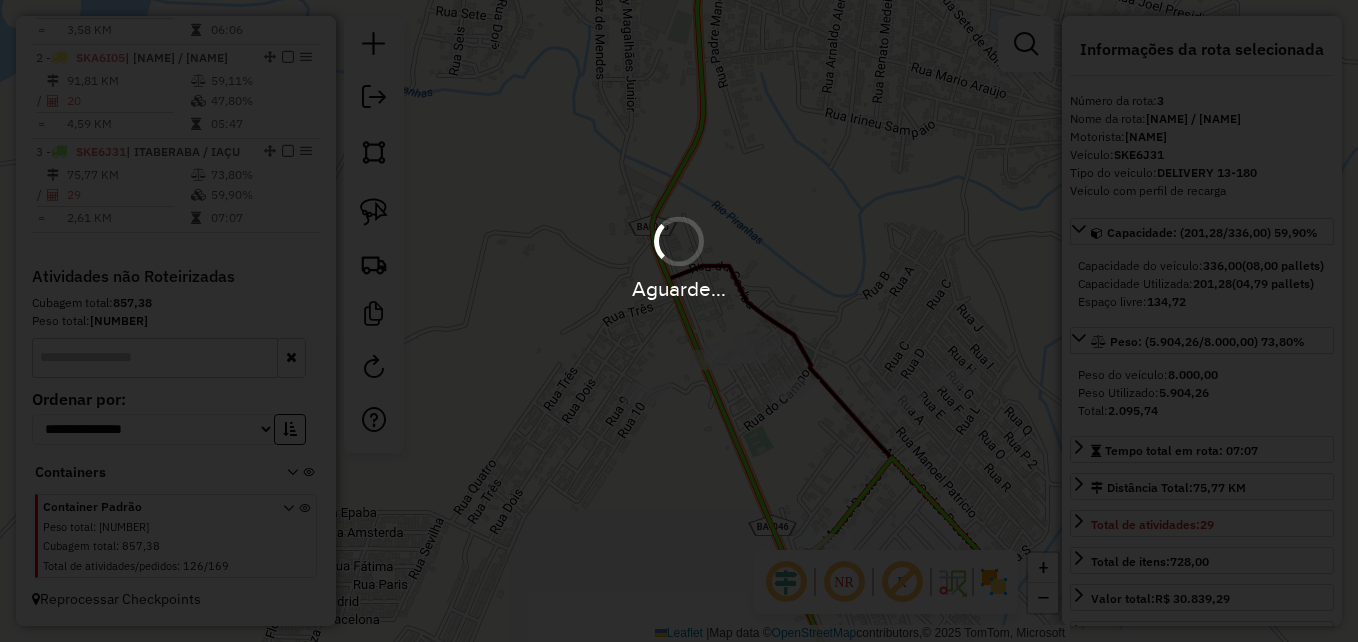 scroll, scrollTop: 0, scrollLeft: 0, axis: both 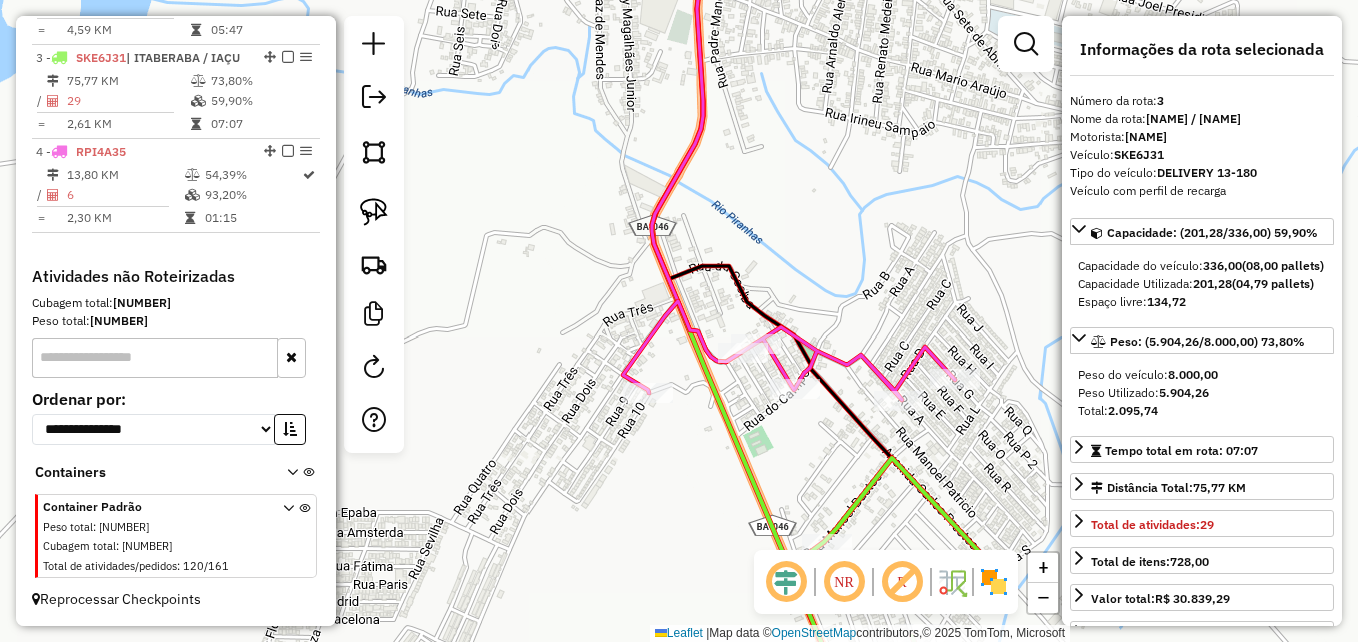 click 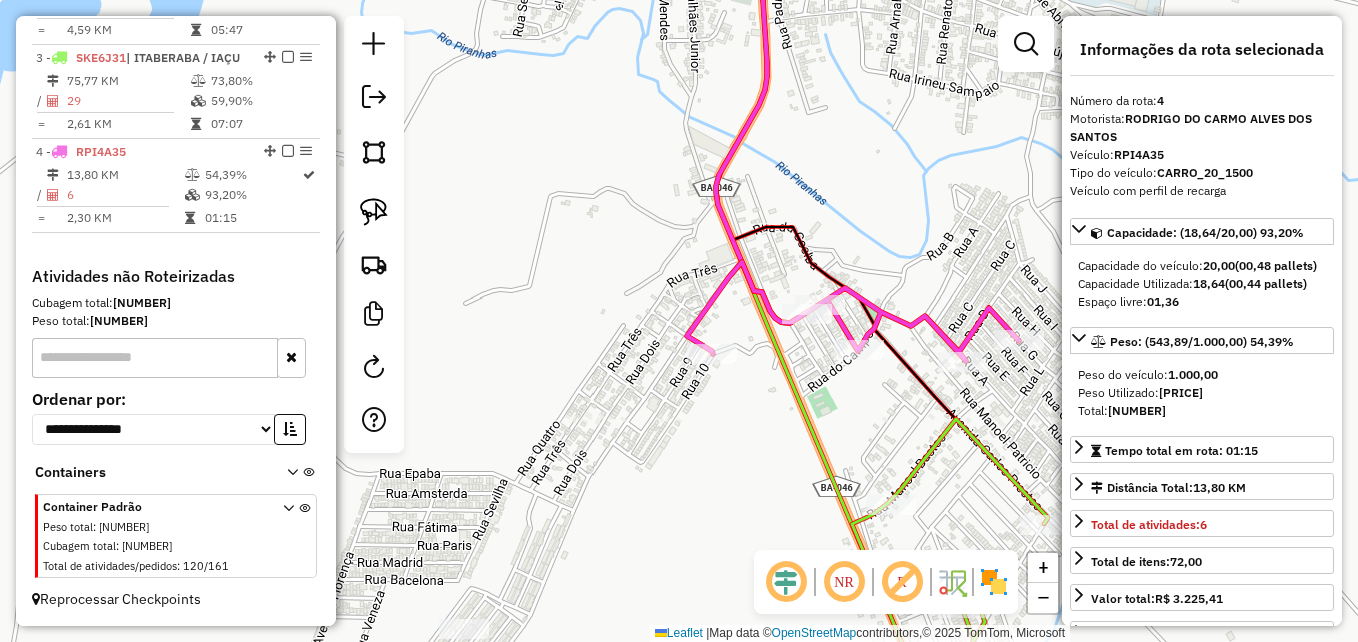 drag, startPoint x: 635, startPoint y: 495, endPoint x: 729, endPoint y: 436, distance: 110.98198 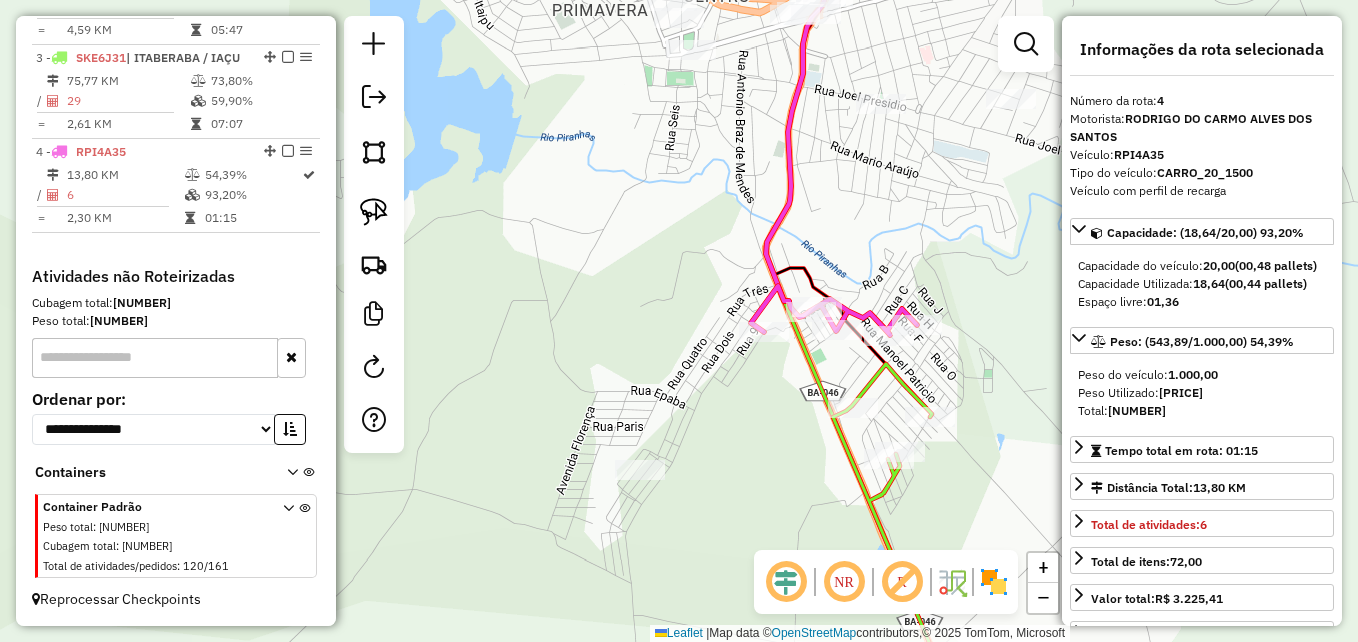 drag, startPoint x: 668, startPoint y: 474, endPoint x: 697, endPoint y: 428, distance: 54.378304 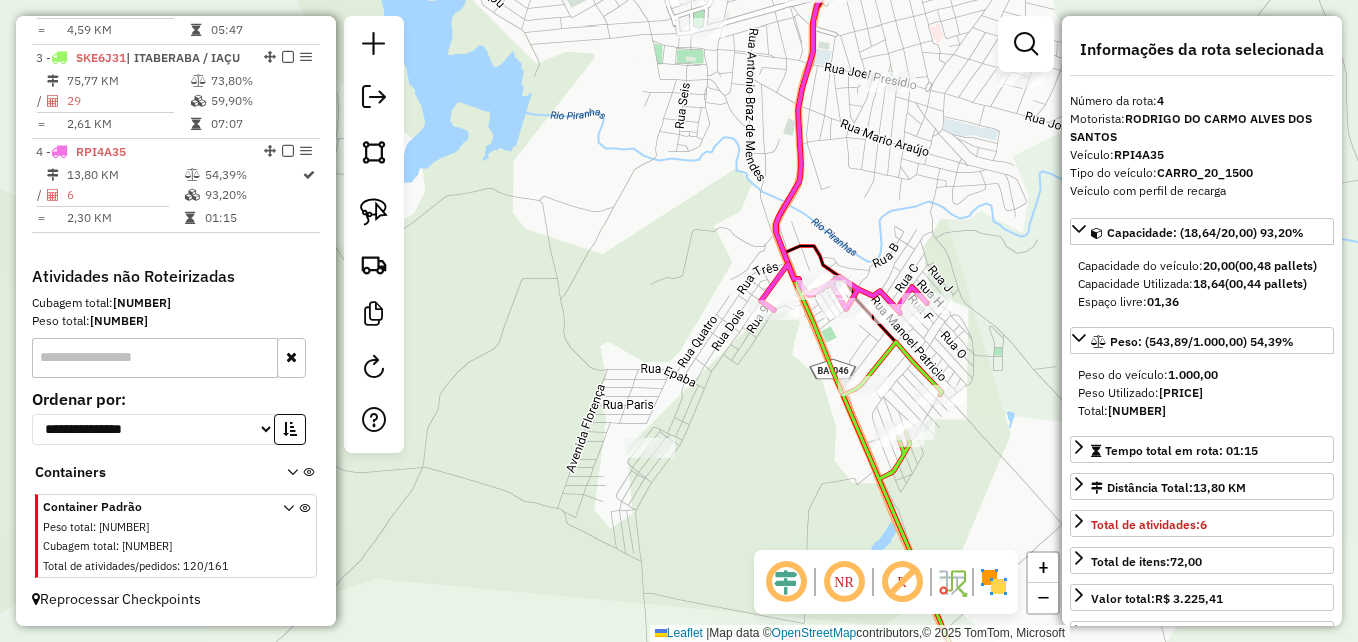 drag, startPoint x: 387, startPoint y: 215, endPoint x: 425, endPoint y: 254, distance: 54.451813 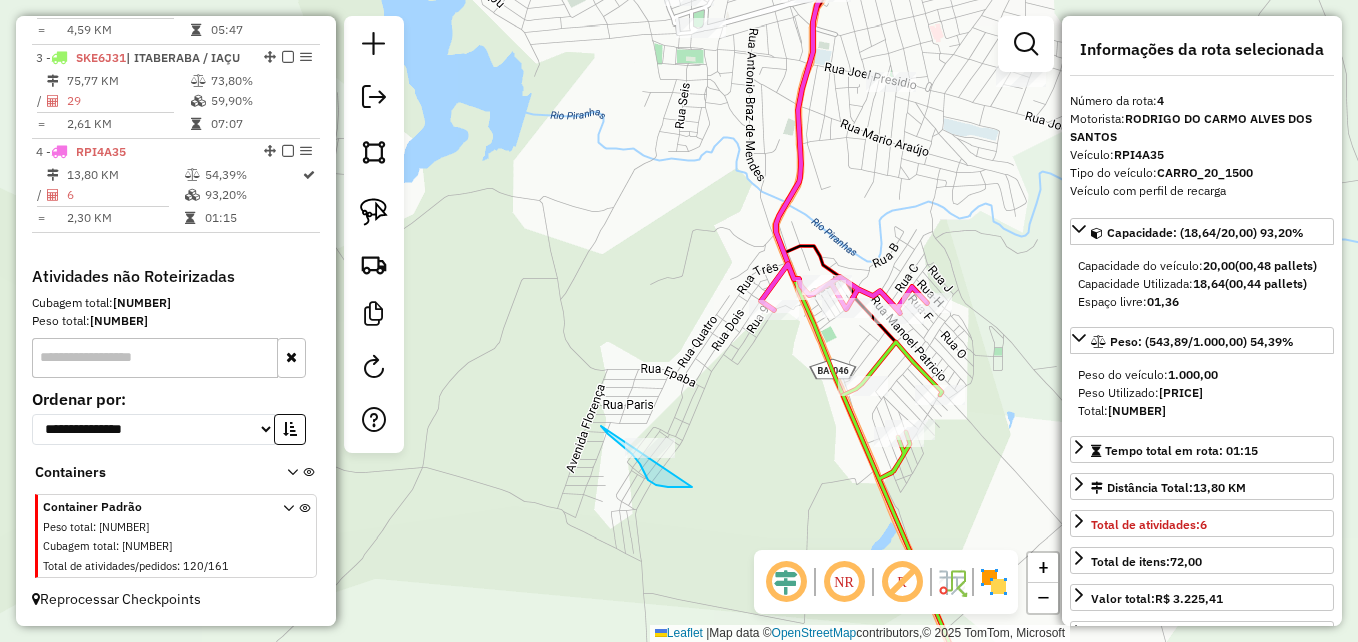 drag, startPoint x: 692, startPoint y: 487, endPoint x: 653, endPoint y: 387, distance: 107.33592 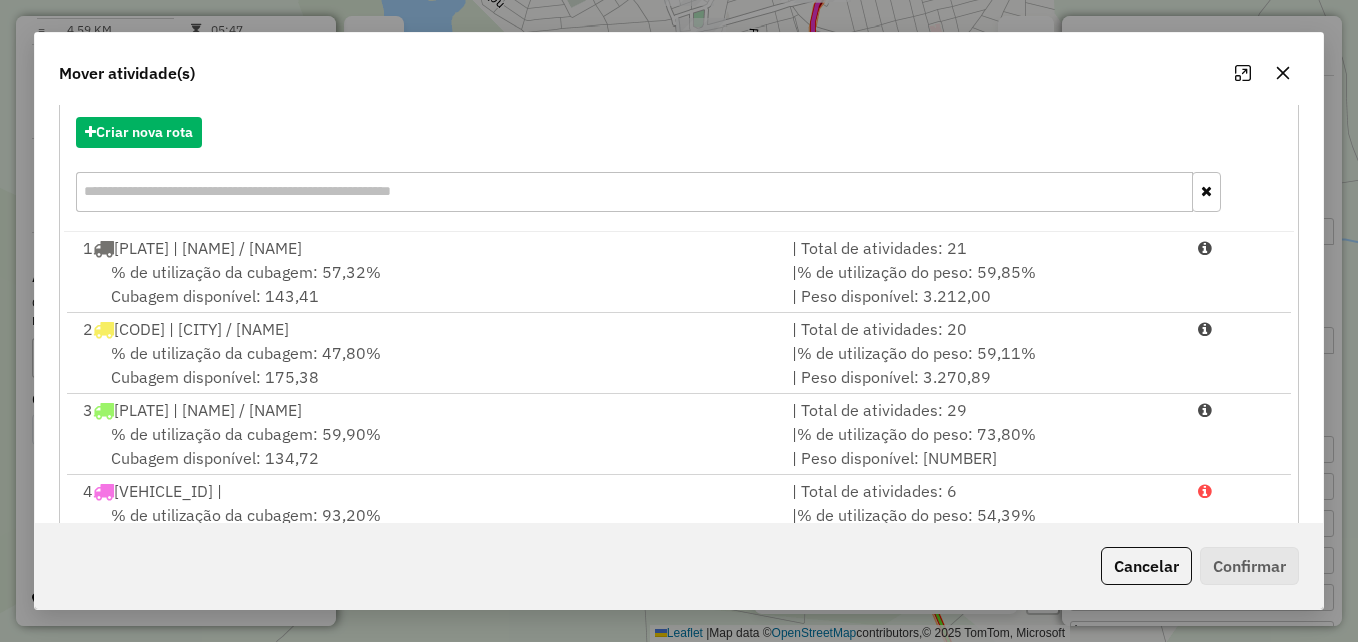 scroll, scrollTop: 290, scrollLeft: 0, axis: vertical 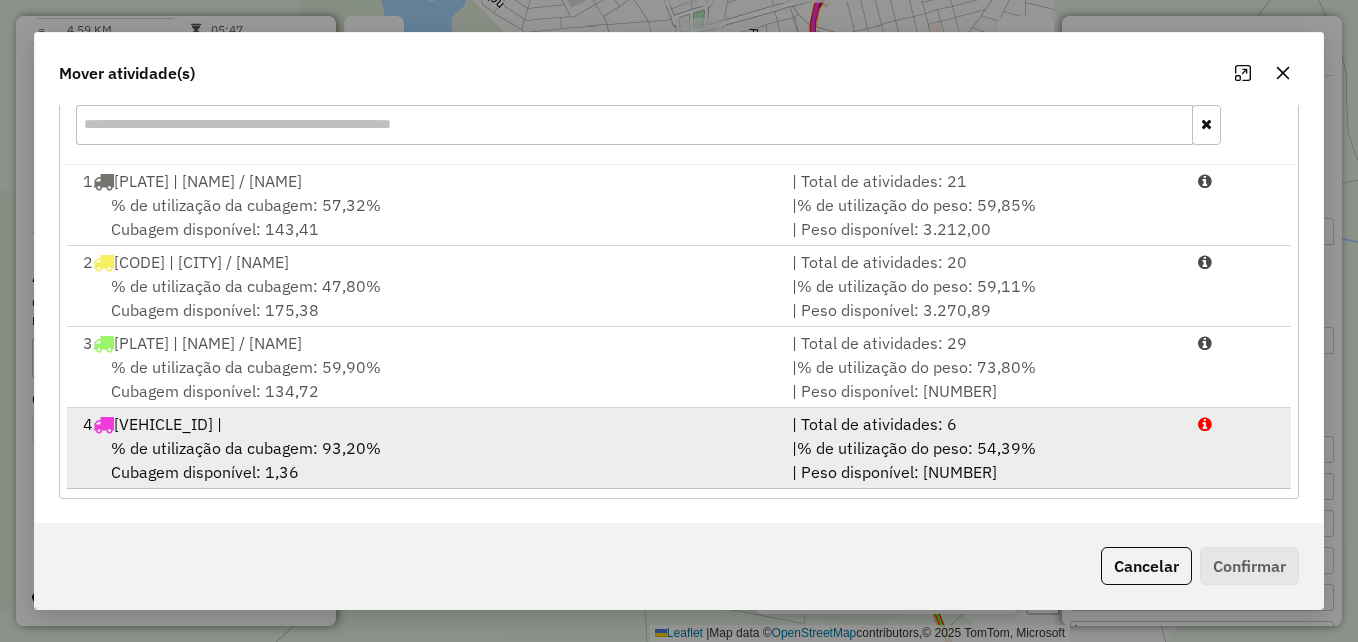 click on "% de utilização da cubagem: 93,20%  Cubagem disponível: 1,36" at bounding box center (425, 460) 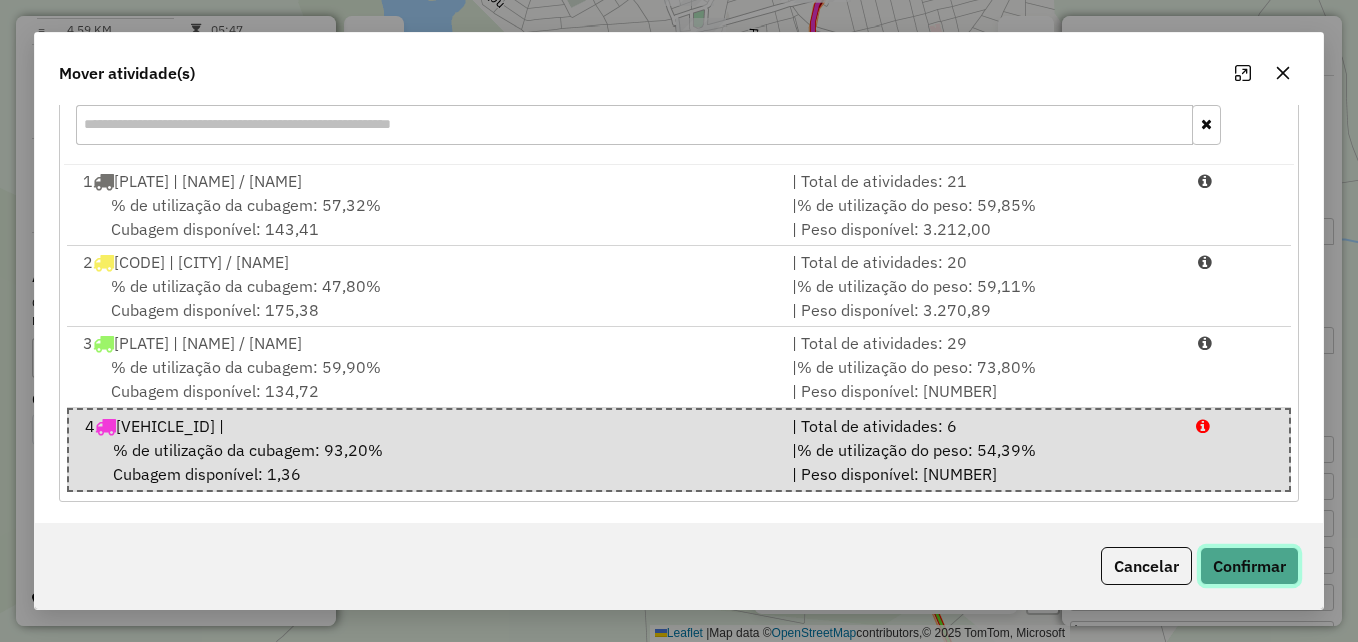 click on "Confirmar" 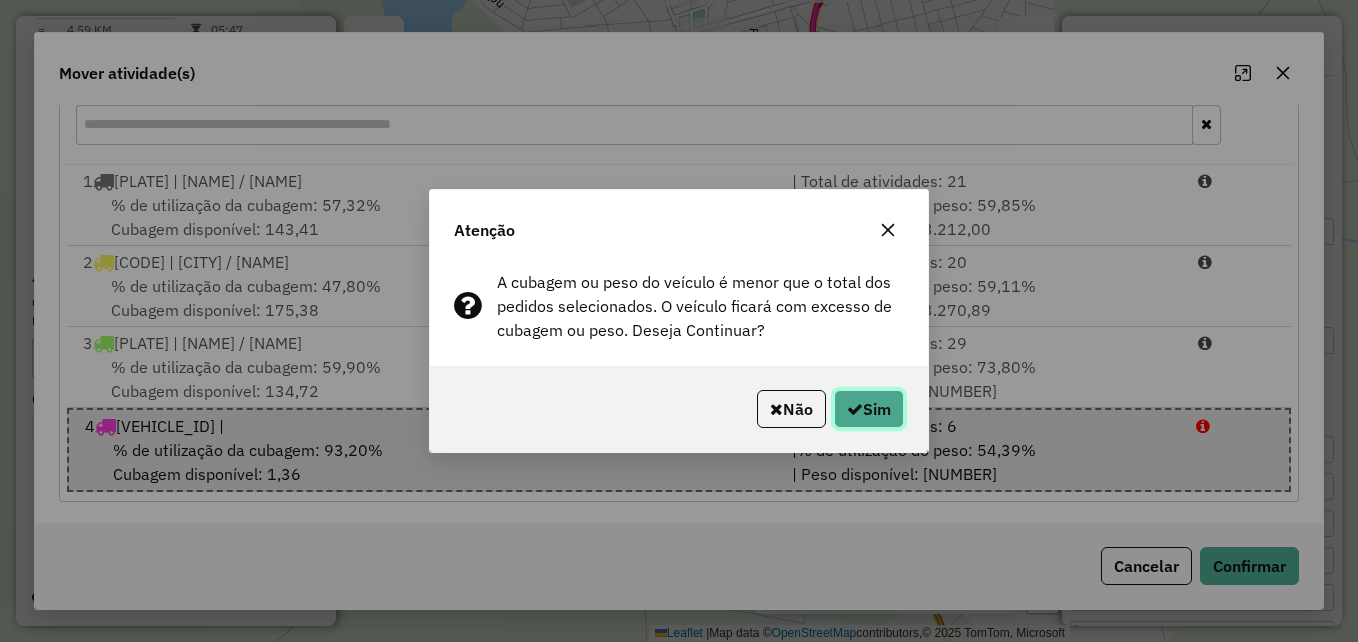 click on "Sim" 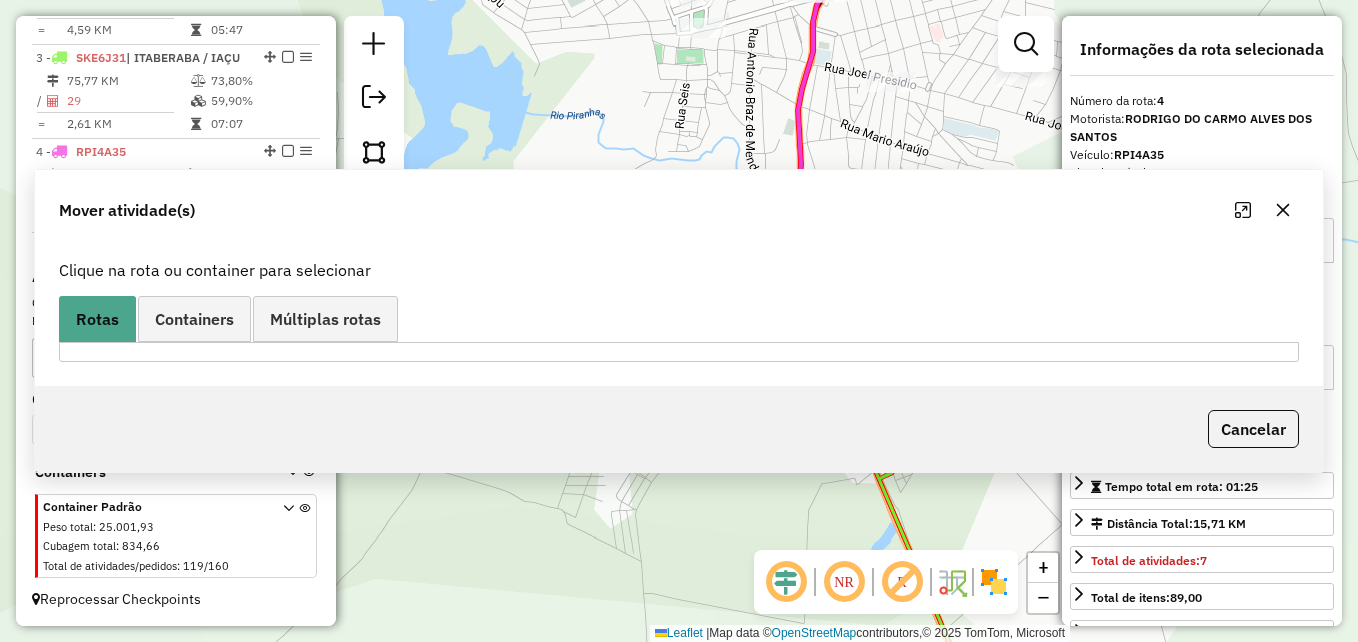 scroll, scrollTop: 0, scrollLeft: 0, axis: both 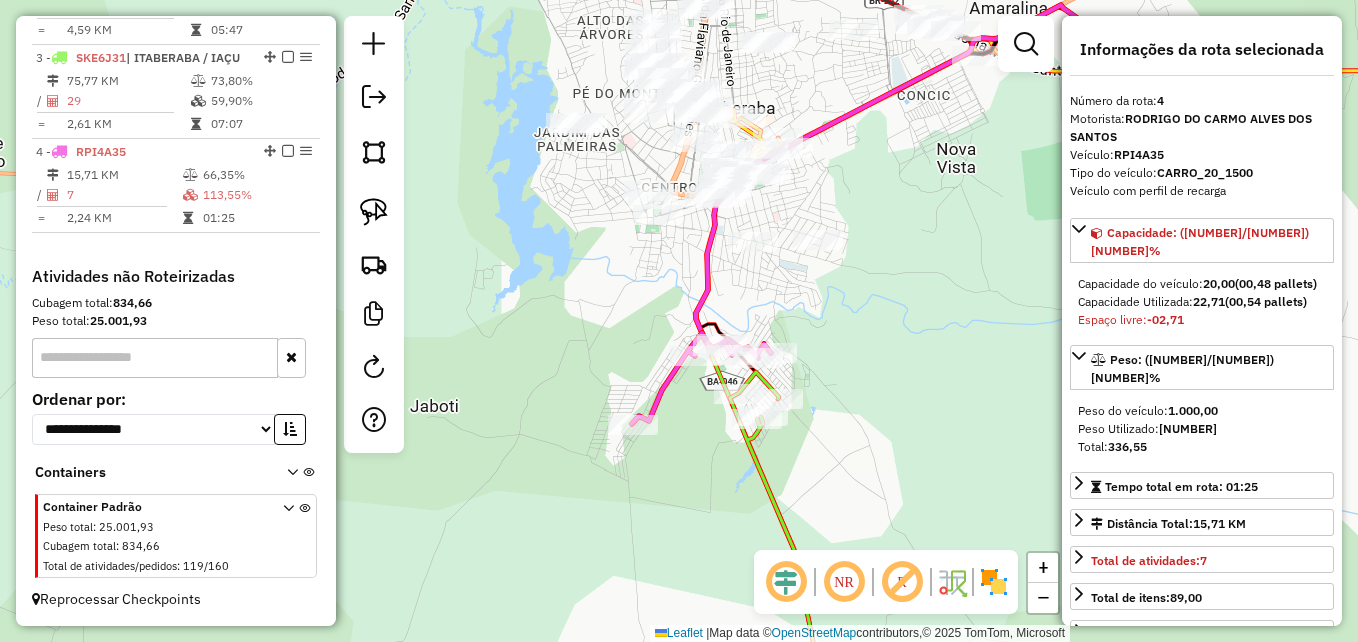 click 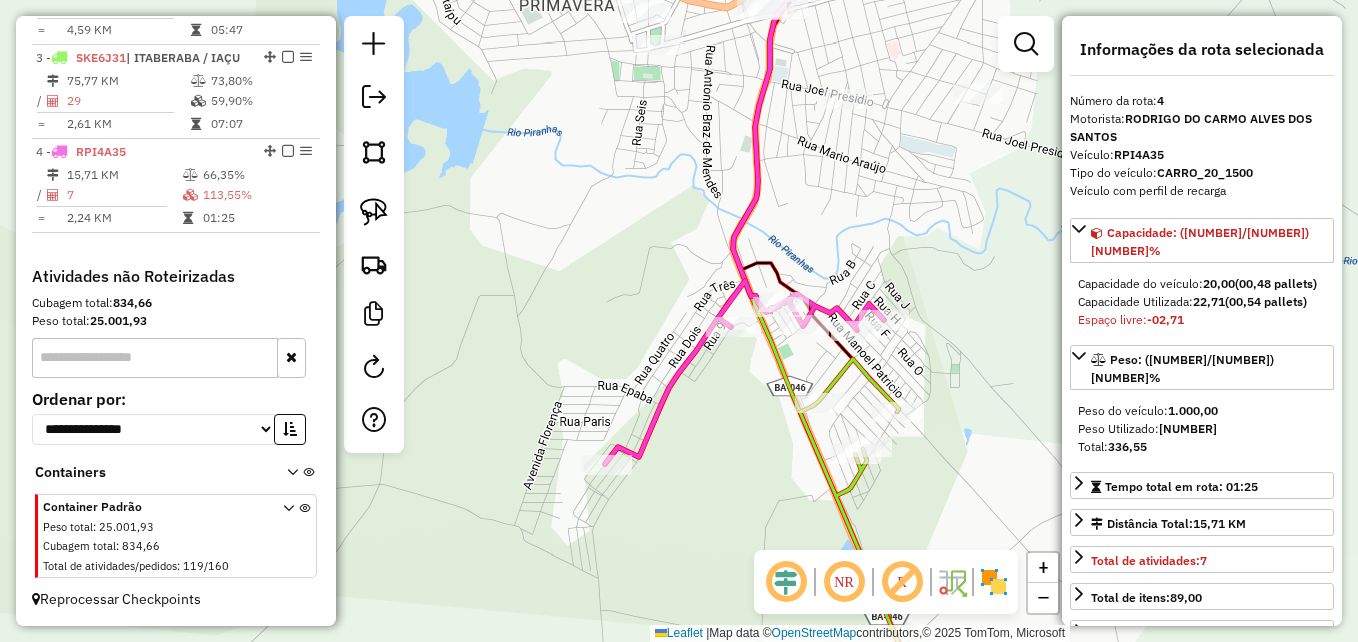 click 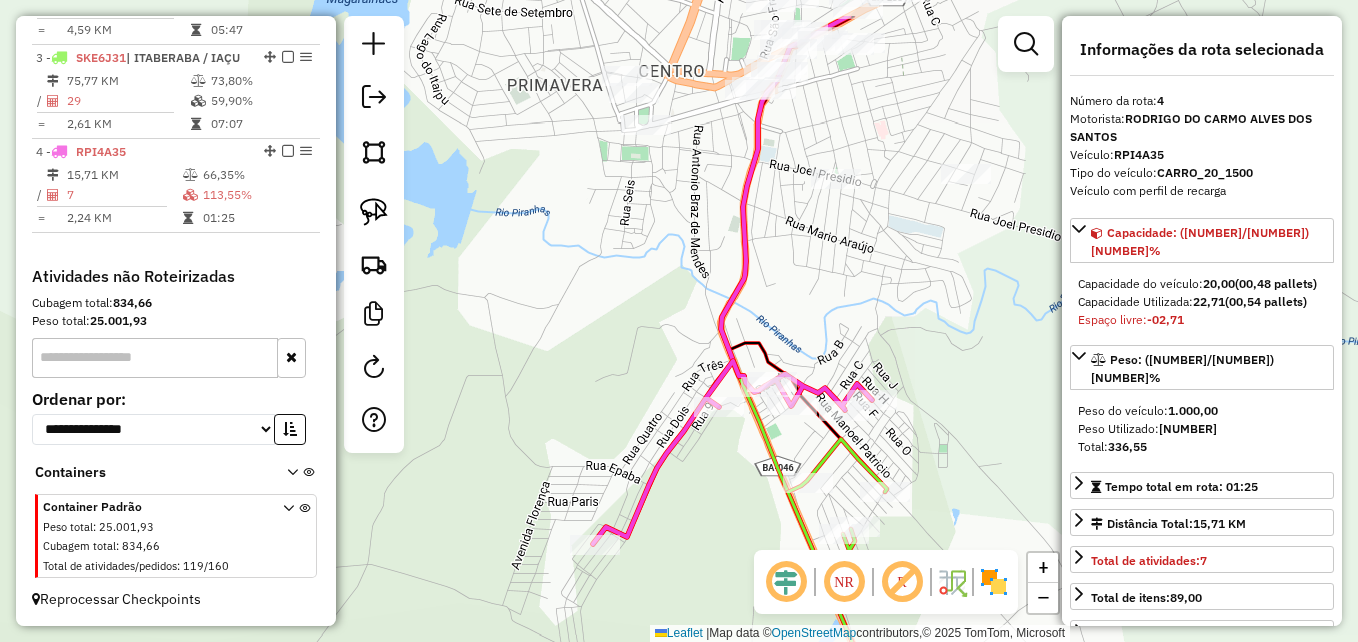 drag, startPoint x: 580, startPoint y: 288, endPoint x: 560, endPoint y: 407, distance: 120.66897 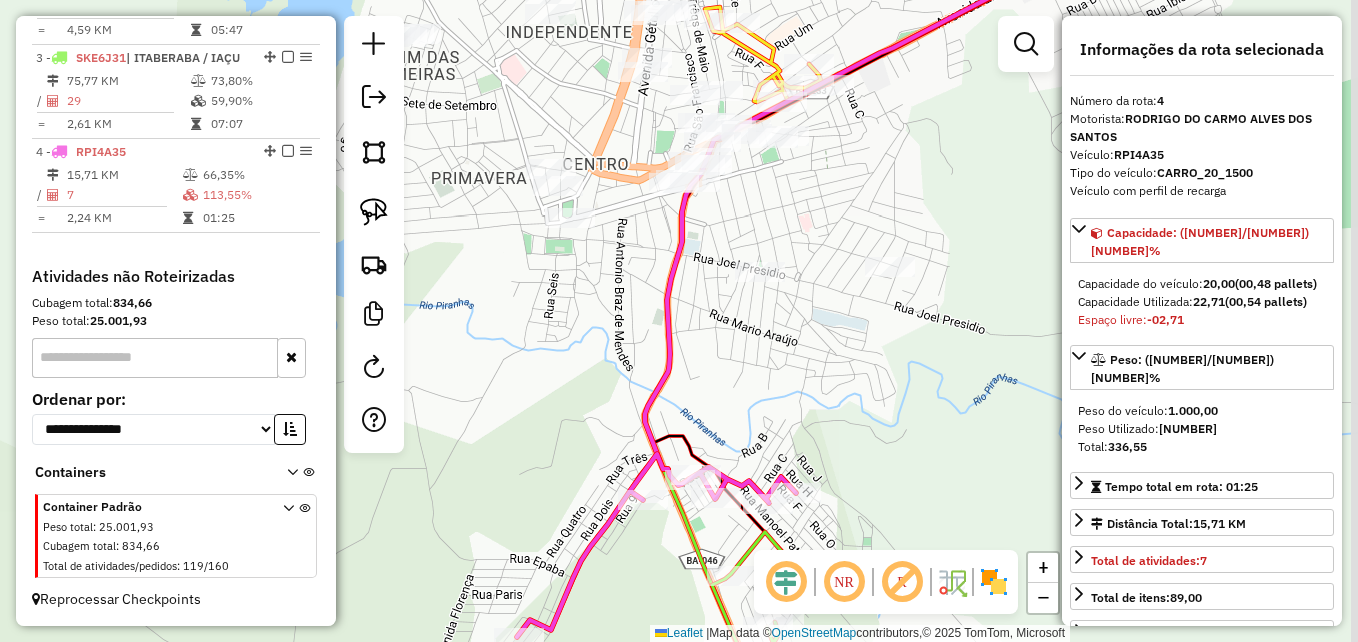 drag, startPoint x: 581, startPoint y: 364, endPoint x: 513, endPoint y: 418, distance: 86.833176 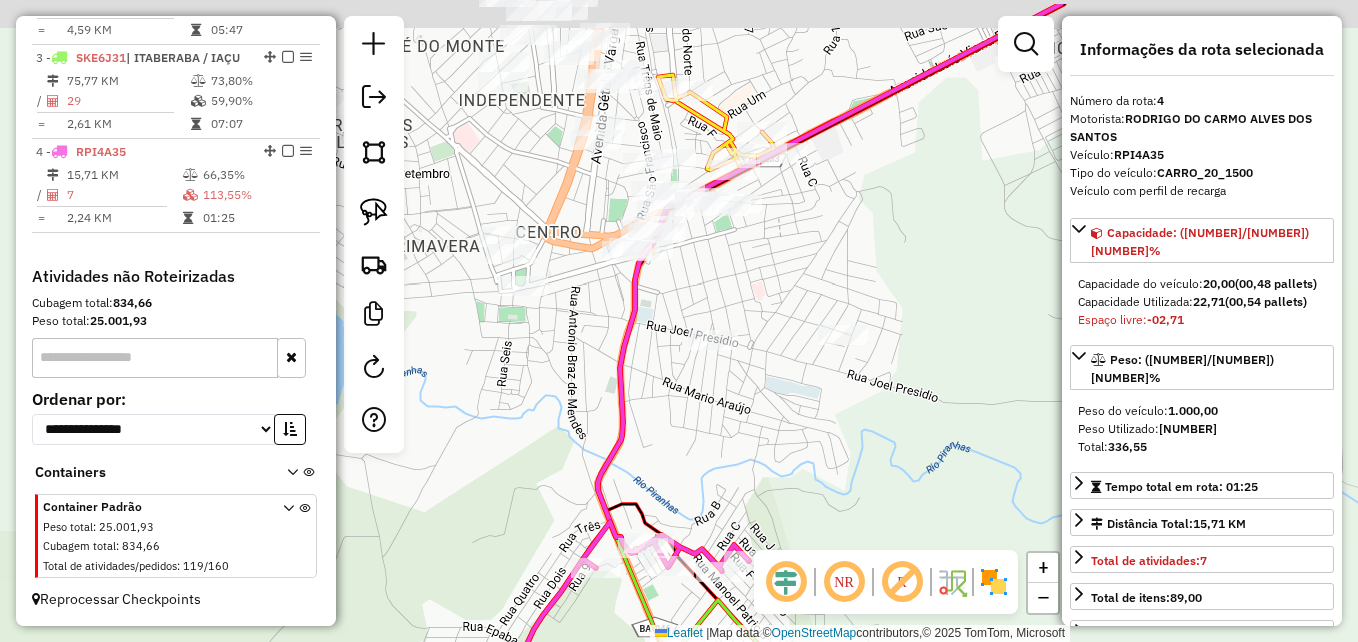 drag, startPoint x: 864, startPoint y: 353, endPoint x: 813, endPoint y: 436, distance: 97.41663 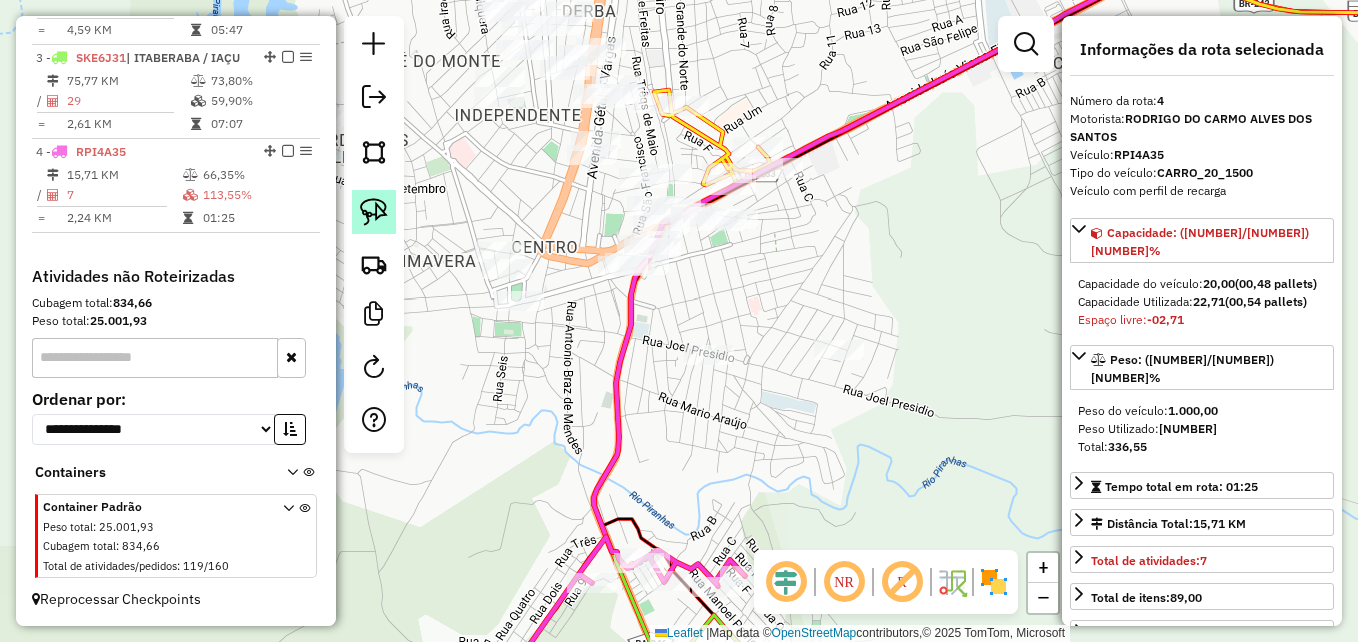 click 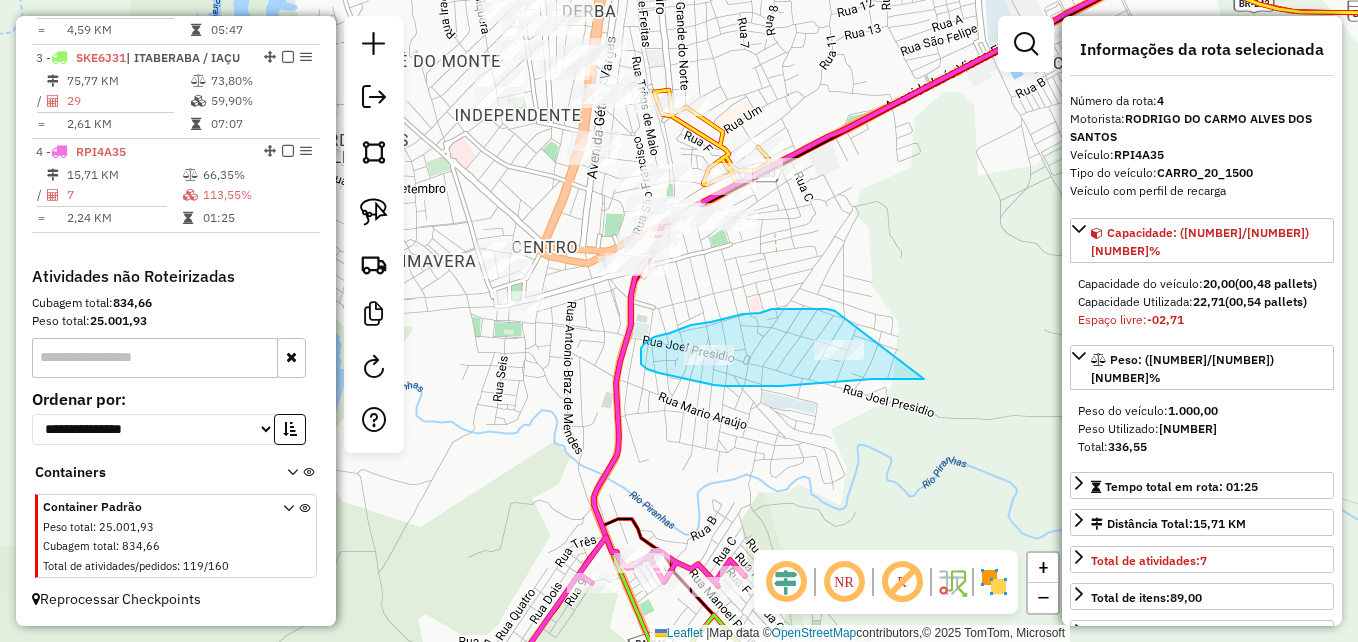 drag, startPoint x: 884, startPoint y: 379, endPoint x: 841, endPoint y: 312, distance: 79.61156 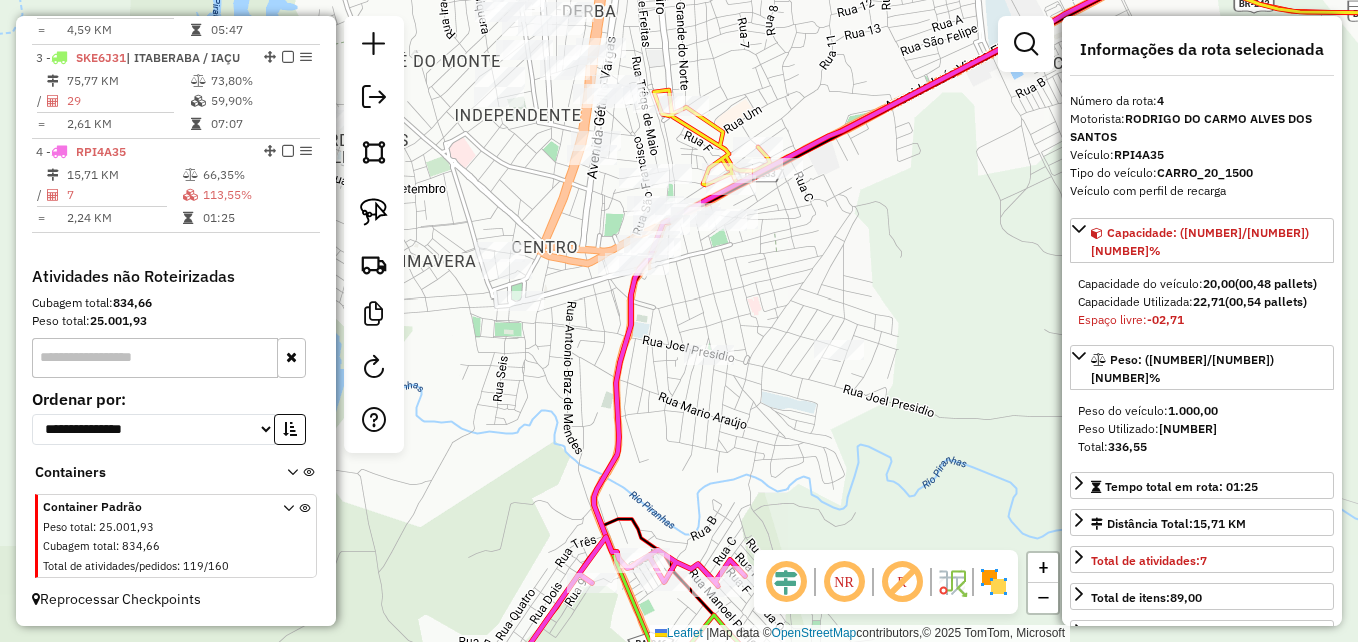 click 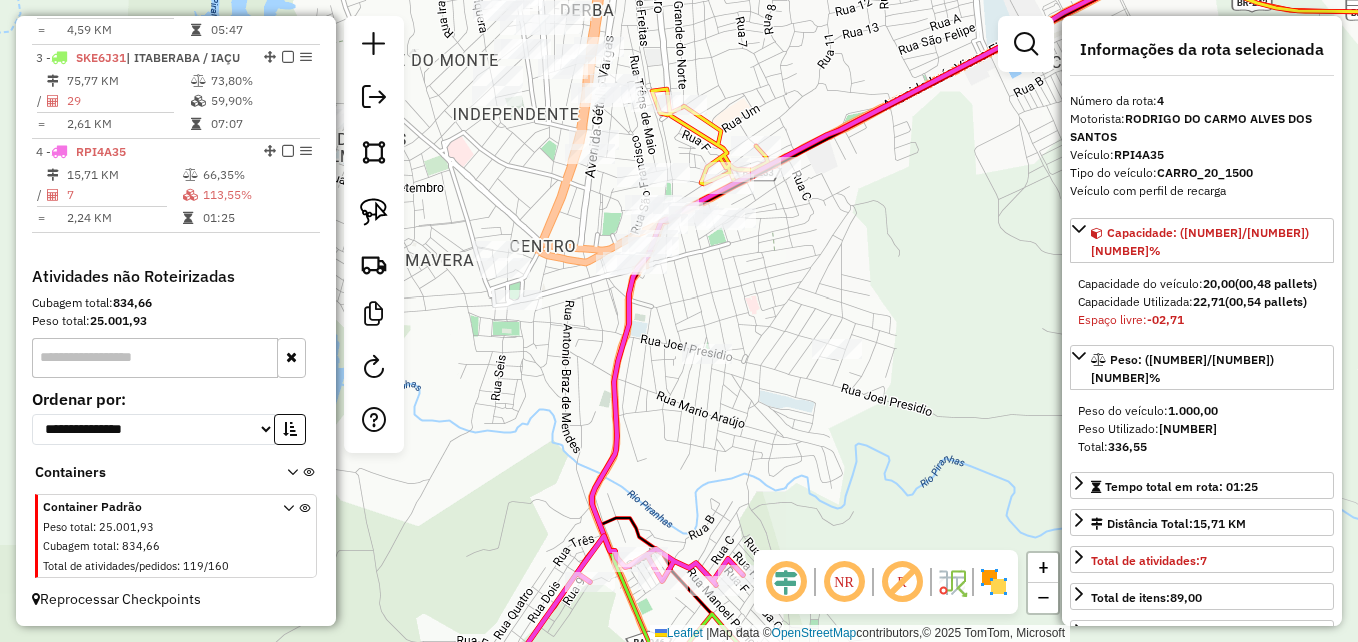 click 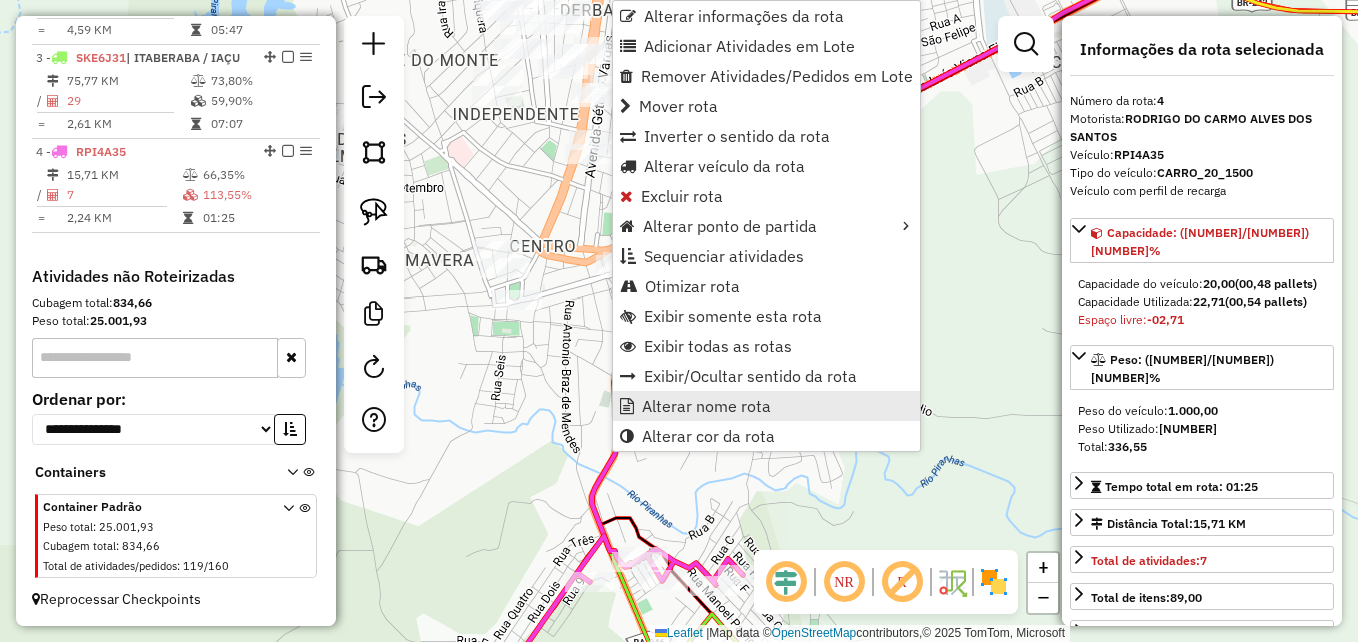 click on "Alterar nome rota" at bounding box center (706, 406) 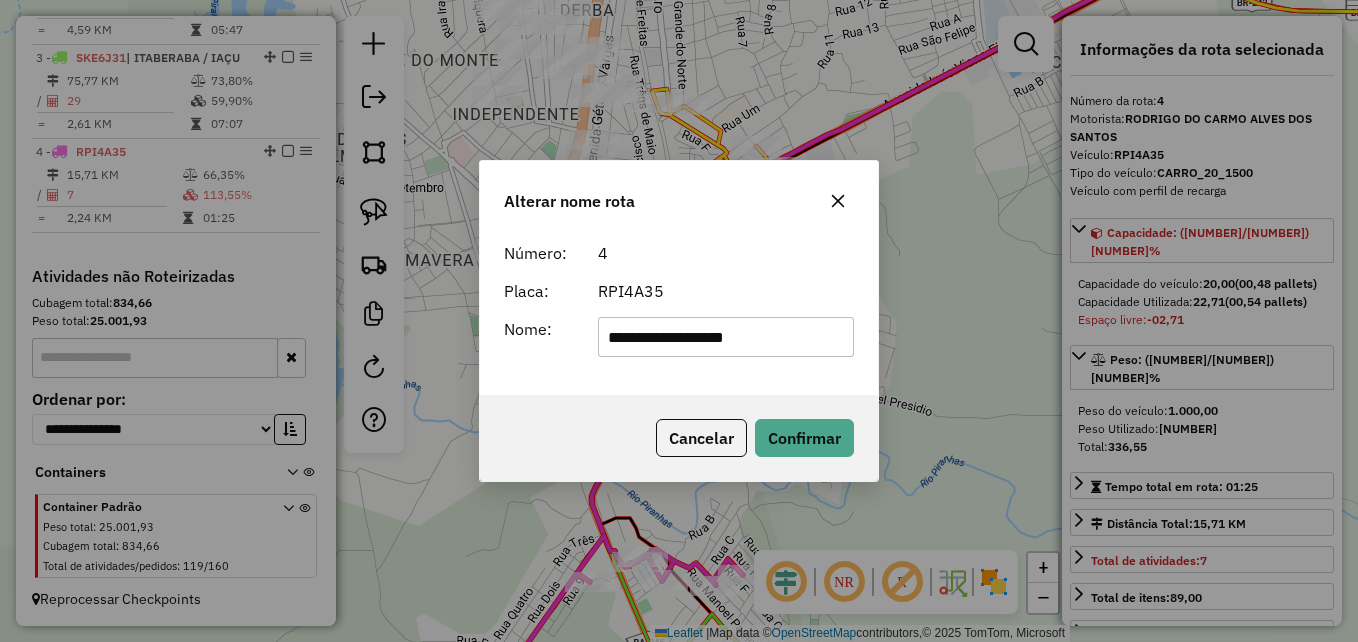 type on "**********" 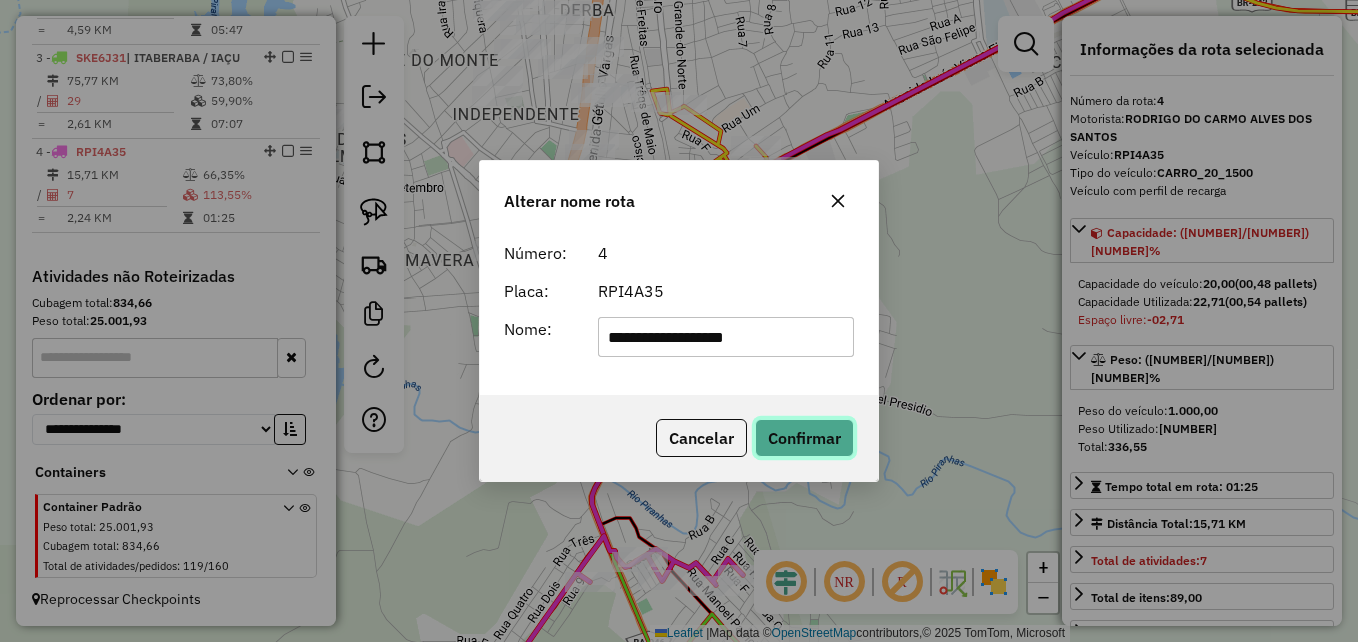 click on "Confirmar" 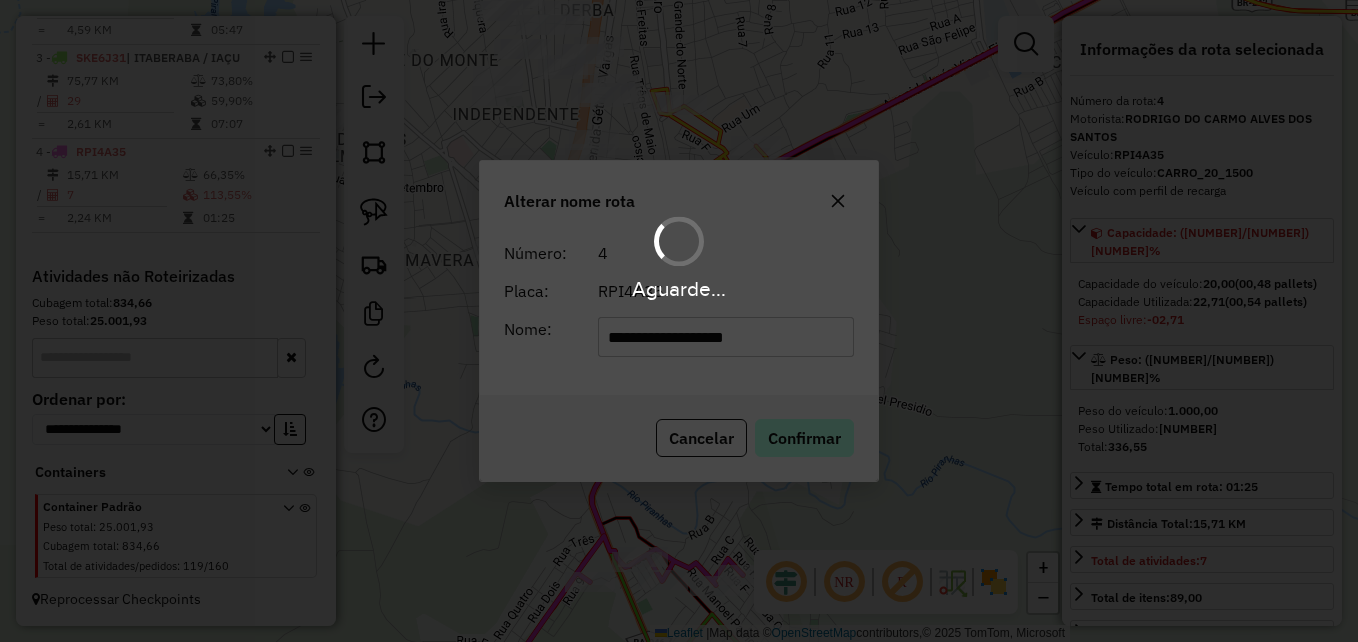 type 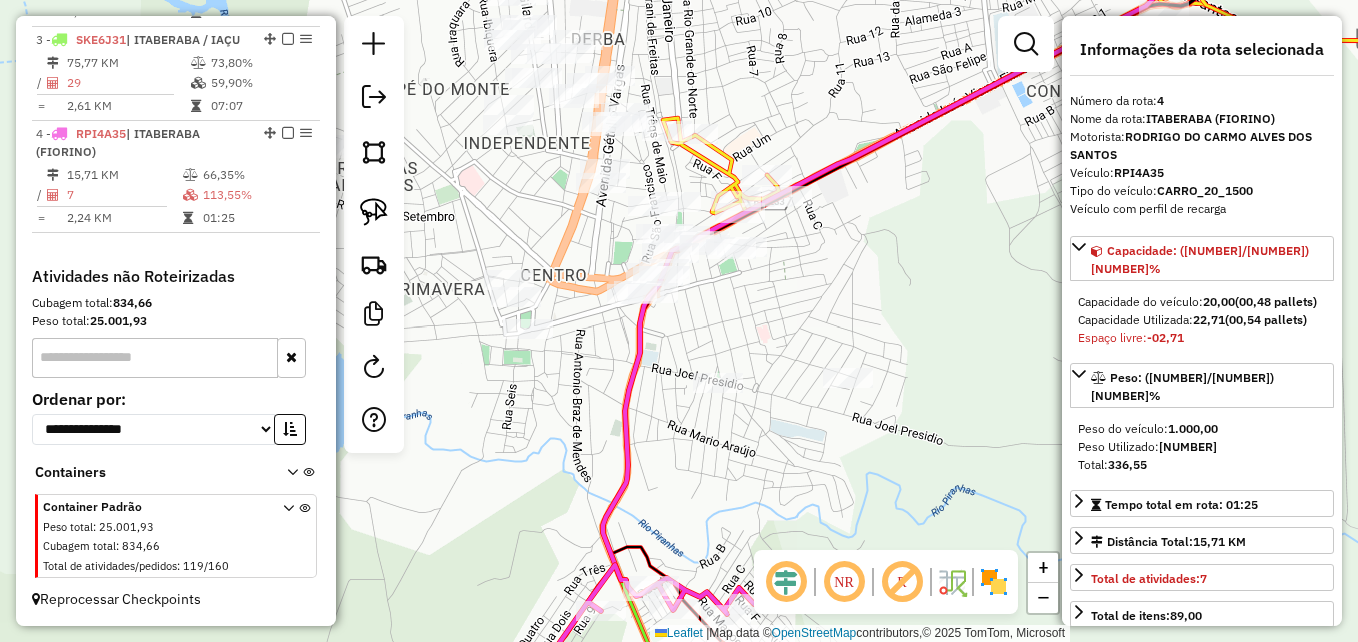 drag, startPoint x: 735, startPoint y: 321, endPoint x: 746, endPoint y: 350, distance: 31.016125 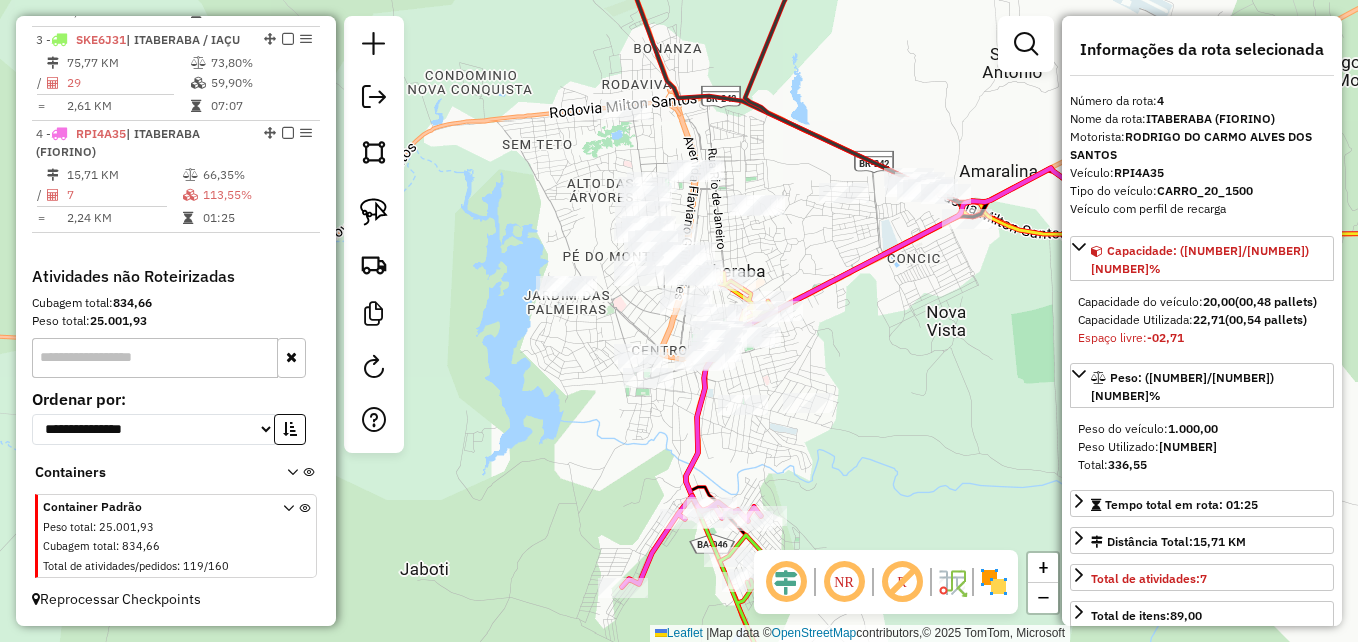 click on "Janela de atendimento Grade de atendimento Capacidade Transportadoras Veículos Cliente Pedidos  Rotas Selecione os dias de semana para filtrar as janelas de atendimento  Seg   Ter   Qua   Qui   Sex   Sáb   Dom  Informe o período da janela de atendimento: De: Até:  Filtrar exatamente a janela do cliente  Considerar janela de atendimento padrão  Selecione os dias de semana para filtrar as grades de atendimento  Seg   Ter   Qua   Qui   Sex   Sáb   Dom   Considerar clientes sem dia de atendimento cadastrado  Clientes fora do dia de atendimento selecionado Filtrar as atividades entre os valores definidos abaixo:  Peso mínimo:  ******  Peso máximo:  ****  Cubagem mínima:   Cubagem máxima:   De:   Até:  Filtrar as atividades entre o tempo de atendimento definido abaixo:  De:   Até:   Considerar capacidade total dos clientes não roteirizados Transportadora: Selecione um ou mais itens Tipo de veículo: Selecione um ou mais itens Veículo: Selecione um ou mais itens Motorista: Selecione um ou mais itens +" 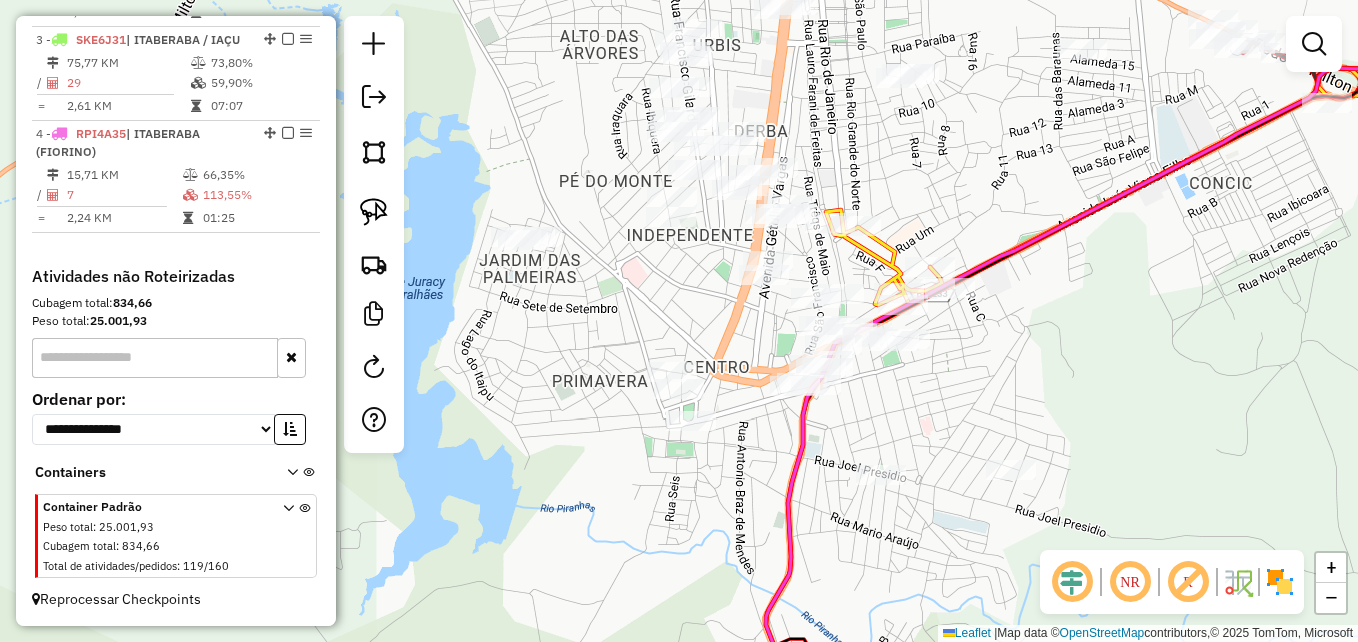drag, startPoint x: 594, startPoint y: 427, endPoint x: 626, endPoint y: 528, distance: 105.9481 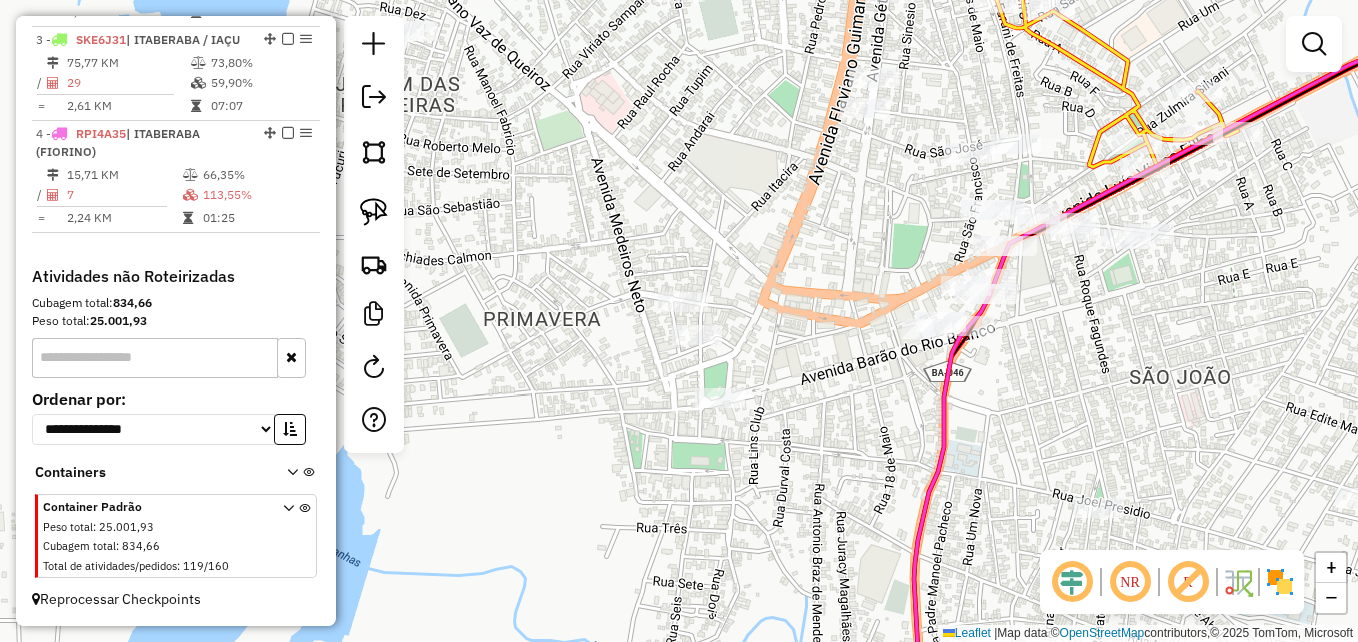 drag, startPoint x: 723, startPoint y: 474, endPoint x: 719, endPoint y: 484, distance: 10.770329 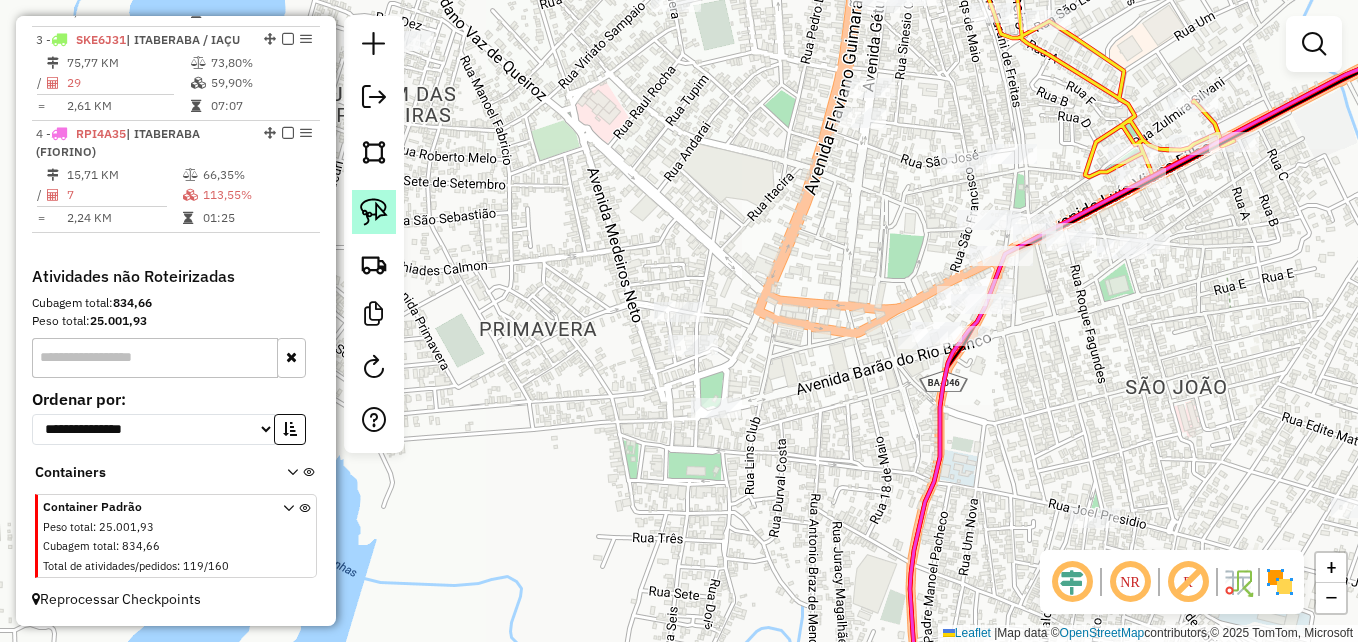 click 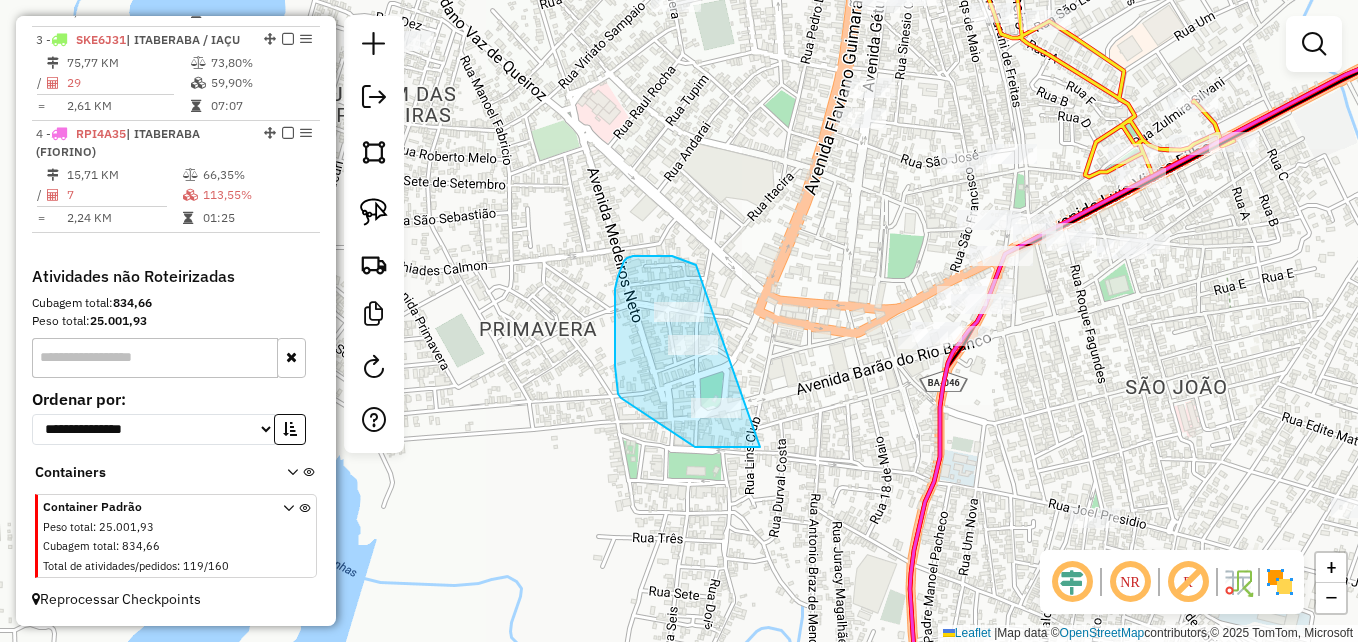 drag, startPoint x: 760, startPoint y: 447, endPoint x: 706, endPoint y: 267, distance: 187.92552 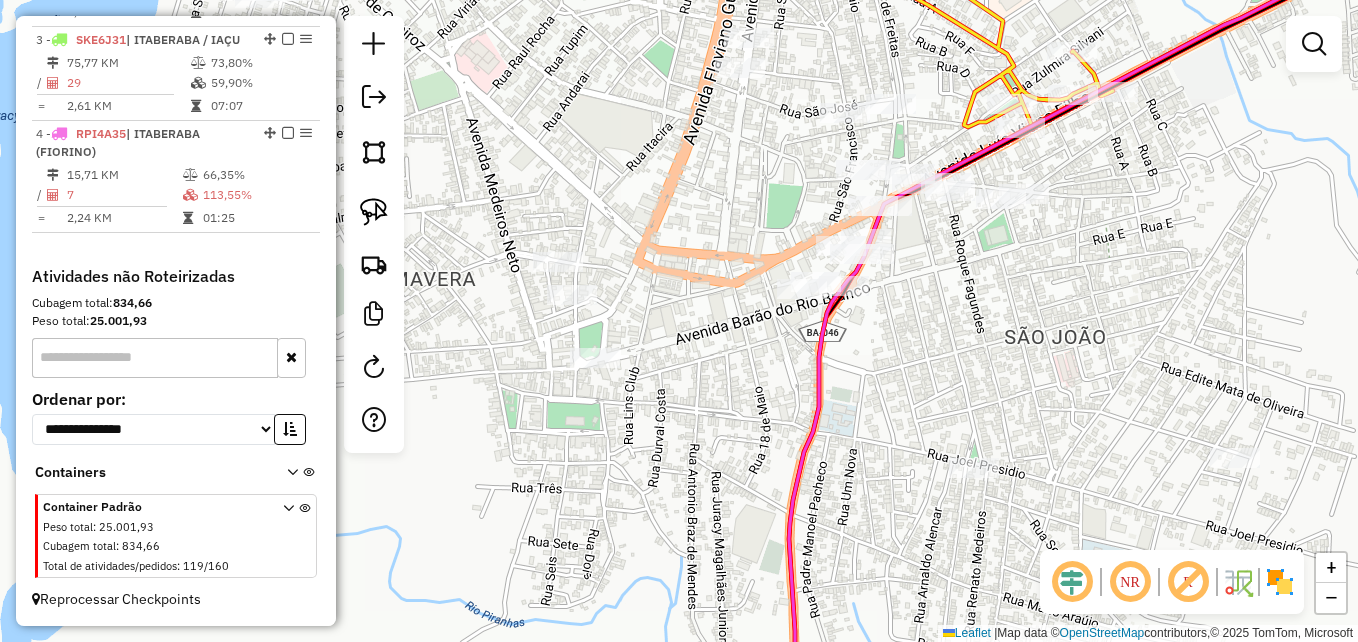 drag, startPoint x: 823, startPoint y: 385, endPoint x: 702, endPoint y: 335, distance: 130.92365 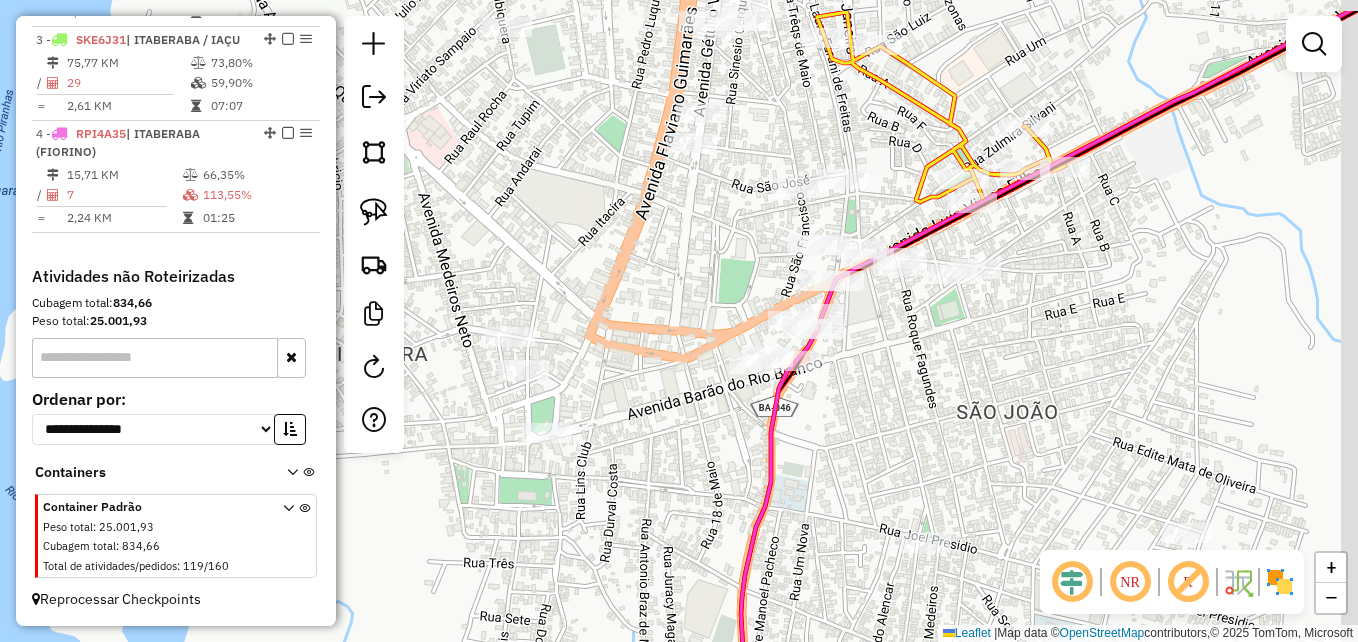 drag, startPoint x: 705, startPoint y: 477, endPoint x: 657, endPoint y: 570, distance: 104.65658 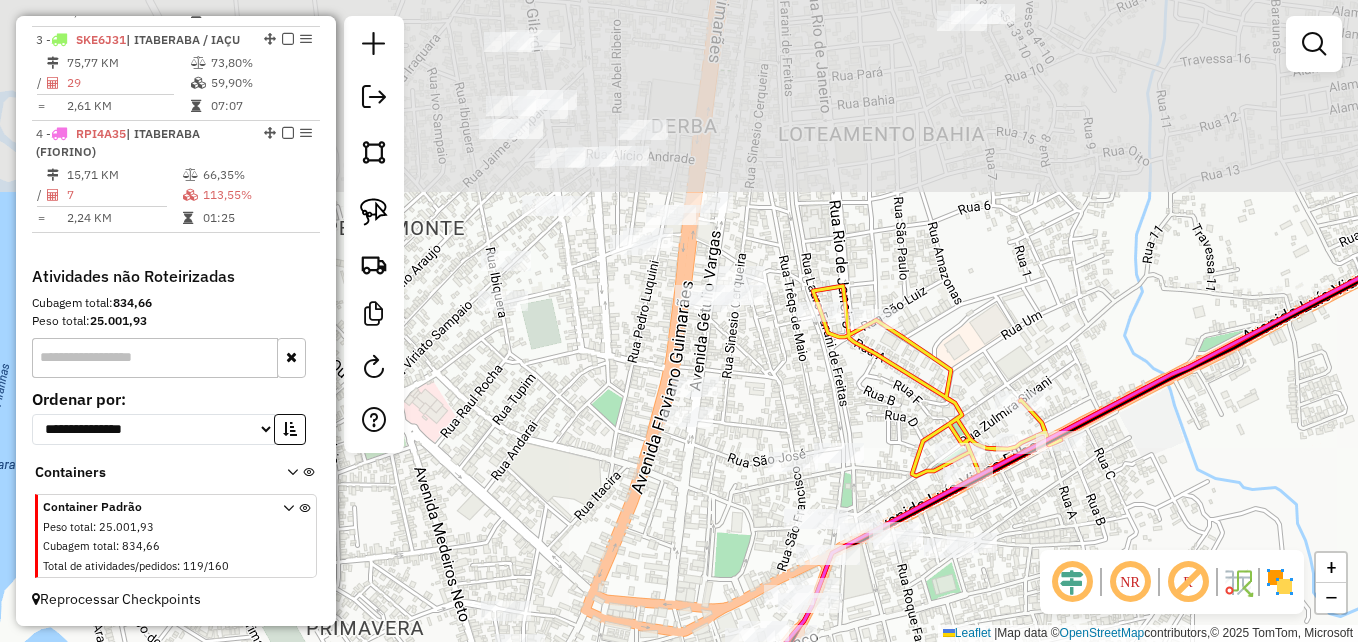 drag, startPoint x: 647, startPoint y: 396, endPoint x: 653, endPoint y: 632, distance: 236.07626 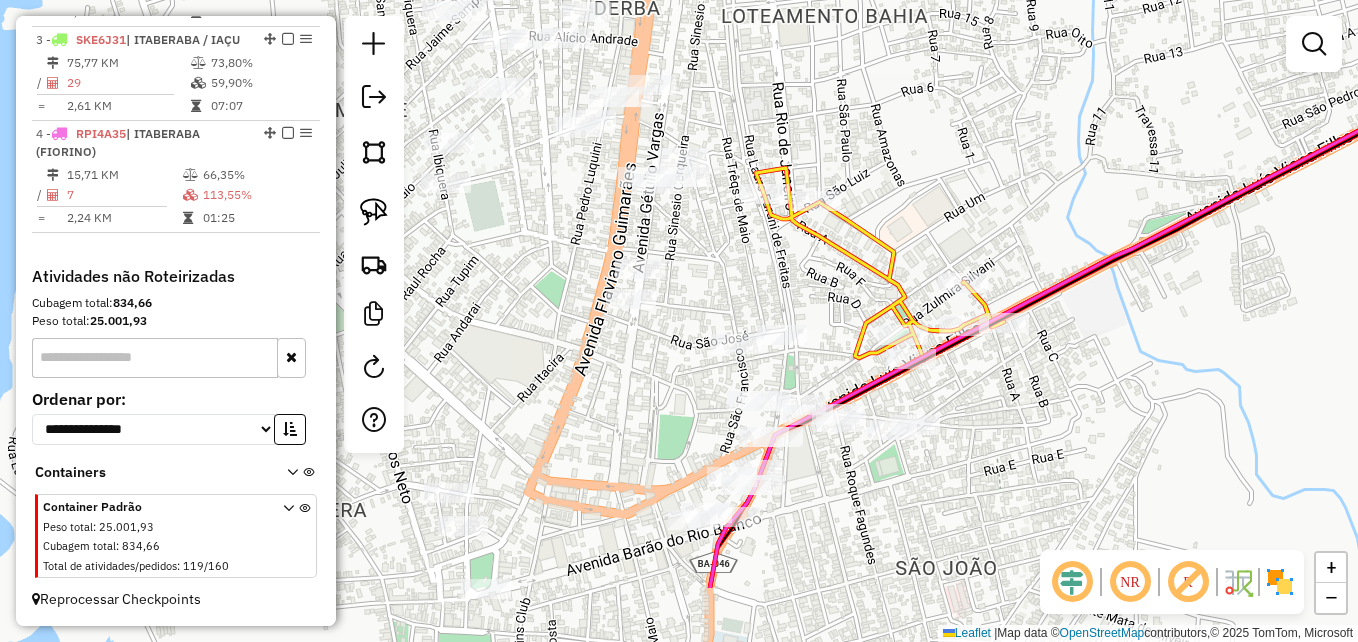 drag, startPoint x: 633, startPoint y: 494, endPoint x: 576, endPoint y: 376, distance: 131.04579 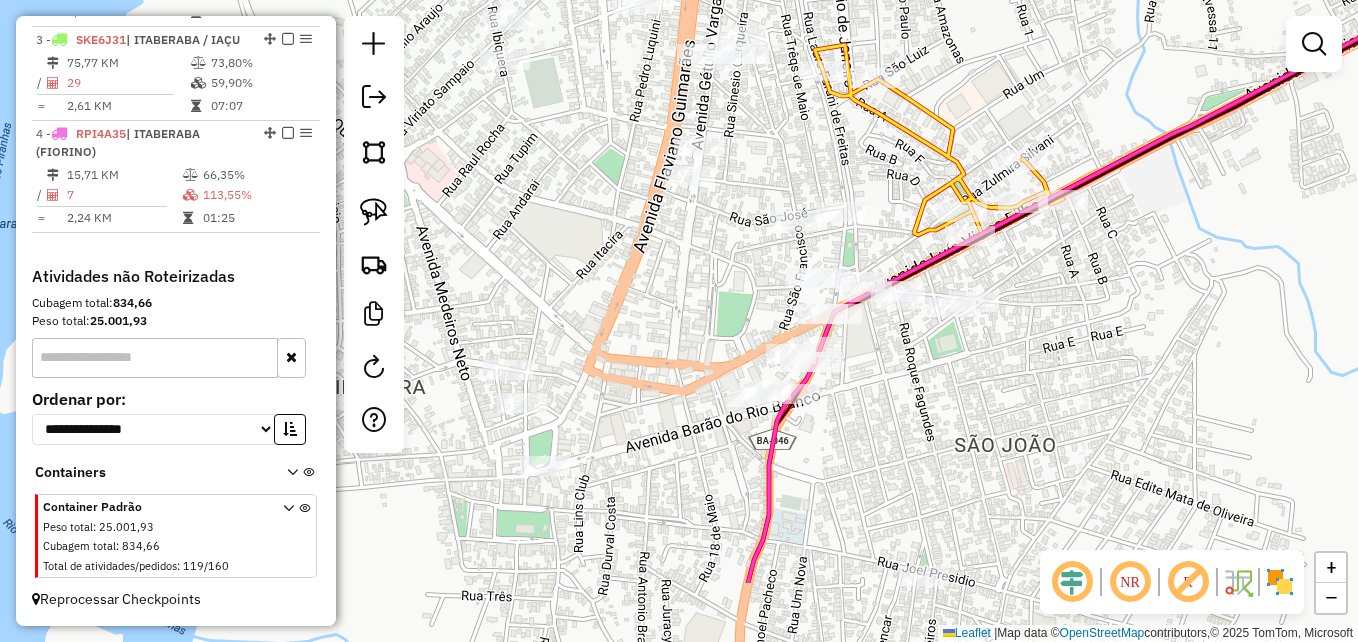 drag, startPoint x: 587, startPoint y: 423, endPoint x: 659, endPoint y: 283, distance: 157.42935 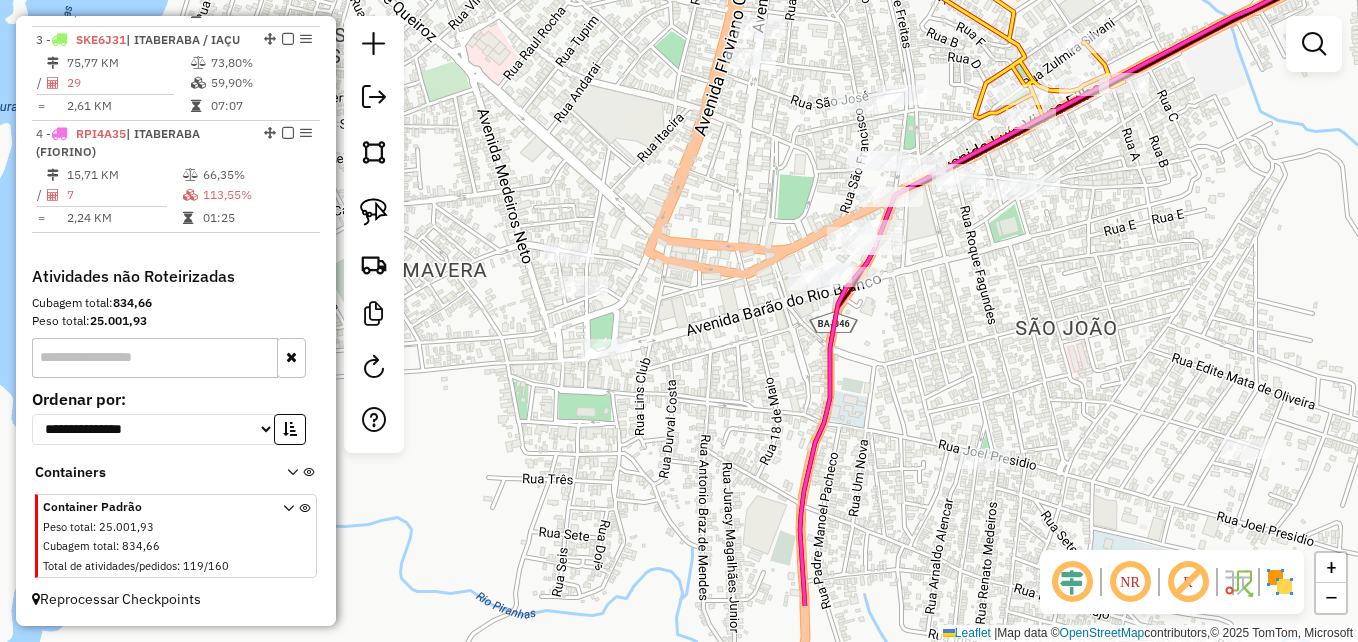 drag, startPoint x: 655, startPoint y: 483, endPoint x: 703, endPoint y: 381, distance: 112.72977 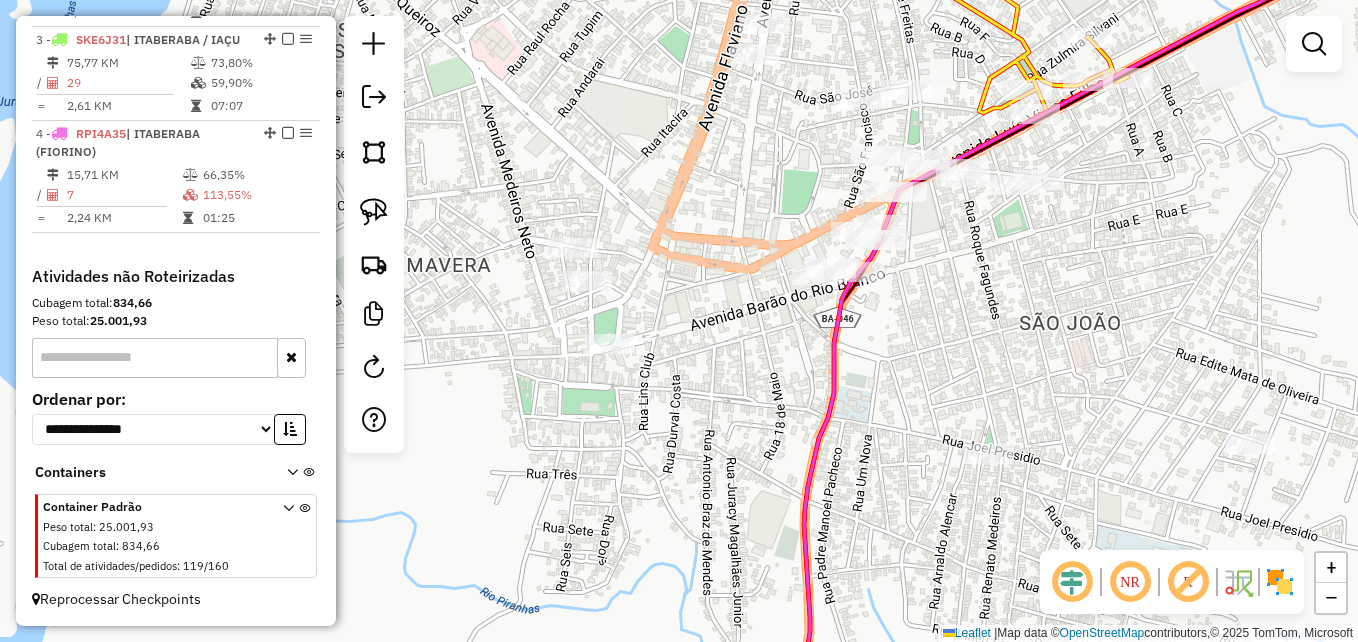 drag, startPoint x: 697, startPoint y: 344, endPoint x: 737, endPoint y: 308, distance: 53.814495 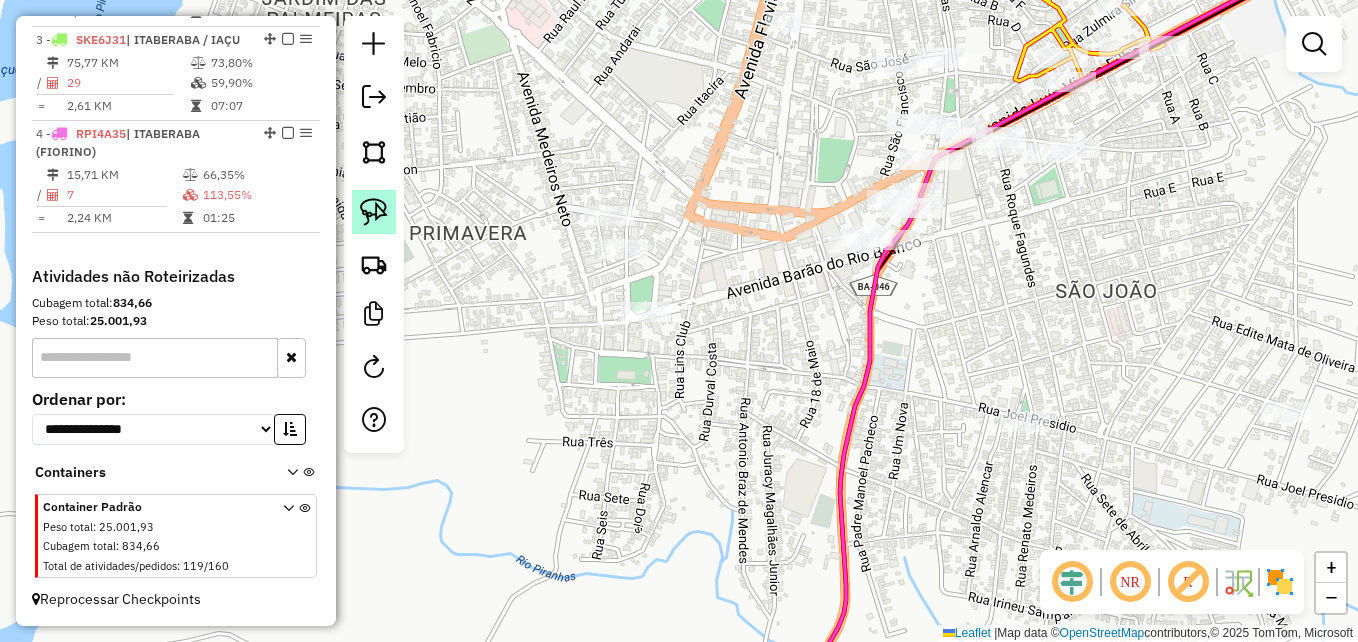 click 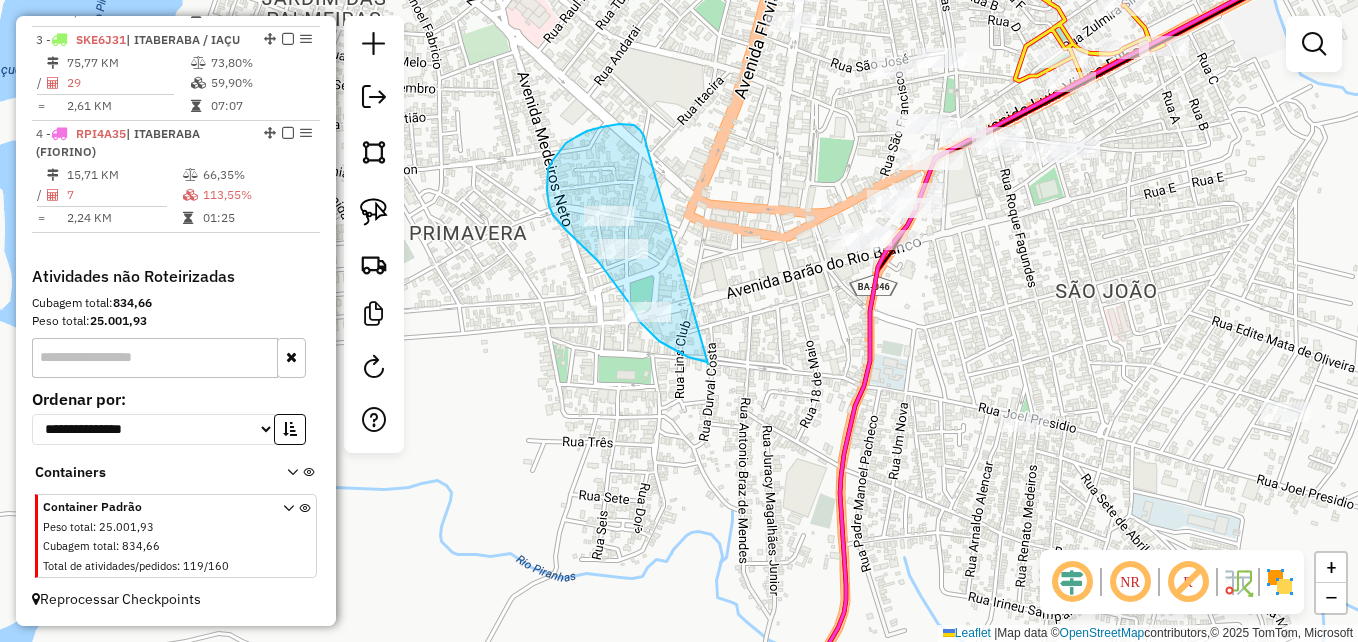 drag, startPoint x: 708, startPoint y: 364, endPoint x: 653, endPoint y: 164, distance: 207.42468 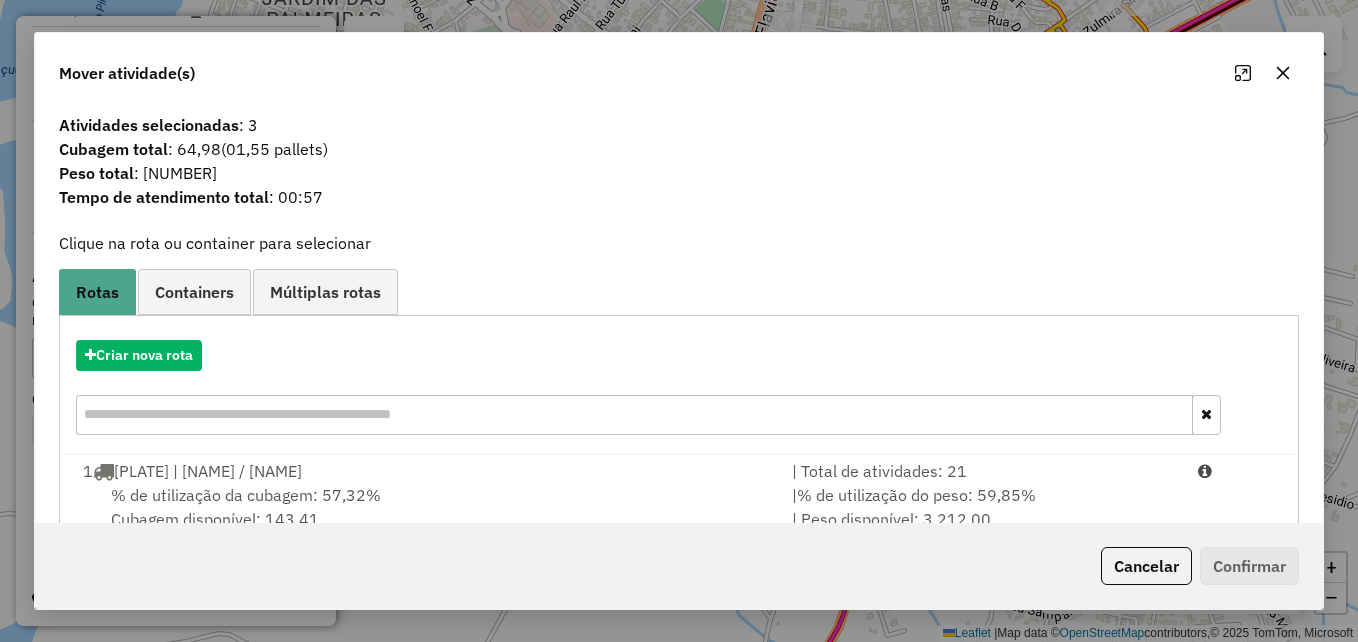 click 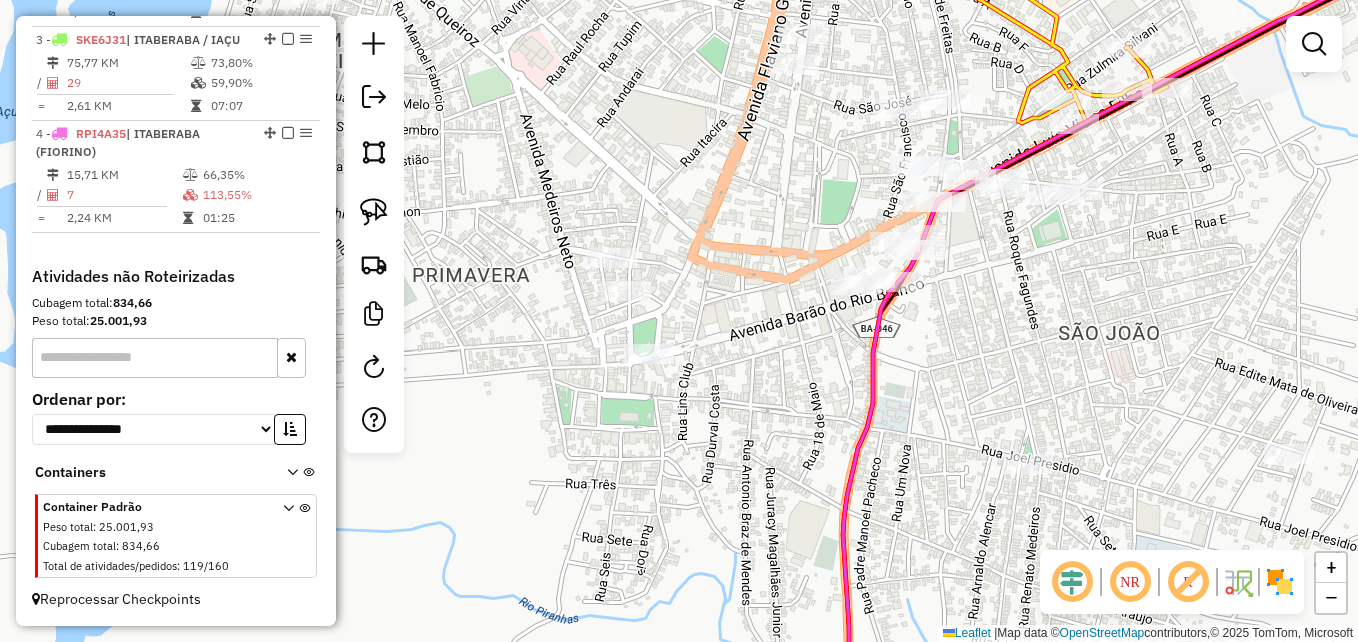 drag, startPoint x: 626, startPoint y: 307, endPoint x: 564, endPoint y: 658, distance: 356.43372 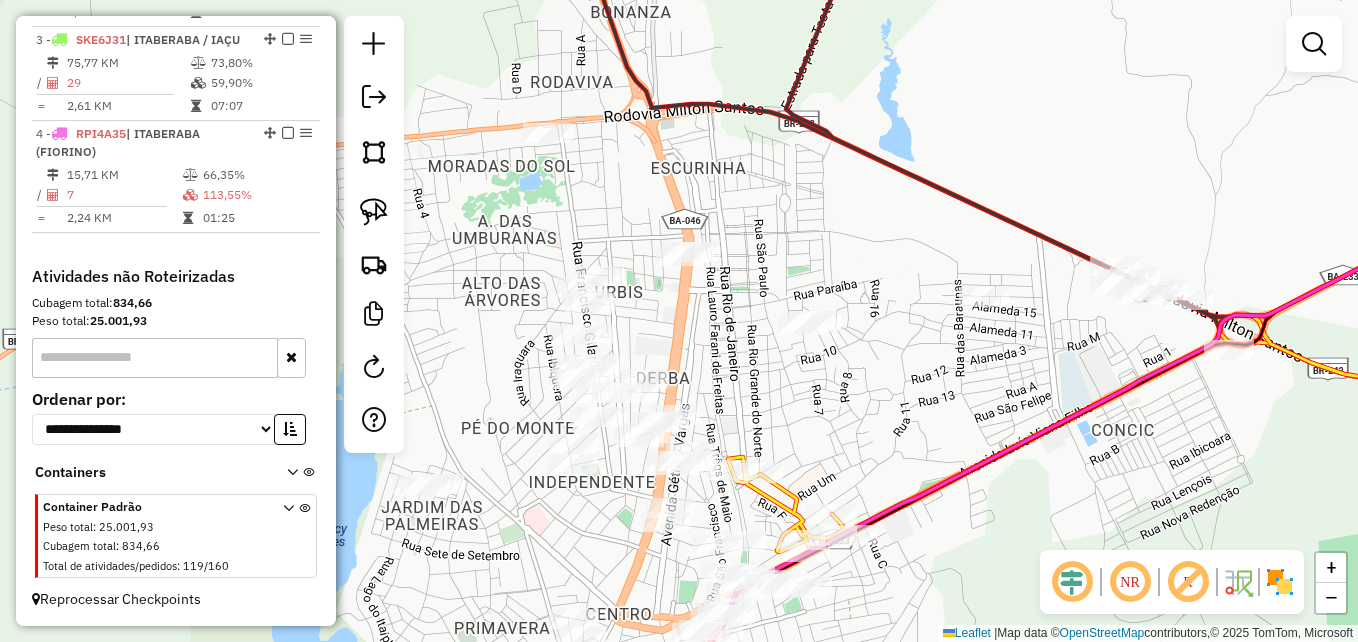 drag, startPoint x: 794, startPoint y: 344, endPoint x: 793, endPoint y: 505, distance: 161.00311 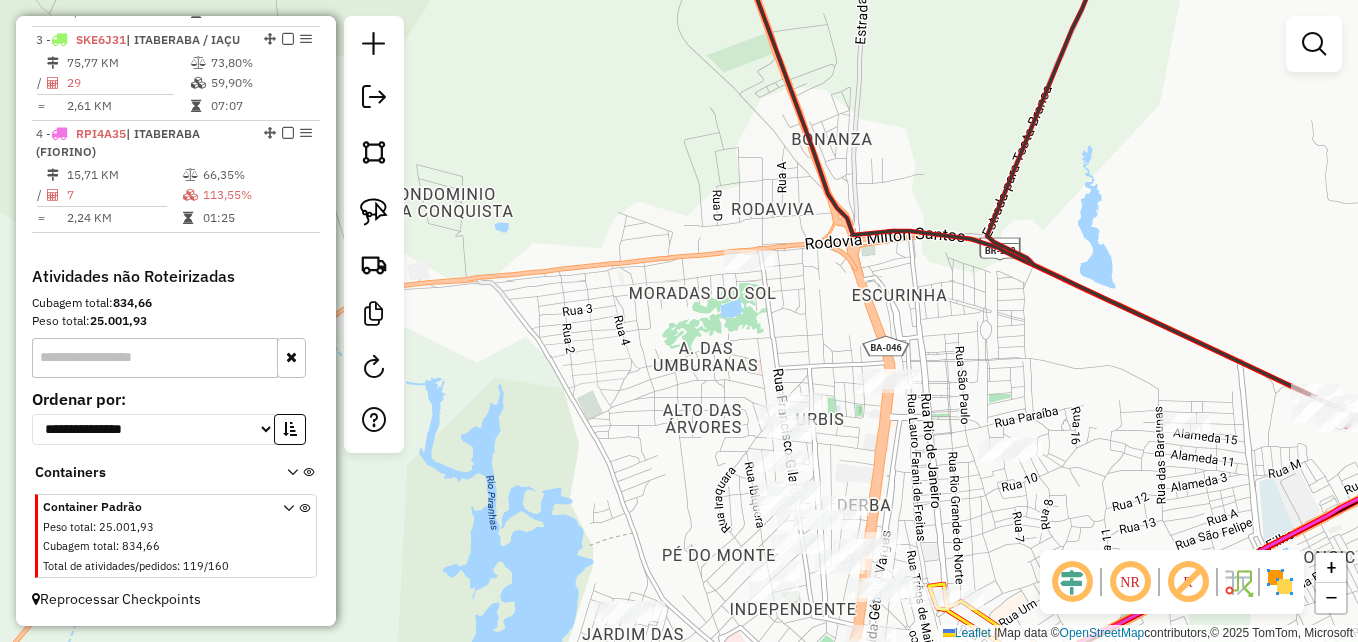 drag, startPoint x: 629, startPoint y: 434, endPoint x: 619, endPoint y: 431, distance: 10.440307 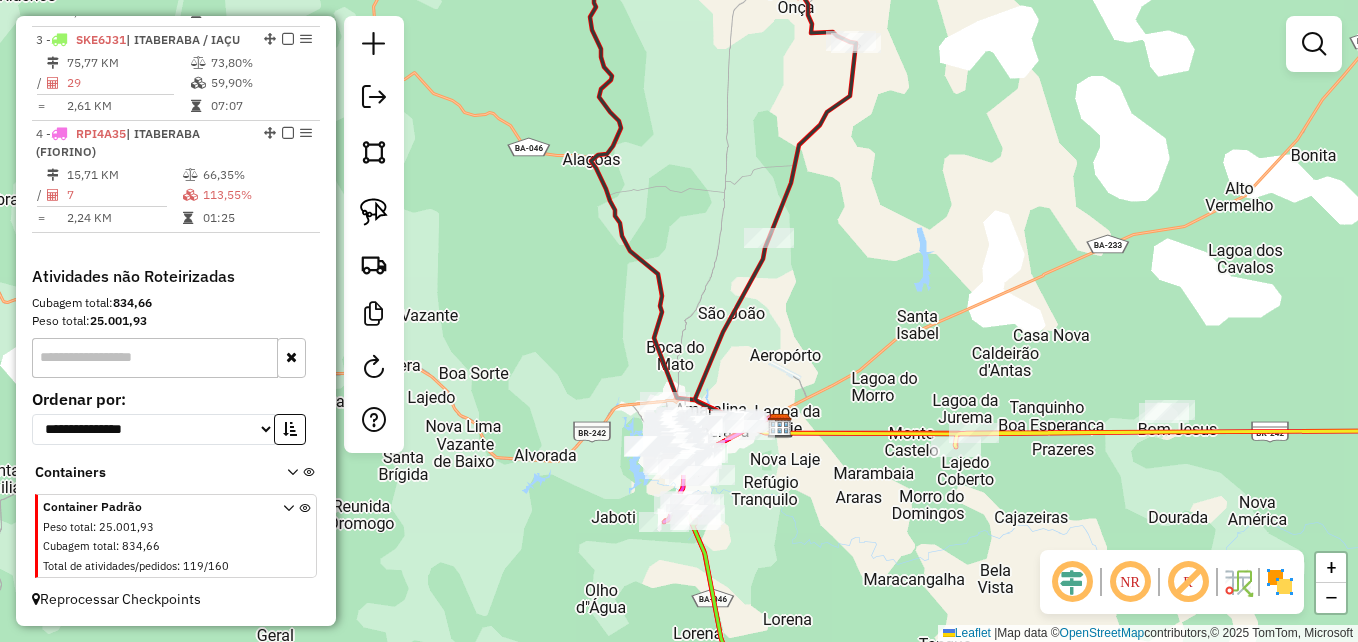 drag, startPoint x: 532, startPoint y: 518, endPoint x: 797, endPoint y: 382, distance: 297.86072 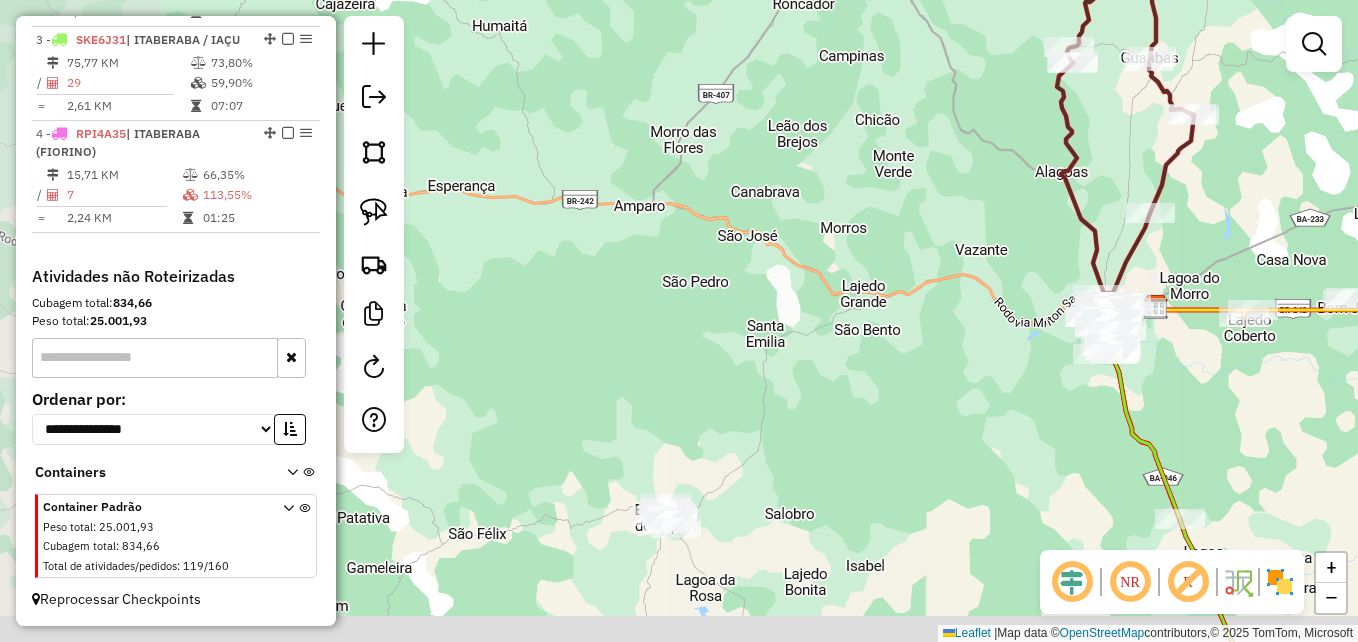 drag, startPoint x: 616, startPoint y: 458, endPoint x: 871, endPoint y: 411, distance: 259.2952 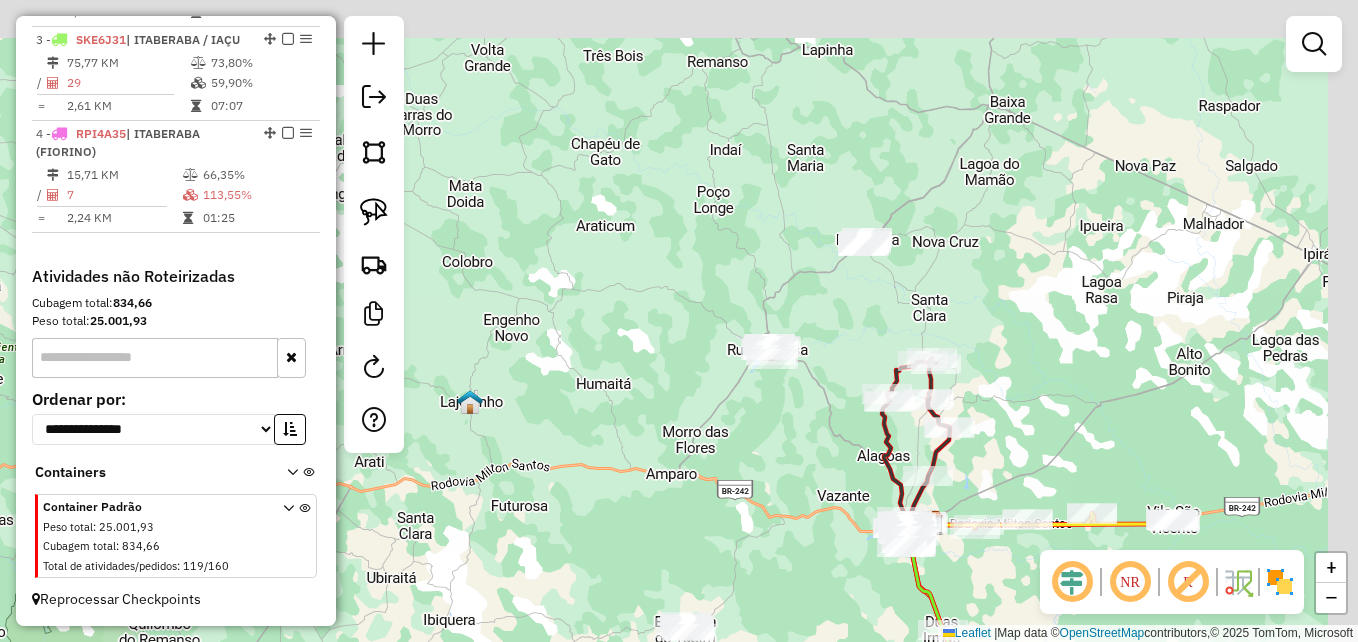 drag, startPoint x: 825, startPoint y: 402, endPoint x: 768, endPoint y: 543, distance: 152.0855 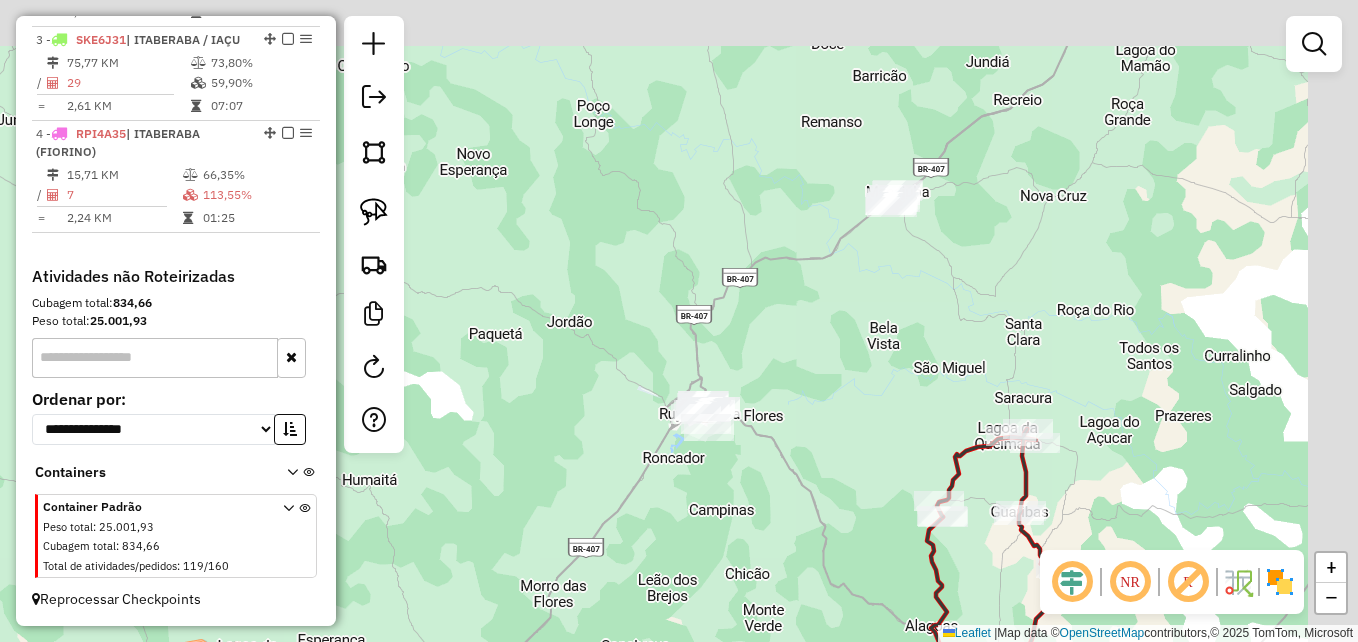 drag, startPoint x: 805, startPoint y: 383, endPoint x: 732, endPoint y: 647, distance: 273.90692 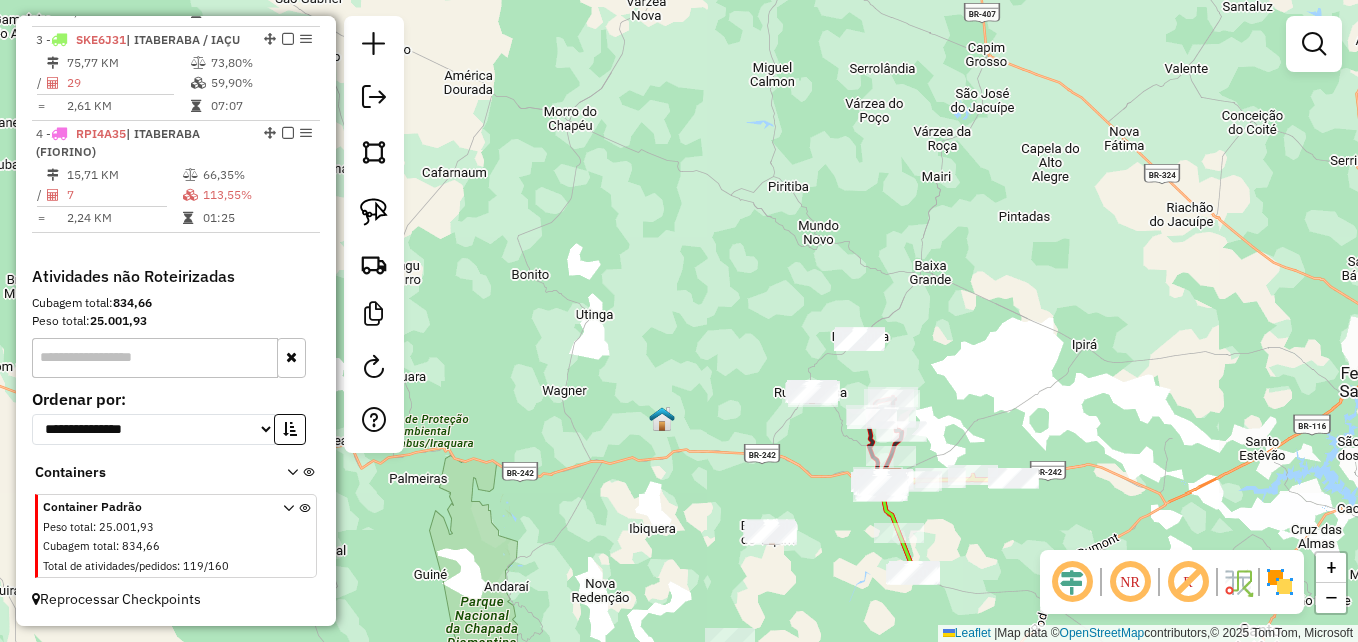 drag, startPoint x: 685, startPoint y: 584, endPoint x: 812, endPoint y: 429, distance: 200.38463 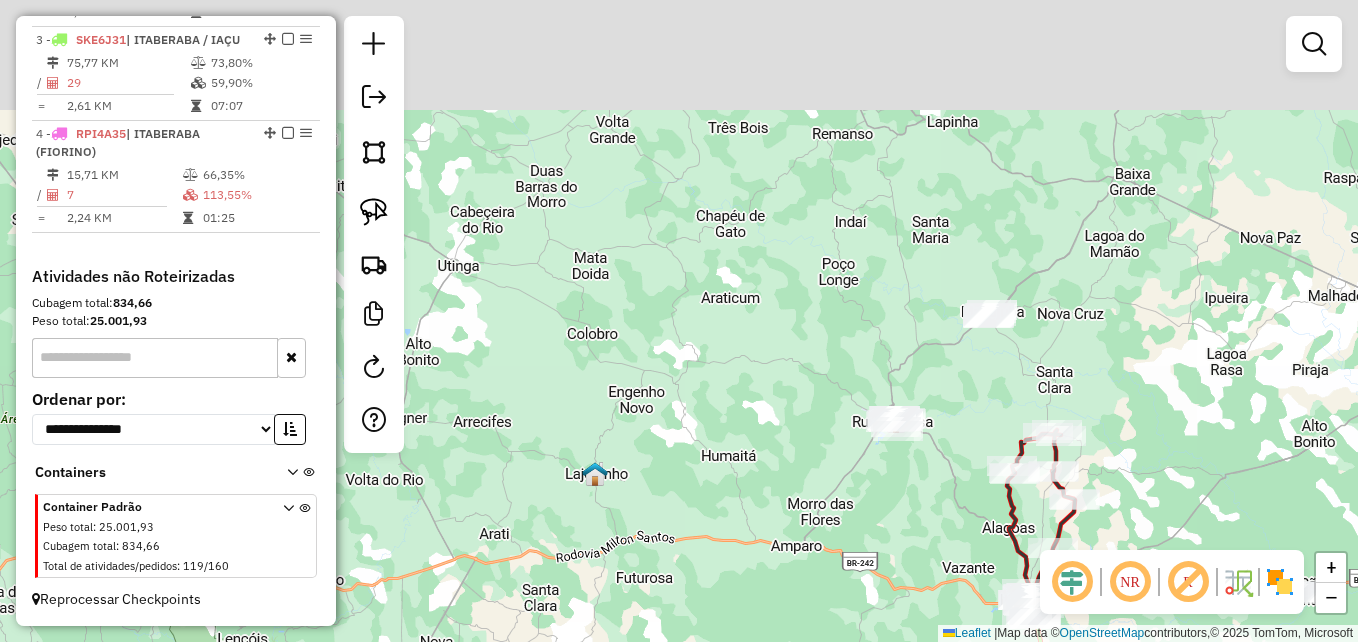 drag, startPoint x: 837, startPoint y: 375, endPoint x: 777, endPoint y: 529, distance: 165.27553 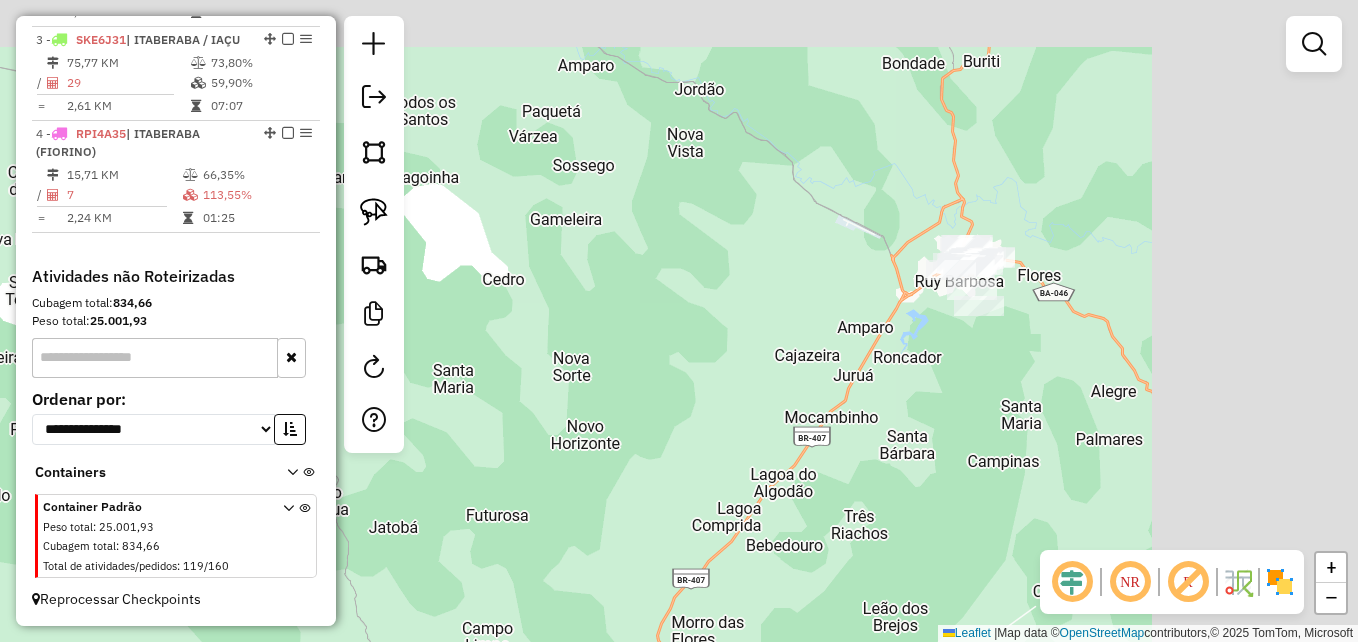 drag, startPoint x: 1019, startPoint y: 427, endPoint x: 751, endPoint y: 595, distance: 316.30365 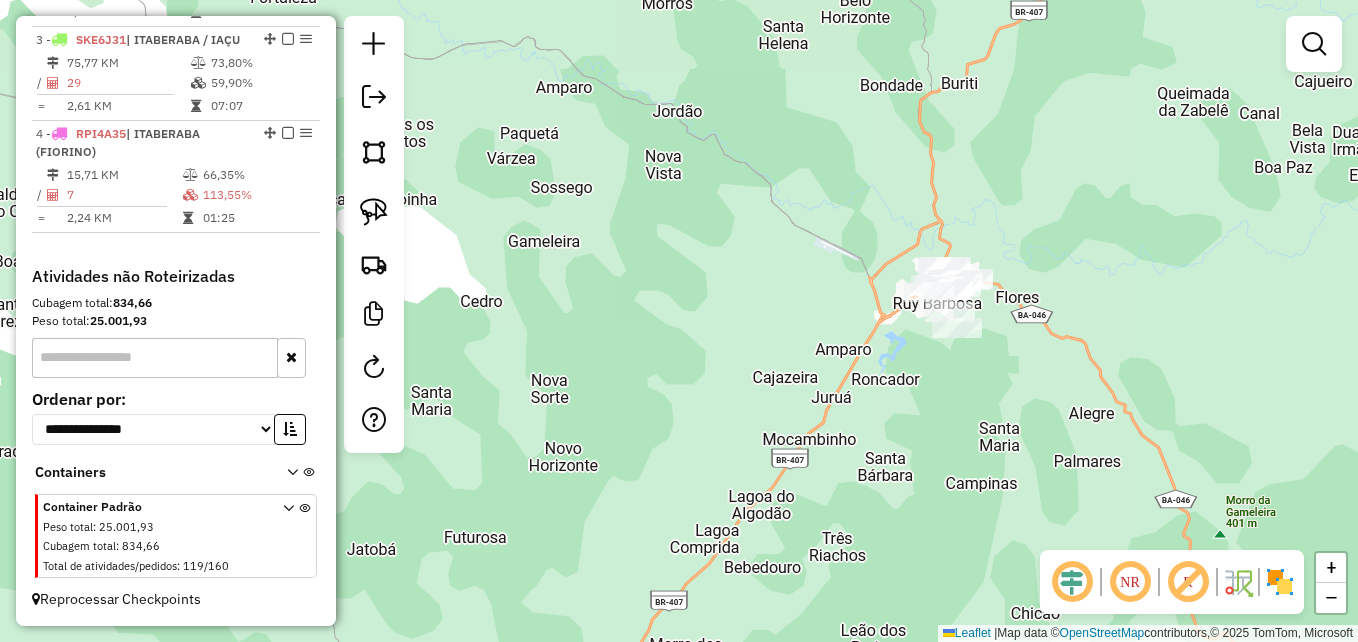 drag, startPoint x: 1007, startPoint y: 354, endPoint x: 816, endPoint y: 508, distance: 245.35077 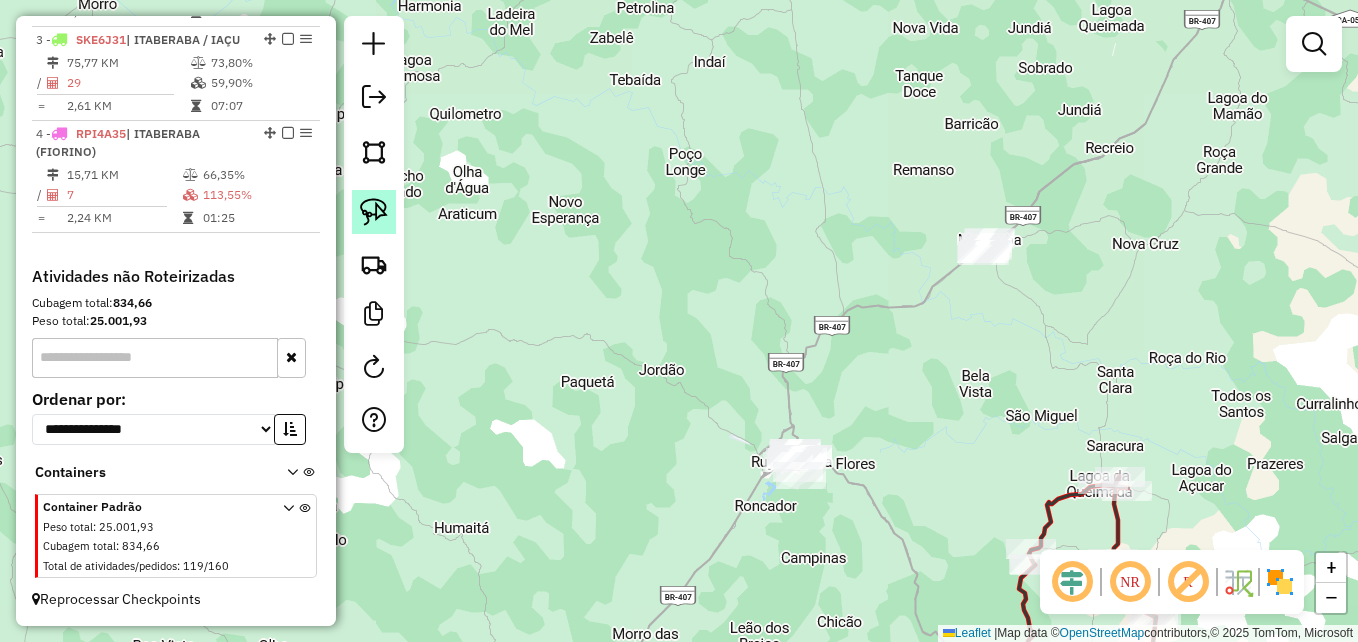 drag, startPoint x: 369, startPoint y: 202, endPoint x: 383, endPoint y: 211, distance: 16.643316 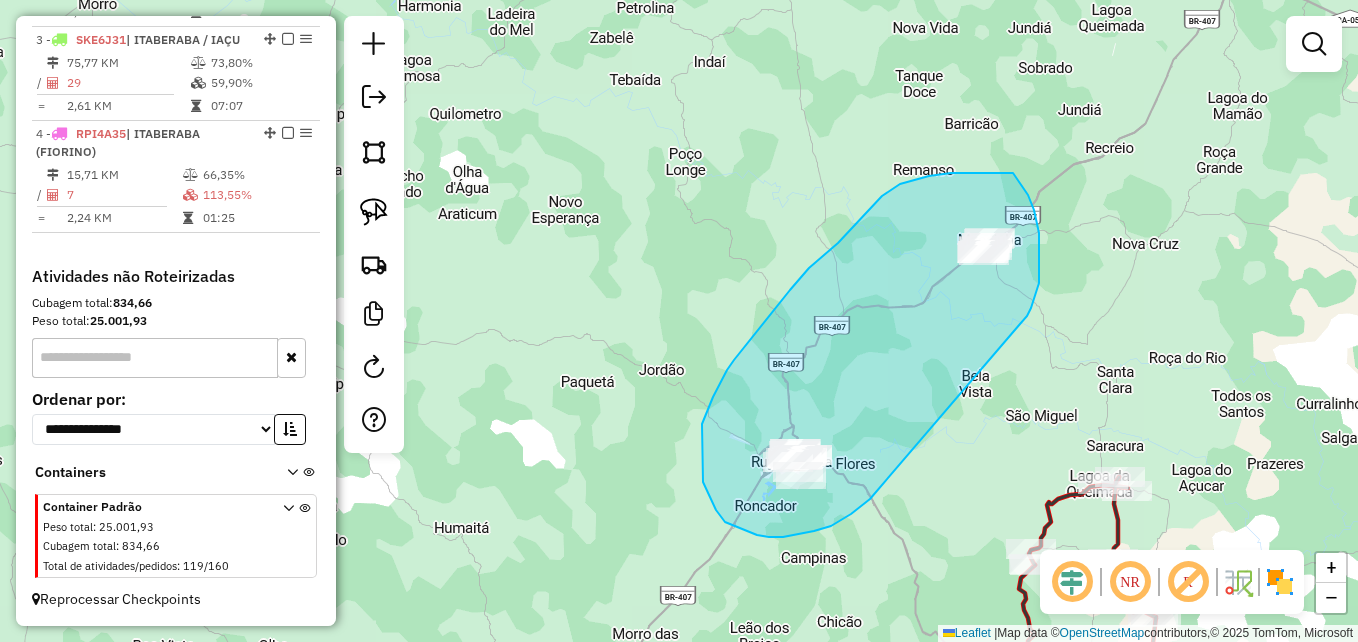 drag, startPoint x: 870, startPoint y: 499, endPoint x: 1020, endPoint y: 324, distance: 230.48862 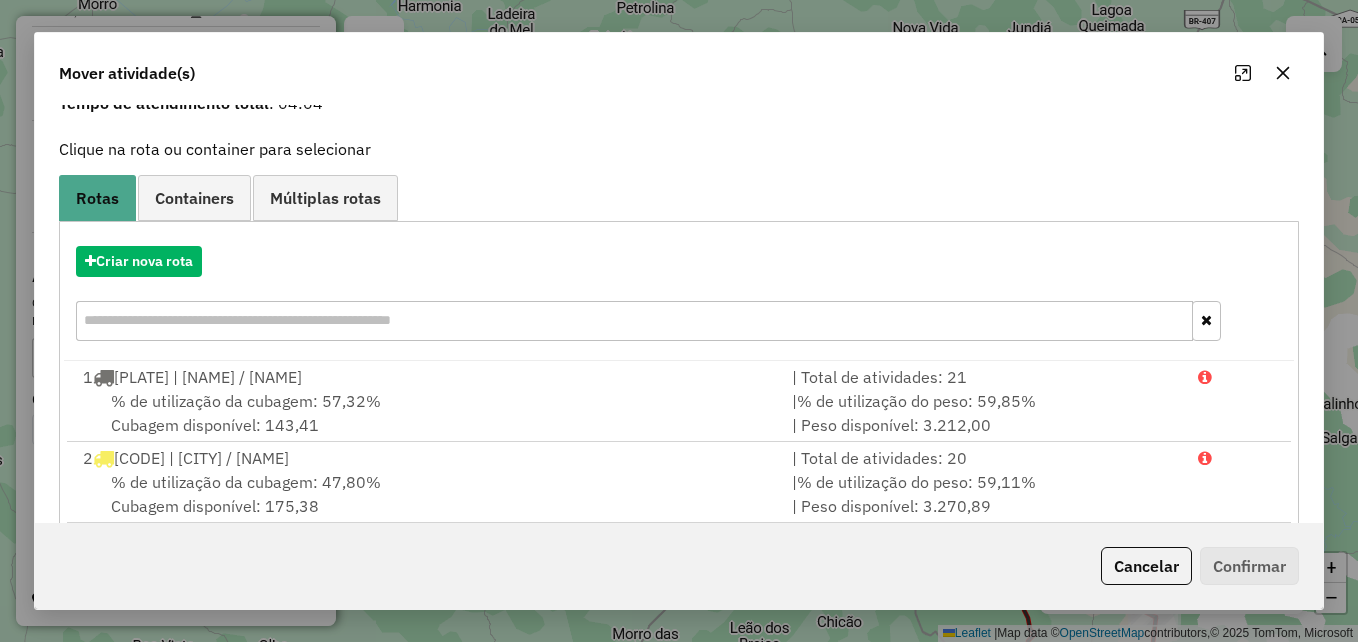 scroll, scrollTop: 234, scrollLeft: 0, axis: vertical 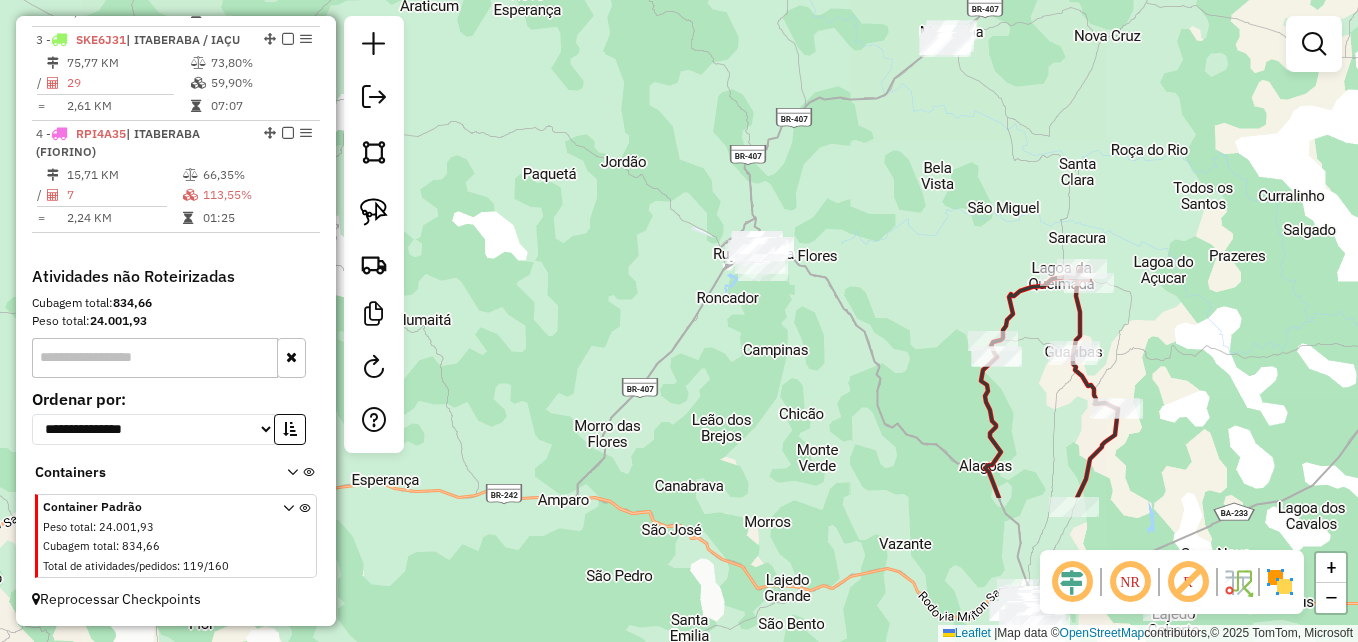 drag, startPoint x: 886, startPoint y: 532, endPoint x: 822, endPoint y: 324, distance: 217.62354 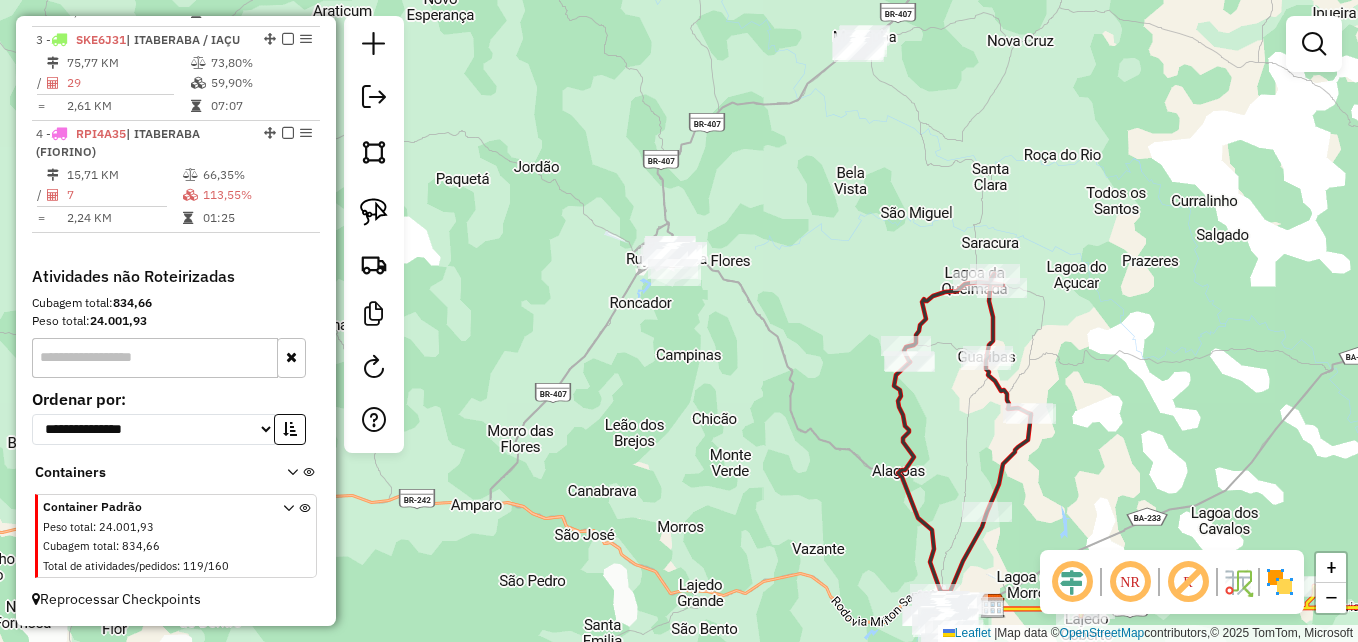 drag, startPoint x: 783, startPoint y: 433, endPoint x: 722, endPoint y: 438, distance: 61.204575 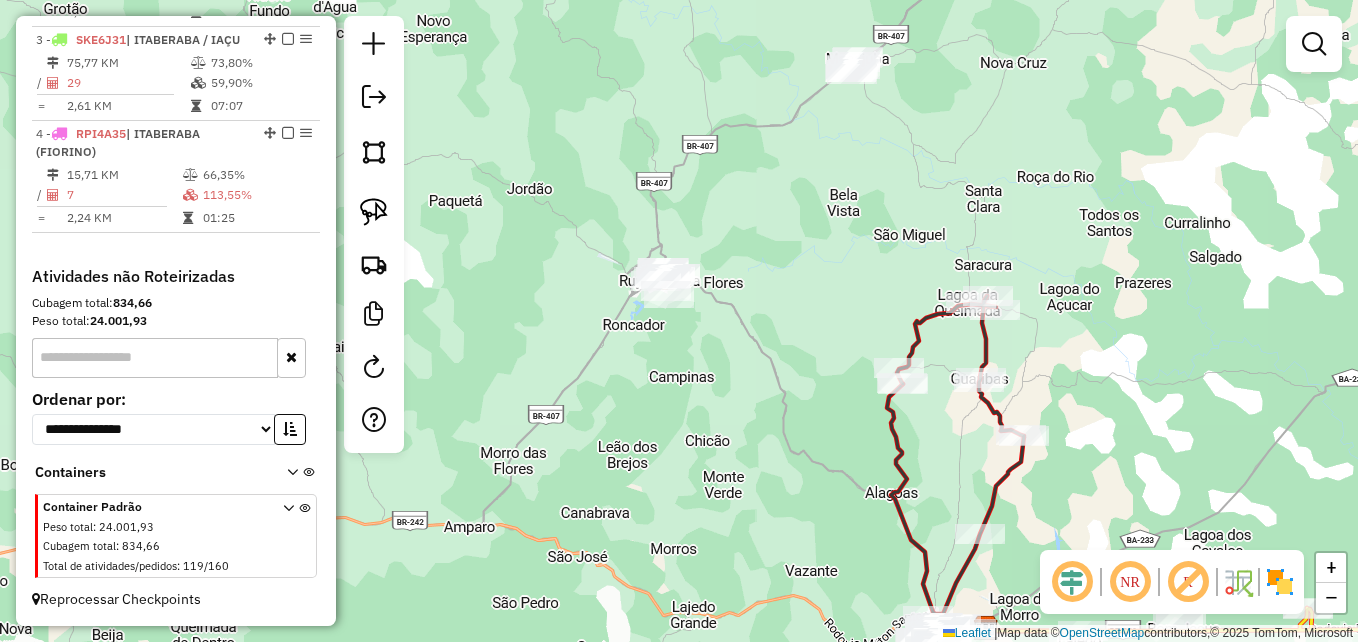 drag, startPoint x: 789, startPoint y: 288, endPoint x: 692, endPoint y: 503, distance: 235.8686 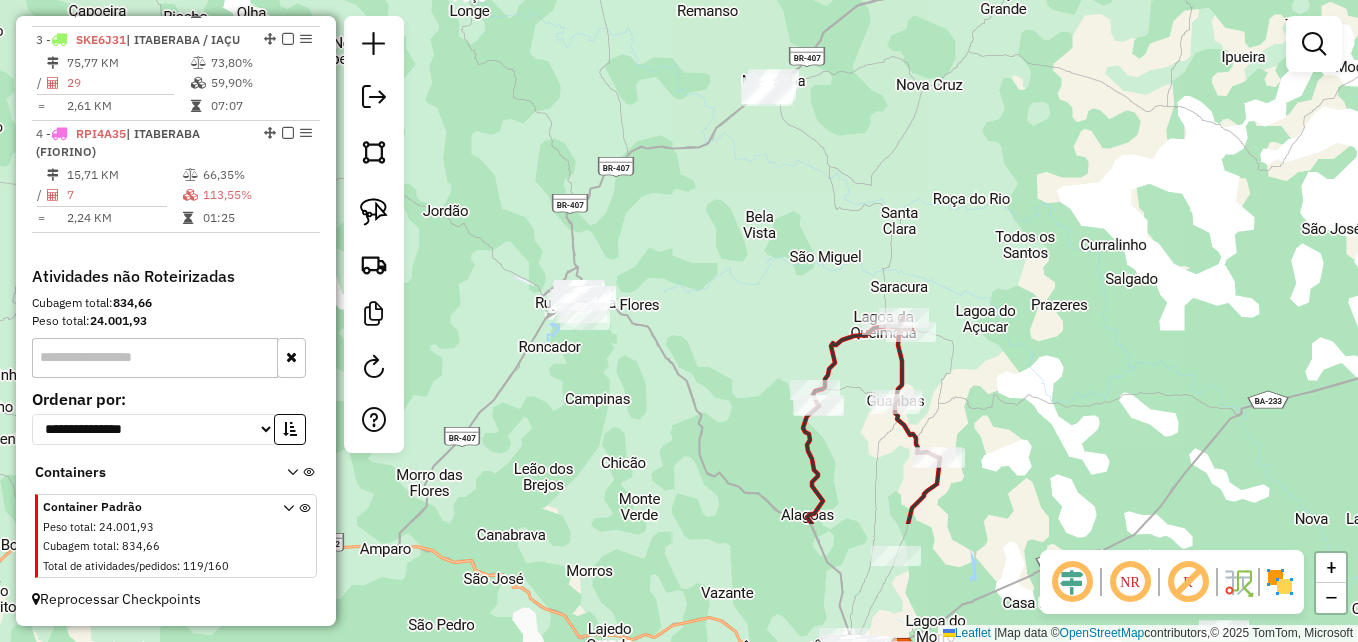 drag, startPoint x: 694, startPoint y: 518, endPoint x: 704, endPoint y: 336, distance: 182.27452 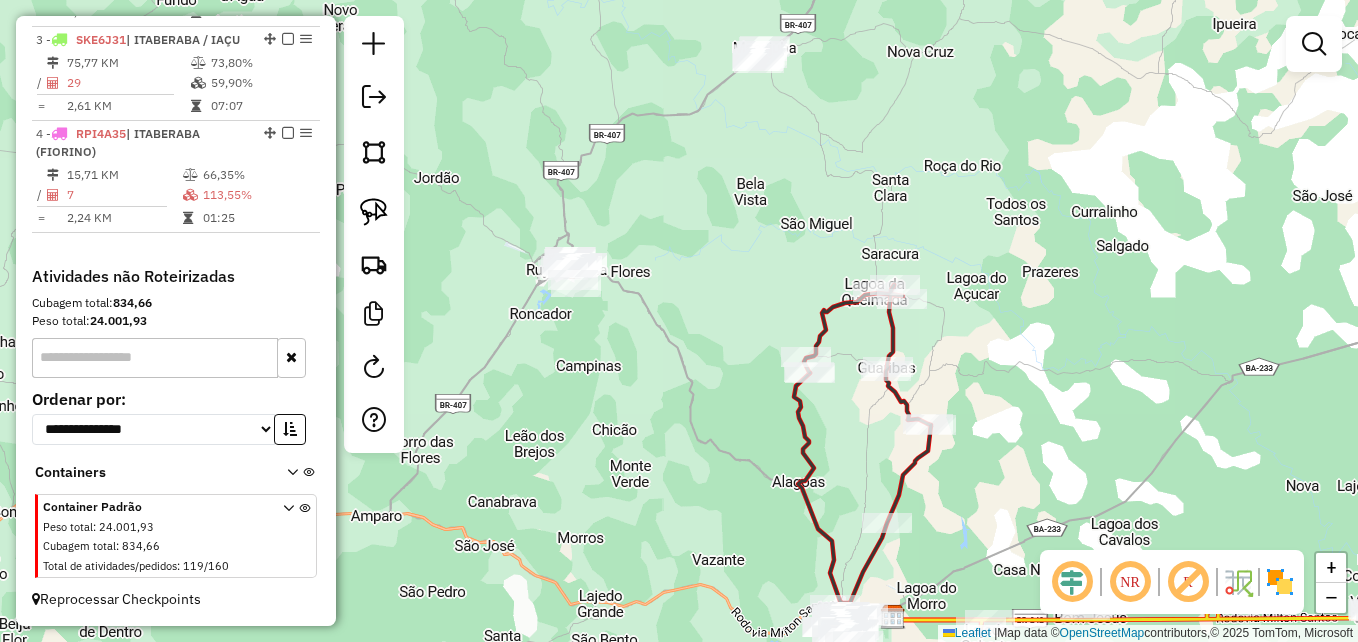 drag, startPoint x: 712, startPoint y: 455, endPoint x: 681, endPoint y: 335, distance: 123.9395 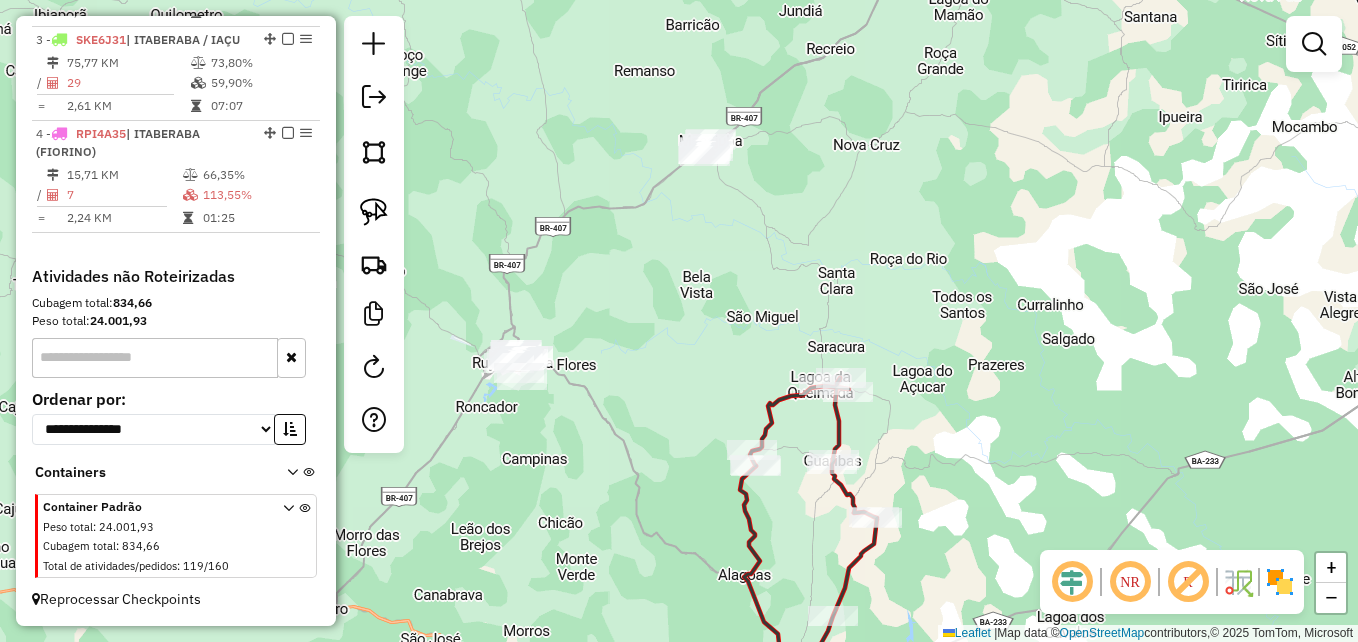 drag, startPoint x: 664, startPoint y: 336, endPoint x: 631, endPoint y: 522, distance: 188.90474 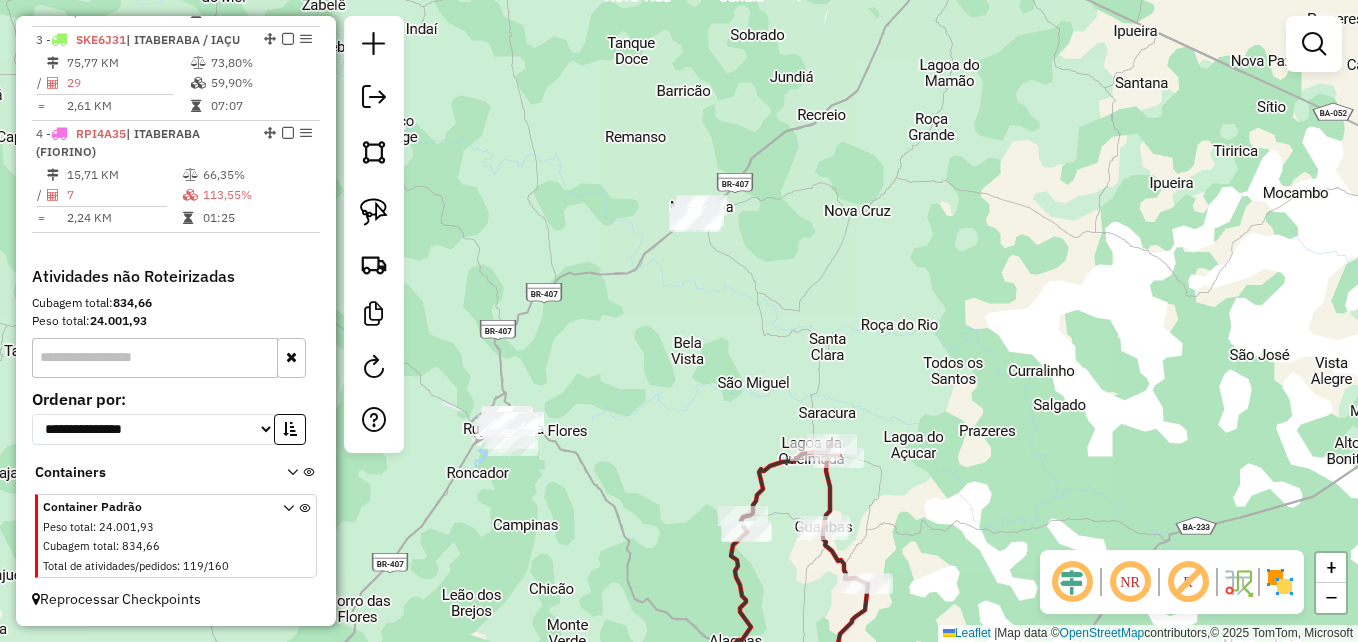 drag, startPoint x: 644, startPoint y: 473, endPoint x: 641, endPoint y: 515, distance: 42.107006 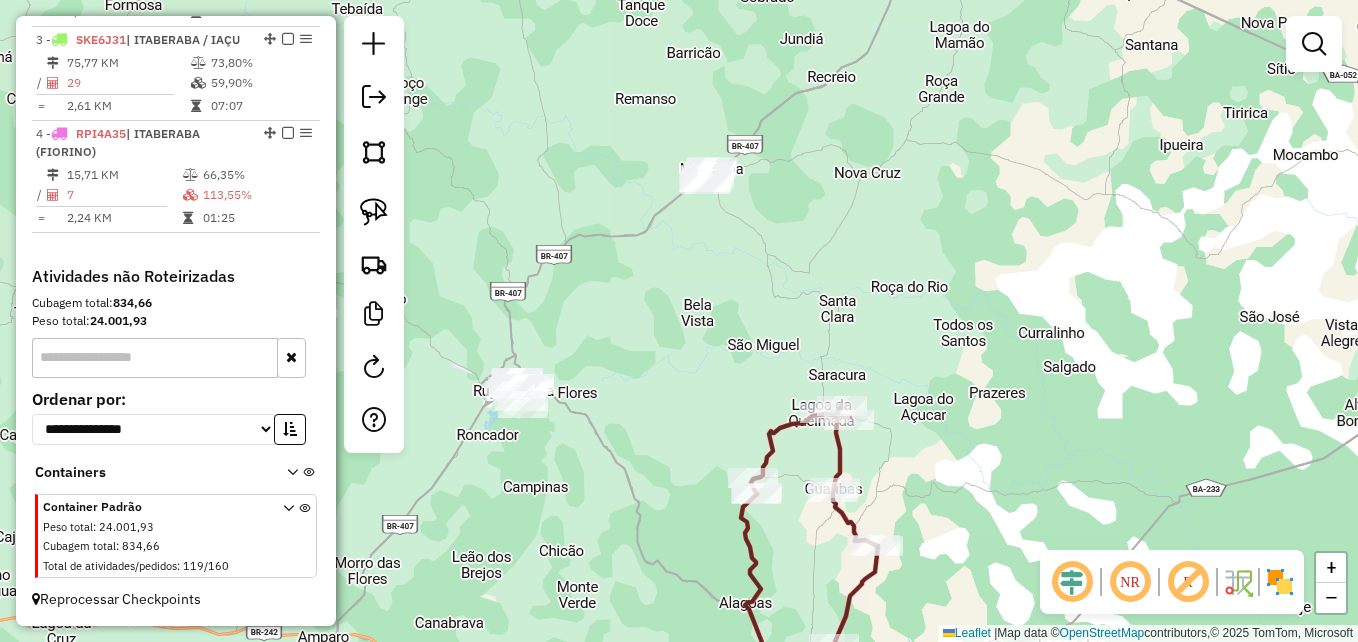 drag, startPoint x: 640, startPoint y: 473, endPoint x: 650, endPoint y: 420, distance: 53.935146 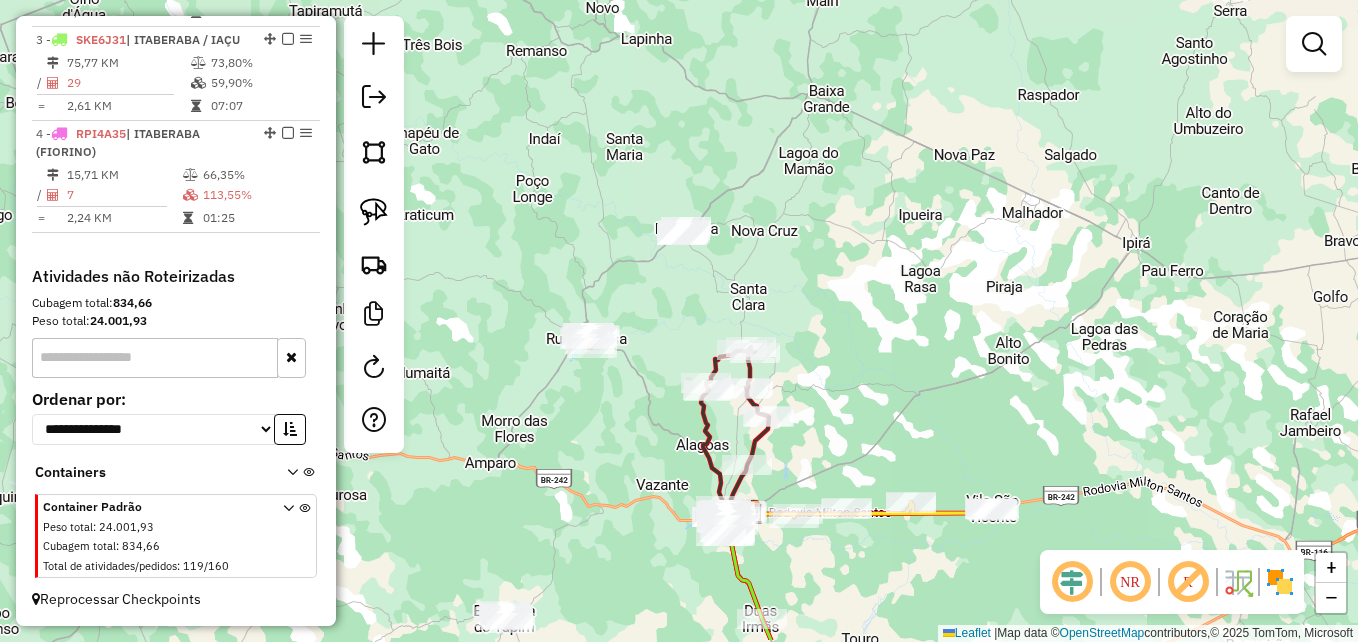 drag, startPoint x: 628, startPoint y: 507, endPoint x: 657, endPoint y: 331, distance: 178.3732 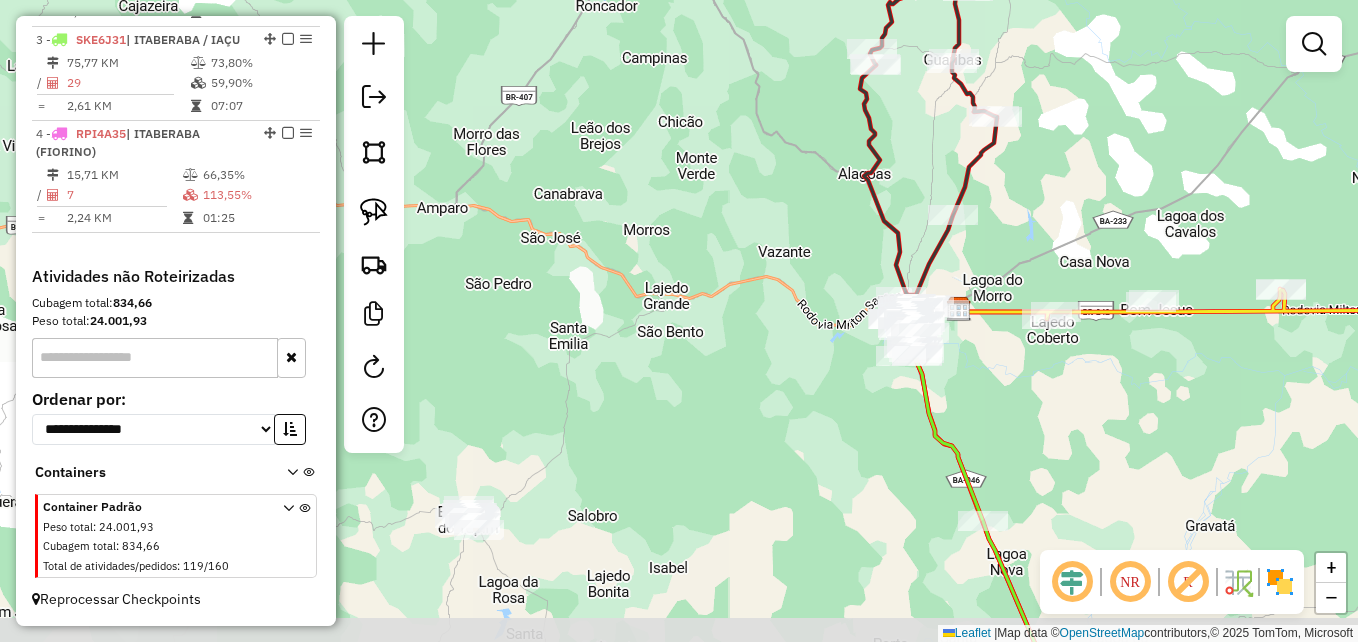 drag, startPoint x: 562, startPoint y: 494, endPoint x: 688, endPoint y: 406, distance: 153.68799 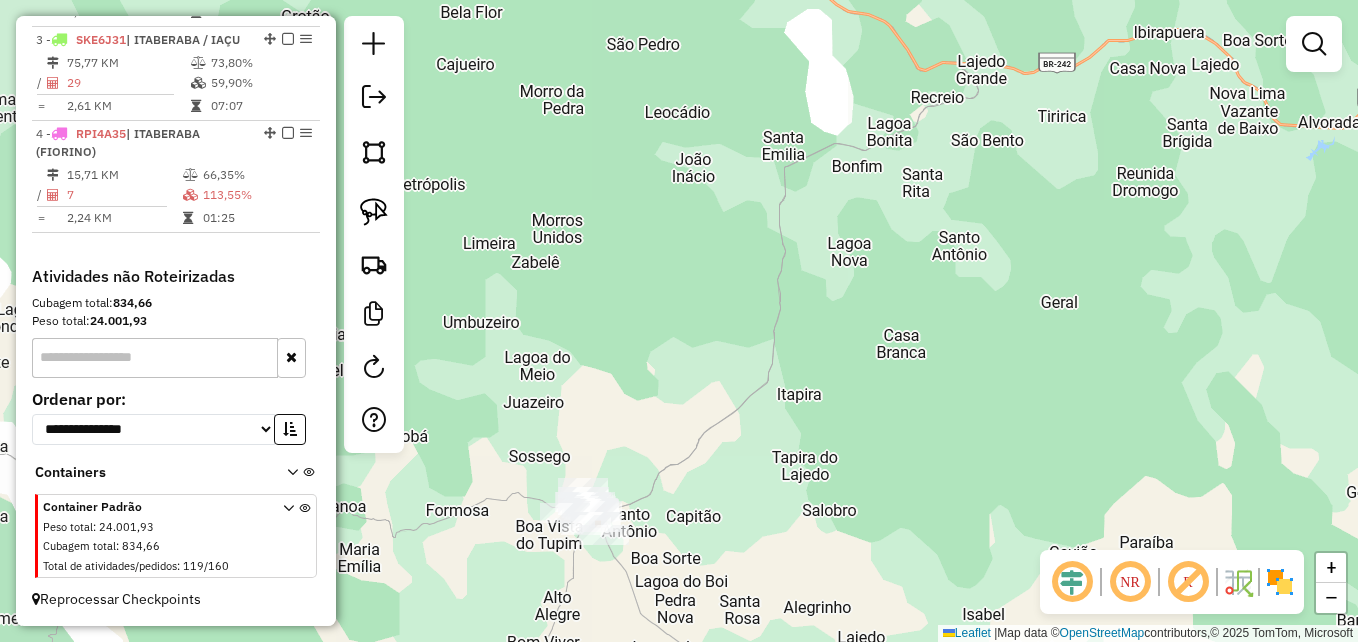 drag, startPoint x: 741, startPoint y: 307, endPoint x: 964, endPoint y: 246, distance: 231.19257 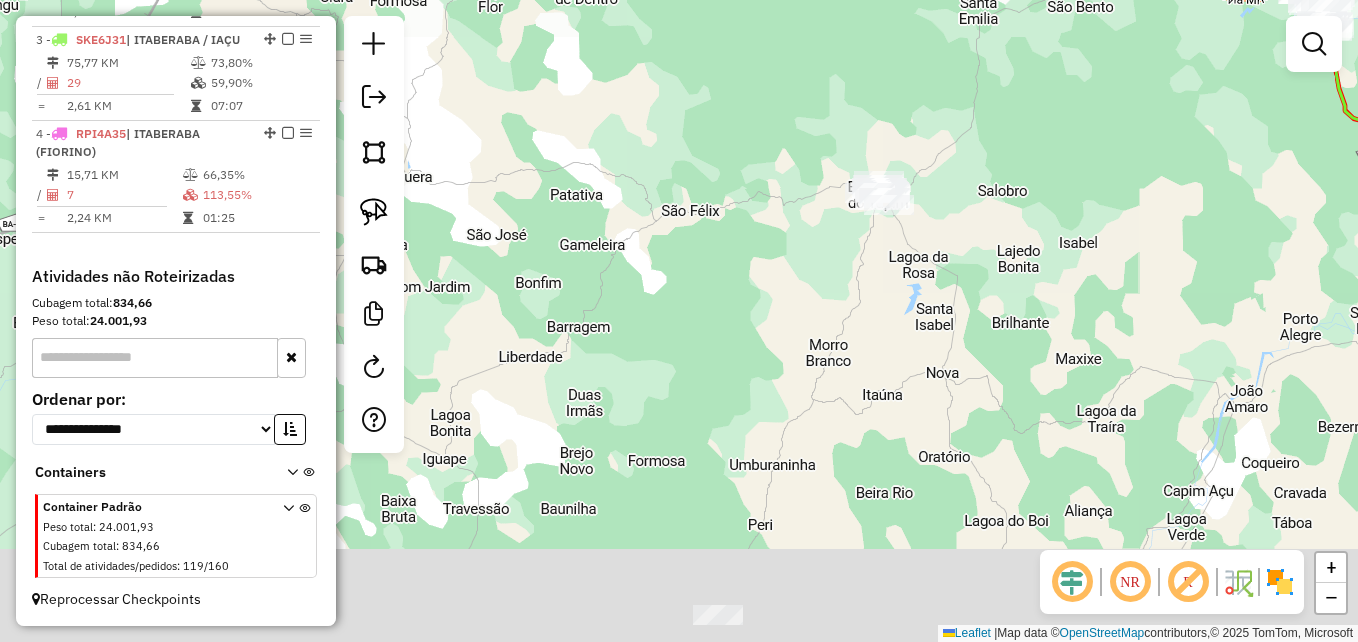 drag, startPoint x: 894, startPoint y: 394, endPoint x: 937, endPoint y: 252, distance: 148.36778 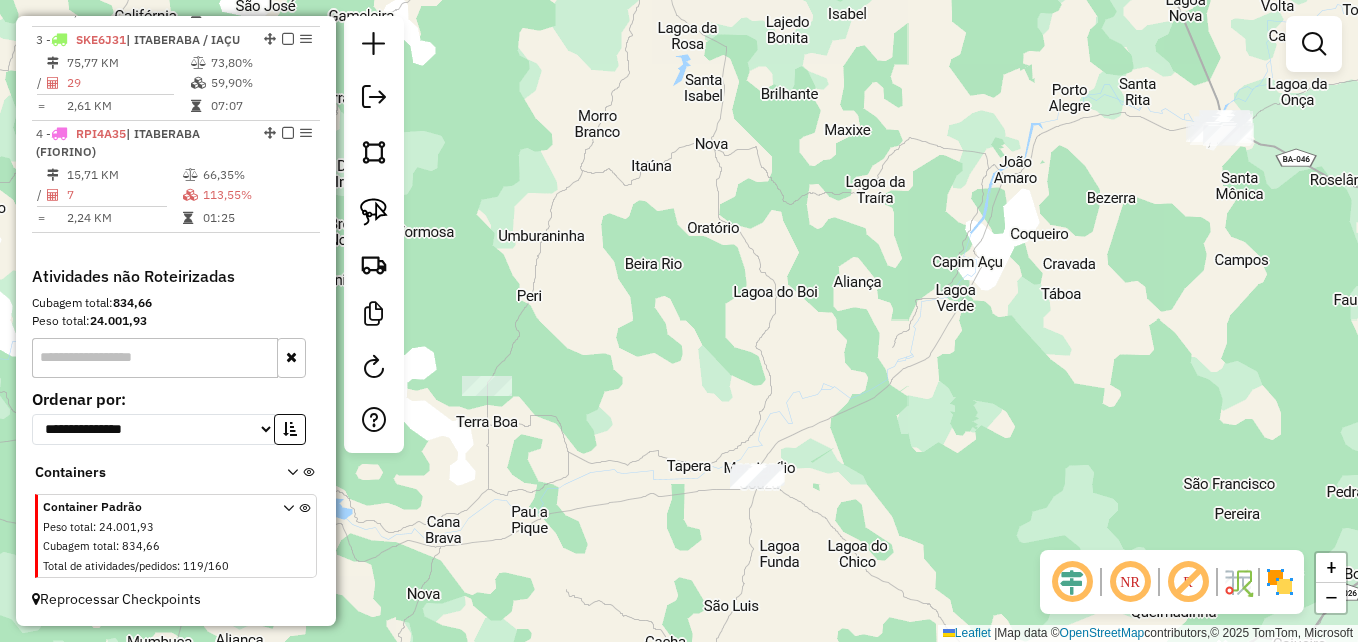 drag, startPoint x: 1024, startPoint y: 329, endPoint x: 671, endPoint y: 357, distance: 354.10873 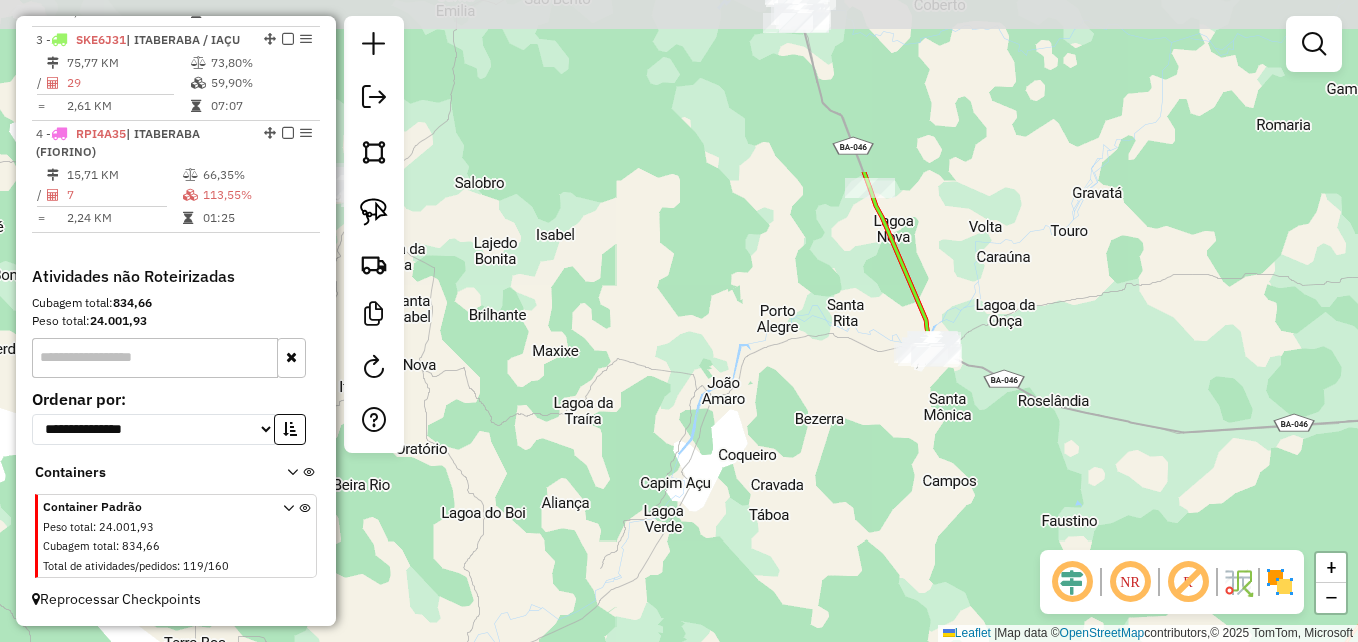drag, startPoint x: 931, startPoint y: 275, endPoint x: 759, endPoint y: 511, distance: 292.0274 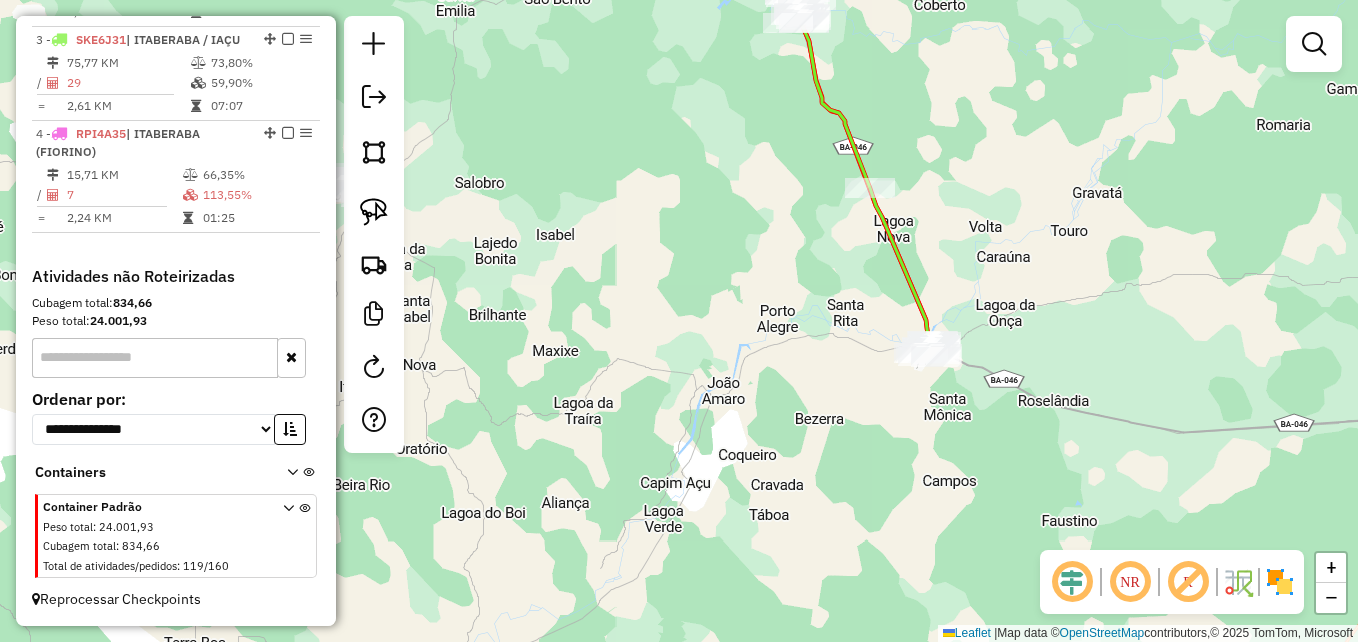 drag, startPoint x: 750, startPoint y: 297, endPoint x: 752, endPoint y: 432, distance: 135.01482 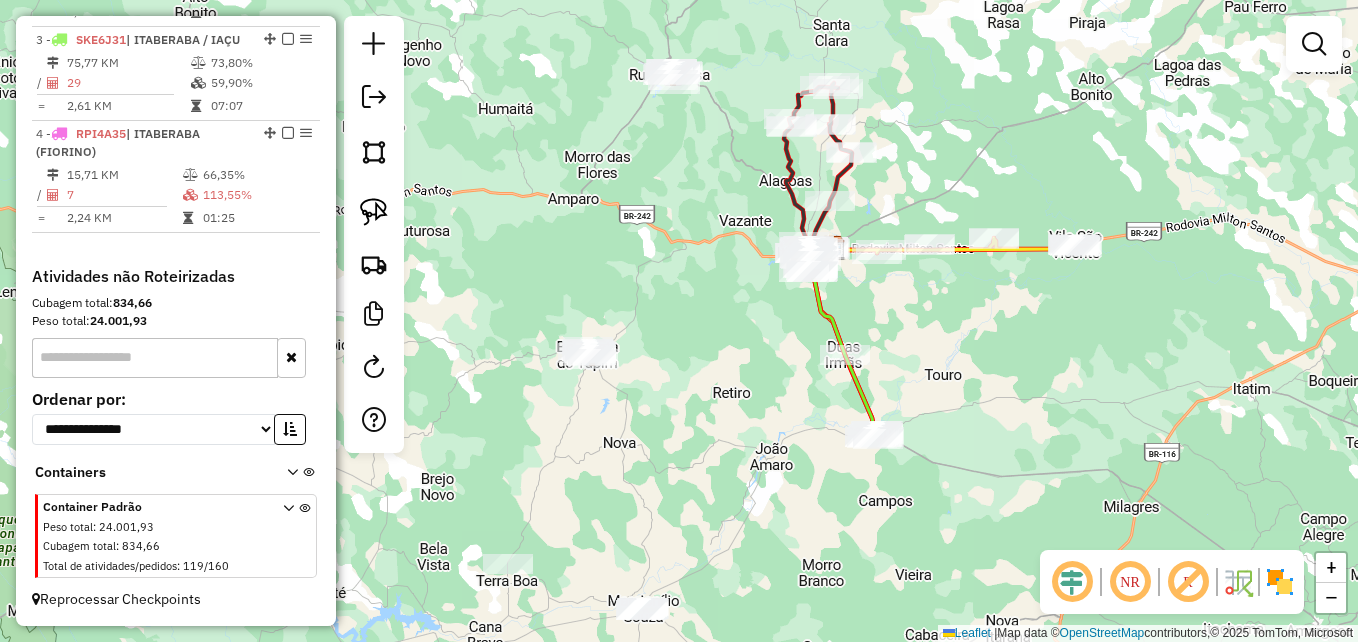drag, startPoint x: 707, startPoint y: 408, endPoint x: 740, endPoint y: 383, distance: 41.400482 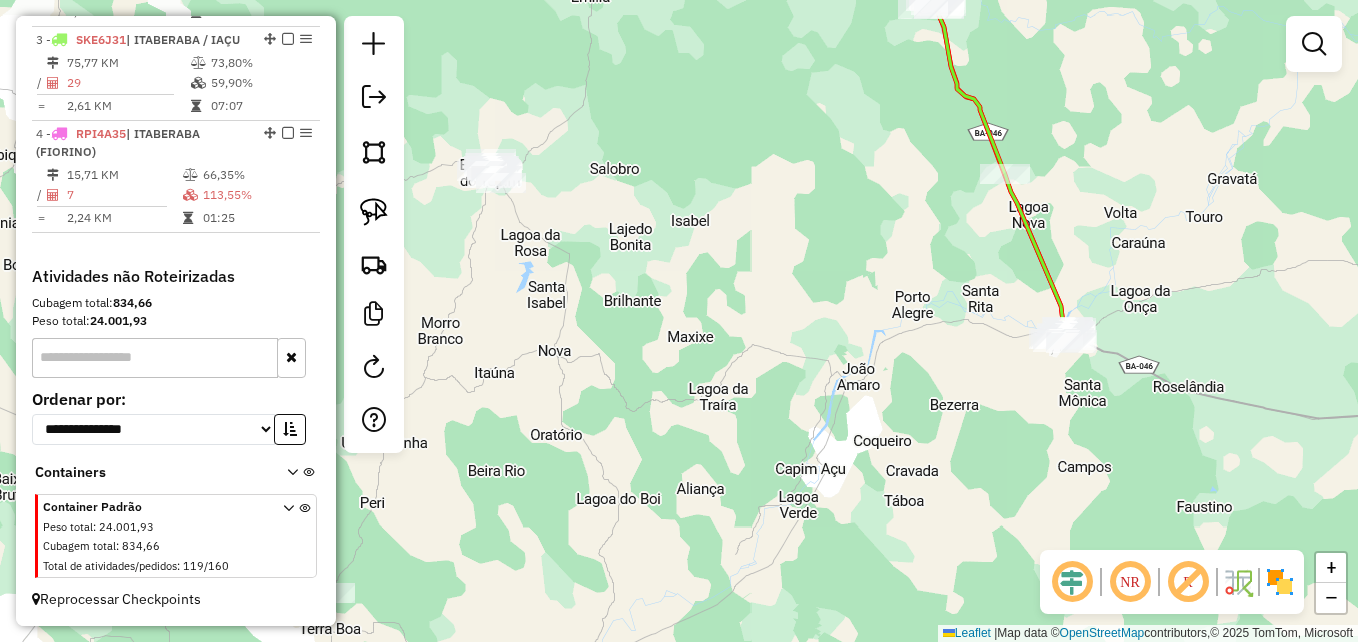 drag, startPoint x: 710, startPoint y: 373, endPoint x: 743, endPoint y: 238, distance: 138.97482 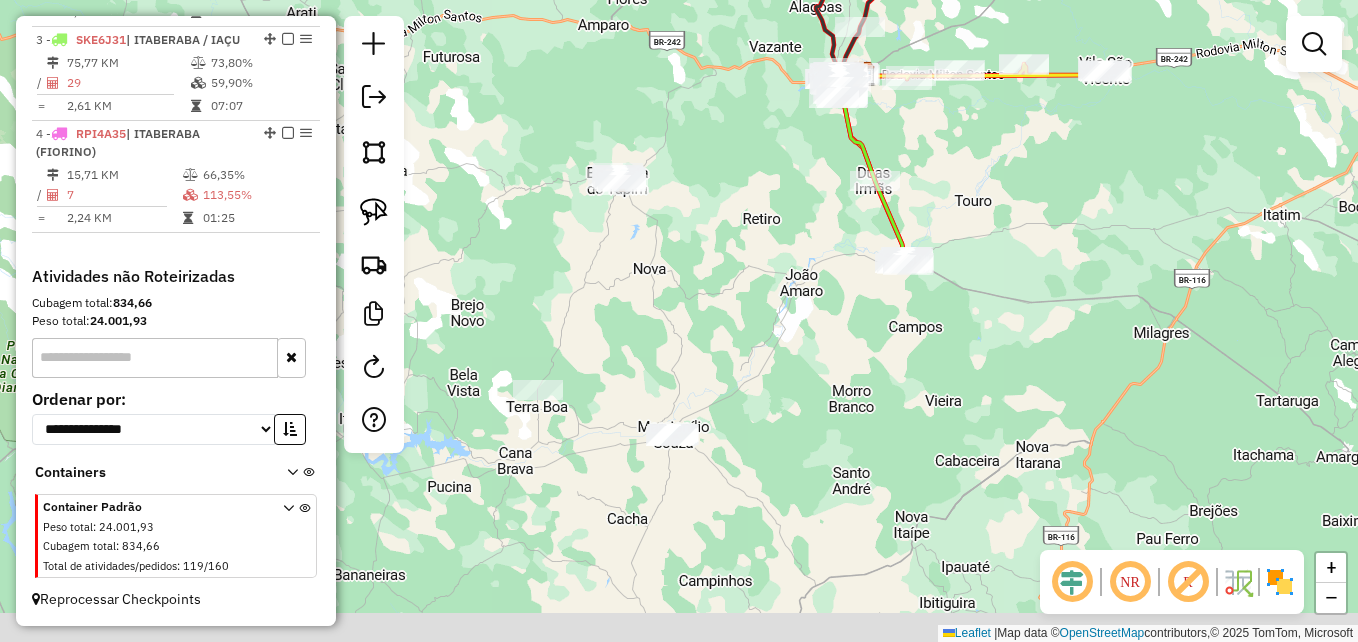 drag, startPoint x: 754, startPoint y: 418, endPoint x: 754, endPoint y: 343, distance: 75 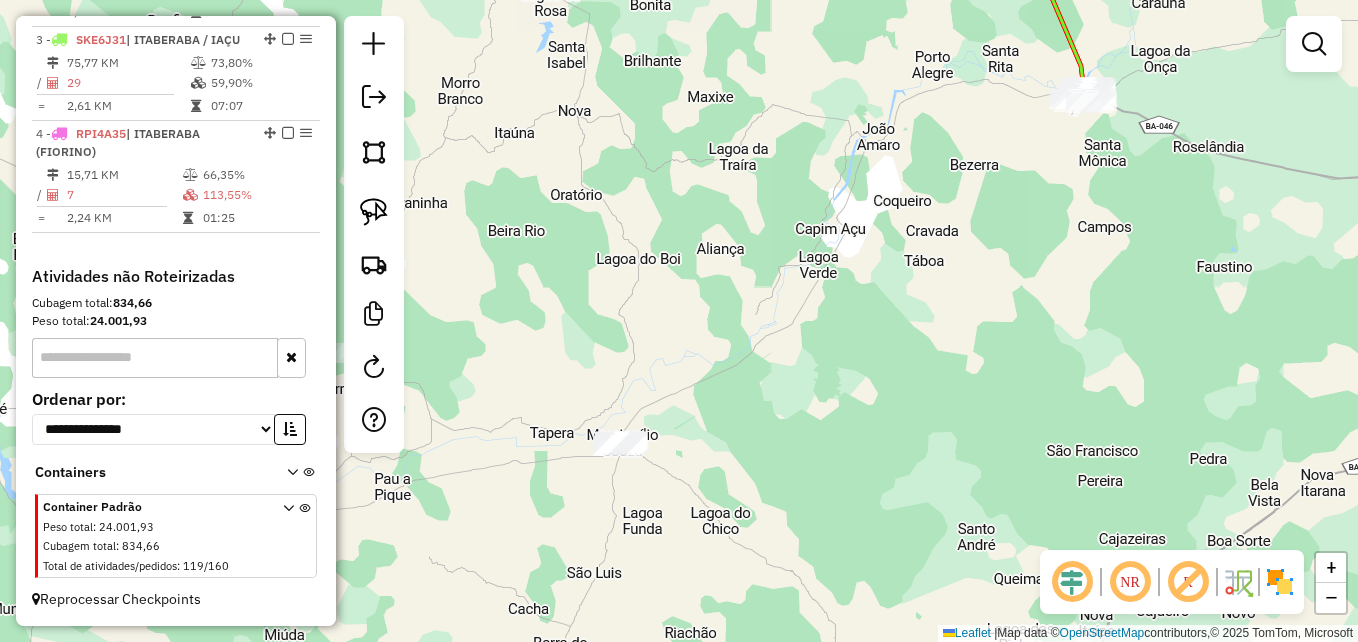 drag, startPoint x: 699, startPoint y: 371, endPoint x: 727, endPoint y: 361, distance: 29.732138 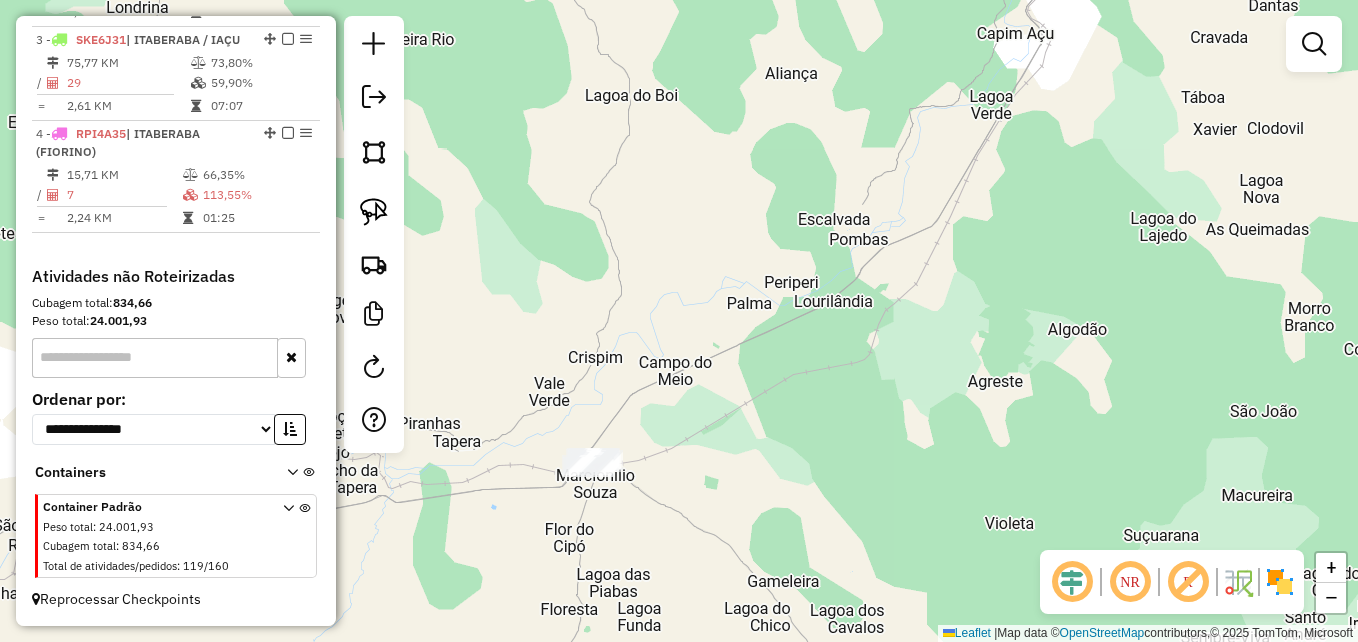 drag, startPoint x: 680, startPoint y: 401, endPoint x: 759, endPoint y: 337, distance: 101.671036 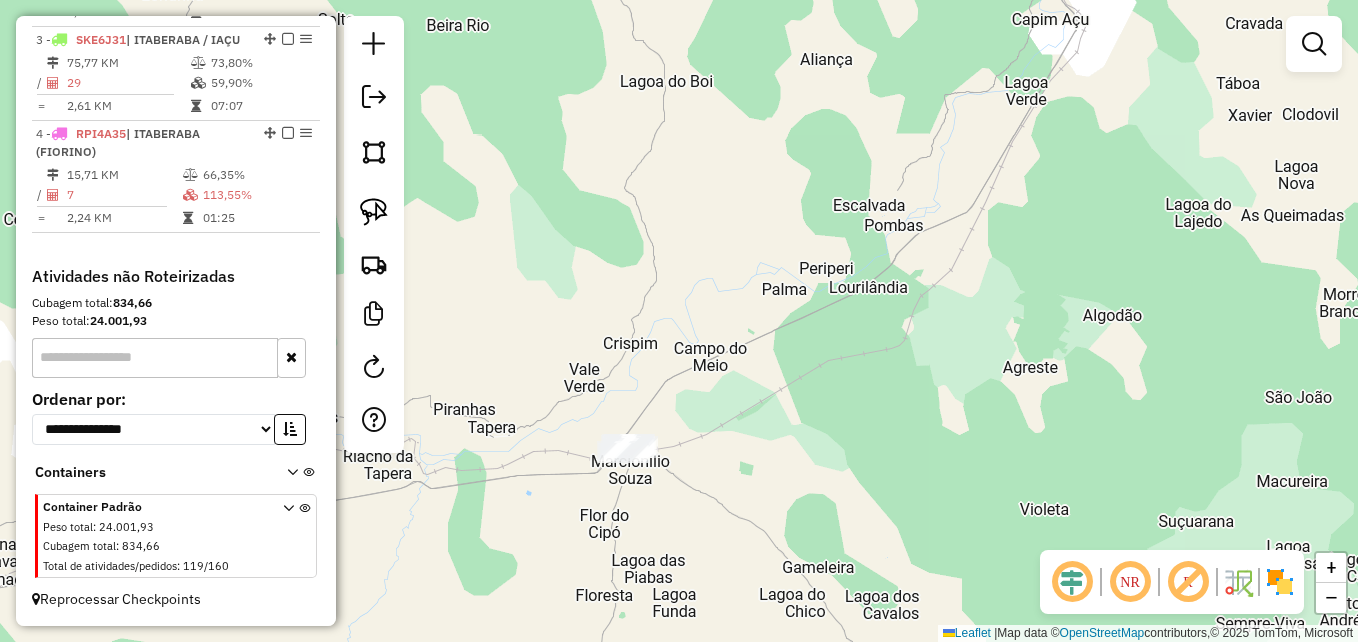 drag, startPoint x: 738, startPoint y: 306, endPoint x: 774, endPoint y: 281, distance: 43.829212 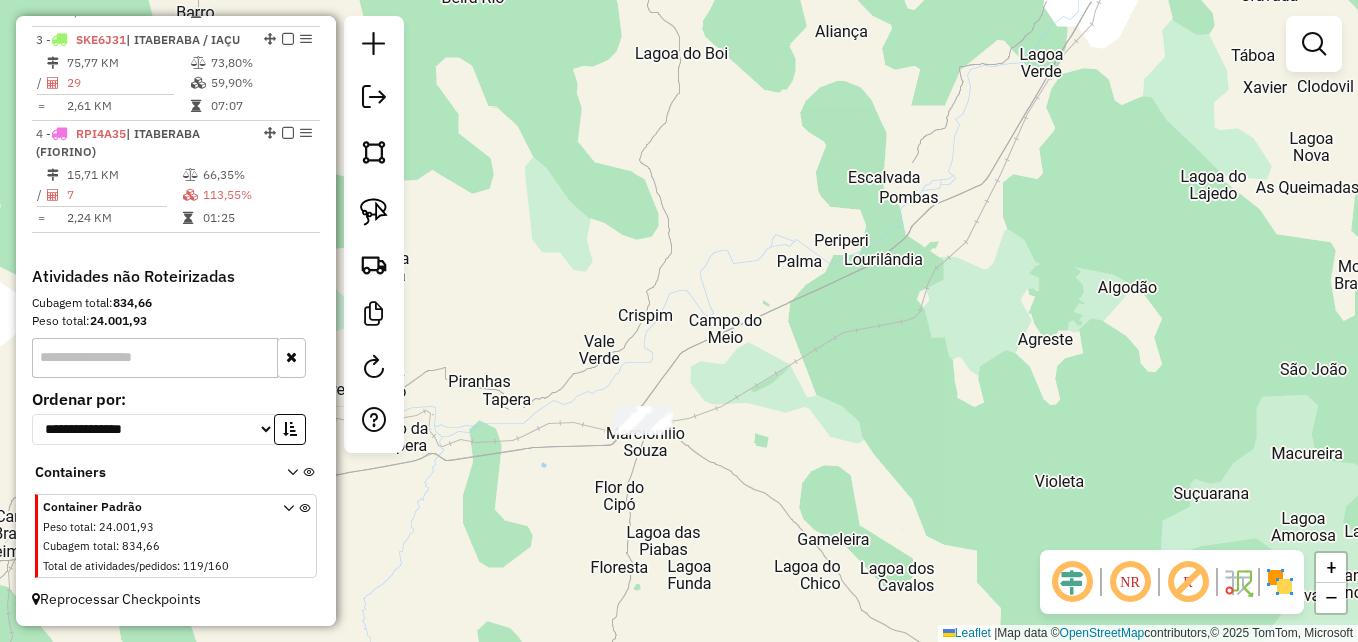 drag, startPoint x: 739, startPoint y: 362, endPoint x: 753, endPoint y: 345, distance: 22.022715 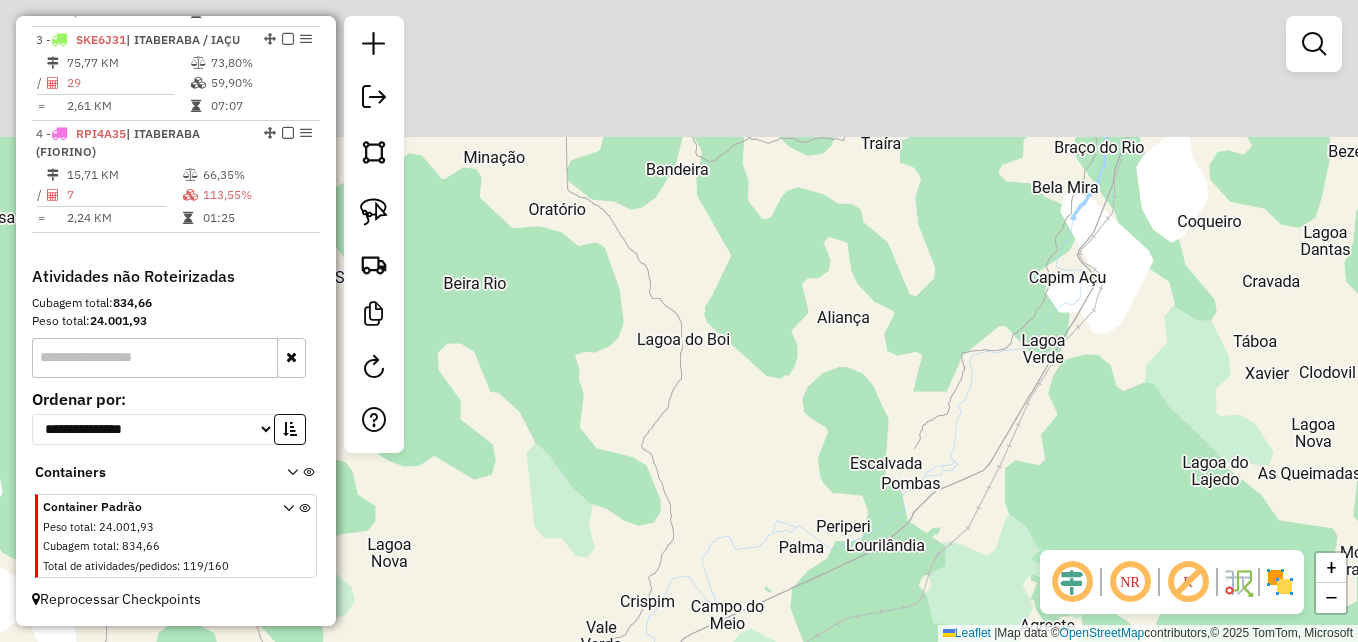 drag, startPoint x: 786, startPoint y: 256, endPoint x: 788, endPoint y: 542, distance: 286.007 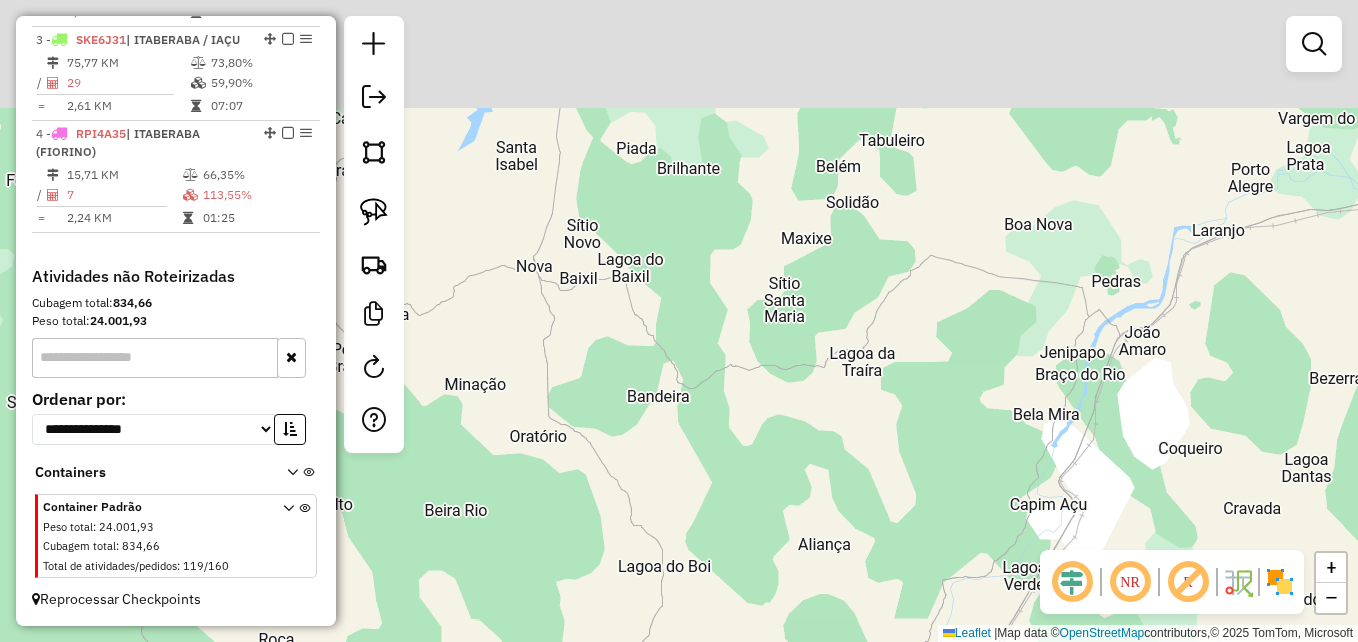 drag, startPoint x: 795, startPoint y: 330, endPoint x: 758, endPoint y: 678, distance: 349.96143 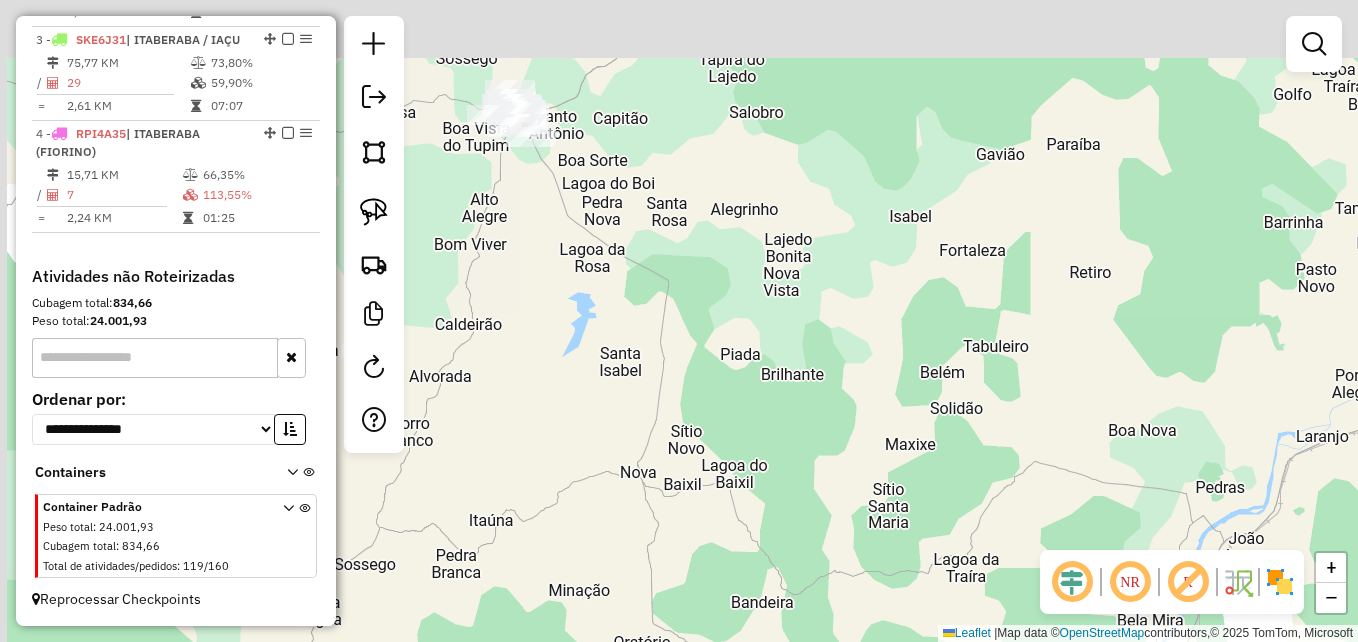drag, startPoint x: 730, startPoint y: 392, endPoint x: 861, endPoint y: 449, distance: 142.86357 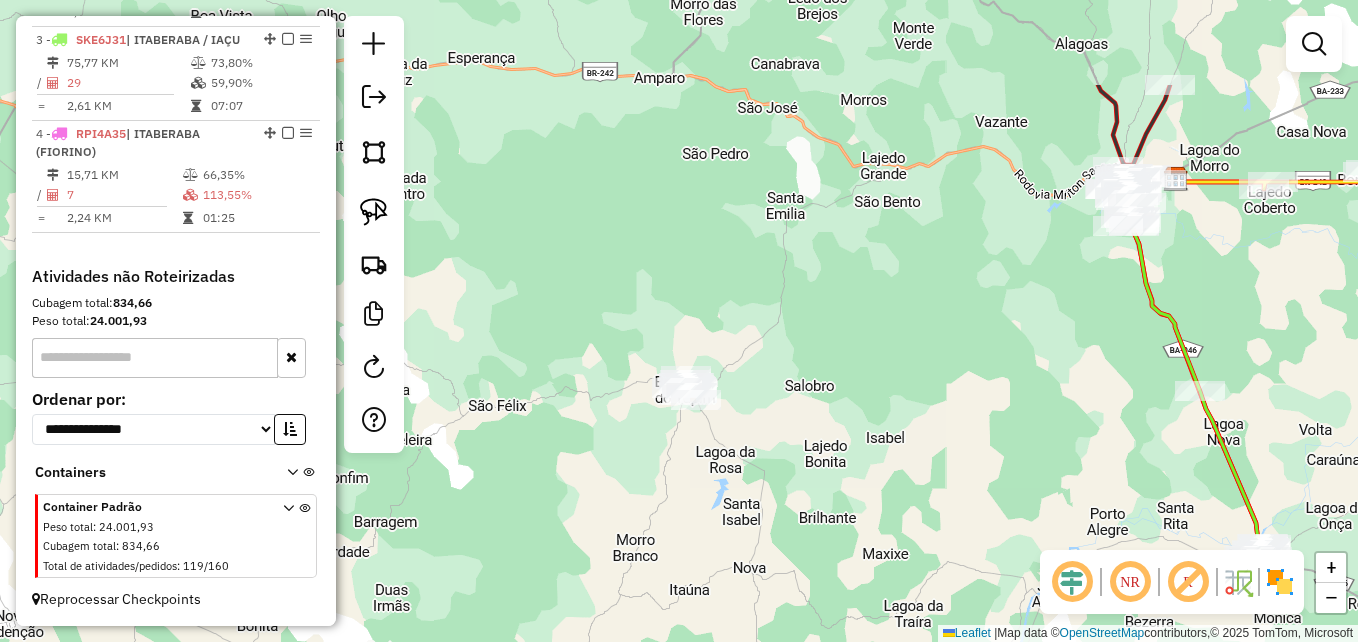 drag, startPoint x: 672, startPoint y: 349, endPoint x: 735, endPoint y: 493, distance: 157.17824 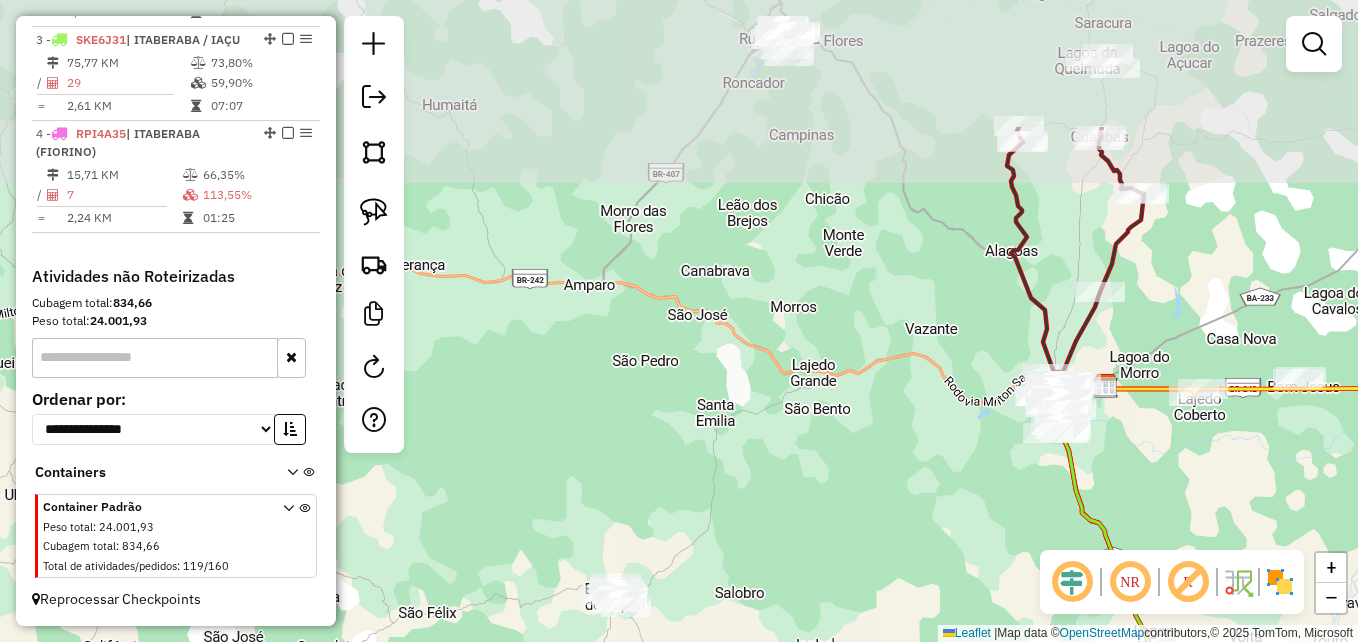 drag, startPoint x: 882, startPoint y: 288, endPoint x: 763, endPoint y: 529, distance: 268.77872 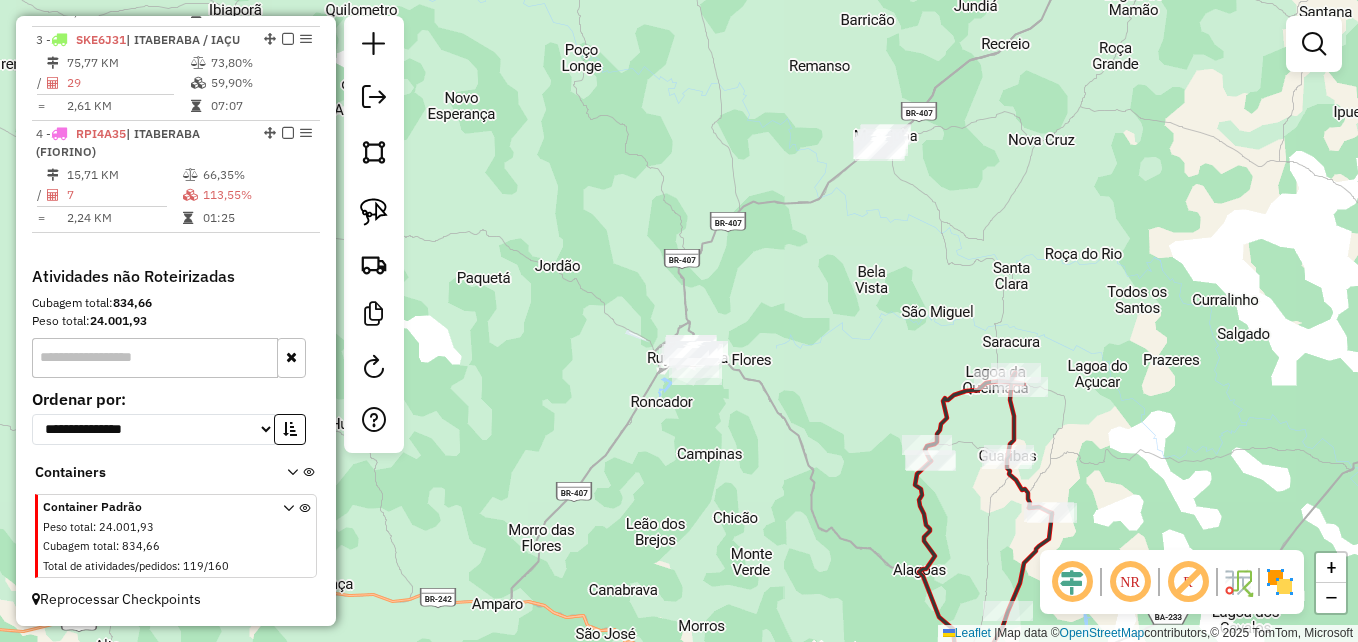 drag, startPoint x: 760, startPoint y: 356, endPoint x: 731, endPoint y: 563, distance: 209.02153 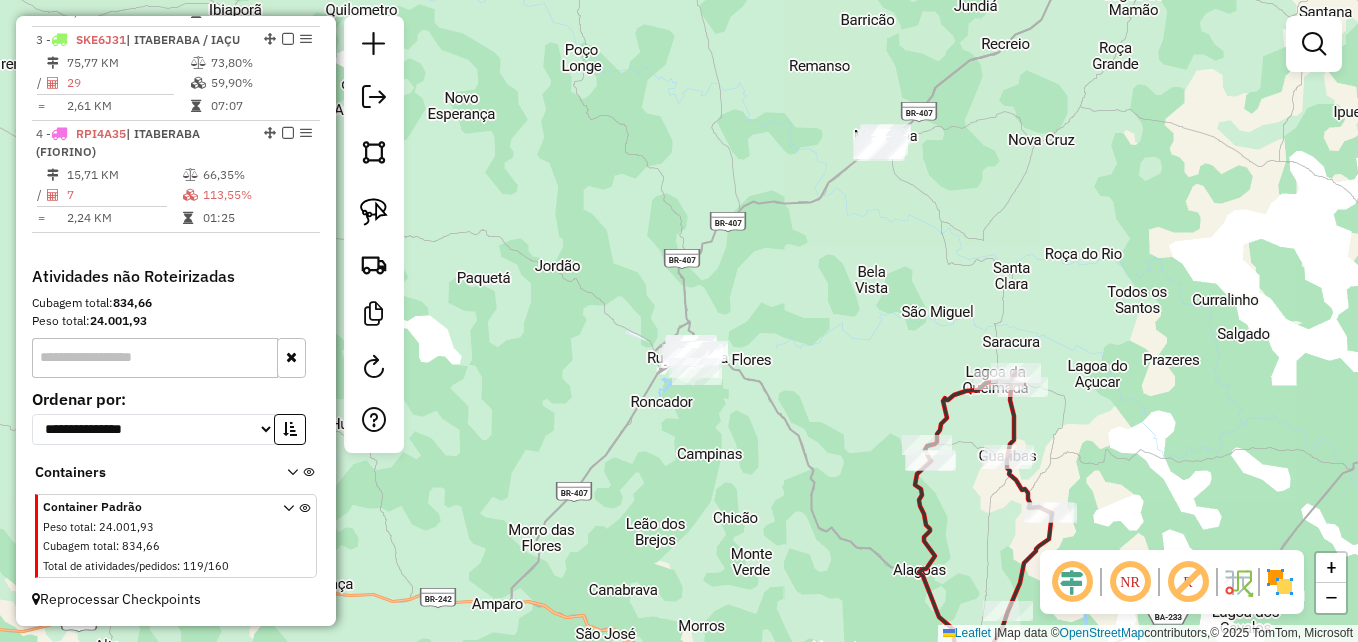 drag, startPoint x: 835, startPoint y: 266, endPoint x: 804, endPoint y: 451, distance: 187.57932 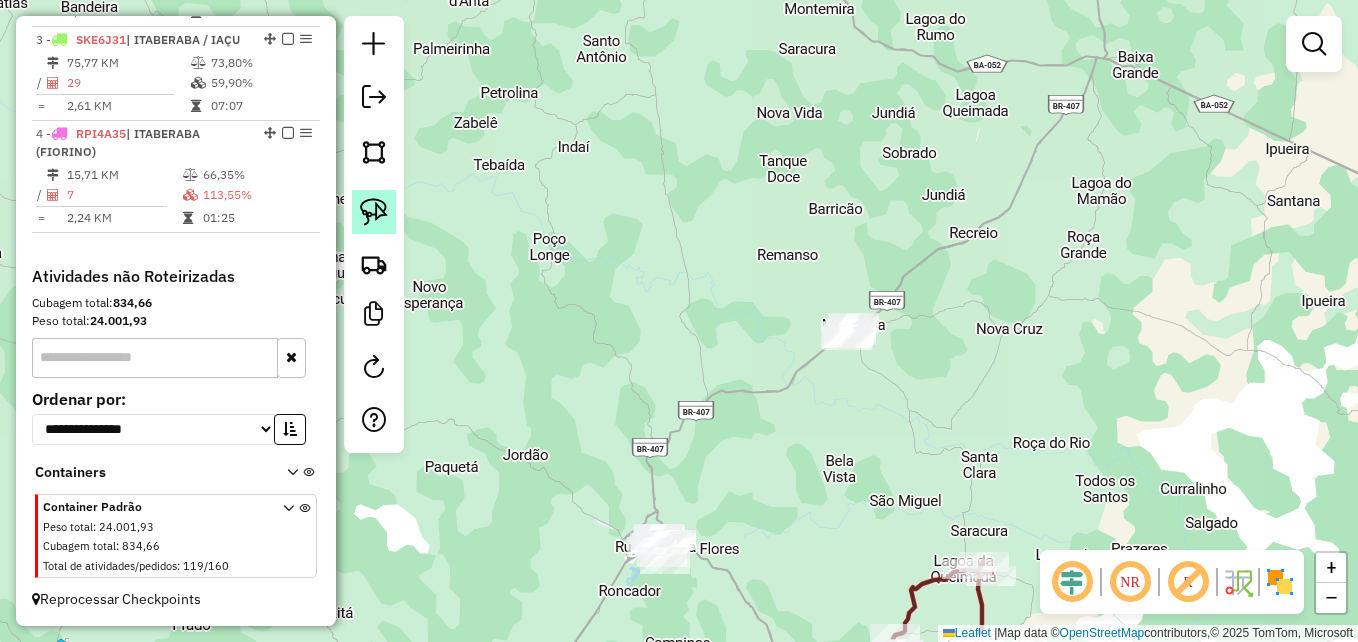 click 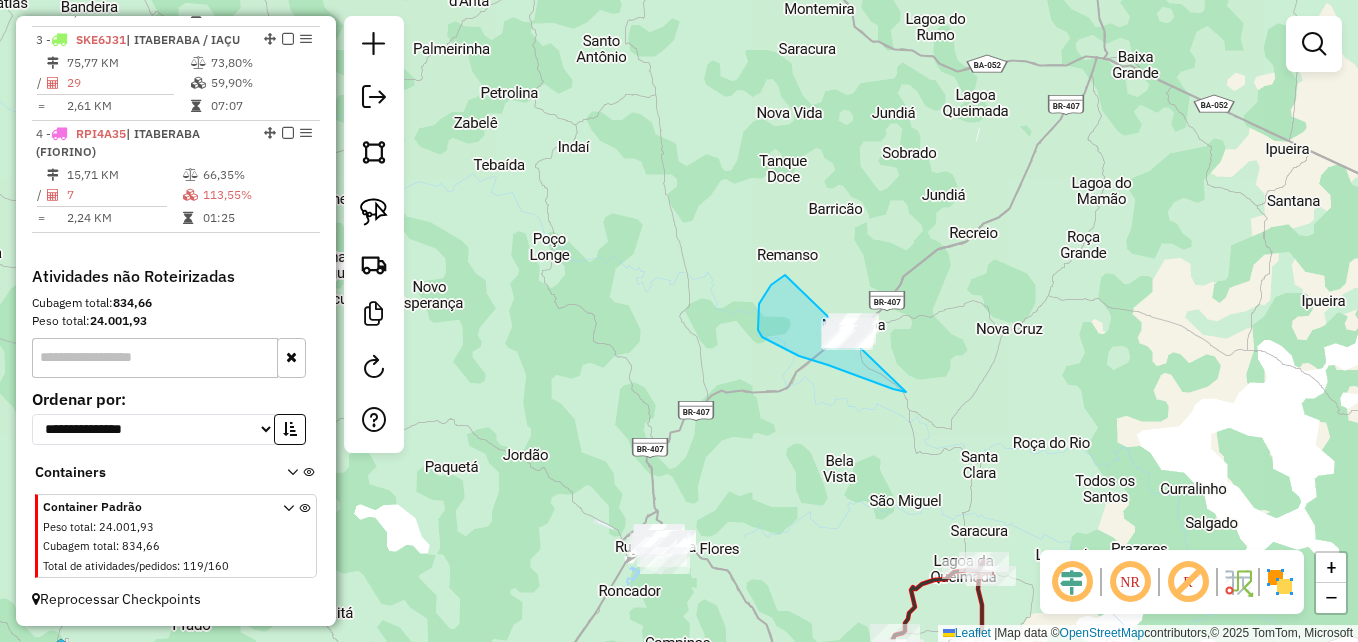 drag, startPoint x: 906, startPoint y: 392, endPoint x: 932, endPoint y: 274, distance: 120.83046 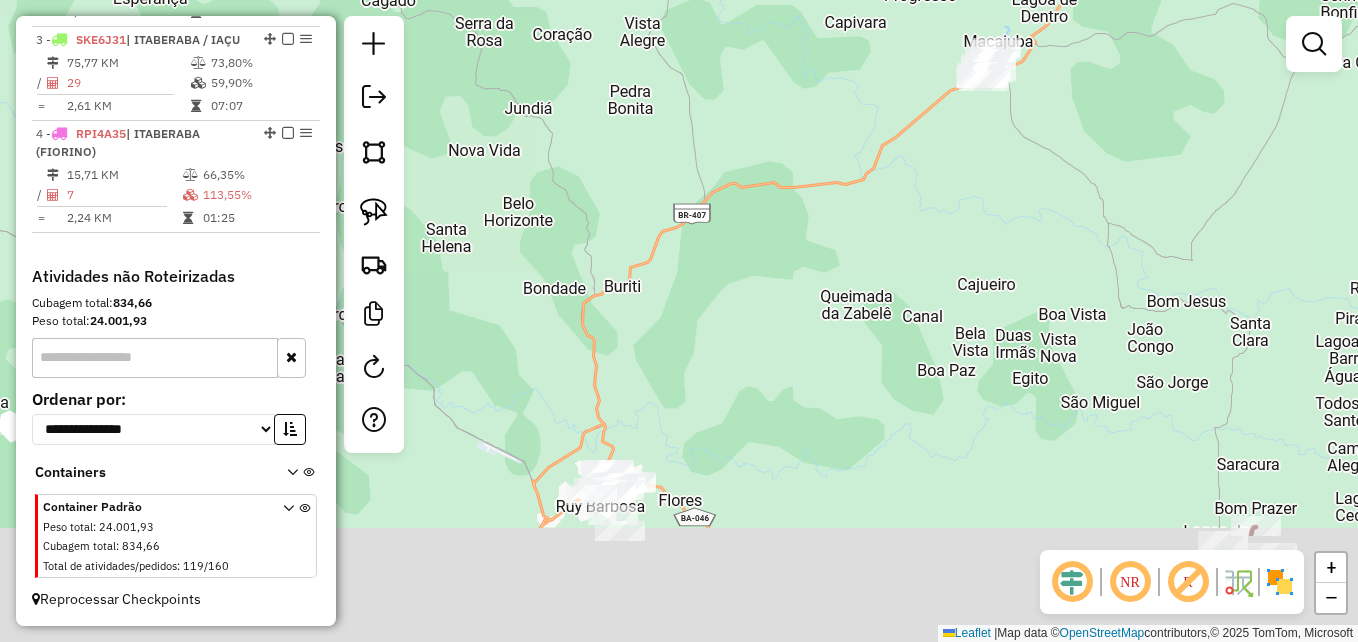 drag, startPoint x: 795, startPoint y: 568, endPoint x: 756, endPoint y: 330, distance: 241.17421 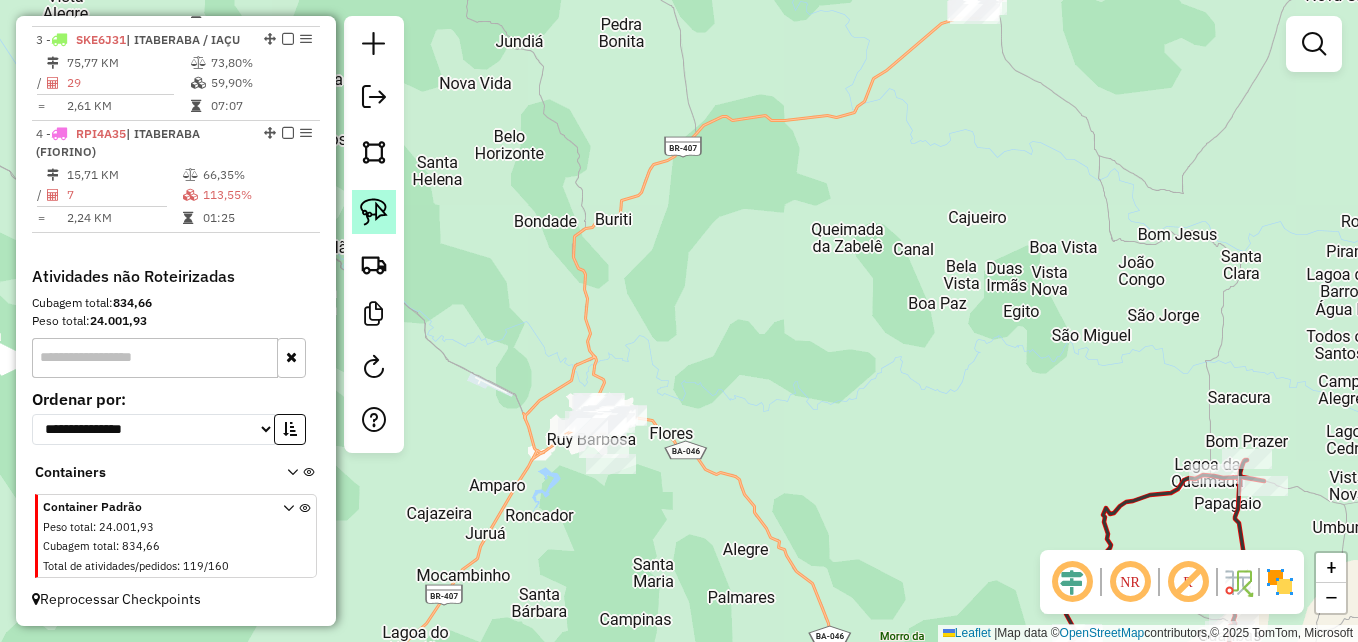 click 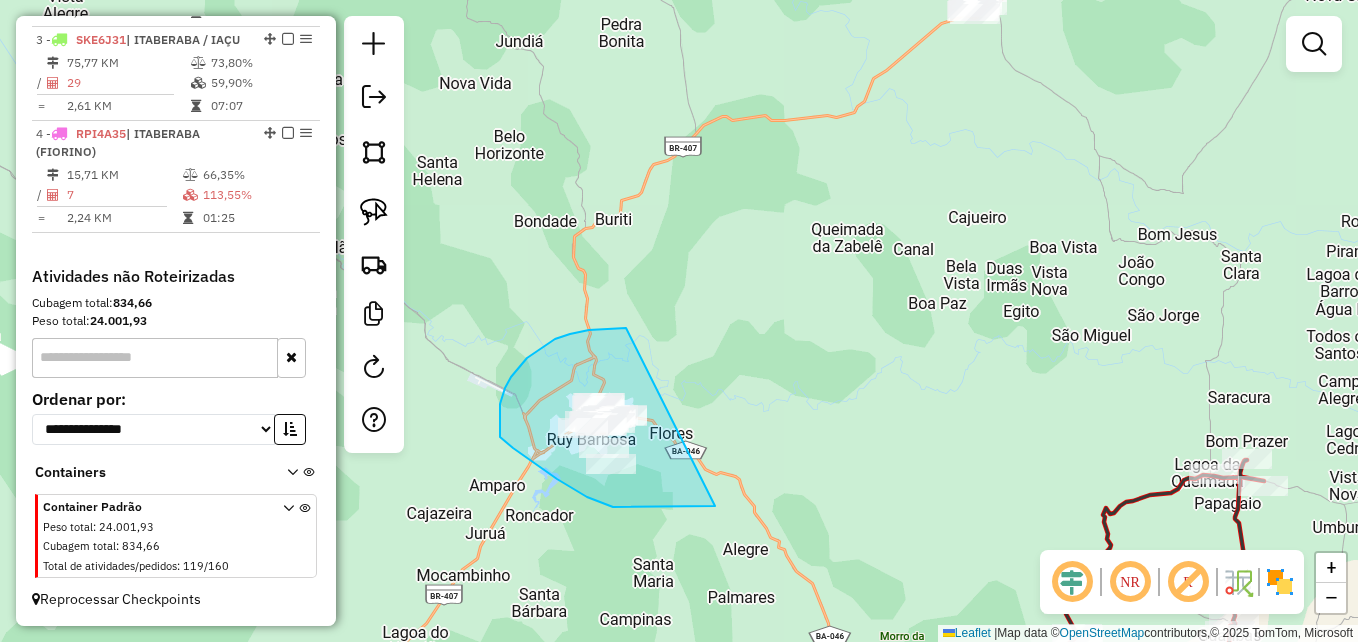 drag, startPoint x: 684, startPoint y: 507, endPoint x: 656, endPoint y: 328, distance: 181.17671 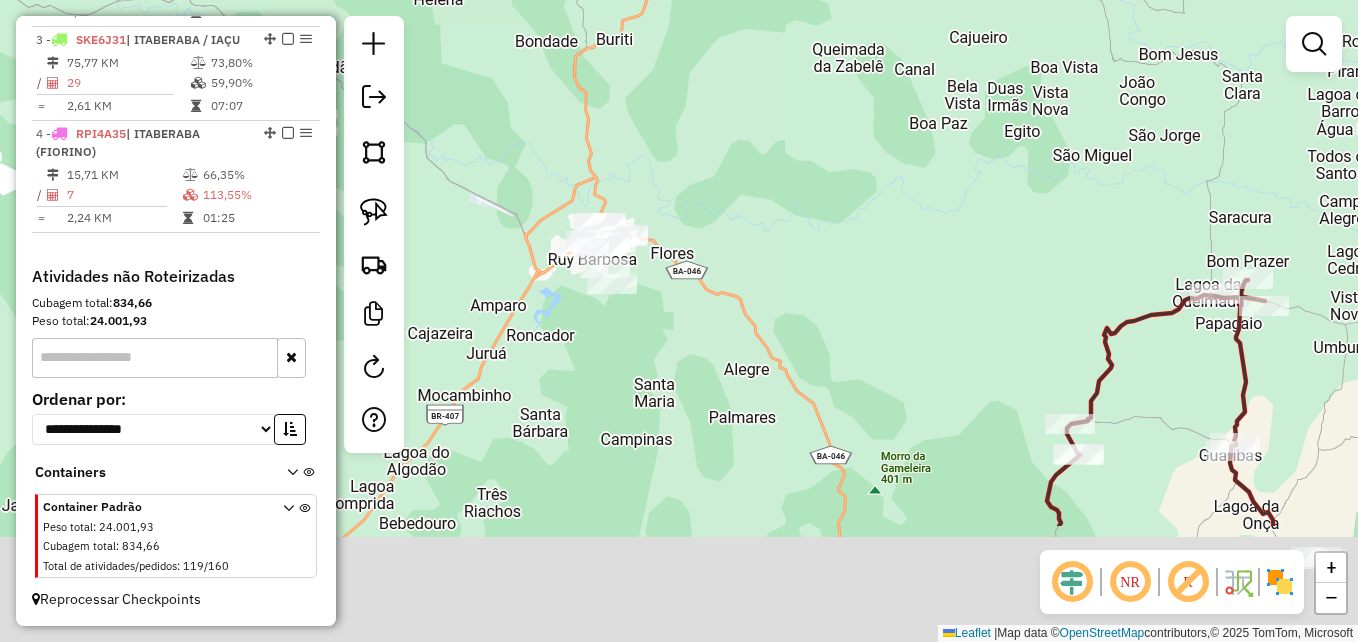 drag, startPoint x: 764, startPoint y: 441, endPoint x: 767, endPoint y: 255, distance: 186.02419 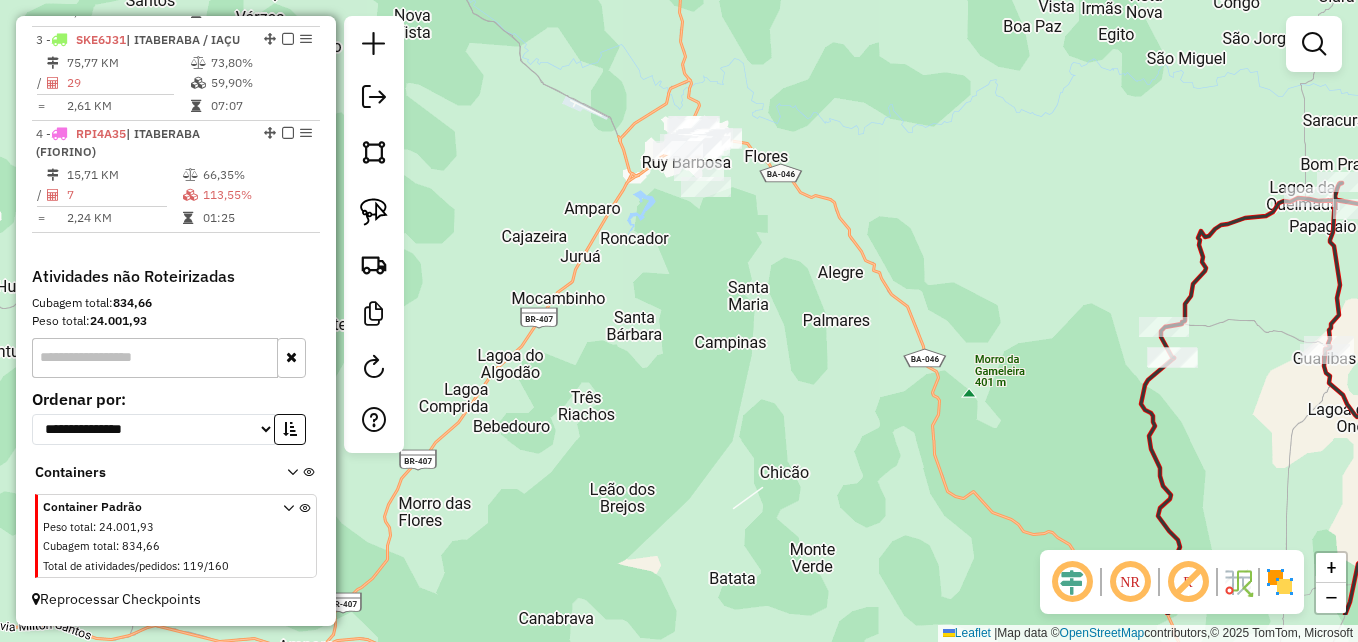 drag, startPoint x: 733, startPoint y: 410, endPoint x: 858, endPoint y: 268, distance: 189.17981 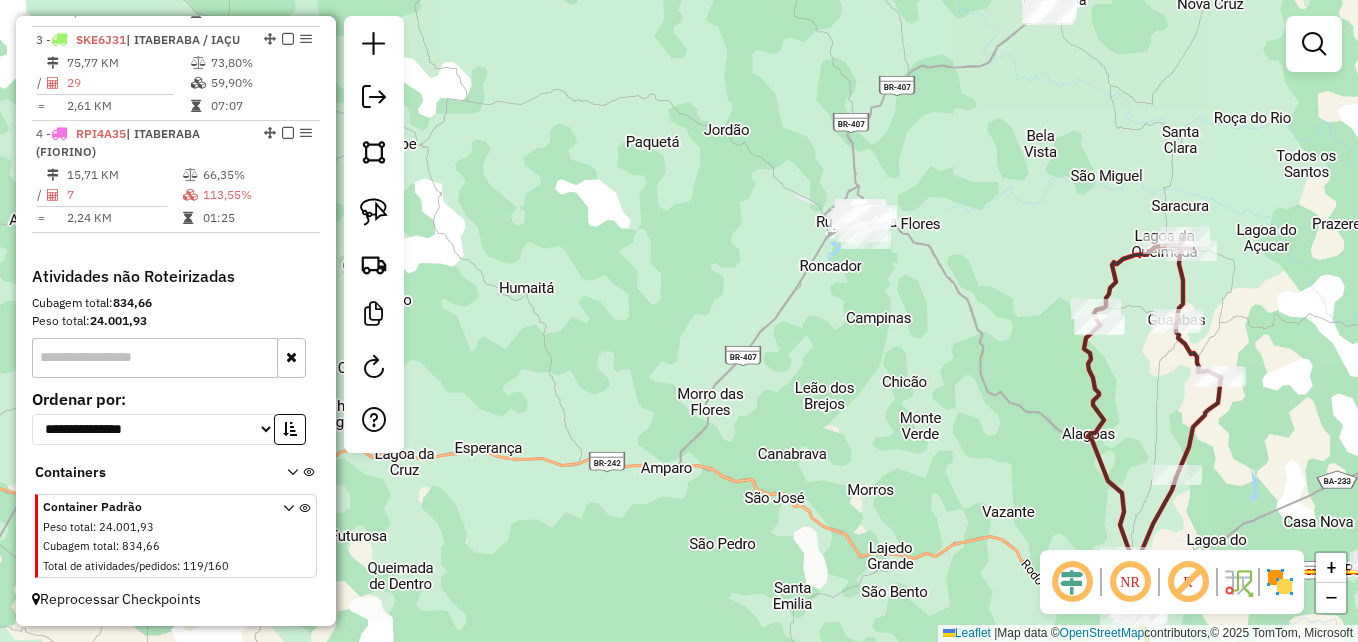 drag, startPoint x: 801, startPoint y: 373, endPoint x: 861, endPoint y: 442, distance: 91.43851 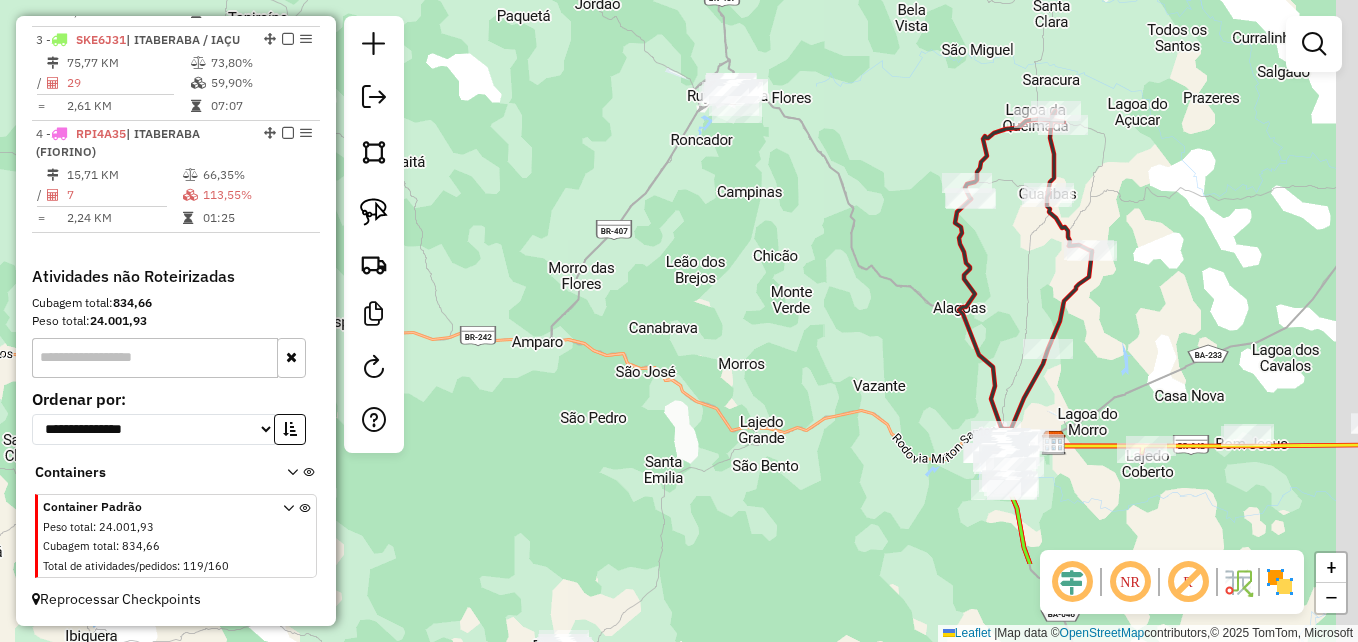 drag, startPoint x: 832, startPoint y: 467, endPoint x: 700, endPoint y: 312, distance: 203.59027 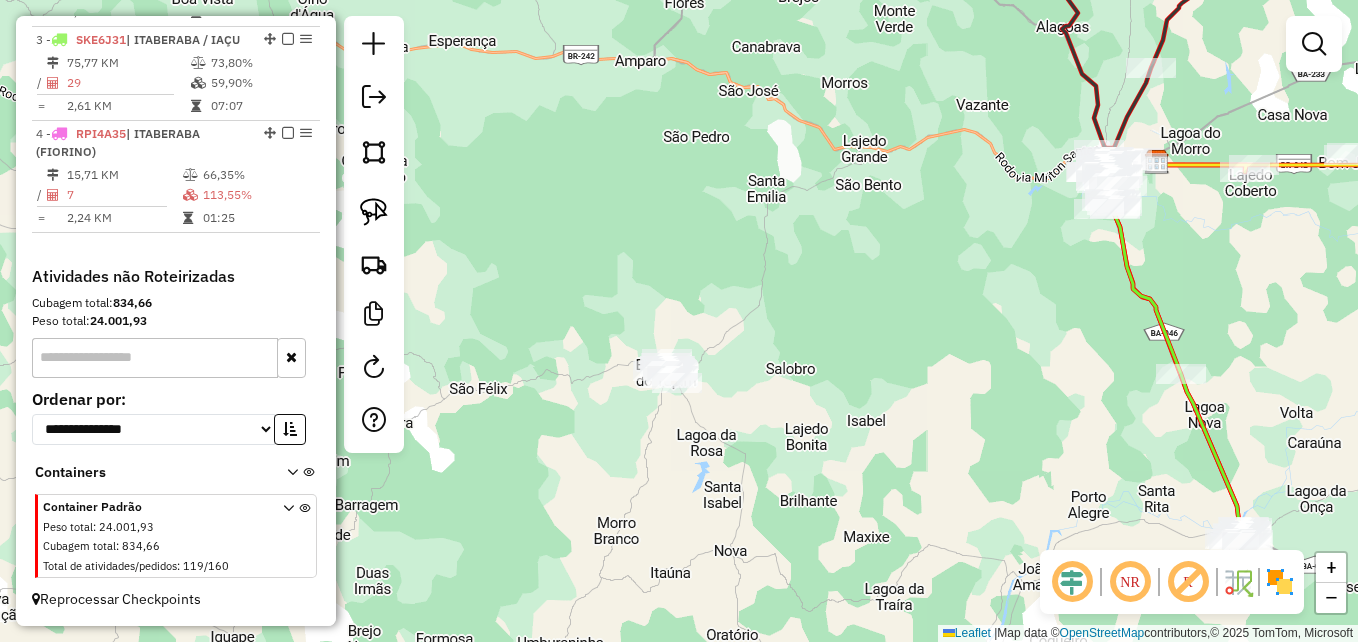 drag, startPoint x: 704, startPoint y: 441, endPoint x: 834, endPoint y: 195, distance: 278.2373 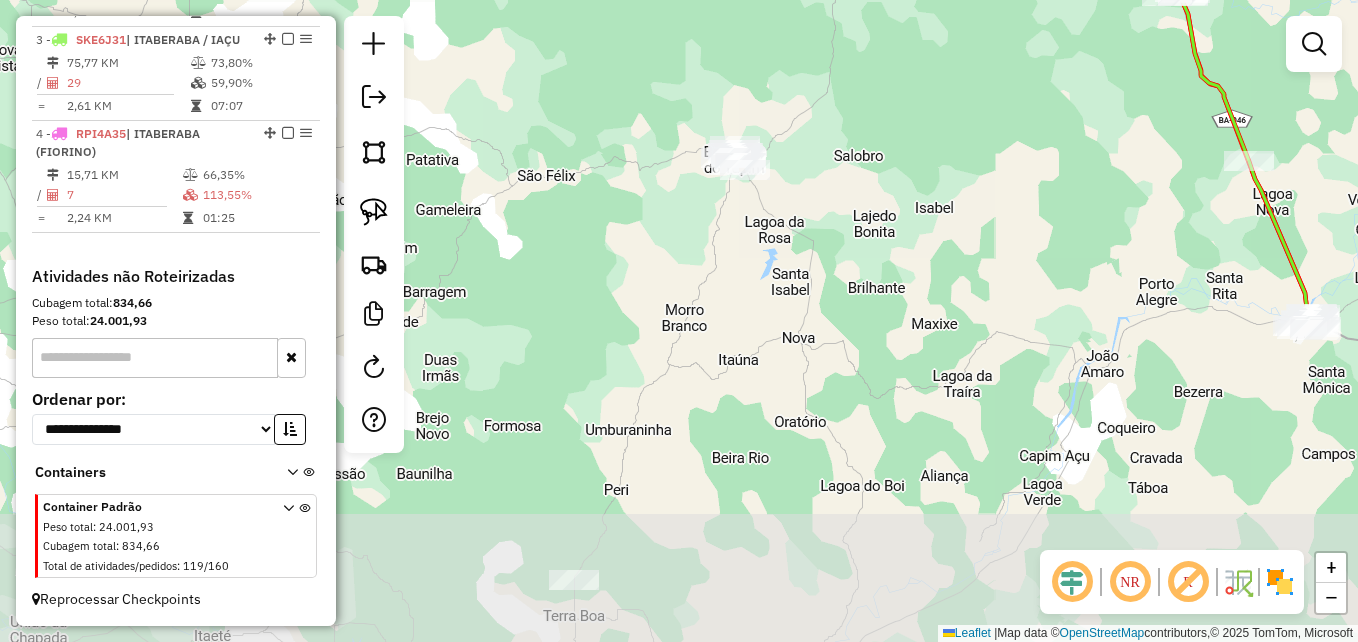 drag, startPoint x: 830, startPoint y: 282, endPoint x: 867, endPoint y: 198, distance: 91.787796 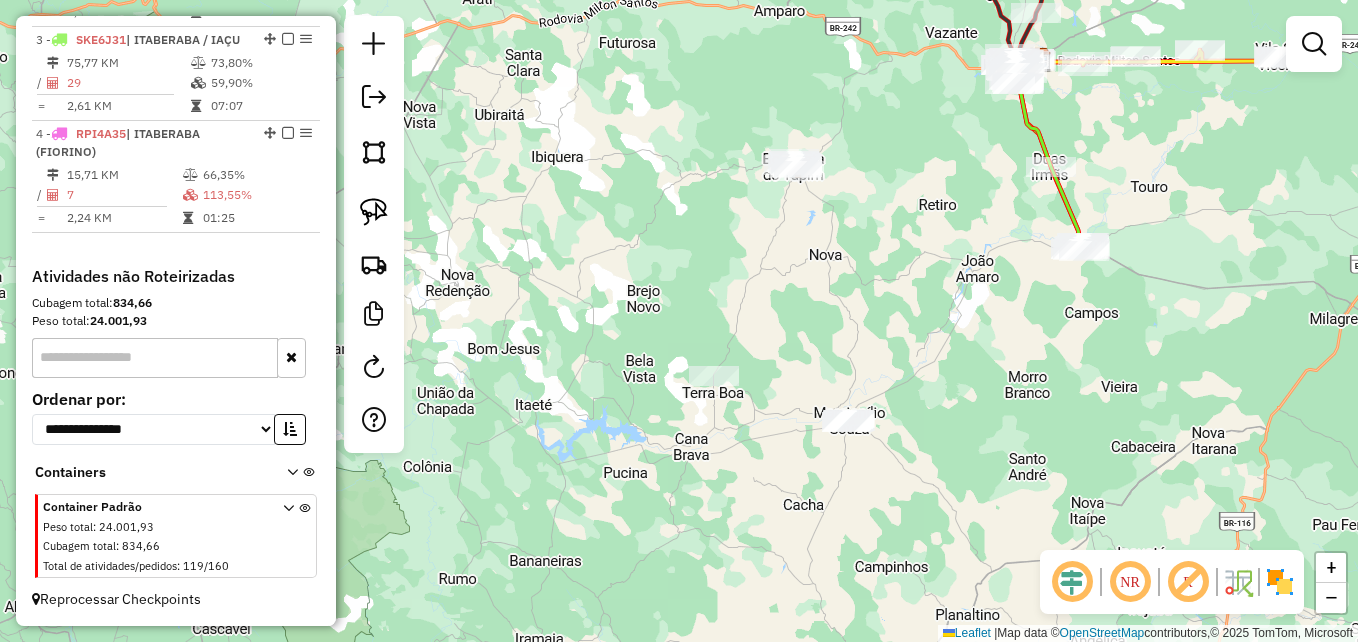 drag, startPoint x: 831, startPoint y: 364, endPoint x: 831, endPoint y: 332, distance: 32 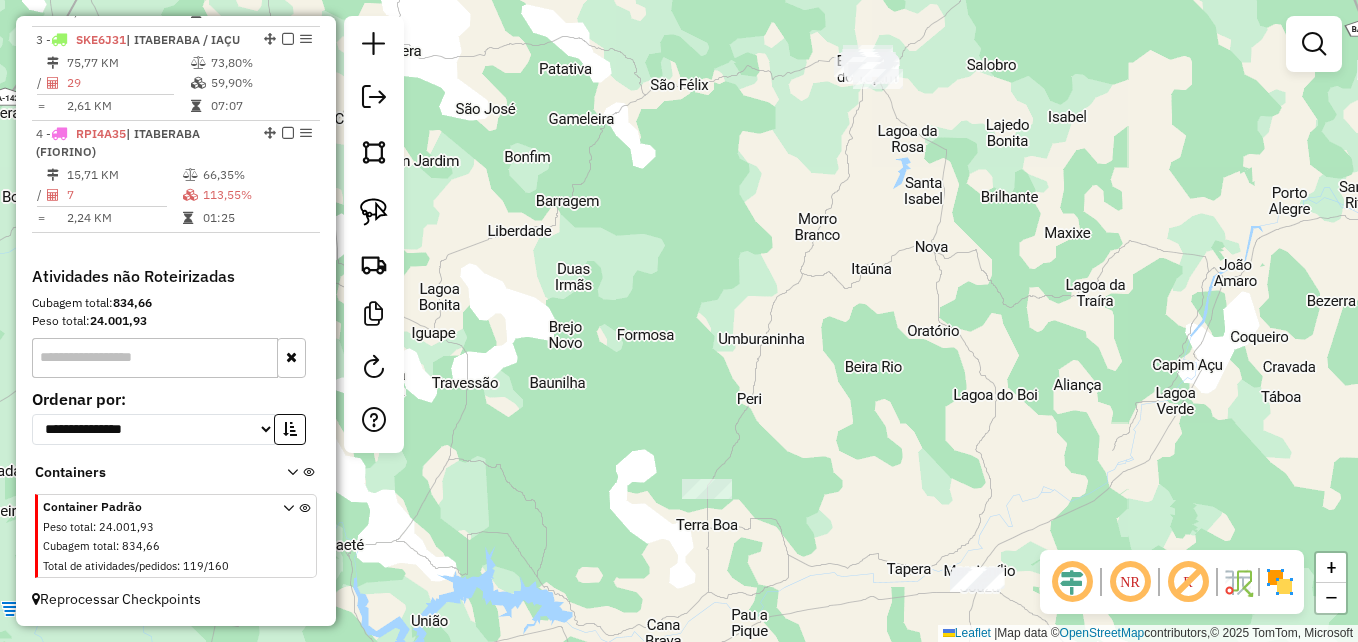drag, startPoint x: 795, startPoint y: 380, endPoint x: 907, endPoint y: 460, distance: 137.6372 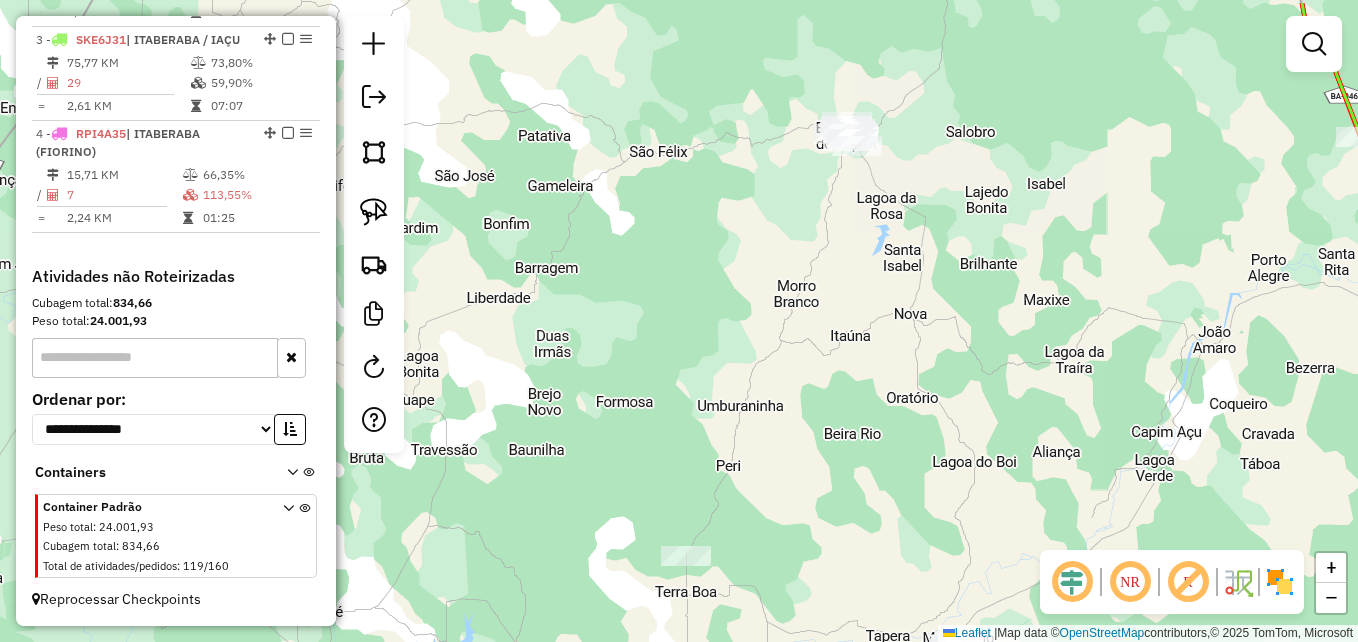 drag, startPoint x: 907, startPoint y: 297, endPoint x: 886, endPoint y: 363, distance: 69.260376 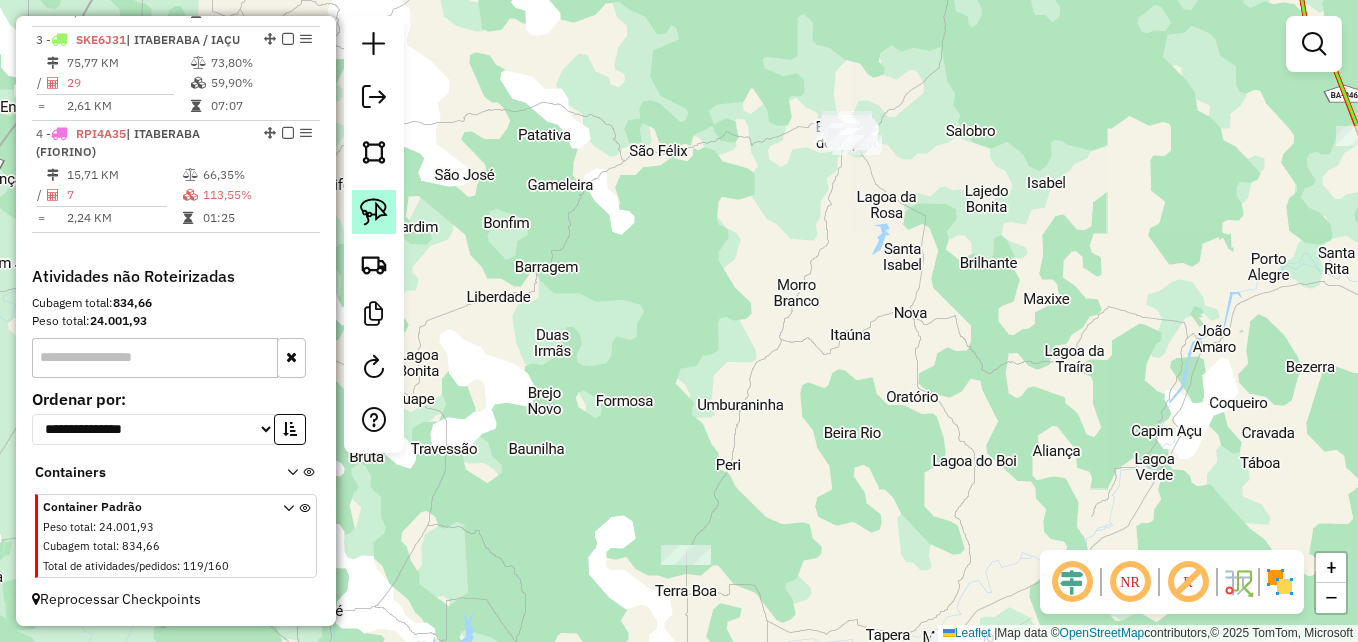 click 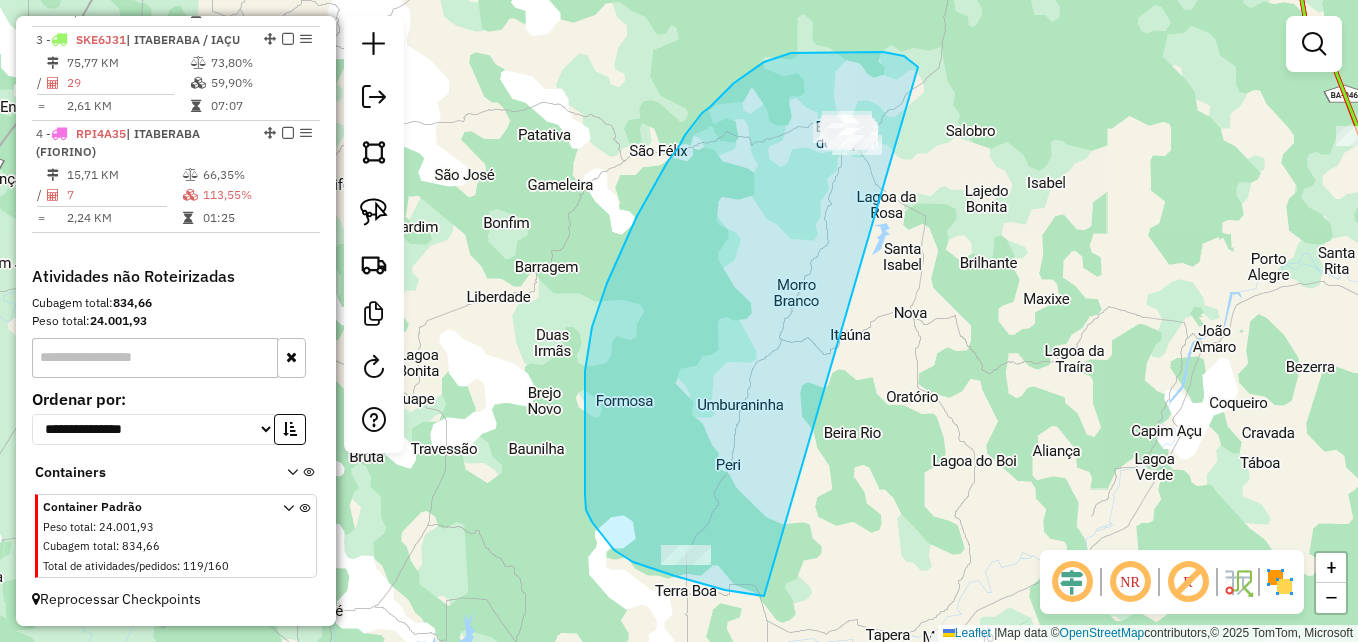 drag, startPoint x: 764, startPoint y: 596, endPoint x: 935, endPoint y: 126, distance: 500.141 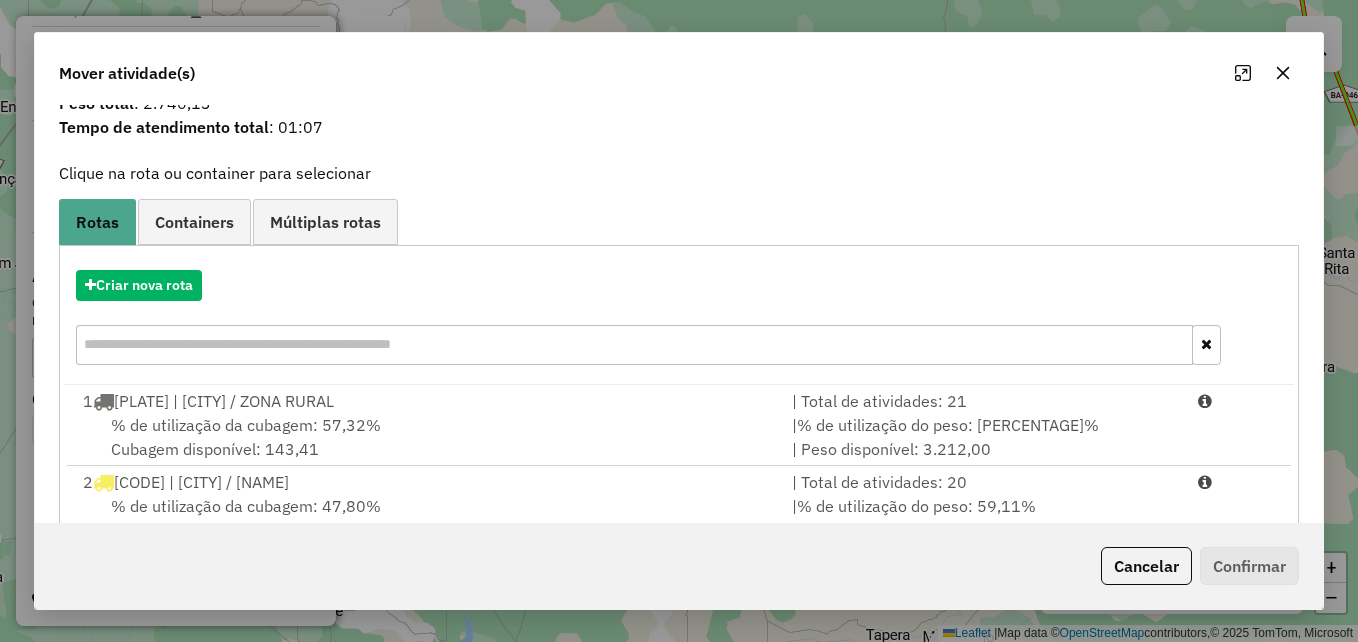 scroll, scrollTop: 0, scrollLeft: 0, axis: both 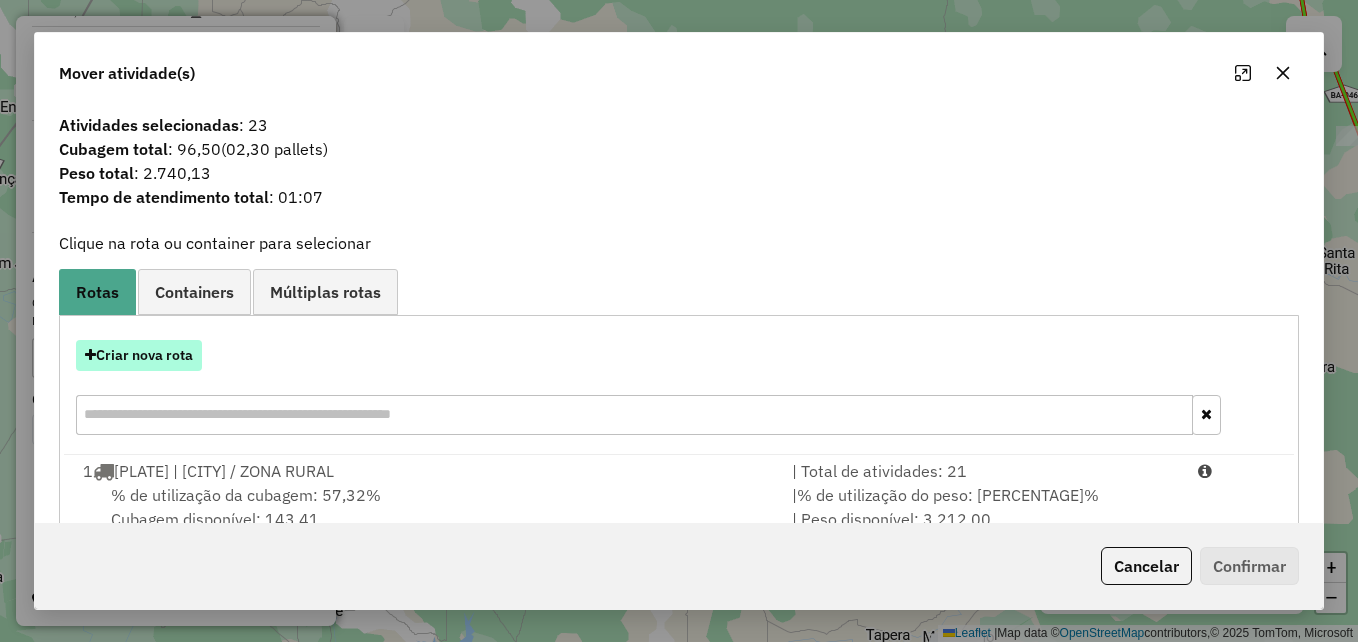 click on "Criar nova rota" at bounding box center (139, 355) 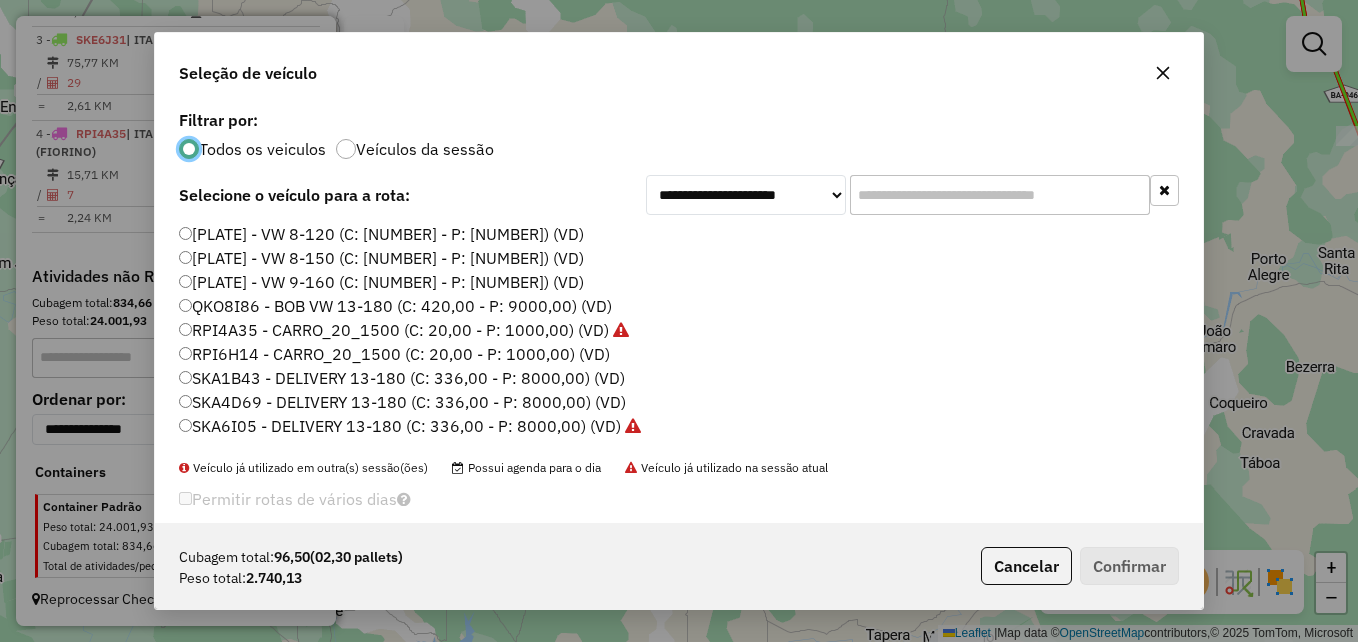 scroll, scrollTop: 11, scrollLeft: 6, axis: both 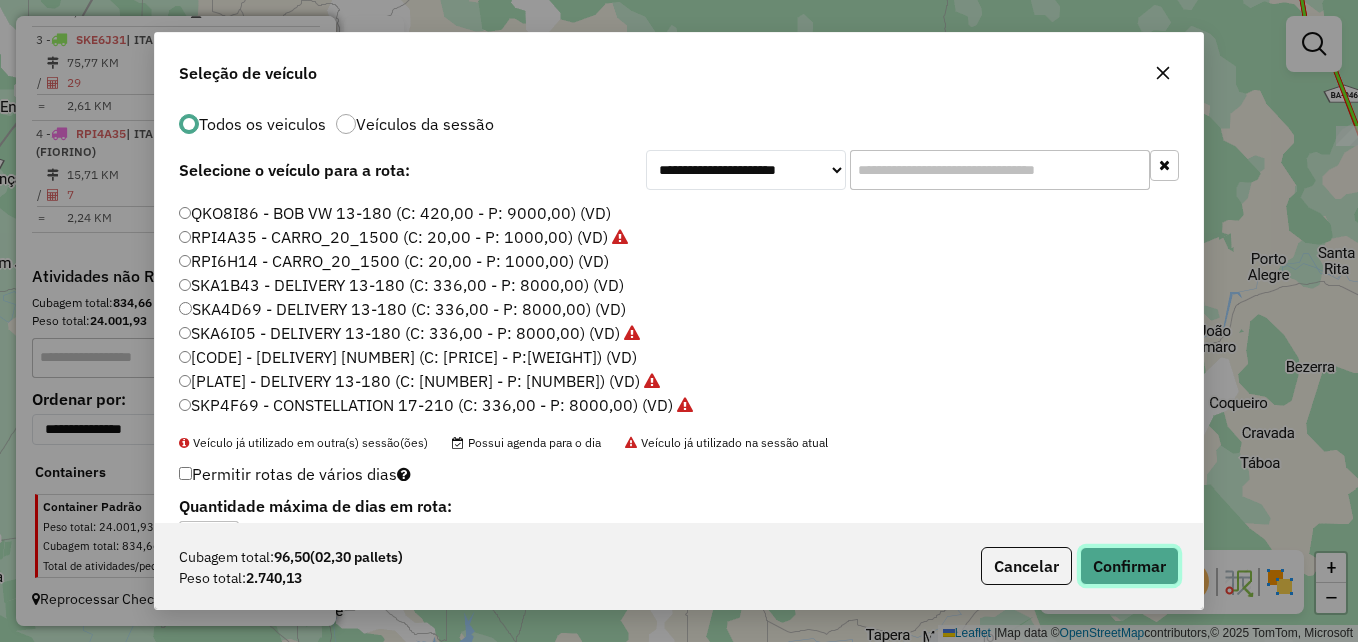 click on "Confirmar" 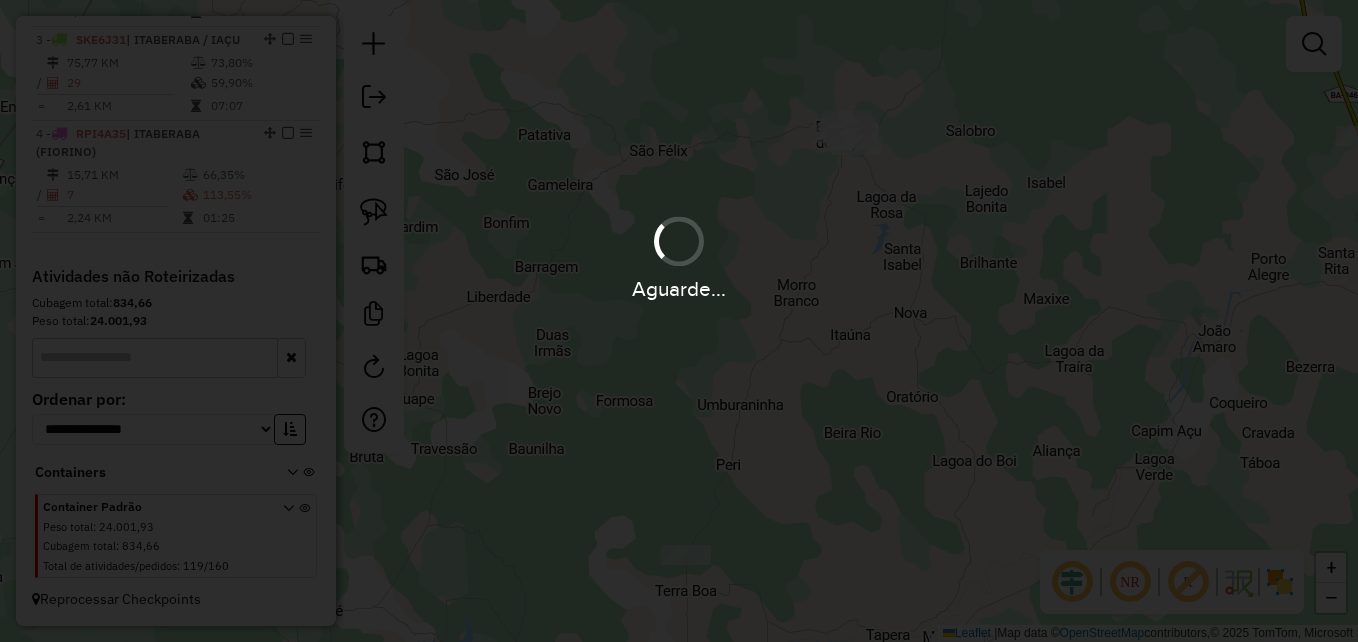 scroll, scrollTop: 0, scrollLeft: 0, axis: both 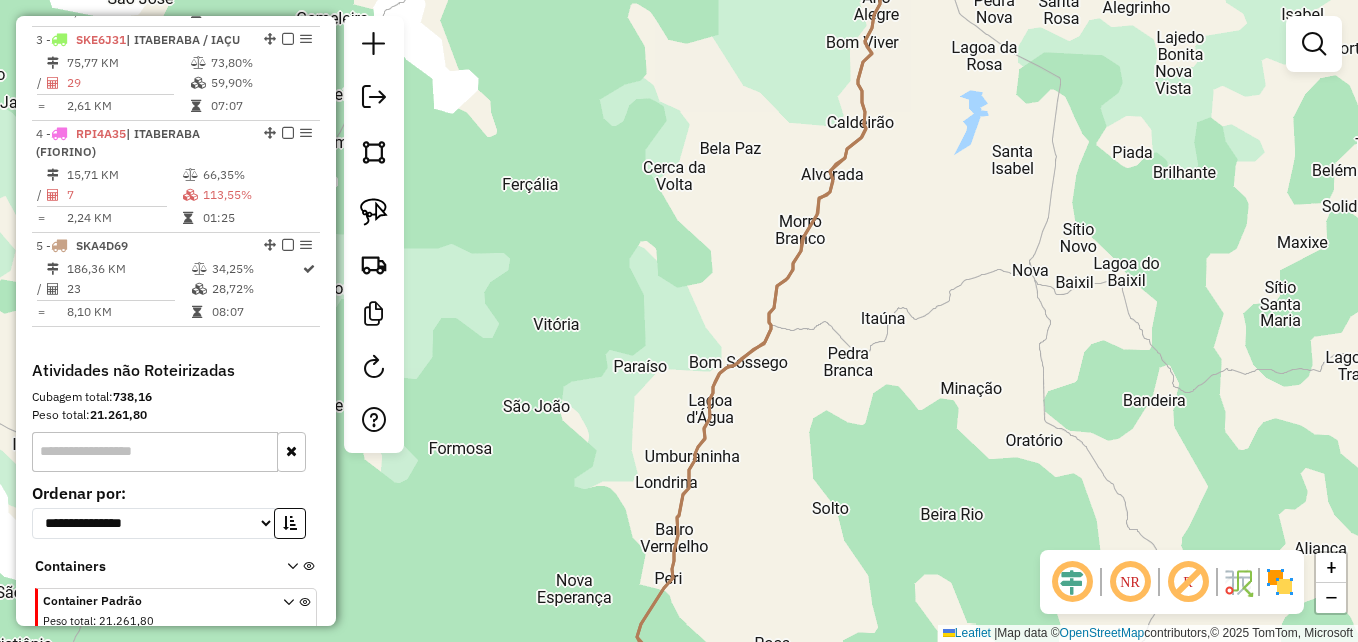 click 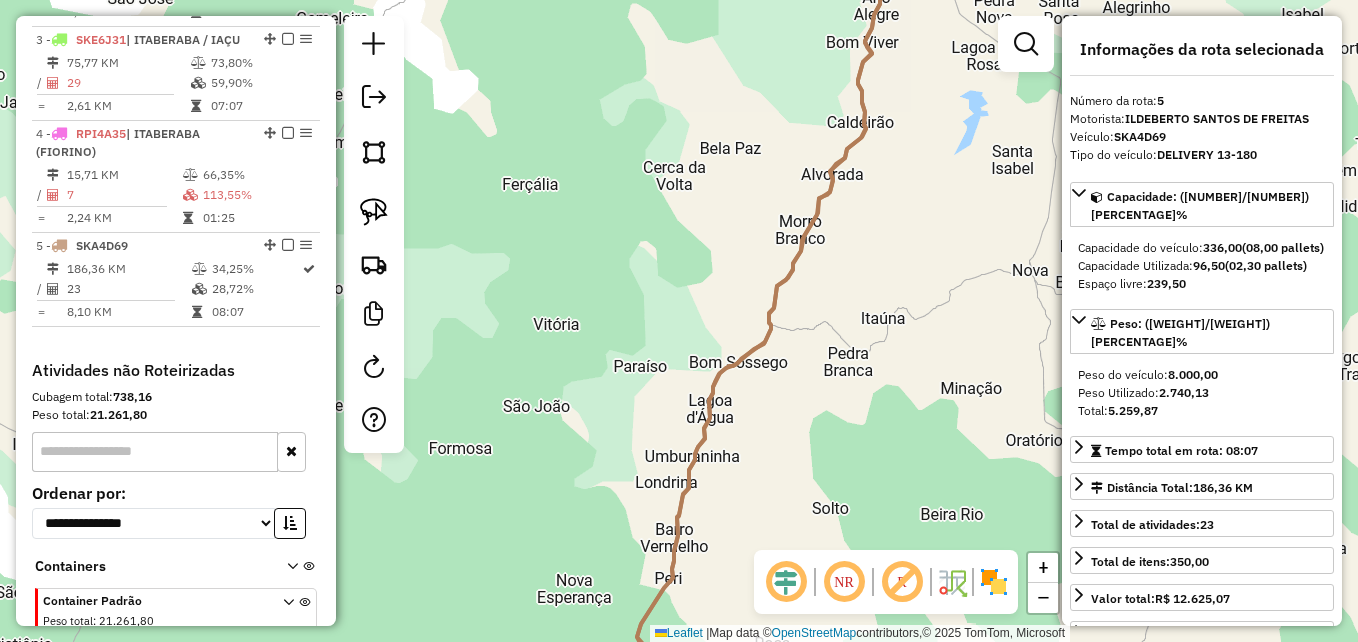scroll, scrollTop: 1075, scrollLeft: 0, axis: vertical 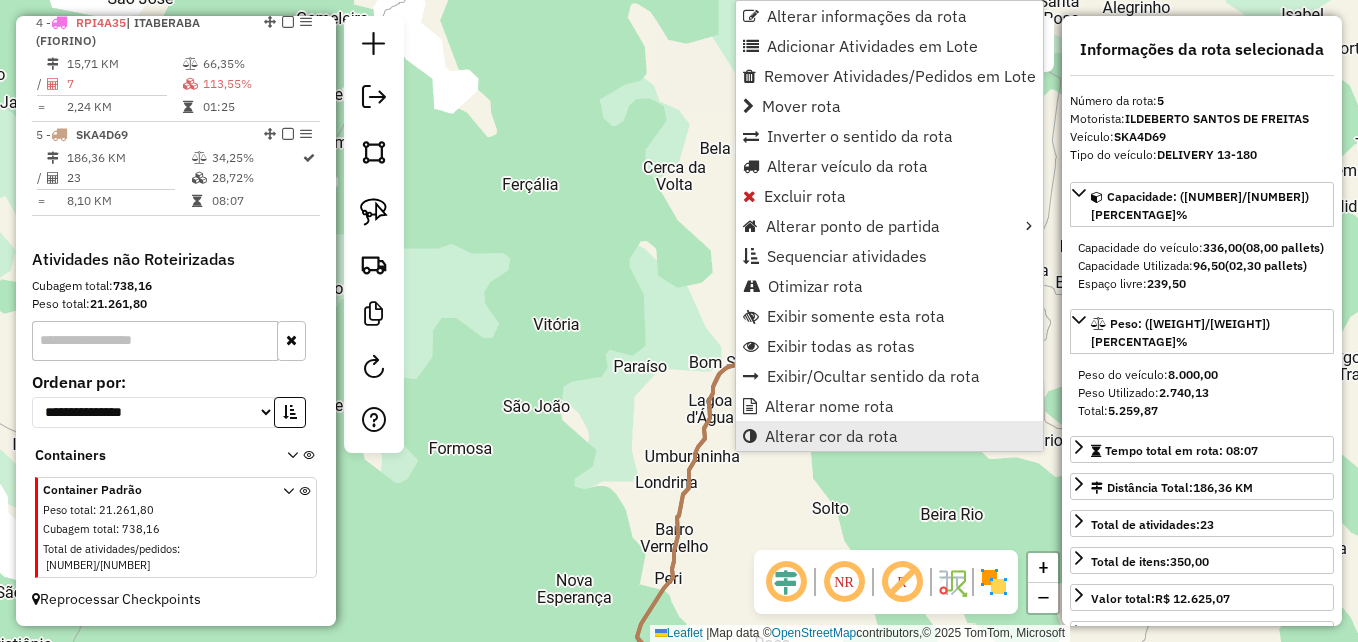 click on "Alterar cor da rota" at bounding box center (831, 436) 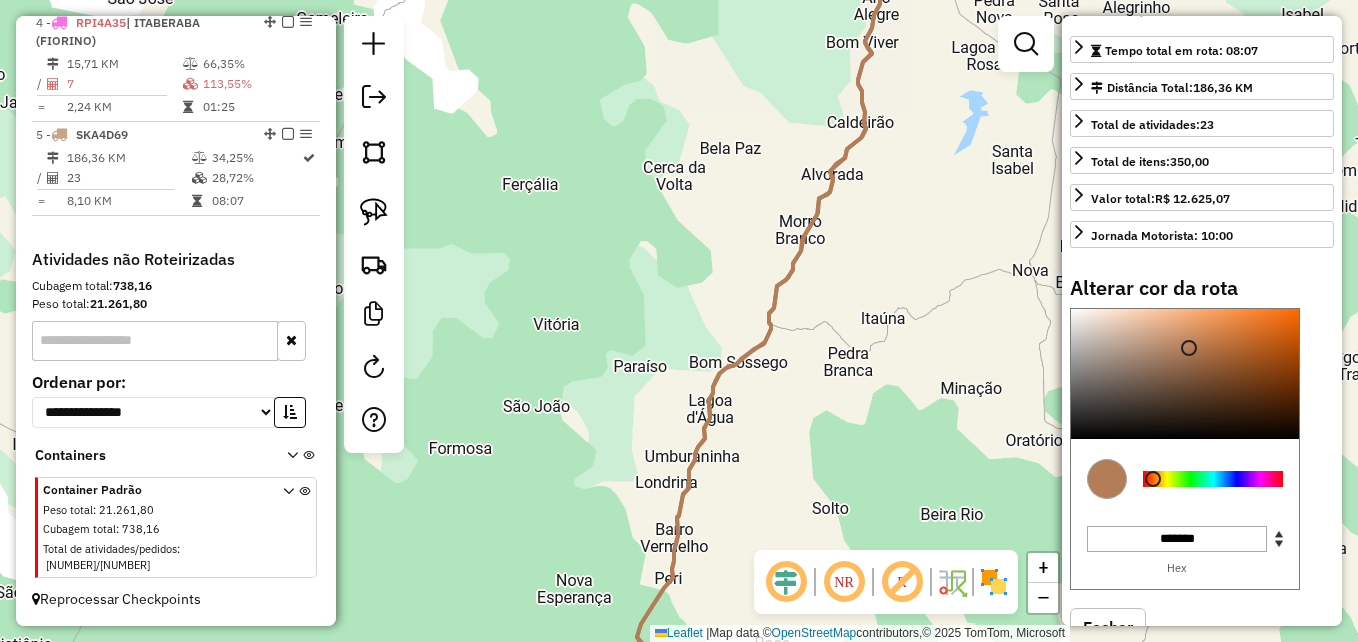 scroll, scrollTop: 440, scrollLeft: 0, axis: vertical 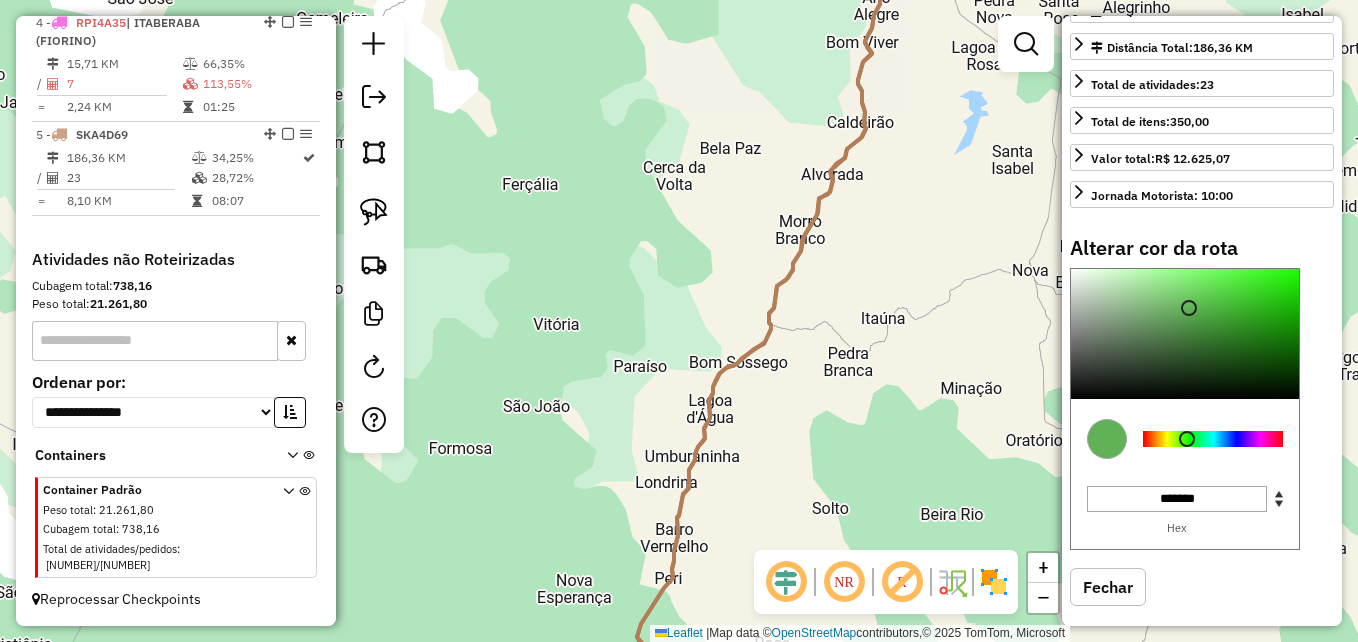 drag, startPoint x: 1151, startPoint y: 420, endPoint x: 1187, endPoint y: 424, distance: 36.221542 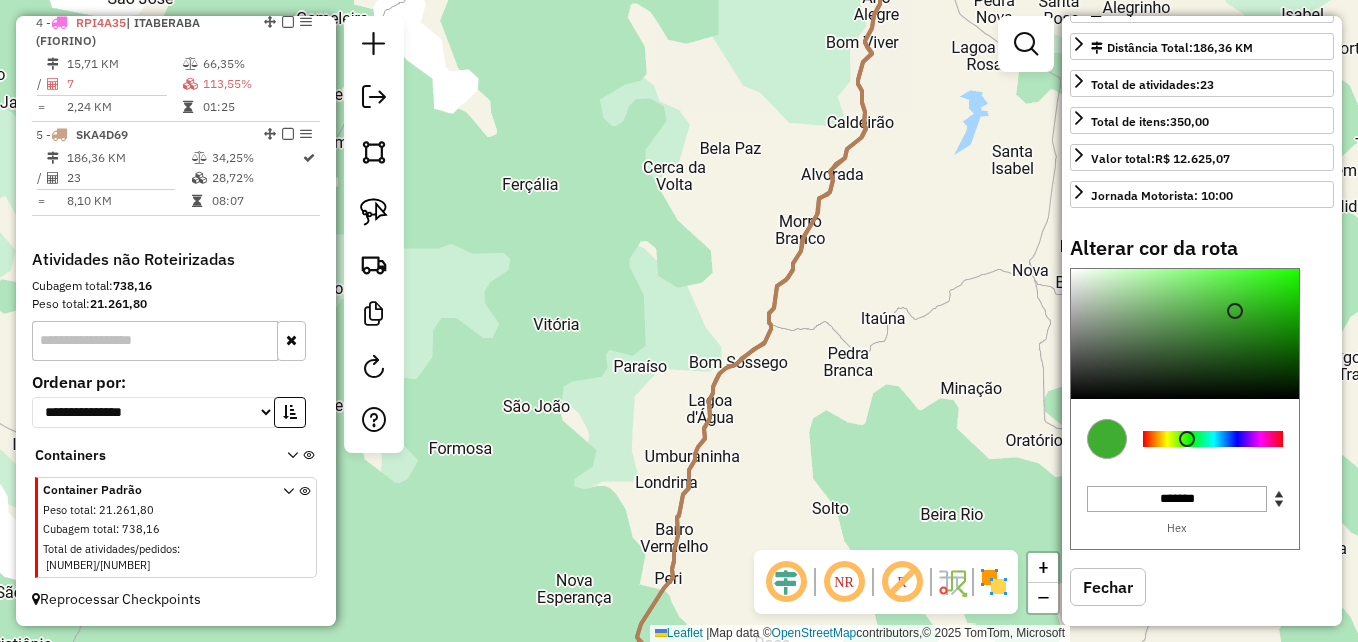 type on "*******" 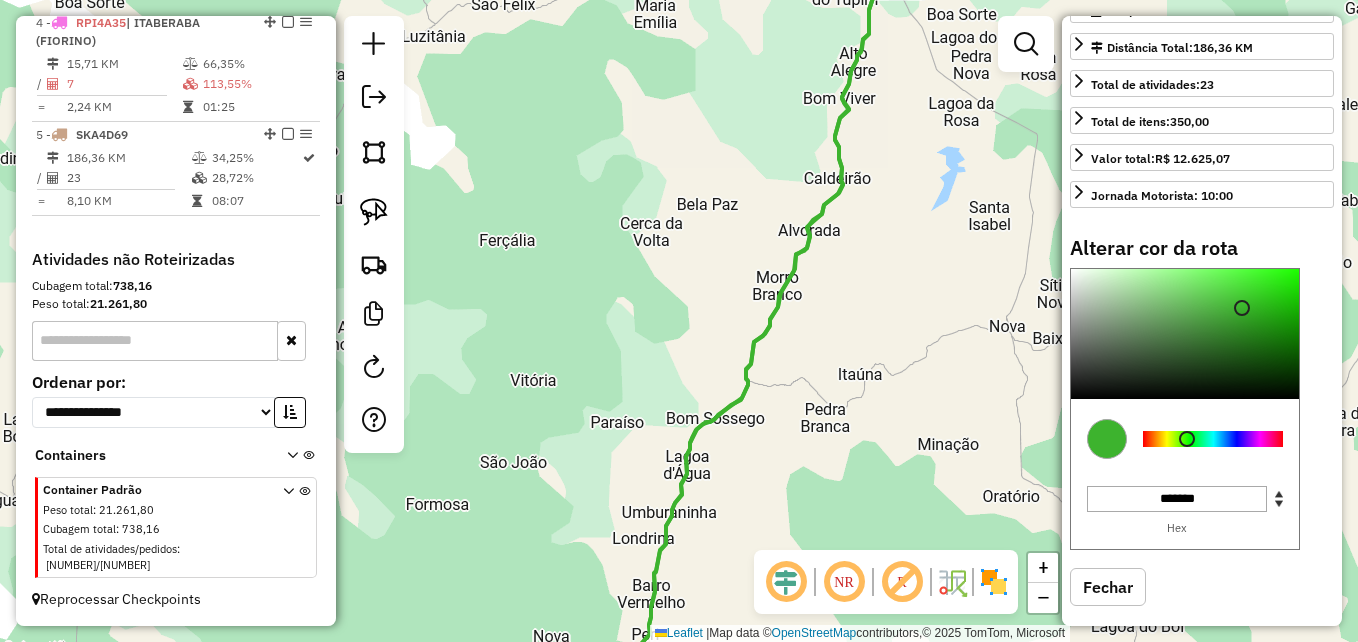drag, startPoint x: 853, startPoint y: 326, endPoint x: 764, endPoint y: 472, distance: 170.9883 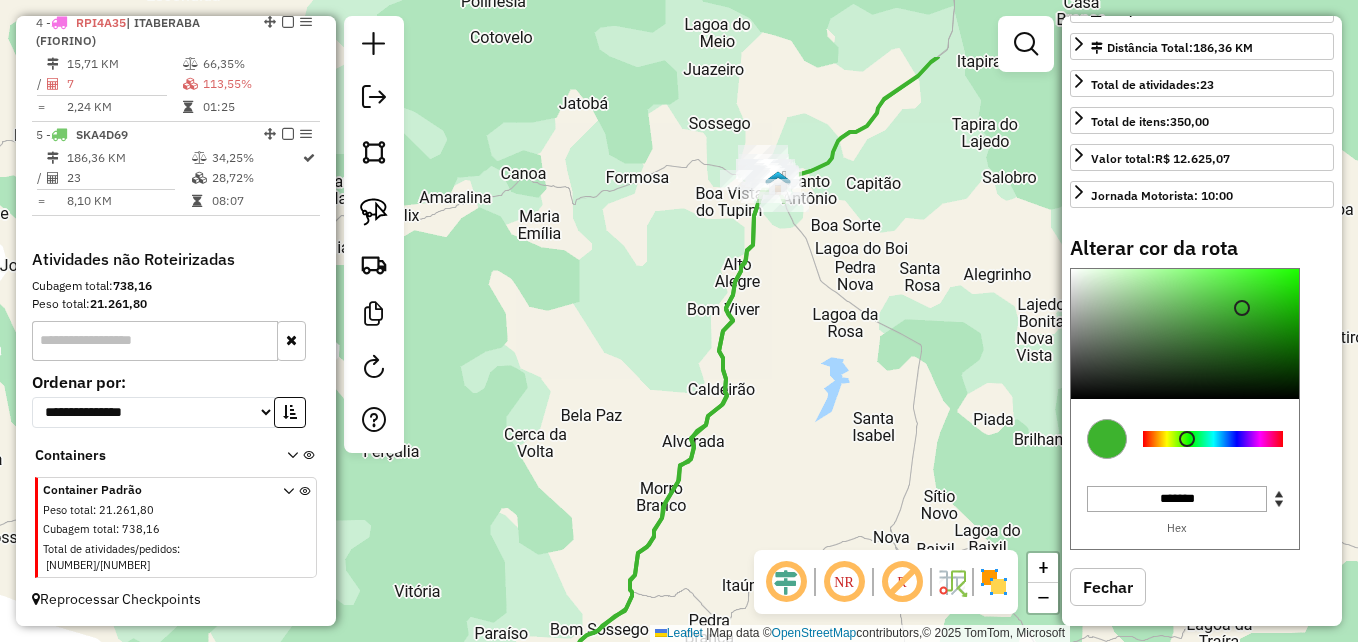 drag, startPoint x: 865, startPoint y: 308, endPoint x: 815, endPoint y: 429, distance: 130.92365 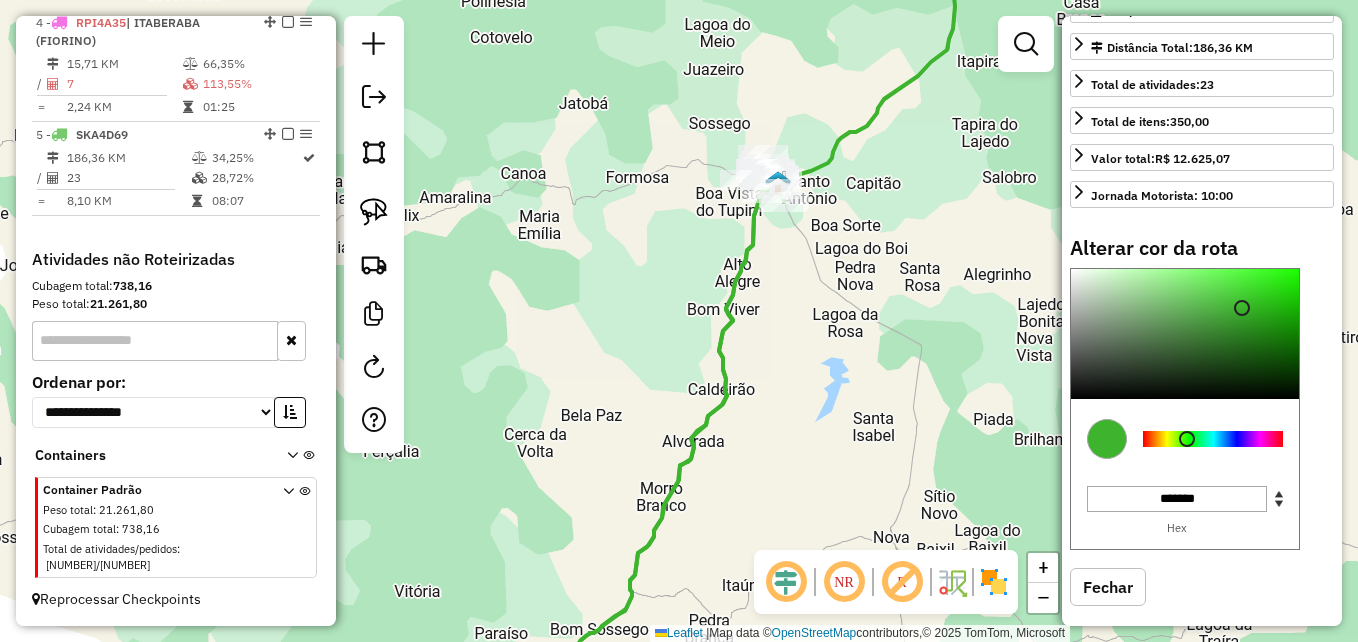 click 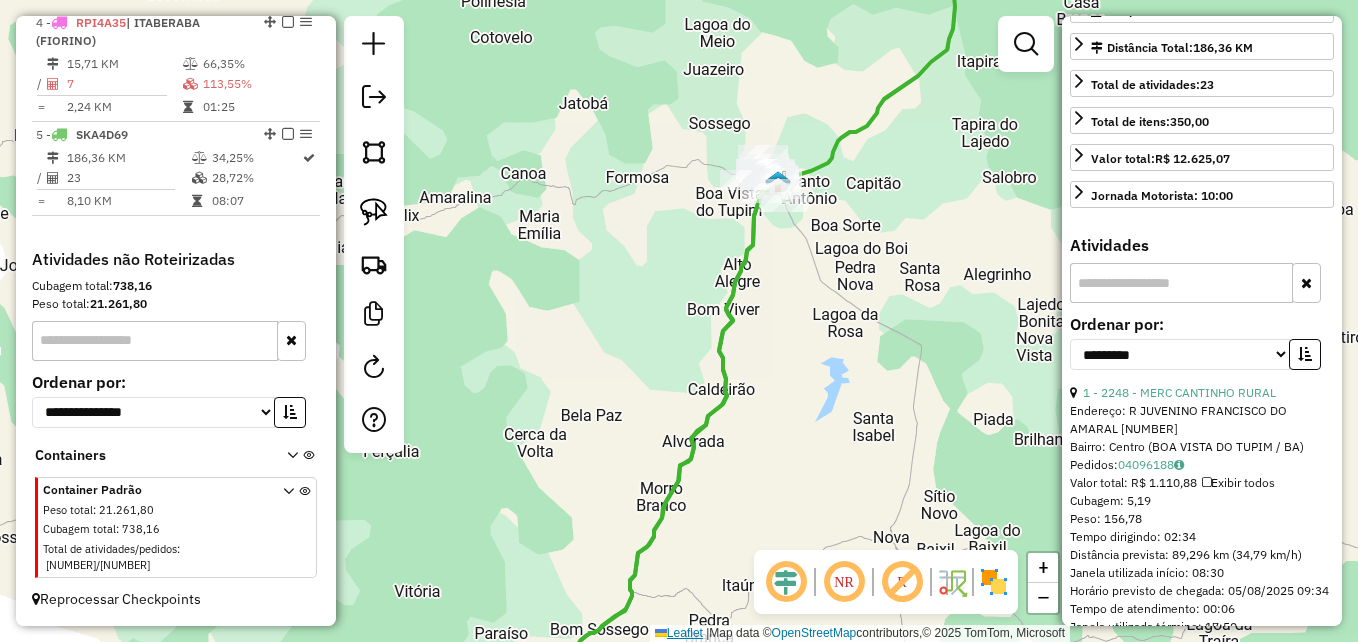 drag, startPoint x: 880, startPoint y: 361, endPoint x: 678, endPoint y: 631, distance: 337.20023 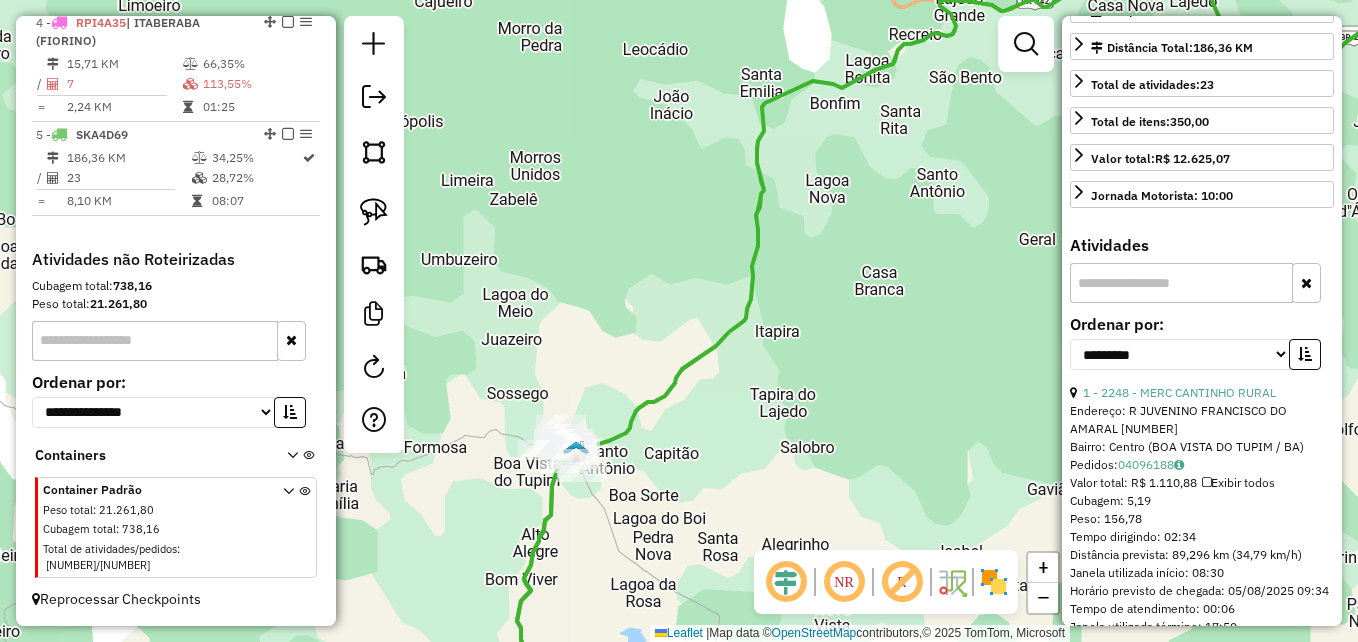 click 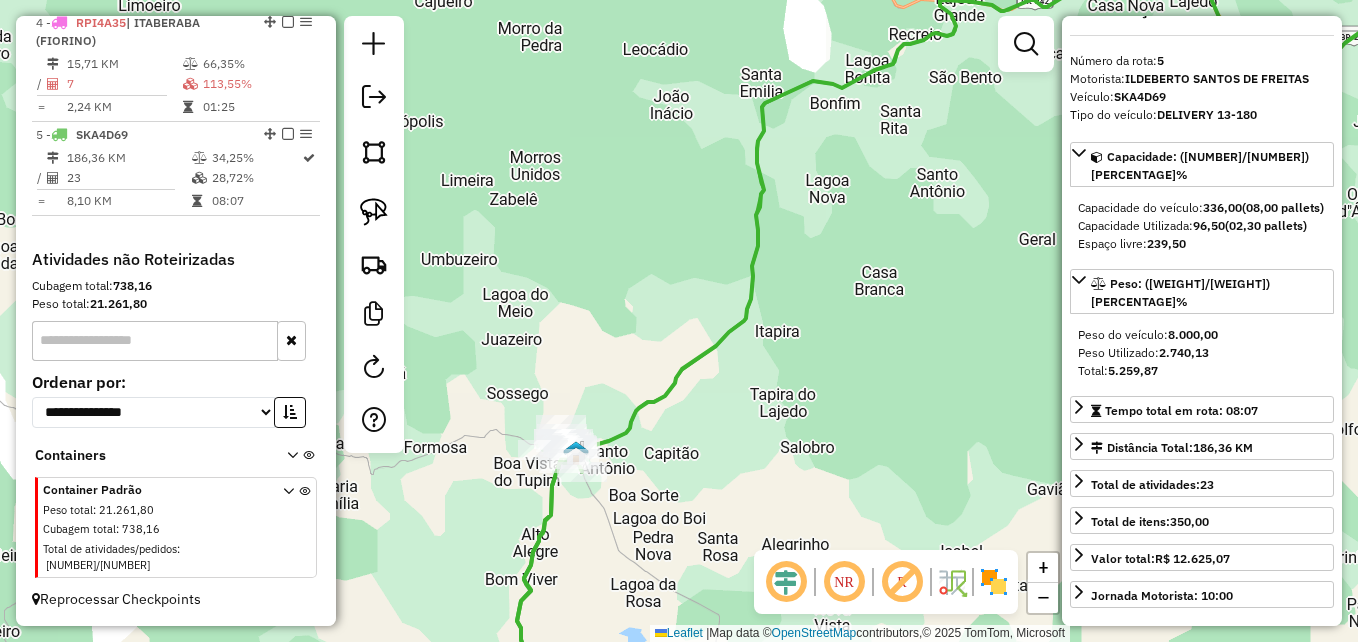 scroll, scrollTop: 0, scrollLeft: 0, axis: both 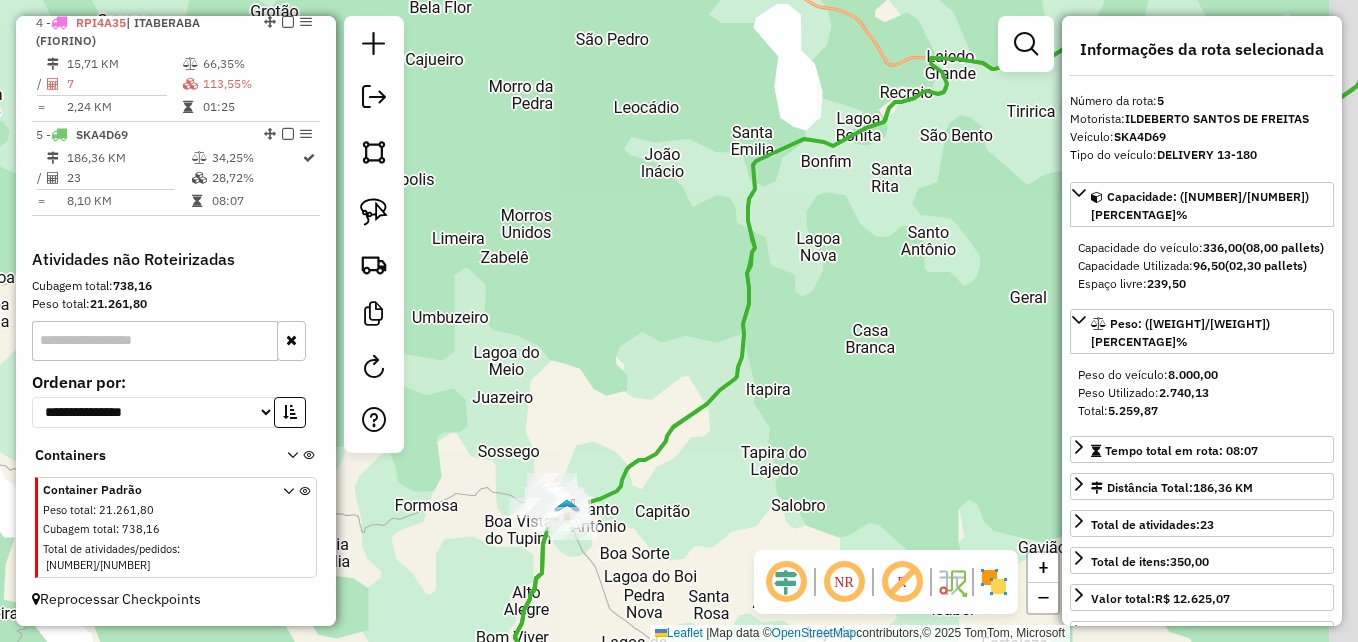 drag, startPoint x: 873, startPoint y: 393, endPoint x: 855, endPoint y: 429, distance: 40.24922 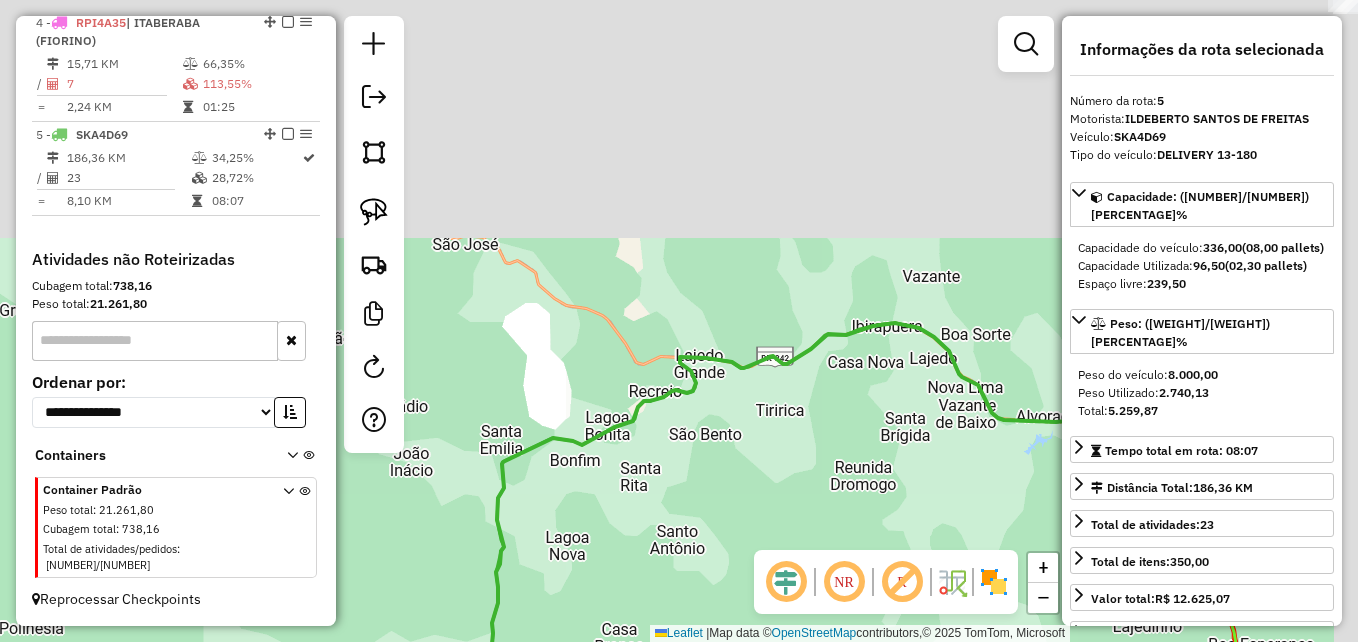 drag, startPoint x: 922, startPoint y: 301, endPoint x: 689, endPoint y: 552, distance: 342.4763 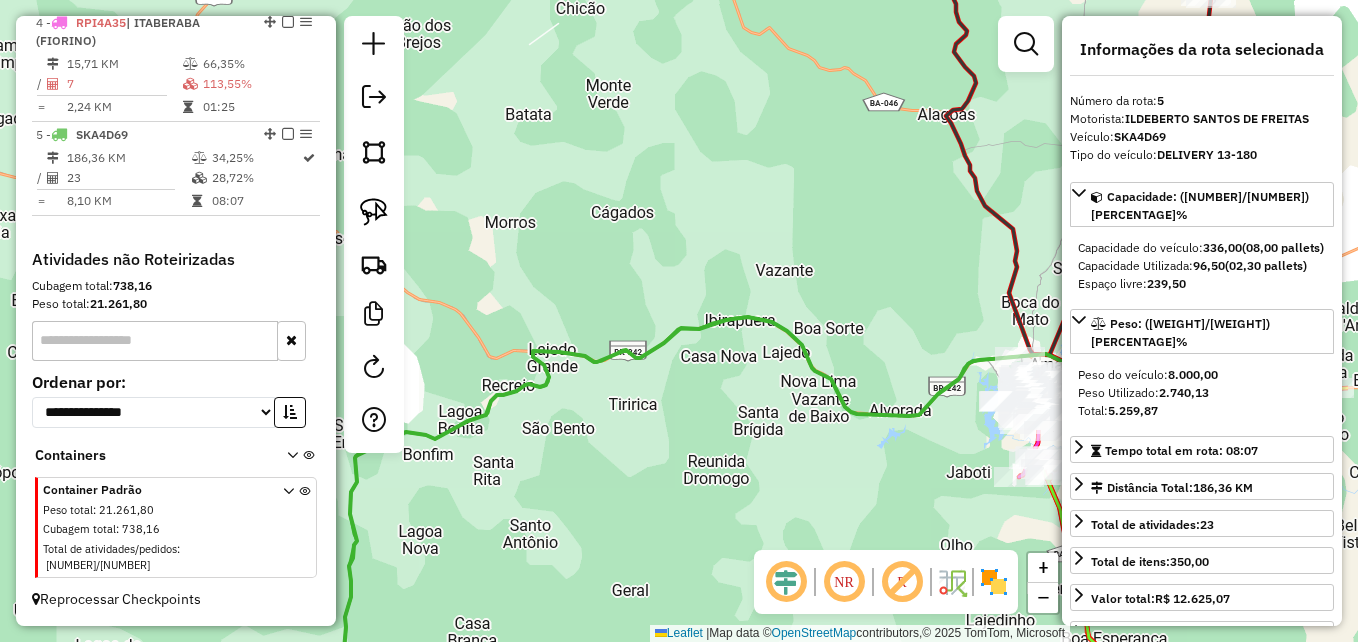 drag, startPoint x: 850, startPoint y: 439, endPoint x: 647, endPoint y: 423, distance: 203.62956 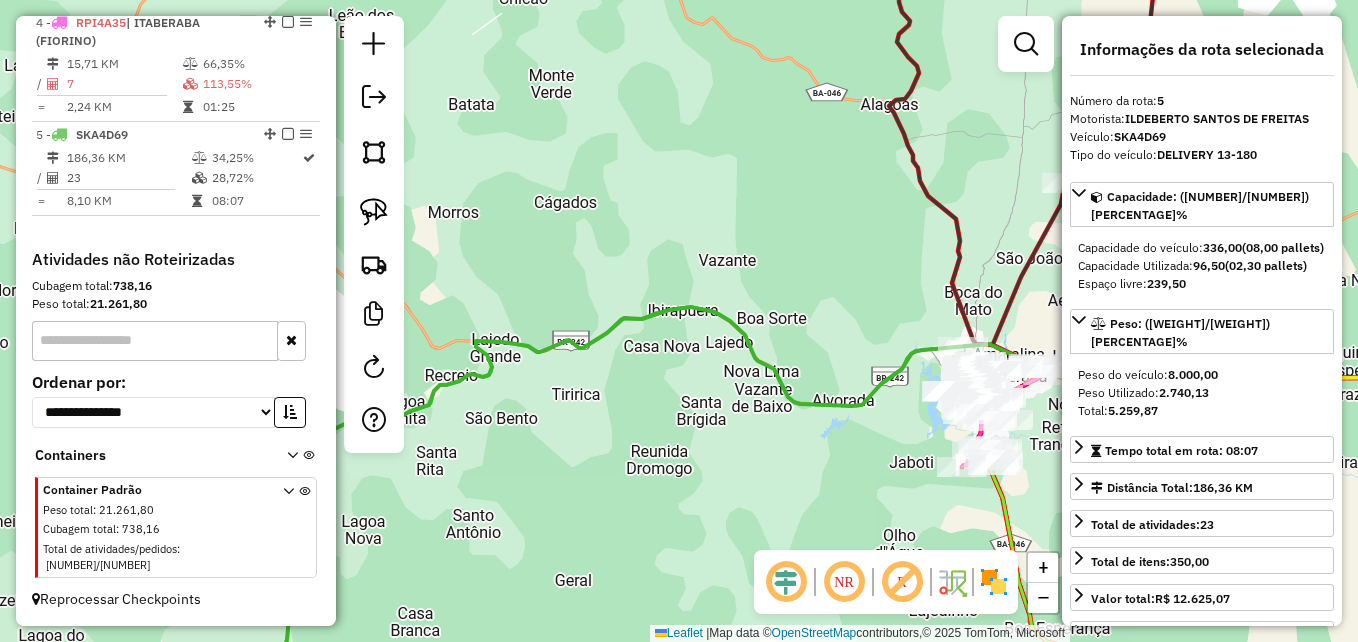 drag, startPoint x: 840, startPoint y: 459, endPoint x: 703, endPoint y: 464, distance: 137.09122 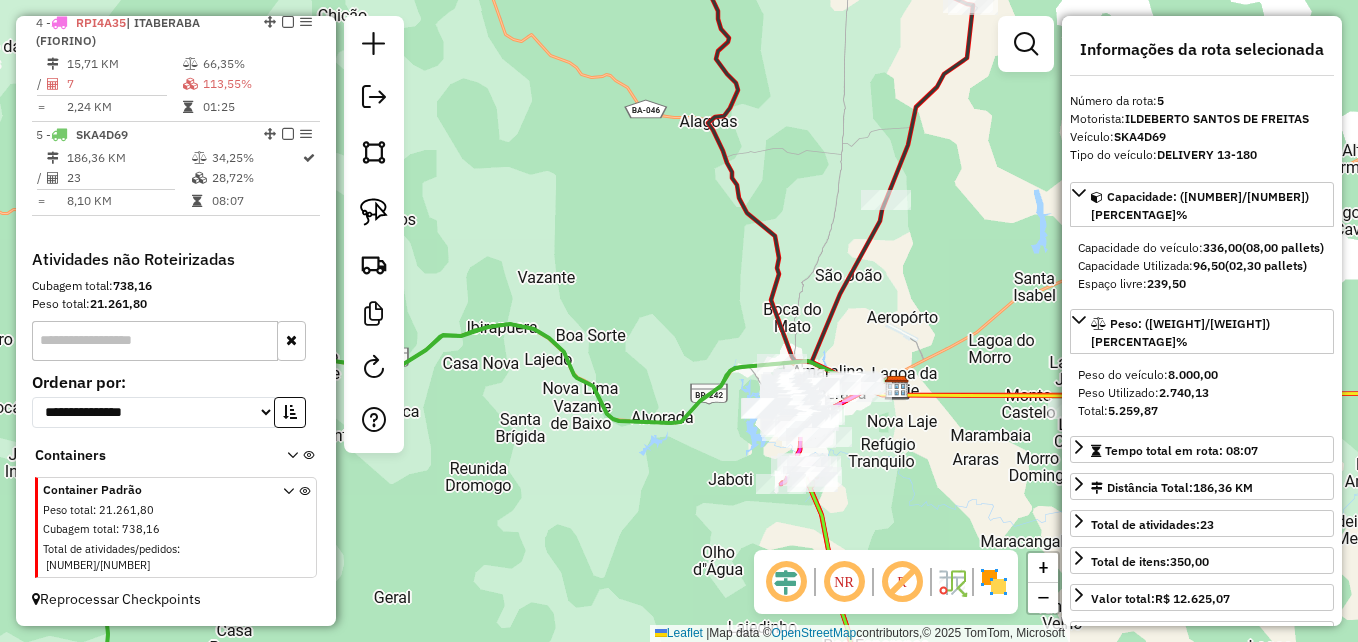 drag, startPoint x: 690, startPoint y: 456, endPoint x: 633, endPoint y: 474, distance: 59.77458 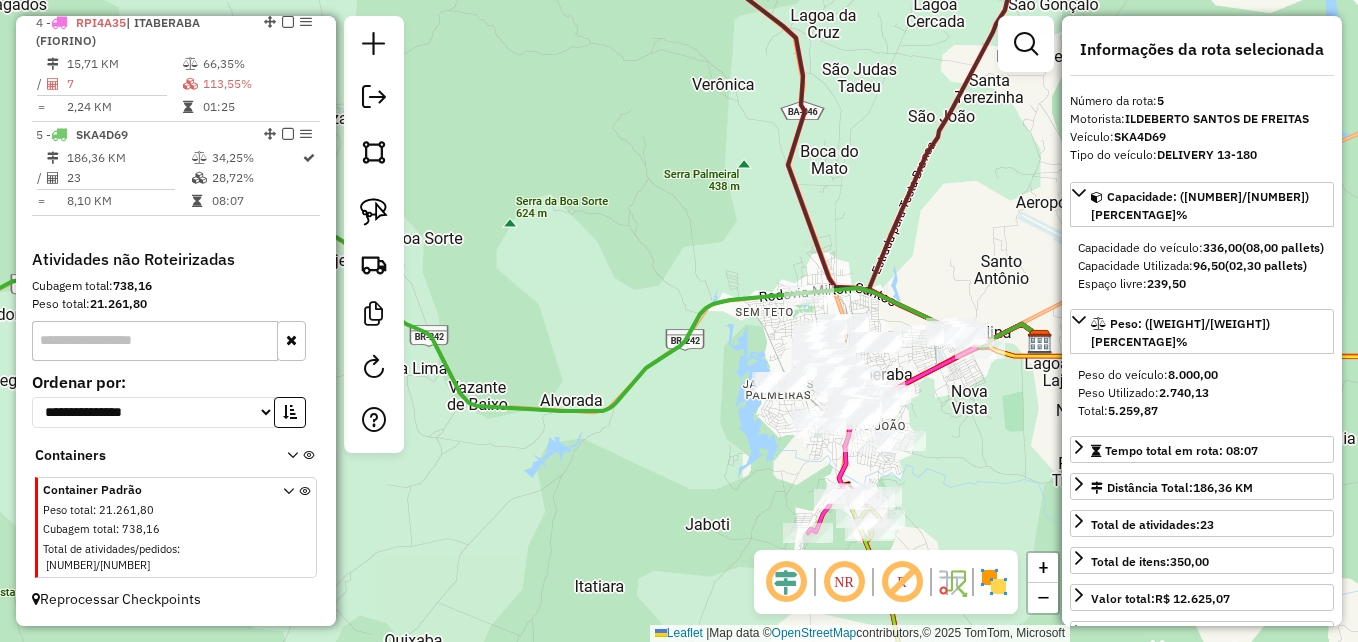 drag, startPoint x: 739, startPoint y: 442, endPoint x: 675, endPoint y: 464, distance: 67.6757 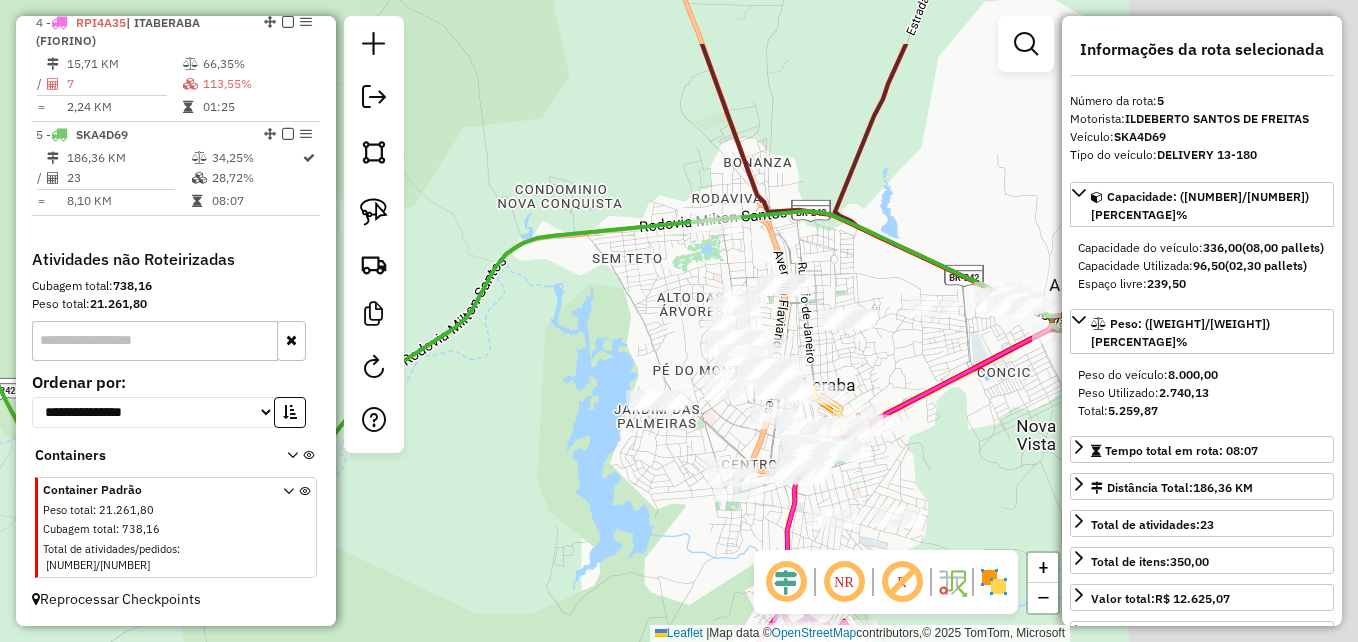 drag, startPoint x: 753, startPoint y: 430, endPoint x: 491, endPoint y: 539, distance: 283.7693 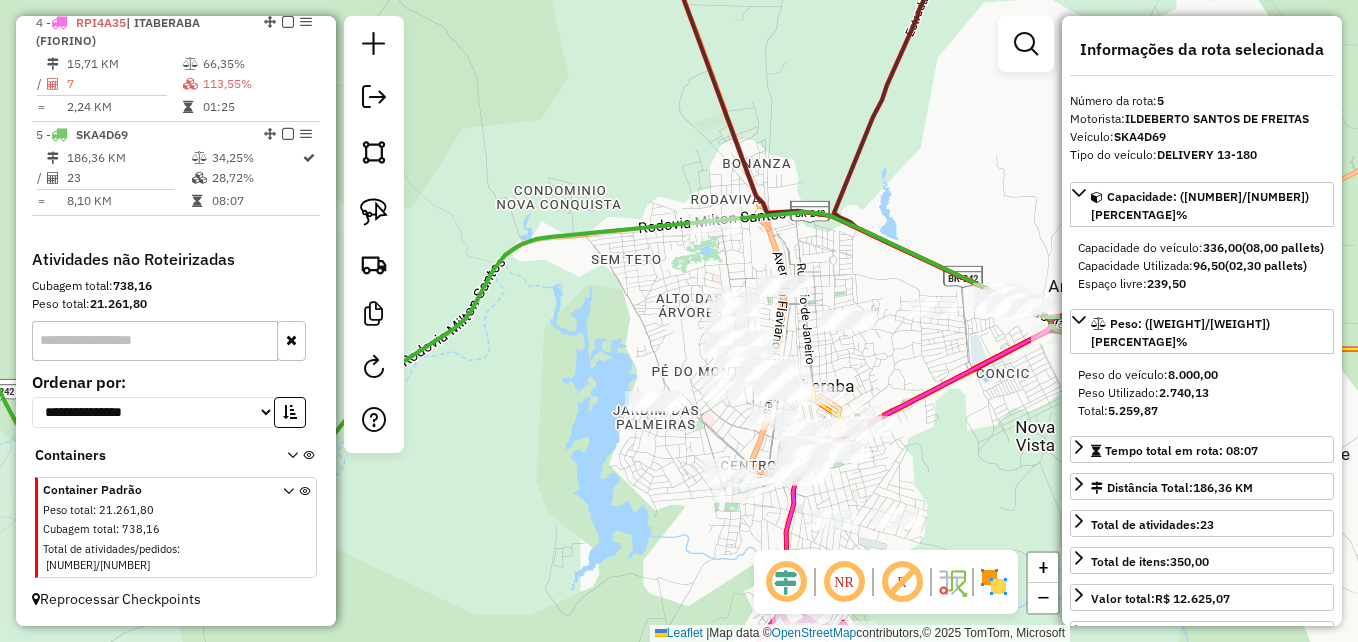 drag, startPoint x: 581, startPoint y: 371, endPoint x: 508, endPoint y: 455, distance: 111.28792 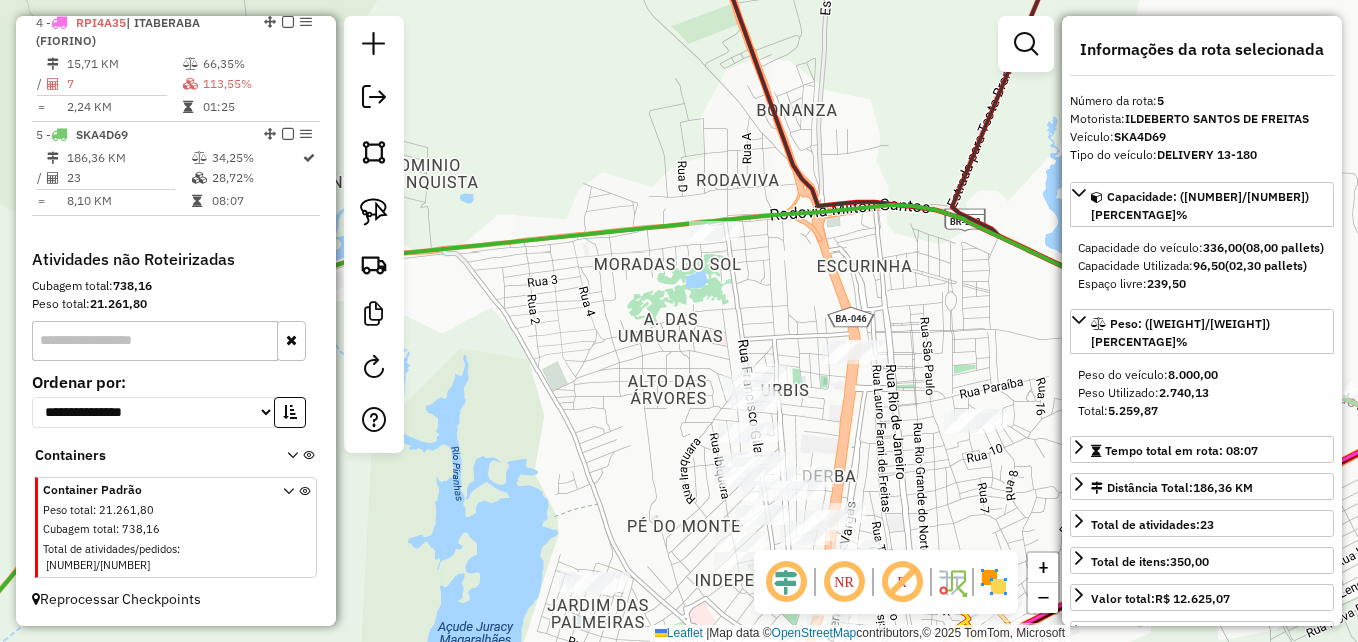 drag, startPoint x: 638, startPoint y: 341, endPoint x: 509, endPoint y: 496, distance: 201.65813 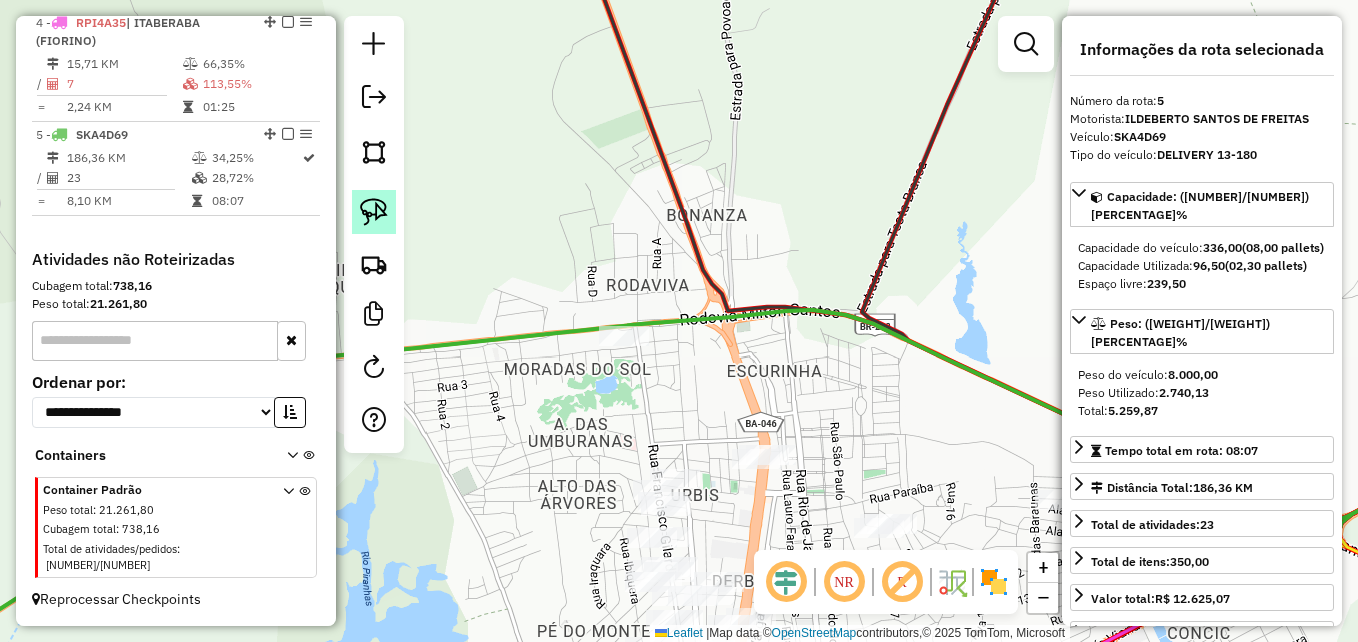 click 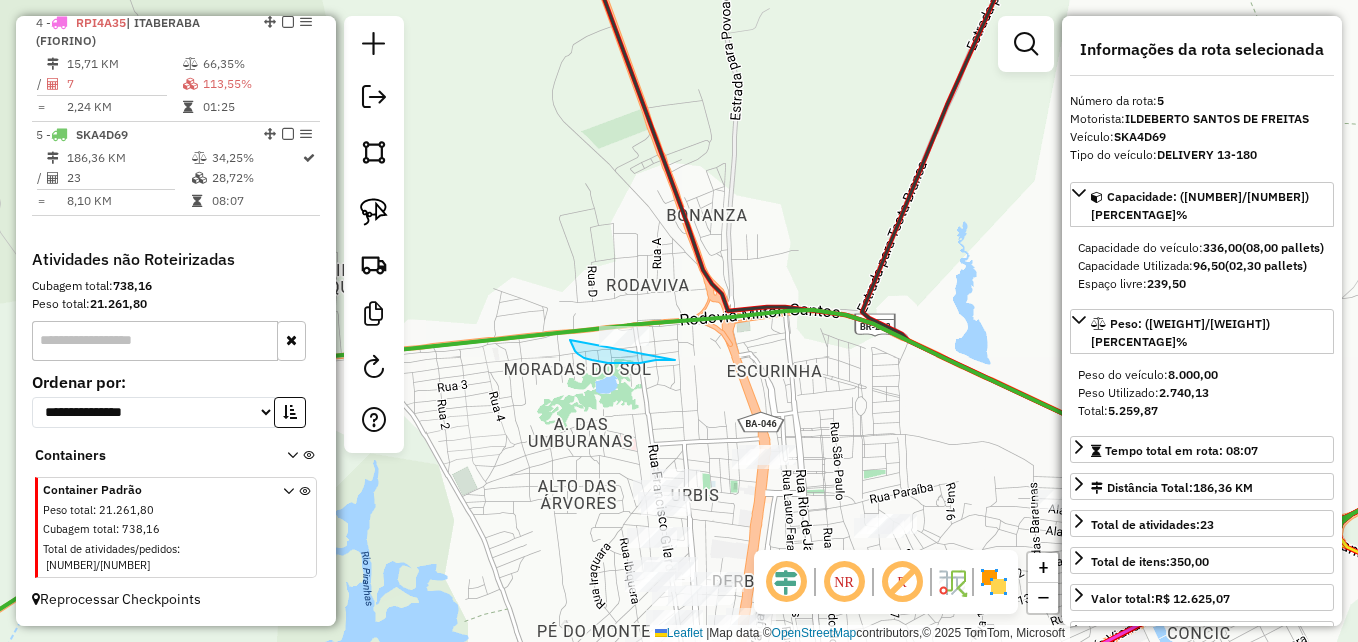 drag, startPoint x: 675, startPoint y: 360, endPoint x: 630, endPoint y: 285, distance: 87.46428 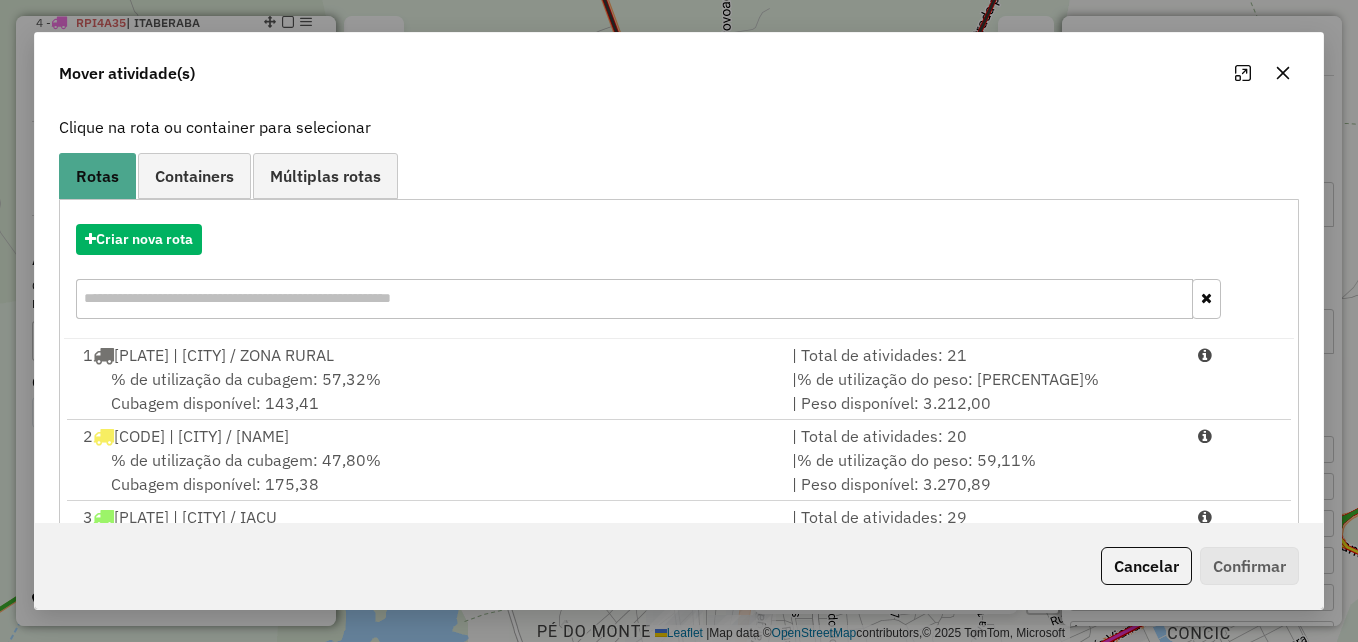 scroll, scrollTop: 366, scrollLeft: 0, axis: vertical 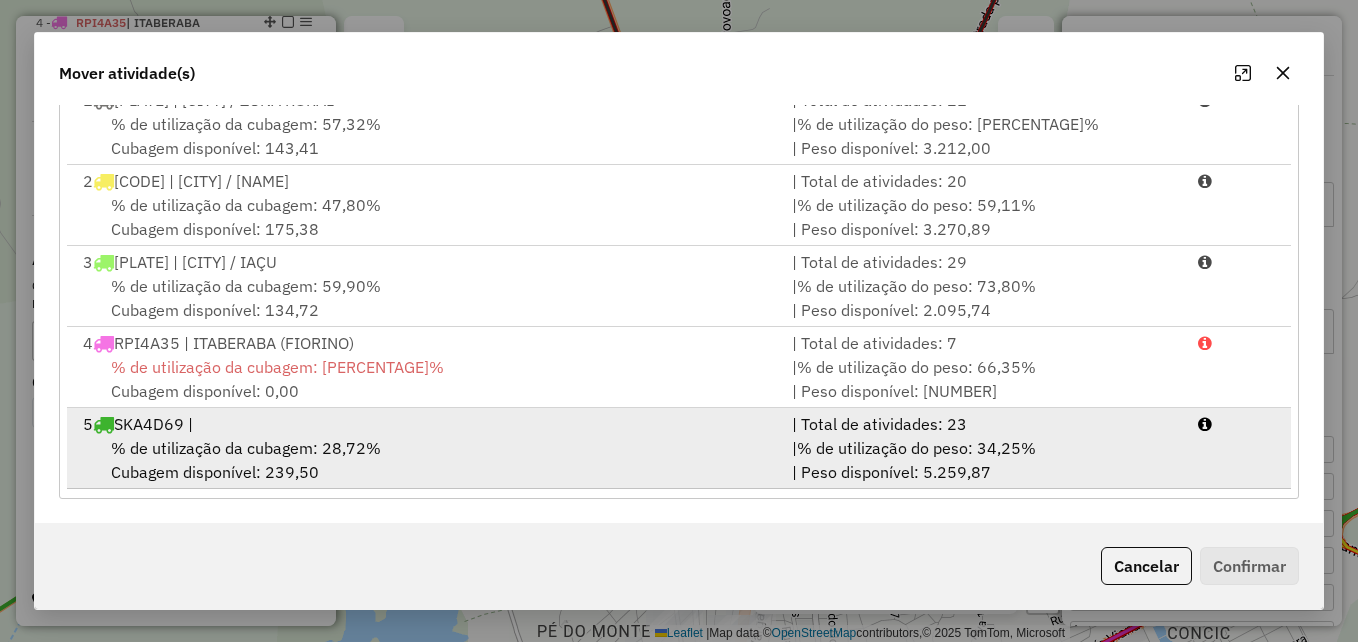 click on "% de utilização da cubagem: 28,72%  Cubagem disponível: 239,50" at bounding box center [425, 460] 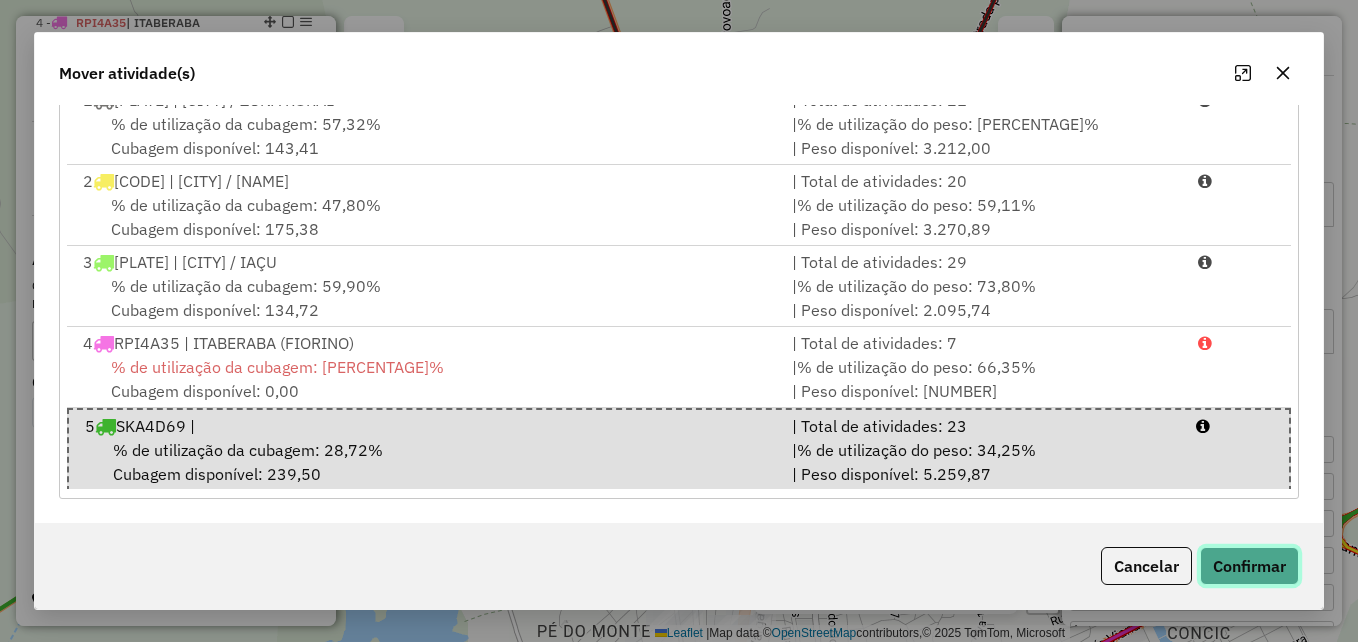 click on "Confirmar" 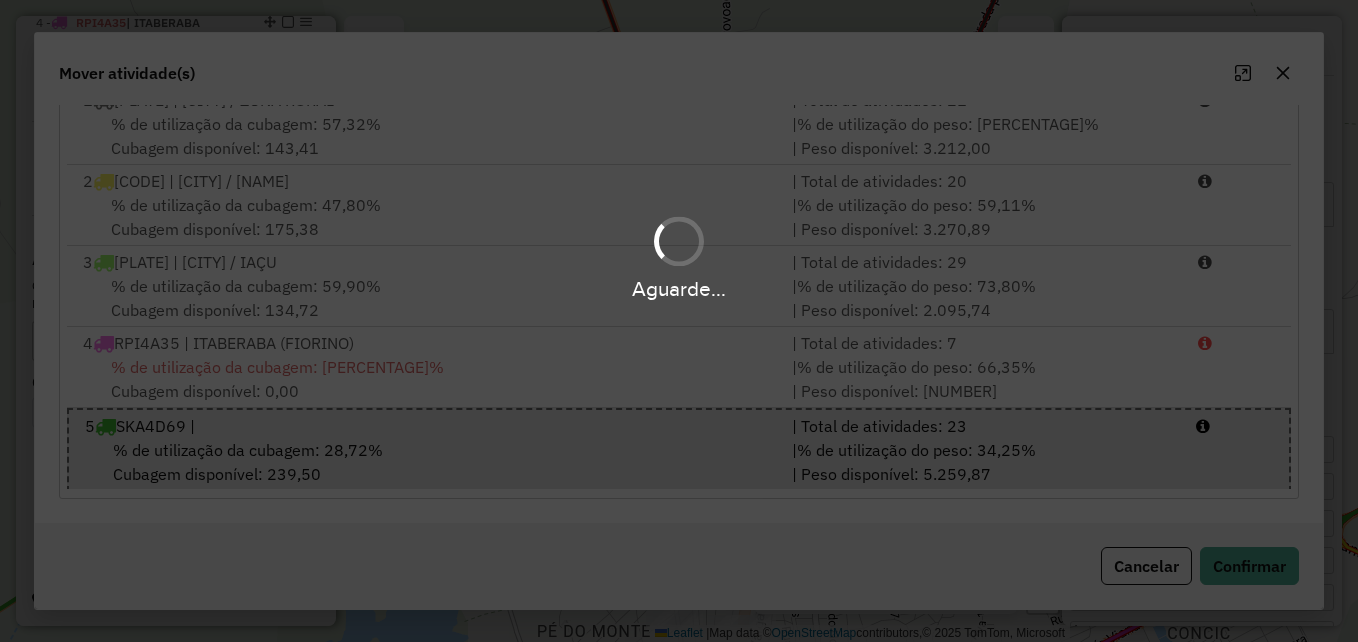 click on "Aguarde..." at bounding box center (679, 321) 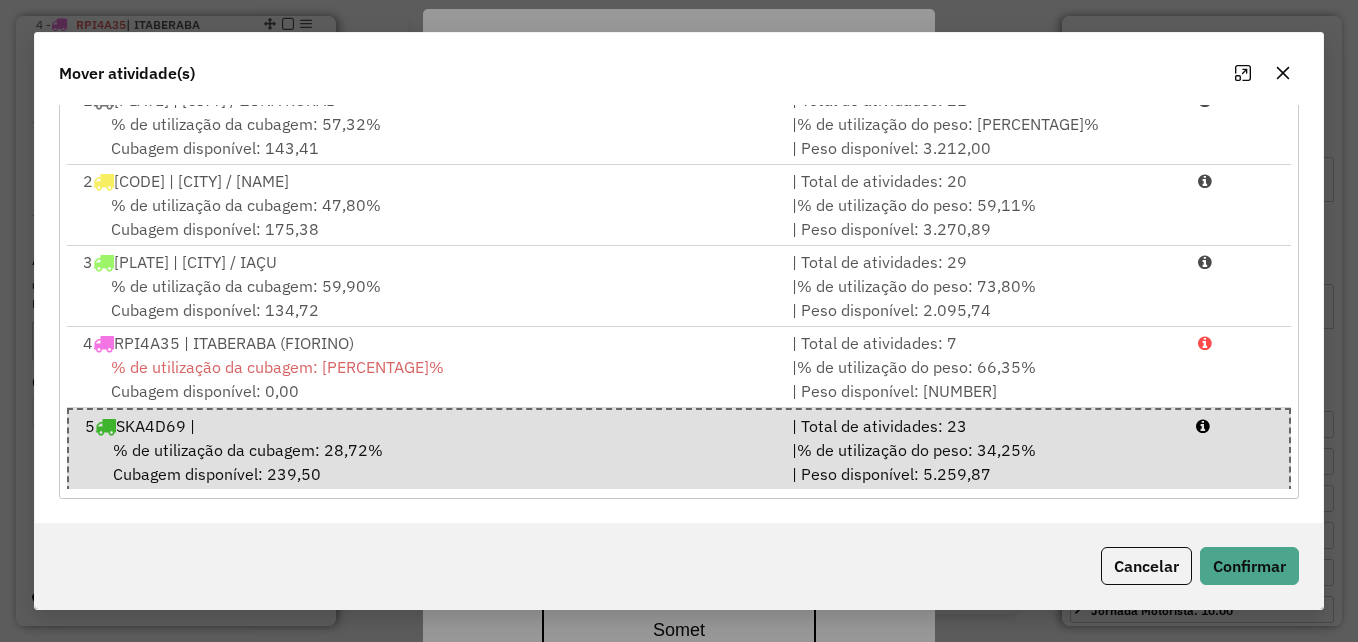 scroll, scrollTop: 0, scrollLeft: 0, axis: both 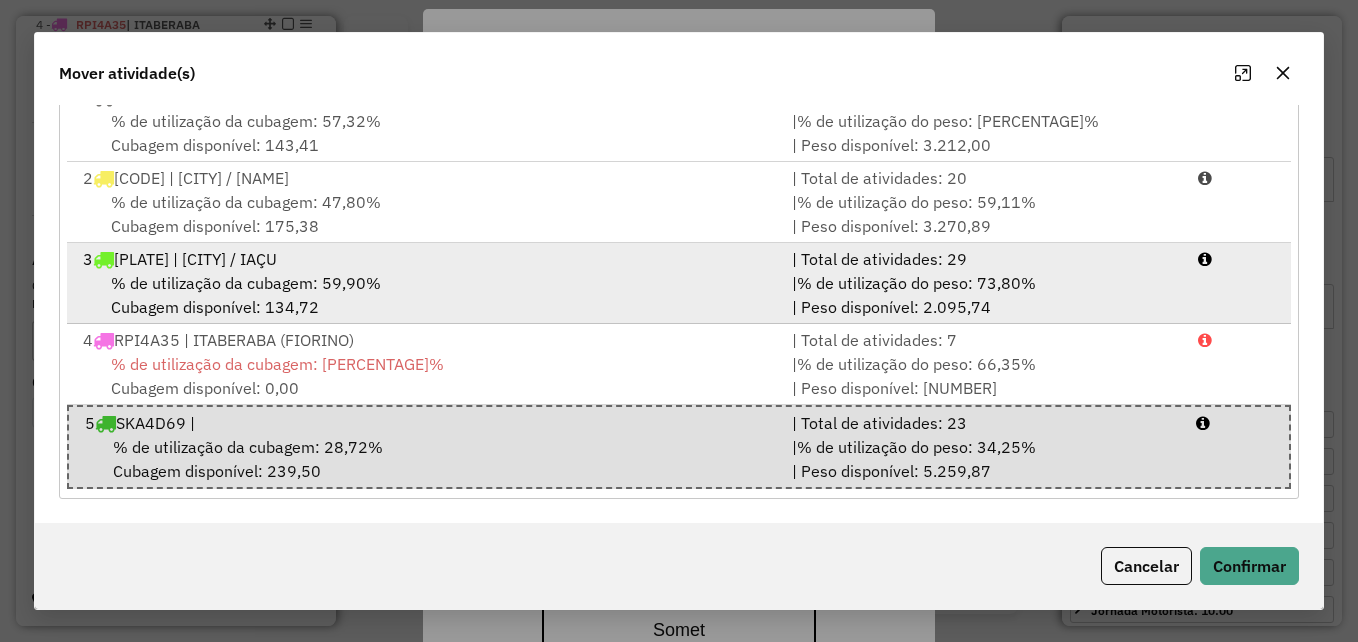 type 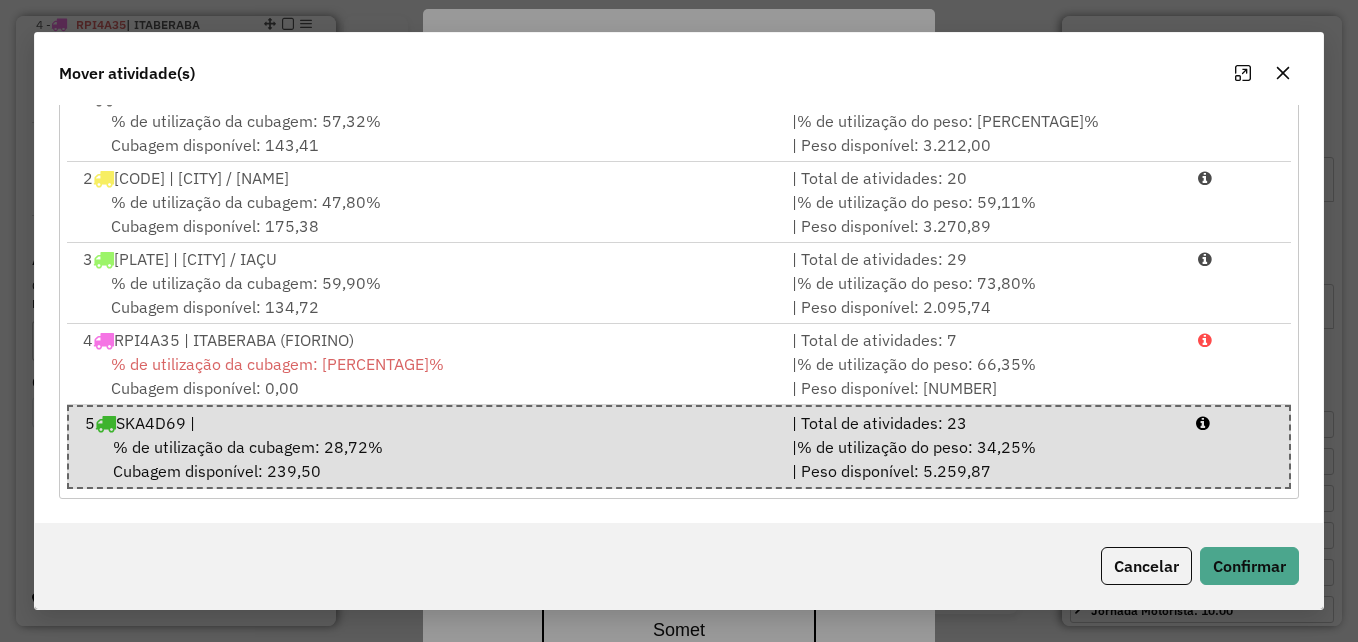 click 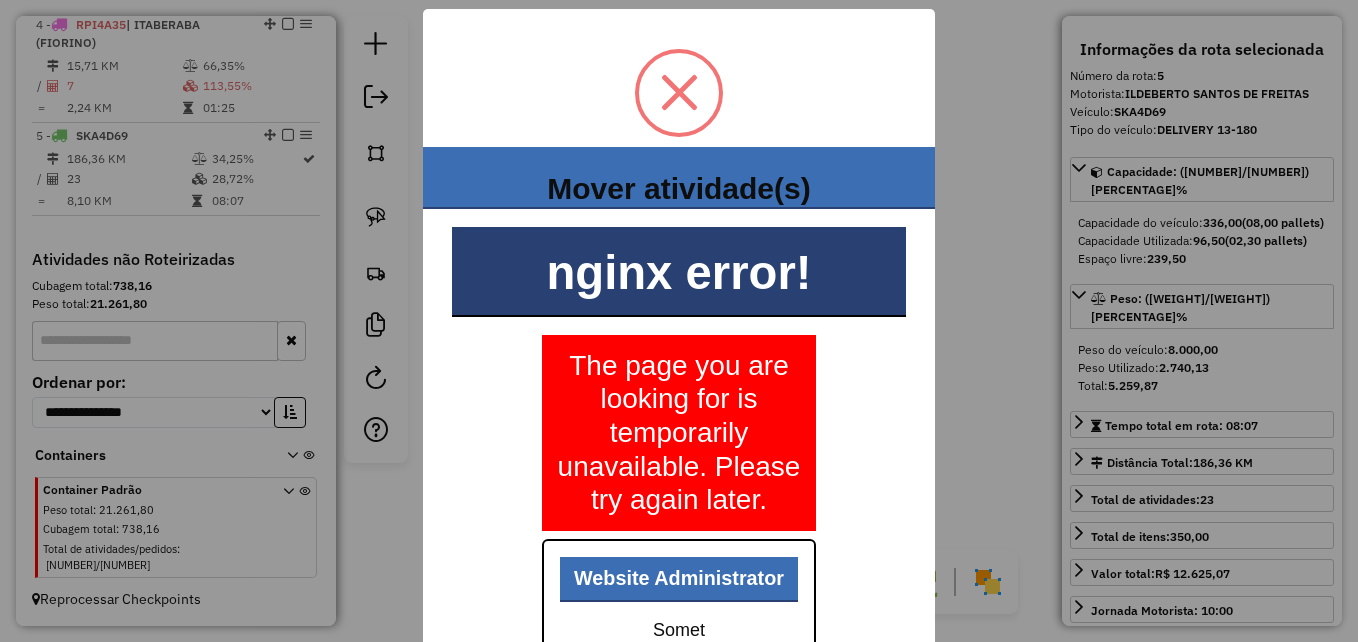 click at bounding box center [679, 92] 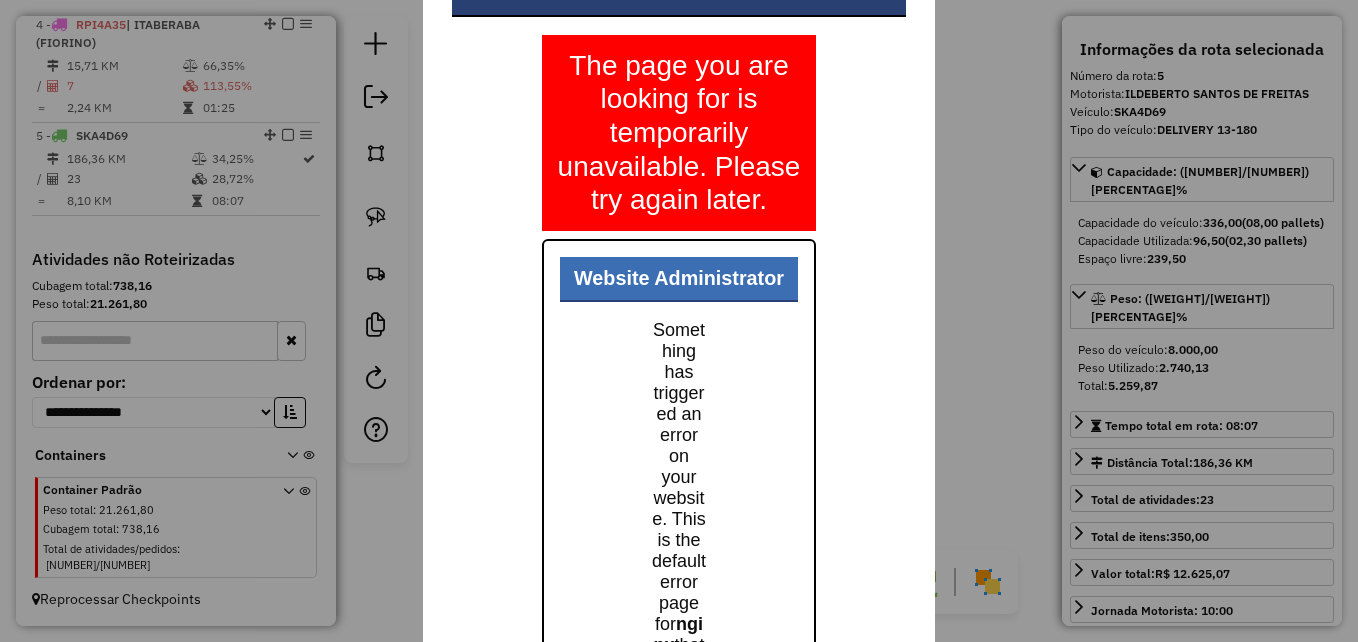 click on "×
Mover atividade(s)
The page is temporarily unavailable
nginx error!
The page you are looking for is temporarily unavailable.  Please try again later.
Website Administrator
Something has triggered an error on your
website.  This is the default error page for
nginx  that is distributed with
Fedora.  It is located
/usr/share/nginx/html/50x.html
You should customize this error page for your own
site or edit the  error_page  directive in
the  nginx  configuration file
/etc/nginx/nginx.conf .
OK No Cancel" at bounding box center [679, 321] 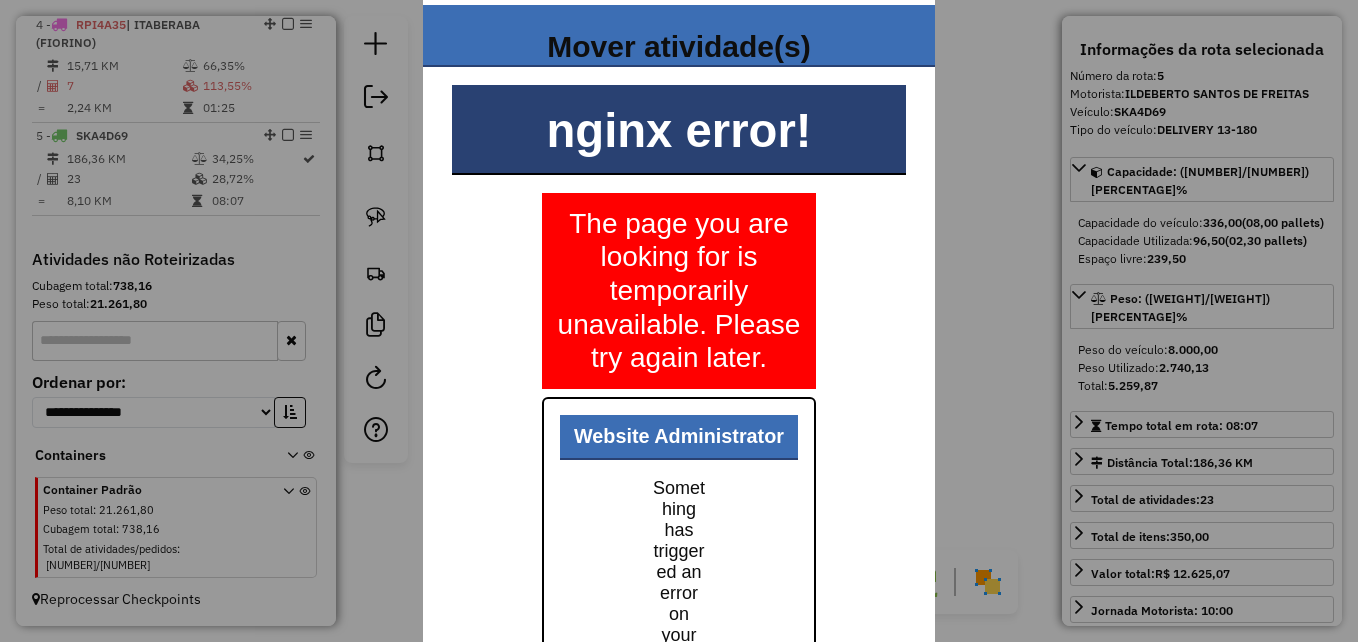 scroll, scrollTop: 0, scrollLeft: 0, axis: both 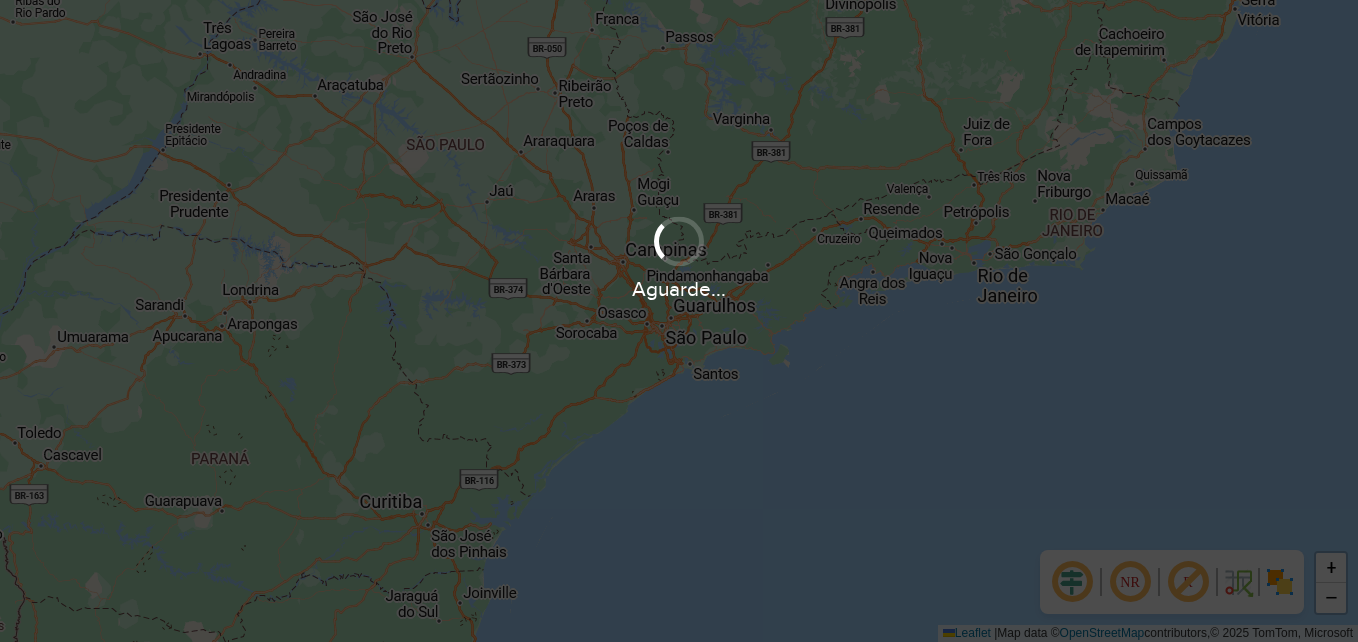 click on "Aguarde..." at bounding box center (679, 288) 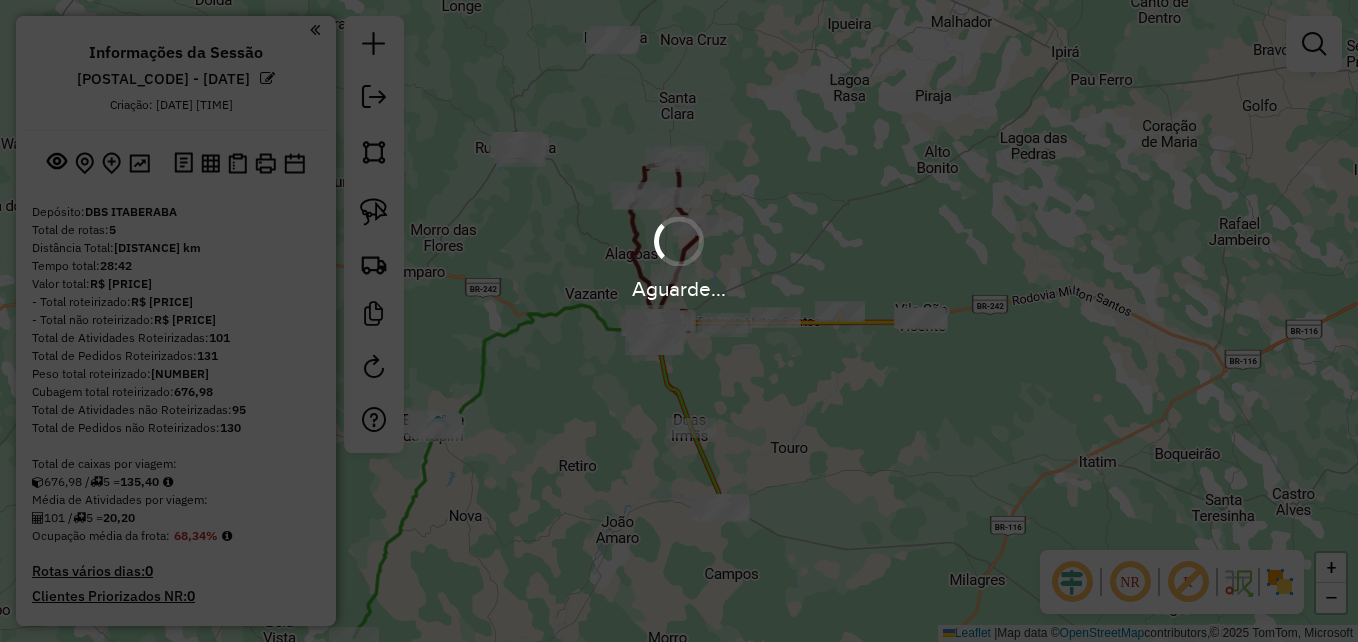 click on "Aguarde..." at bounding box center (679, 321) 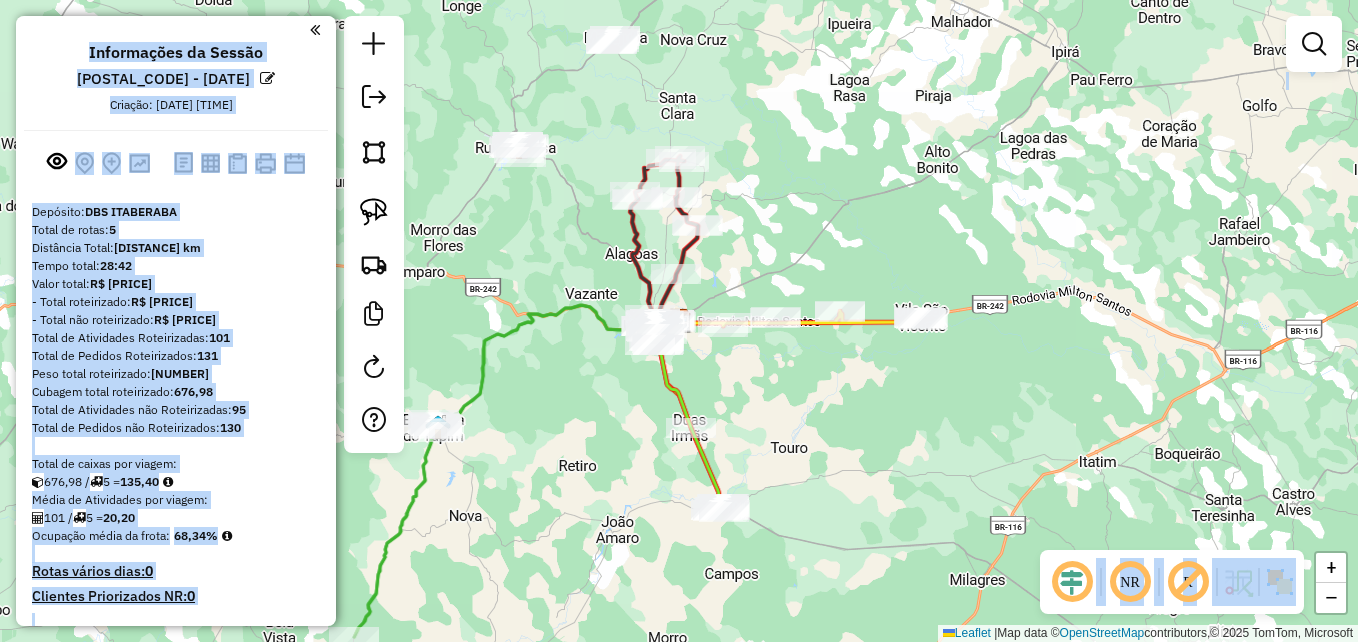 drag, startPoint x: 809, startPoint y: 452, endPoint x: 859, endPoint y: 367, distance: 98.61542 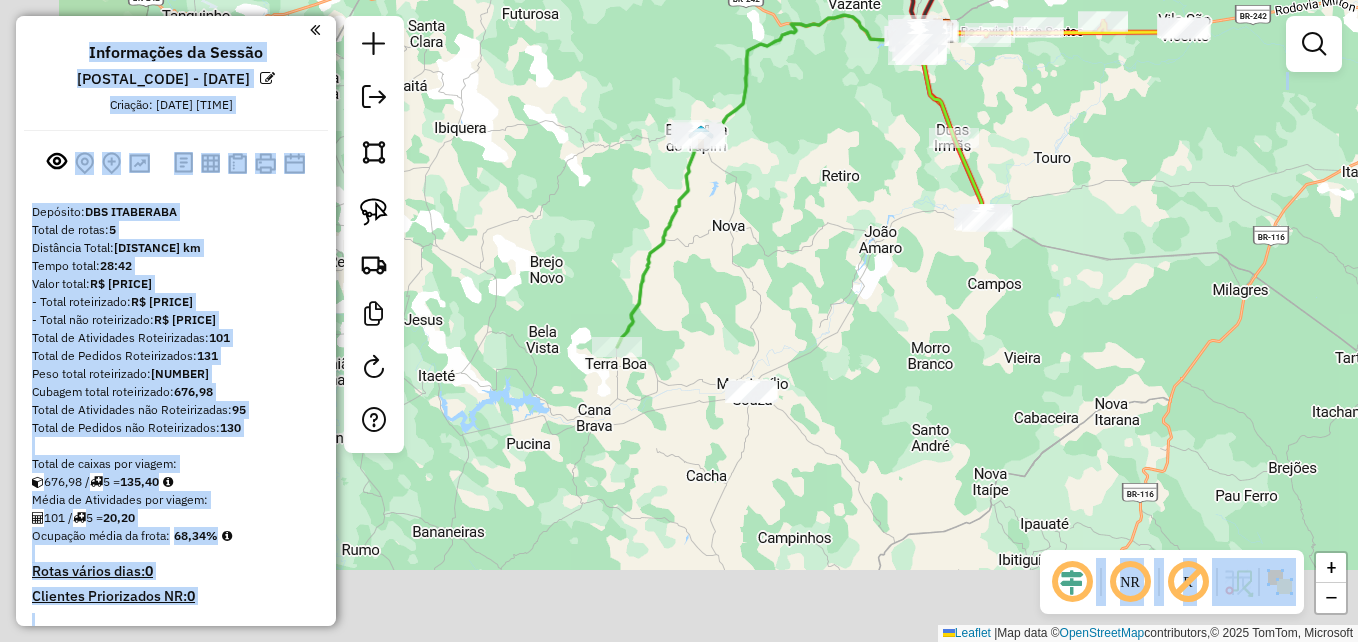 drag, startPoint x: 817, startPoint y: 478, endPoint x: 1082, endPoint y: 184, distance: 395.80423 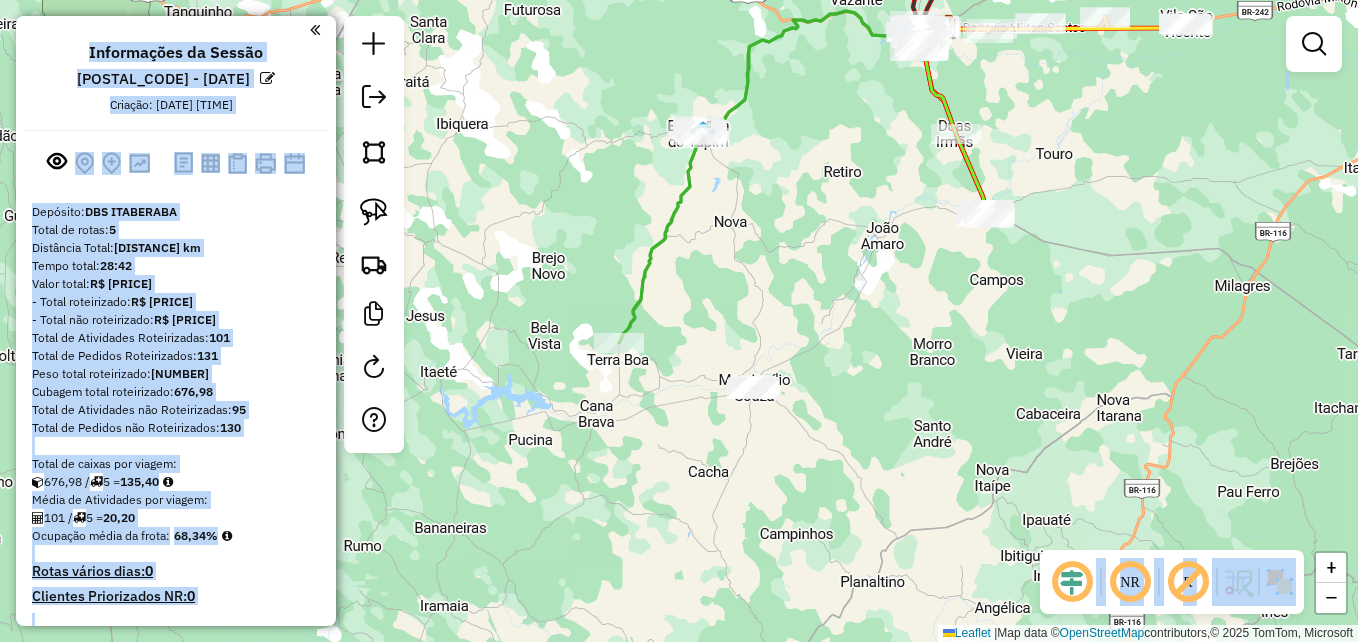 click on "Janela de atendimento Grade de atendimento Capacidade Transportadoras Veículos Cliente Pedidos  Rotas Selecione os dias de semana para filtrar as janelas de atendimento  Seg   Ter   Qua   Qui   Sex   Sáb   Dom  Informe o período da janela de atendimento: De: Até:  Filtrar exatamente a janela do cliente  Considerar janela de atendimento padrão  Selecione os dias de semana para filtrar as grades de atendimento  Seg   Ter   Qua   Qui   Sex   Sáb   Dom   Considerar clientes sem dia de atendimento cadastrado  Clientes fora do dia de atendimento selecionado Filtrar as atividades entre os valores definidos abaixo:  Peso mínimo:   Peso máximo:   Cubagem mínima:   Cubagem máxima:   De:   Até:  Filtrar as atividades entre o tempo de atendimento definido abaixo:  De:   Até:   Considerar capacidade total dos clientes não roteirizados Transportadora: Selecione um ou mais itens Tipo de veículo: Selecione um ou mais itens Veículo: Selecione um ou mais itens Motorista: Selecione um ou mais itens Nome: Rótulo:" 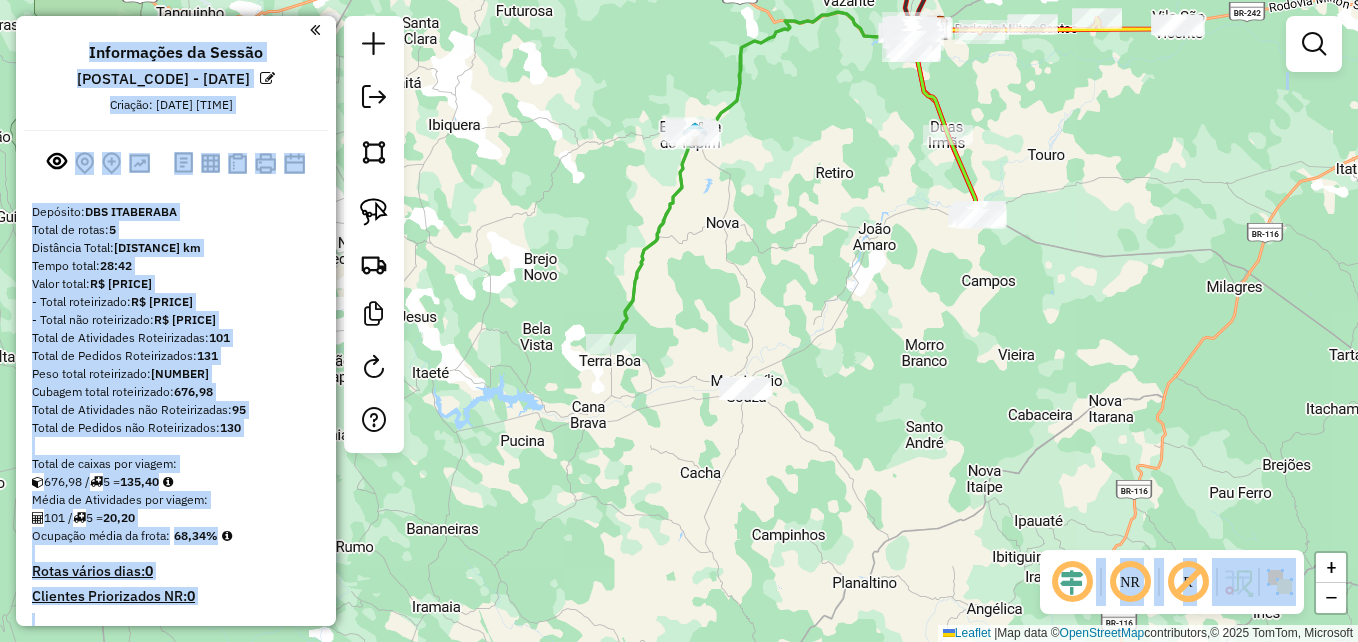 click on "Janela de atendimento Grade de atendimento Capacidade Transportadoras Veículos Cliente Pedidos  Rotas Selecione os dias de semana para filtrar as janelas de atendimento  Seg   Ter   Qua   Qui   Sex   Sáb   Dom  Informe o período da janela de atendimento: De: Até:  Filtrar exatamente a janela do cliente  Considerar janela de atendimento padrão  Selecione os dias de semana para filtrar as grades de atendimento  Seg   Ter   Qua   Qui   Sex   Sáb   Dom   Considerar clientes sem dia de atendimento cadastrado  Clientes fora do dia de atendimento selecionado Filtrar as atividades entre os valores definidos abaixo:  Peso mínimo:   Peso máximo:   Cubagem mínima:   Cubagem máxima:   De:   Até:  Filtrar as atividades entre o tempo de atendimento definido abaixo:  De:   Até:   Considerar capacidade total dos clientes não roteirizados Transportadora: Selecione um ou mais itens Tipo de veículo: Selecione um ou mais itens Veículo: Selecione um ou mais itens Motorista: Selecione um ou mais itens Nome: Rótulo:" 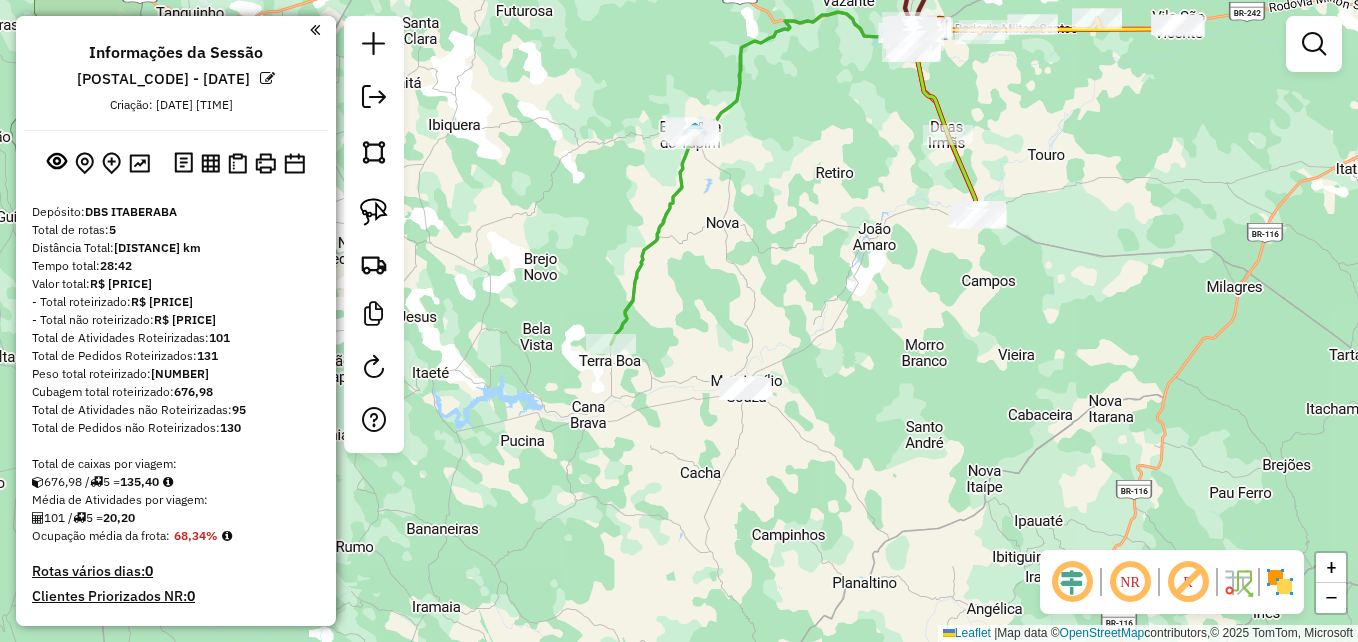 click on "Criação: [DATE] [TIME]" at bounding box center [171, 105] 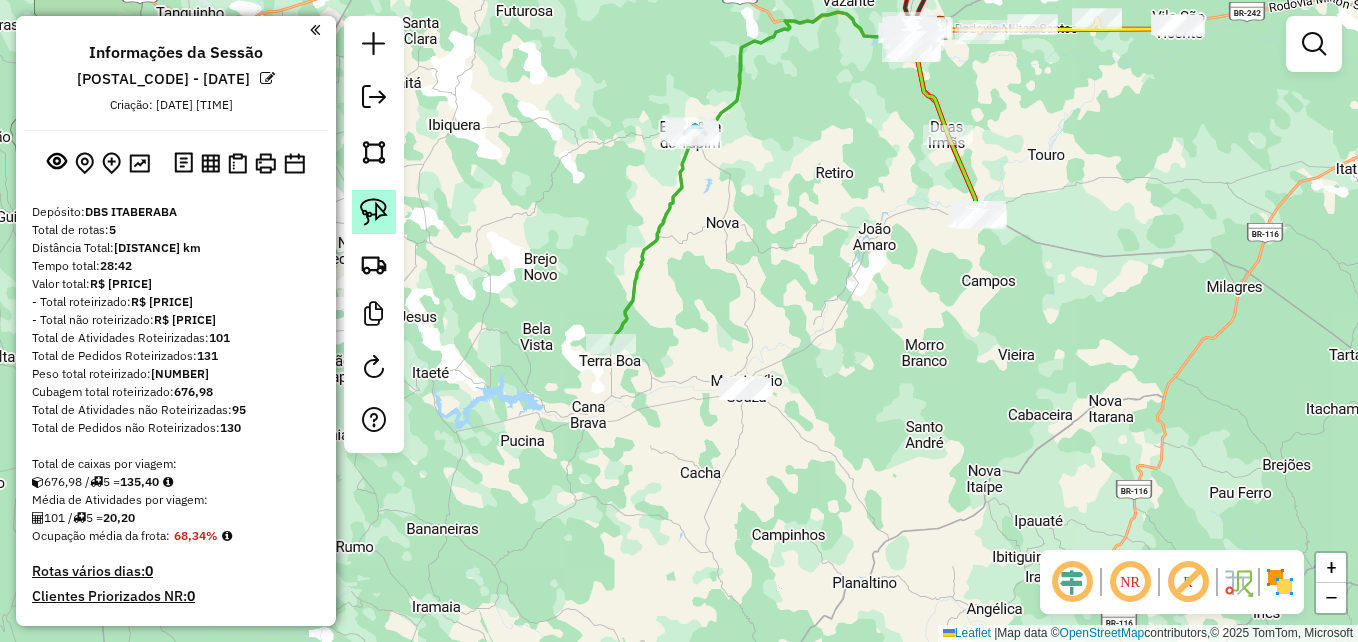 click 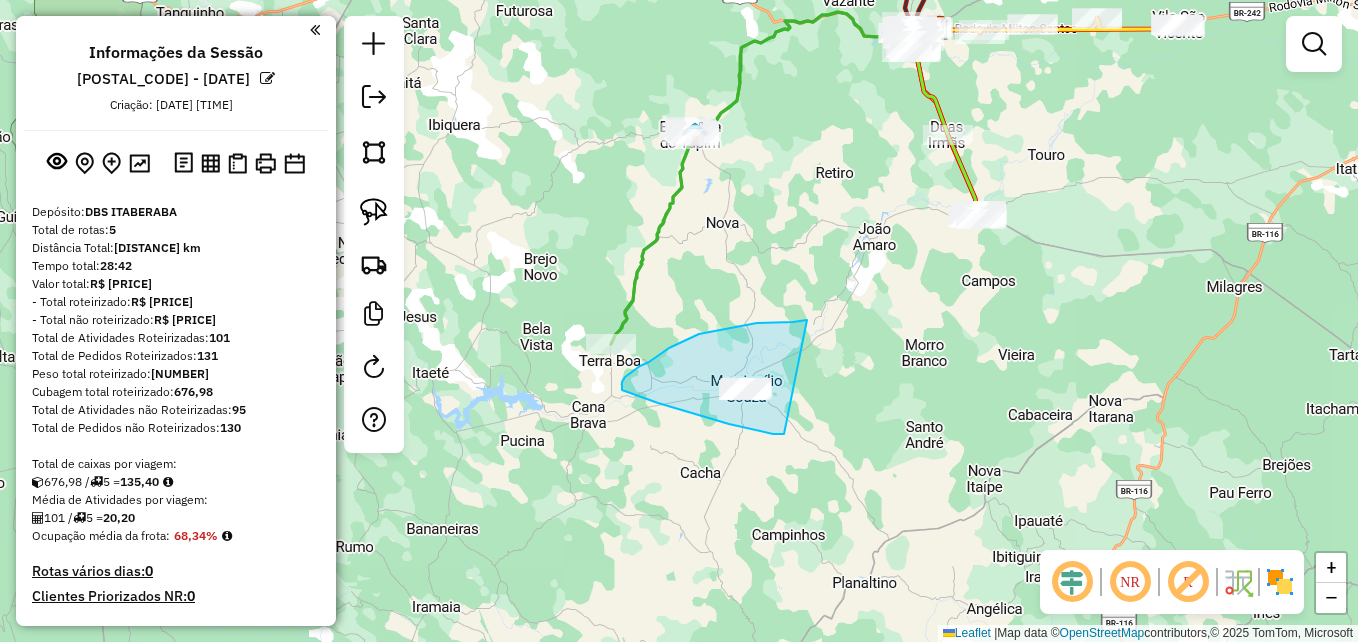 drag, startPoint x: 751, startPoint y: 428, endPoint x: 807, endPoint y: 320, distance: 121.65525 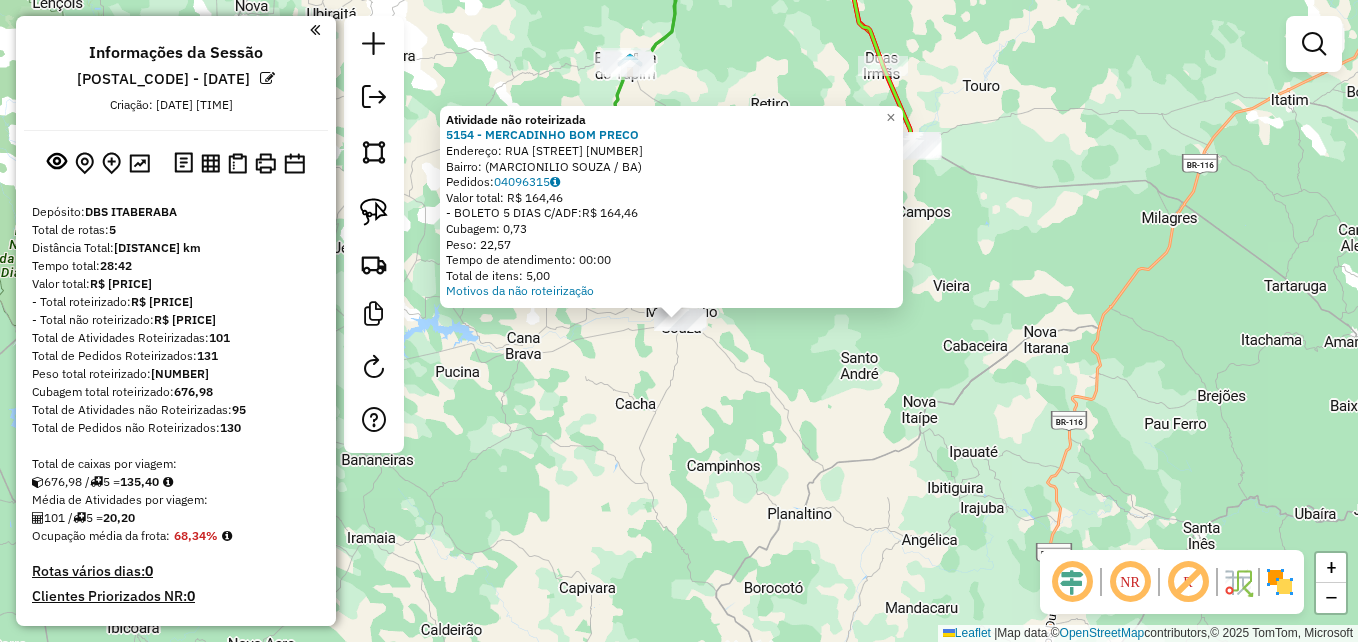 click on "Atividade não roteirizada 5154 - MERCADINHO BOM PRECO  Endereço:  RUA ANTONIO CARLOS SOUZA 113   Bairro:  (MARCIONILIO SOUZA / BA)   Pedidos:  04096315   Valor total: R$ 164,46   - BOLETO 5 DIAS C/ADF:  R$ 164,46   Cubagem: 0,73   Peso: 22,57   Tempo de atendimento: 00:00   Total de itens: 5,00  Motivos da não roteirização × Janela de atendimento Grade de atendimento Capacidade Transportadoras Veículos Cliente Pedidos  Rotas Selecione os dias de semana para filtrar as janelas de atendimento  Seg   Ter   Qua   Qui   Sex   Sáb   Dom  Informe o período da janela de atendimento: De: Até:  Filtrar exatamente a janela do cliente  Considerar janela de atendimento padrão  Selecione os dias de semana para filtrar as grades de atendimento  Seg   Ter   Qua   Qui   Sex   Sáb   Dom   Considerar clientes sem dia de atendimento cadastrado  Clientes fora do dia de atendimento selecionado Filtrar as atividades entre os valores definidos abaixo:  Peso mínimo:   Peso máximo:   Cubagem mínima:   Cubagem máxima:" 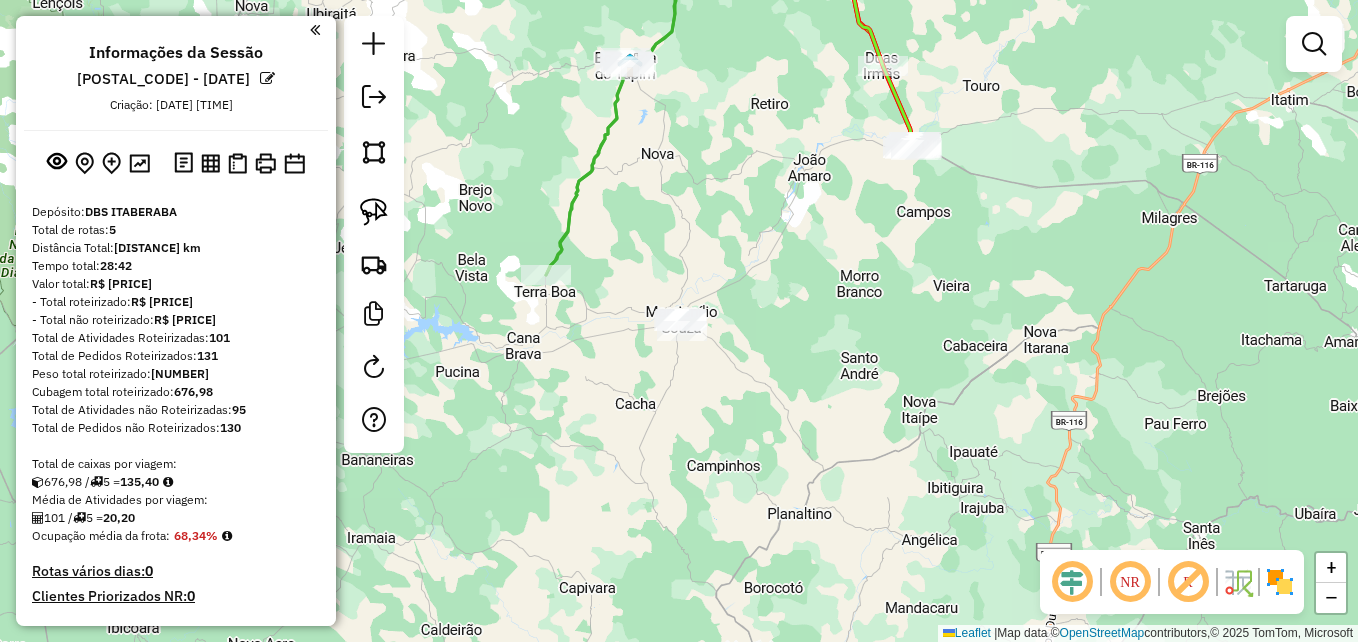 drag, startPoint x: 679, startPoint y: 331, endPoint x: 778, endPoint y: 393, distance: 116.81181 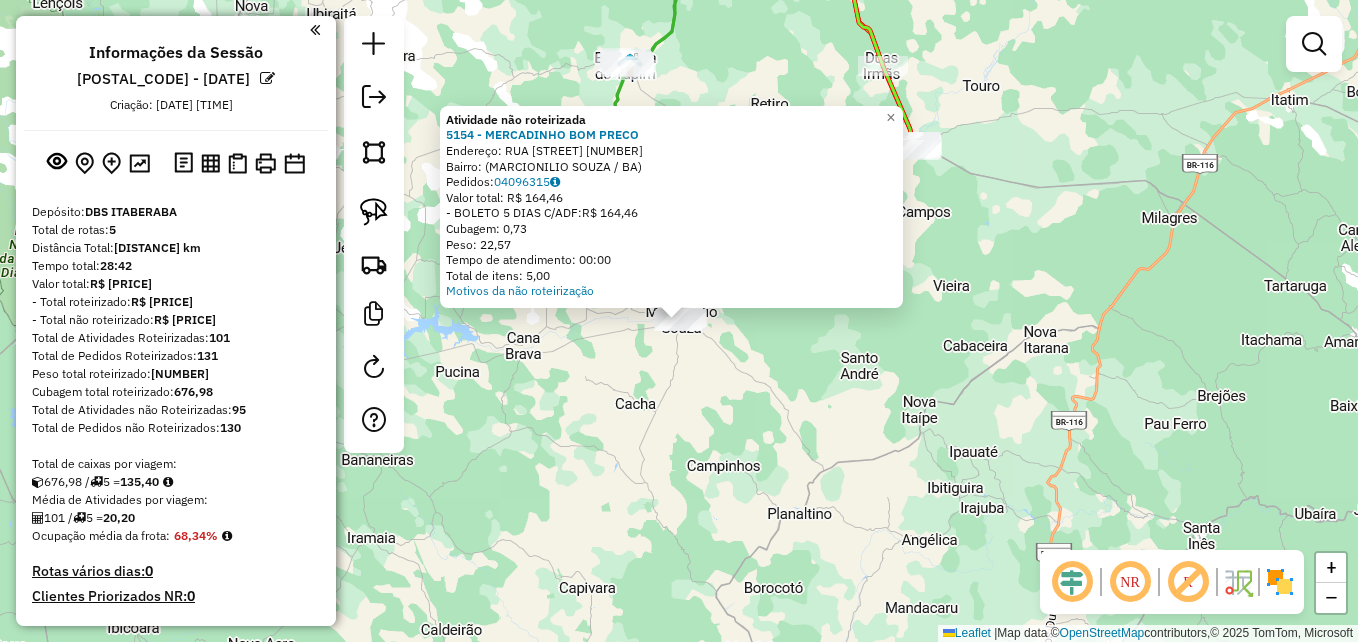 click on "Atividade não roteirizada 5154 - MERCADINHO BOM PRECO  Endereço:  RUA ANTONIO CARLOS SOUZA 113   Bairro:  (MARCIONILIO SOUZA / BA)   Pedidos:  04096315   Valor total: R$ 164,46   - BOLETO 5 DIAS C/ADF:  R$ 164,46   Cubagem: 0,73   Peso: 22,57   Tempo de atendimento: 00:00   Total de itens: 5,00  Motivos da não roteirização × Janela de atendimento Grade de atendimento Capacidade Transportadoras Veículos Cliente Pedidos  Rotas Selecione os dias de semana para filtrar as janelas de atendimento  Seg   Ter   Qua   Qui   Sex   Sáb   Dom  Informe o período da janela de atendimento: De: Até:  Filtrar exatamente a janela do cliente  Considerar janela de atendimento padrão  Selecione os dias de semana para filtrar as grades de atendimento  Seg   Ter   Qua   Qui   Sex   Sáb   Dom   Considerar clientes sem dia de atendimento cadastrado  Clientes fora do dia de atendimento selecionado Filtrar as atividades entre os valores definidos abaixo:  Peso mínimo:   Peso máximo:   Cubagem mínima:   Cubagem máxima:" 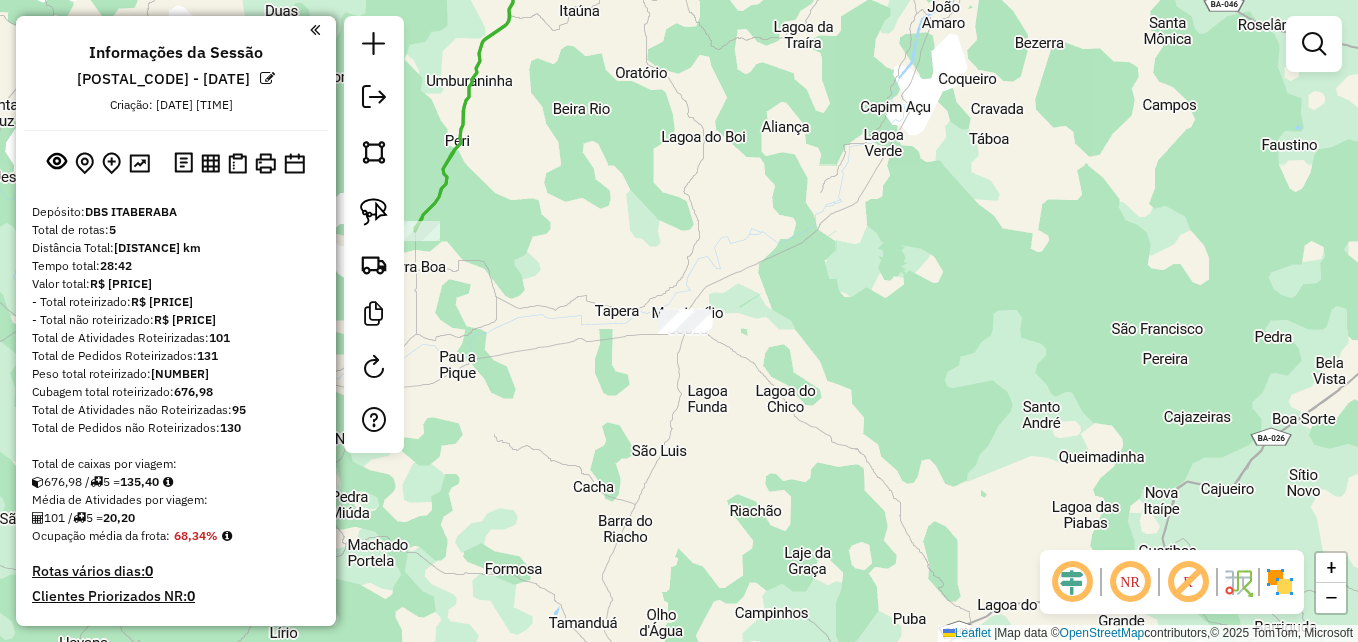 drag, startPoint x: 660, startPoint y: 346, endPoint x: 711, endPoint y: 402, distance: 75.74299 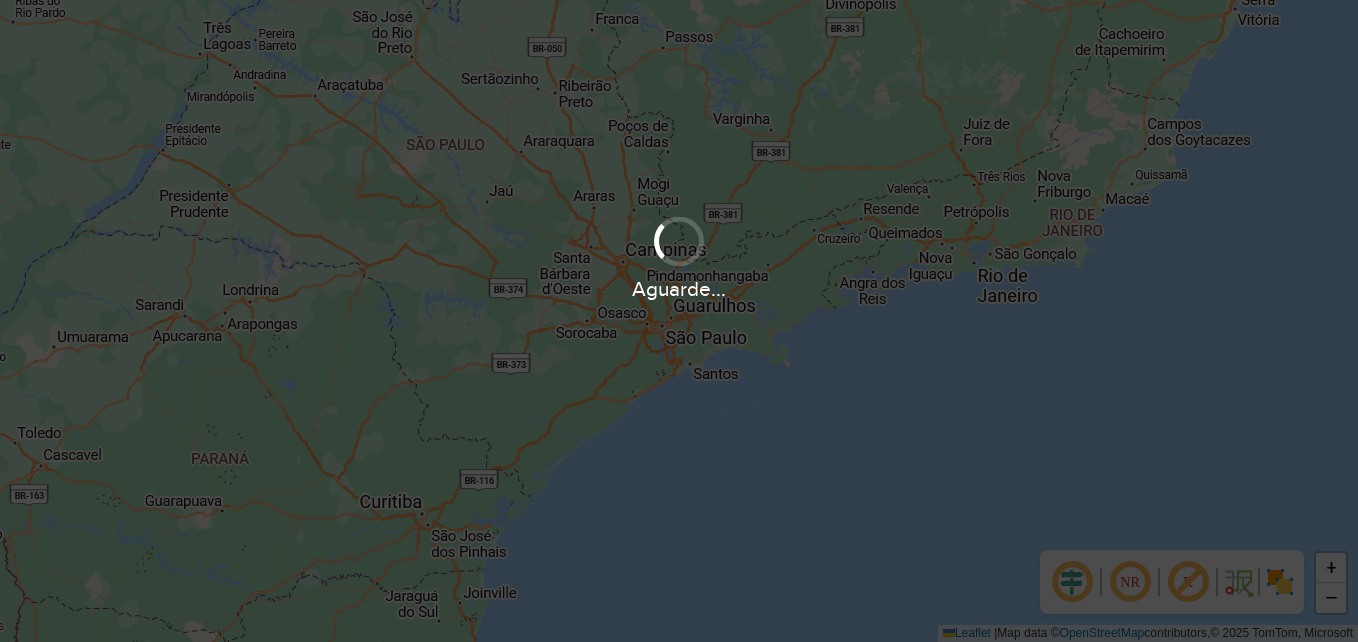 scroll, scrollTop: 0, scrollLeft: 0, axis: both 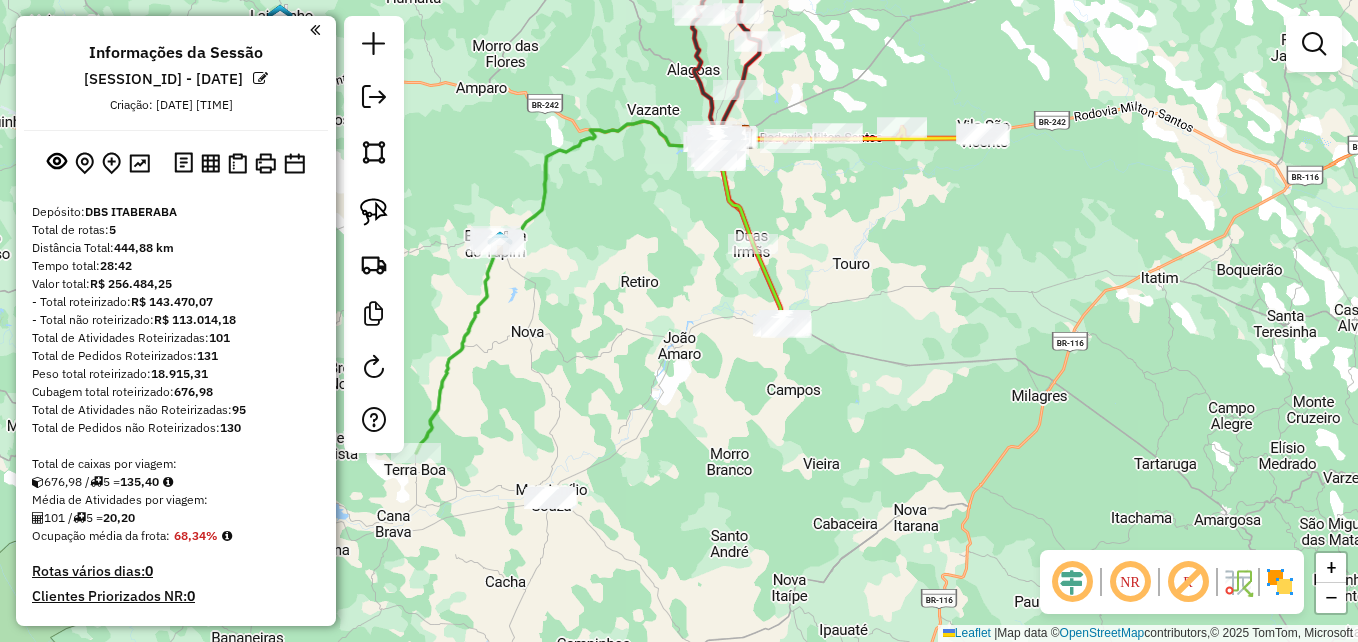 drag, startPoint x: 837, startPoint y: 468, endPoint x: 923, endPoint y: 241, distance: 242.74472 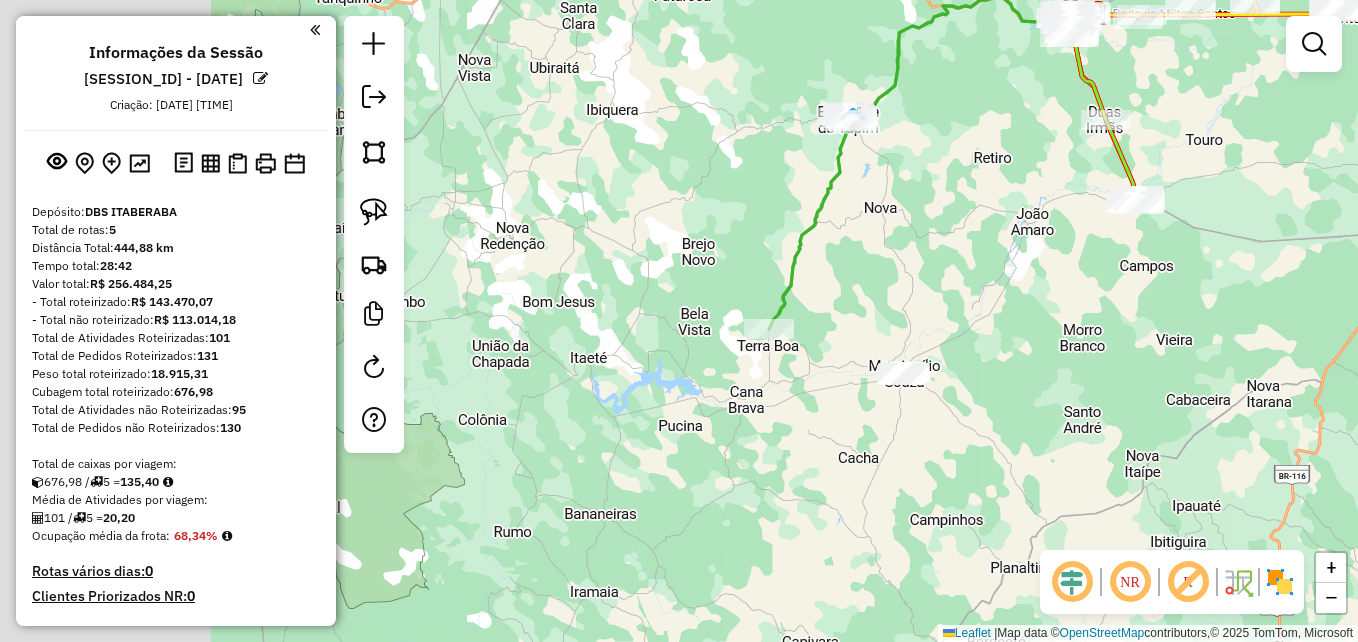 drag, startPoint x: 927, startPoint y: 456, endPoint x: 1054, endPoint y: 434, distance: 128.89143 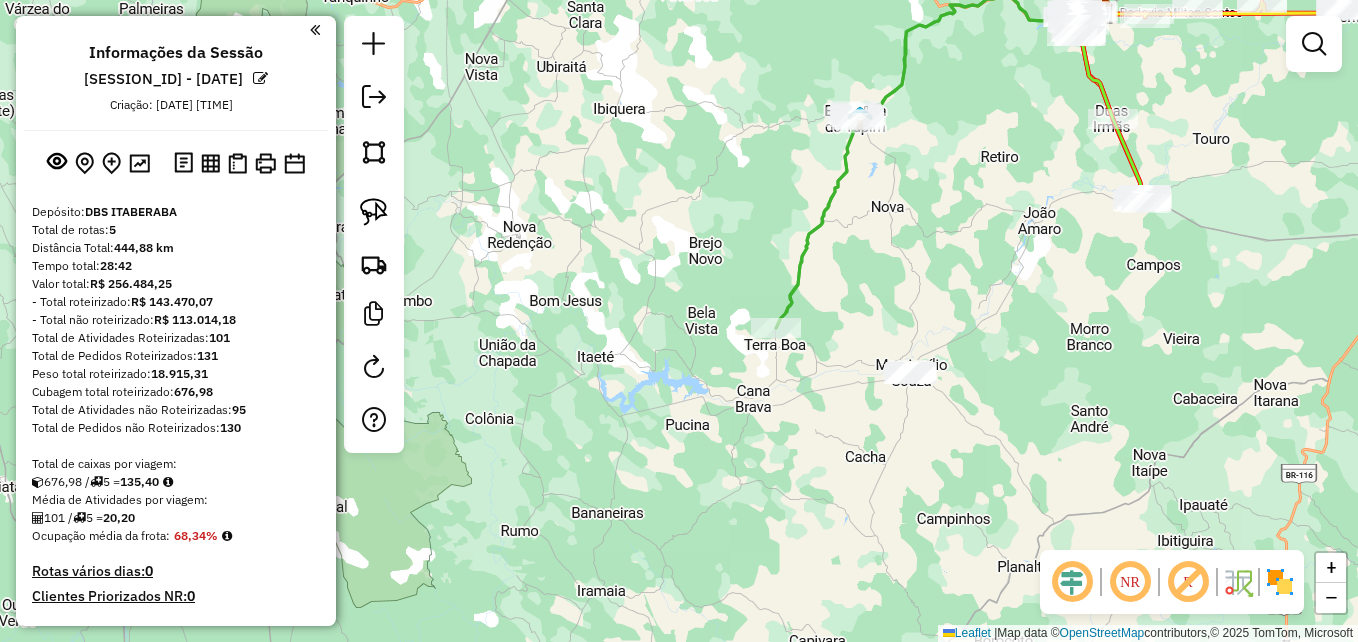 drag, startPoint x: 971, startPoint y: 514, endPoint x: 885, endPoint y: 332, distance: 201.2958 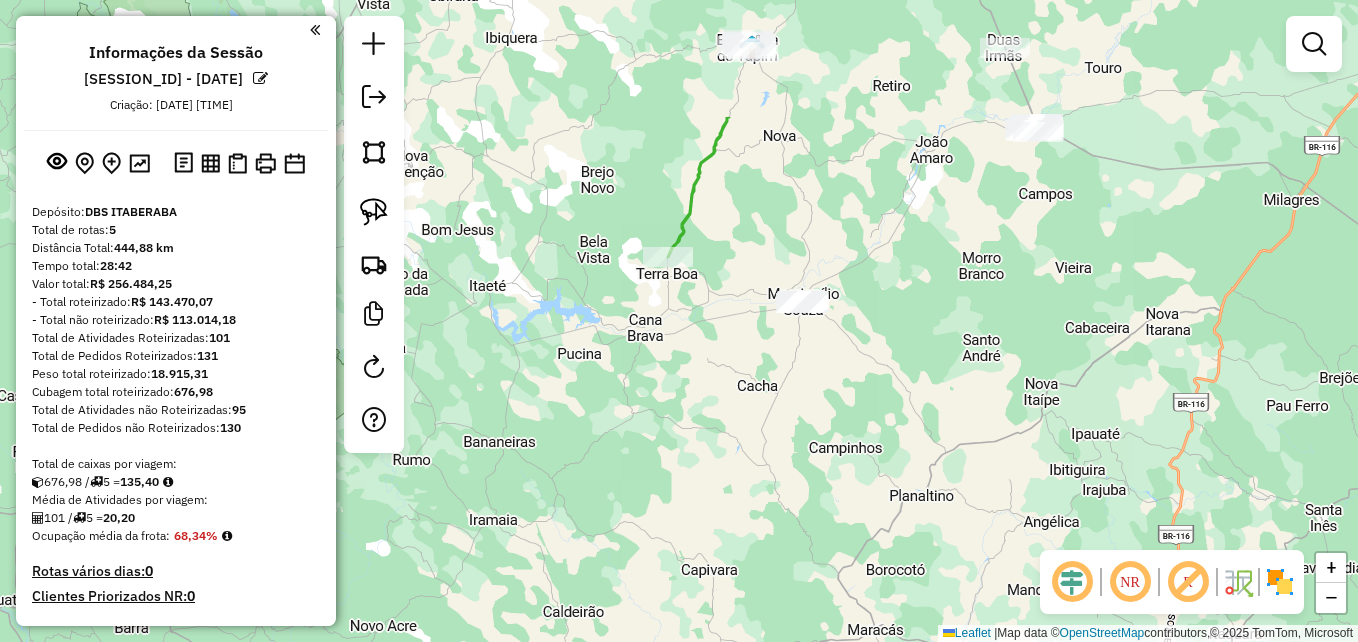 drag, startPoint x: 896, startPoint y: 295, endPoint x: 918, endPoint y: 476, distance: 182.3321 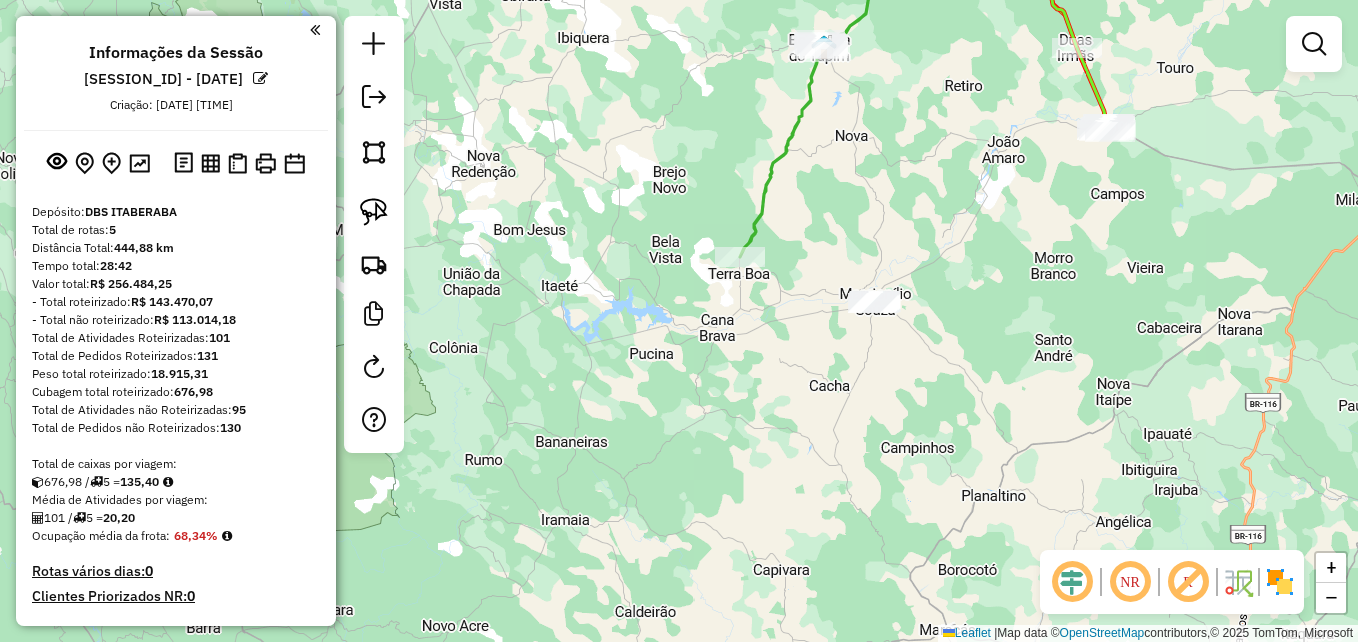 drag, startPoint x: 865, startPoint y: 344, endPoint x: 948, endPoint y: 344, distance: 83 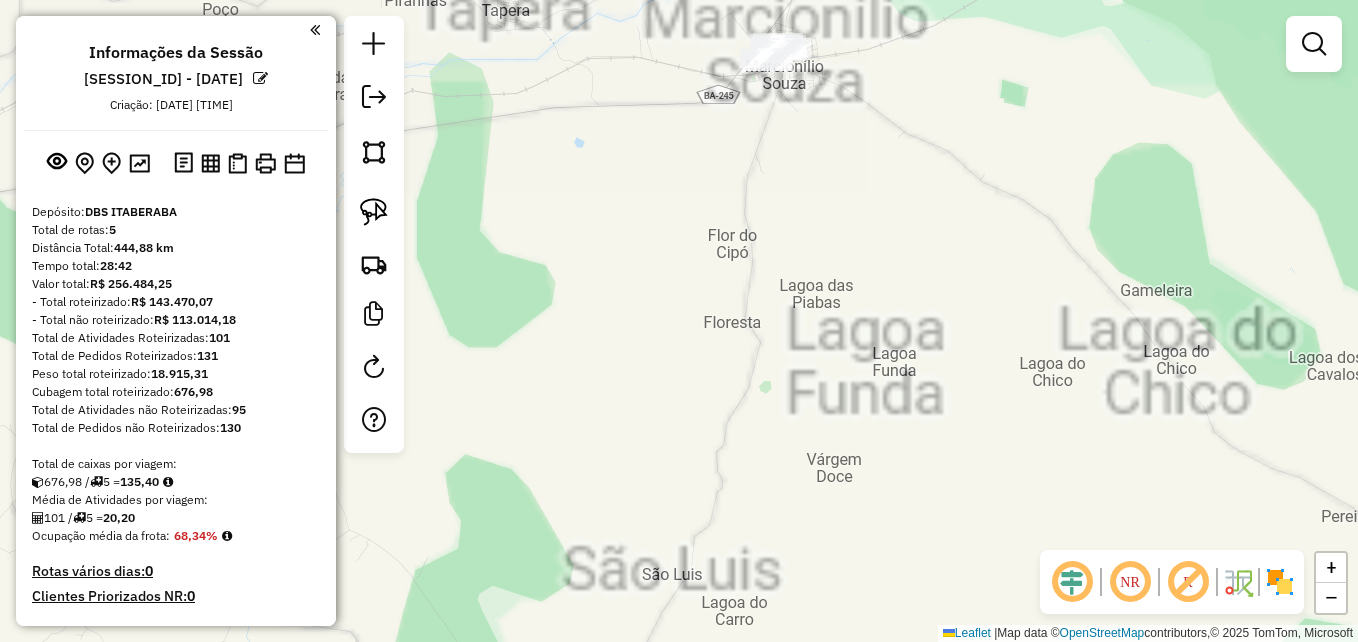 drag, startPoint x: 840, startPoint y: 219, endPoint x: 851, endPoint y: 452, distance: 233.2595 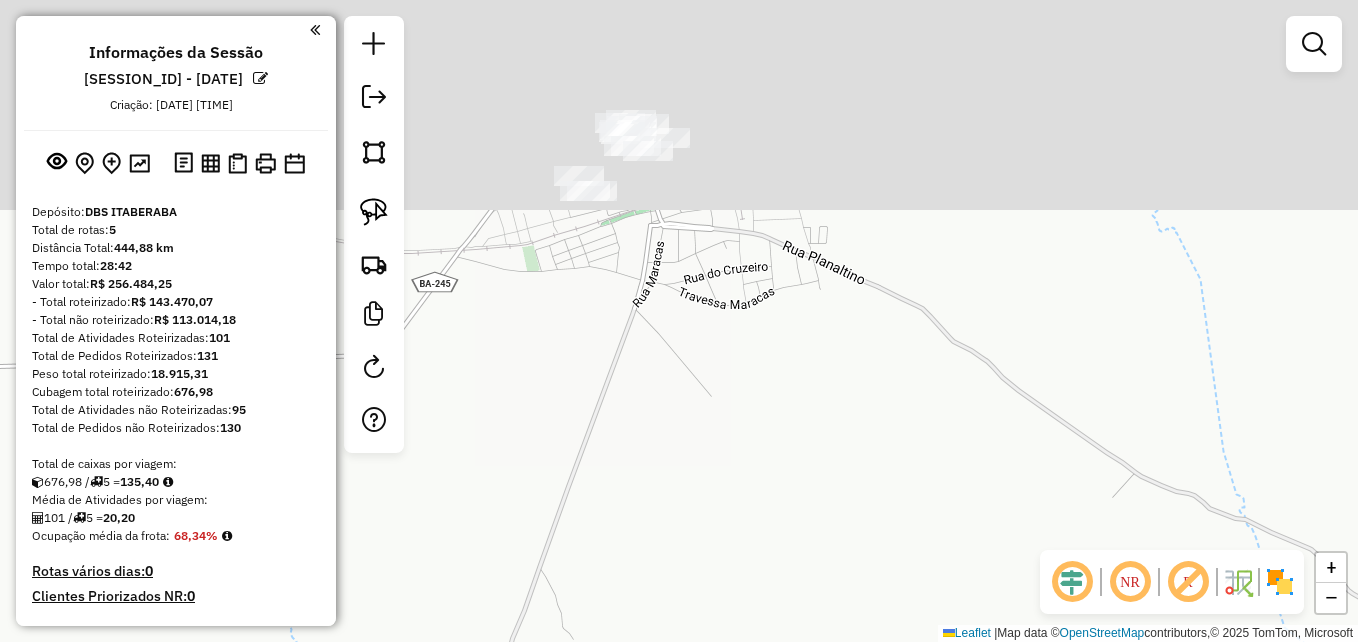 drag, startPoint x: 768, startPoint y: 213, endPoint x: 870, endPoint y: 556, distance: 357.84494 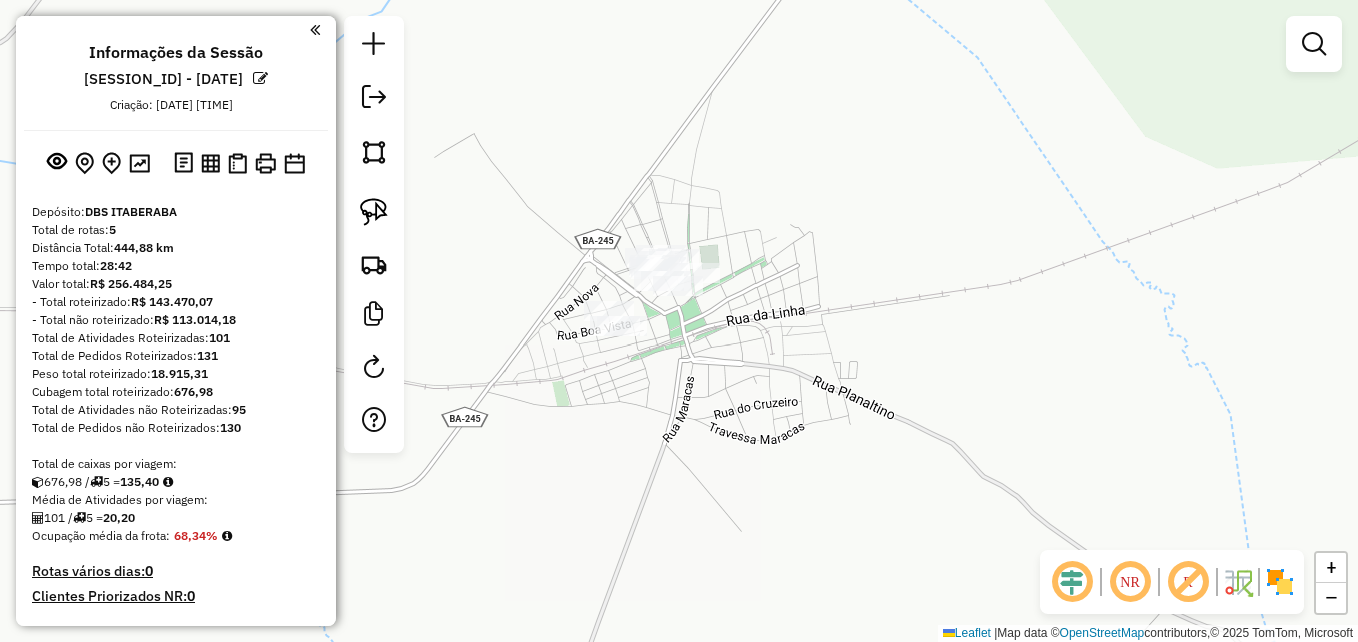 drag, startPoint x: 827, startPoint y: 340, endPoint x: 889, endPoint y: 449, distance: 125.39936 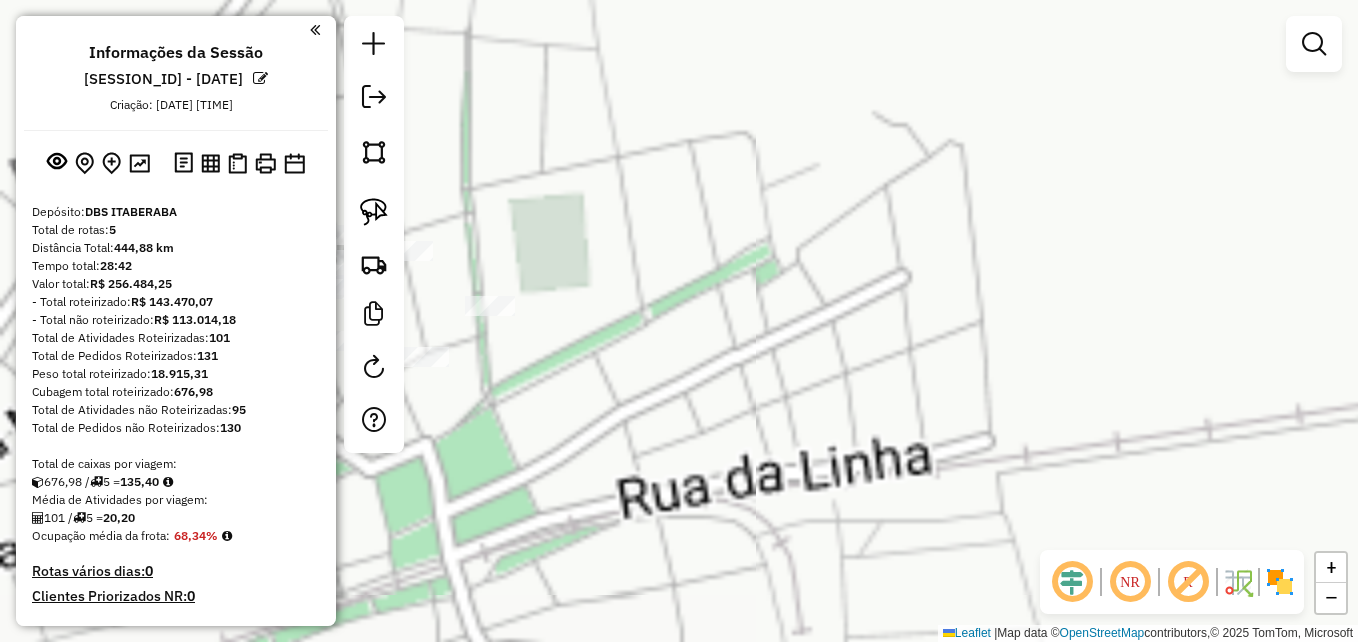 drag, startPoint x: 712, startPoint y: 387, endPoint x: 1136, endPoint y: 311, distance: 430.75748 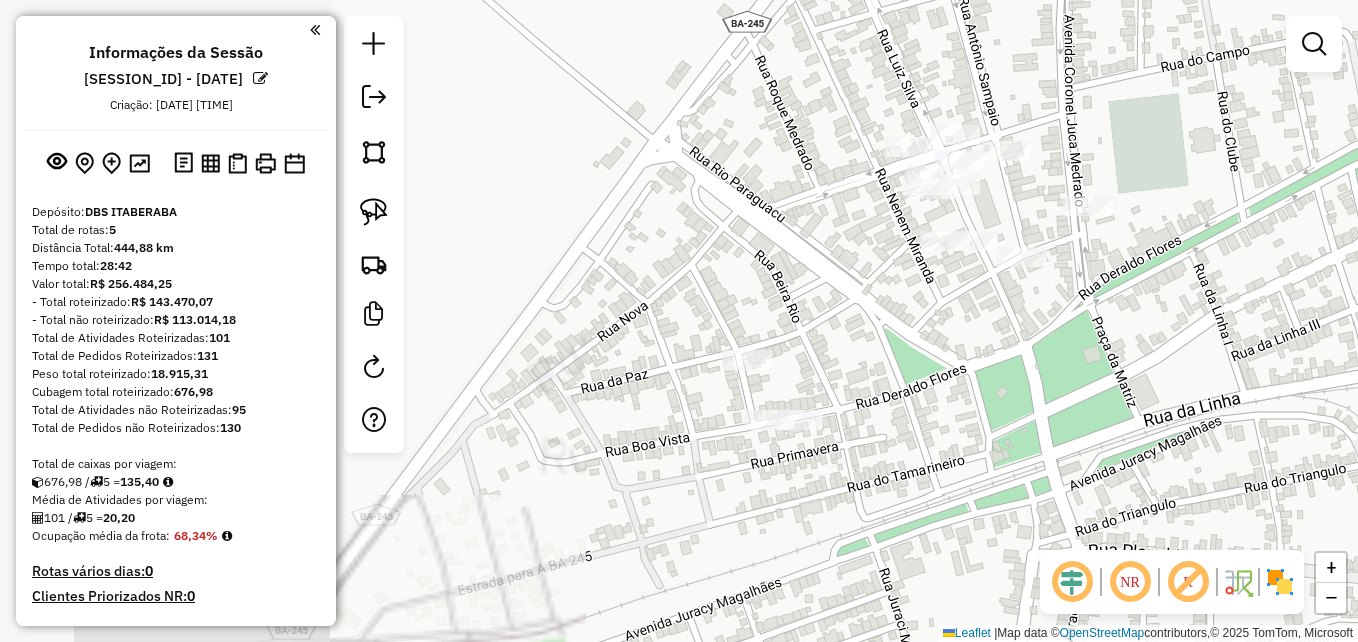 drag, startPoint x: 695, startPoint y: 396, endPoint x: 1026, endPoint y: 361, distance: 332.8453 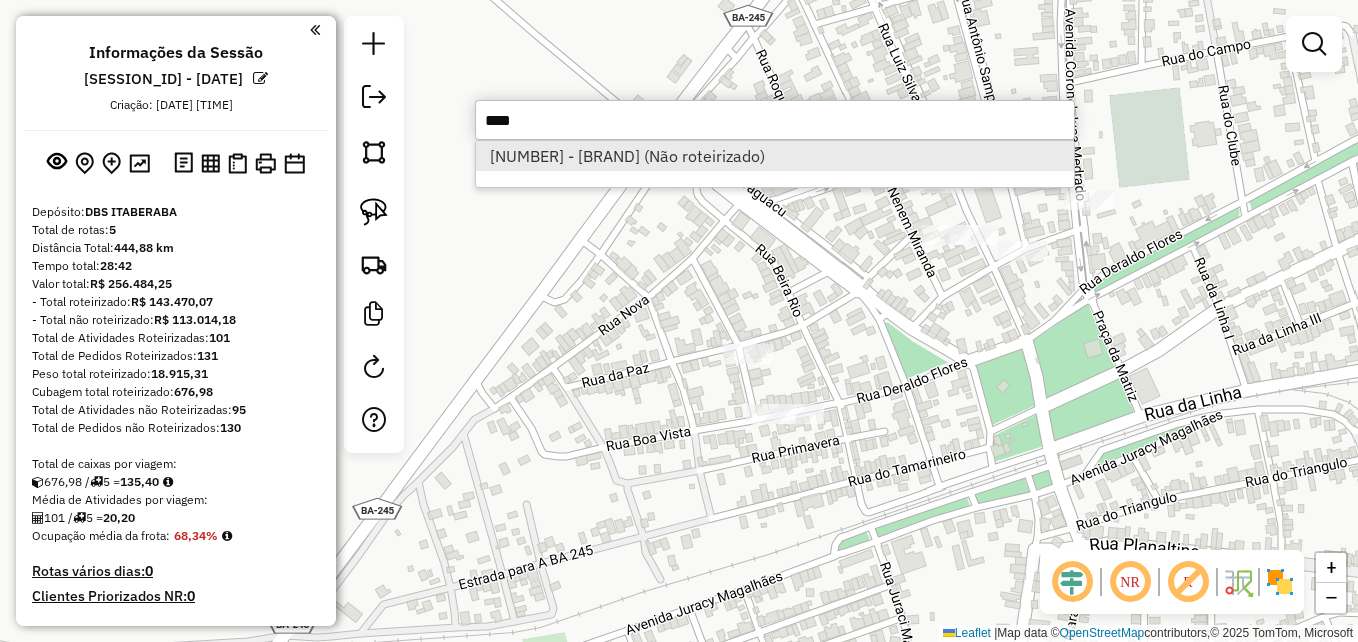 type on "****" 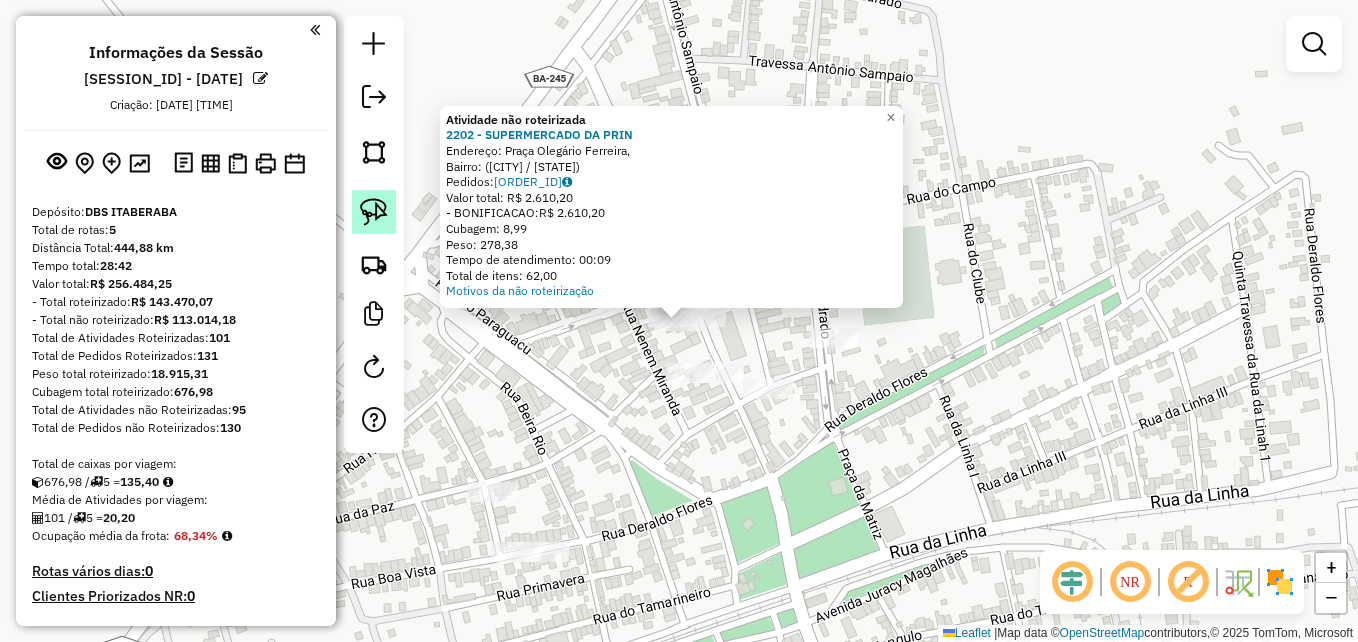 click 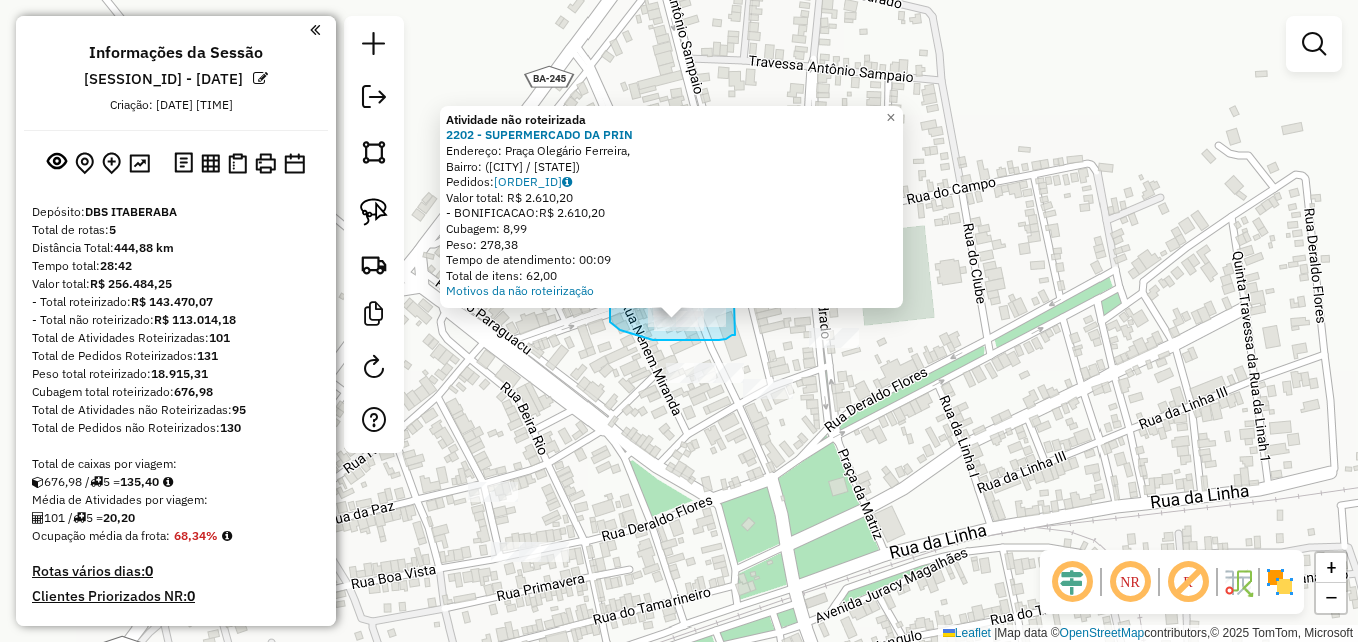 drag, startPoint x: 719, startPoint y: 340, endPoint x: 781, endPoint y: 268, distance: 95.015785 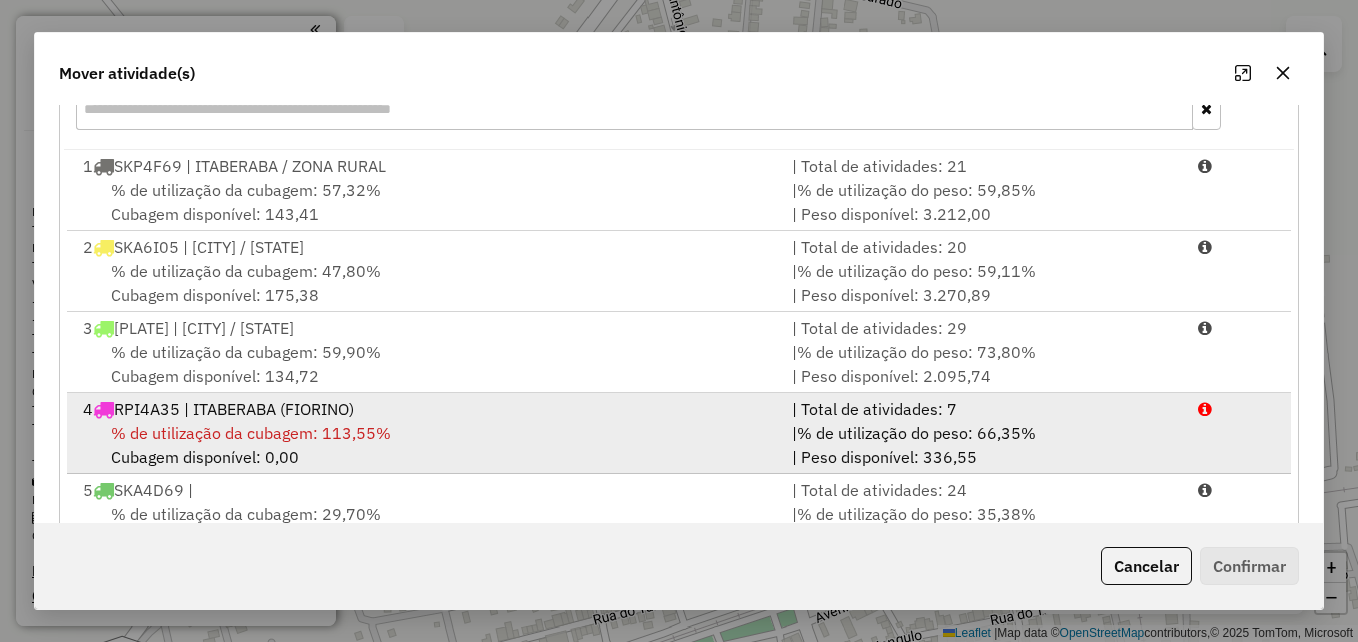 scroll, scrollTop: 366, scrollLeft: 0, axis: vertical 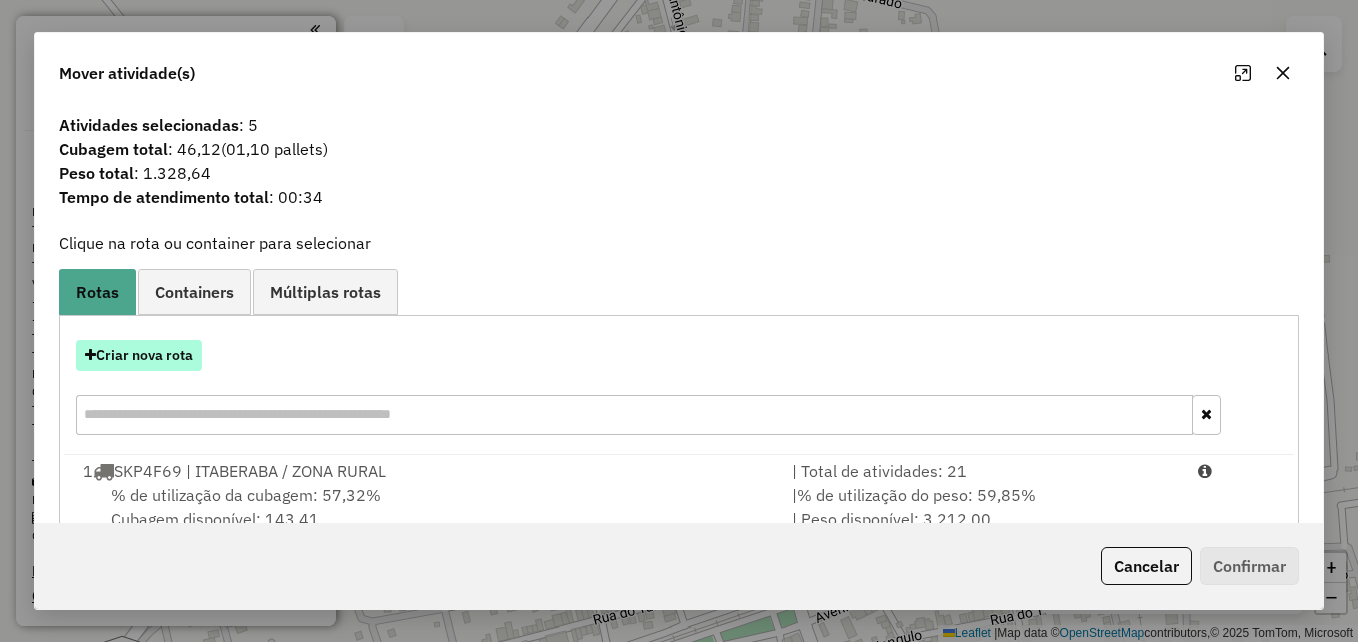 click on "Criar nova rota" at bounding box center [139, 355] 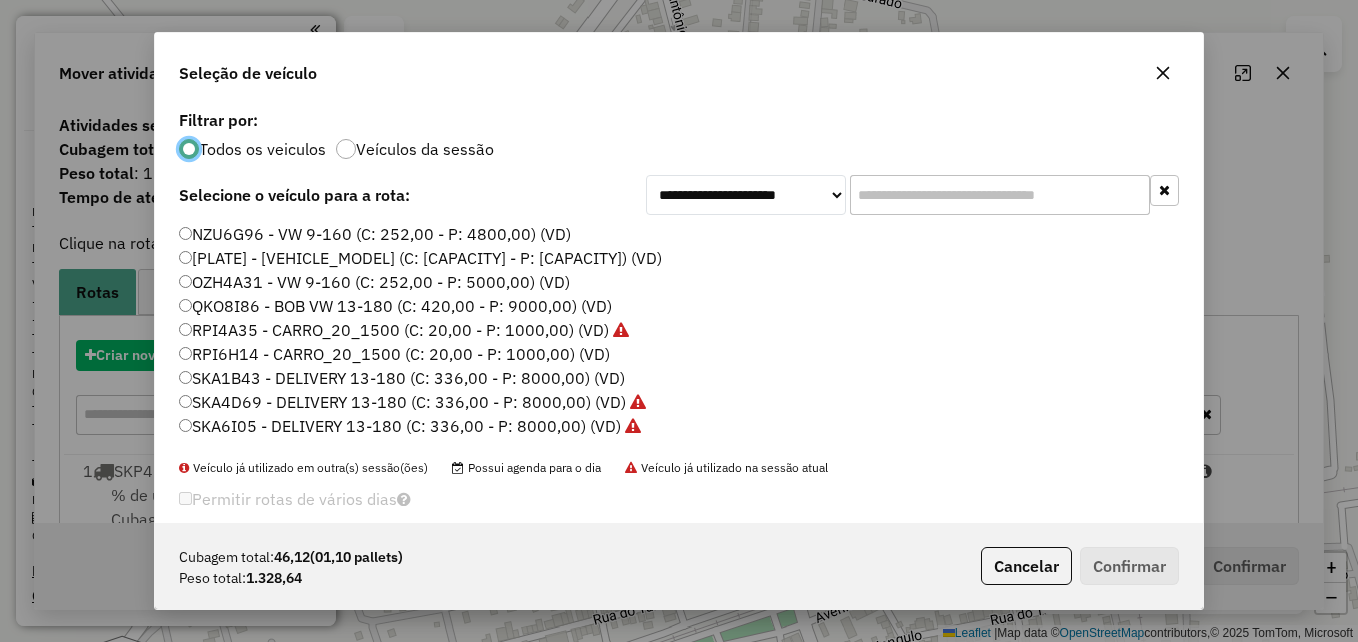 scroll, scrollTop: 11, scrollLeft: 6, axis: both 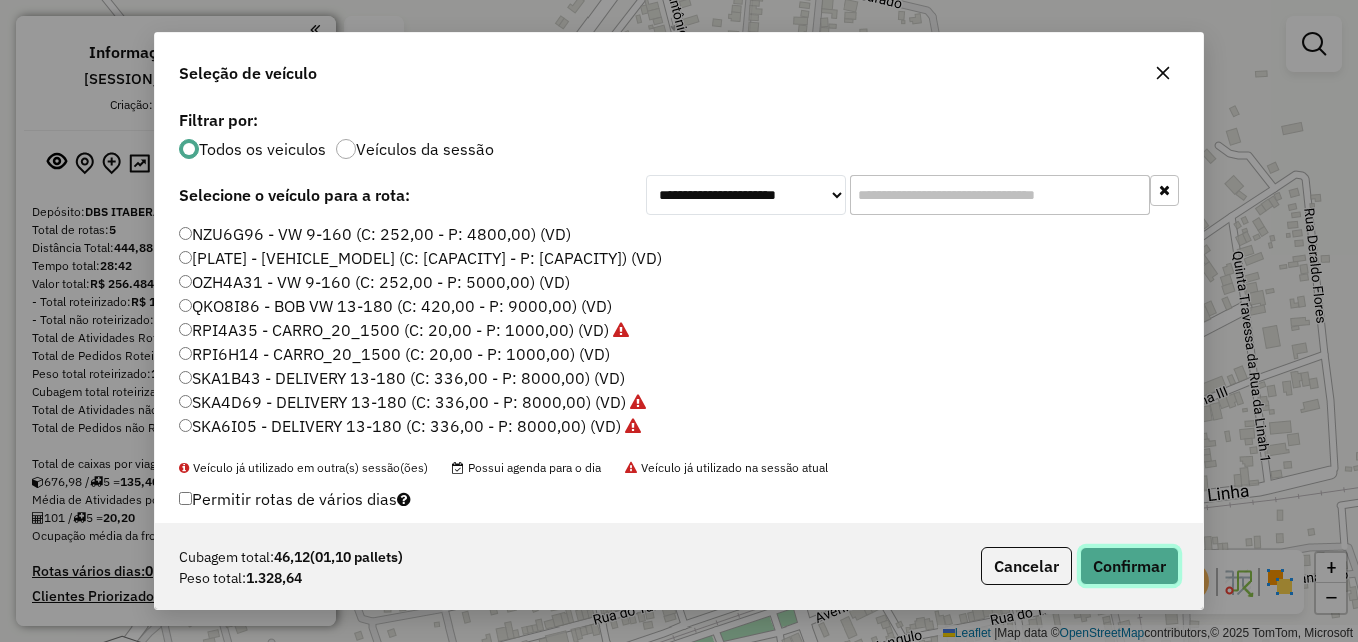 click on "Confirmar" 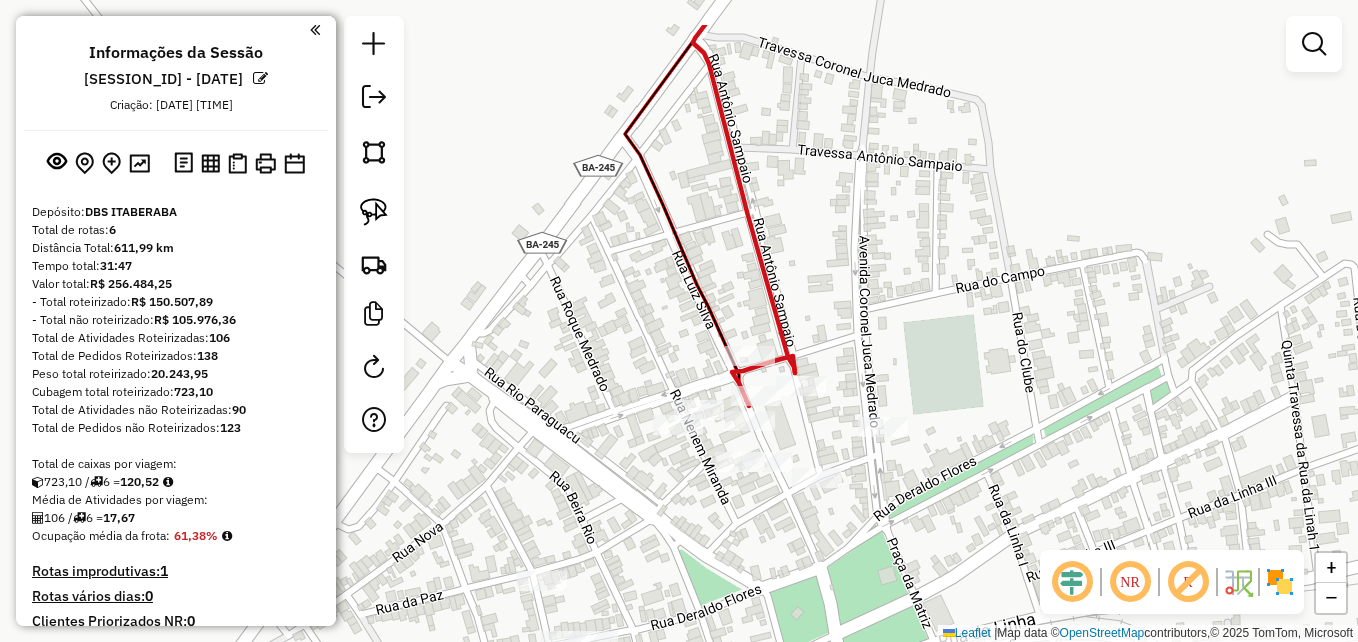 drag, startPoint x: 957, startPoint y: 388, endPoint x: 1007, endPoint y: 477, distance: 102.0833 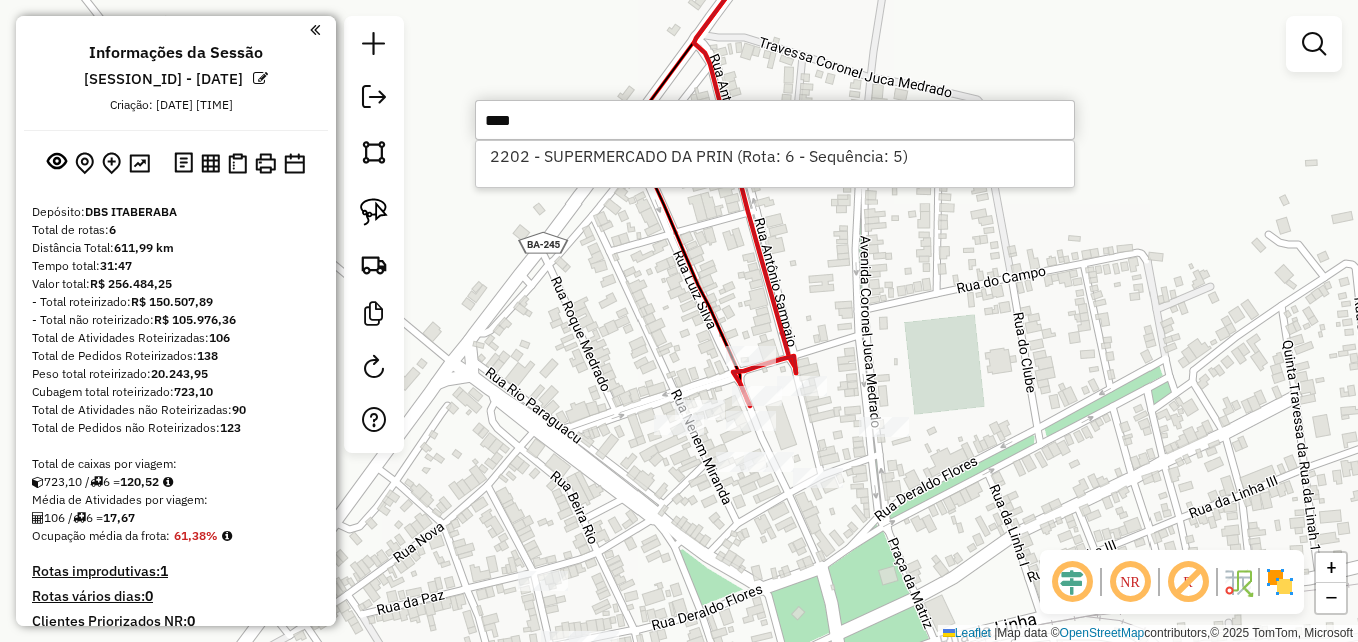 type on "****" 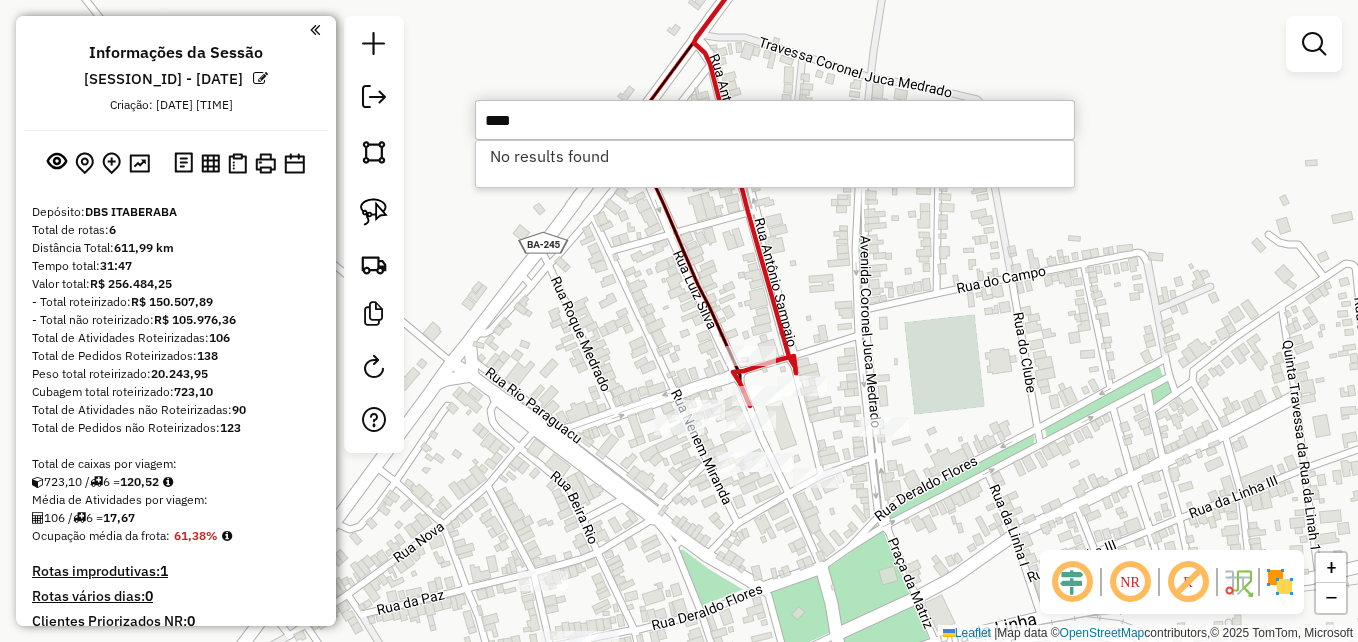 type on "****" 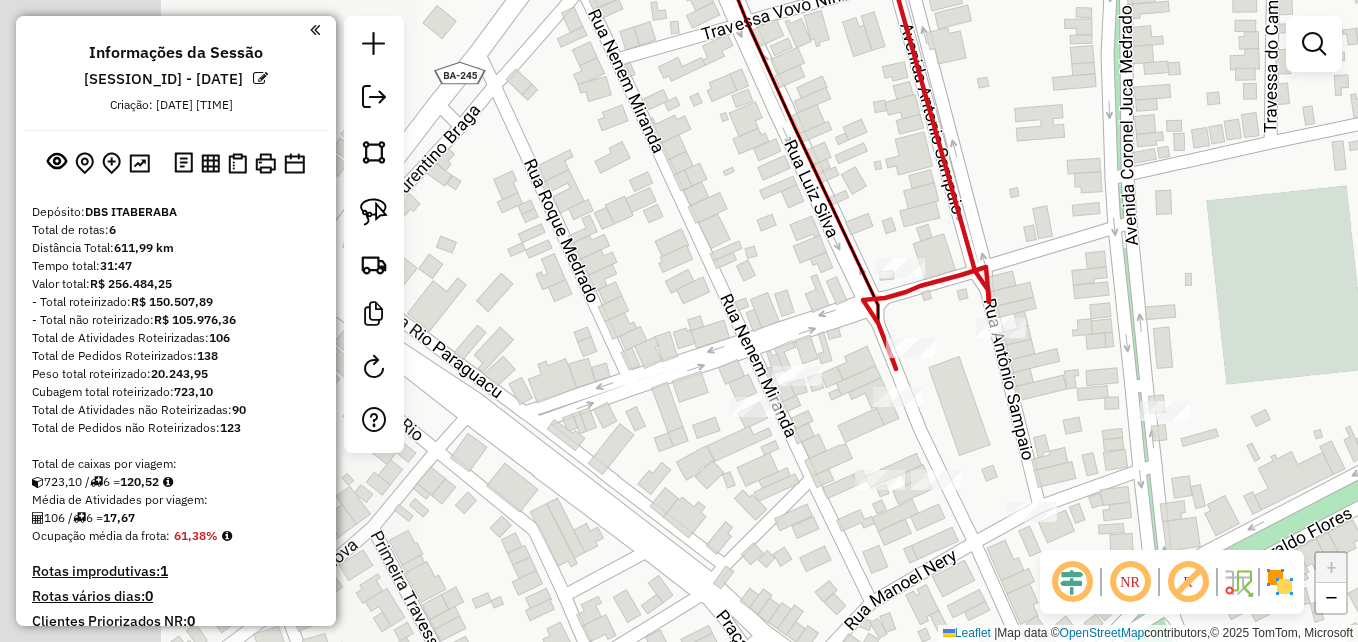 drag, startPoint x: 706, startPoint y: 305, endPoint x: 1138, endPoint y: 222, distance: 439.90112 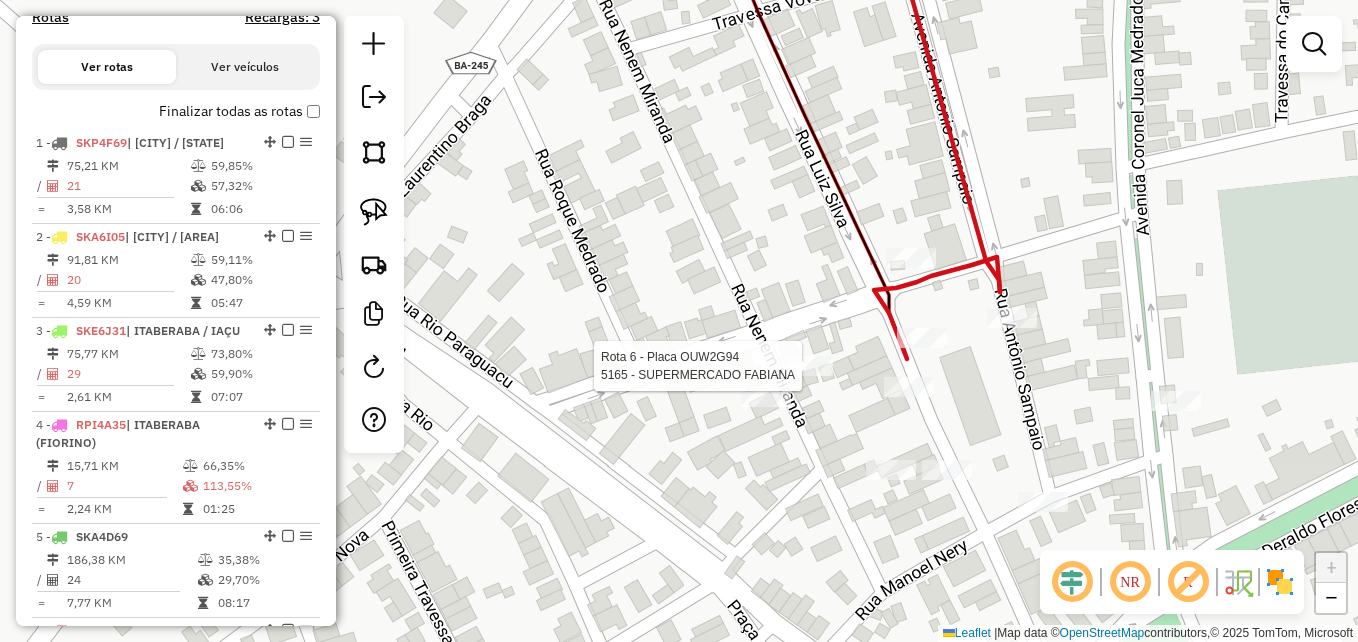 select on "**********" 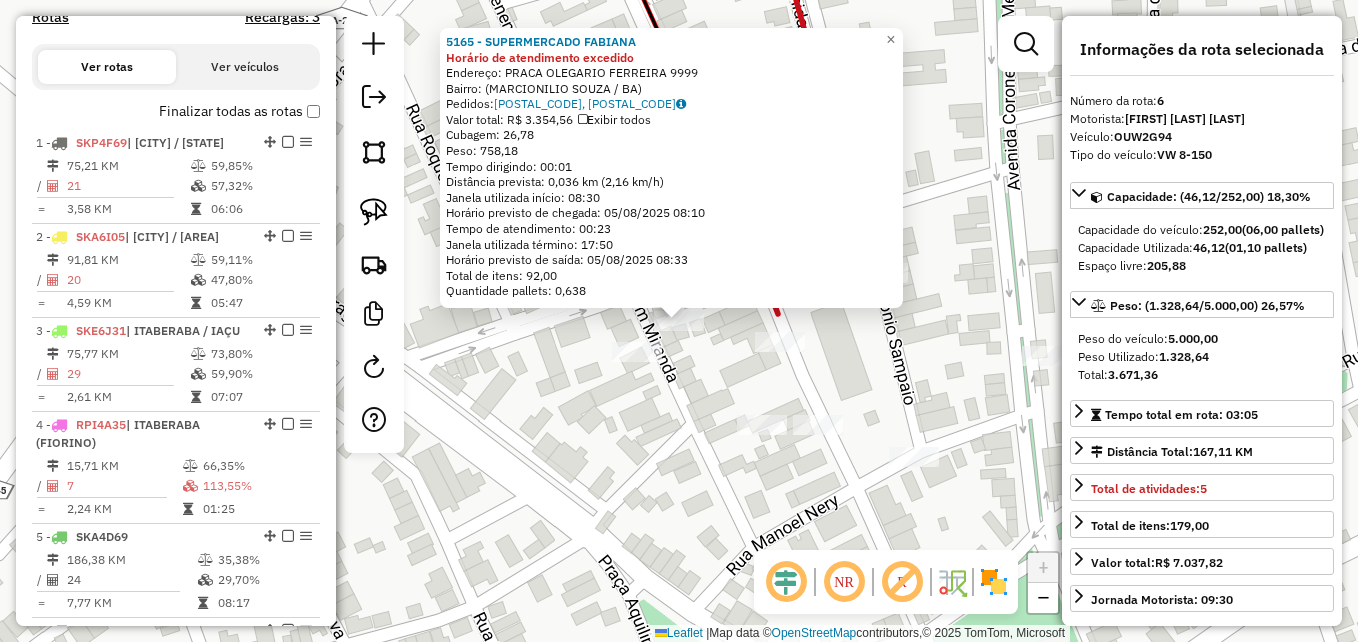scroll, scrollTop: 1194, scrollLeft: 0, axis: vertical 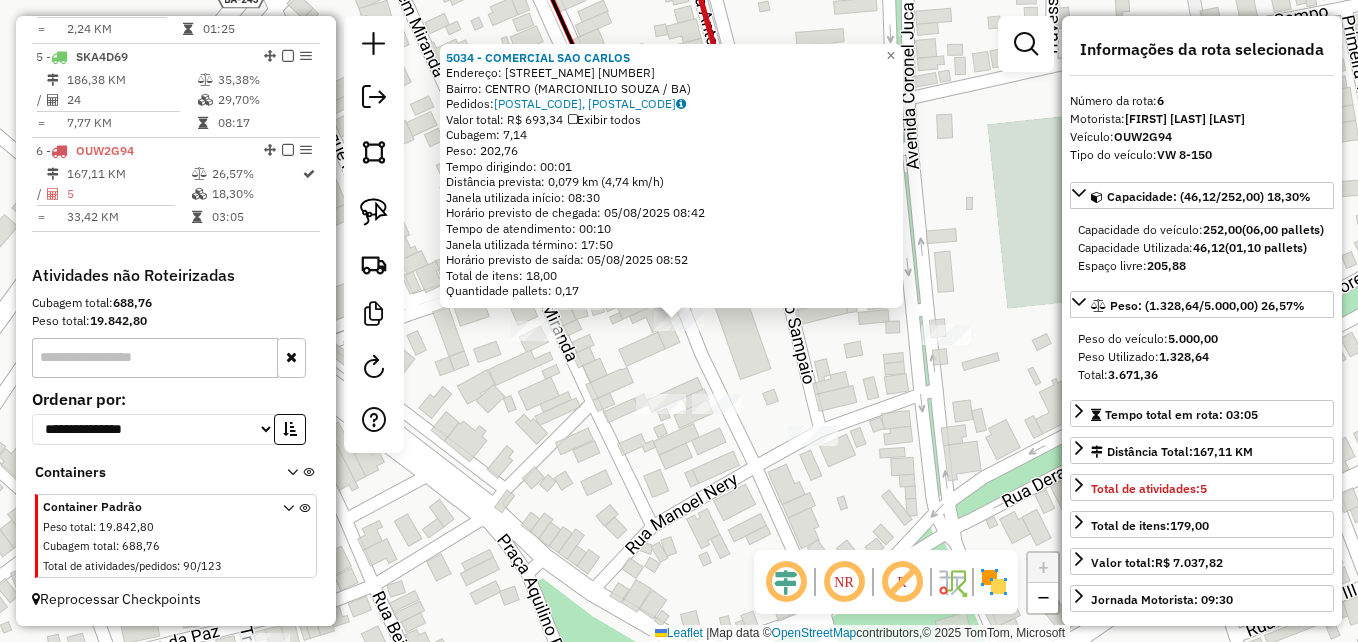 click on "Rota 6 - Placa OUW2G94  5034 - COMERCIAL SAO CARLOS × 5034 - COMERCIAL SAO CARLOS  Endereço:  PRACA OLEGARIO CARLOS 53   Bairro: CENTRO (MARCIONILIO SOUZA / BA)   Pedidos:  04096110, 04096113   Valor total: R$ 693,34   Exibir todos   Cubagem: 7,14  Peso: 202,76  Tempo dirigindo: 00:01   Distância prevista: 0,079 km (4,74 km/h)   Janela utilizada início: 08:30   Horário previsto de chegada: 05/08/2025 08:42   Tempo de atendimento: 00:10   Janela utilizada término: 17:50   Horário previsto de saída: 05/08/2025 08:52   Total de itens: 18,00   Quantidade pallets: 0,17  × Janela de atendimento Grade de atendimento Capacidade Transportadoras Veículos Cliente Pedidos  Rotas Selecione os dias de semana para filtrar as janelas de atendimento  Seg   Ter   Qua   Qui   Sex   Sáb   Dom  Informe o período da janela de atendimento: De: Até:  Filtrar exatamente a janela do cliente  Considerar janela de atendimento padrão  Selecione os dias de semana para filtrar as grades de atendimento  Seg   Ter   Qua   Qui" 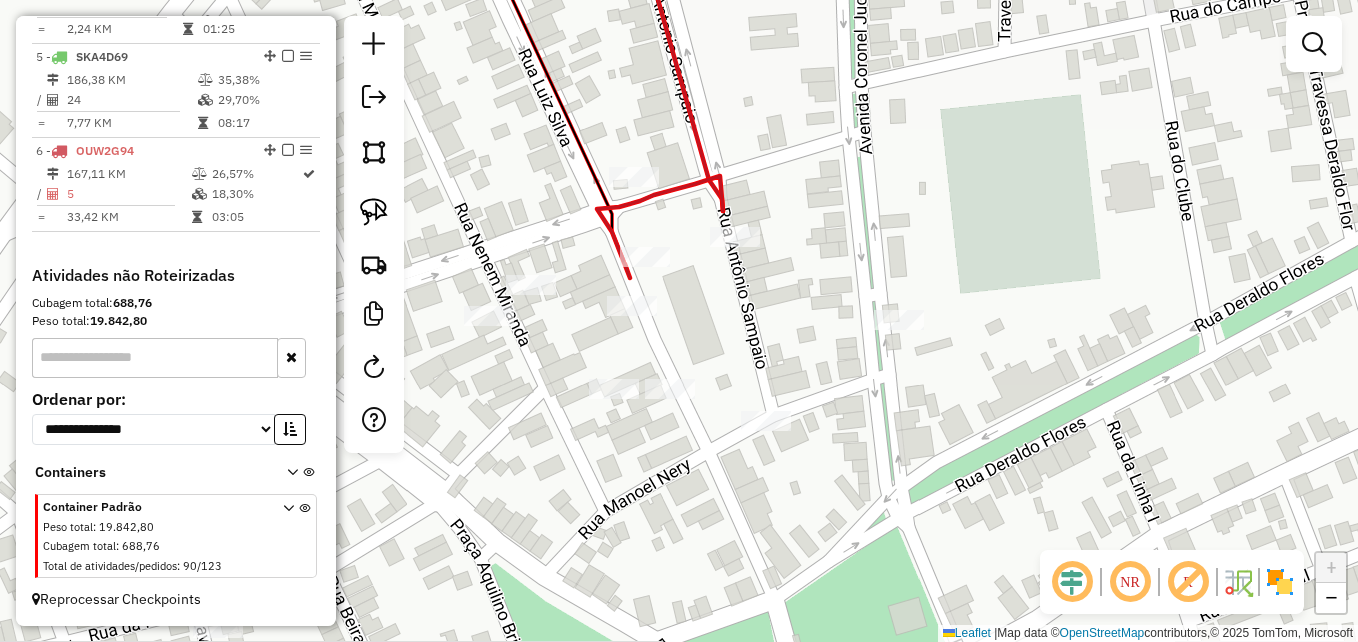 click on "Rota 6 - Placa OUW2G94  5034 - COMERCIAL SAO CARLOS Janela de atendimento Grade de atendimento Capacidade Transportadoras Veículos Cliente Pedidos  Rotas Selecione os dias de semana para filtrar as janelas de atendimento  Seg   Ter   Qua   Qui   Sex   Sáb   Dom  Informe o período da janela de atendimento: De: Até:  Filtrar exatamente a janela do cliente  Considerar janela de atendimento padrão  Selecione os dias de semana para filtrar as grades de atendimento  Seg   Ter   Qua   Qui   Sex   Sáb   Dom   Considerar clientes sem dia de atendimento cadastrado  Clientes fora do dia de atendimento selecionado Filtrar as atividades entre os valores definidos abaixo:  Peso mínimo:   Peso máximo:   Cubagem mínima:   Cubagem máxima:   De:   Até:  Filtrar as atividades entre o tempo de atendimento definido abaixo:  De:   Até:   Considerar capacidade total dos clientes não roteirizados Transportadora: Selecione um ou mais itens Tipo de veículo: Selecione um ou mais itens Veículo: Selecione um ou mais itens" 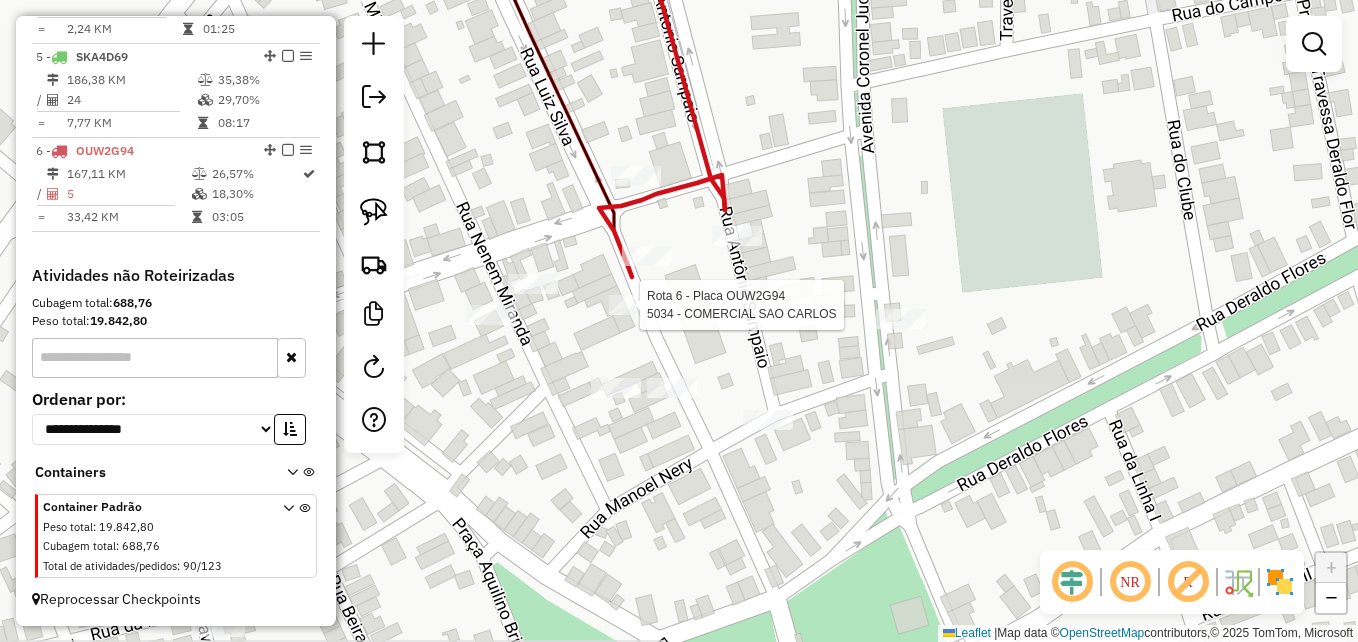 select on "**********" 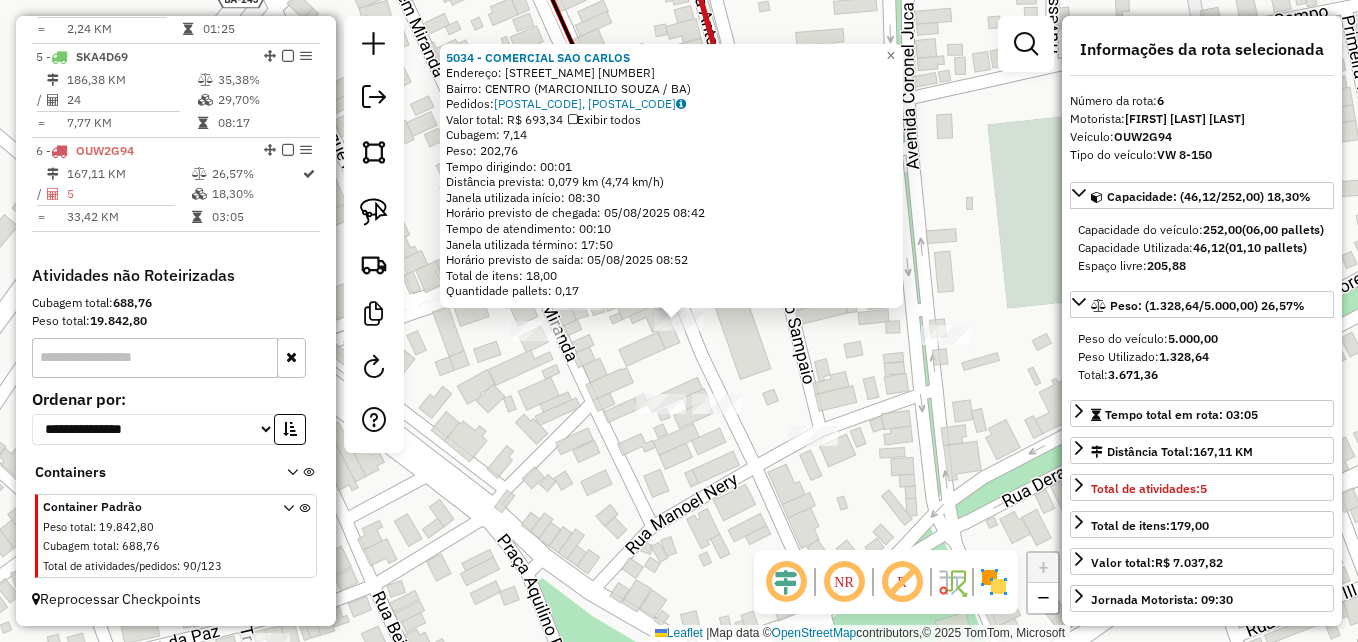 click on "Rota 6 - Placa OUW2G94  5034 - COMERCIAL SAO CARLOS 5034 - COMERCIAL SAO CARLOS  Endereço:  PRACA OLEGARIO CARLOS 53   Bairro: CENTRO (MARCIONILIO SOUZA / BA)   Pedidos:  04096110, 04096113   Valor total: R$ 693,34   Exibir todos   Cubagem: 7,14  Peso: 202,76  Tempo dirigindo: 00:01   Distância prevista: 0,079 km (4,74 km/h)   Janela utilizada início: 08:30   Horário previsto de chegada: 05/08/2025 08:42   Tempo de atendimento: 00:10   Janela utilizada término: 17:50   Horário previsto de saída: 05/08/2025 08:52   Total de itens: 18,00   Quantidade pallets: 0,17  × Janela de atendimento Grade de atendimento Capacidade Transportadoras Veículos Cliente Pedidos  Rotas Selecione os dias de semana para filtrar as janelas de atendimento  Seg   Ter   Qua   Qui   Sex   Sáb   Dom  Informe o período da janela de atendimento: De: Até:  Filtrar exatamente a janela do cliente  Considerar janela de atendimento padrão  Selecione os dias de semana para filtrar as grades de atendimento  Seg   Ter   Qua   Qui  De:" 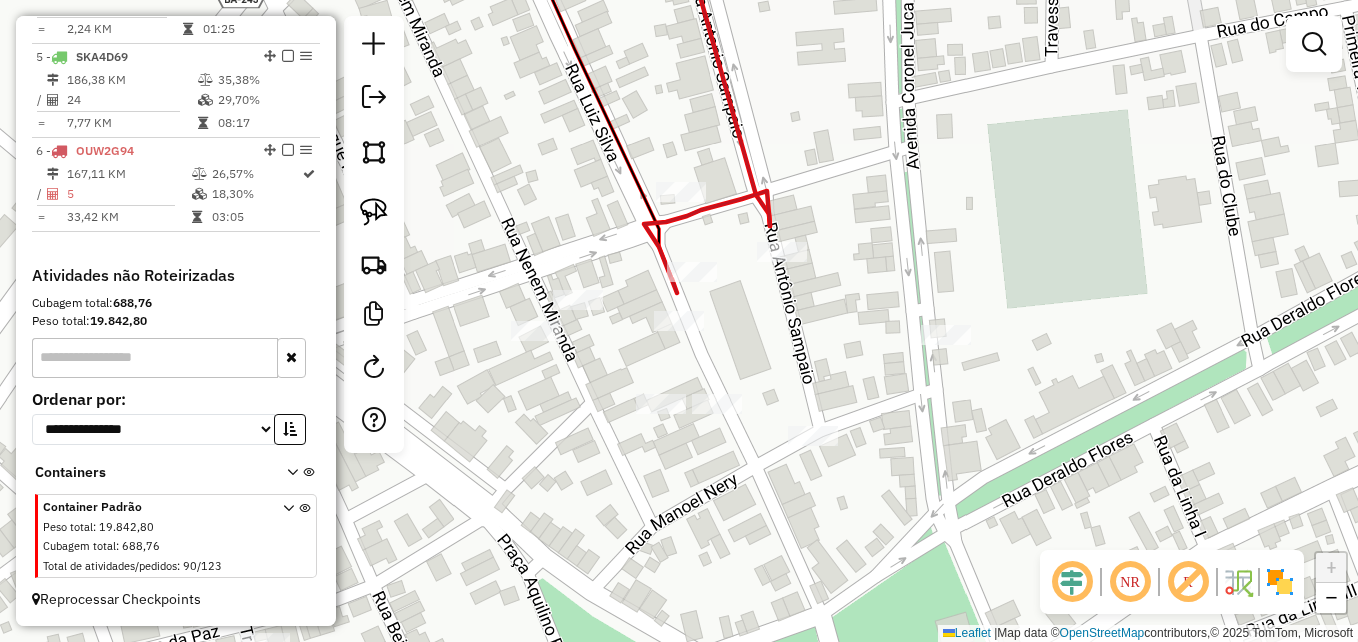 click on "Rota 6 - Placa OUW2G94  5165 - SUPERMERCADO FABIANA Janela de atendimento Grade de atendimento Capacidade Transportadoras Veículos Cliente Pedidos  Rotas Selecione os dias de semana para filtrar as janelas de atendimento  Seg   Ter   Qua   Qui   Sex   Sáb   Dom  Informe o período da janela de atendimento: De: Até:  Filtrar exatamente a janela do cliente  Considerar janela de atendimento padrão  Selecione os dias de semana para filtrar as grades de atendimento  Seg   Ter   Qua   Qui   Sex   Sáb   Dom   Considerar clientes sem dia de atendimento cadastrado  Clientes fora do dia de atendimento selecionado Filtrar as atividades entre os valores definidos abaixo:  Peso mínimo:   Peso máximo:   Cubagem mínima:   Cubagem máxima:   De:   Até:  Filtrar as atividades entre o tempo de atendimento definido abaixo:  De:   Até:   Considerar capacidade total dos clientes não roteirizados Transportadora: Selecione um ou mais itens Tipo de veículo: Selecione um ou mais itens Veículo: Selecione um ou mais itens" 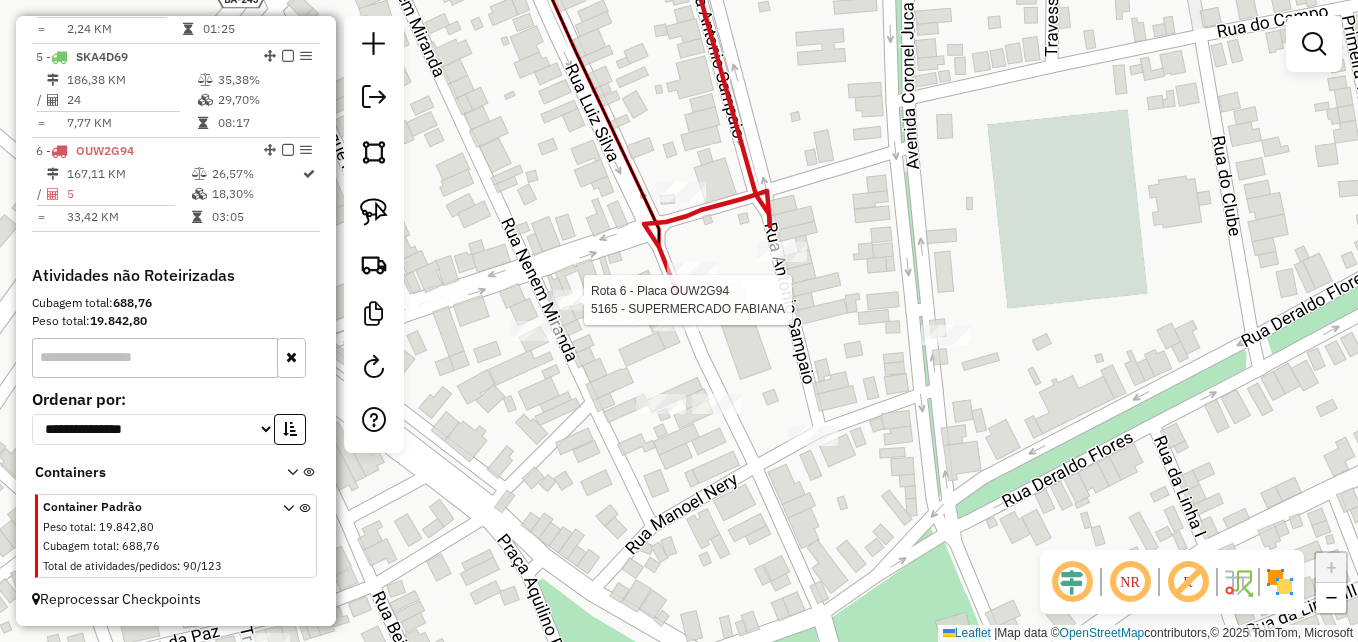 select on "**********" 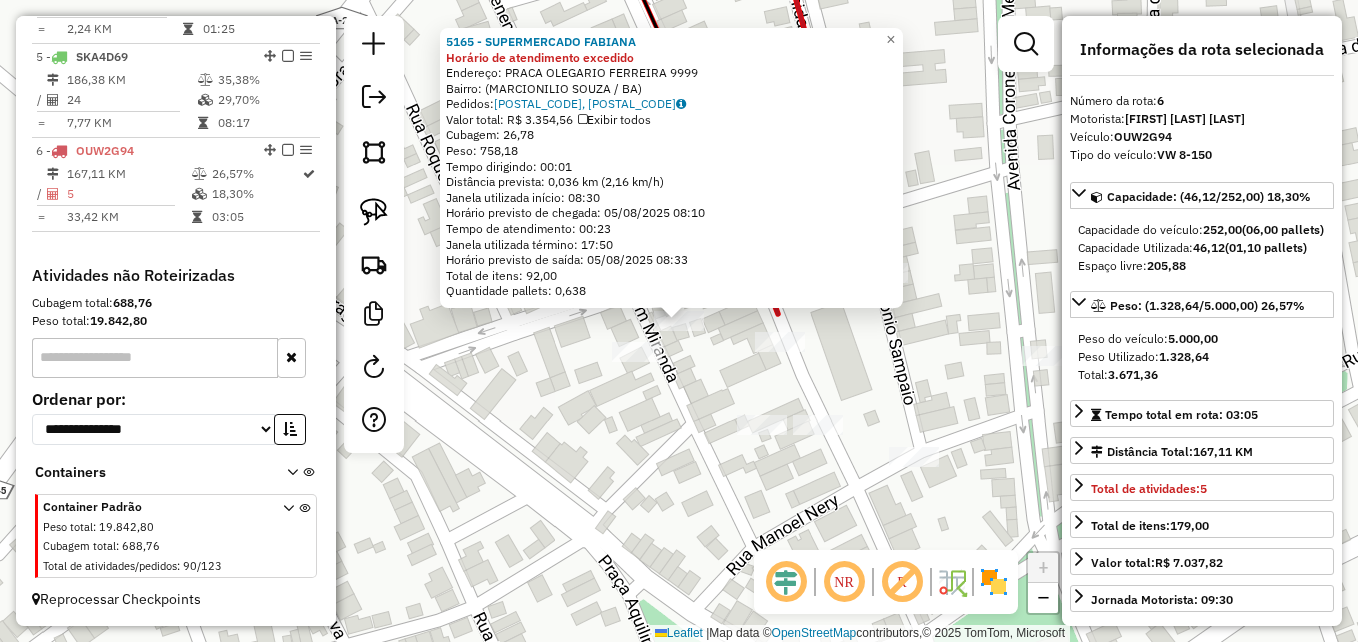 click on "Rota 6 - Placa OUW2G94  5165 - SUPERMERCADO FABIANA 5165 - SUPERMERCADO FABIANA Horário de atendimento excedido  Endereço:  PRACA OLEGARIO FERREIRA 9999   Bairro:  (MARCIONILIO SOUZA / BA)   Pedidos:  04096290, 04096291   Valor total: R$ 3.354,56   Exibir todos   Cubagem: 26,78  Peso: 758,18  Tempo dirigindo: 00:01   Distância prevista: 0,036 km (2,16 km/h)   Janela utilizada início: 08:30   Horário previsto de chegada: 05/08/2025 08:10   Tempo de atendimento: 00:23   Janela utilizada término: 17:50   Horário previsto de saída: 05/08/2025 08:33   Total de itens: 92,00   Quantidade pallets: 0,638  × Janela de atendimento Grade de atendimento Capacidade Transportadoras Veículos Cliente Pedidos  Rotas Selecione os dias de semana para filtrar as janelas de atendimento  Seg   Ter   Qua   Qui   Sex   Sáb   Dom  Informe o período da janela de atendimento: De: Até:  Filtrar exatamente a janela do cliente  Considerar janela de atendimento padrão   Seg   Ter   Qua   Qui   Sex   Sáb   Dom   Peso mínimo:" 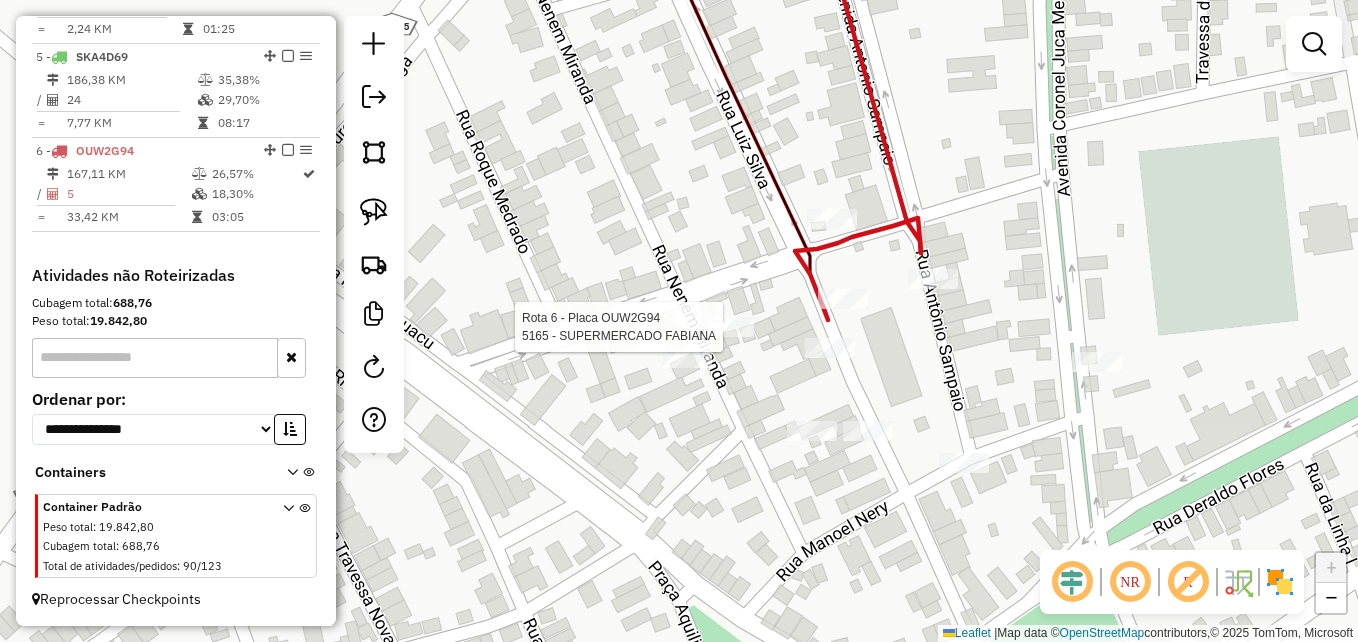 select on "**********" 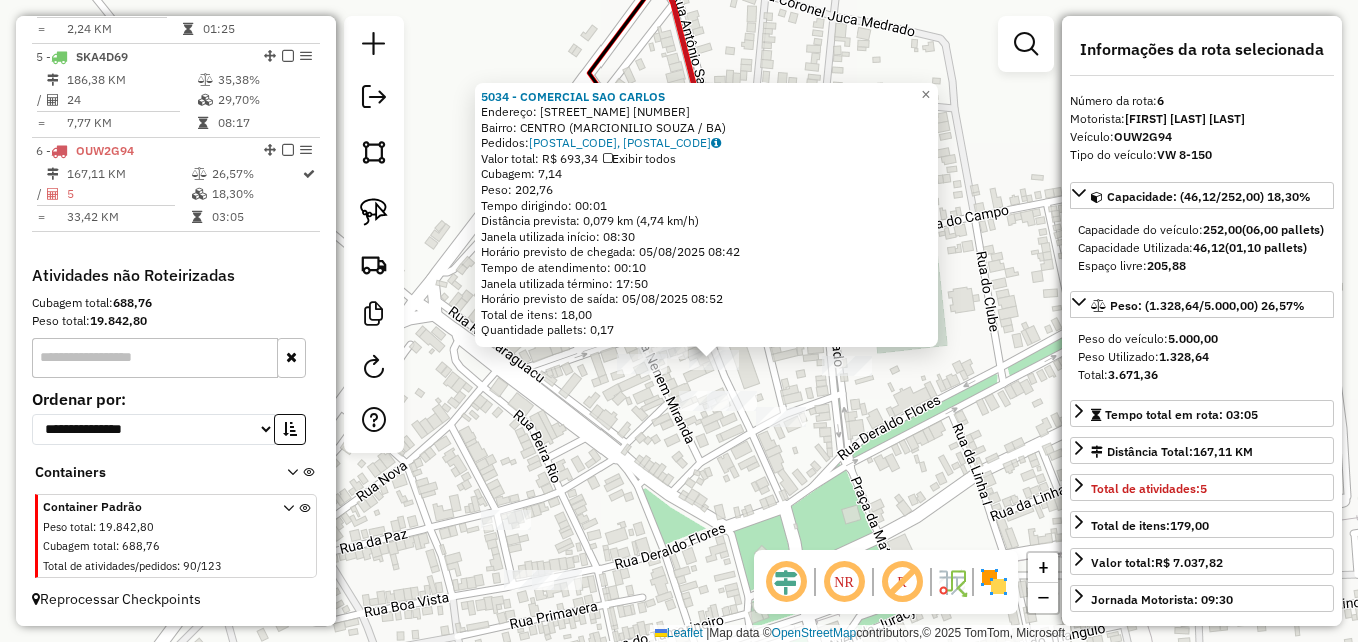 drag, startPoint x: 746, startPoint y: 427, endPoint x: 737, endPoint y: 447, distance: 21.931713 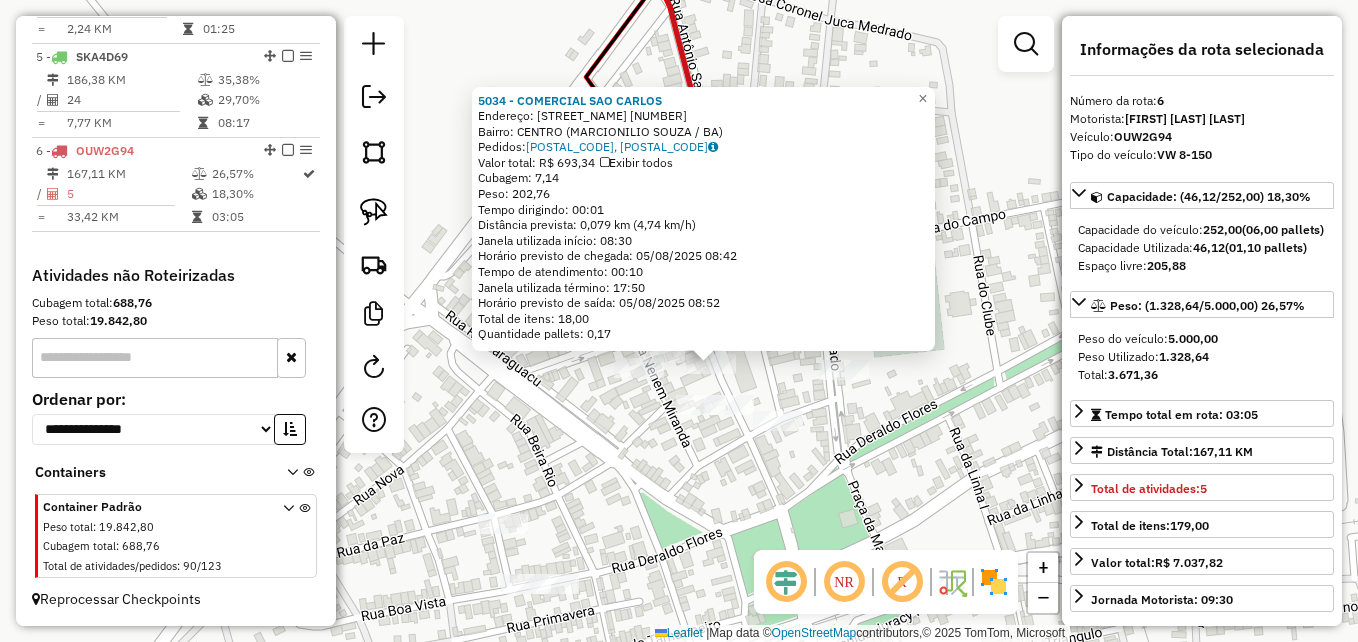 click on "5034 - COMERCIAL SAO CARLOS  Endereço:  PRACA OLEGARIO CARLOS 53   Bairro: CENTRO (MARCIONILIO SOUZA / BA)   Pedidos:  04096110, 04096113   Valor total: R$ 693,34   Exibir todos   Cubagem: 7,14  Peso: 202,76  Tempo dirigindo: 00:01   Distância prevista: 0,079 km (4,74 km/h)   Janela utilizada início: 08:30   Horário previsto de chegada: 05/08/2025 08:42   Tempo de atendimento: 00:10   Janela utilizada término: 17:50   Horário previsto de saída: 05/08/2025 08:52   Total de itens: 18,00   Quantidade pallets: 0,17  × Janela de atendimento Grade de atendimento Capacidade Transportadoras Veículos Cliente Pedidos  Rotas Selecione os dias de semana para filtrar as janelas de atendimento  Seg   Ter   Qua   Qui   Sex   Sáb   Dom  Informe o período da janela de atendimento: De: Até:  Filtrar exatamente a janela do cliente  Considerar janela de atendimento padrão  Selecione os dias de semana para filtrar as grades de atendimento  Seg   Ter   Qua   Qui   Sex   Sáb   Dom   Peso mínimo:   Peso máximo:  De:" 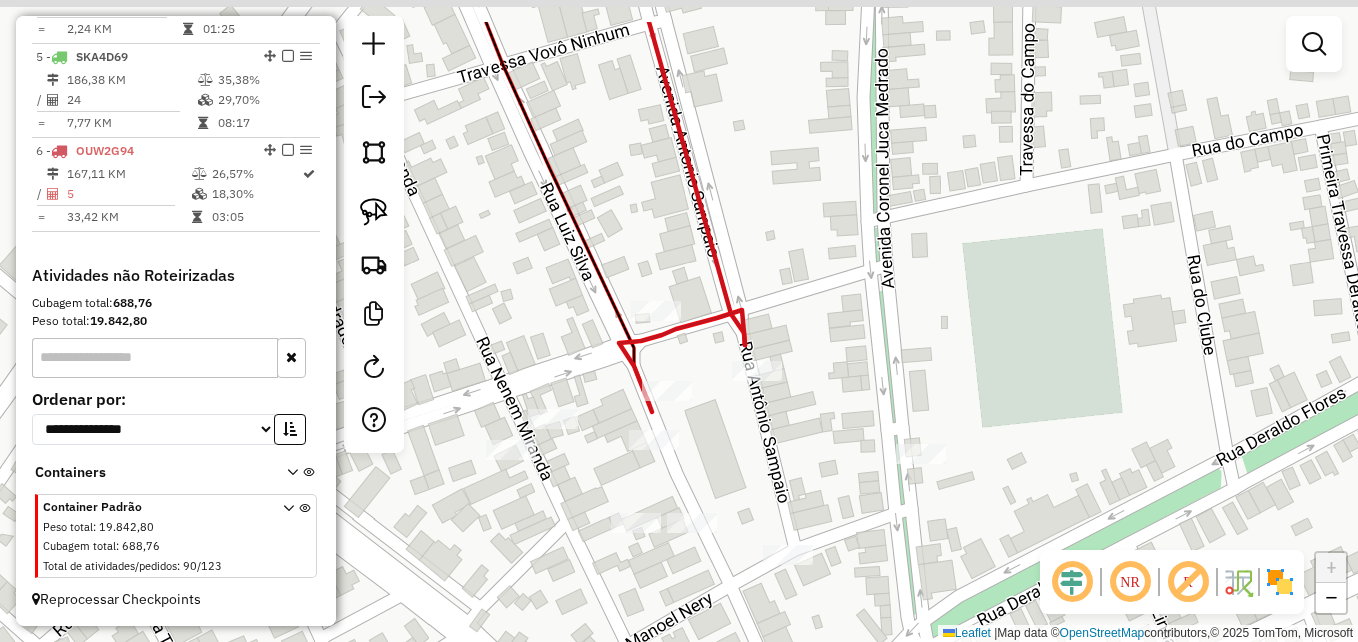 drag, startPoint x: 833, startPoint y: 232, endPoint x: 840, endPoint y: 318, distance: 86.28442 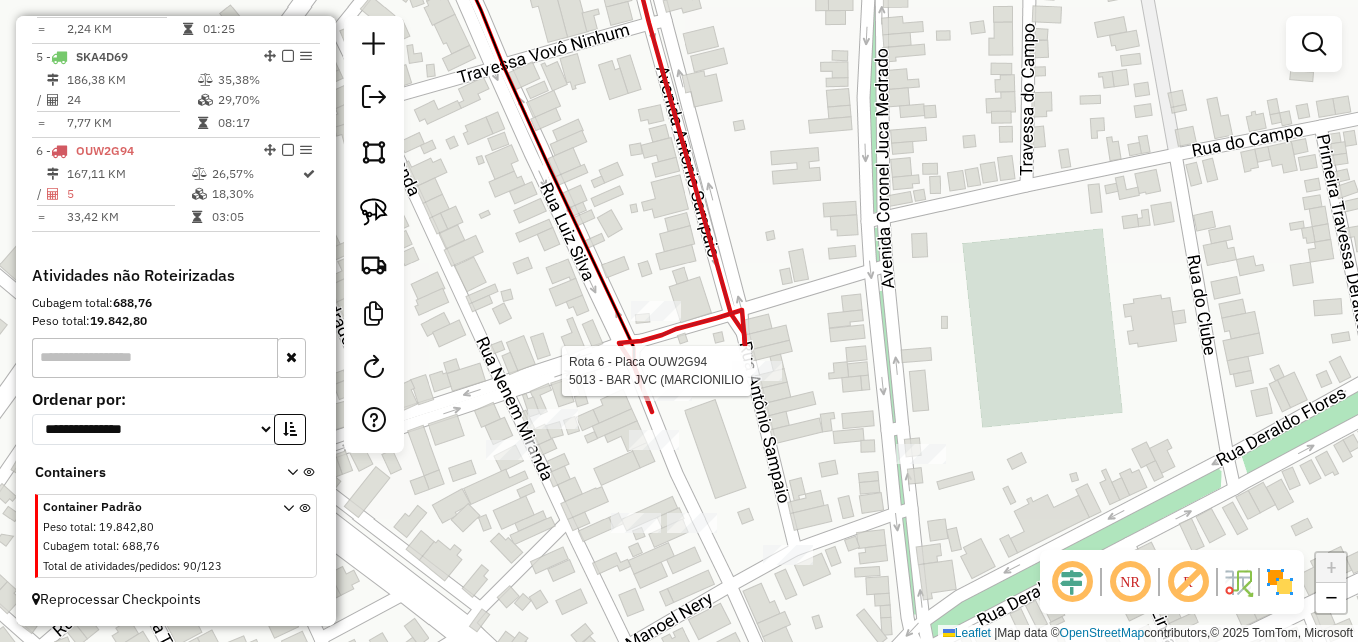 select on "**********" 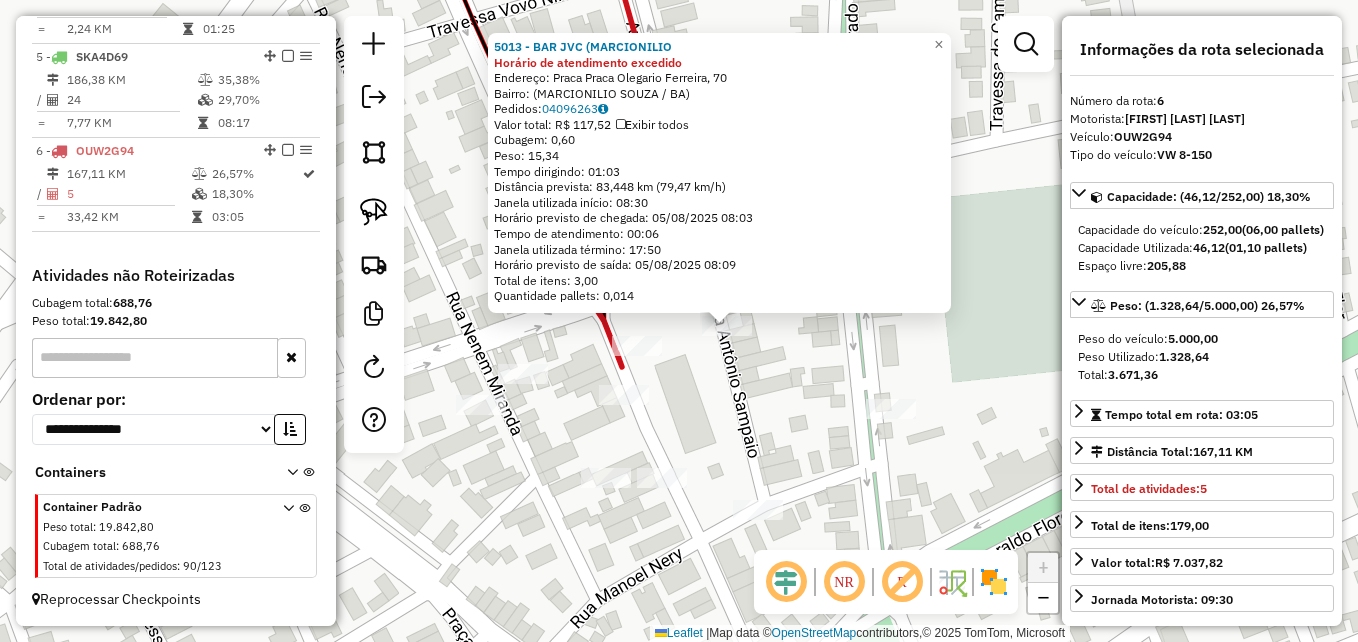 drag, startPoint x: 725, startPoint y: 408, endPoint x: 773, endPoint y: 413, distance: 48.259712 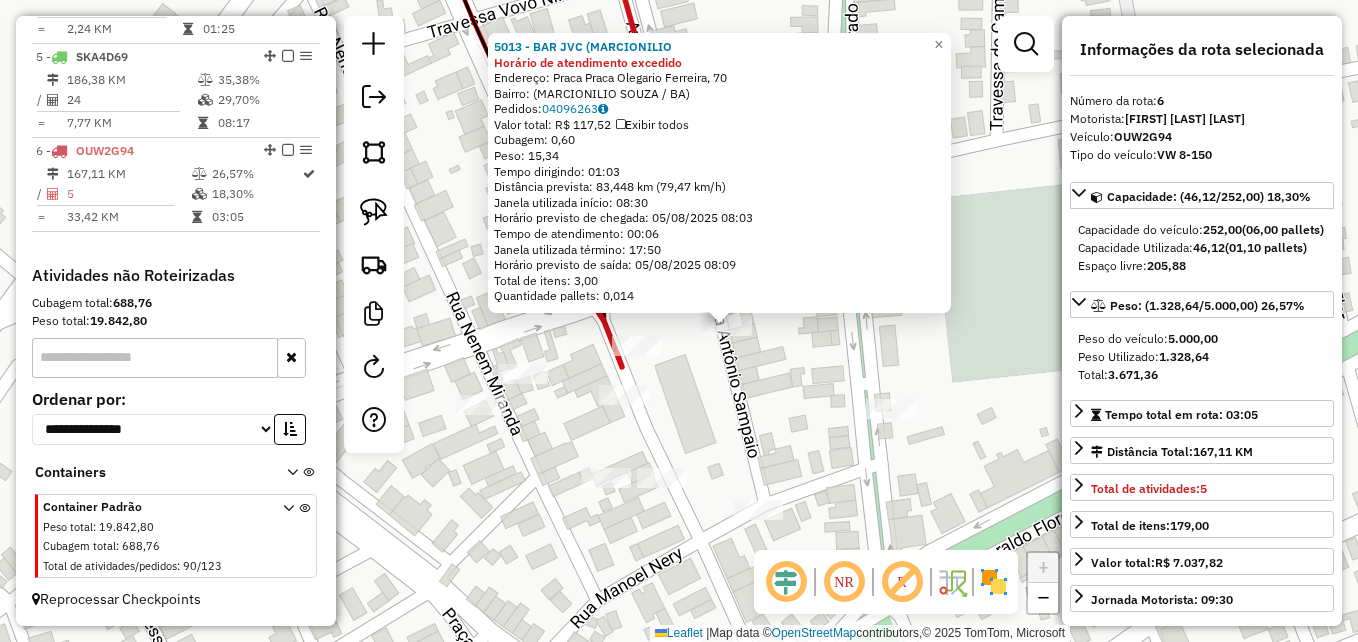 click 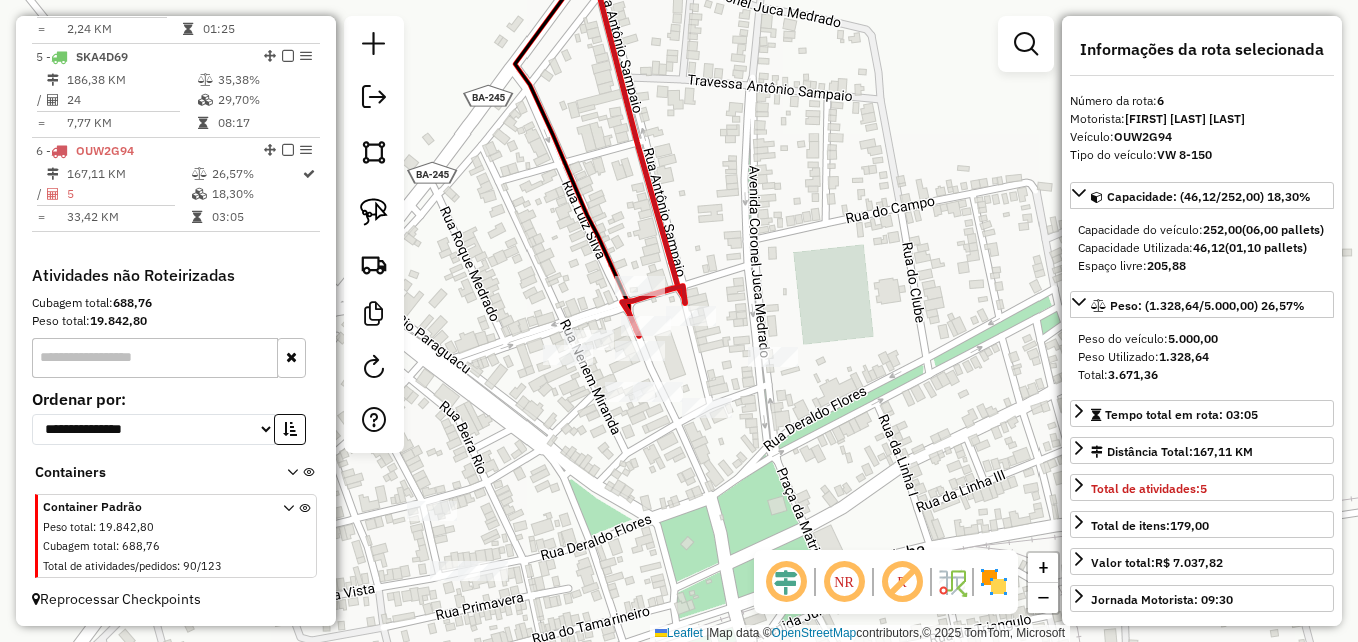drag, startPoint x: 758, startPoint y: 207, endPoint x: 845, endPoint y: 346, distance: 163.9817 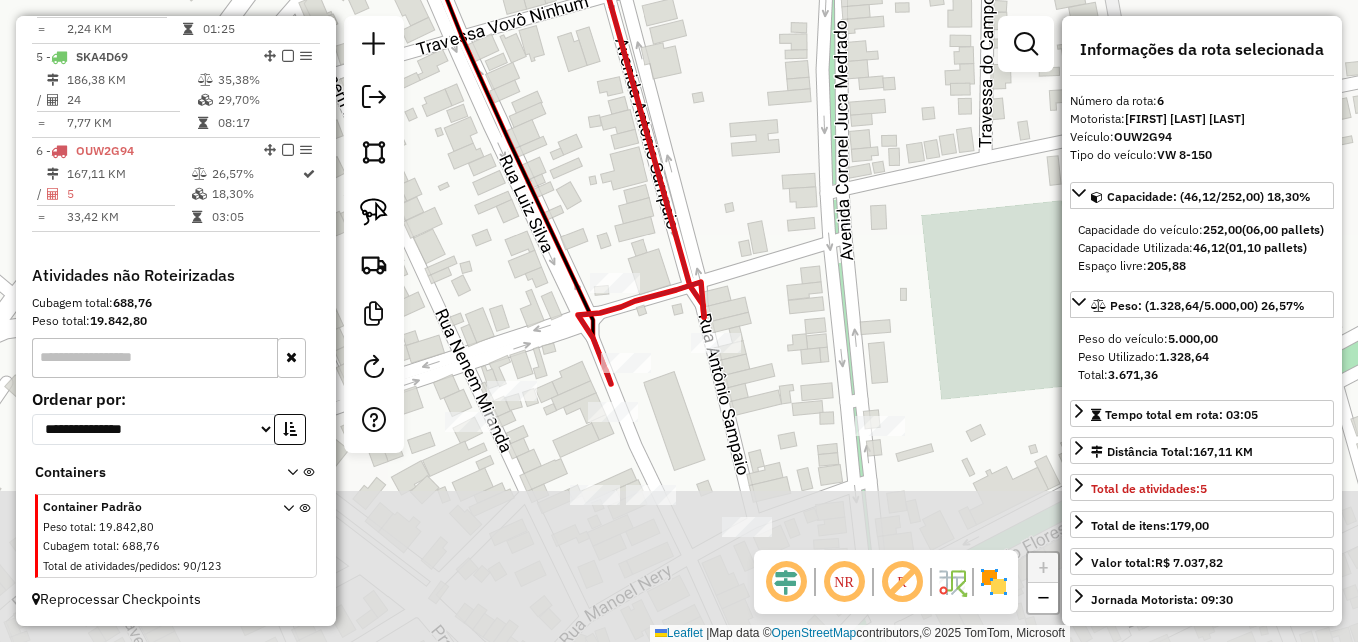 drag, startPoint x: 823, startPoint y: 389, endPoint x: 827, endPoint y: 169, distance: 220.03636 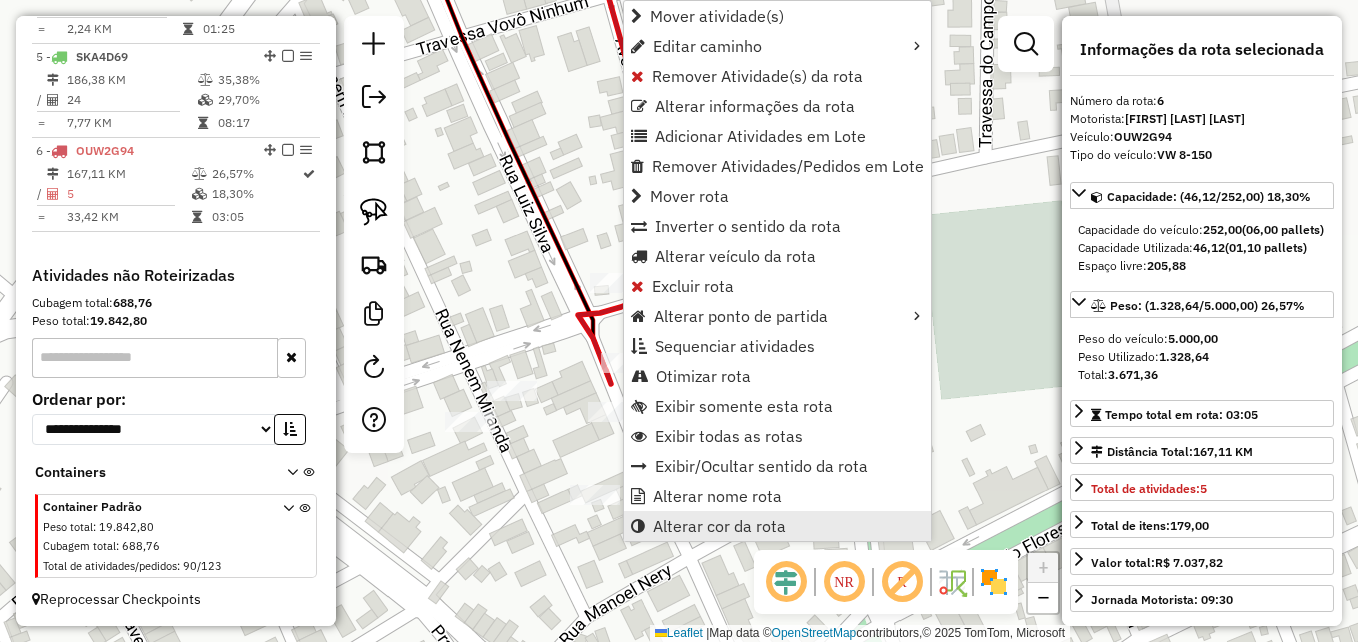 click on "Alterar cor da rota" at bounding box center (719, 526) 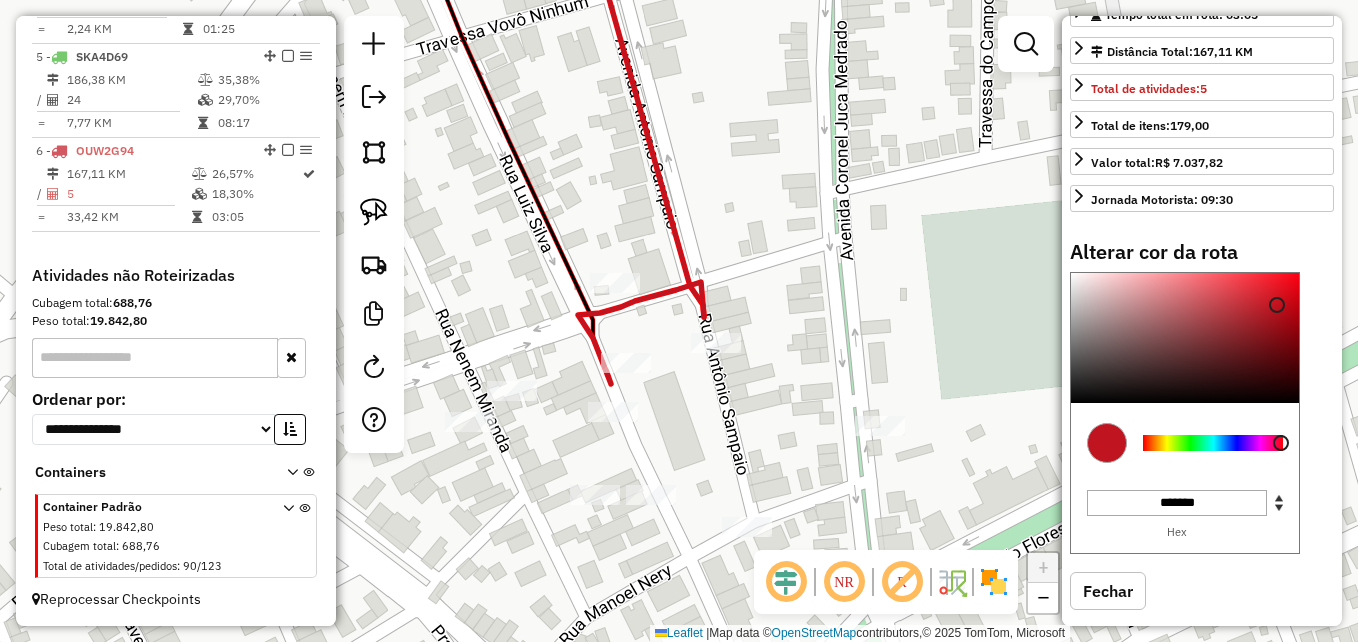 scroll, scrollTop: 440, scrollLeft: 0, axis: vertical 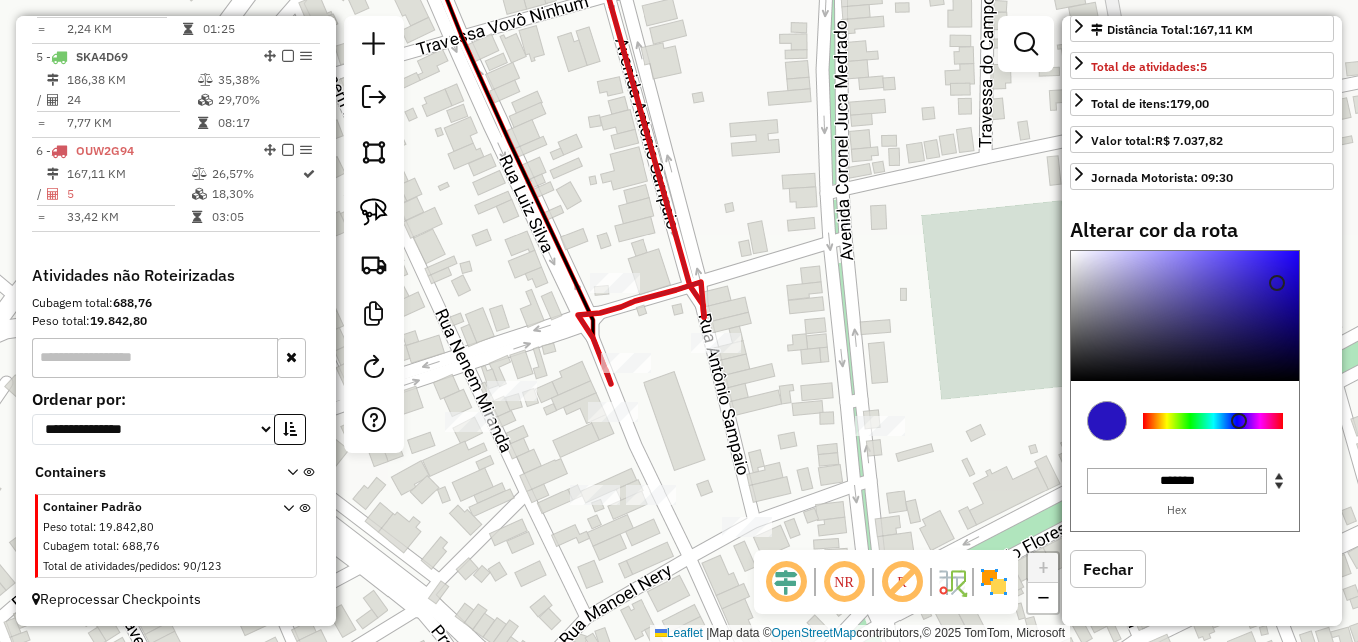 type on "*******" 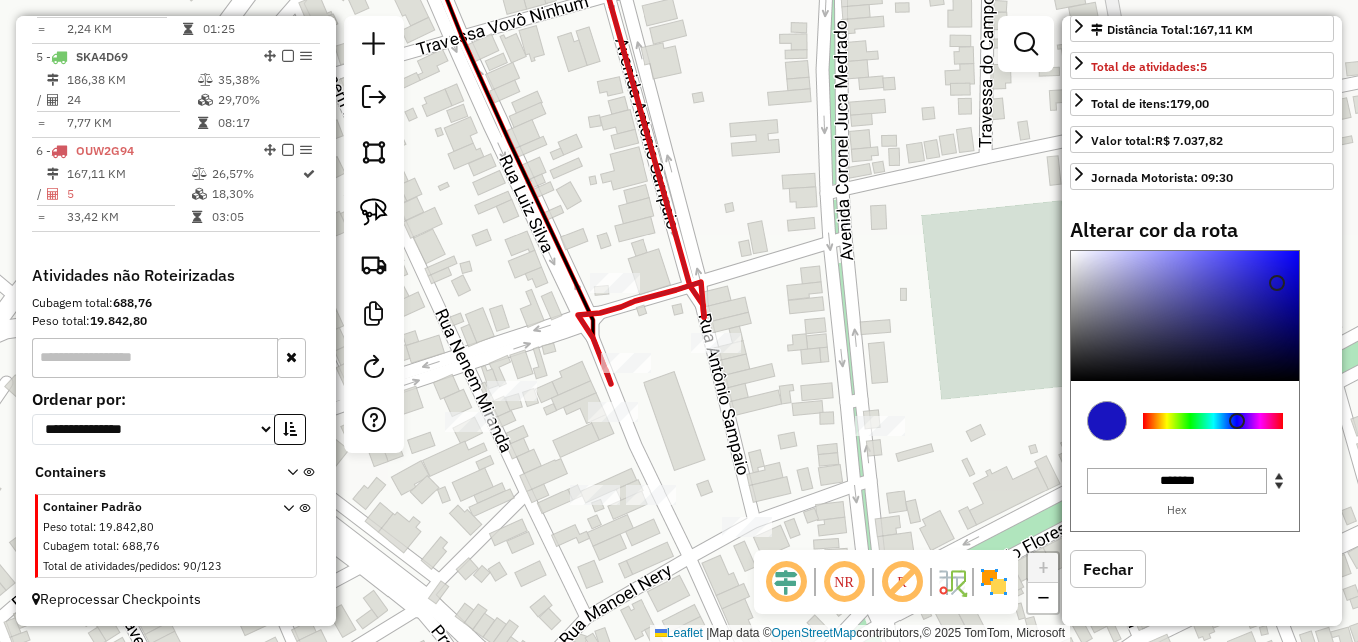 drag, startPoint x: 1279, startPoint y: 417, endPoint x: 1237, endPoint y: 423, distance: 42.426407 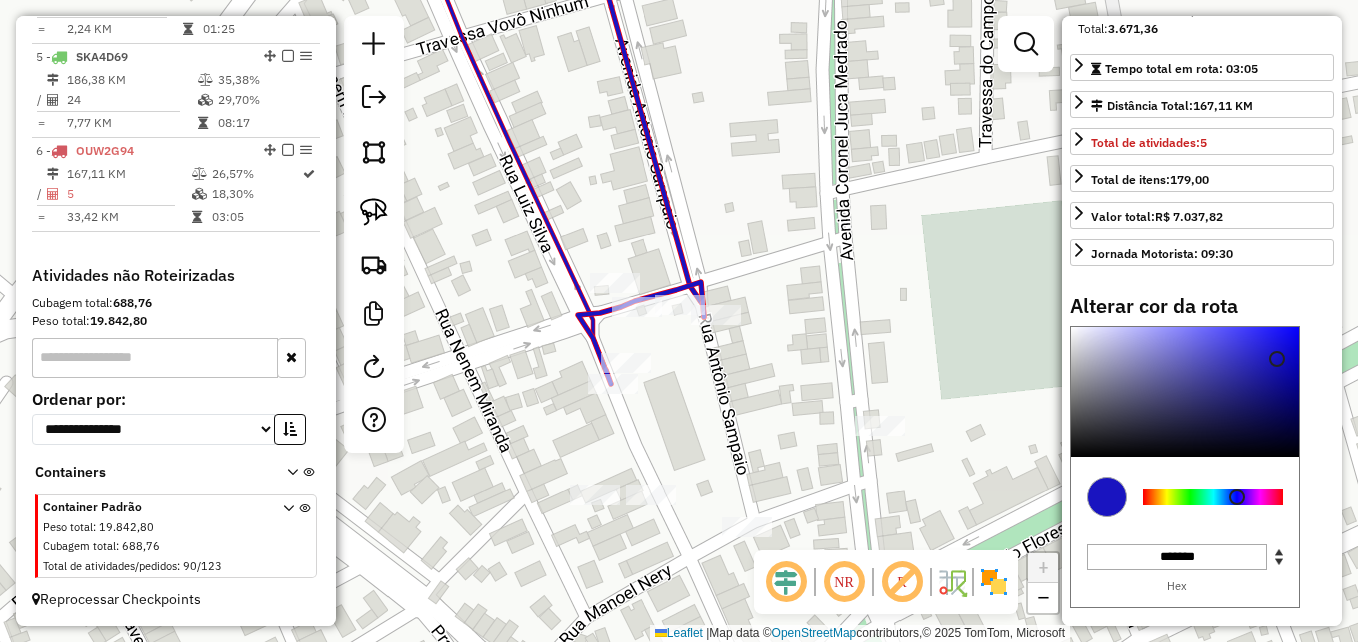 scroll, scrollTop: 0, scrollLeft: 0, axis: both 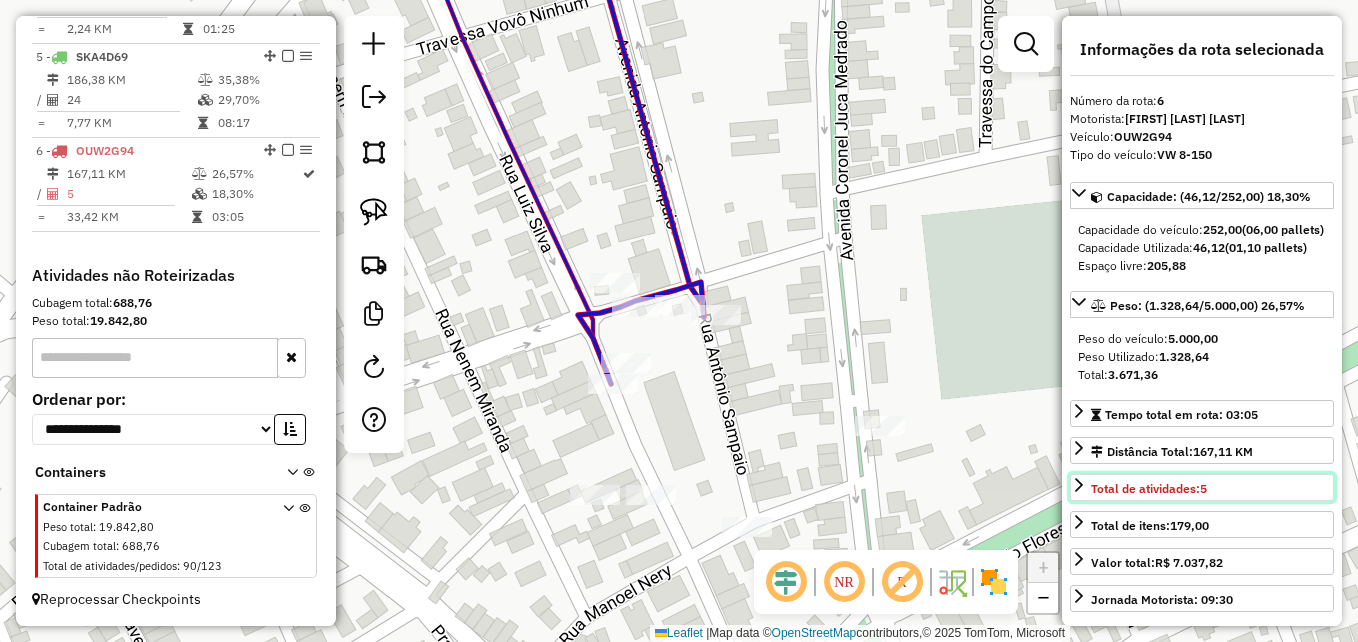 click on "Total de atividades:  5" at bounding box center (1149, 488) 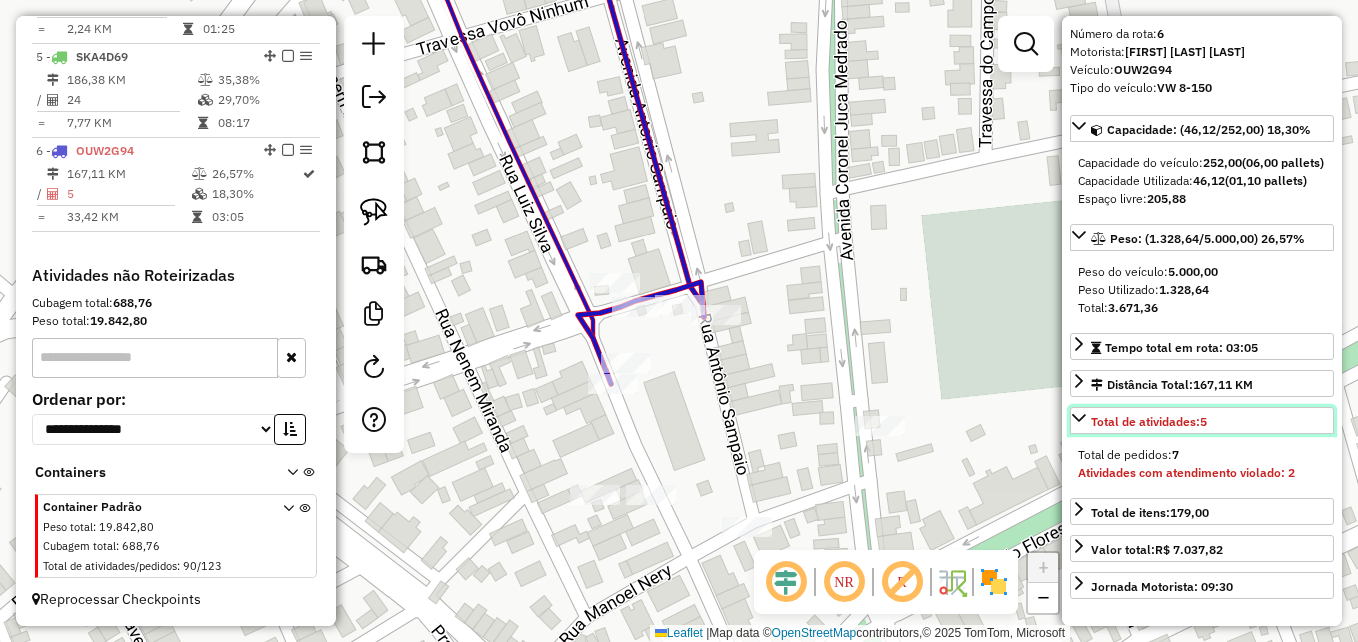 scroll, scrollTop: 100, scrollLeft: 0, axis: vertical 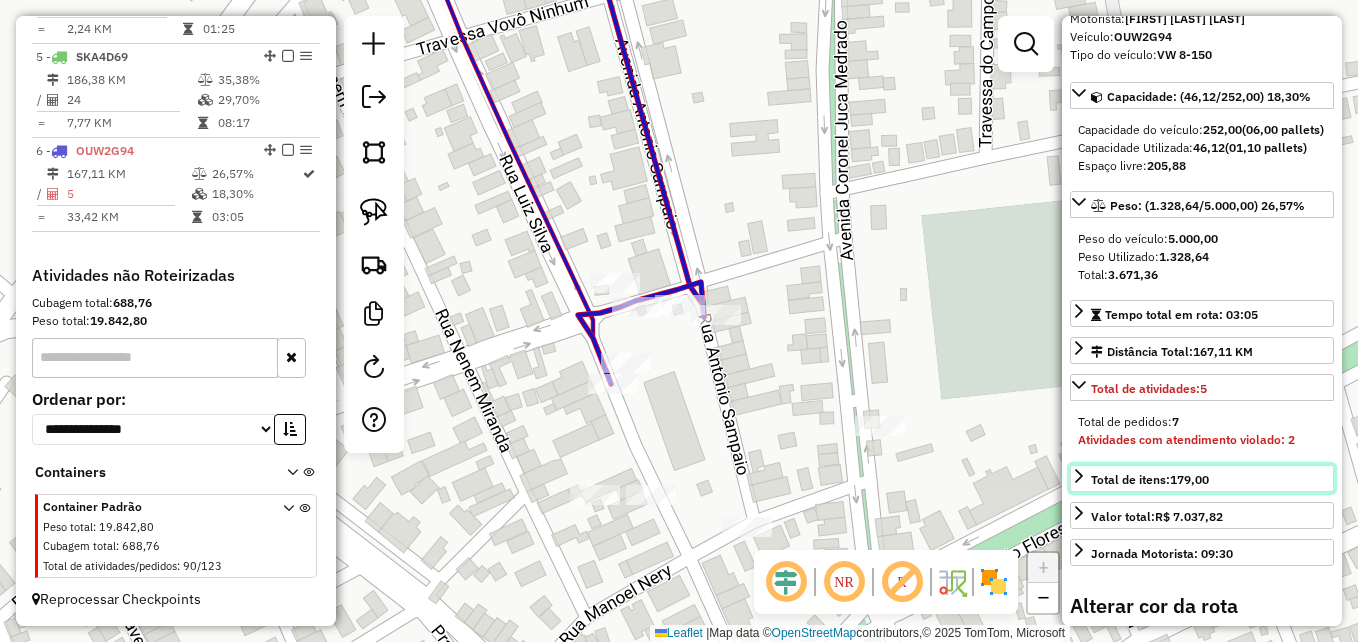 click on "Total de itens:  179,00" at bounding box center [1150, 480] 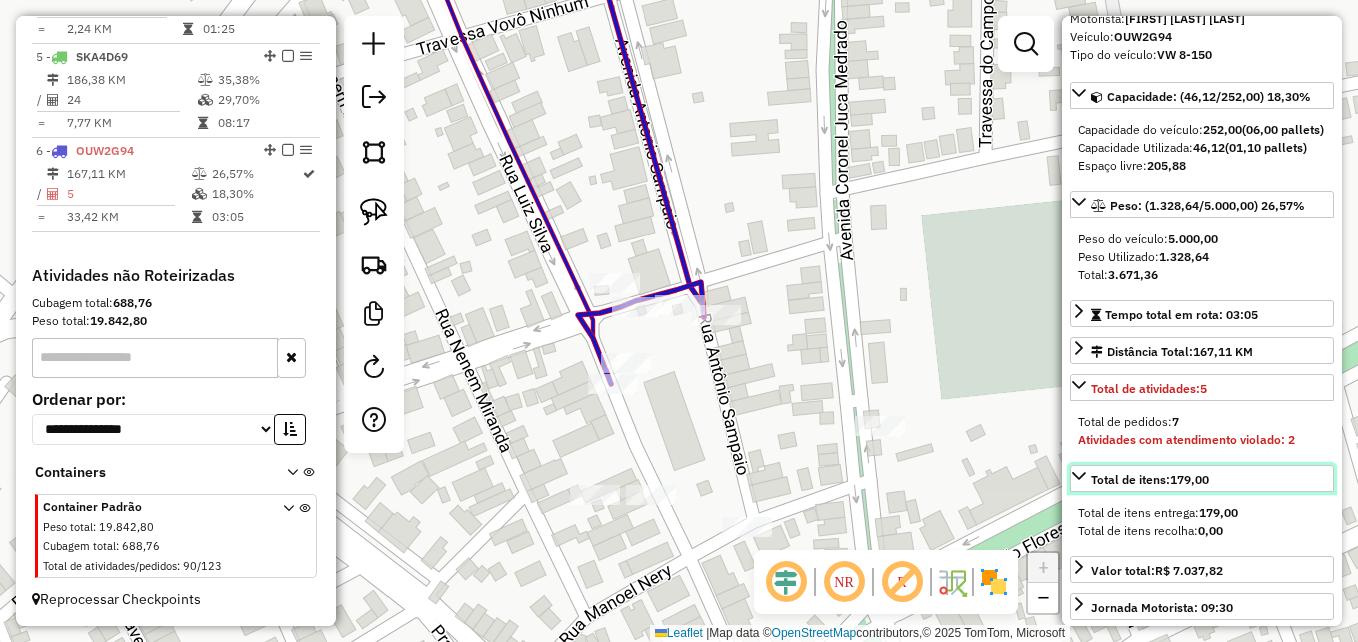 click on "Total de itens:  179,00" at bounding box center (1202, 478) 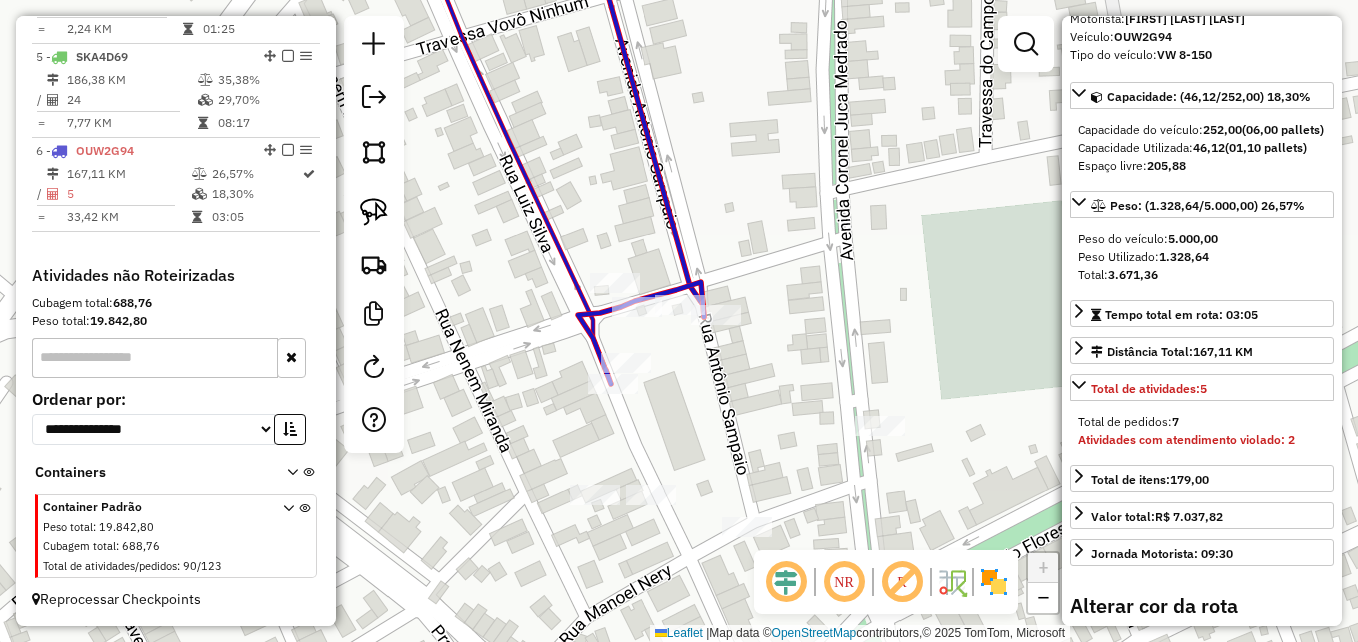 click 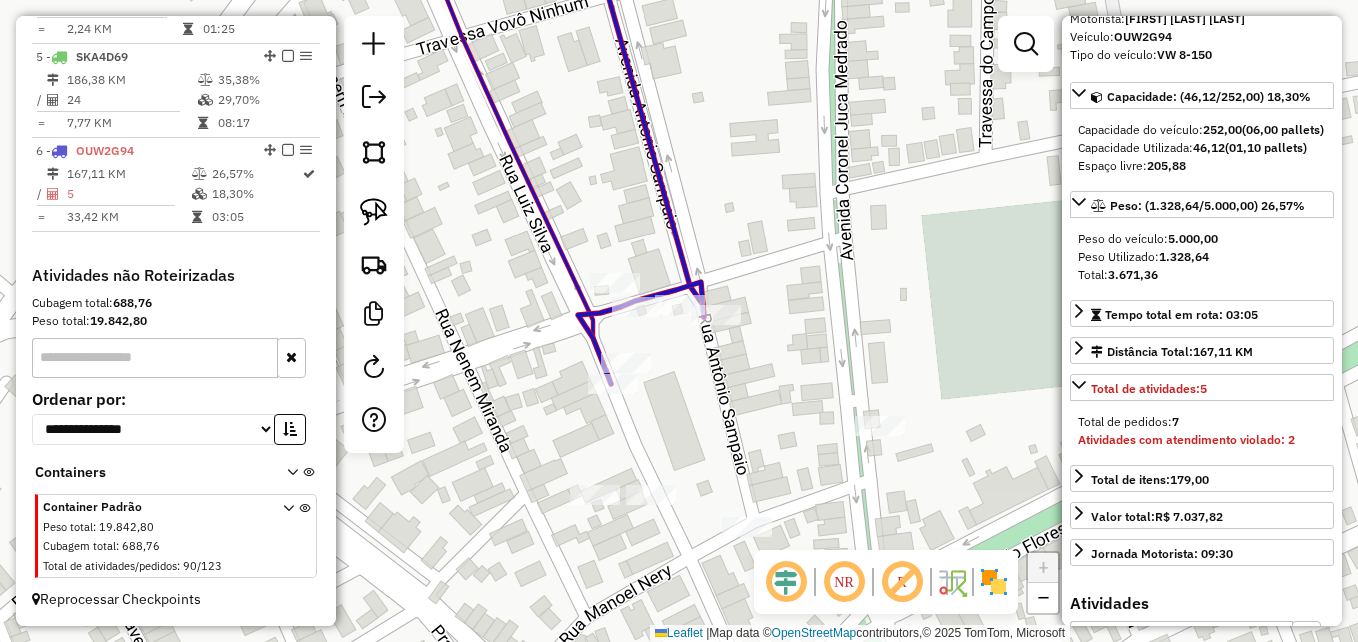 click 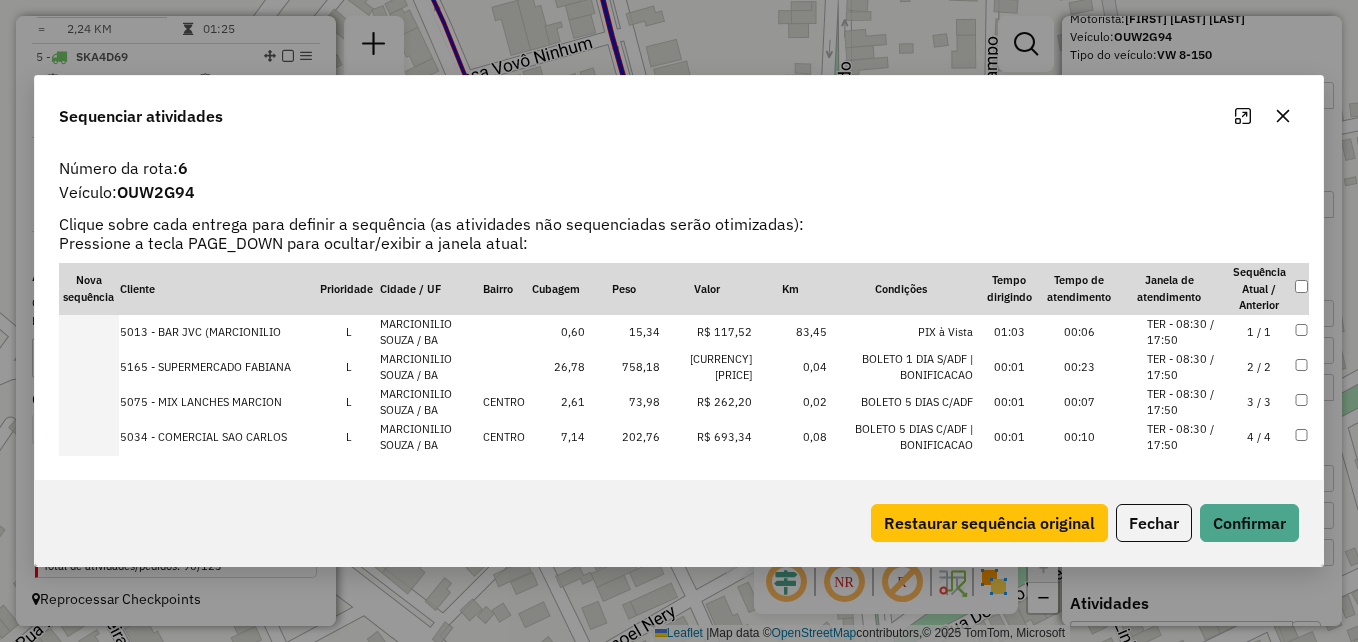 scroll, scrollTop: 52, scrollLeft: 0, axis: vertical 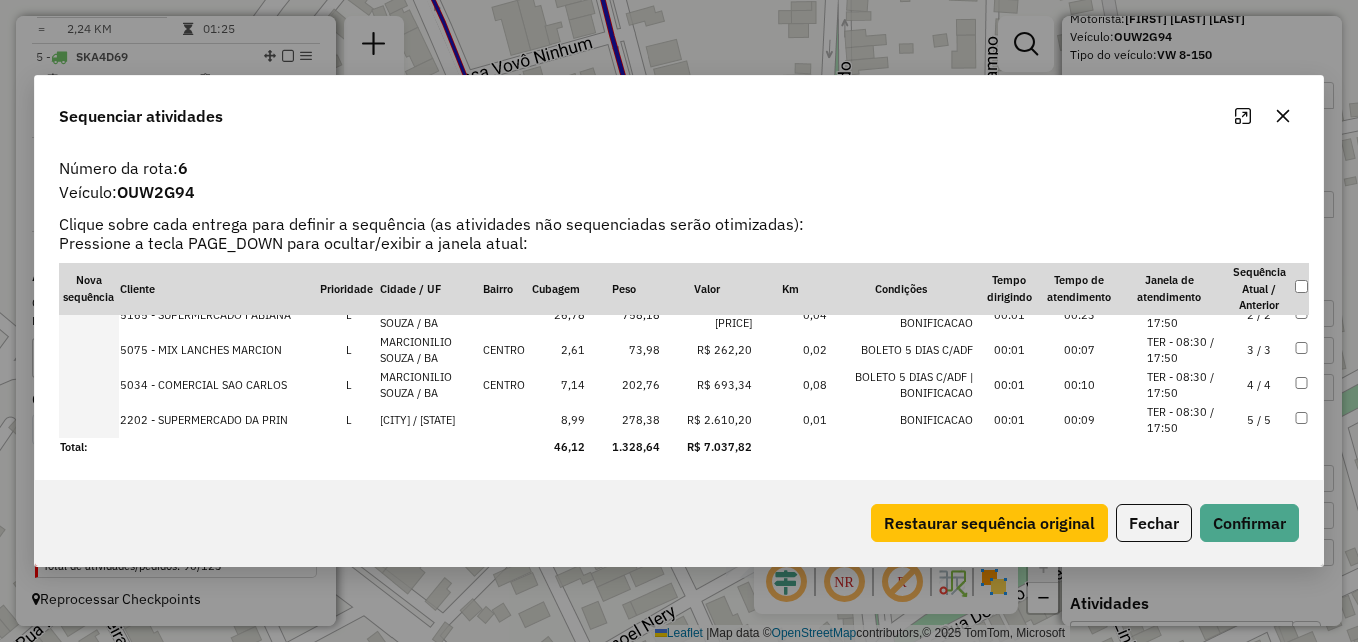 click on "BOLETO 5 DIAS C/ADF | BONIFICACAO" at bounding box center [901, 385] 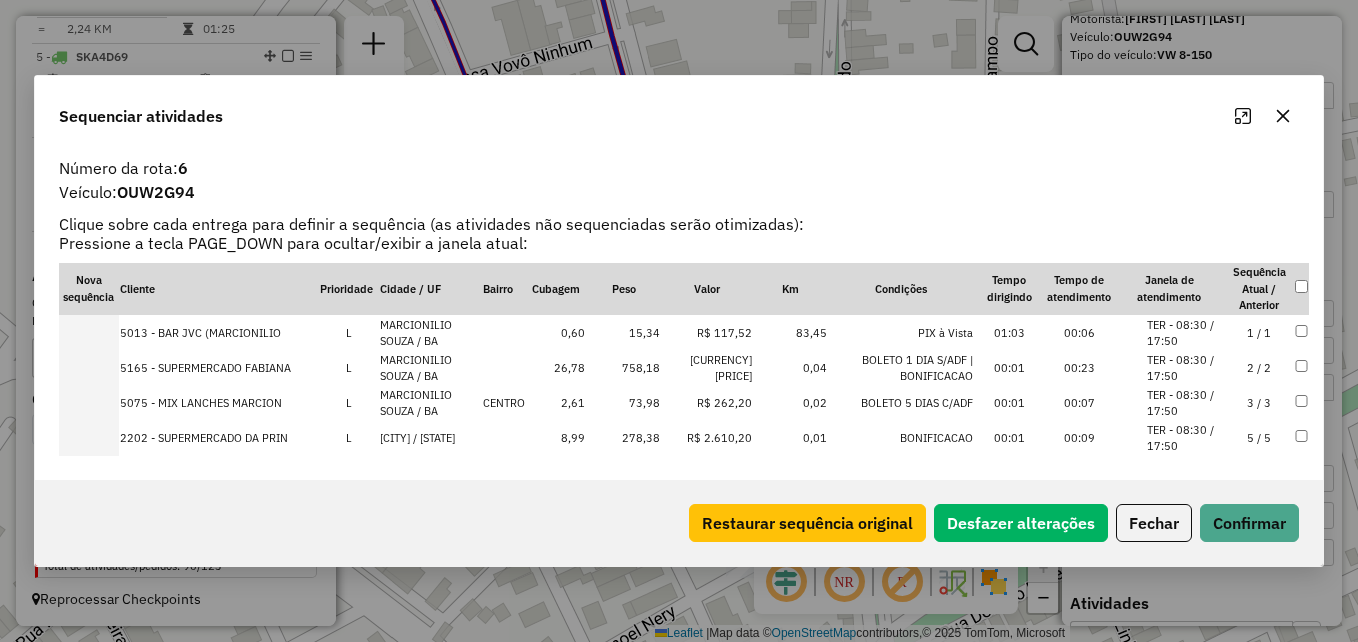 scroll, scrollTop: 52, scrollLeft: 0, axis: vertical 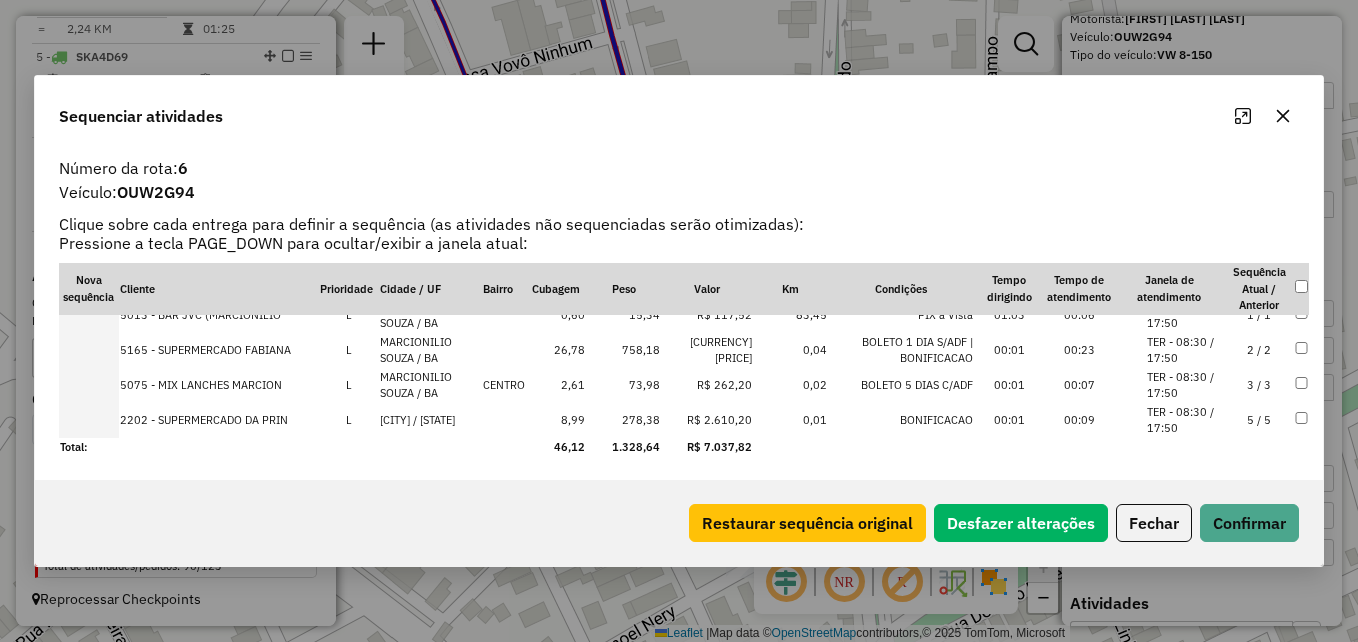 click on "0,02" at bounding box center [790, 385] 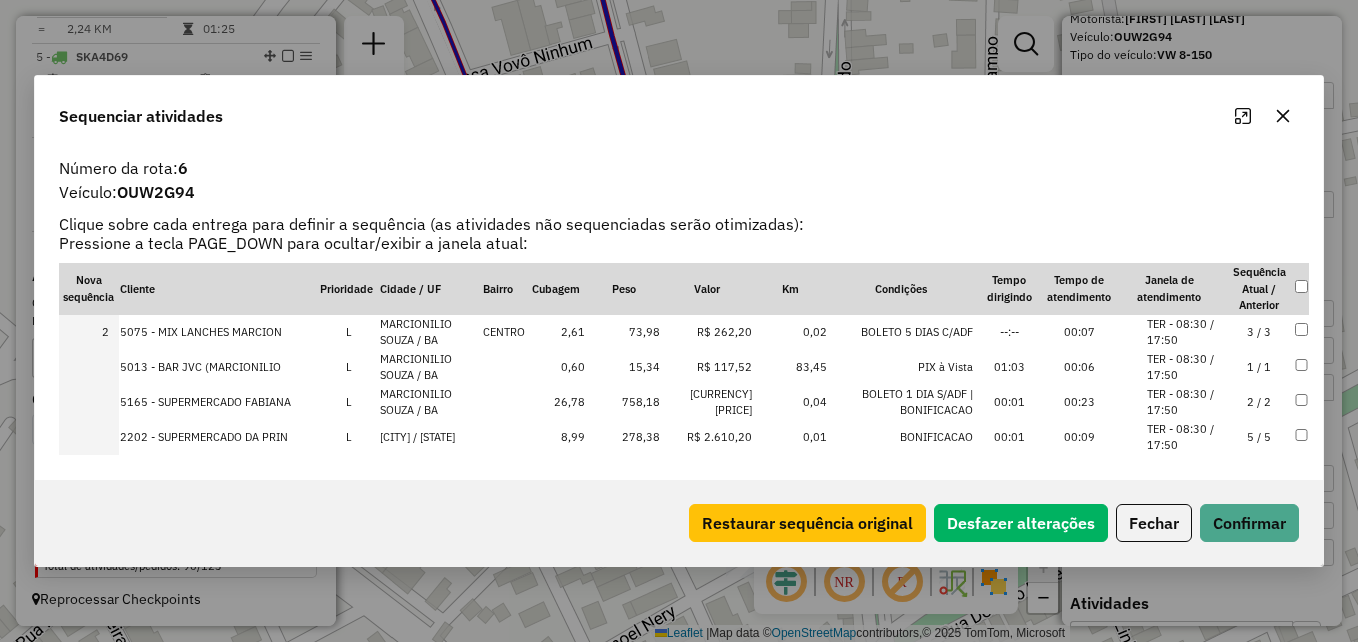scroll, scrollTop: 52, scrollLeft: 0, axis: vertical 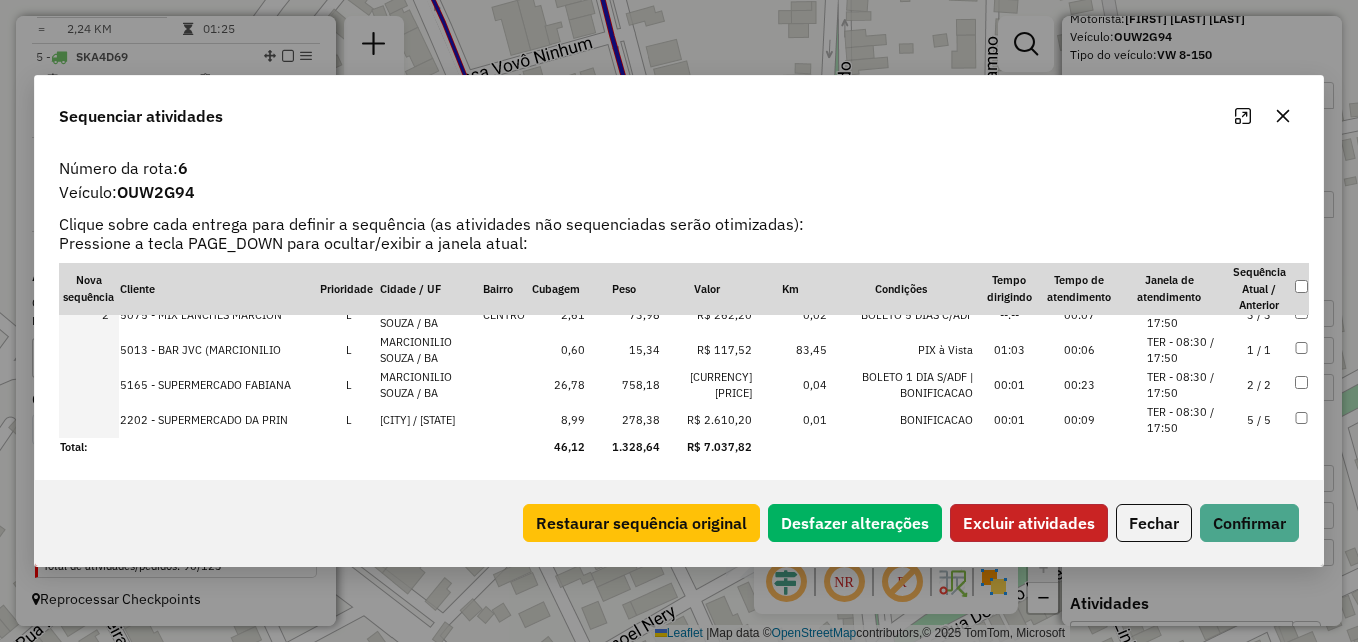 click on "Excluir atividades" 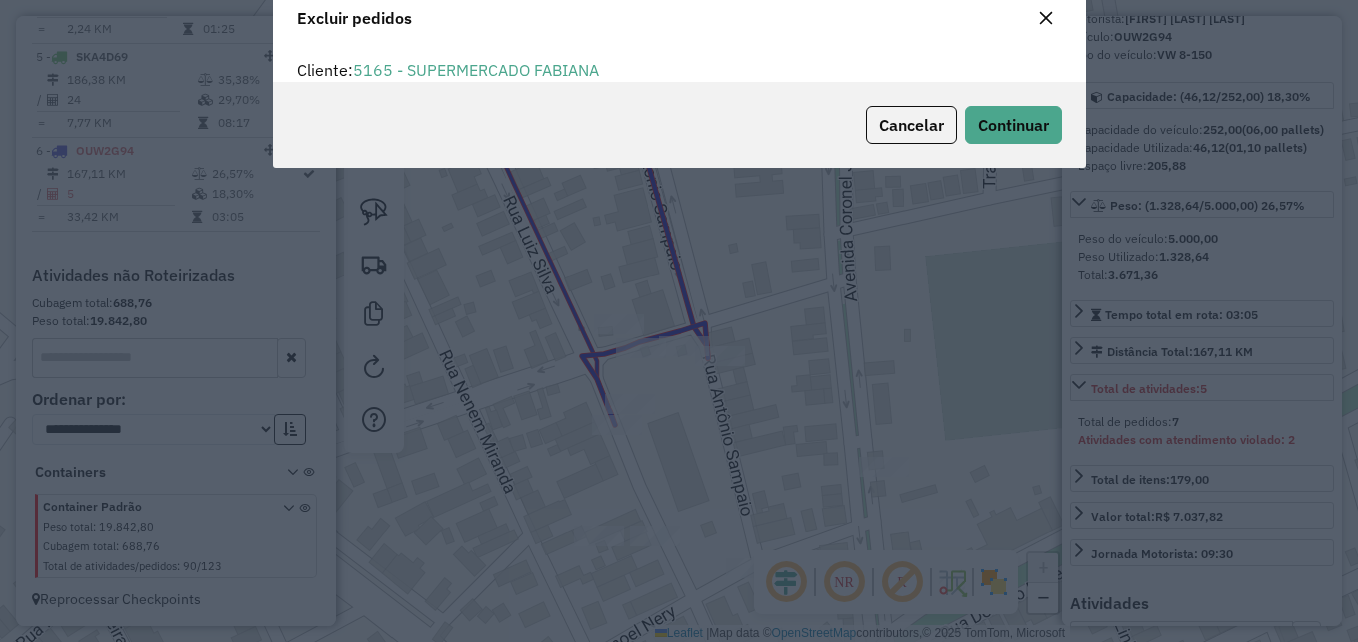scroll, scrollTop: 12, scrollLeft: 6, axis: both 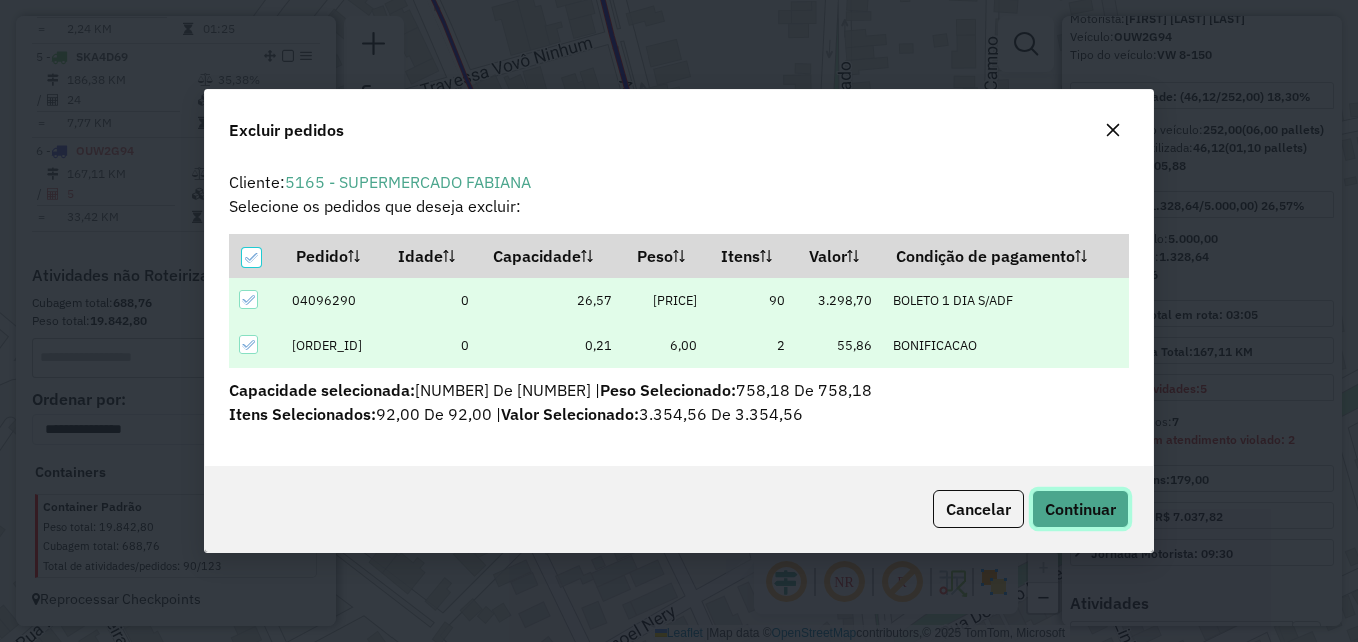 click on "Continuar" 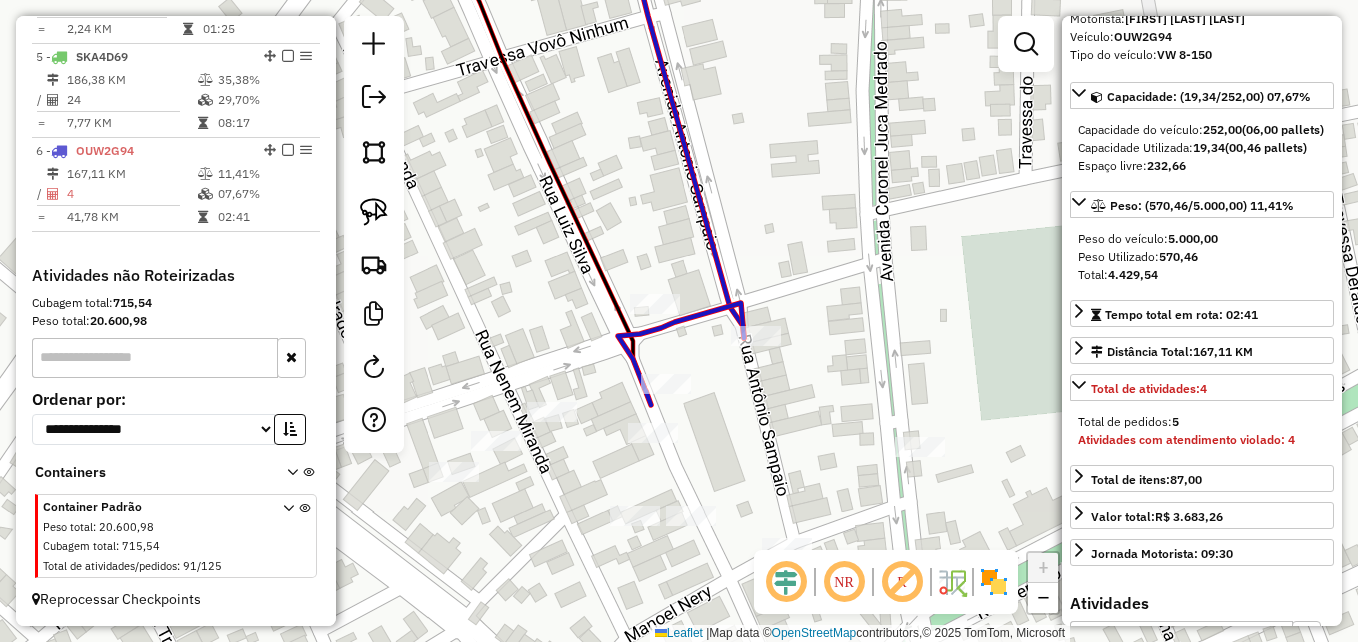 drag, startPoint x: 791, startPoint y: 445, endPoint x: 888, endPoint y: 393, distance: 110.059074 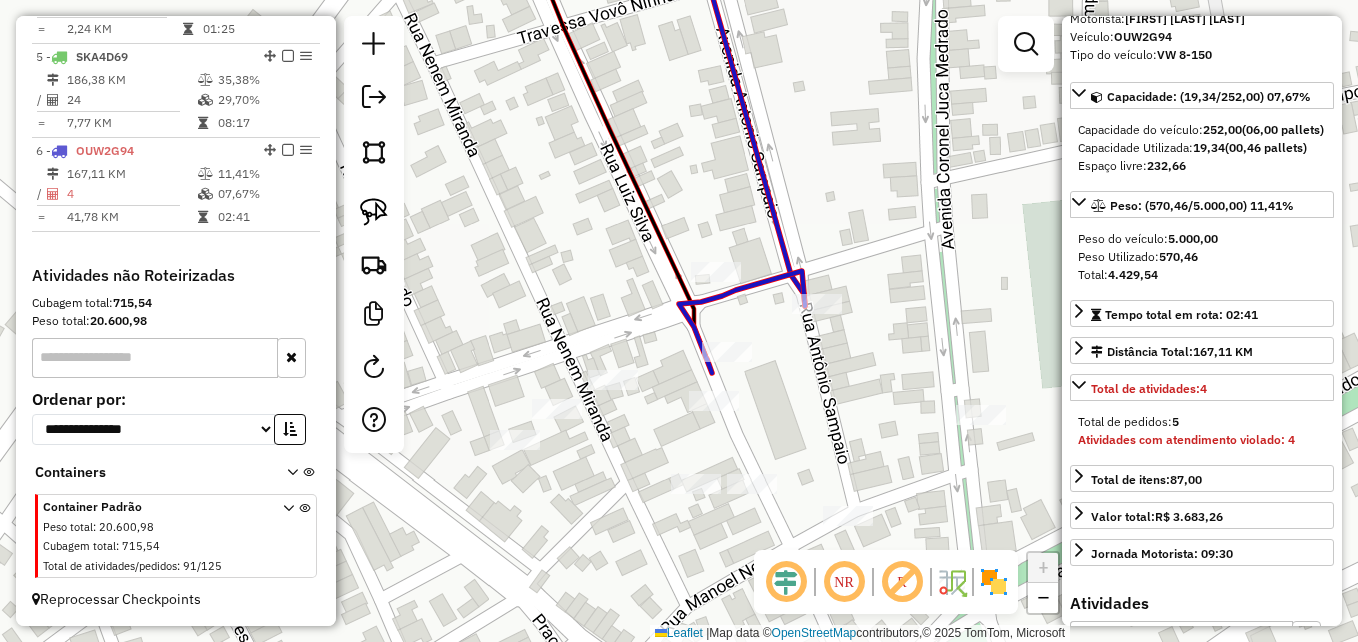 click 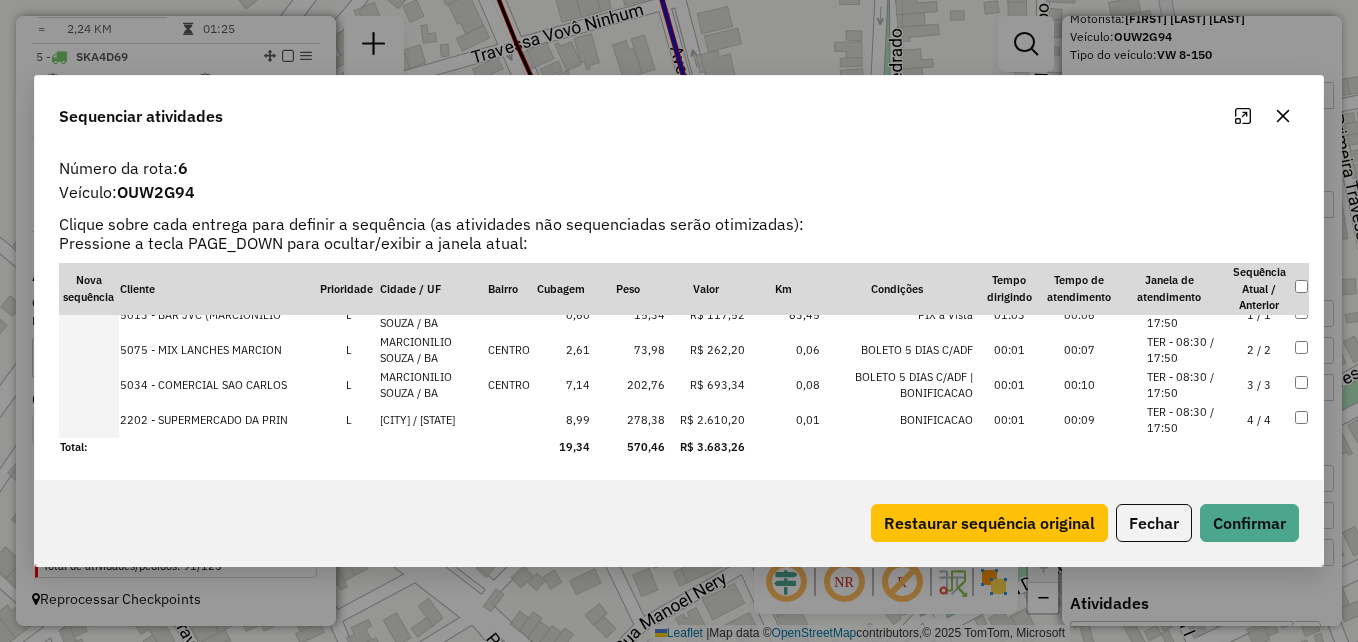 scroll, scrollTop: 0, scrollLeft: 0, axis: both 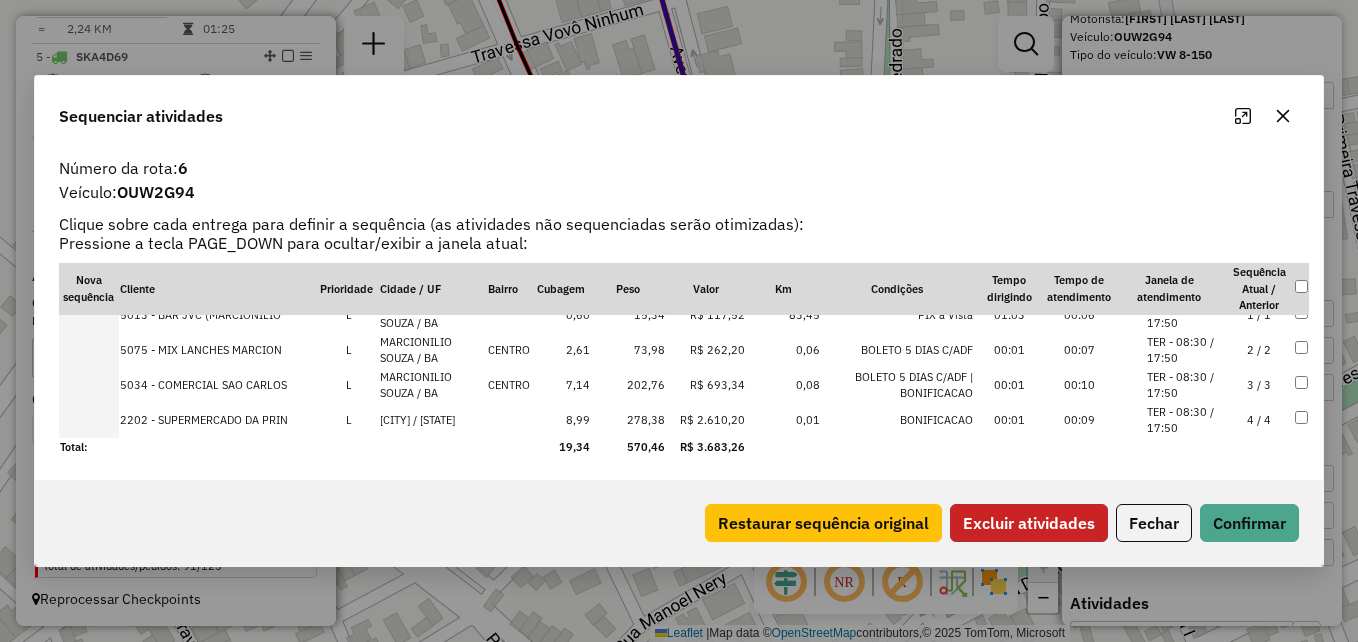 click on "Excluir atividades" 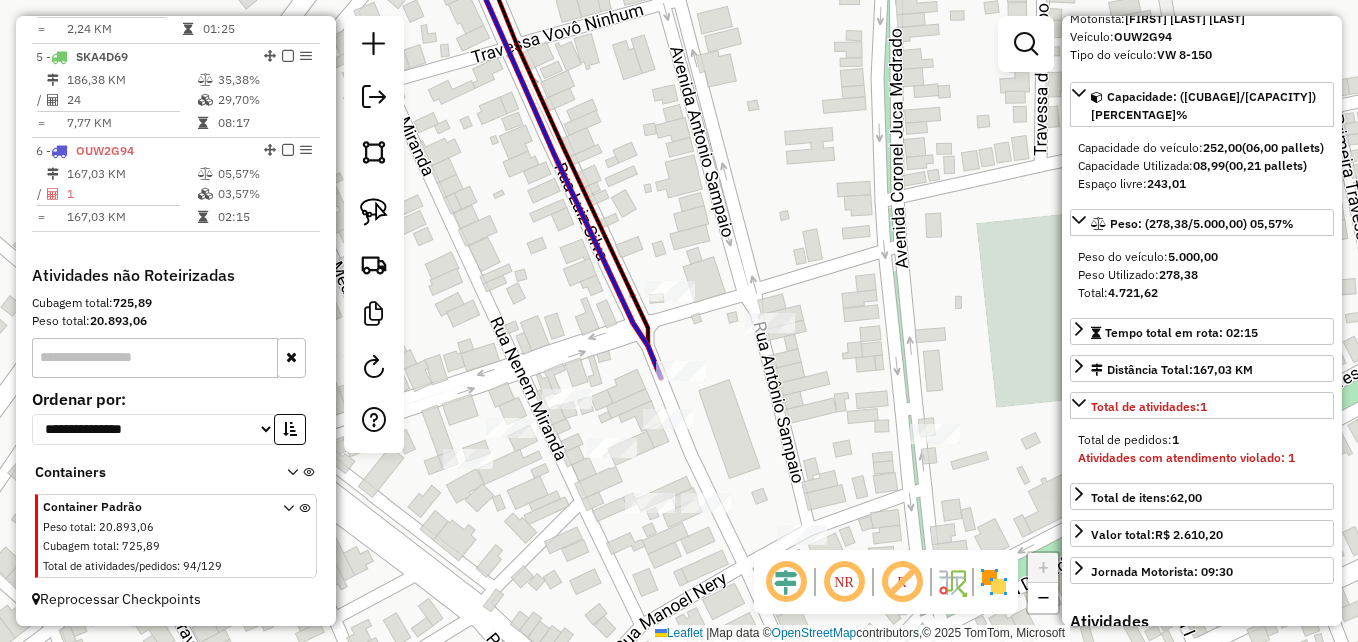 click 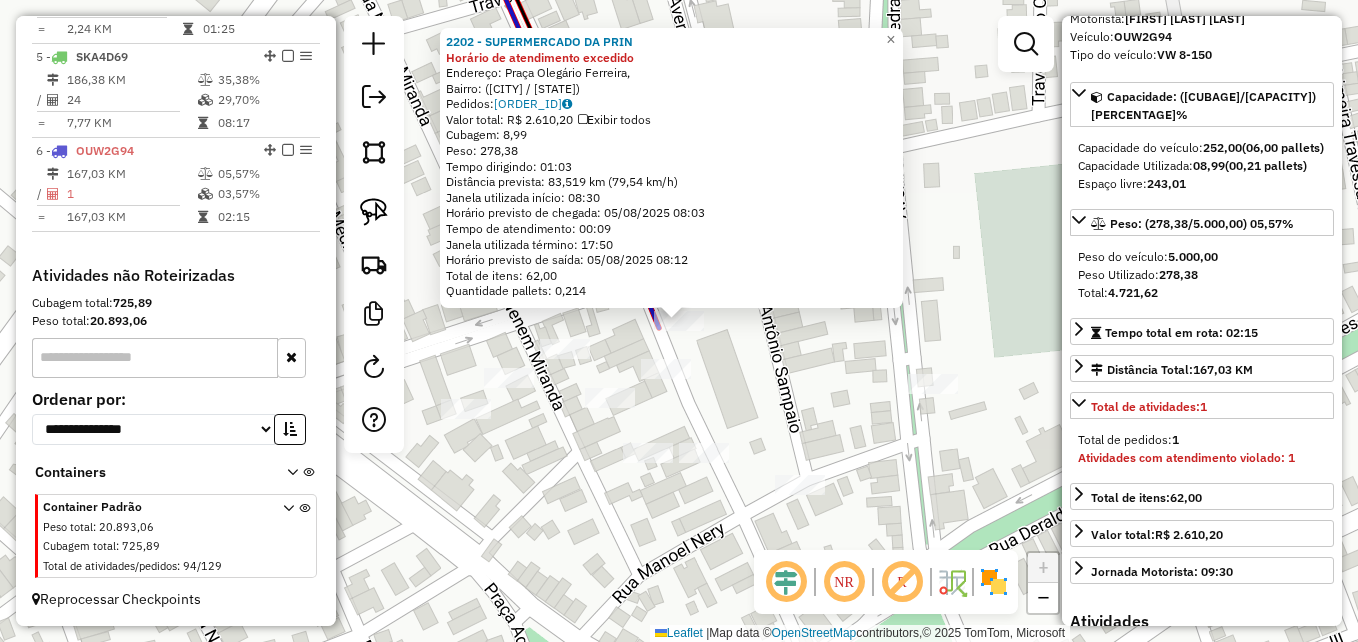 drag, startPoint x: 678, startPoint y: 316, endPoint x: 607, endPoint y: 330, distance: 72.36712 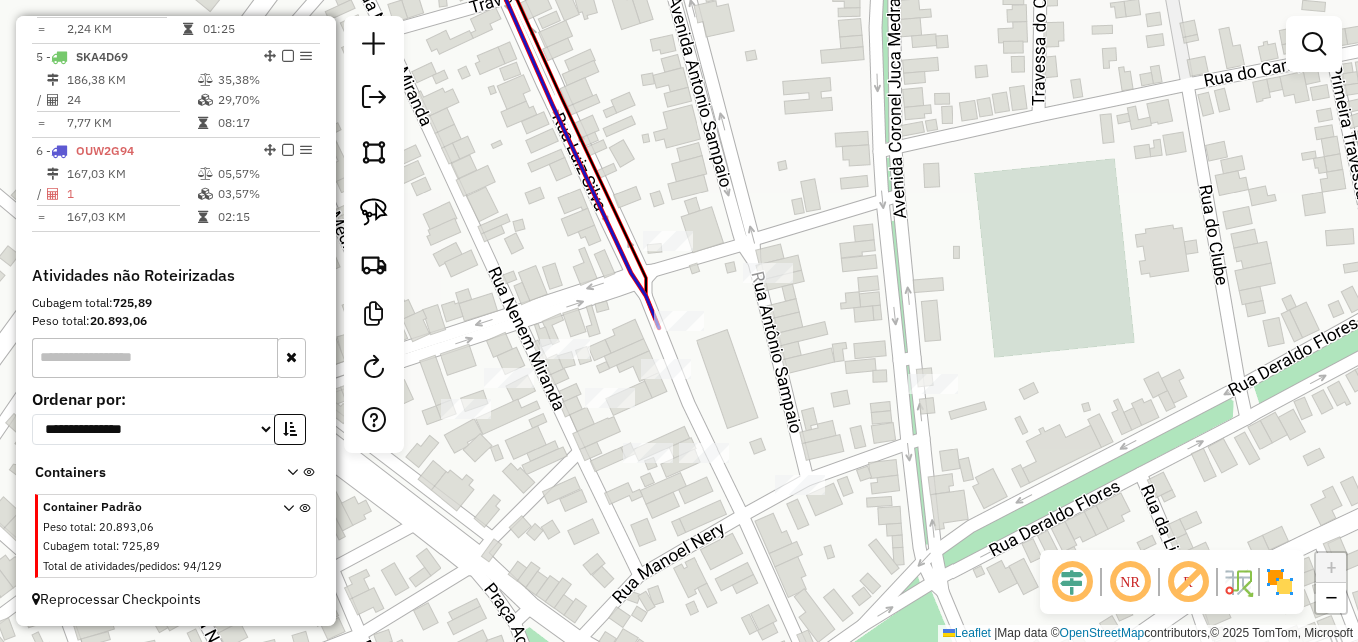 click 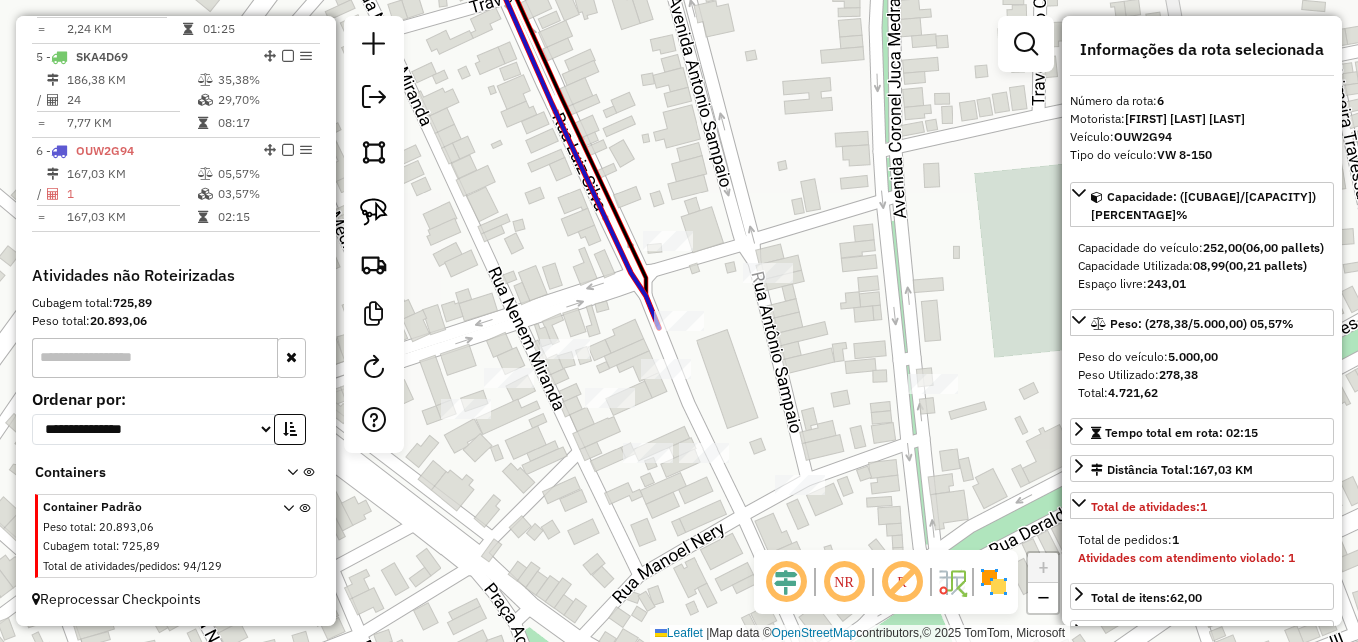 click 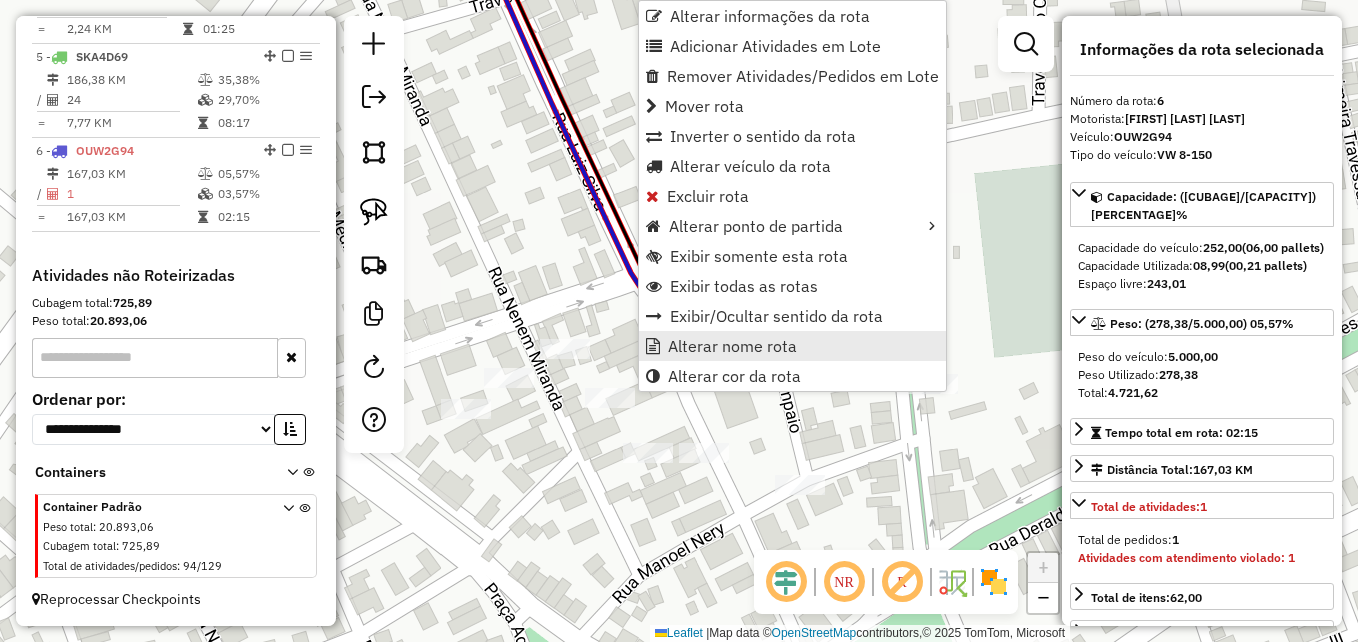 click on "Alterar nome rota" at bounding box center [732, 346] 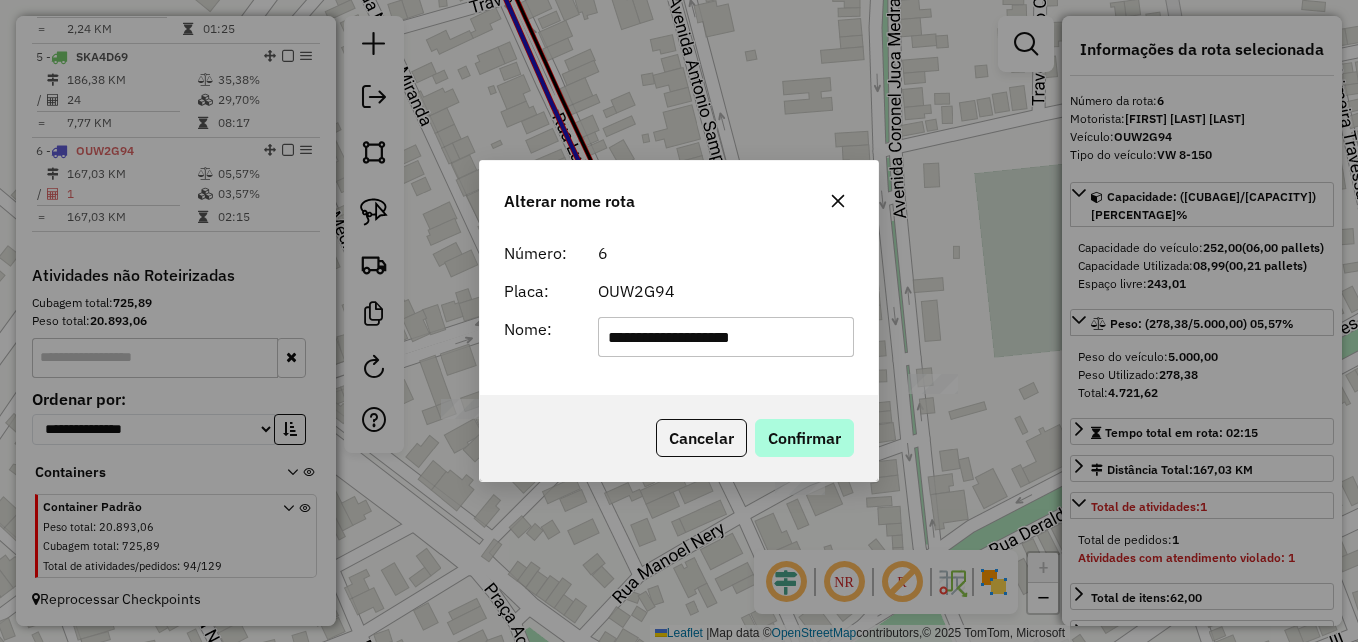 type on "**********" 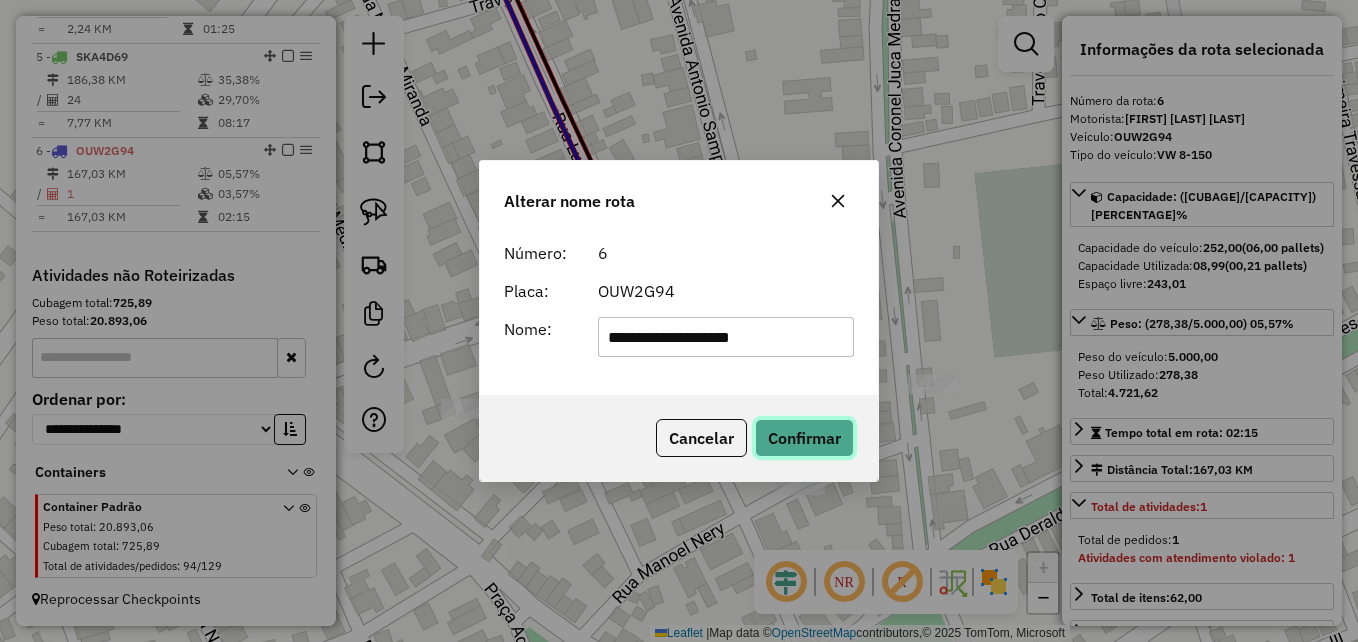 click on "Confirmar" 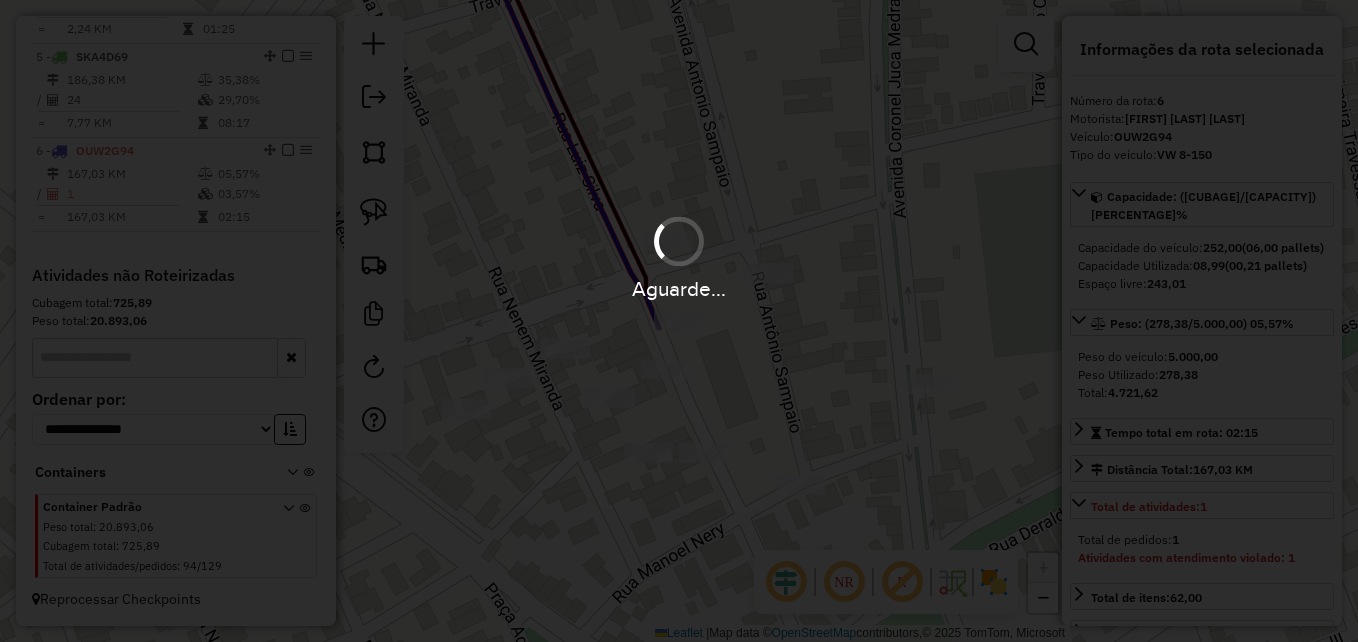 type 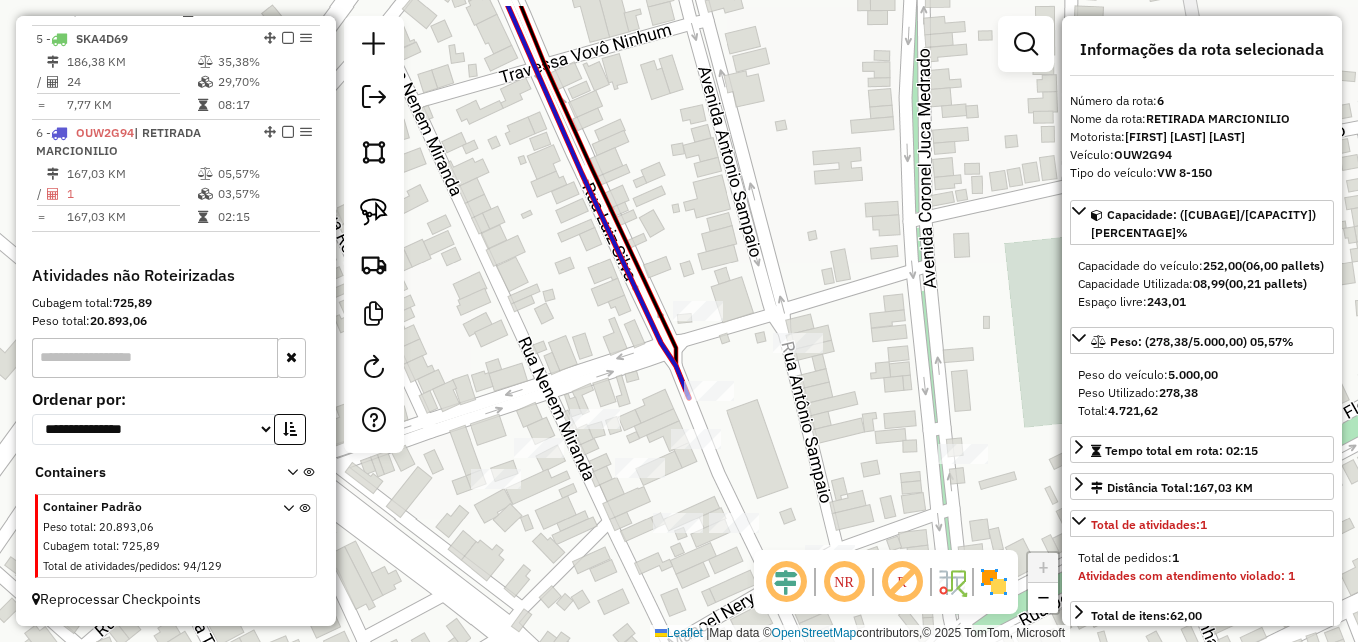 drag, startPoint x: 776, startPoint y: 372, endPoint x: 815, endPoint y: 442, distance: 80.13114 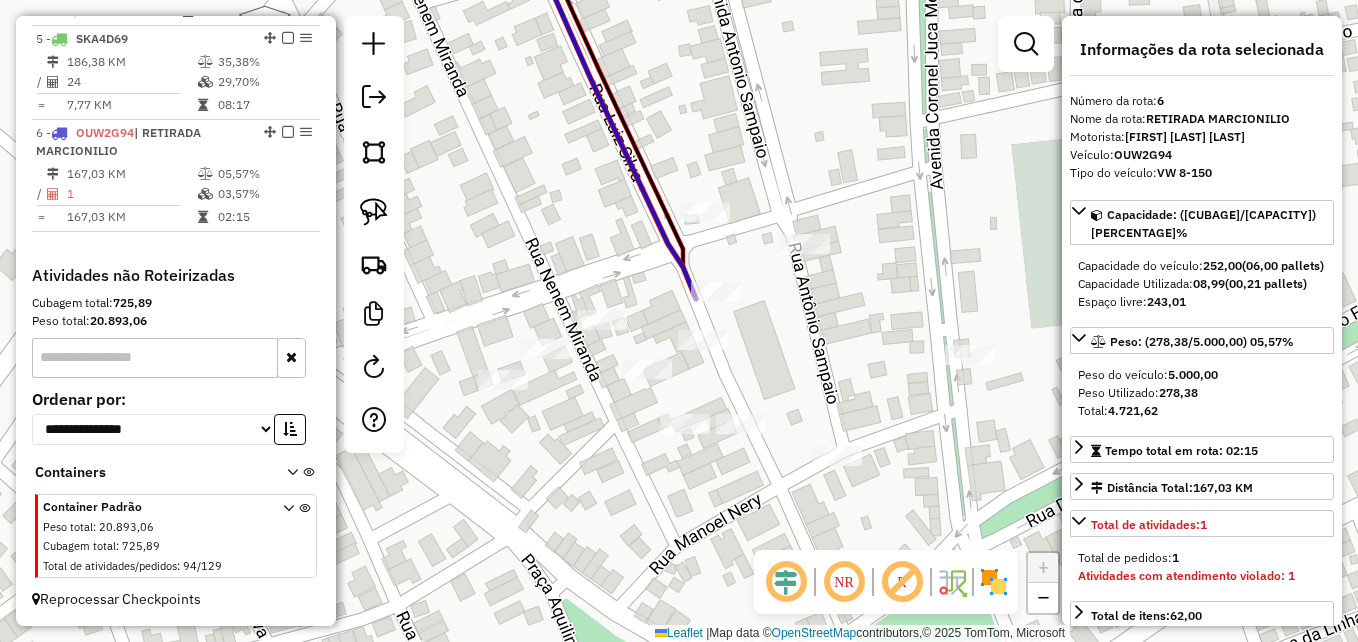 drag, startPoint x: 818, startPoint y: 476, endPoint x: 816, endPoint y: 375, distance: 101.0198 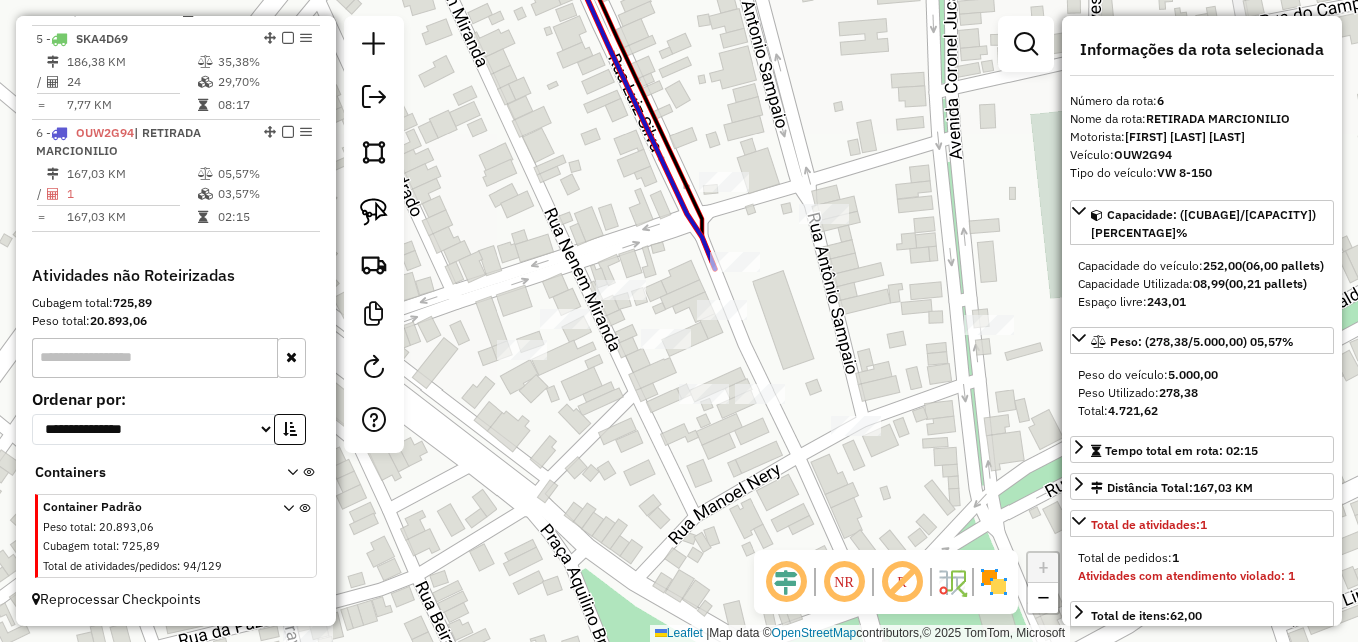 drag, startPoint x: 816, startPoint y: 376, endPoint x: 843, endPoint y: 341, distance: 44.20407 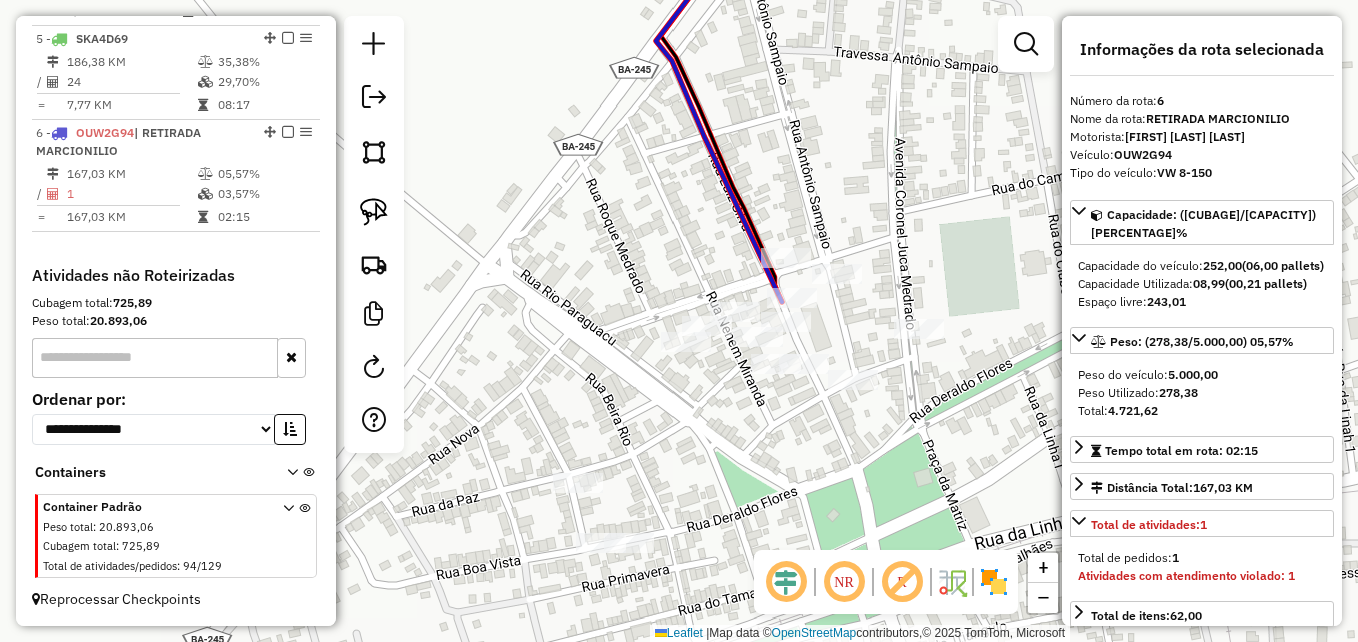 drag, startPoint x: 807, startPoint y: 442, endPoint x: 843, endPoint y: 356, distance: 93.230896 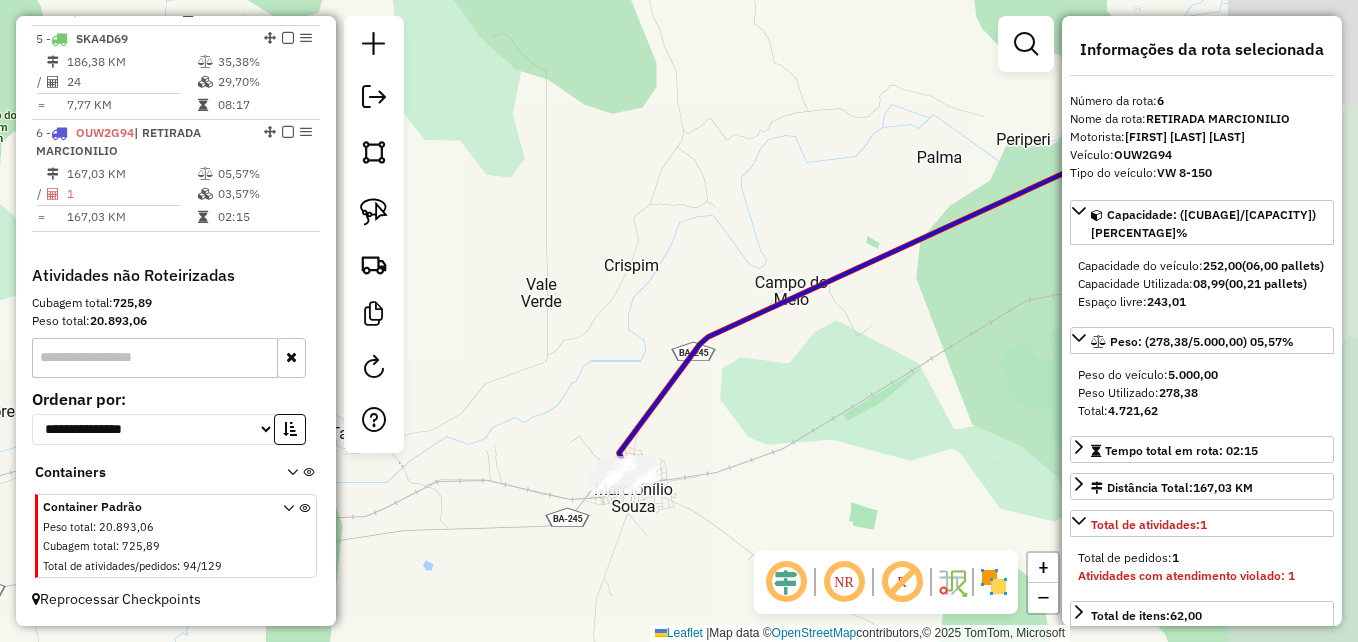 drag, startPoint x: 953, startPoint y: 352, endPoint x: 710, endPoint y: 421, distance: 252.60641 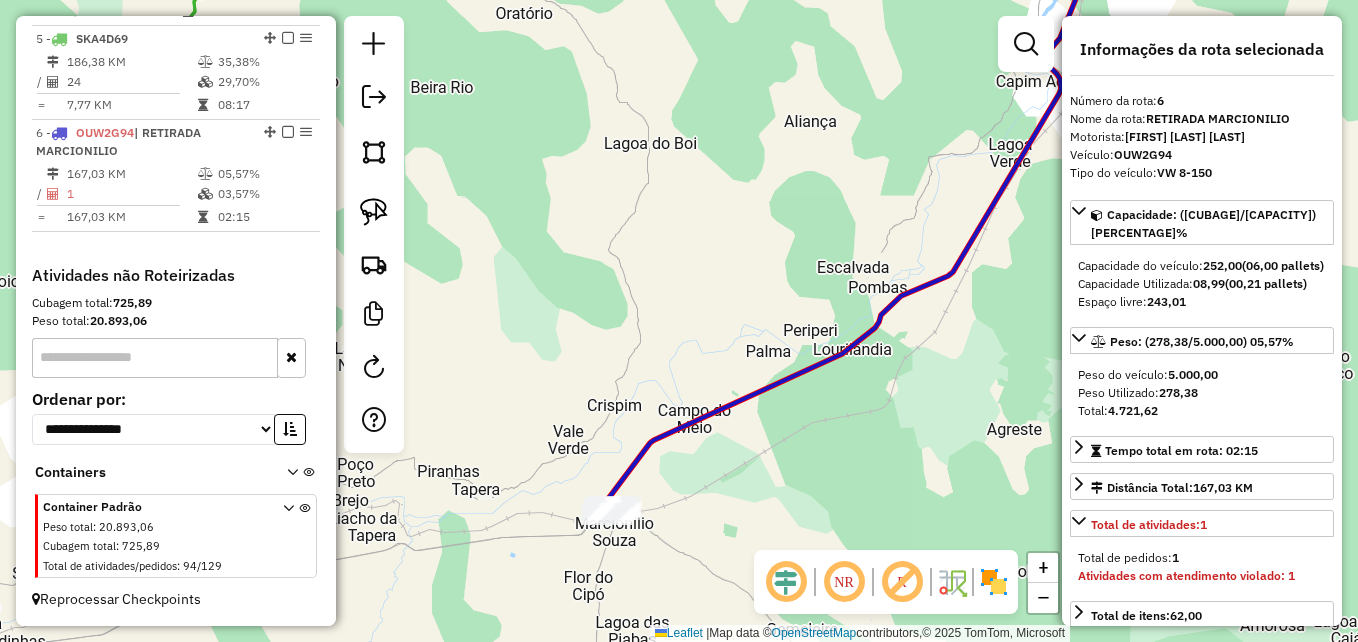 drag, startPoint x: 847, startPoint y: 447, endPoint x: 663, endPoint y: 573, distance: 223.00673 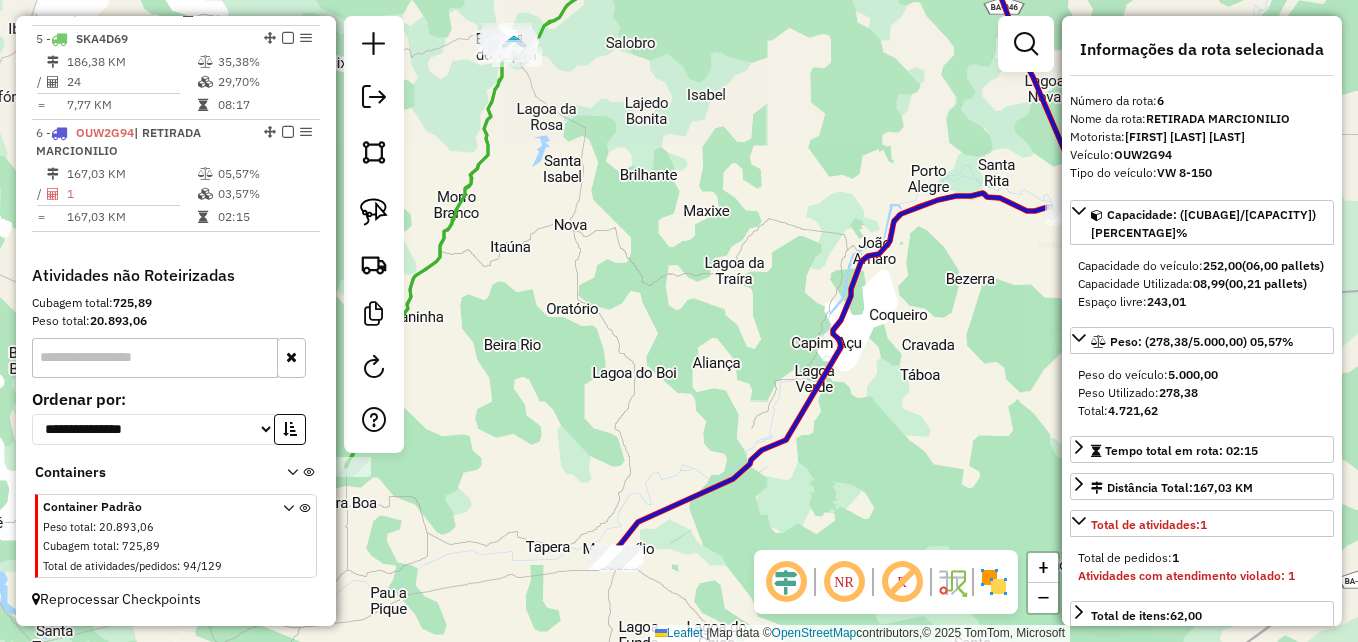 drag, startPoint x: 731, startPoint y: 316, endPoint x: 658, endPoint y: 566, distance: 260.44 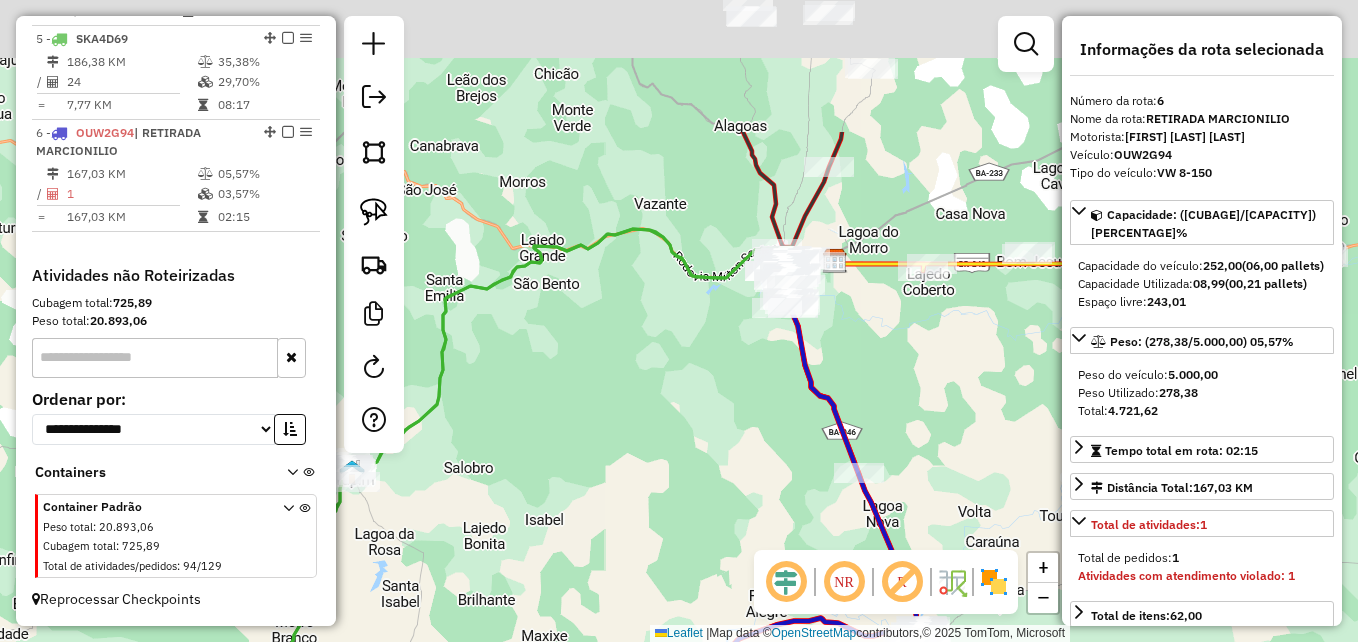 drag, startPoint x: 744, startPoint y: 386, endPoint x: 644, endPoint y: 586, distance: 223.6068 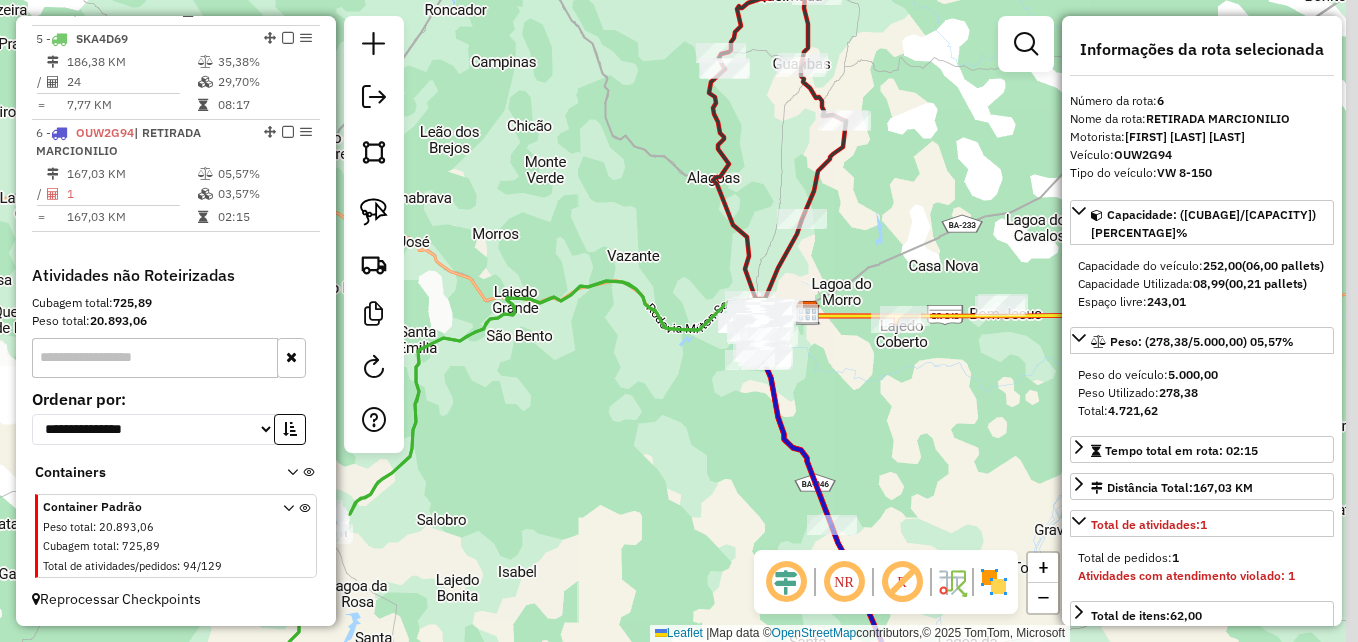 drag, startPoint x: 670, startPoint y: 446, endPoint x: 598, endPoint y: 605, distance: 174.54225 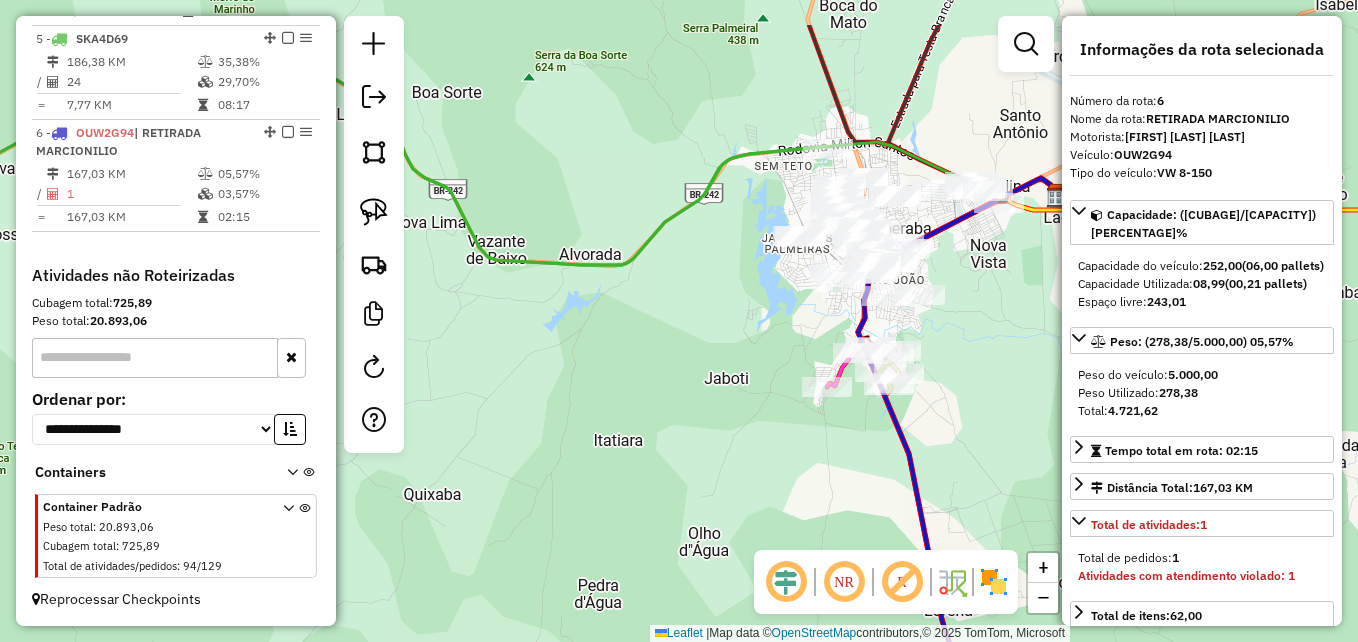drag, startPoint x: 617, startPoint y: 497, endPoint x: 546, endPoint y: 563, distance: 96.938126 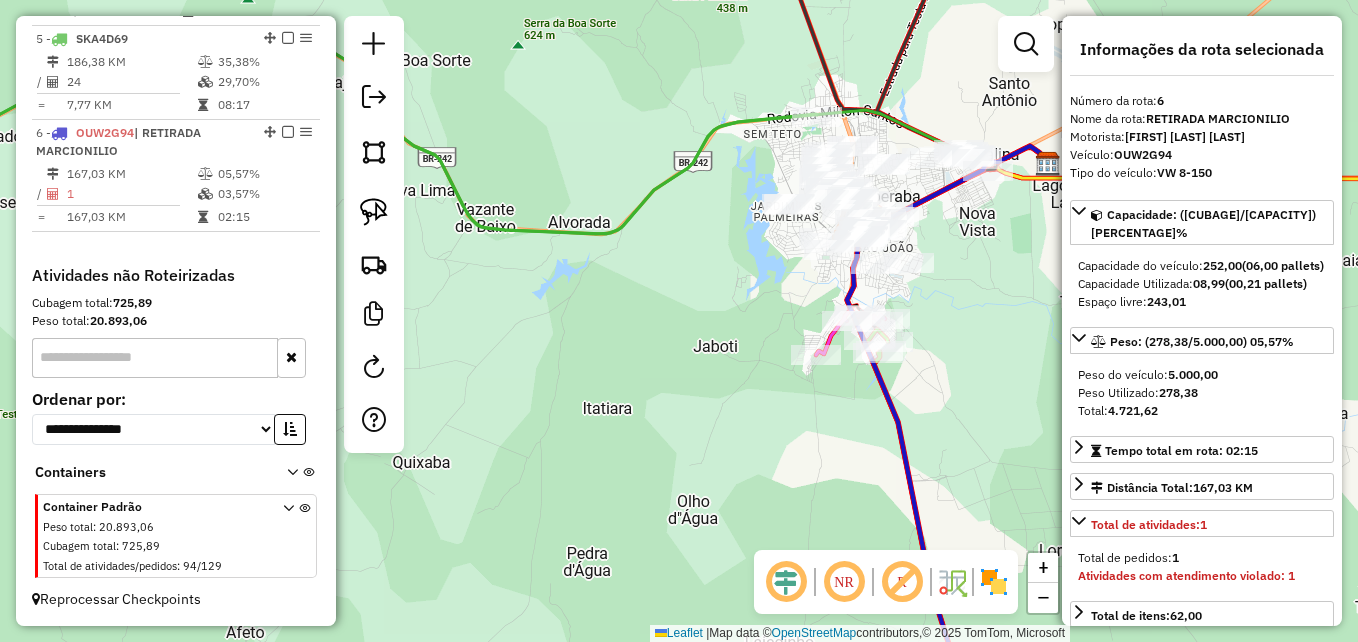 drag, startPoint x: 582, startPoint y: 554, endPoint x: 589, endPoint y: 508, distance: 46.52956 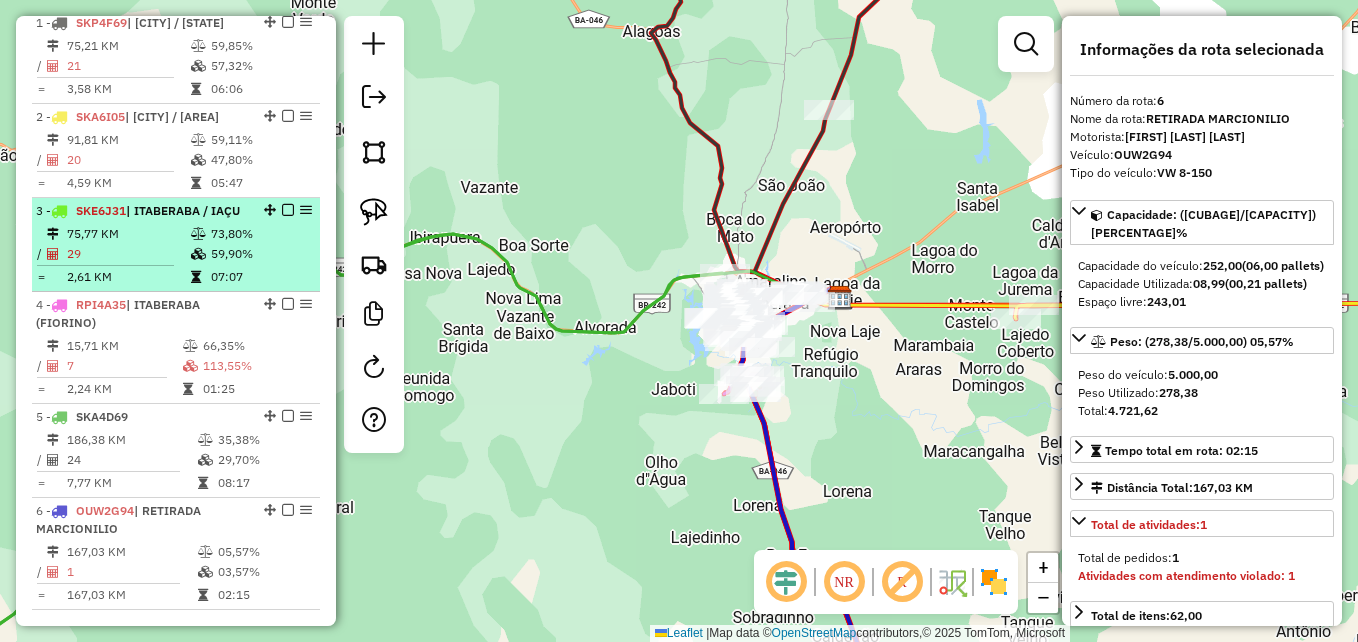 scroll, scrollTop: 812, scrollLeft: 0, axis: vertical 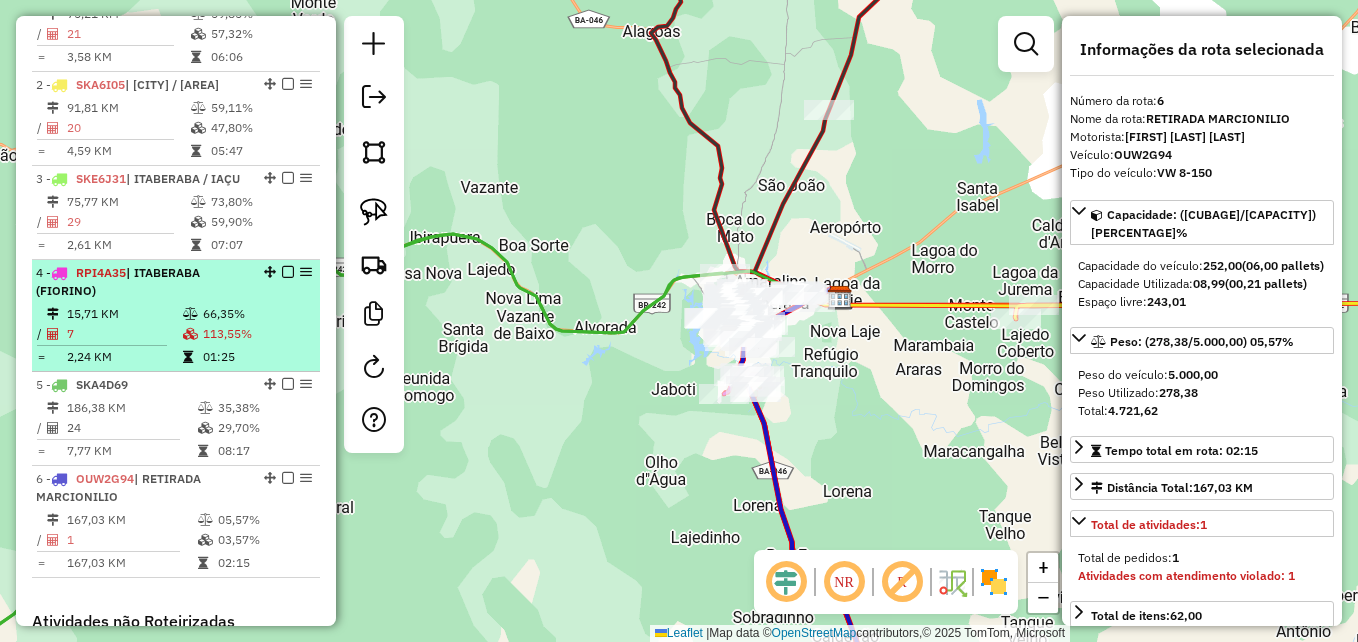 click on "15,71 KM" at bounding box center (124, 314) 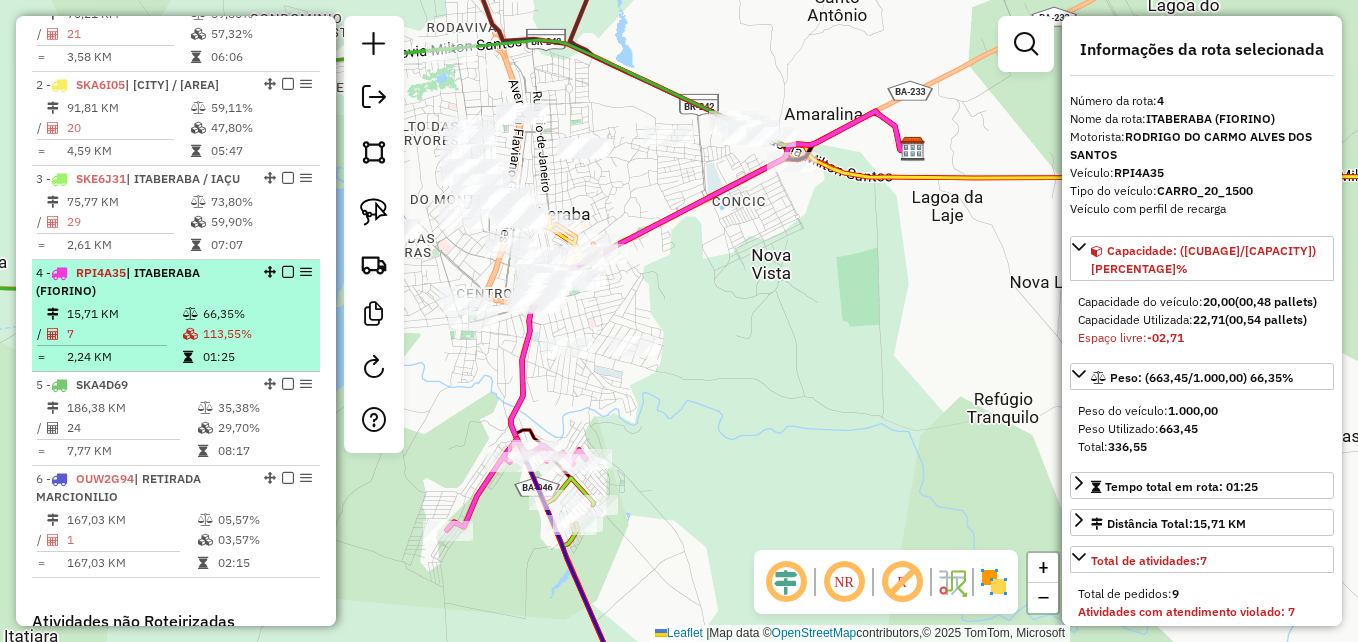 click on "15,71 KM" at bounding box center (124, 314) 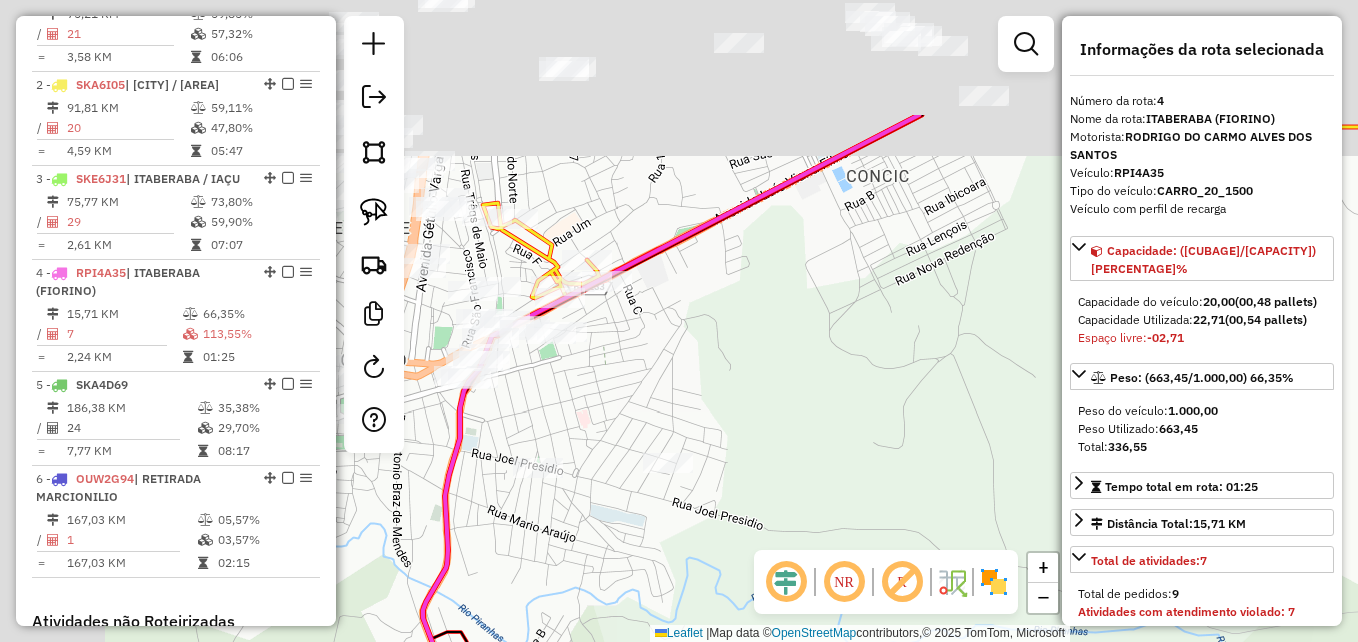 drag, startPoint x: 745, startPoint y: 465, endPoint x: 821, endPoint y: 525, distance: 96.82975 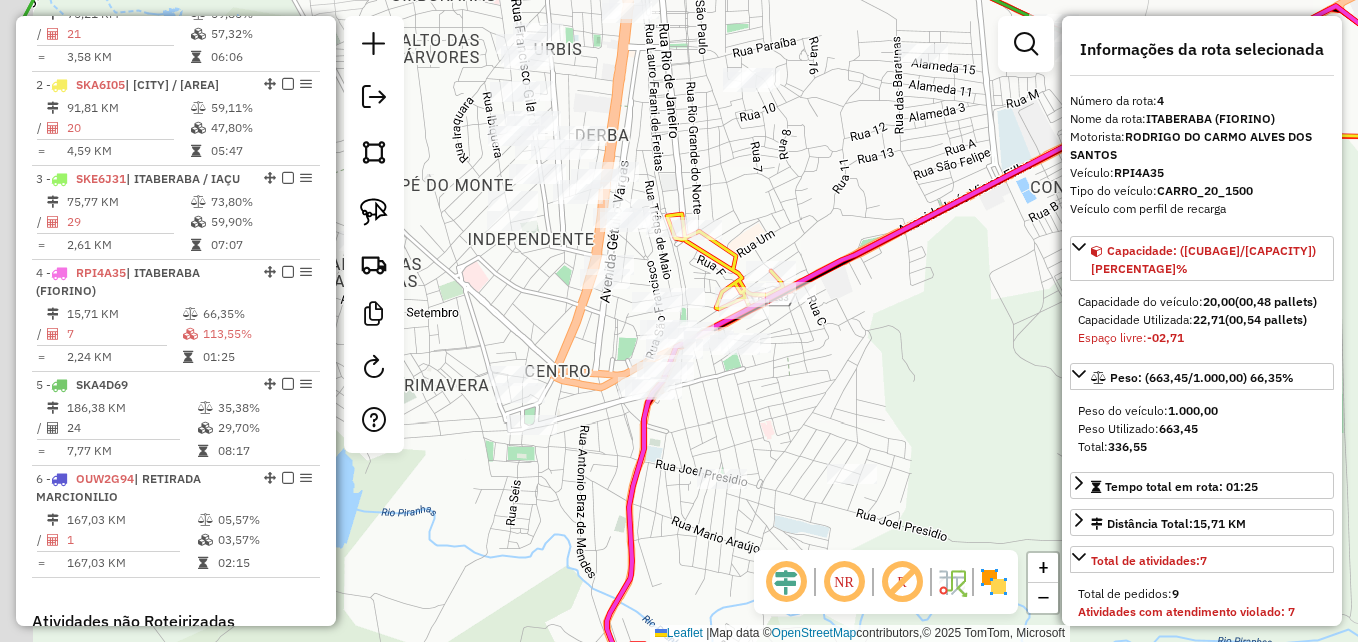 drag, startPoint x: 648, startPoint y: 405, endPoint x: 809, endPoint y: 397, distance: 161.19864 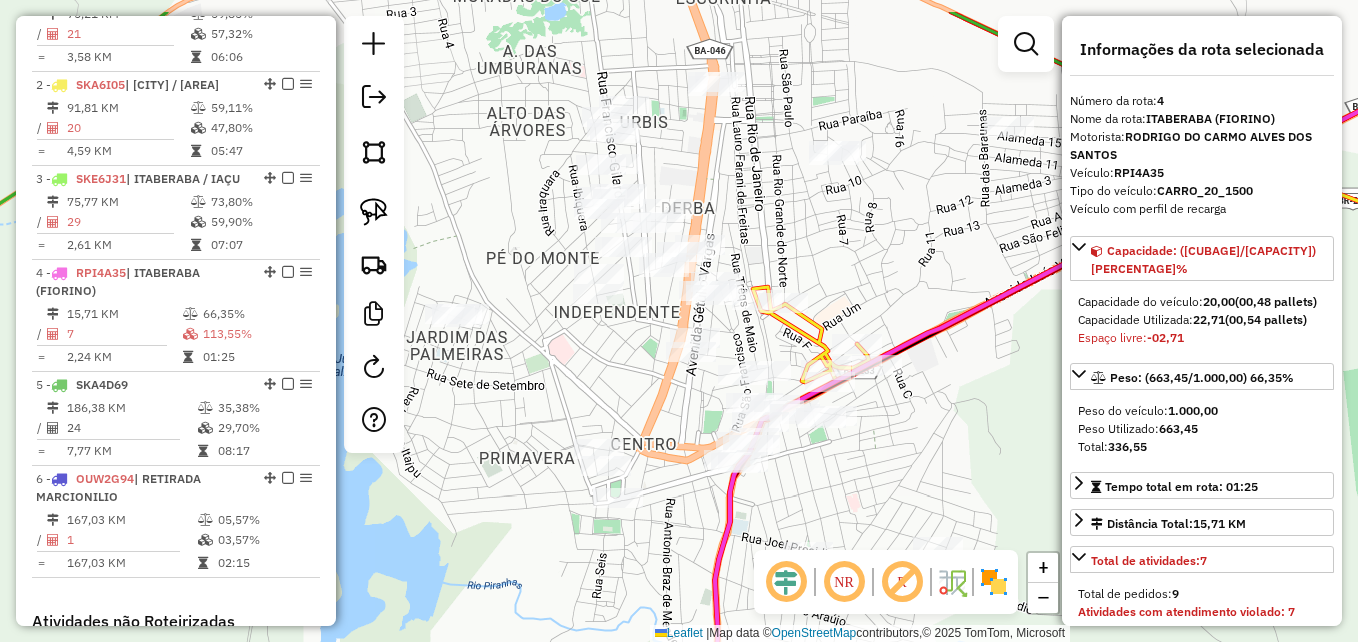 drag, startPoint x: 546, startPoint y: 478, endPoint x: 642, endPoint y: 530, distance: 109.17875 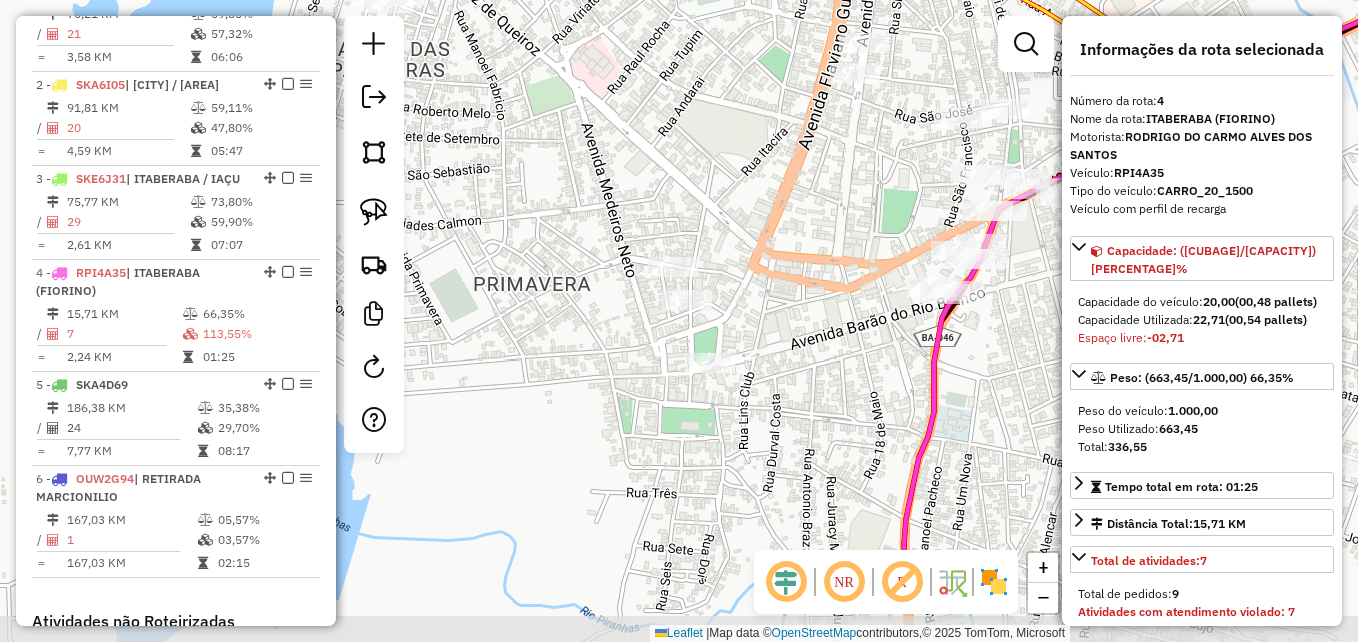 drag, startPoint x: 484, startPoint y: 487, endPoint x: 572, endPoint y: 367, distance: 148.80861 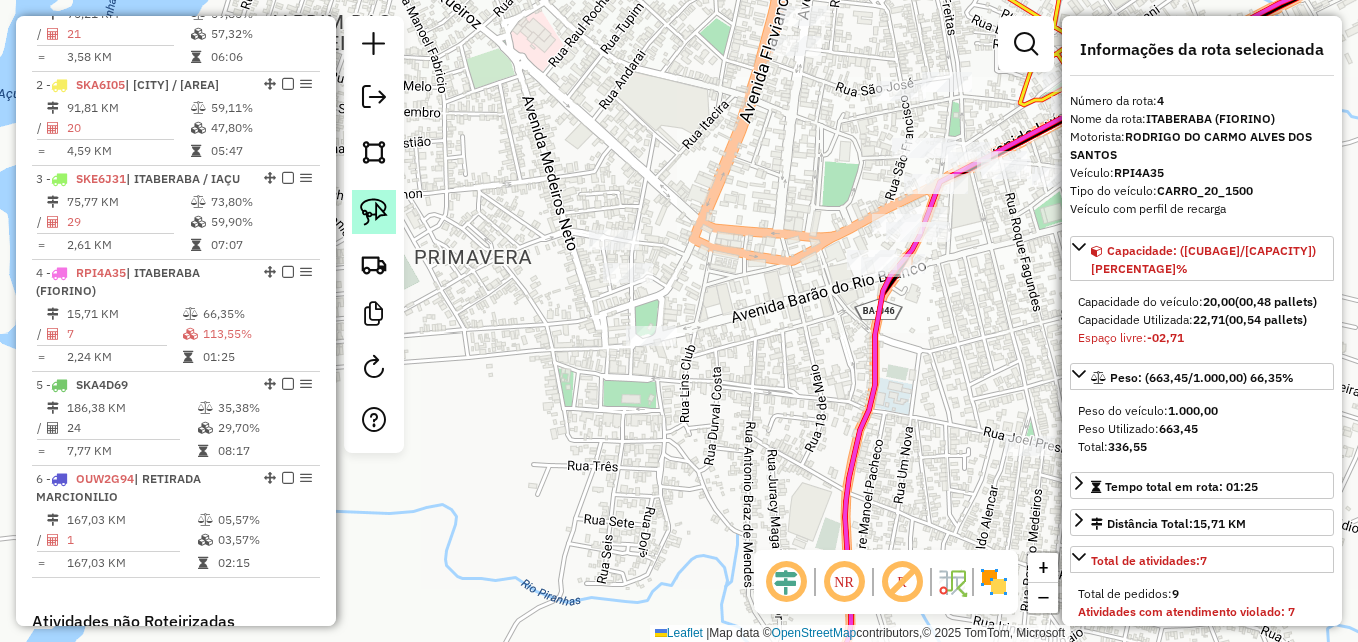 click 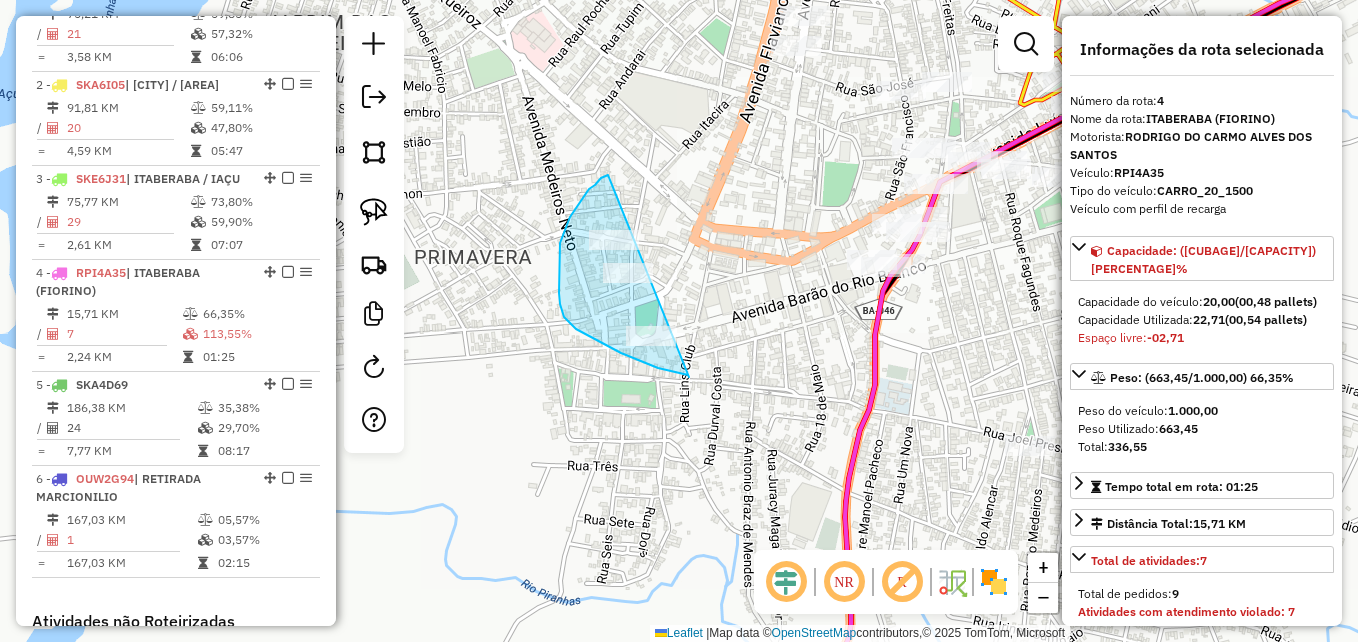 drag, startPoint x: 689, startPoint y: 377, endPoint x: 609, endPoint y: 174, distance: 218.19487 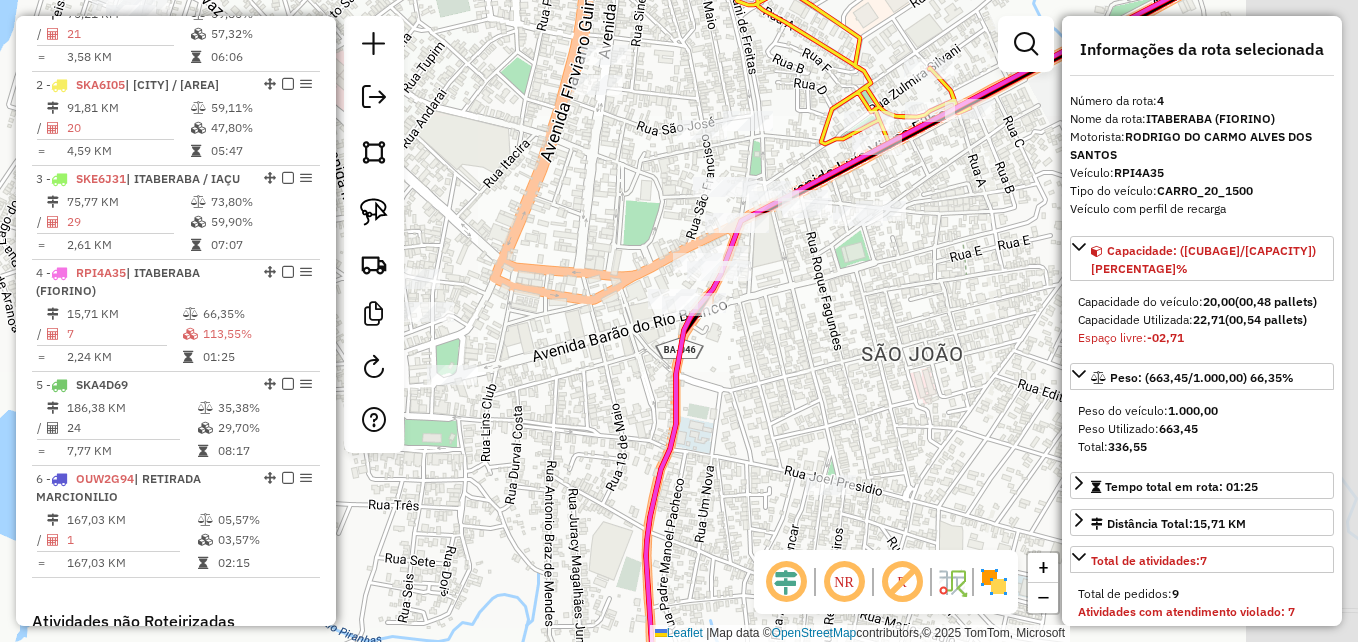 drag, startPoint x: 725, startPoint y: 222, endPoint x: 526, endPoint y: 261, distance: 202.7856 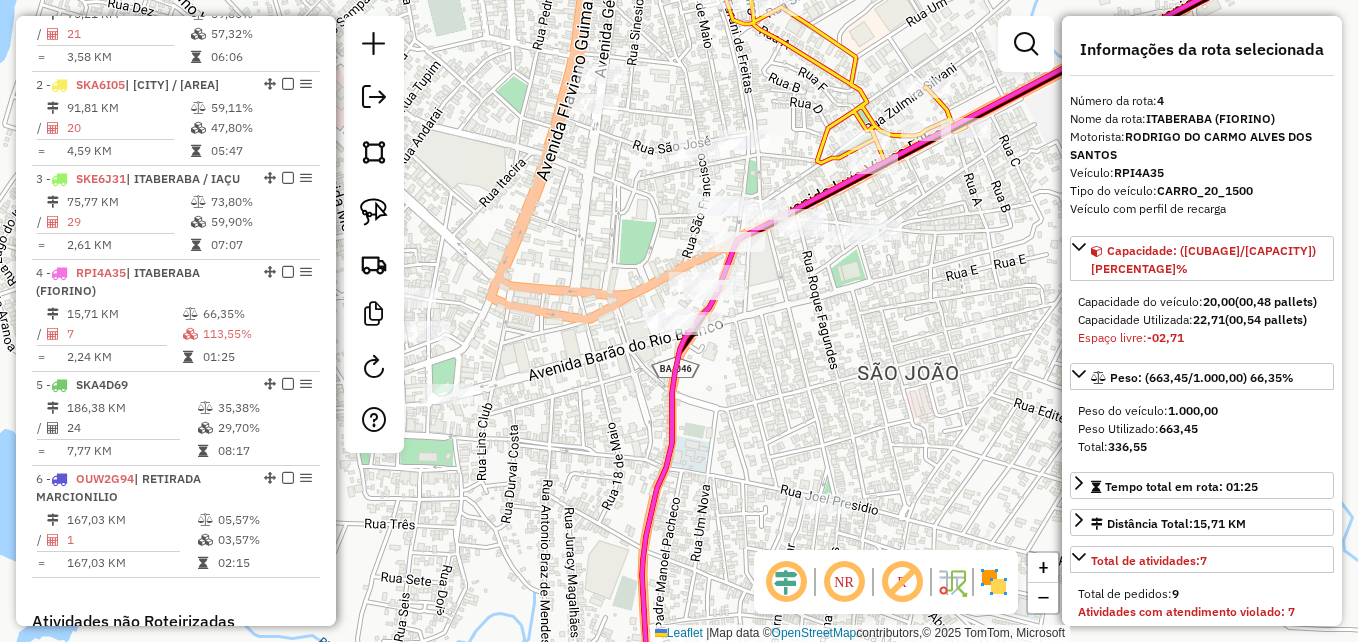 drag, startPoint x: 1007, startPoint y: 289, endPoint x: 925, endPoint y: 447, distance: 178.01123 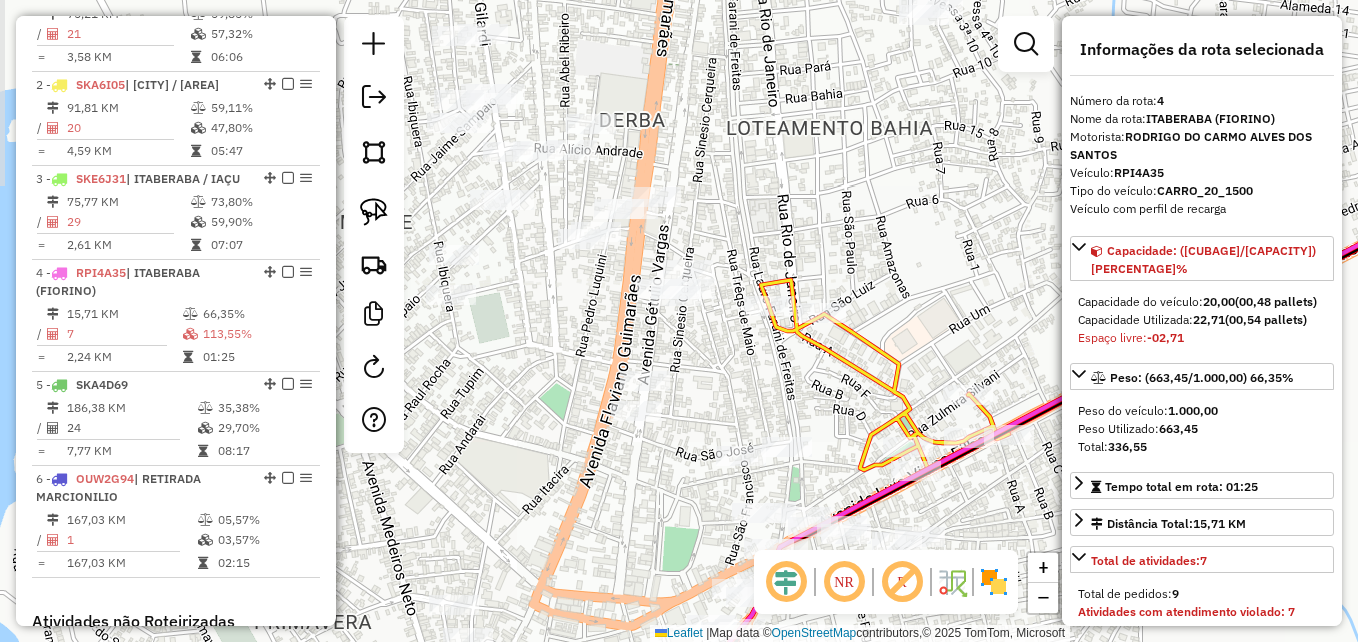 drag, startPoint x: 585, startPoint y: 217, endPoint x: 716, endPoint y: 384, distance: 212.24985 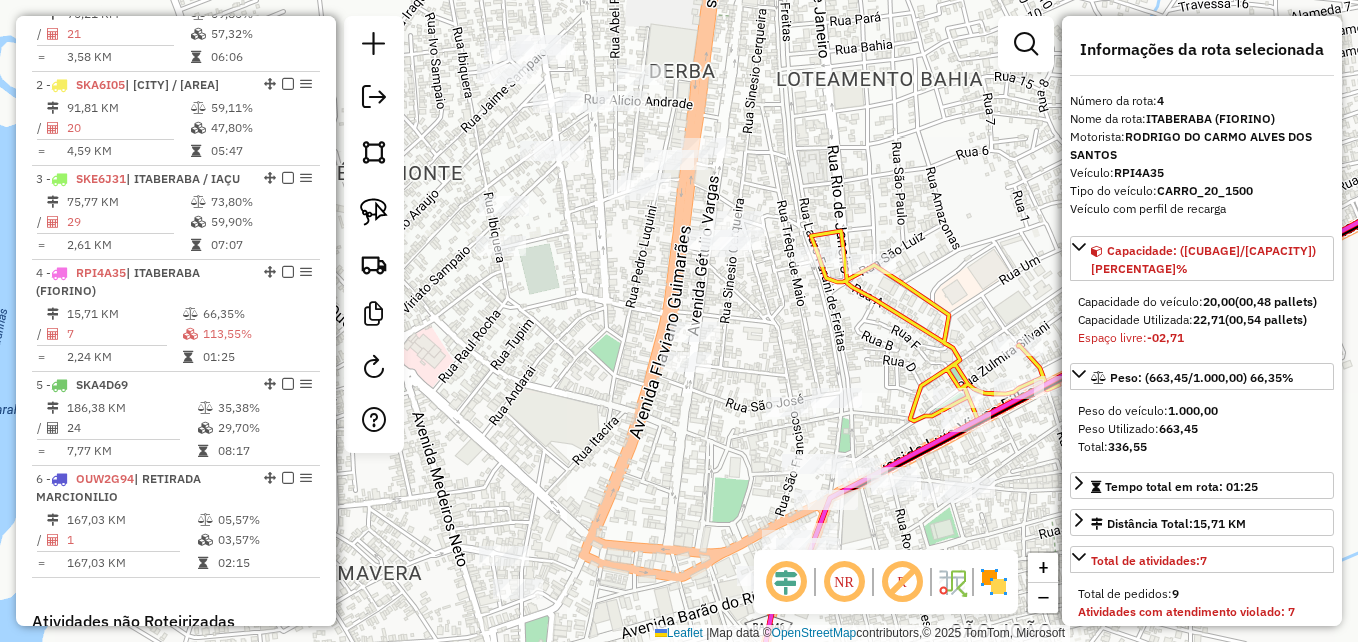 drag, startPoint x: 582, startPoint y: 319, endPoint x: 628, endPoint y: 245, distance: 87.13208 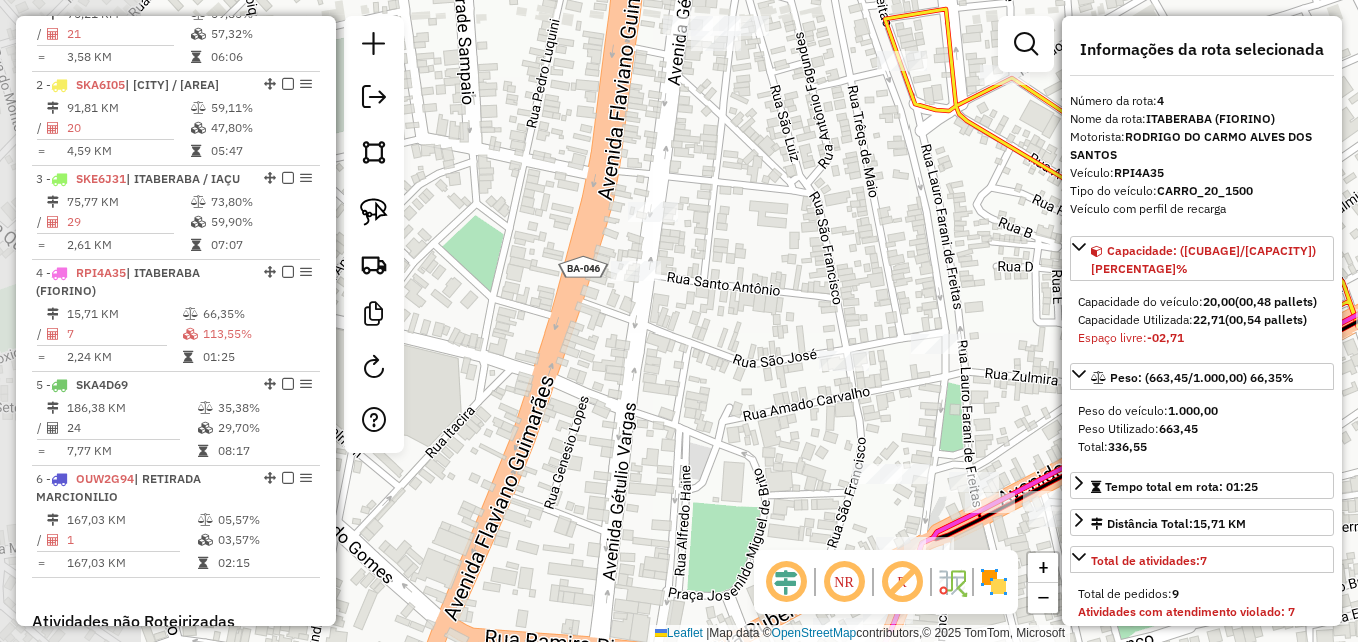 drag, startPoint x: 698, startPoint y: 388, endPoint x: 879, endPoint y: 379, distance: 181.22362 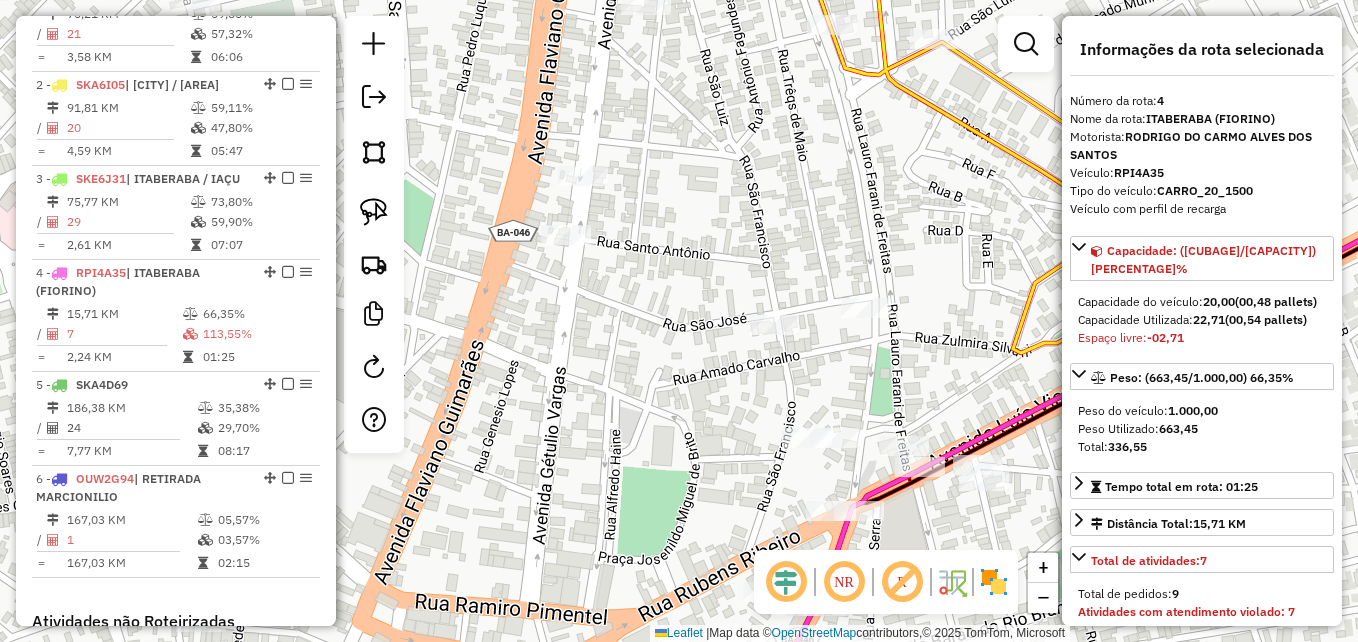 drag, startPoint x: 716, startPoint y: 428, endPoint x: 638, endPoint y: 382, distance: 90.55385 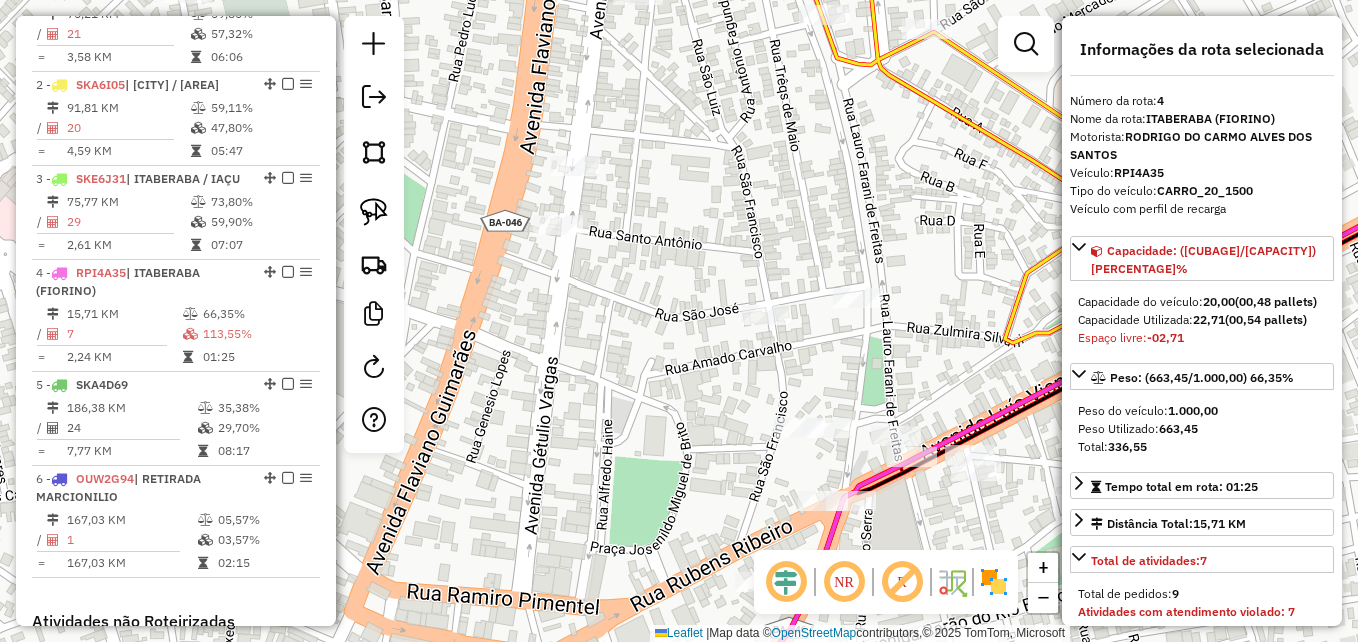 drag, startPoint x: 372, startPoint y: 215, endPoint x: 676, endPoint y: 291, distance: 313.35602 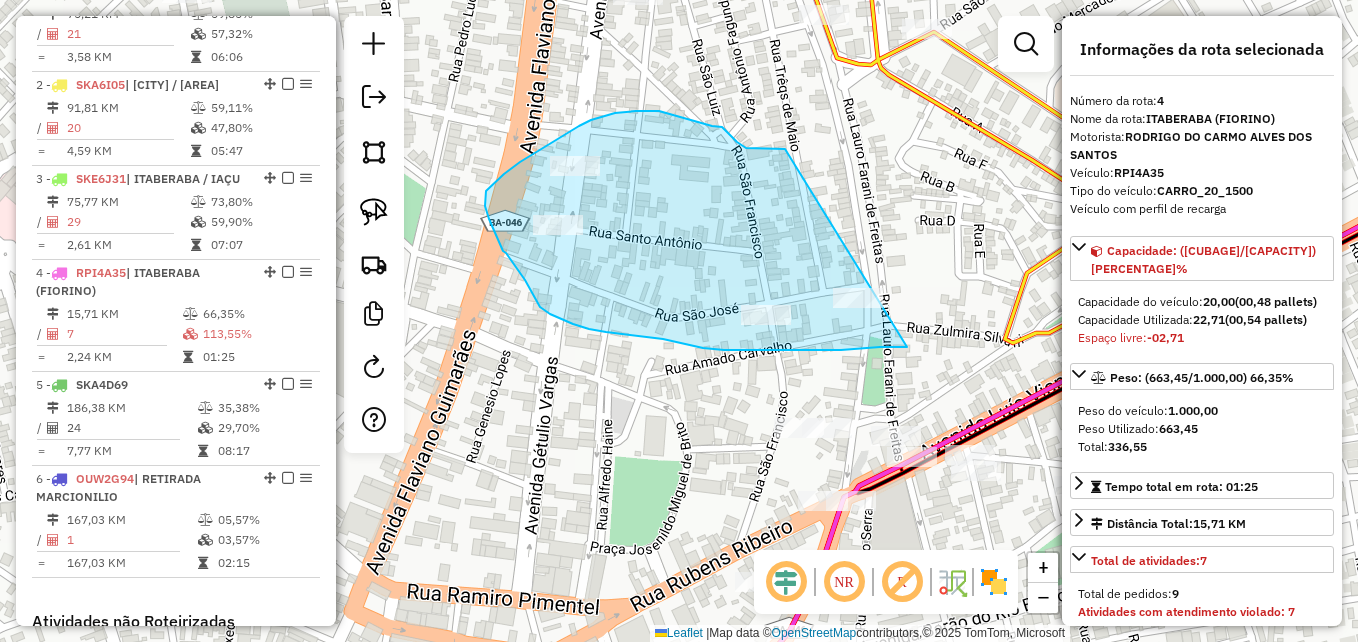drag, startPoint x: 907, startPoint y: 347, endPoint x: 786, endPoint y: 149, distance: 232.04526 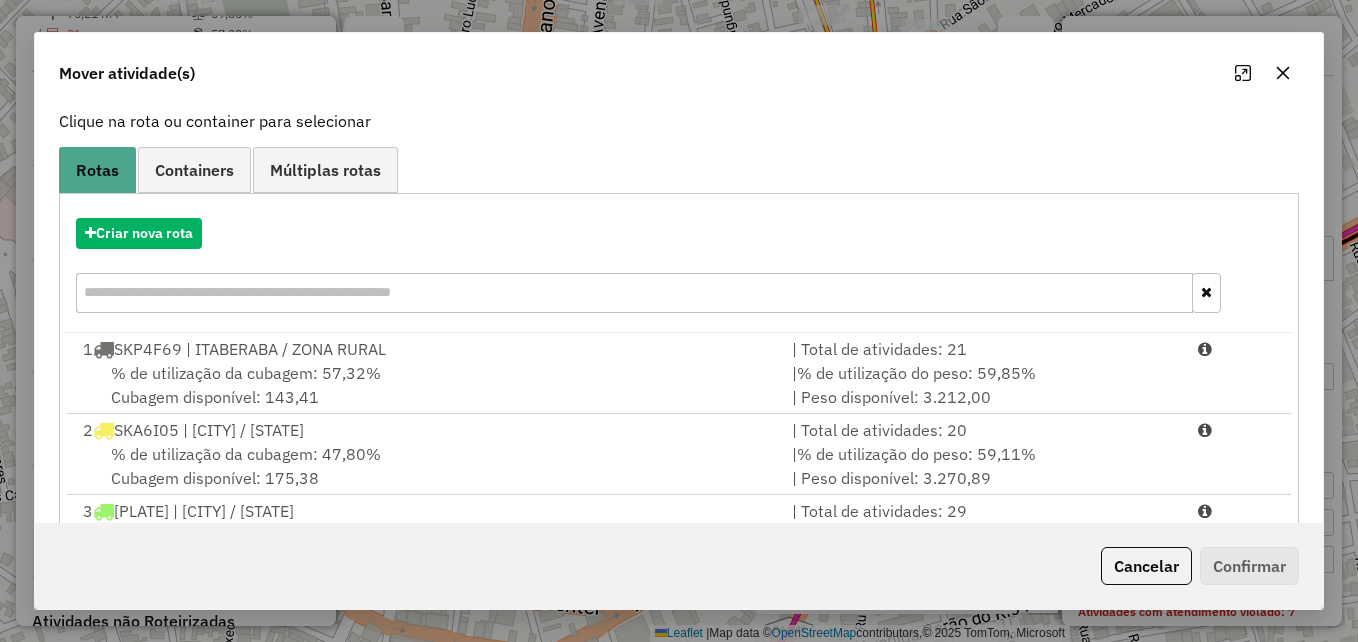 scroll, scrollTop: 366, scrollLeft: 0, axis: vertical 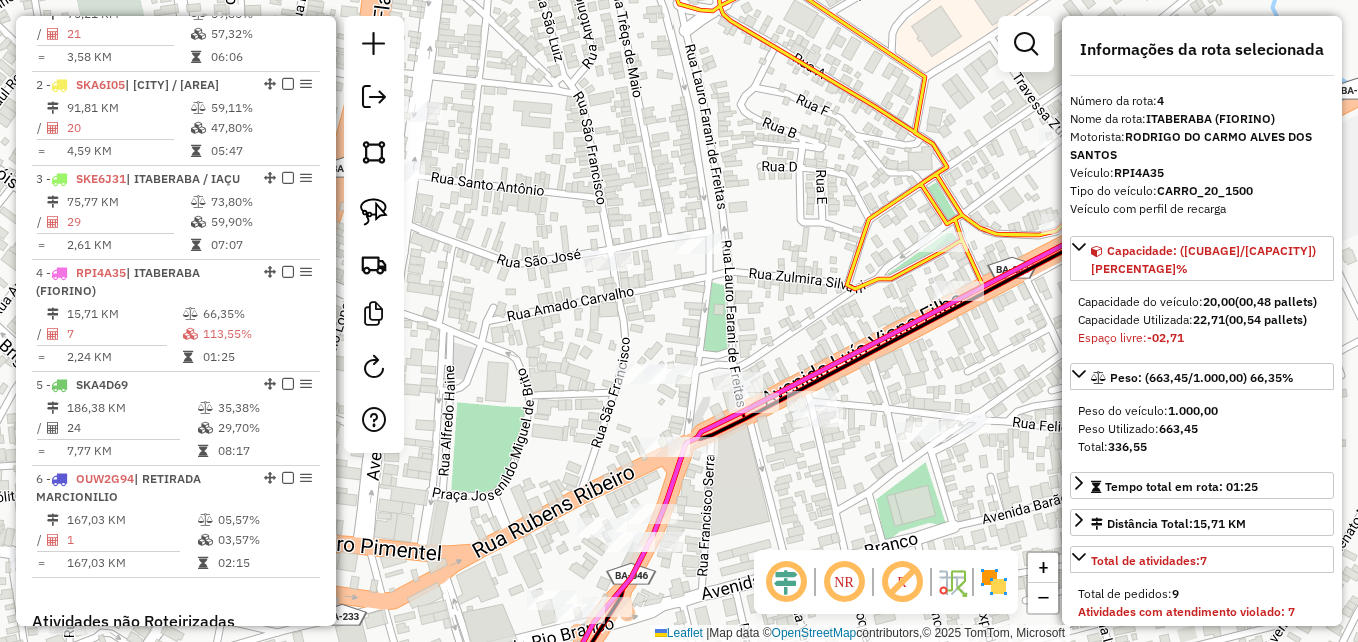 drag, startPoint x: 649, startPoint y: 328, endPoint x: 486, endPoint y: 260, distance: 176.6154 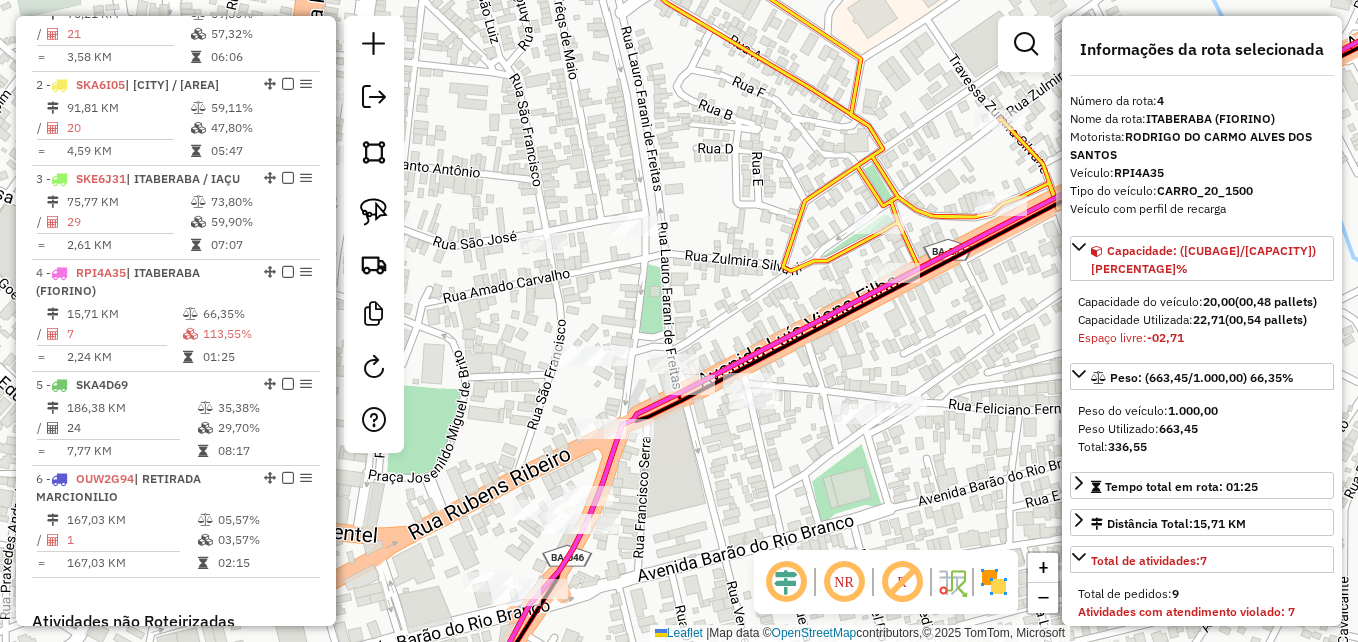 drag, startPoint x: 621, startPoint y: 311, endPoint x: 478, endPoint y: 298, distance: 143.58969 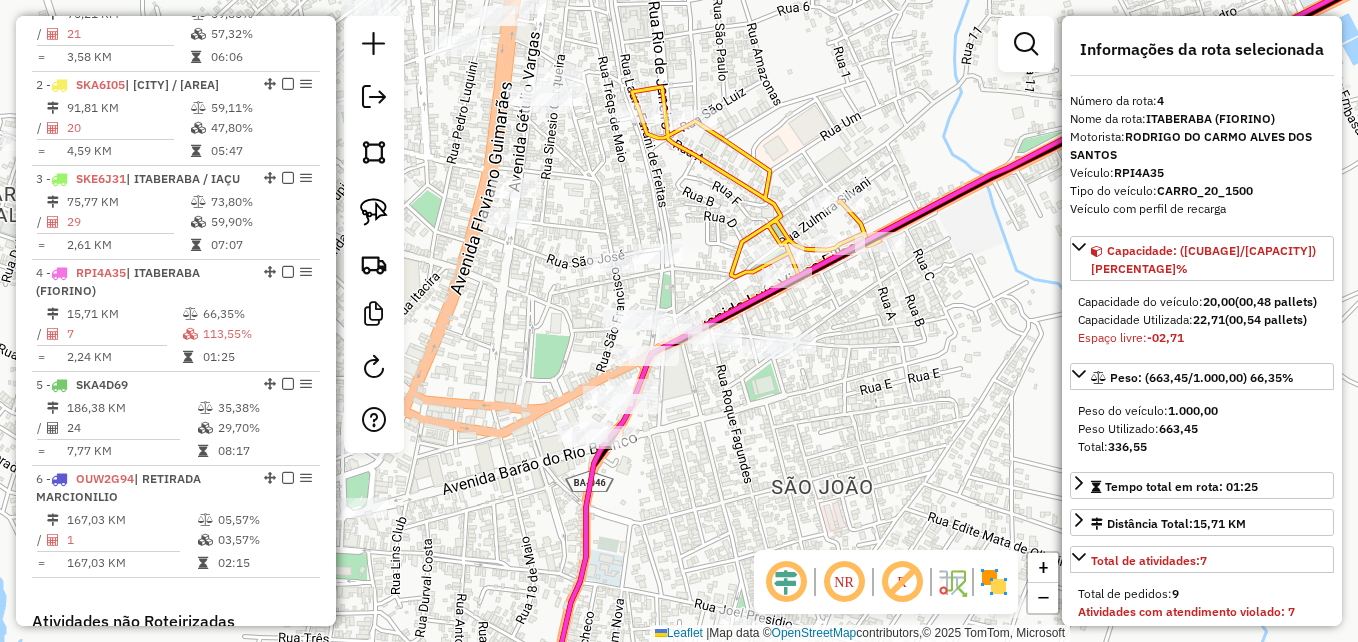 drag, startPoint x: 760, startPoint y: 452, endPoint x: 831, endPoint y: 446, distance: 71.25307 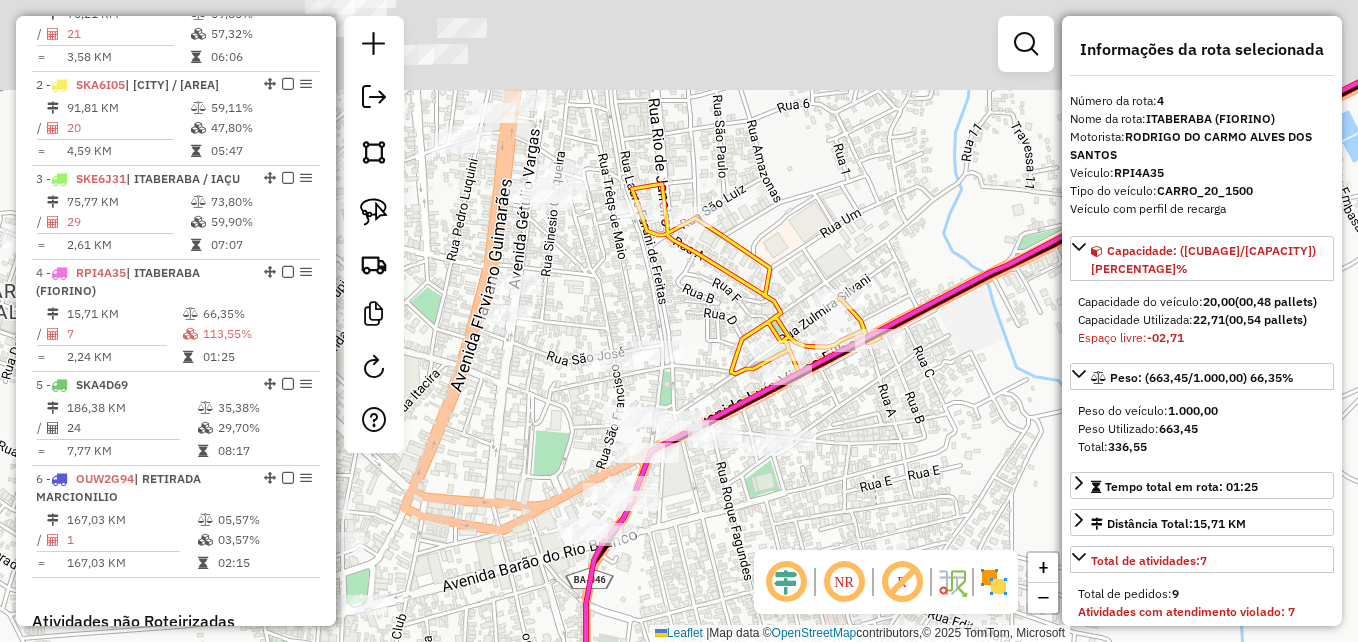 drag, startPoint x: 503, startPoint y: 351, endPoint x: 515, endPoint y: 471, distance: 120.59851 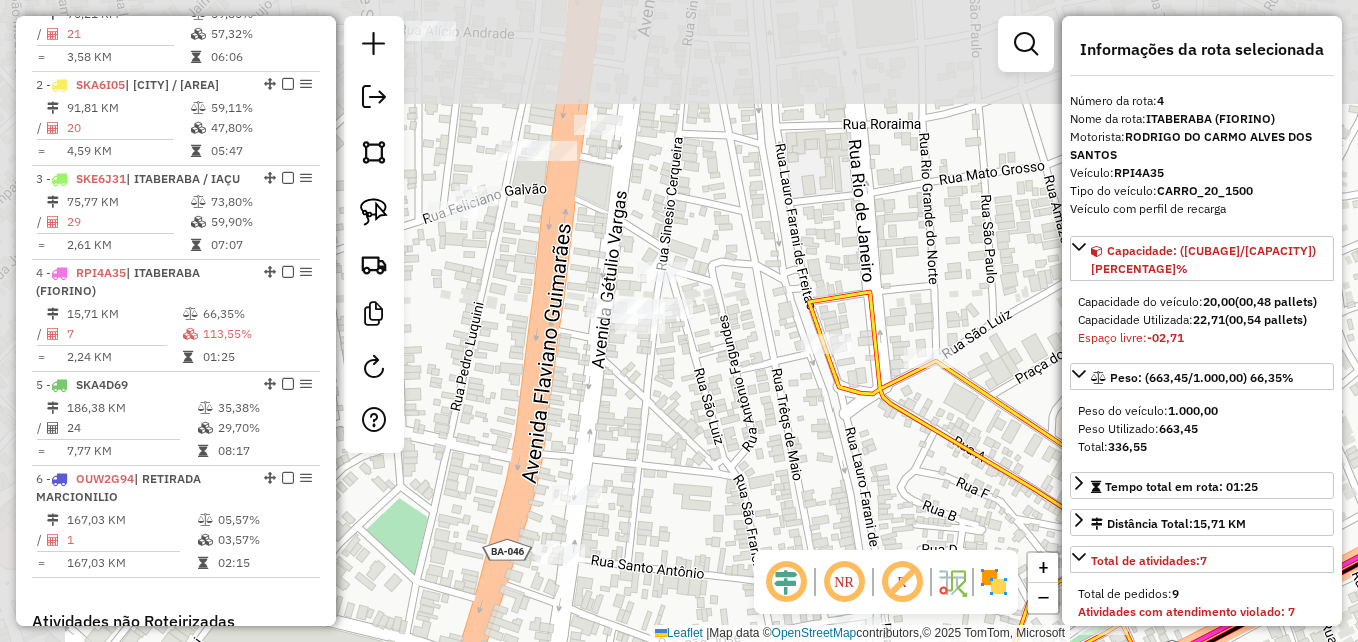 drag, startPoint x: 580, startPoint y: 316, endPoint x: 715, endPoint y: 464, distance: 200.32224 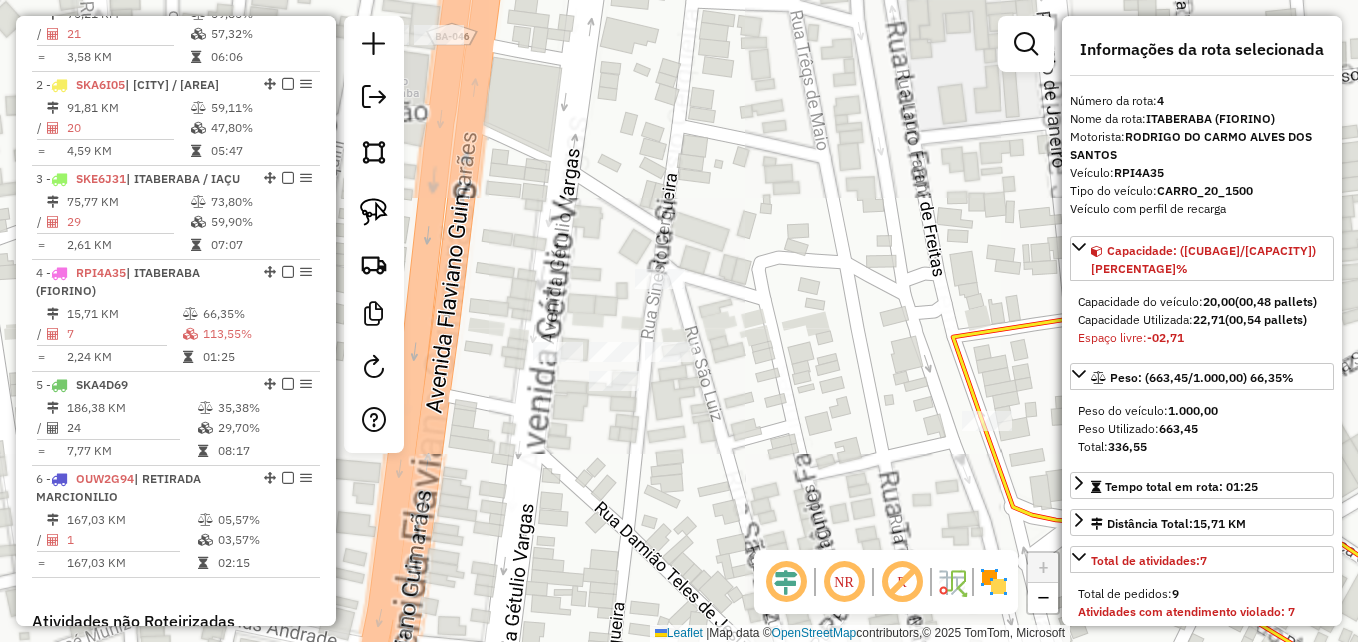 drag, startPoint x: 646, startPoint y: 375, endPoint x: 669, endPoint y: 479, distance: 106.51291 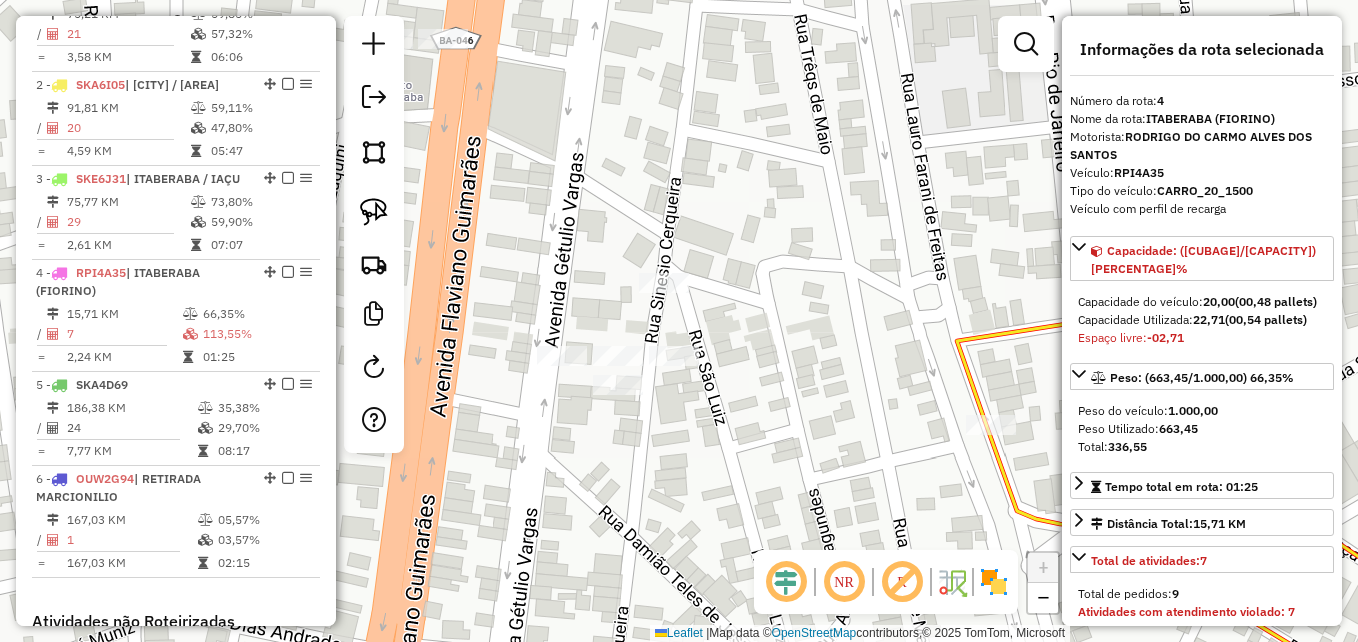drag, startPoint x: 367, startPoint y: 211, endPoint x: 494, endPoint y: 261, distance: 136.4881 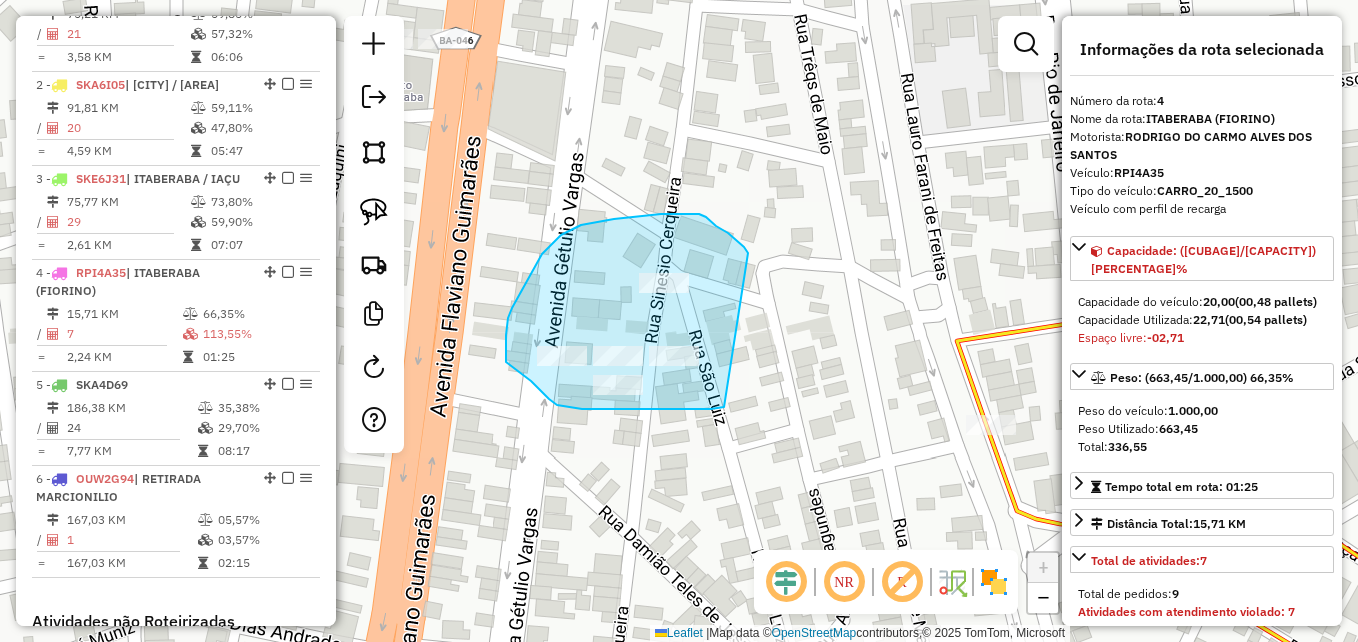 drag, startPoint x: 711, startPoint y: 409, endPoint x: 748, endPoint y: 253, distance: 160.32779 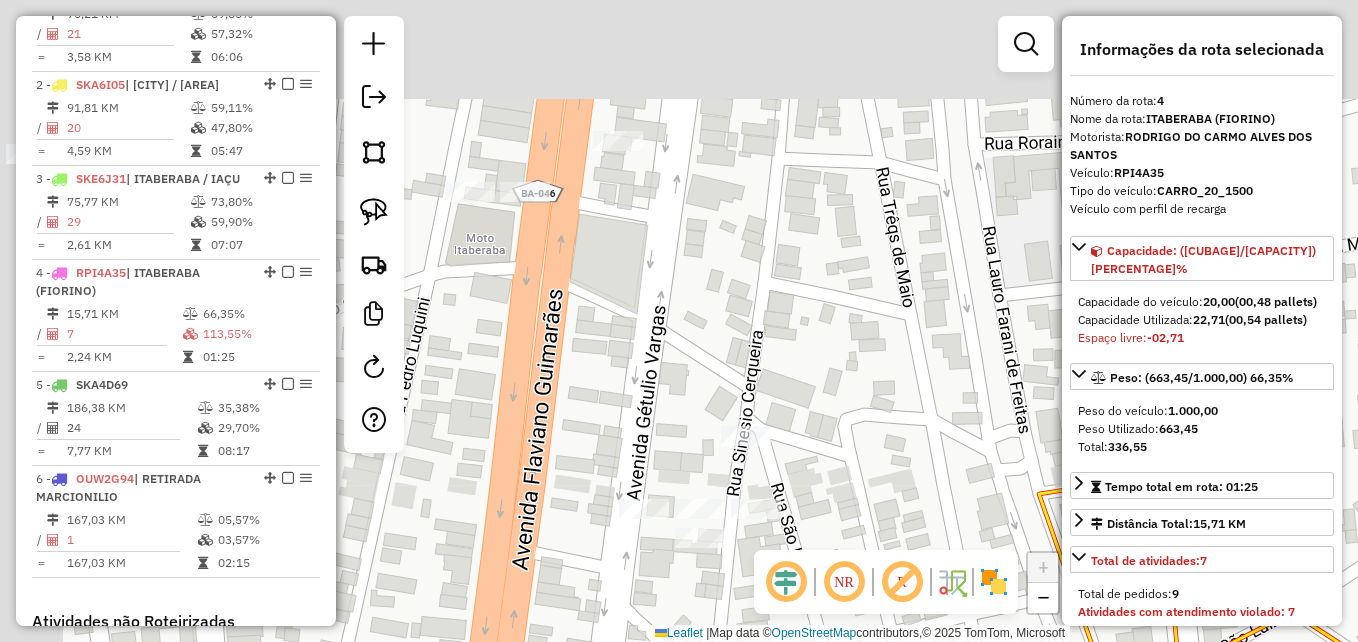 drag, startPoint x: 642, startPoint y: 227, endPoint x: 725, endPoint y: 381, distance: 174.94284 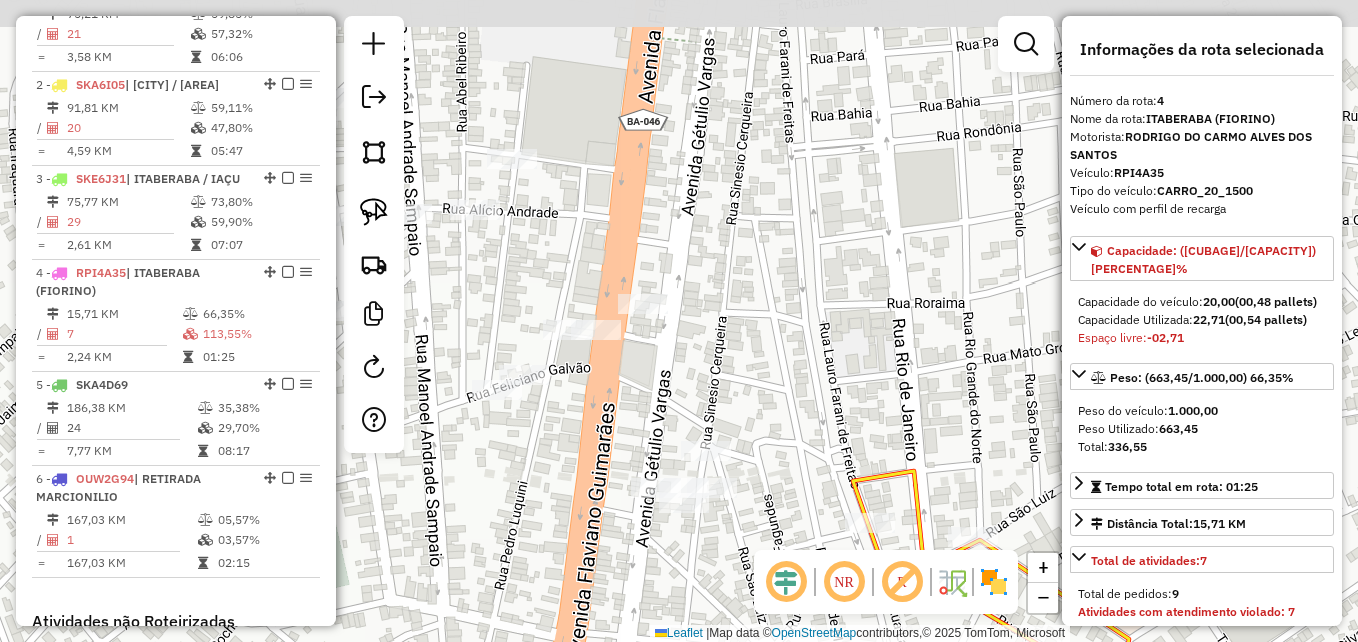 drag, startPoint x: 601, startPoint y: 404, endPoint x: 604, endPoint y: 466, distance: 62.072536 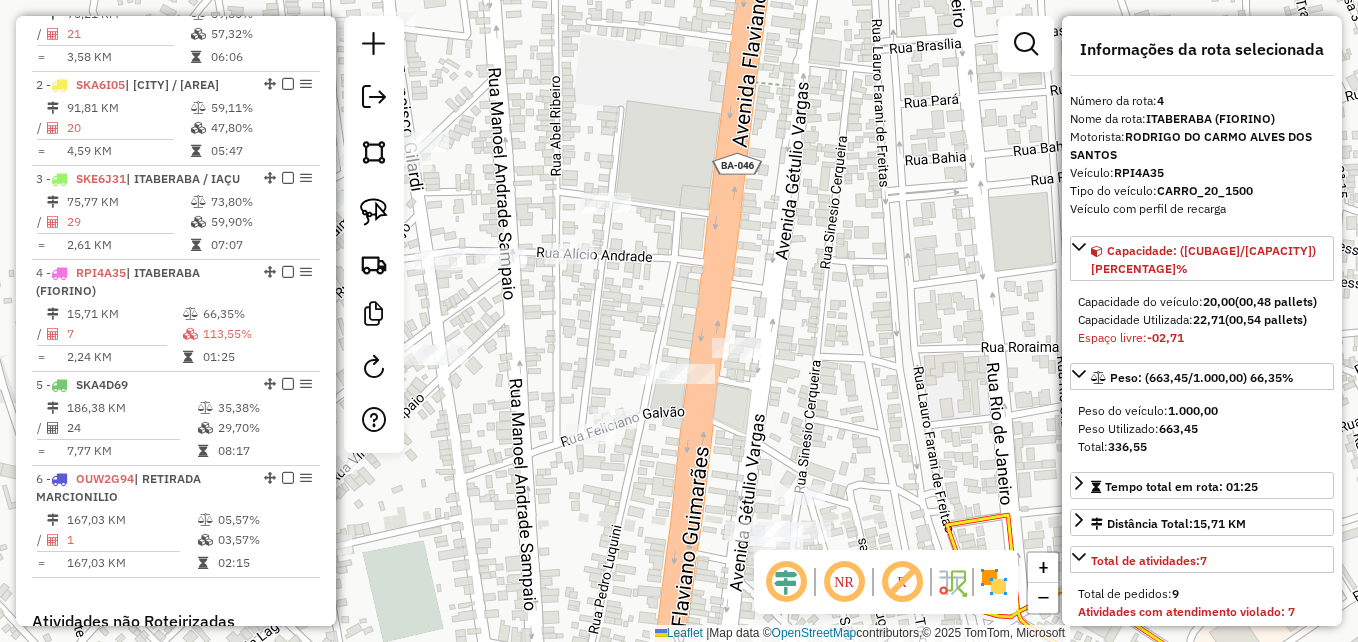 drag, startPoint x: 582, startPoint y: 411, endPoint x: 649, endPoint y: 430, distance: 69.641945 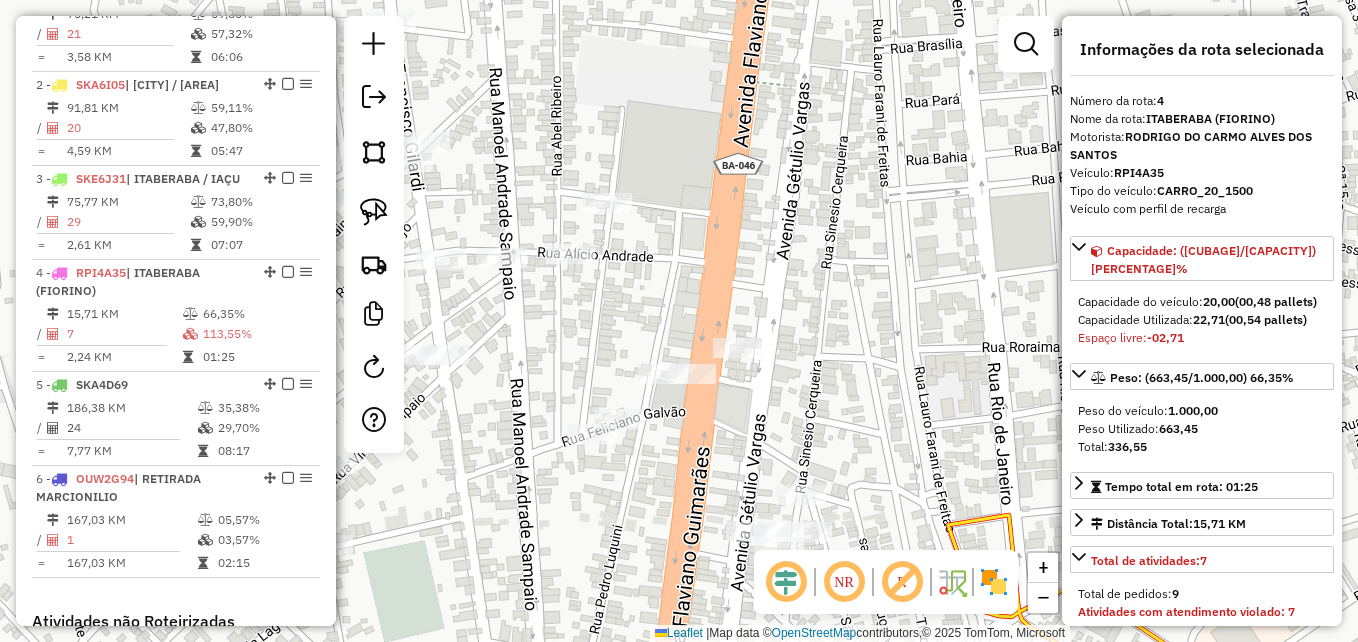 drag, startPoint x: 377, startPoint y: 212, endPoint x: 671, endPoint y: 472, distance: 392.4742 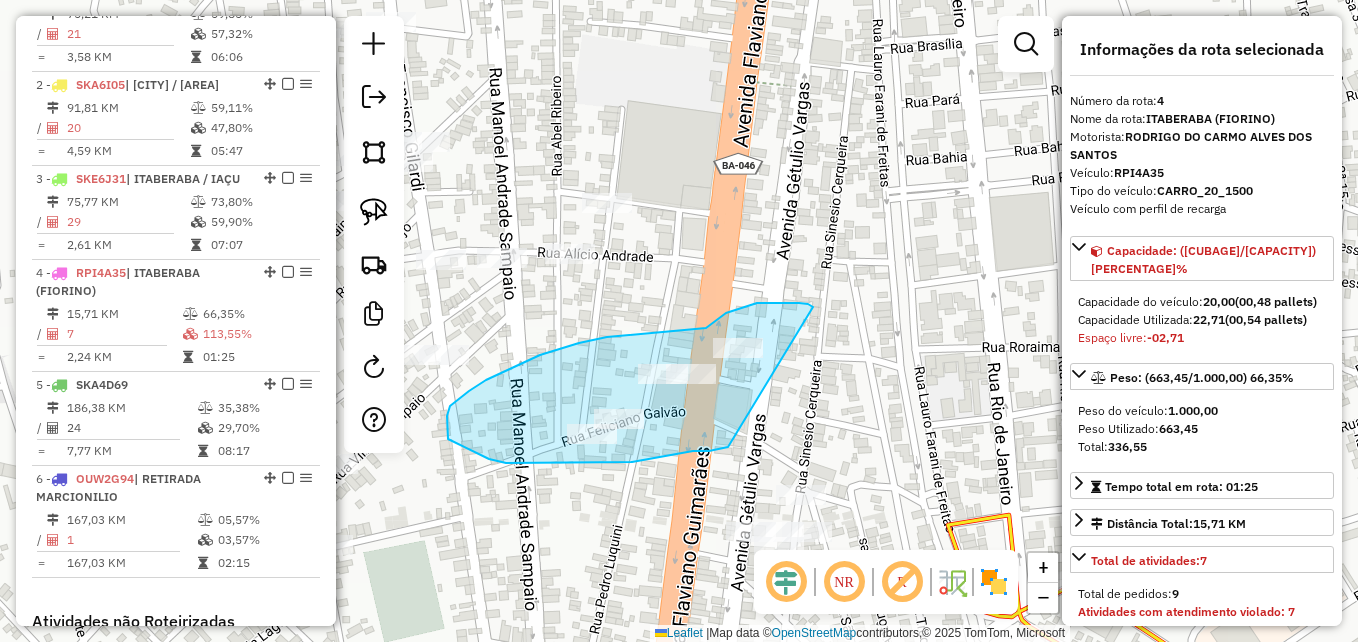 drag, startPoint x: 722, startPoint y: 448, endPoint x: 816, endPoint y: 309, distance: 167.80048 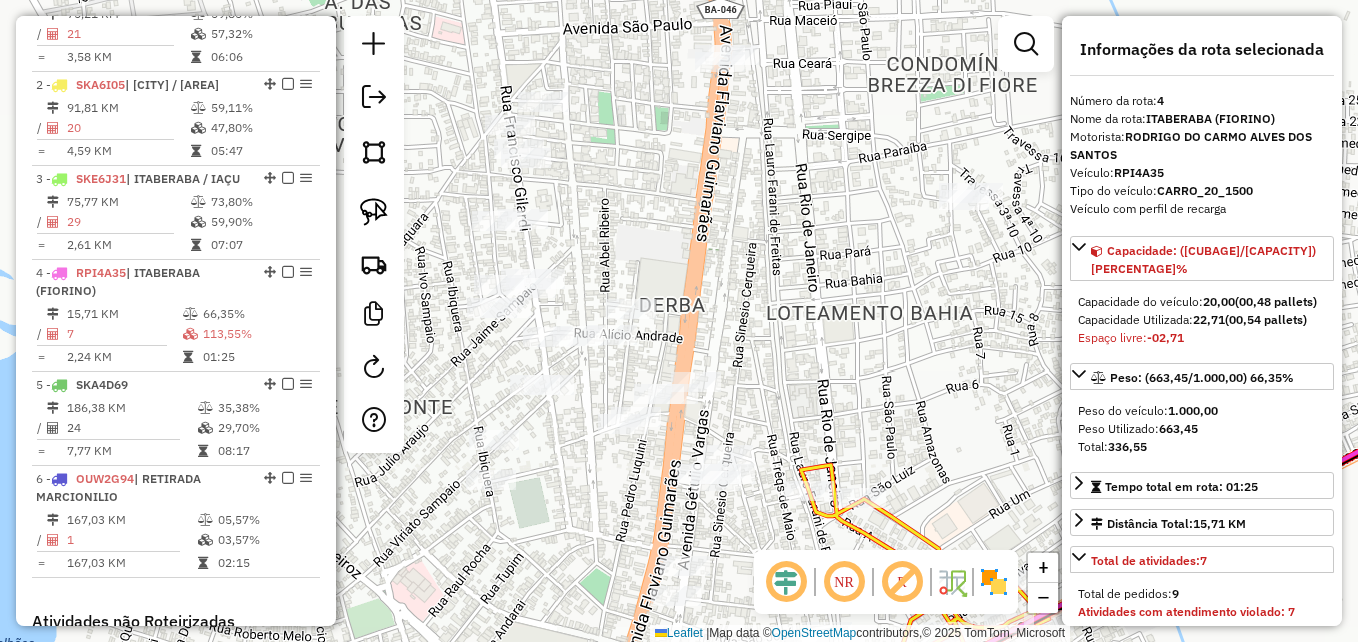drag, startPoint x: 559, startPoint y: 542, endPoint x: 658, endPoint y: 547, distance: 99.12618 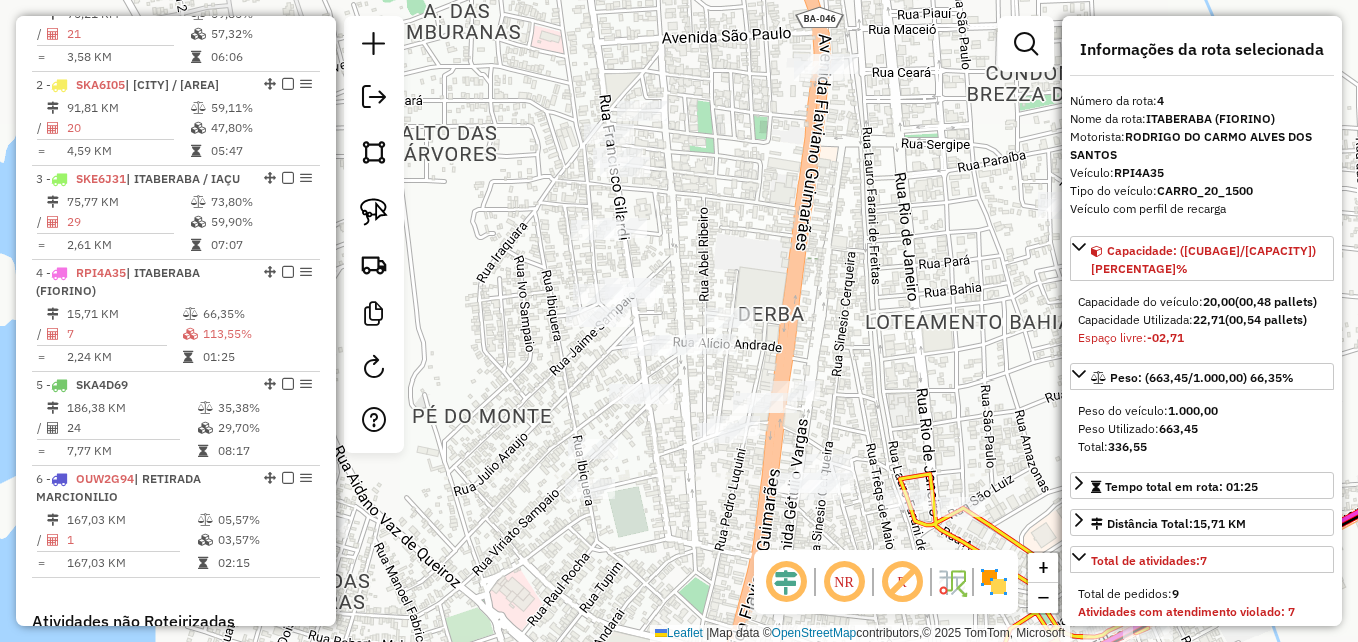 drag, startPoint x: 810, startPoint y: 163, endPoint x: 807, endPoint y: 356, distance: 193.02332 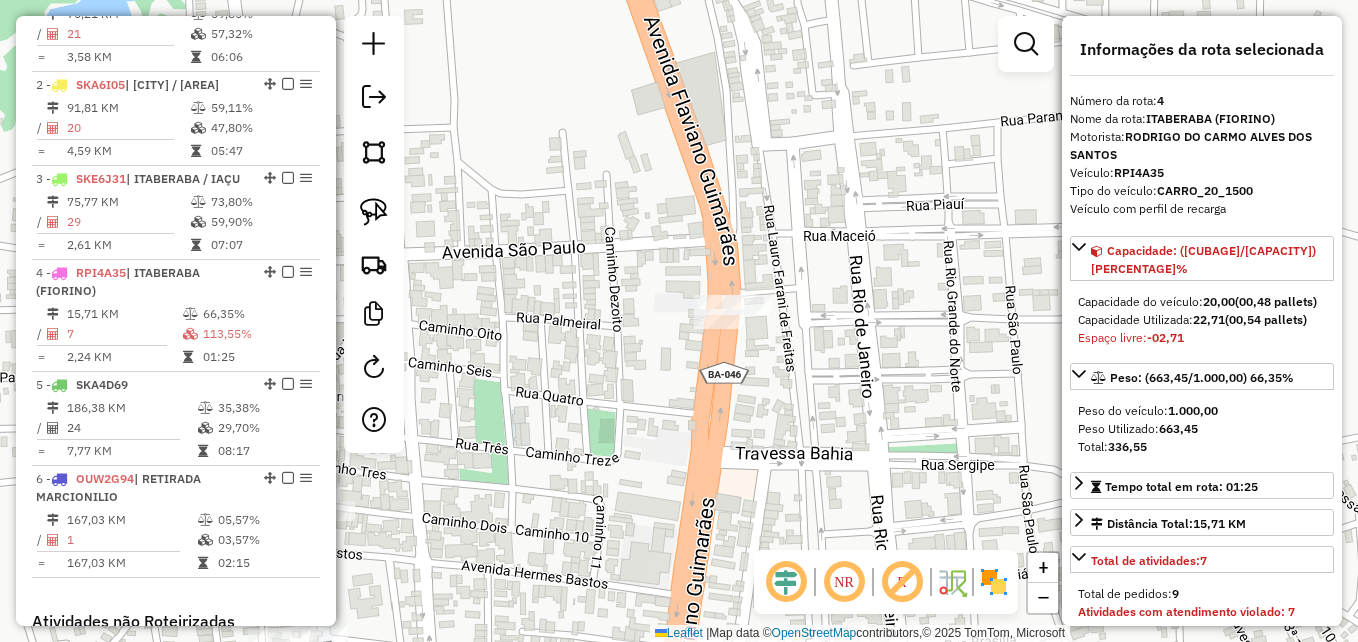 drag, startPoint x: 728, startPoint y: 383, endPoint x: 676, endPoint y: 456, distance: 89.62701 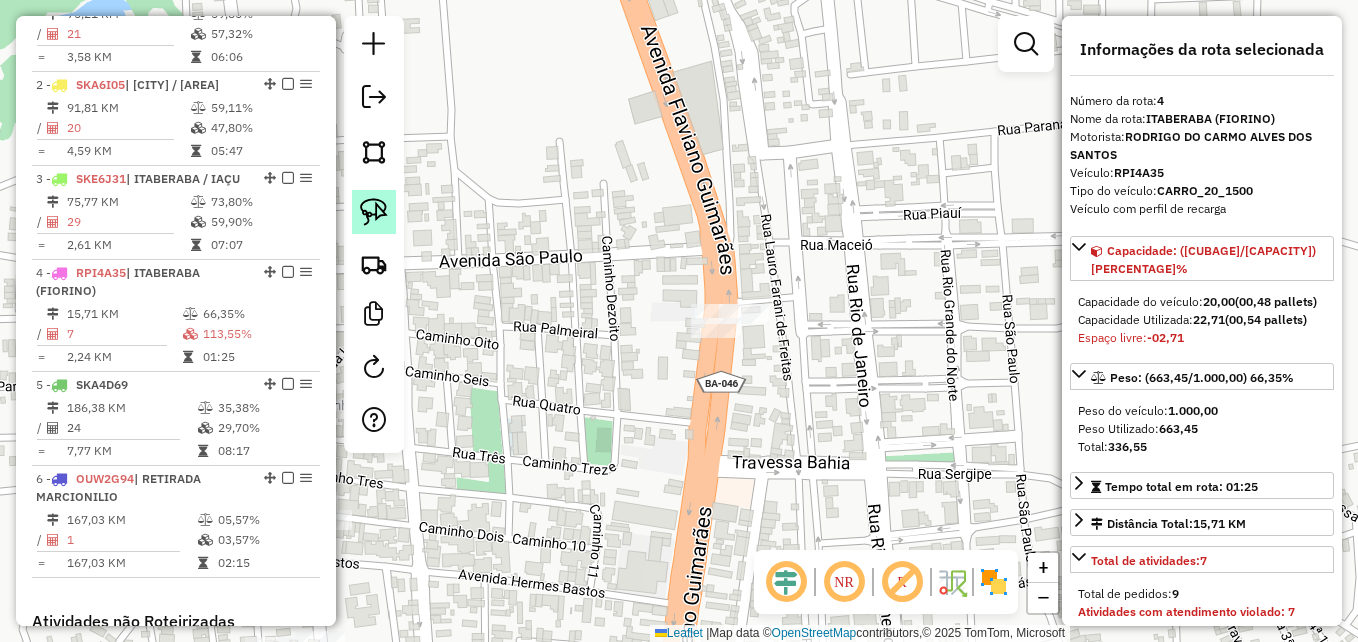 click 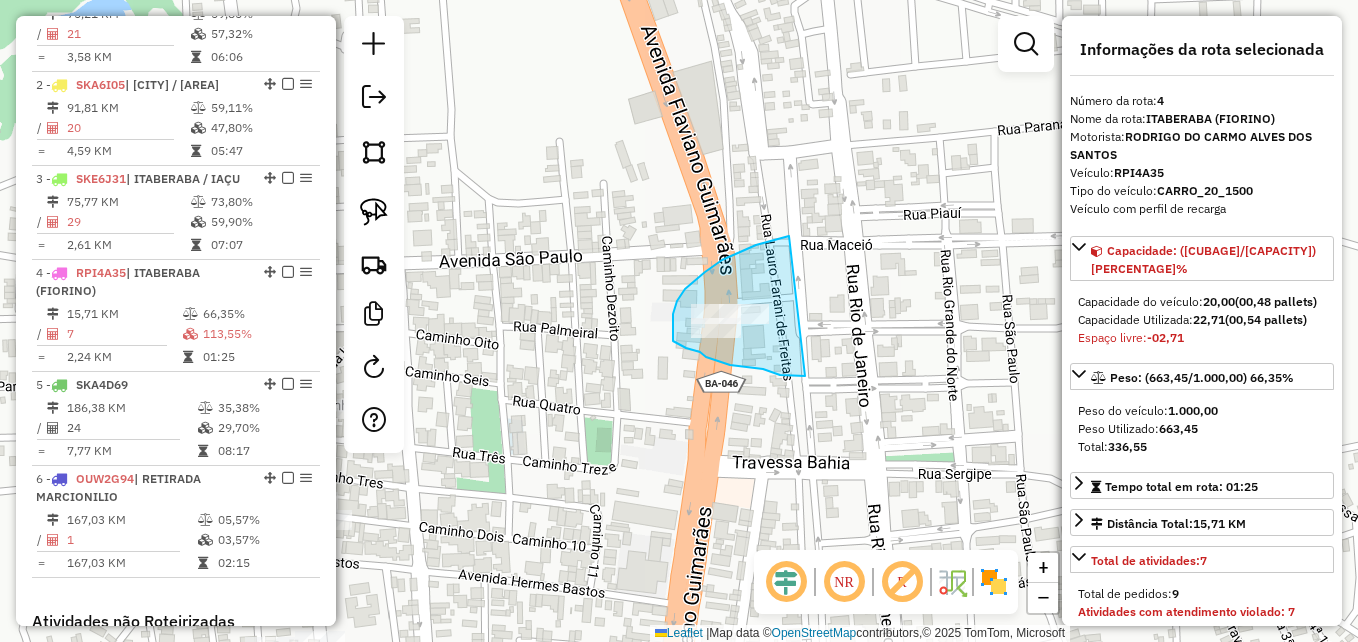 drag, startPoint x: 805, startPoint y: 376, endPoint x: 795, endPoint y: 236, distance: 140.35669 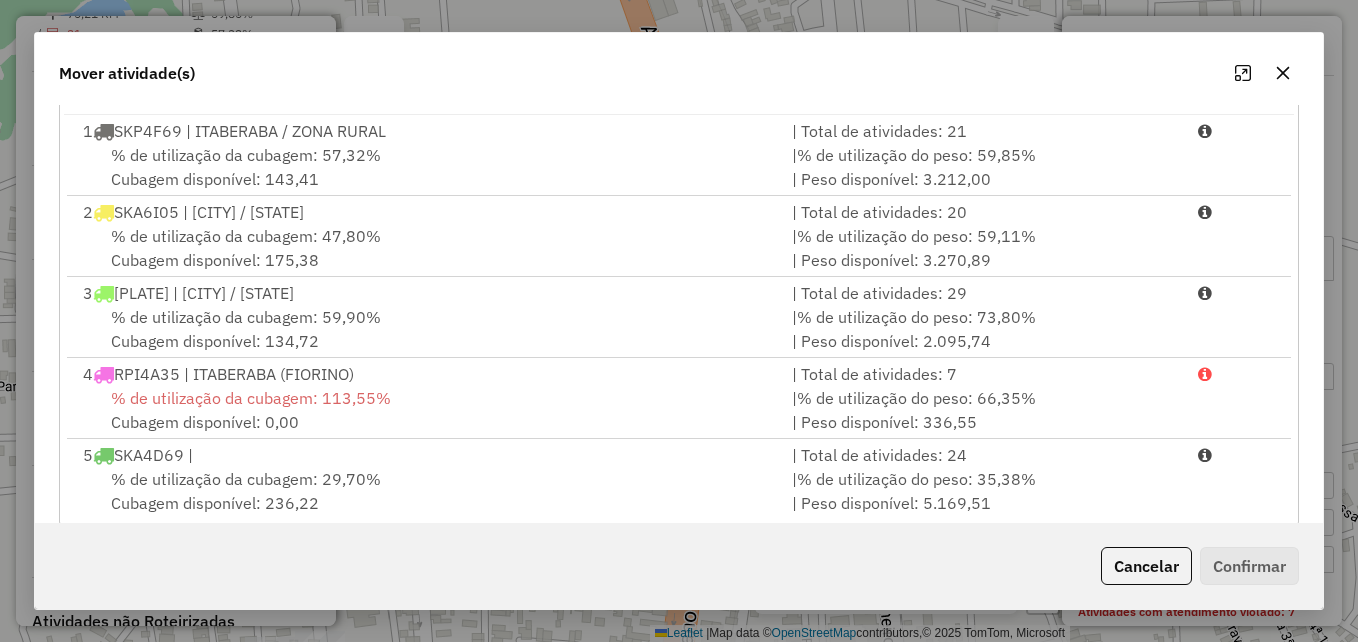 scroll, scrollTop: 366, scrollLeft: 0, axis: vertical 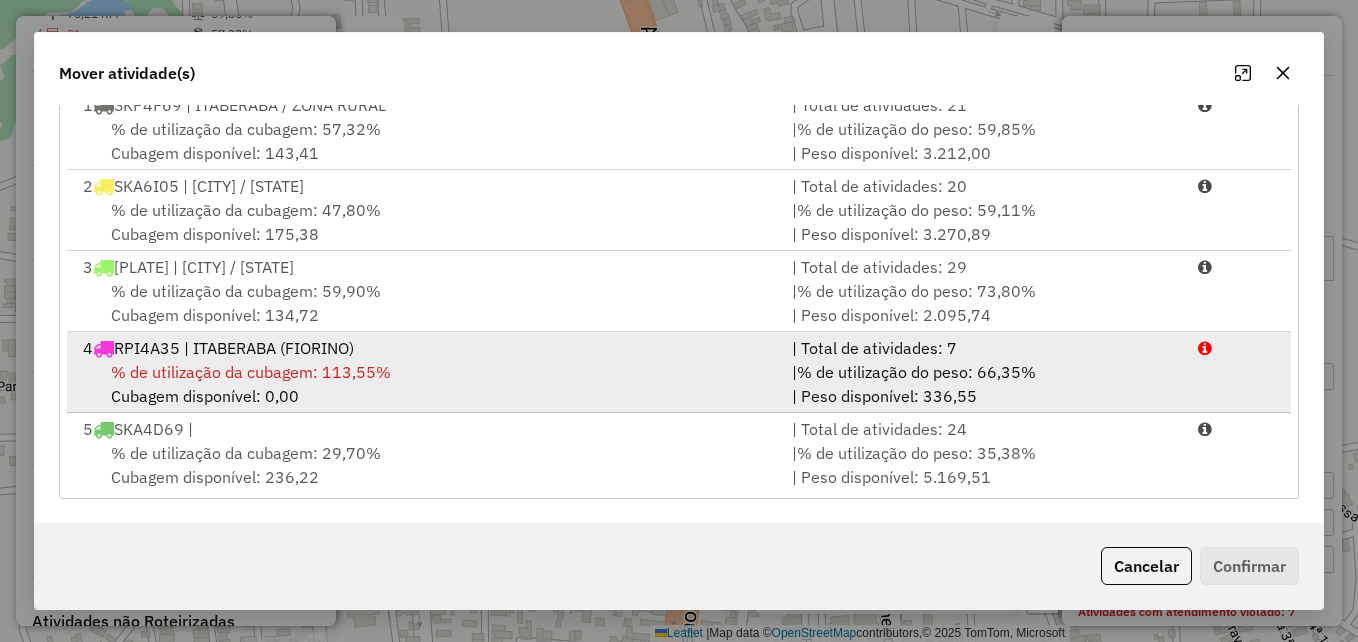 click on "% de utilização da cubagem: 113,55%  Cubagem disponível: 0,00" at bounding box center (425, 384) 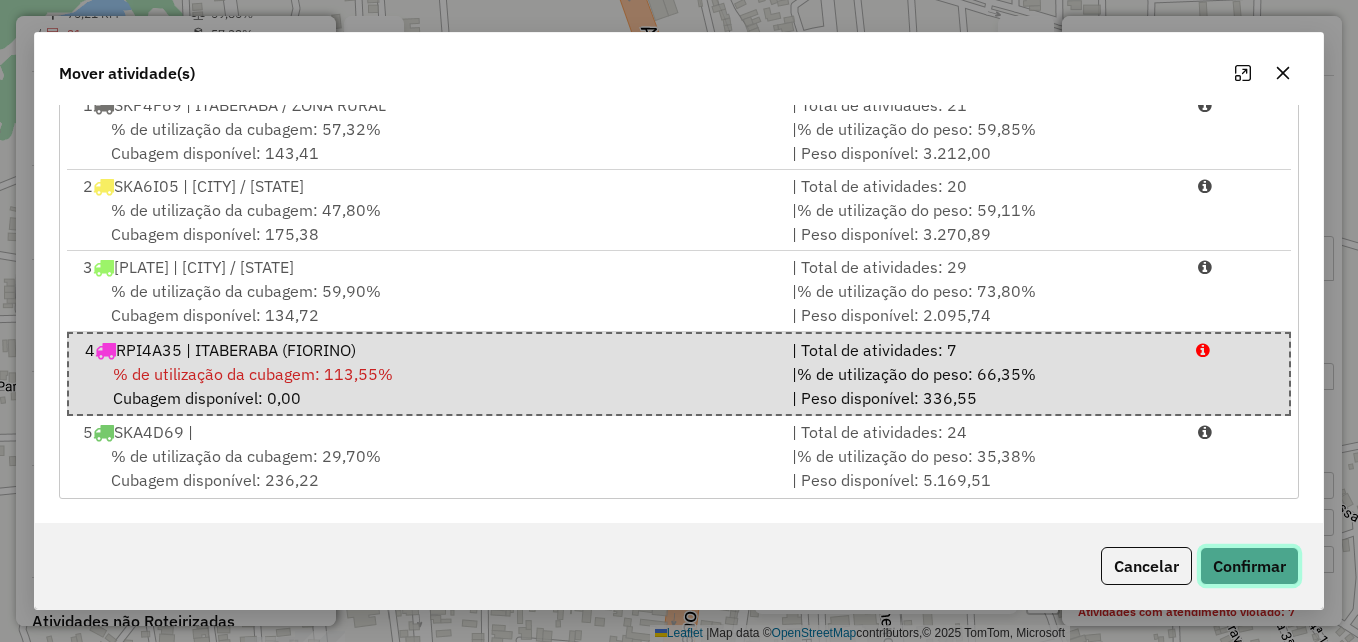click on "Confirmar" 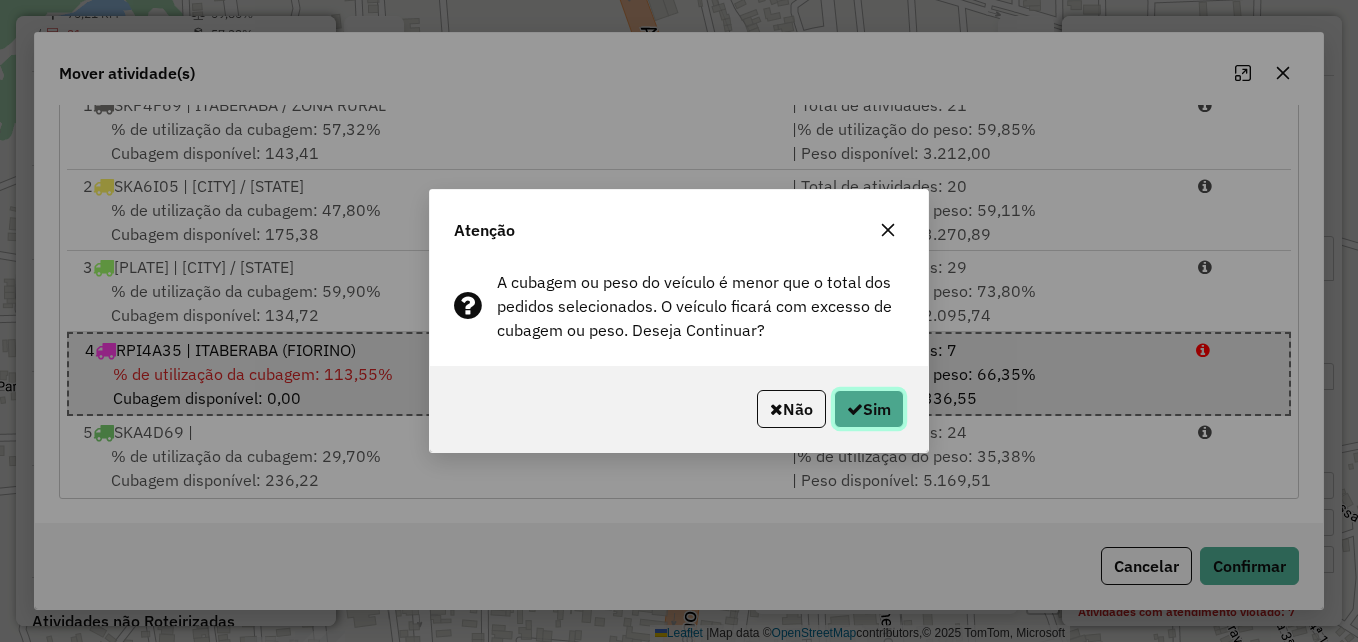 click on "Sim" 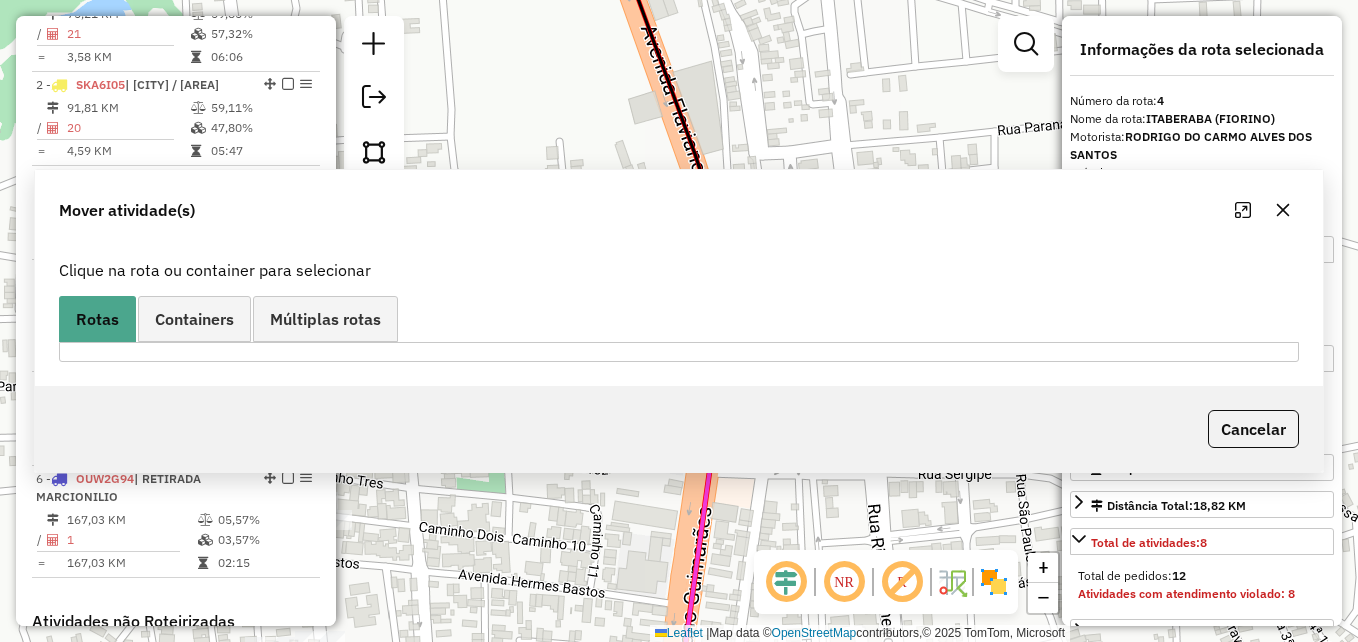 scroll, scrollTop: 0, scrollLeft: 0, axis: both 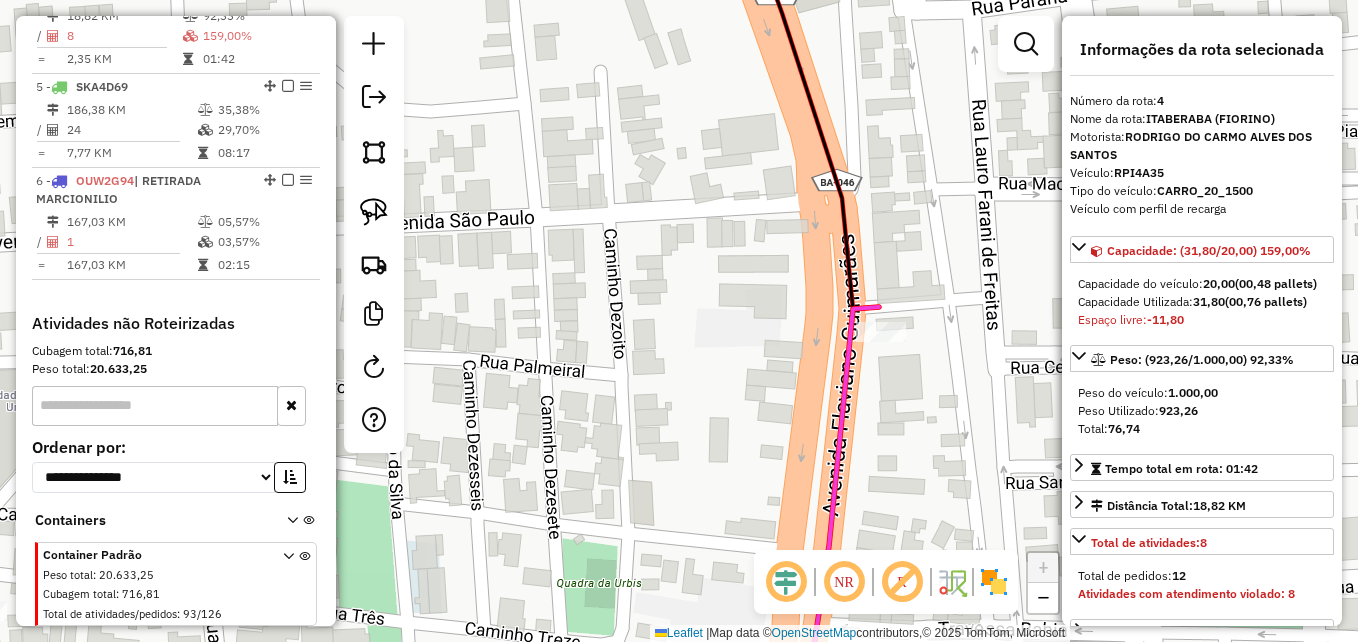 click 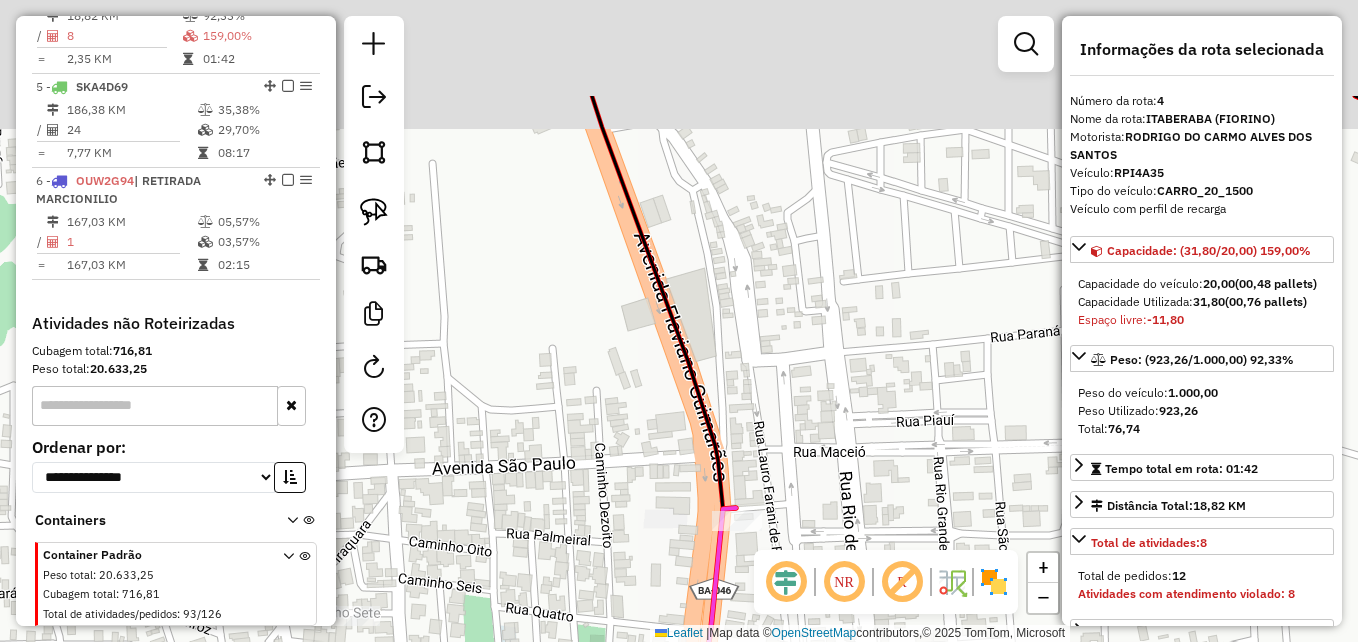 drag, startPoint x: 709, startPoint y: 391, endPoint x: 580, endPoint y: 564, distance: 215.80083 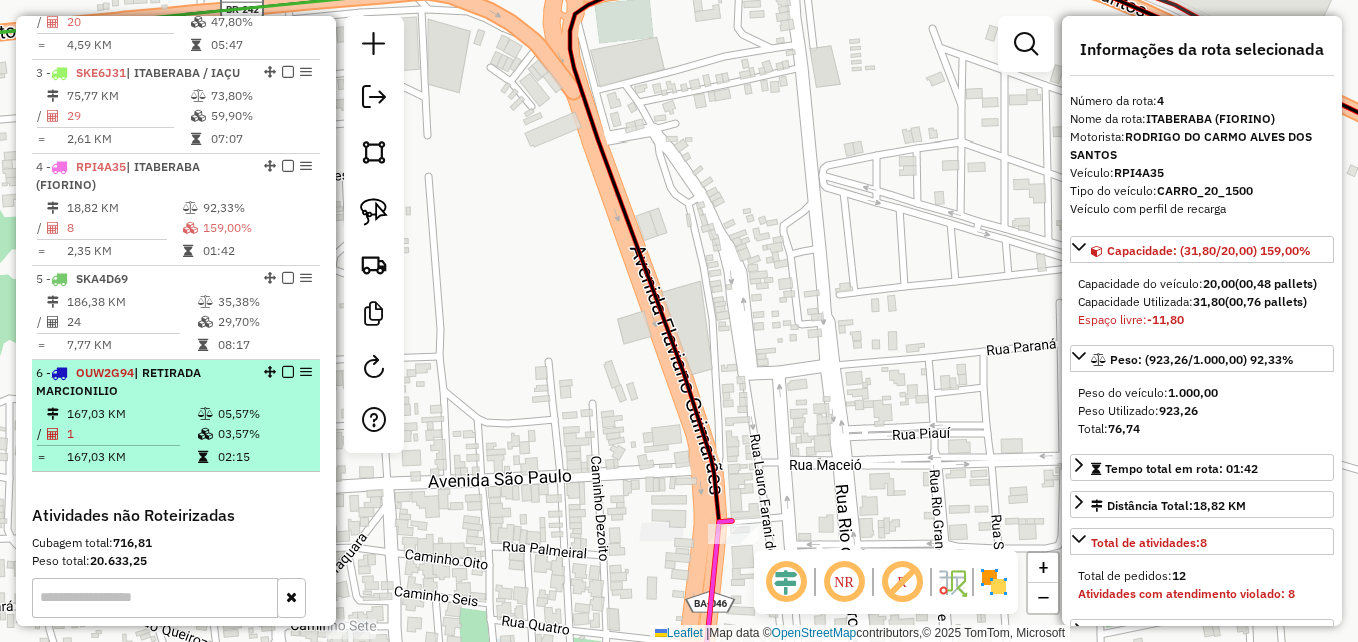 scroll, scrollTop: 810, scrollLeft: 0, axis: vertical 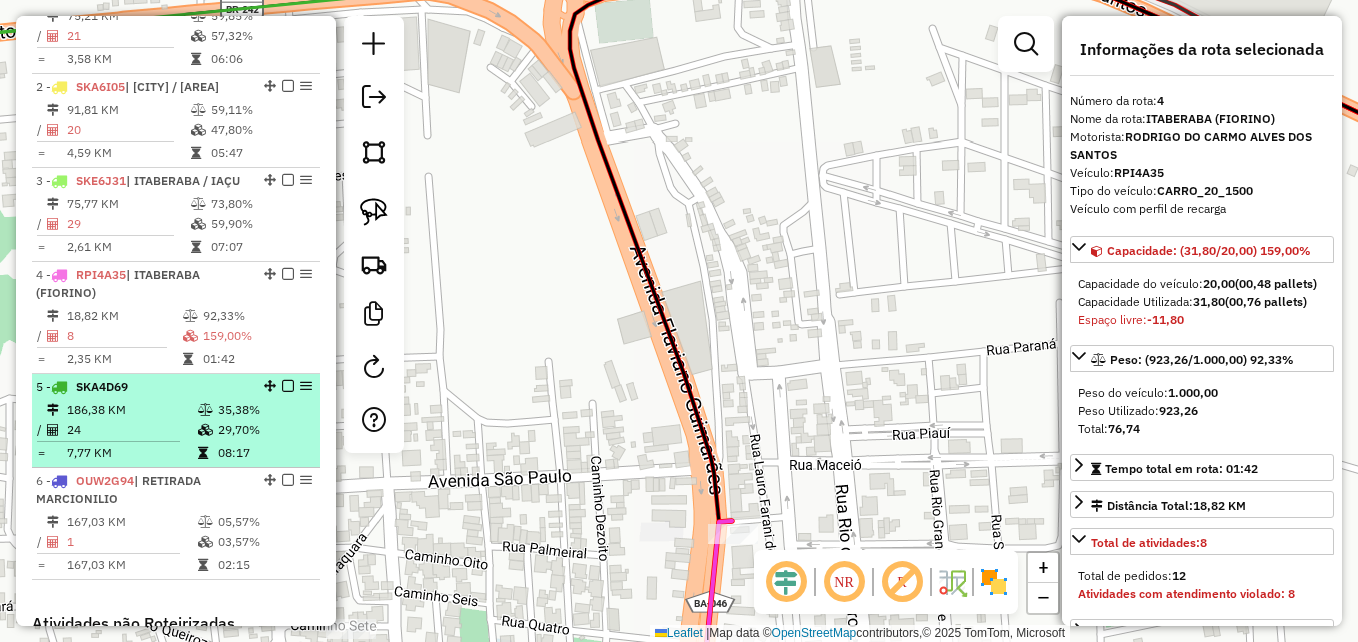 click on "186,38 KM" at bounding box center (131, 410) 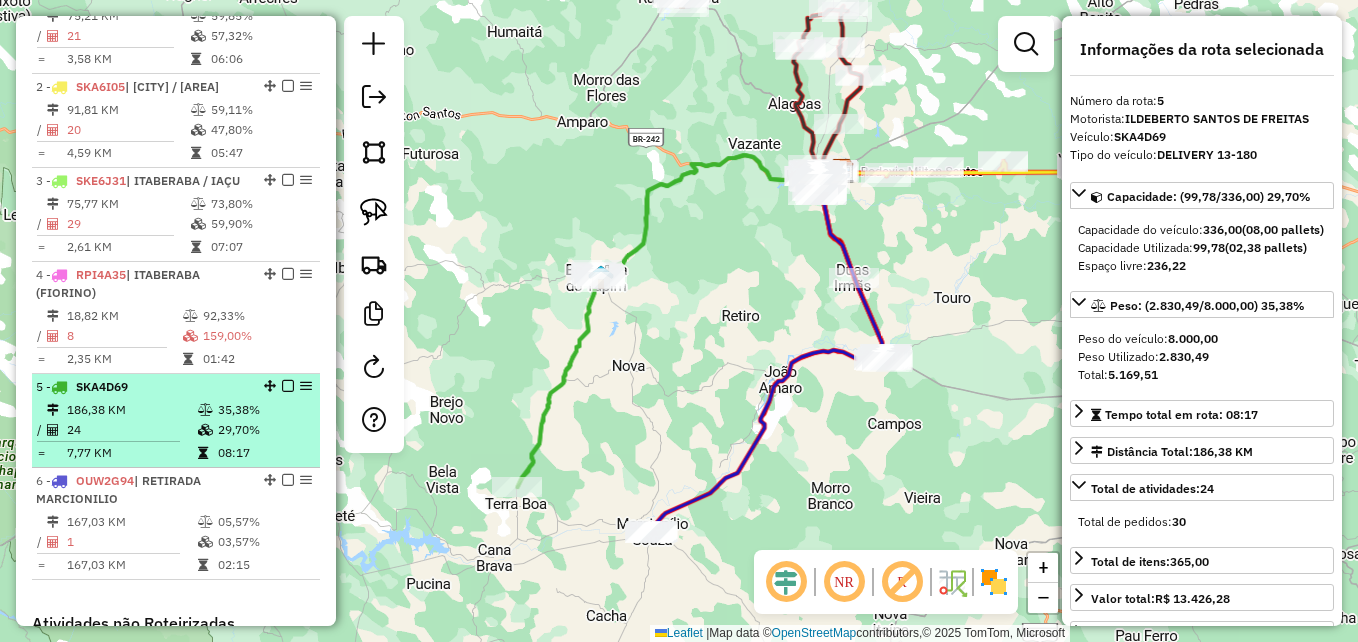 click on "186,38 KM" at bounding box center [131, 410] 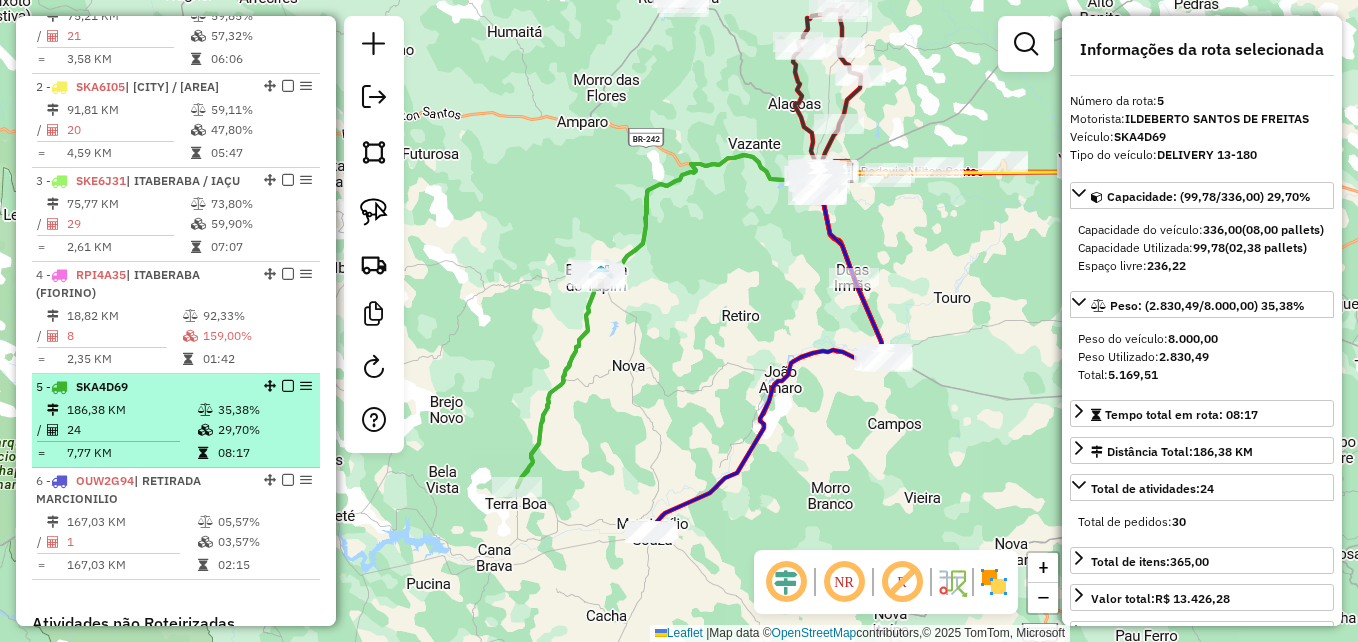 click on "186,38 KM" at bounding box center [131, 410] 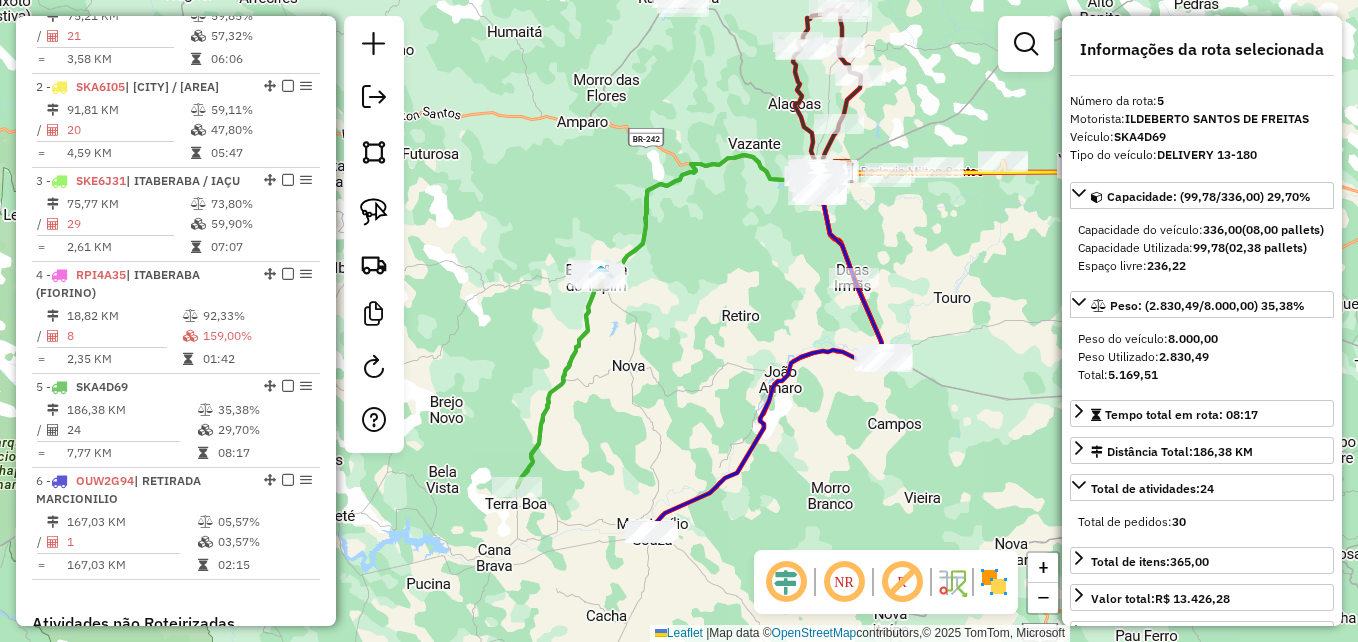 click 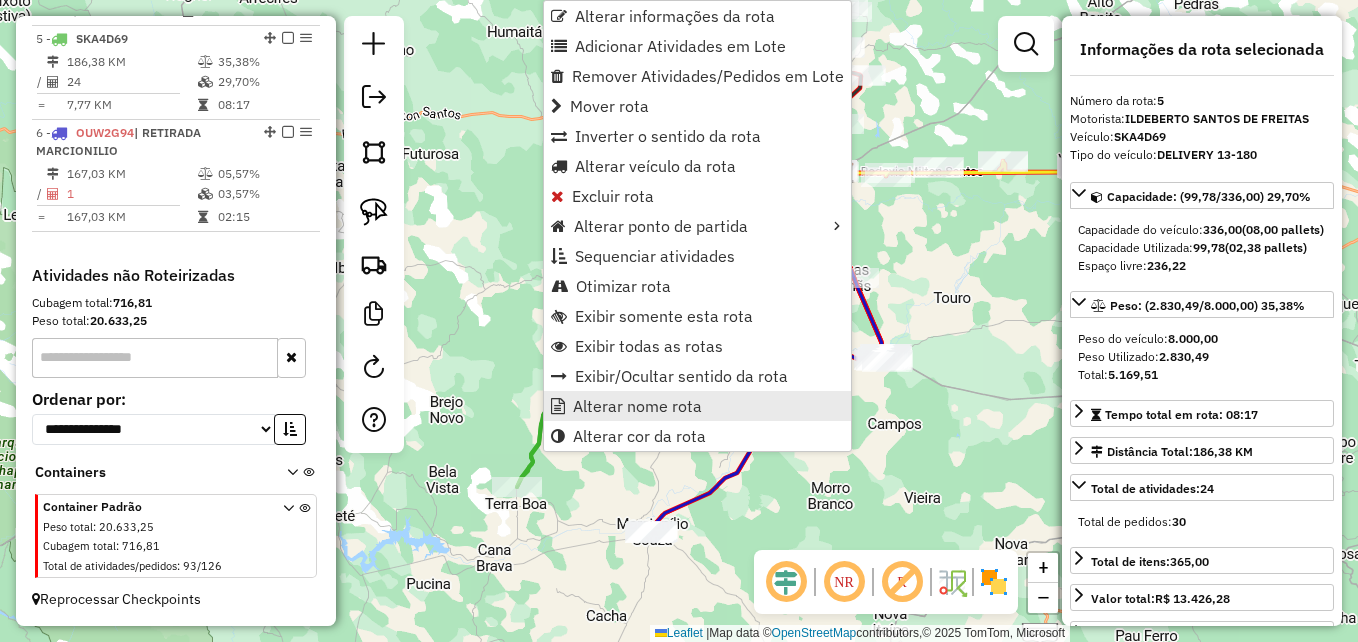 click on "Alterar nome rota" at bounding box center [637, 406] 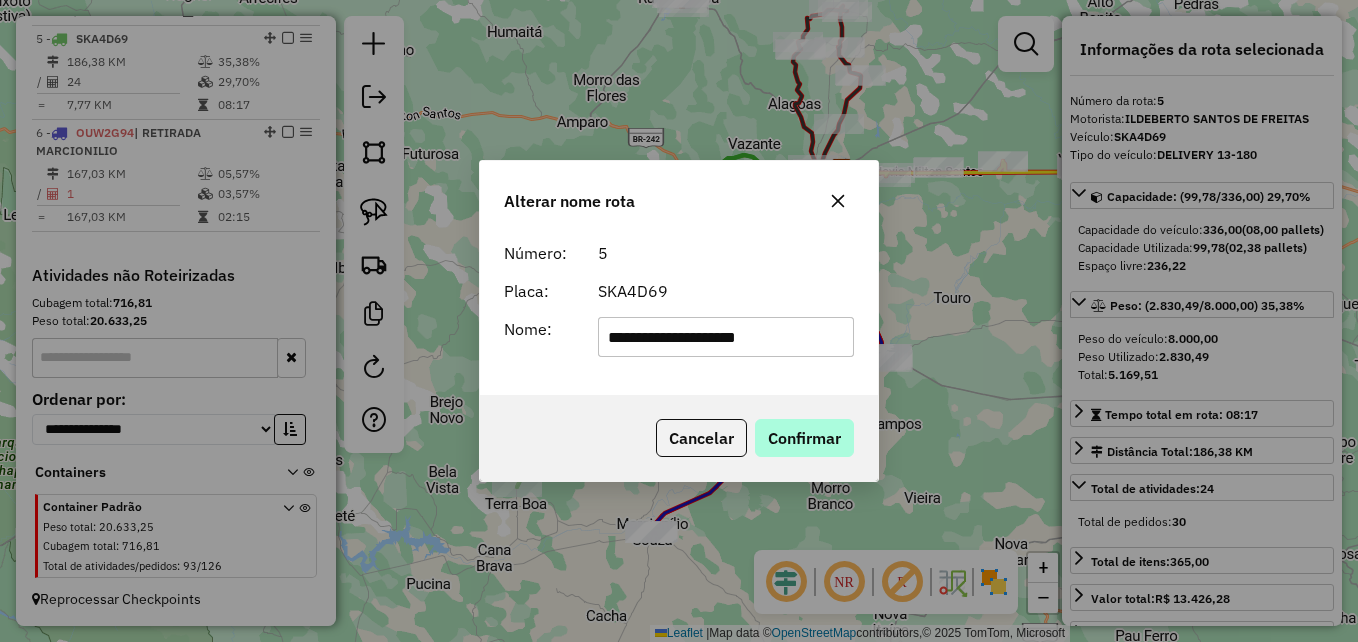 type on "**********" 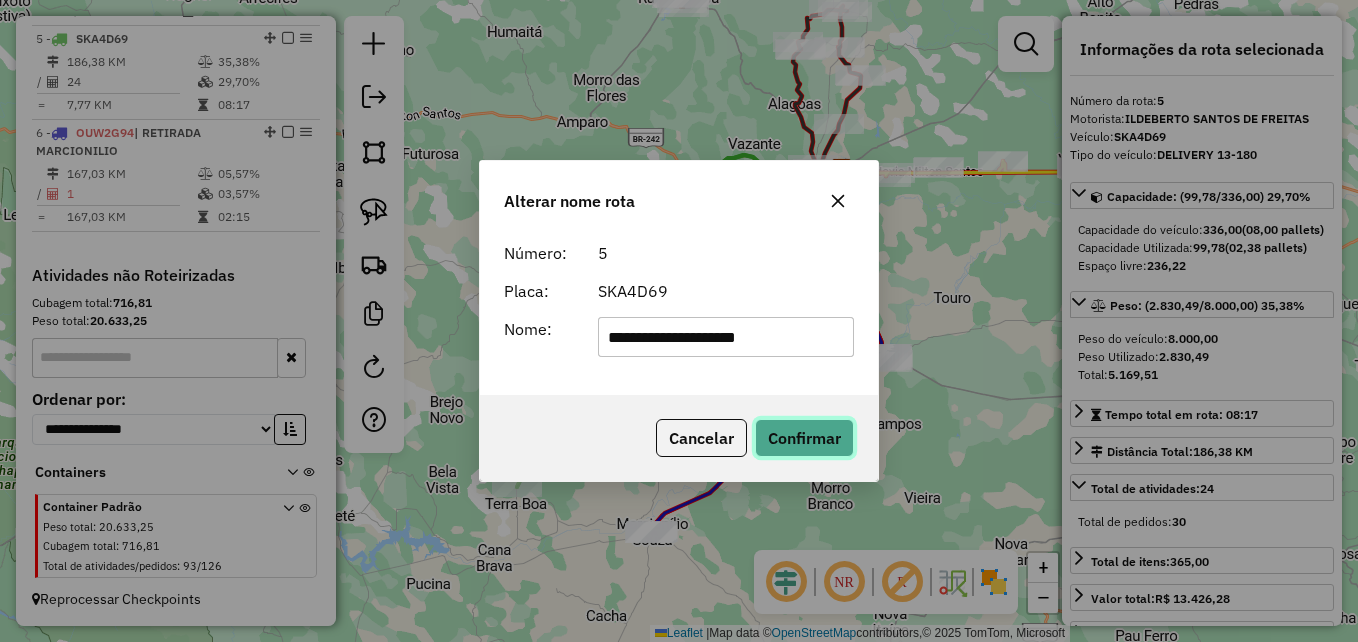 click on "Confirmar" 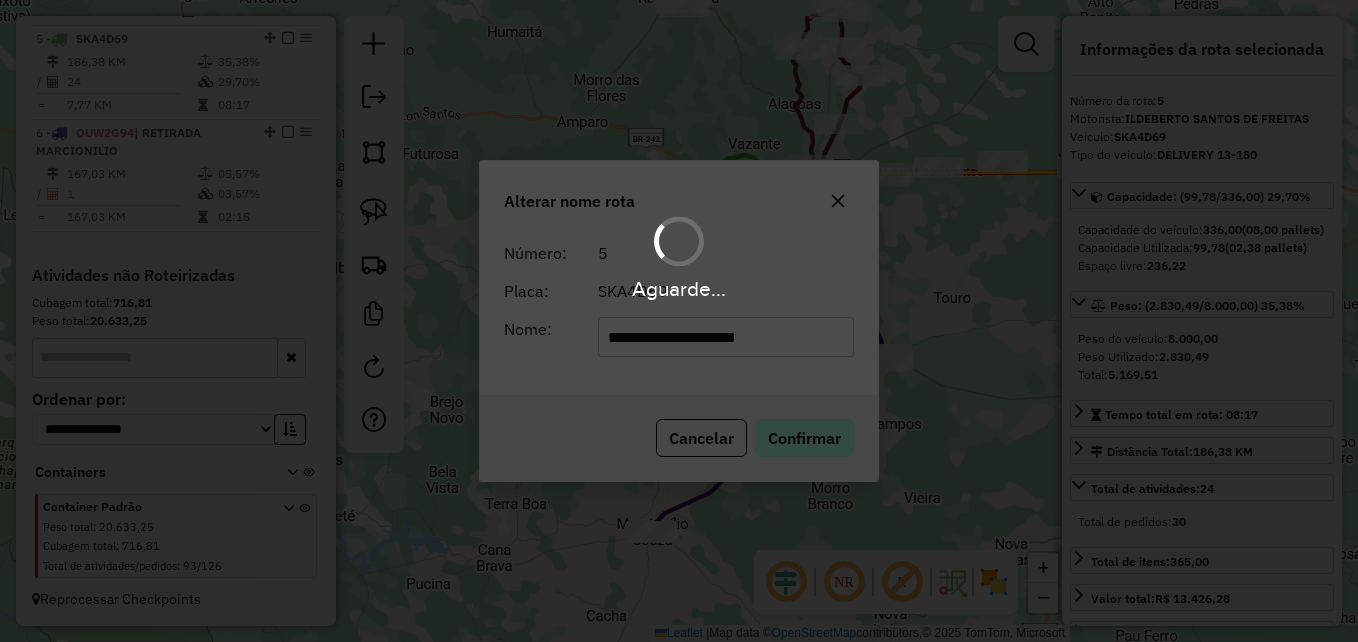 type 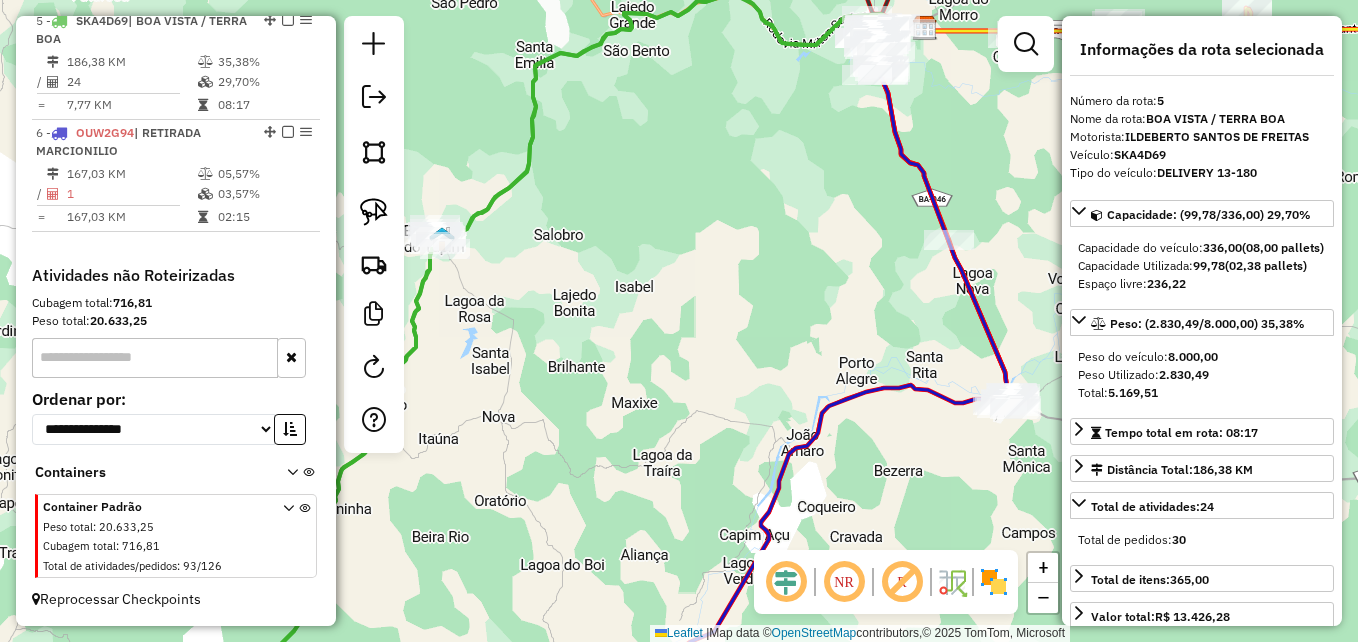 drag, startPoint x: 729, startPoint y: 293, endPoint x: 729, endPoint y: 443, distance: 150 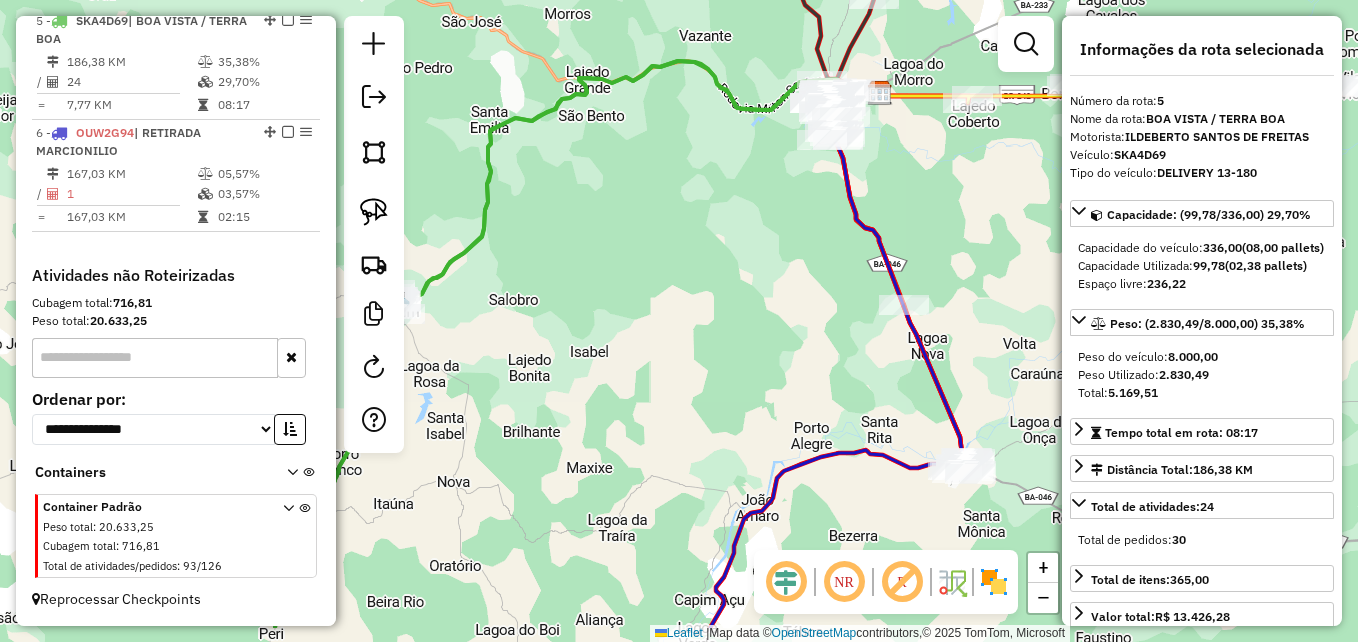 drag, startPoint x: 727, startPoint y: 372, endPoint x: 675, endPoint y: 272, distance: 112.71202 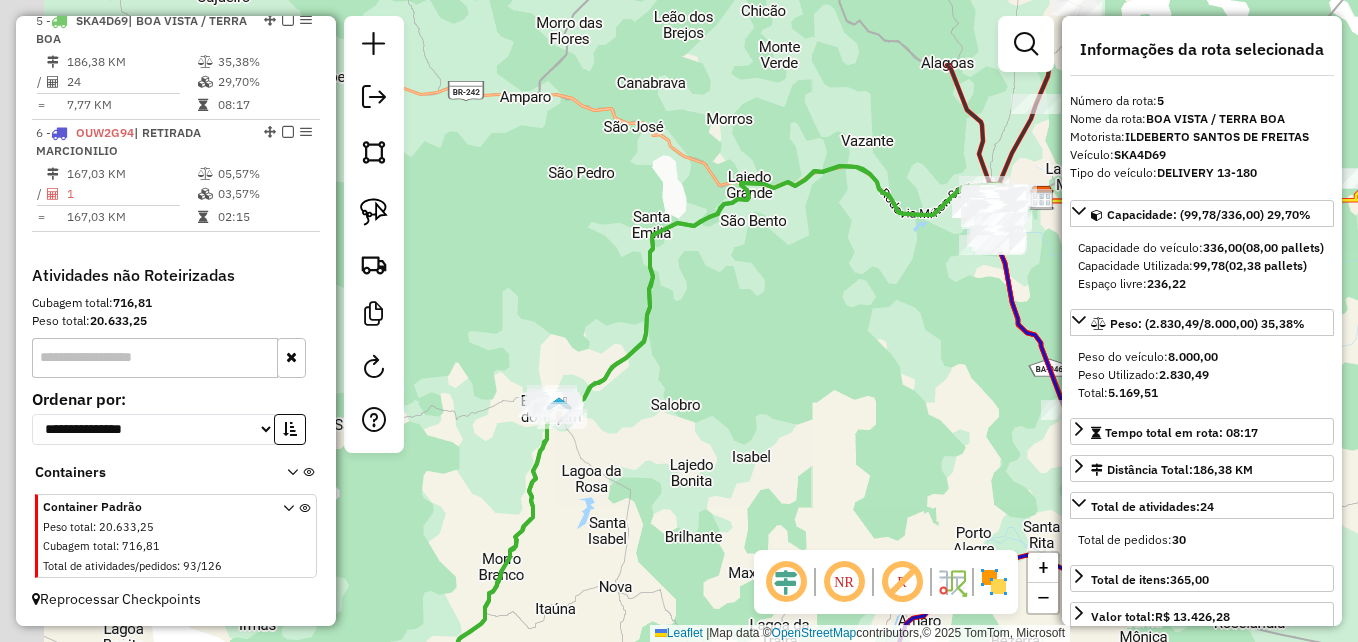 drag, startPoint x: 667, startPoint y: 295, endPoint x: 856, endPoint y: 434, distance: 234.61032 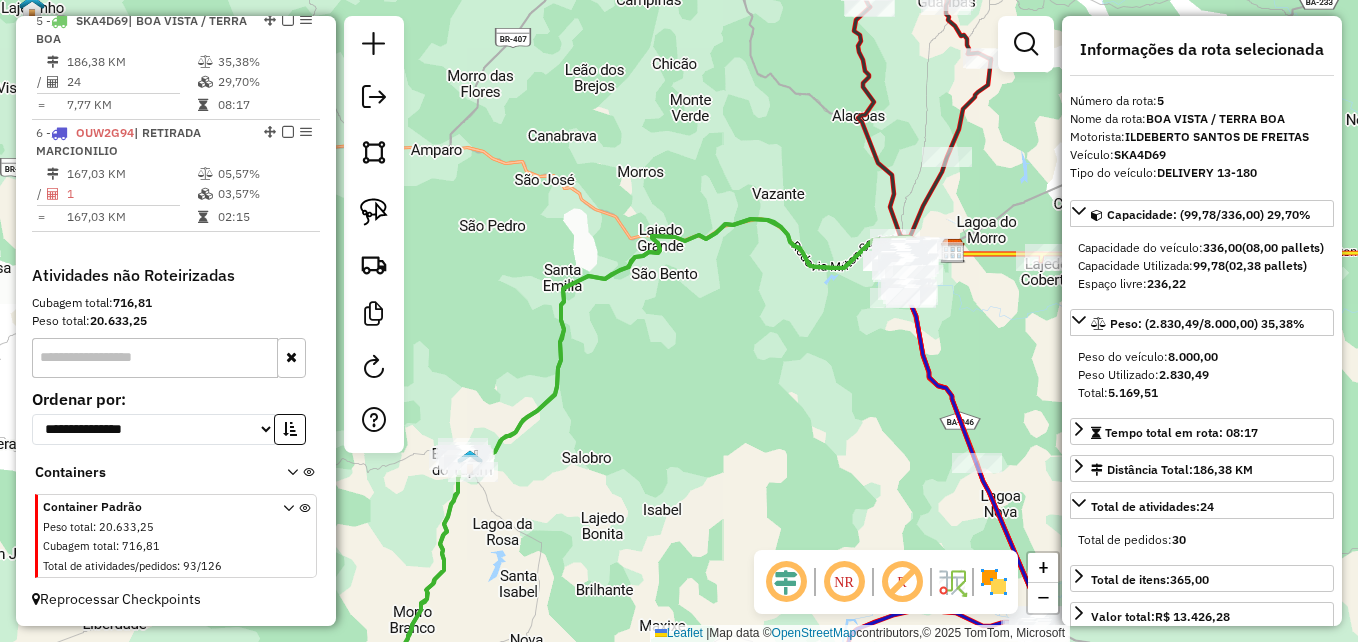 drag, startPoint x: 838, startPoint y: 431, endPoint x: 702, endPoint y: 474, distance: 142.6359 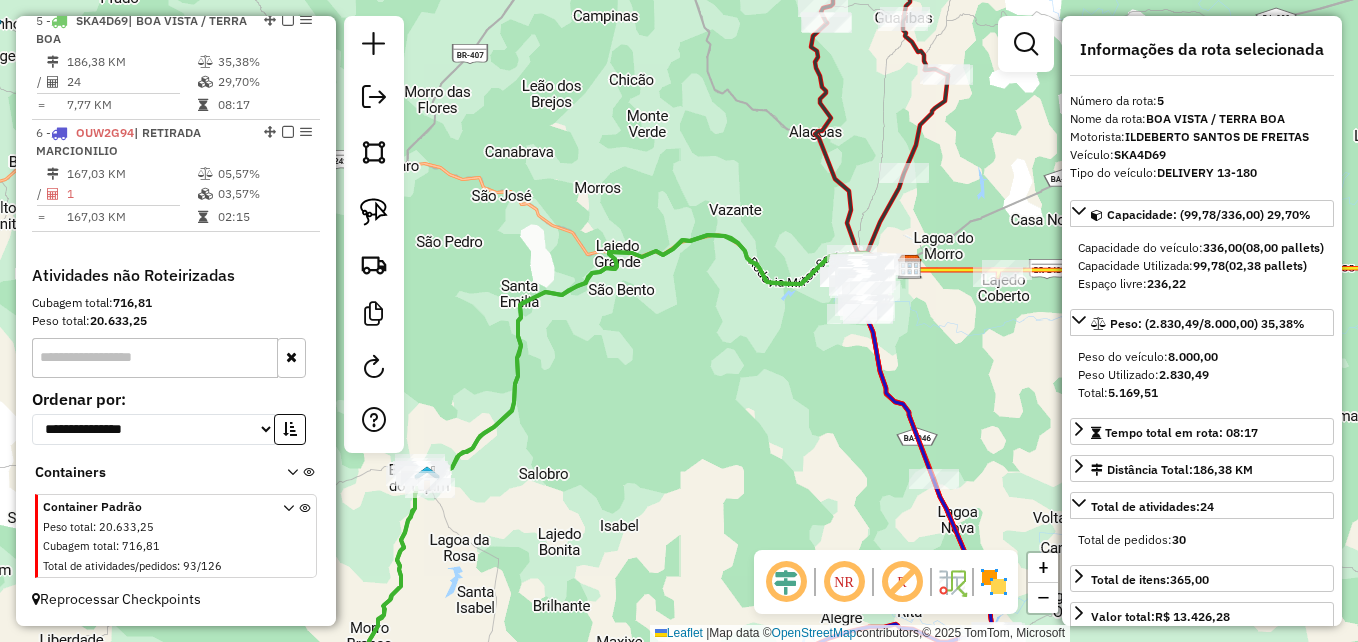 click 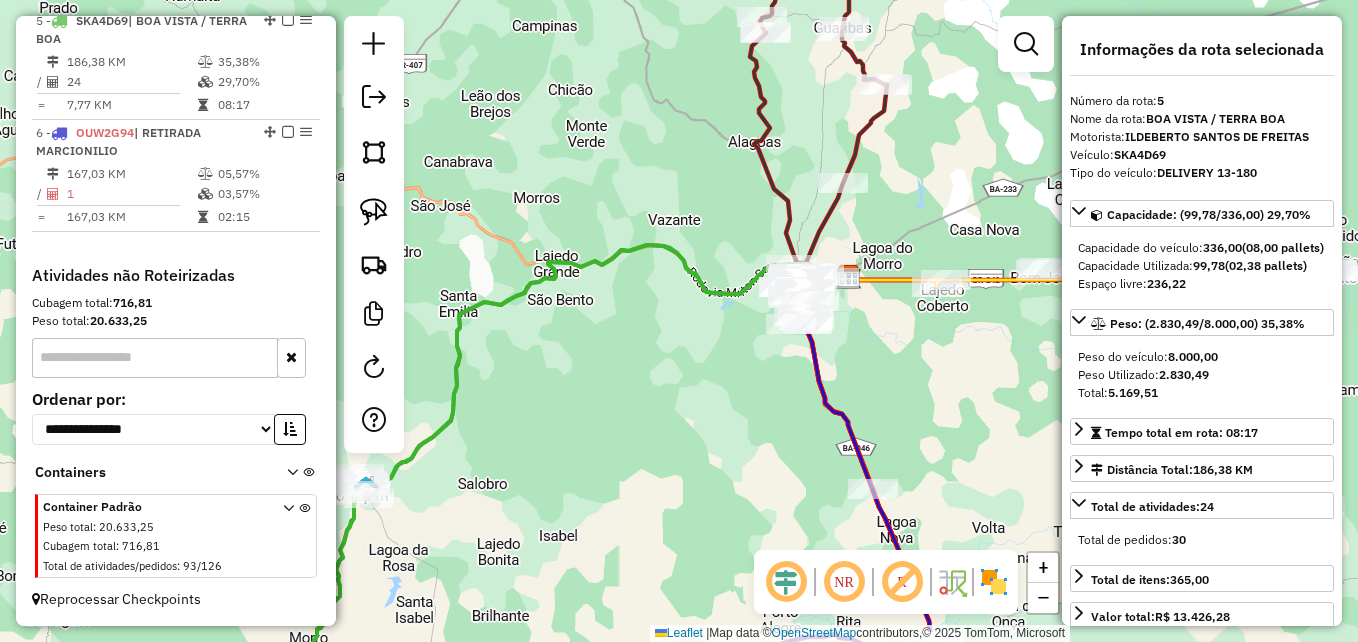 drag, startPoint x: 667, startPoint y: 427, endPoint x: 606, endPoint y: 437, distance: 61.81424 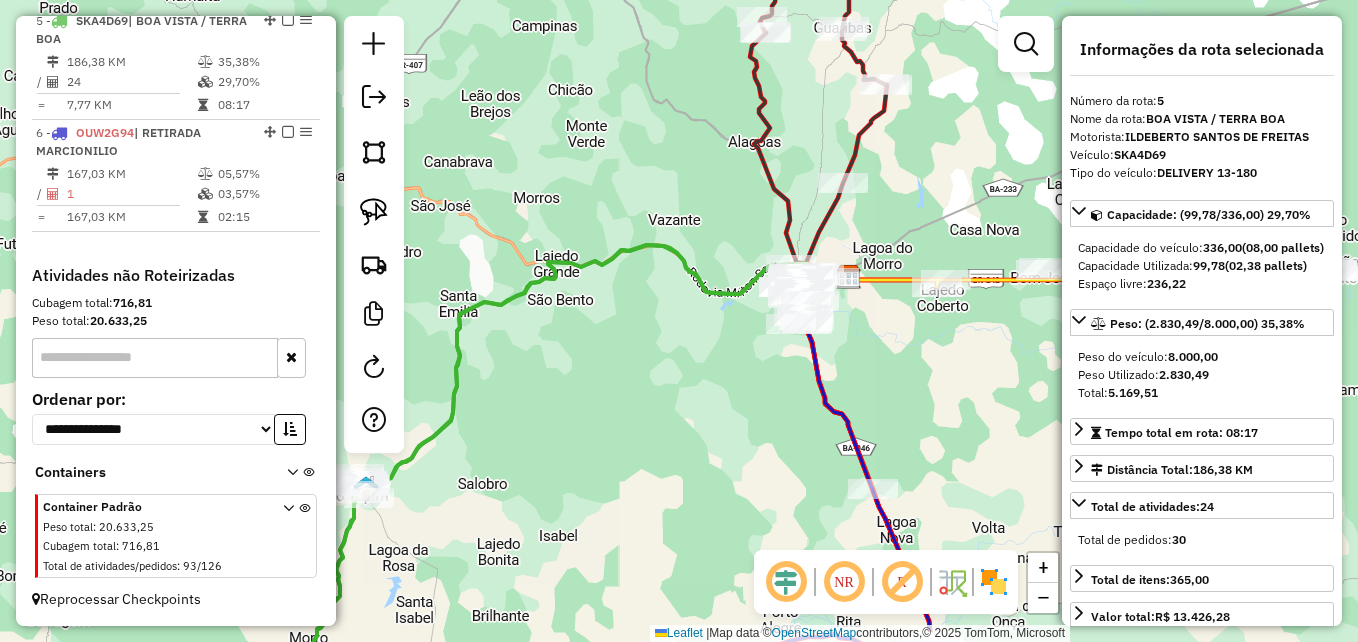 drag, startPoint x: 720, startPoint y: 467, endPoint x: 703, endPoint y: 448, distance: 25.495098 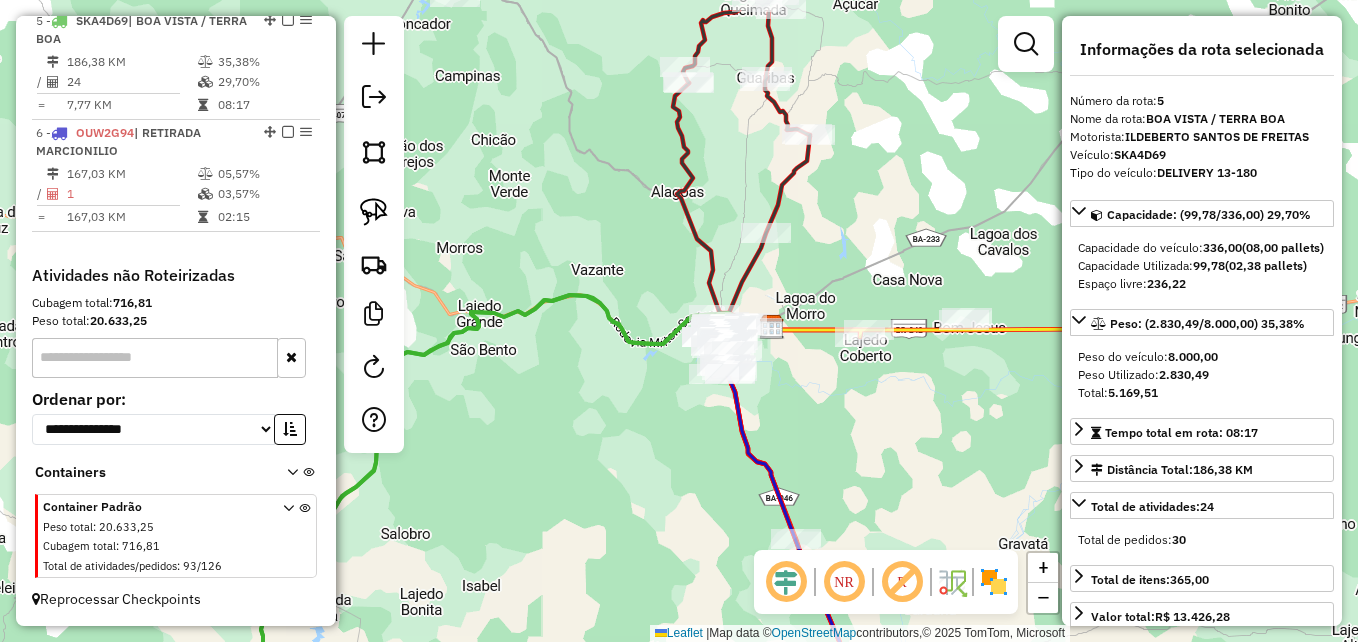 drag, startPoint x: 736, startPoint y: 420, endPoint x: 814, endPoint y: 466, distance: 90.55385 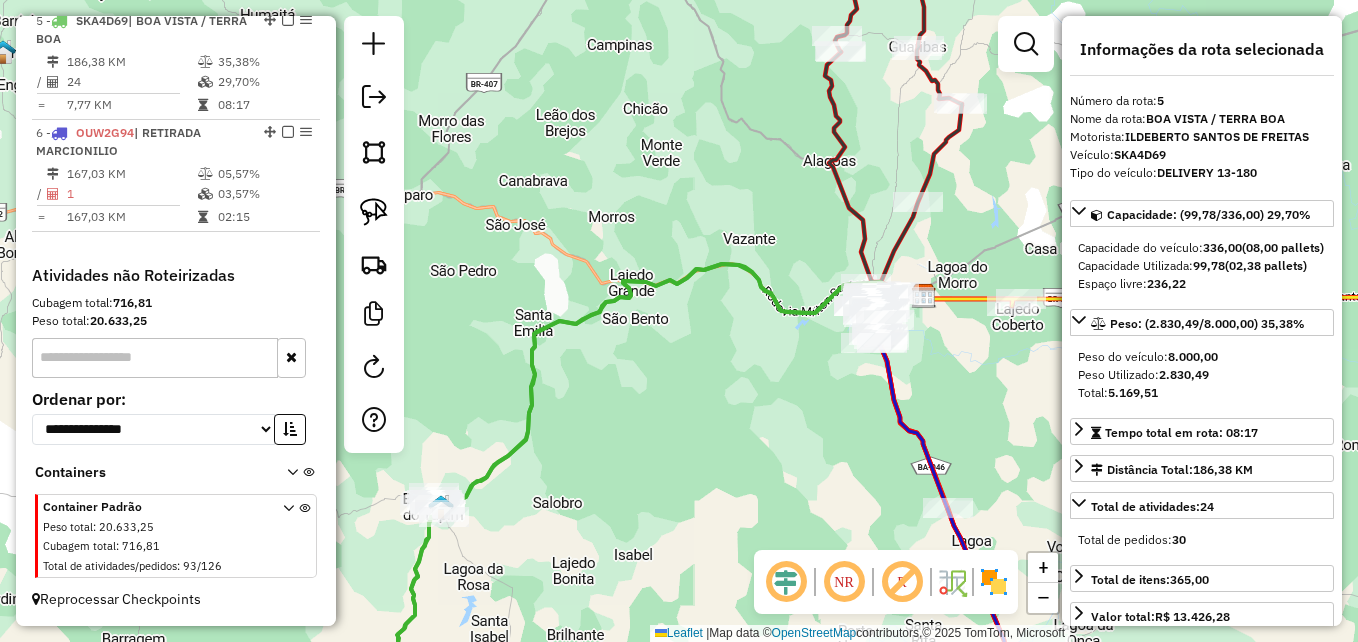 drag, startPoint x: 700, startPoint y: 466, endPoint x: 744, endPoint y: 448, distance: 47.539455 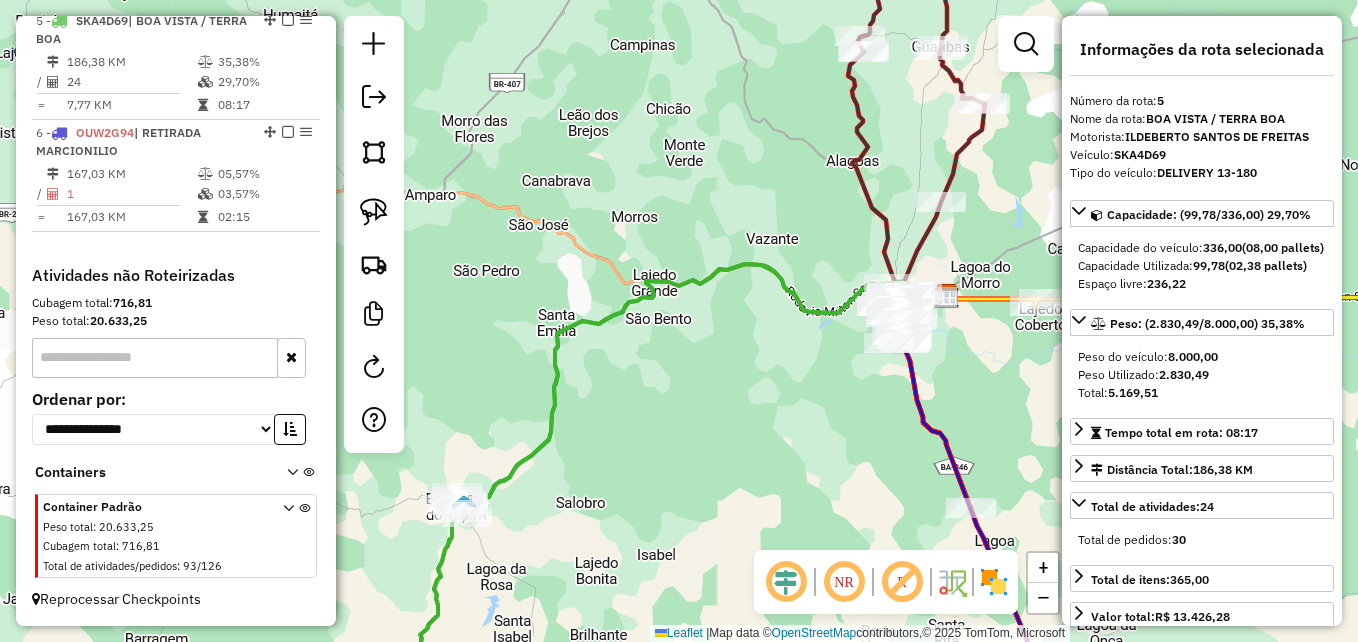 click 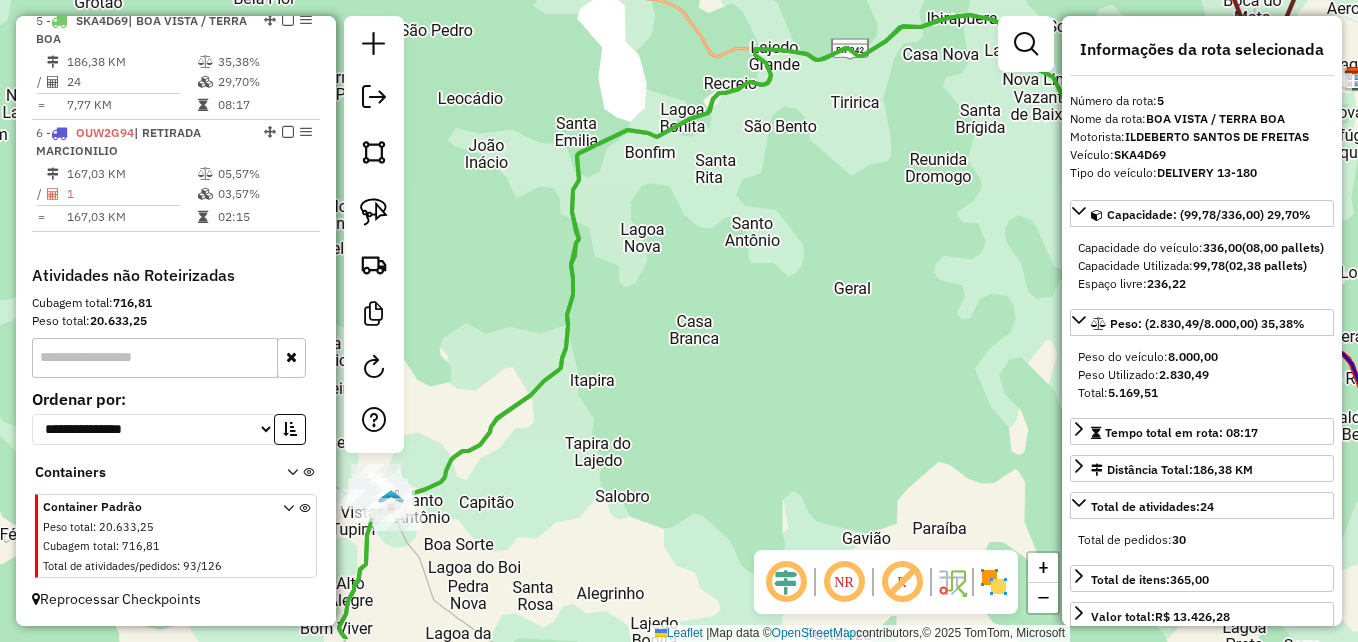 drag, startPoint x: 701, startPoint y: 442, endPoint x: 715, endPoint y: 352, distance: 91.08238 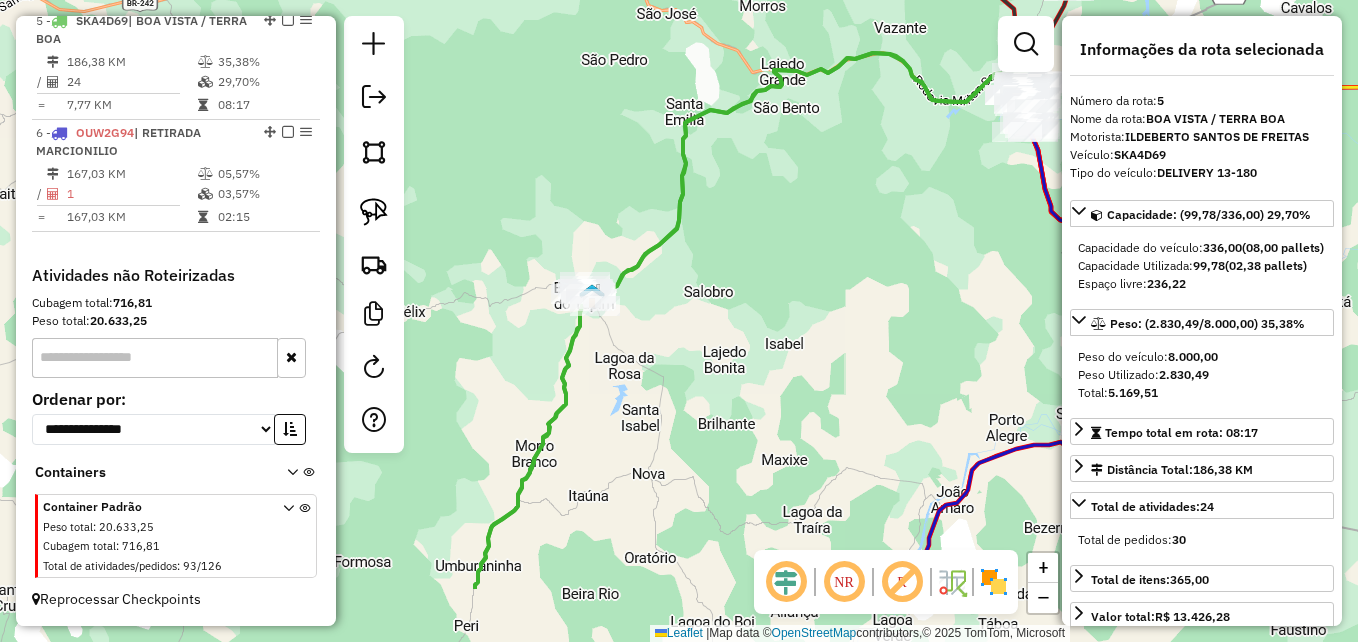 drag, startPoint x: 696, startPoint y: 442, endPoint x: 599, endPoint y: 622, distance: 204.47249 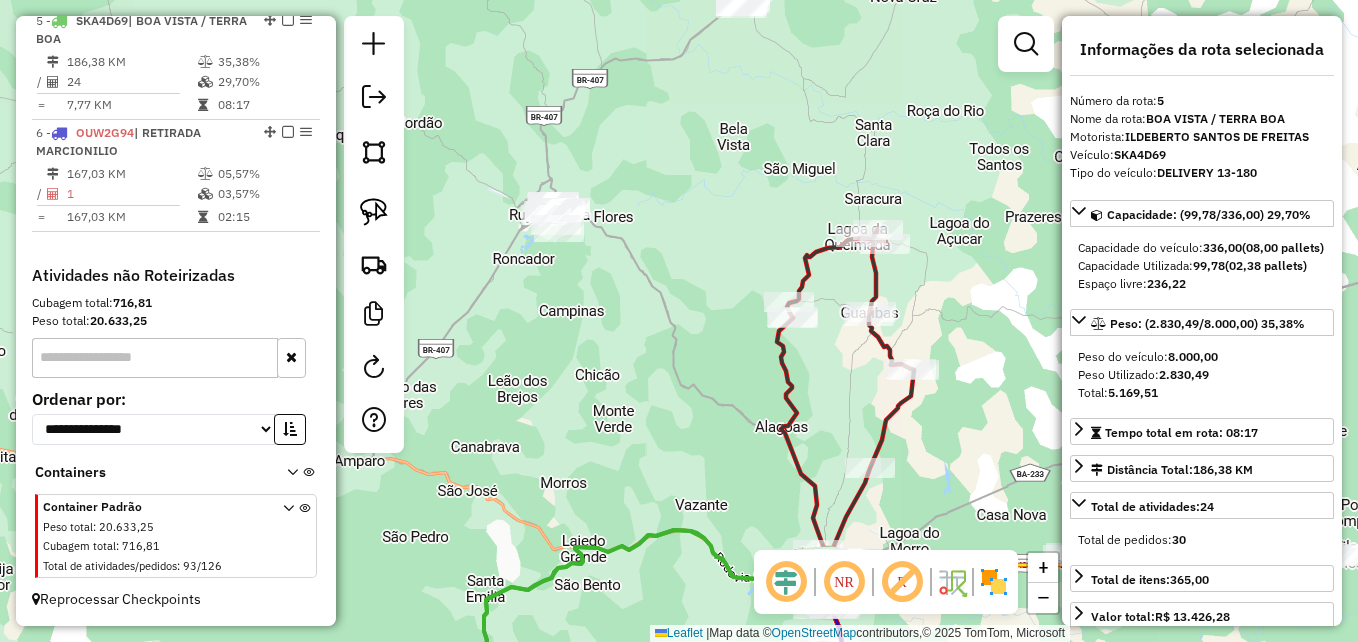 drag, startPoint x: 686, startPoint y: 435, endPoint x: 616, endPoint y: 561, distance: 144.13882 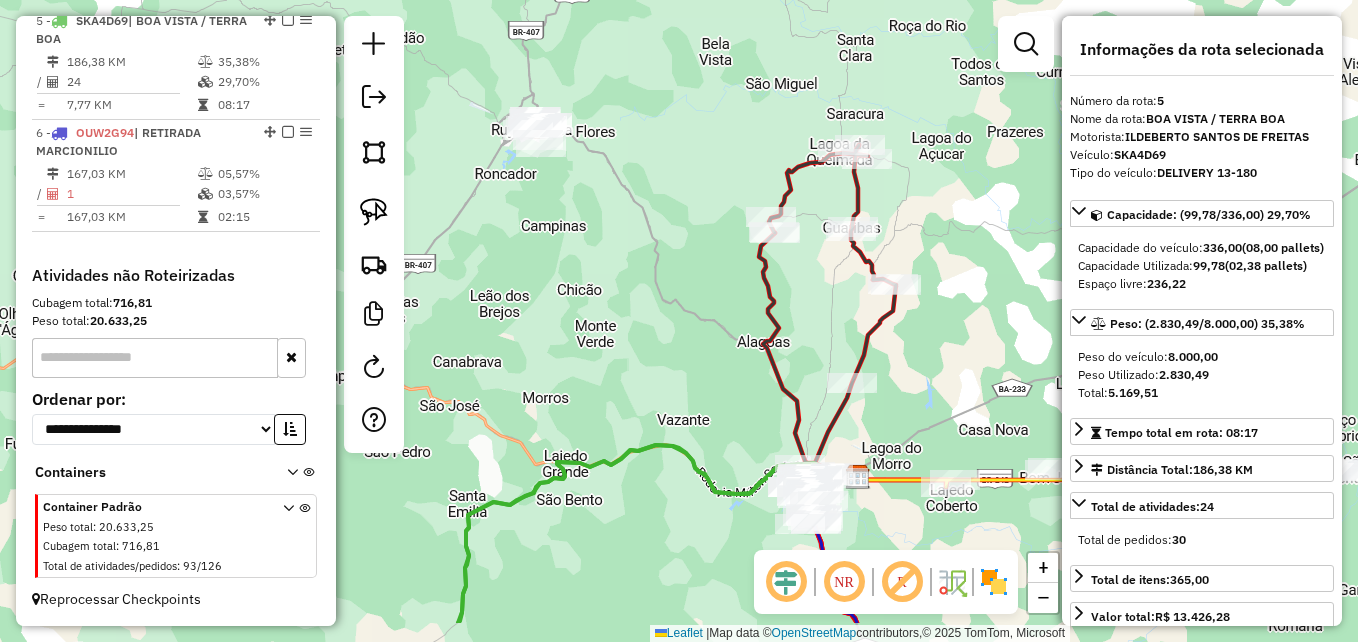 drag, startPoint x: 616, startPoint y: 471, endPoint x: 580, endPoint y: 352, distance: 124.32619 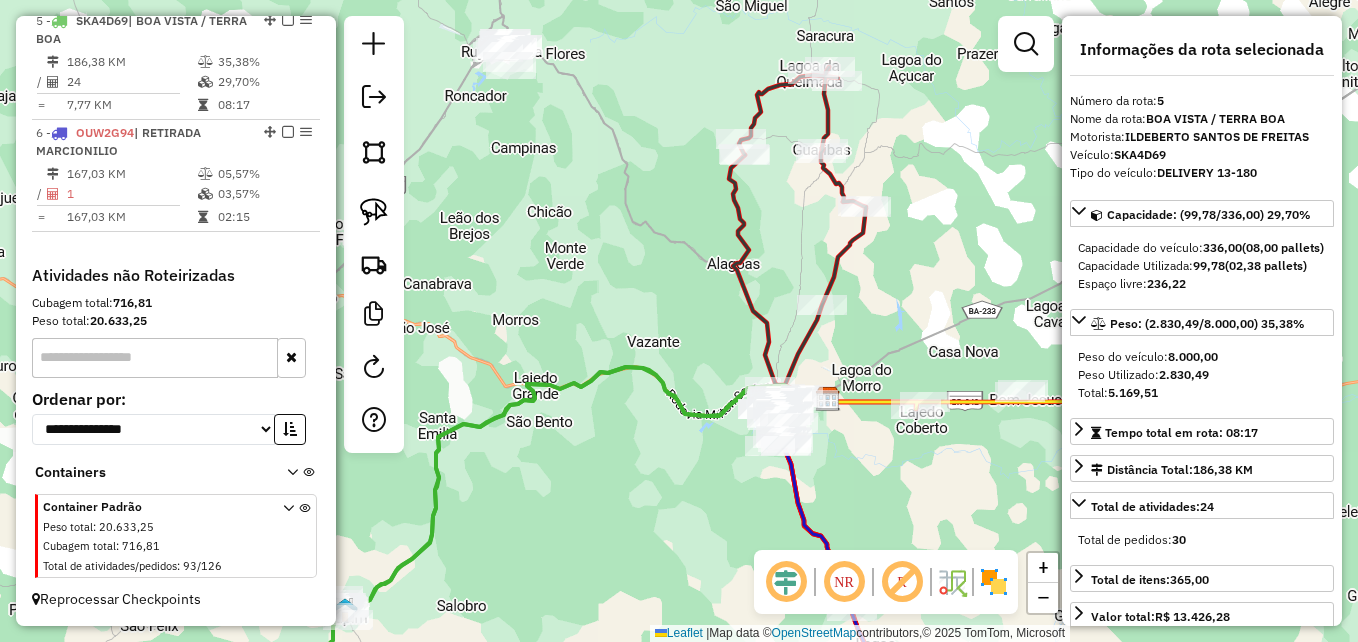 drag, startPoint x: 690, startPoint y: 513, endPoint x: 636, endPoint y: 410, distance: 116.297035 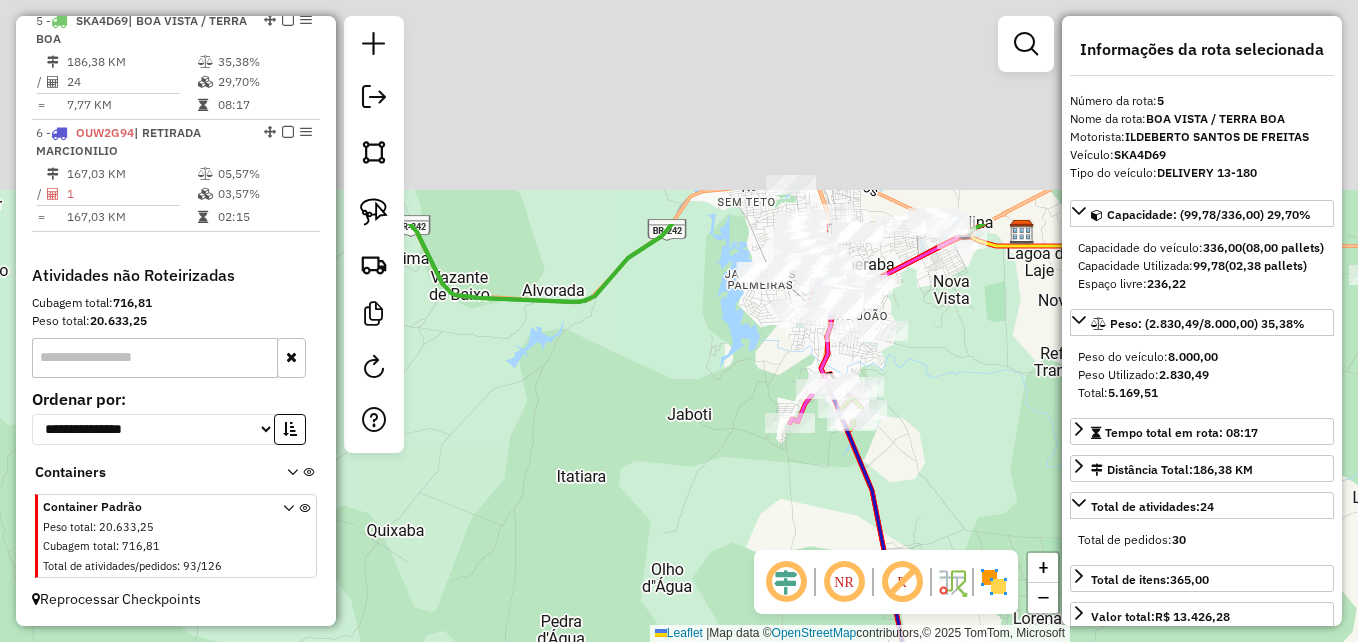 drag, startPoint x: 767, startPoint y: 309, endPoint x: 597, endPoint y: 618, distance: 352.6769 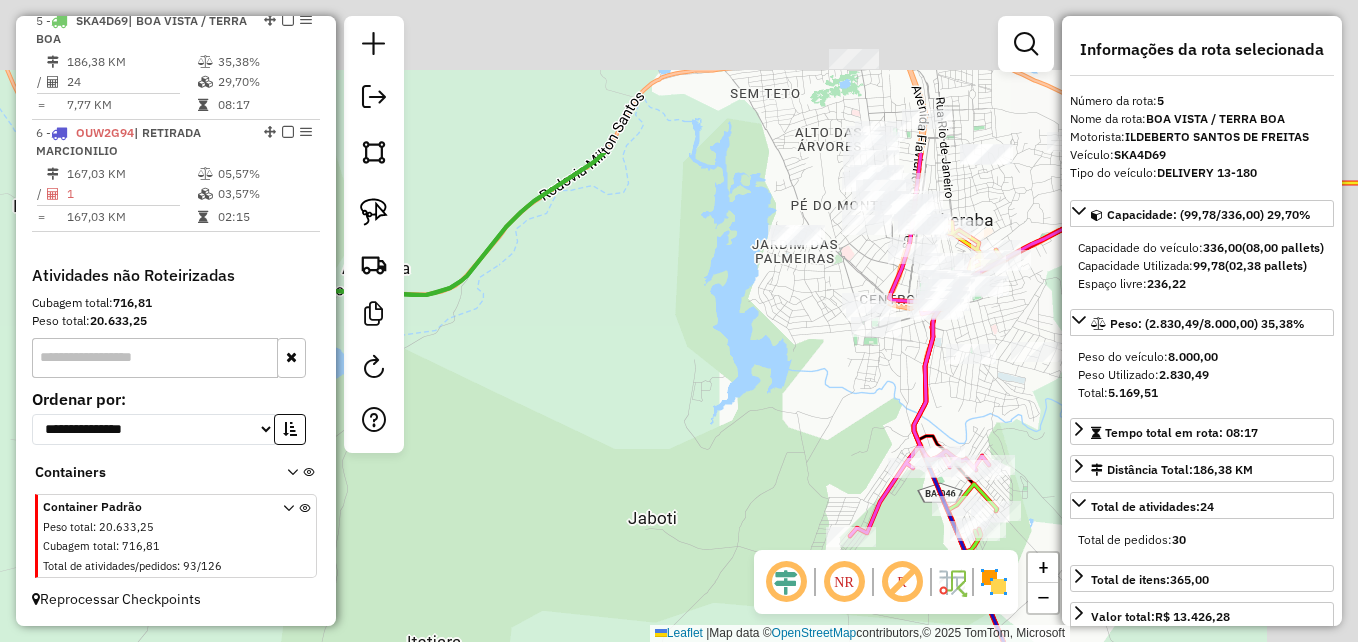 drag, startPoint x: 643, startPoint y: 423, endPoint x: 533, endPoint y: 614, distance: 220.41098 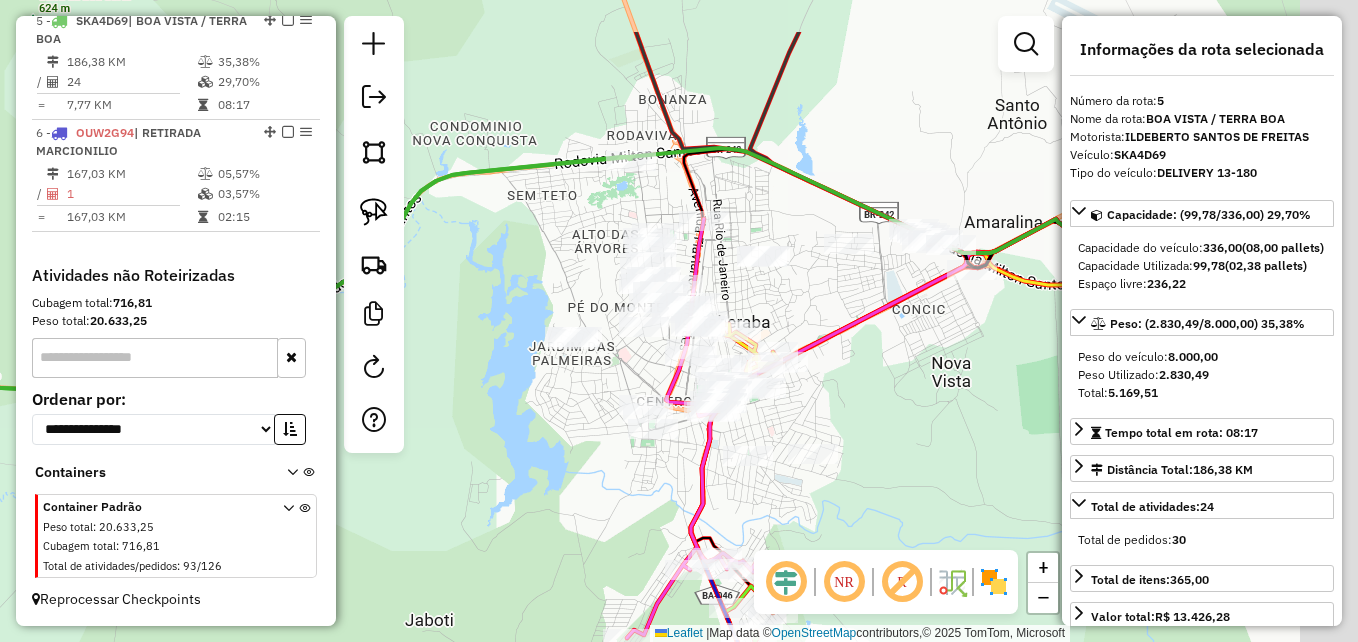 drag, startPoint x: 643, startPoint y: 473, endPoint x: 401, endPoint y: 595, distance: 271.0129 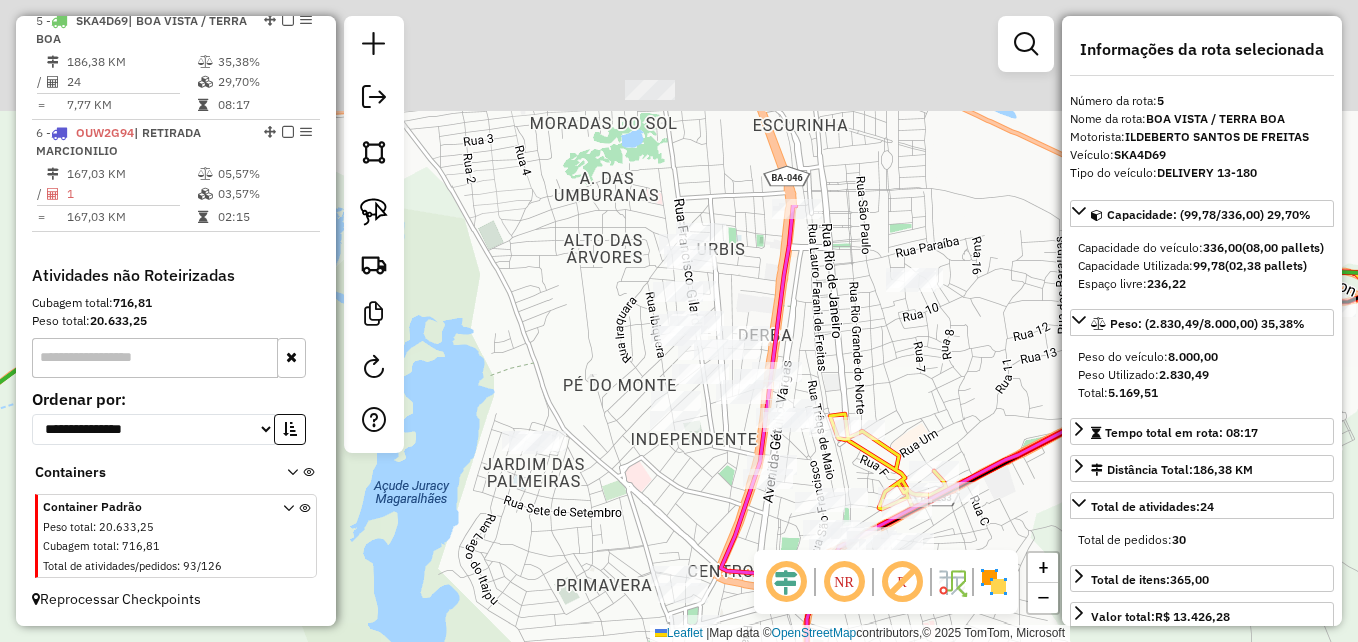 drag, startPoint x: 514, startPoint y: 417, endPoint x: 448, endPoint y: 686, distance: 276.97833 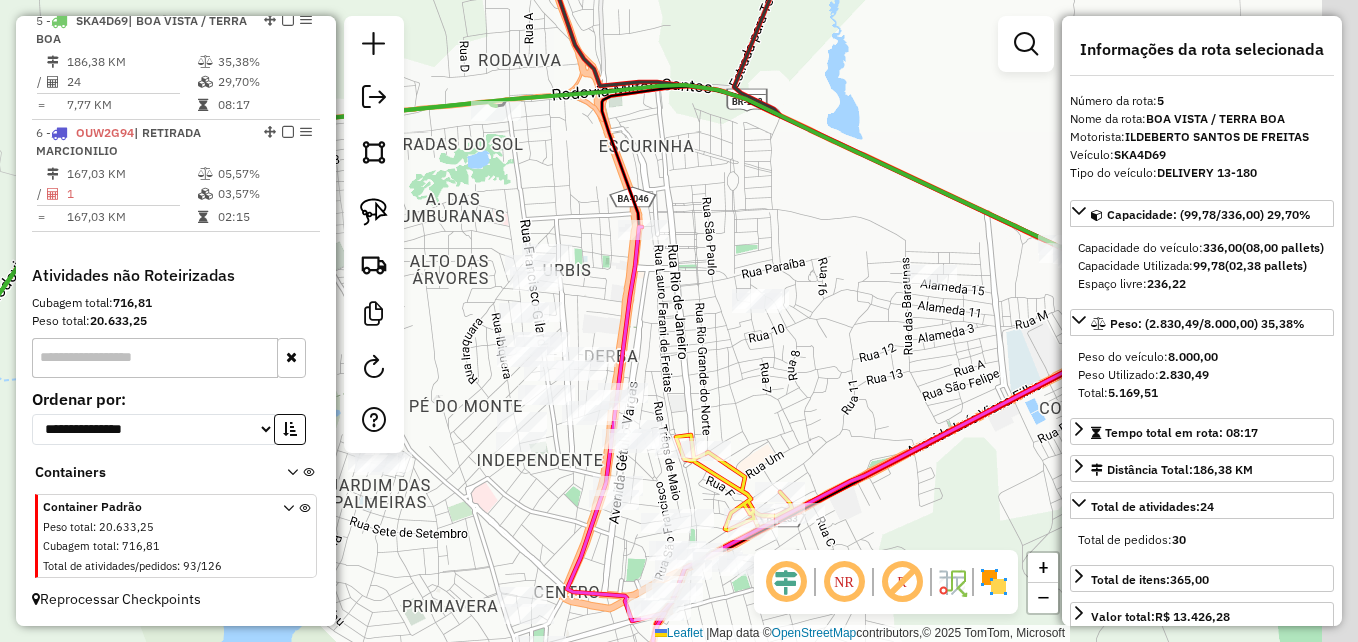 drag, startPoint x: 595, startPoint y: 527, endPoint x: 426, endPoint y: 413, distance: 203.85535 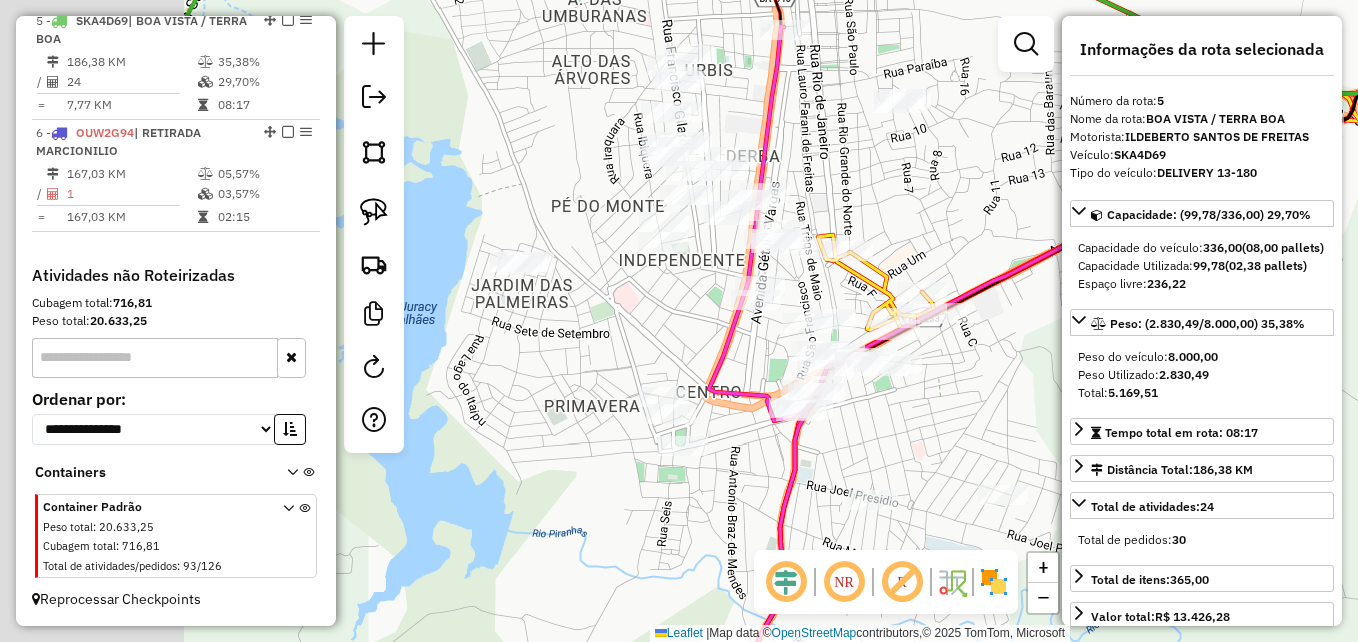 drag, startPoint x: 804, startPoint y: 478, endPoint x: 997, endPoint y: 442, distance: 196.32881 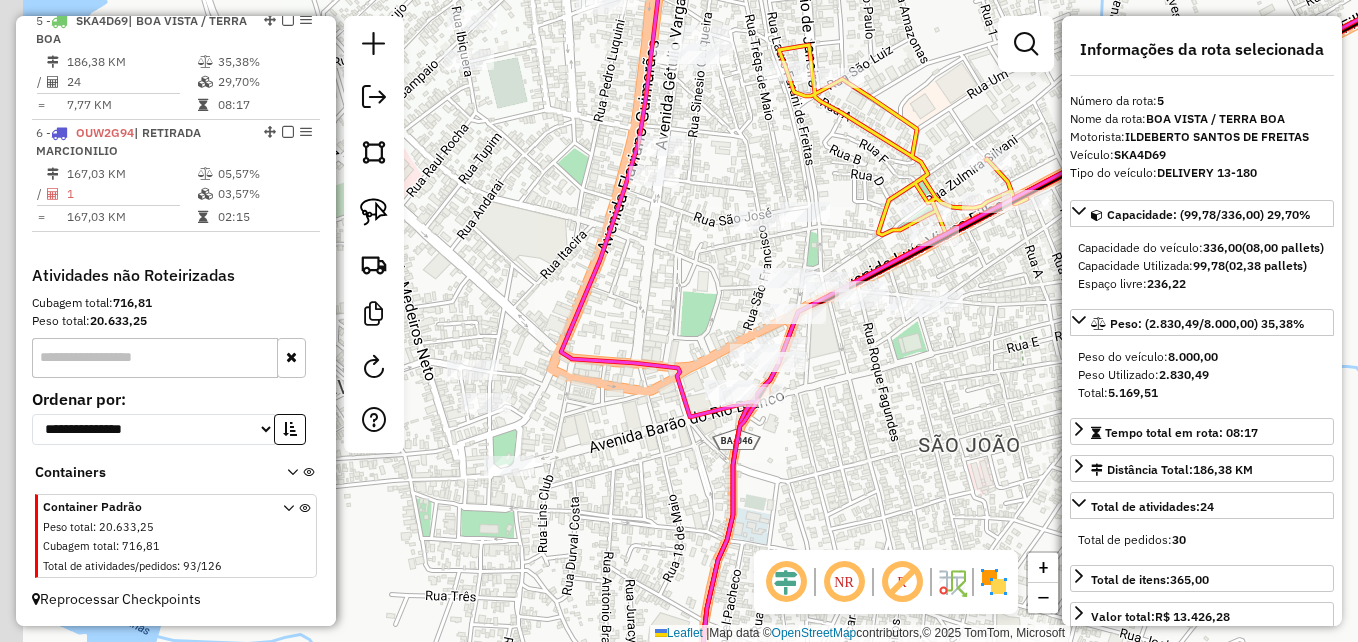 drag, startPoint x: 952, startPoint y: 374, endPoint x: 1100, endPoint y: 371, distance: 148.0304 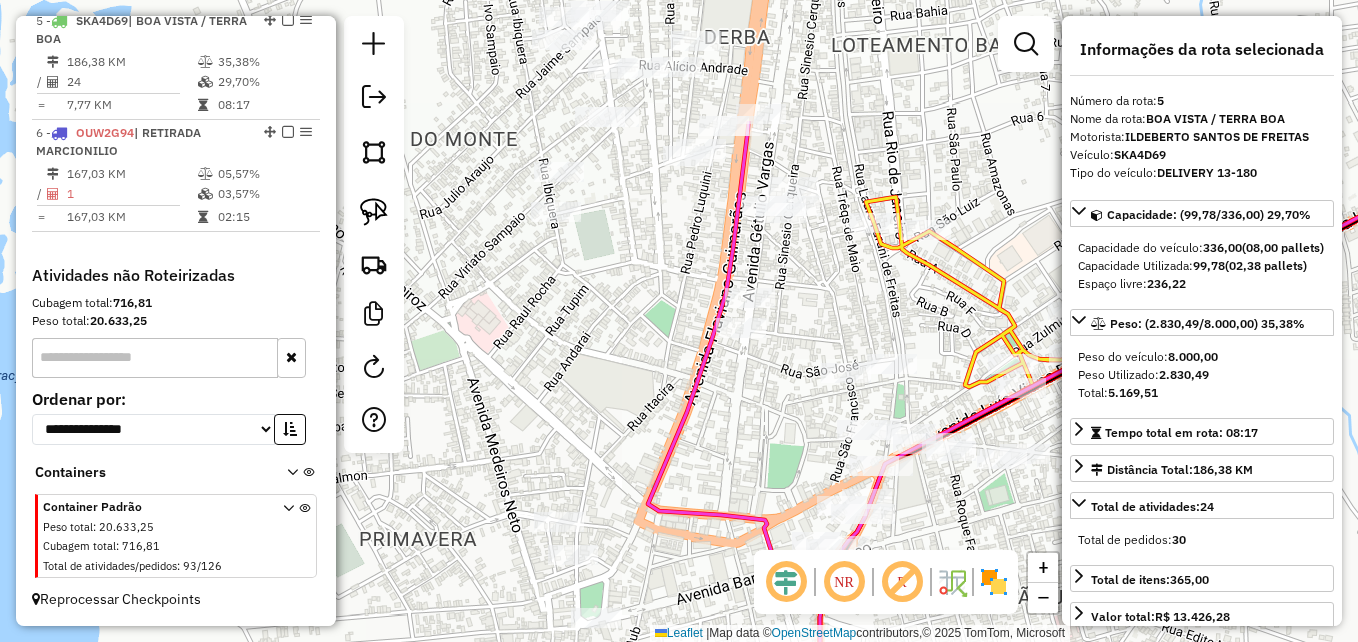 drag, startPoint x: 727, startPoint y: 424, endPoint x: 749, endPoint y: 609, distance: 186.30351 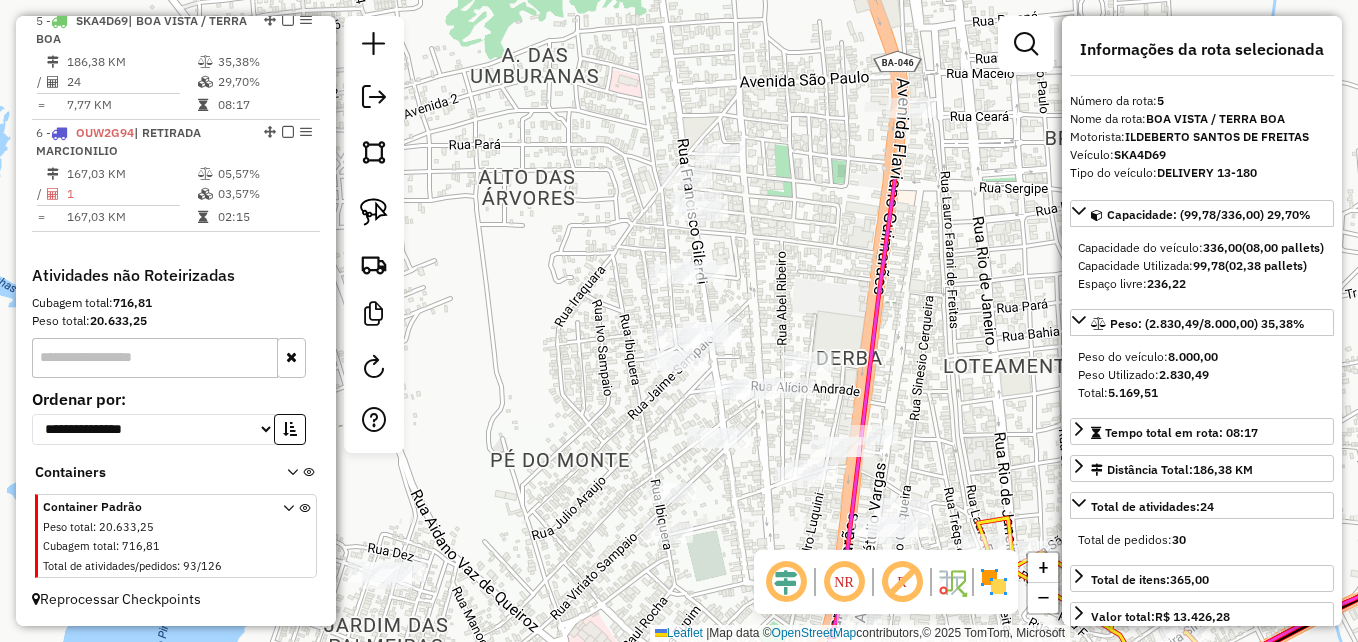 drag, startPoint x: 667, startPoint y: 346, endPoint x: 762, endPoint y: 553, distance: 227.75865 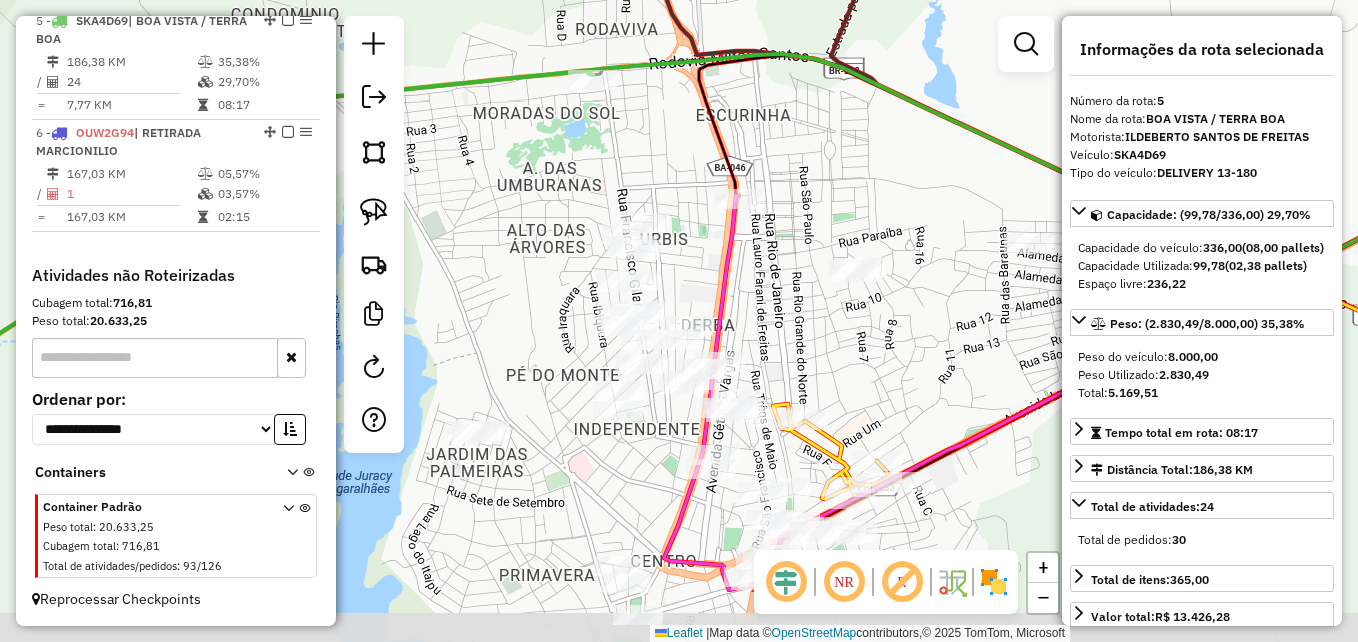 drag, startPoint x: 668, startPoint y: 552, endPoint x: 606, endPoint y: 437, distance: 130.64838 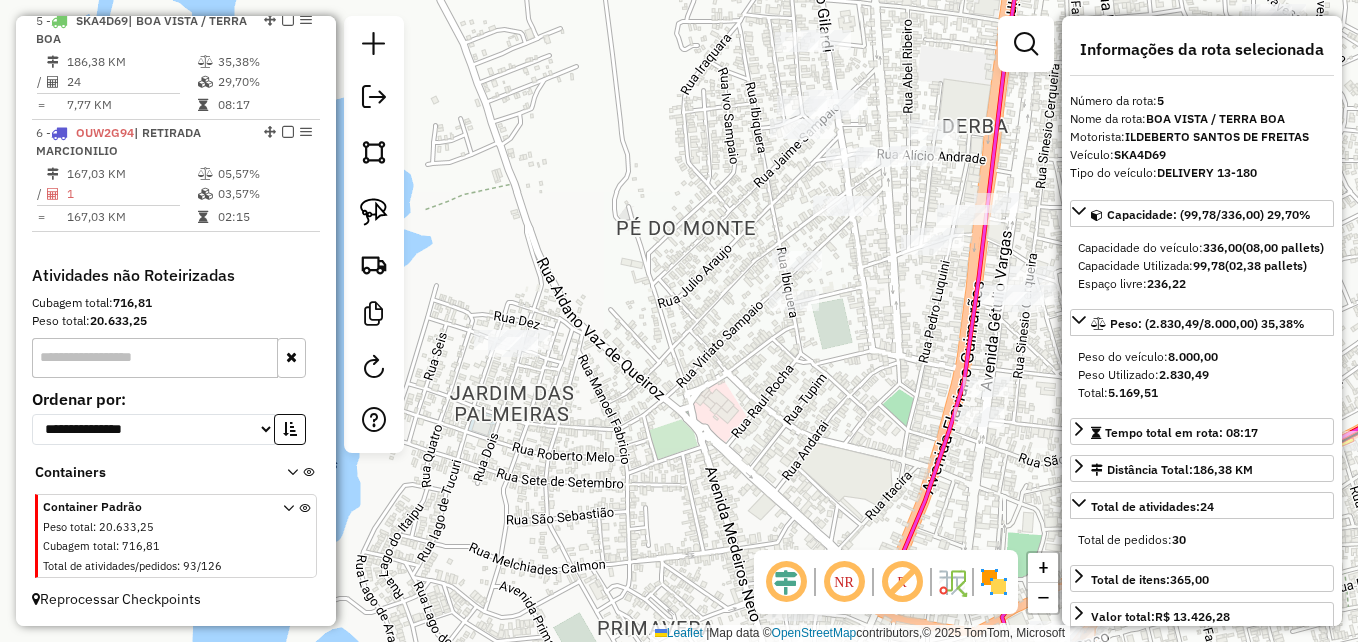 drag, startPoint x: 659, startPoint y: 423, endPoint x: 825, endPoint y: 340, distance: 185.59364 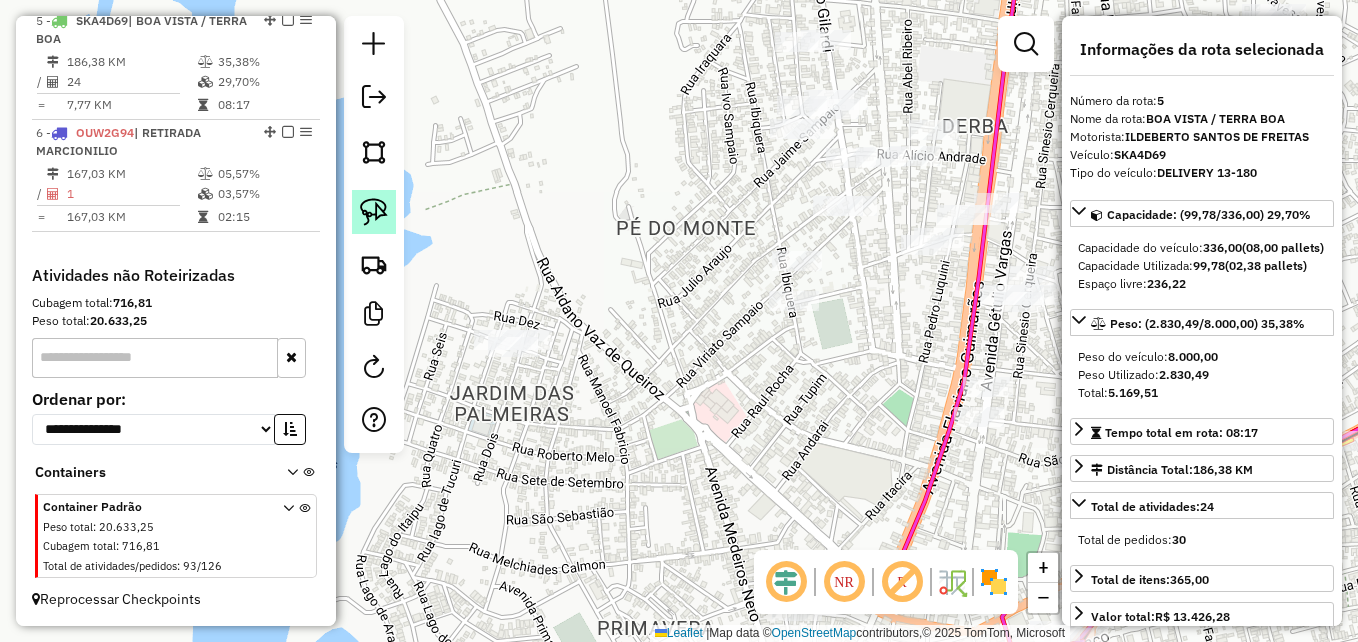 click 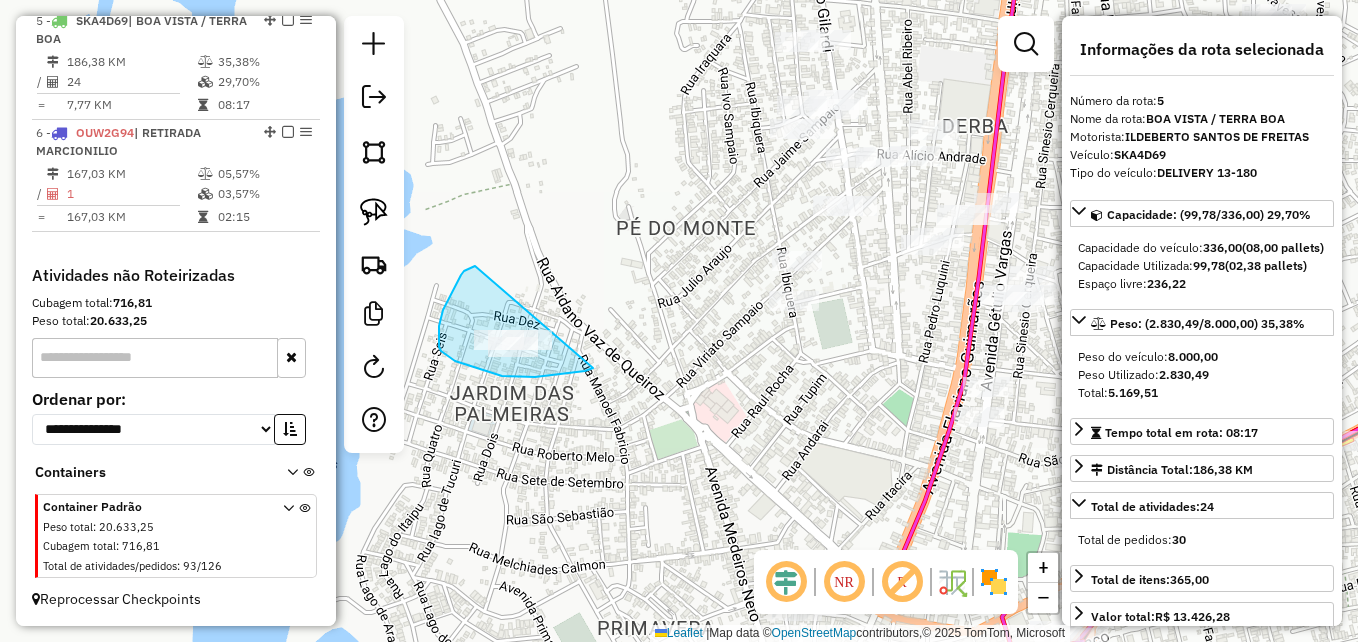 drag, startPoint x: 544, startPoint y: 375, endPoint x: 552, endPoint y: 266, distance: 109.29318 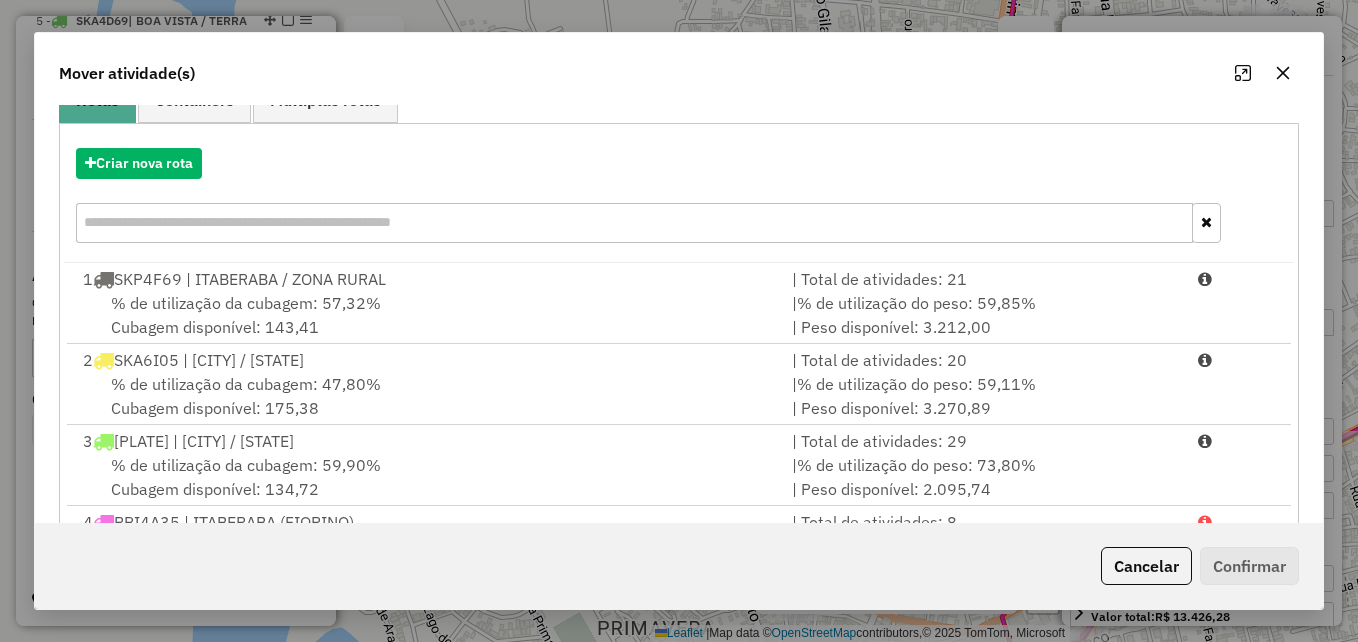 scroll, scrollTop: 200, scrollLeft: 0, axis: vertical 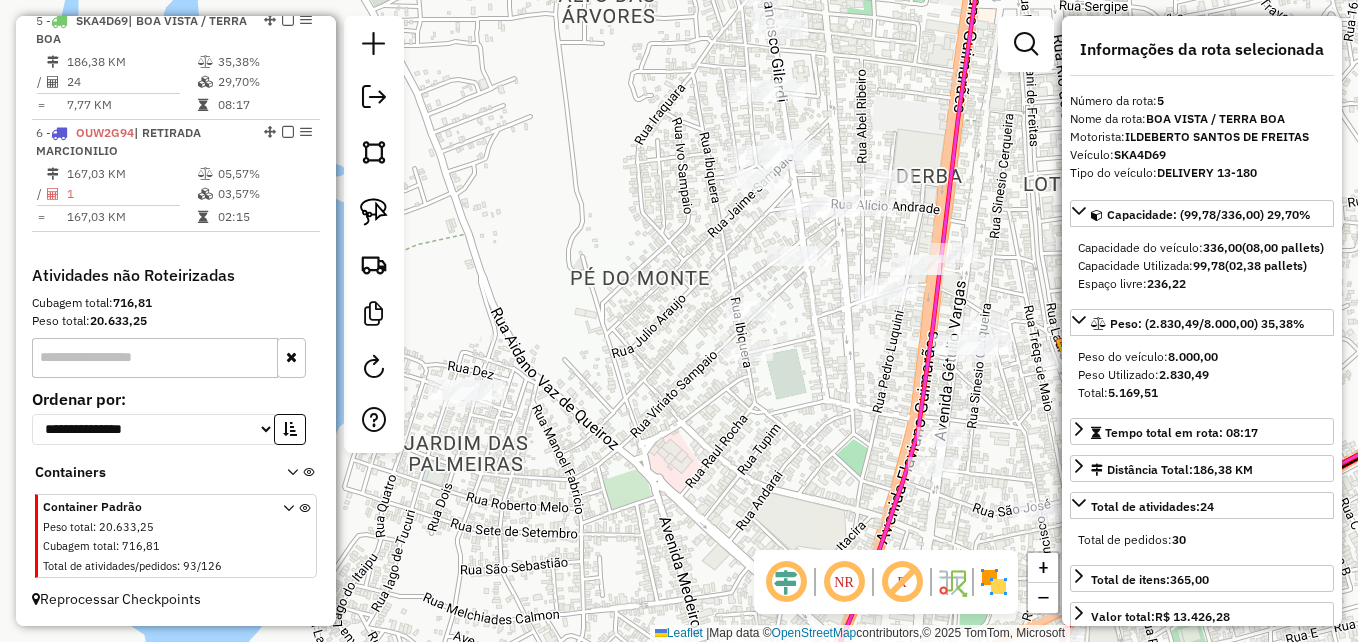 drag, startPoint x: 772, startPoint y: 399, endPoint x: 662, endPoint y: 514, distance: 159.1383 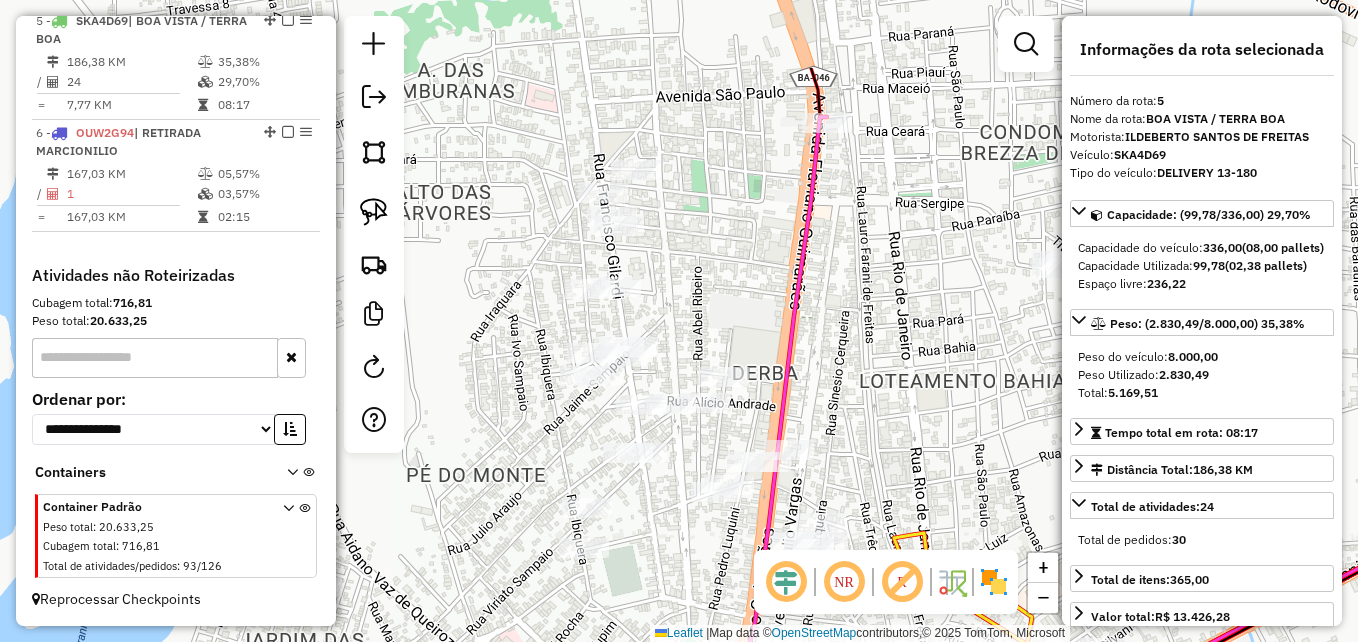 drag, startPoint x: 779, startPoint y: 442, endPoint x: 785, endPoint y: 311, distance: 131.13733 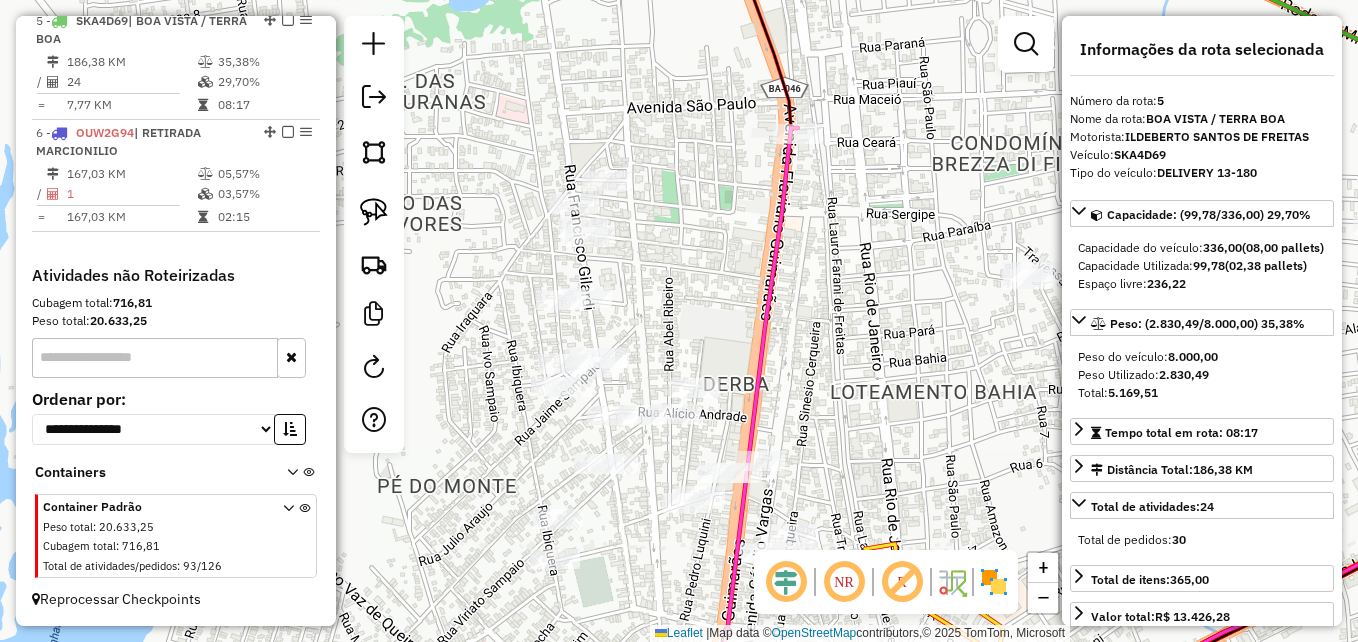 drag, startPoint x: 800, startPoint y: 230, endPoint x: 765, endPoint y: 258, distance: 44.82187 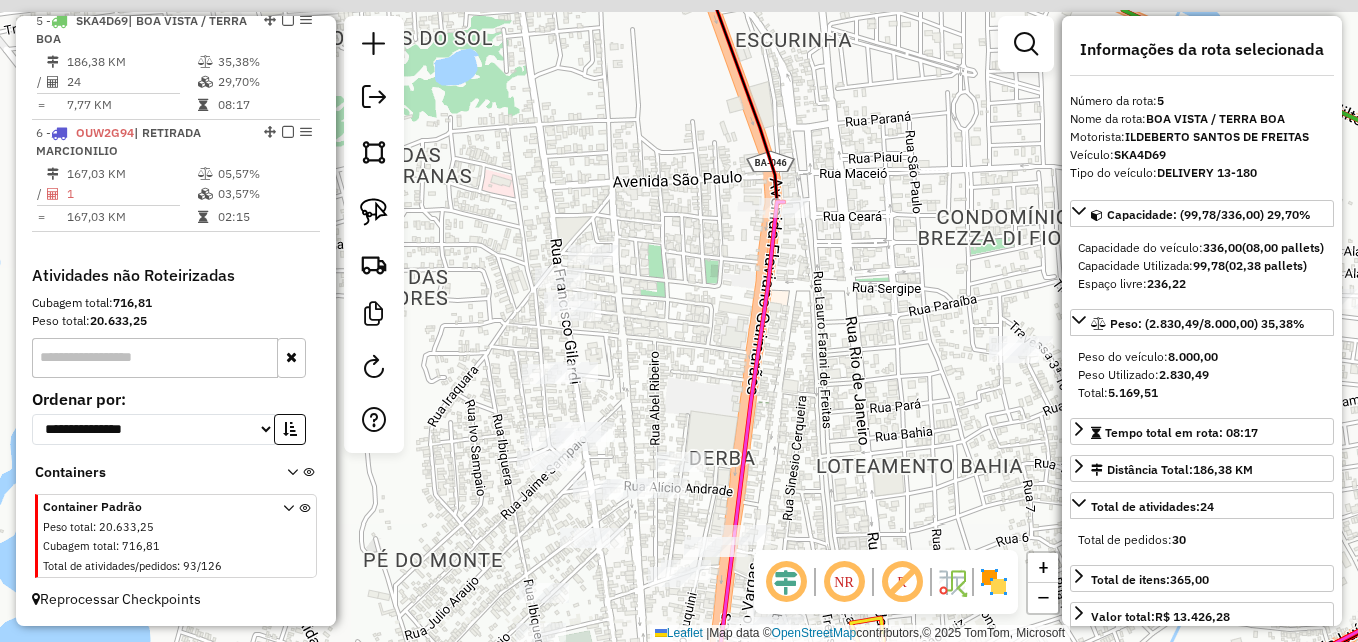 drag, startPoint x: 723, startPoint y: 269, endPoint x: 707, endPoint y: 345, distance: 77.665955 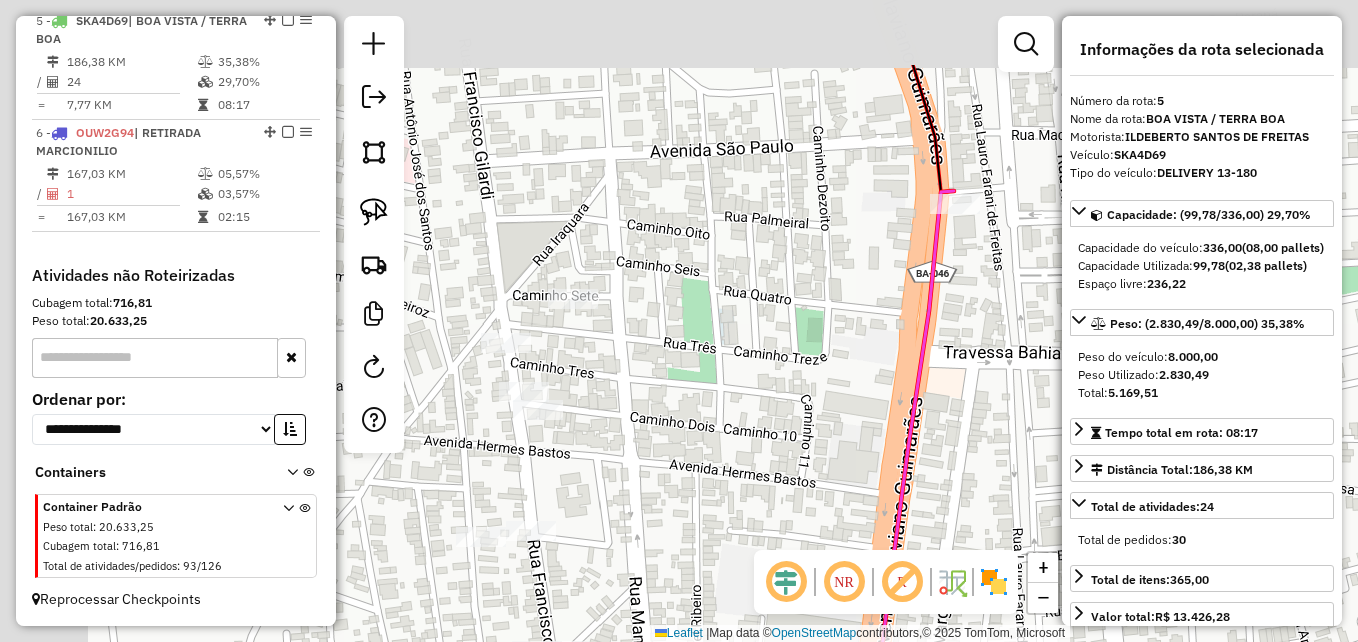 drag, startPoint x: 633, startPoint y: 279, endPoint x: 724, endPoint y: 408, distance: 157.86703 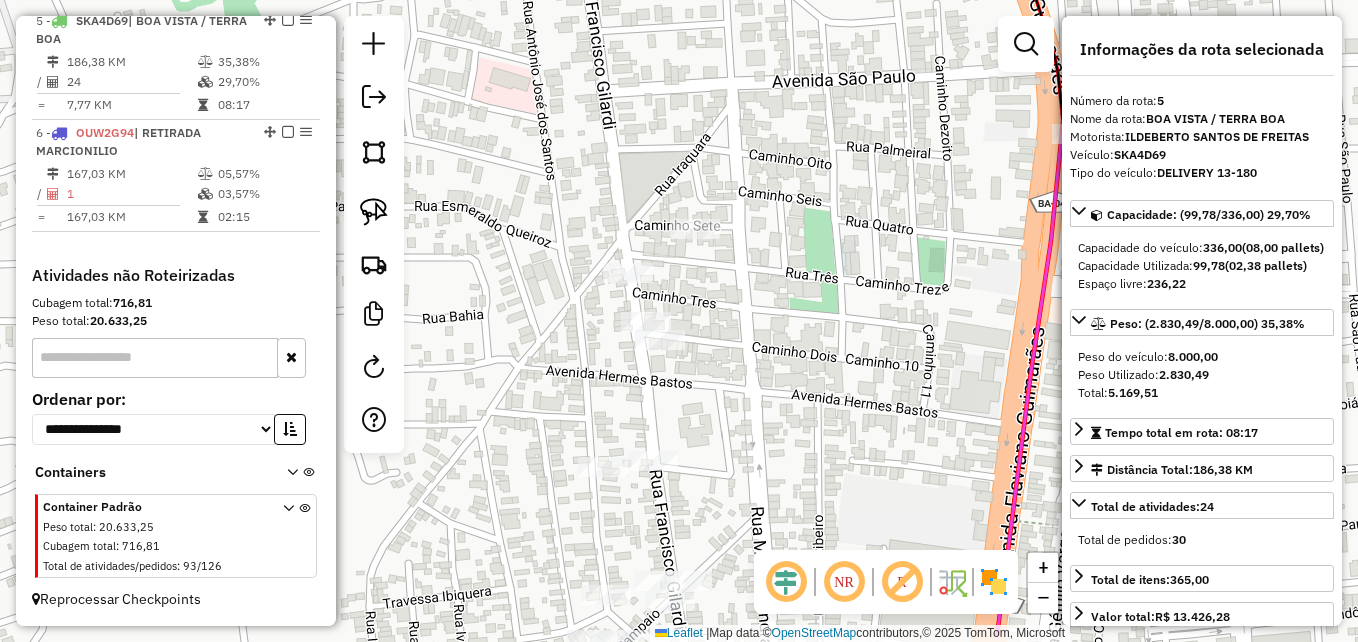 drag, startPoint x: 688, startPoint y: 439, endPoint x: 811, endPoint y: 388, distance: 133.15405 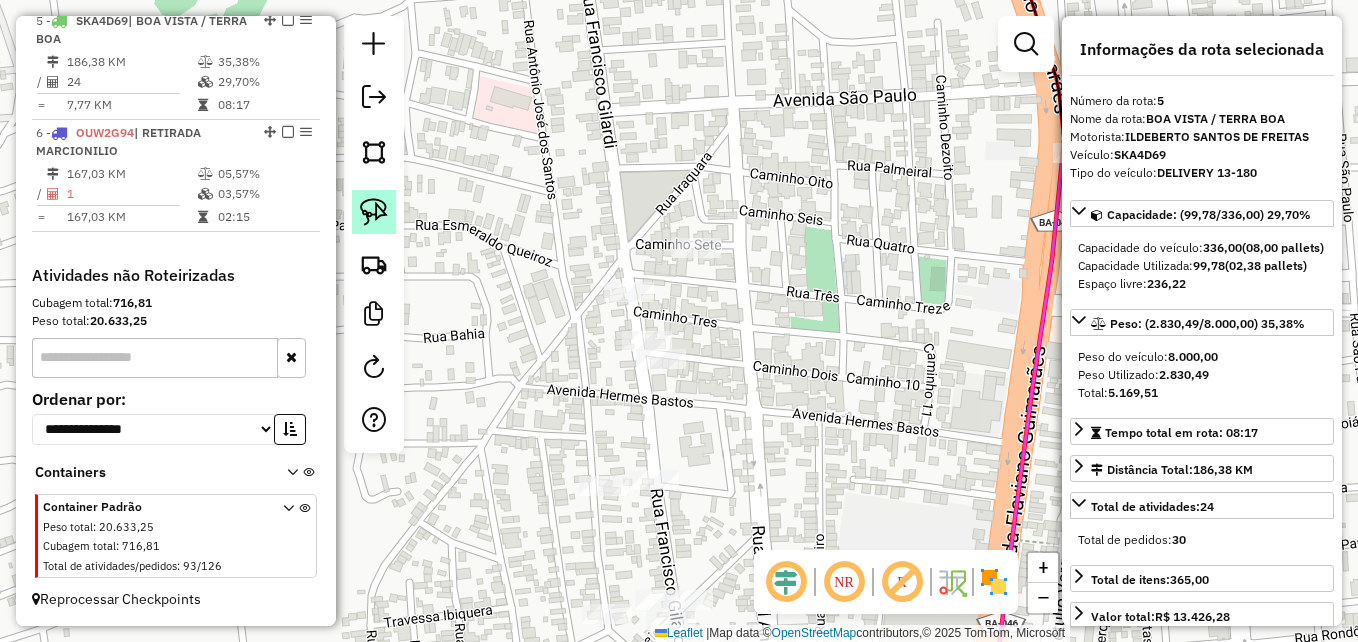 click 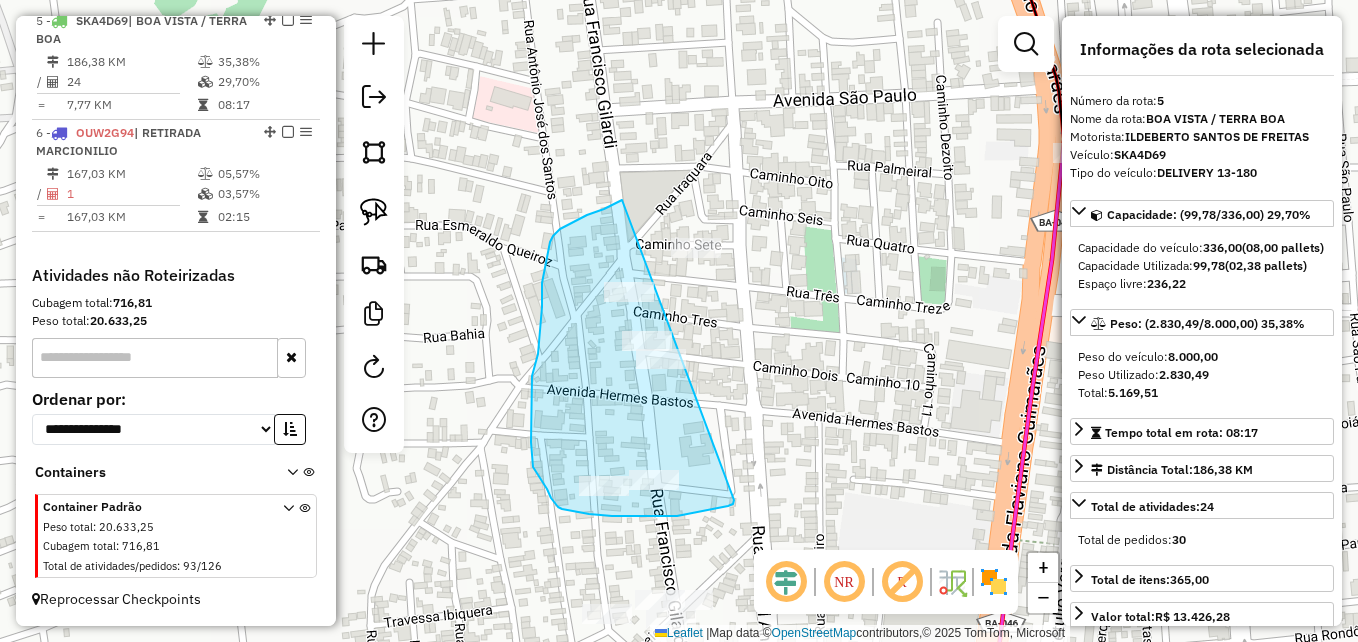 drag, startPoint x: 734, startPoint y: 500, endPoint x: 753, endPoint y: 194, distance: 306.5893 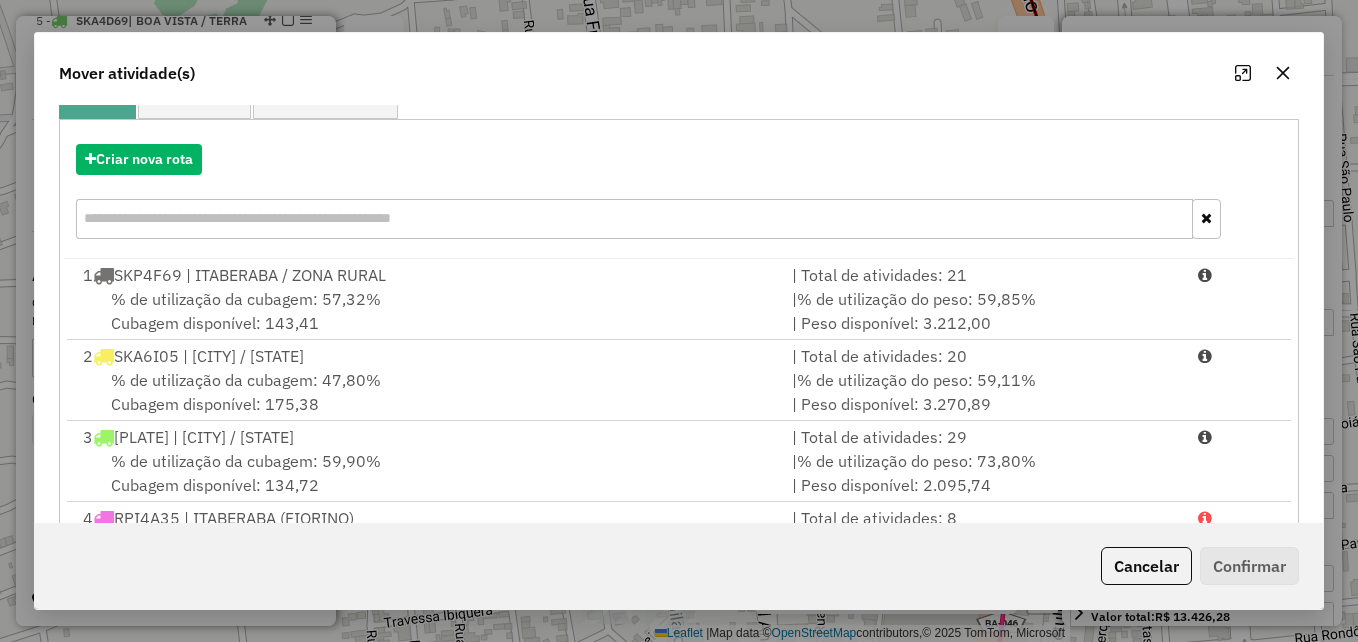 scroll, scrollTop: 0, scrollLeft: 0, axis: both 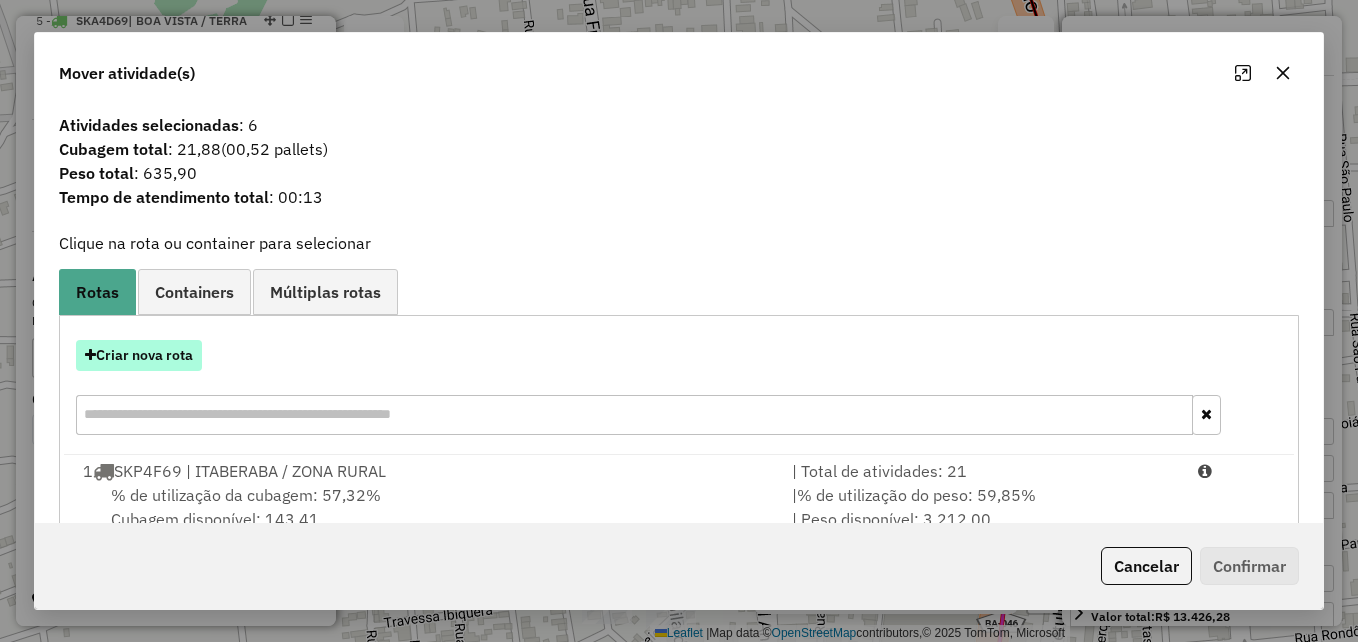 click on "Criar nova rota" at bounding box center [139, 355] 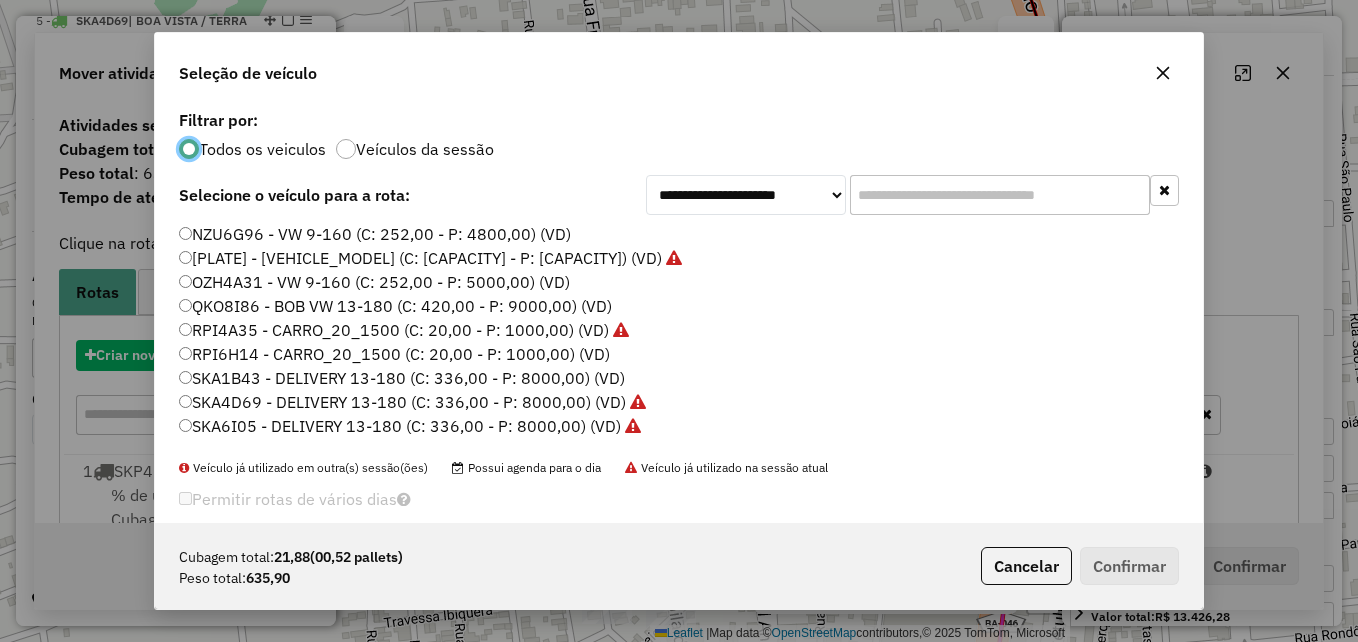 scroll, scrollTop: 11, scrollLeft: 6, axis: both 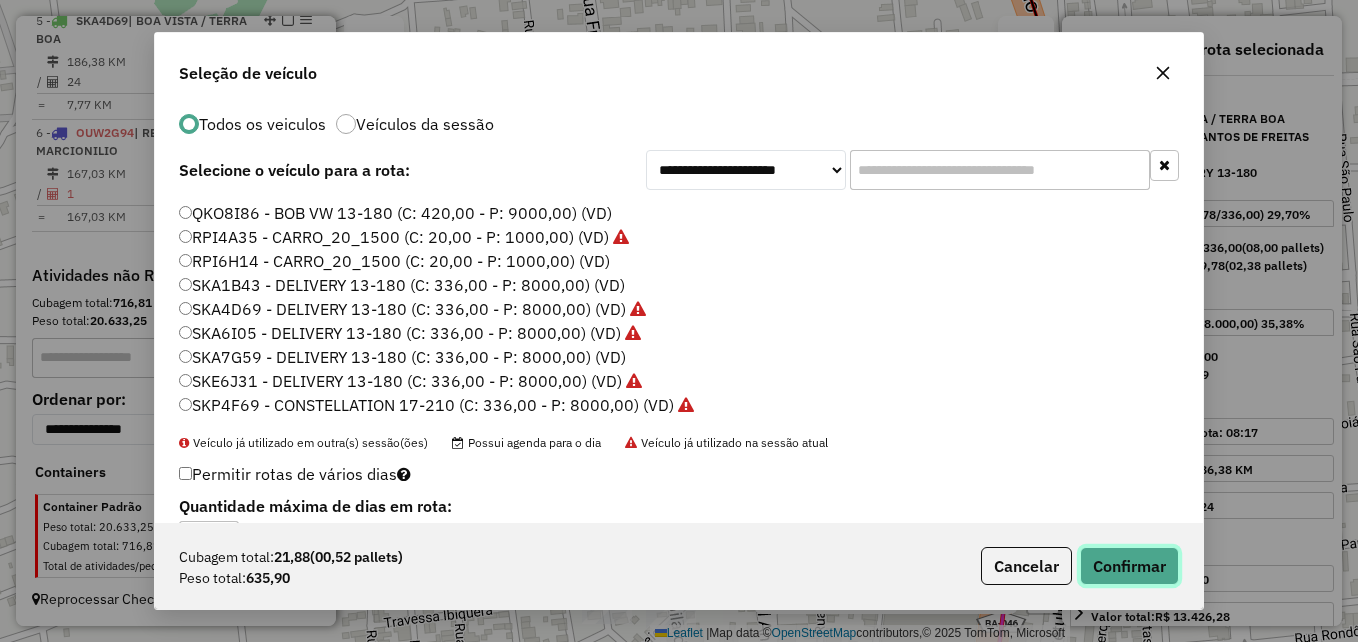 click on "Confirmar" 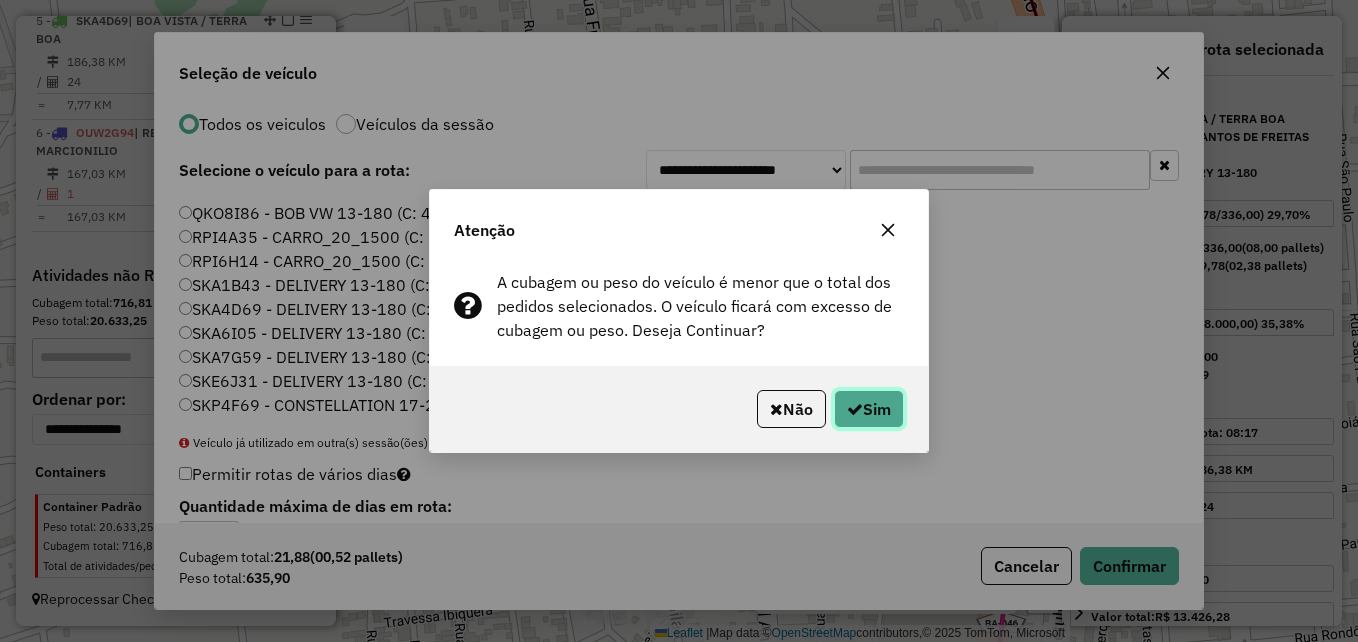 click on "Sim" 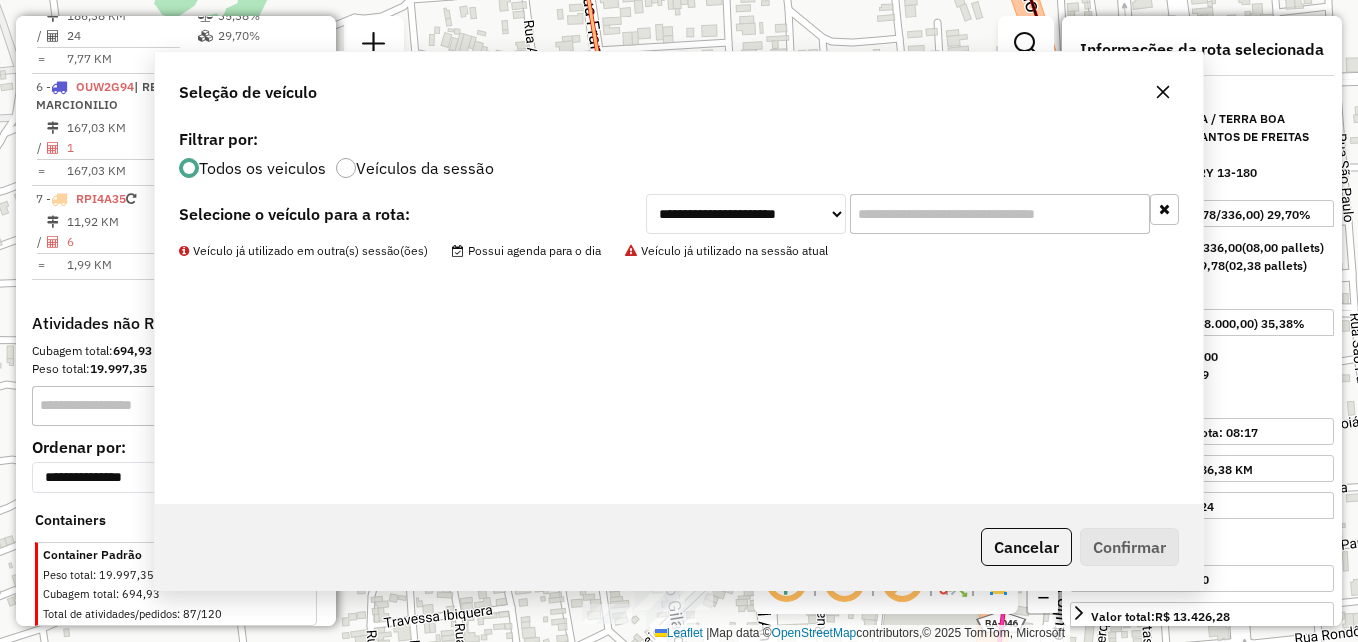 scroll, scrollTop: 0, scrollLeft: 0, axis: both 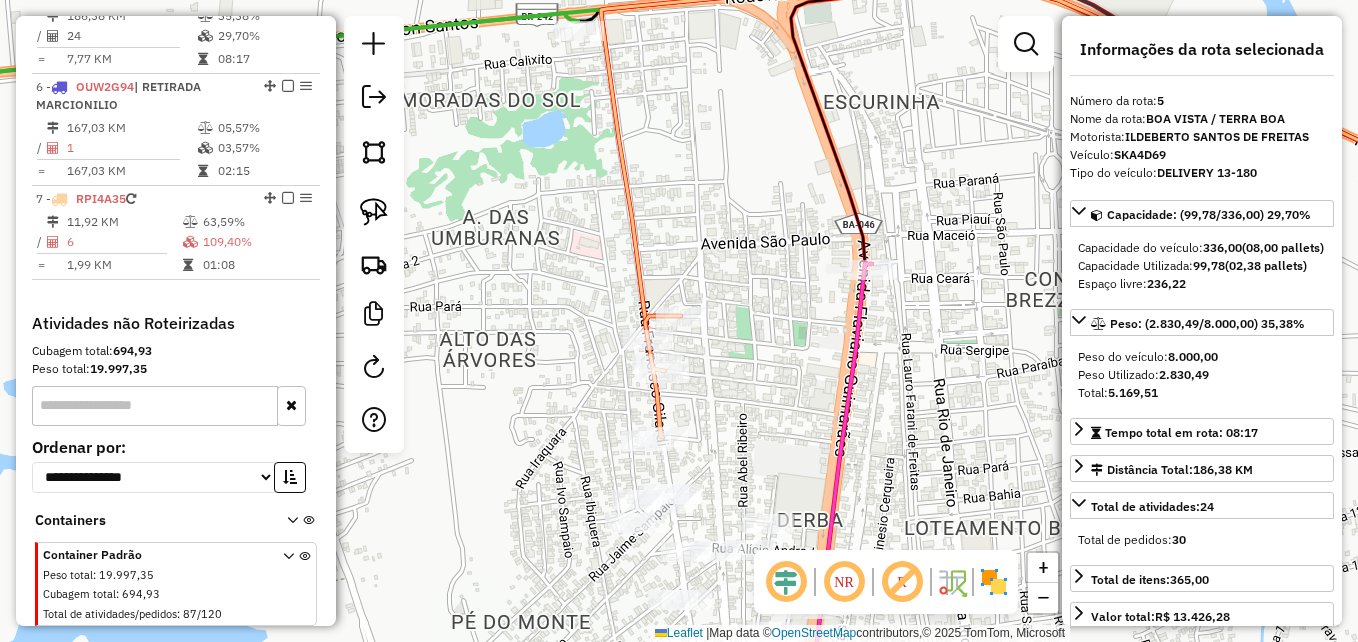 drag, startPoint x: 742, startPoint y: 437, endPoint x: 760, endPoint y: 346, distance: 92.76314 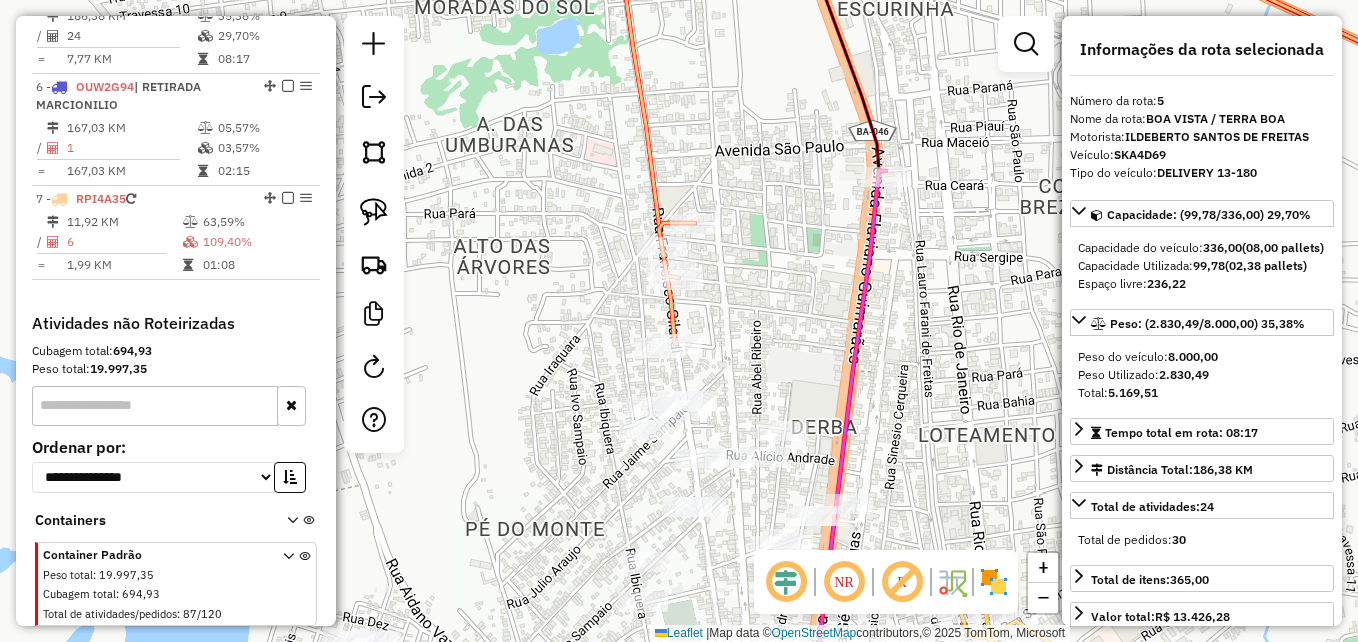 click 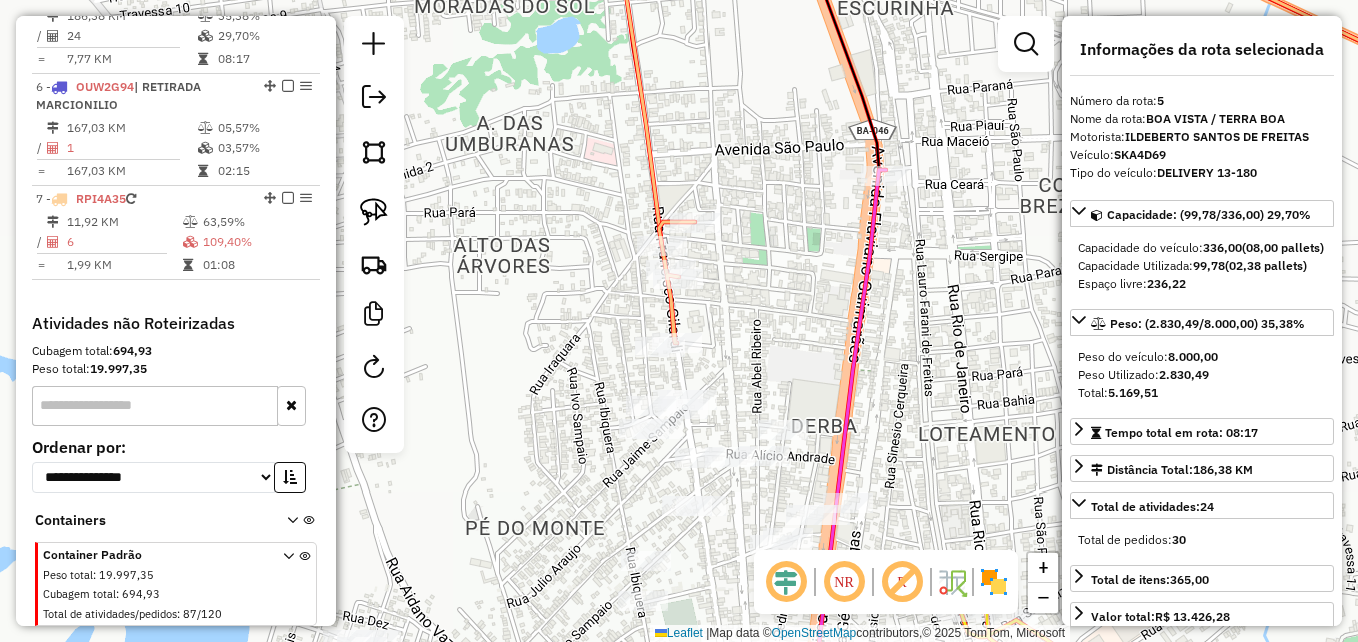click 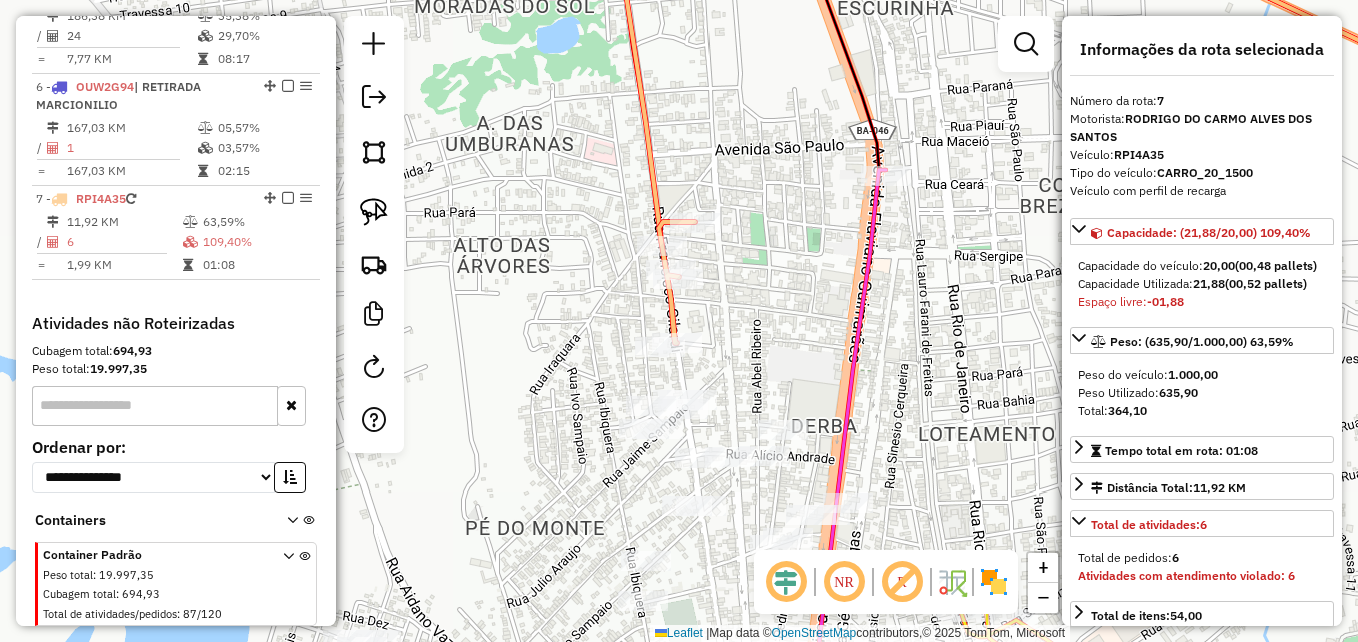 scroll, scrollTop: 1324, scrollLeft: 0, axis: vertical 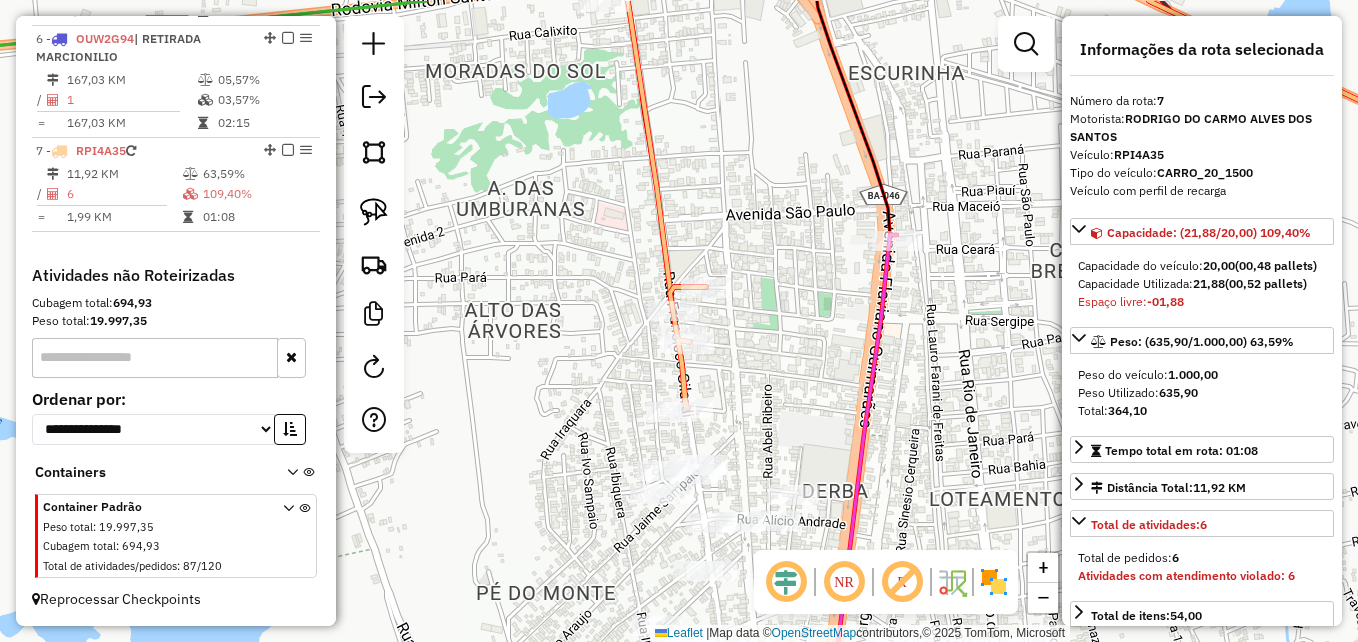 drag, startPoint x: 551, startPoint y: 297, endPoint x: 562, endPoint y: 362, distance: 65.9242 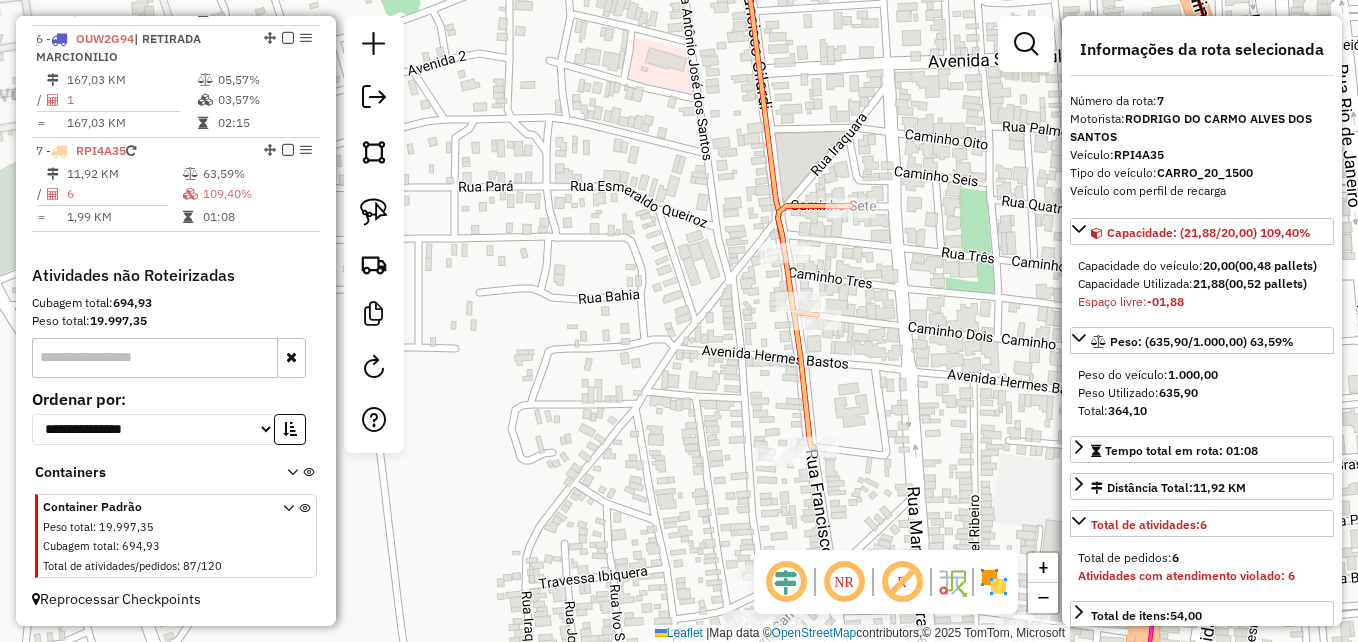 drag, startPoint x: 548, startPoint y: 399, endPoint x: 524, endPoint y: 236, distance: 164.7574 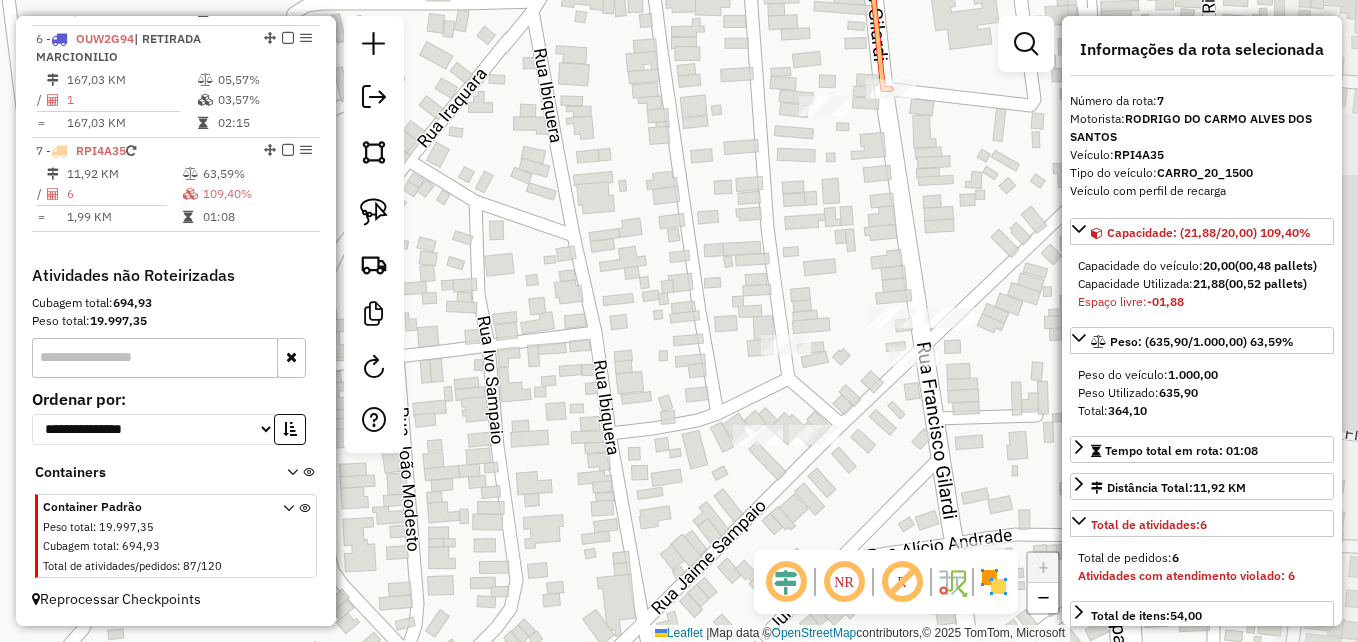 drag, startPoint x: 656, startPoint y: 390, endPoint x: 503, endPoint y: 190, distance: 251.81143 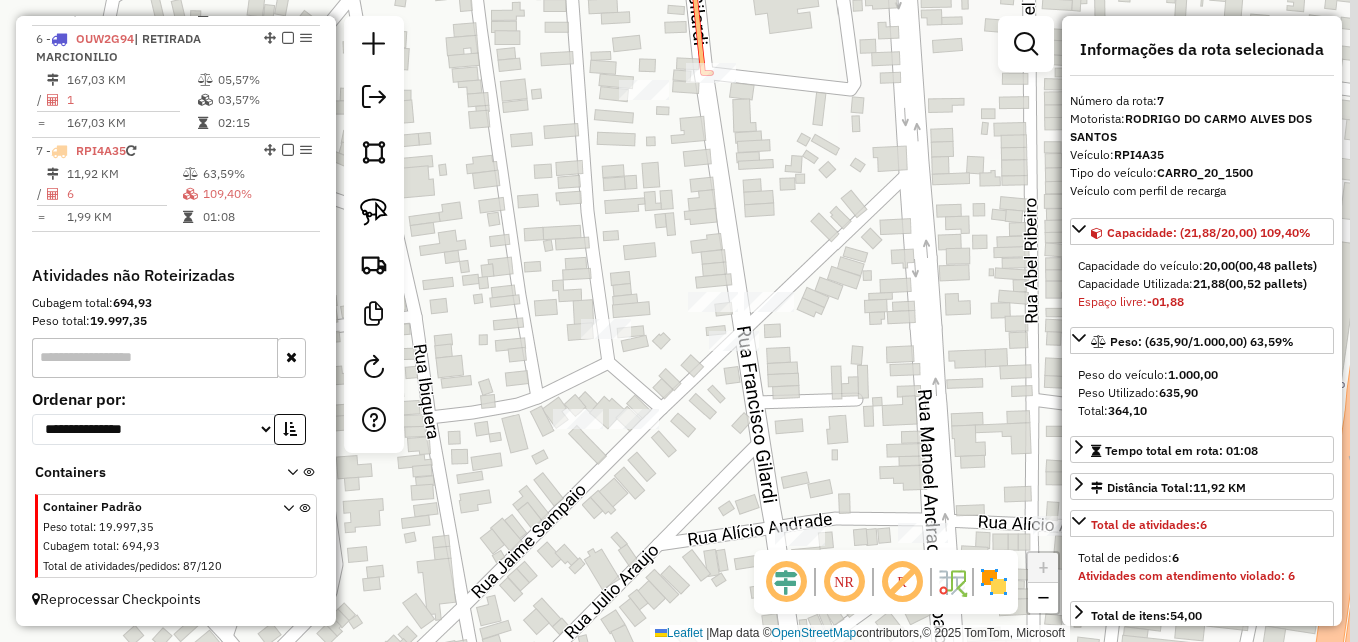 drag, startPoint x: 707, startPoint y: 289, endPoint x: 528, endPoint y: 274, distance: 179.6274 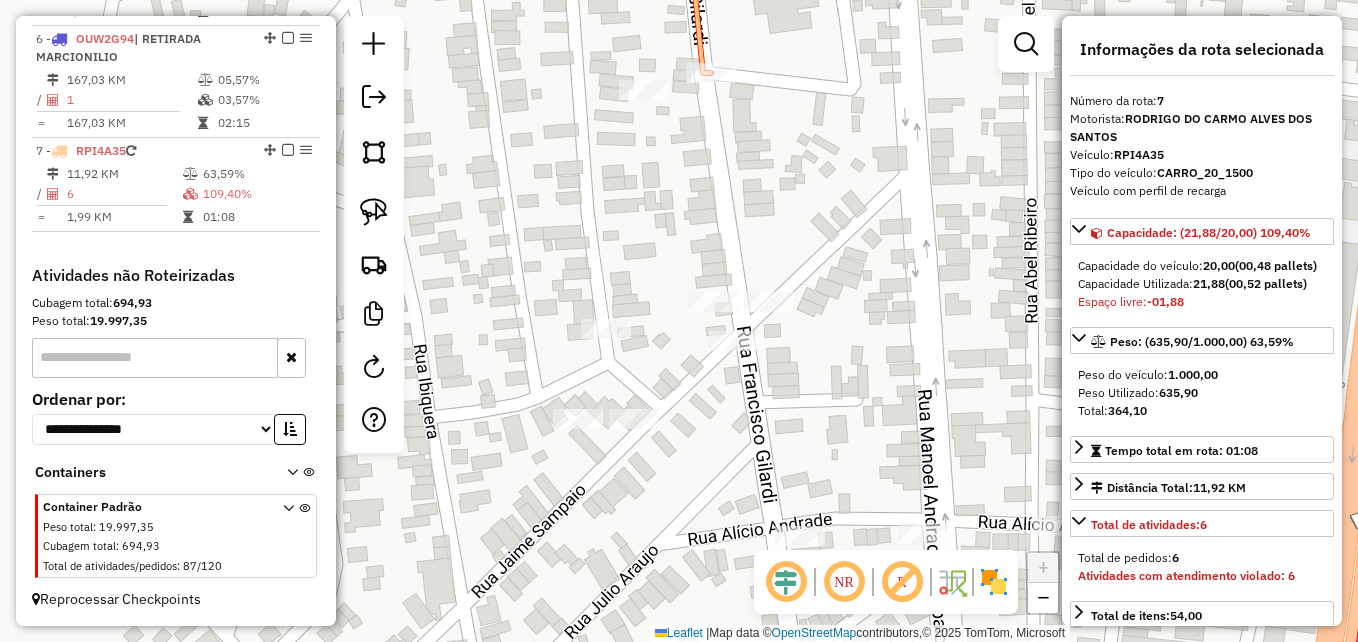 drag, startPoint x: 377, startPoint y: 222, endPoint x: 520, endPoint y: 259, distance: 147.70917 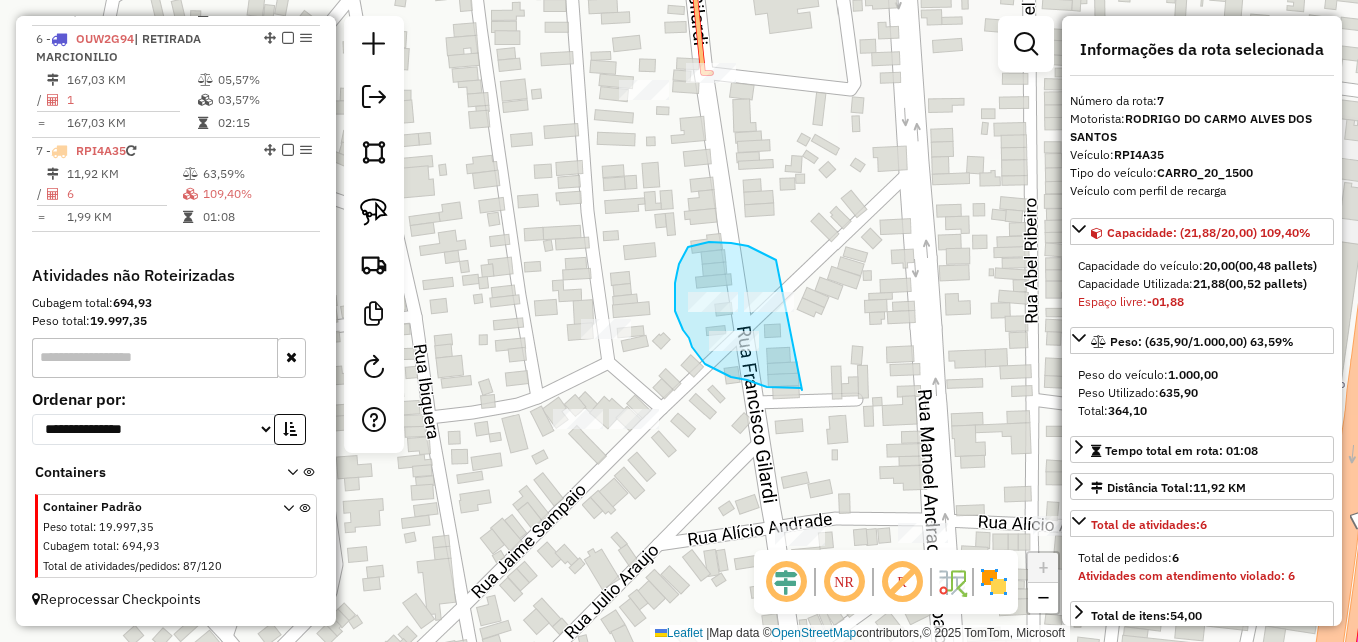 drag, startPoint x: 802, startPoint y: 390, endPoint x: 819, endPoint y: 278, distance: 113.28283 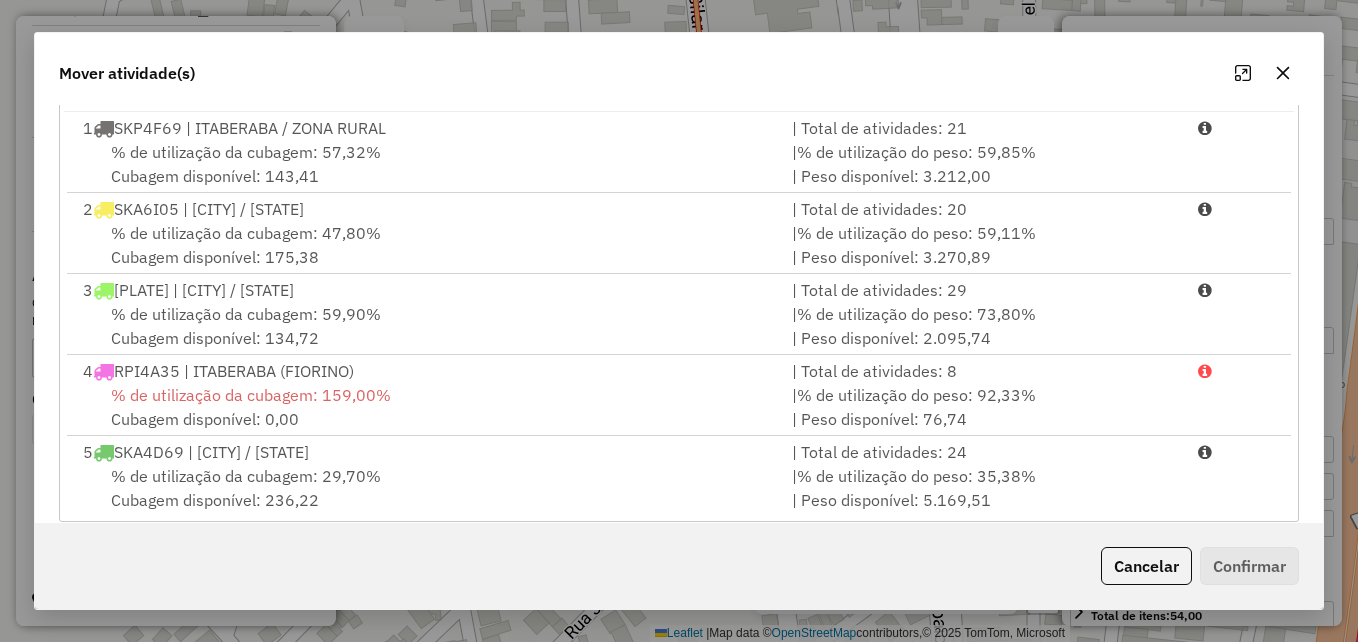 scroll, scrollTop: 366, scrollLeft: 0, axis: vertical 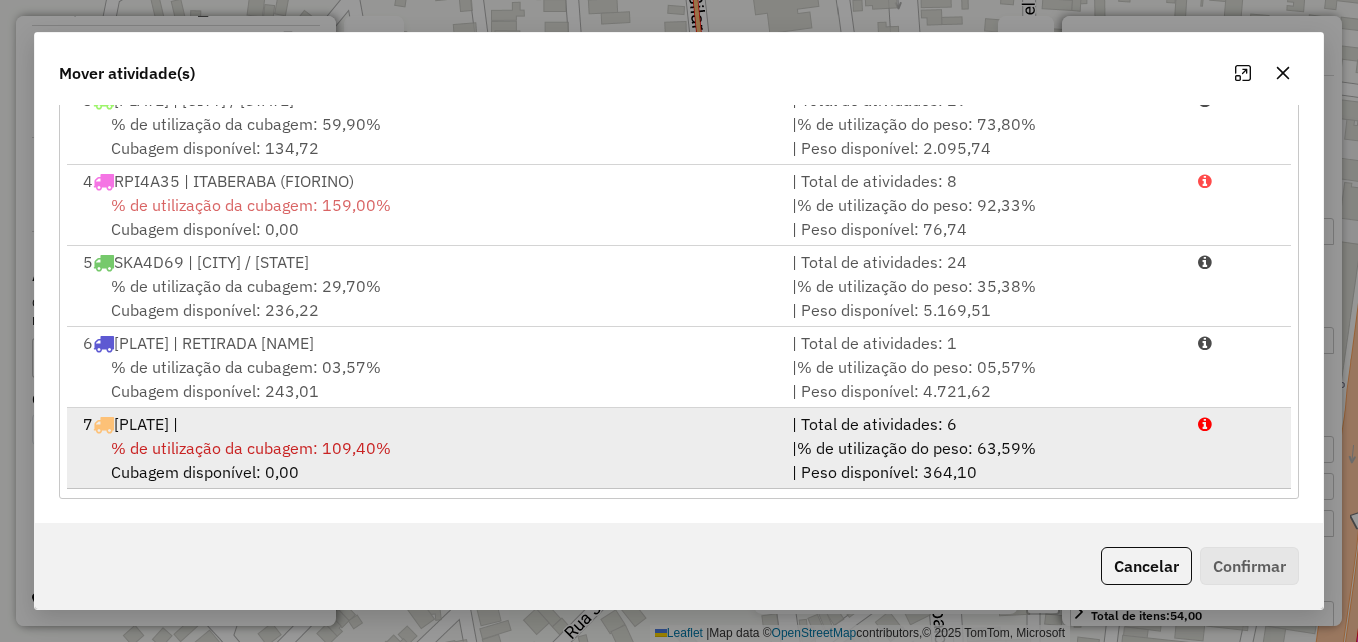 click on "% de utilização da cubagem: 109,40%  Cubagem disponível: 0,00" at bounding box center (425, 460) 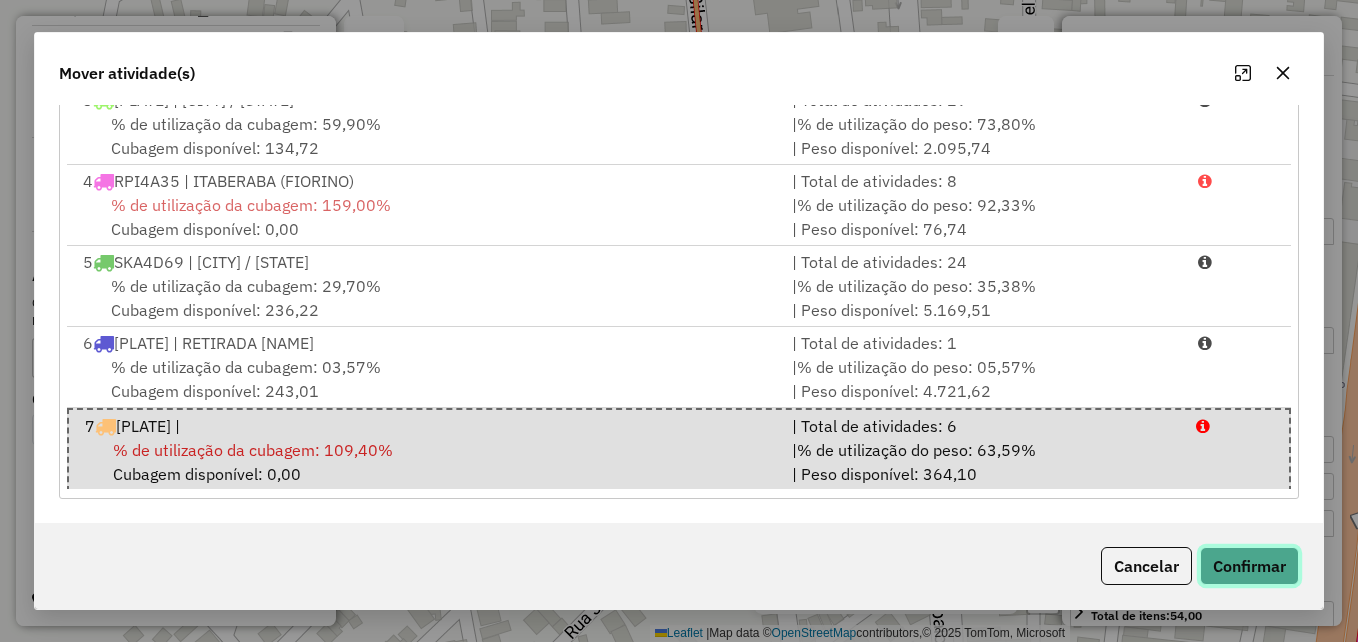 click on "Confirmar" 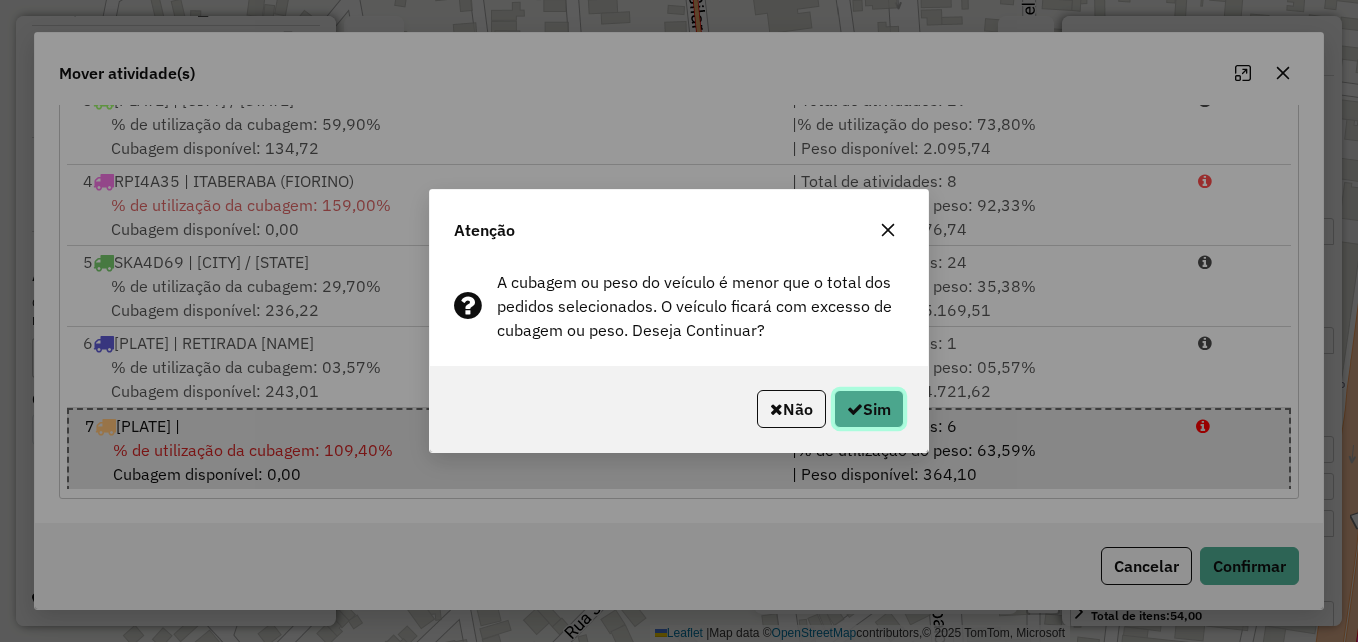 click on "Sim" 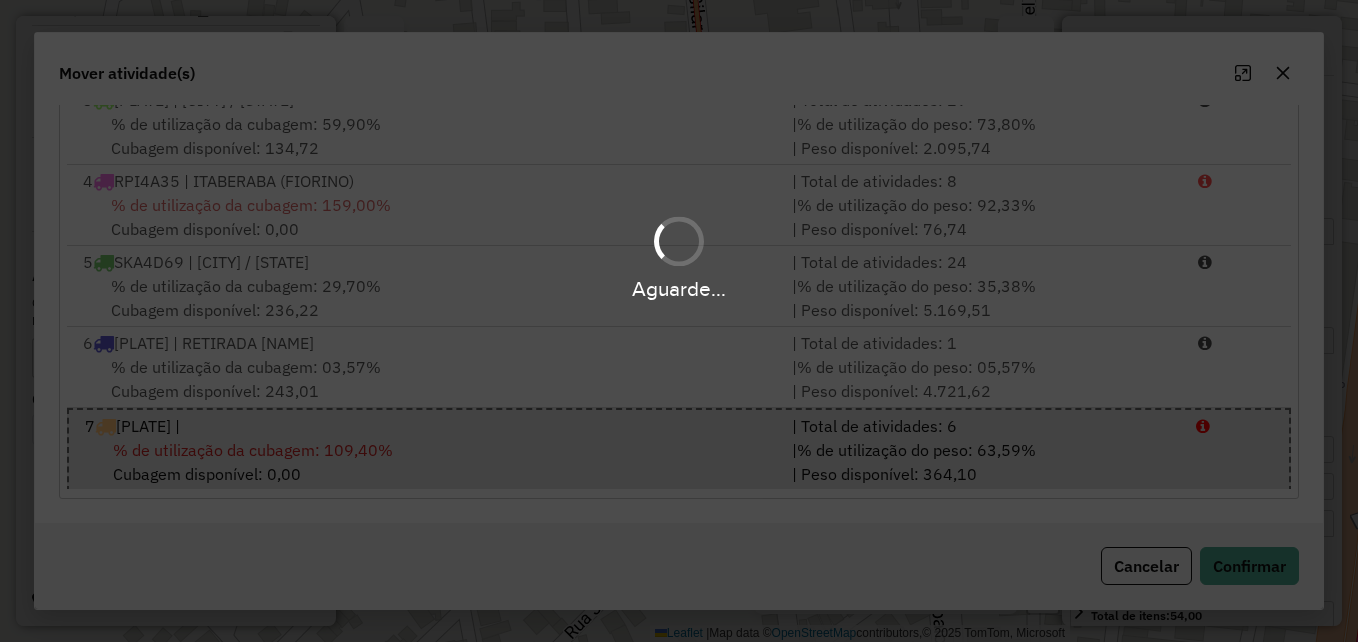 click on "Aguarde..." at bounding box center (679, 321) 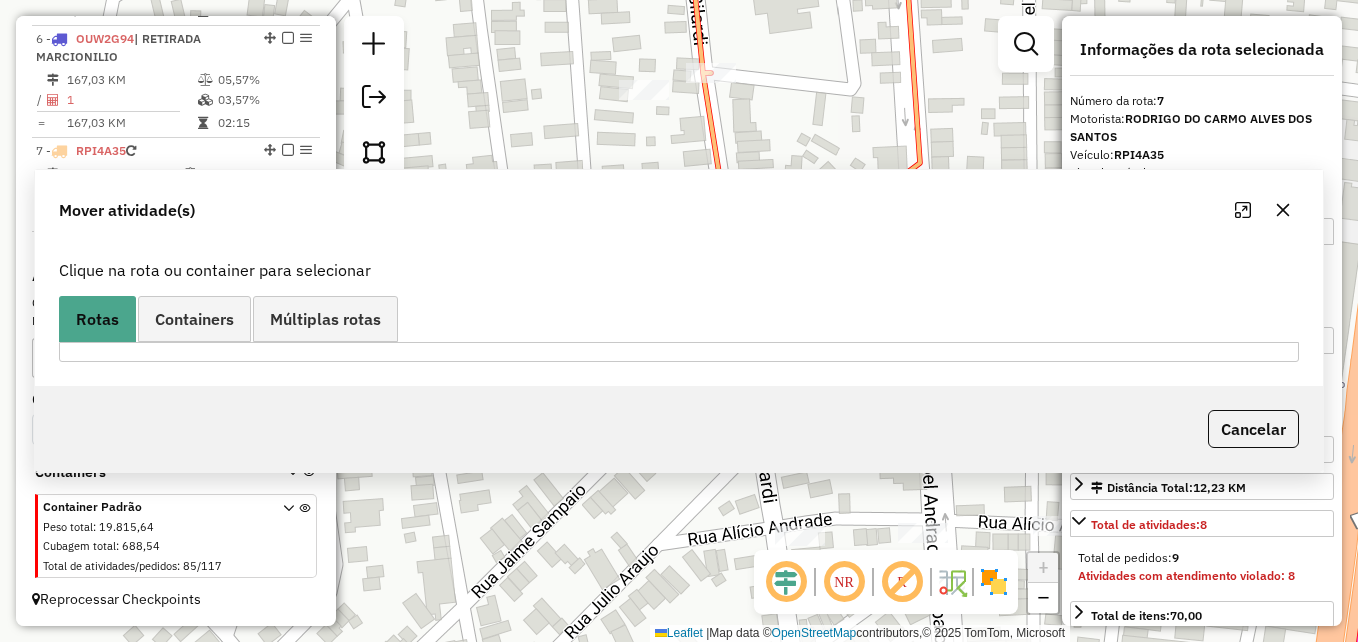 scroll, scrollTop: 0, scrollLeft: 0, axis: both 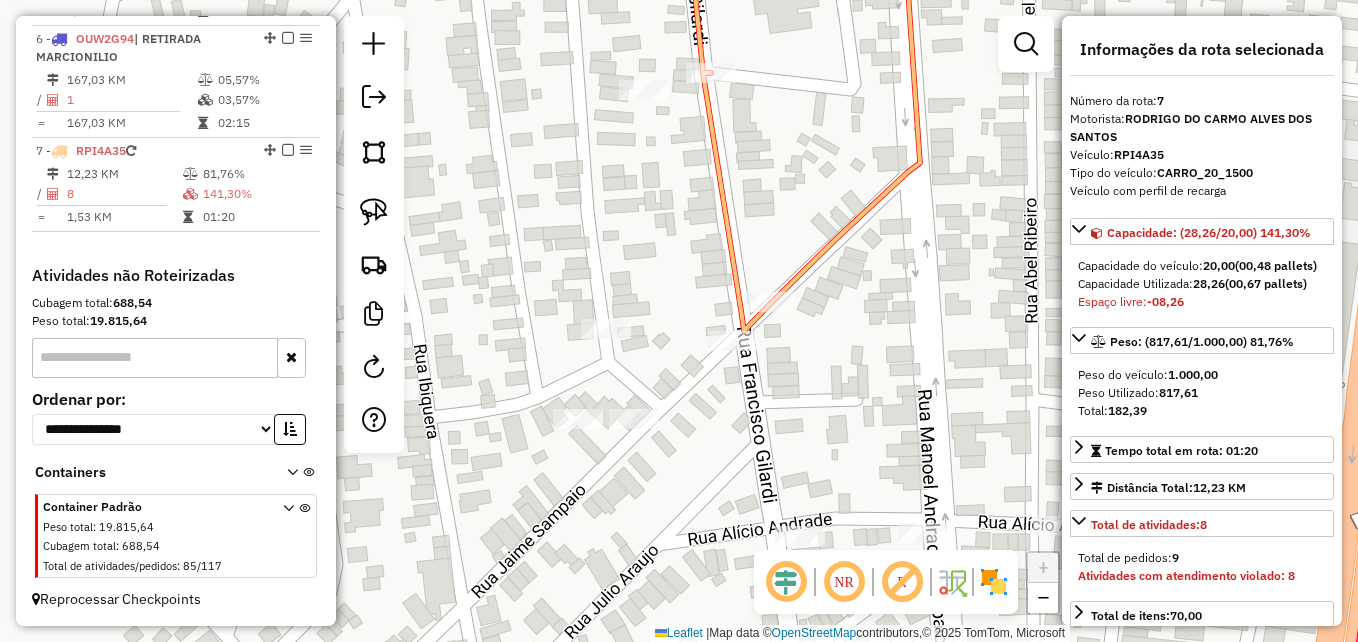click on "Janela de atendimento Grade de atendimento Capacidade Transportadoras Veículos Cliente Pedidos  Rotas Selecione os dias de semana para filtrar as janelas de atendimento  Seg   Ter   Qua   Qui   Sex   Sáb   Dom  Informe o período da janela de atendimento: De: Até:  Filtrar exatamente a janela do cliente  Considerar janela de atendimento padrão  Selecione os dias de semana para filtrar as grades de atendimento  Seg   Ter   Qua   Qui   Sex   Sáb   Dom   Considerar clientes sem dia de atendimento cadastrado  Clientes fora do dia de atendimento selecionado Filtrar as atividades entre os valores definidos abaixo:  Peso mínimo:   Peso máximo:   Cubagem mínima:   Cubagem máxima:   De:   Até:  Filtrar as atividades entre o tempo de atendimento definido abaixo:  De:   Até:   Considerar capacidade total dos clientes não roteirizados Transportadora: Selecione um ou mais itens Tipo de veículo: Selecione um ou mais itens Veículo: Selecione um ou mais itens Motorista: Selecione um ou mais itens Nome: Rótulo:" 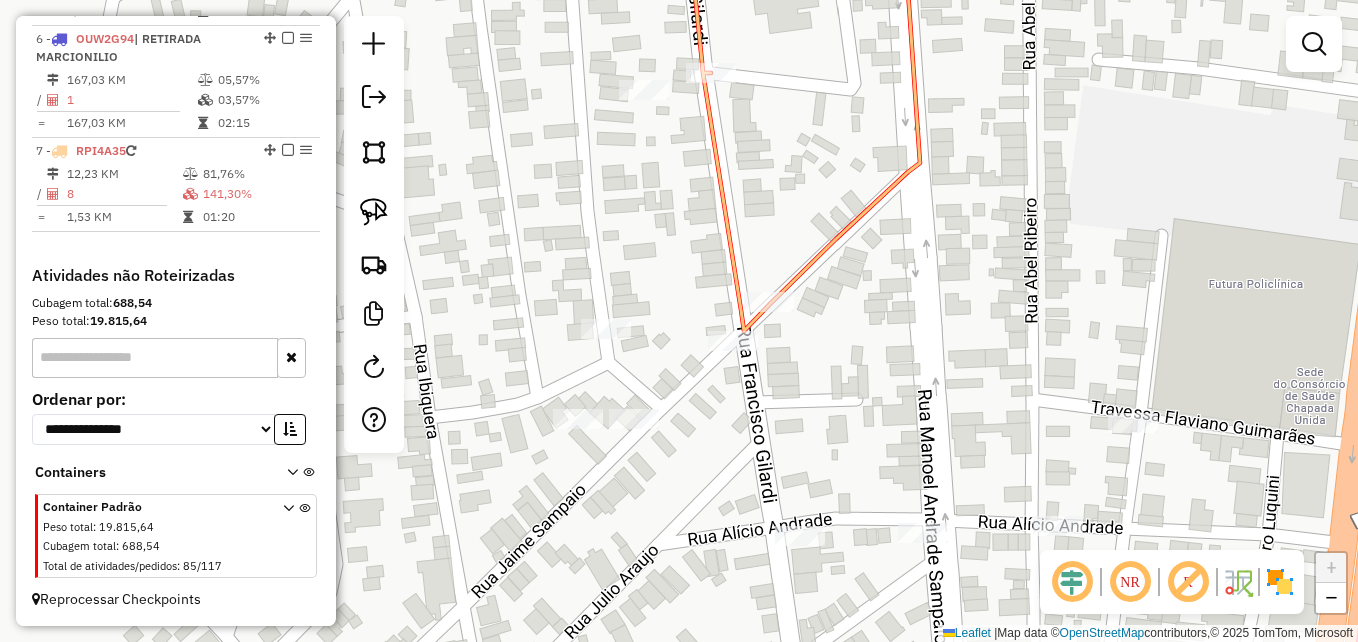 click 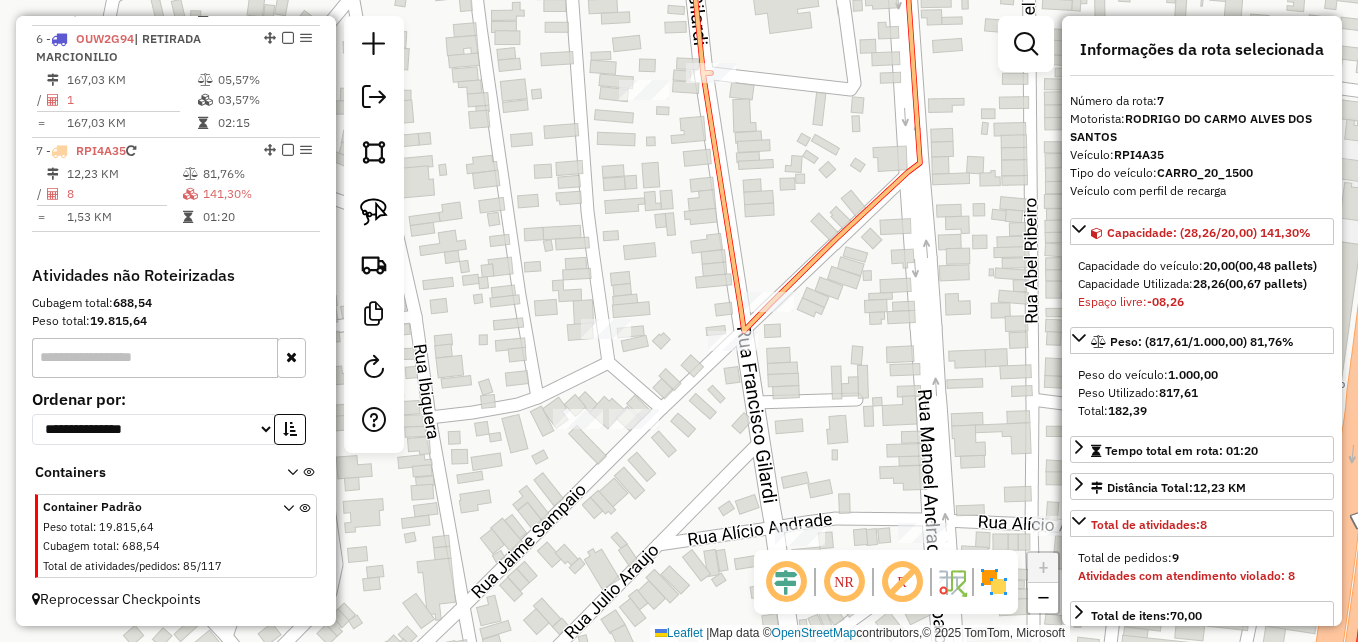 click 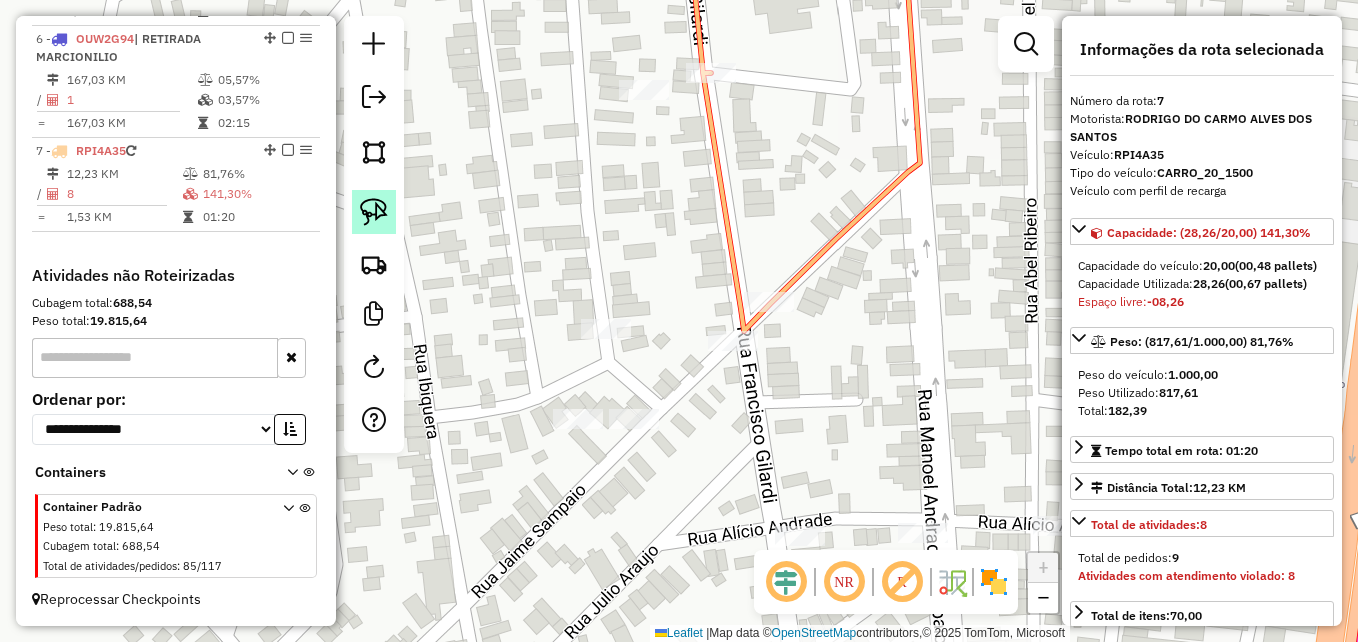 click 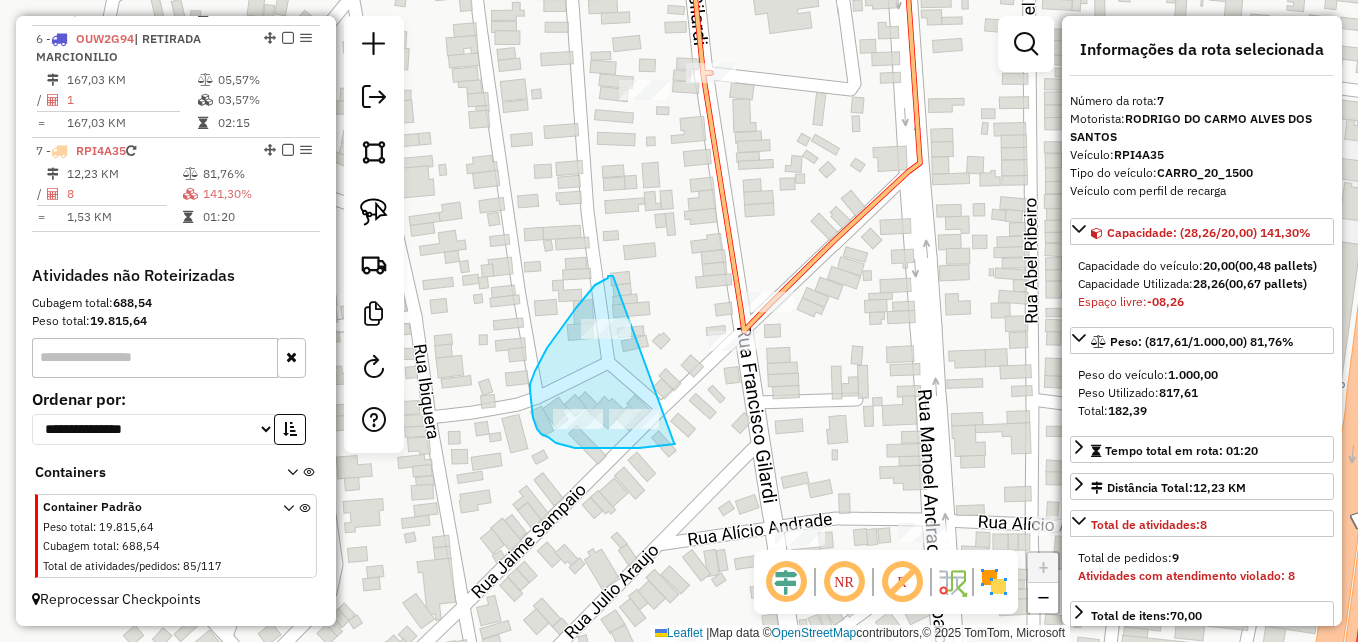 drag, startPoint x: 674, startPoint y: 443, endPoint x: 613, endPoint y: 276, distance: 177.792 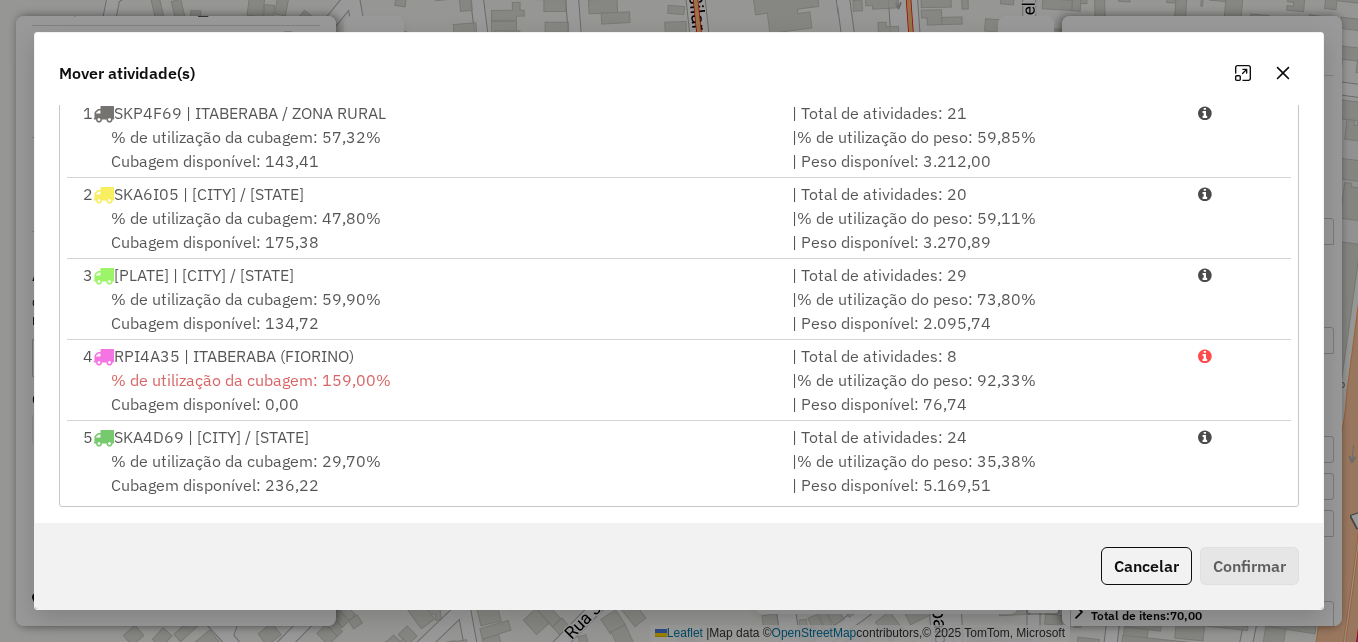 scroll, scrollTop: 366, scrollLeft: 0, axis: vertical 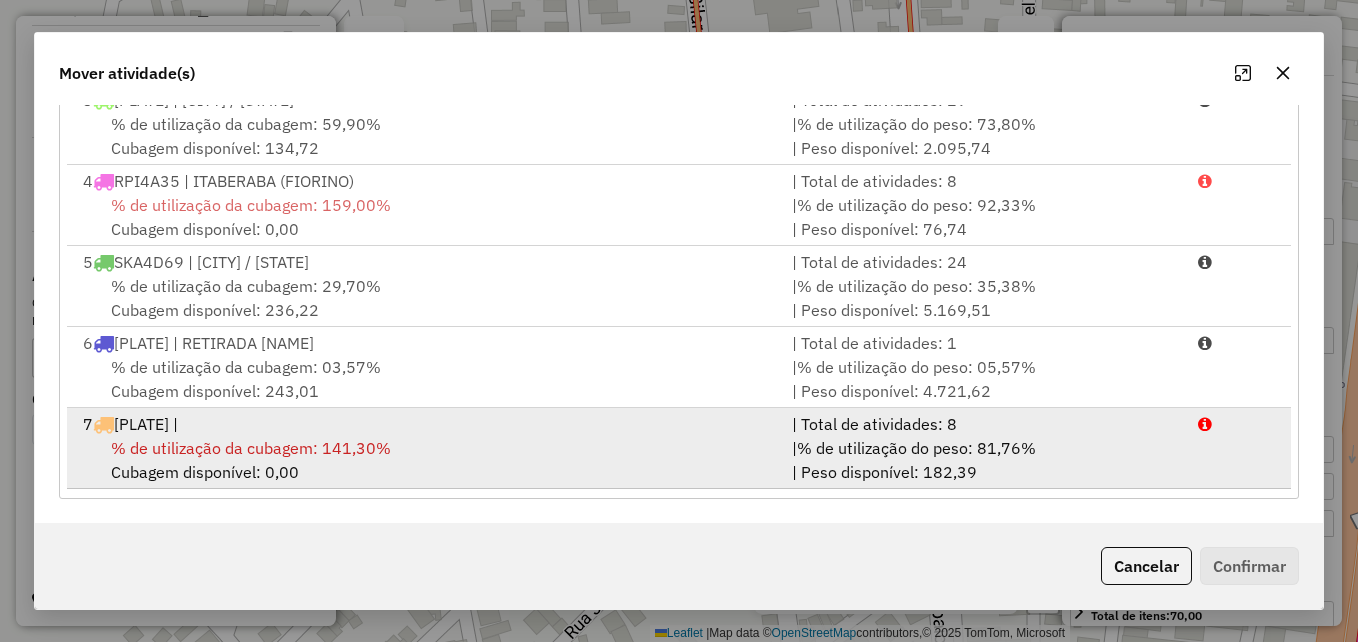 click on "7  RPI4A35 |" at bounding box center (425, 424) 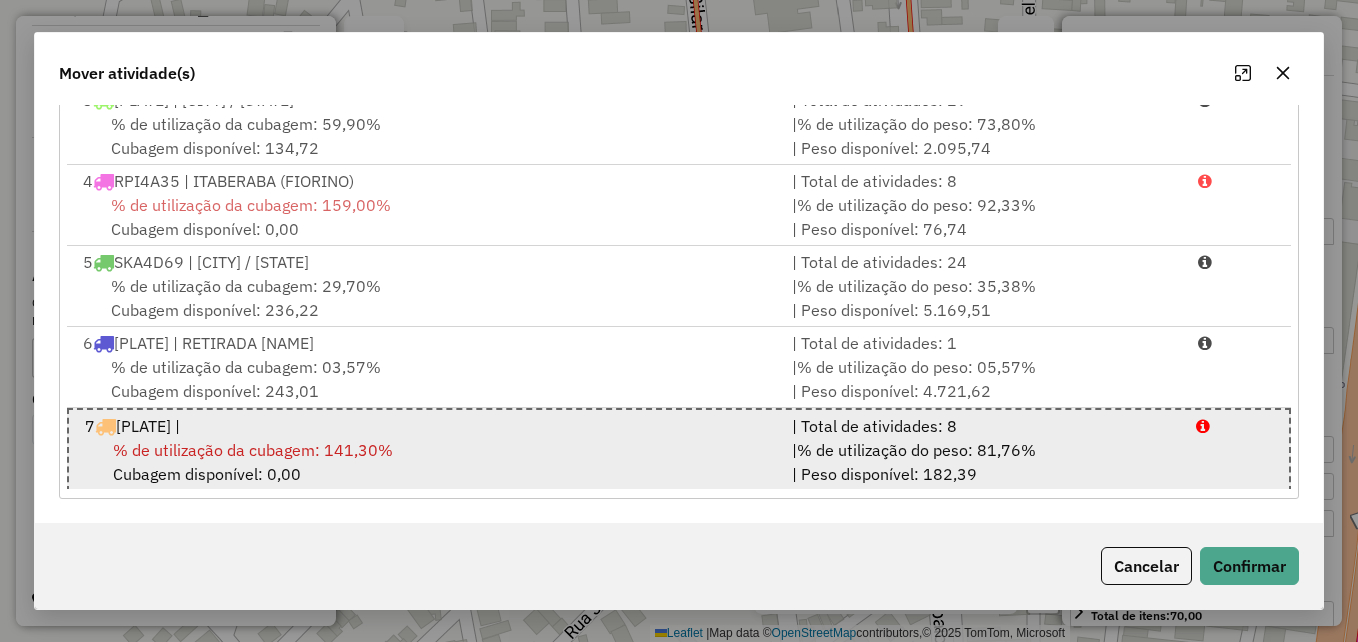click on "|  % de utilização do peso: 81,76%  | Peso disponível: 182,39" at bounding box center [982, 462] 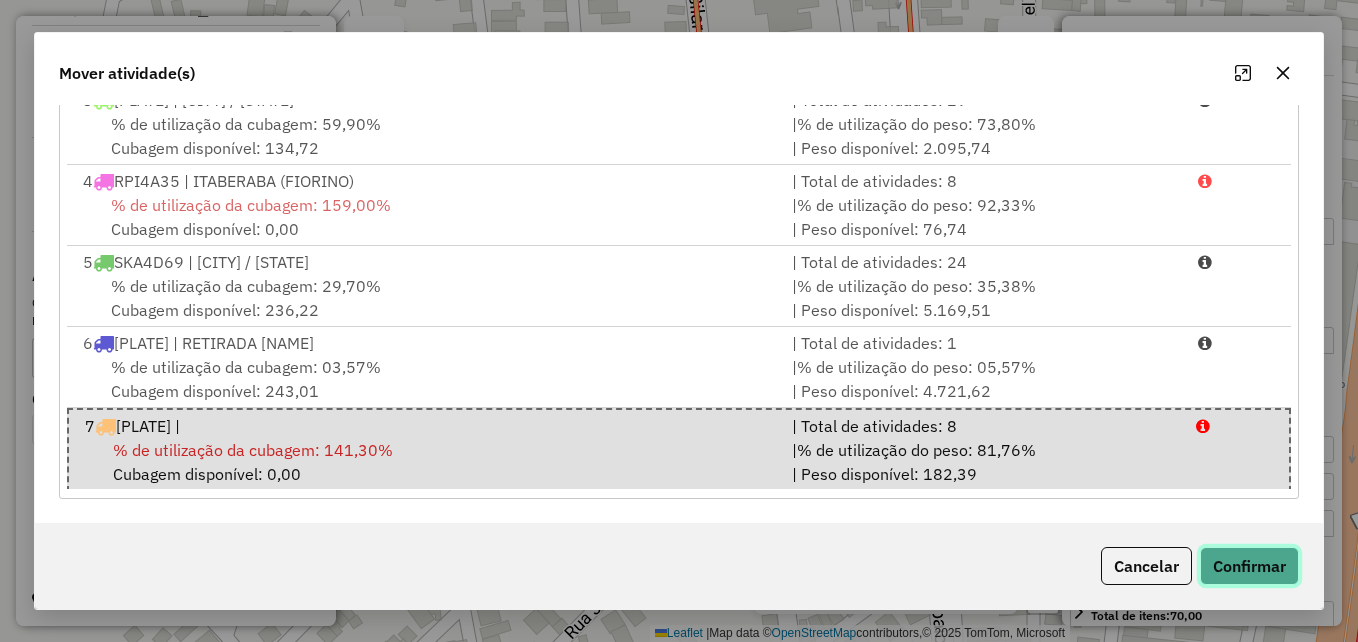click on "Confirmar" 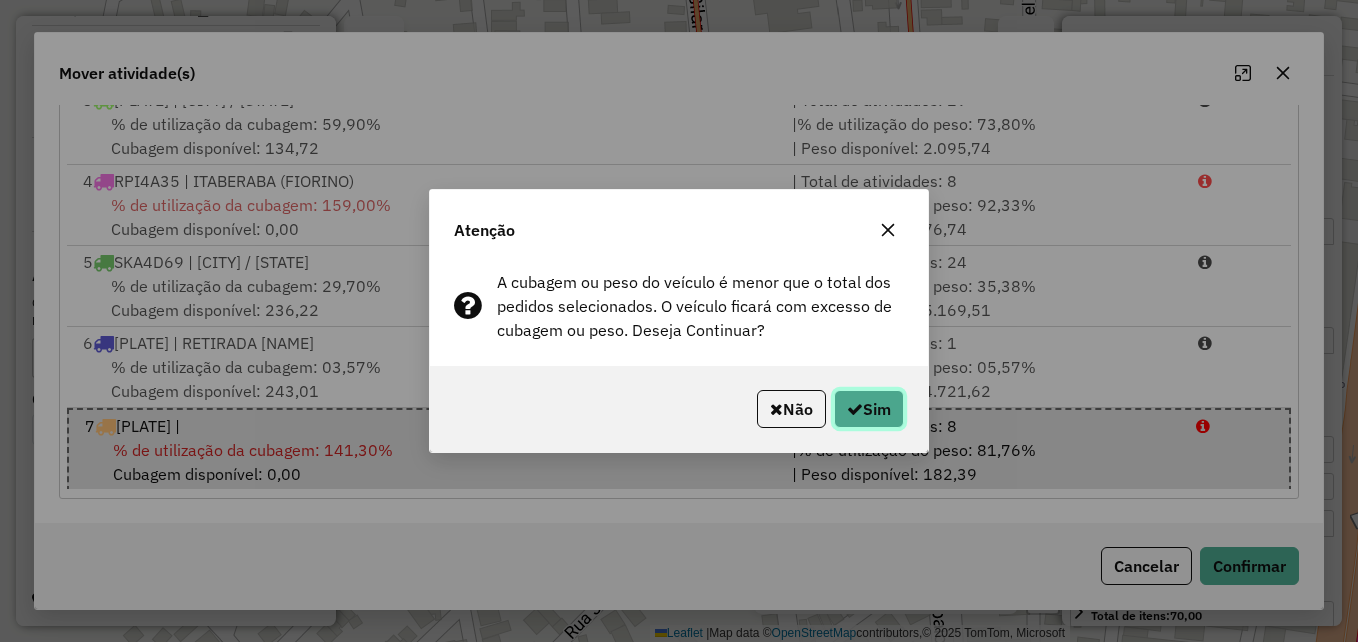click 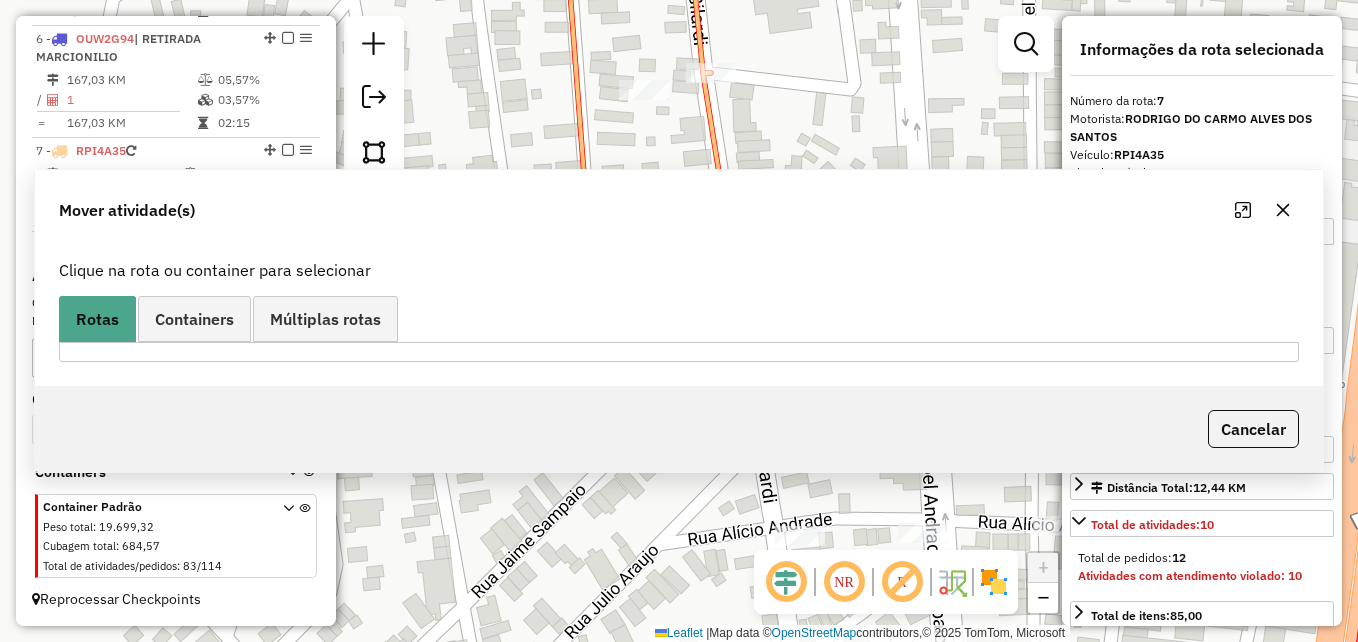 scroll, scrollTop: 0, scrollLeft: 0, axis: both 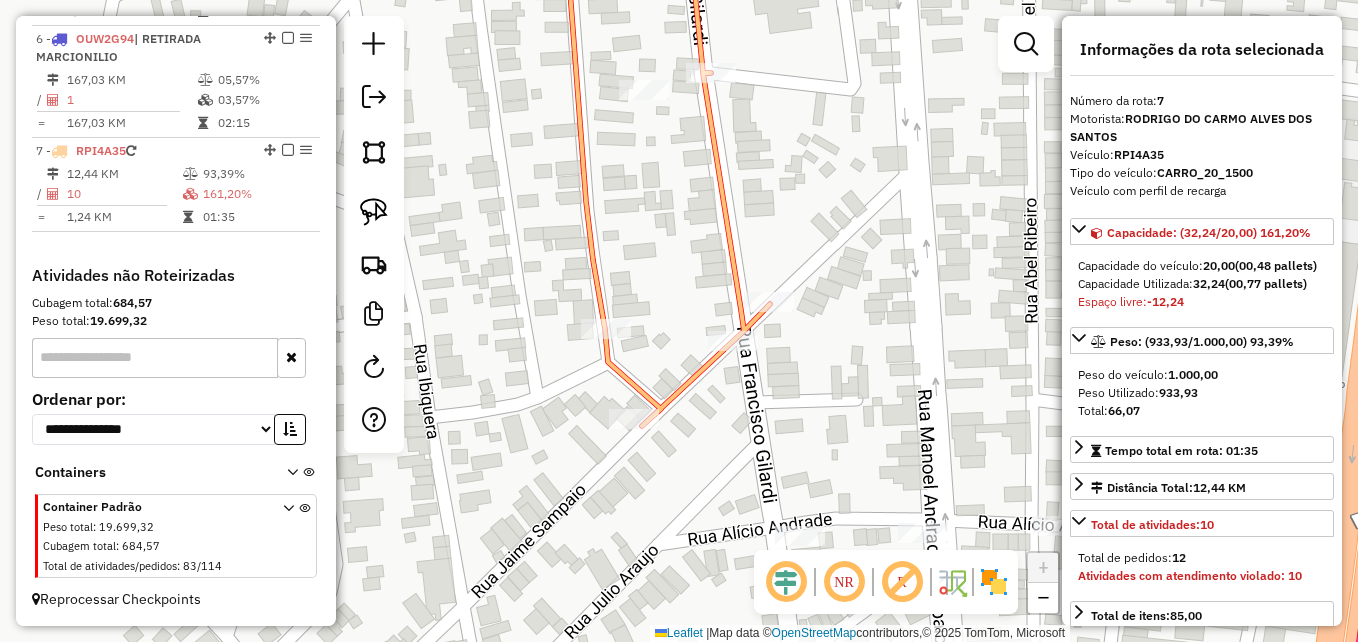 click 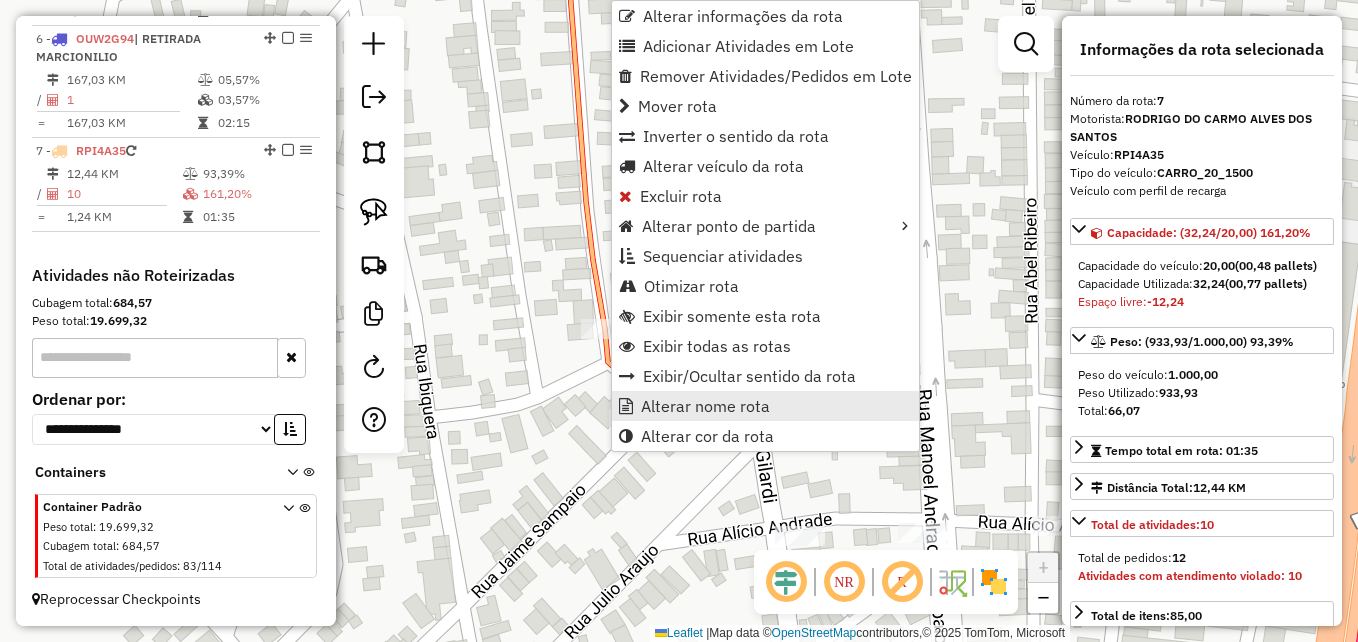 click on "Alterar nome rota" at bounding box center (705, 406) 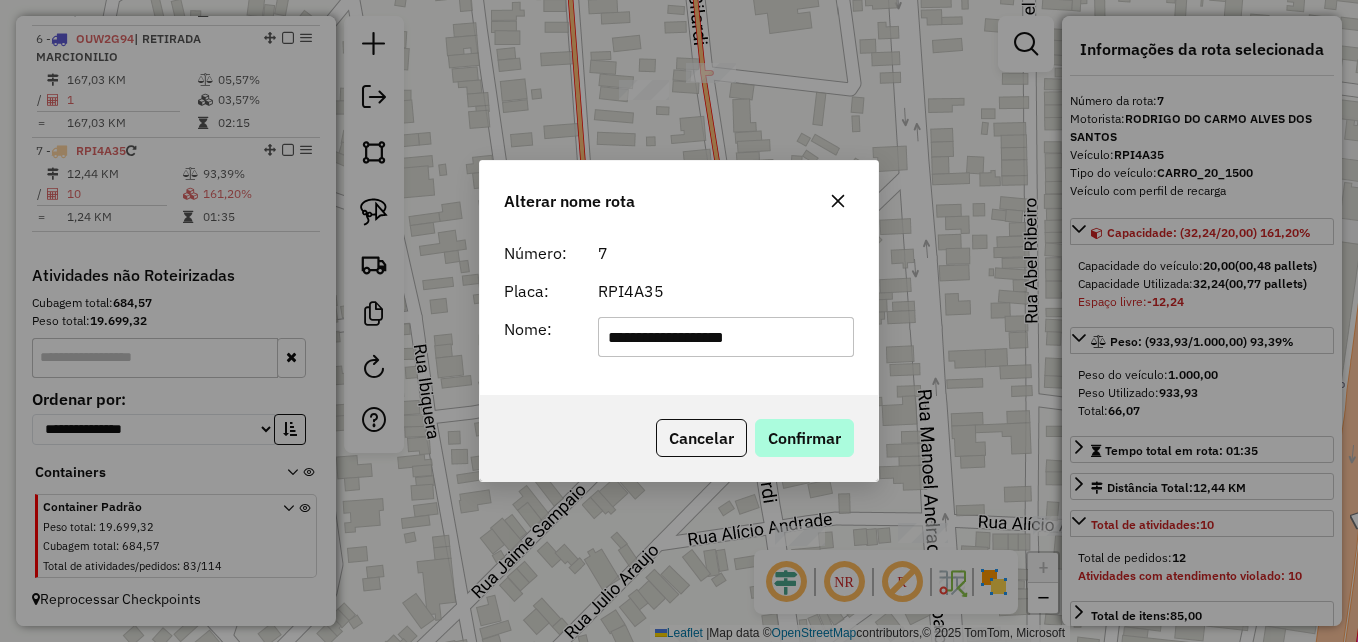 type on "**********" 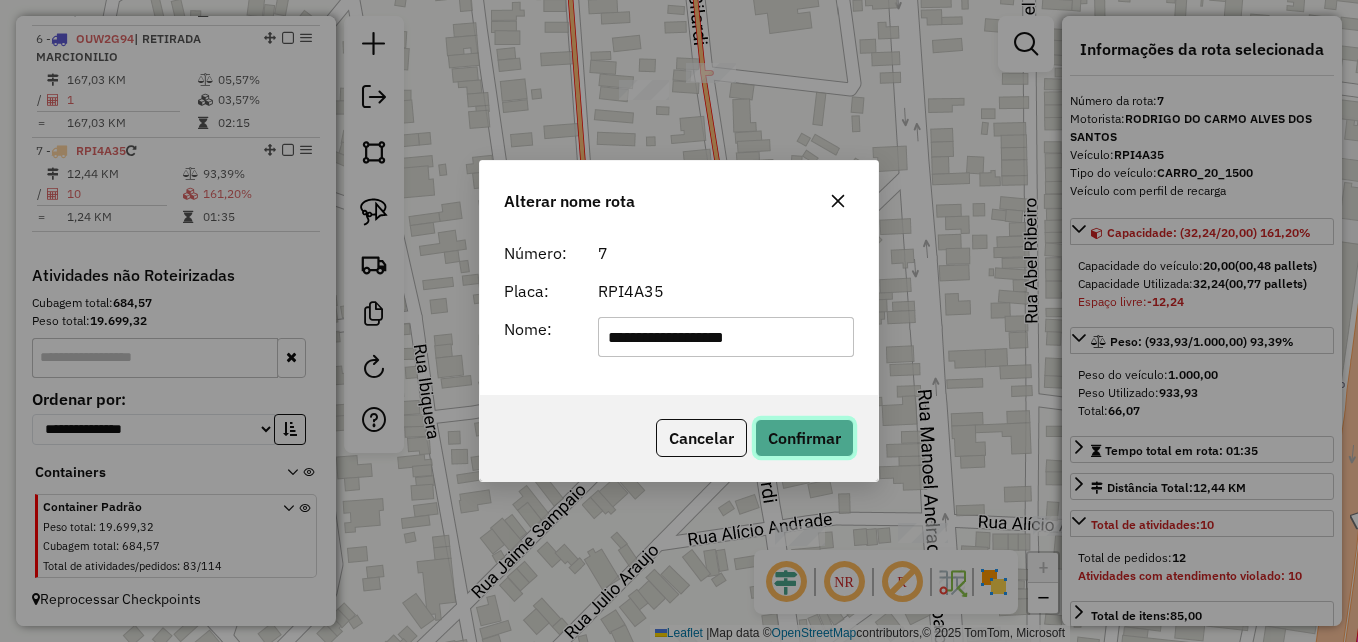 click on "Confirmar" 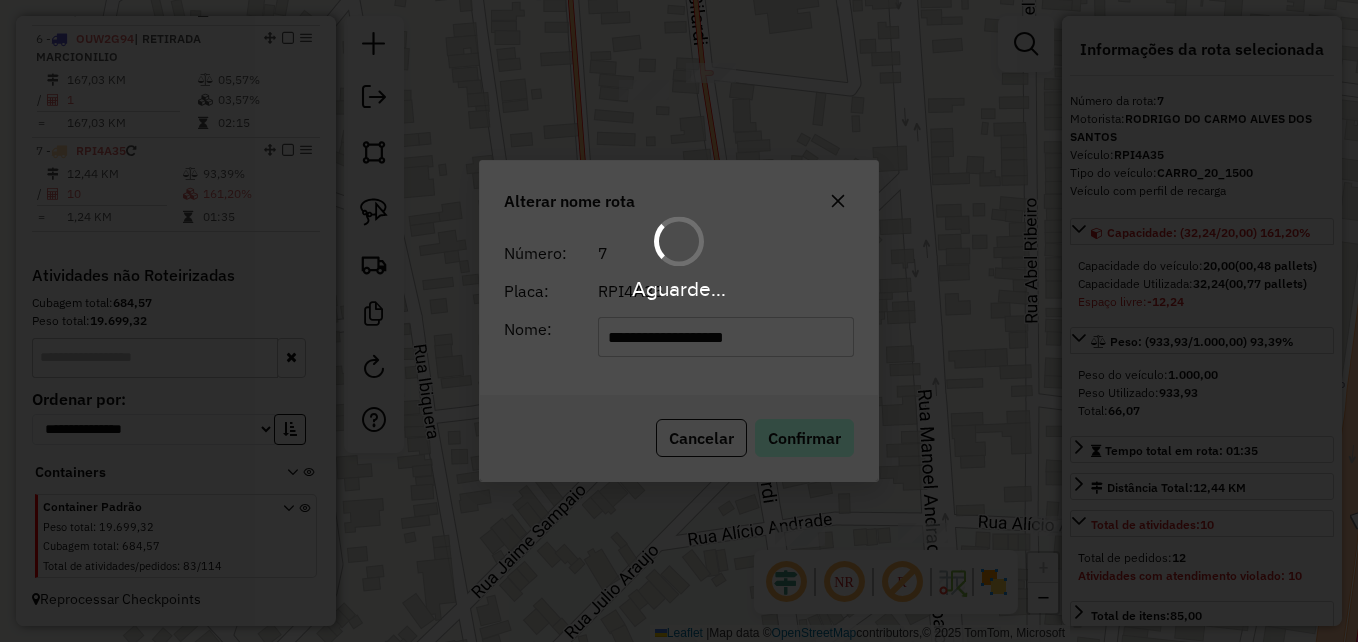 type 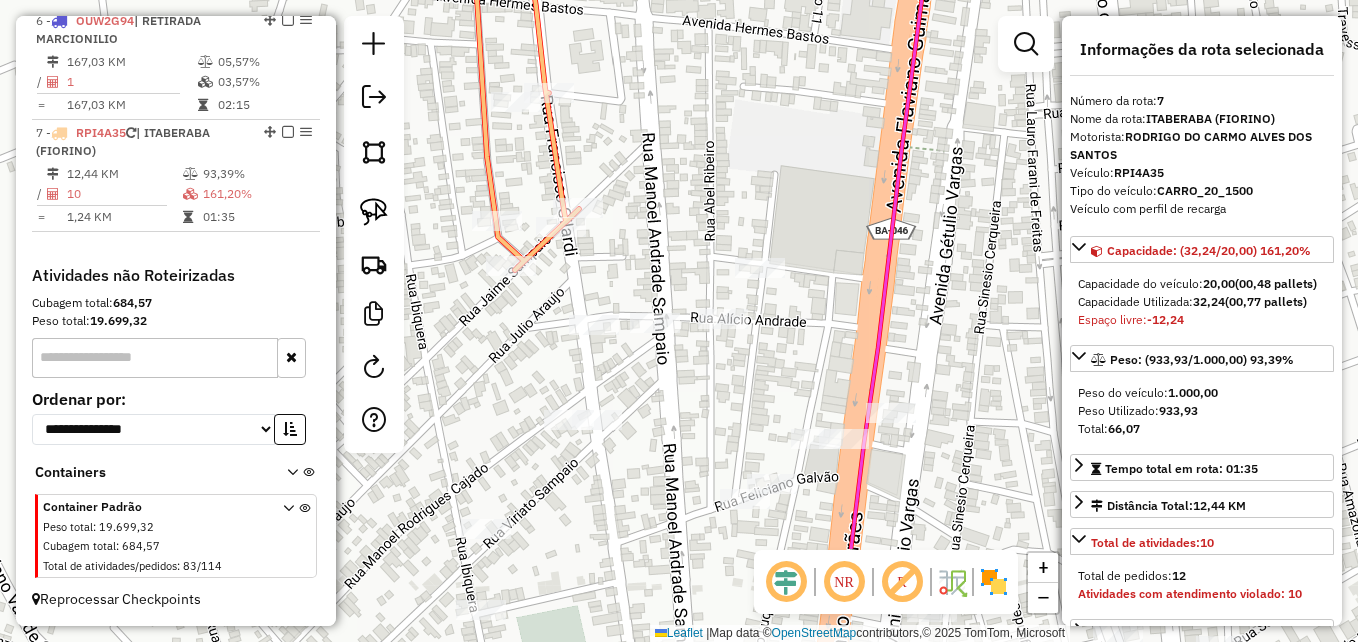 drag, startPoint x: 869, startPoint y: 530, endPoint x: 663, endPoint y: 372, distance: 259.6151 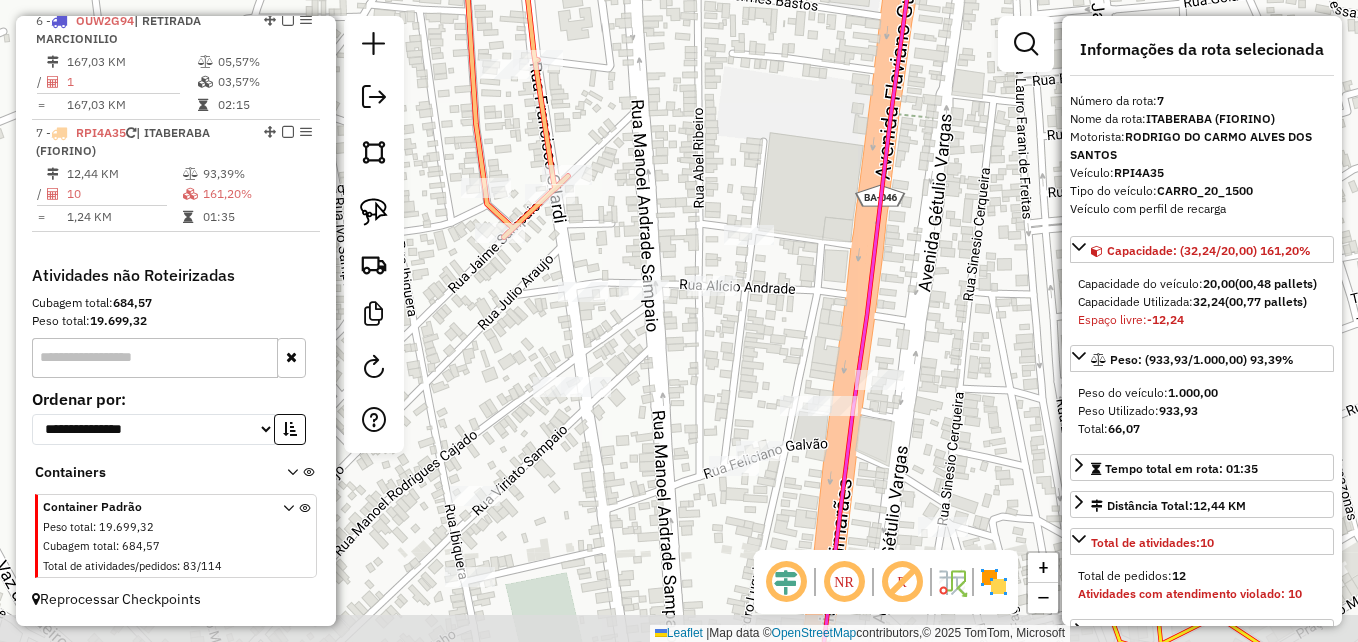 drag, startPoint x: 732, startPoint y: 406, endPoint x: 698, endPoint y: 320, distance: 92.47703 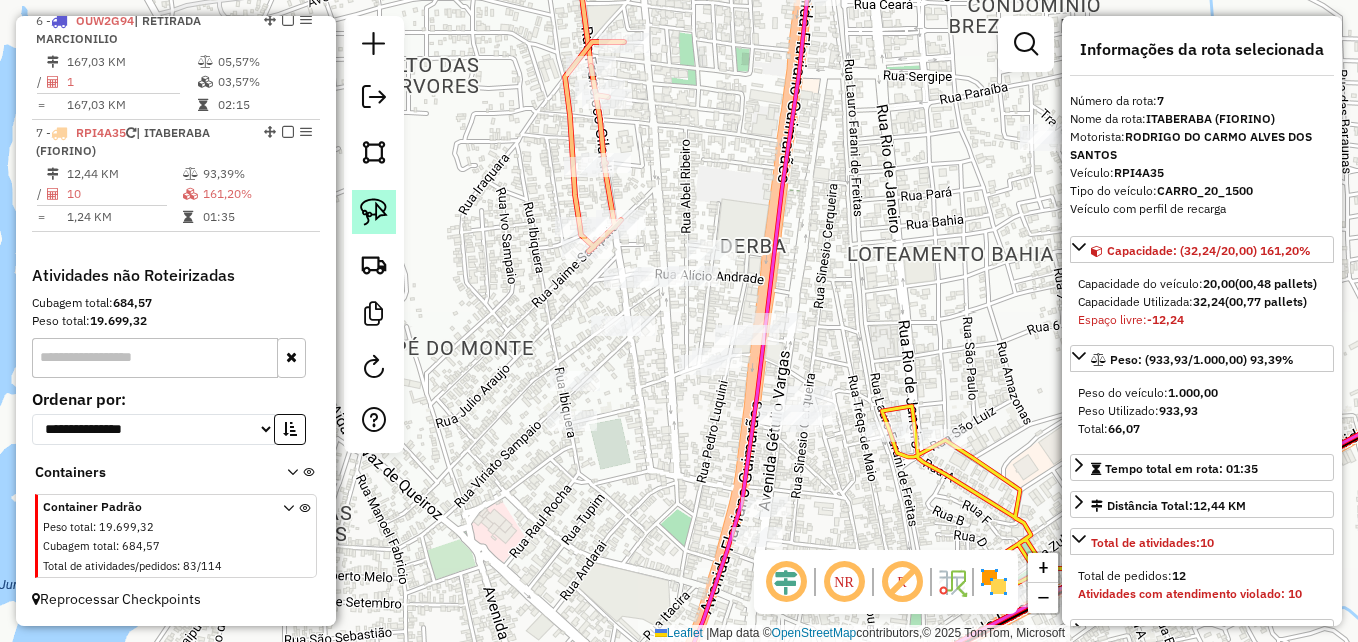 click 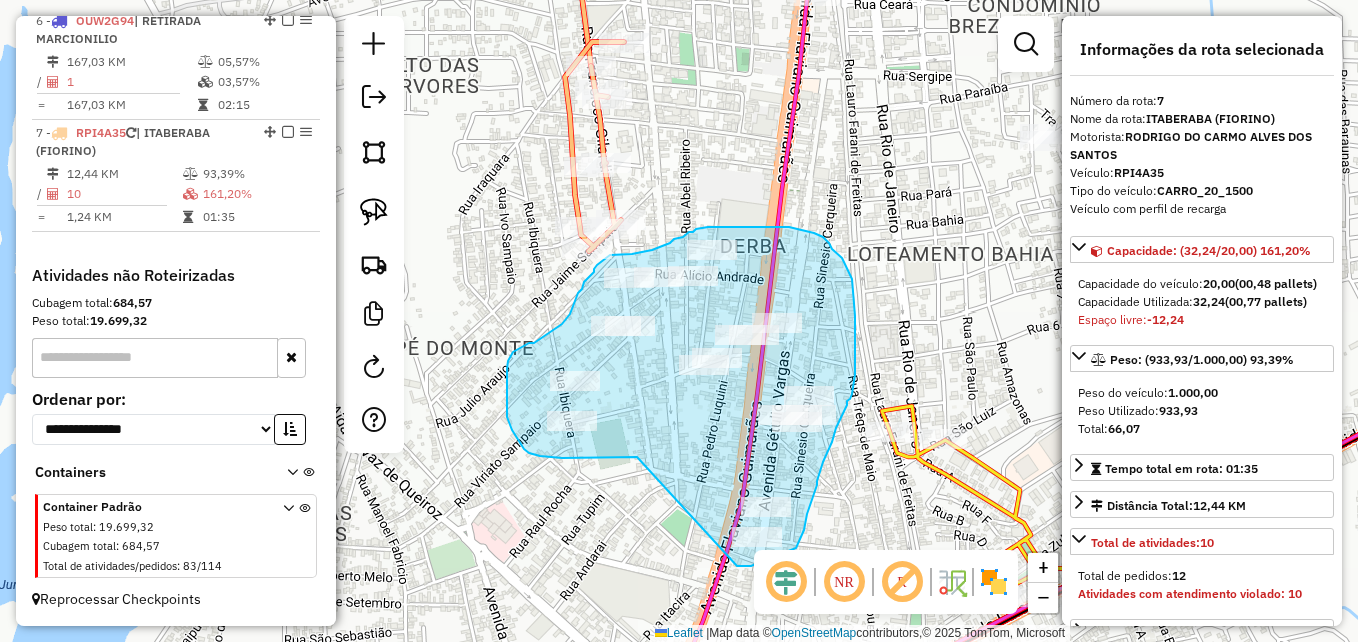drag, startPoint x: 622, startPoint y: 458, endPoint x: 736, endPoint y: 566, distance: 157.03503 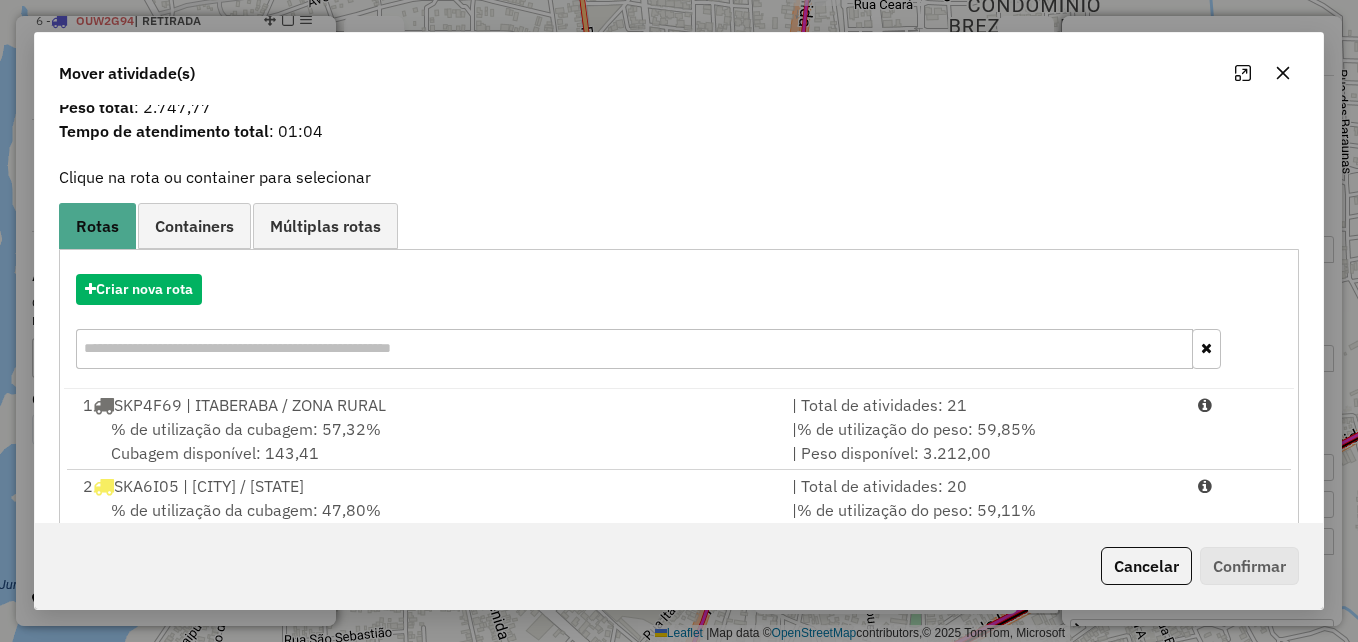 scroll, scrollTop: 100, scrollLeft: 0, axis: vertical 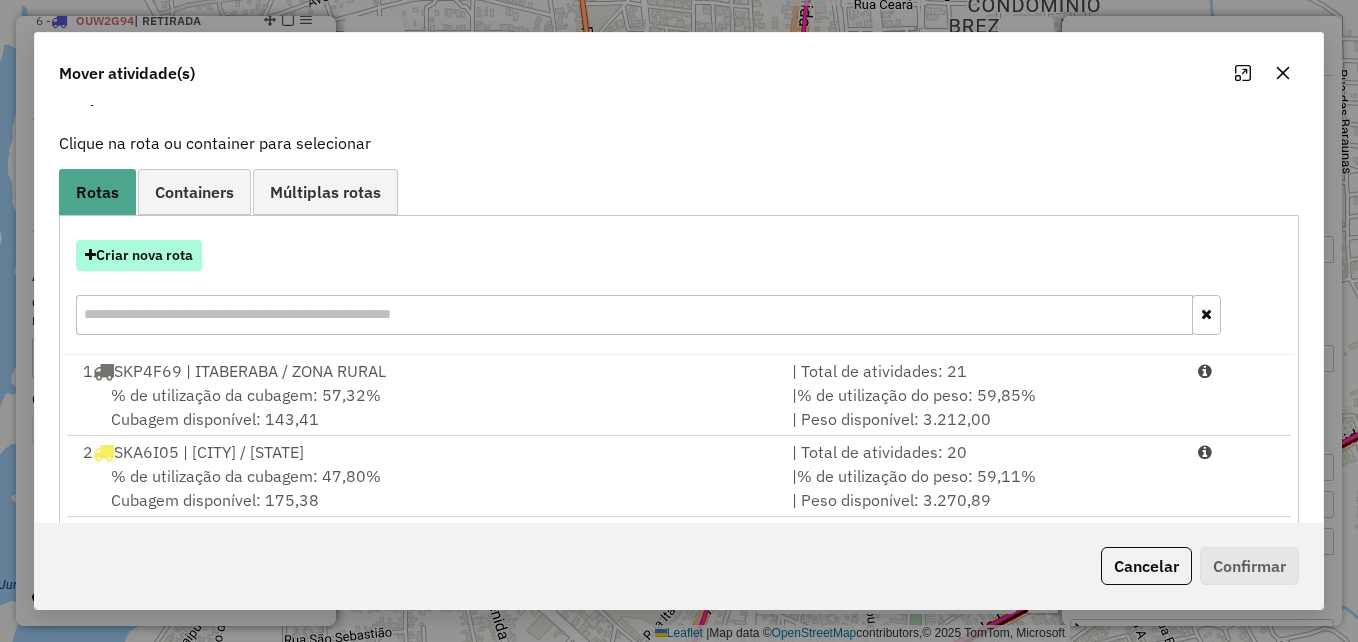 click on "Criar nova rota" at bounding box center [139, 255] 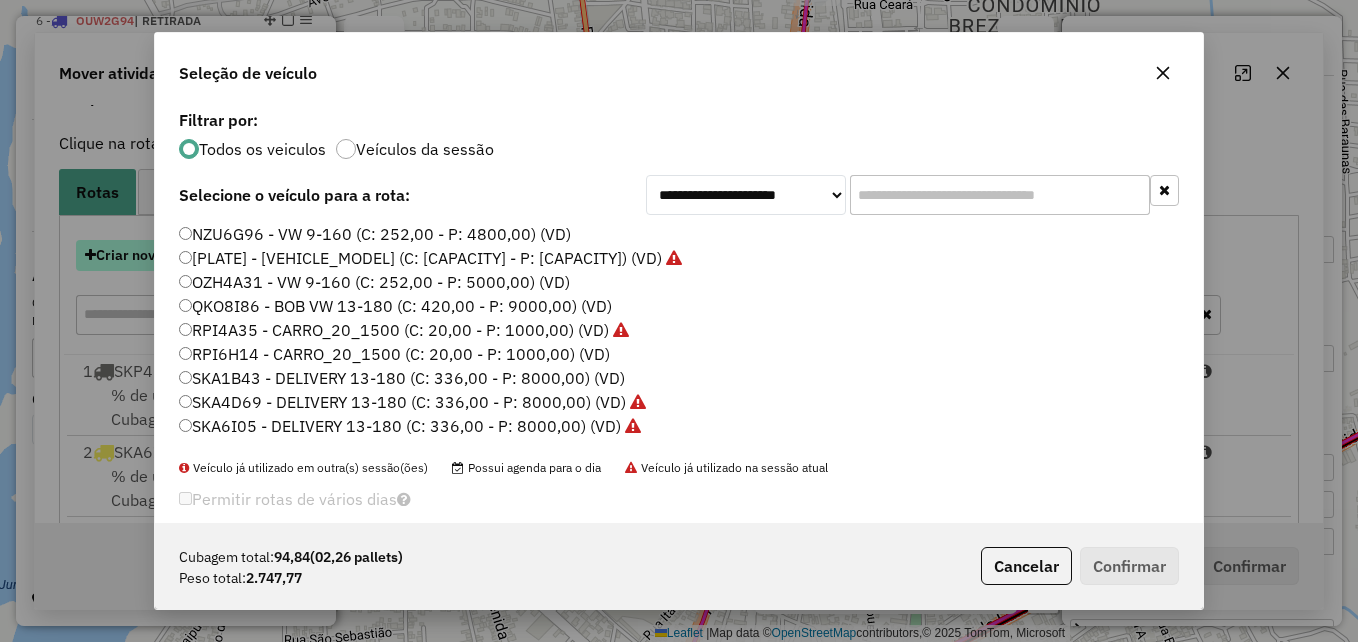 scroll, scrollTop: 11, scrollLeft: 6, axis: both 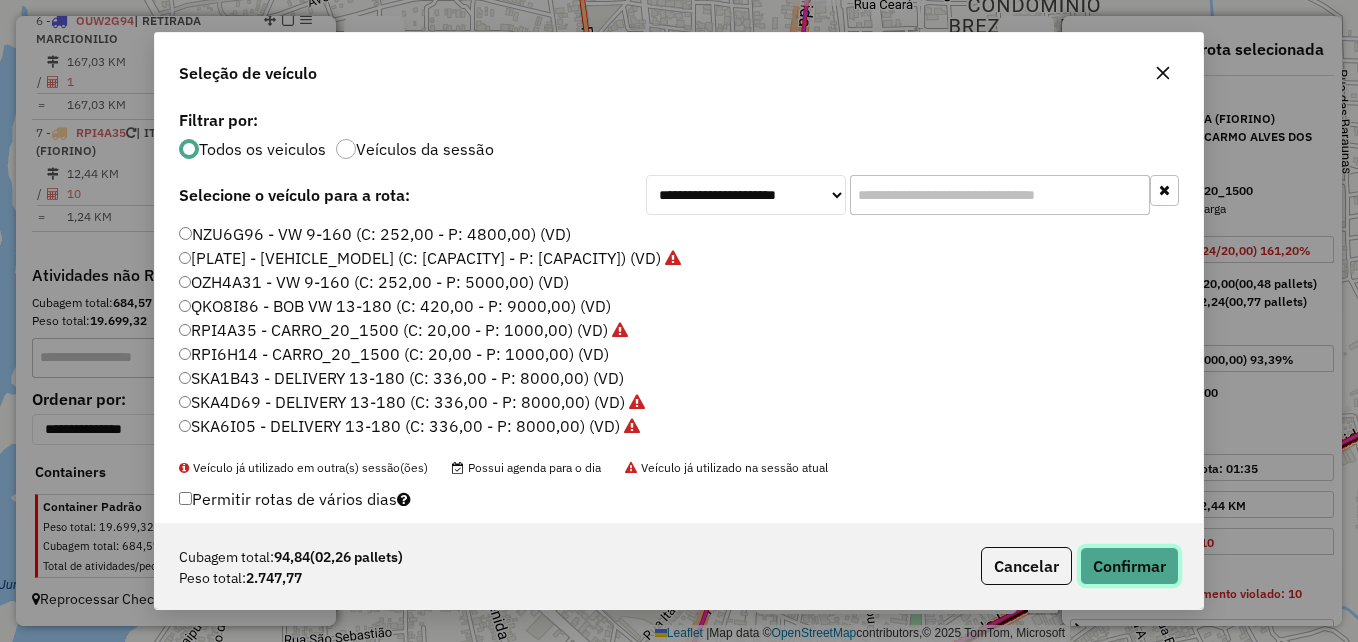 click on "Confirmar" 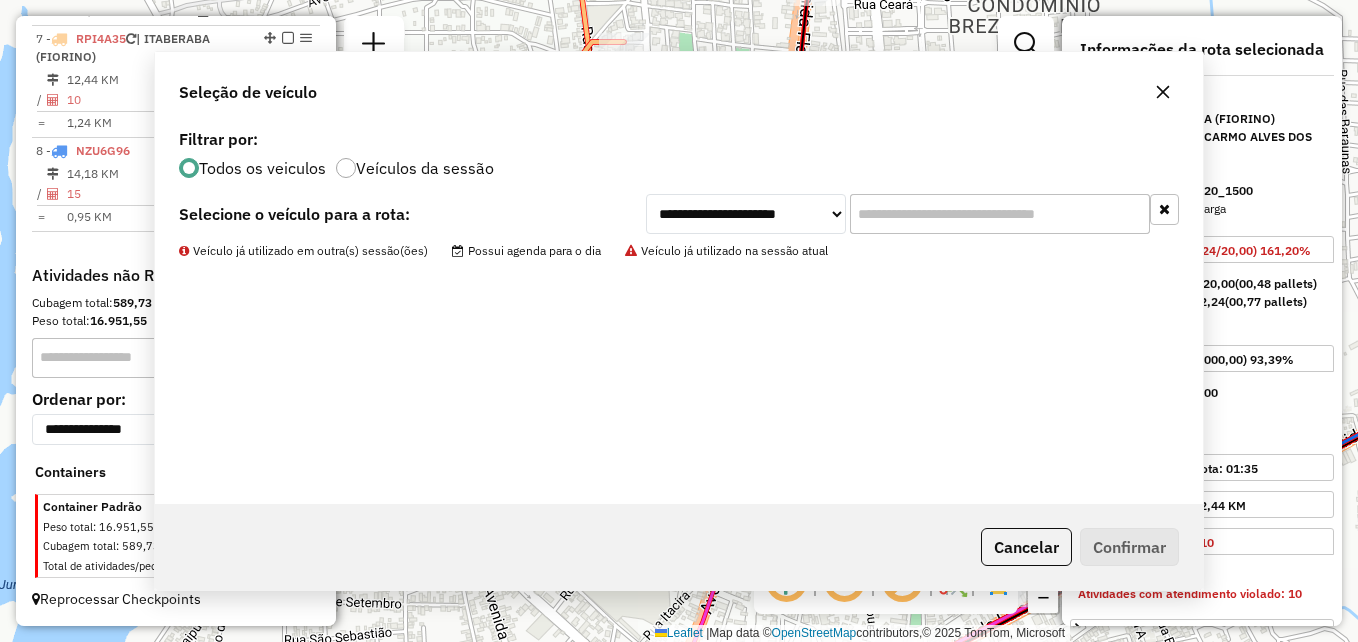 scroll, scrollTop: 1436, scrollLeft: 0, axis: vertical 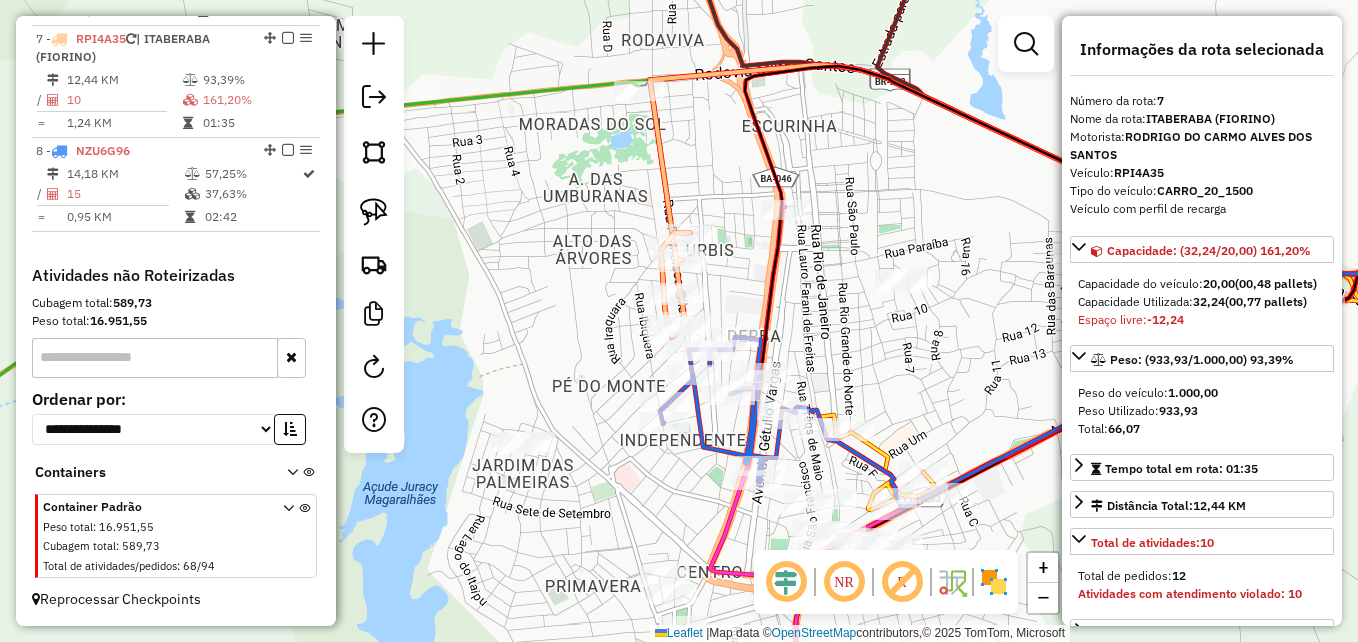 drag, startPoint x: 959, startPoint y: 335, endPoint x: 839, endPoint y: 182, distance: 194.44536 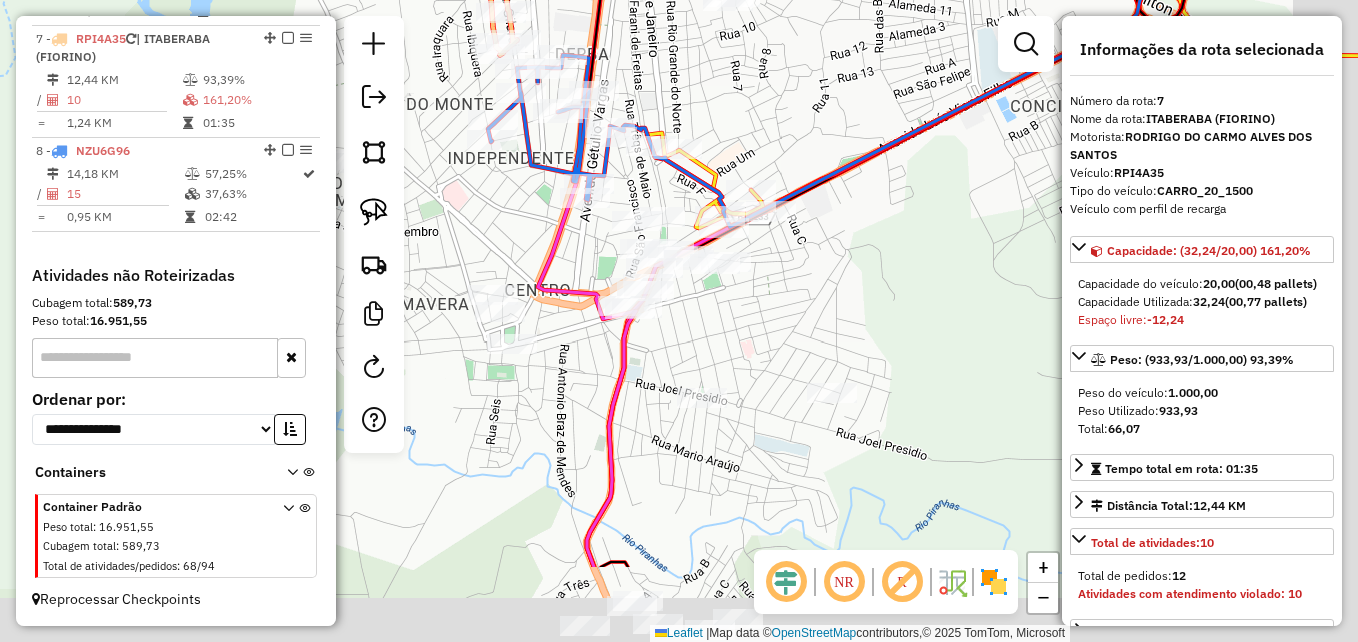 drag, startPoint x: 854, startPoint y: 502, endPoint x: 702, endPoint y: 310, distance: 244.88365 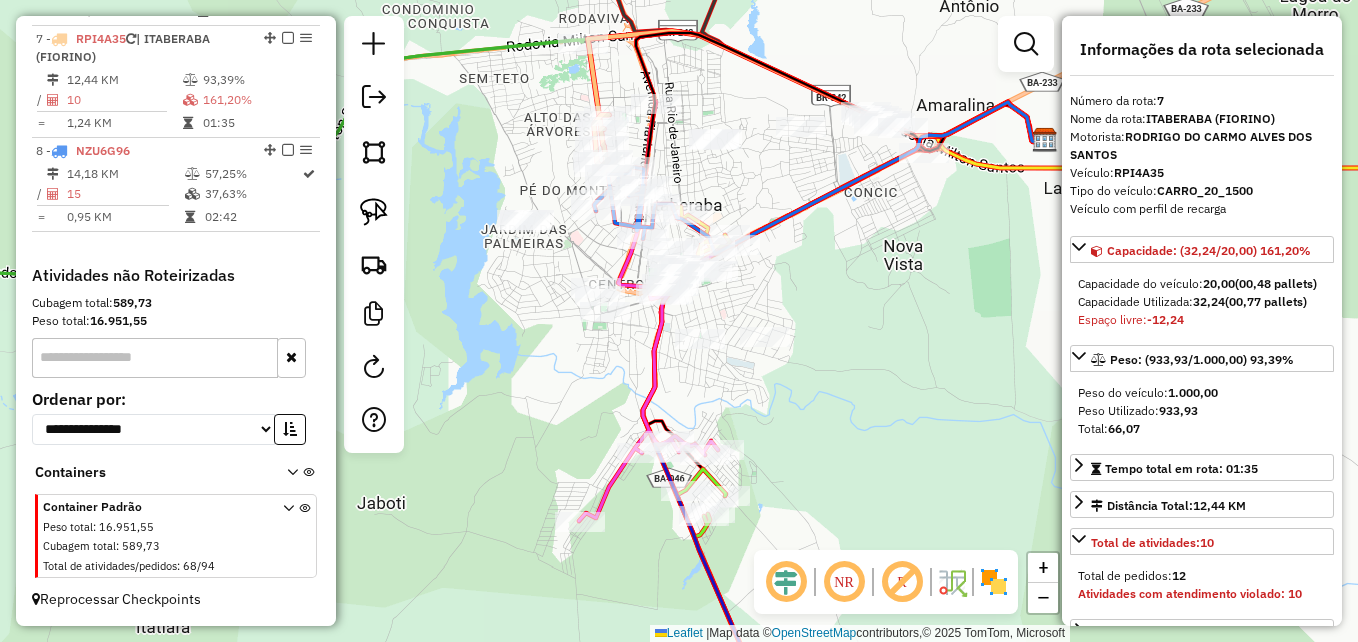drag, startPoint x: 843, startPoint y: 291, endPoint x: 838, endPoint y: 444, distance: 153.08168 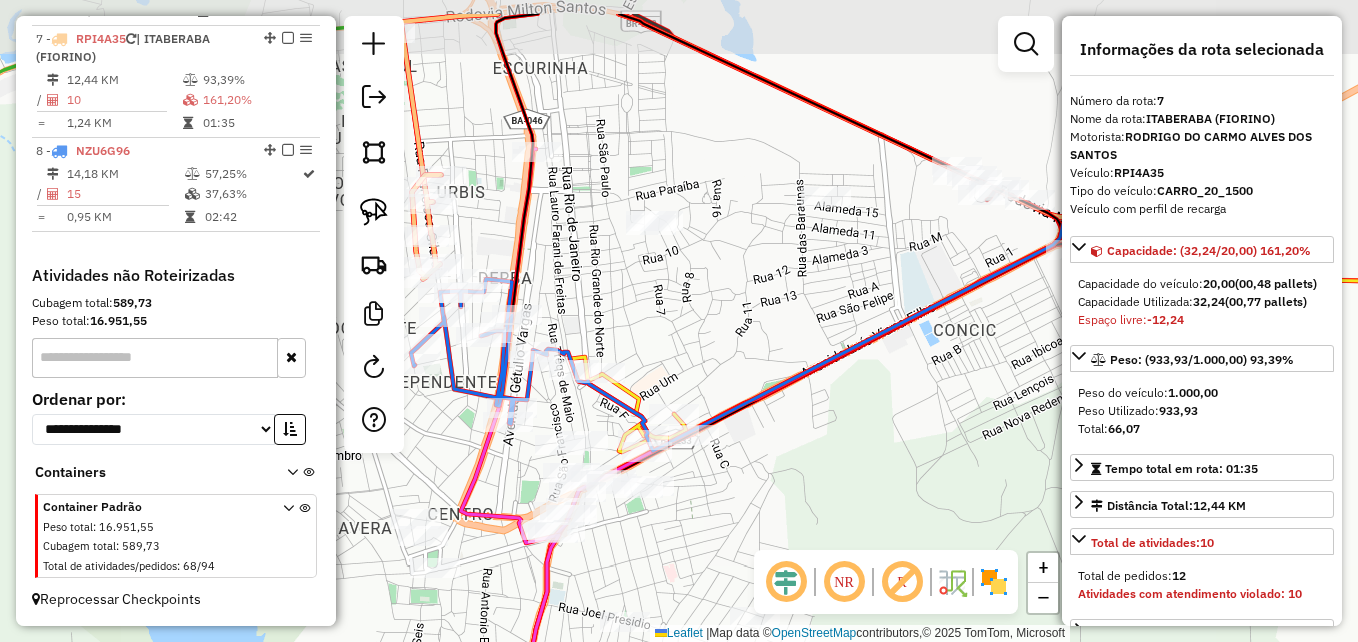 drag, startPoint x: 742, startPoint y: 380, endPoint x: 900, endPoint y: 444, distance: 170.46994 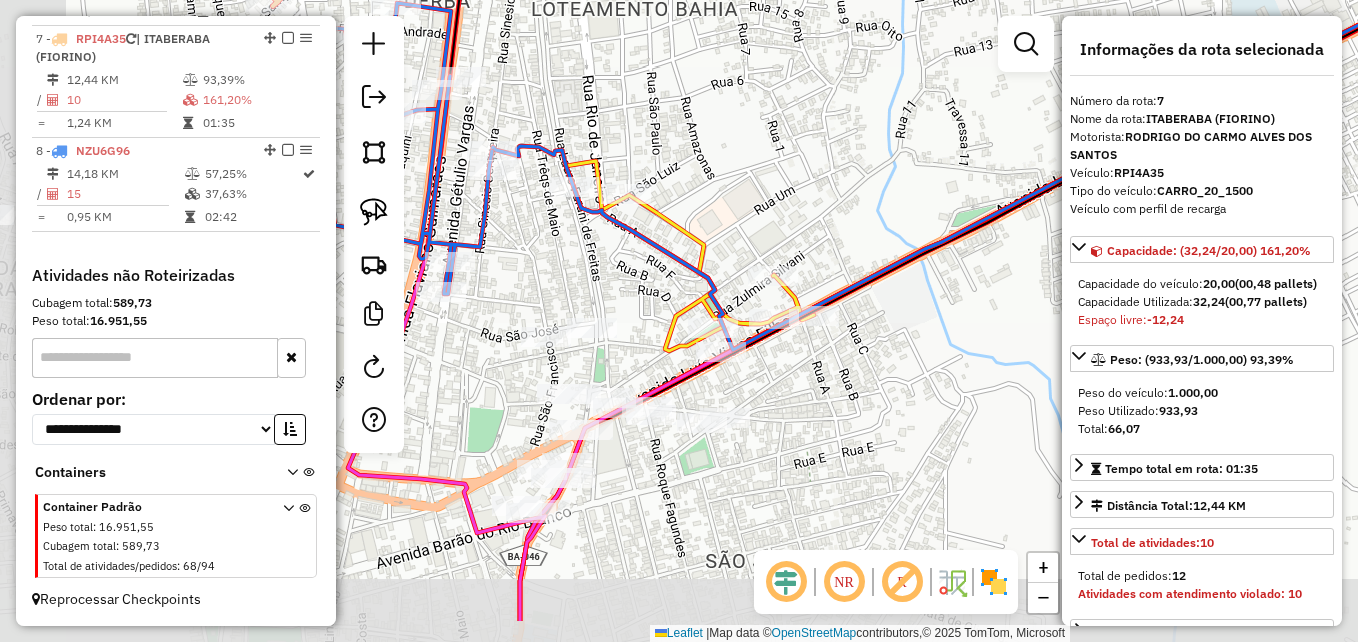 drag, startPoint x: 826, startPoint y: 482, endPoint x: 946, endPoint y: 397, distance: 147.05441 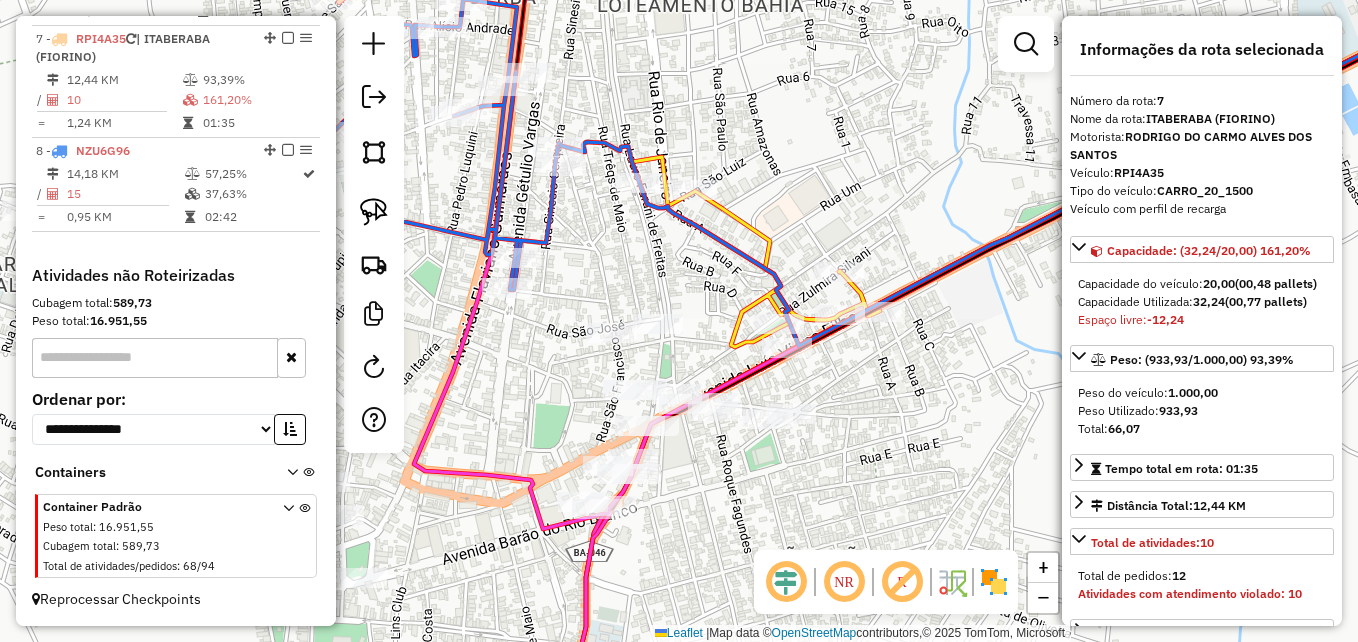 drag, startPoint x: 794, startPoint y: 472, endPoint x: 872, endPoint y: 499, distance: 82.5409 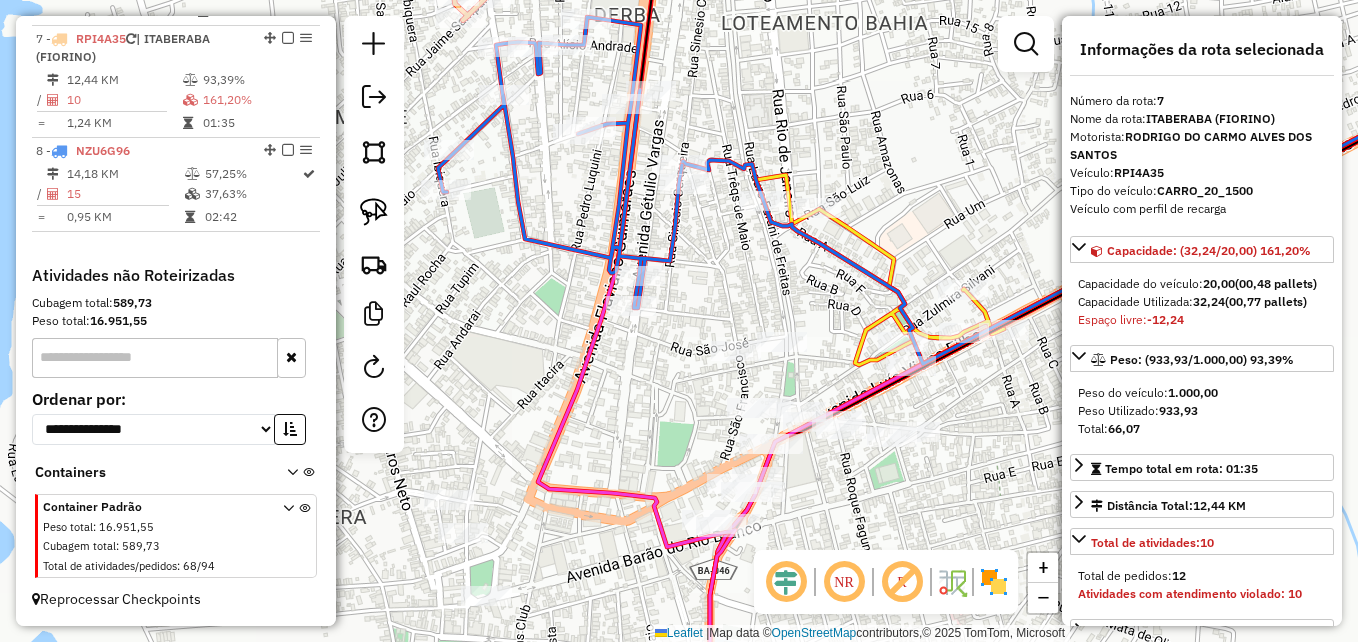 drag, startPoint x: 524, startPoint y: 466, endPoint x: 772, endPoint y: 389, distance: 259.67865 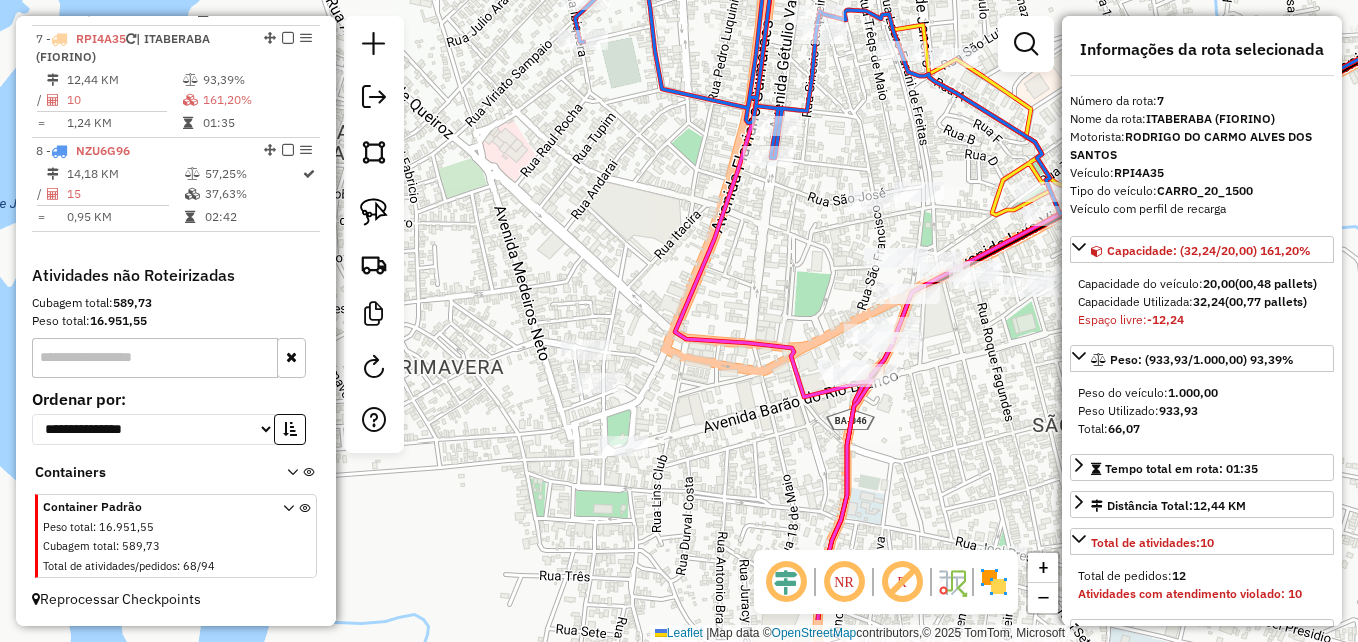 drag, startPoint x: 718, startPoint y: 510, endPoint x: 725, endPoint y: 400, distance: 110.2225 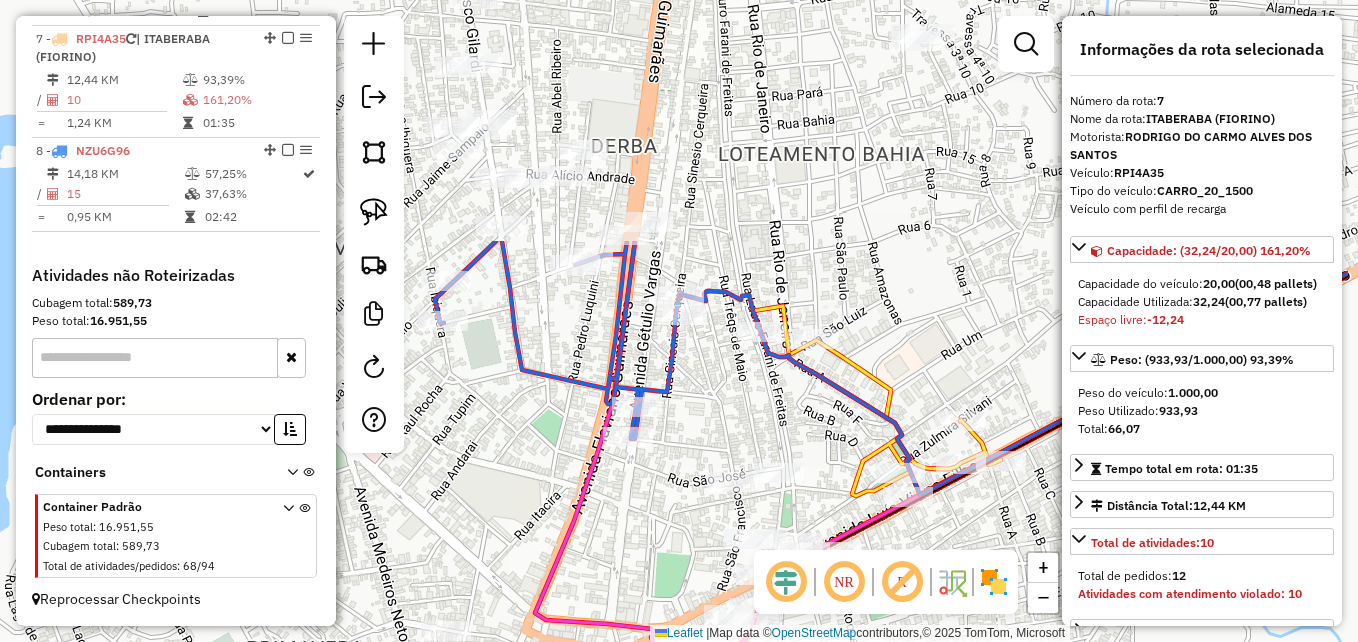 drag, startPoint x: 729, startPoint y: 356, endPoint x: 585, endPoint y: 633, distance: 312.19385 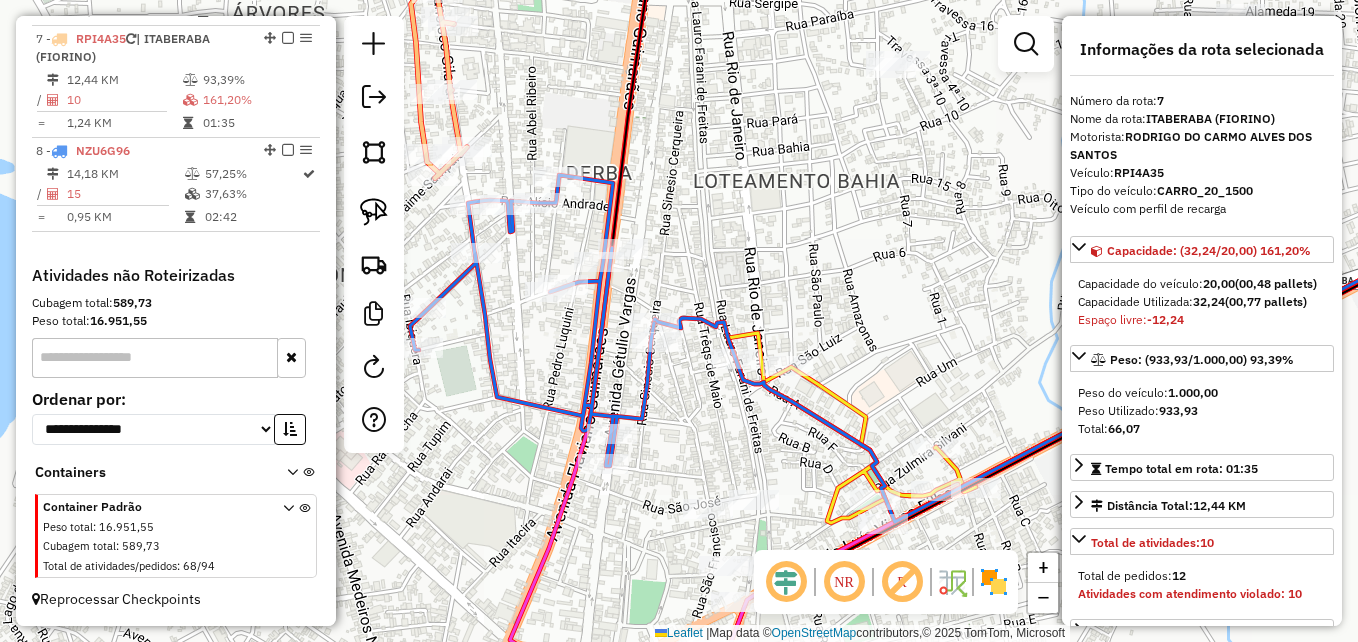 drag, startPoint x: 648, startPoint y: 537, endPoint x: 596, endPoint y: 551, distance: 53.851646 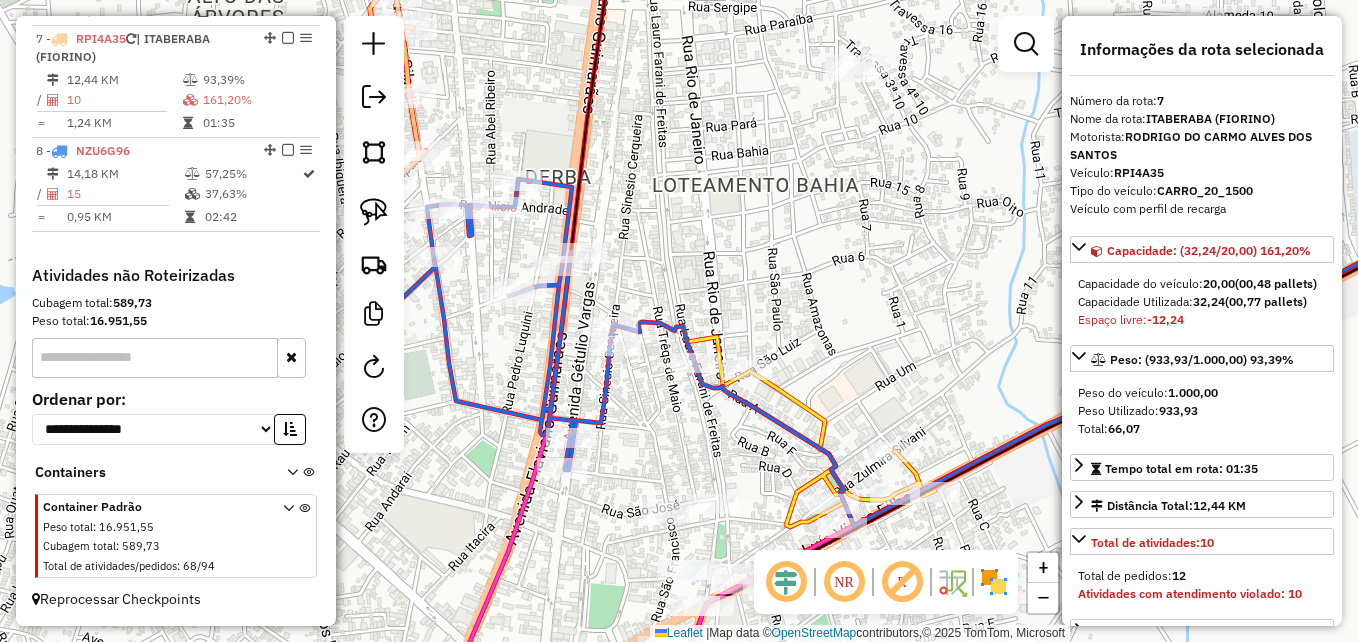click 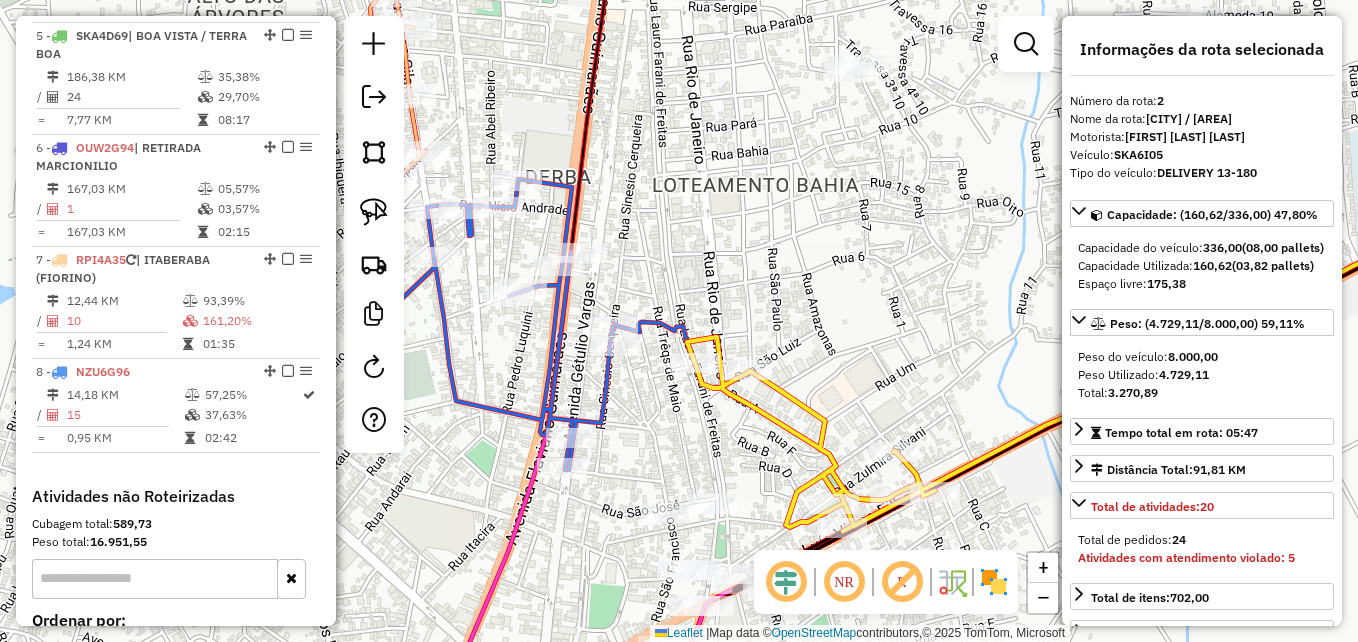 scroll, scrollTop: 886, scrollLeft: 0, axis: vertical 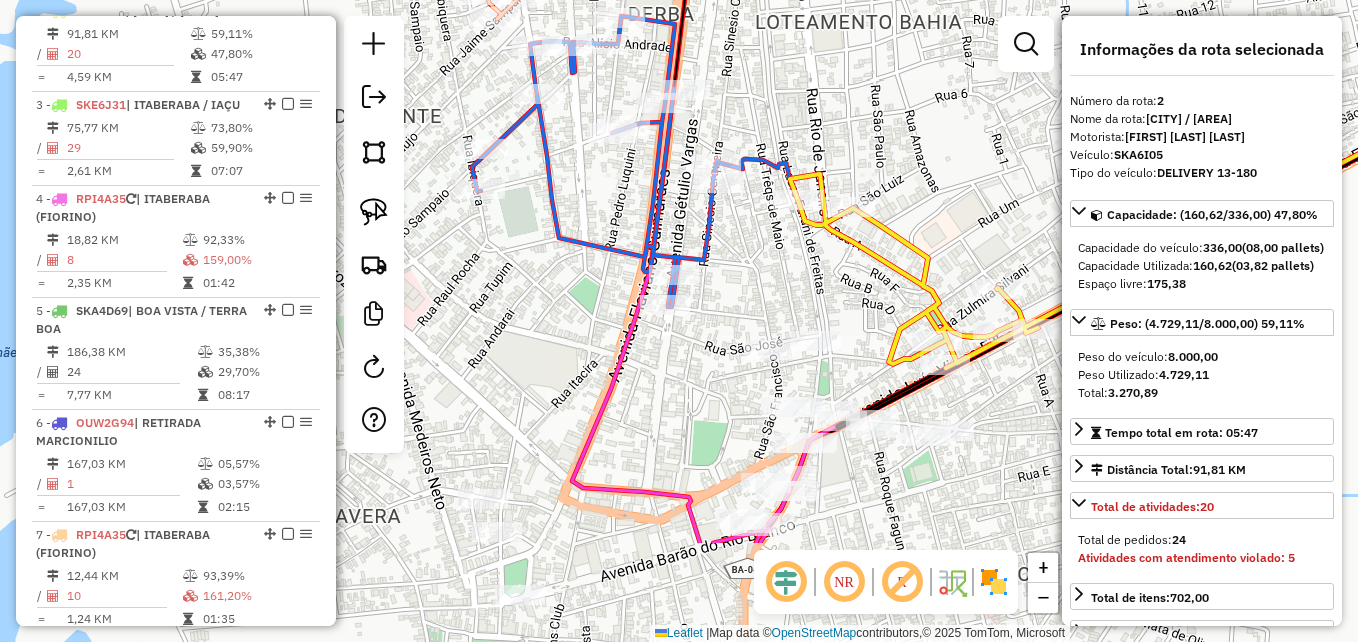 drag, startPoint x: 645, startPoint y: 485, endPoint x: 749, endPoint y: 316, distance: 198.43639 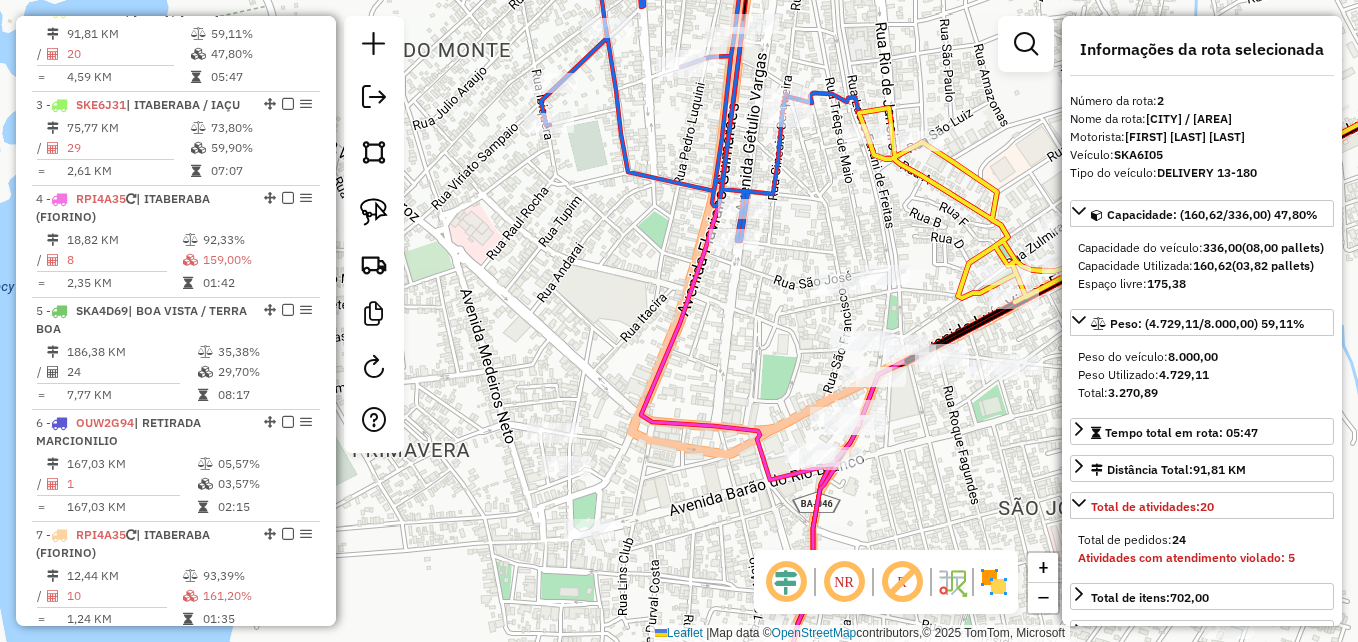 drag, startPoint x: 621, startPoint y: 472, endPoint x: 717, endPoint y: 386, distance: 128.88754 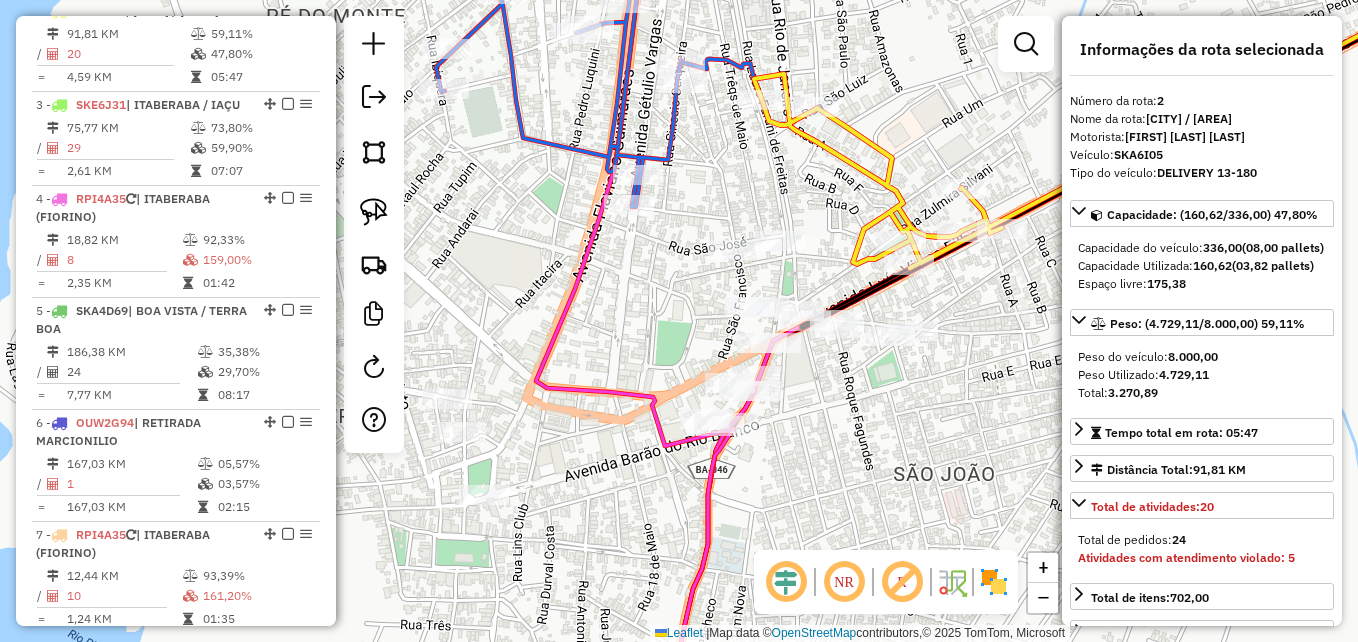 drag, startPoint x: 693, startPoint y: 482, endPoint x: 559, endPoint y: 473, distance: 134.3019 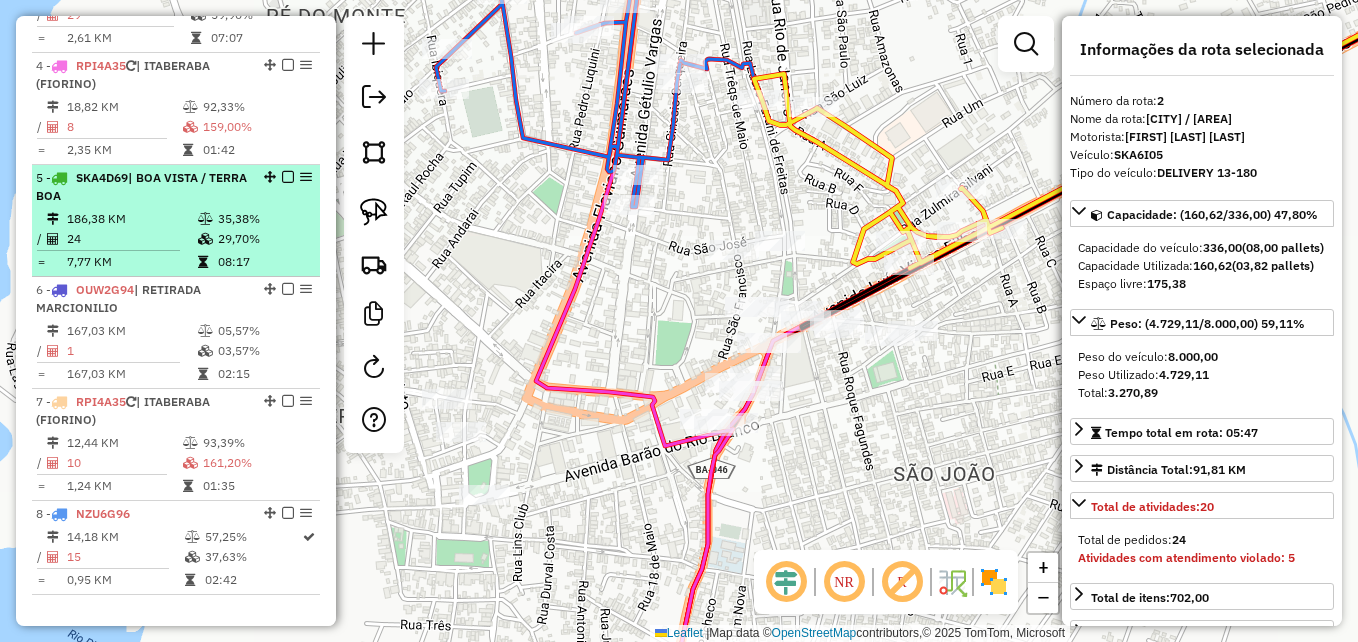 scroll, scrollTop: 1286, scrollLeft: 0, axis: vertical 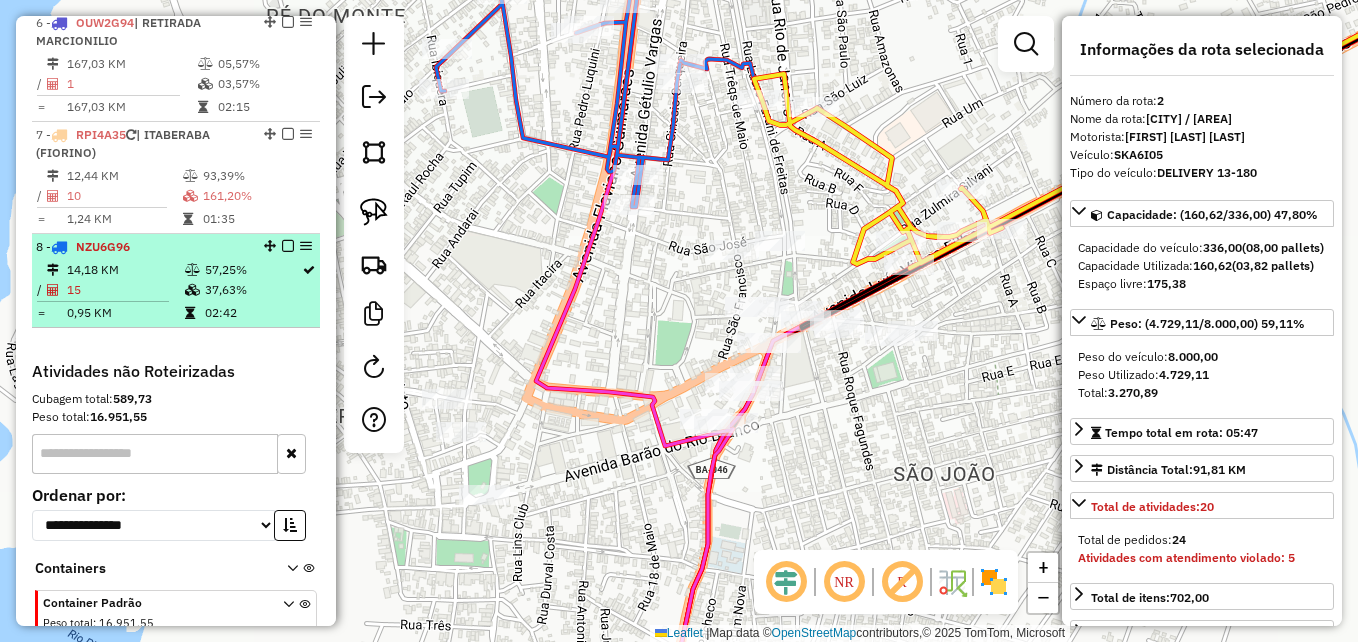 click on "15" at bounding box center (125, 290) 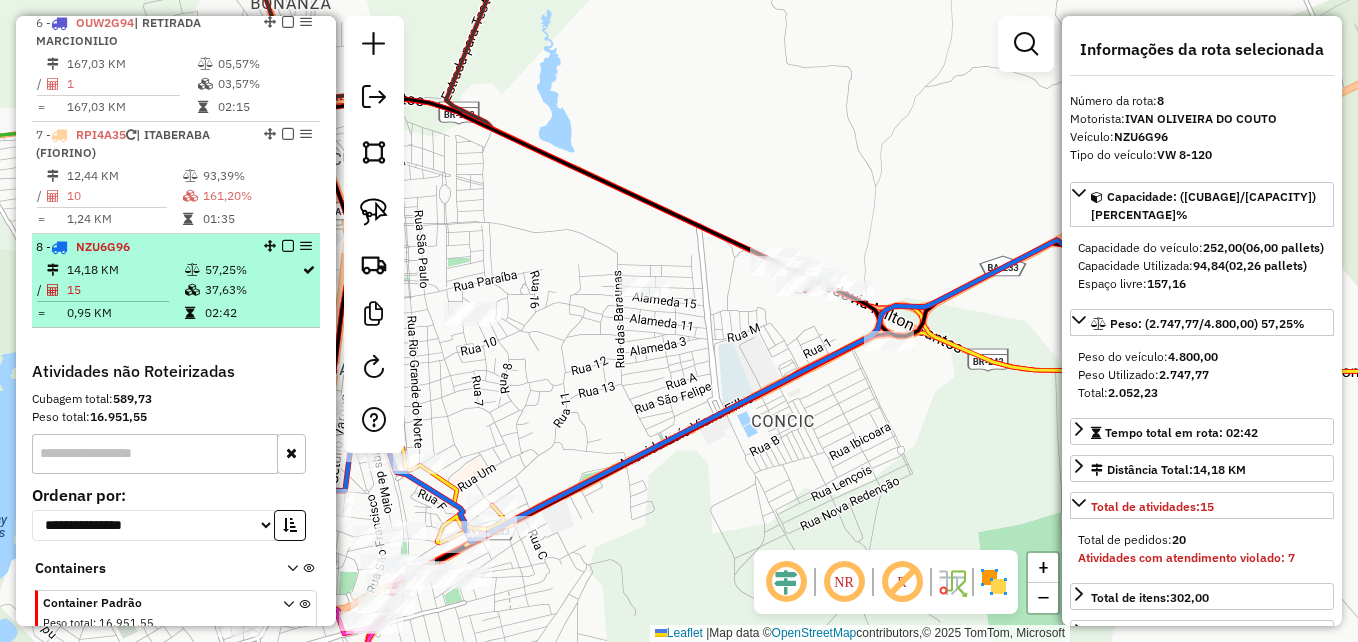 click on "14,18 KM" at bounding box center [125, 270] 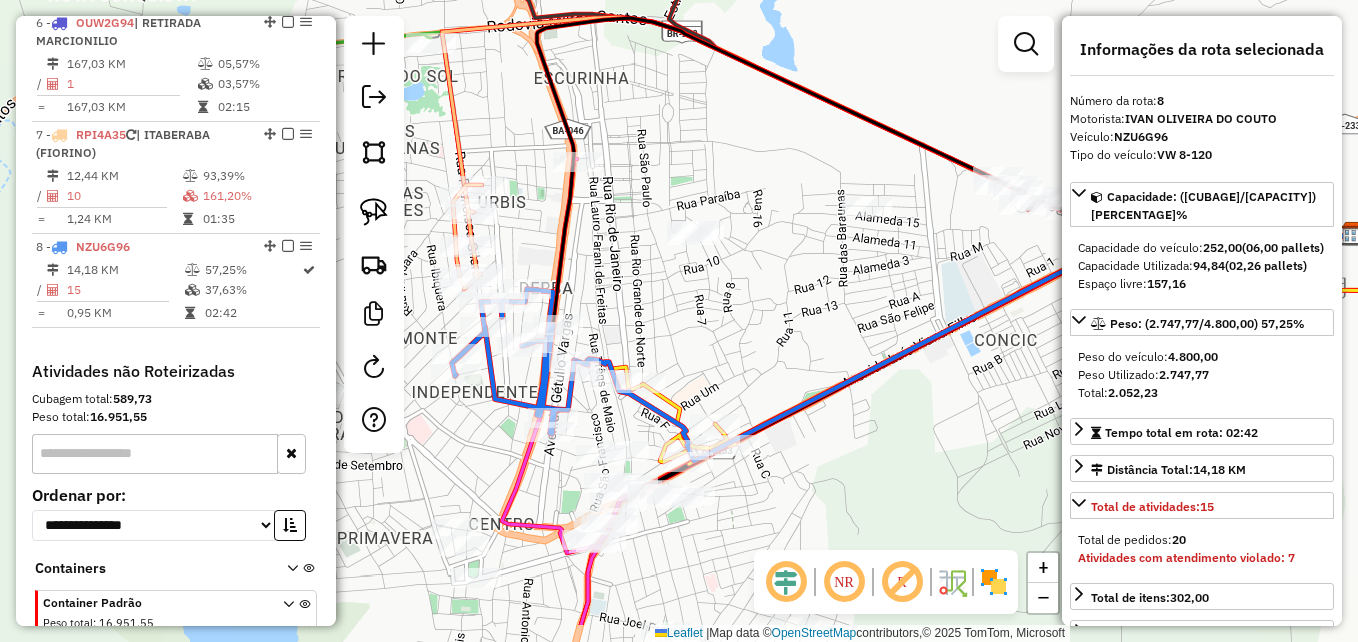 drag, startPoint x: 721, startPoint y: 524, endPoint x: 946, endPoint y: 441, distance: 239.82077 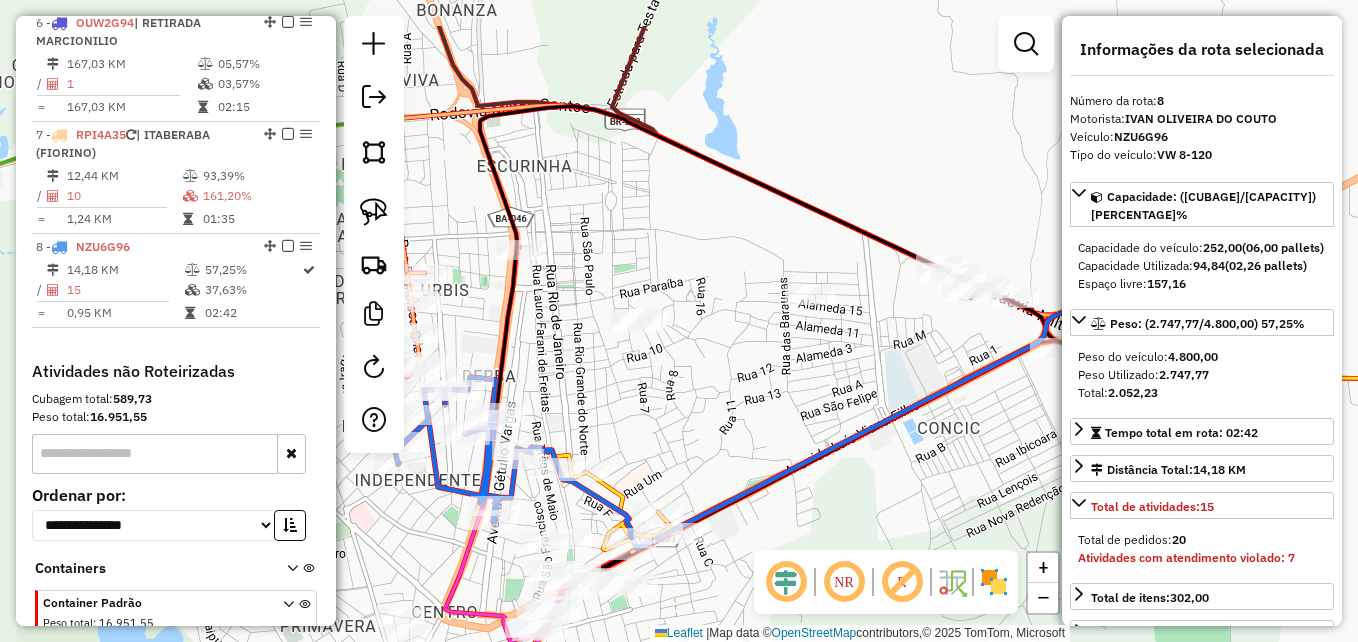 drag, startPoint x: 898, startPoint y: 509, endPoint x: 873, endPoint y: 553, distance: 50.606323 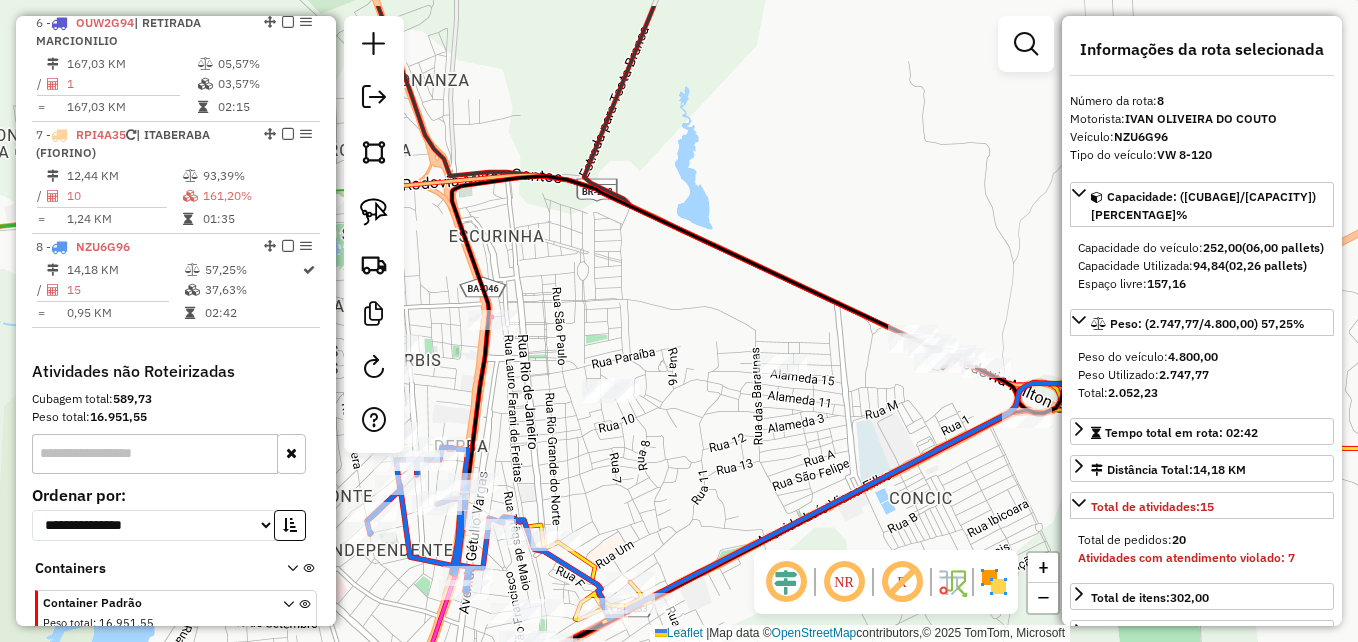 drag, startPoint x: 727, startPoint y: 410, endPoint x: 699, endPoint y: 480, distance: 75.39231 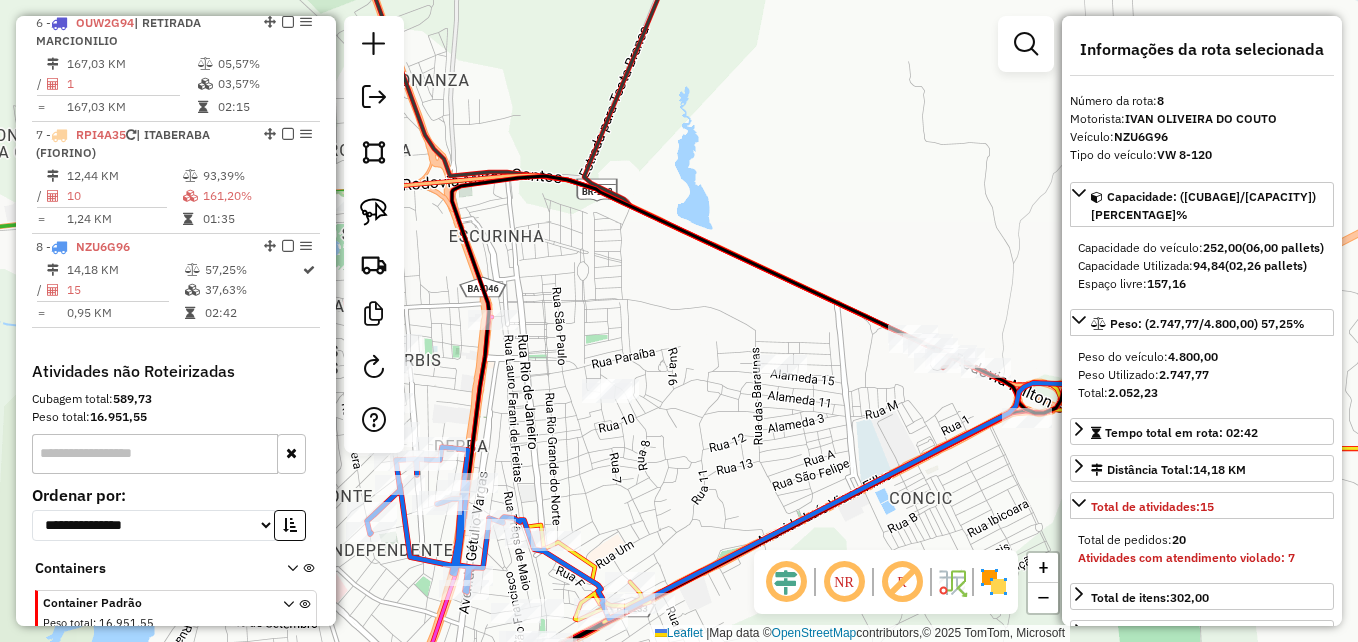 drag, startPoint x: 370, startPoint y: 219, endPoint x: 413, endPoint y: 236, distance: 46.238514 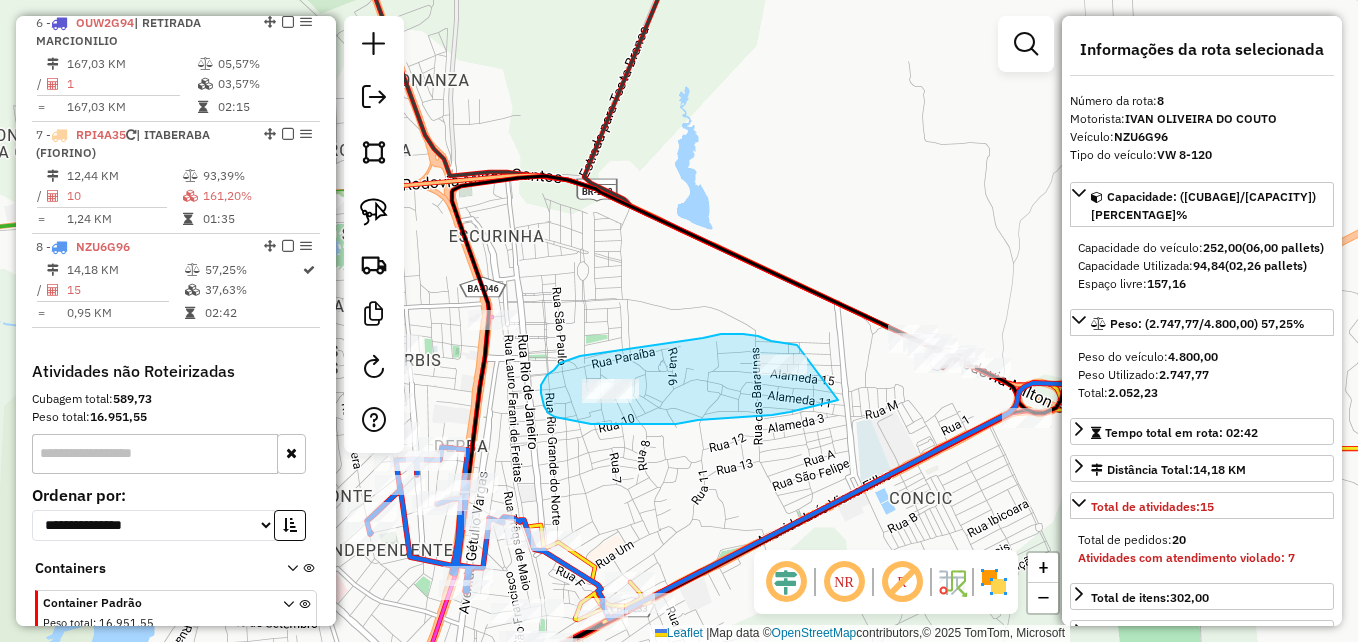 drag, startPoint x: 838, startPoint y: 400, endPoint x: 802, endPoint y: 346, distance: 64.899925 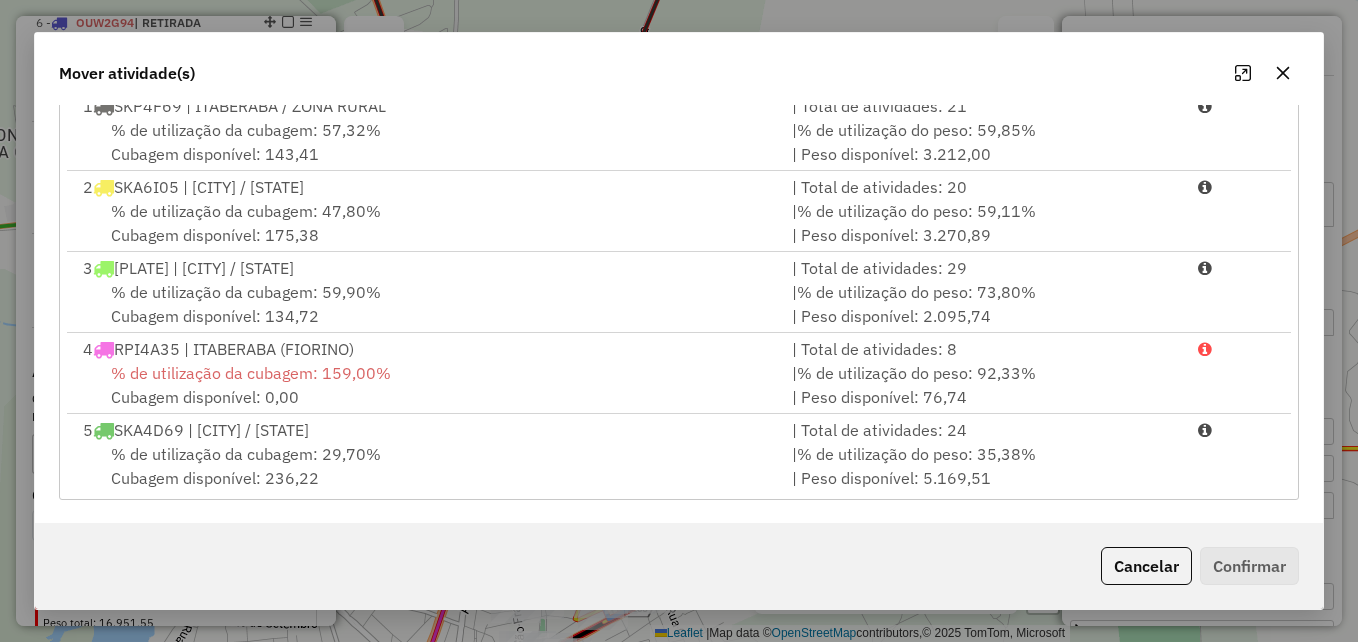 scroll, scrollTop: 366, scrollLeft: 0, axis: vertical 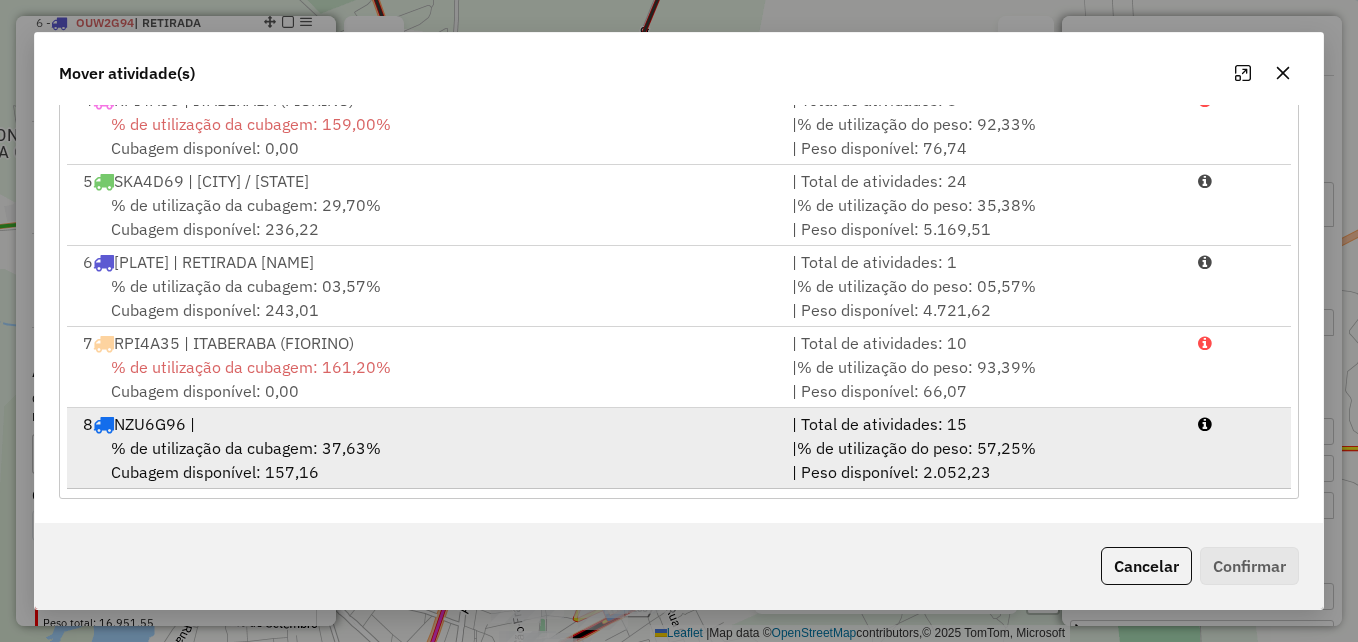 click on "8  NZU6G96 |" at bounding box center (425, 424) 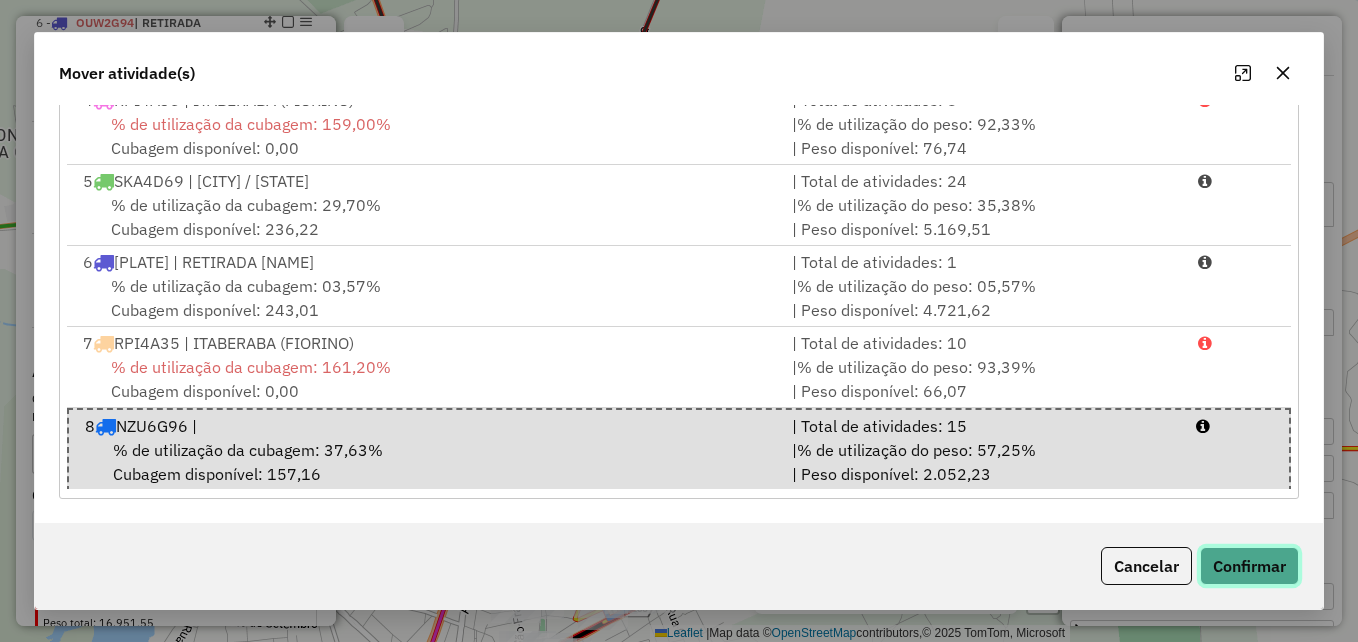 click on "Confirmar" 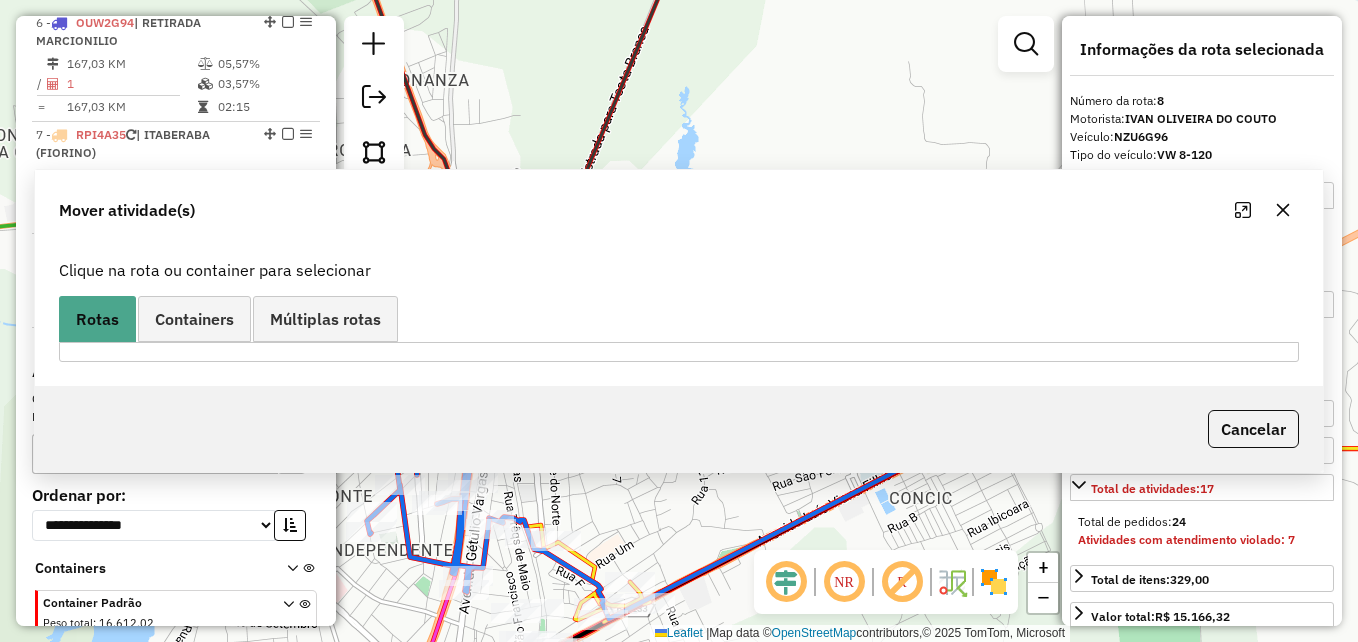 scroll, scrollTop: 0, scrollLeft: 0, axis: both 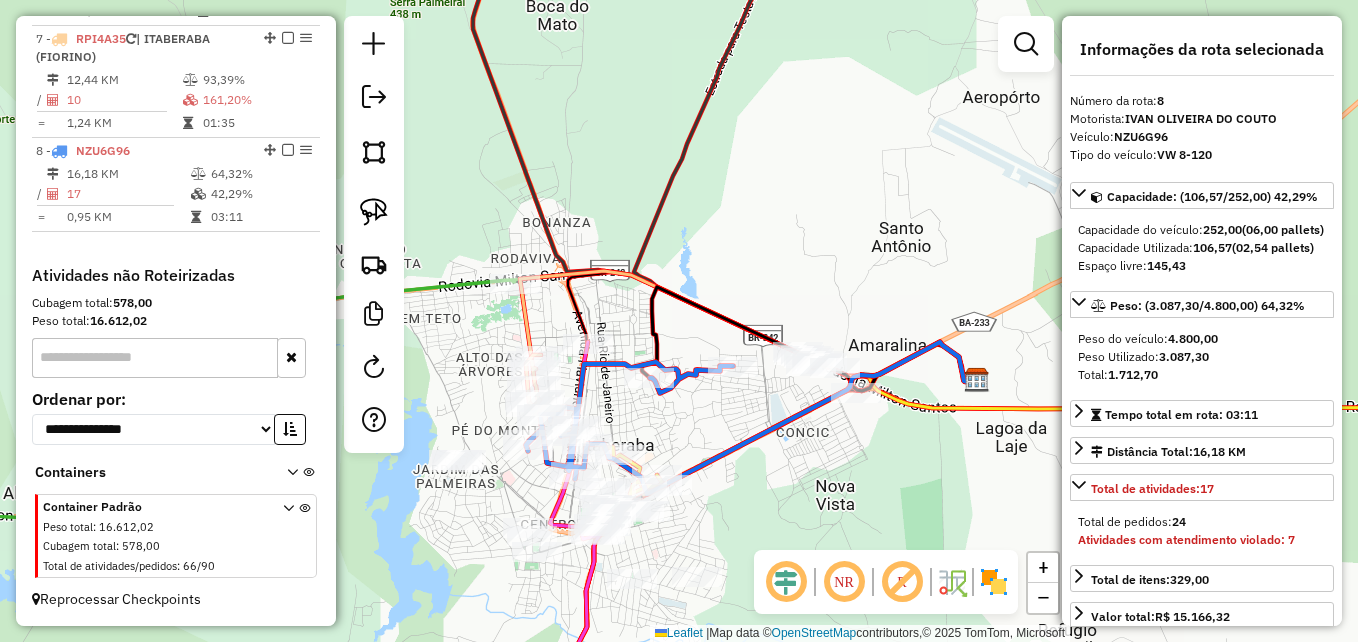 drag, startPoint x: 656, startPoint y: 443, endPoint x: 698, endPoint y: 392, distance: 66.068146 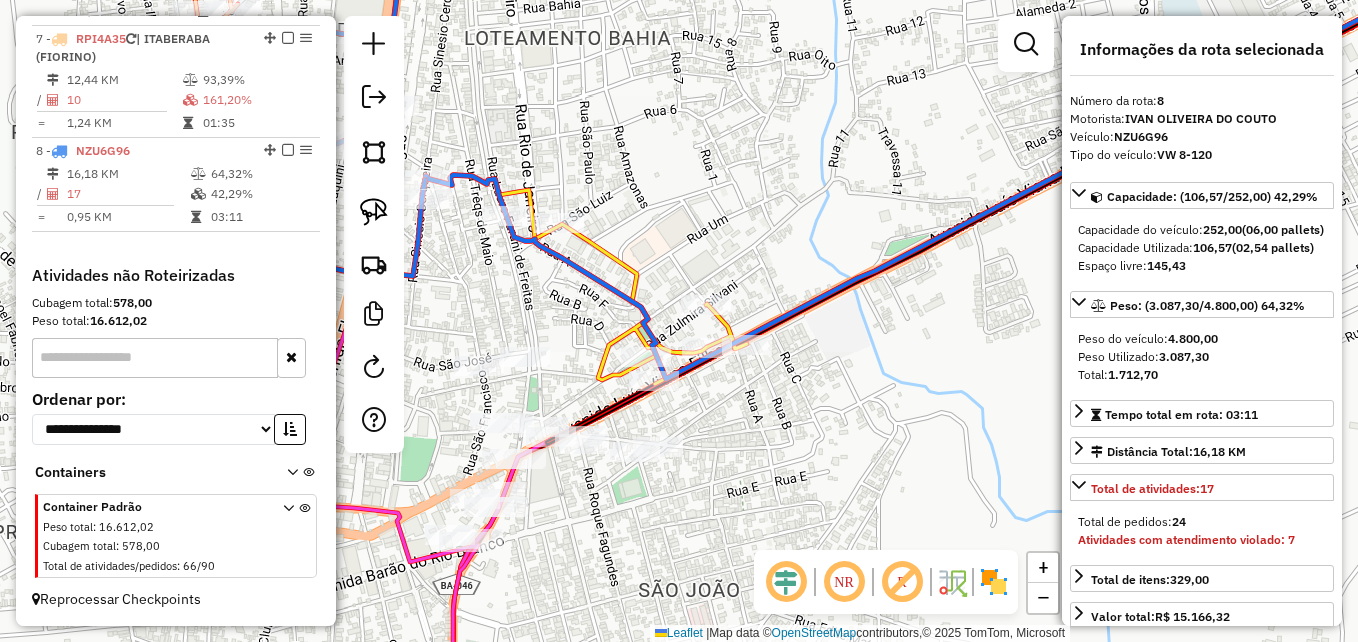drag, startPoint x: 640, startPoint y: 532, endPoint x: 957, endPoint y: 452, distance: 326.93884 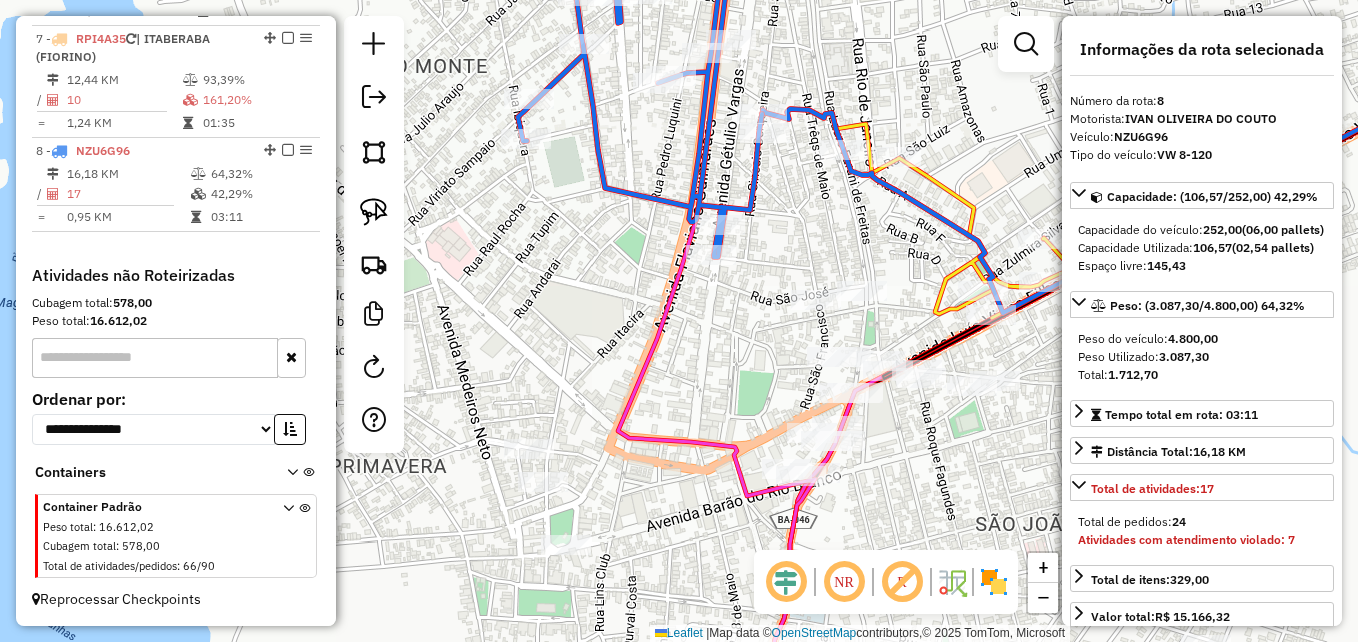 drag, startPoint x: 664, startPoint y: 530, endPoint x: 683, endPoint y: 577, distance: 50.695168 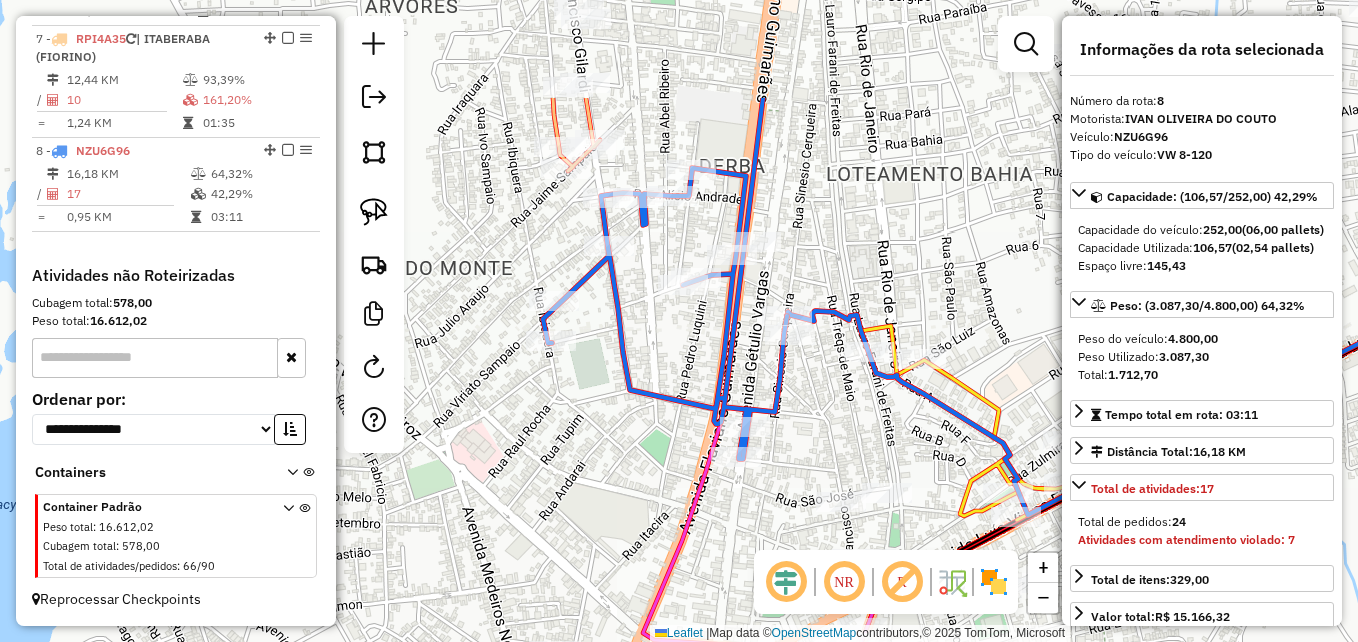 drag, startPoint x: 587, startPoint y: 347, endPoint x: 591, endPoint y: 569, distance: 222.03603 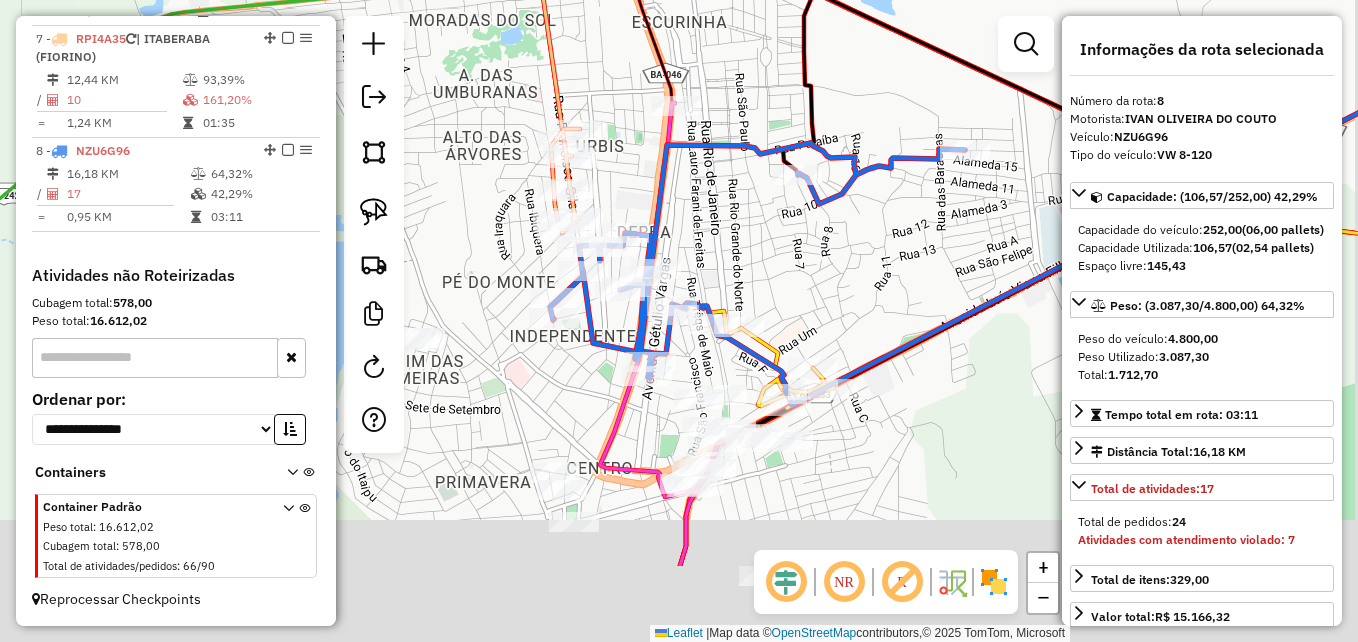 drag, startPoint x: 626, startPoint y: 574, endPoint x: 615, endPoint y: 434, distance: 140.43147 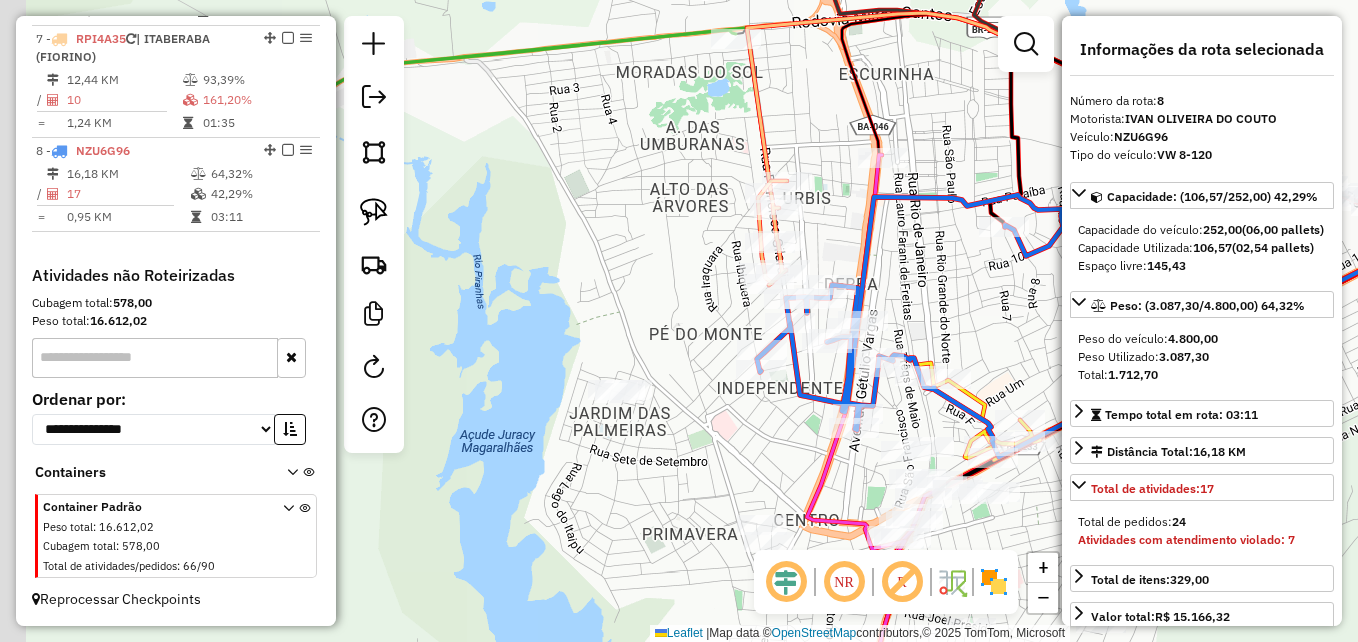drag, startPoint x: 538, startPoint y: 411, endPoint x: 768, endPoint y: 482, distance: 240.70937 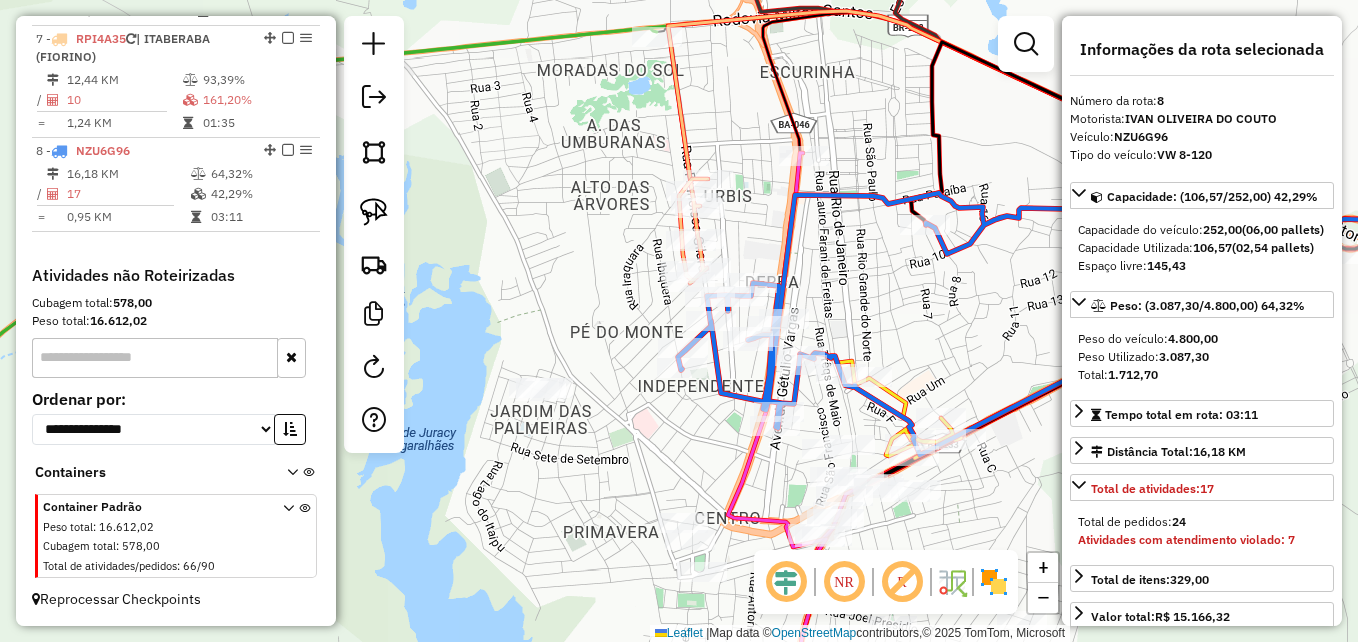 drag, startPoint x: 701, startPoint y: 504, endPoint x: 599, endPoint y: 483, distance: 104.13933 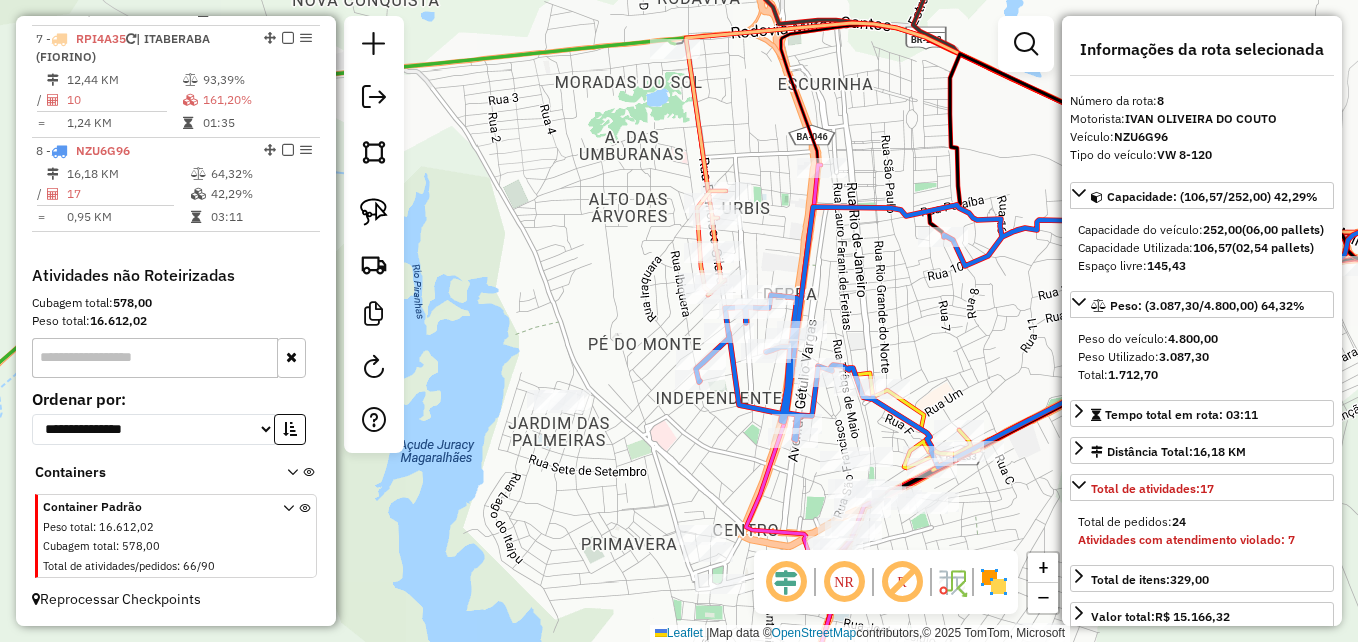 drag, startPoint x: 589, startPoint y: 473, endPoint x: 607, endPoint y: 485, distance: 21.633308 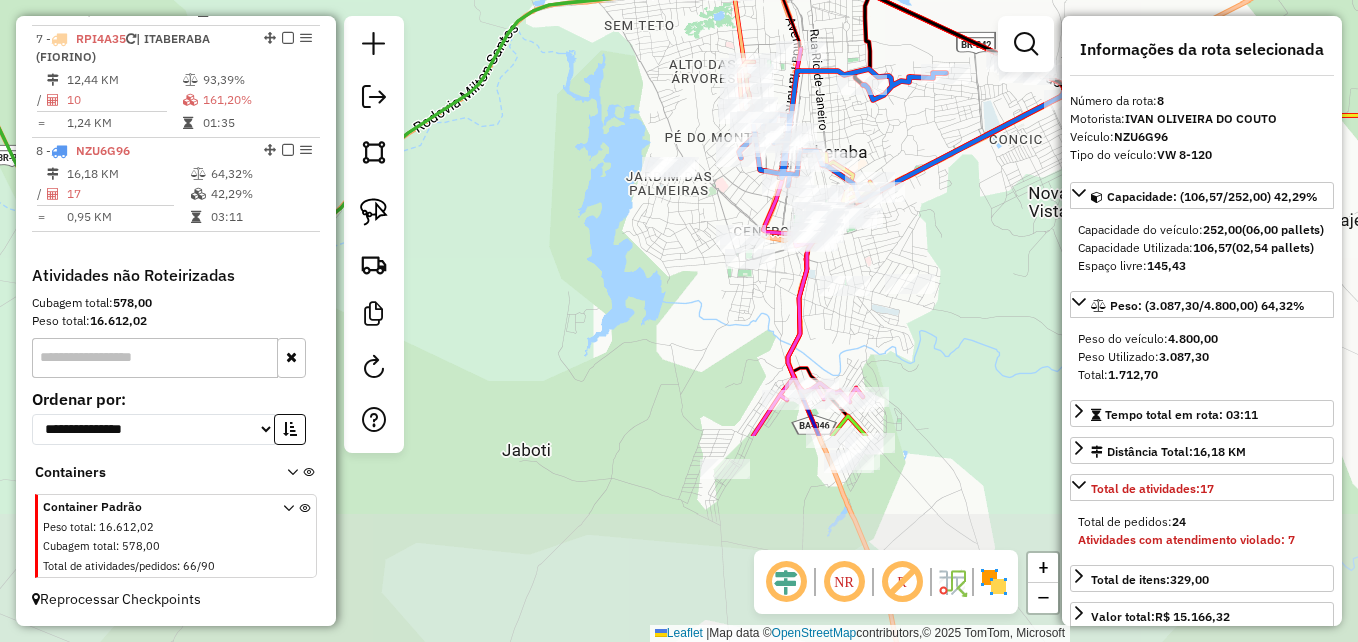drag, startPoint x: 625, startPoint y: 471, endPoint x: 676, endPoint y: 204, distance: 271.82715 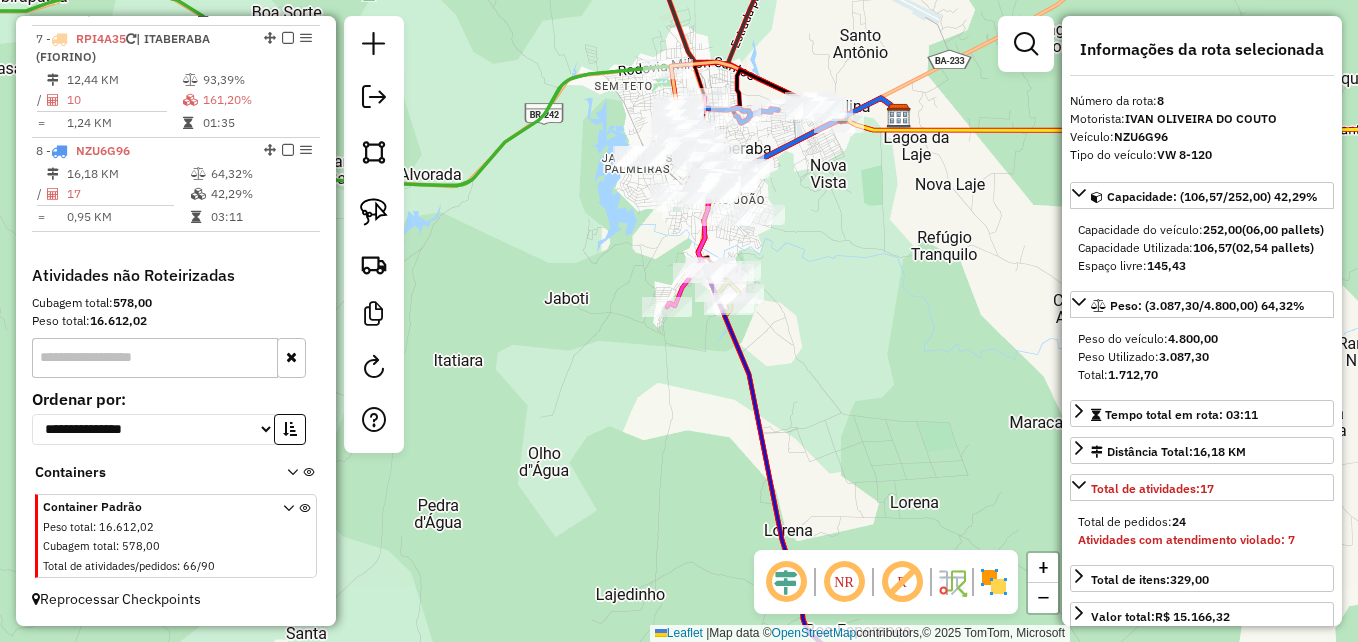 drag, startPoint x: 836, startPoint y: 428, endPoint x: 715, endPoint y: 49, distance: 397.8467 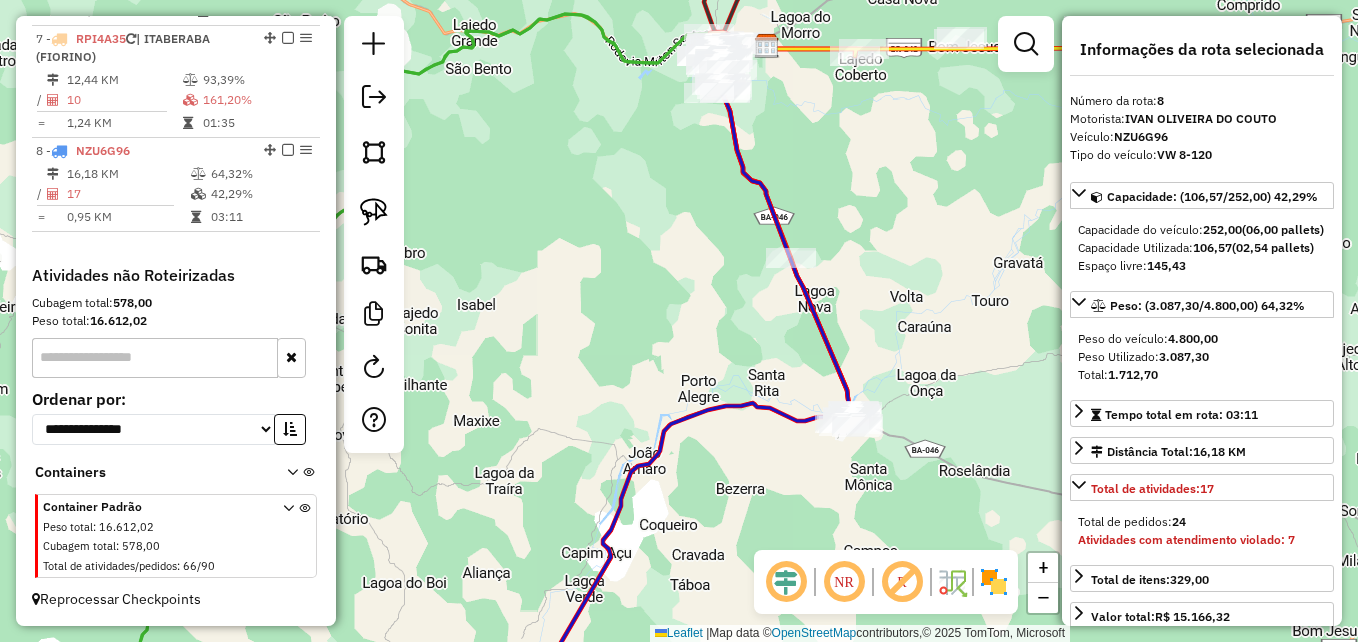 drag, startPoint x: 691, startPoint y: 335, endPoint x: 594, endPoint y: 108, distance: 246.85623 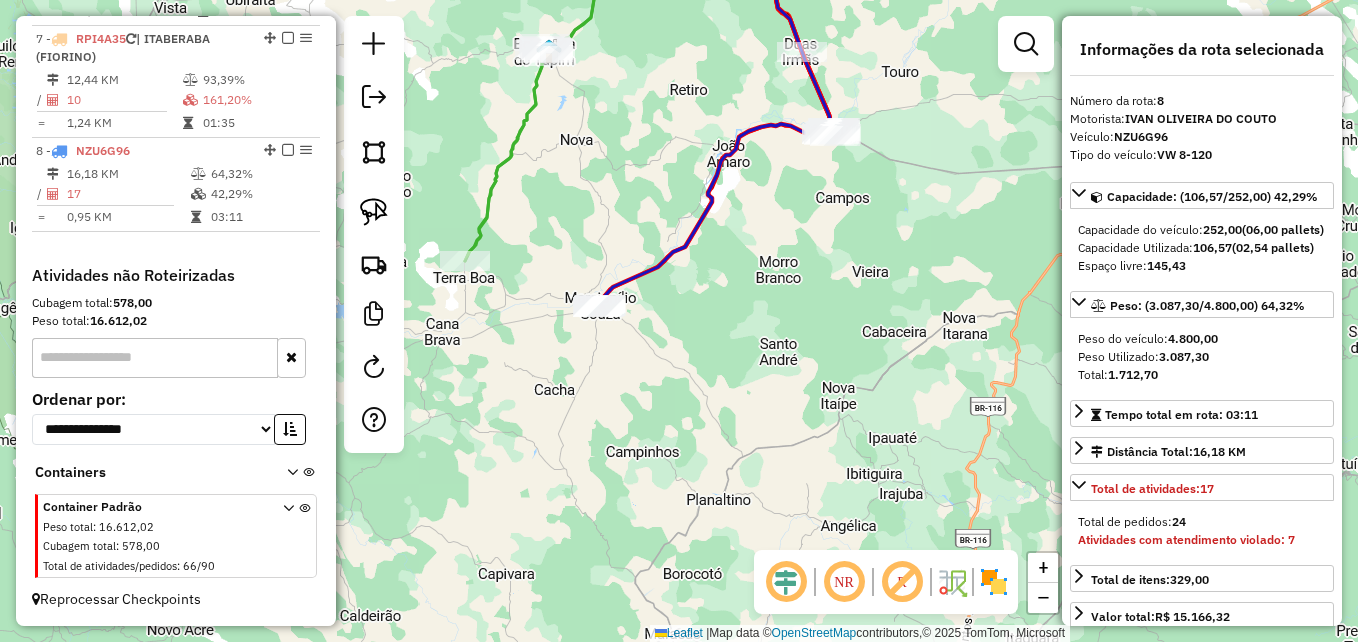 drag, startPoint x: 621, startPoint y: 353, endPoint x: 783, endPoint y: 336, distance: 162.88953 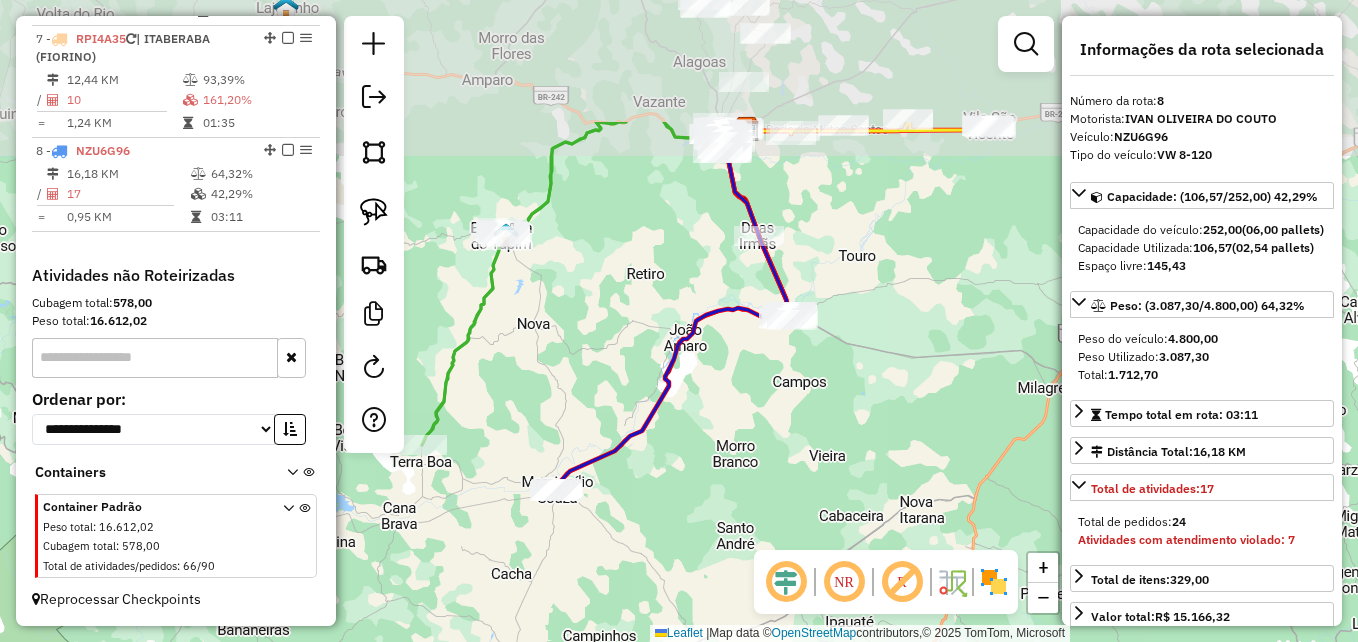 drag, startPoint x: 732, startPoint y: 370, endPoint x: 694, endPoint y: 523, distance: 157.64835 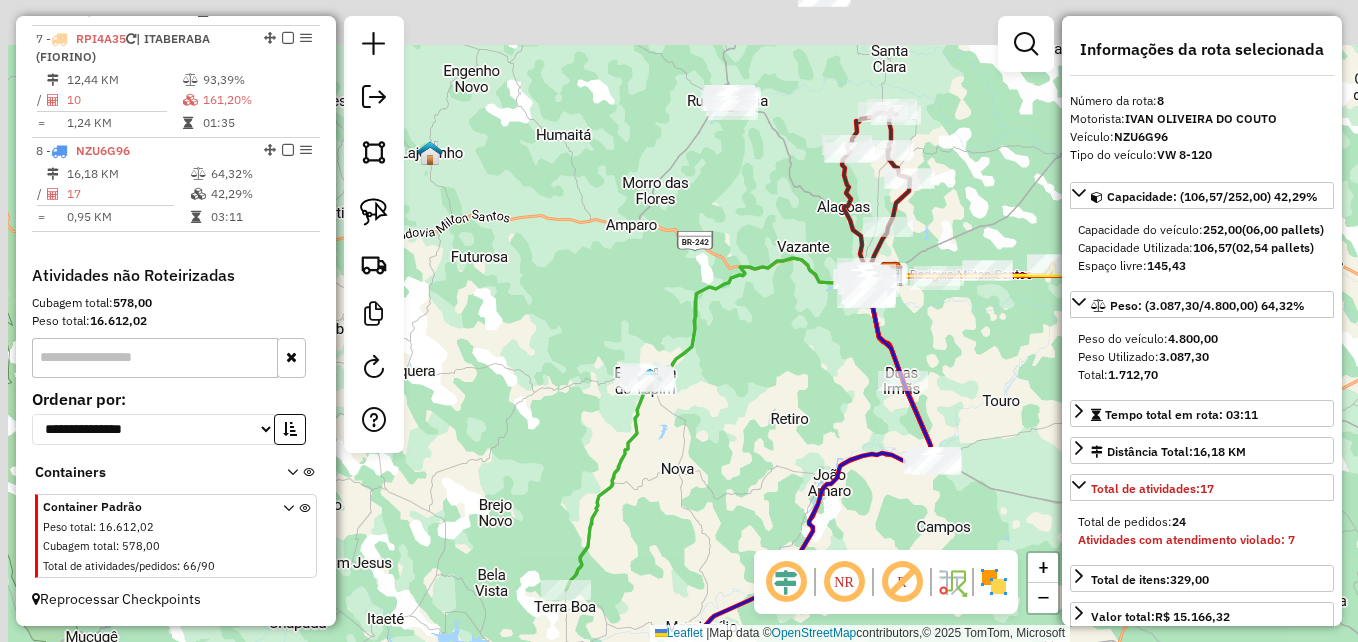 drag, startPoint x: 555, startPoint y: 295, endPoint x: 629, endPoint y: 488, distance: 206.70027 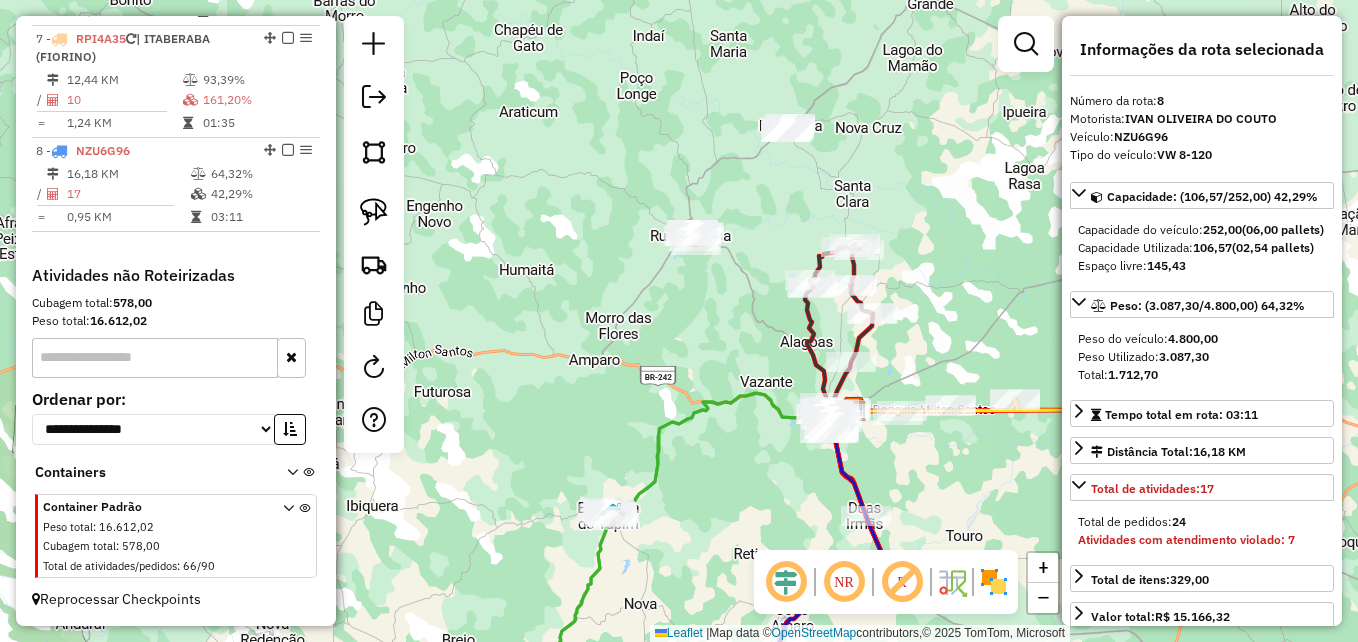 drag, startPoint x: 550, startPoint y: 268, endPoint x: 670, endPoint y: 505, distance: 265.64825 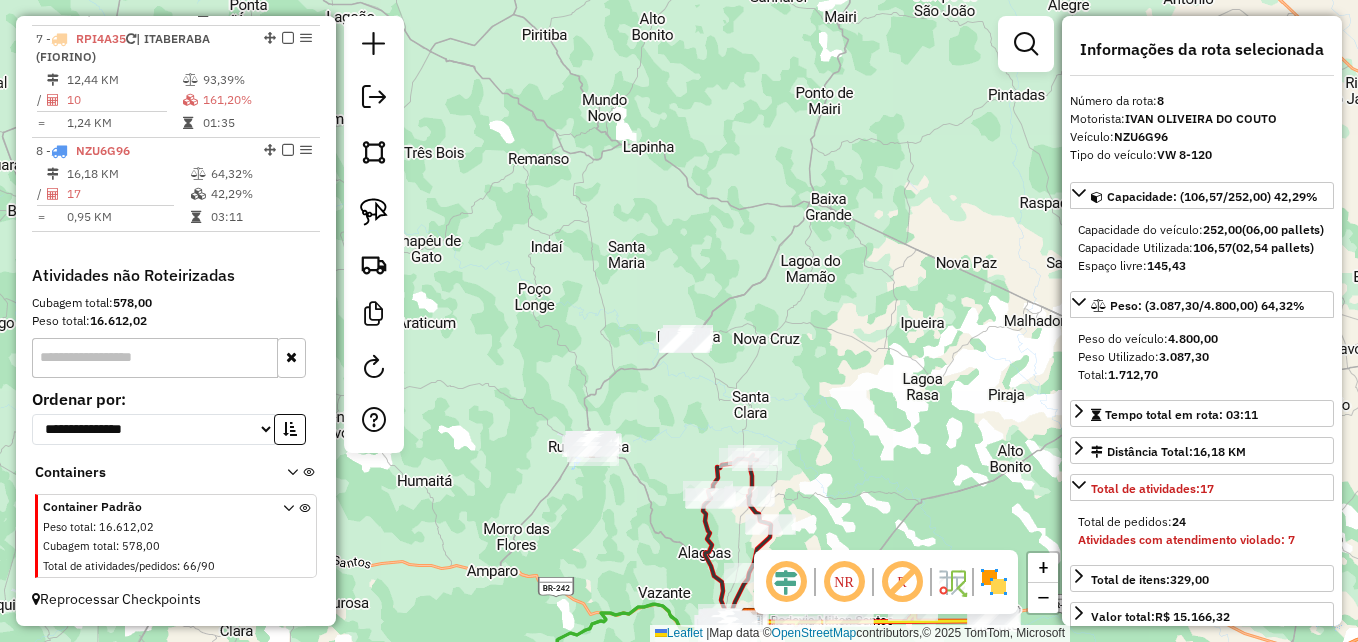 drag, startPoint x: 653, startPoint y: 282, endPoint x: 488, endPoint y: 351, distance: 178.8463 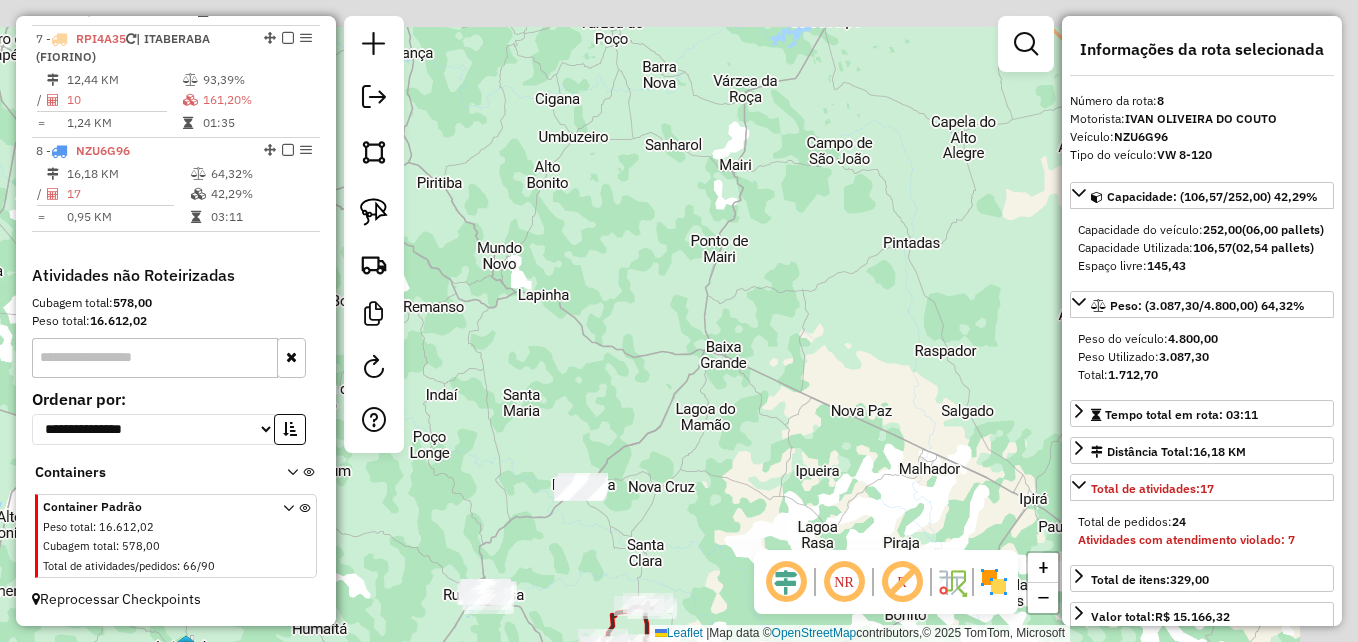 drag, startPoint x: 722, startPoint y: 249, endPoint x: 603, endPoint y: 445, distance: 229.29675 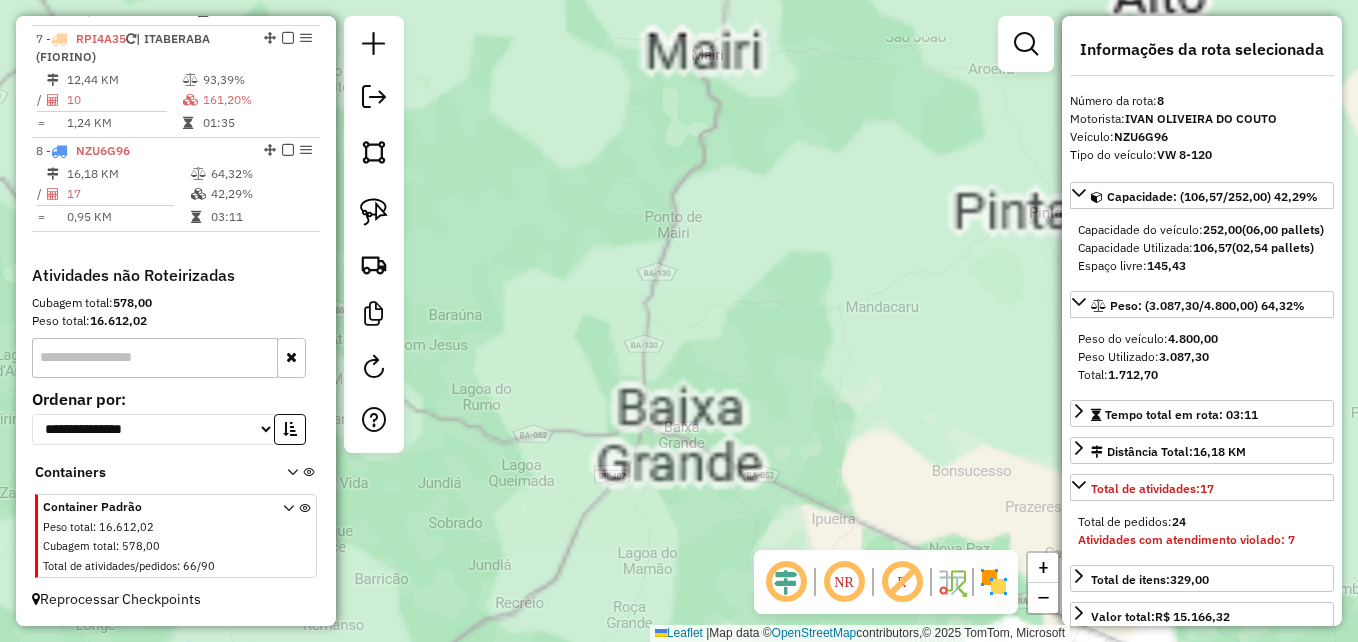 drag, startPoint x: 693, startPoint y: 448, endPoint x: 951, endPoint y: 106, distance: 428.40167 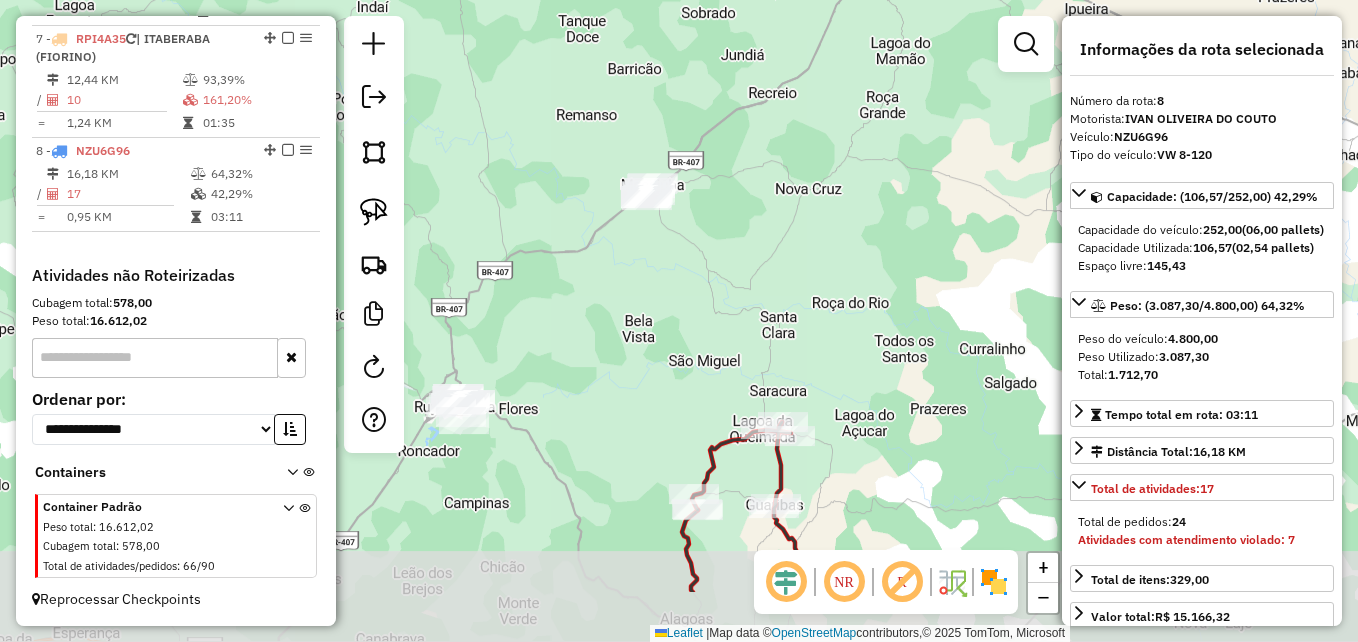 drag, startPoint x: 871, startPoint y: 322, endPoint x: 801, endPoint y: 136, distance: 198.73601 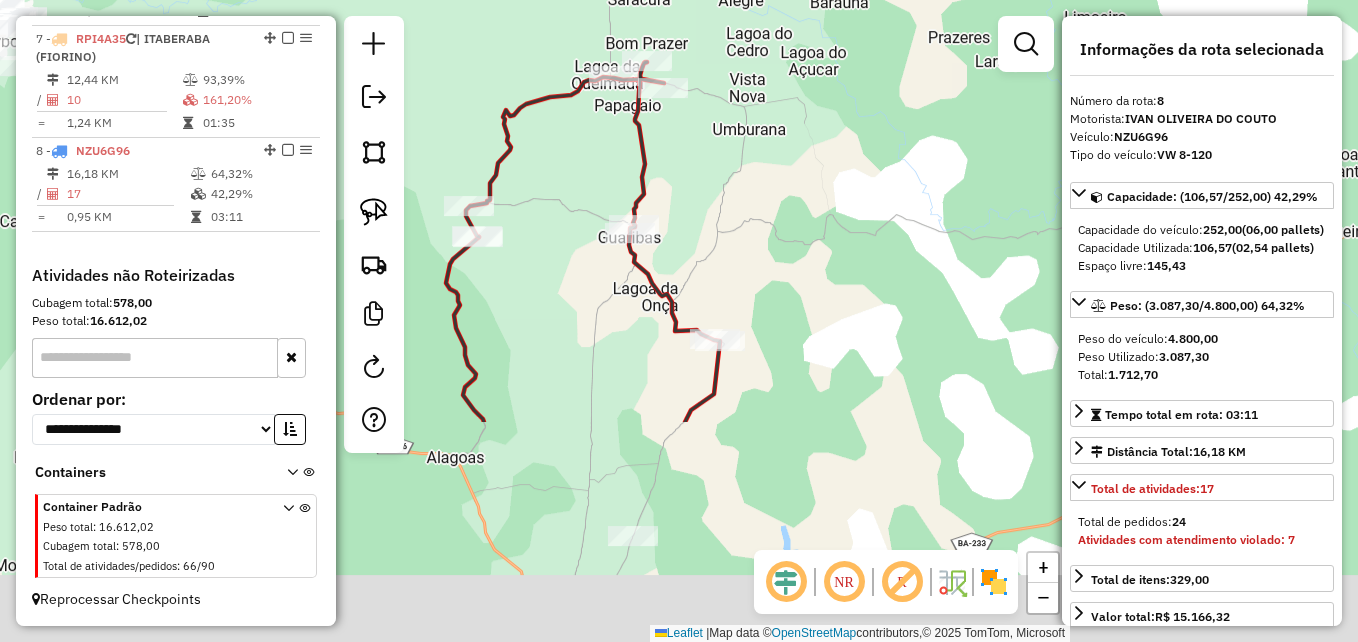drag, startPoint x: 878, startPoint y: 443, endPoint x: 819, endPoint y: 51, distance: 396.4152 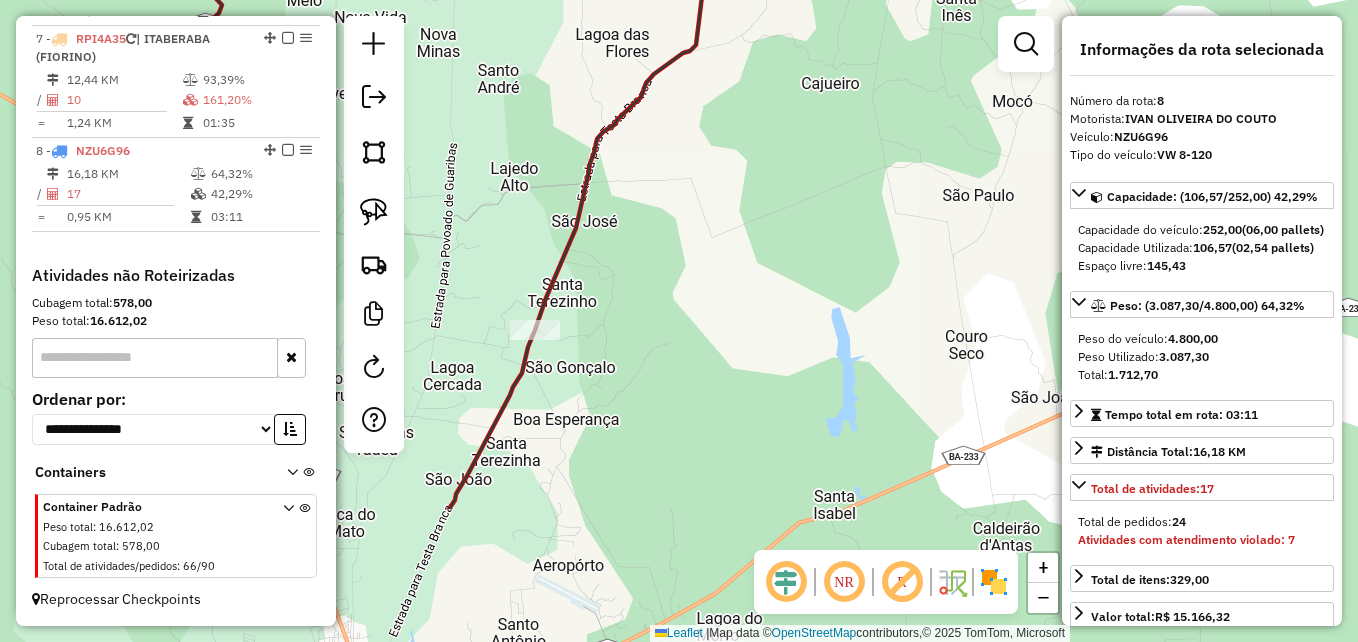 drag, startPoint x: 717, startPoint y: 437, endPoint x: 846, endPoint y: -15, distance: 470.04788 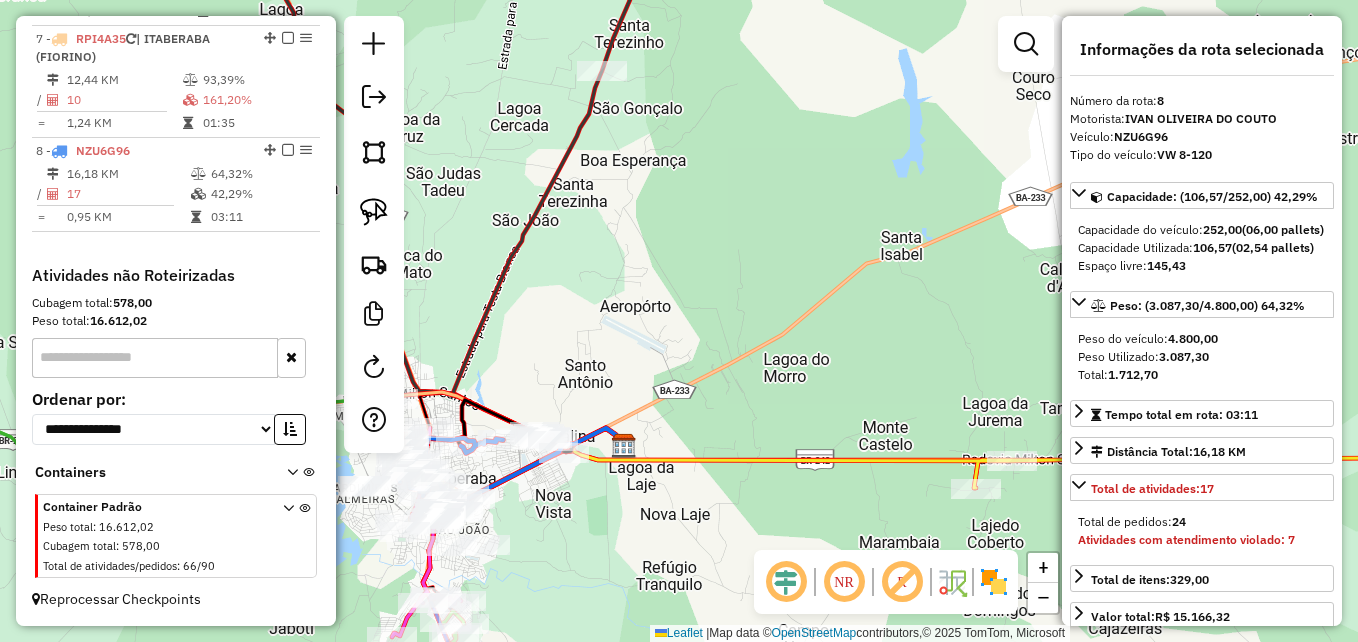 drag, startPoint x: 754, startPoint y: 296, endPoint x: 918, endPoint y: 123, distance: 238.37994 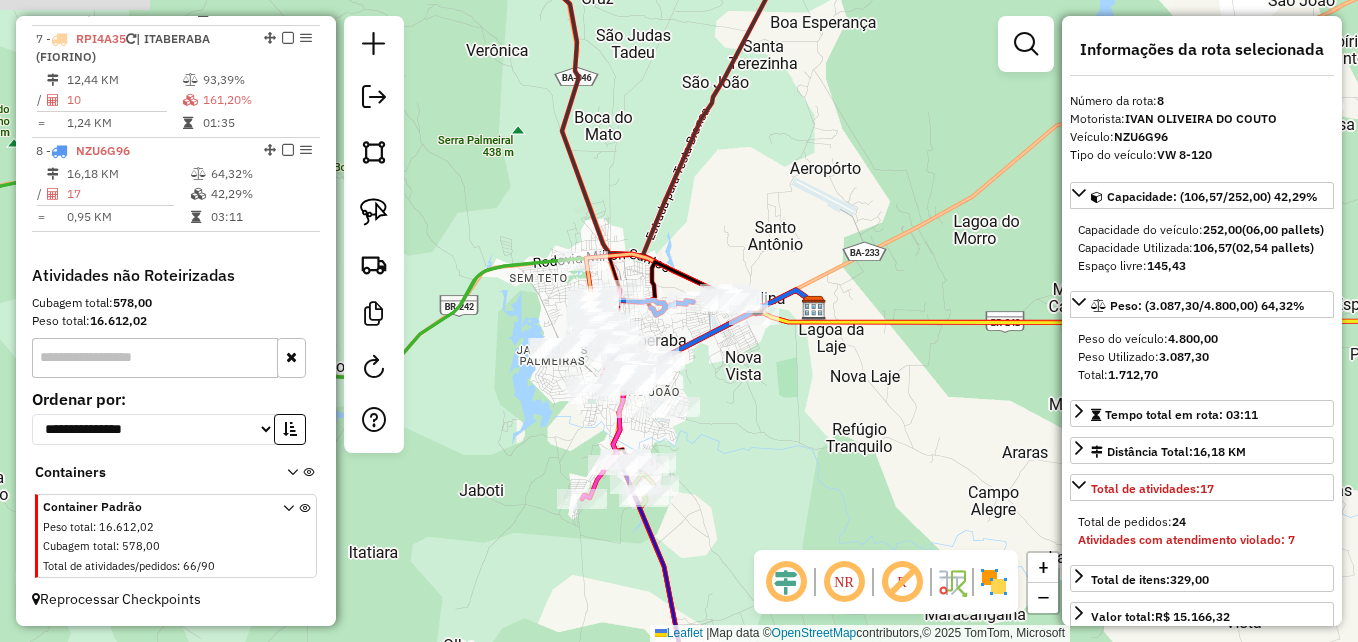 drag, startPoint x: 726, startPoint y: 426, endPoint x: 825, endPoint y: 523, distance: 138.60014 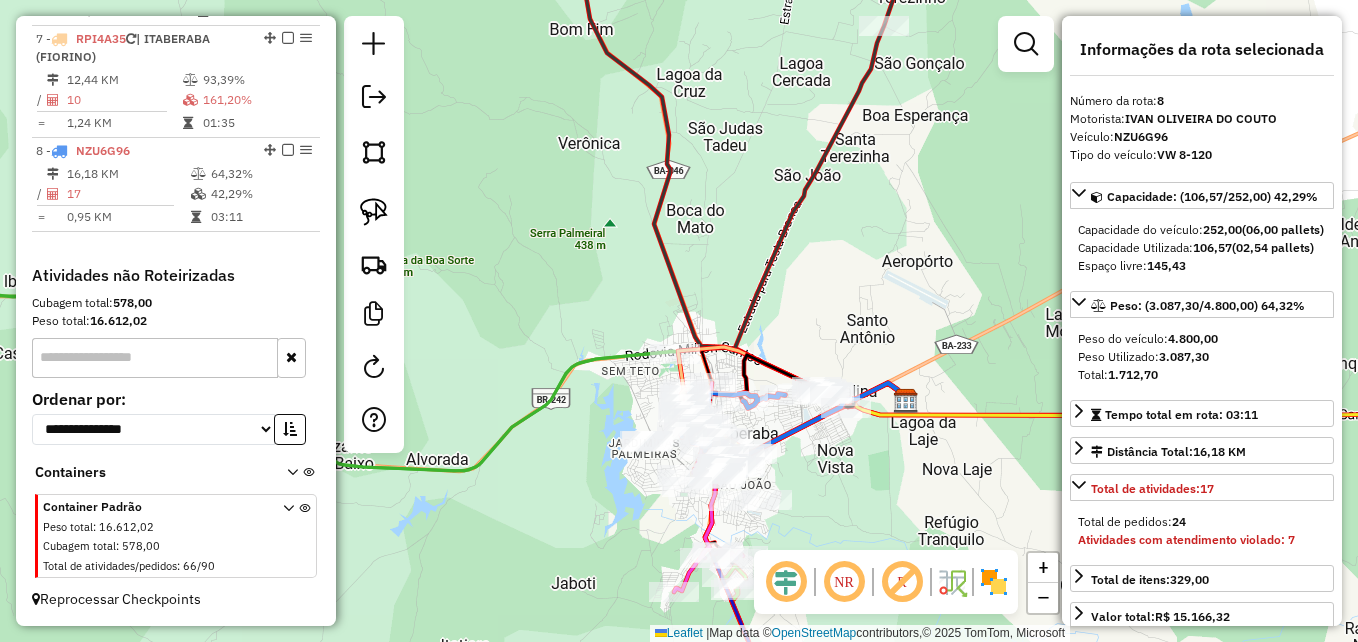 drag, startPoint x: 602, startPoint y: 467, endPoint x: 617, endPoint y: 499, distance: 35.341194 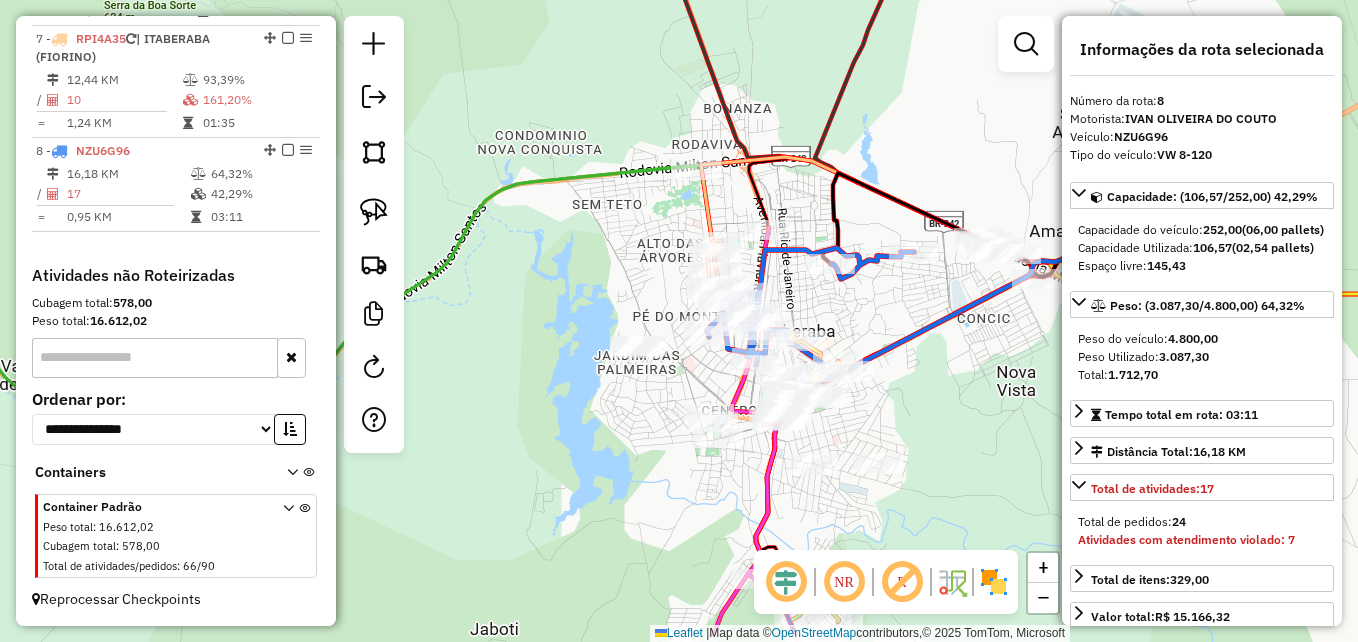 drag, startPoint x: 575, startPoint y: 495, endPoint x: 486, endPoint y: 382, distance: 143.8402 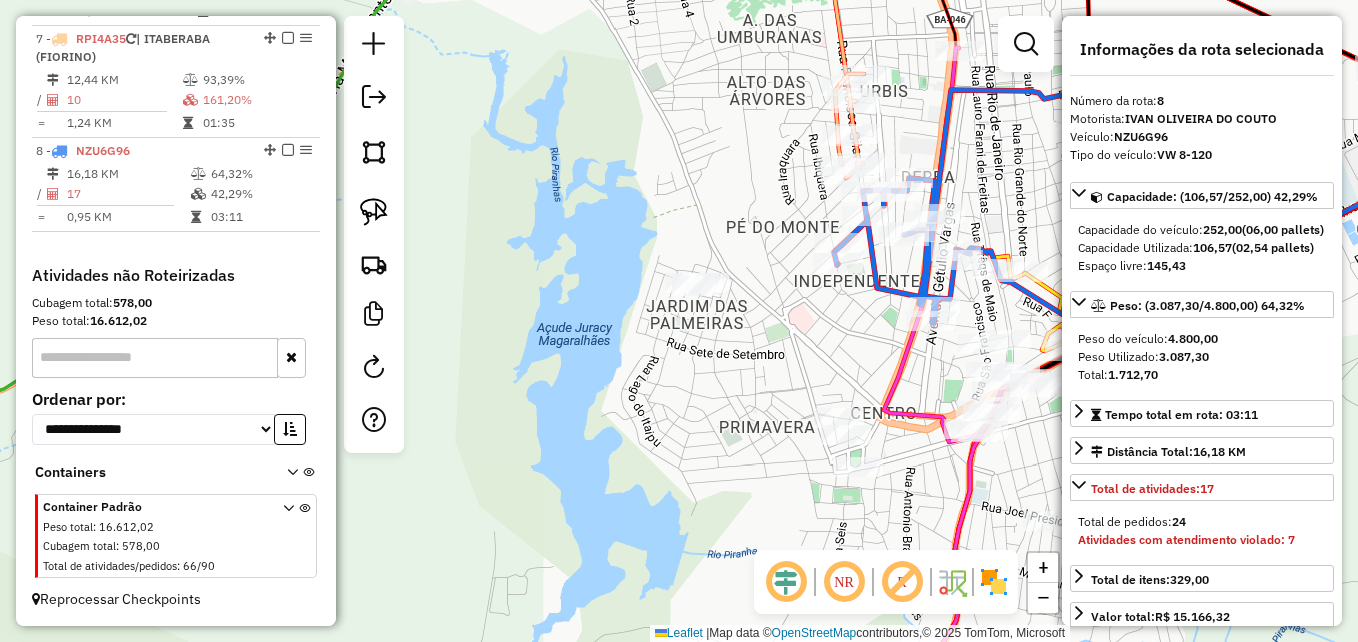 drag 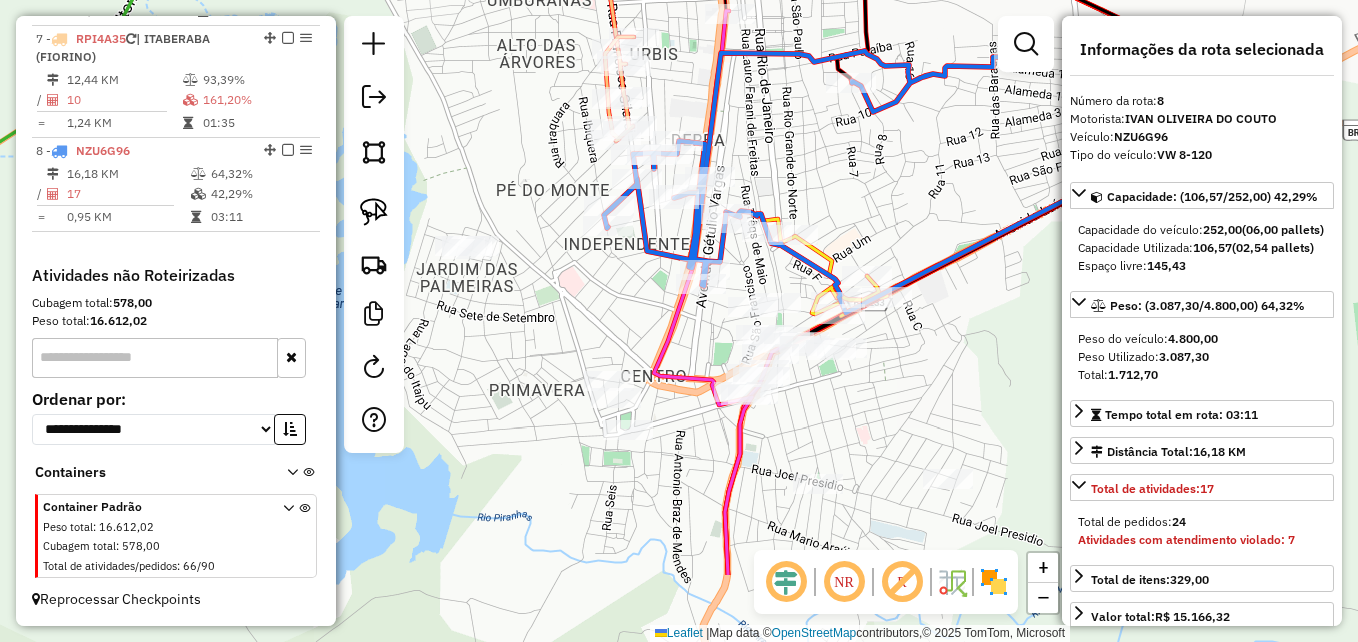 click on "Janela de atendimento Grade de atendimento Capacidade Transportadoras Veículos Cliente Pedidos  Rotas Selecione os dias de semana para filtrar as janelas de atendimento  Seg   Ter   Qua   Qui   Sex   Sáb   Dom  Informe o período da janela de atendimento: De: Até:  Filtrar exatamente a janela do cliente  Considerar janela de atendimento padrão  Selecione os dias de semana para filtrar as grades de atendimento  Seg   Ter   Qua   Qui   Sex   Sáb   Dom   Considerar clientes sem dia de atendimento cadastrado  Clientes fora do dia de atendimento selecionado Filtrar as atividades entre os valores definidos abaixo:  Peso mínimo:   Peso máximo:   Cubagem mínima:   Cubagem máxima:   De:   Até:  Filtrar as atividades entre o tempo de atendimento definido abaixo:  De:   Até:   Considerar capacidade total dos clientes não roteirizados Transportadora: Selecione um ou mais itens Tipo de veículo: Selecione um ou mais itens Veículo: Selecione um ou mais itens Motorista: Selecione um ou mais itens Nome: Rótulo:" 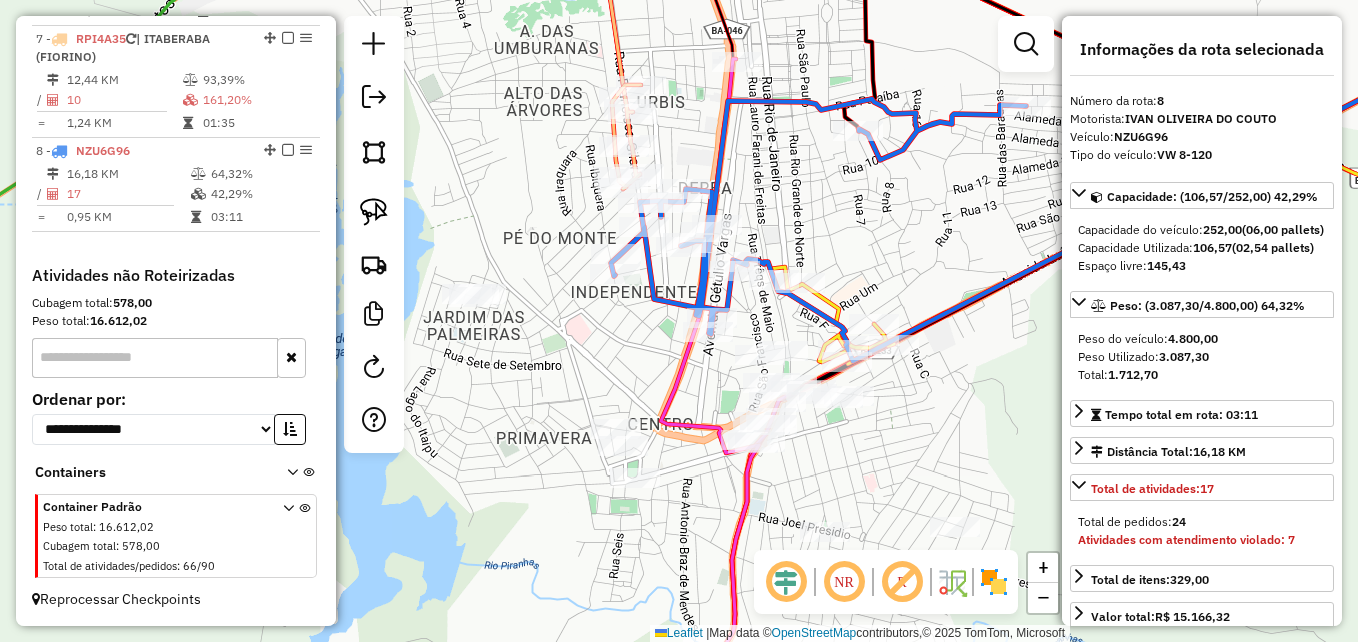 click on "Janela de atendimento Grade de atendimento Capacidade Transportadoras Veículos Cliente Pedidos  Rotas Selecione os dias de semana para filtrar as janelas de atendimento  Seg   Ter   Qua   Qui   Sex   Sáb   Dom  Informe o período da janela de atendimento: De: Até:  Filtrar exatamente a janela do cliente  Considerar janela de atendimento padrão  Selecione os dias de semana para filtrar as grades de atendimento  Seg   Ter   Qua   Qui   Sex   Sáb   Dom   Considerar clientes sem dia de atendimento cadastrado  Clientes fora do dia de atendimento selecionado Filtrar as atividades entre os valores definidos abaixo:  Peso mínimo:   Peso máximo:   Cubagem mínima:   Cubagem máxima:   De:   Até:  Filtrar as atividades entre o tempo de atendimento definido abaixo:  De:   Até:   Considerar capacidade total dos clientes não roteirizados Transportadora: Selecione um ou mais itens Tipo de veículo: Selecione um ou mais itens Veículo: Selecione um ou mais itens Motorista: Selecione um ou mais itens Nome: Rótulo:" 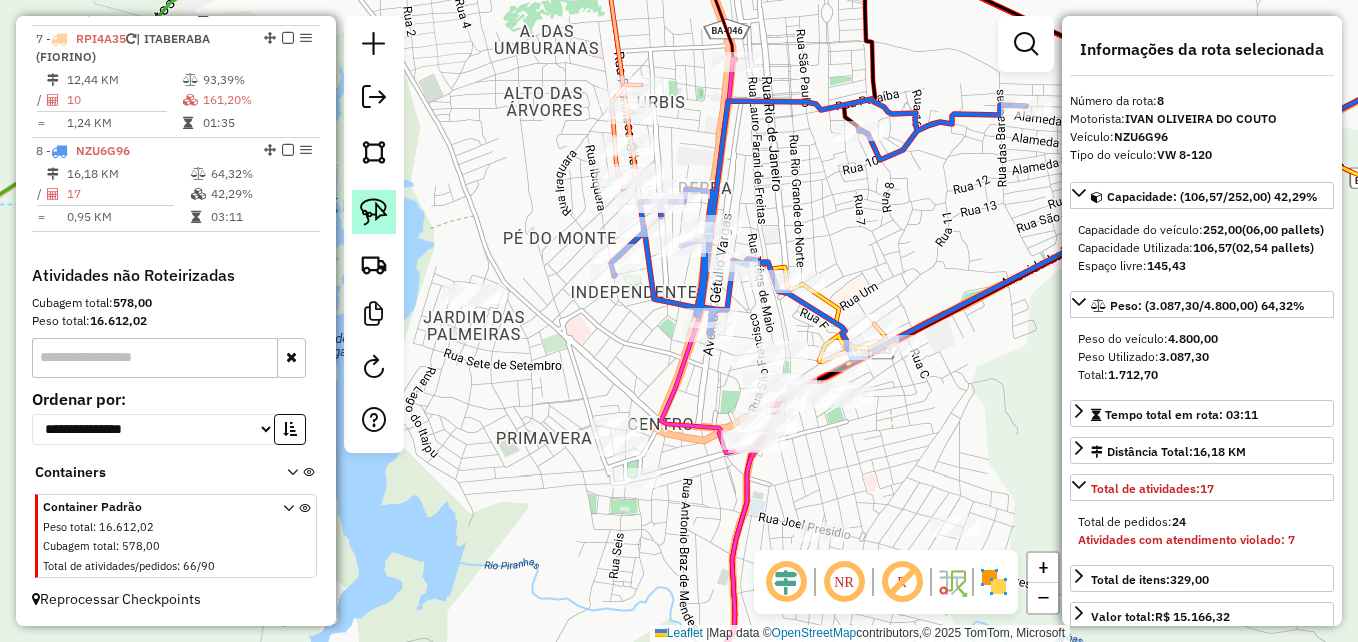 click 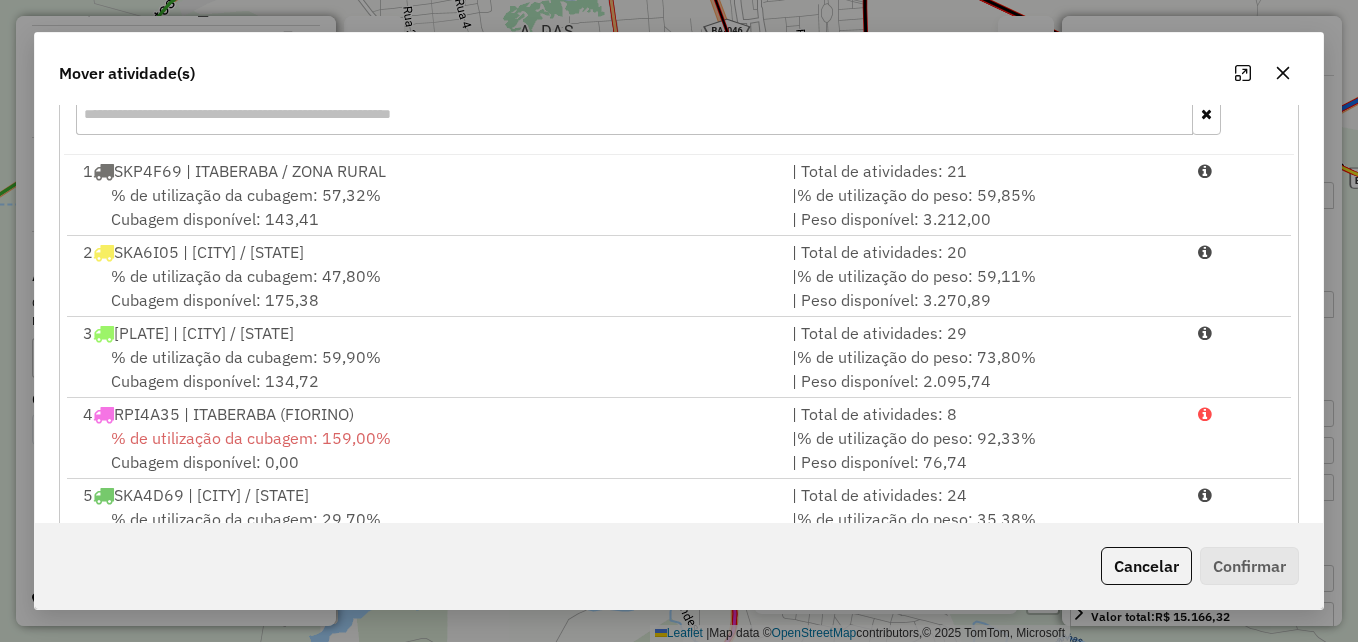scroll, scrollTop: 366, scrollLeft: 0, axis: vertical 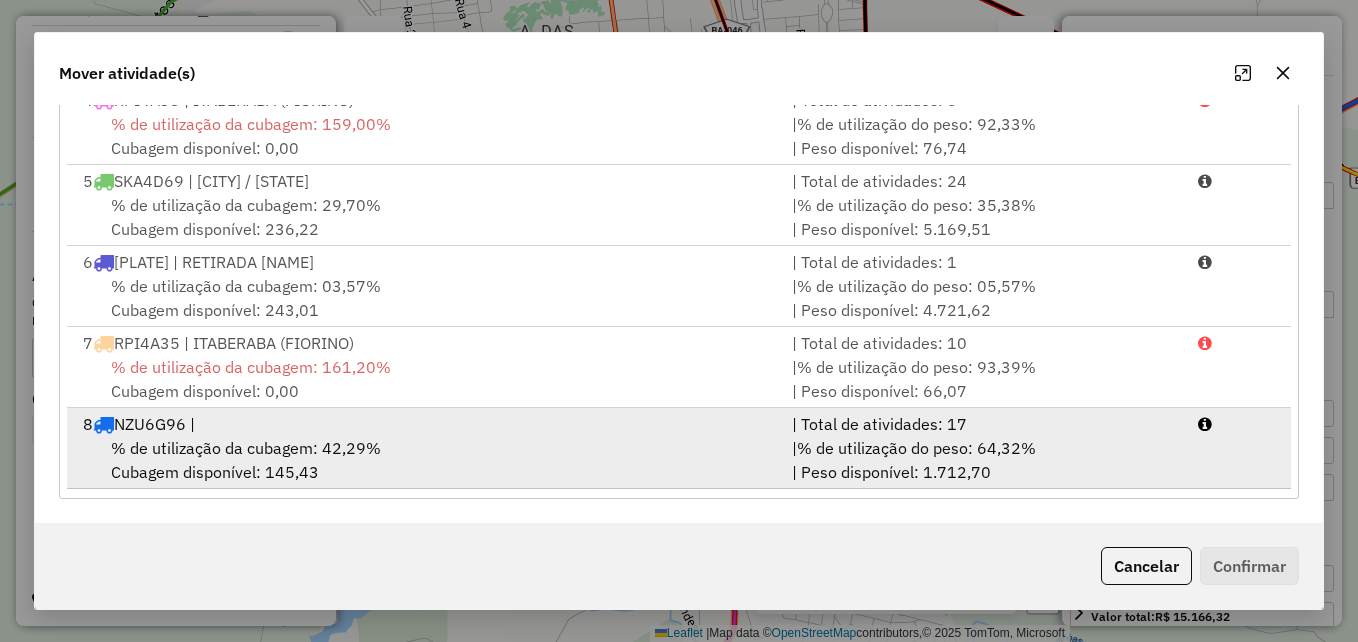 click on "% de utilização da cubagem: 42,29%" at bounding box center (246, 448) 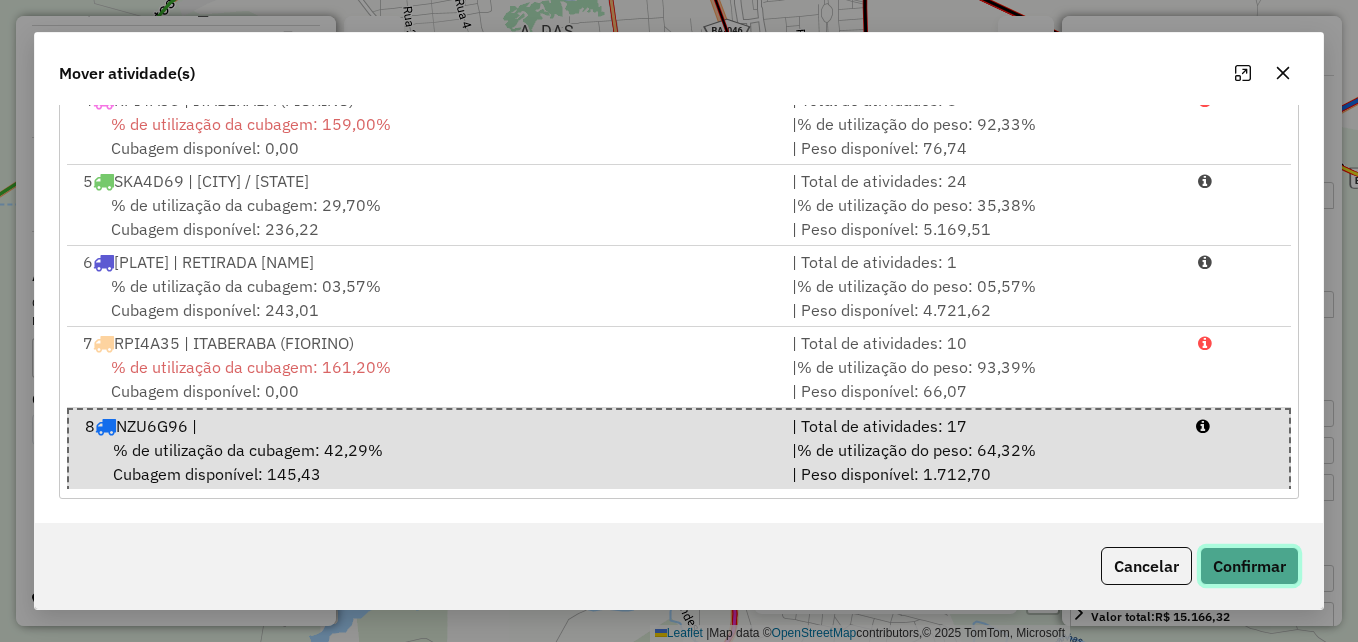 click on "Confirmar" 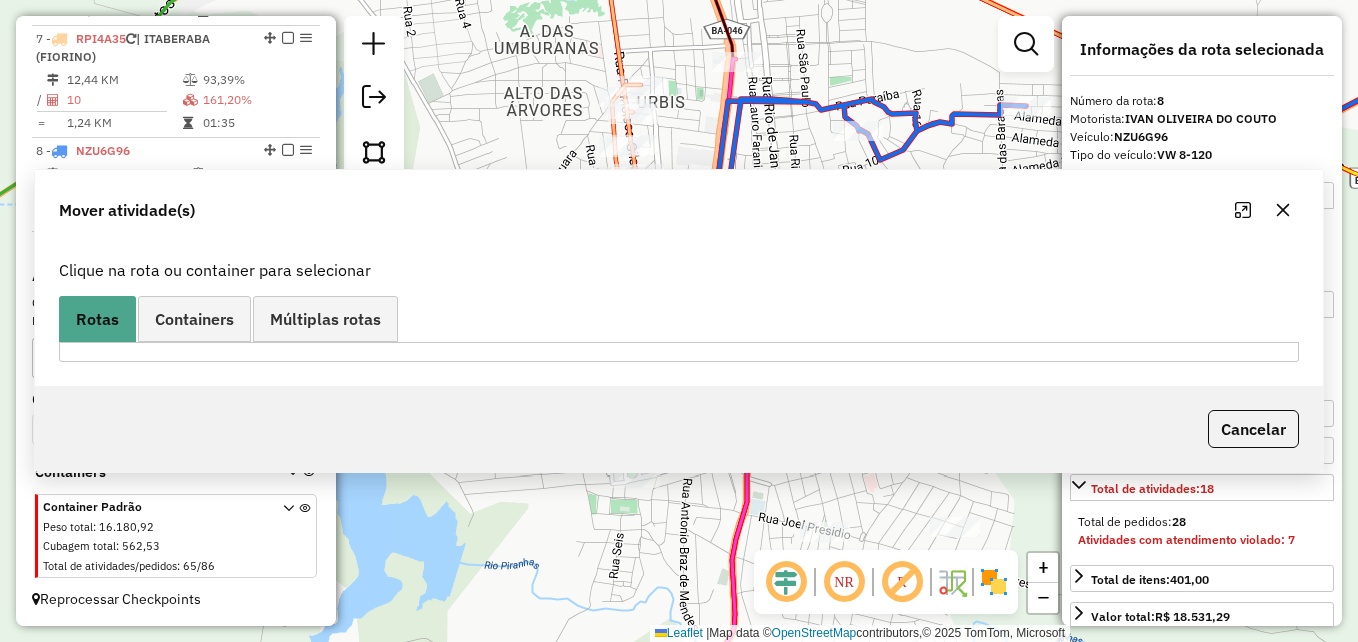 scroll, scrollTop: 0, scrollLeft: 0, axis: both 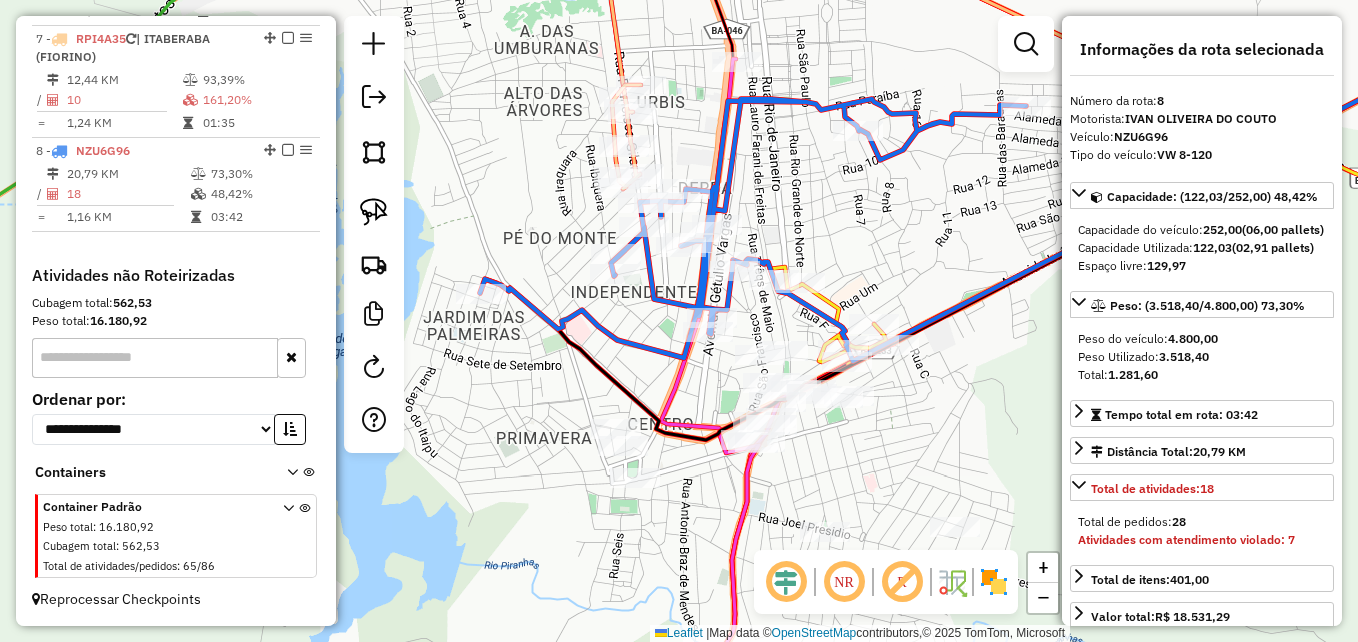 click 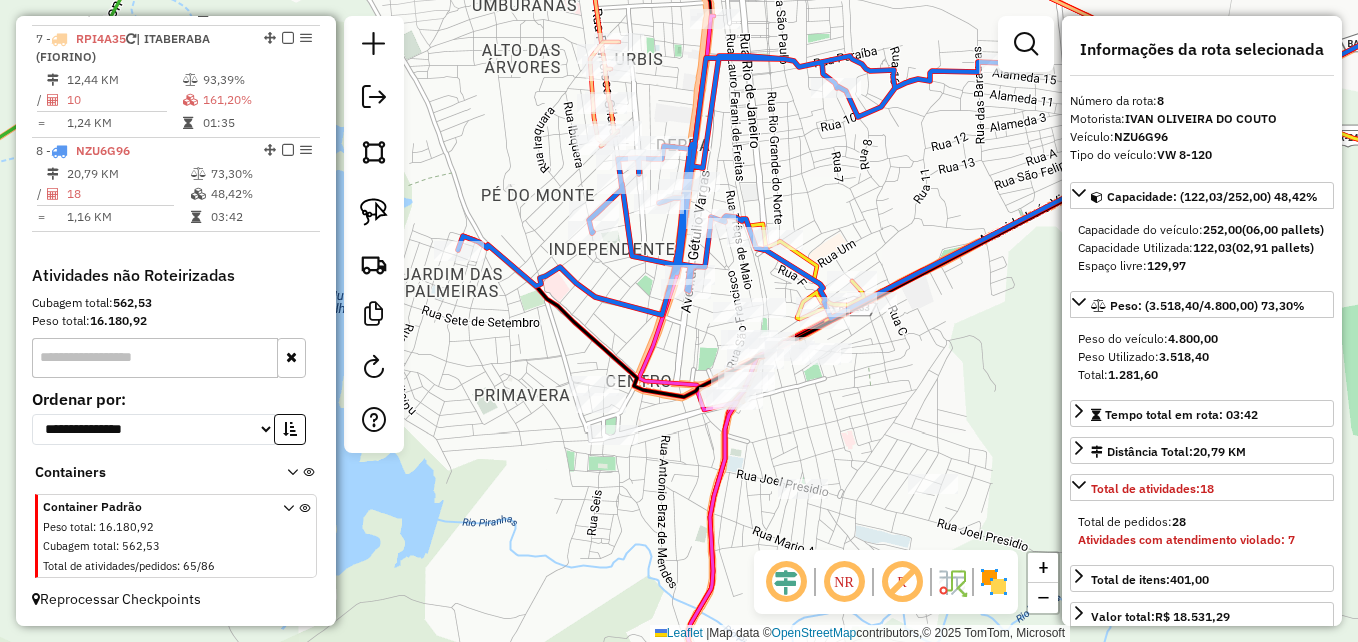 drag, startPoint x: 552, startPoint y: 394, endPoint x: 528, endPoint y: 347, distance: 52.773098 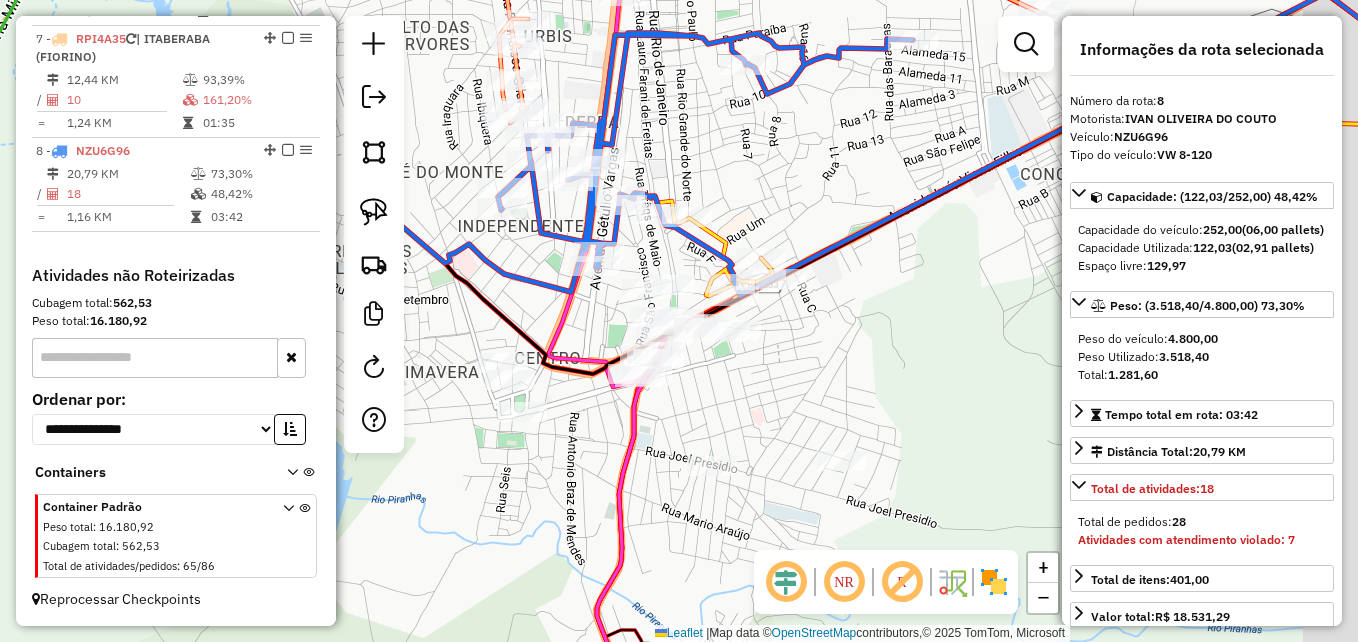 drag, startPoint x: 712, startPoint y: 477, endPoint x: 554, endPoint y: 380, distance: 185.39957 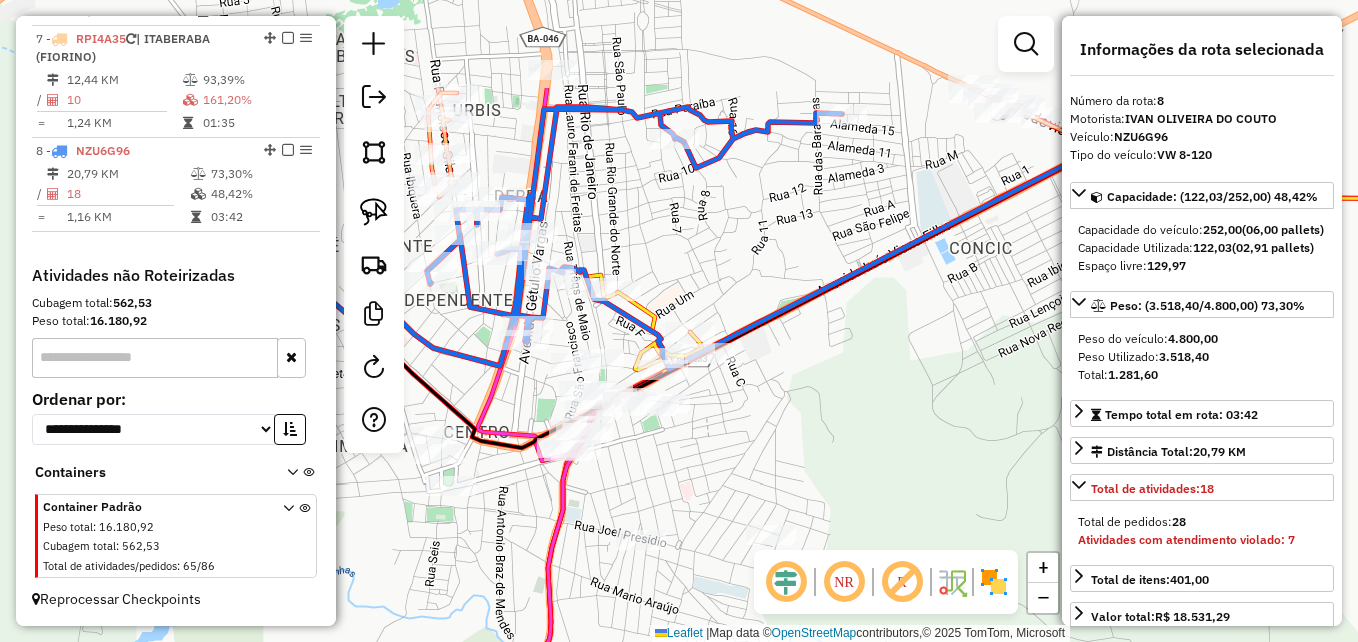 drag, startPoint x: 513, startPoint y: 396, endPoint x: 570, endPoint y: 569, distance: 182.14828 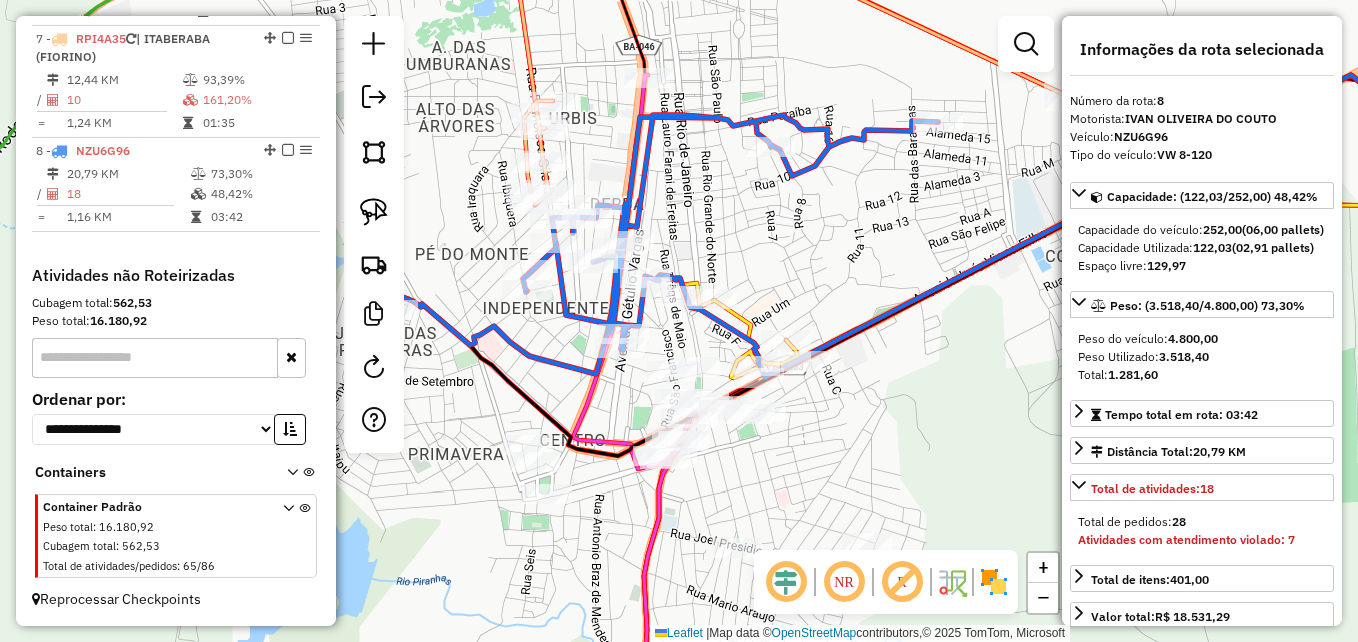 drag, startPoint x: 585, startPoint y: 548, endPoint x: 640, endPoint y: 470, distance: 95.44108 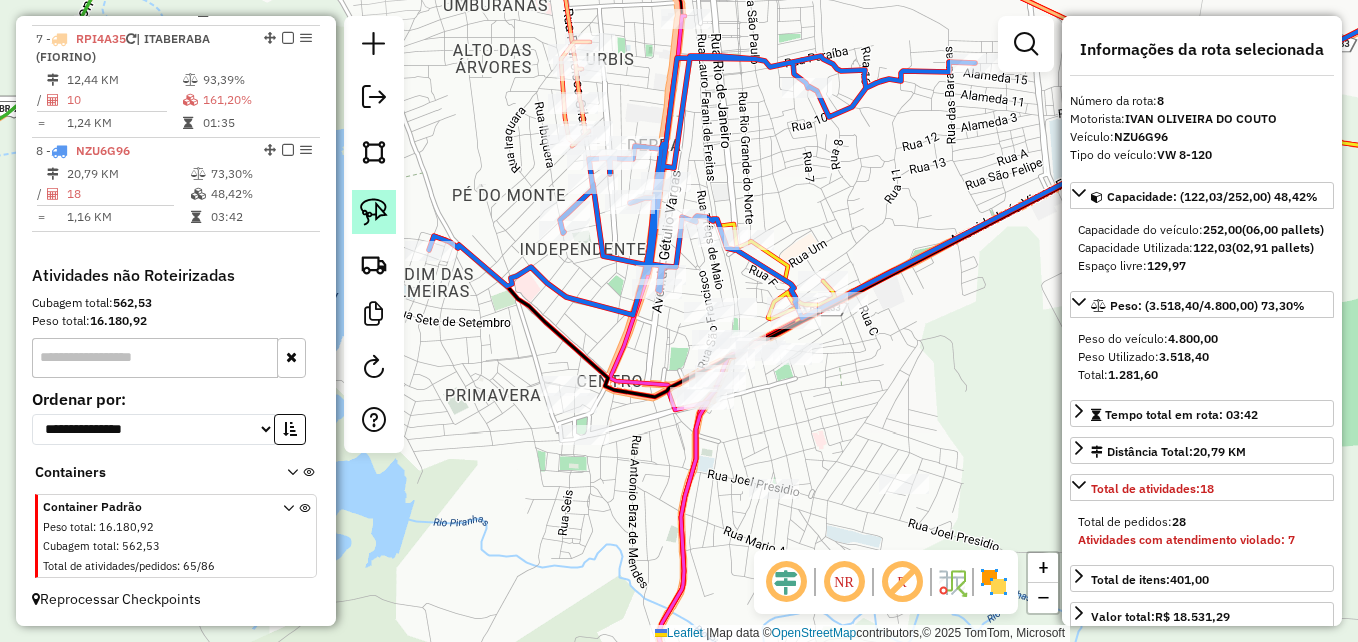 click 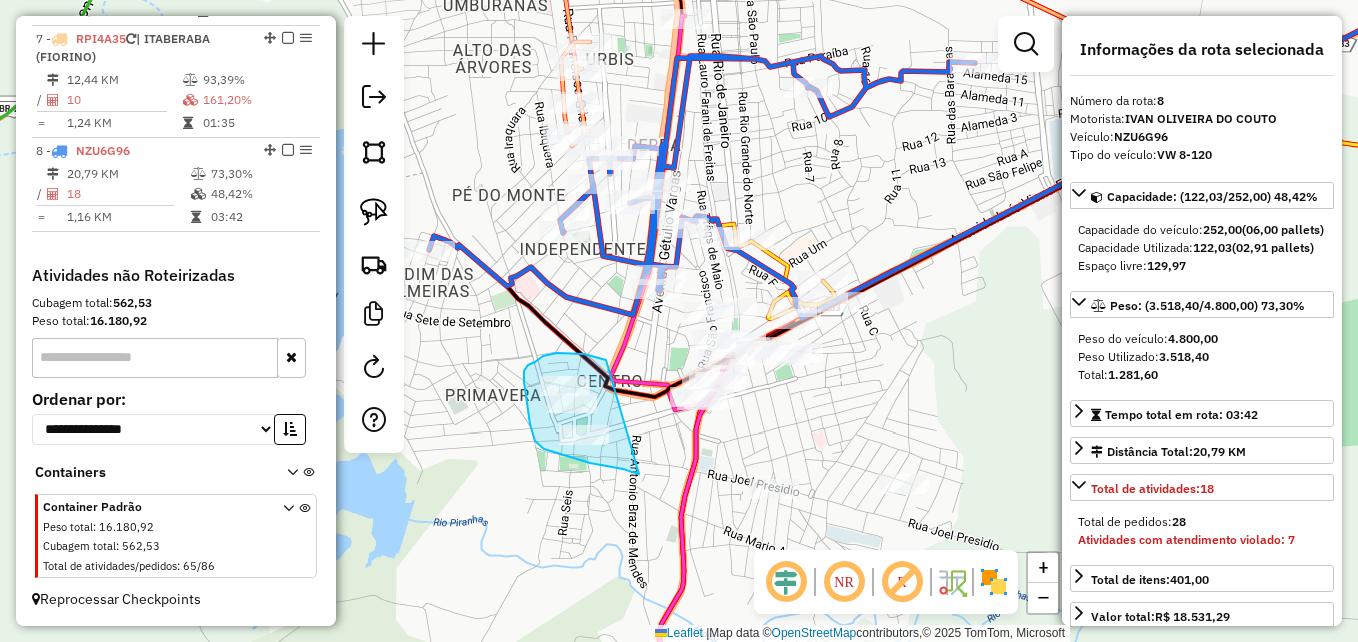 drag, startPoint x: 639, startPoint y: 474, endPoint x: 608, endPoint y: 377, distance: 101.8332 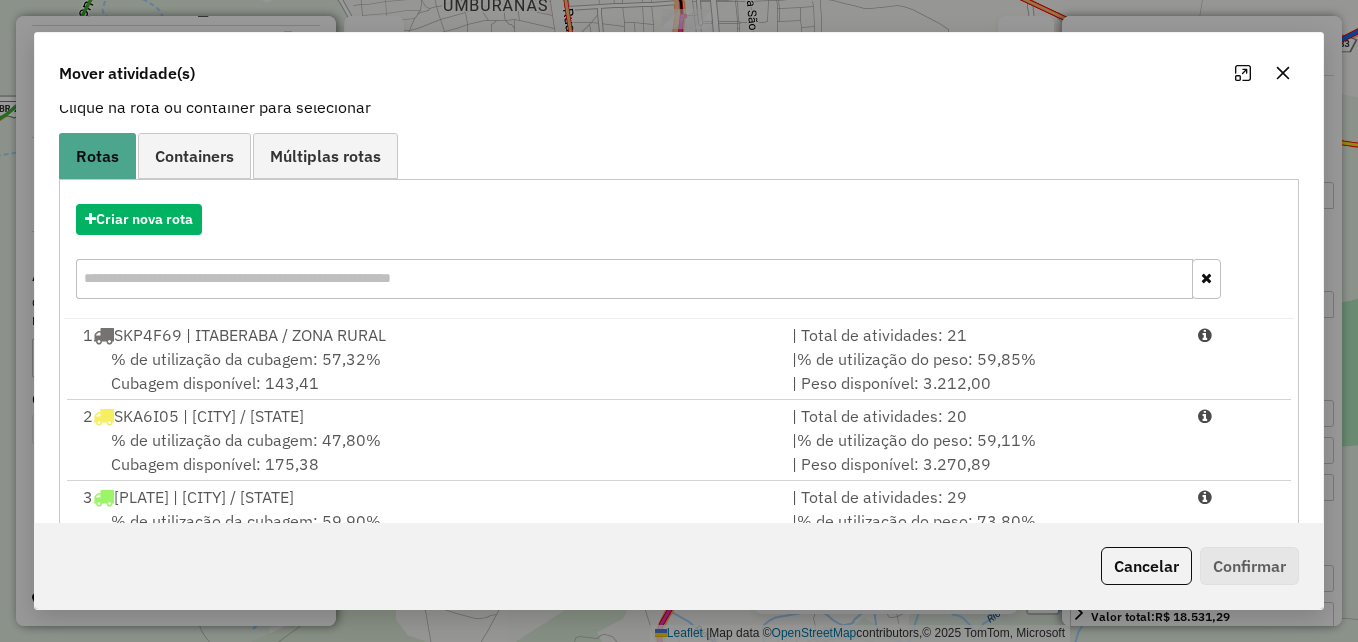 scroll, scrollTop: 366, scrollLeft: 0, axis: vertical 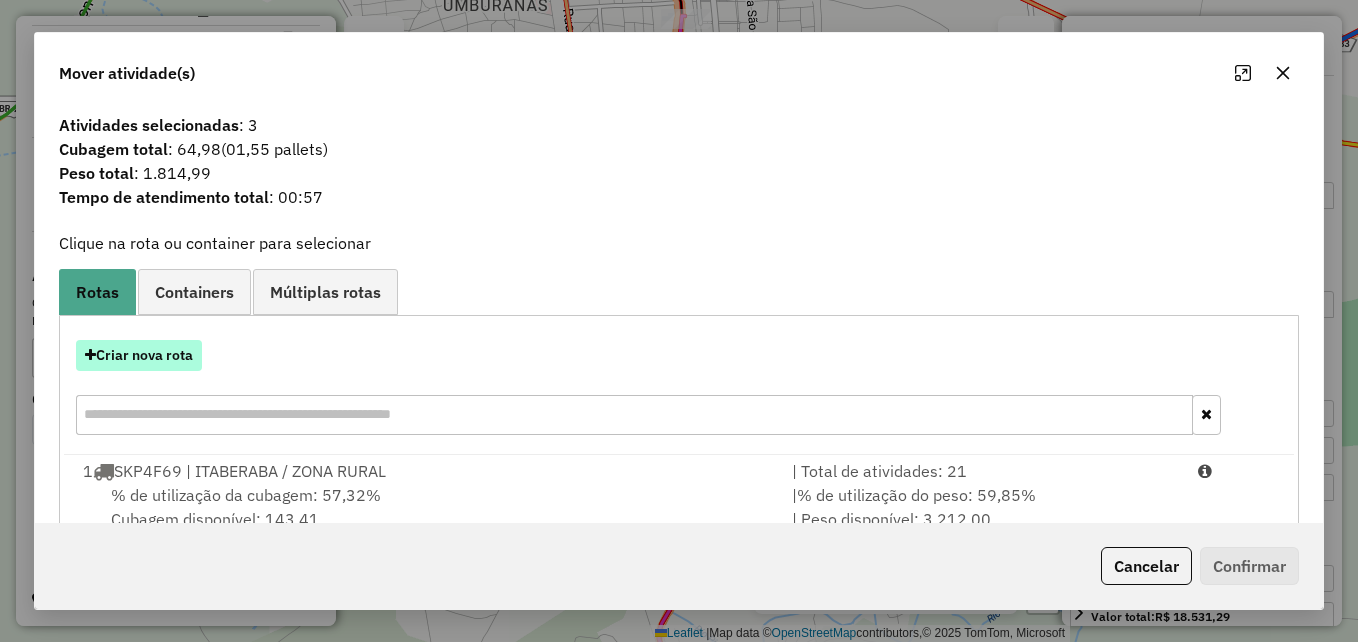 click on "Criar nova rota" at bounding box center (139, 355) 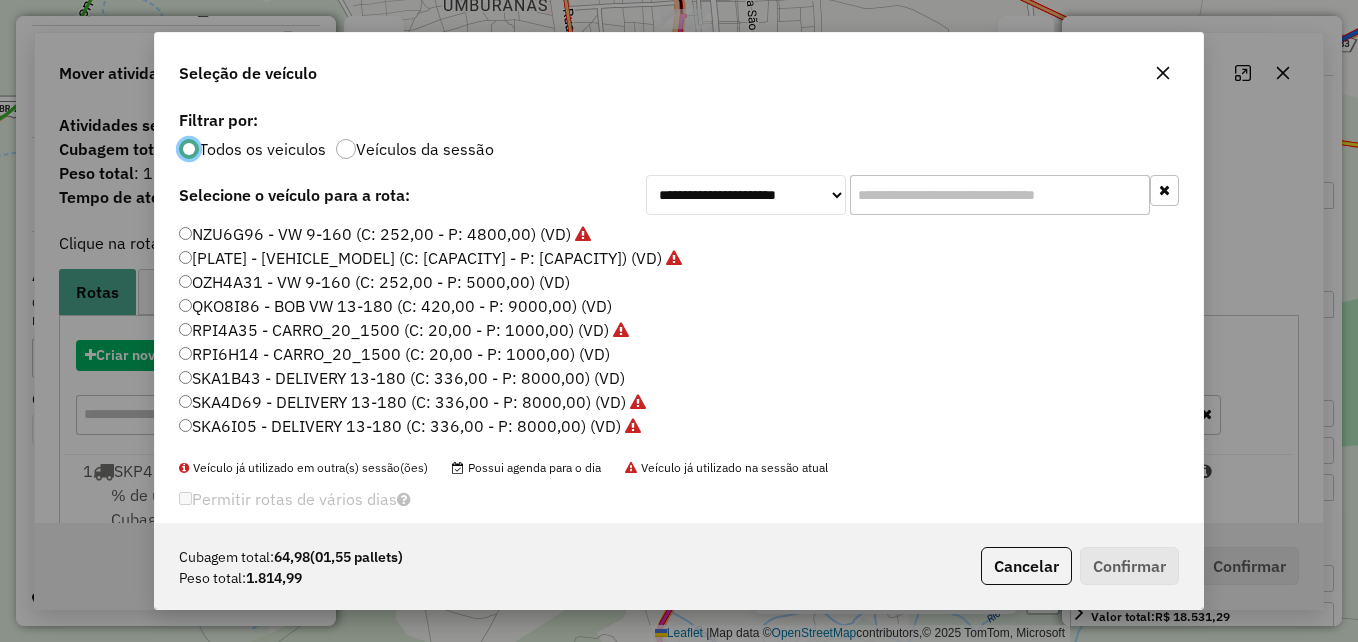 scroll, scrollTop: 11, scrollLeft: 6, axis: both 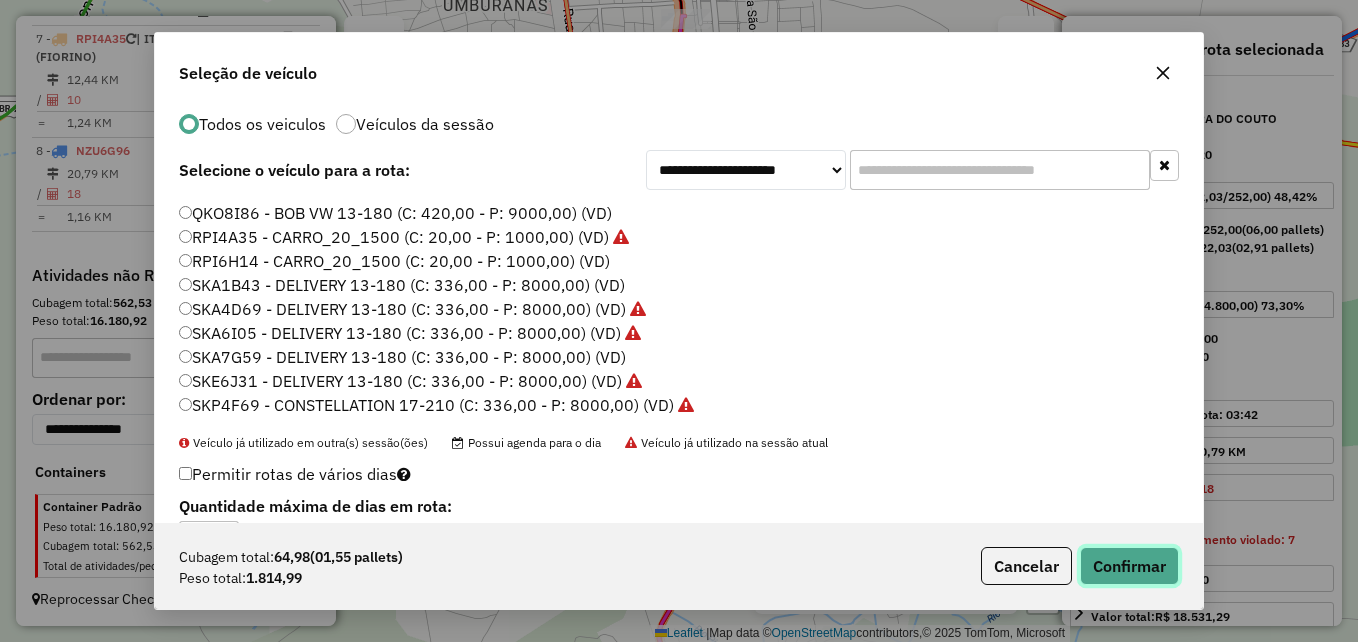 click on "Confirmar" 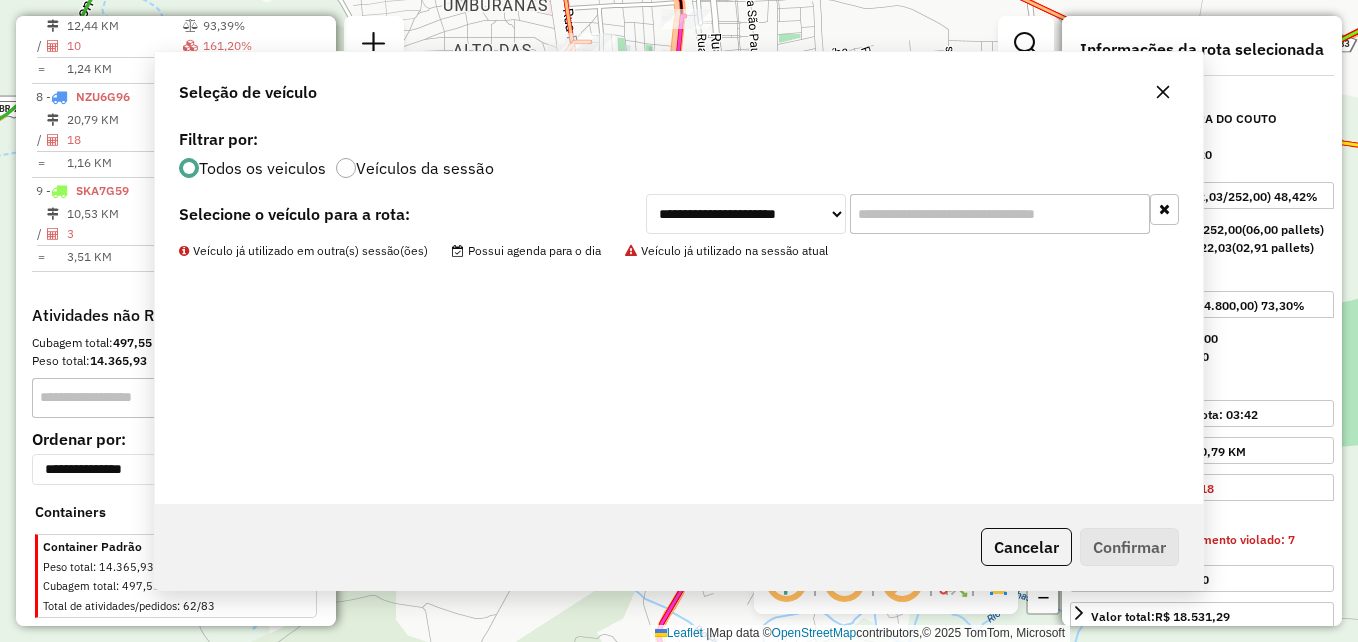 scroll, scrollTop: 0, scrollLeft: 0, axis: both 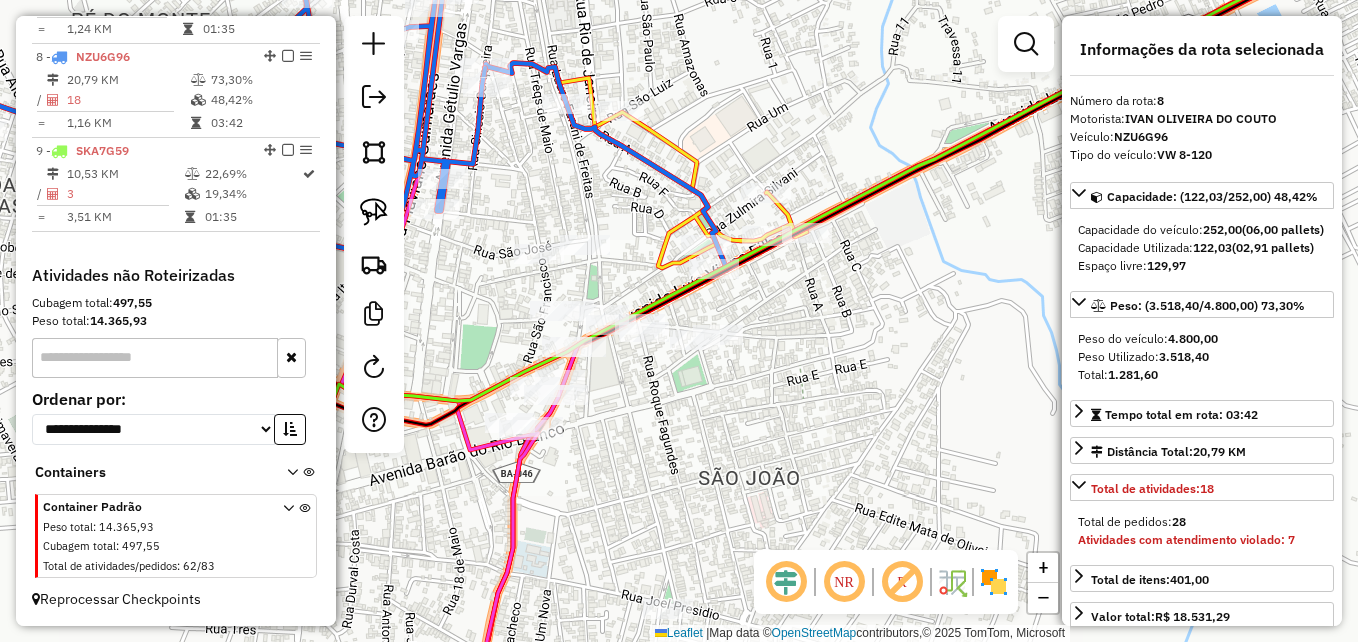 drag, startPoint x: 704, startPoint y: 396, endPoint x: 688, endPoint y: 435, distance: 42.154476 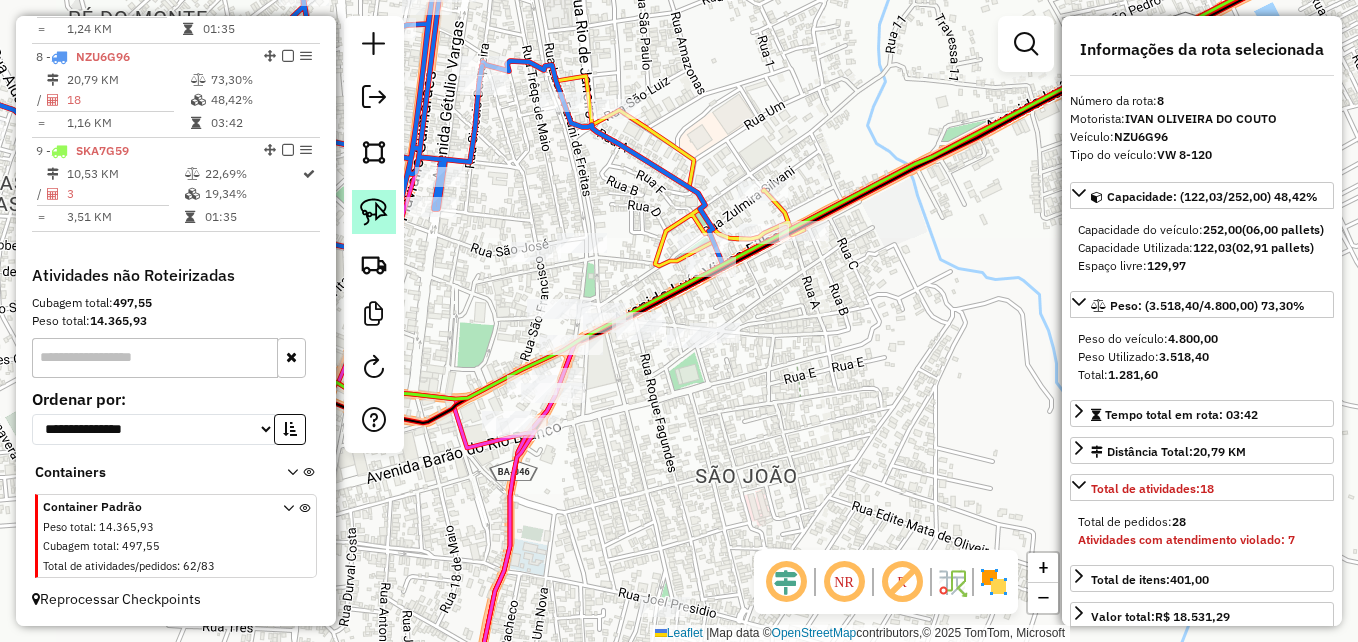click 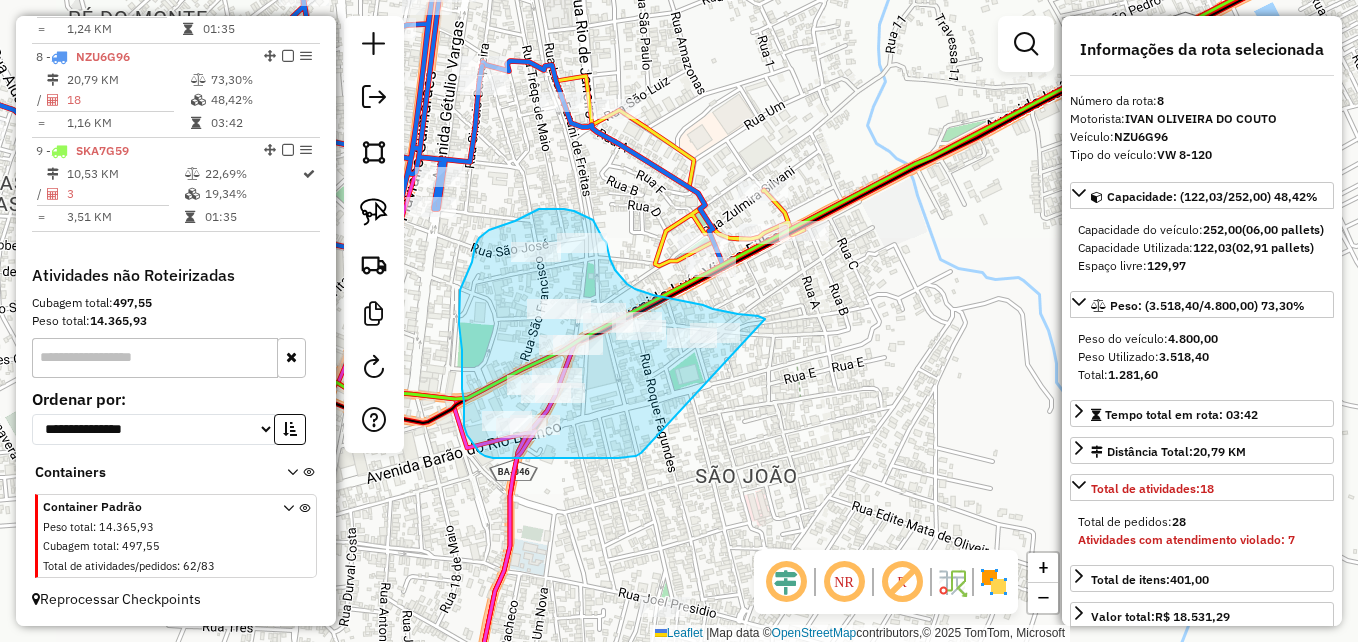 drag, startPoint x: 641, startPoint y: 453, endPoint x: 780, endPoint y: 354, distance: 170.65169 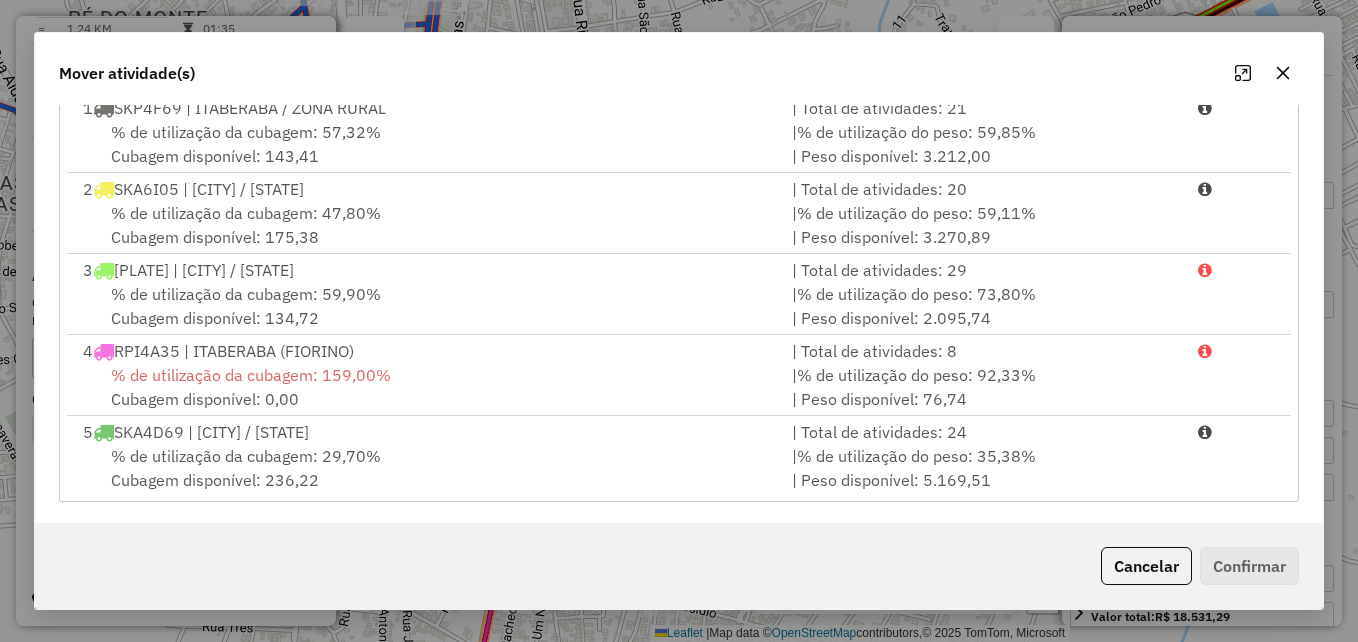 scroll, scrollTop: 366, scrollLeft: 0, axis: vertical 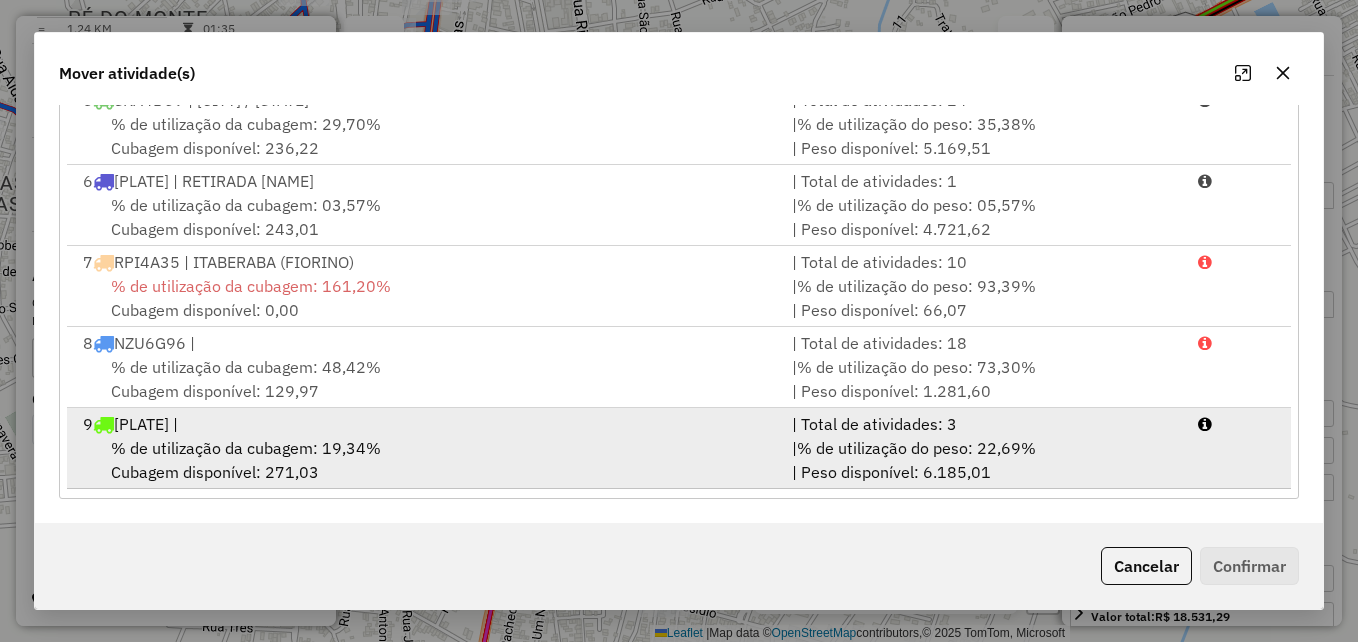 click on "% de utilização da cubagem: 19,34%" at bounding box center (246, 448) 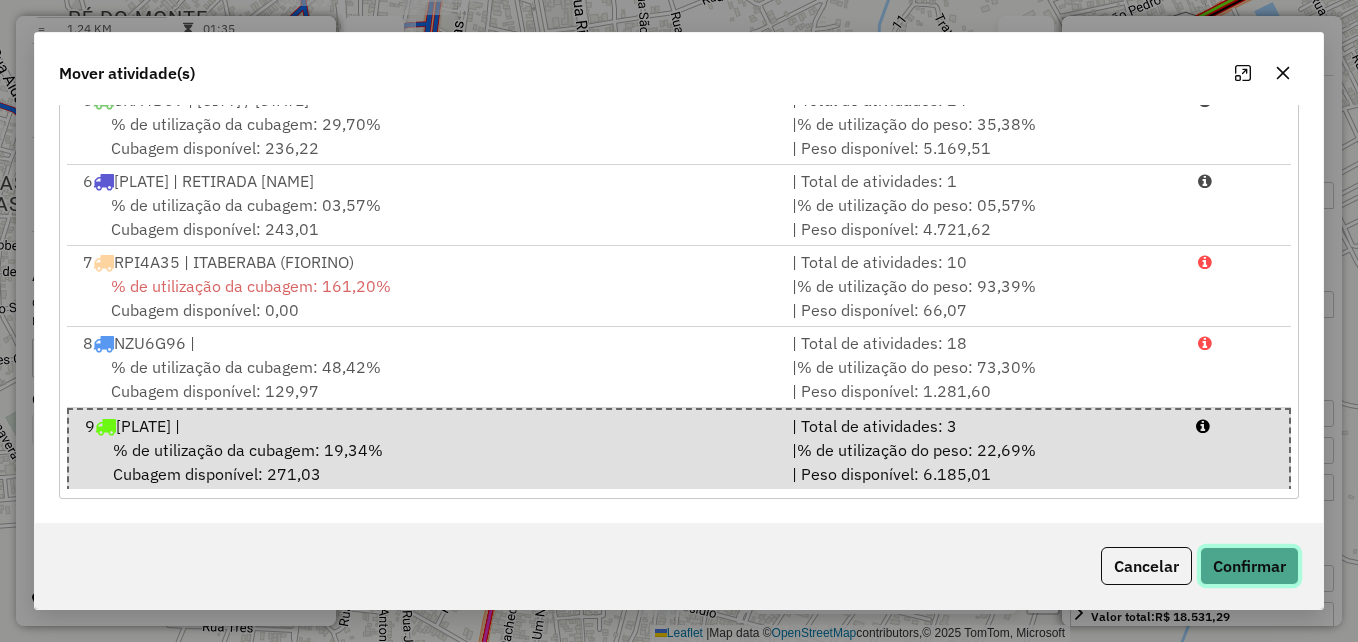 click on "Confirmar" 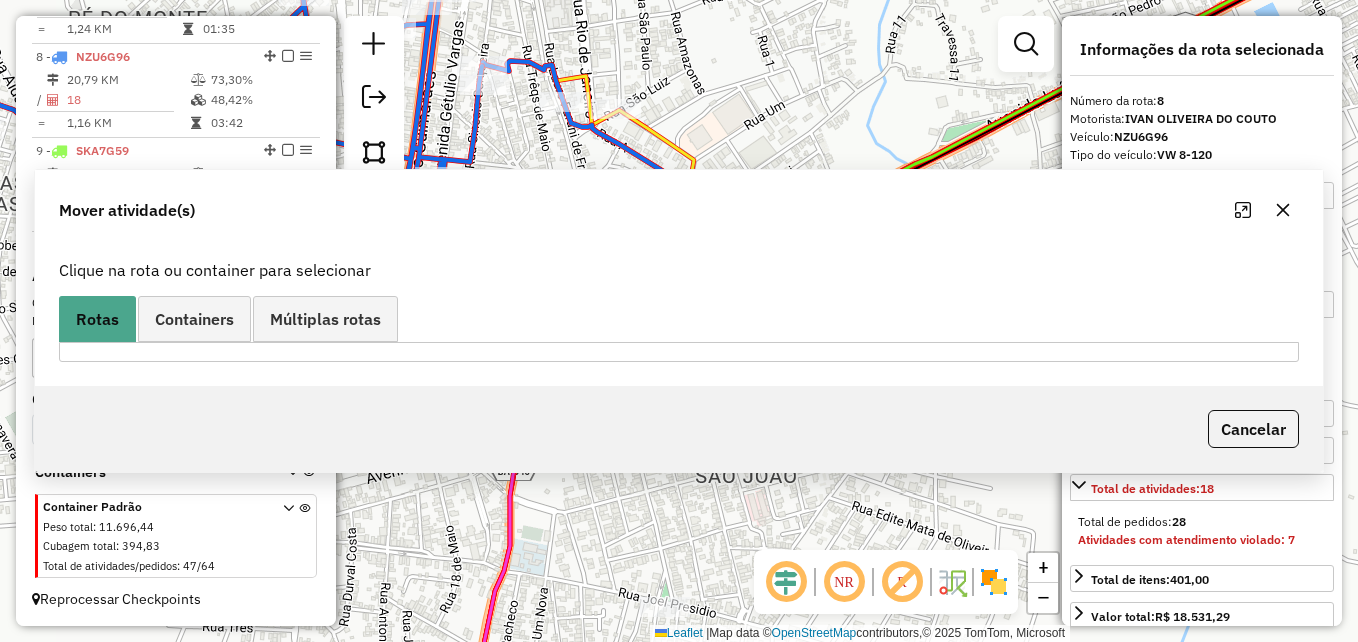 scroll, scrollTop: 0, scrollLeft: 0, axis: both 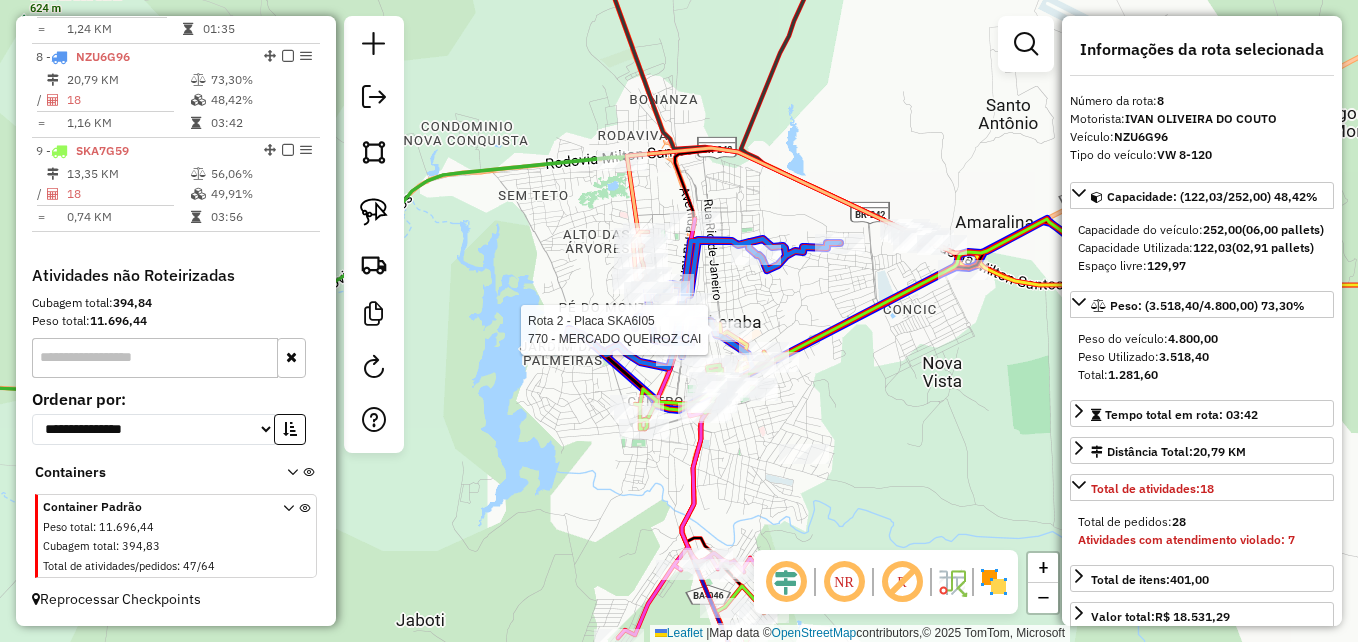 click 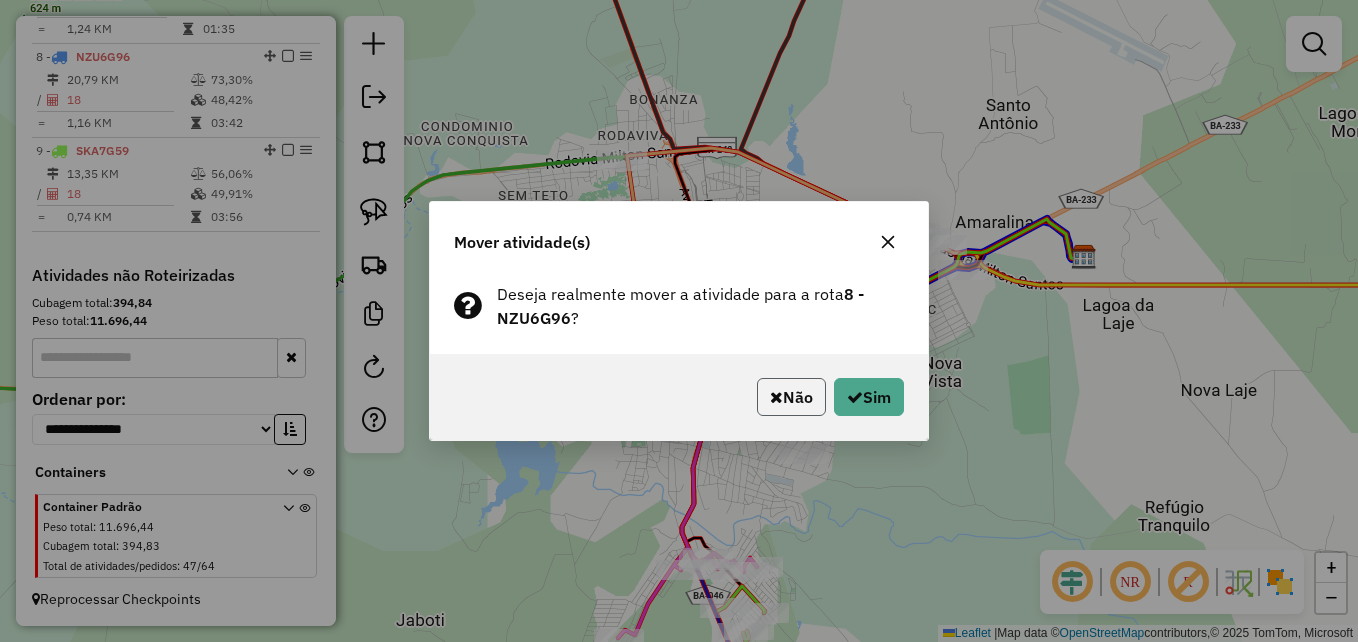 click on "Não" 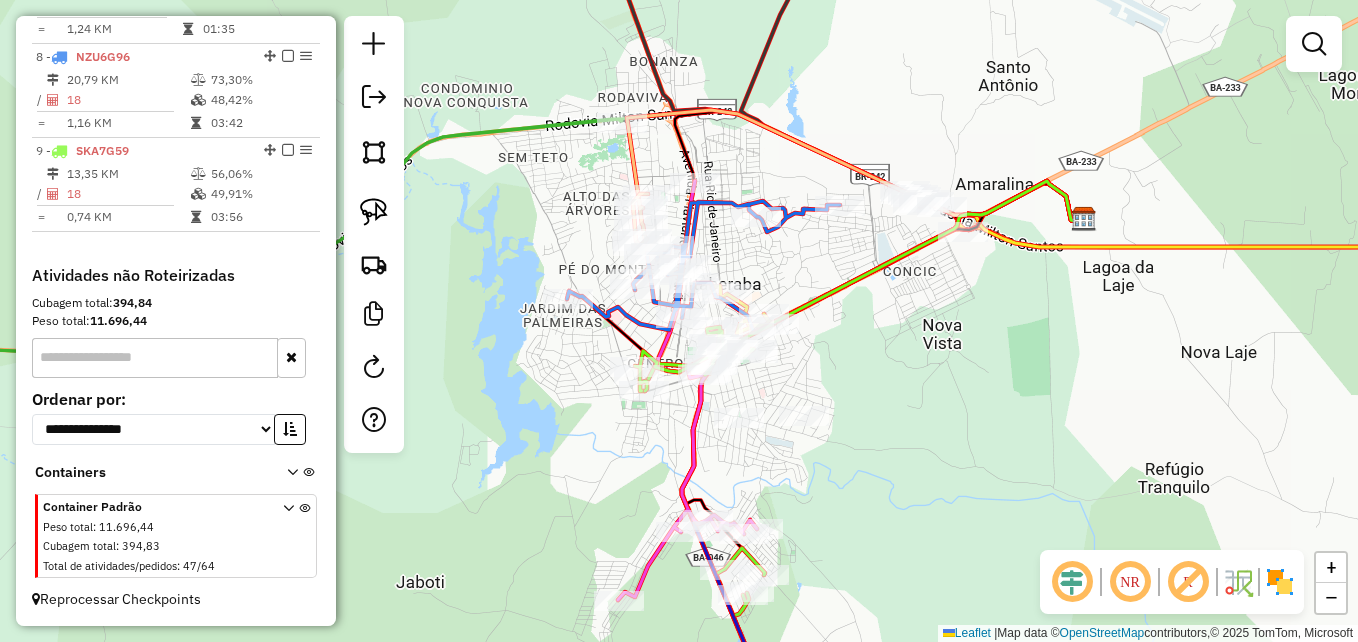 drag, startPoint x: 891, startPoint y: 523, endPoint x: 891, endPoint y: 477, distance: 46 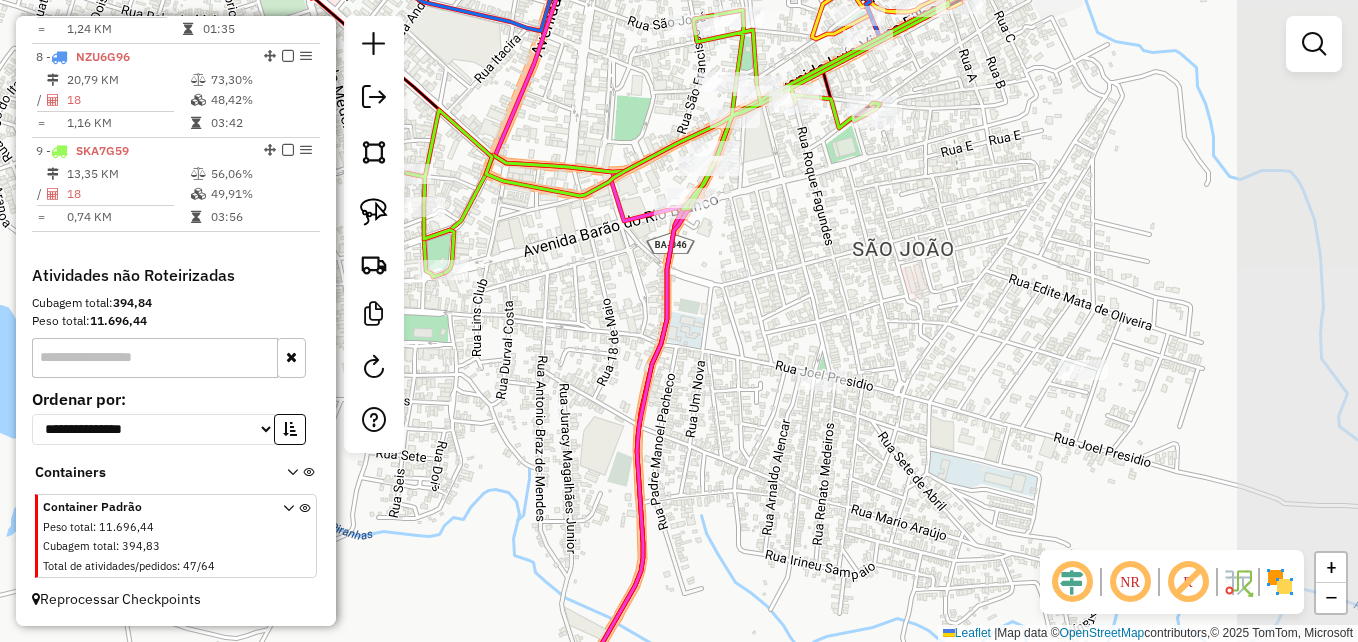 drag, startPoint x: 971, startPoint y: 489, endPoint x: 786, endPoint y: 437, distance: 192.16919 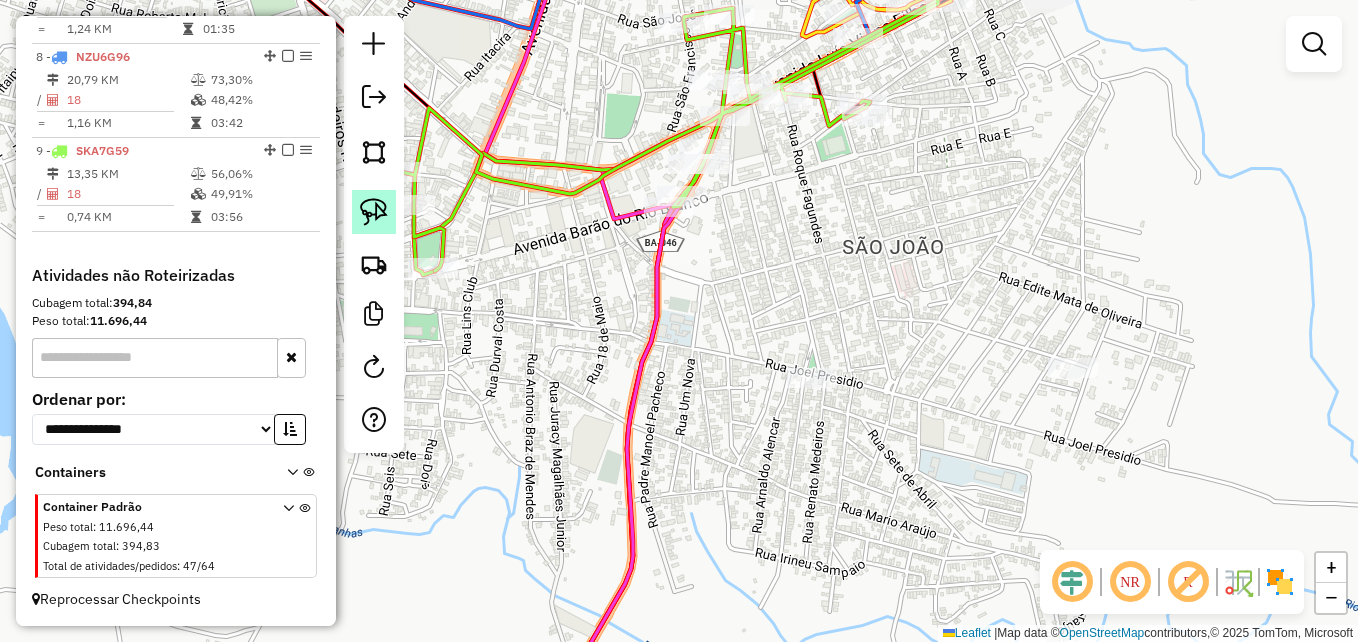 click 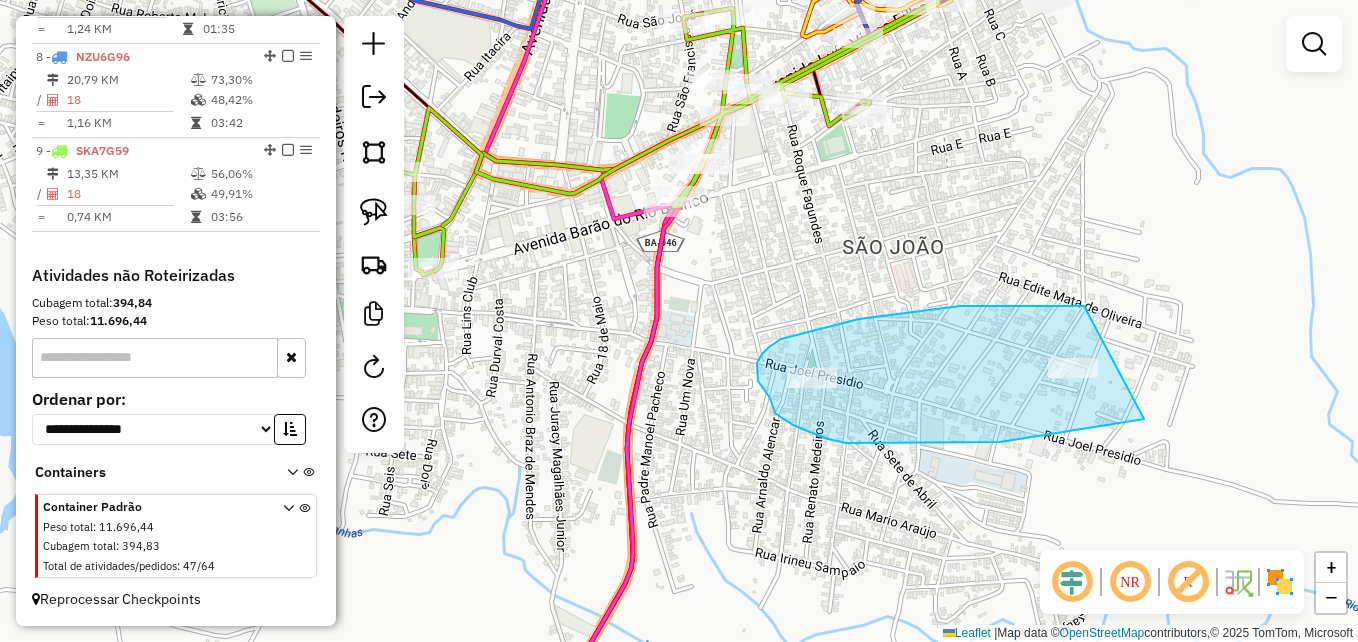 drag, startPoint x: 1139, startPoint y: 419, endPoint x: 1084, endPoint y: 306, distance: 125.67418 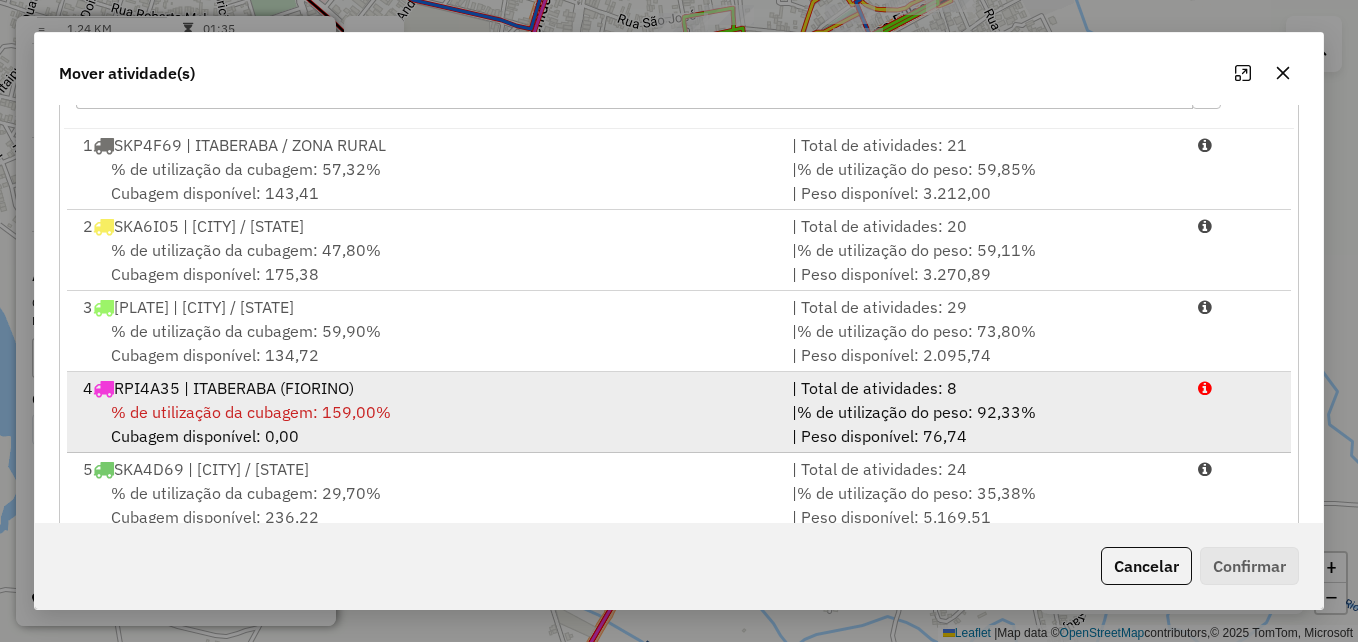 scroll, scrollTop: 366, scrollLeft: 0, axis: vertical 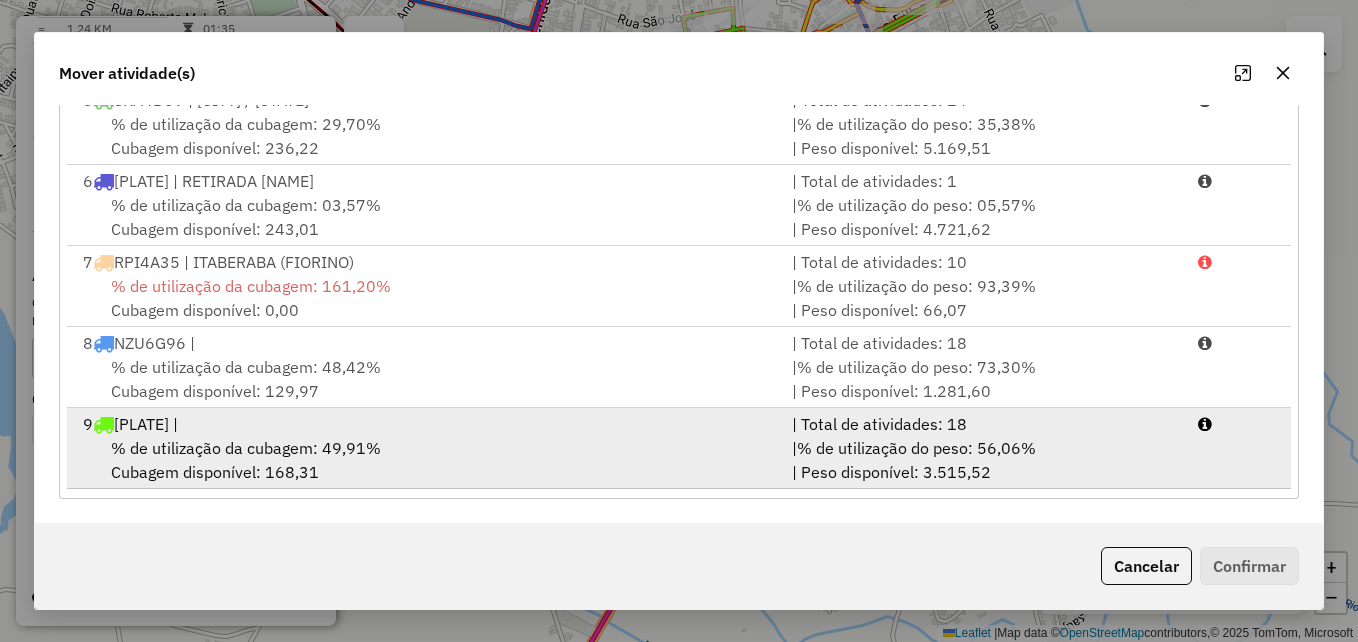click on "% de utilização da cubagem: 49,91%  Cubagem disponível: 168,31" at bounding box center [425, 460] 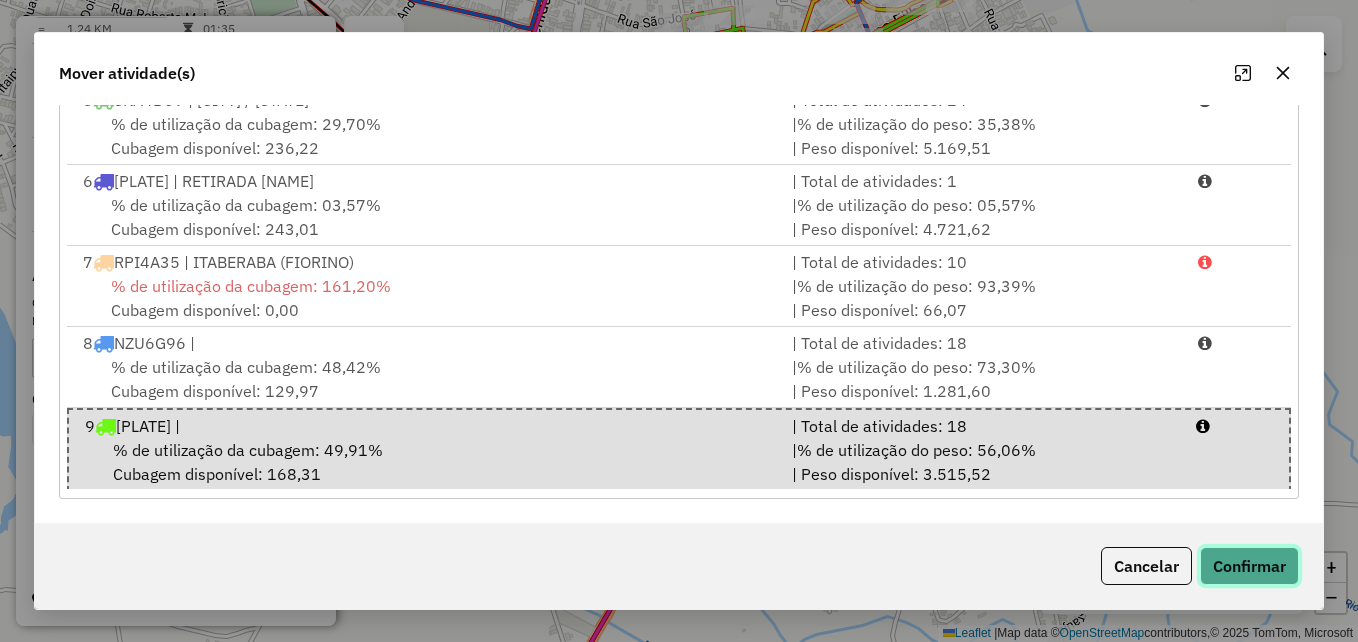 click on "Confirmar" 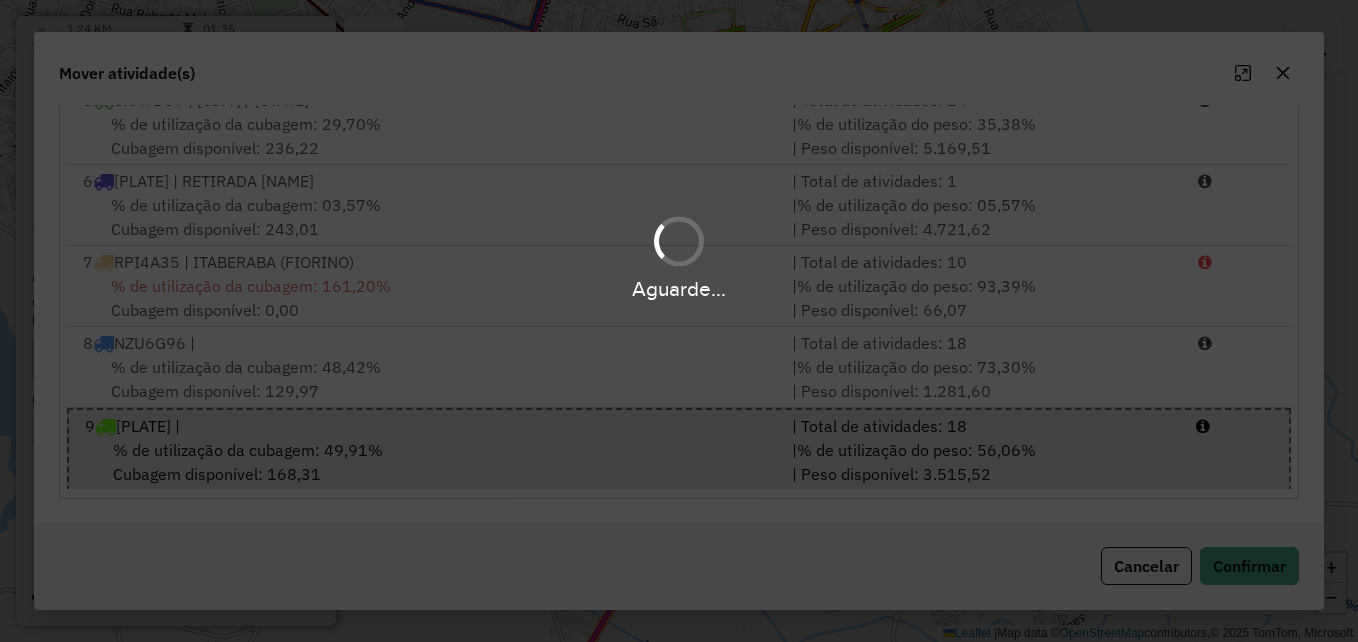 scroll, scrollTop: 0, scrollLeft: 0, axis: both 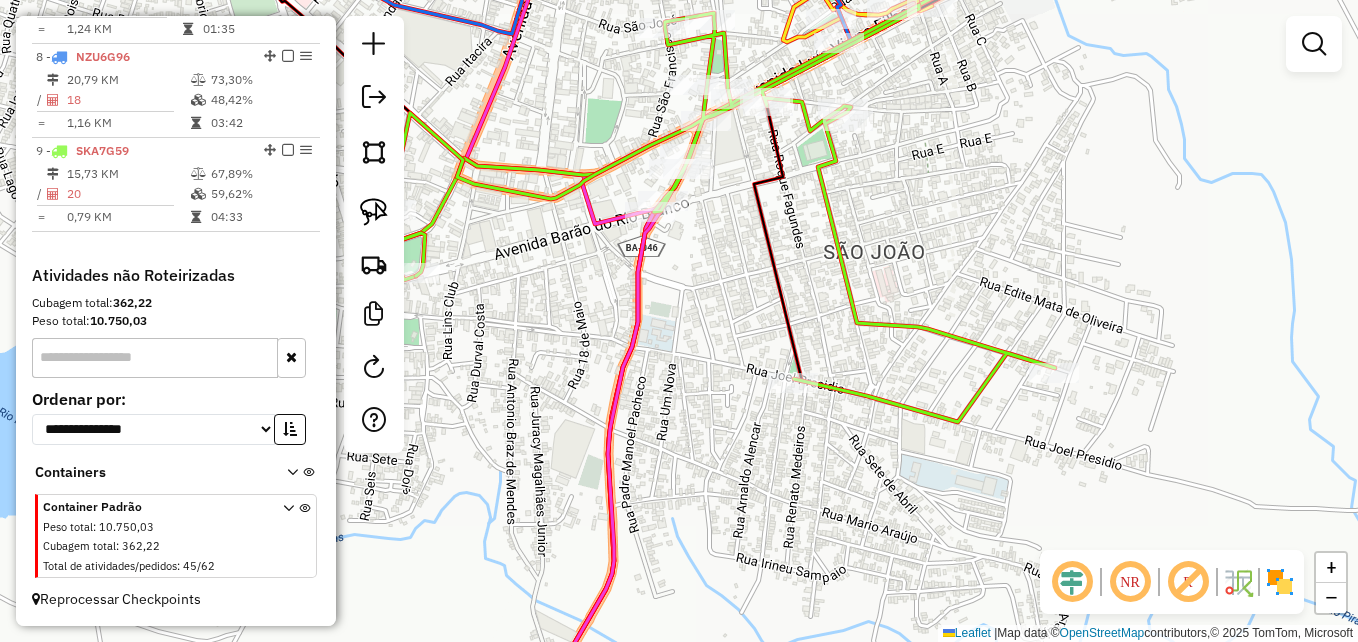 drag, startPoint x: 909, startPoint y: 488, endPoint x: 864, endPoint y: 381, distance: 116.07756 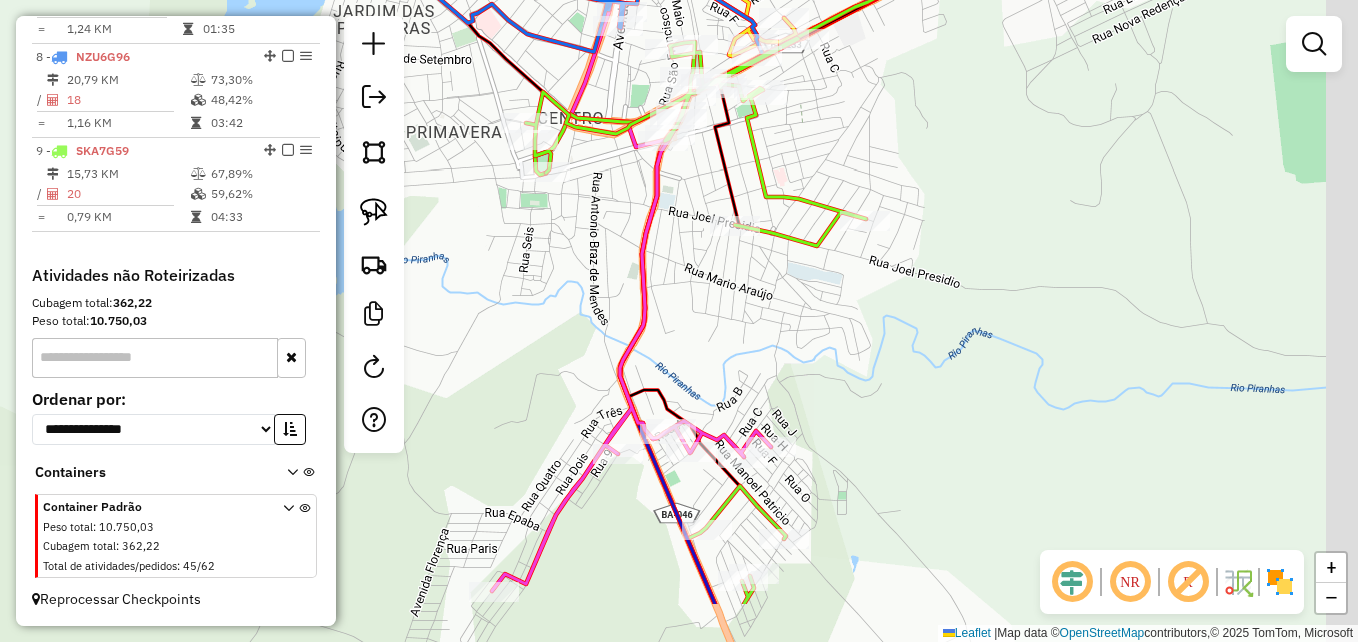 drag, startPoint x: 875, startPoint y: 433, endPoint x: 812, endPoint y: 249, distance: 194.4865 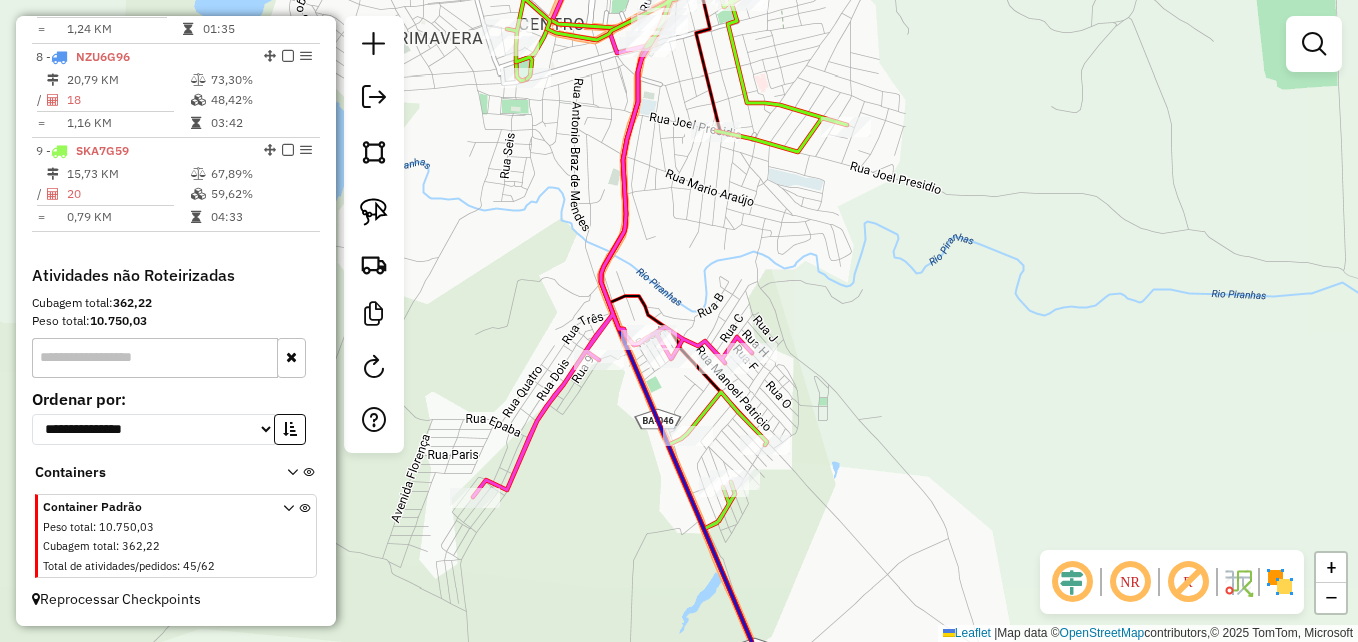 drag, startPoint x: 941, startPoint y: 375, endPoint x: 914, endPoint y: 330, distance: 52.478565 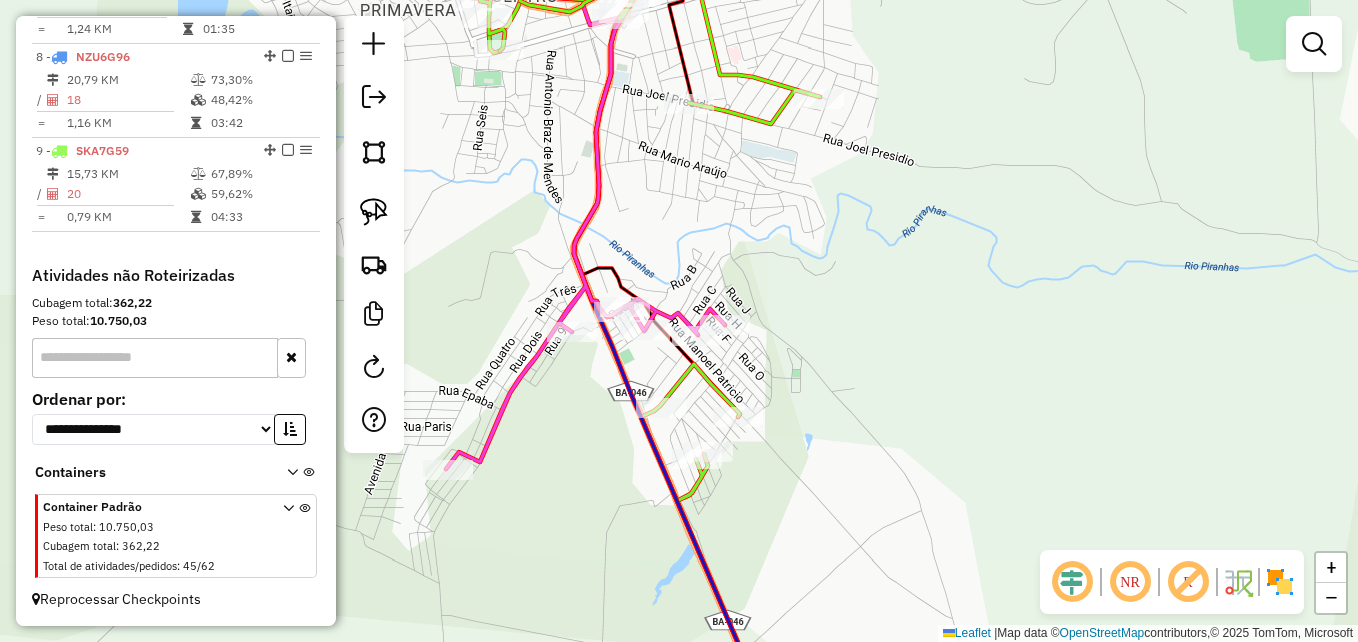 drag, startPoint x: 875, startPoint y: 285, endPoint x: 943, endPoint y: 654, distance: 375.2133 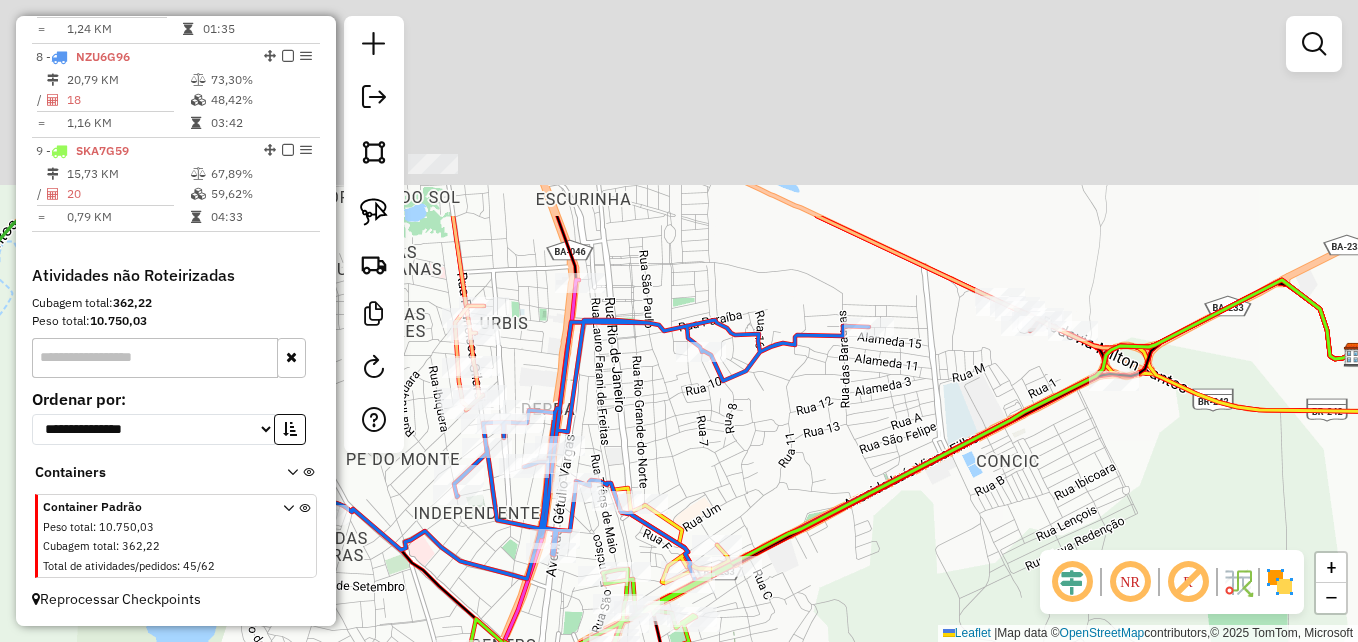drag, startPoint x: 985, startPoint y: 412, endPoint x: 886, endPoint y: 693, distance: 297.92953 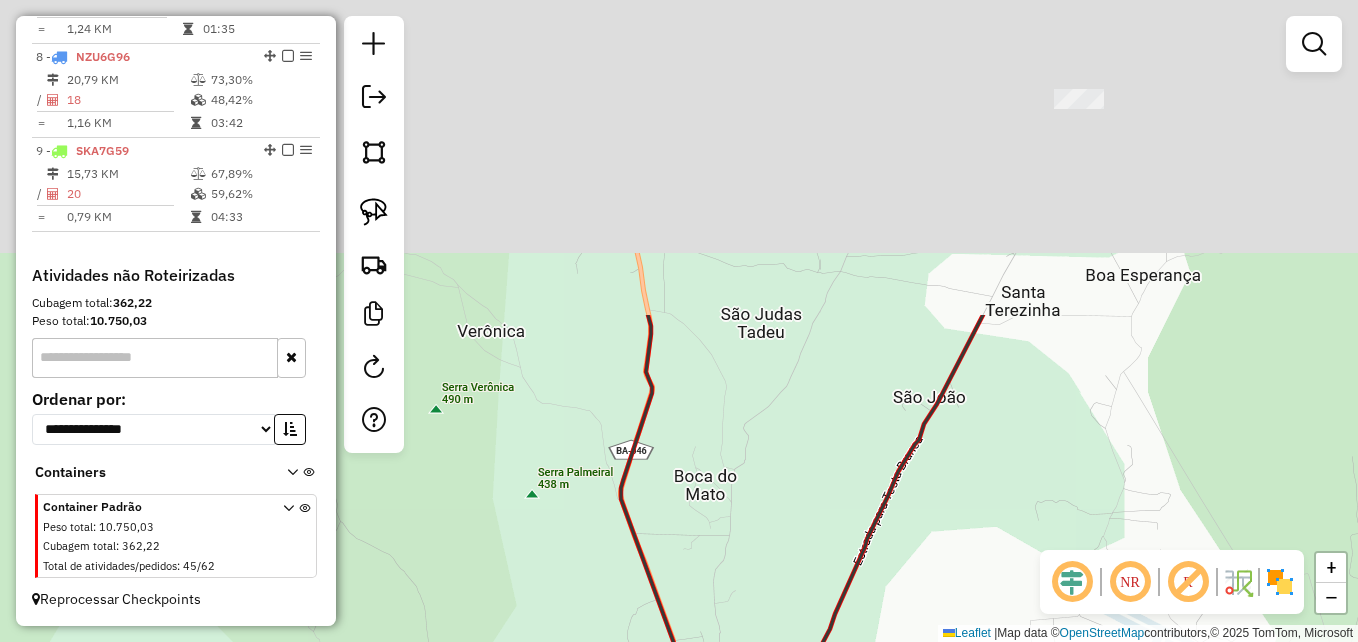 drag, startPoint x: 850, startPoint y: 516, endPoint x: 853, endPoint y: 693, distance: 177.02542 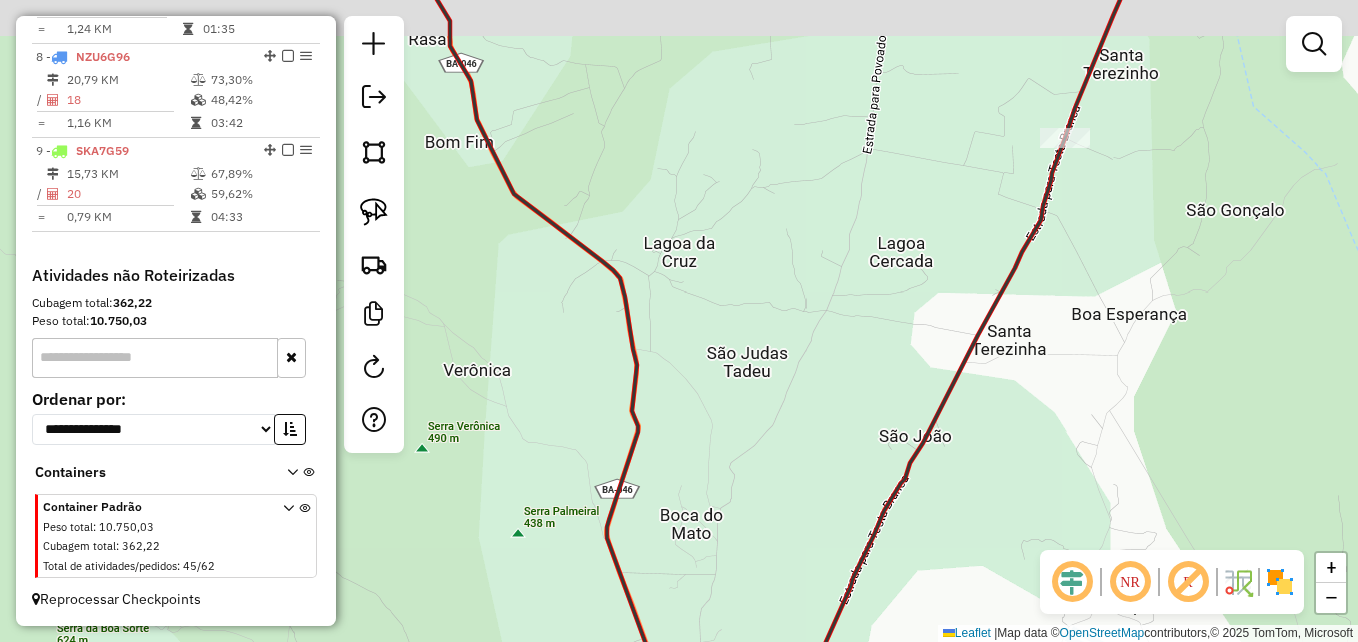 drag, startPoint x: 828, startPoint y: 436, endPoint x: 793, endPoint y: 549, distance: 118.29624 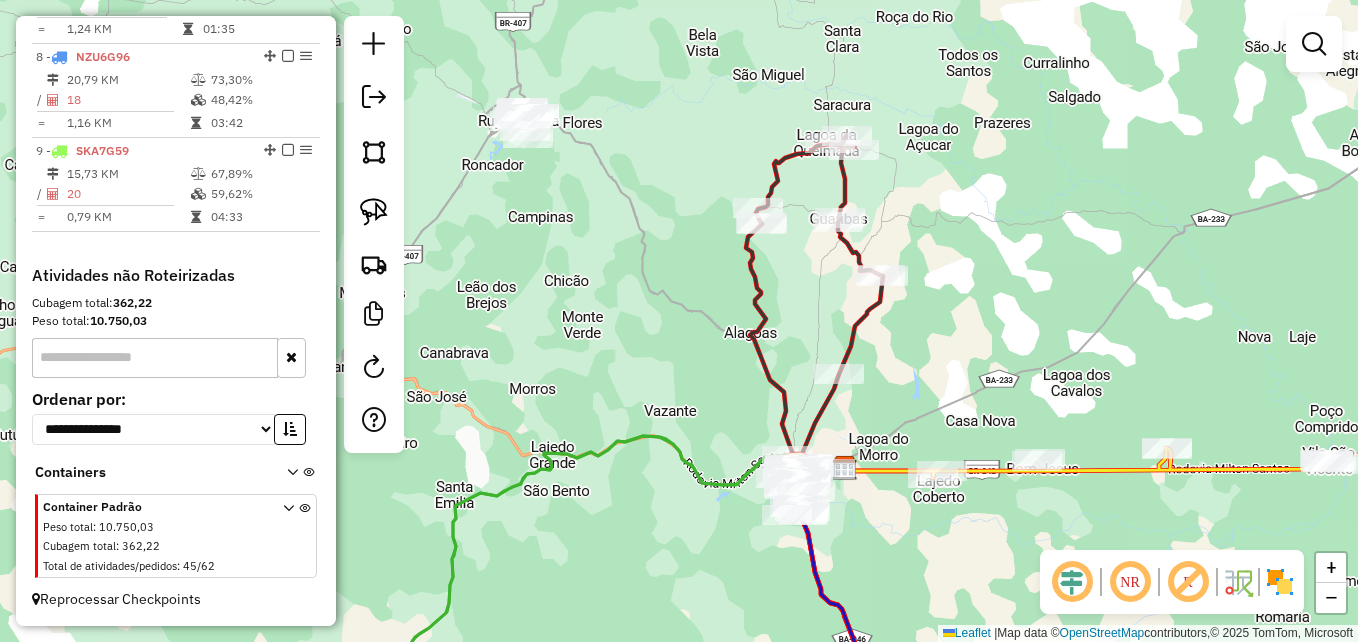 click on "Janela de atendimento Grade de atendimento Capacidade Transportadoras Veículos Cliente Pedidos  Rotas Selecione os dias de semana para filtrar as janelas de atendimento  Seg   Ter   Qua   Qui   Sex   Sáb   Dom  Informe o período da janela de atendimento: De: Até:  Filtrar exatamente a janela do cliente  Considerar janela de atendimento padrão  Selecione os dias de semana para filtrar as grades de atendimento  Seg   Ter   Qua   Qui   Sex   Sáb   Dom   Considerar clientes sem dia de atendimento cadastrado  Clientes fora do dia de atendimento selecionado Filtrar as atividades entre os valores definidos abaixo:  Peso mínimo:   Peso máximo:   Cubagem mínima:   Cubagem máxima:   De:   Até:  Filtrar as atividades entre o tempo de atendimento definido abaixo:  De:   Até:   Considerar capacidade total dos clientes não roteirizados Transportadora: Selecione um ou mais itens Tipo de veículo: Selecione um ou mais itens Veículo: Selecione um ou mais itens Motorista: Selecione um ou mais itens Nome: Rótulo:" 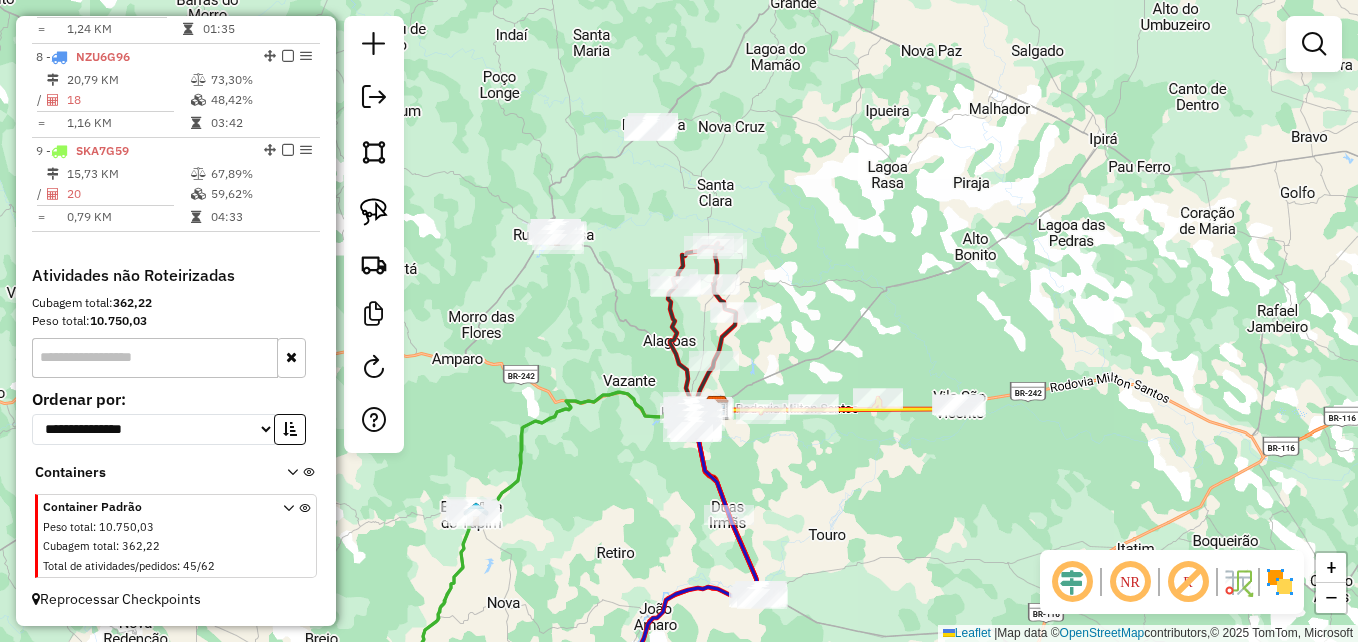 drag, startPoint x: 602, startPoint y: 253, endPoint x: 551, endPoint y: 521, distance: 272.80945 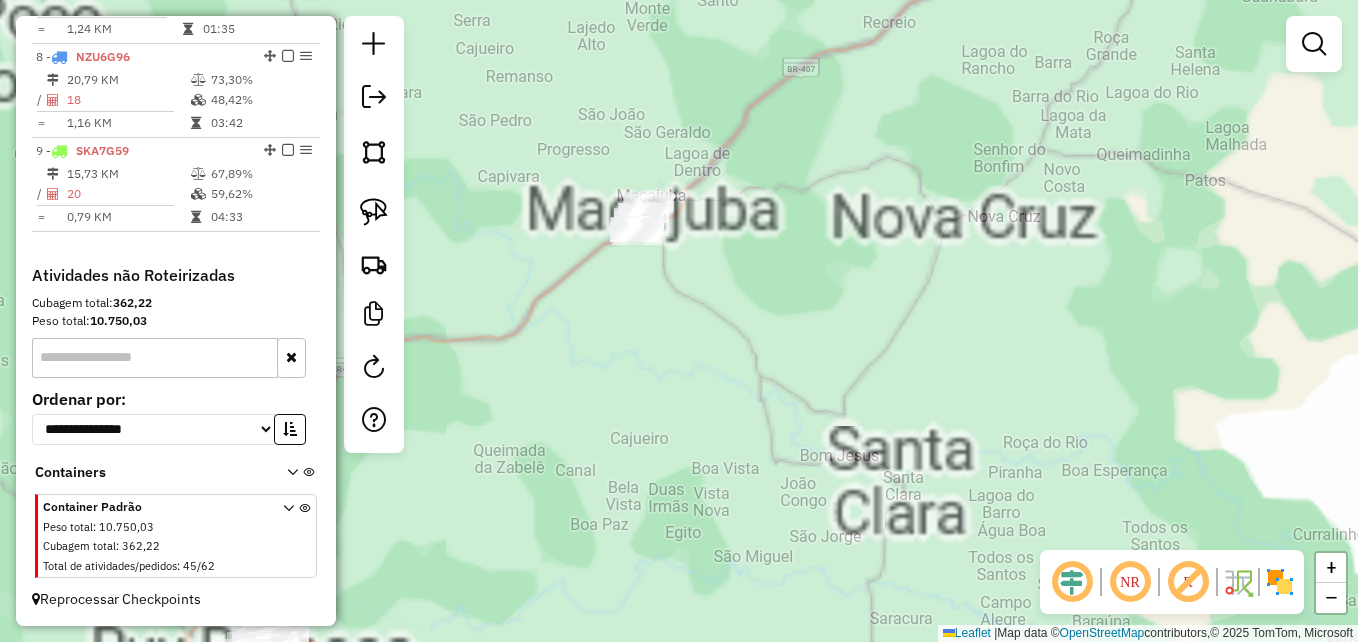 drag, startPoint x: 611, startPoint y: 420, endPoint x: 911, endPoint y: 382, distance: 302.3971 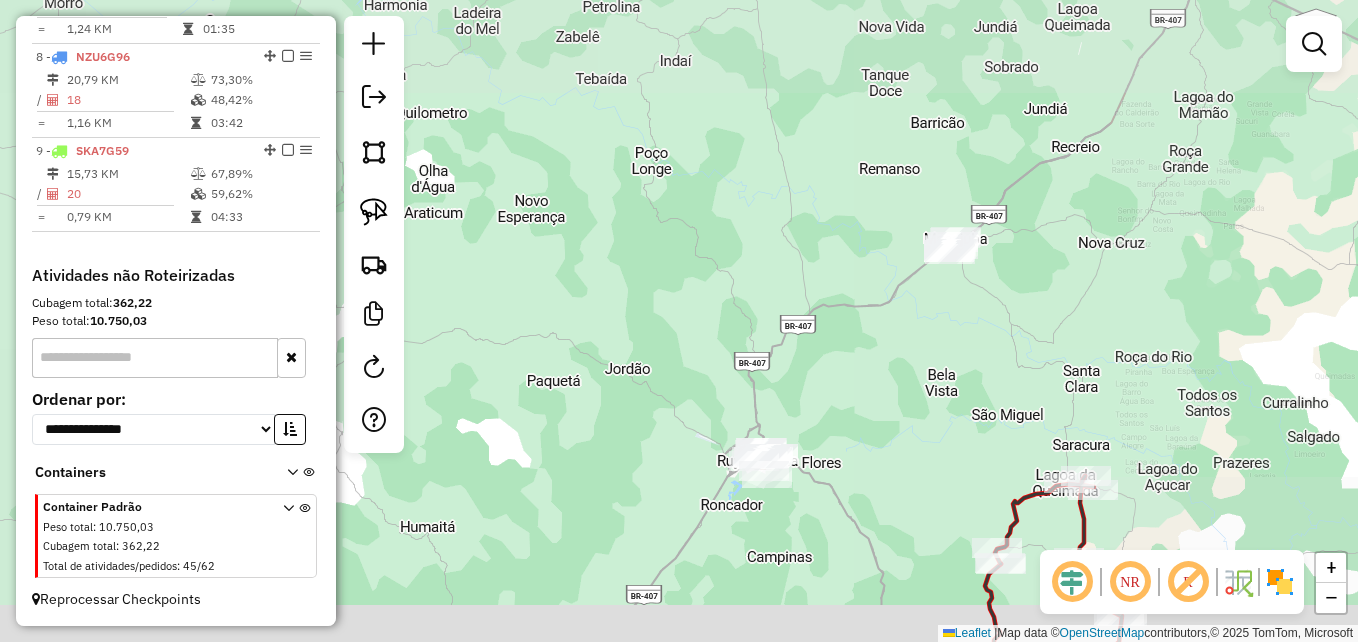 drag, startPoint x: 830, startPoint y: 482, endPoint x: 920, endPoint y: 371, distance: 142.90207 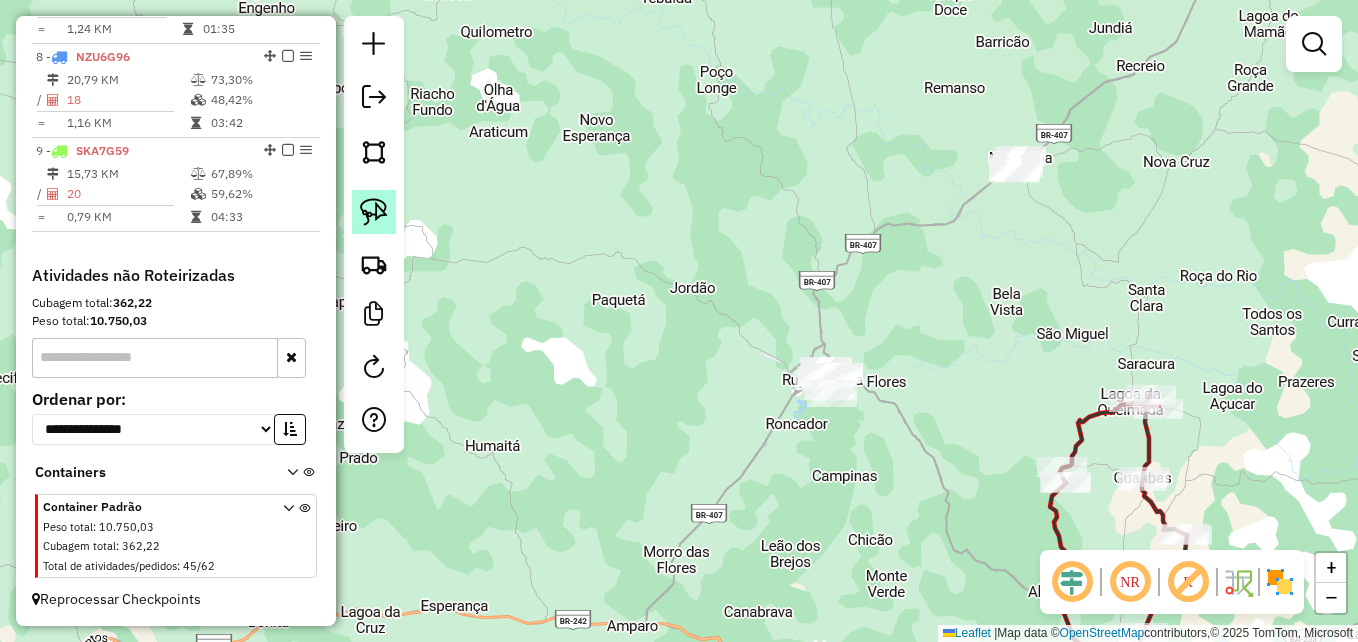 click 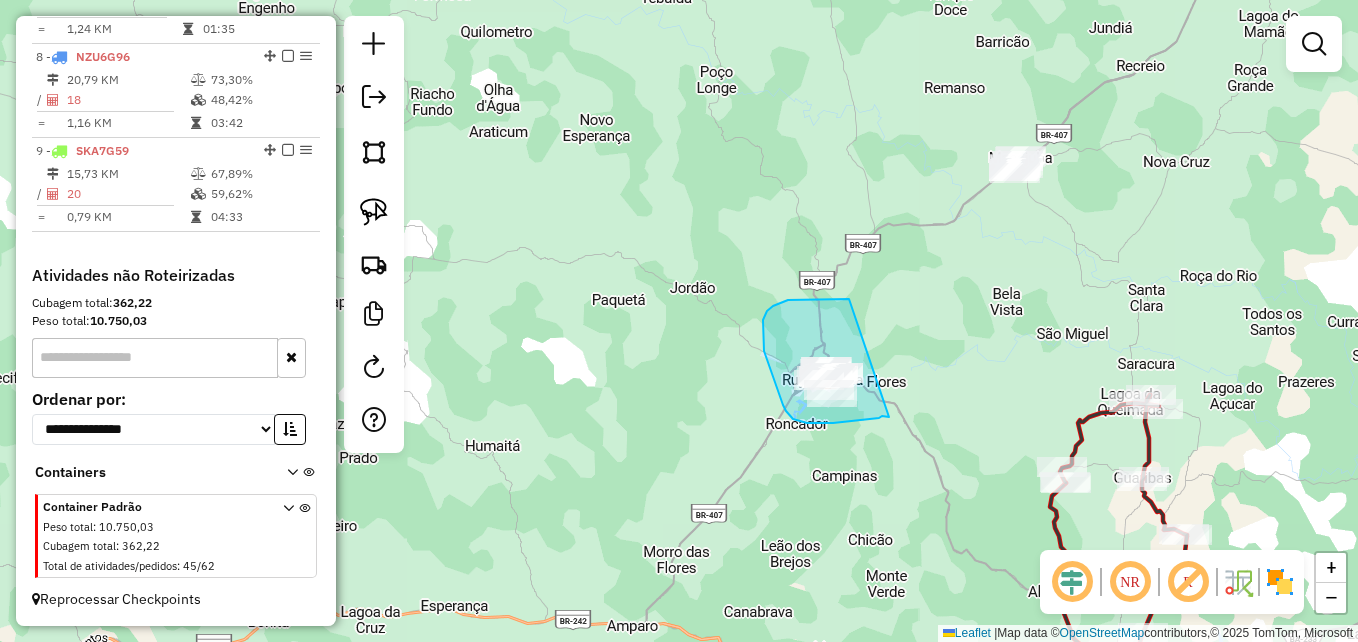 drag, startPoint x: 889, startPoint y: 417, endPoint x: 859, endPoint y: 304, distance: 116.9145 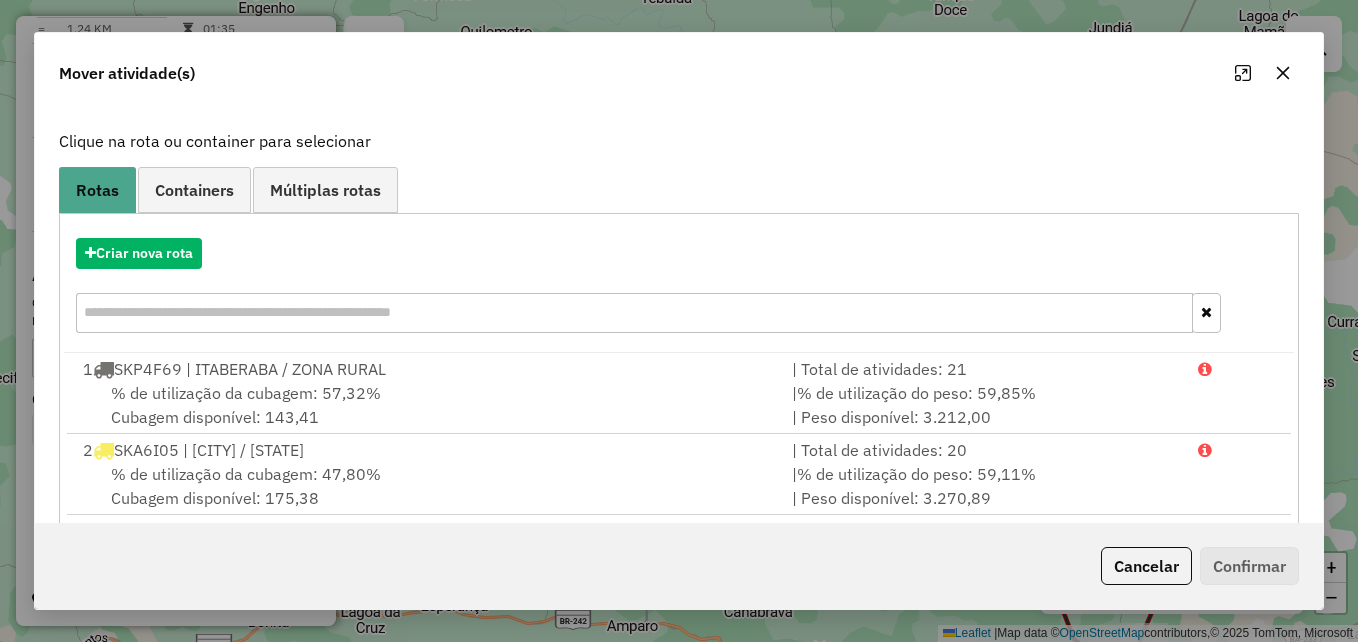 scroll, scrollTop: 300, scrollLeft: 0, axis: vertical 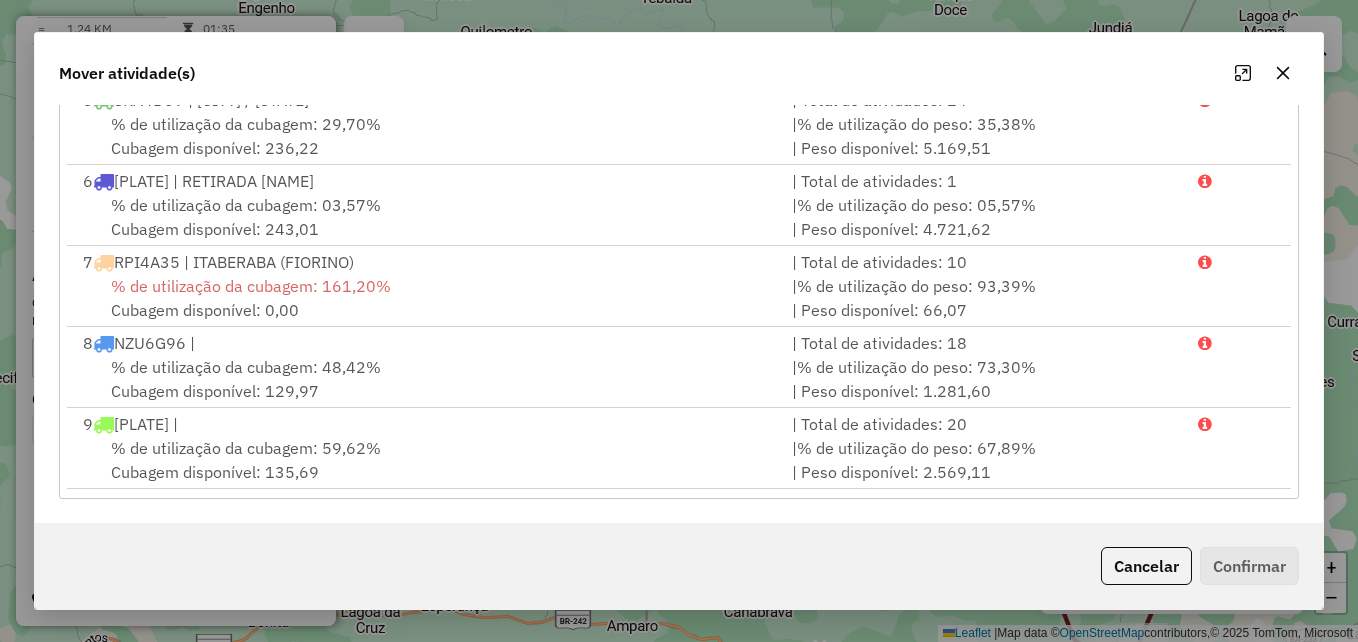 click 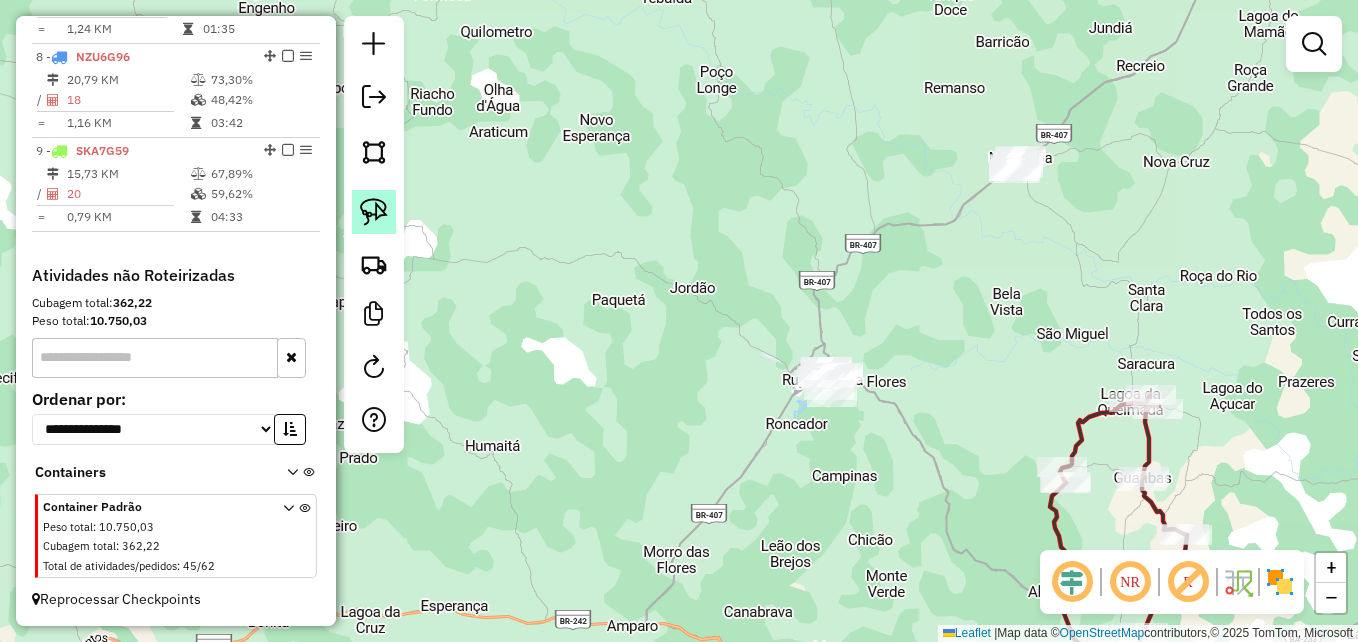 click 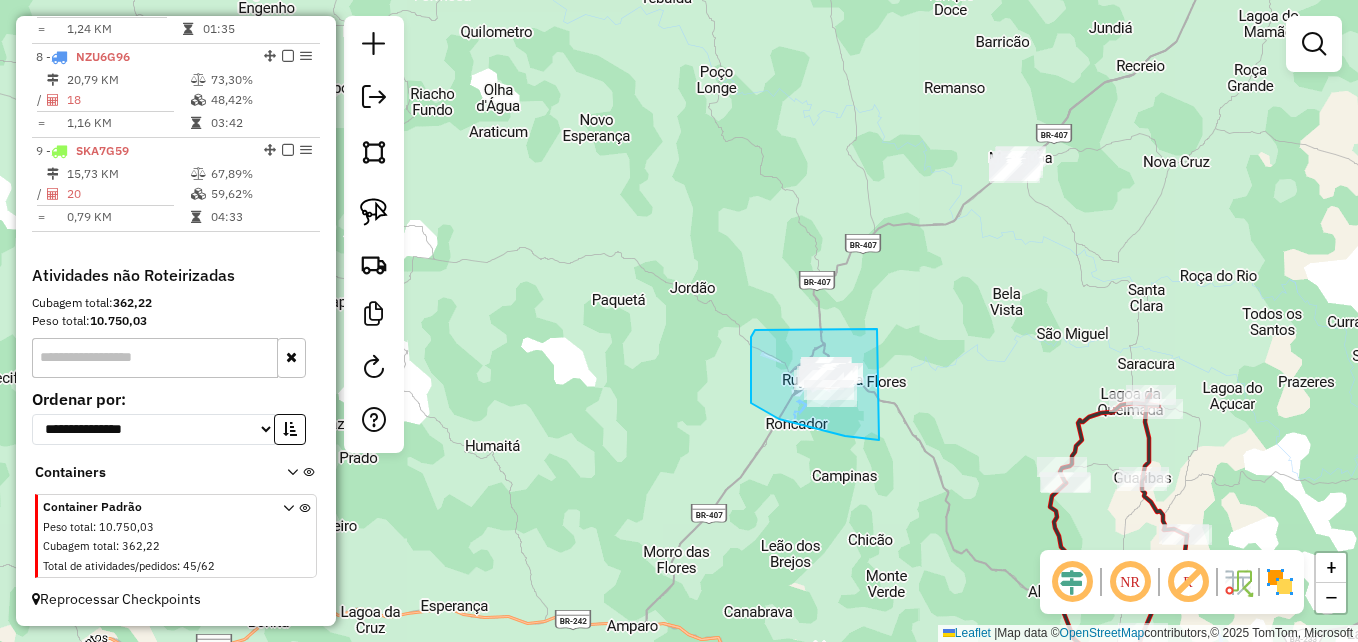 drag, startPoint x: 879, startPoint y: 440, endPoint x: 877, endPoint y: 329, distance: 111.01801 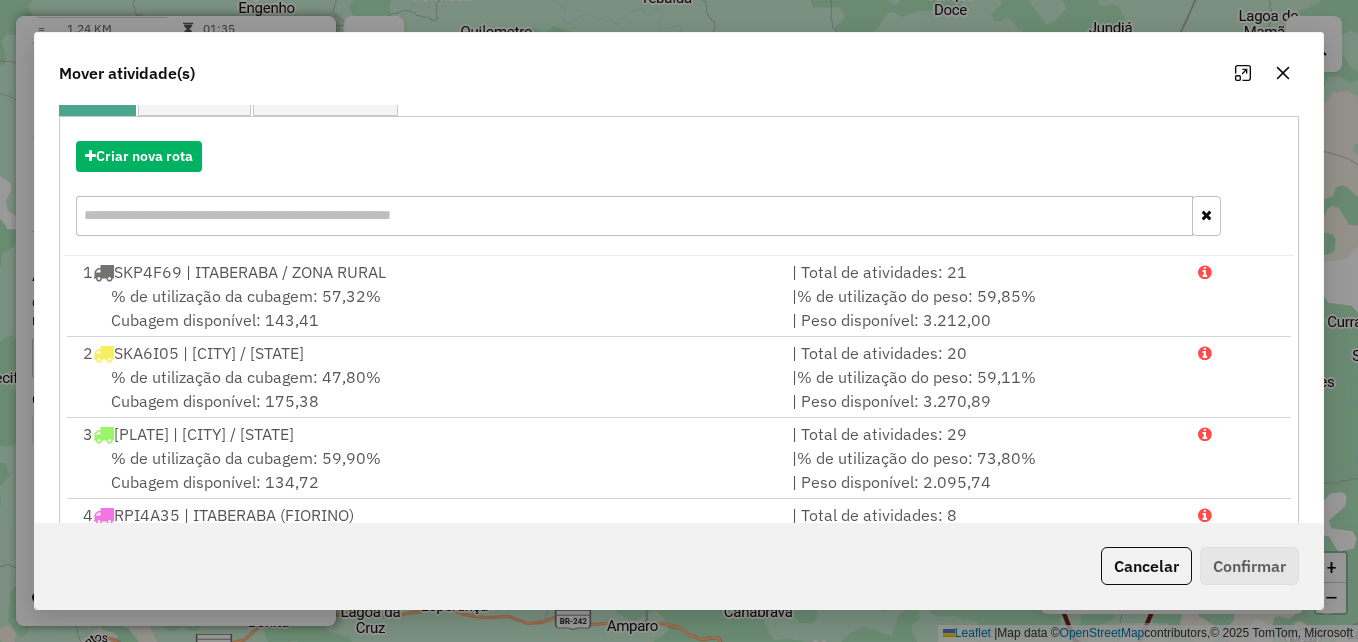 scroll, scrollTop: 200, scrollLeft: 0, axis: vertical 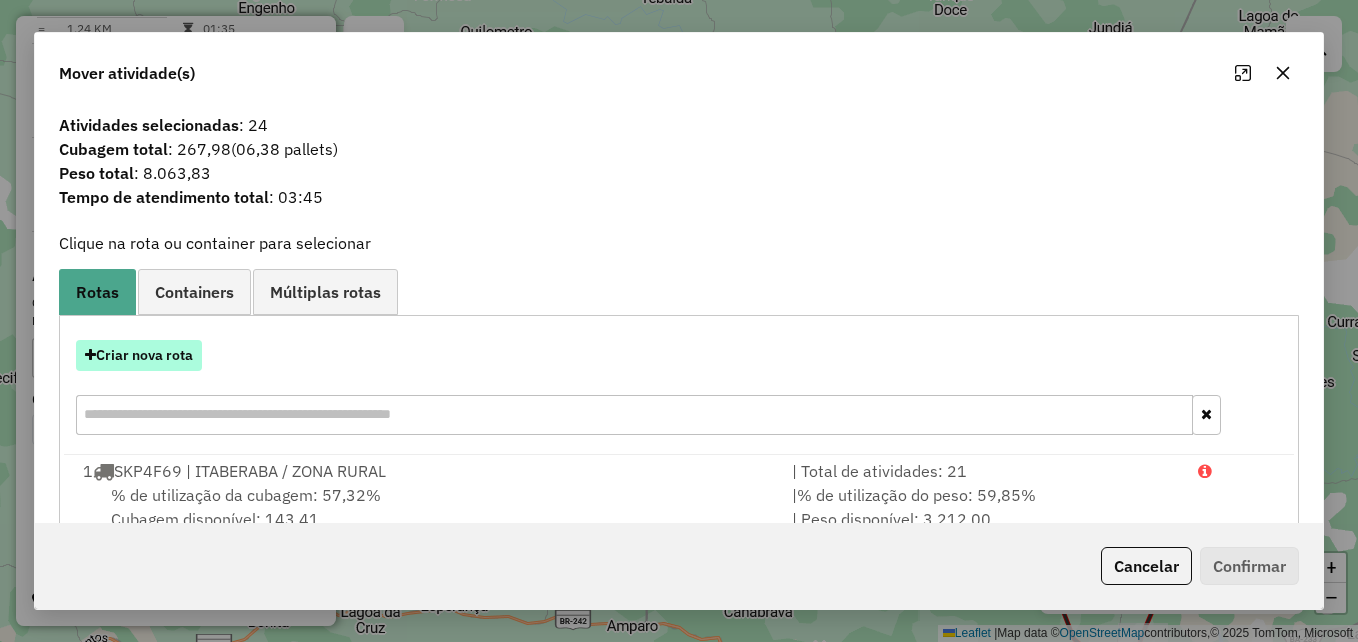 click on "Criar nova rota" at bounding box center [139, 355] 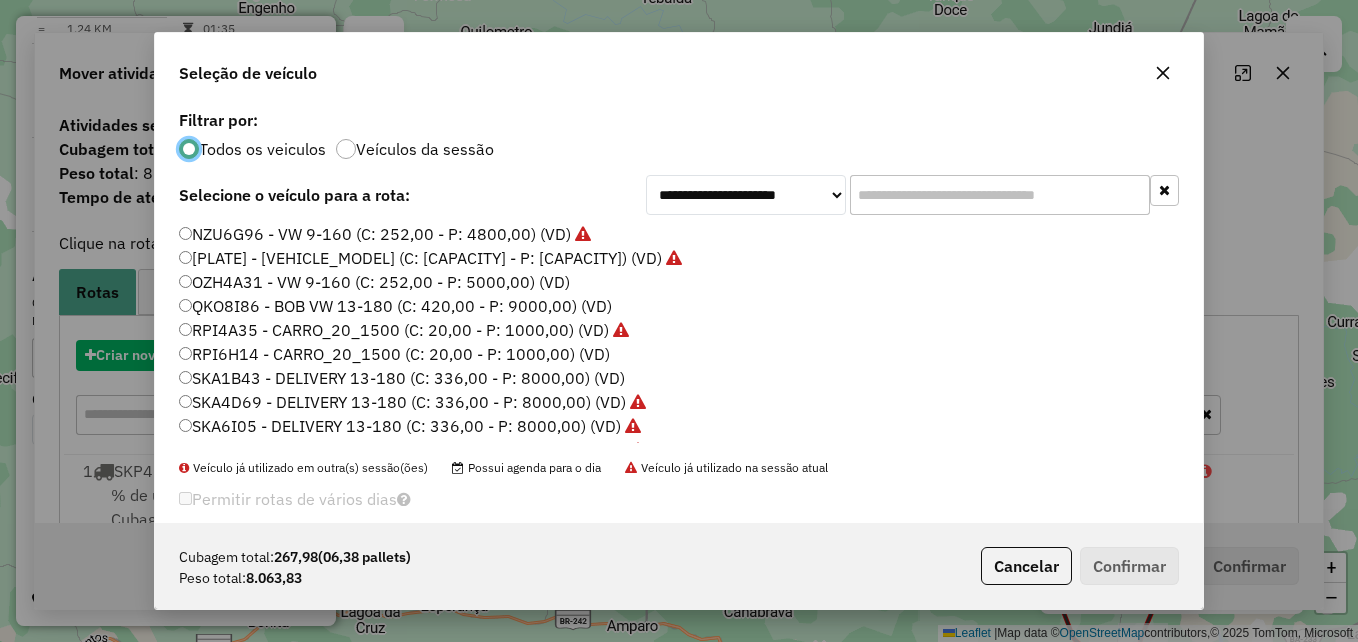 scroll, scrollTop: 11, scrollLeft: 6, axis: both 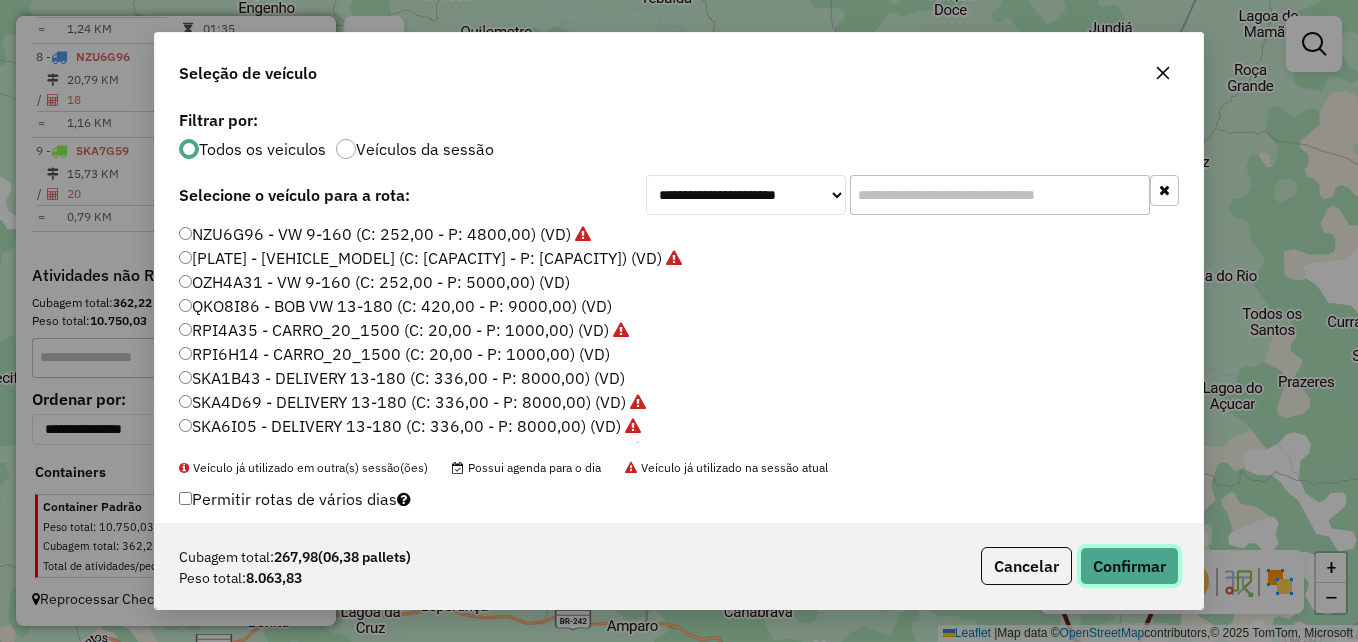 click on "Confirmar" 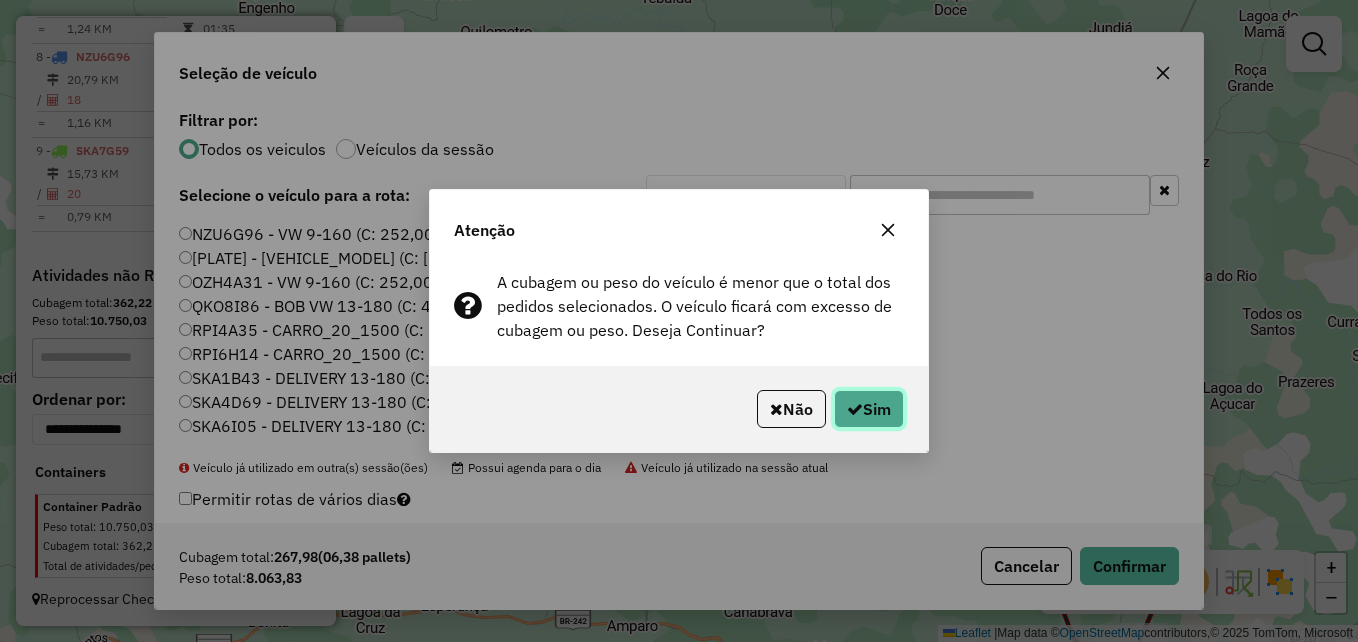 click on "Sim" 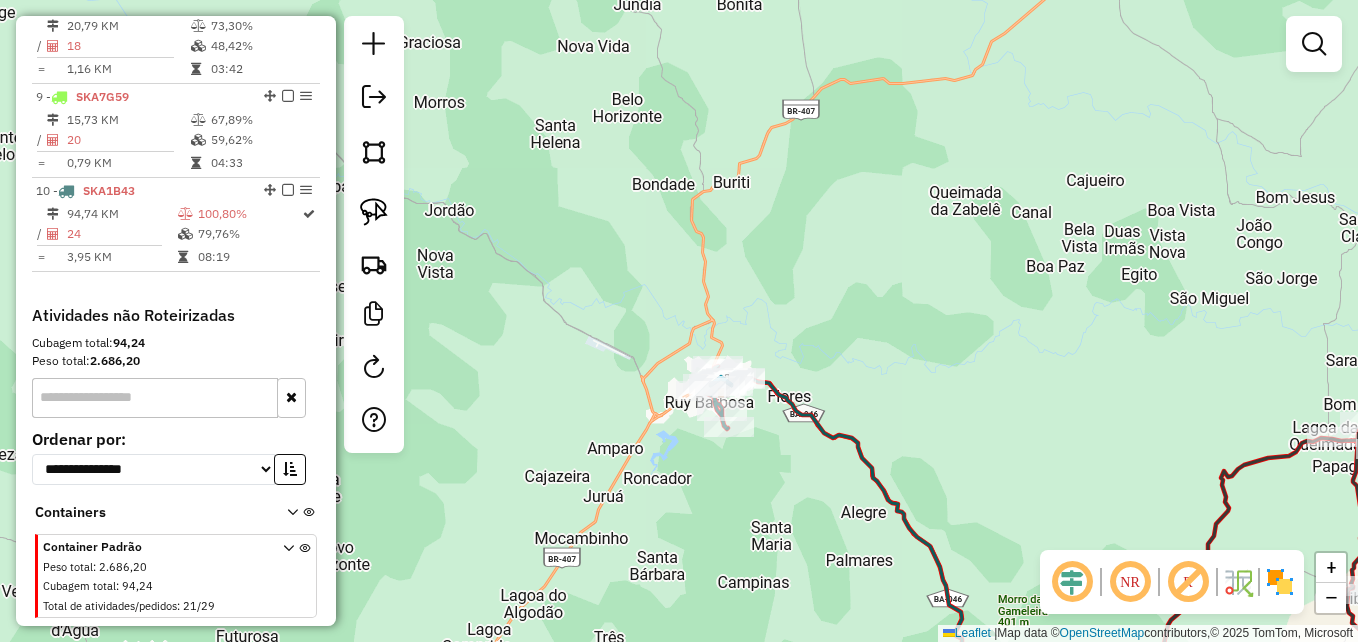 drag, startPoint x: 819, startPoint y: 431, endPoint x: 736, endPoint y: 503, distance: 109.877205 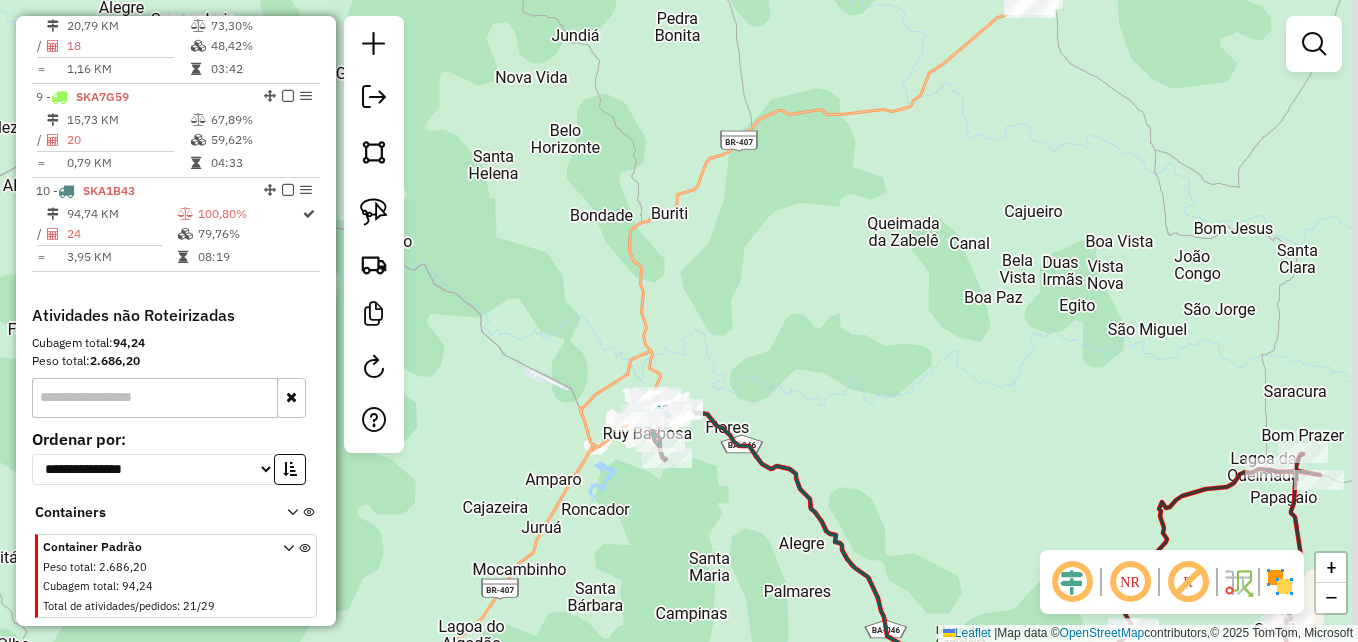 drag, startPoint x: 955, startPoint y: 401, endPoint x: 920, endPoint y: 415, distance: 37.696156 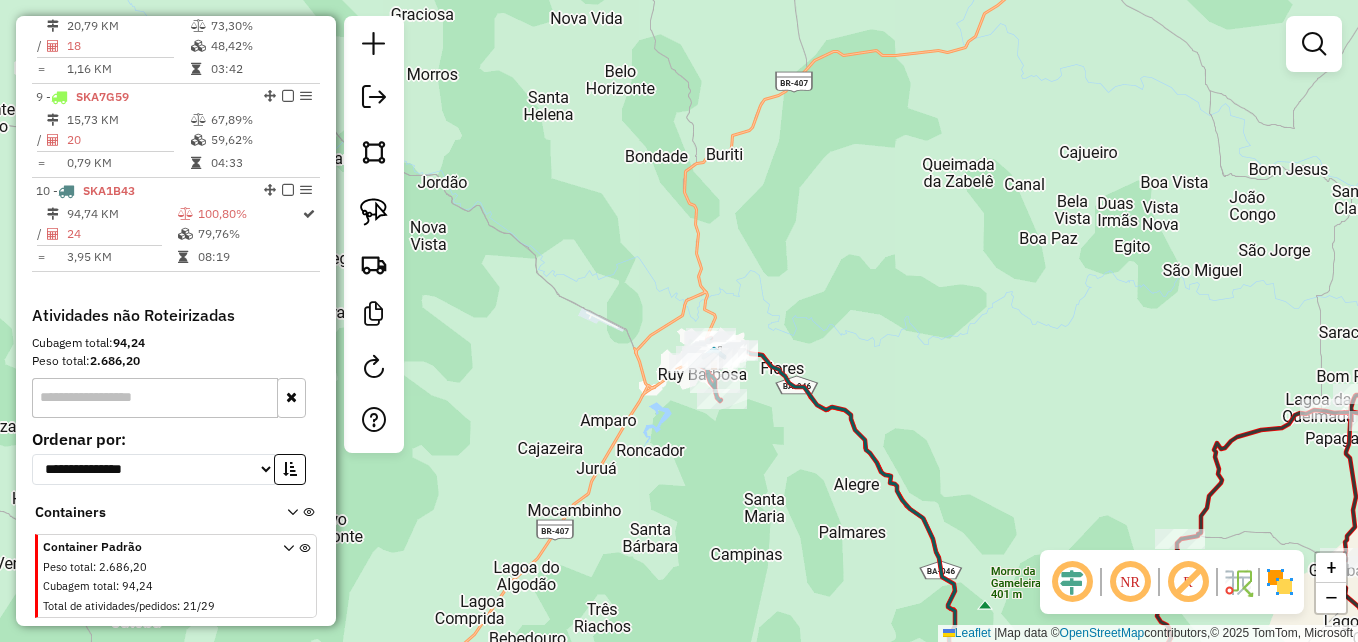 drag, startPoint x: 856, startPoint y: 289, endPoint x: 765, endPoint y: 417, distance: 157.05095 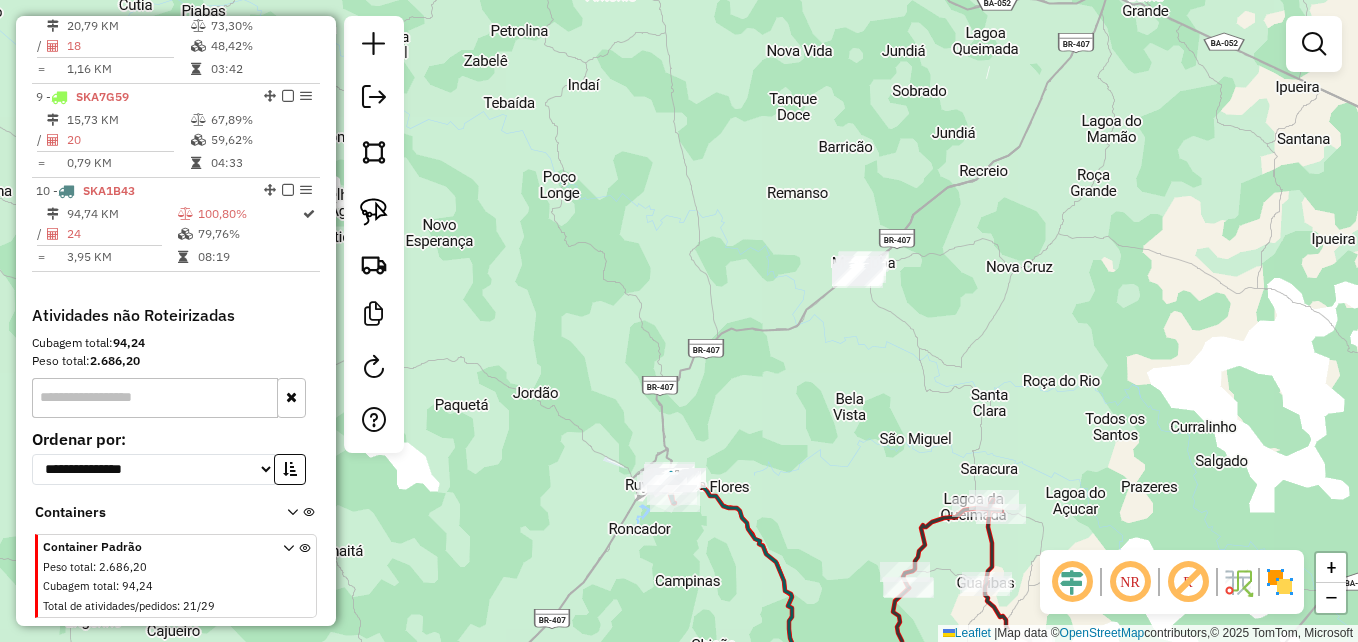 drag, startPoint x: 890, startPoint y: 340, endPoint x: 873, endPoint y: 327, distance: 21.400934 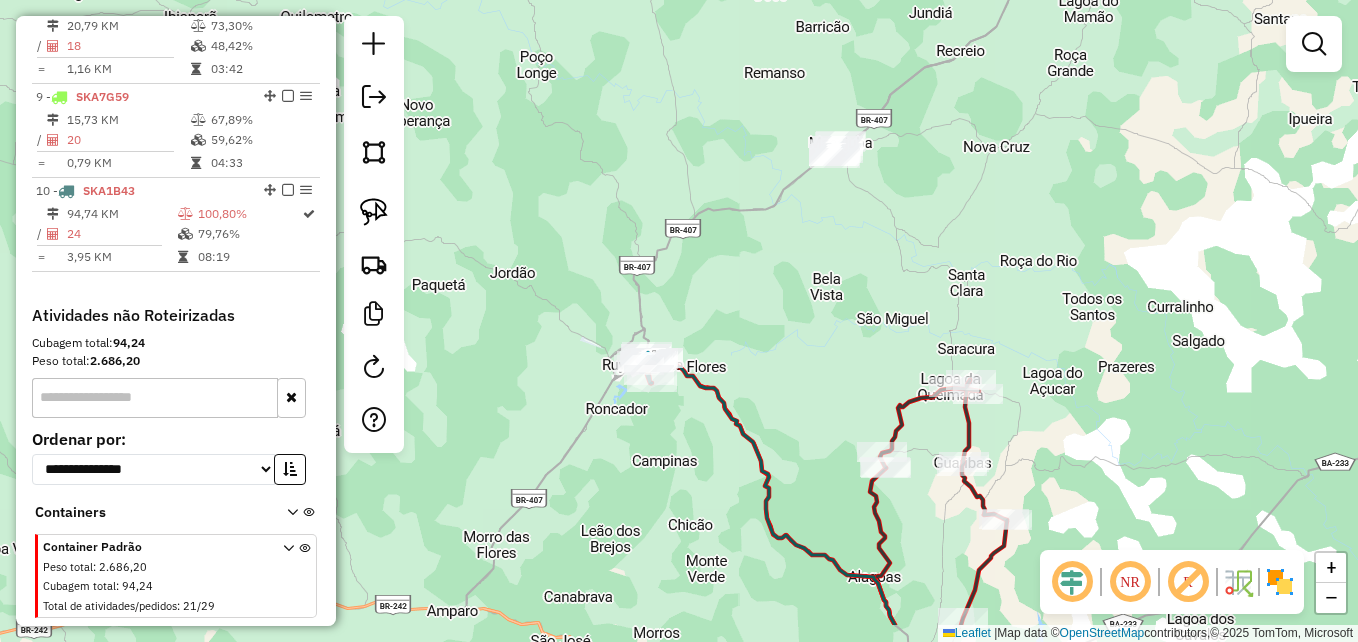 drag, startPoint x: 812, startPoint y: 432, endPoint x: 788, endPoint y: 349, distance: 86.40023 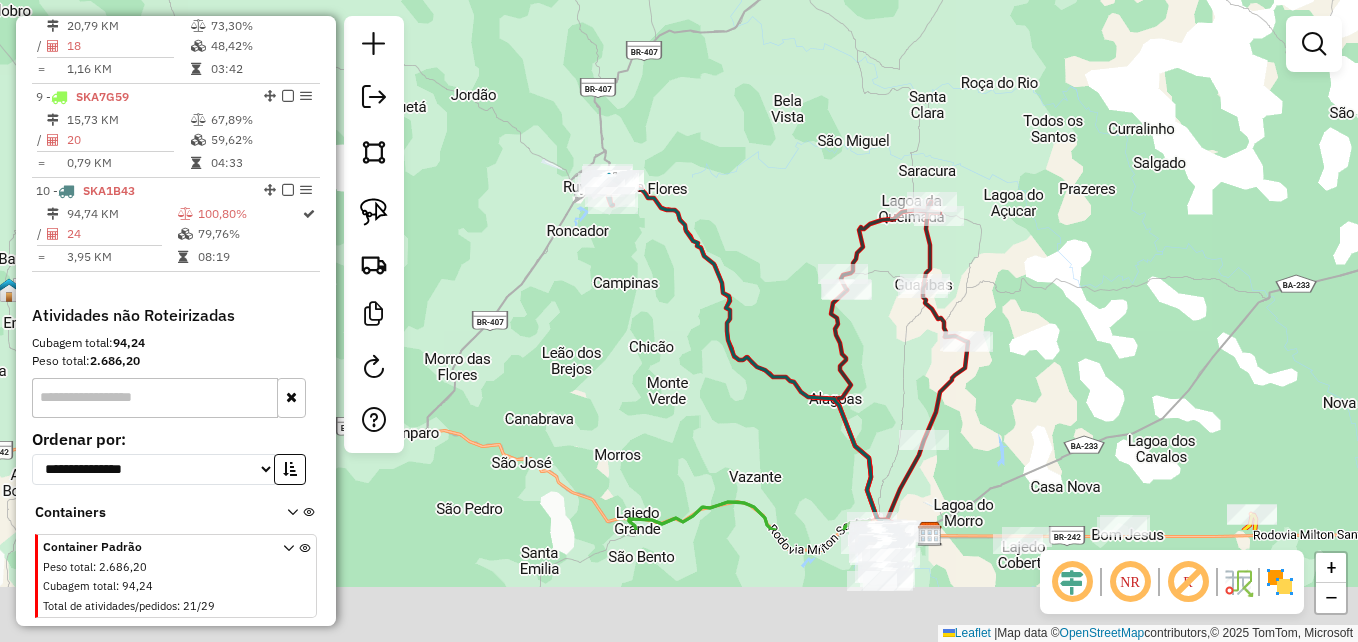 drag, startPoint x: 816, startPoint y: 282, endPoint x: 809, endPoint y: 236, distance: 46.52956 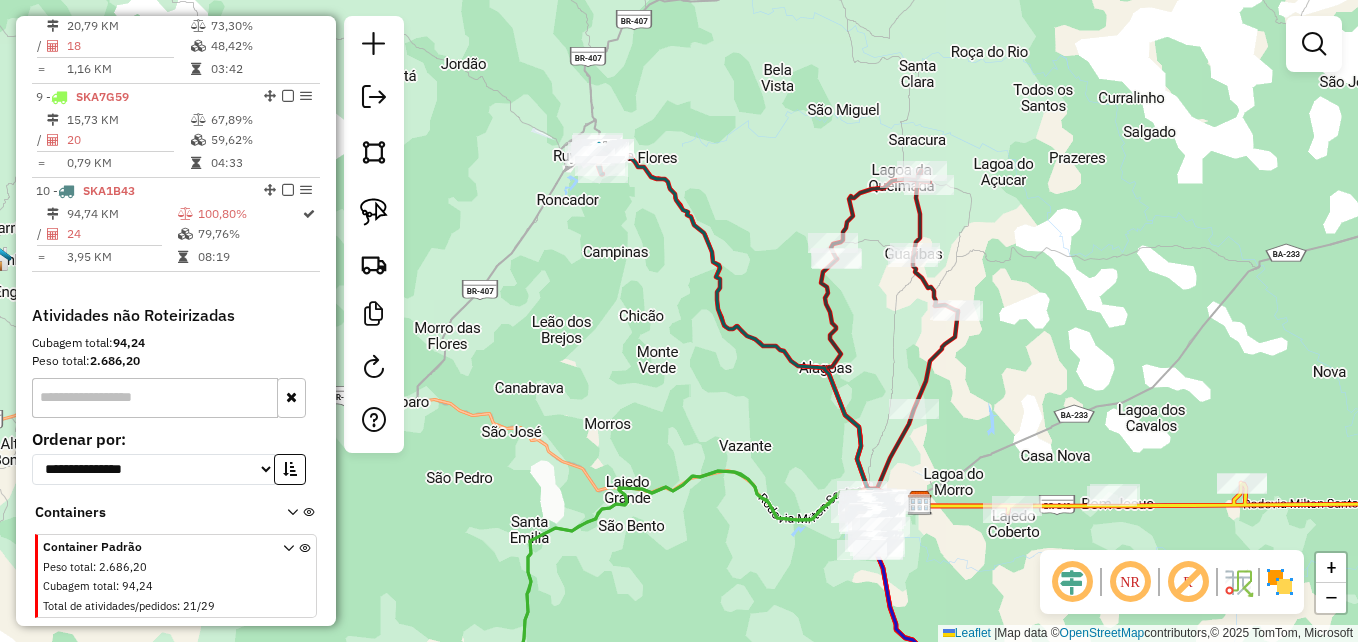 drag, startPoint x: 800, startPoint y: 301, endPoint x: 778, endPoint y: 214, distance: 89.73851 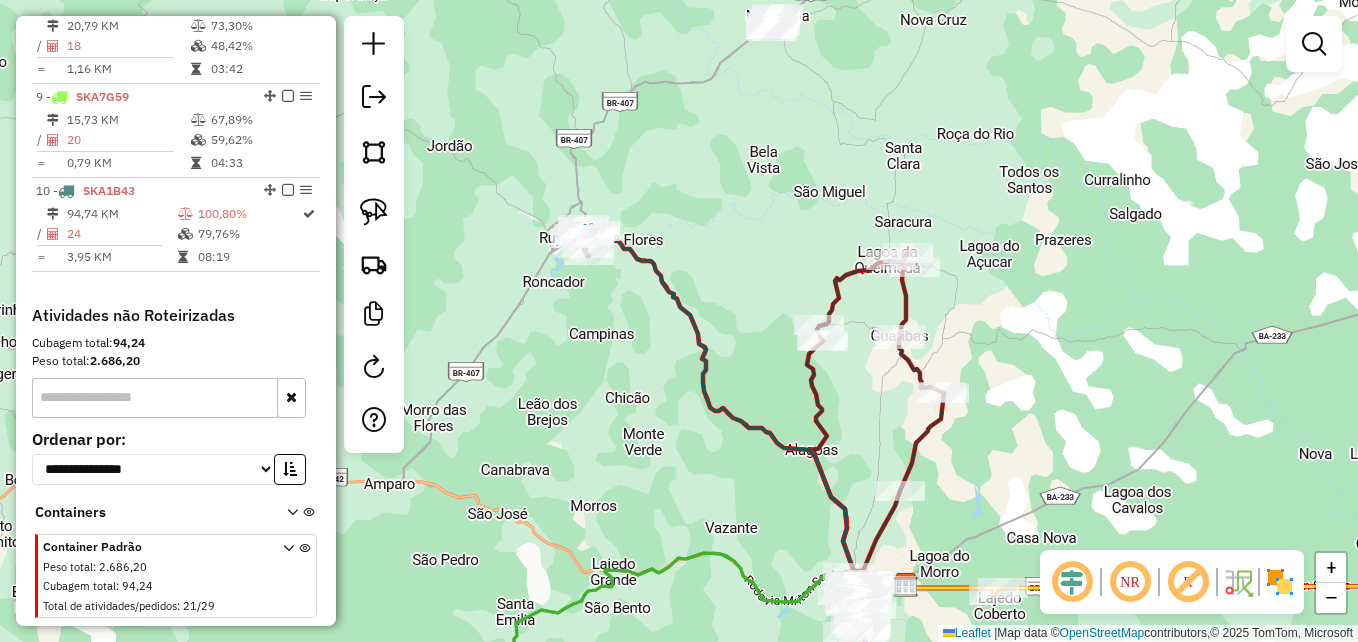 drag, startPoint x: 647, startPoint y: 291, endPoint x: 645, endPoint y: 476, distance: 185.0108 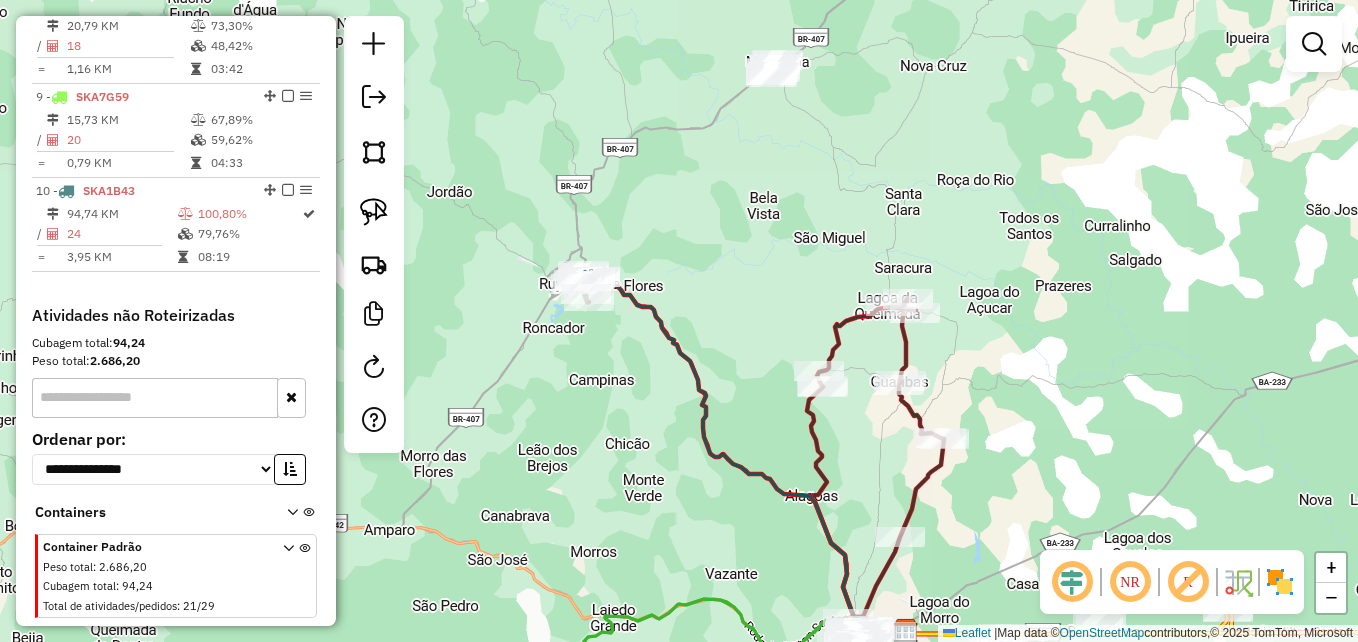 click 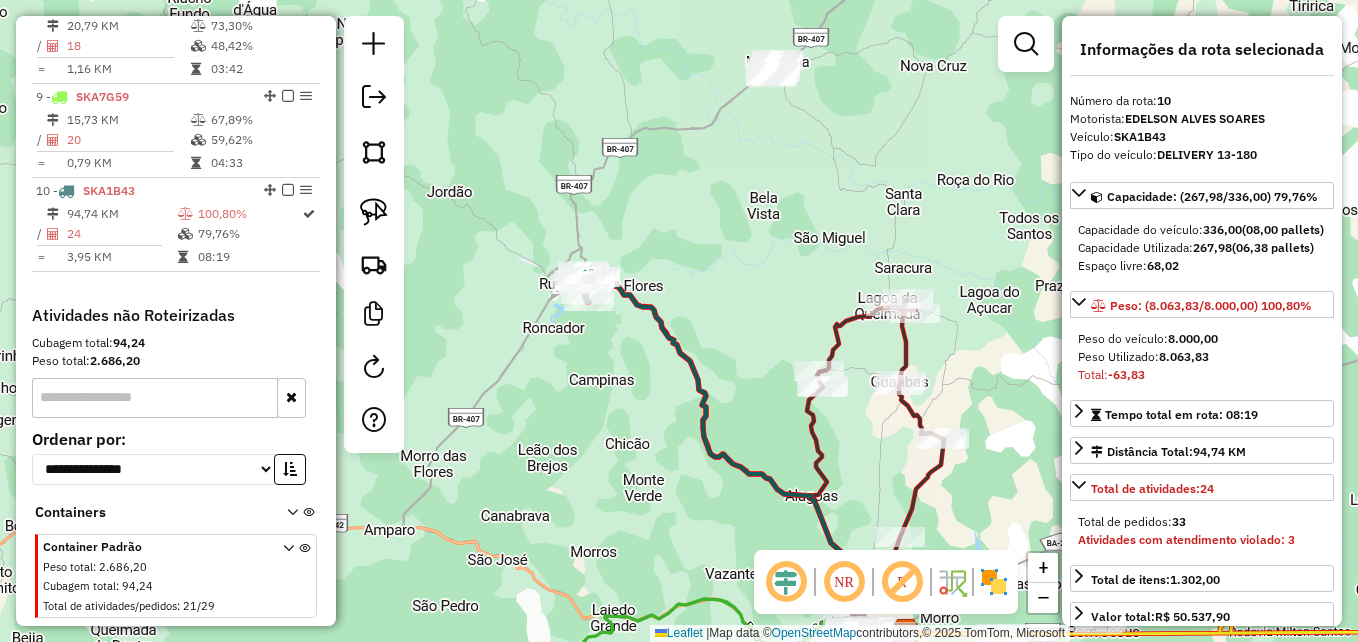 scroll, scrollTop: 1624, scrollLeft: 0, axis: vertical 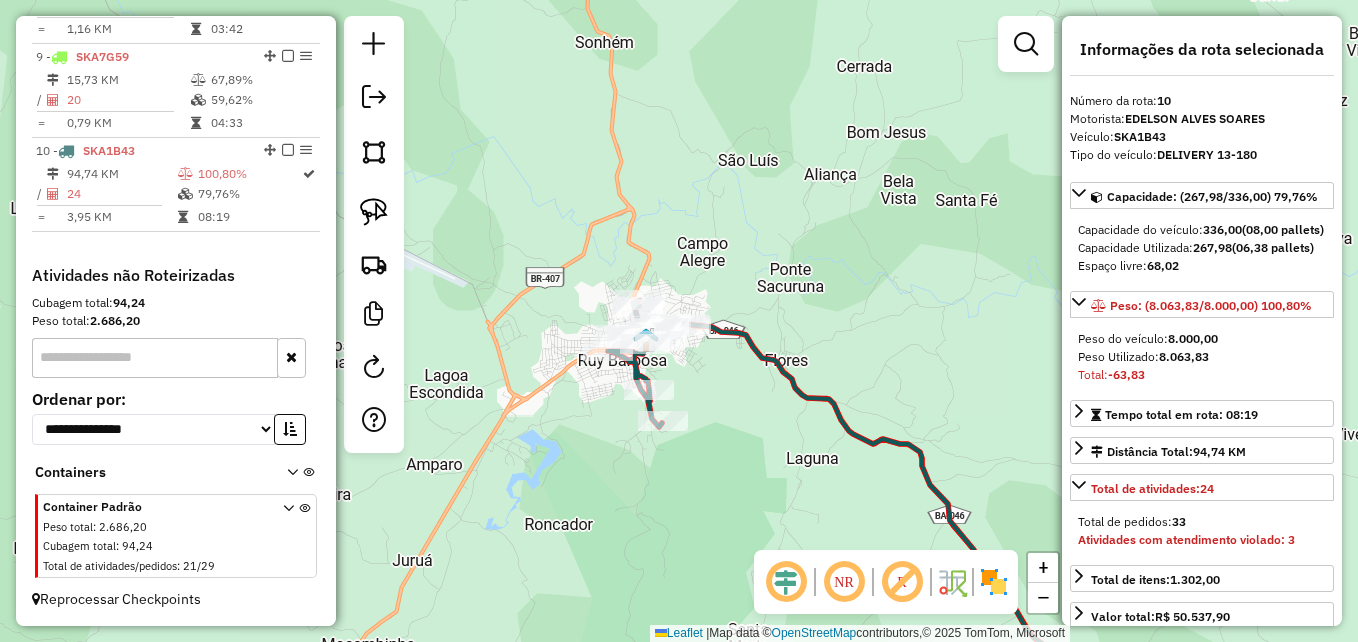 drag, startPoint x: 571, startPoint y: 328, endPoint x: 569, endPoint y: 491, distance: 163.01227 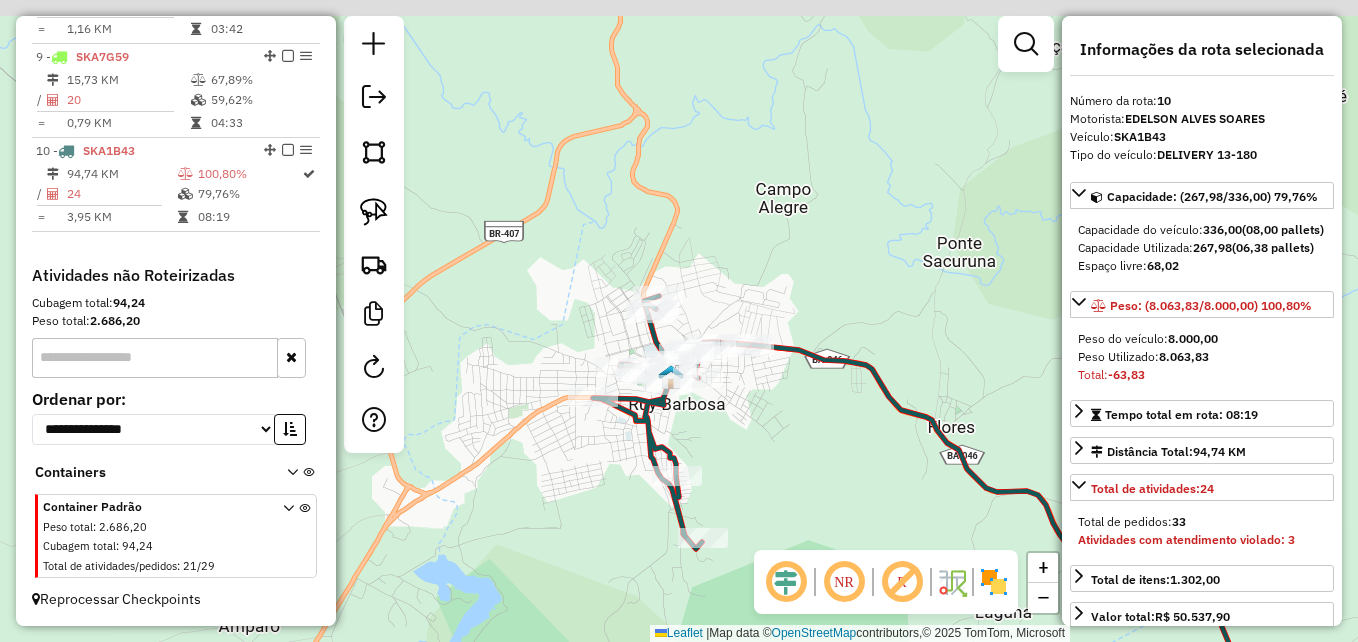 drag, startPoint x: 811, startPoint y: 405, endPoint x: 810, endPoint y: 469, distance: 64.00781 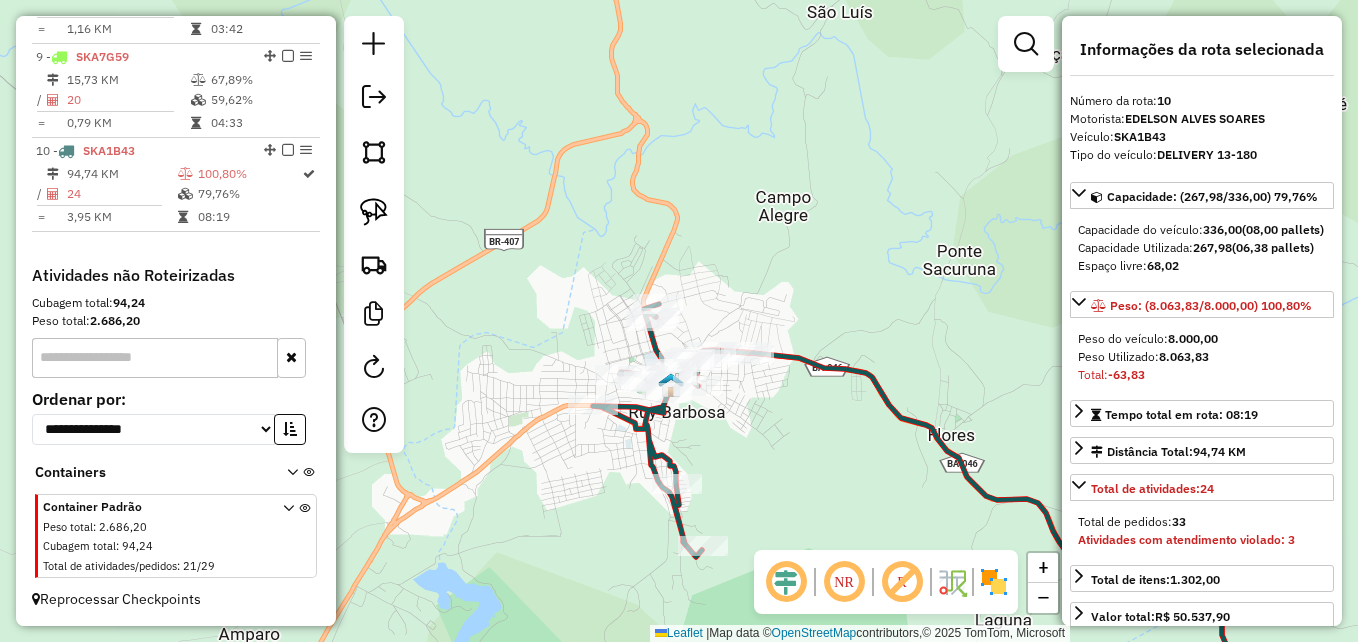 click 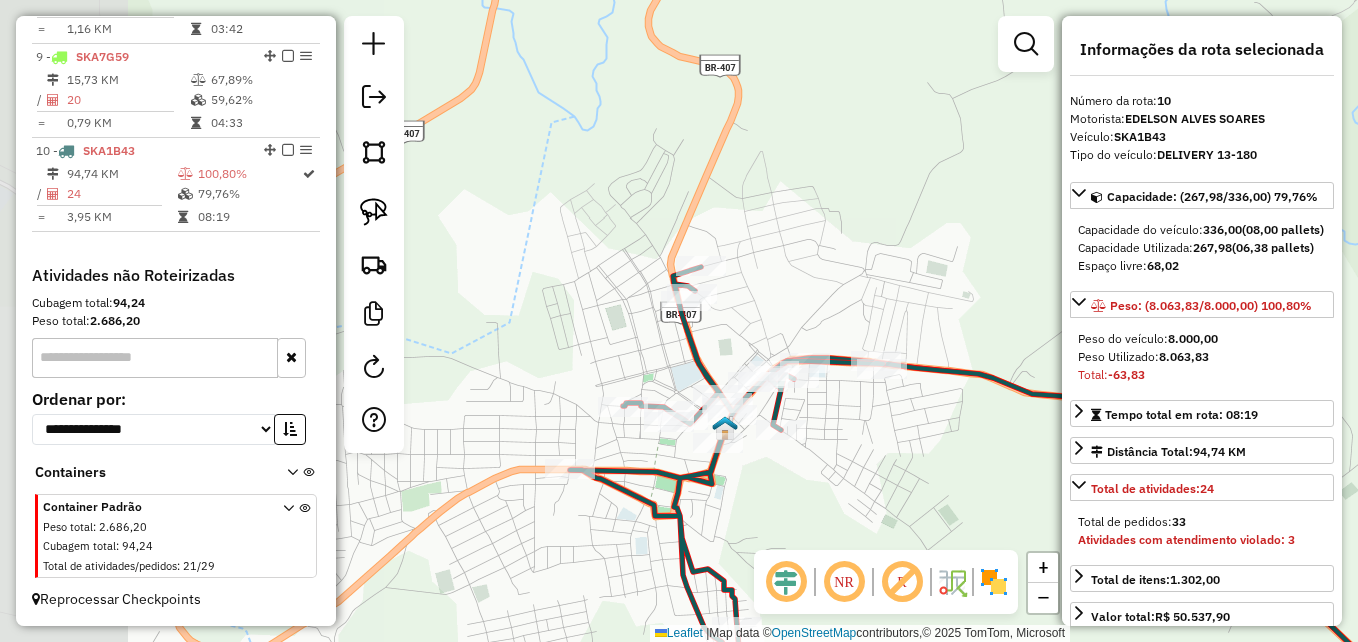 drag, startPoint x: 771, startPoint y: 252, endPoint x: 918, endPoint y: 215, distance: 151.58496 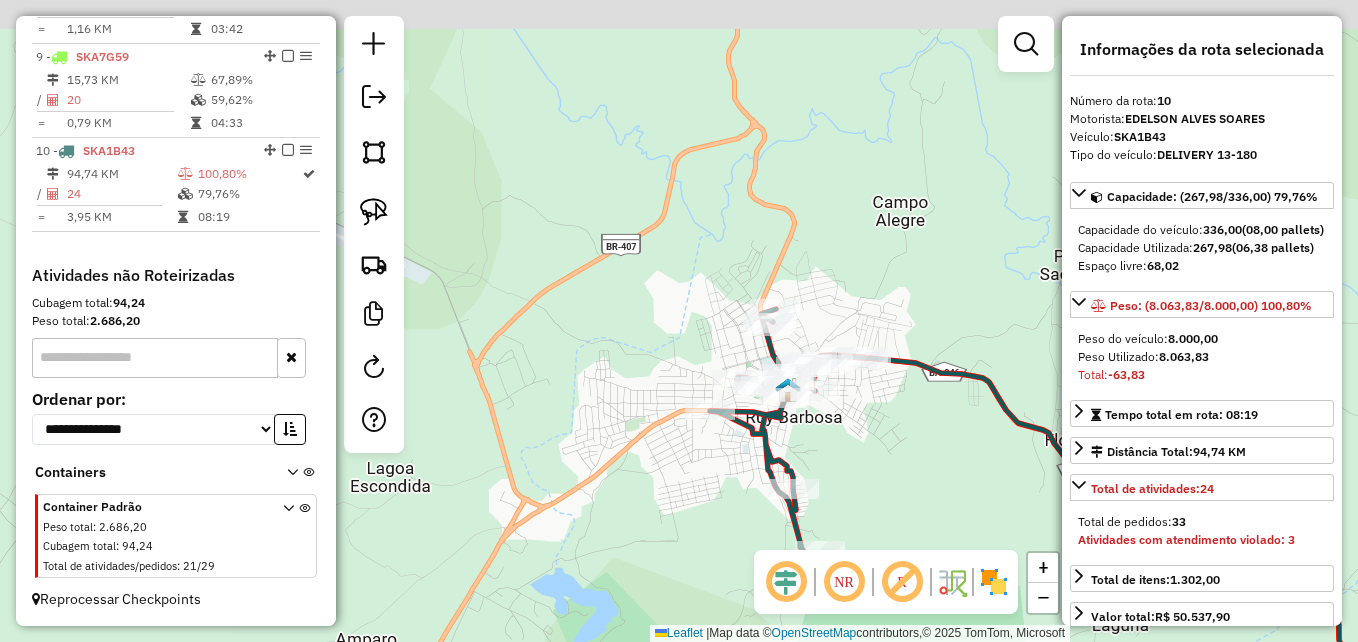 drag, startPoint x: 839, startPoint y: 208, endPoint x: 846, endPoint y: 284, distance: 76.321686 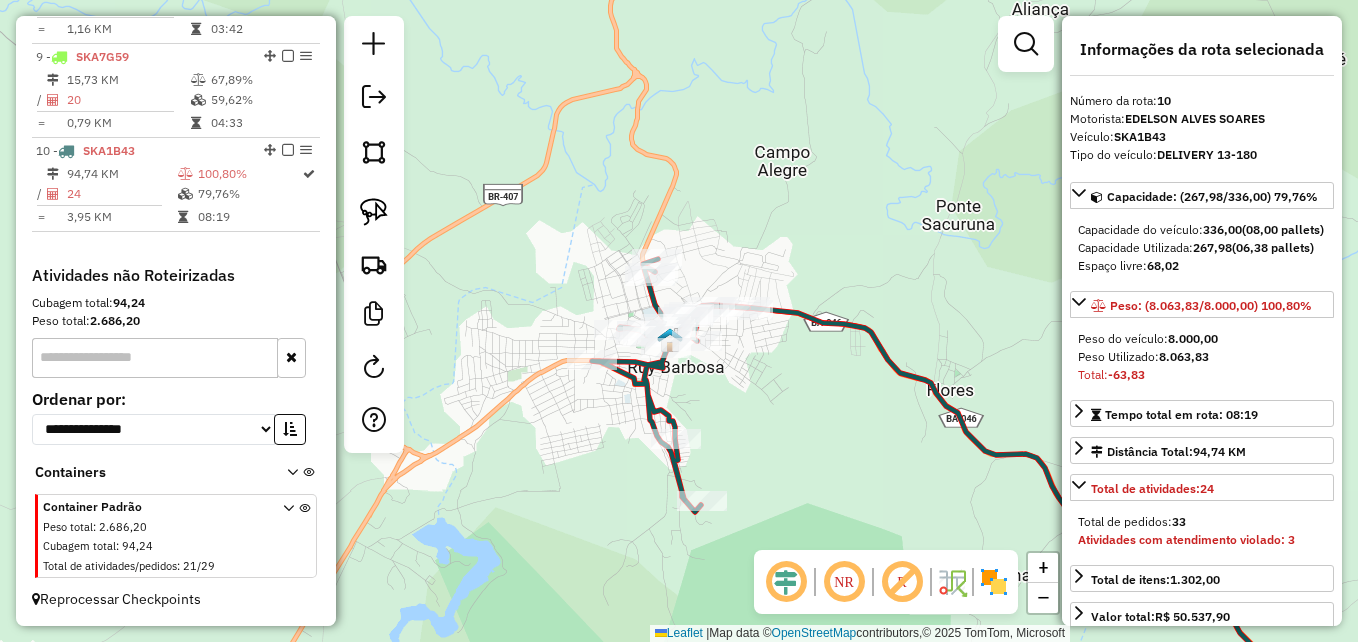 drag, startPoint x: 851, startPoint y: 295, endPoint x: 733, endPoint y: 238, distance: 131.04579 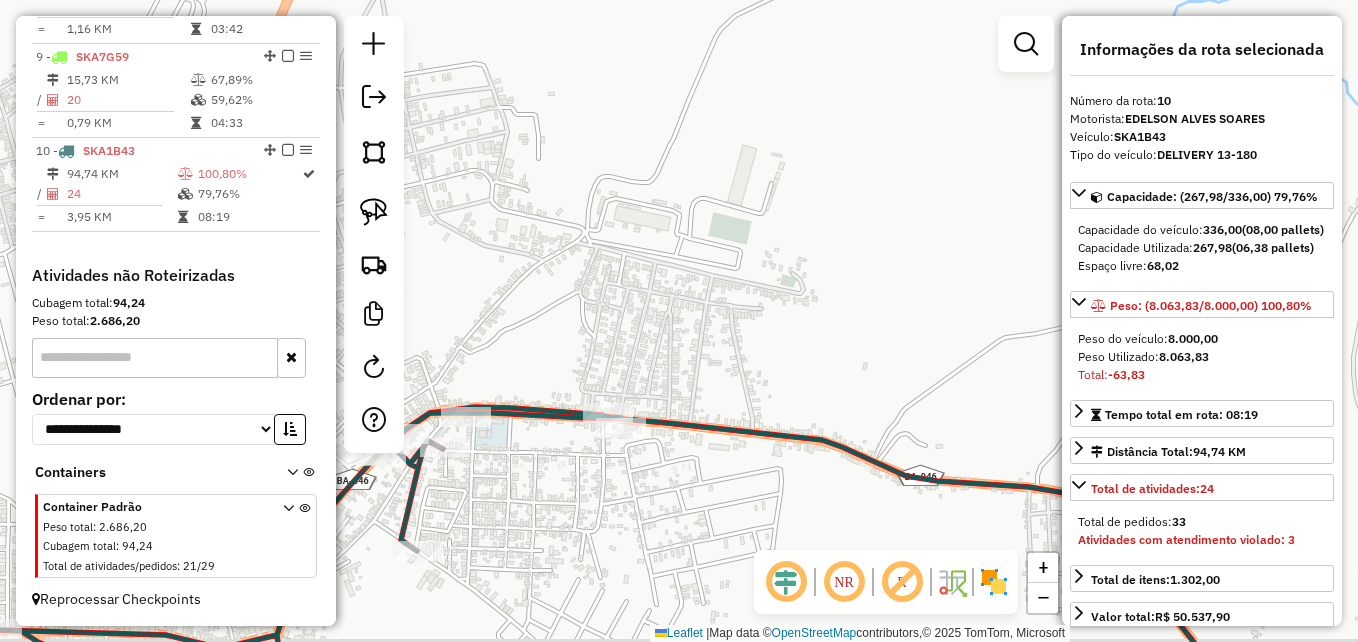 drag, startPoint x: 658, startPoint y: 270, endPoint x: 811, endPoint y: 221, distance: 160.6549 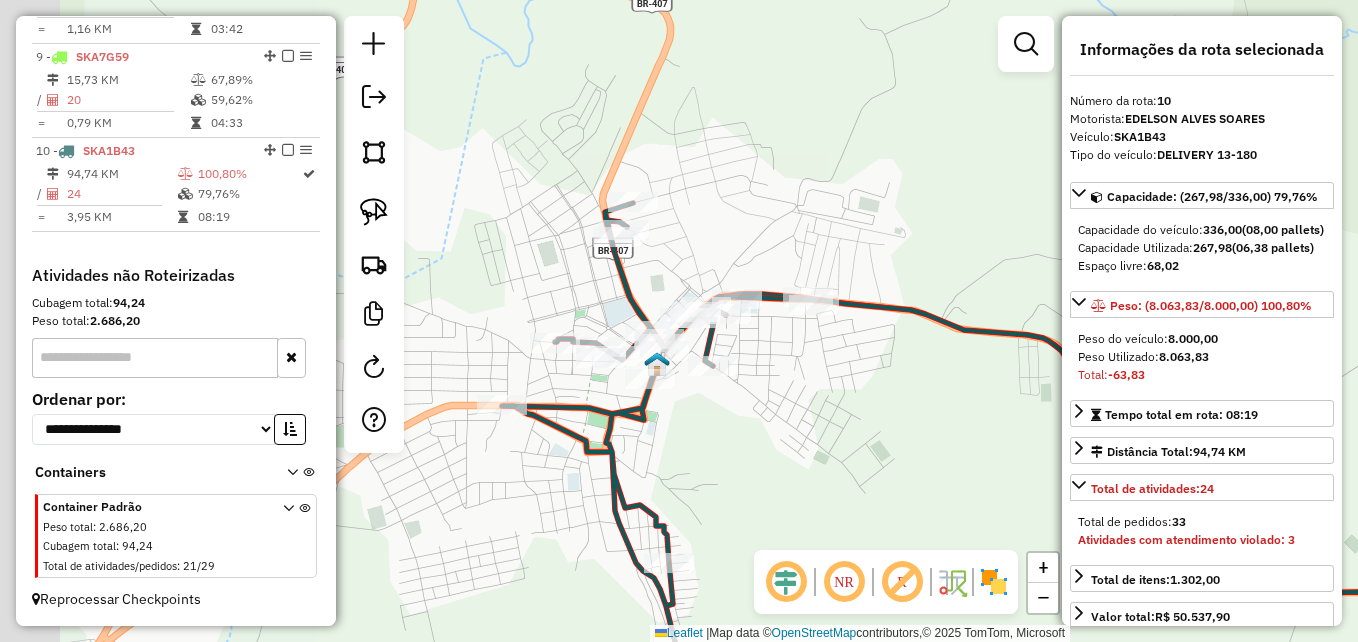 drag, startPoint x: 634, startPoint y: 245, endPoint x: 728, endPoint y: 216, distance: 98.37174 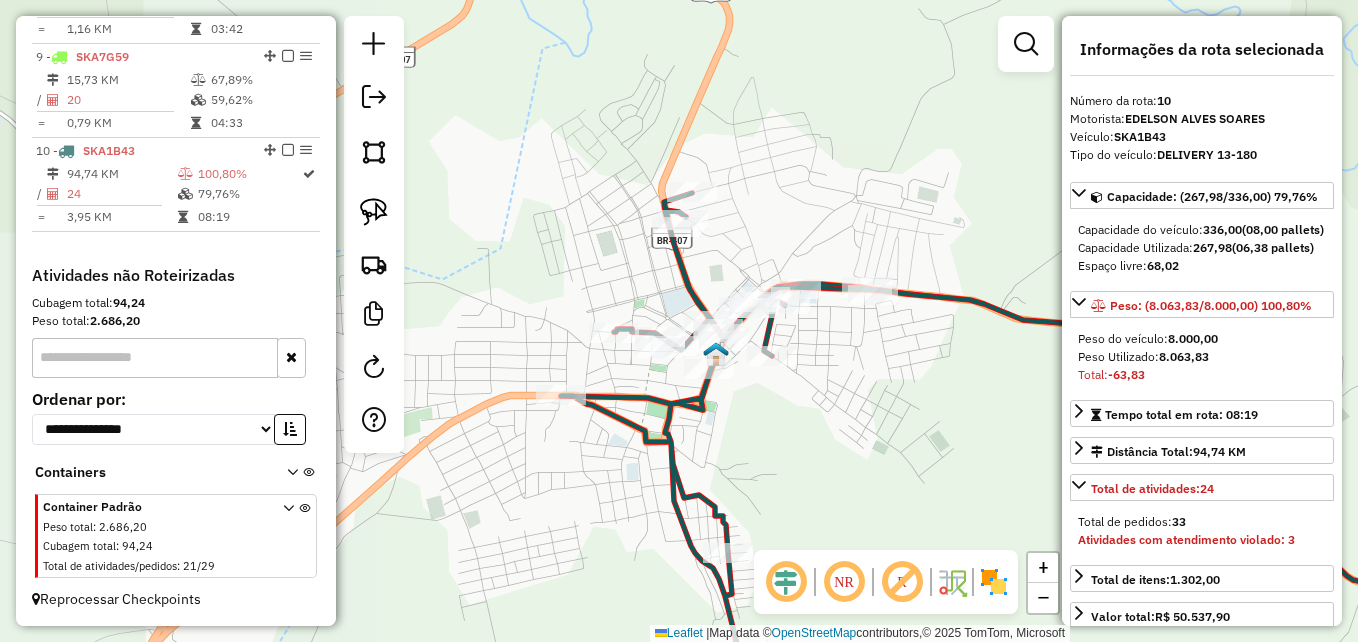 drag, startPoint x: 494, startPoint y: 517, endPoint x: 567, endPoint y: 500, distance: 74.953316 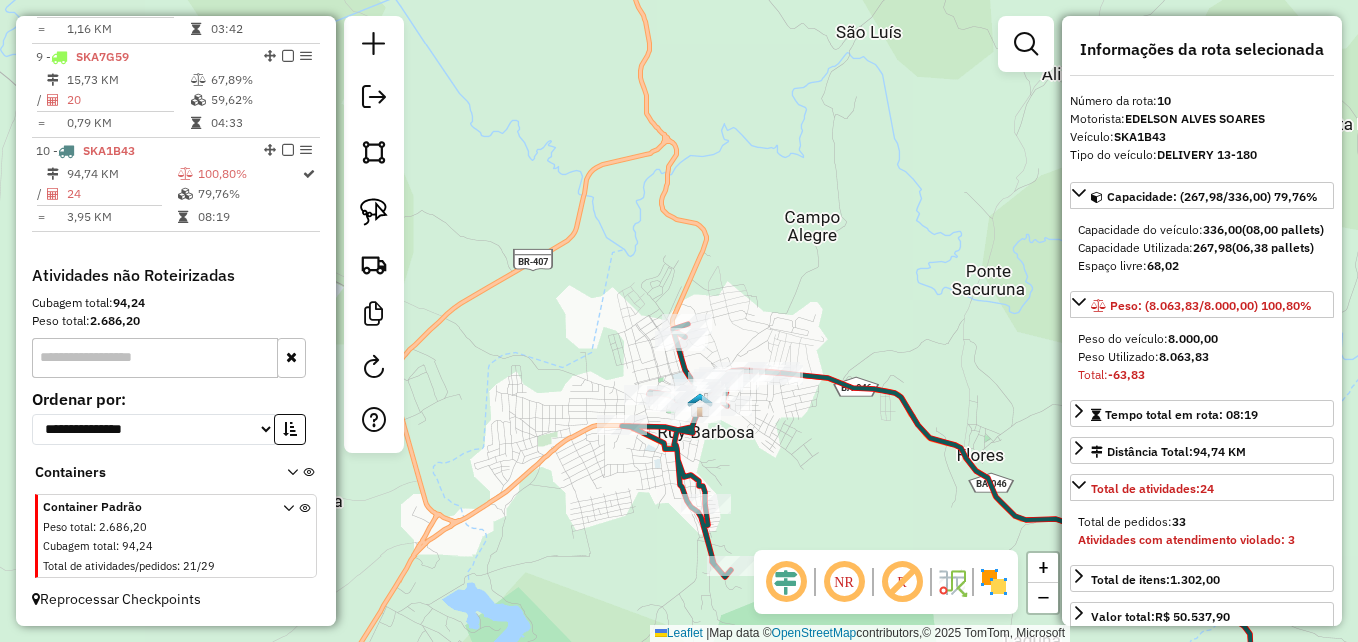 drag, startPoint x: 515, startPoint y: 360, endPoint x: 572, endPoint y: 351, distance: 57.706154 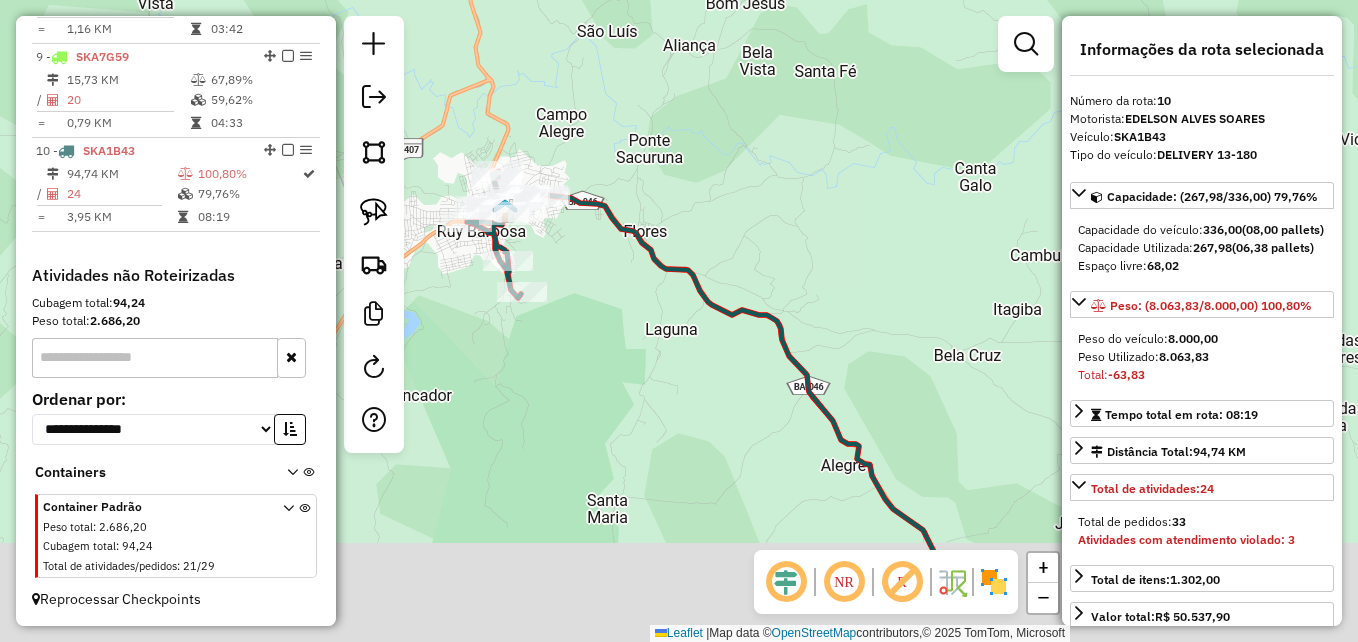 drag, startPoint x: 845, startPoint y: 447, endPoint x: 641, endPoint y: 211, distance: 311.9487 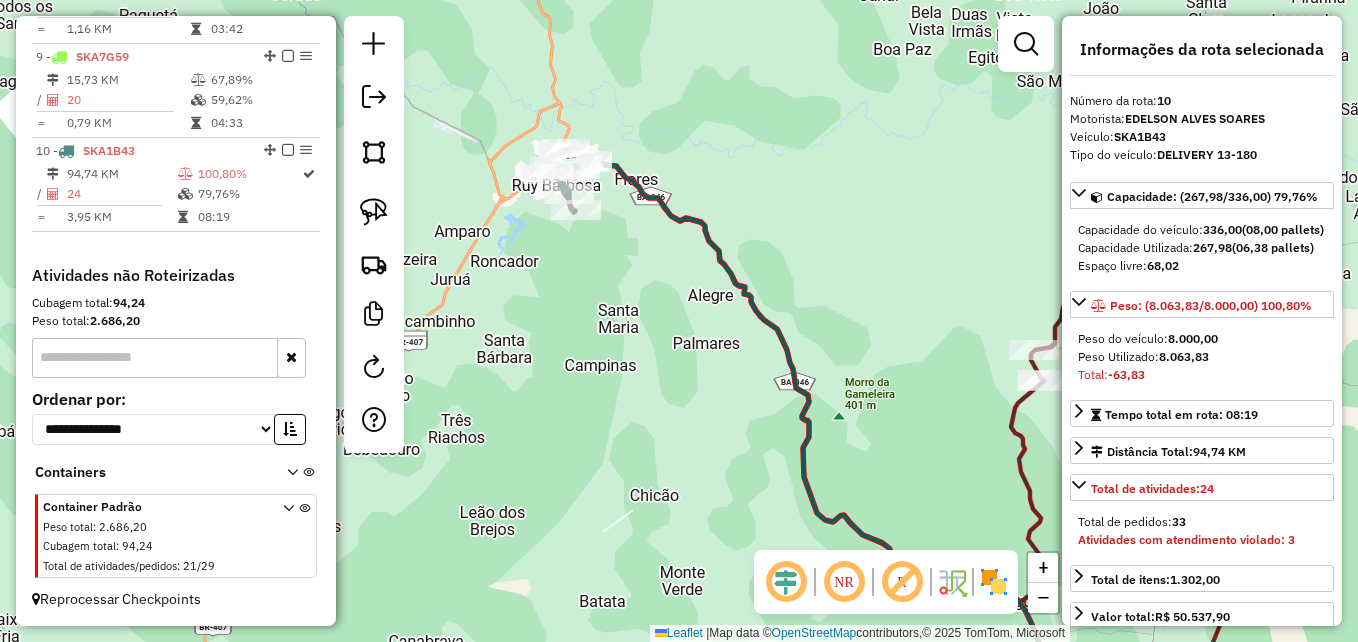 drag, startPoint x: 614, startPoint y: 377, endPoint x: 549, endPoint y: 265, distance: 129.49518 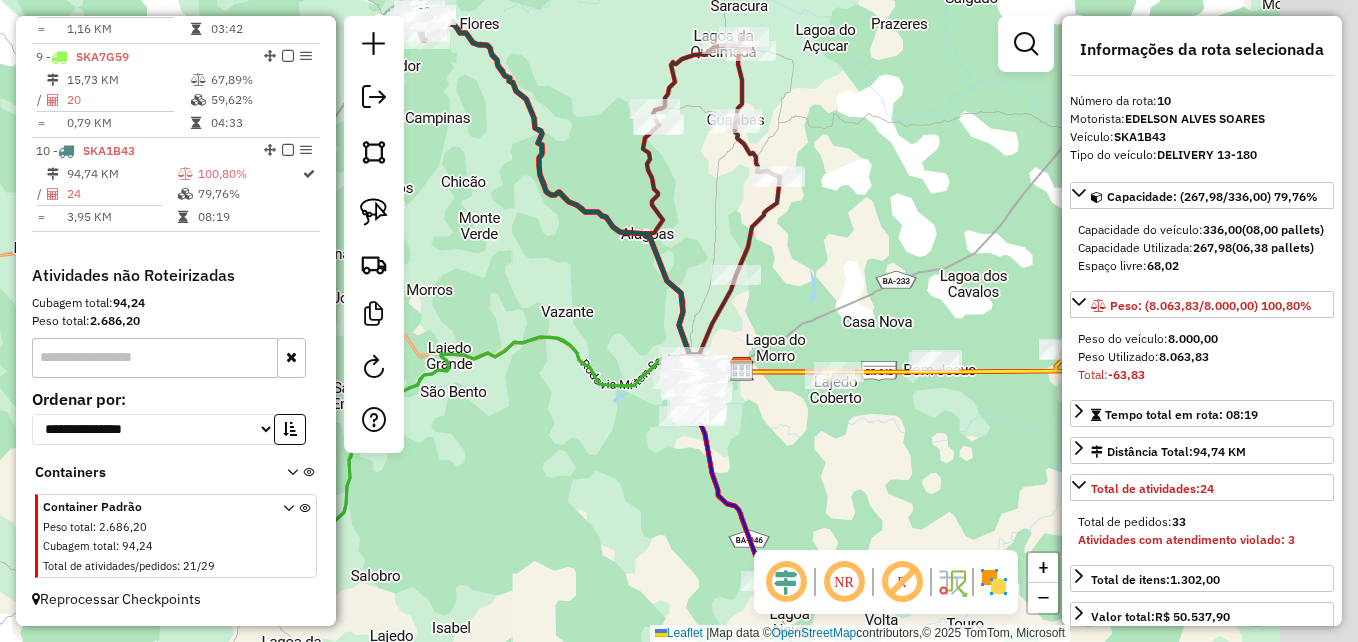 drag, startPoint x: 612, startPoint y: 376, endPoint x: 512, endPoint y: 227, distance: 179.44637 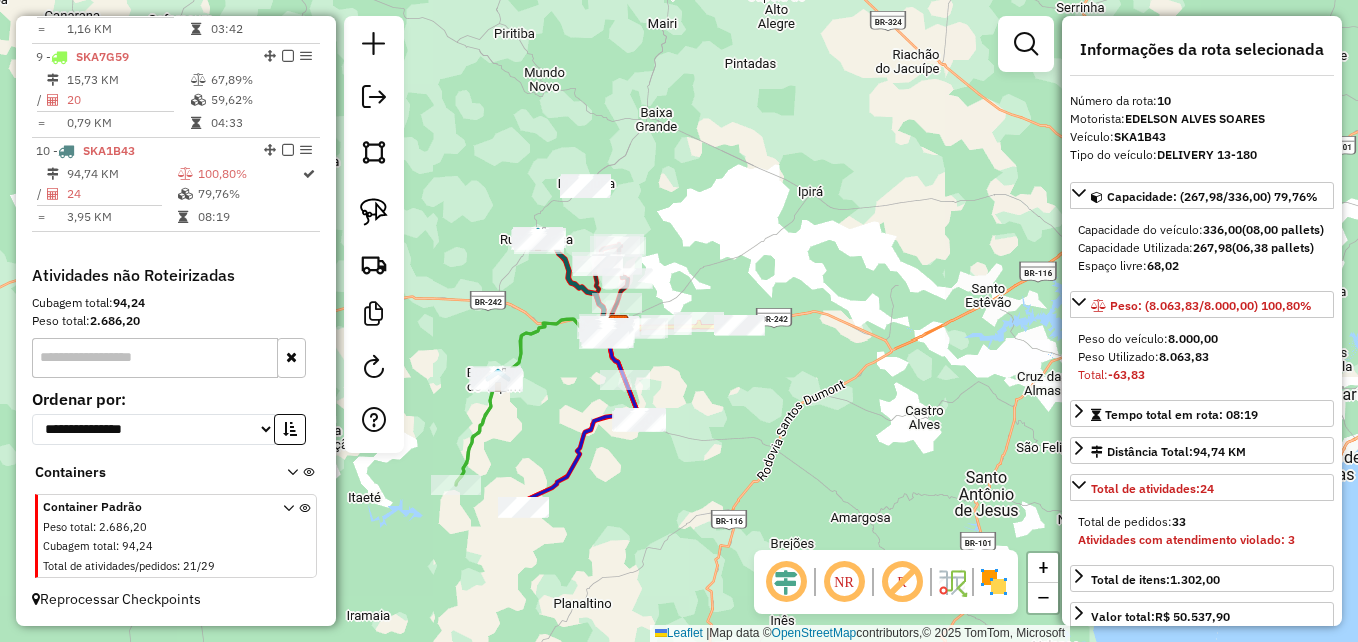 drag, startPoint x: 708, startPoint y: 475, endPoint x: 778, endPoint y: 466, distance: 70.5762 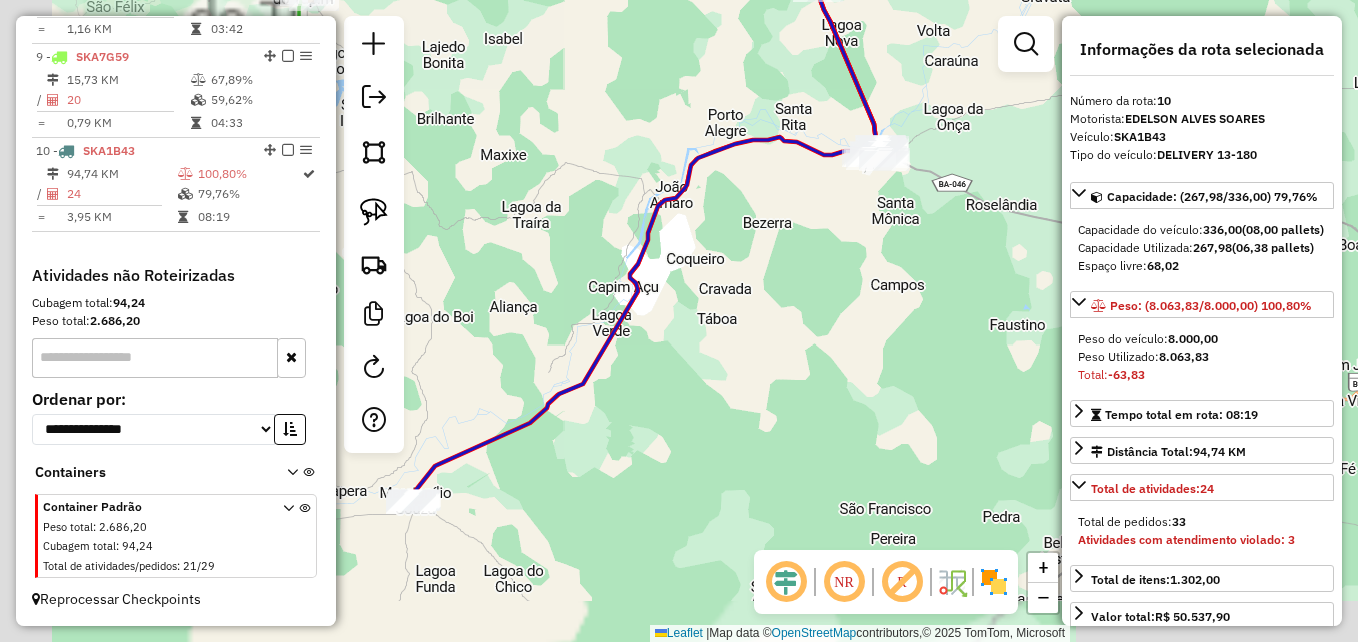 drag, startPoint x: 610, startPoint y: 516, endPoint x: 977, endPoint y: 395, distance: 386.4324 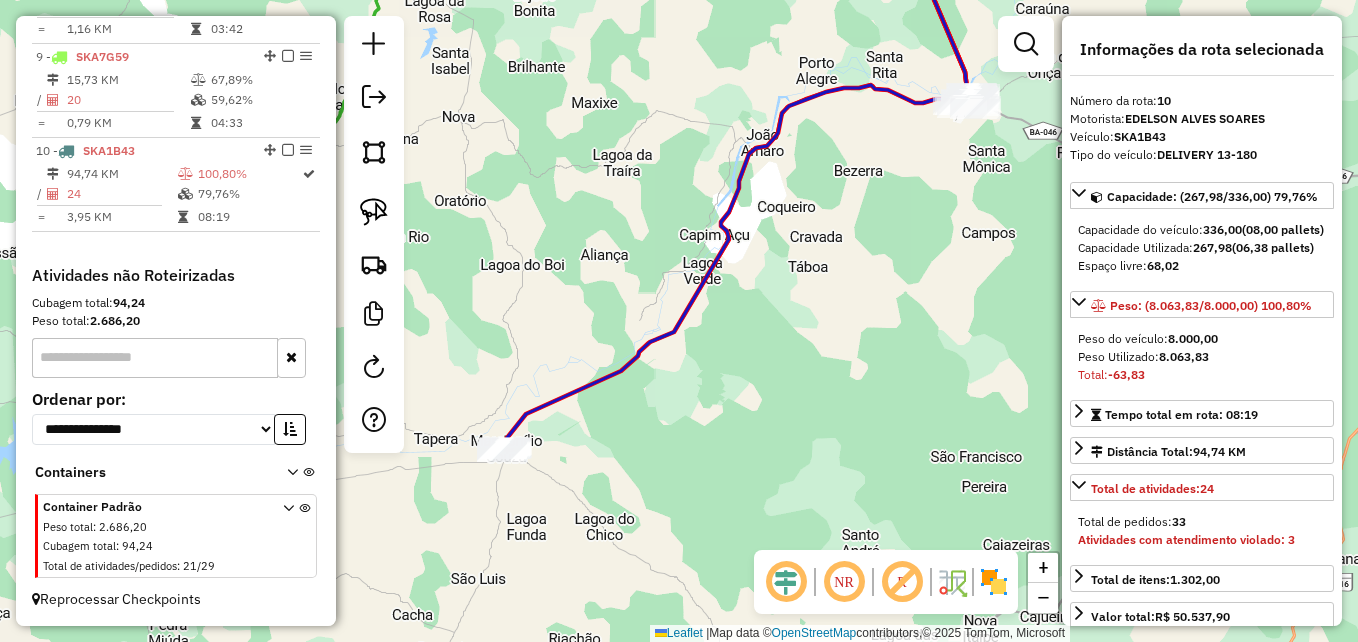 drag, startPoint x: 724, startPoint y: 441, endPoint x: 901, endPoint y: 412, distance: 179.35997 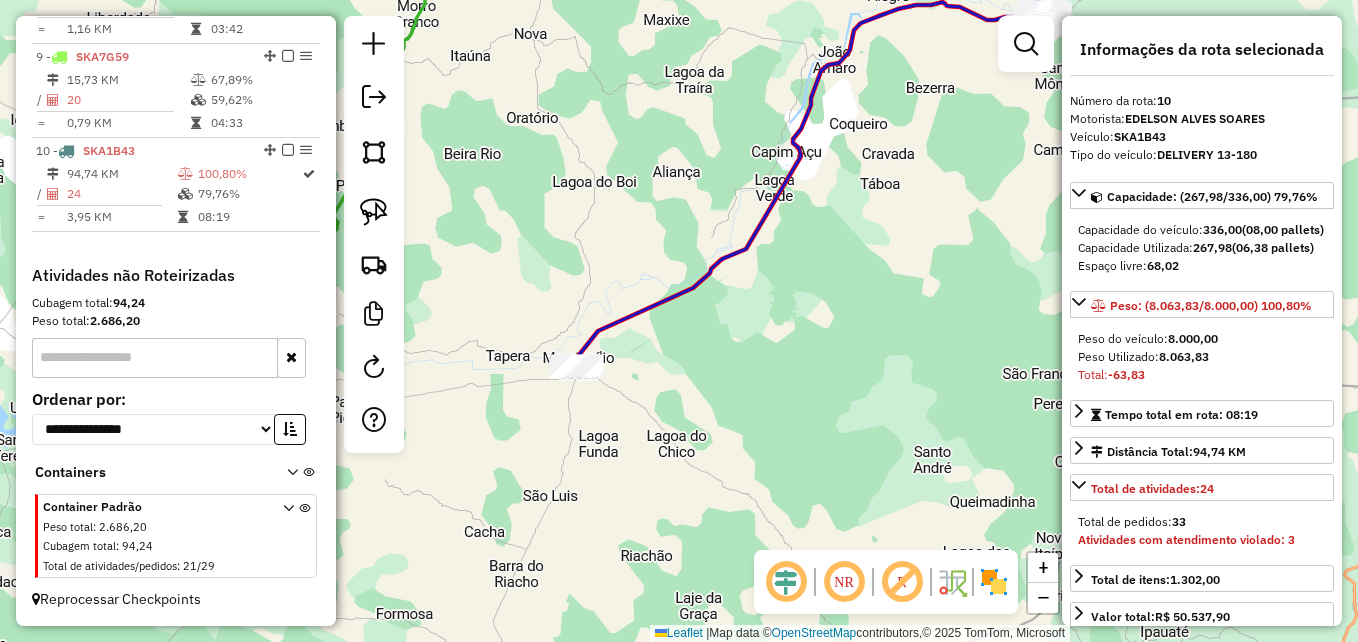 drag, startPoint x: 871, startPoint y: 417, endPoint x: 734, endPoint y: 273, distance: 198.75865 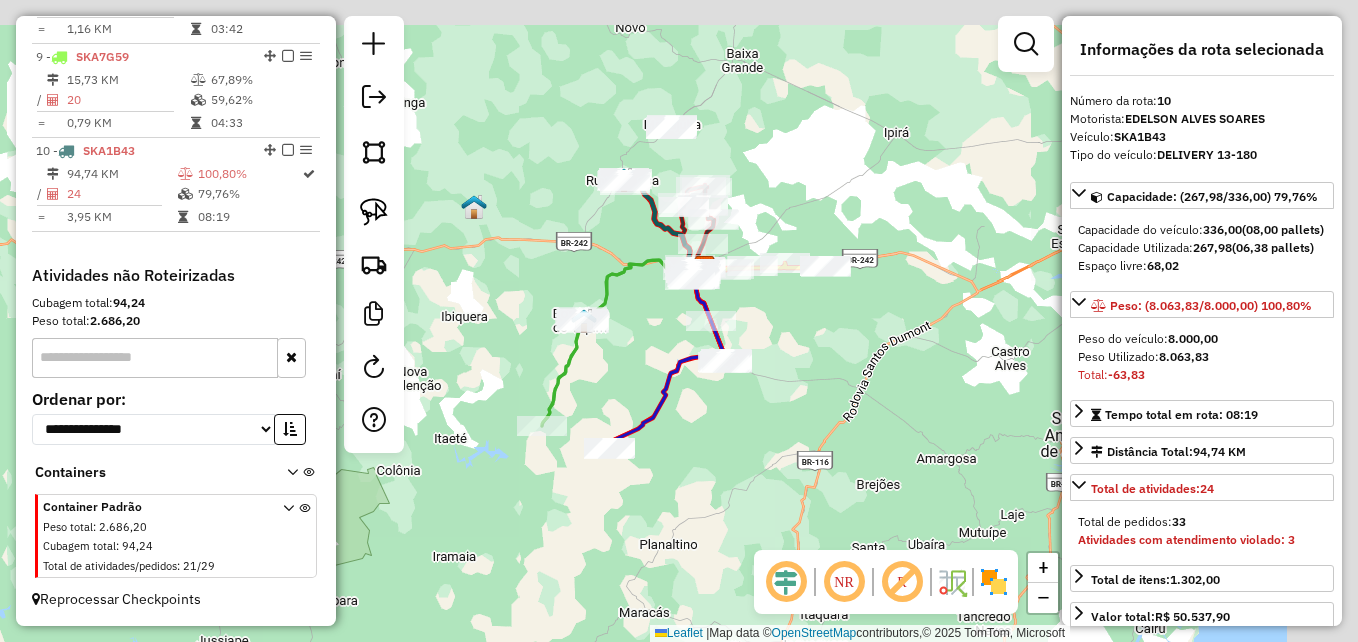 drag, startPoint x: 843, startPoint y: 333, endPoint x: 765, endPoint y: 524, distance: 206.31287 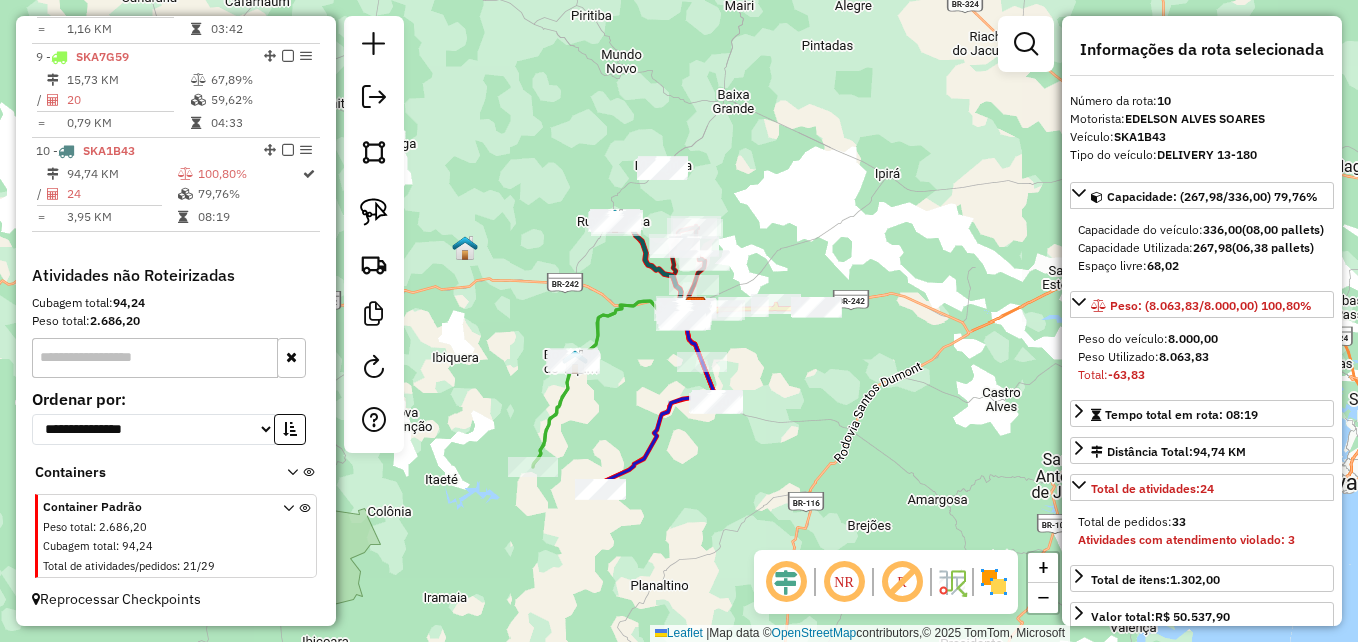 drag, startPoint x: 869, startPoint y: 384, endPoint x: 808, endPoint y: 516, distance: 145.41321 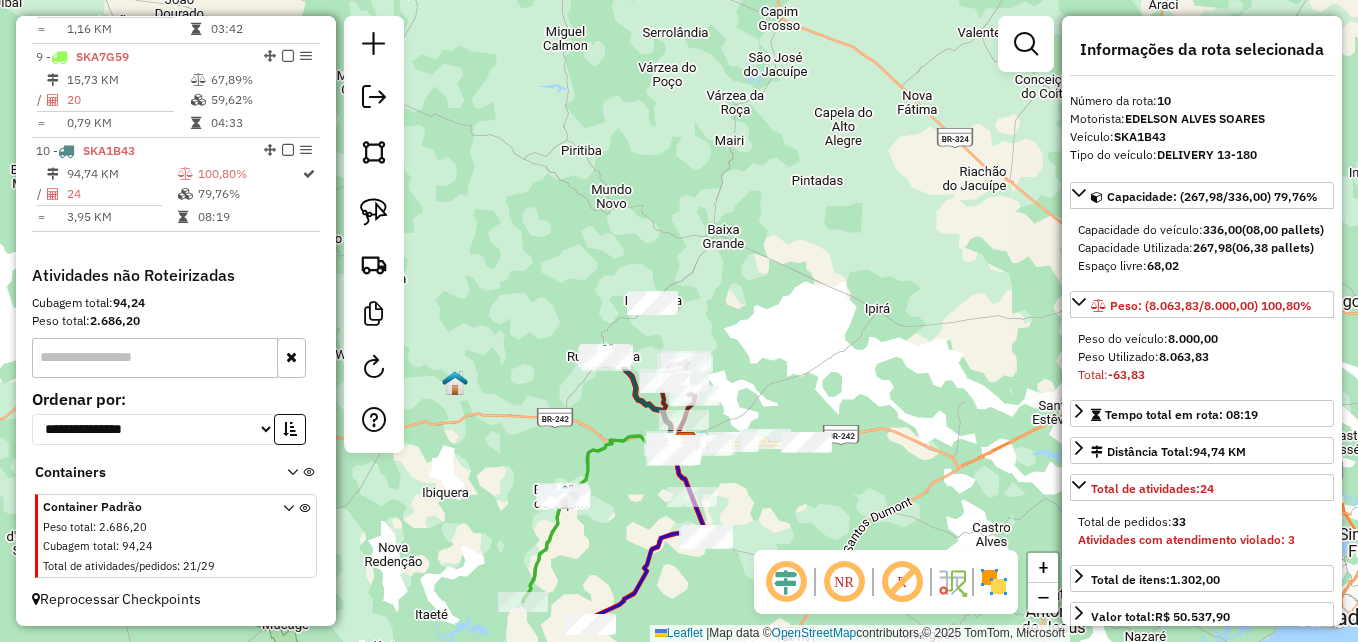 drag, startPoint x: 834, startPoint y: 314, endPoint x: 888, endPoint y: 310, distance: 54.147945 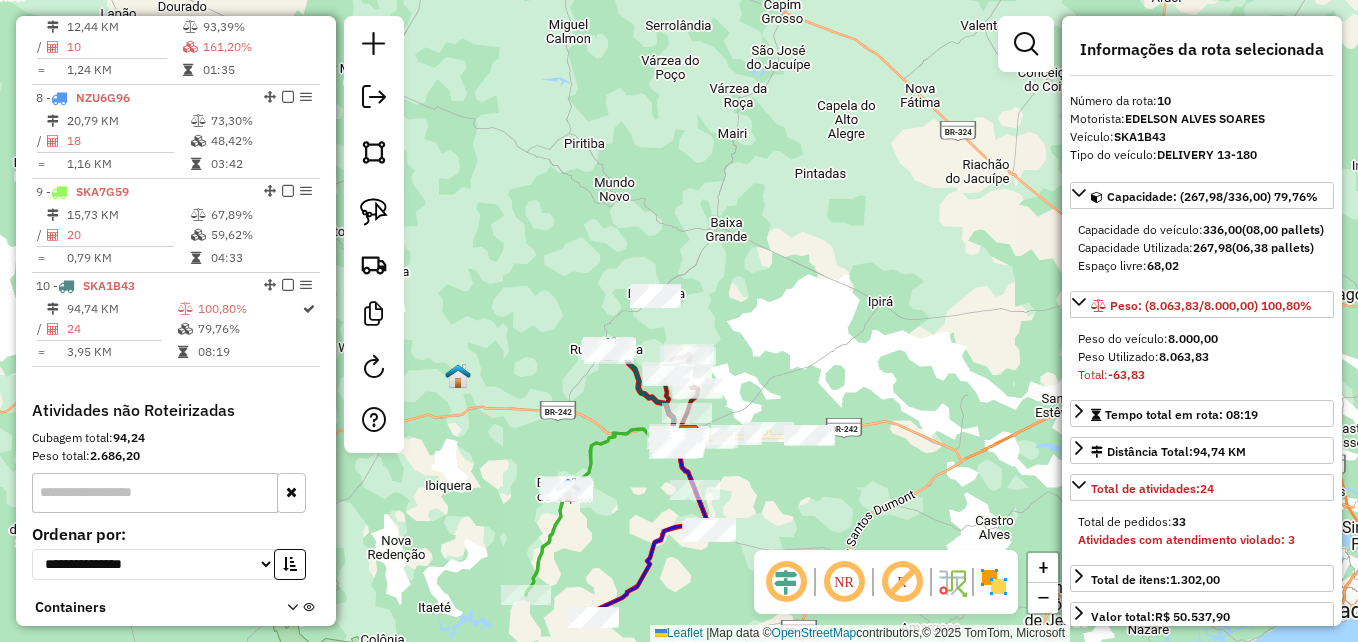 scroll, scrollTop: 1424, scrollLeft: 0, axis: vertical 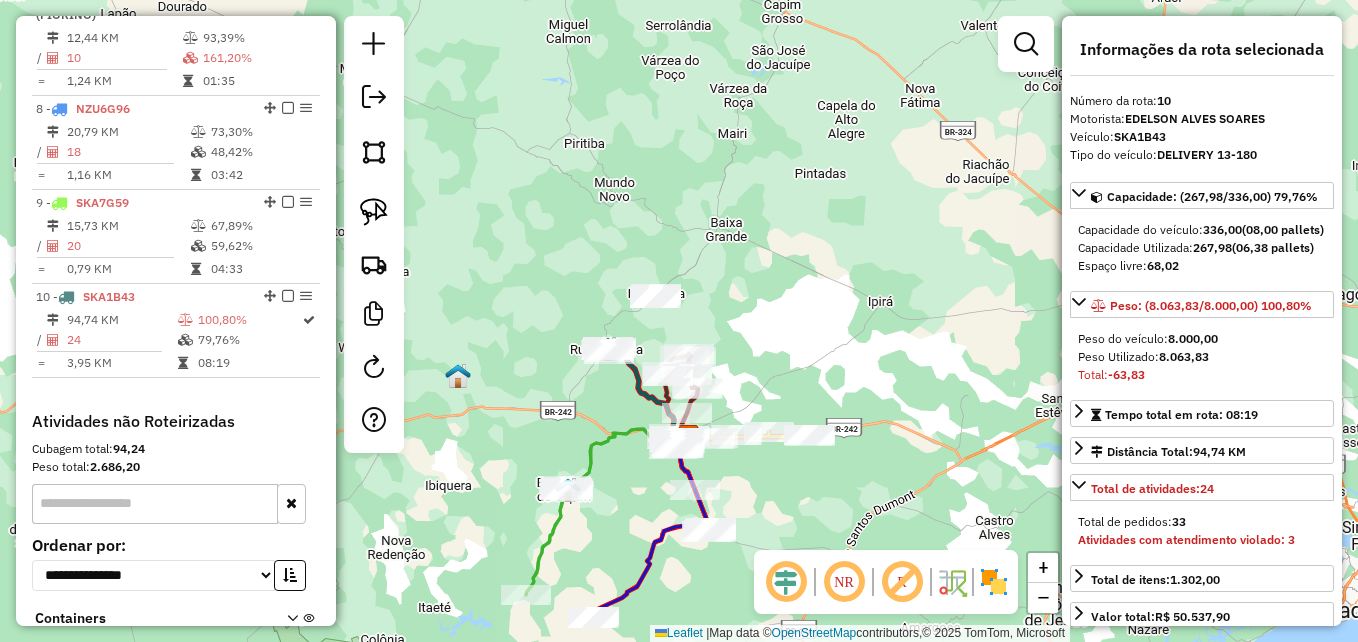 click on "Janela de atendimento Grade de atendimento Capacidade Transportadoras Veículos Cliente Pedidos  Rotas Selecione os dias de semana para filtrar as janelas de atendimento  Seg   Ter   Qua   Qui   Sex   Sáb   Dom  Informe o período da janela de atendimento: De: Até:  Filtrar exatamente a janela do cliente  Considerar janela de atendimento padrão  Selecione os dias de semana para filtrar as grades de atendimento  Seg   Ter   Qua   Qui   Sex   Sáb   Dom   Considerar clientes sem dia de atendimento cadastrado  Clientes fora do dia de atendimento selecionado Filtrar as atividades entre os valores definidos abaixo:  Peso mínimo:   Peso máximo:   Cubagem mínima:   Cubagem máxima:   De:   Até:  Filtrar as atividades entre o tempo de atendimento definido abaixo:  De:   Até:   Considerar capacidade total dos clientes não roteirizados Transportadora: Selecione um ou mais itens Tipo de veículo: Selecione um ou mais itens Veículo: Selecione um ou mais itens Motorista: Selecione um ou mais itens Nome: Rótulo:" 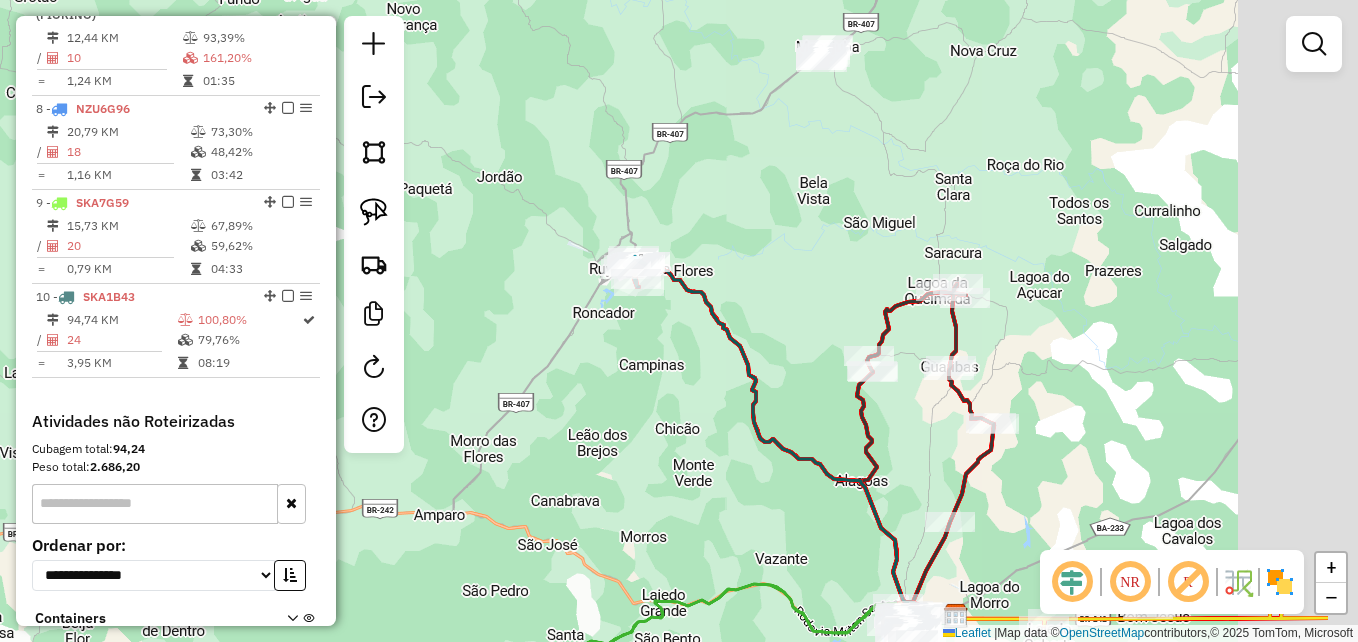 drag, startPoint x: 733, startPoint y: 376, endPoint x: 556, endPoint y: 409, distance: 180.04999 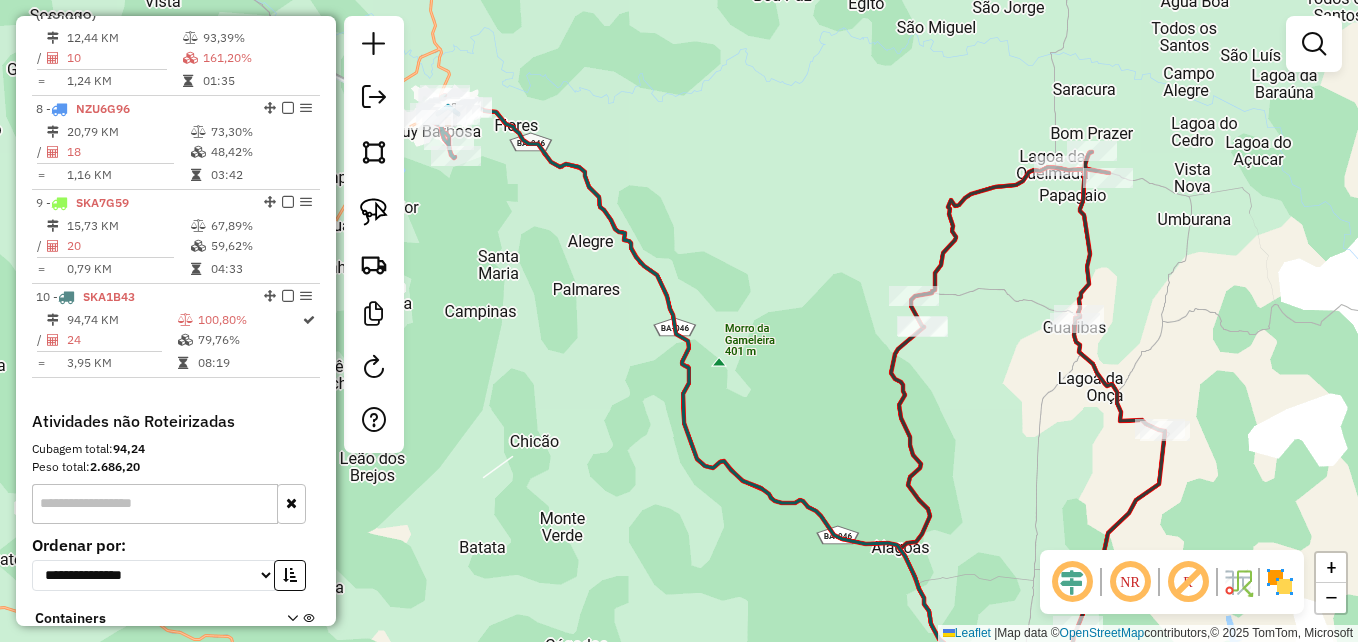 drag, startPoint x: 687, startPoint y: 425, endPoint x: 537, endPoint y: 422, distance: 150.03 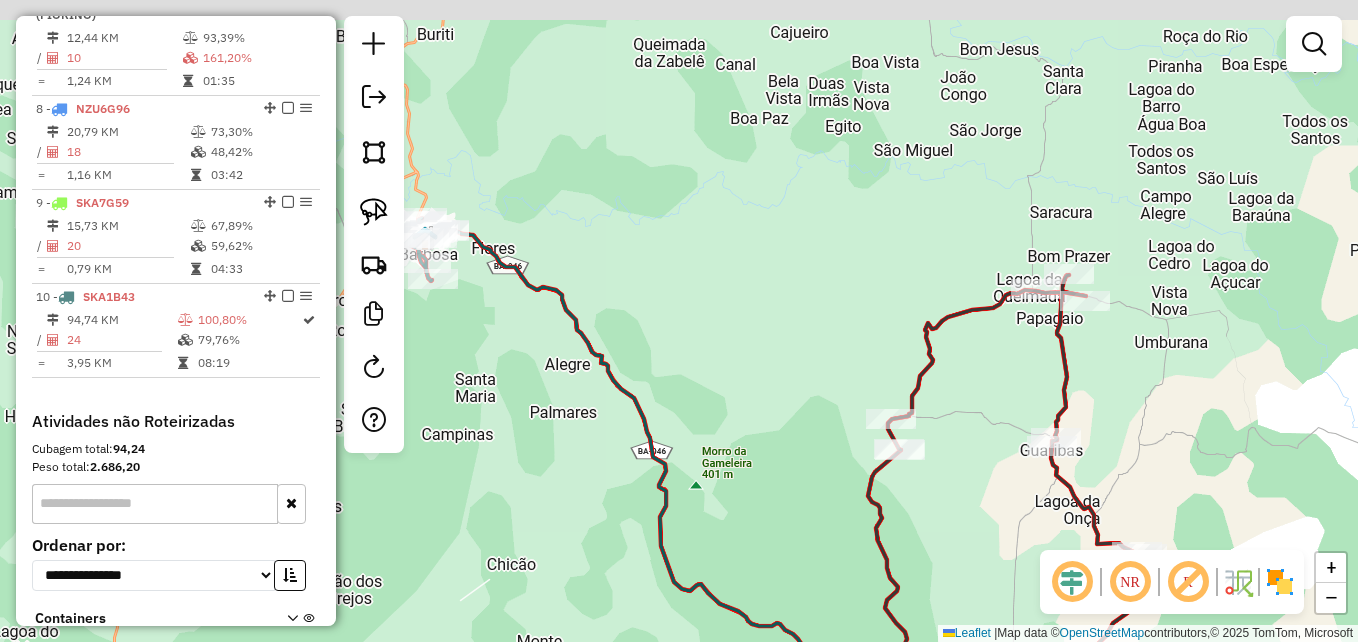 drag, startPoint x: 546, startPoint y: 379, endPoint x: 581, endPoint y: 517, distance: 142.36923 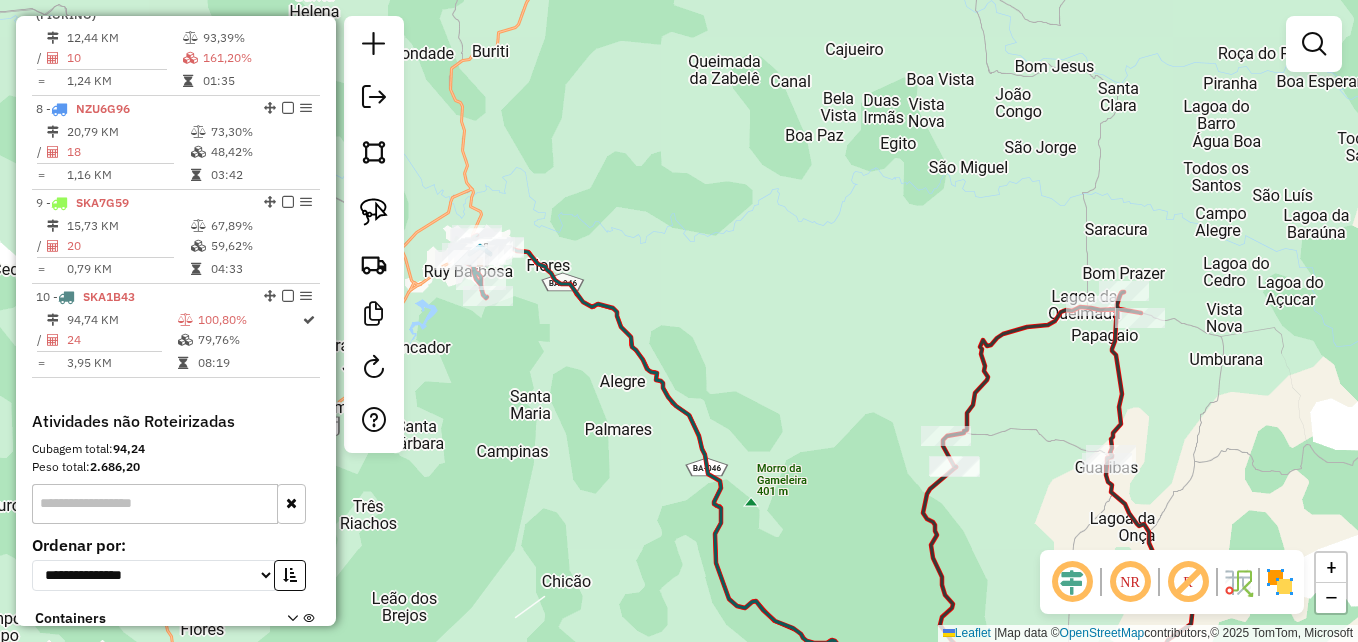 click 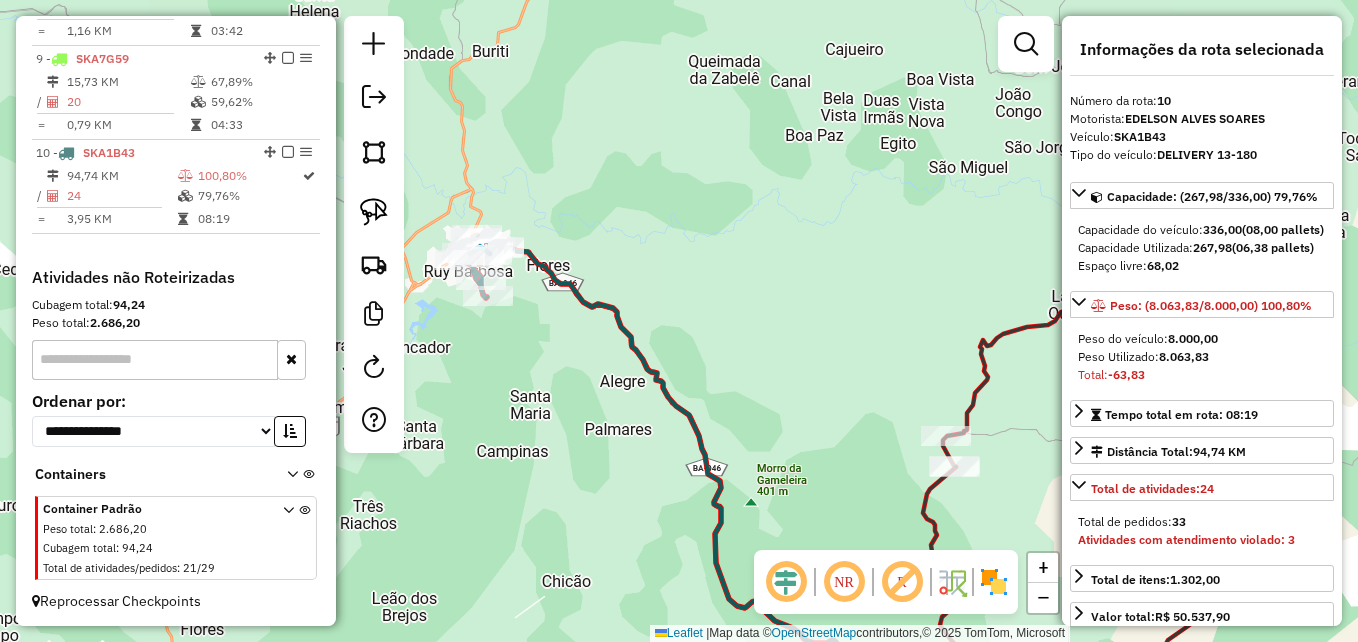 scroll, scrollTop: 1624, scrollLeft: 0, axis: vertical 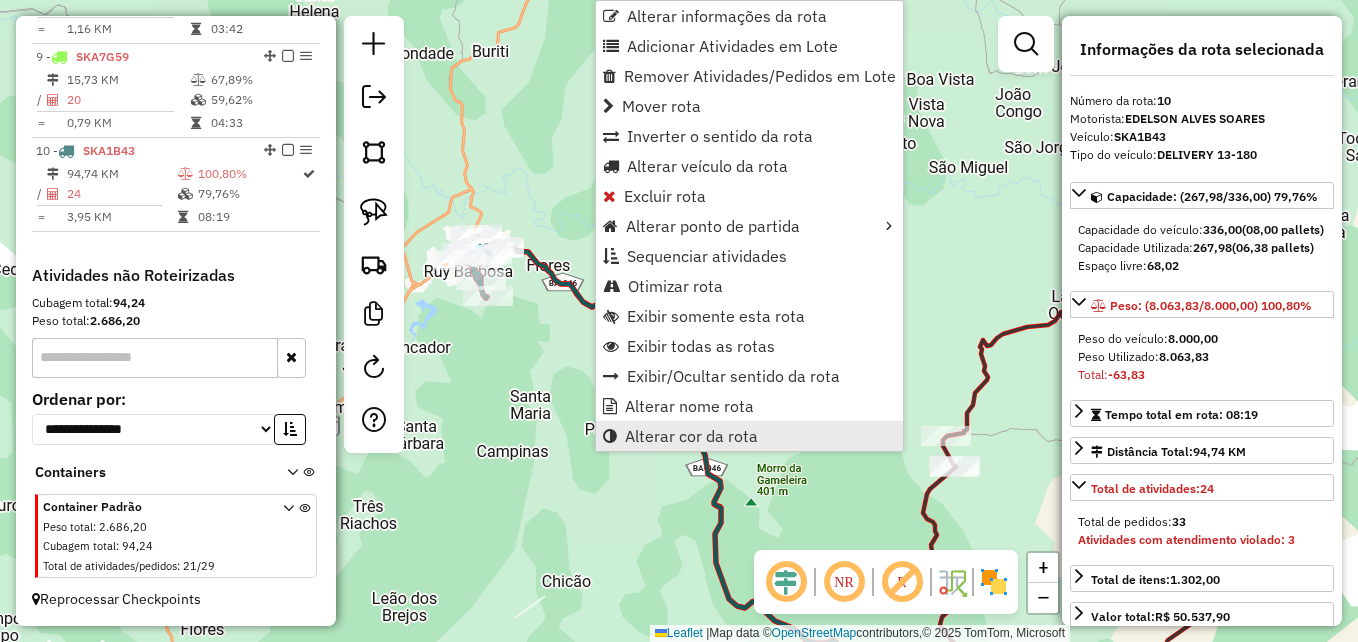 click on "Alterar cor da rota" at bounding box center (691, 436) 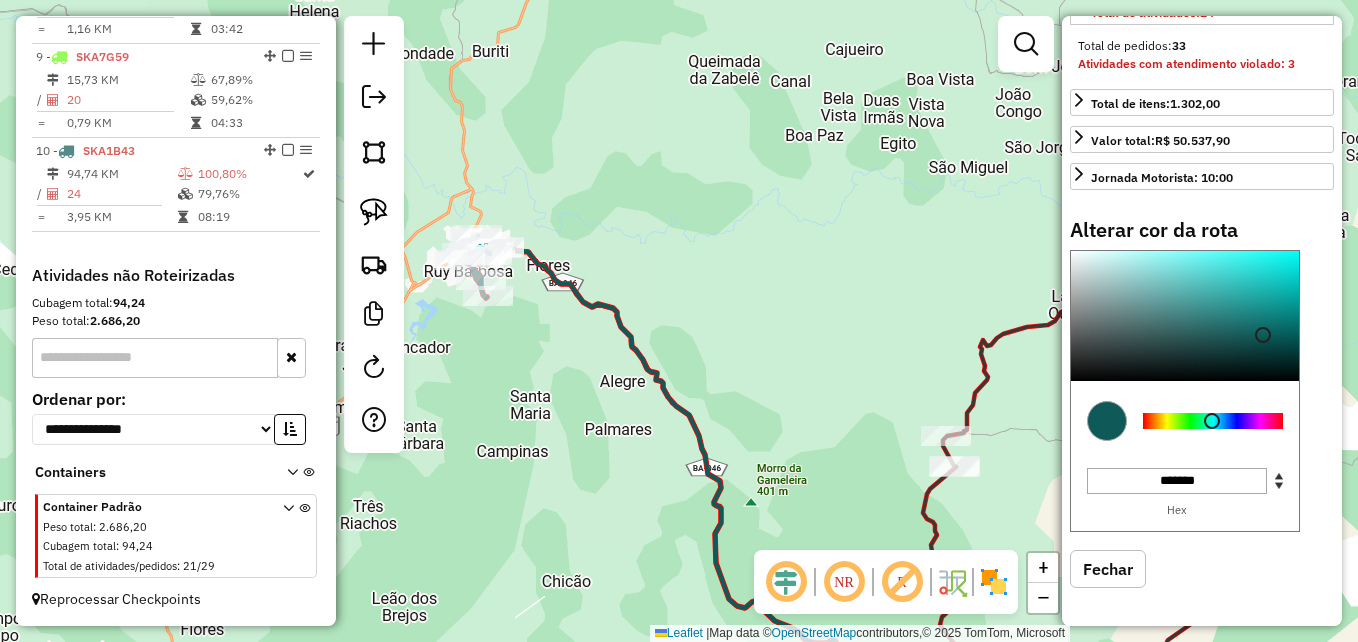 scroll, scrollTop: 512, scrollLeft: 0, axis: vertical 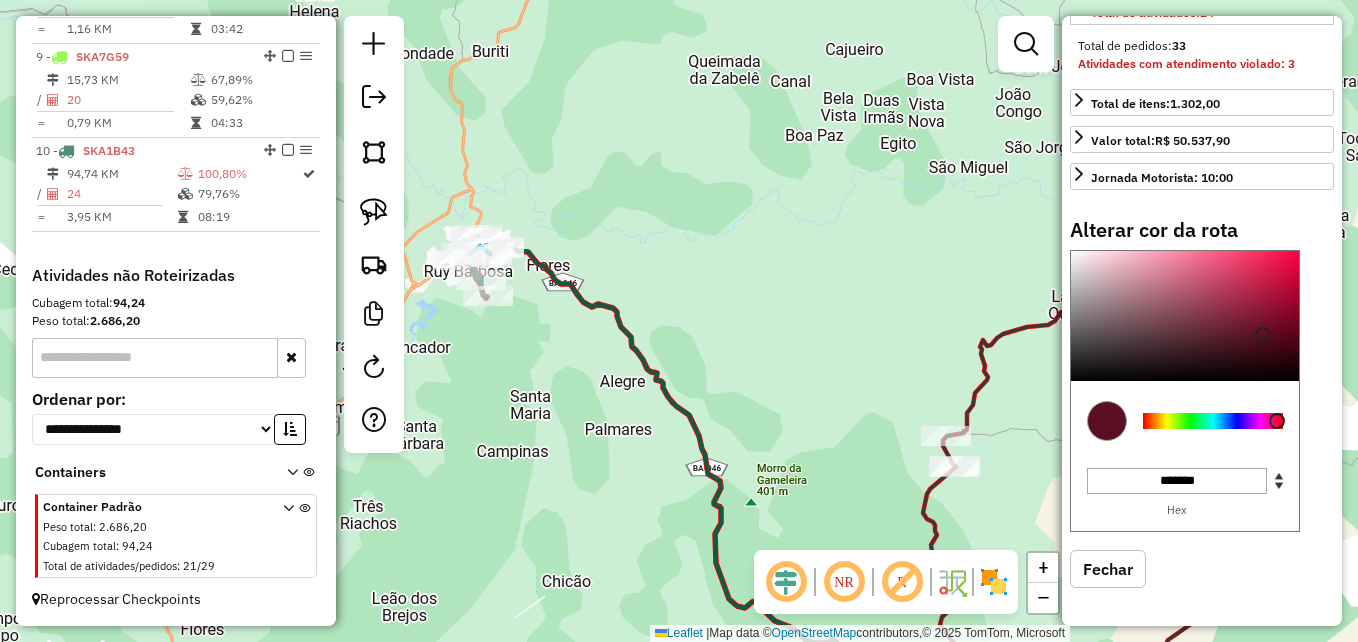 drag, startPoint x: 1208, startPoint y: 419, endPoint x: 1277, endPoint y: 429, distance: 69.72087 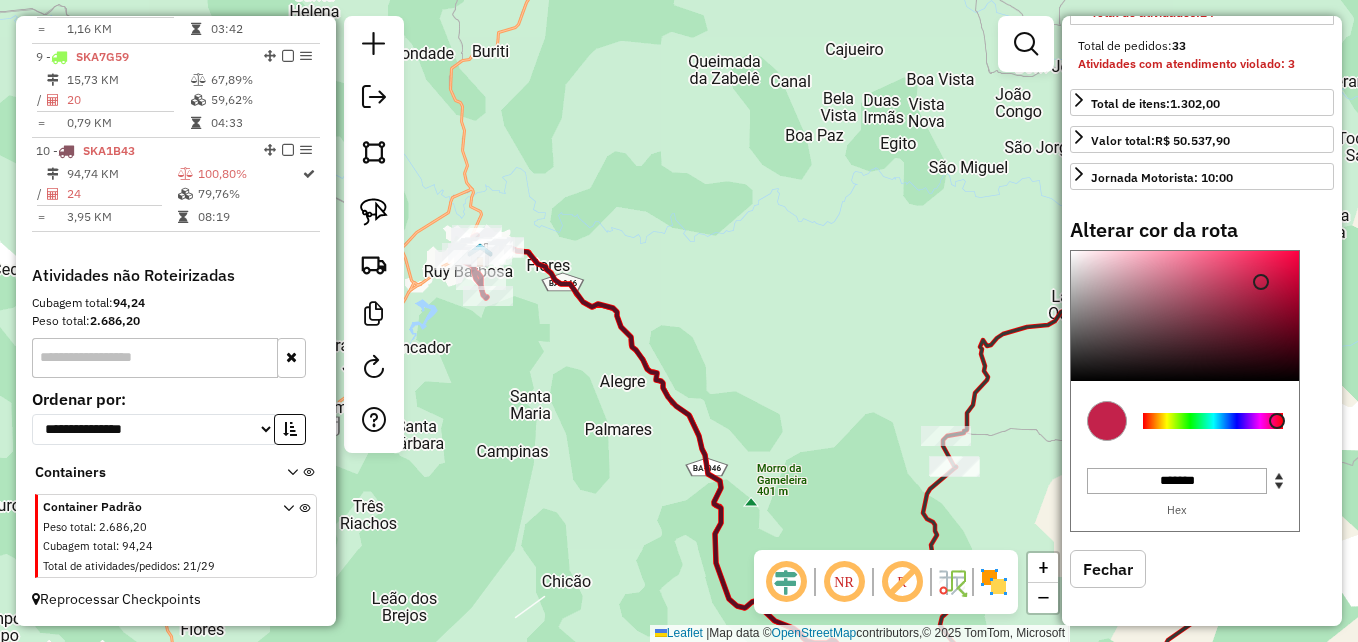 type on "*******" 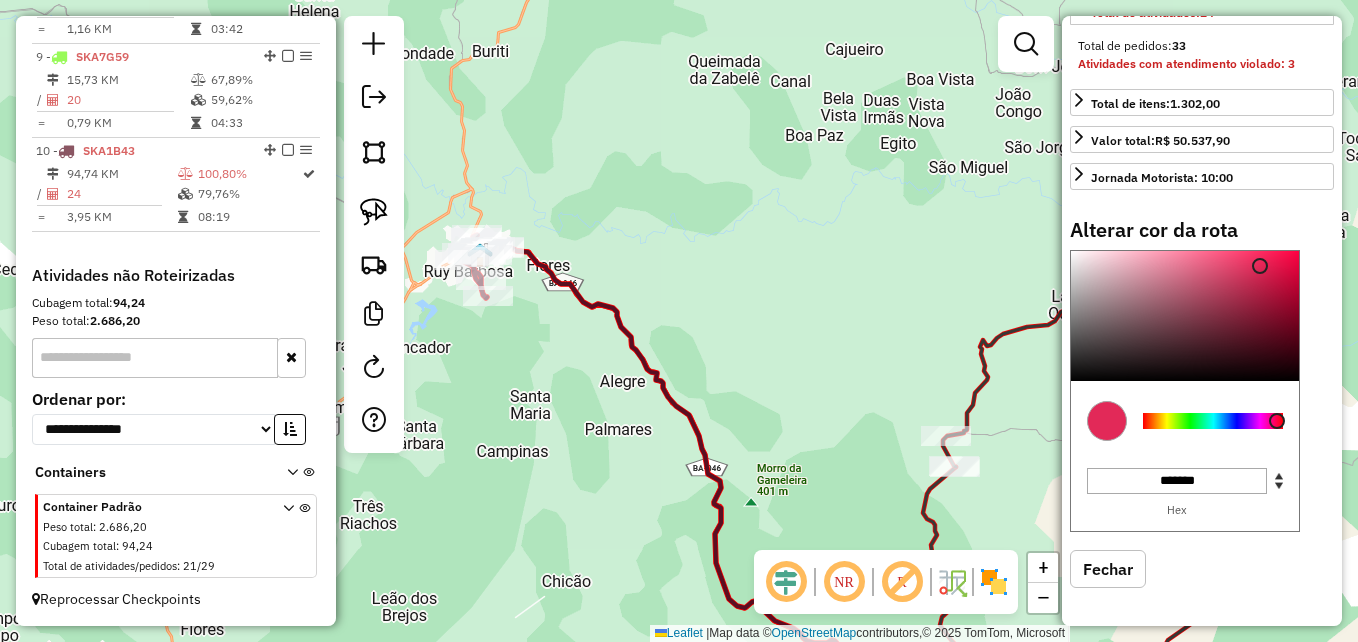 drag, startPoint x: 1259, startPoint y: 282, endPoint x: 1258, endPoint y: 266, distance: 16.03122 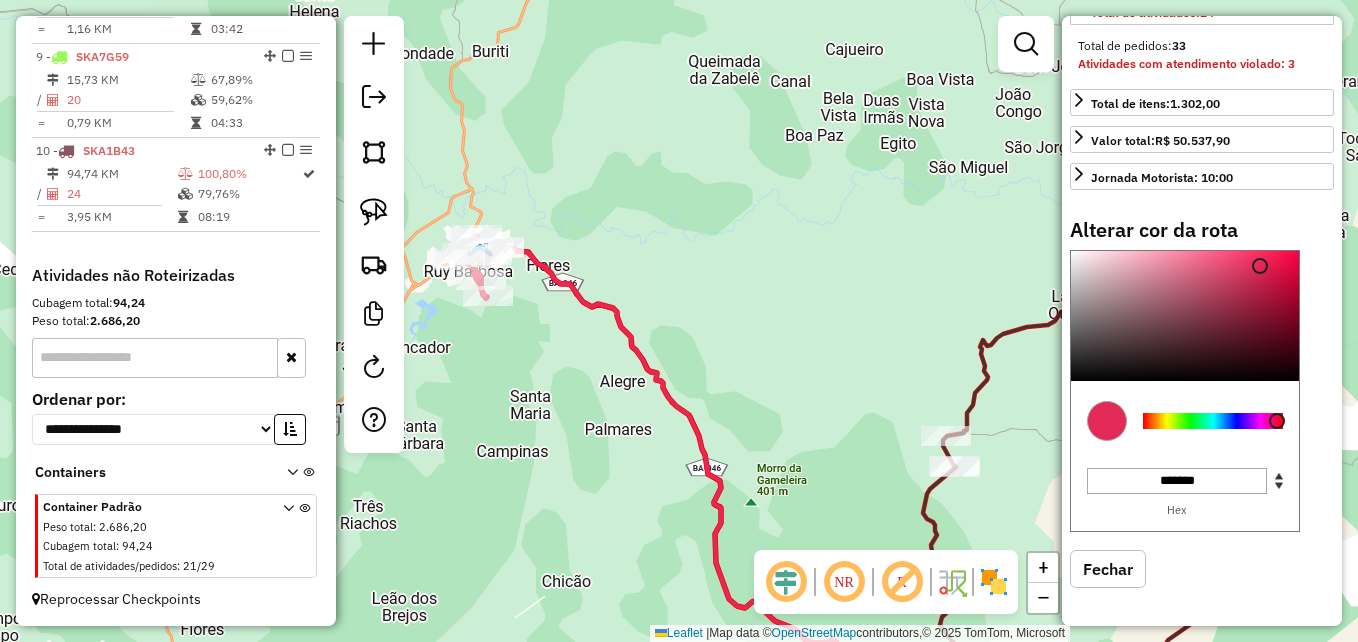 drag, startPoint x: 889, startPoint y: 296, endPoint x: 845, endPoint y: 295, distance: 44.011364 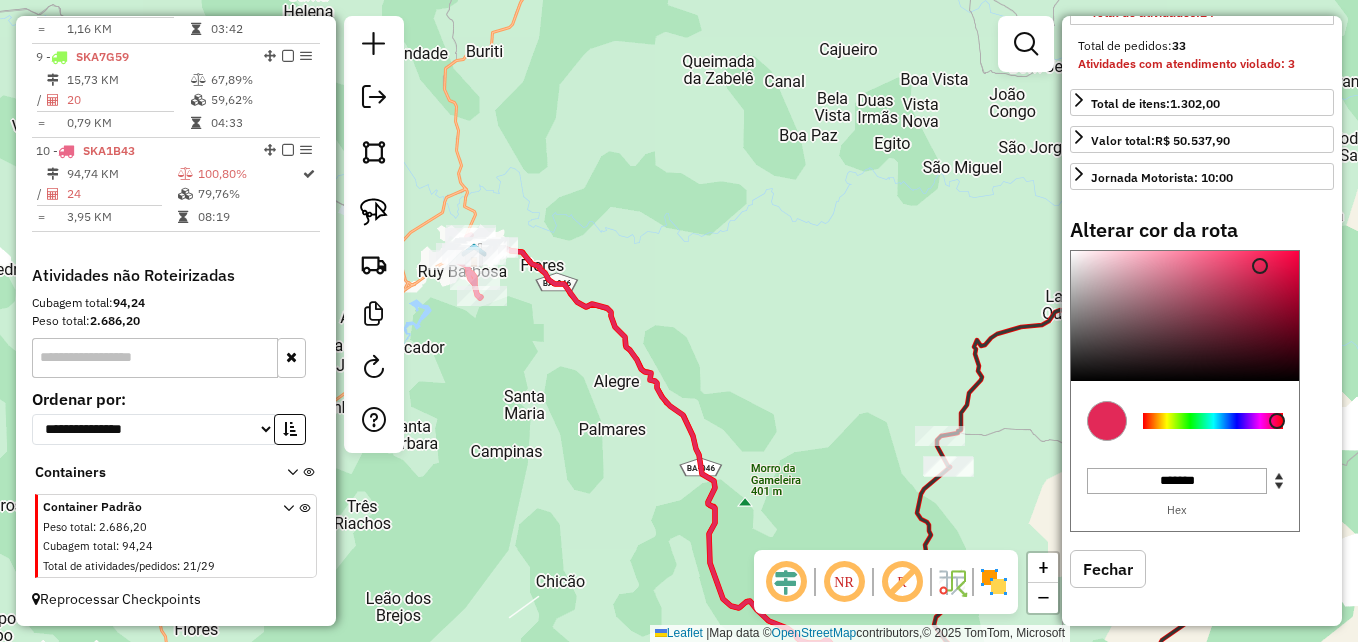 click 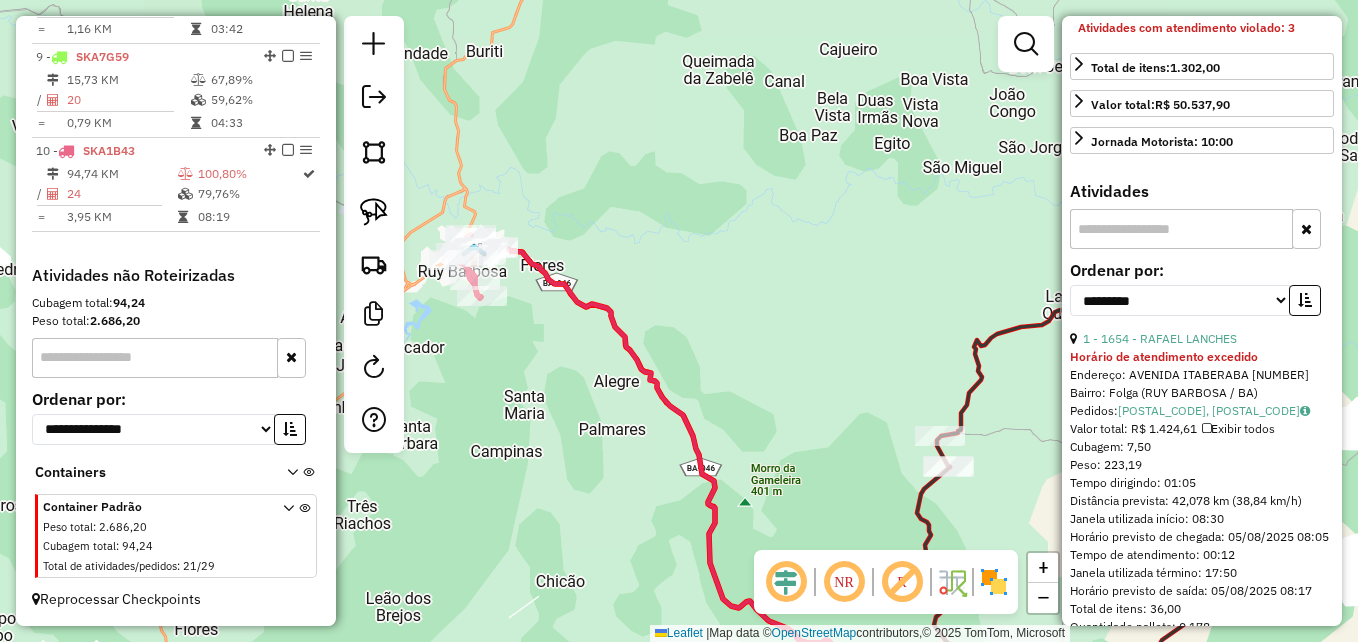 click 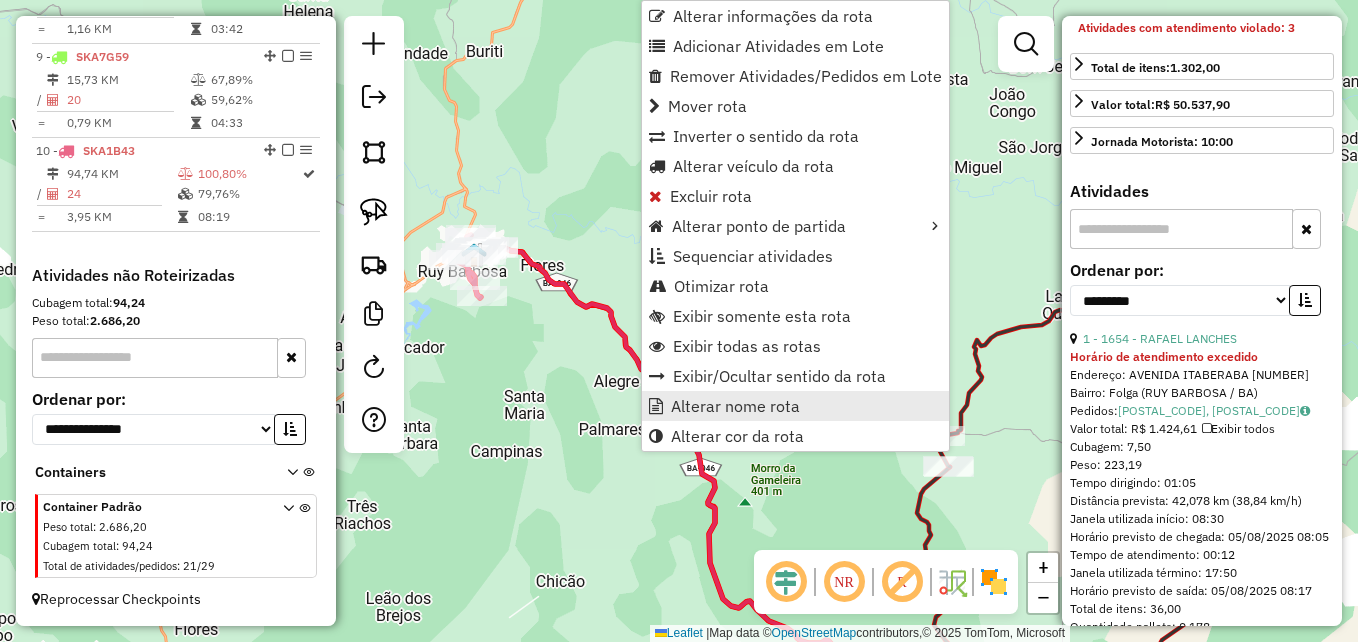 click on "Alterar nome rota" at bounding box center [735, 406] 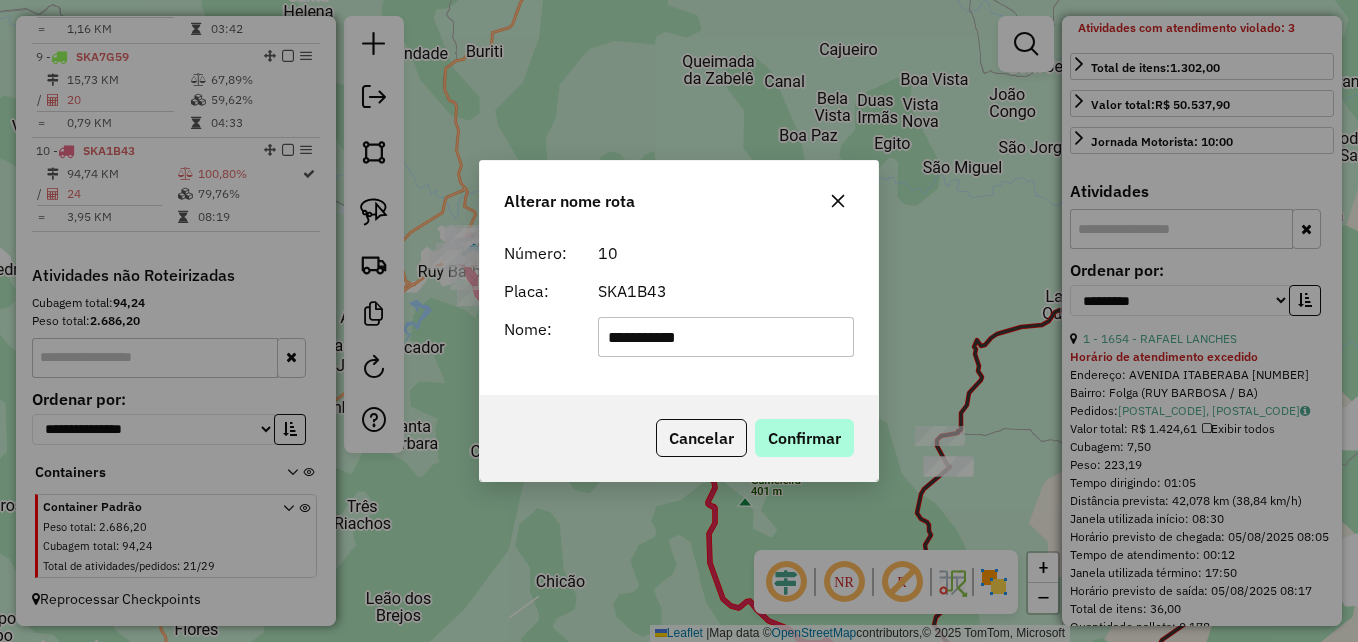 type on "**********" 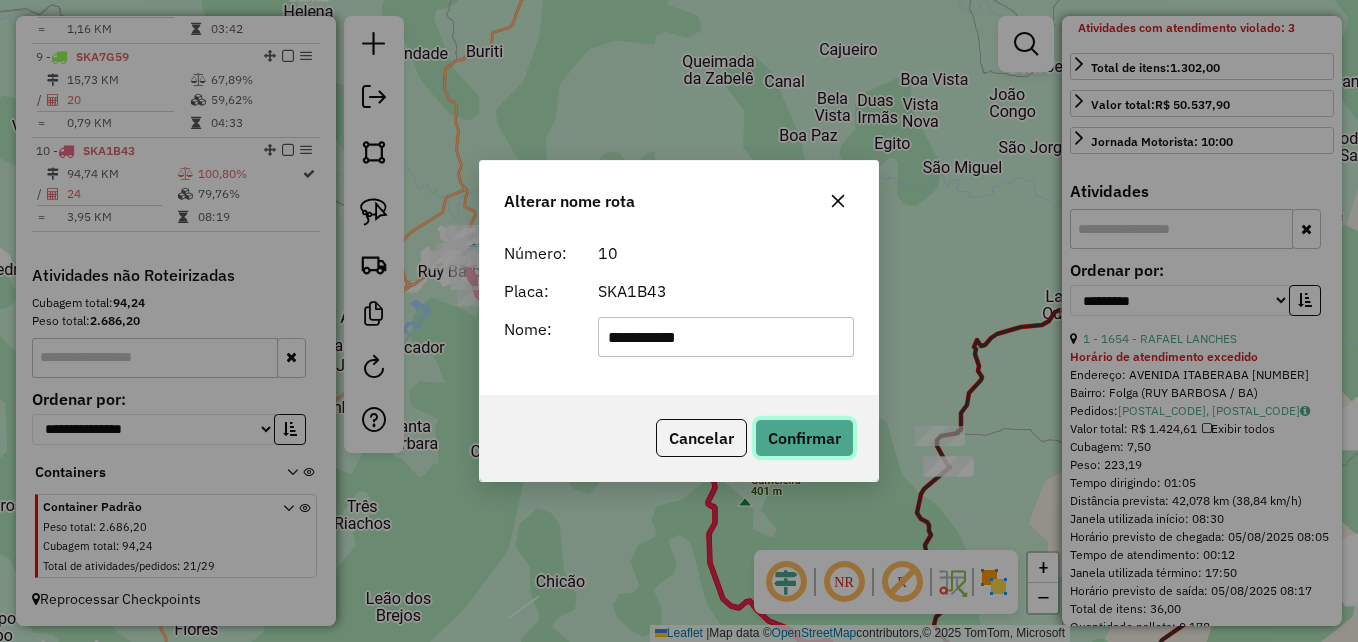 click on "Confirmar" 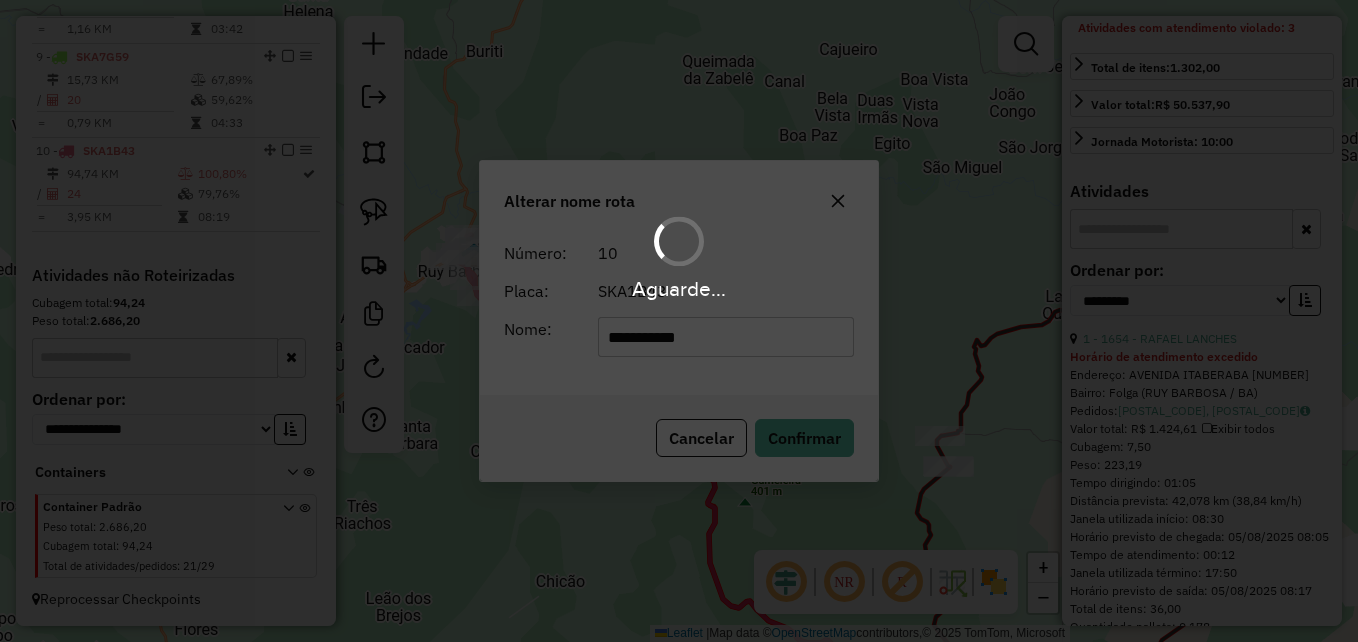 type 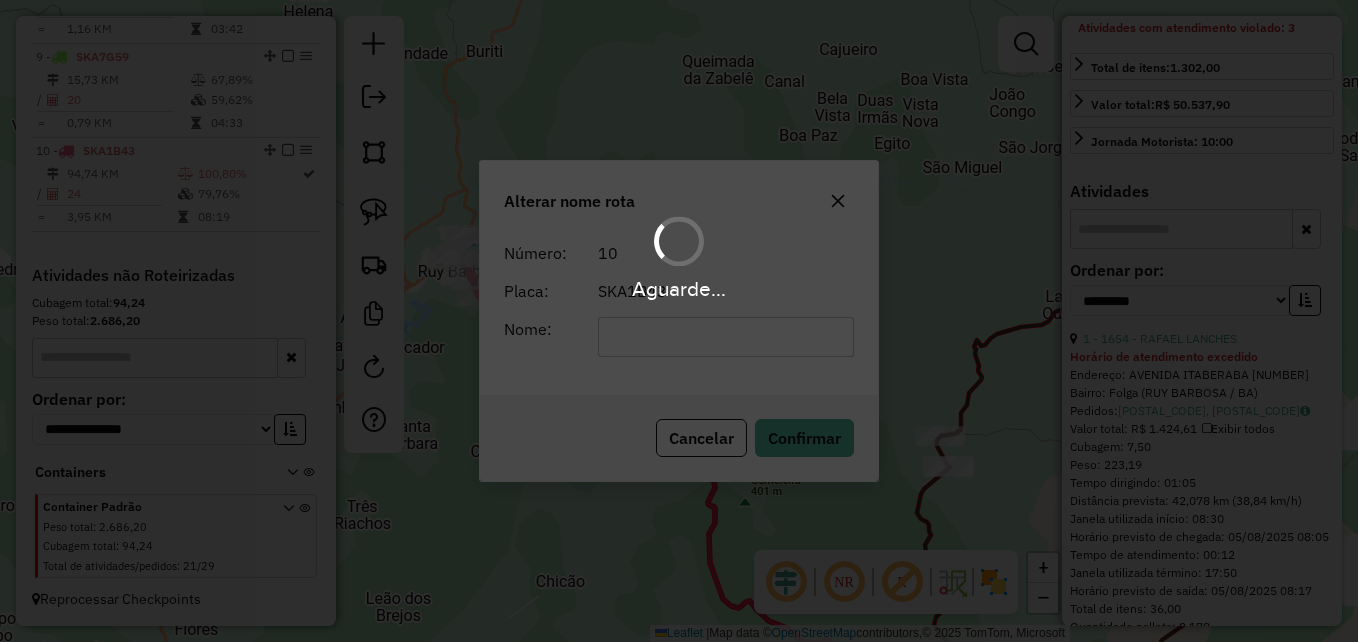 scroll, scrollTop: 530, scrollLeft: 0, axis: vertical 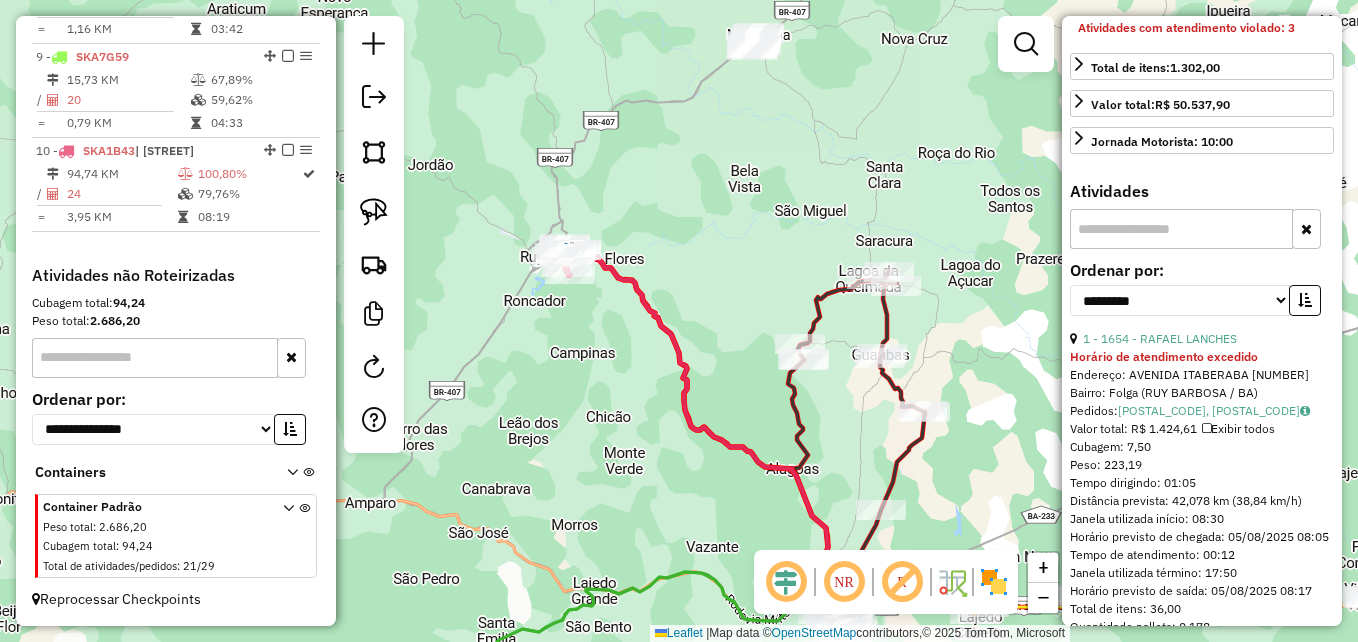 drag, startPoint x: 776, startPoint y: 369, endPoint x: 718, endPoint y: 311, distance: 82.02438 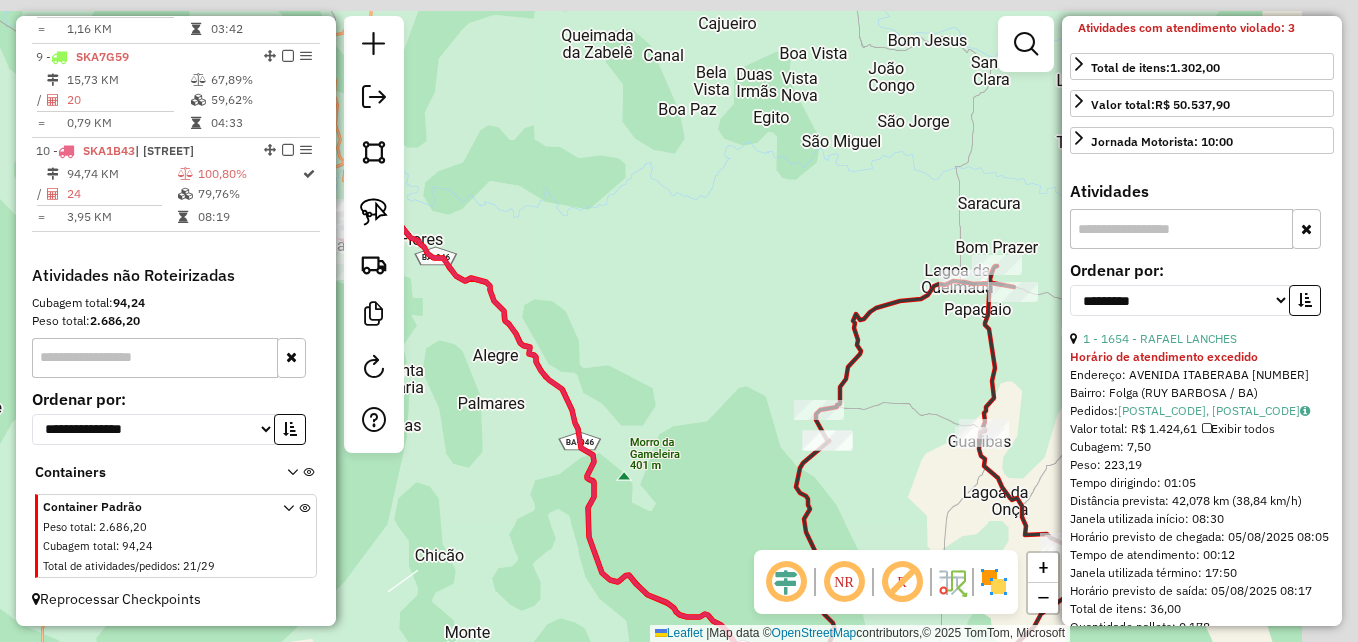 drag, startPoint x: 768, startPoint y: 224, endPoint x: 651, endPoint y: 286, distance: 132.41223 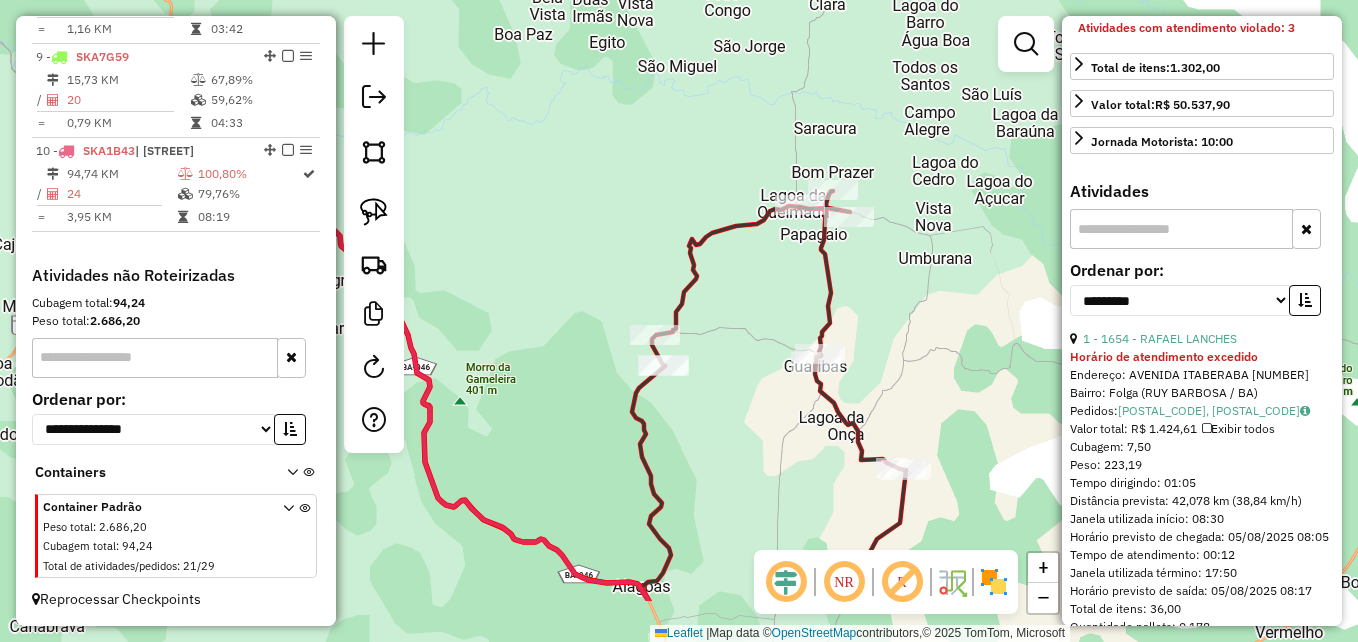 drag, startPoint x: 666, startPoint y: 330, endPoint x: 556, endPoint y: 221, distance: 154.858 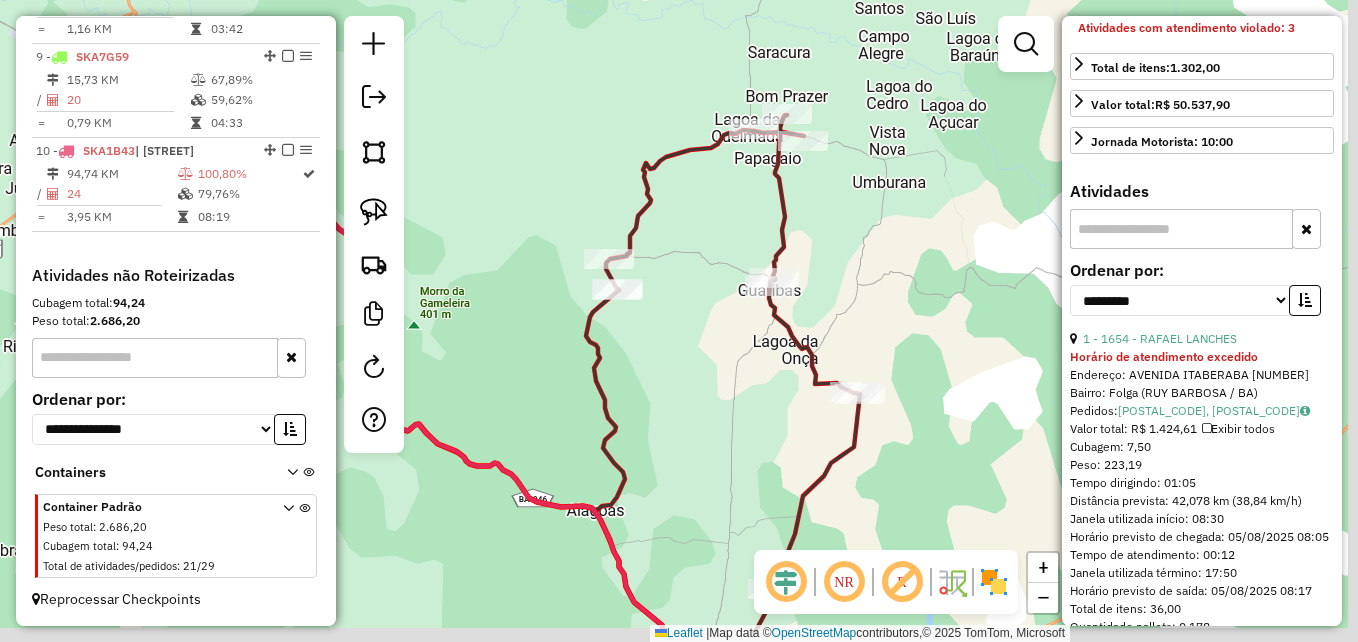 drag, startPoint x: 772, startPoint y: 455, endPoint x: 726, endPoint y: 377, distance: 90.55385 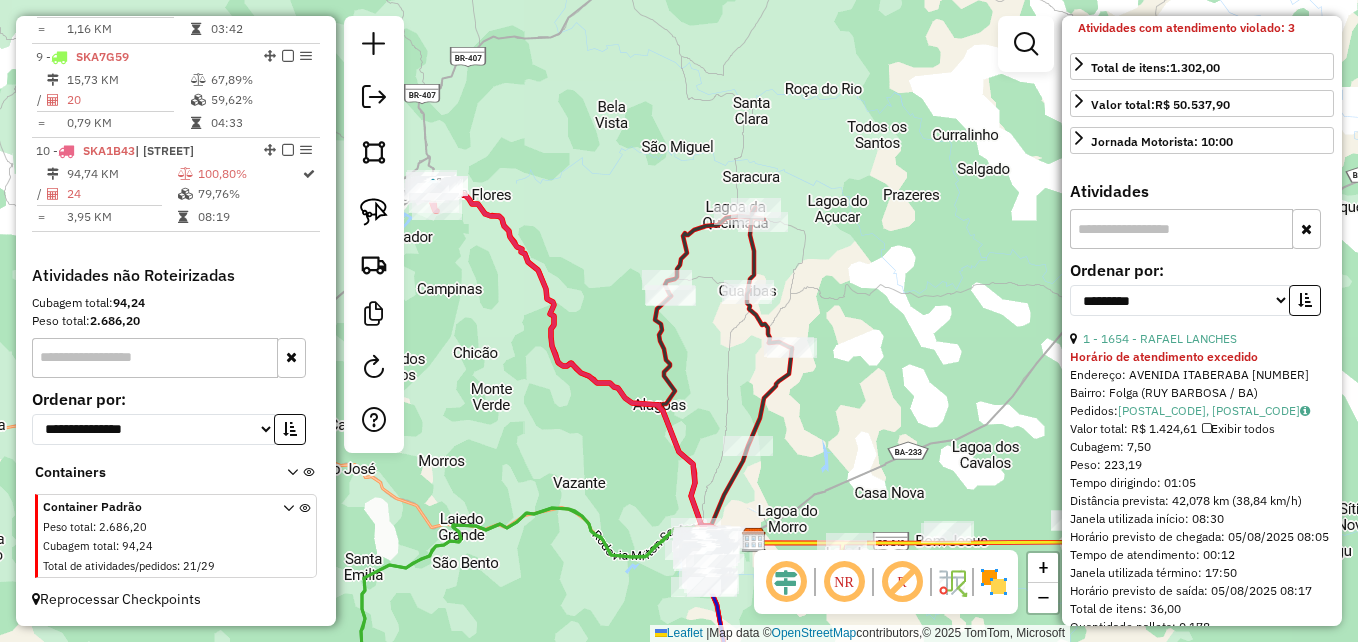 drag, startPoint x: 725, startPoint y: 426, endPoint x: 721, endPoint y: 301, distance: 125.06398 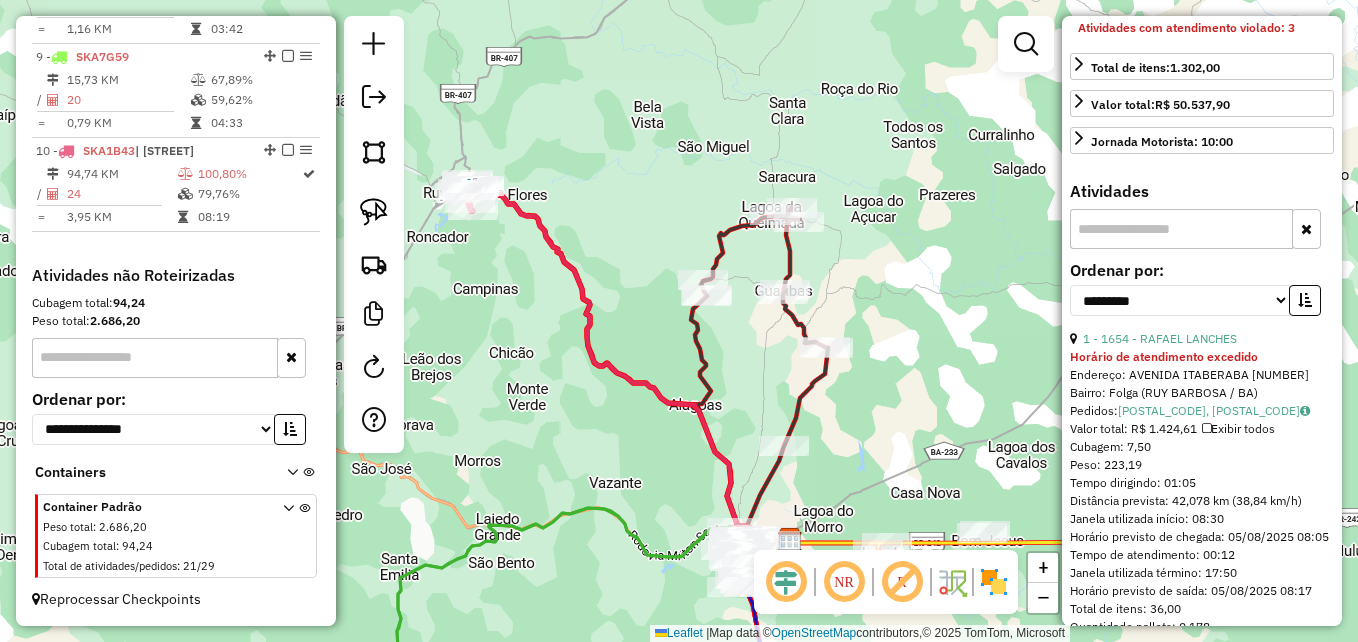 drag, startPoint x: 537, startPoint y: 383, endPoint x: 649, endPoint y: 548, distance: 199.42166 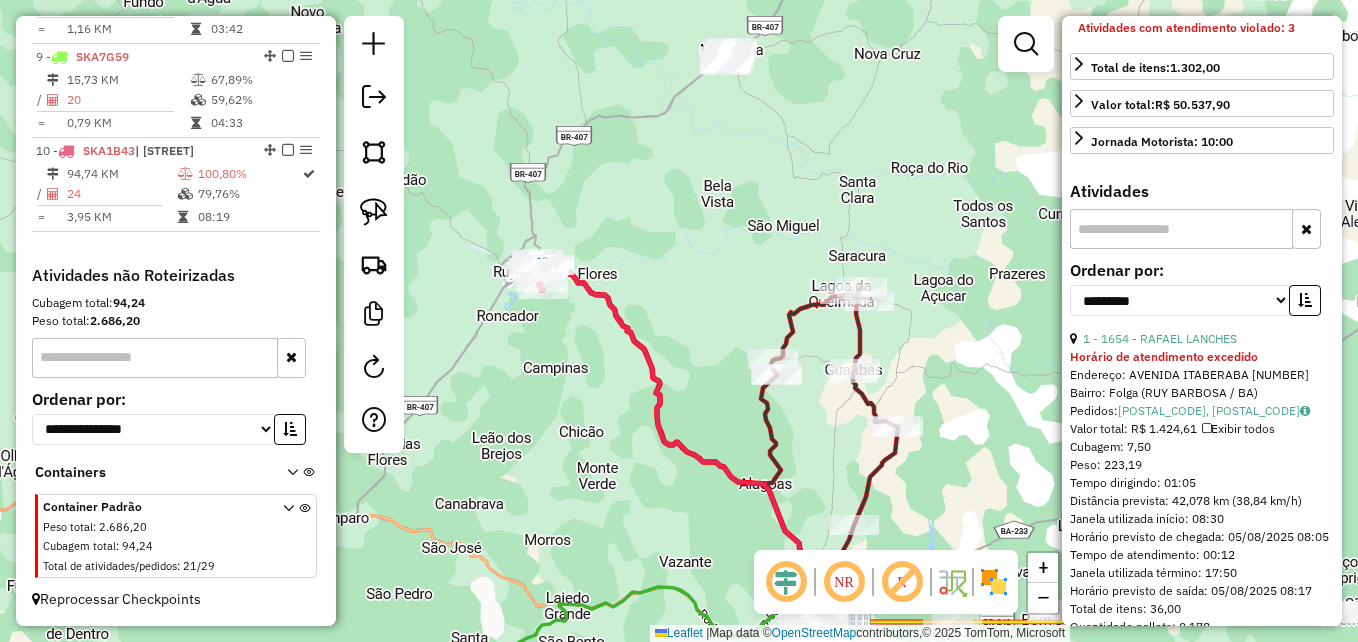 drag, startPoint x: 486, startPoint y: 424, endPoint x: 563, endPoint y: 548, distance: 145.96233 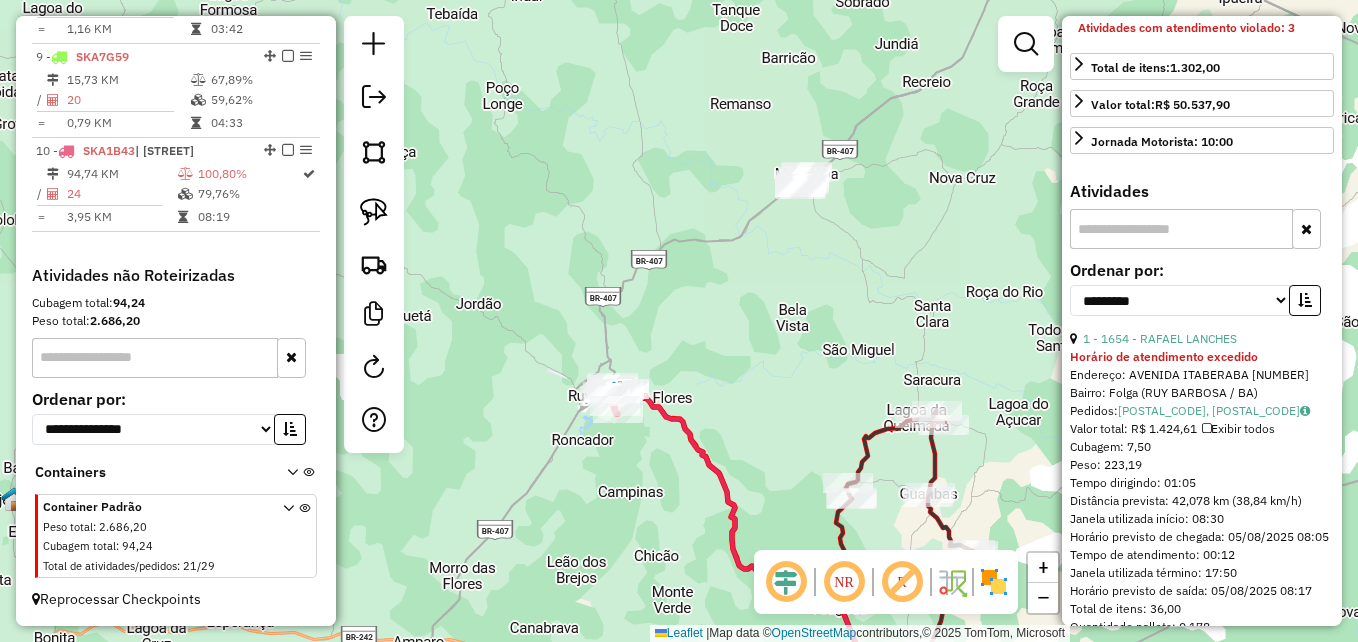 click 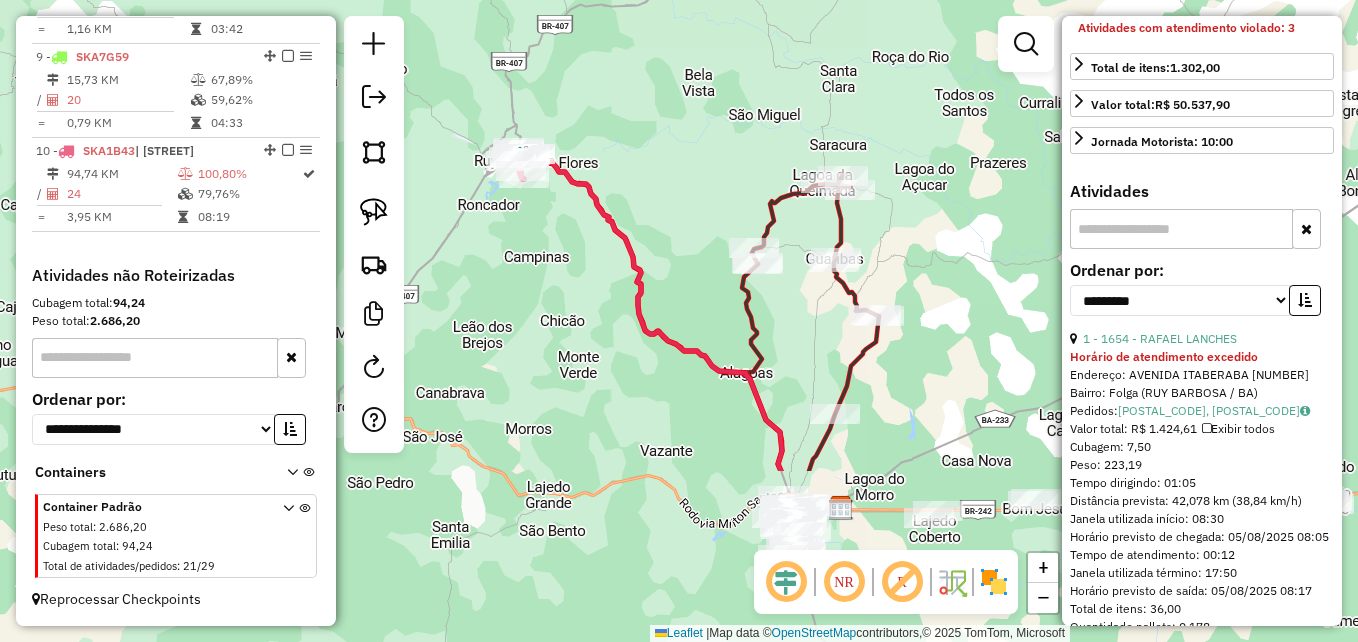 drag, startPoint x: 714, startPoint y: 252, endPoint x: 596, endPoint y: -74, distance: 346.69873 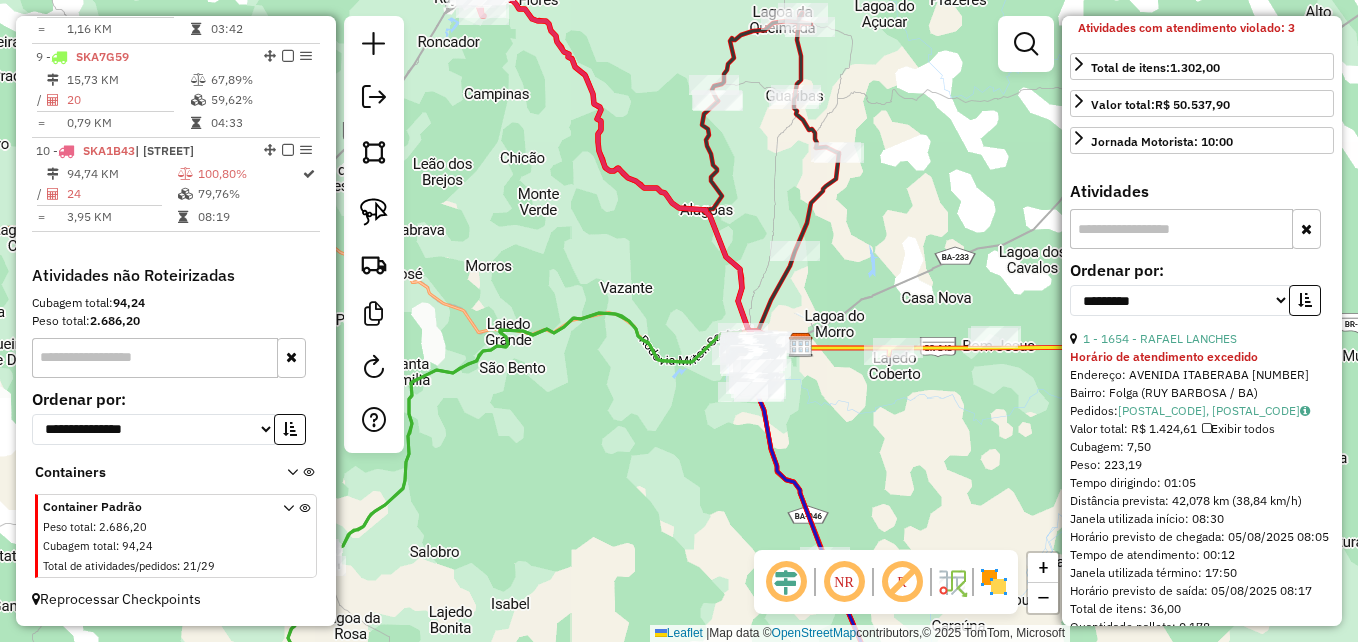drag, startPoint x: 601, startPoint y: 281, endPoint x: 839, endPoint y: 101, distance: 298.4024 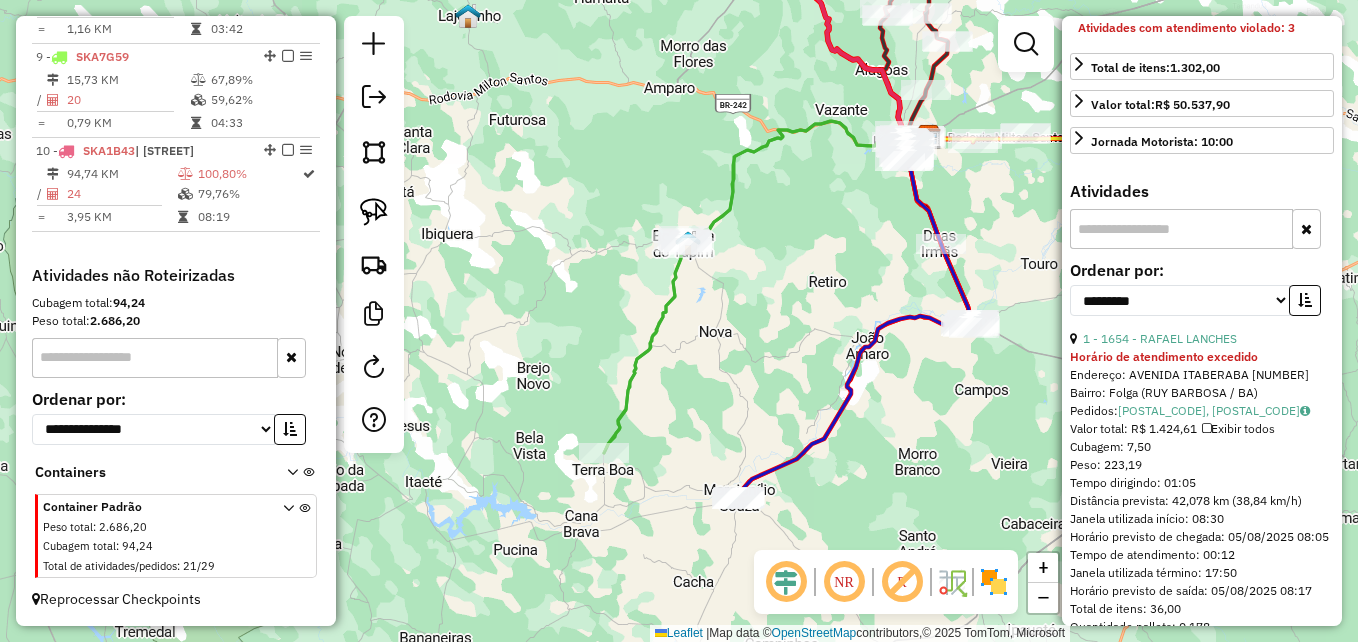 drag, startPoint x: 724, startPoint y: 351, endPoint x: 778, endPoint y: 245, distance: 118.96218 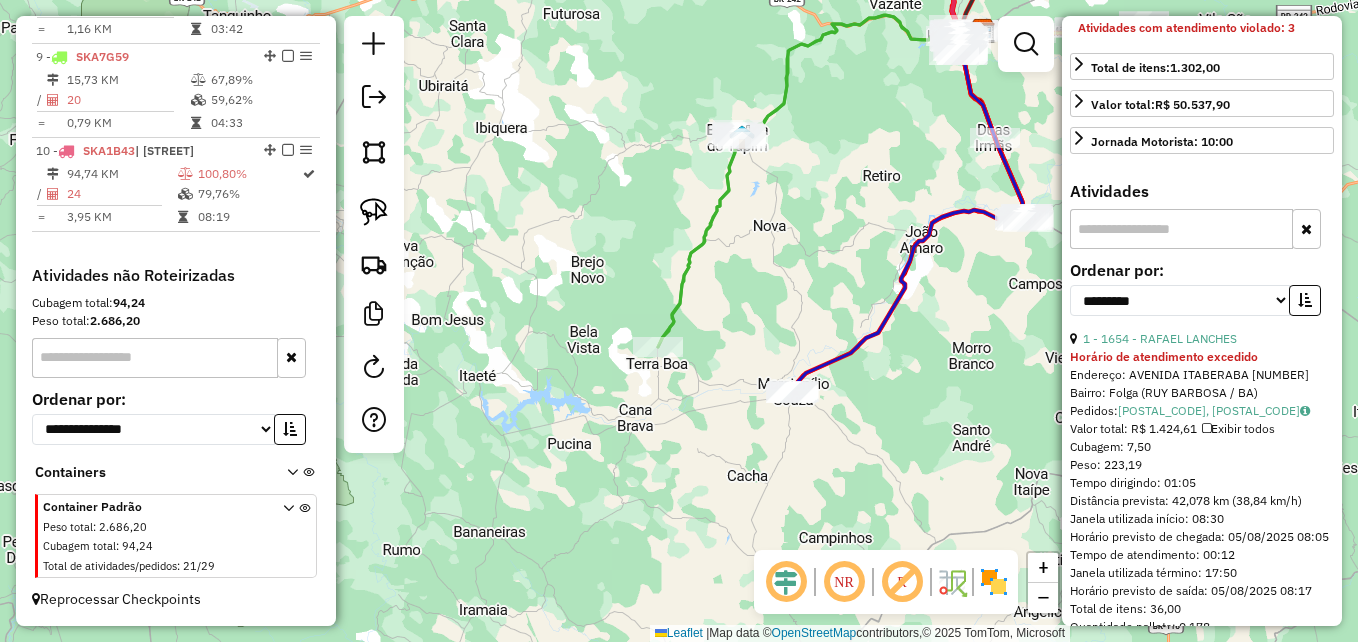 click on "Janela de atendimento Grade de atendimento Capacidade Transportadoras Veículos Cliente Pedidos  Rotas Selecione os dias de semana para filtrar as janelas de atendimento  Seg   Ter   Qua   Qui   Sex   Sáb   Dom  Informe o período da janela de atendimento: De: Até:  Filtrar exatamente a janela do cliente  Considerar janela de atendimento padrão  Selecione os dias de semana para filtrar as grades de atendimento  Seg   Ter   Qua   Qui   Sex   Sáb   Dom   Considerar clientes sem dia de atendimento cadastrado  Clientes fora do dia de atendimento selecionado Filtrar as atividades entre os valores definidos abaixo:  Peso mínimo:   Peso máximo:   Cubagem mínima:   Cubagem máxima:   De:   Até:  Filtrar as atividades entre o tempo de atendimento definido abaixo:  De:   Até:   Considerar capacidade total dos clientes não roteirizados Transportadora: Selecione um ou mais itens Tipo de veículo: Selecione um ou mais itens Veículo: Selecione um ou mais itens Motorista: Selecione um ou mais itens Nome: Rótulo:" 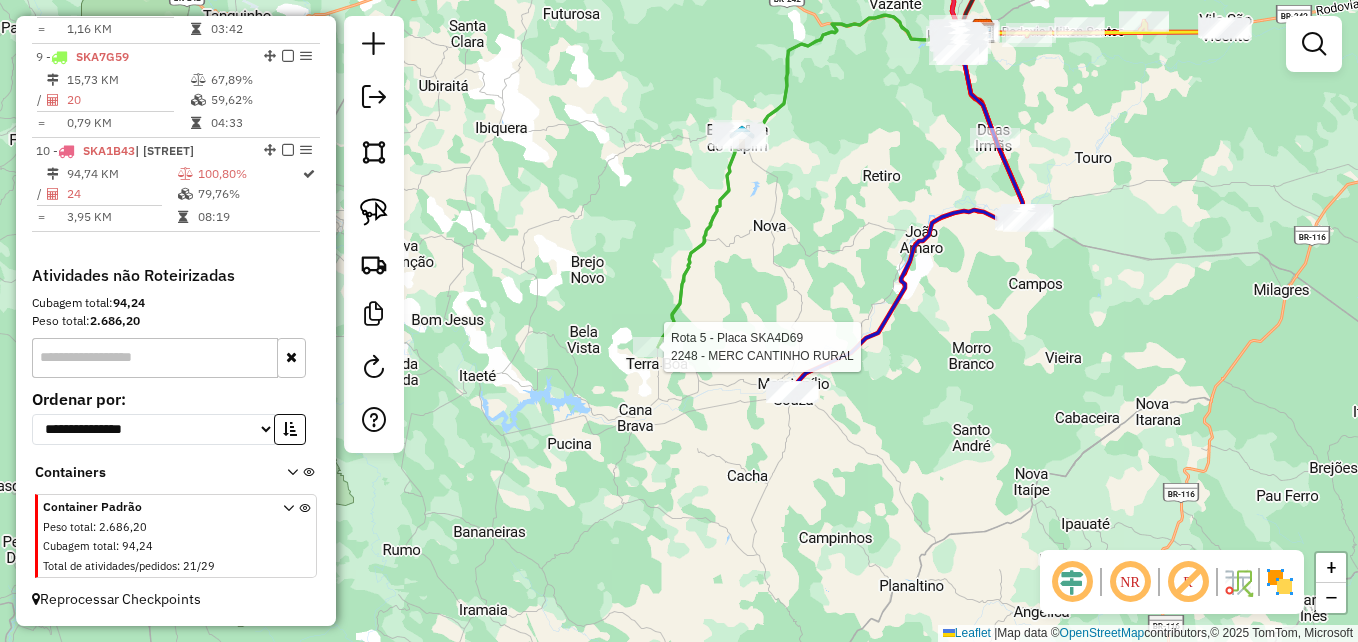 select on "**********" 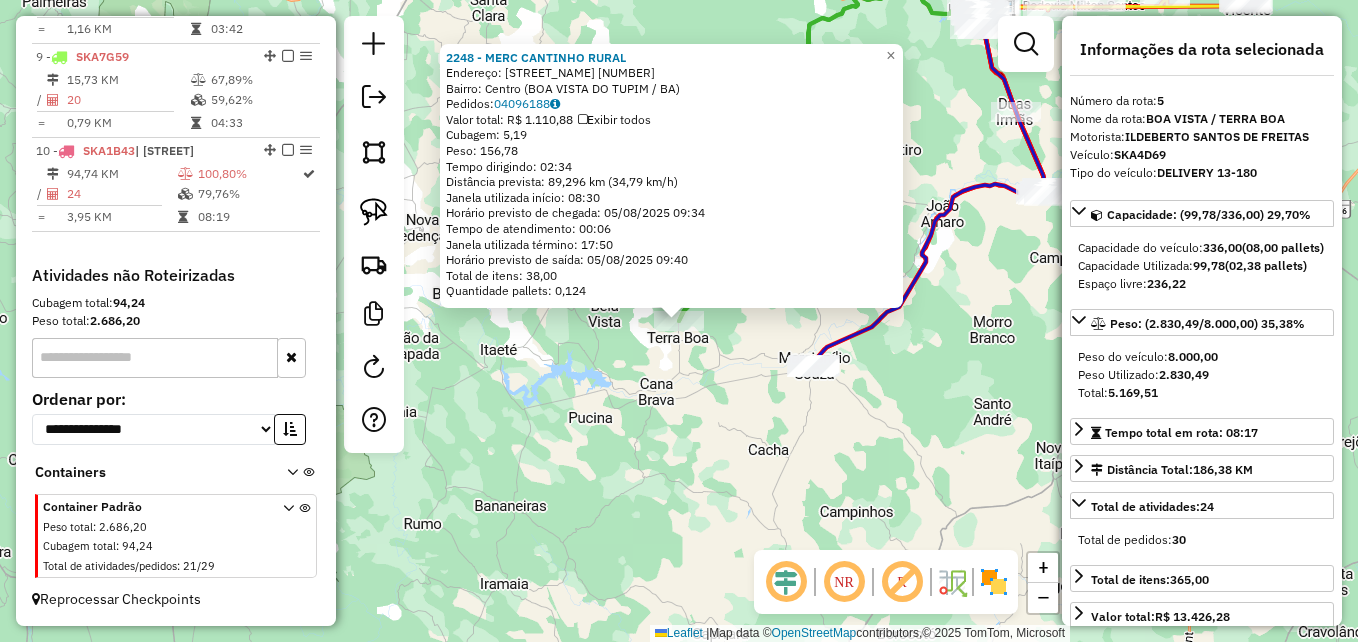 scroll, scrollTop: 1222, scrollLeft: 0, axis: vertical 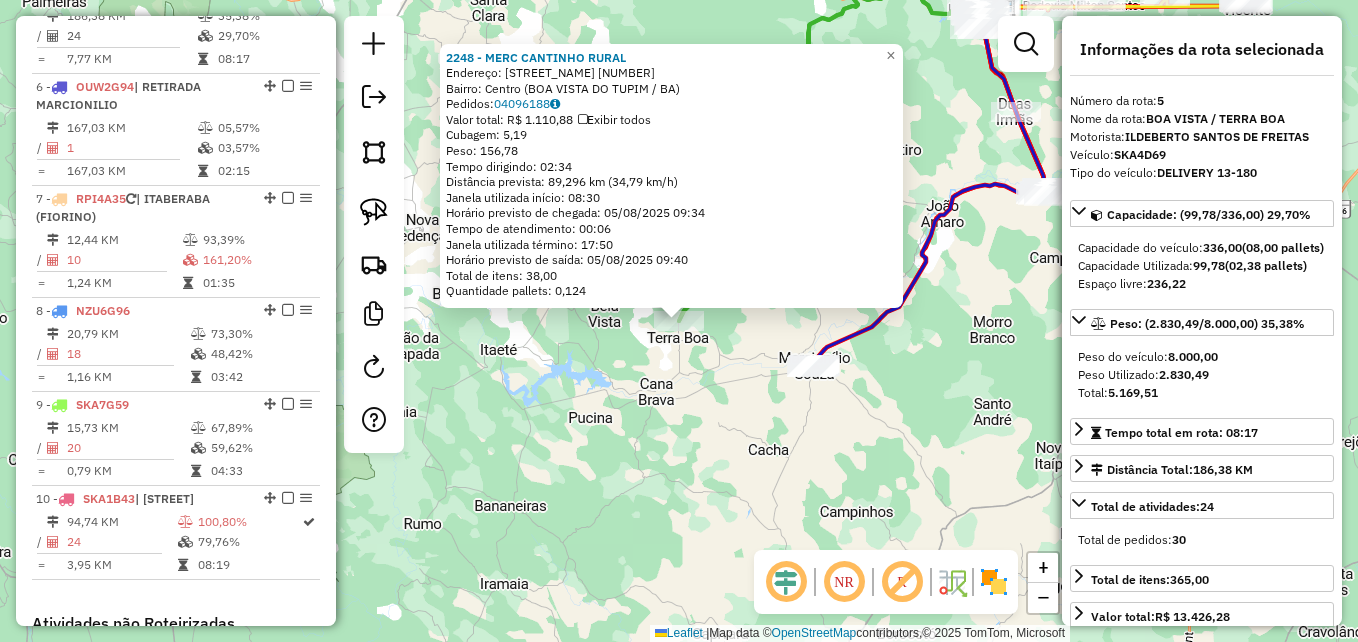 click on "2248 - MERC CANTINHO RURAL  Endereço:  R JUVINO FRANCISCO DO AMARAL 42   Bairro: Centro (BOA VISTA DO TUPIM / BA)   Pedidos:  04096188   Valor total: R$ 1.110,88   Exibir todos   Cubagem: 5,19  Peso: 156,78  Tempo dirigindo: 02:34   Distância prevista: 89,296 km (34,79 km/h)   Janela utilizada início: 08:30   Horário previsto de chegada: 05/08/2025 09:34   Tempo de atendimento: 00:06   Janela utilizada término: 17:50   Horário previsto de saída: 05/08/2025 09:40   Total de itens: 38,00   Quantidade pallets: 0,124  × Janela de atendimento Grade de atendimento Capacidade Transportadoras Veículos Cliente Pedidos  Rotas Selecione os dias de semana para filtrar as janelas de atendimento  Seg   Ter   Qua   Qui   Sex   Sáb   Dom  Informe o período da janela de atendimento: De: Até:  Filtrar exatamente a janela do cliente  Considerar janela de atendimento padrão  Selecione os dias de semana para filtrar as grades de atendimento  Seg   Ter   Qua   Qui   Sex   Sáb   Dom   Peso mínimo:   Peso máximo:  +" 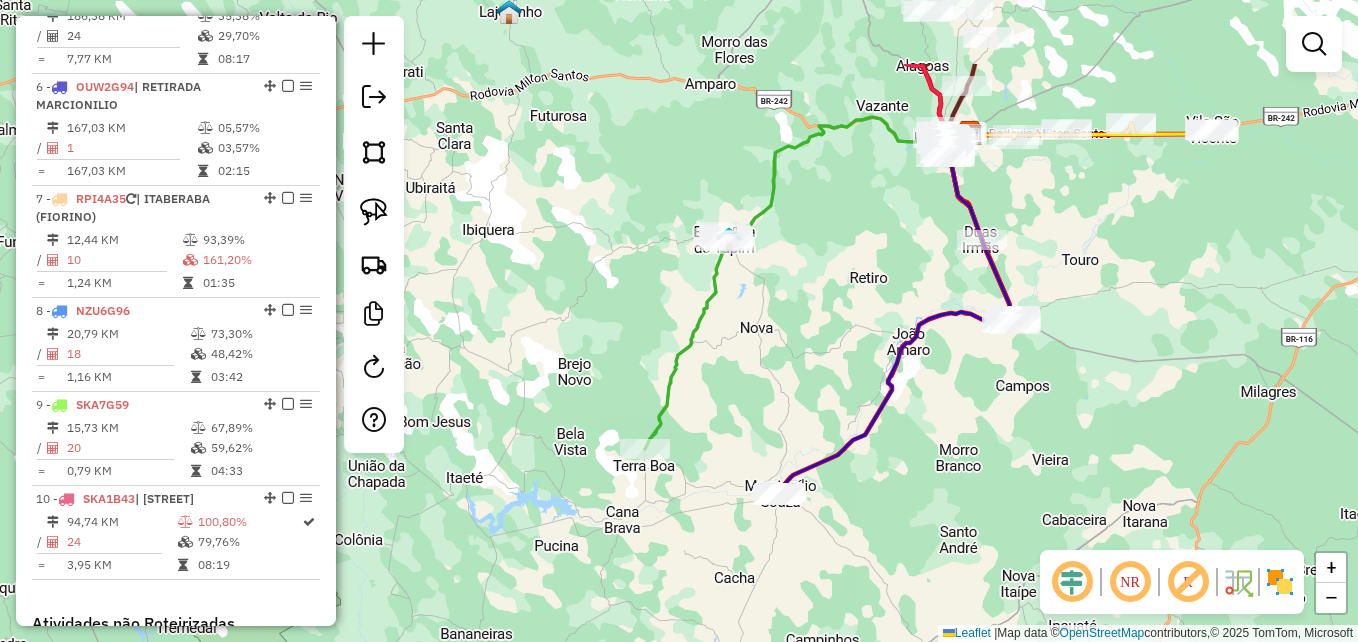 drag, startPoint x: 756, startPoint y: 225, endPoint x: 722, endPoint y: 353, distance: 132.43866 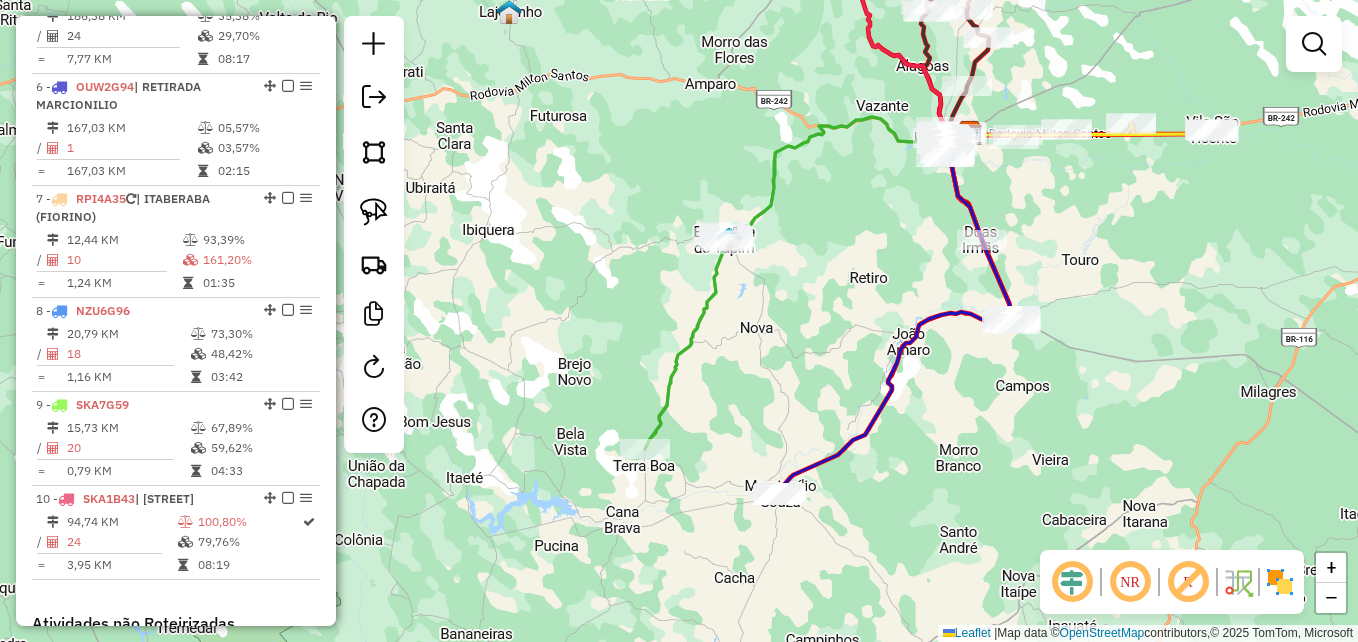 drag, startPoint x: 756, startPoint y: 447, endPoint x: 715, endPoint y: 571, distance: 130.60245 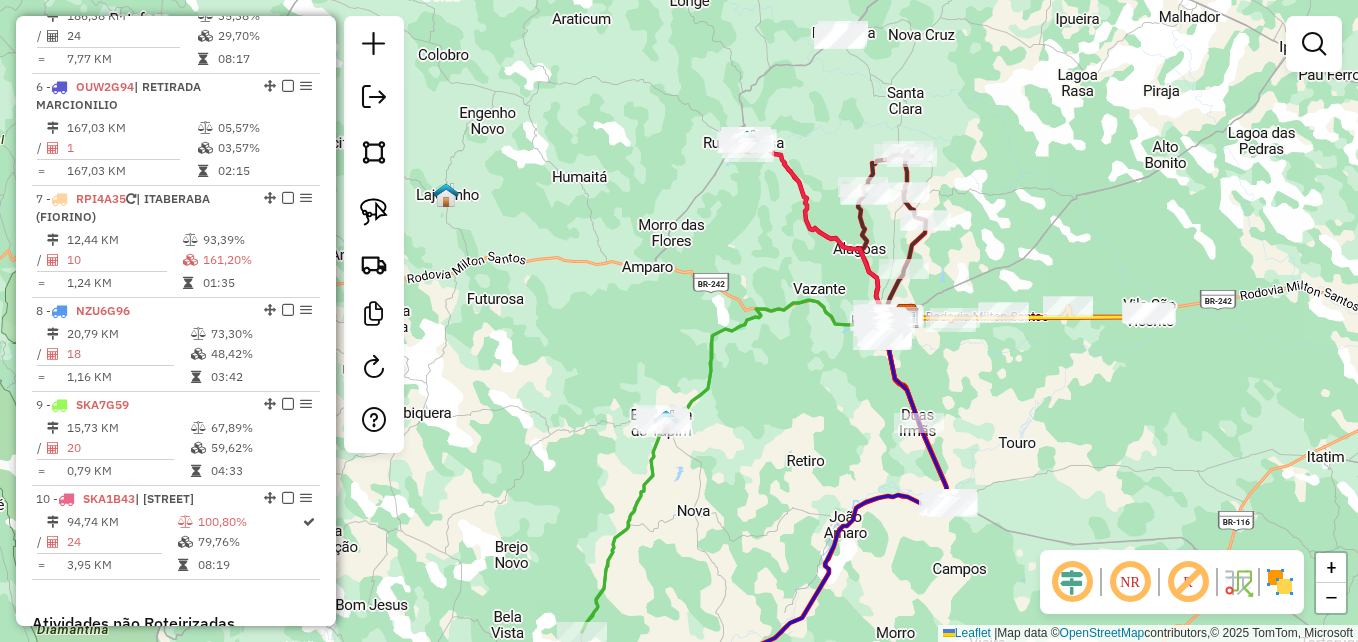 drag, startPoint x: 807, startPoint y: 406, endPoint x: 775, endPoint y: 497, distance: 96.462425 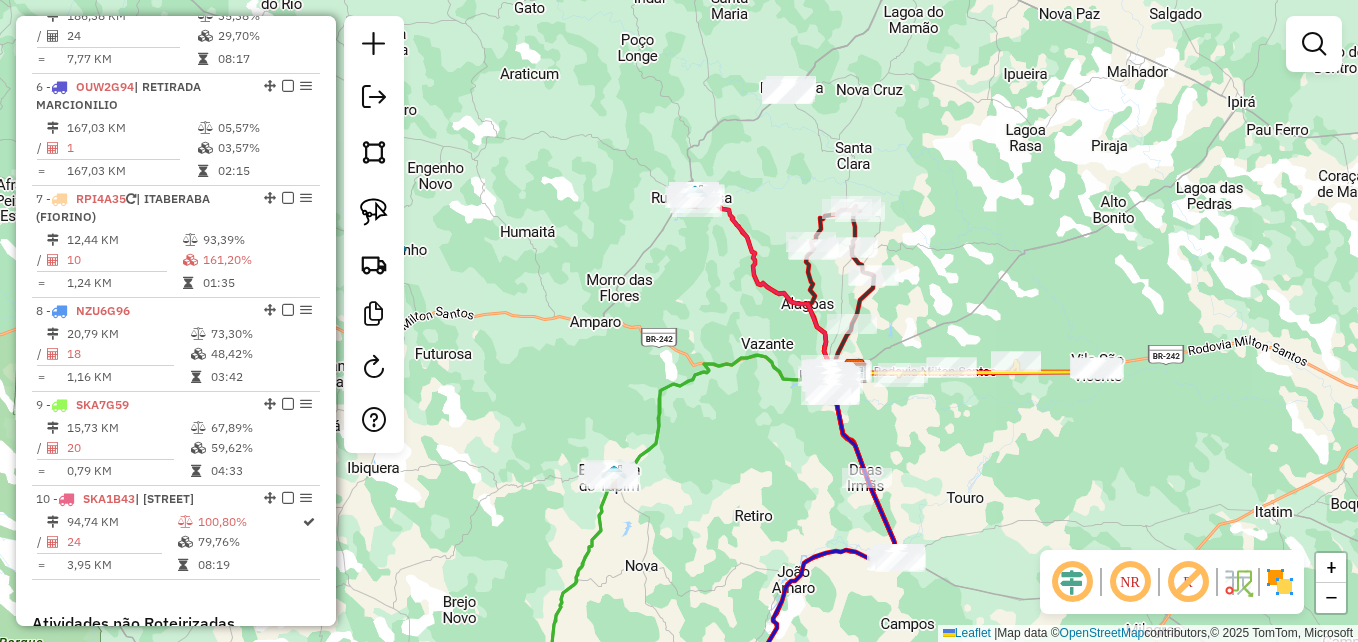 click on "Janela de atendimento Grade de atendimento Capacidade Transportadoras Veículos Cliente Pedidos  Rotas Selecione os dias de semana para filtrar as janelas de atendimento  Seg   Ter   Qua   Qui   Sex   Sáb   Dom  Informe o período da janela de atendimento: De: Até:  Filtrar exatamente a janela do cliente  Considerar janela de atendimento padrão  Selecione os dias de semana para filtrar as grades de atendimento  Seg   Ter   Qua   Qui   Sex   Sáb   Dom   Considerar clientes sem dia de atendimento cadastrado  Clientes fora do dia de atendimento selecionado Filtrar as atividades entre os valores definidos abaixo:  Peso mínimo:   Peso máximo:   Cubagem mínima:   Cubagem máxima:   De:   Até:  Filtrar as atividades entre o tempo de atendimento definido abaixo:  De:   Até:   Considerar capacidade total dos clientes não roteirizados Transportadora: Selecione um ou mais itens Tipo de veículo: Selecione um ou mais itens Veículo: Selecione um ou mais itens Motorista: Selecione um ou mais itens Nome: Rótulo:" 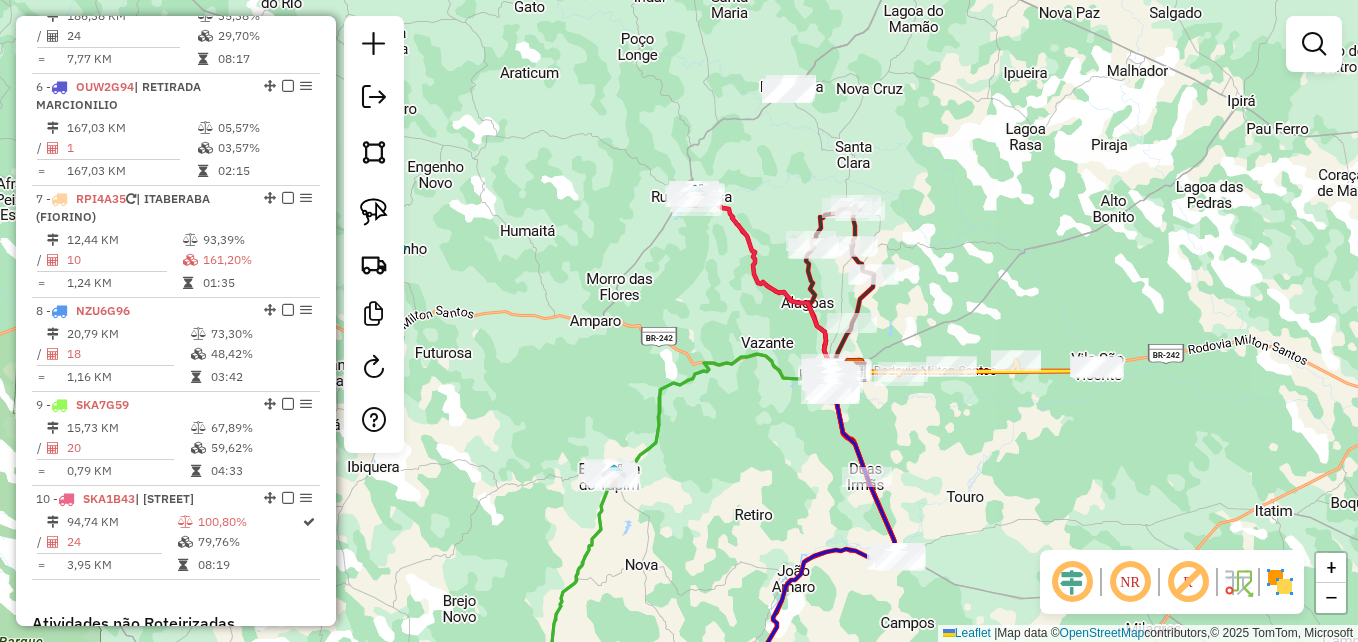 click on "Janela de atendimento Grade de atendimento Capacidade Transportadoras Veículos Cliente Pedidos  Rotas Selecione os dias de semana para filtrar as janelas de atendimento  Seg   Ter   Qua   Qui   Sex   Sáb   Dom  Informe o período da janela de atendimento: De: Até:  Filtrar exatamente a janela do cliente  Considerar janela de atendimento padrão  Selecione os dias de semana para filtrar as grades de atendimento  Seg   Ter   Qua   Qui   Sex   Sáb   Dom   Considerar clientes sem dia de atendimento cadastrado  Clientes fora do dia de atendimento selecionado Filtrar as atividades entre os valores definidos abaixo:  Peso mínimo:   Peso máximo:   Cubagem mínima:   Cubagem máxima:   De:   Até:  Filtrar as atividades entre o tempo de atendimento definido abaixo:  De:   Até:   Considerar capacidade total dos clientes não roteirizados Transportadora: Selecione um ou mais itens Tipo de veículo: Selecione um ou mais itens Veículo: Selecione um ou mais itens Motorista: Selecione um ou mais itens Nome: Rótulo:" 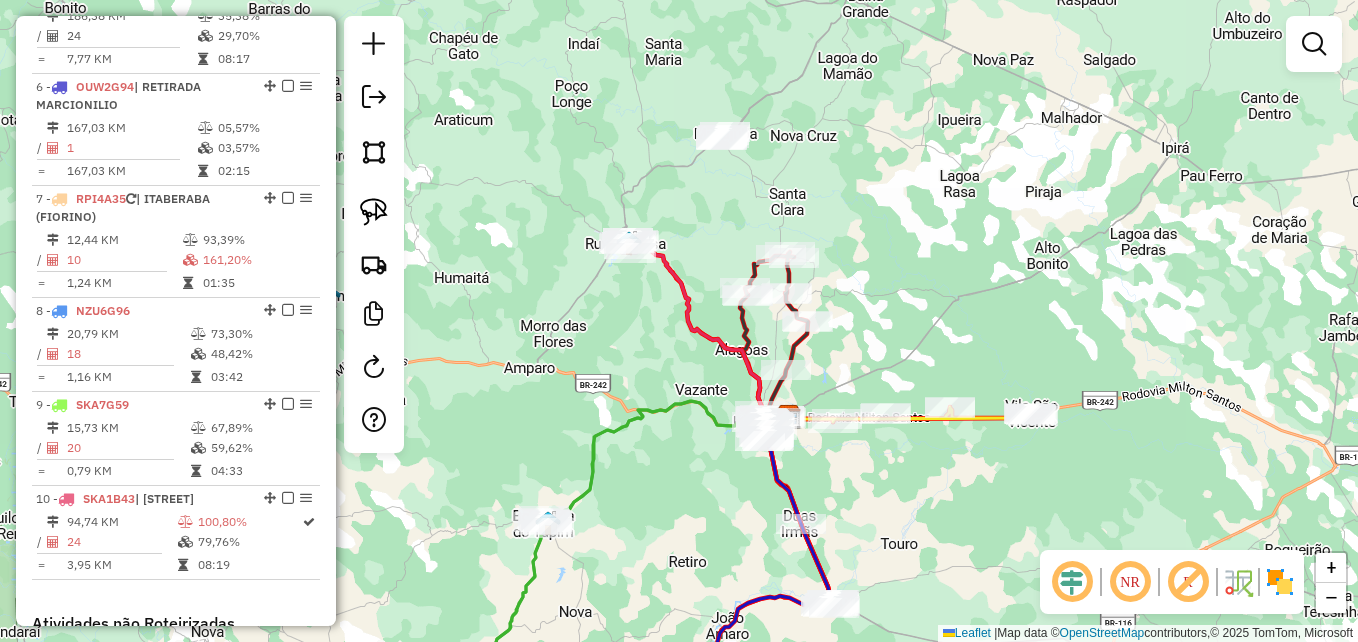 click on "Janela de atendimento Grade de atendimento Capacidade Transportadoras Veículos Cliente Pedidos  Rotas Selecione os dias de semana para filtrar as janelas de atendimento  Seg   Ter   Qua   Qui   Sex   Sáb   Dom  Informe o período da janela de atendimento: De: Até:  Filtrar exatamente a janela do cliente  Considerar janela de atendimento padrão  Selecione os dias de semana para filtrar as grades de atendimento  Seg   Ter   Qua   Qui   Sex   Sáb   Dom   Considerar clientes sem dia de atendimento cadastrado  Clientes fora do dia de atendimento selecionado Filtrar as atividades entre os valores definidos abaixo:  Peso mínimo:   Peso máximo:   Cubagem mínima:   Cubagem máxima:   De:   Até:  Filtrar as atividades entre o tempo de atendimento definido abaixo:  De:   Até:   Considerar capacidade total dos clientes não roteirizados Transportadora: Selecione um ou mais itens Tipo de veículo: Selecione um ou mais itens Veículo: Selecione um ou mais itens Motorista: Selecione um ou mais itens Nome: Rótulo:" 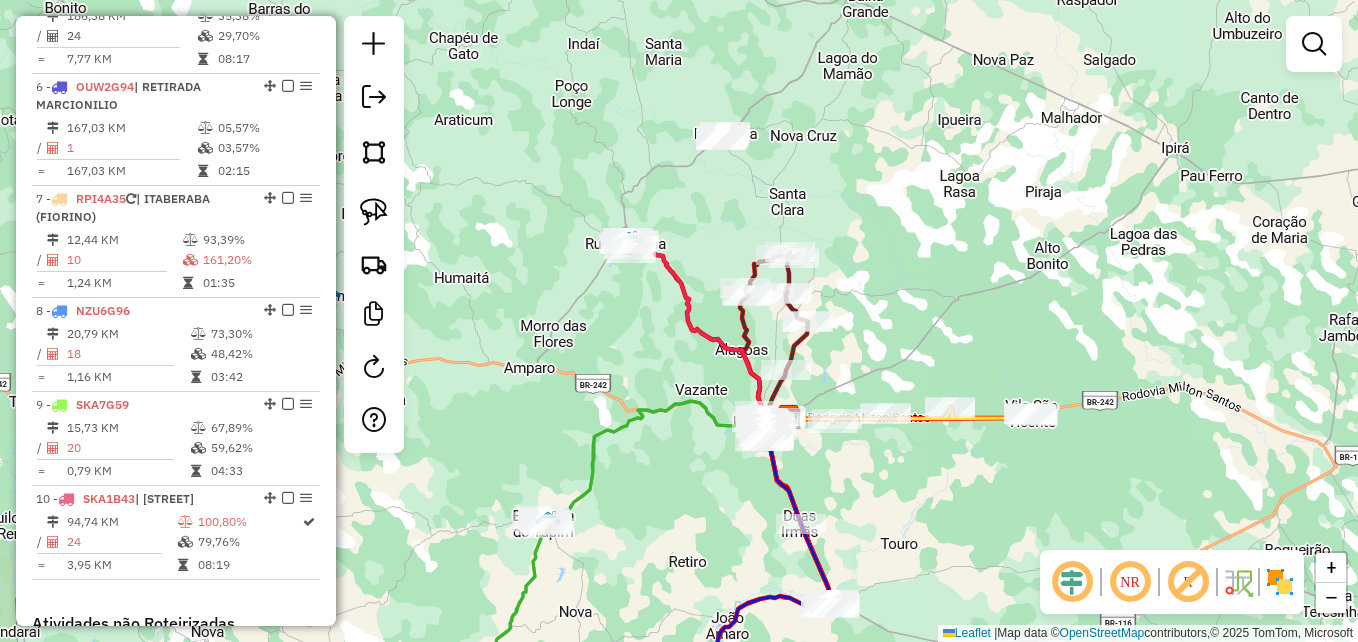 drag, startPoint x: 623, startPoint y: 576, endPoint x: 633, endPoint y: 527, distance: 50.01 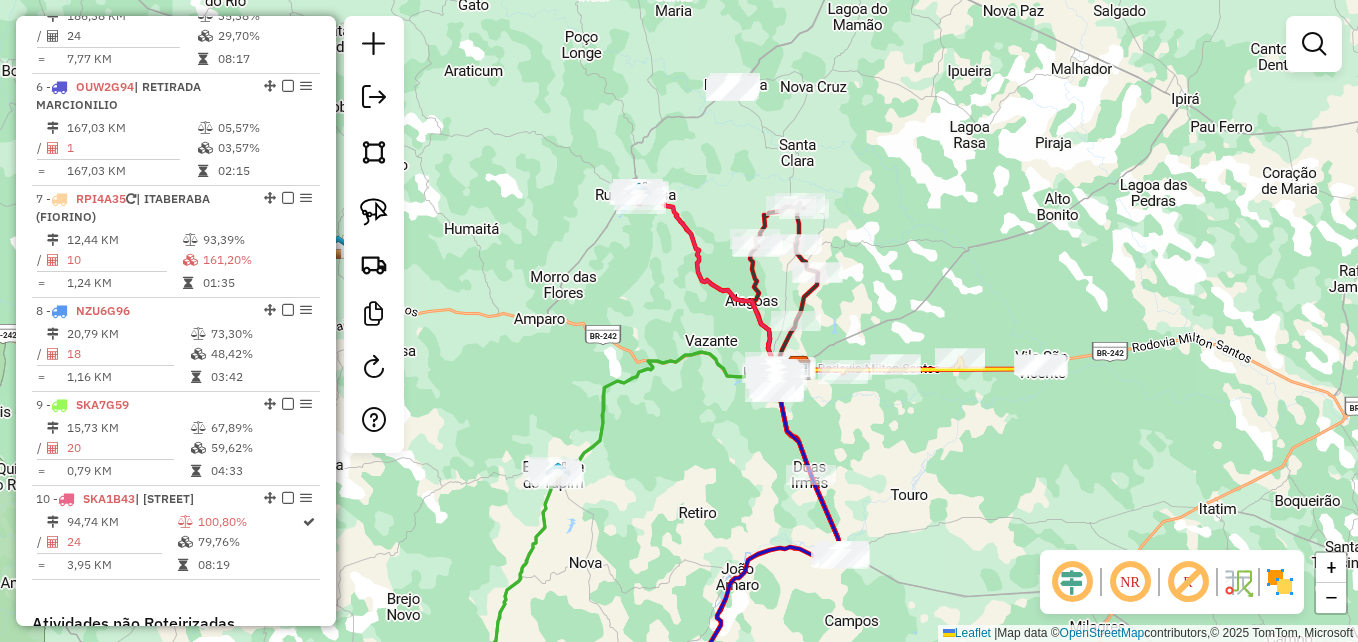 click 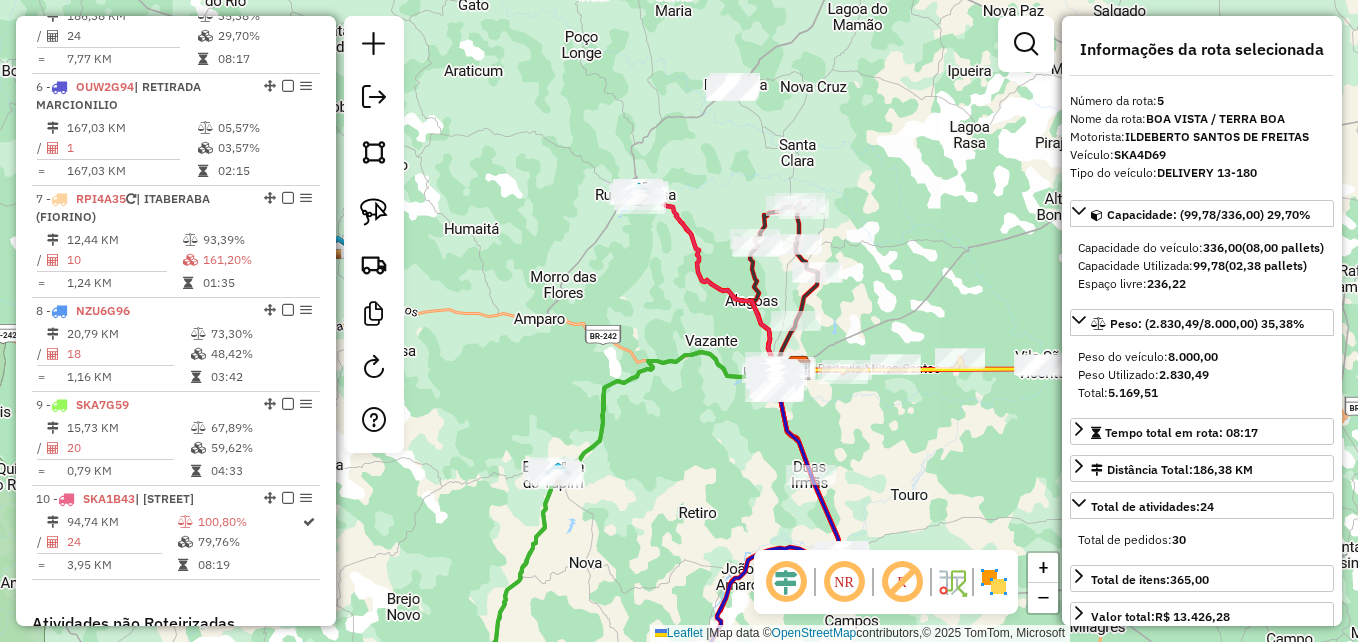 click 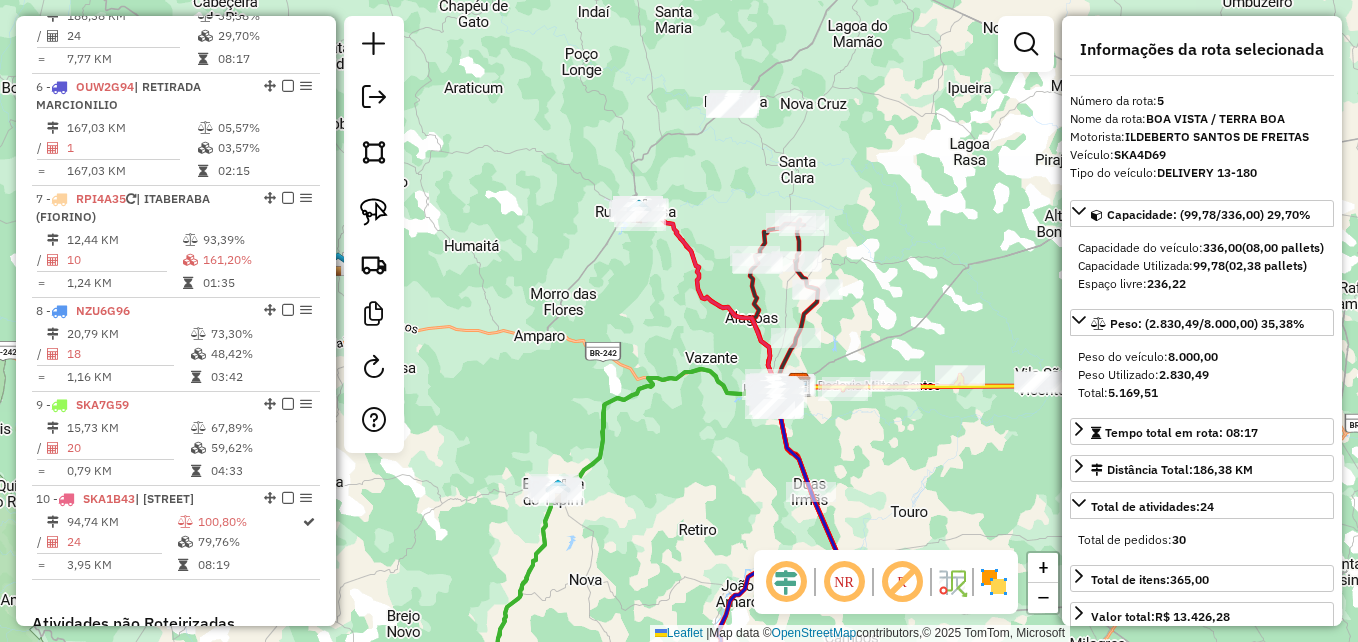 drag, startPoint x: 640, startPoint y: 554, endPoint x: 635, endPoint y: 580, distance: 26.476404 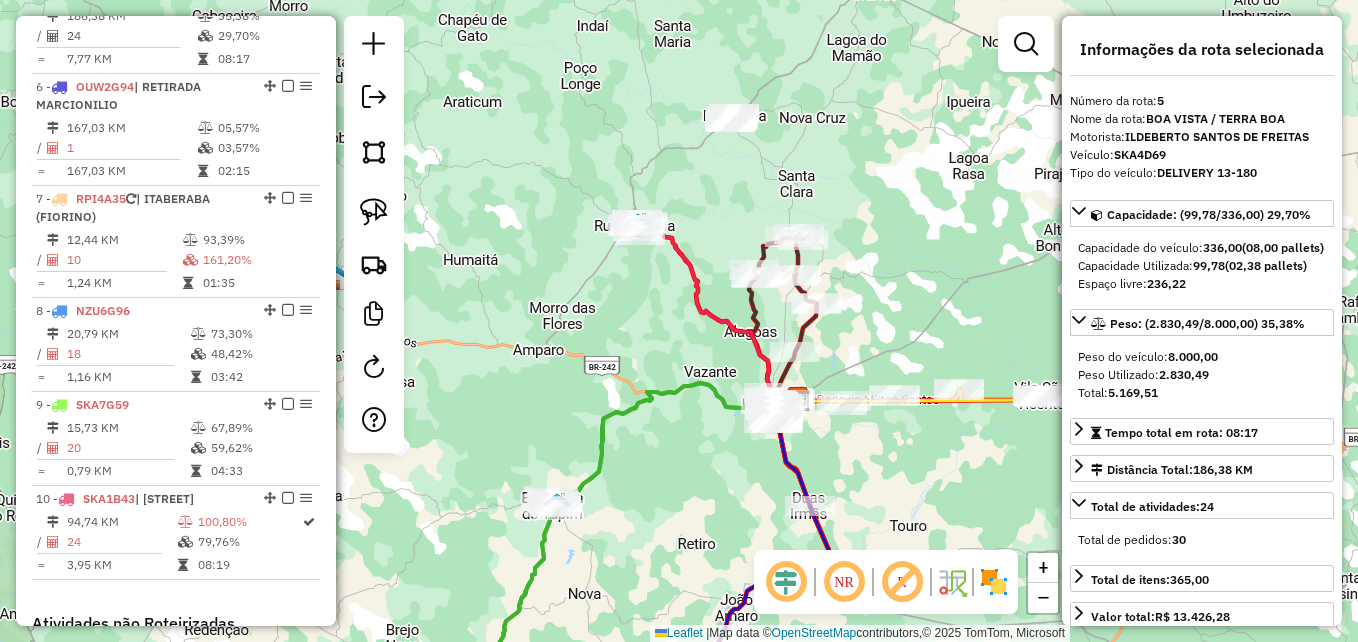drag, startPoint x: 617, startPoint y: 388, endPoint x: 568, endPoint y: 515, distance: 136.12494 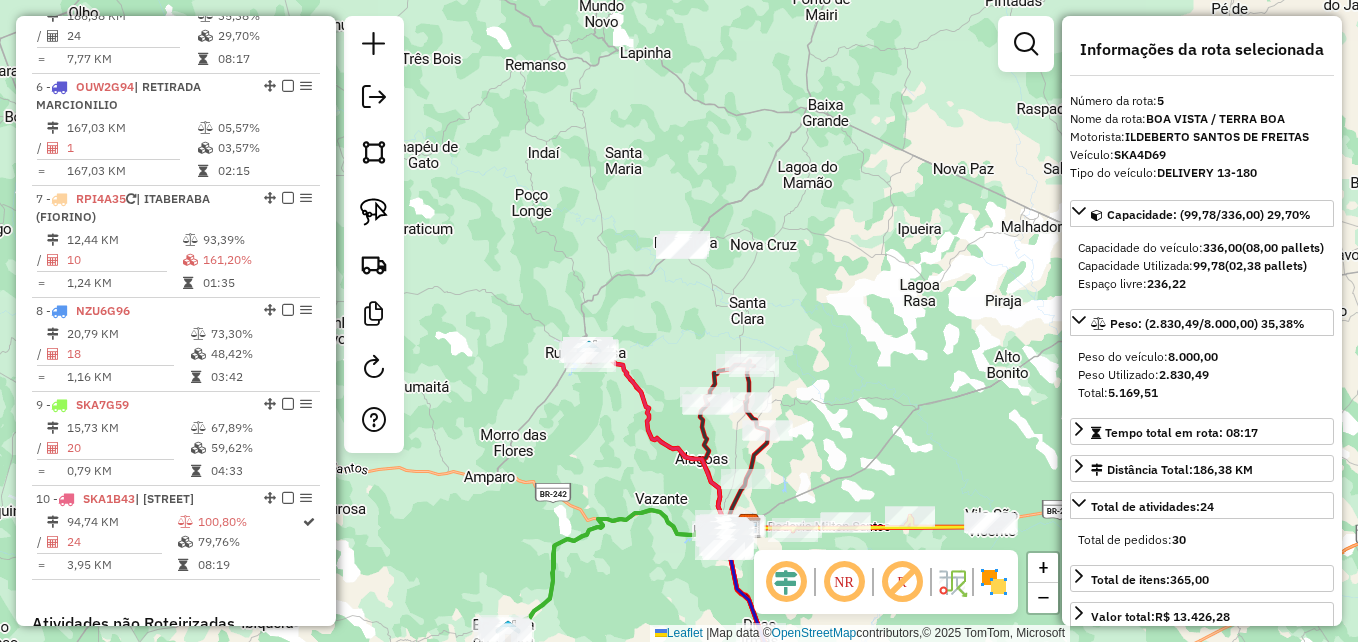 click 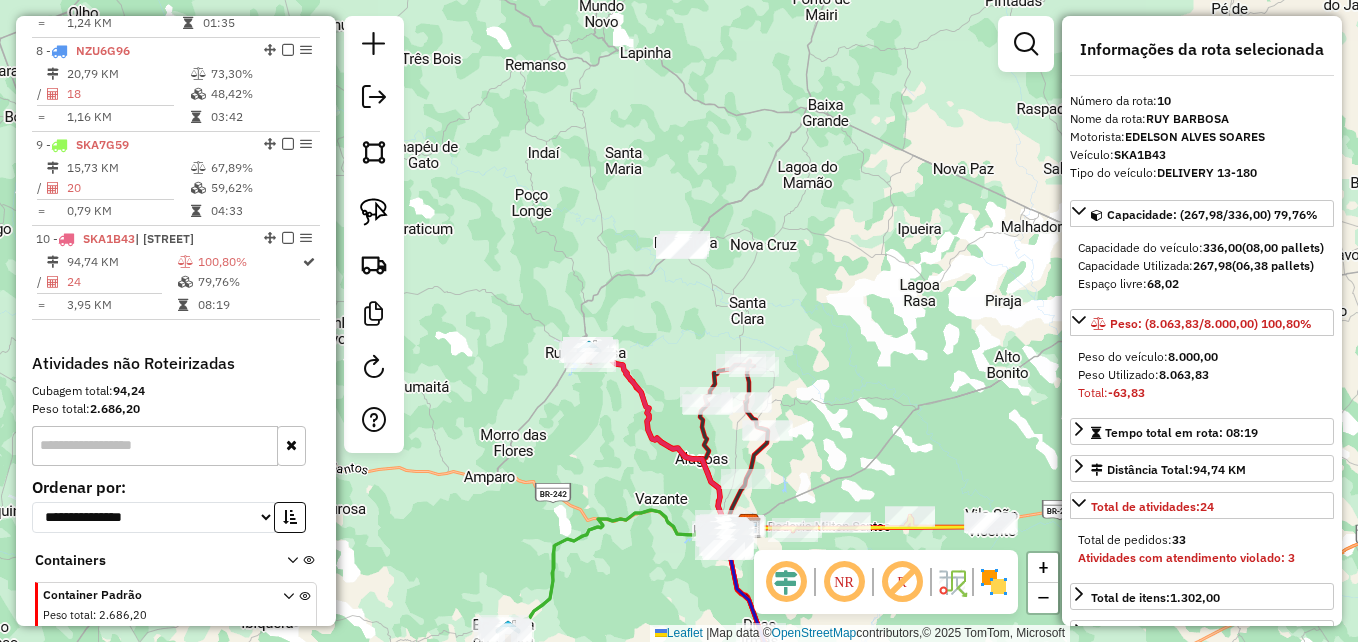 scroll, scrollTop: 1624, scrollLeft: 0, axis: vertical 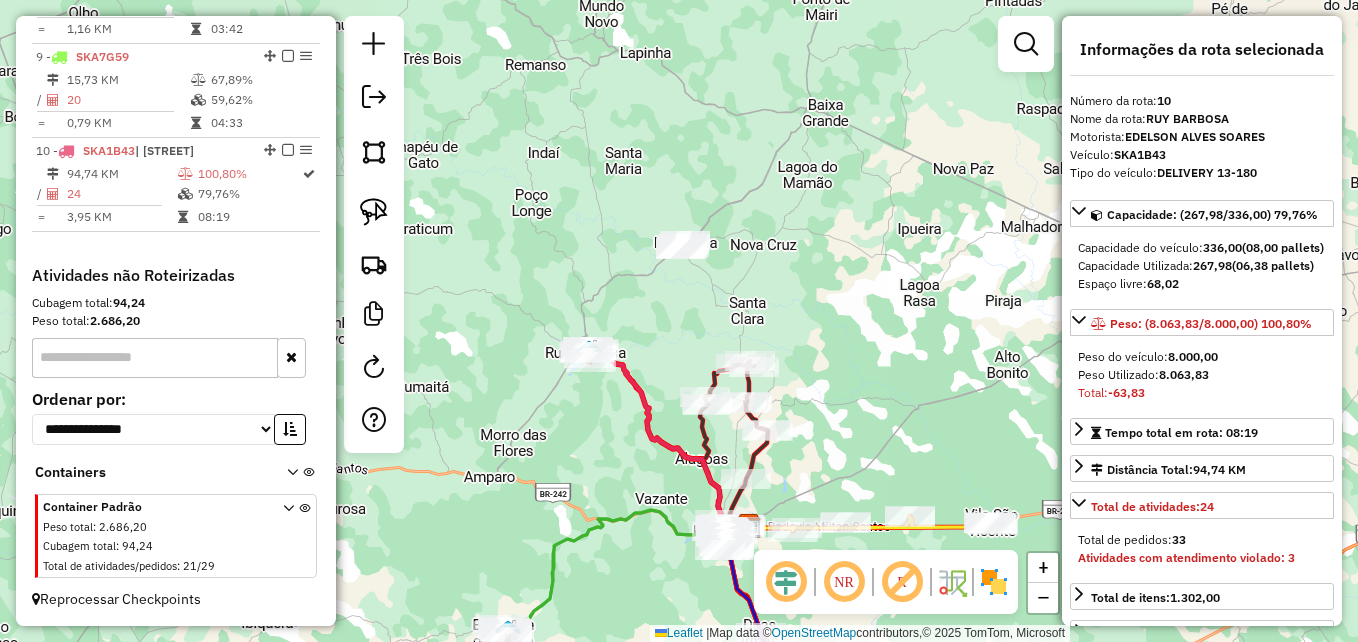 click 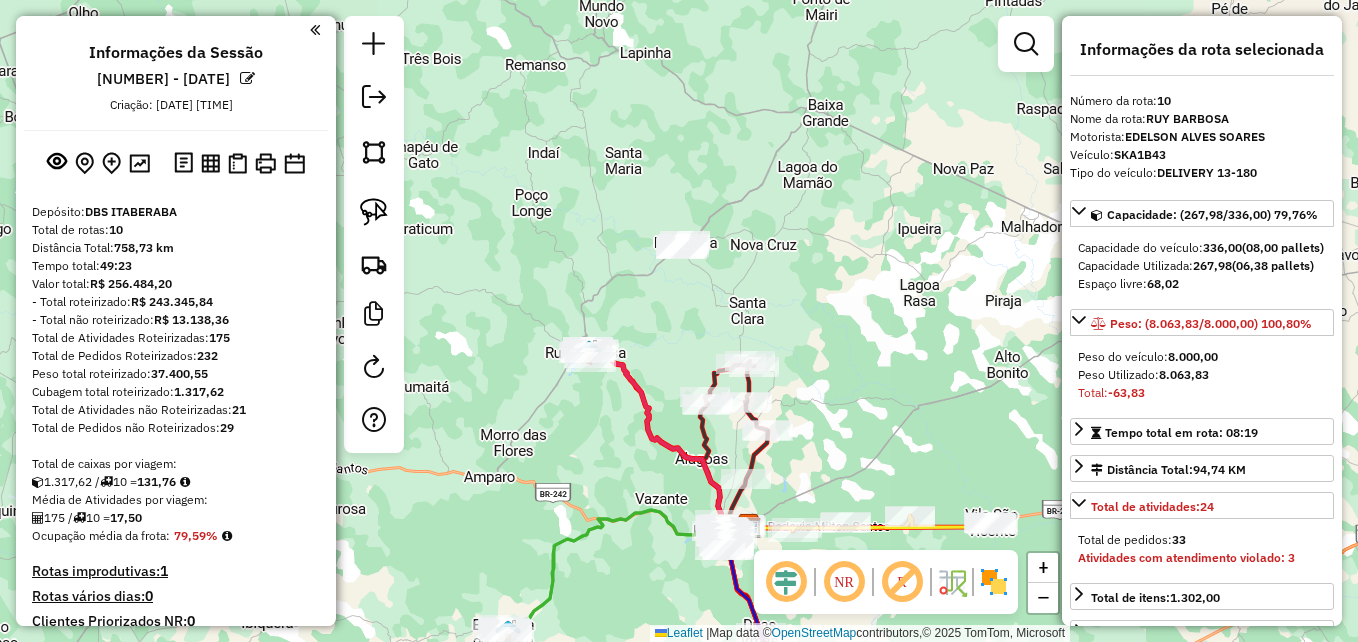 select on "**********" 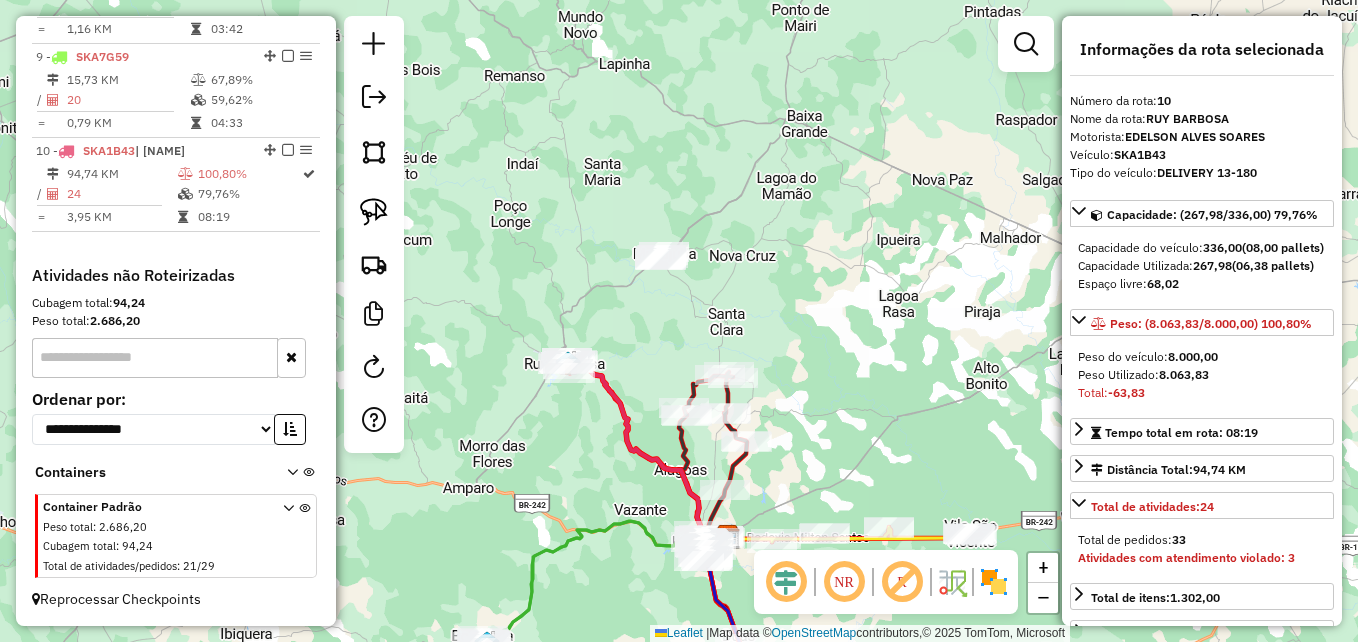 drag, startPoint x: 605, startPoint y: 422, endPoint x: 523, endPoint y: 421, distance: 82.006096 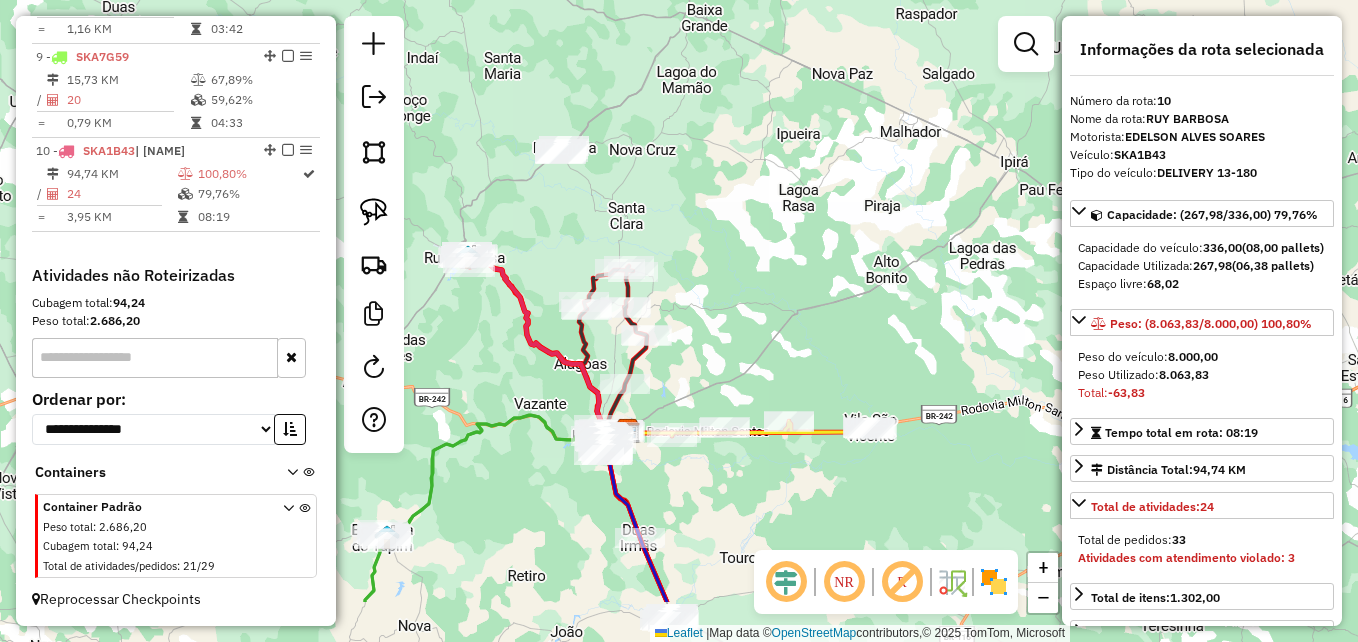 drag, startPoint x: 560, startPoint y: 485, endPoint x: 547, endPoint y: 362, distance: 123.68508 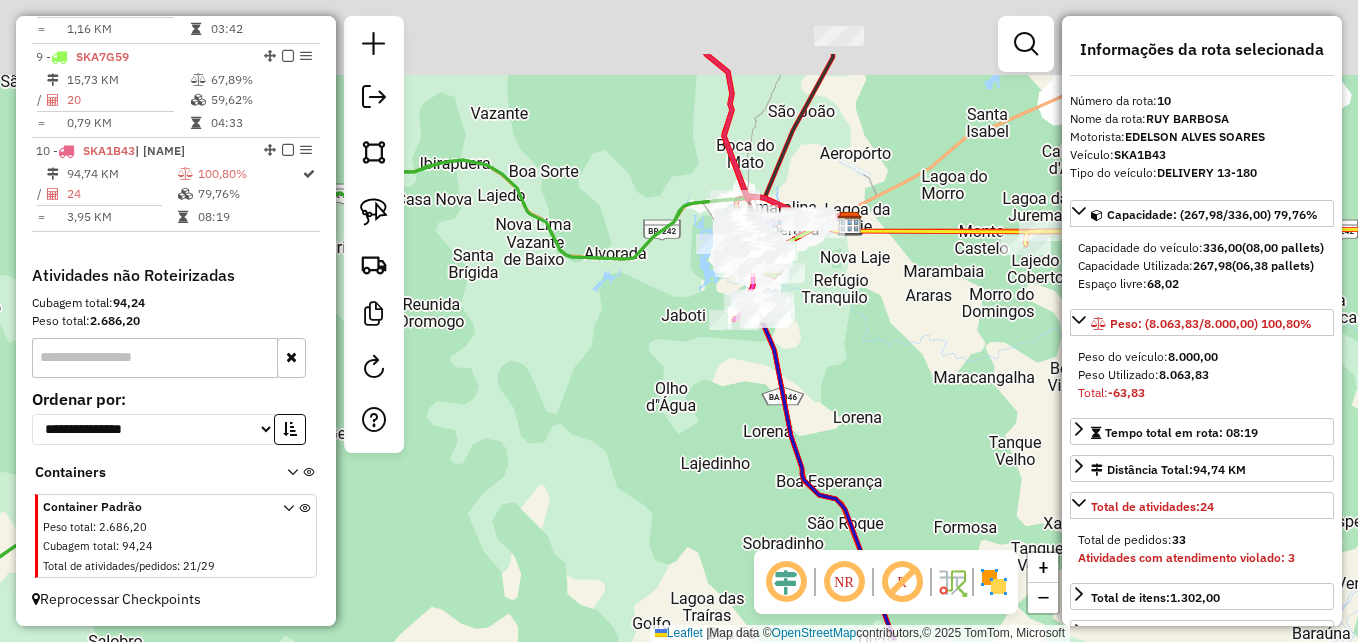 drag, startPoint x: 569, startPoint y: 432, endPoint x: 587, endPoint y: 566, distance: 135.20355 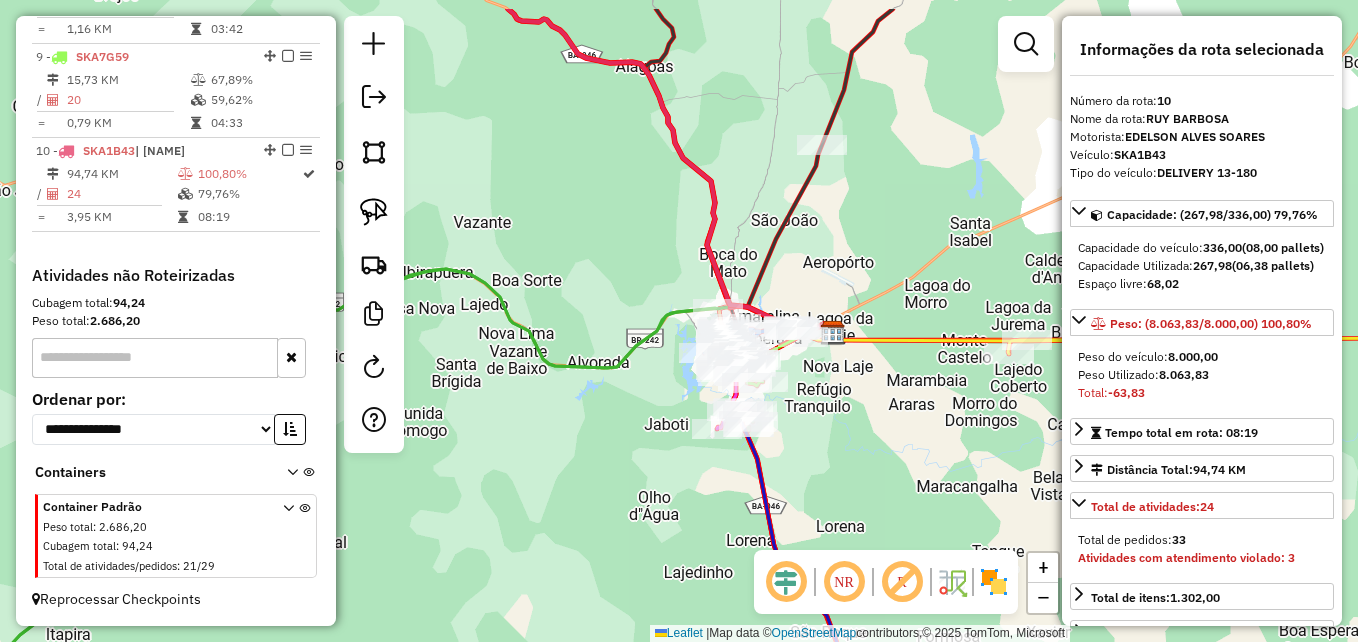drag, startPoint x: 598, startPoint y: 483, endPoint x: 584, endPoint y: 558, distance: 76.29548 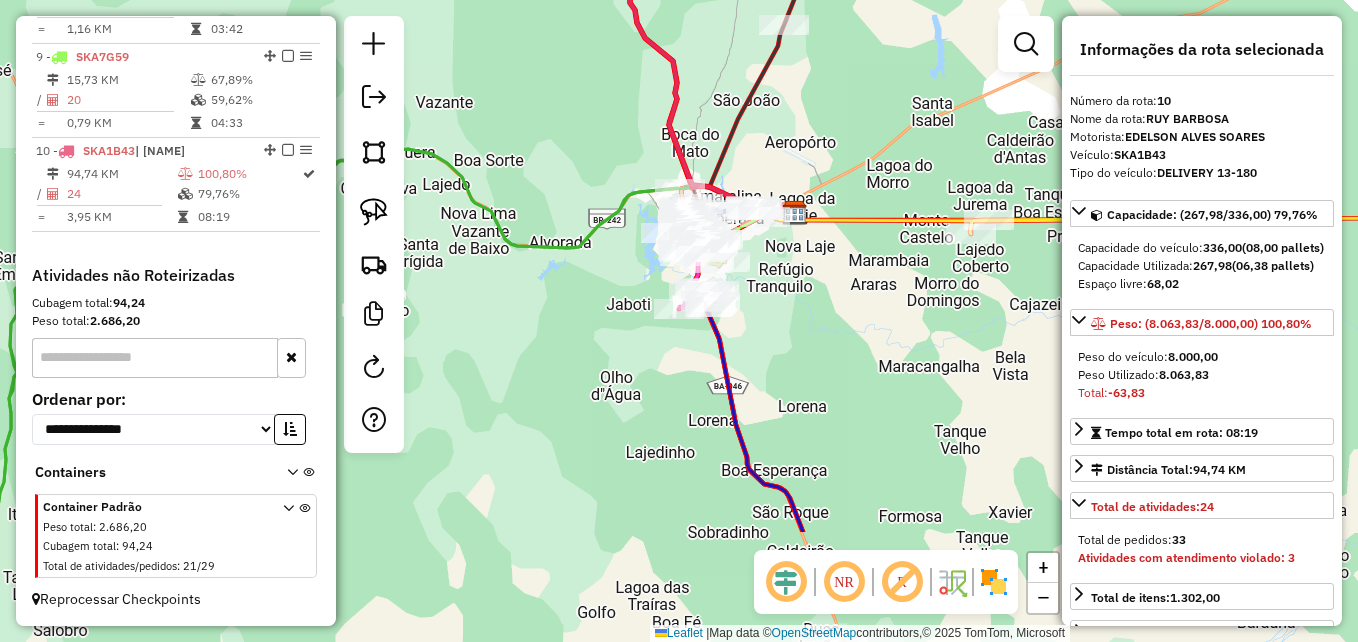 drag, startPoint x: 589, startPoint y: 590, endPoint x: 560, endPoint y: 414, distance: 178.3732 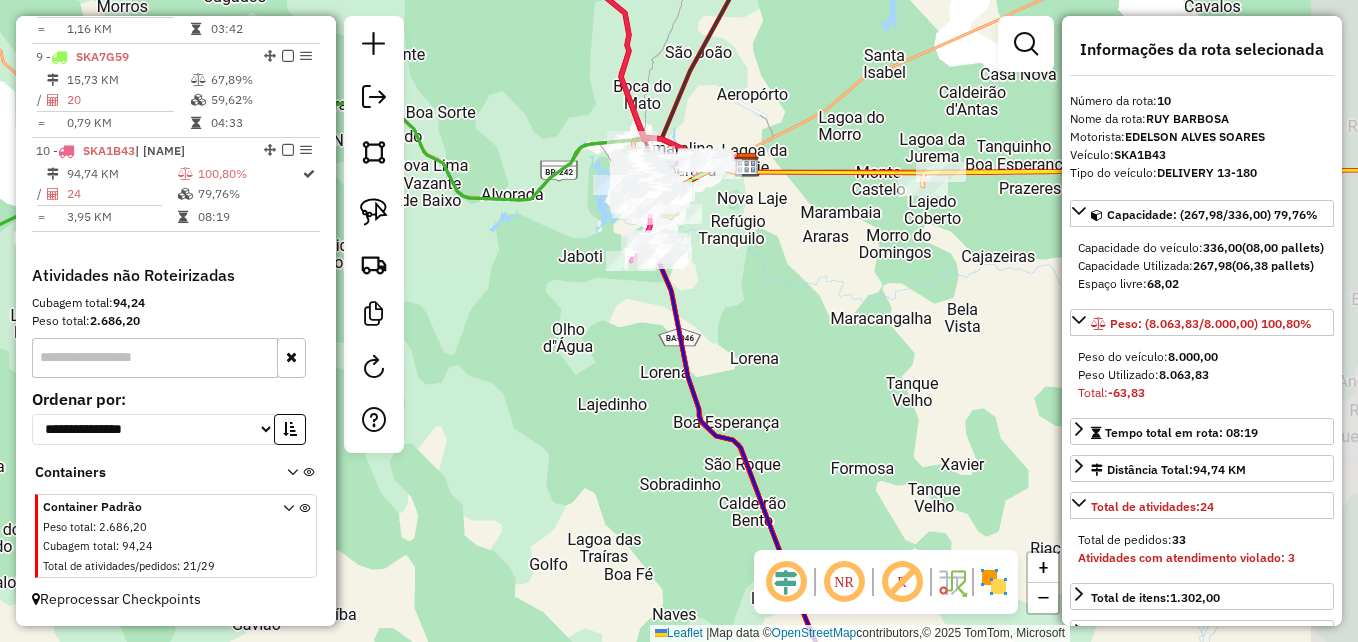 drag, startPoint x: 621, startPoint y: 432, endPoint x: 554, endPoint y: 308, distance: 140.94325 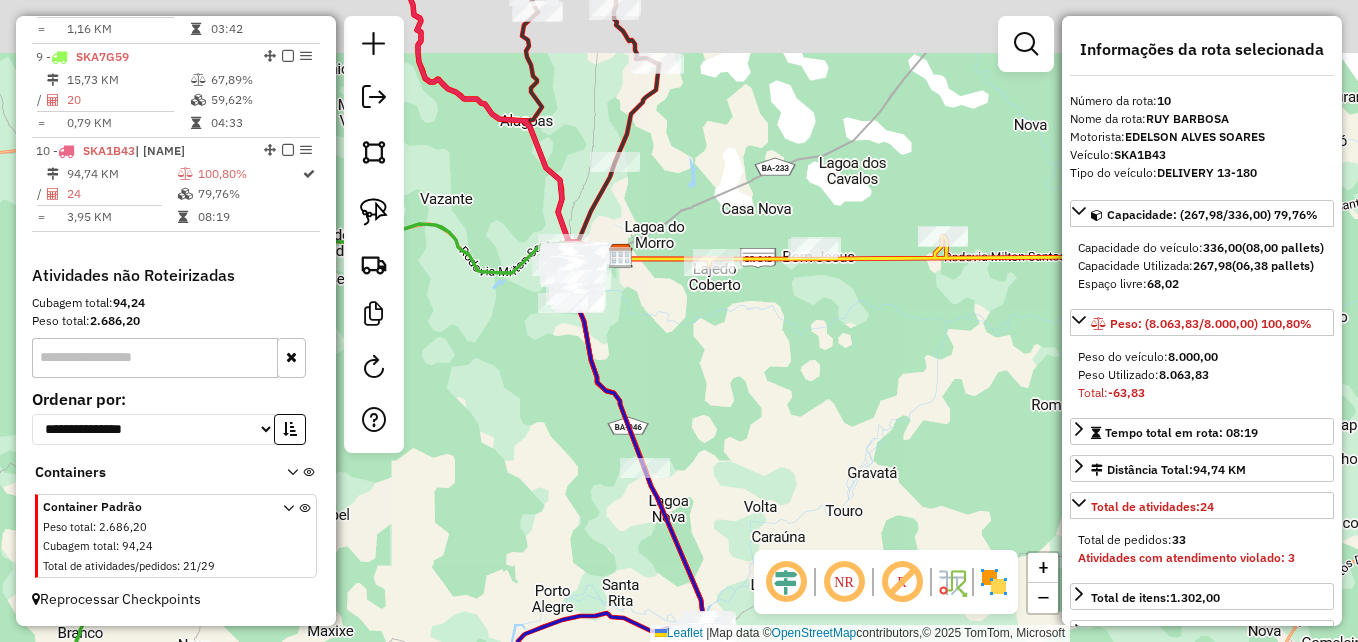 drag, startPoint x: 761, startPoint y: 441, endPoint x: 744, endPoint y: 522, distance: 82.764725 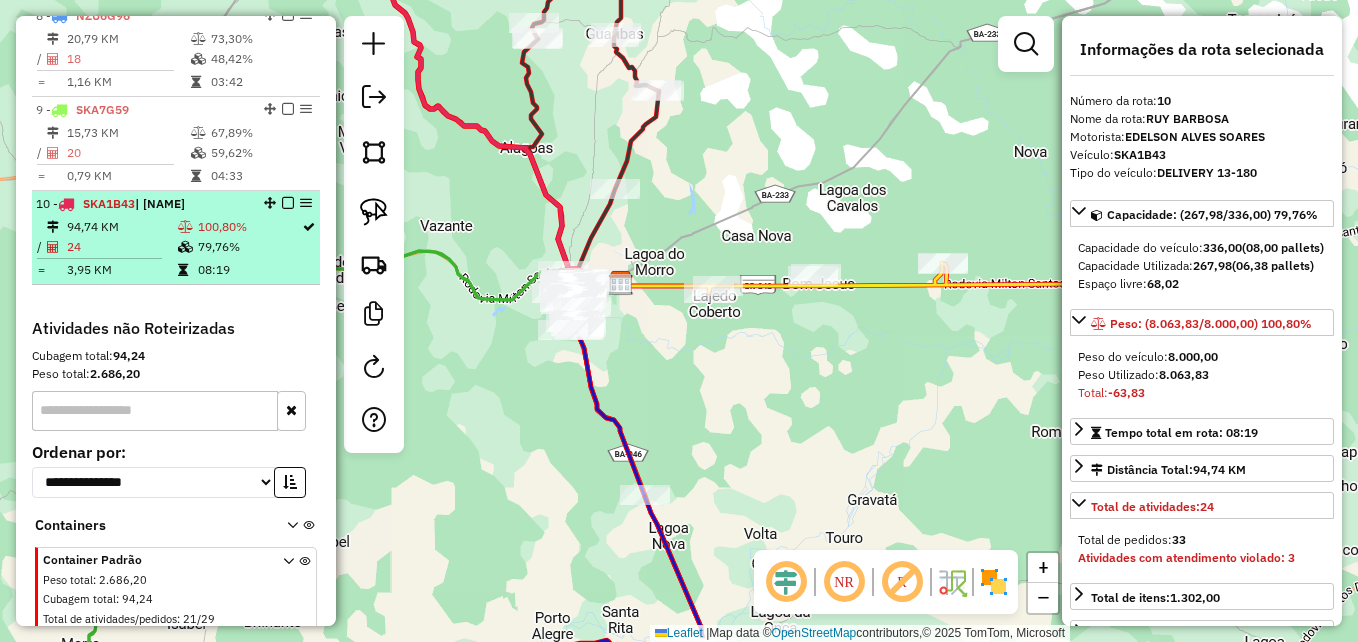 scroll, scrollTop: 1524, scrollLeft: 0, axis: vertical 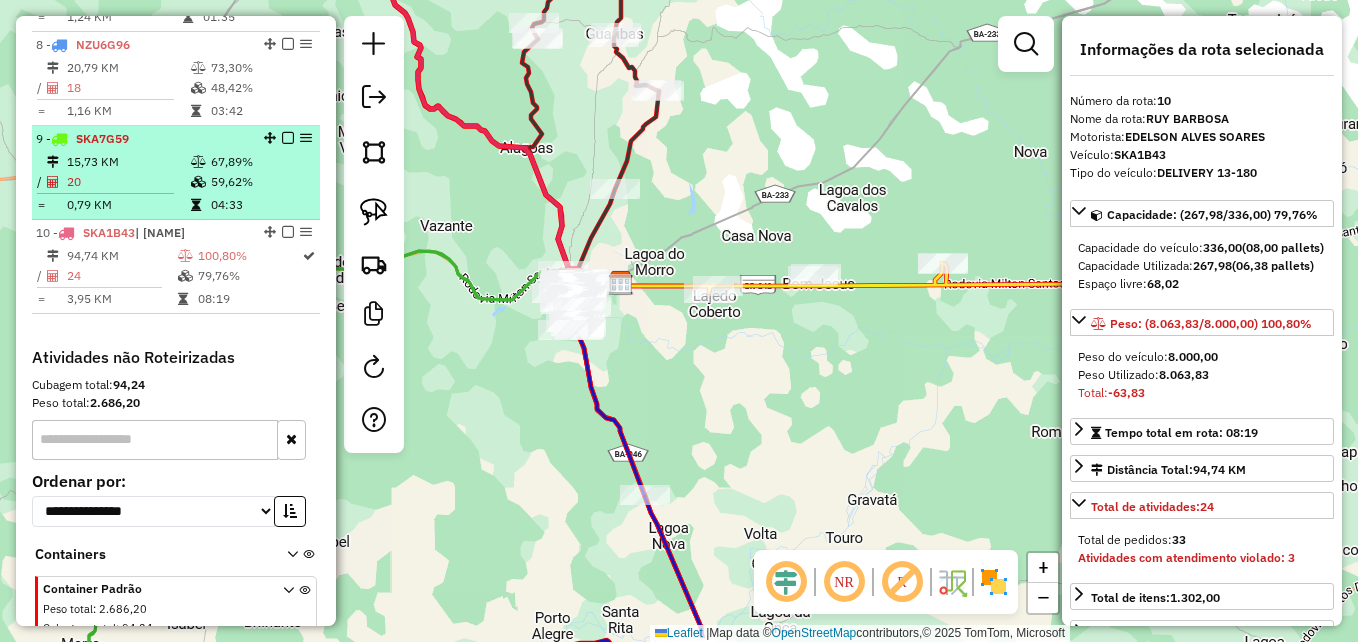 click on "15,73 KM" at bounding box center [128, 162] 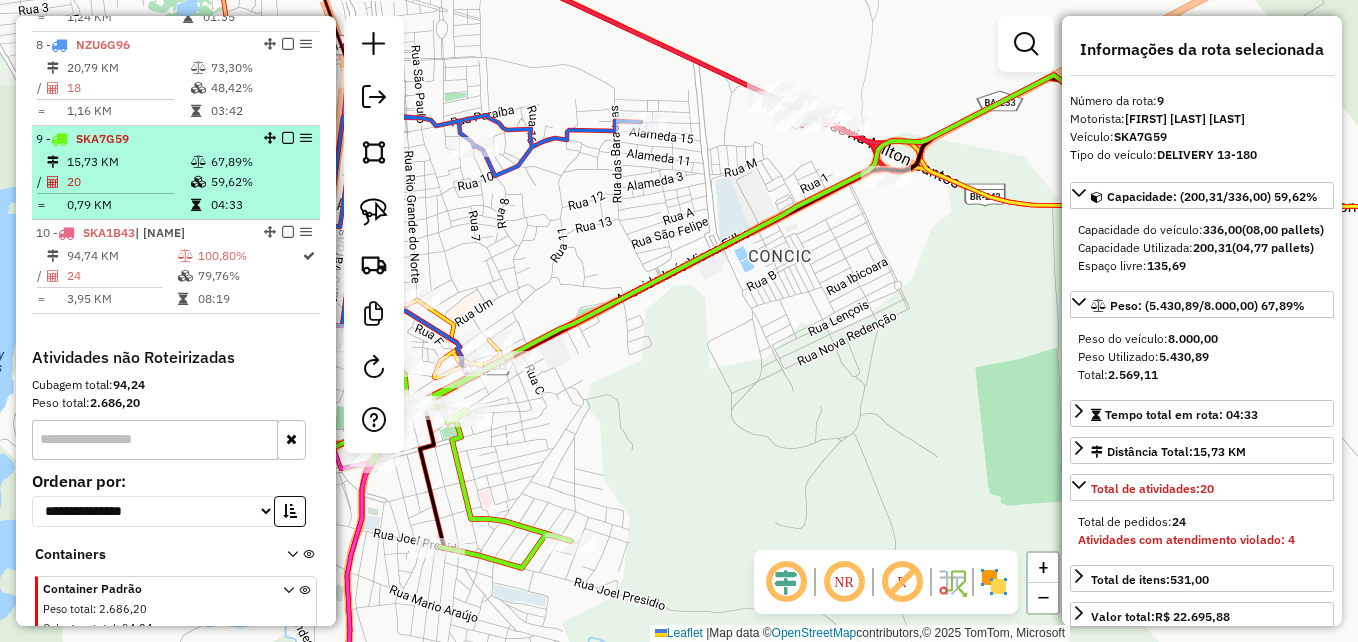 click on "15,73 KM" at bounding box center (128, 162) 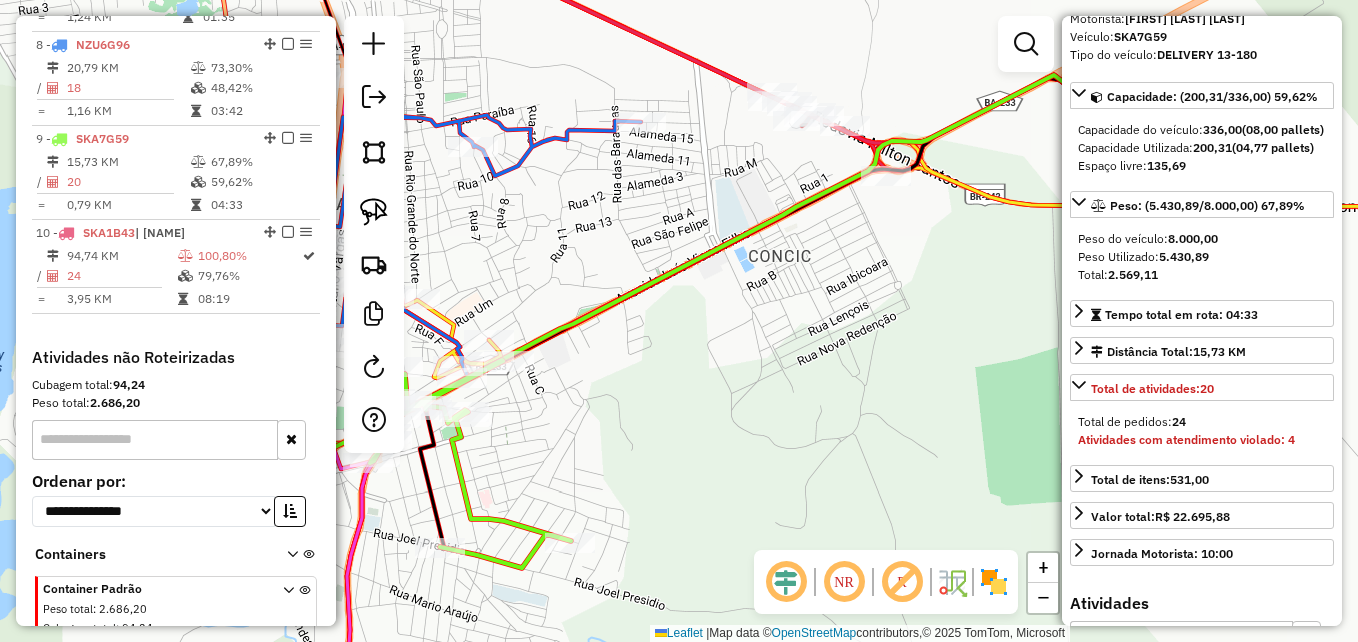 scroll, scrollTop: 0, scrollLeft: 0, axis: both 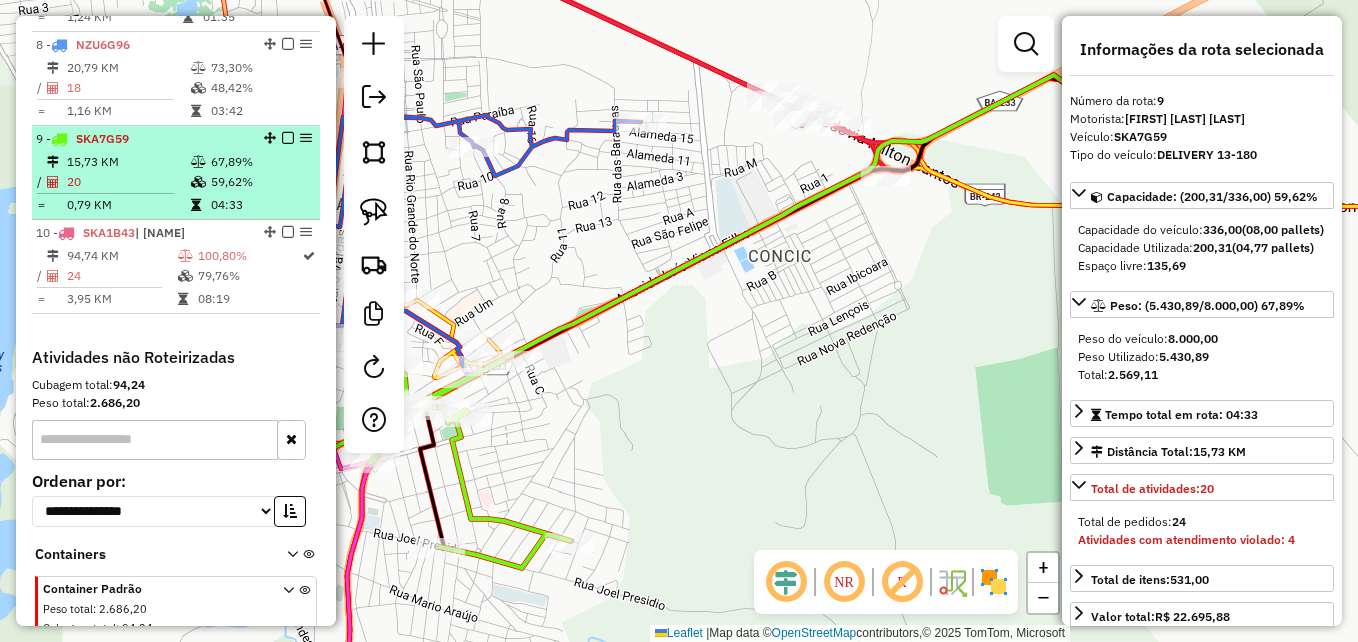 click on "20" at bounding box center (128, 182) 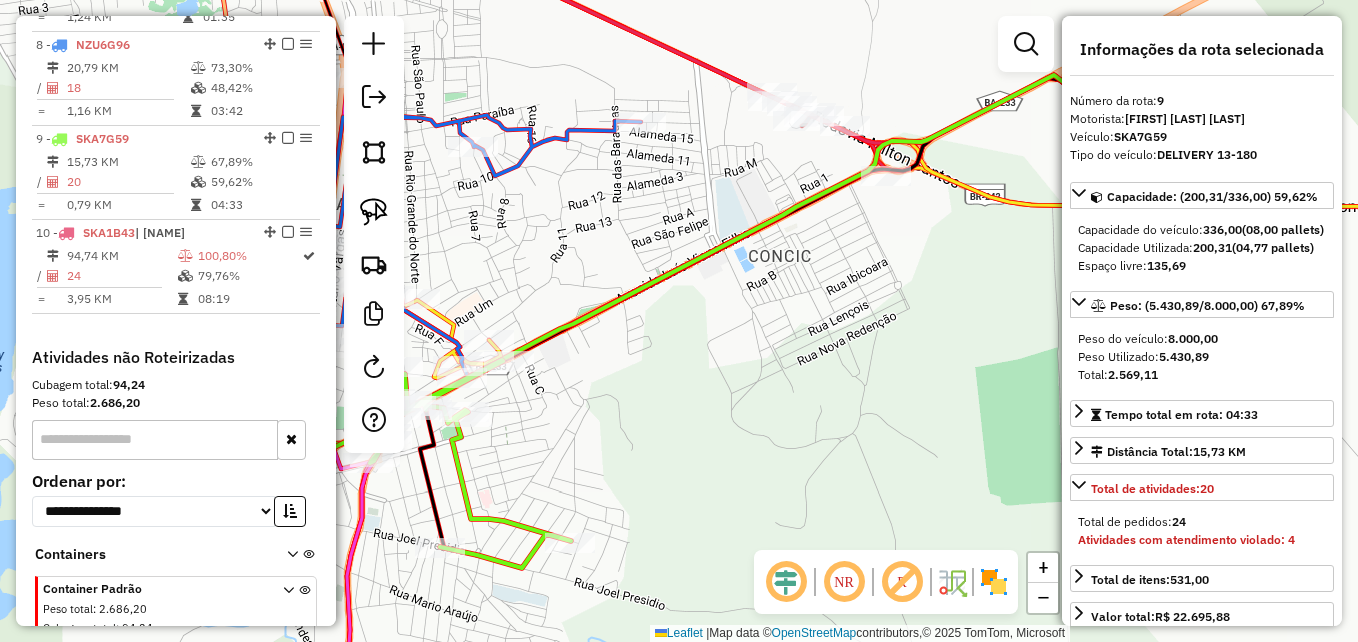 click 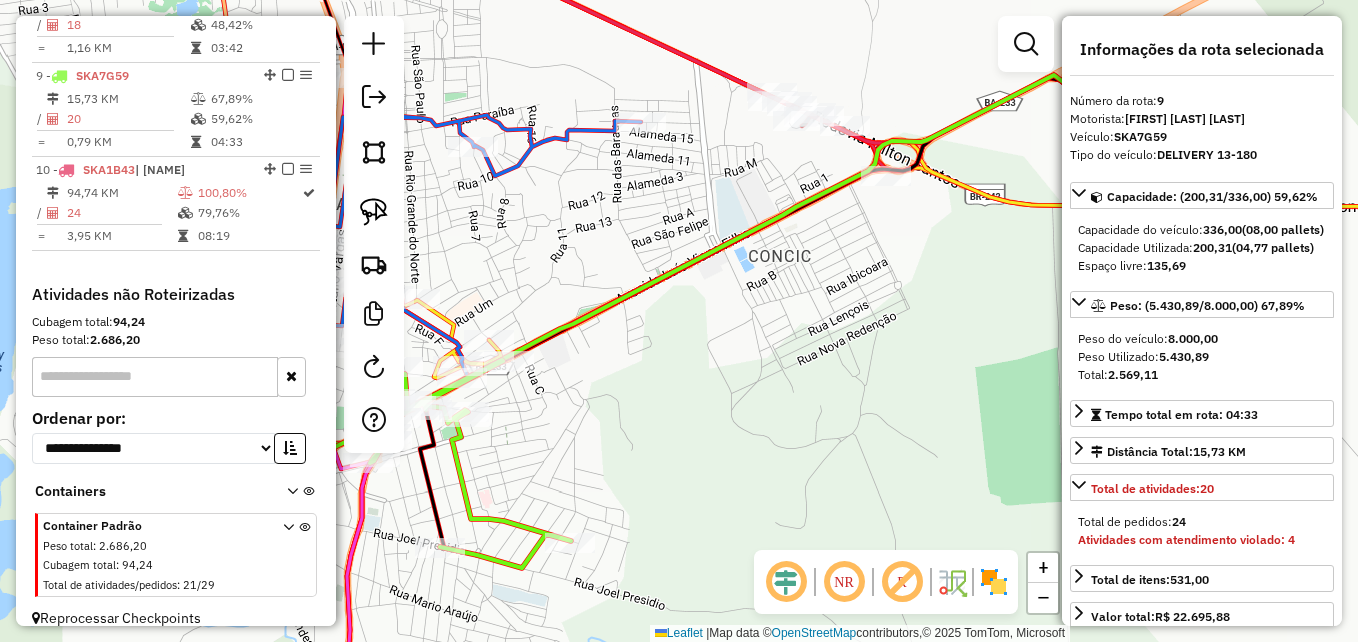scroll, scrollTop: 1624, scrollLeft: 0, axis: vertical 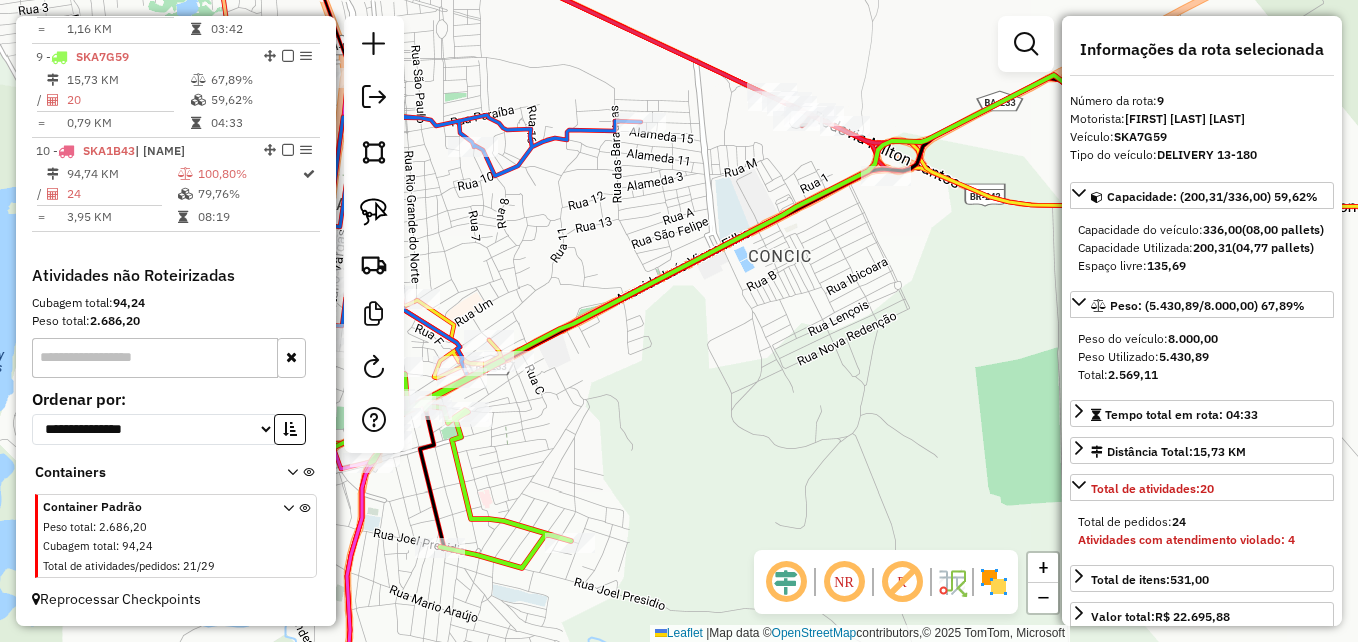 click 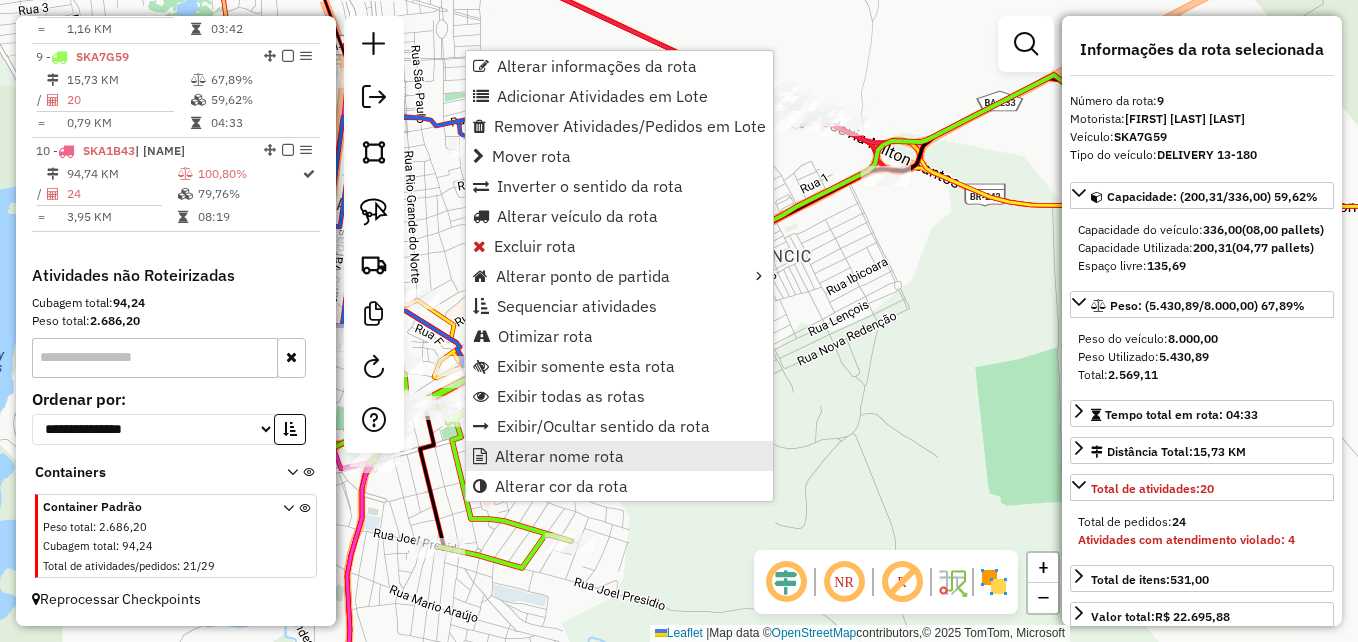 click on "Alterar nome rota" at bounding box center [559, 456] 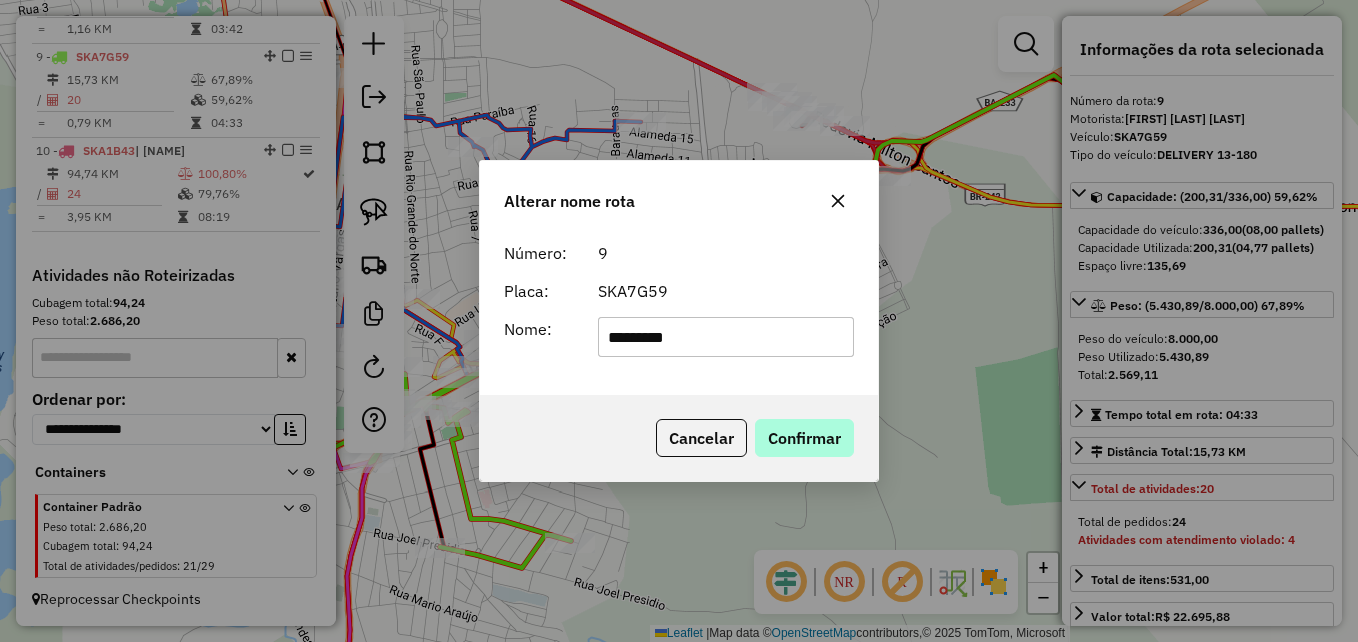type on "*********" 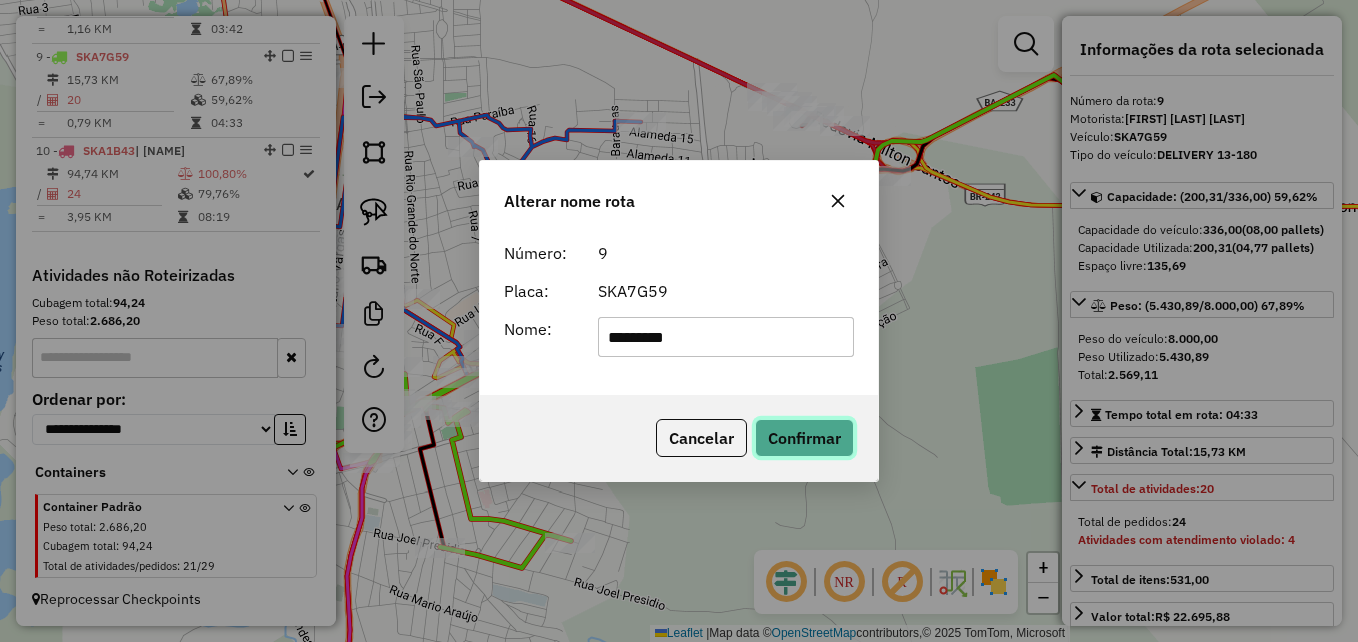 click on "Confirmar" 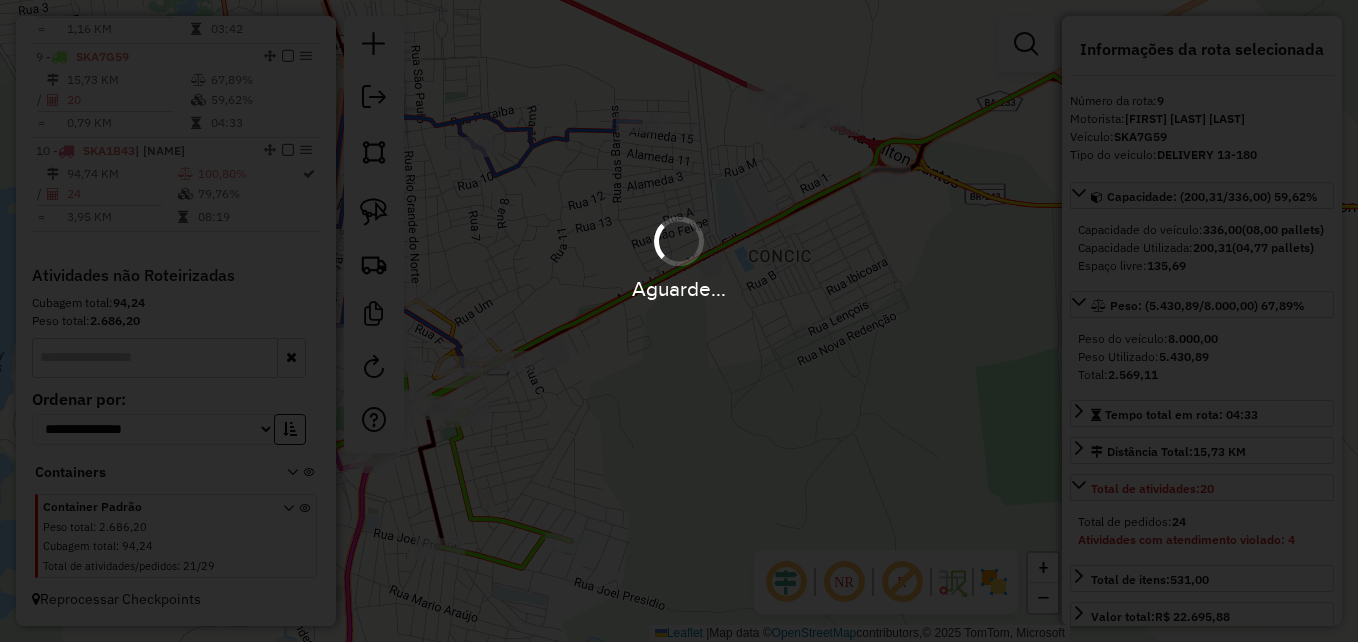 type 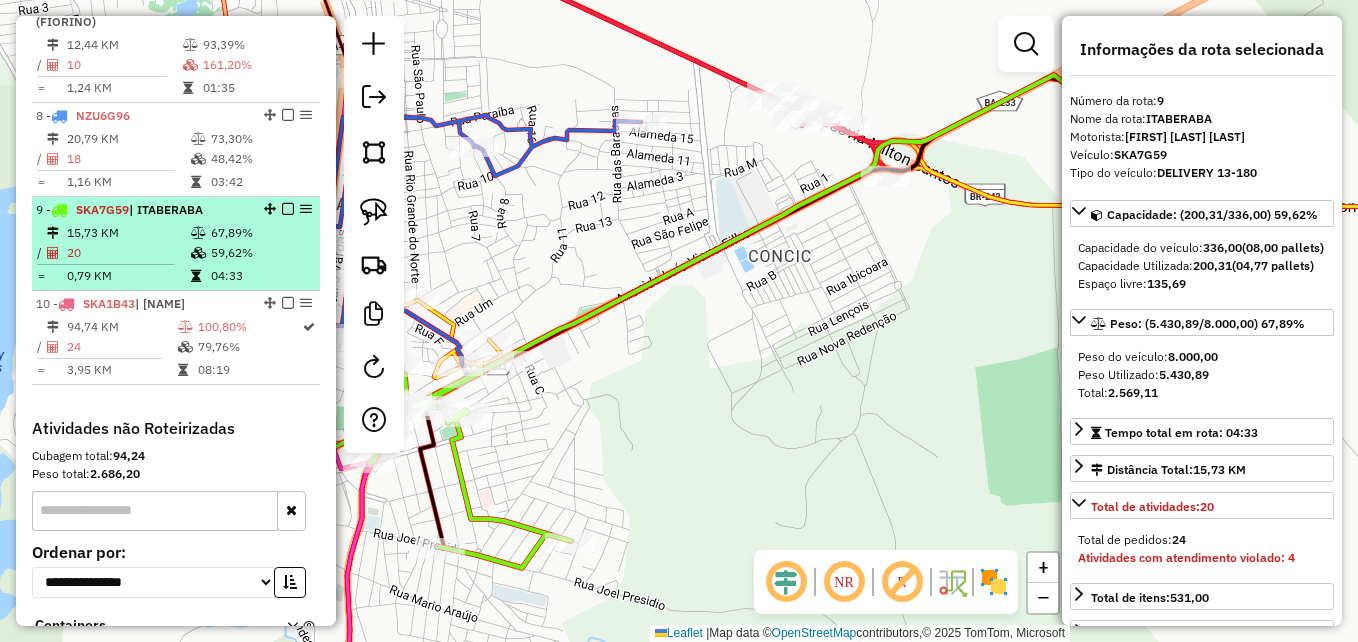 scroll, scrollTop: 1424, scrollLeft: 0, axis: vertical 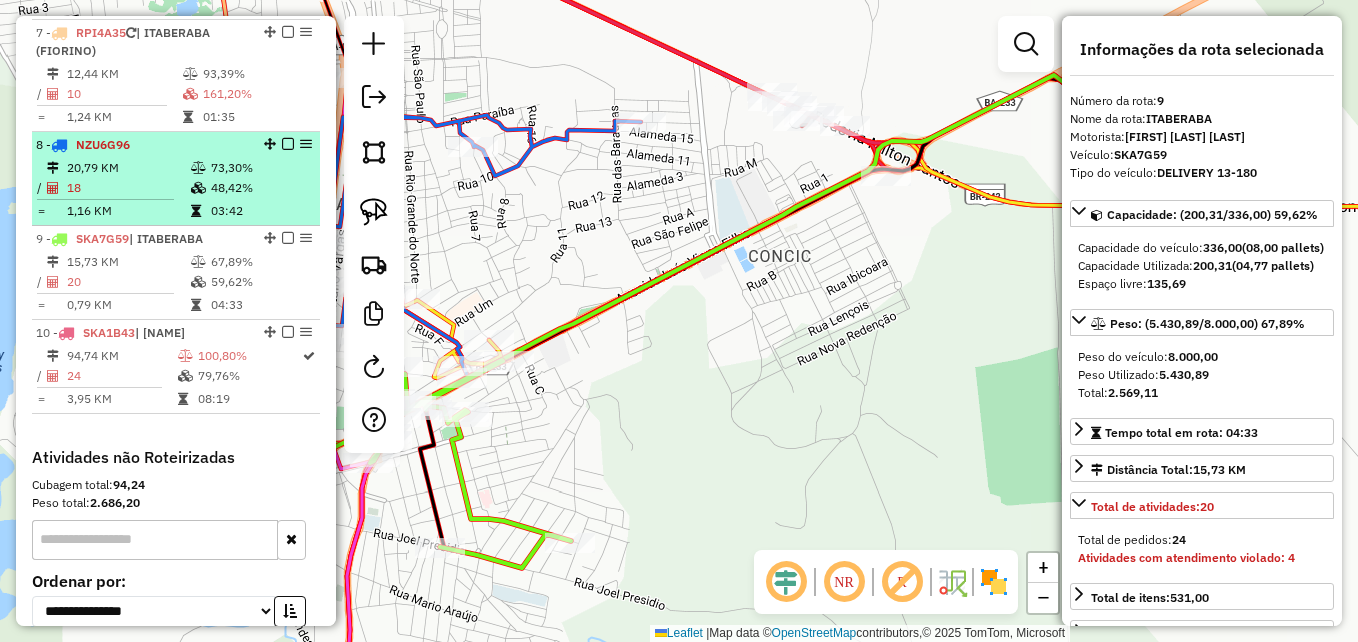 click on "1,16 KM" at bounding box center (128, 211) 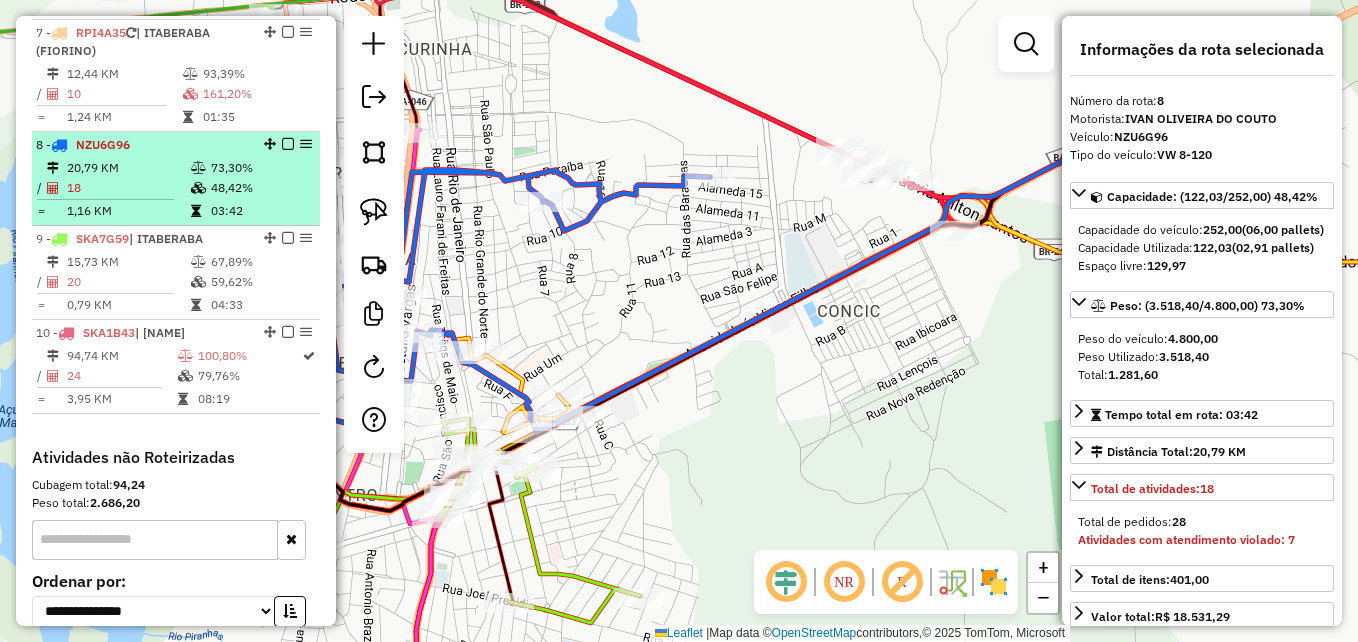 click on "1,16 KM" at bounding box center (128, 211) 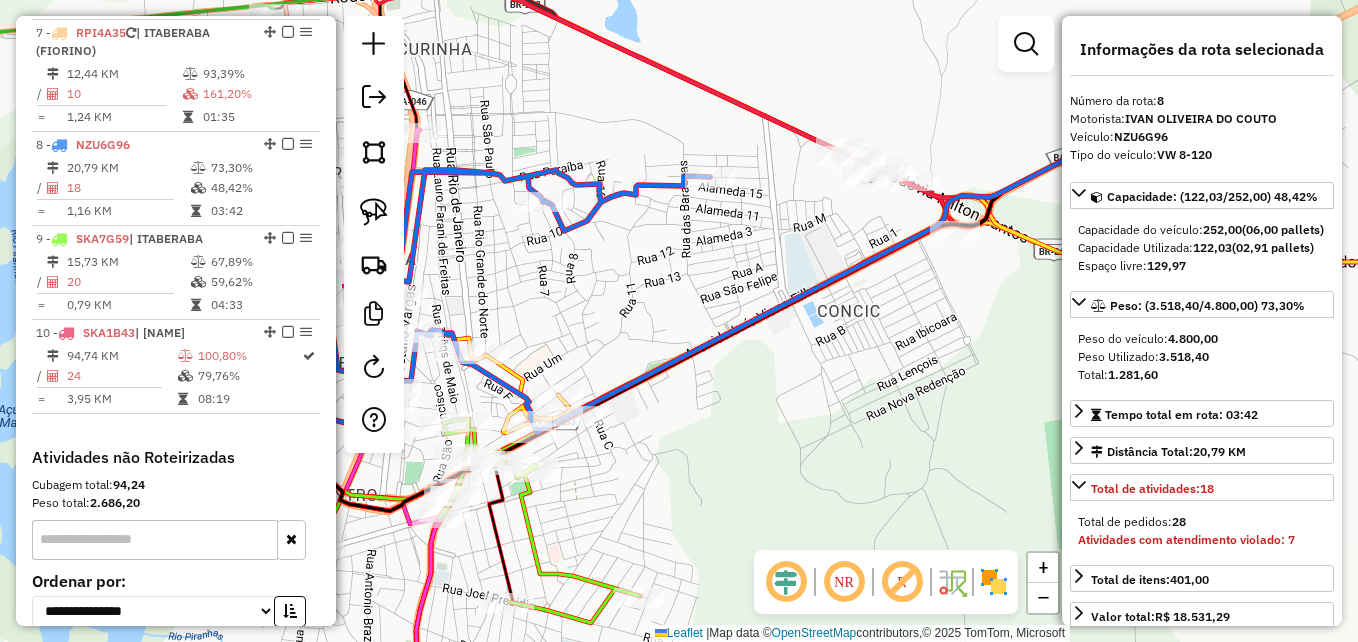 click 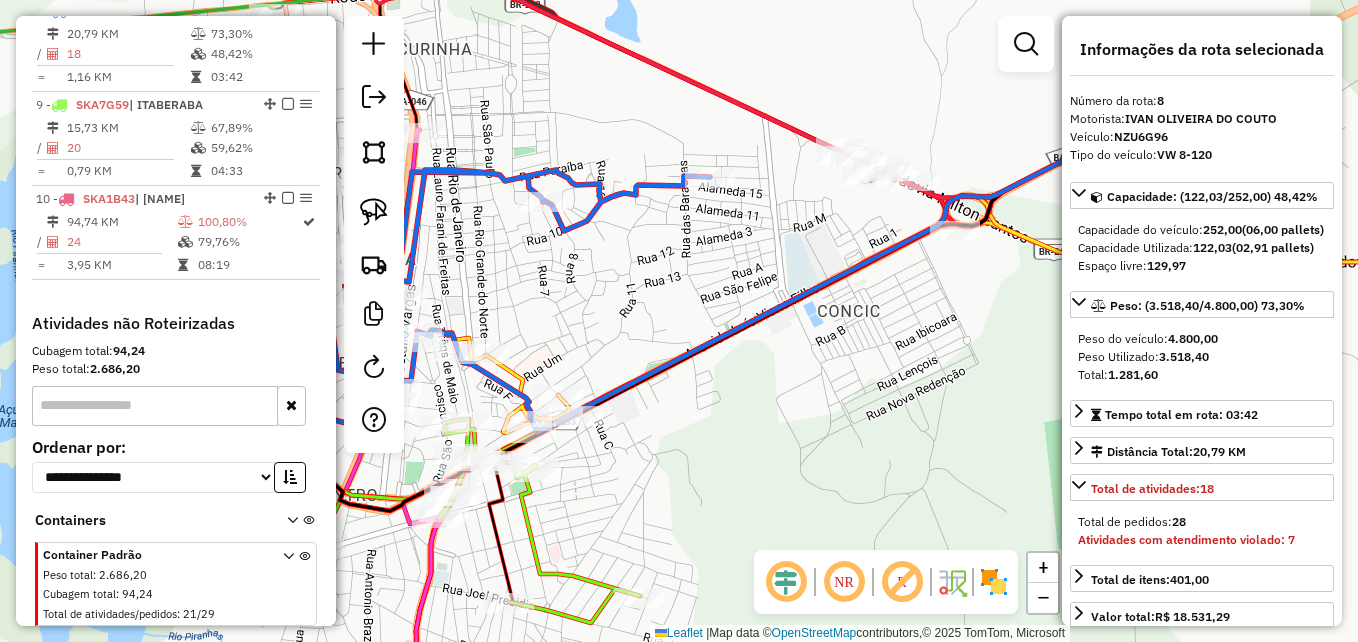 click 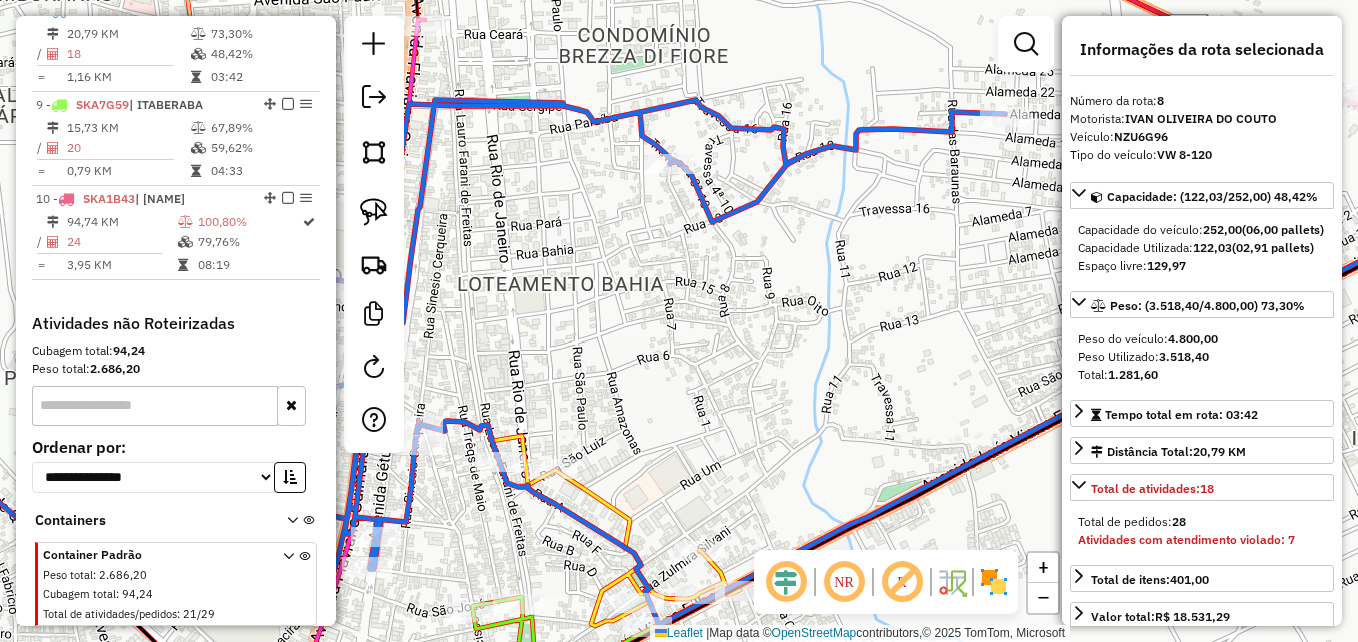 click 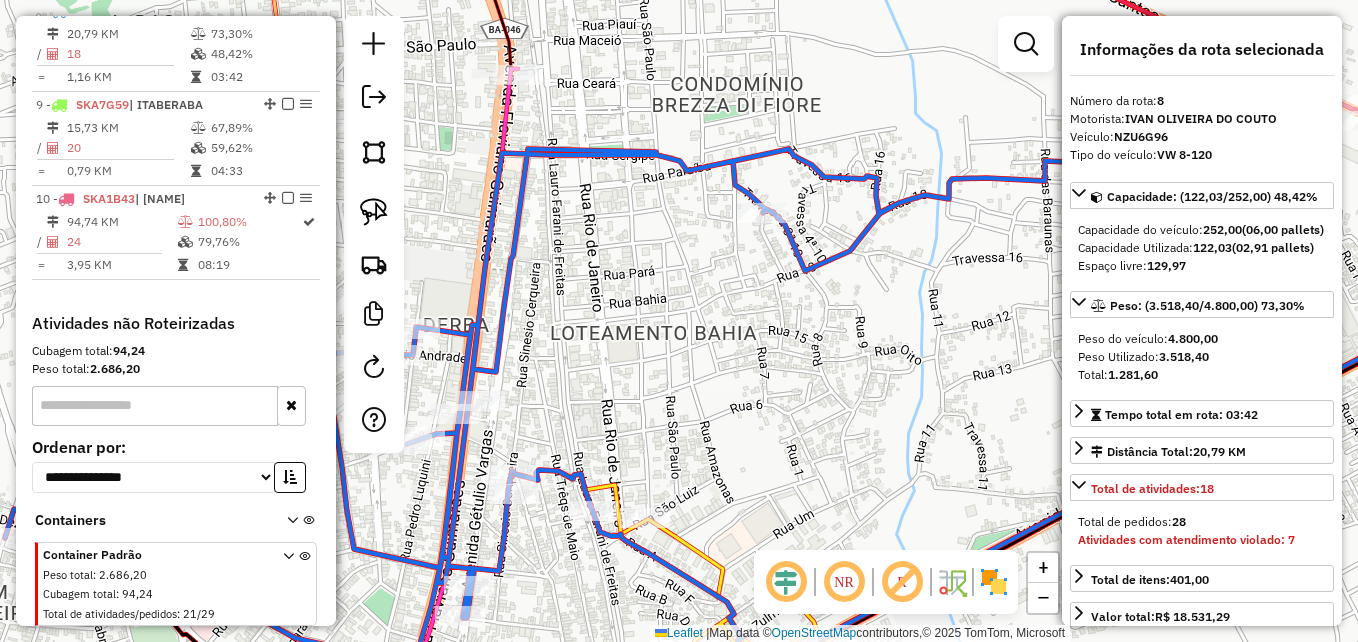 drag, startPoint x: 536, startPoint y: 269, endPoint x: 629, endPoint y: 318, distance: 105.11898 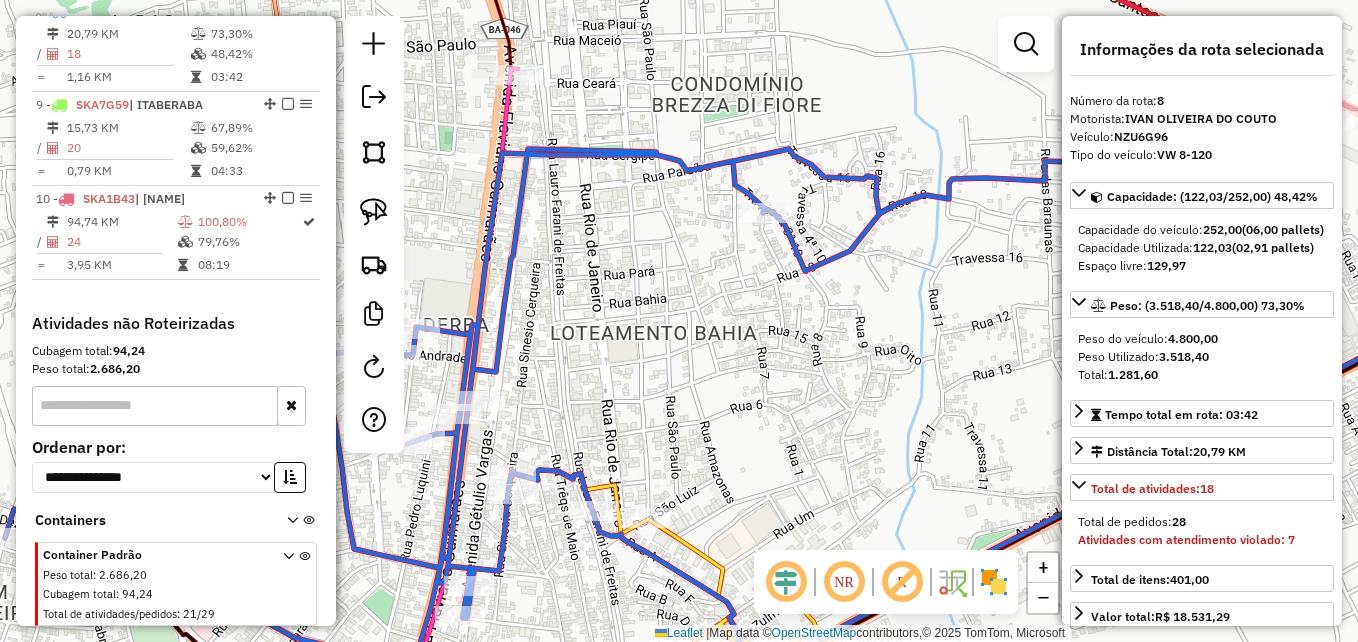 click 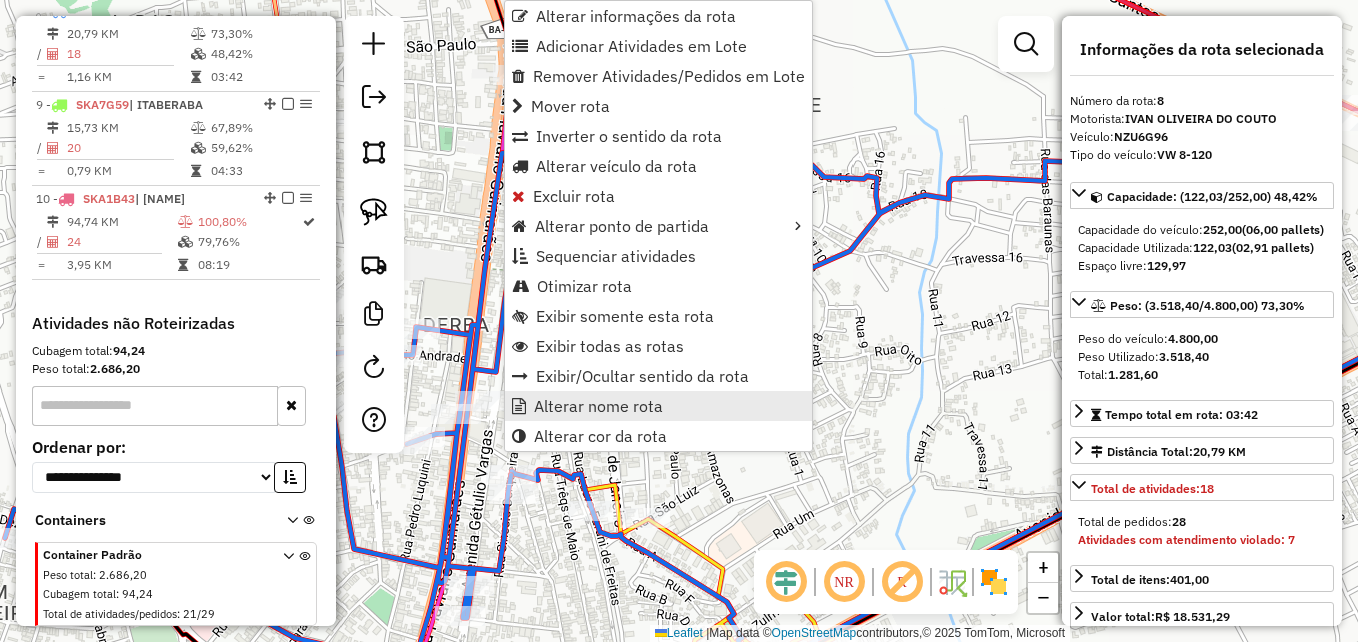 click on "Alterar nome rota" at bounding box center (658, 406) 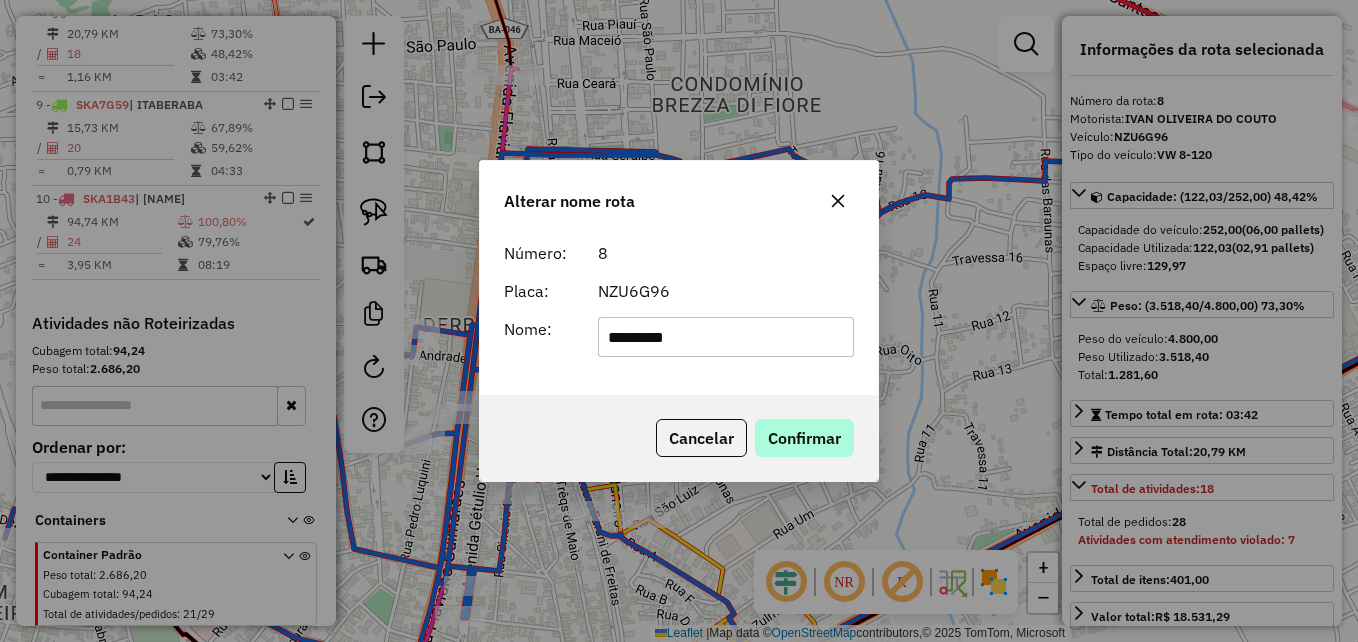 type on "*********" 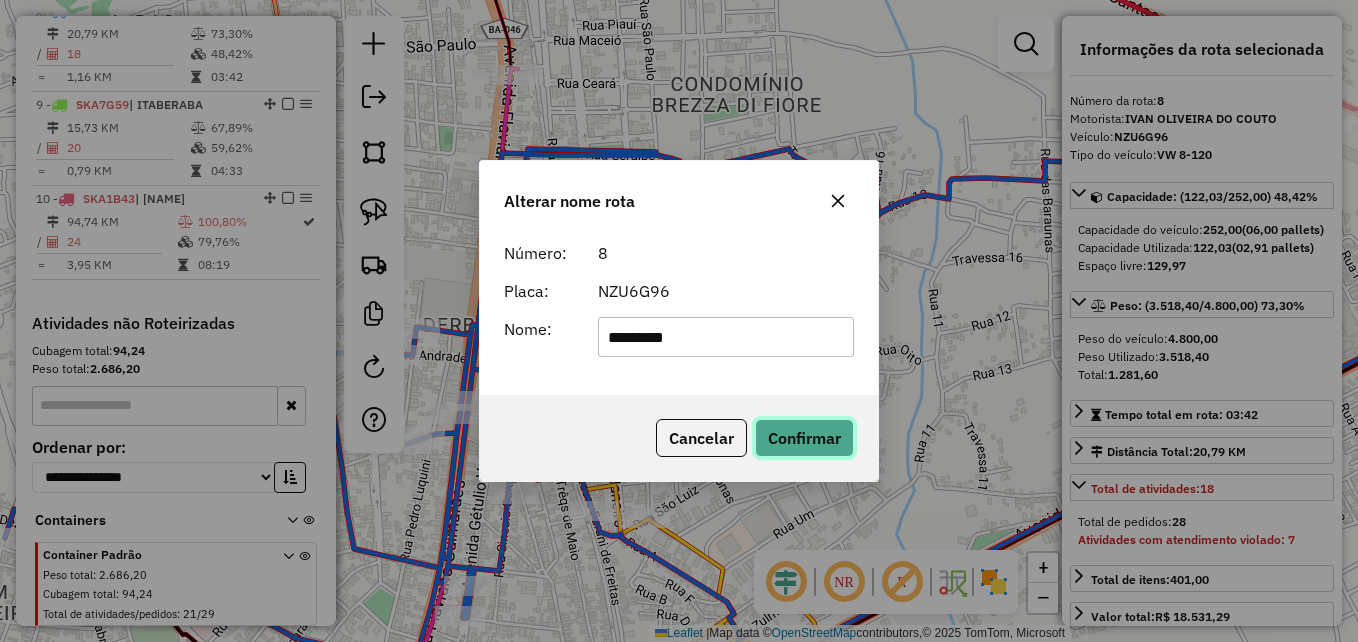 click on "Confirmar" 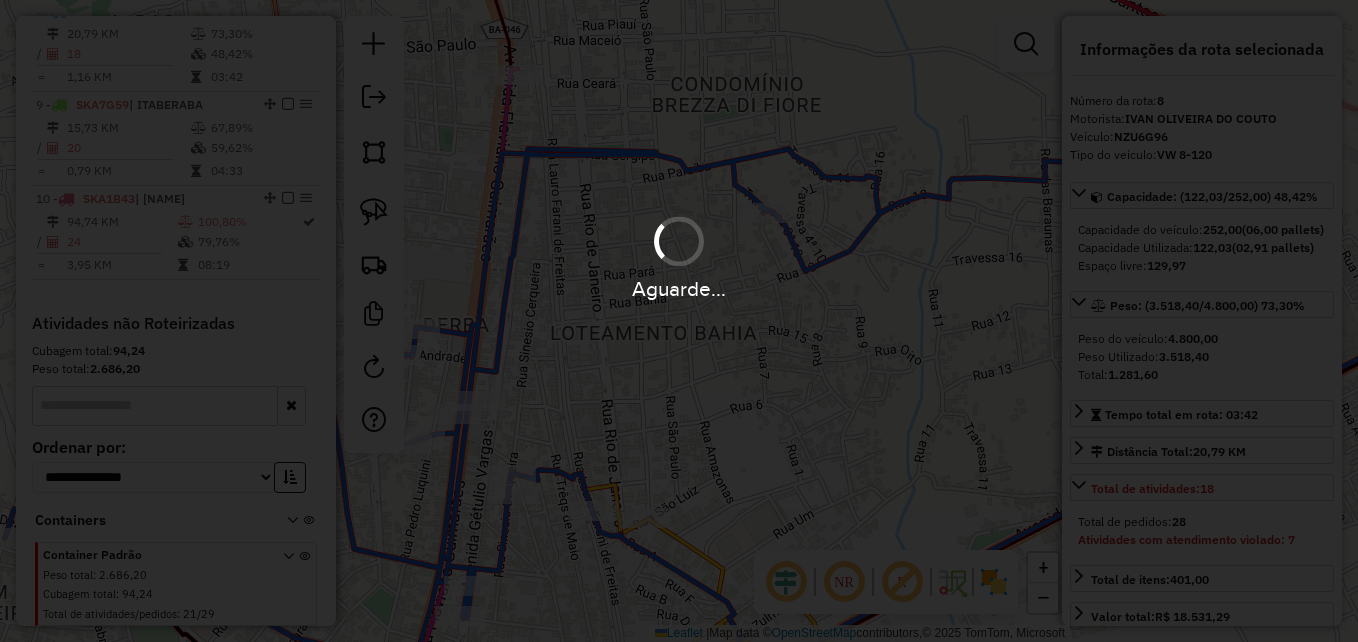 type 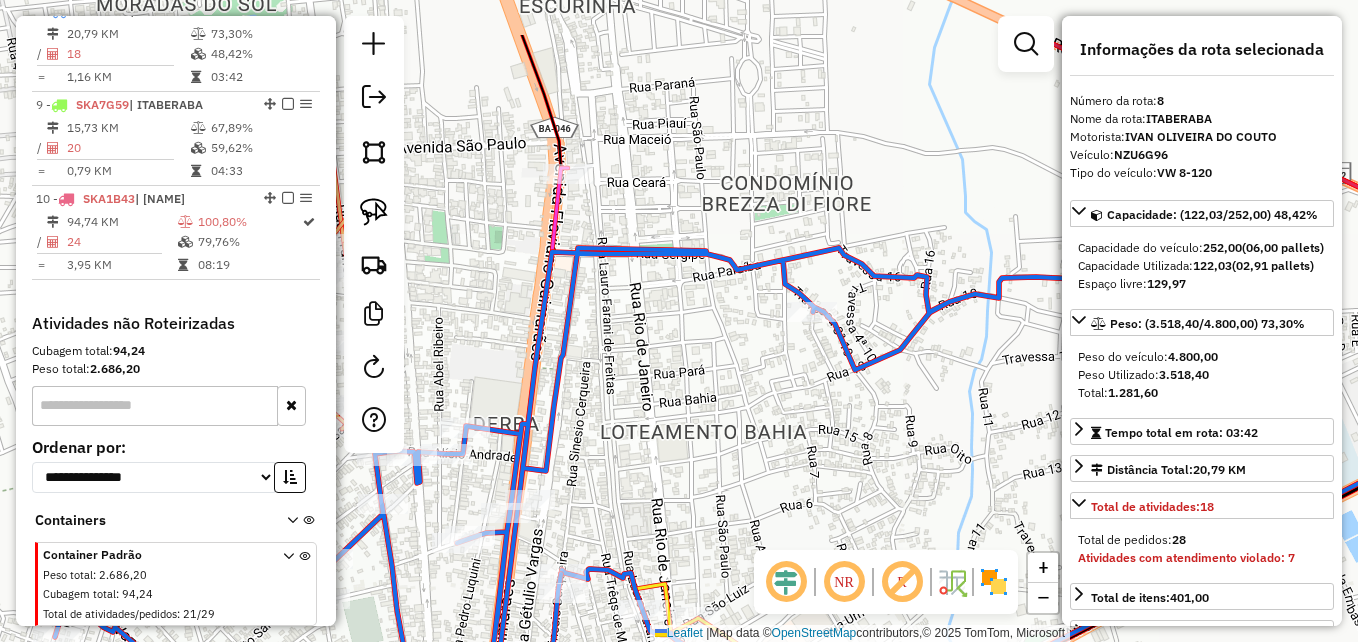 drag, startPoint x: 641, startPoint y: 362, endPoint x: 661, endPoint y: 377, distance: 25 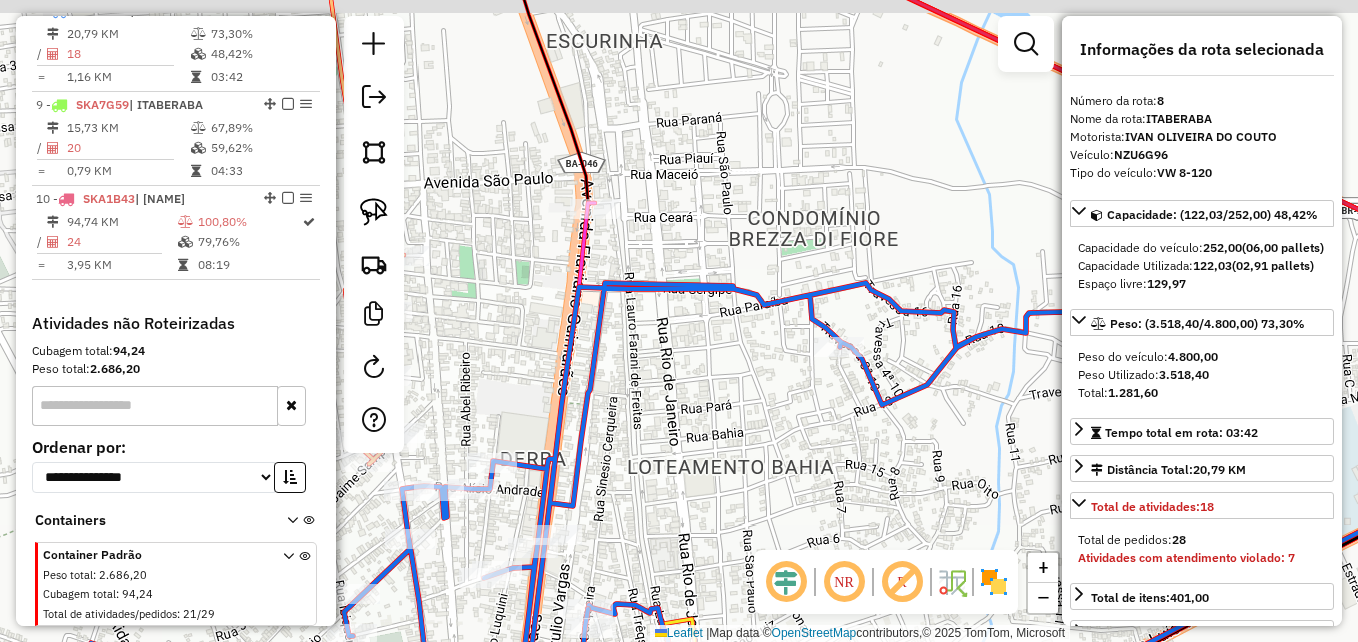 drag, startPoint x: 664, startPoint y: 392, endPoint x: 687, endPoint y: 431, distance: 45.276924 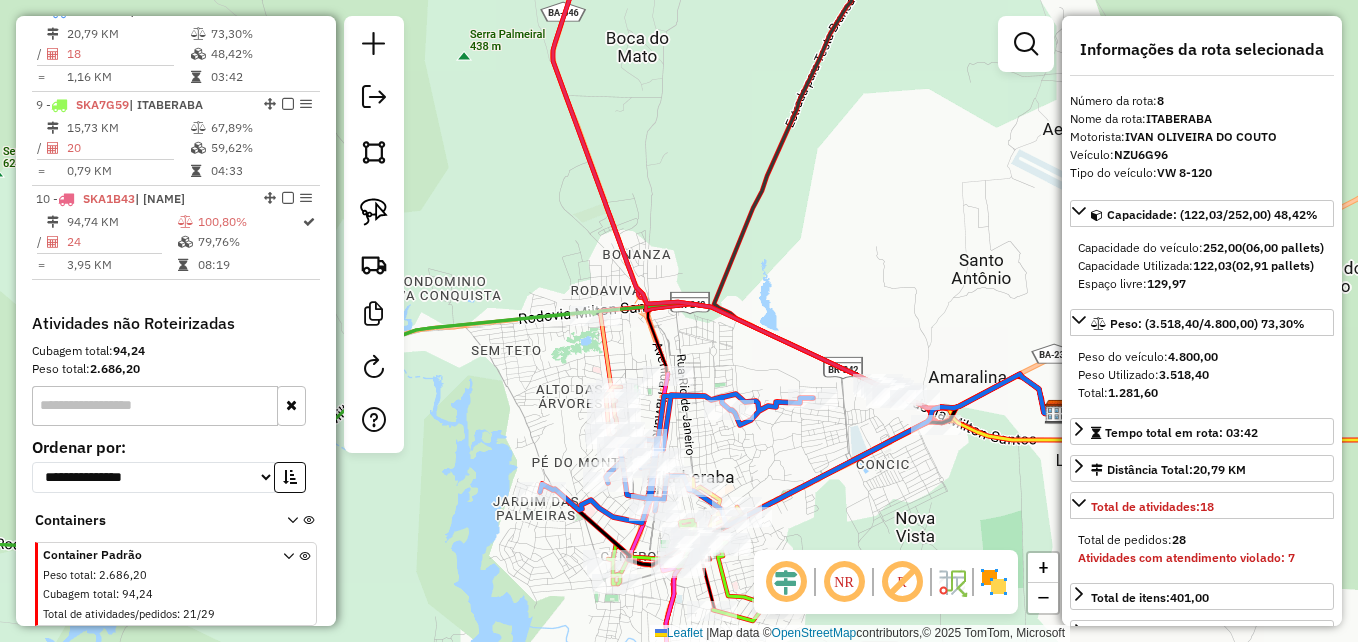 drag, startPoint x: 734, startPoint y: 332, endPoint x: 853, endPoint y: 272, distance: 133.2704 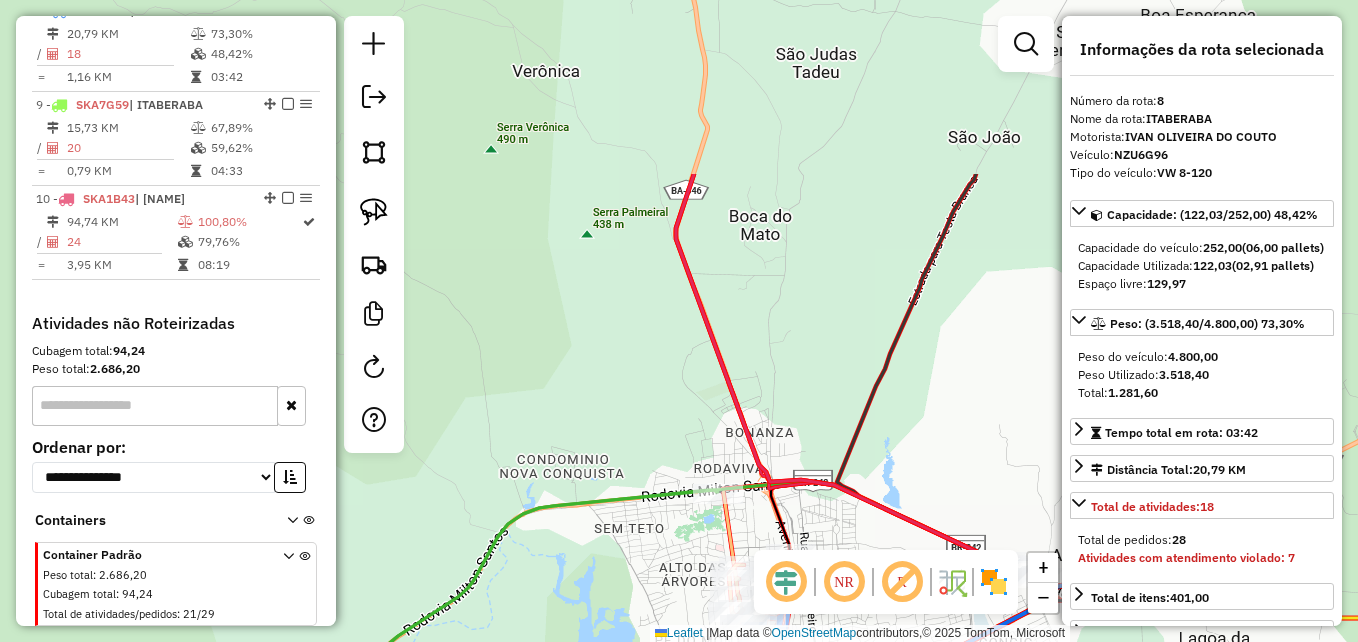 drag, startPoint x: 565, startPoint y: 354, endPoint x: 568, endPoint y: 565, distance: 211.02133 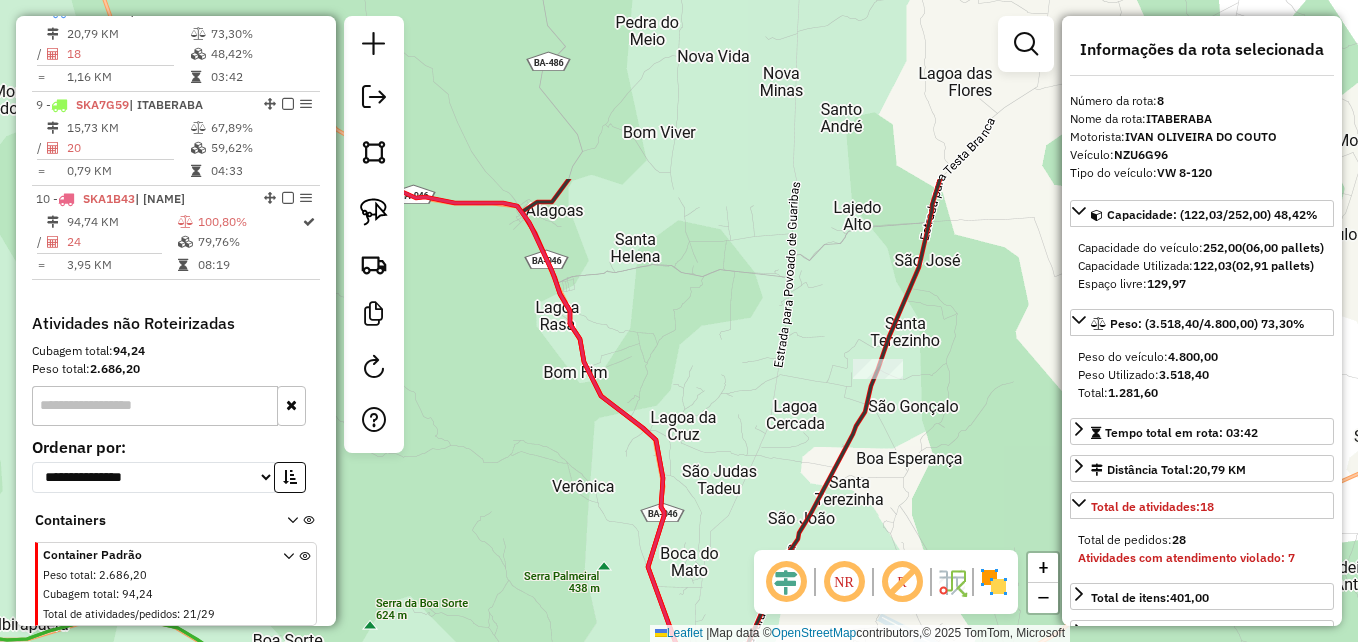 drag, startPoint x: 574, startPoint y: 344, endPoint x: 583, endPoint y: 554, distance: 210.19276 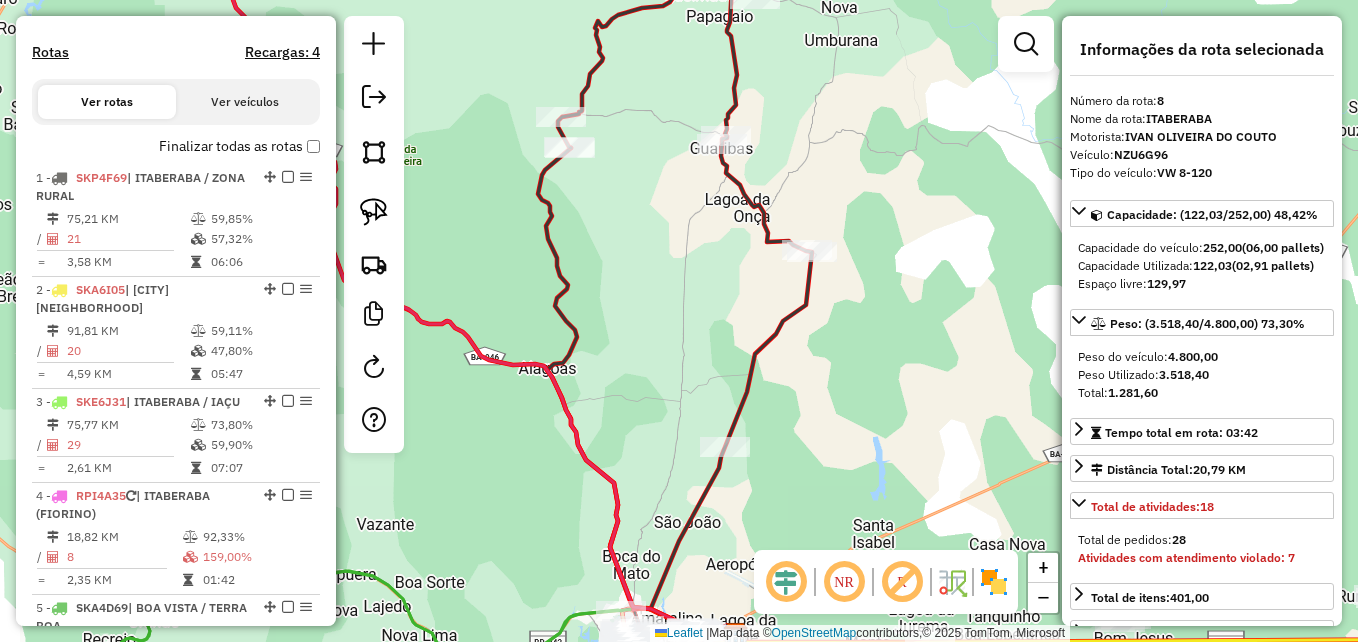 scroll, scrollTop: 624, scrollLeft: 0, axis: vertical 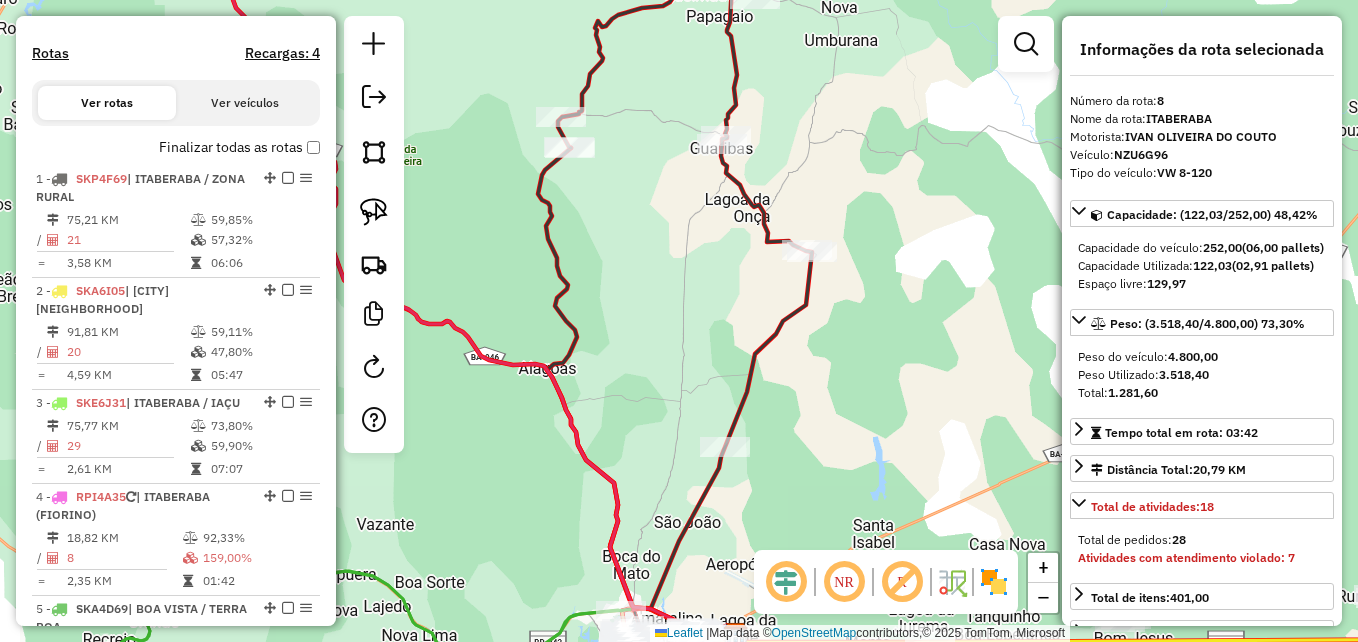 click on "Janela de atendimento Grade de atendimento Capacidade Transportadoras Veículos Cliente Pedidos  Rotas Selecione os dias de semana para filtrar as janelas de atendimento  Seg   Ter   Qua   Qui   Sex   Sáb   Dom  Informe o período da janela de atendimento: De: Até:  Filtrar exatamente a janela do cliente  Considerar janela de atendimento padrão  Selecione os dias de semana para filtrar as grades de atendimento  Seg   Ter   Qua   Qui   Sex   Sáb   Dom   Considerar clientes sem dia de atendimento cadastrado  Clientes fora do dia de atendimento selecionado Filtrar as atividades entre os valores definidos abaixo:  Peso mínimo:   Peso máximo:   Cubagem mínima:   Cubagem máxima:   De:   Até:  Filtrar as atividades entre o tempo de atendimento definido abaixo:  De:   Até:   Considerar capacidade total dos clientes não roteirizados Transportadora: Selecione um ou mais itens Tipo de veículo: Selecione um ou mais itens Veículo: Selecione um ou mais itens Motorista: Selecione um ou mais itens Nome: Rótulo:" 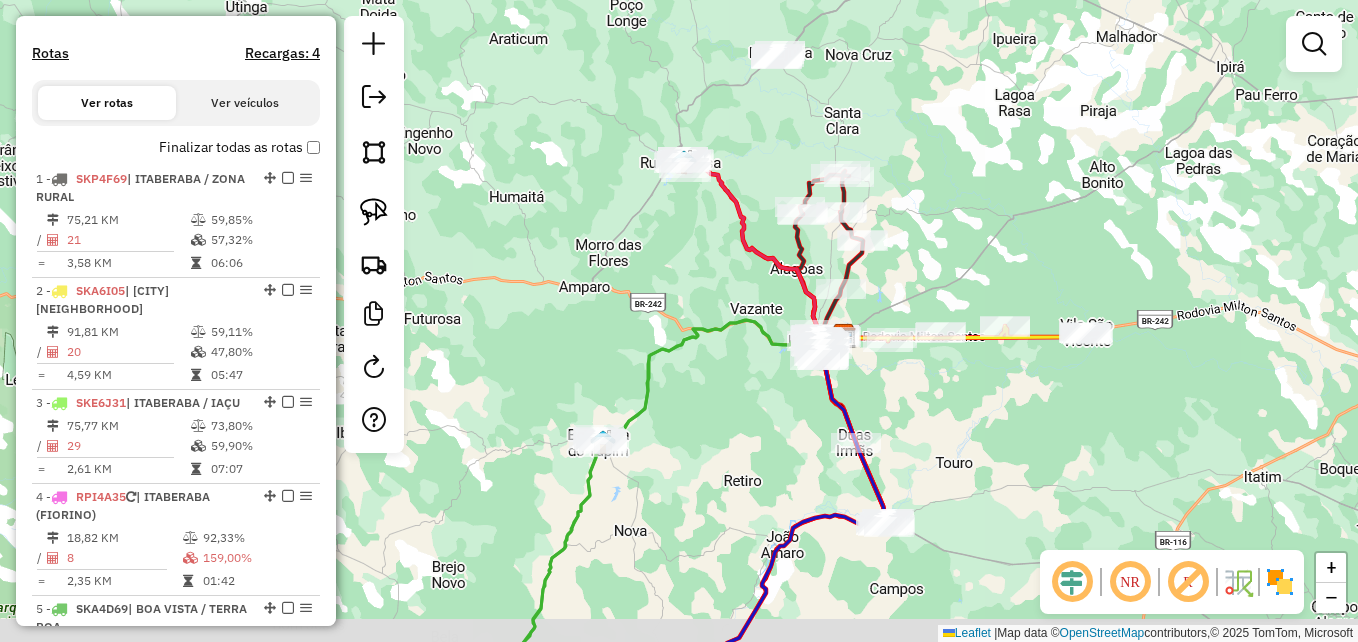 drag, startPoint x: 1006, startPoint y: 504, endPoint x: 977, endPoint y: 399, distance: 108.93117 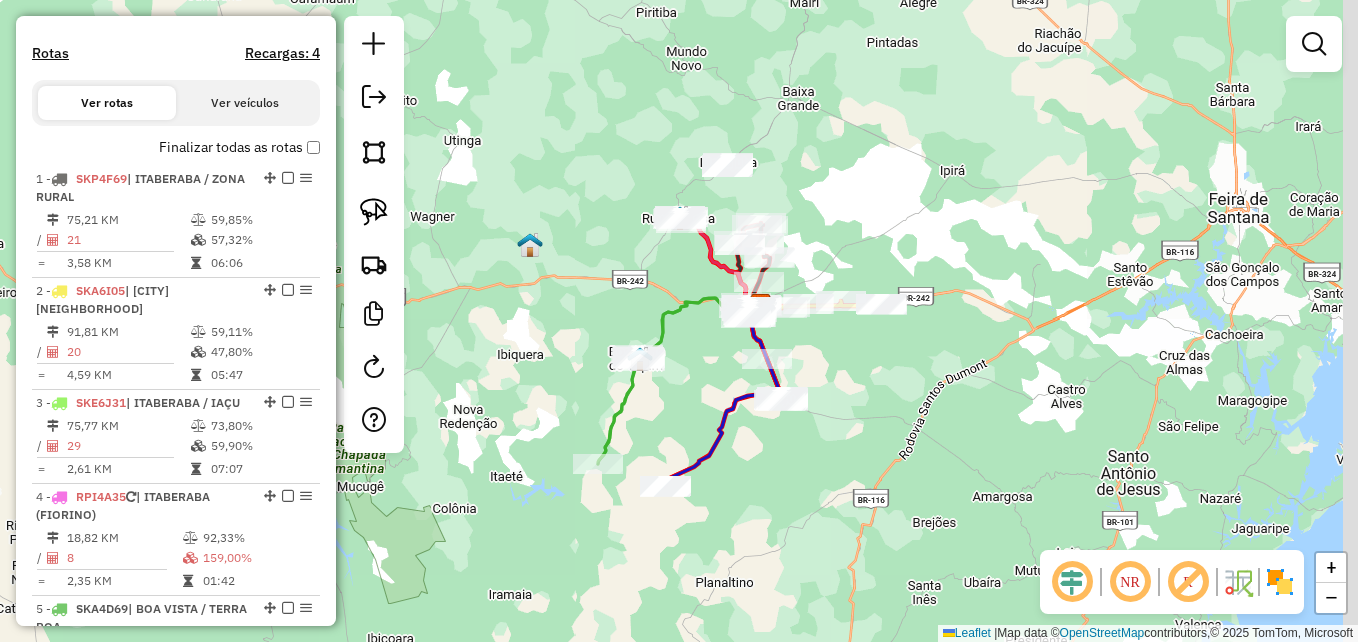 drag, startPoint x: 882, startPoint y: 498, endPoint x: 781, endPoint y: 496, distance: 101.0198 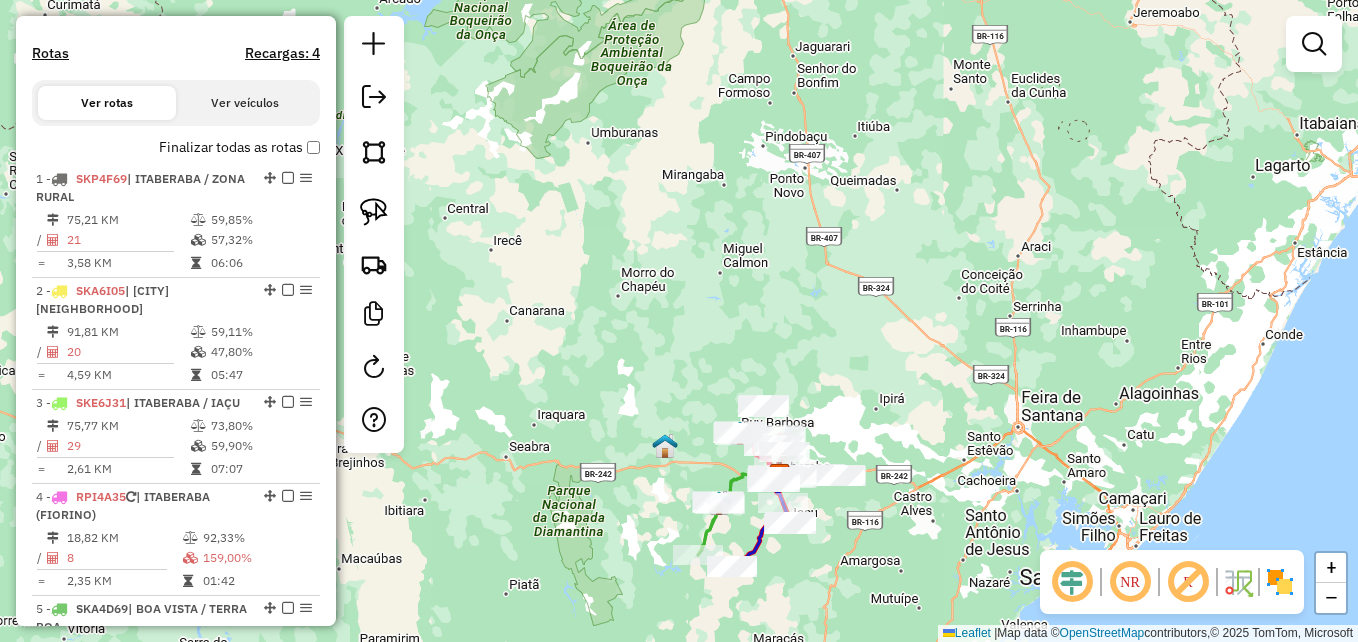 drag, startPoint x: 943, startPoint y: 294, endPoint x: 940, endPoint y: 394, distance: 100.04499 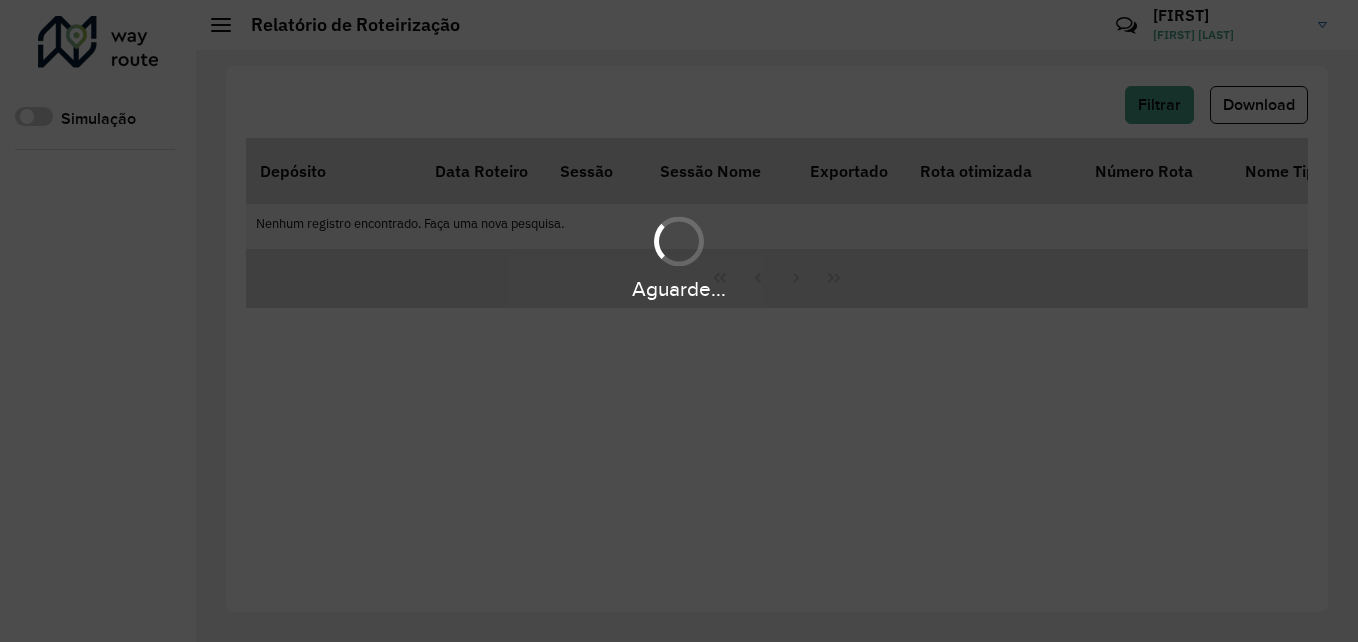scroll, scrollTop: 0, scrollLeft: 0, axis: both 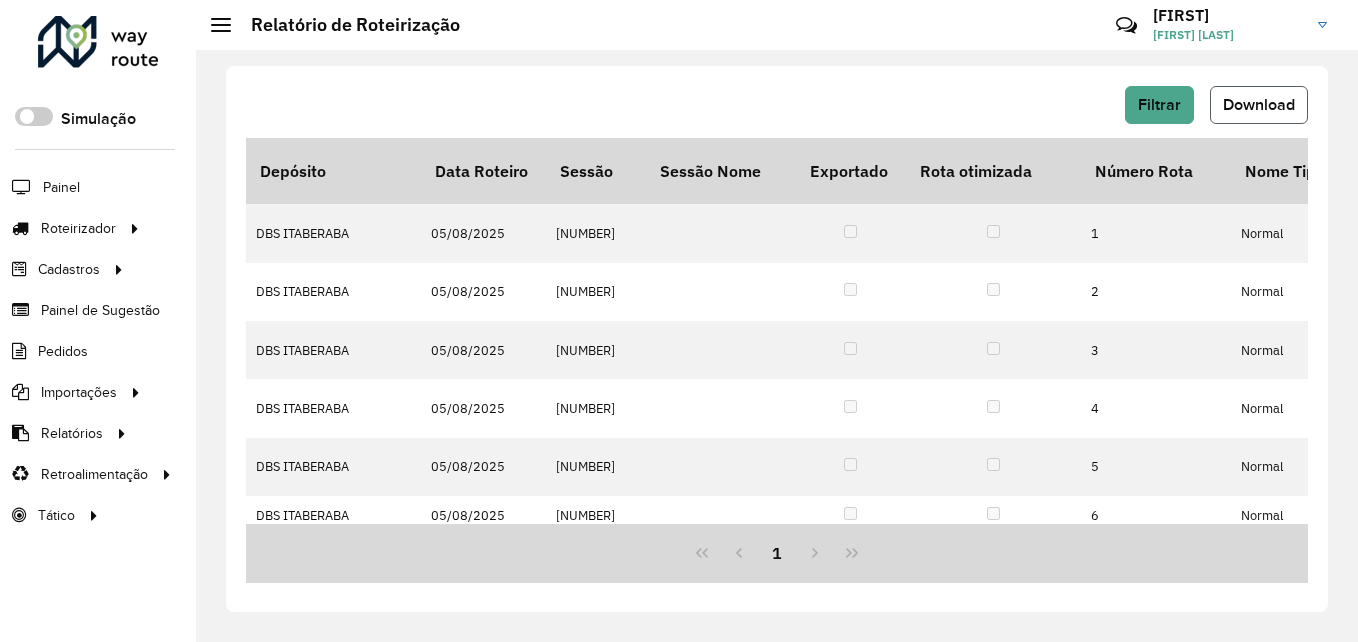click on "Download" 